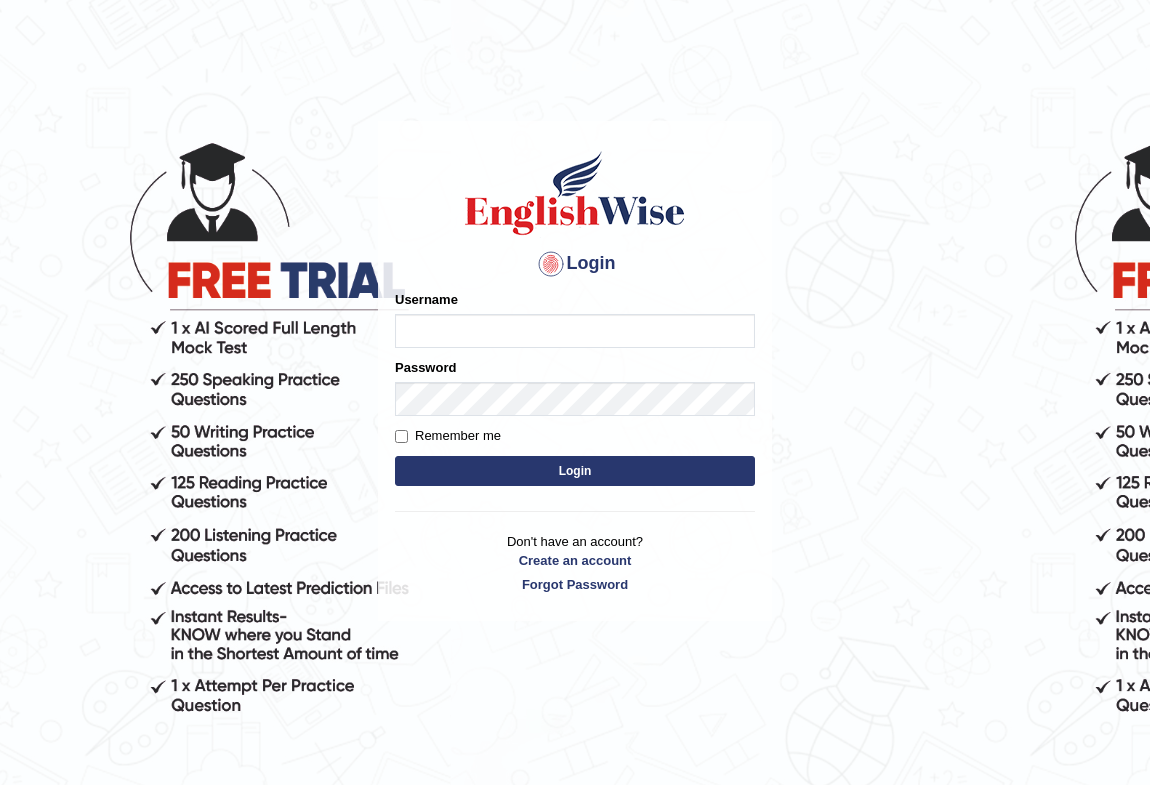 scroll, scrollTop: 0, scrollLeft: 0, axis: both 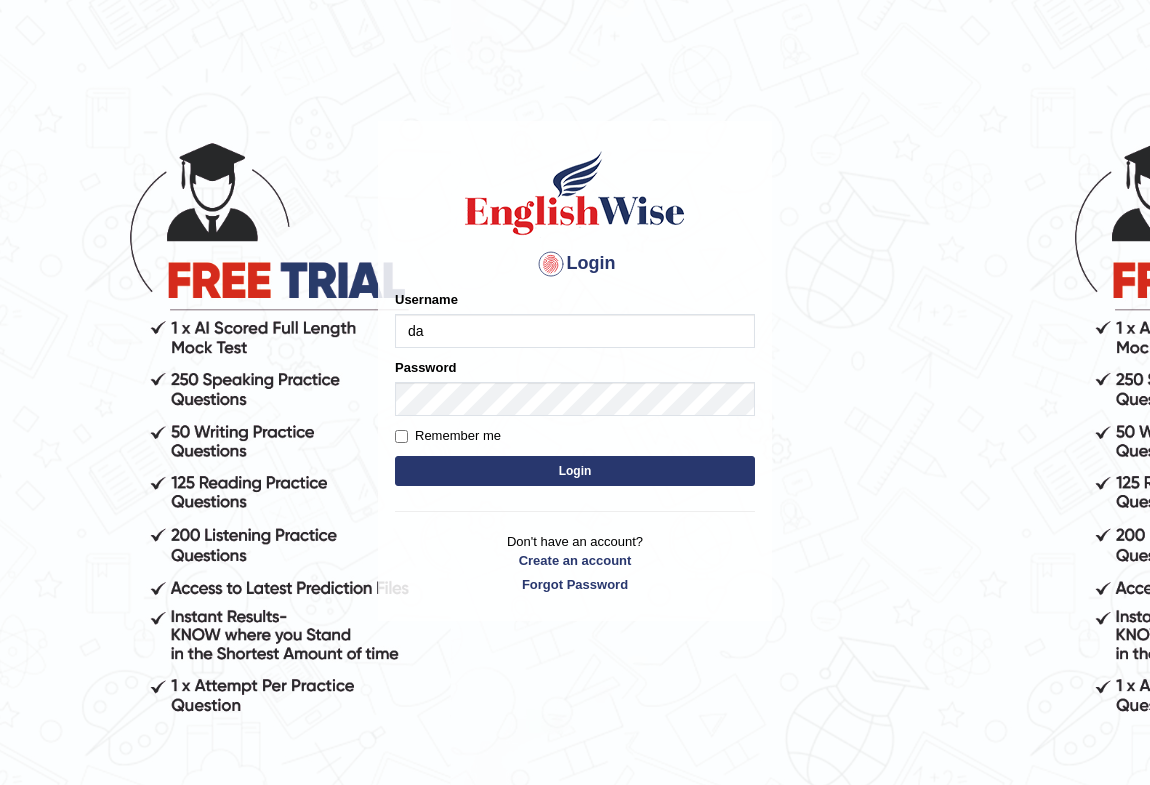 type on "d" 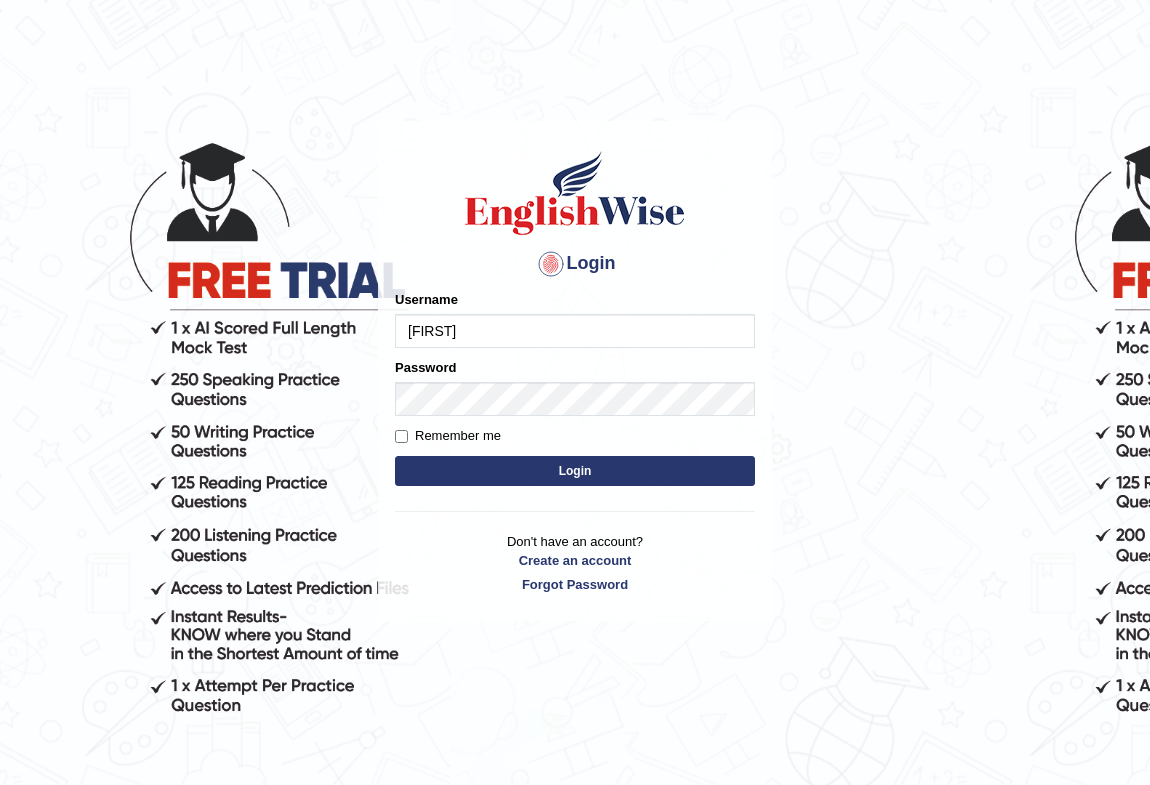 type on "[FIRST]" 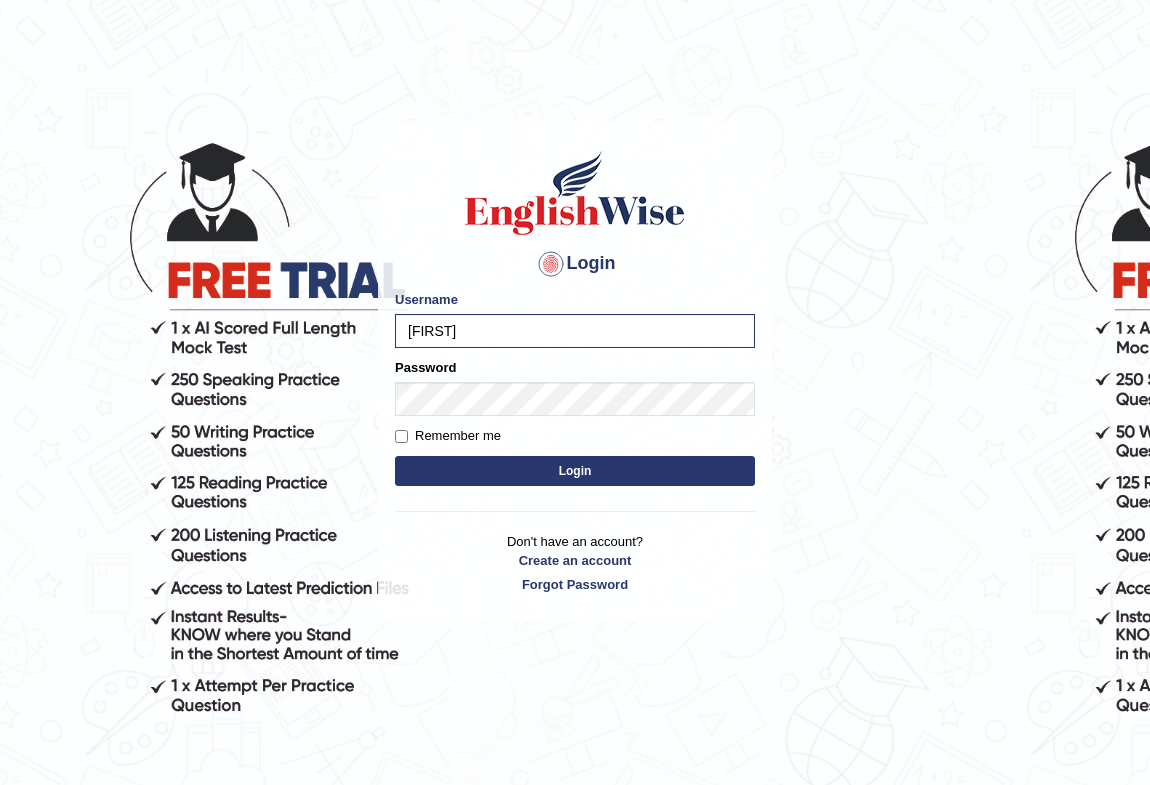 click on "Login" at bounding box center (575, 471) 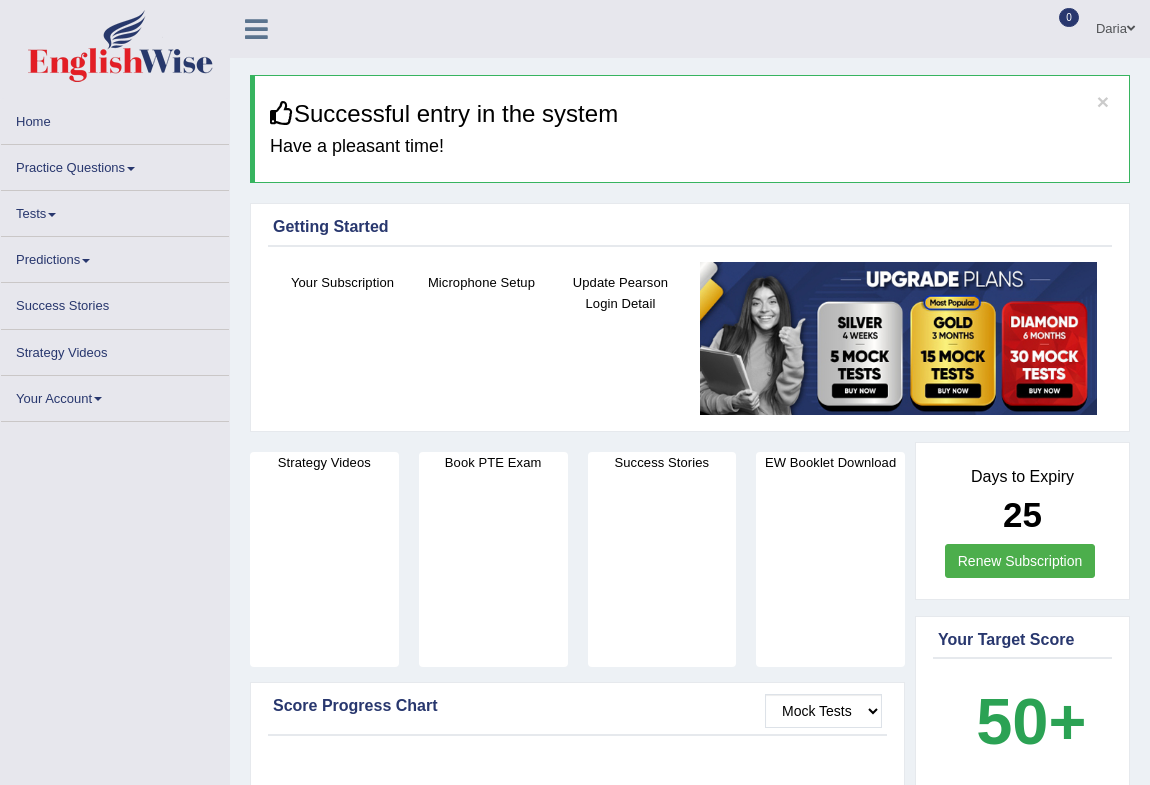 scroll, scrollTop: 0, scrollLeft: 0, axis: both 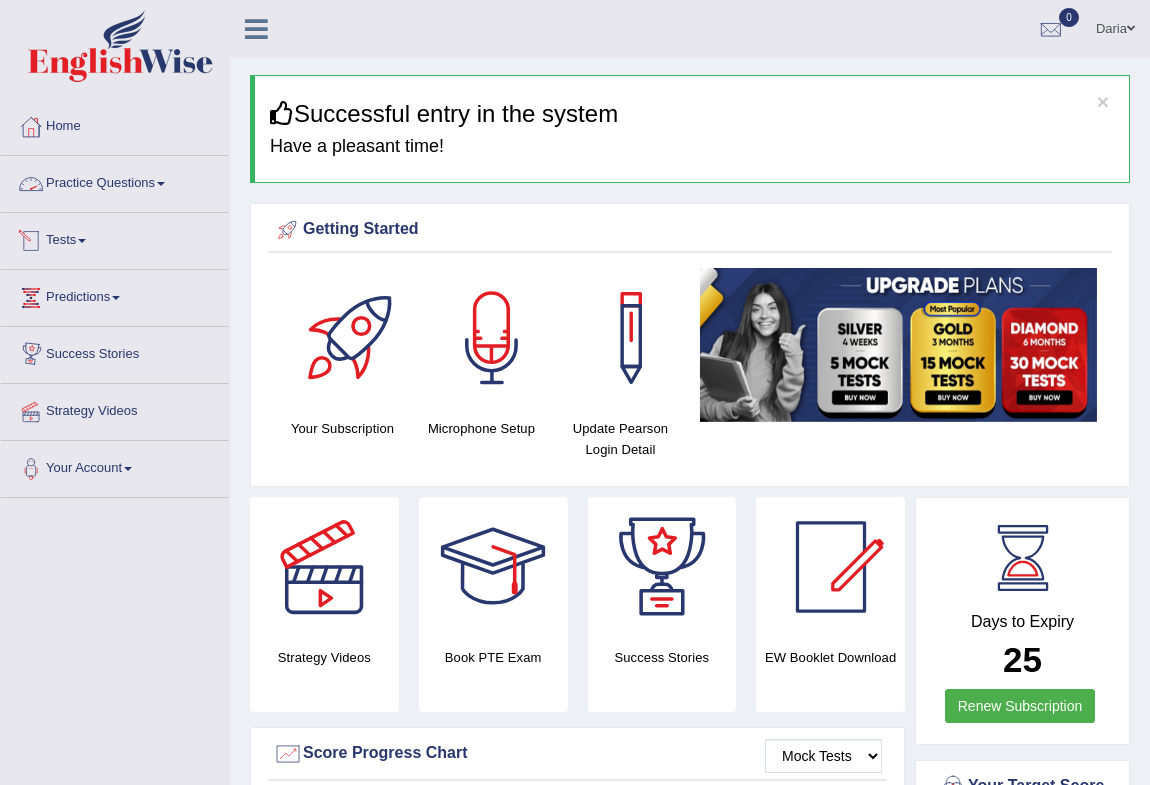 click on "Practice Questions" at bounding box center [115, 181] 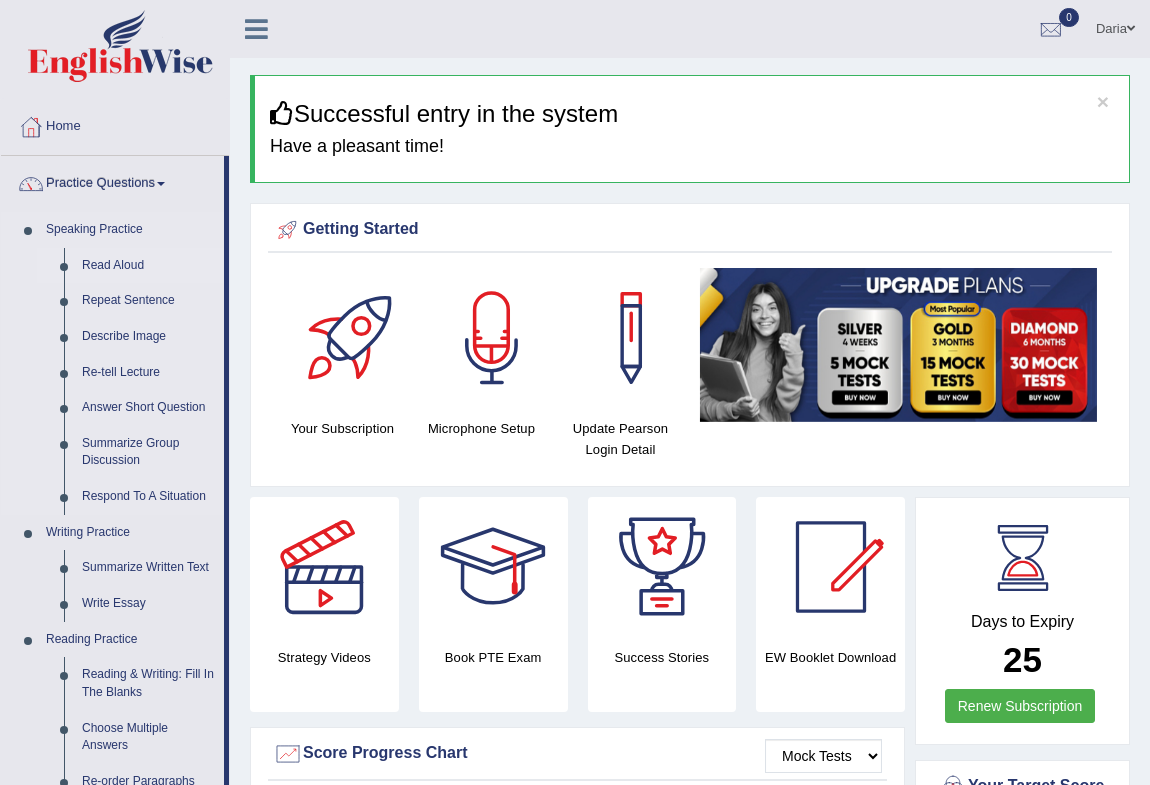 click on "Read Aloud" at bounding box center (148, 266) 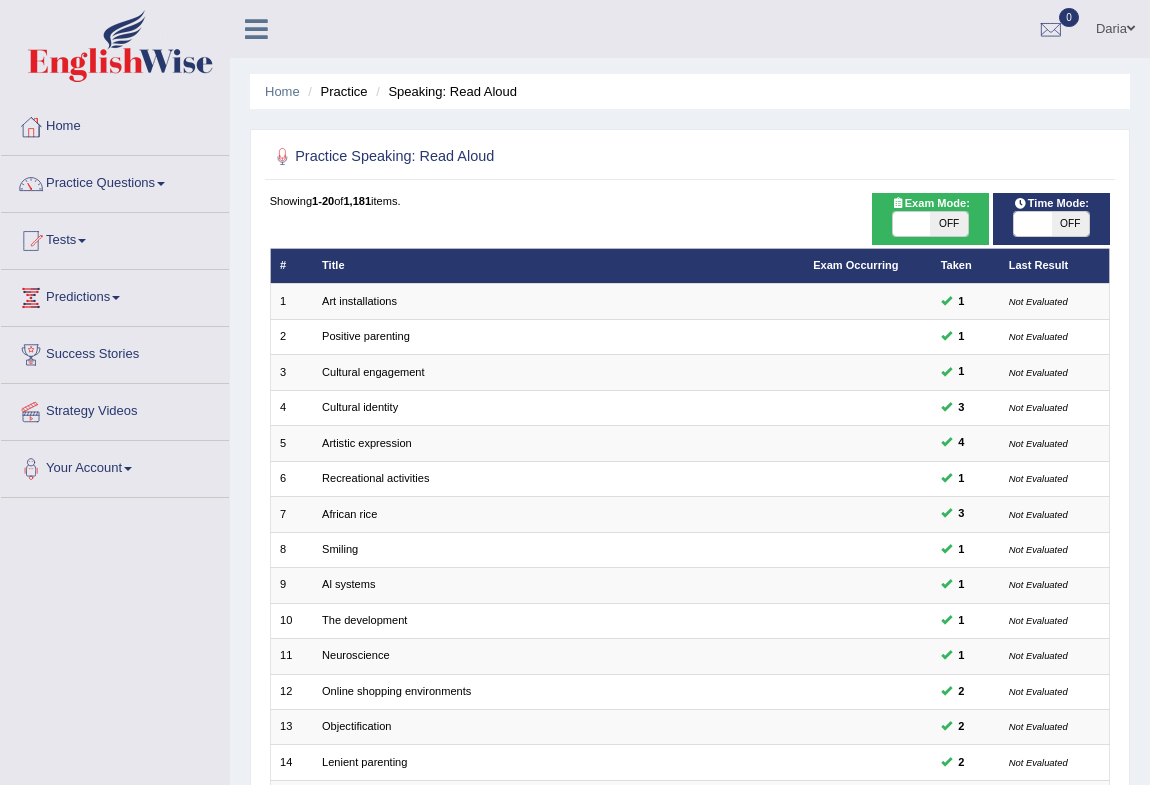 scroll, scrollTop: 0, scrollLeft: 0, axis: both 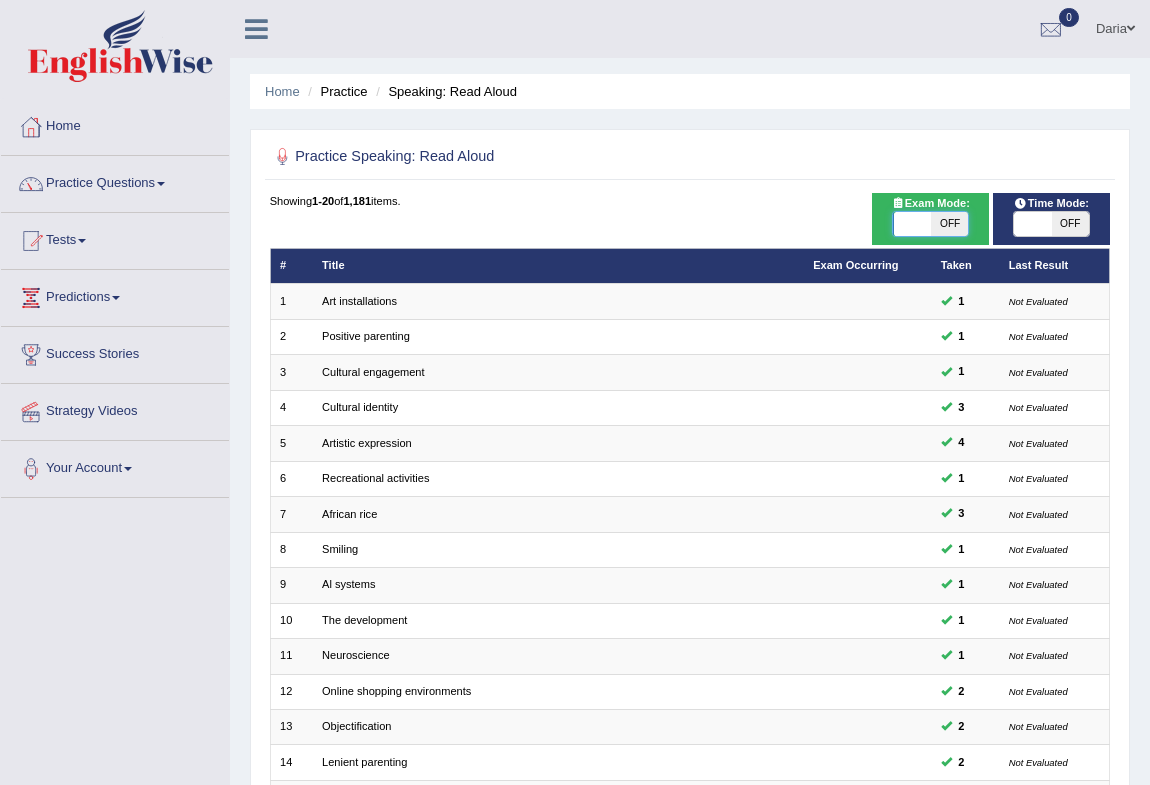 click at bounding box center (912, 224) 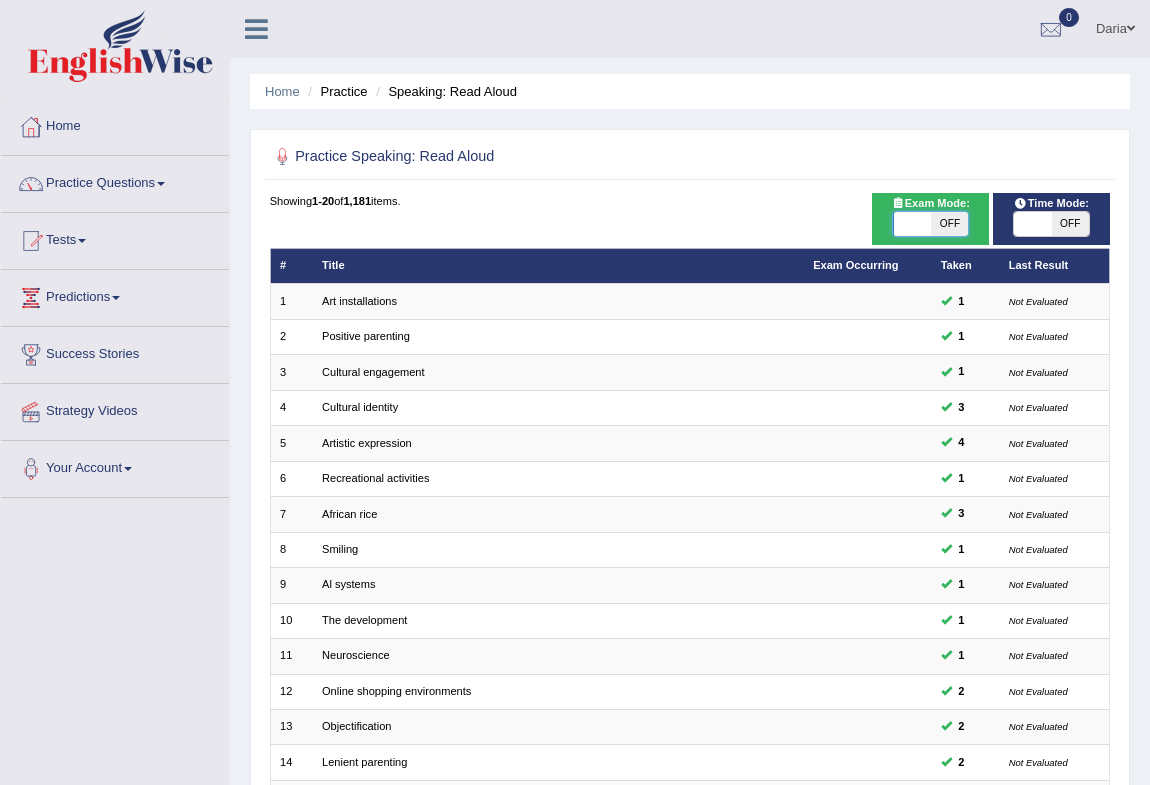 click at bounding box center (912, 224) 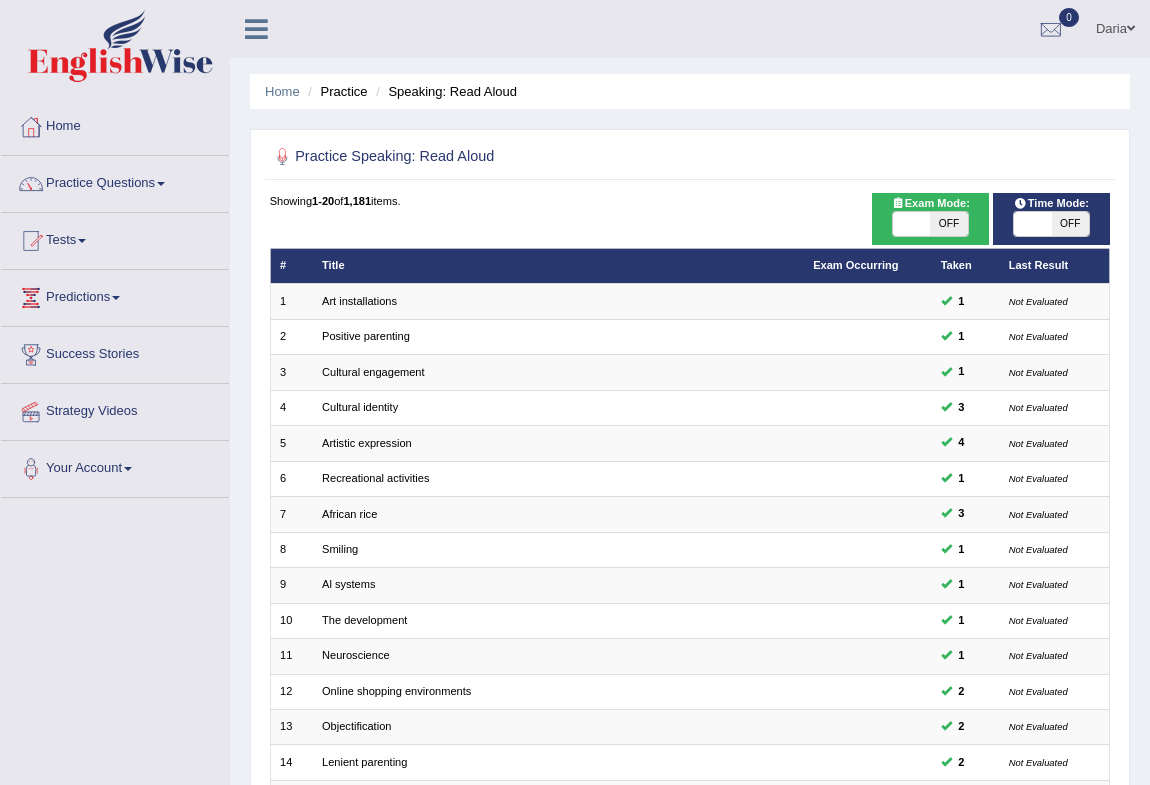 click on "OFF" at bounding box center (948, 224) 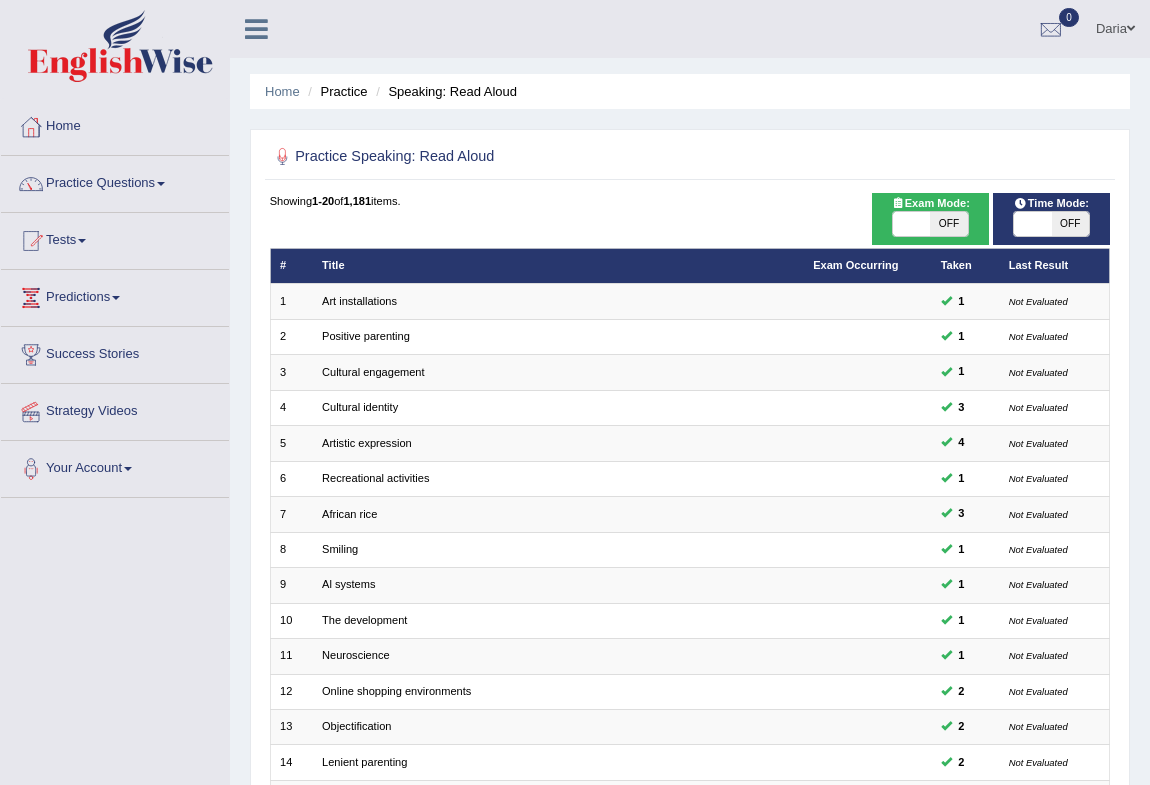 checkbox on "true" 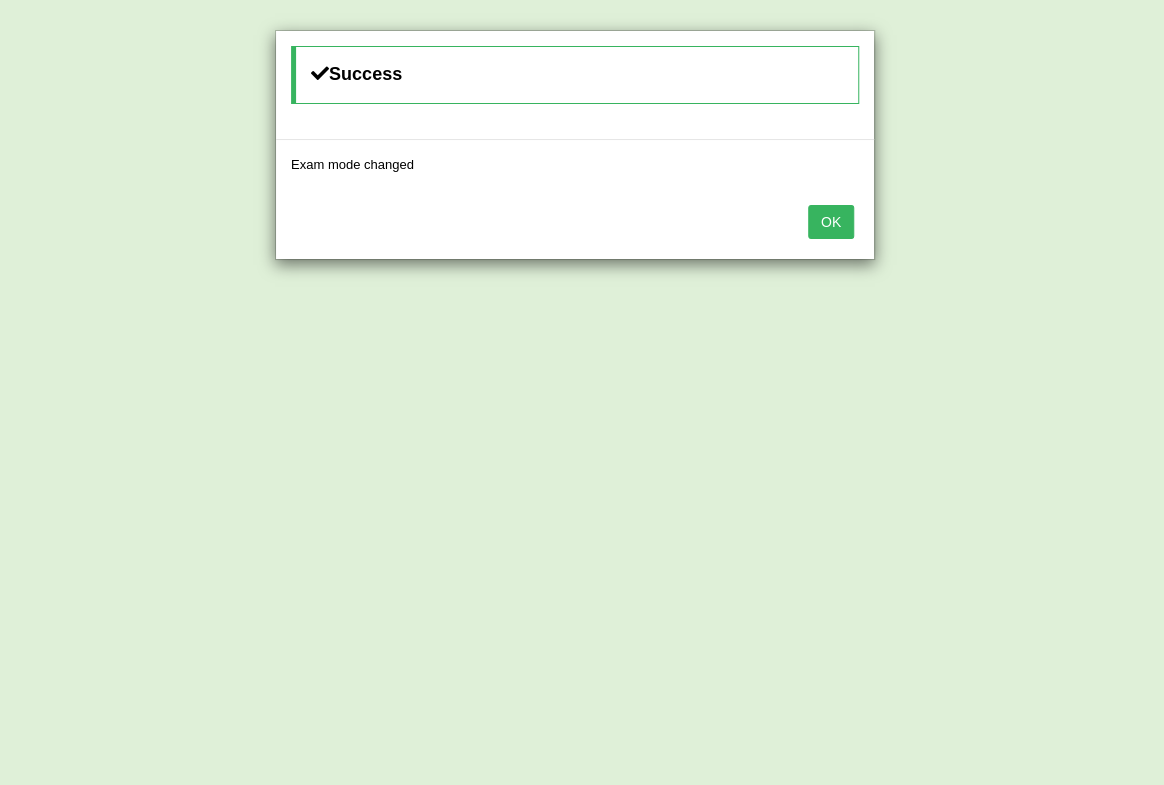 click on "OK" at bounding box center (831, 222) 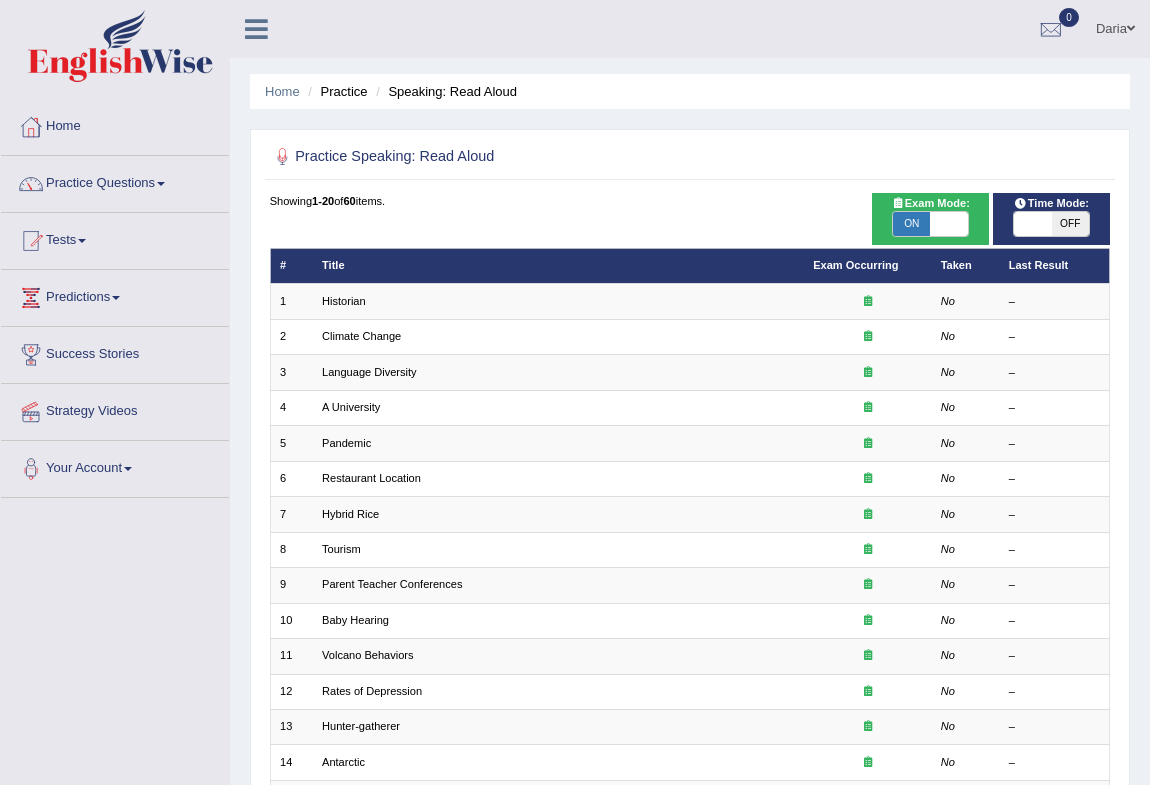 scroll, scrollTop: 0, scrollLeft: 0, axis: both 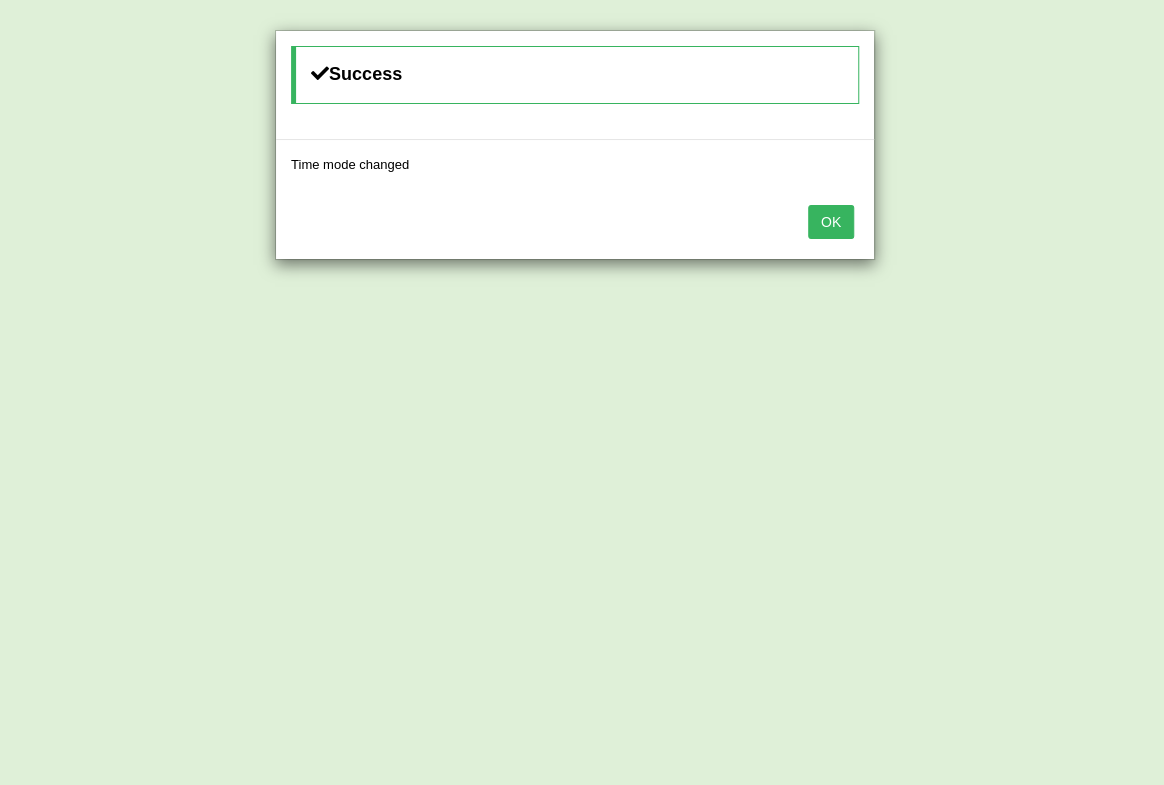 click on "OK" at bounding box center [831, 222] 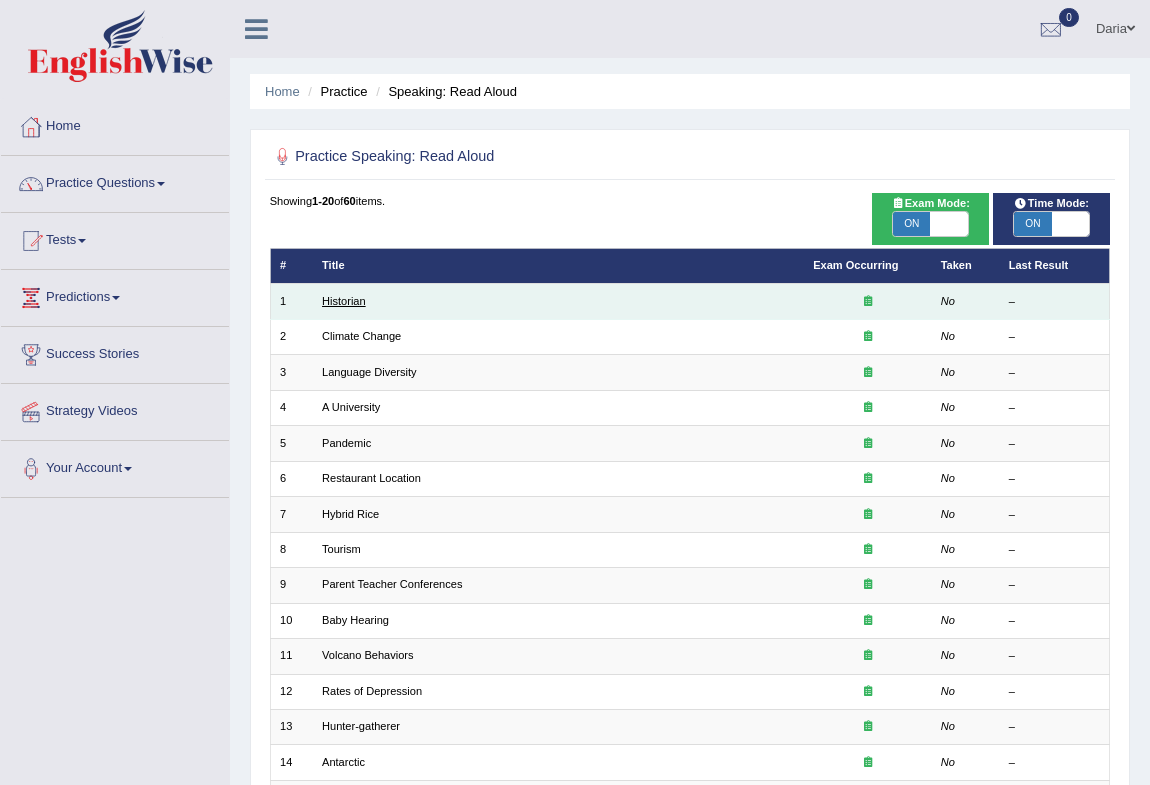 click on "Historian" at bounding box center [344, 301] 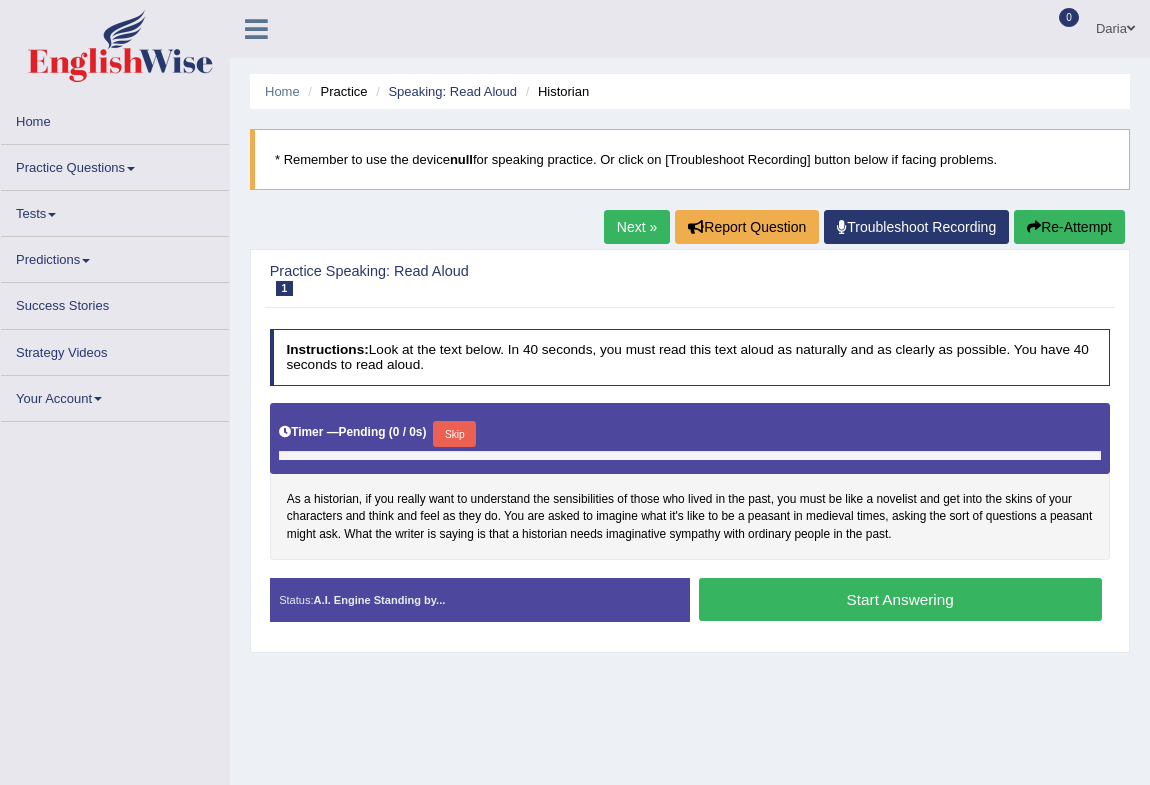 scroll, scrollTop: 0, scrollLeft: 0, axis: both 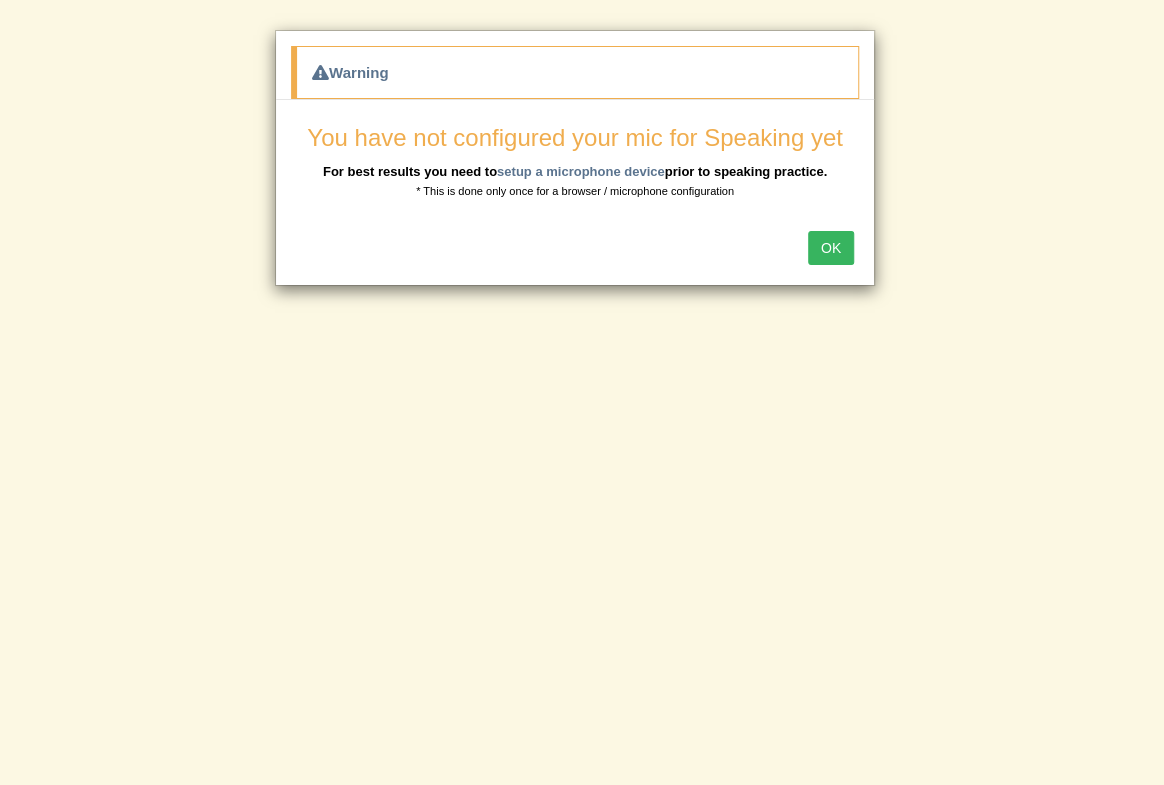click on "OK" at bounding box center (831, 248) 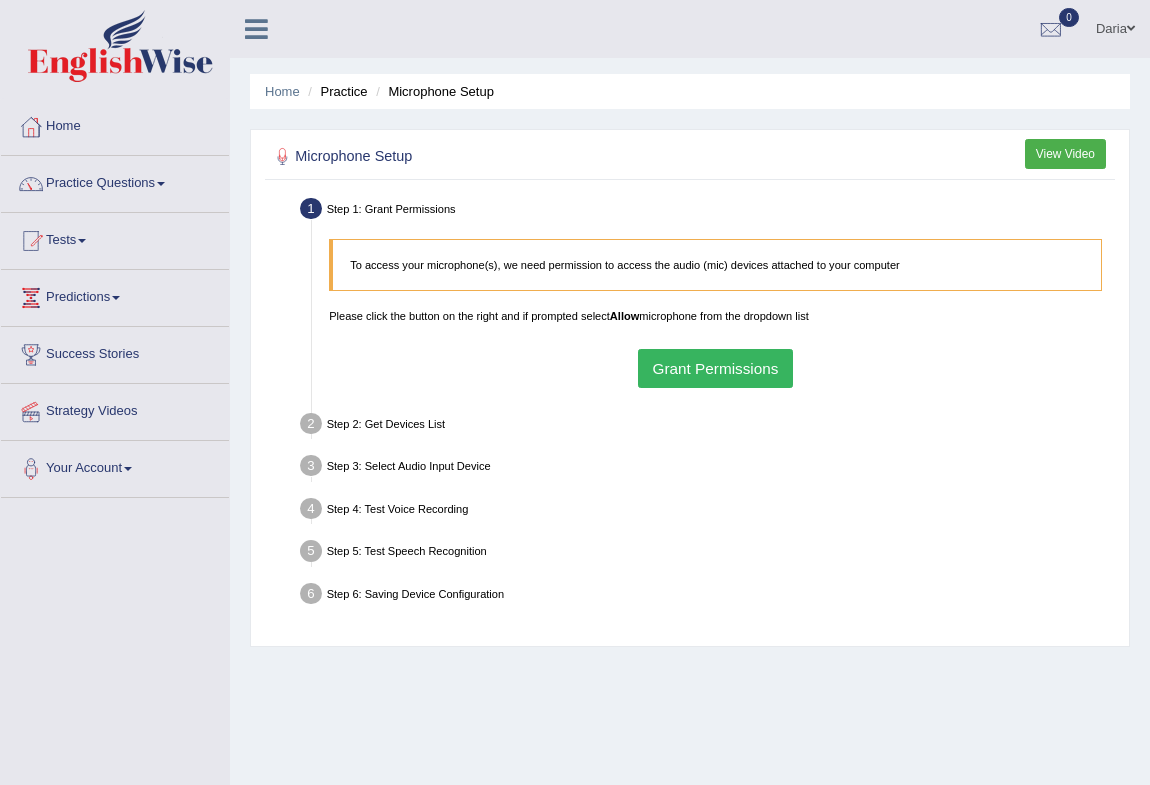 scroll, scrollTop: 0, scrollLeft: 0, axis: both 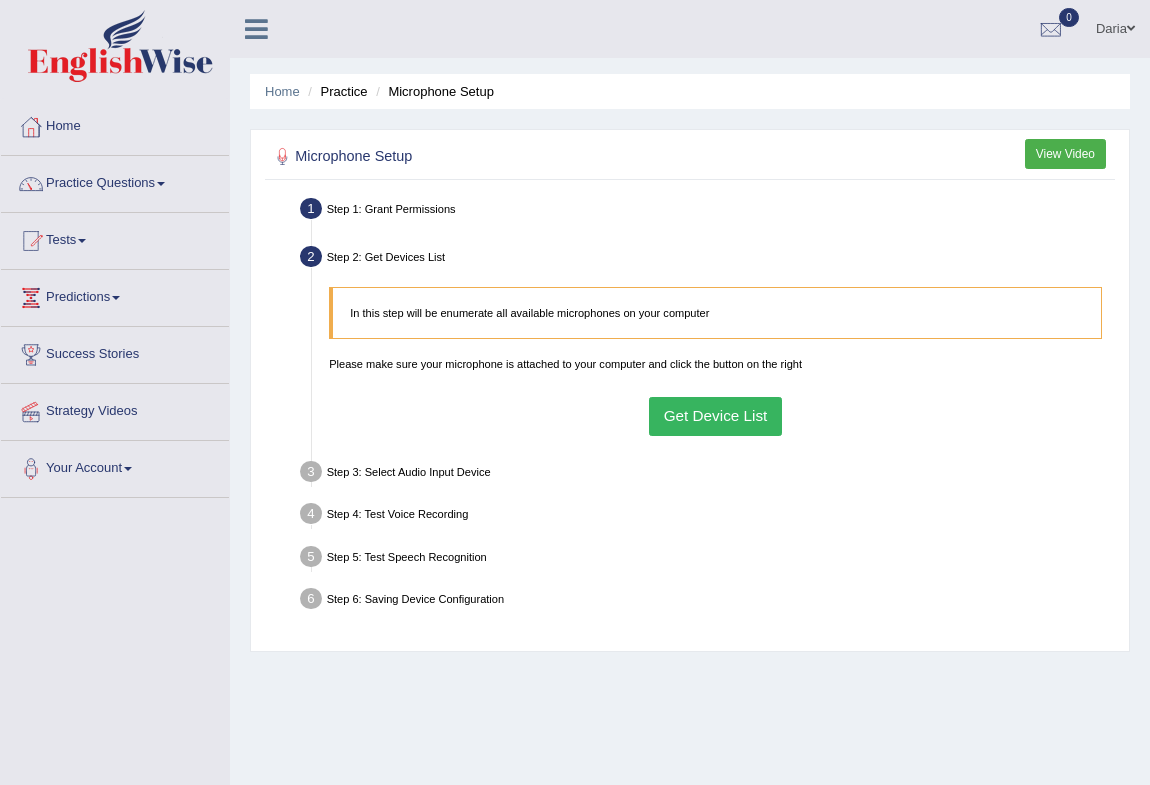 click on "Get Device List" at bounding box center [715, 416] 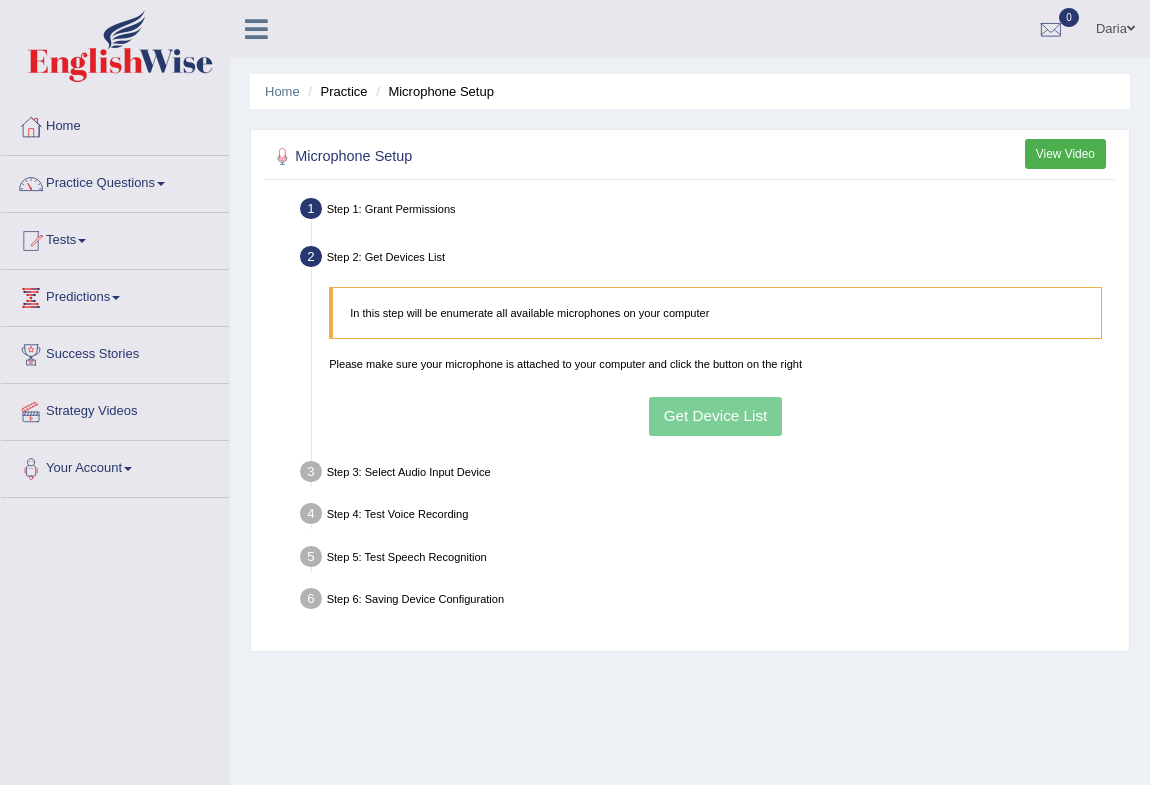 click on "In this step will be enumerate all available microphones on your computer   Please make sure your microphone is attached to your computer and click the button on the right     Get Device List" at bounding box center [716, 361] 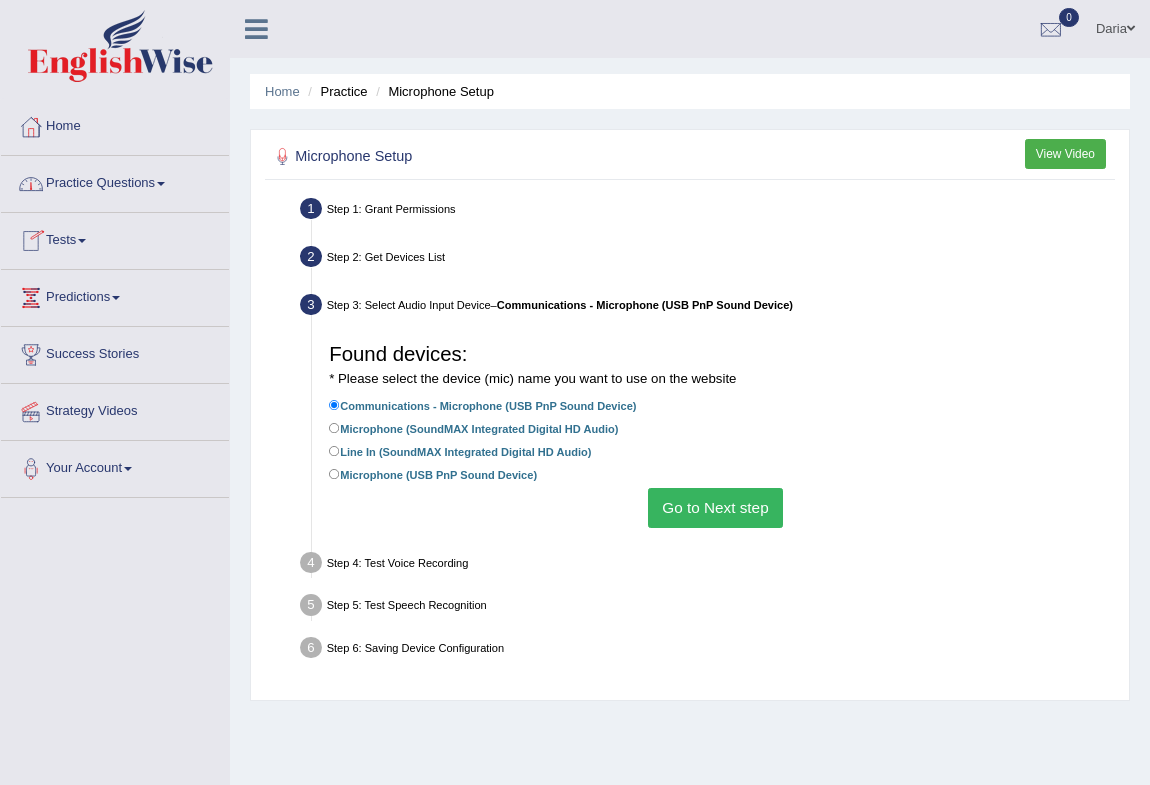 click on "Go to Next step" at bounding box center (715, 507) 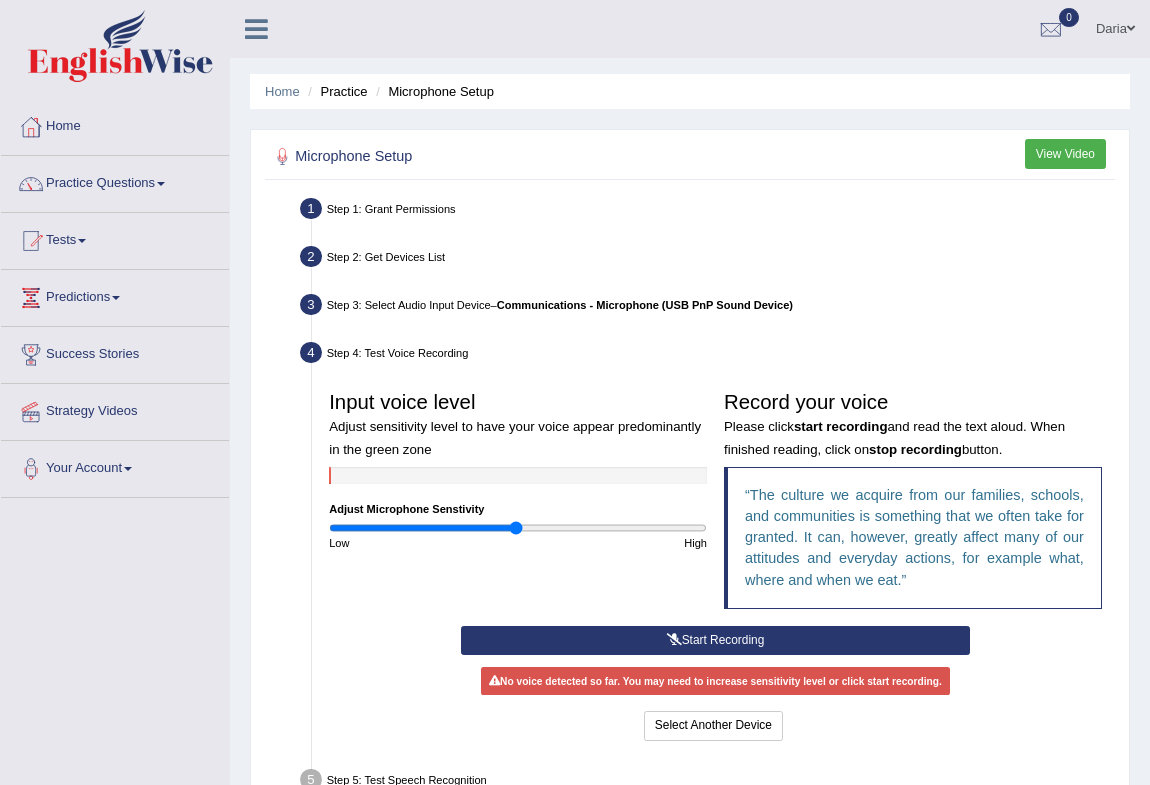 click on "Start Recording" at bounding box center (715, 640) 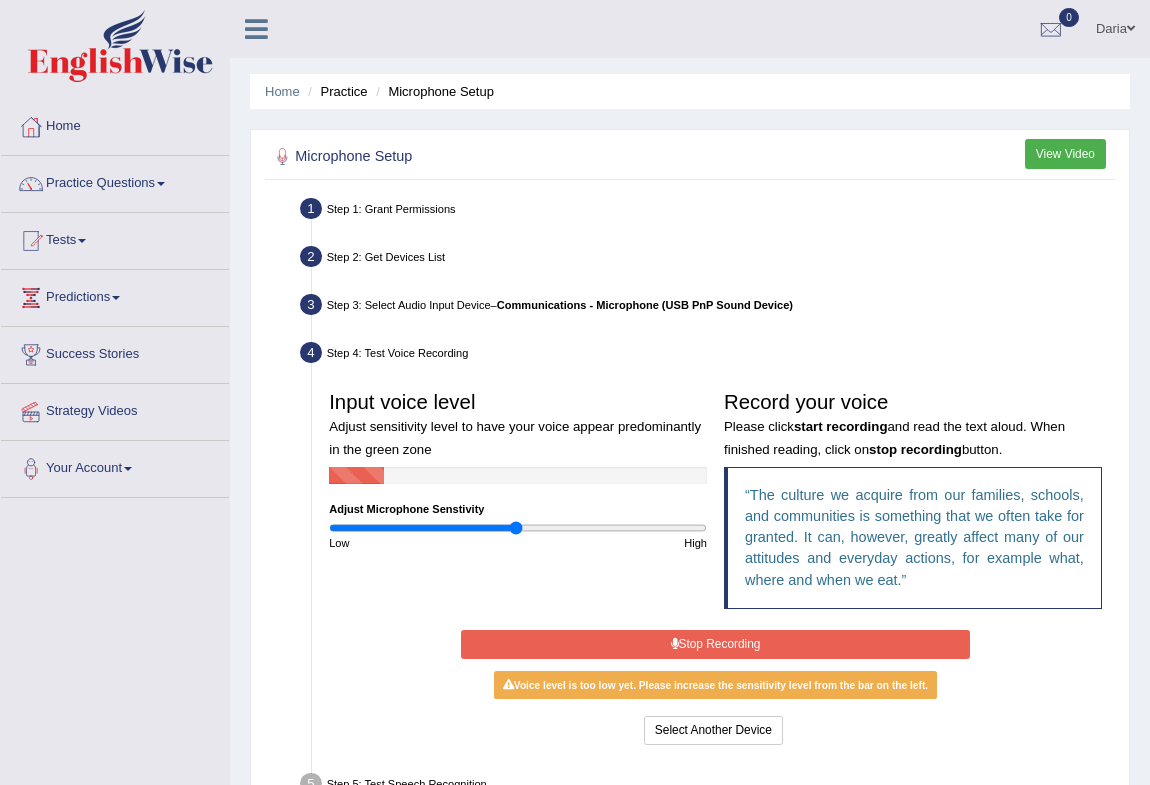 click on "Stop Recording" at bounding box center (715, 644) 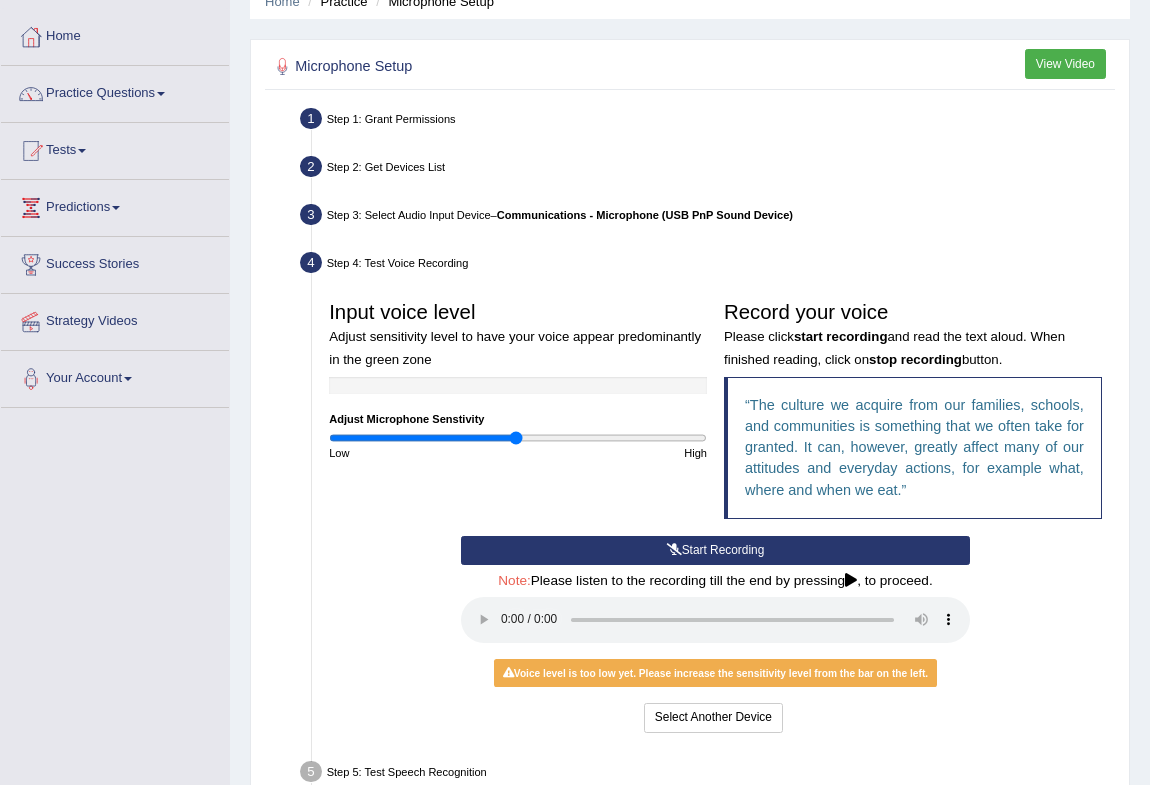 scroll, scrollTop: 181, scrollLeft: 0, axis: vertical 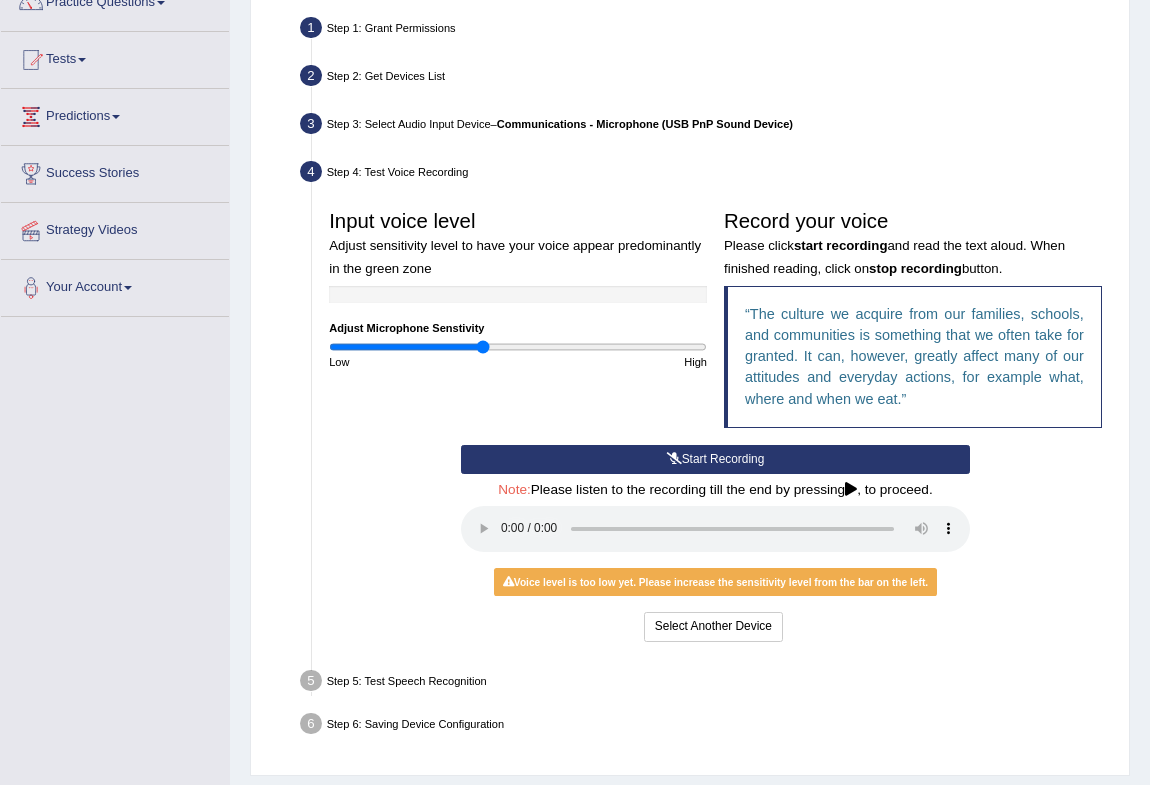 click at bounding box center [518, 347] 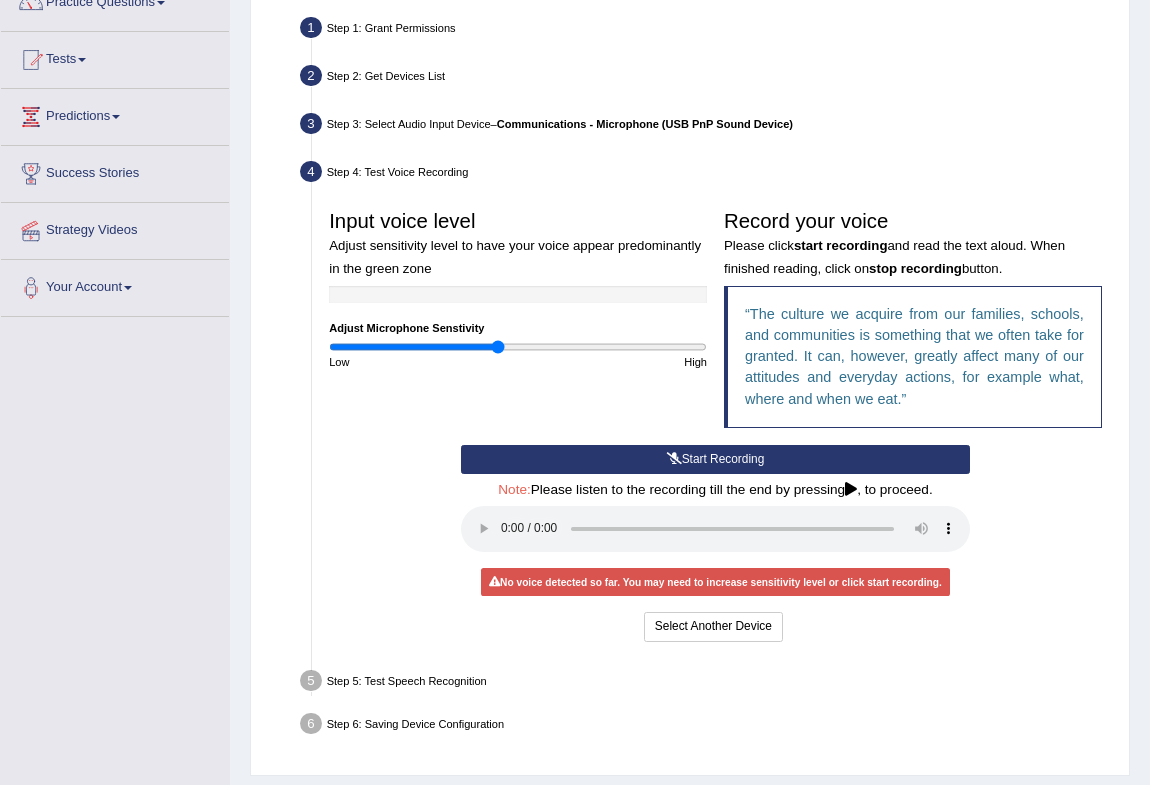 click at bounding box center [518, 347] 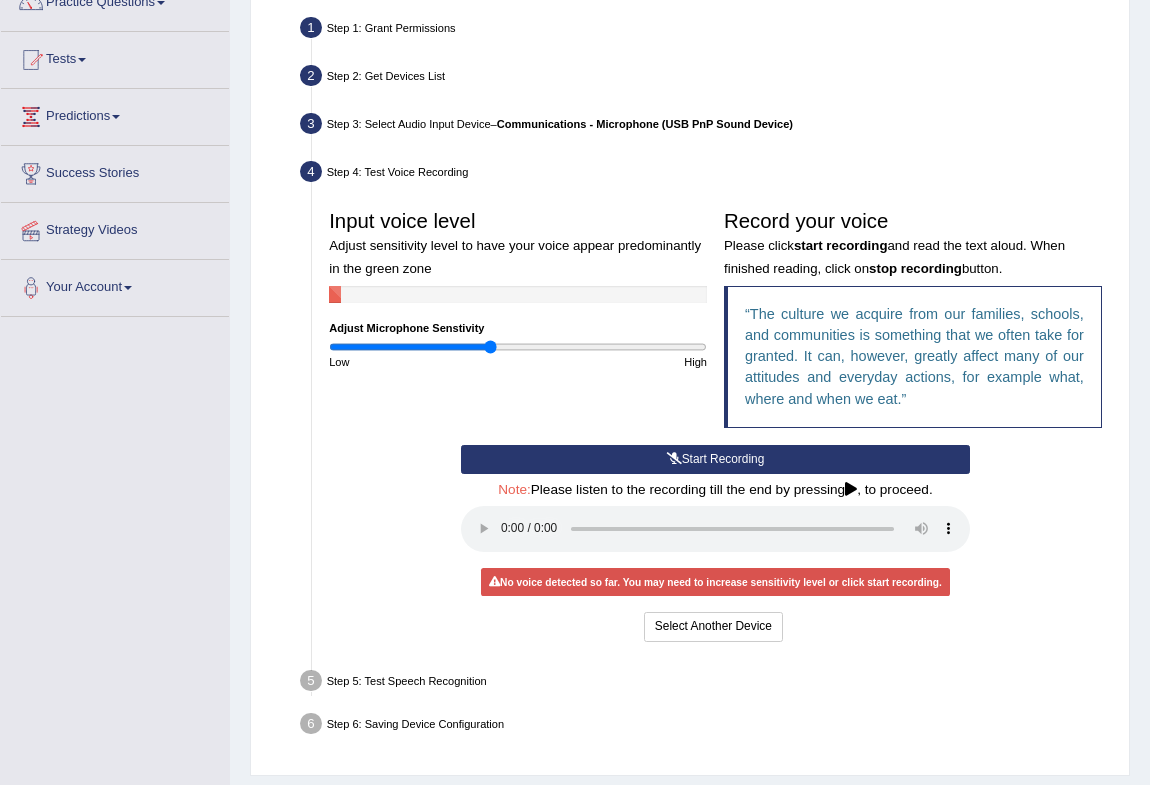 click at bounding box center [518, 347] 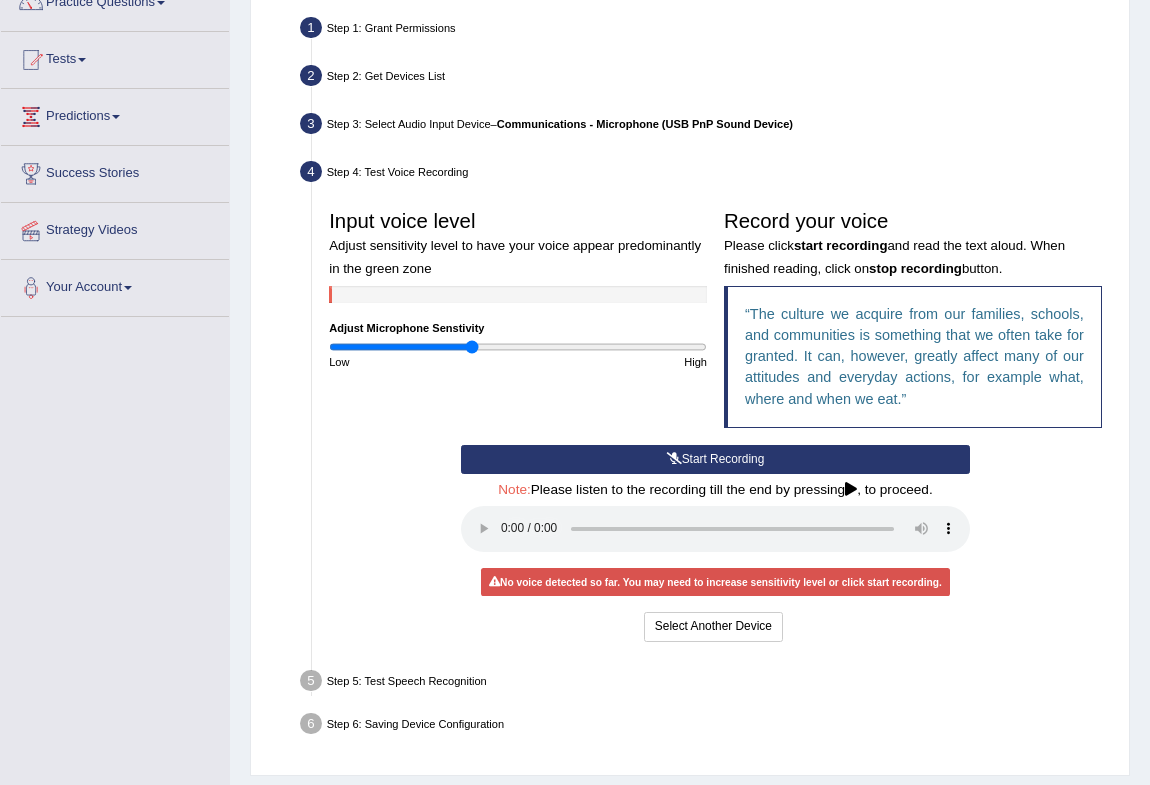 click at bounding box center (518, 347) 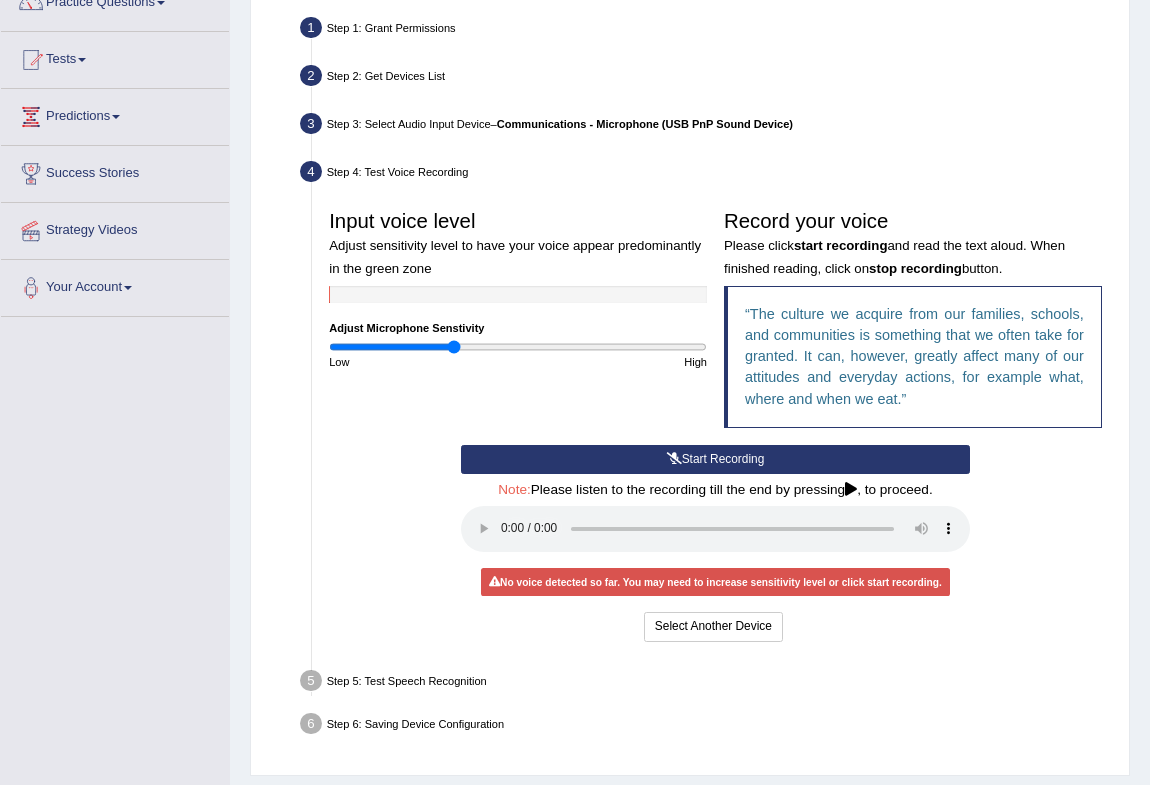 click at bounding box center [518, 347] 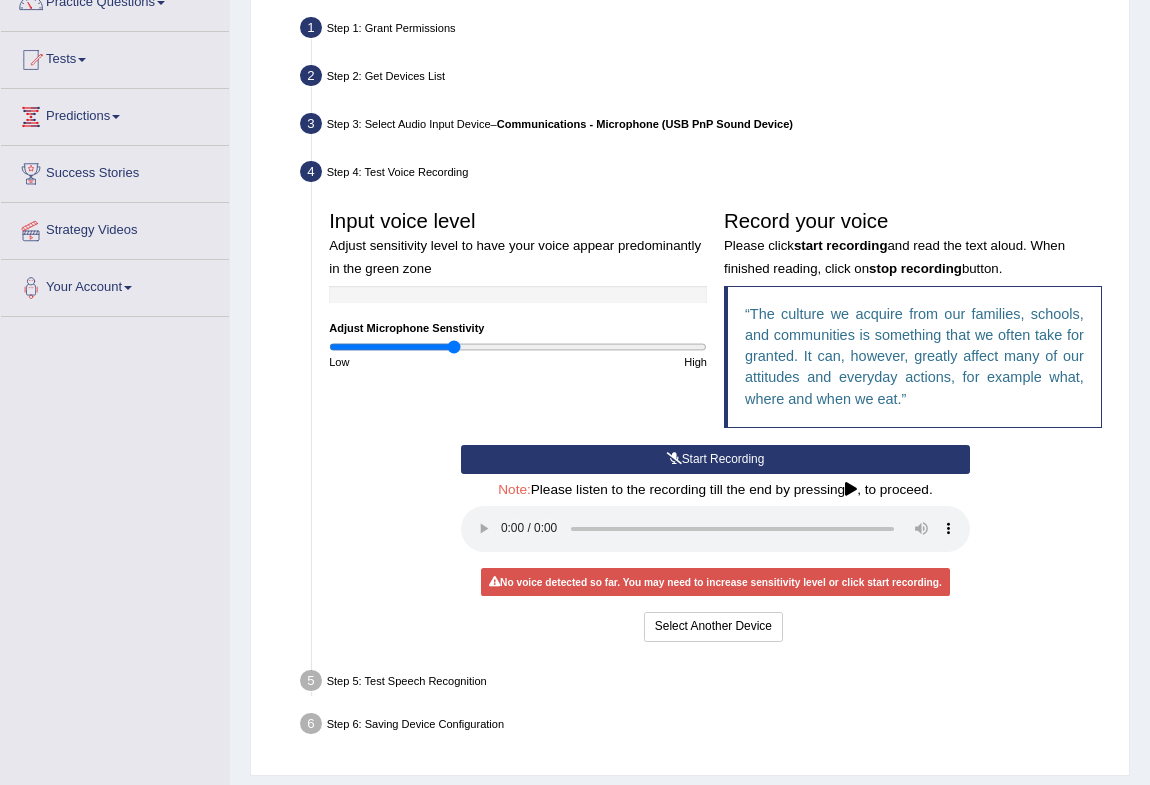 click at bounding box center [674, 459] 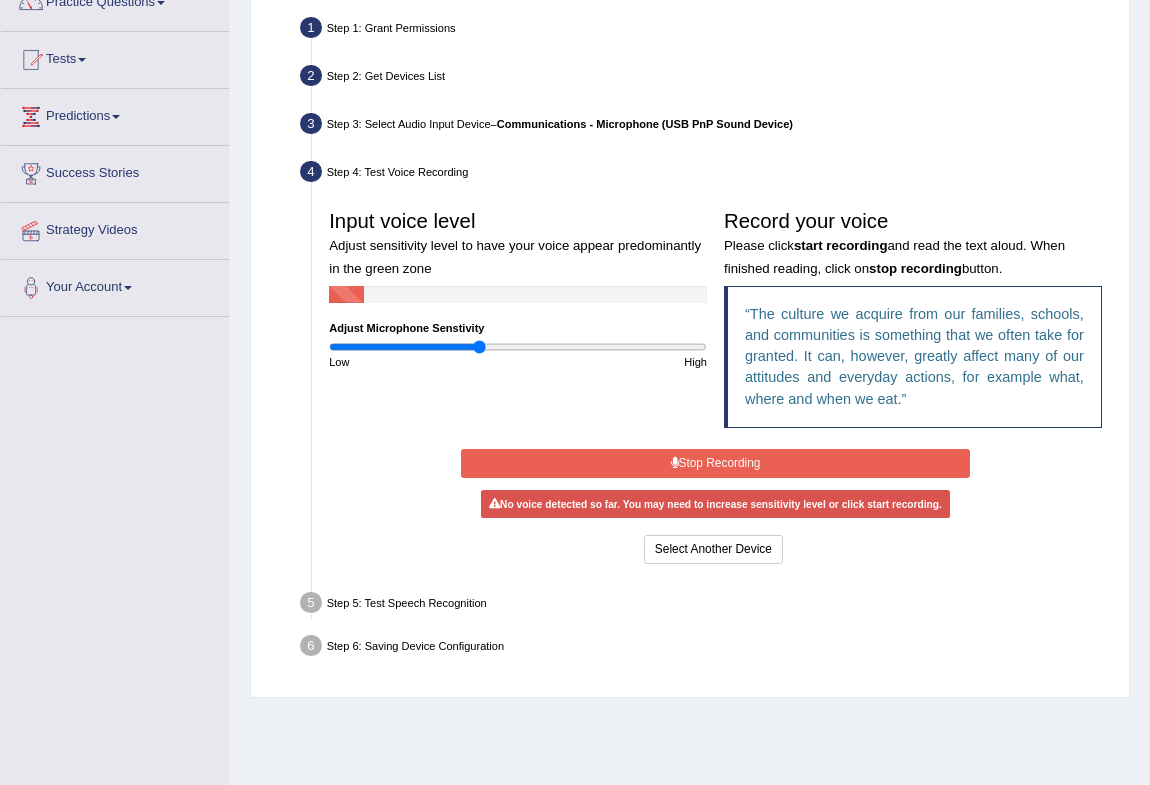 click at bounding box center [518, 347] 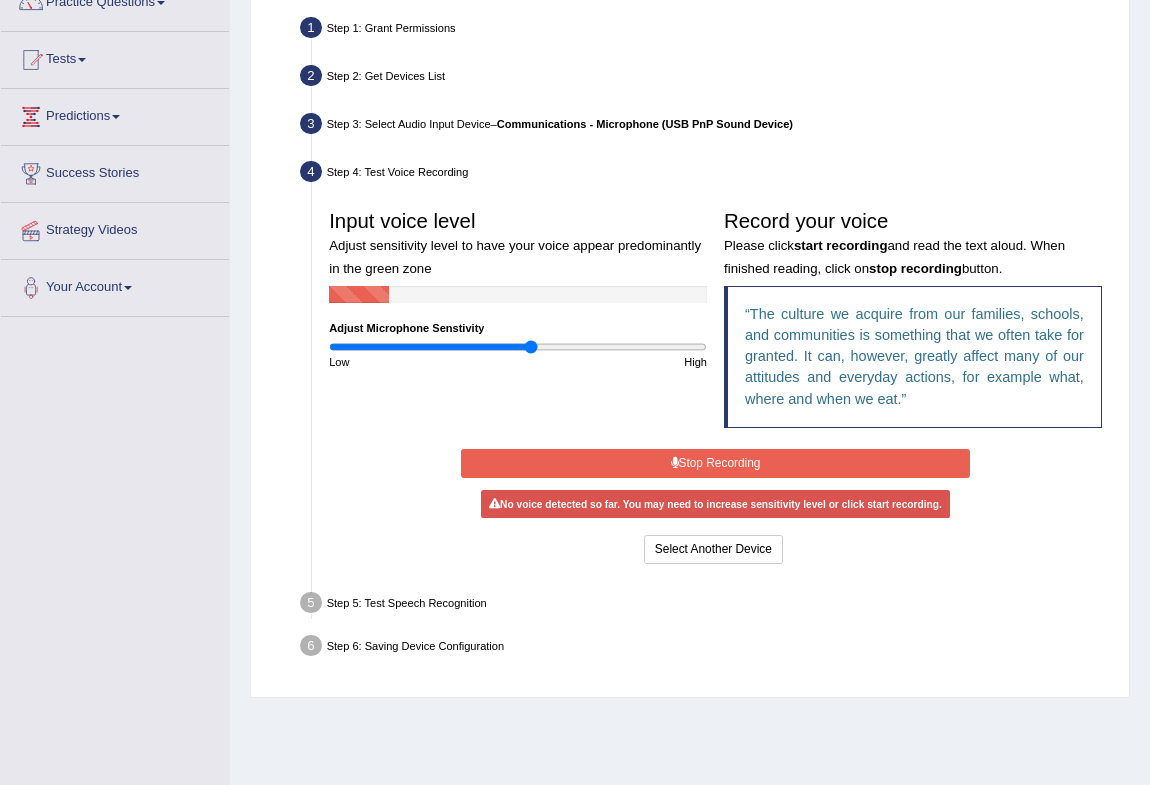 click at bounding box center [518, 347] 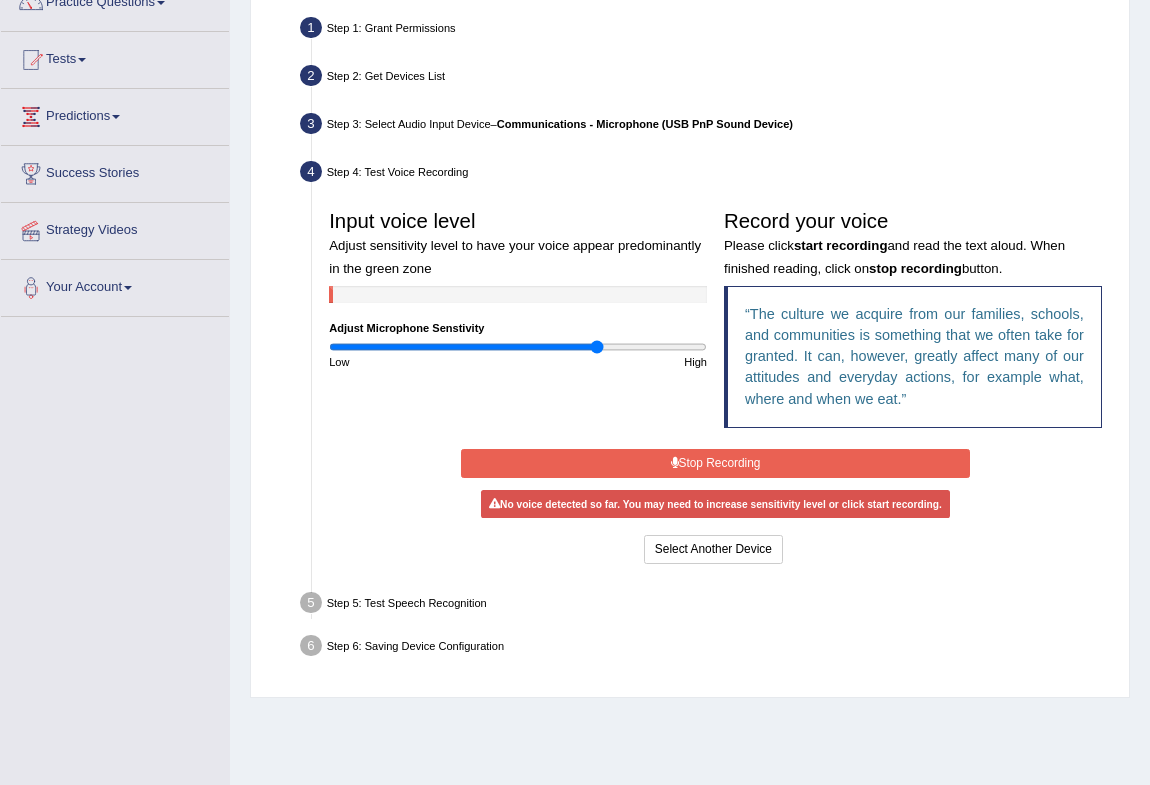 click at bounding box center (518, 347) 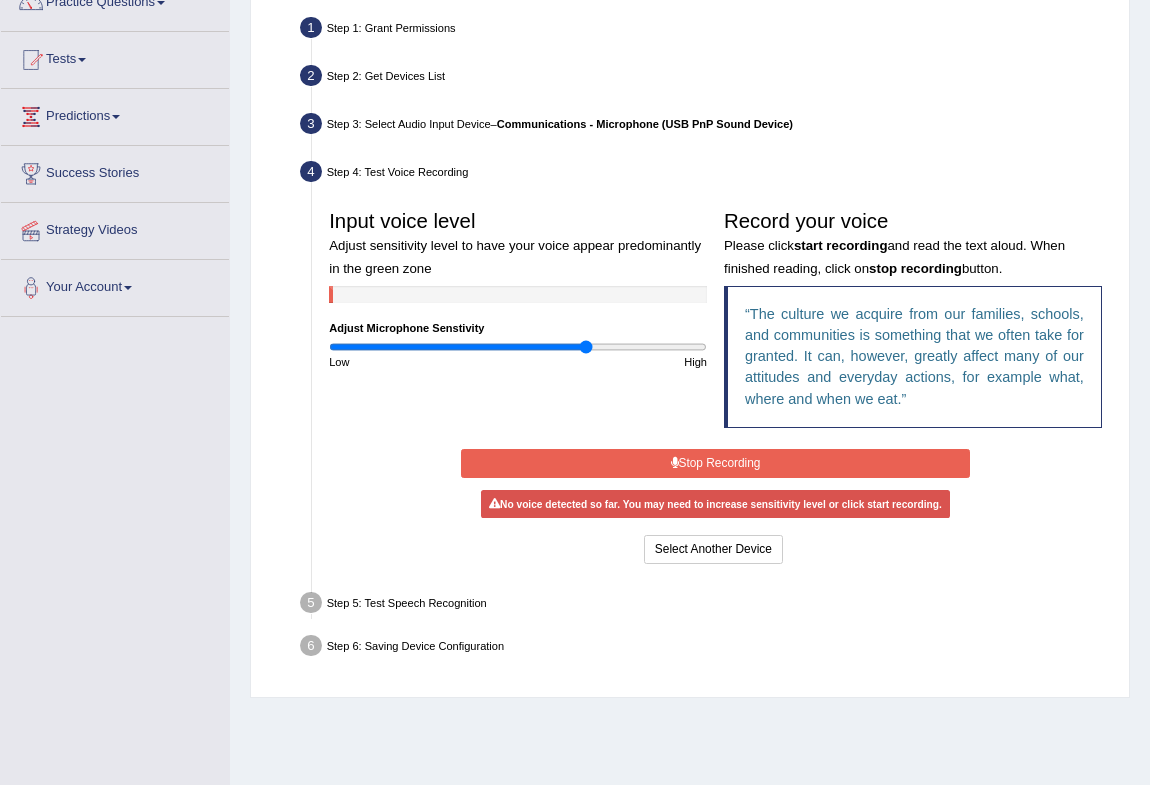 type on "1.38" 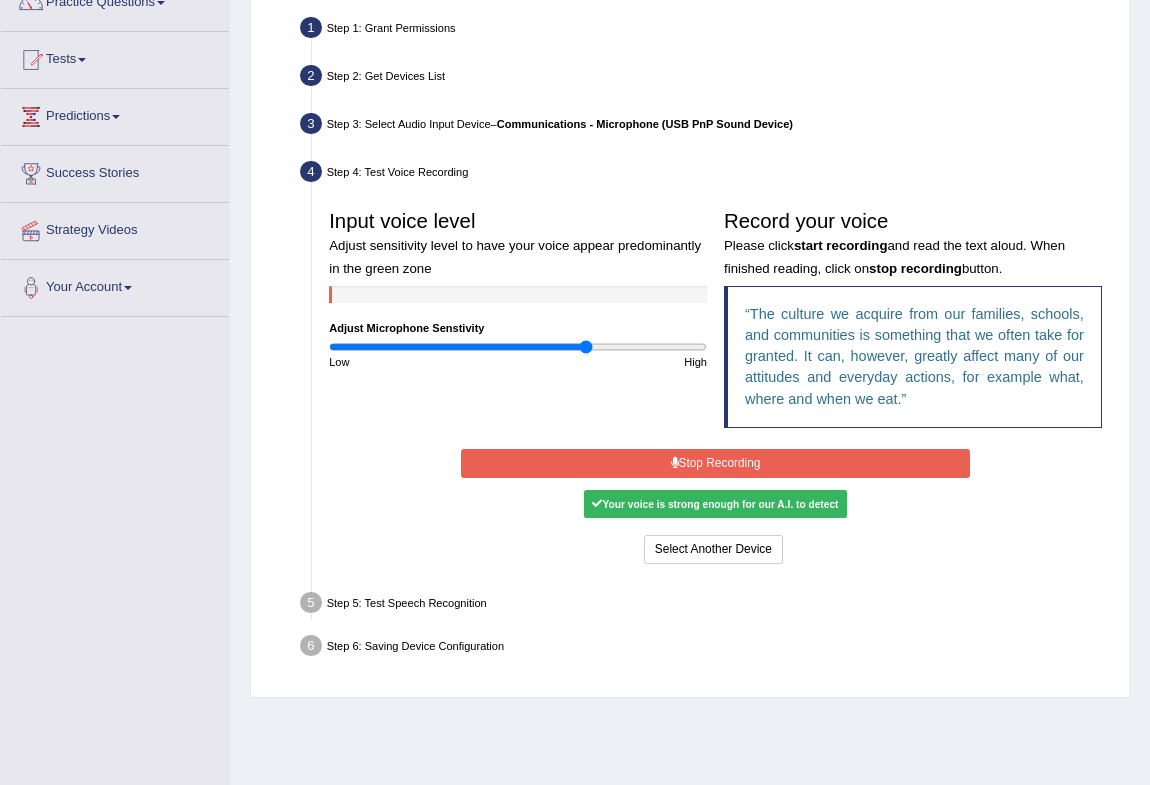 click on "Stop Recording" at bounding box center (715, 463) 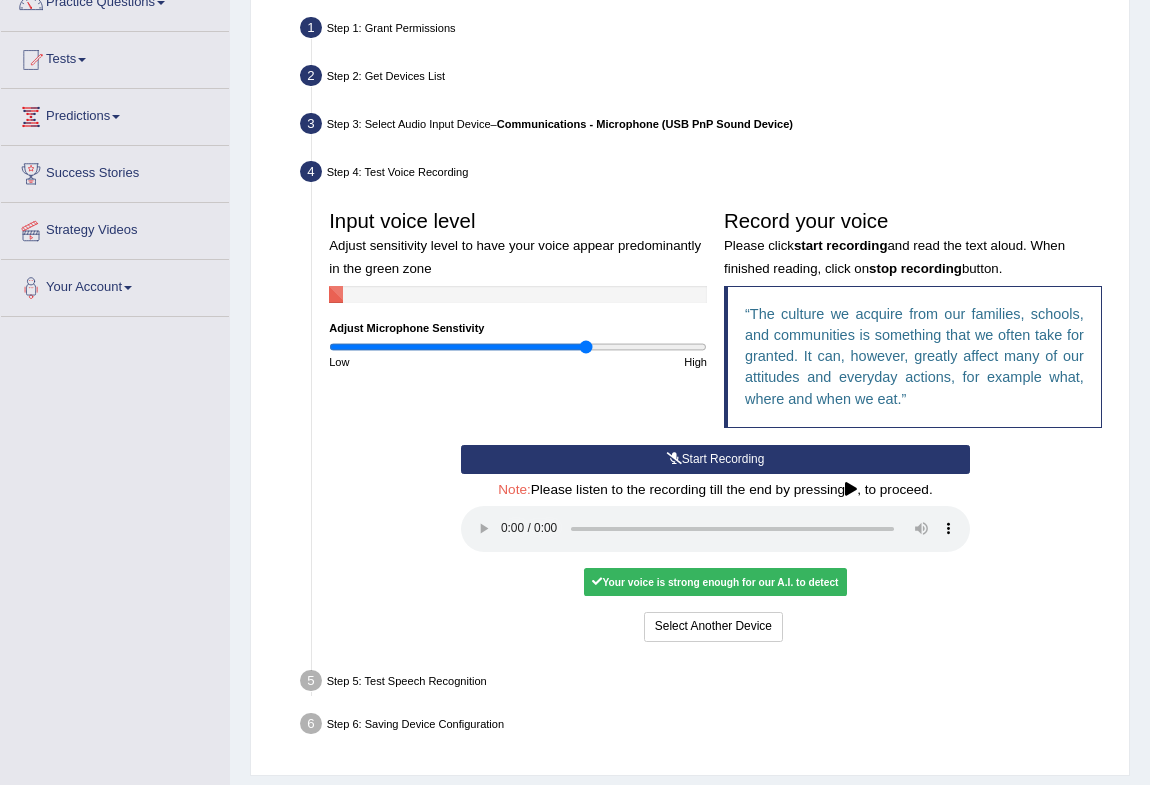 click on "Your voice is strong enough for our A.I. to detect" at bounding box center (715, 582) 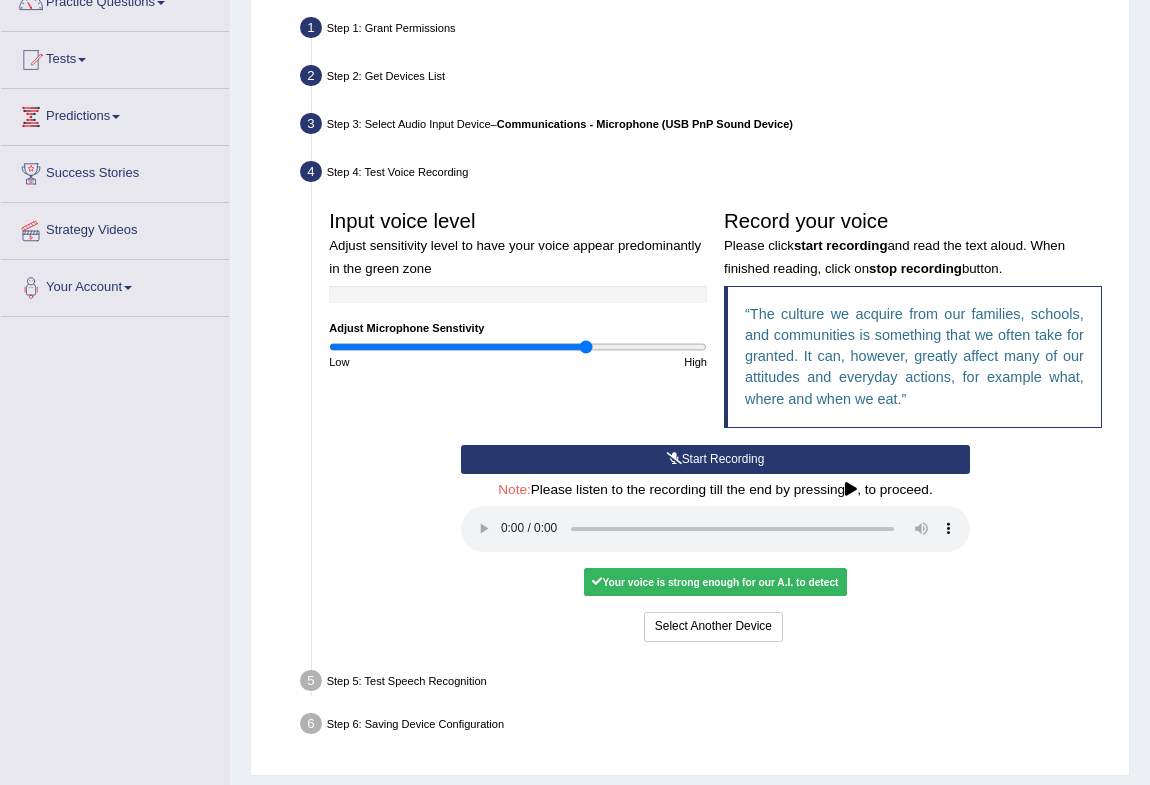 type 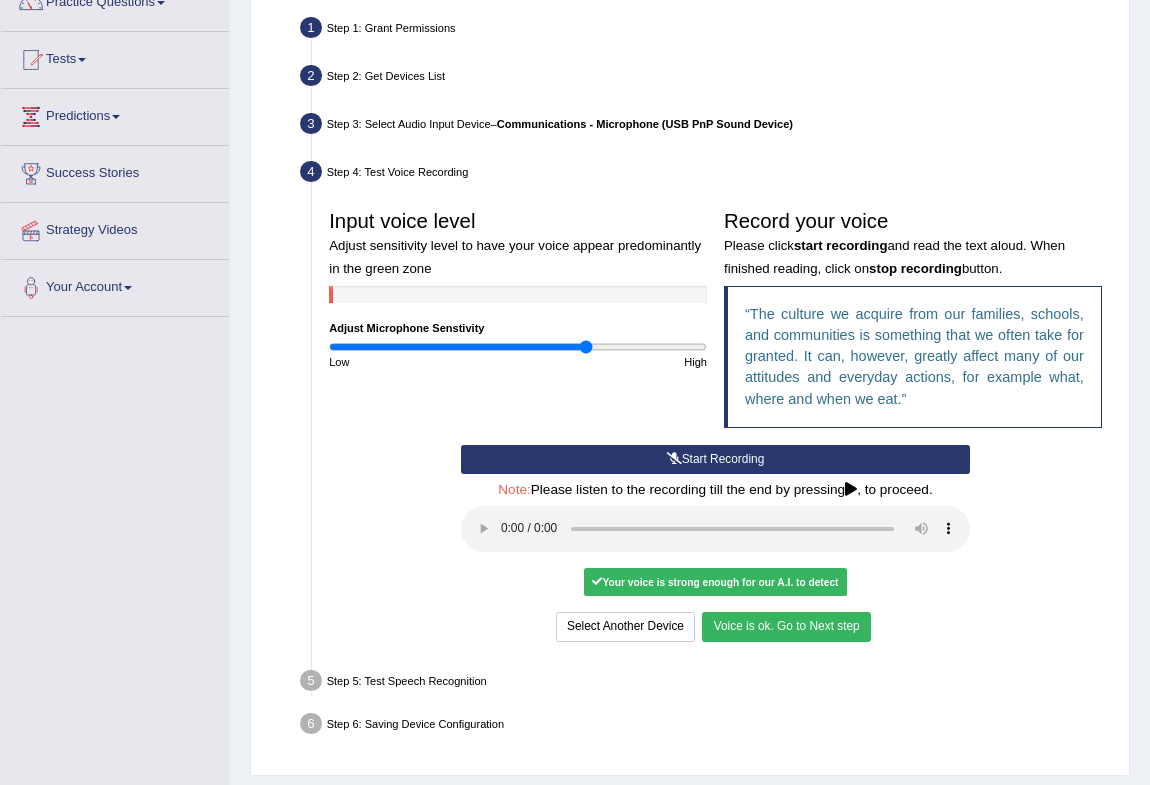 click on "Voice is ok. Go to Next step" at bounding box center [786, 626] 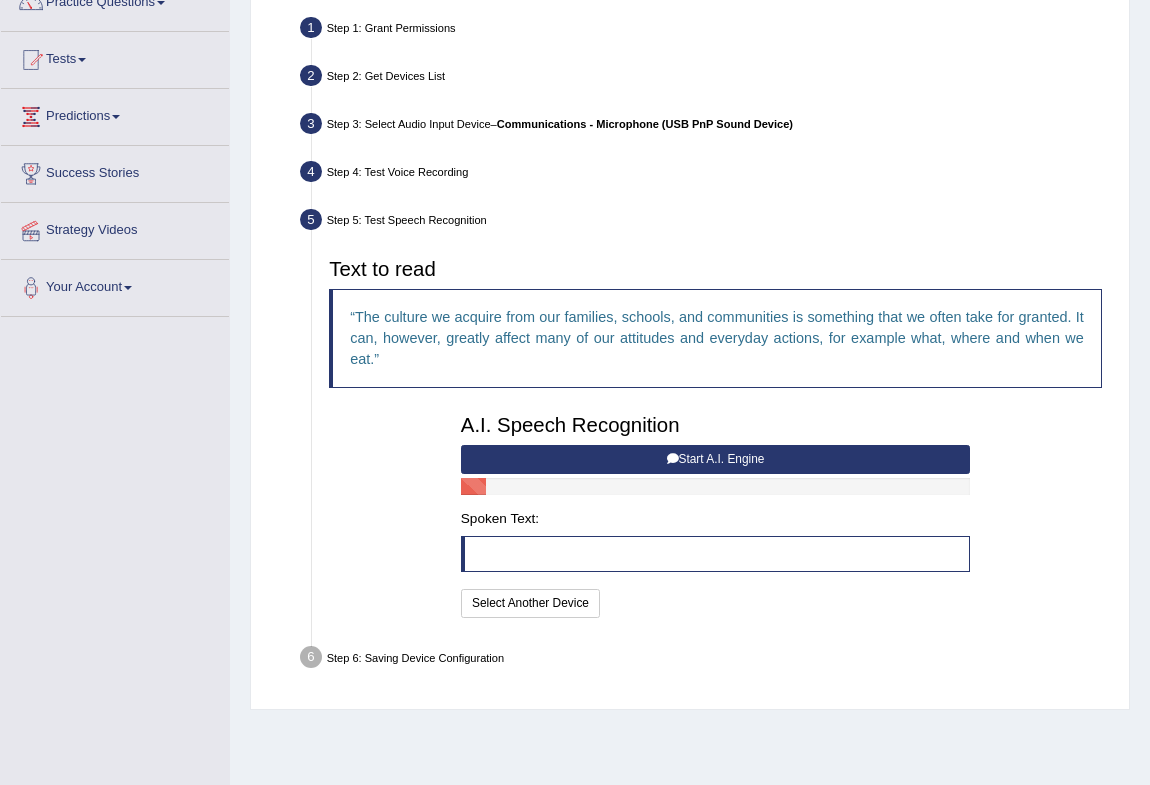 click on "Start A.I. Engine" at bounding box center (715, 459) 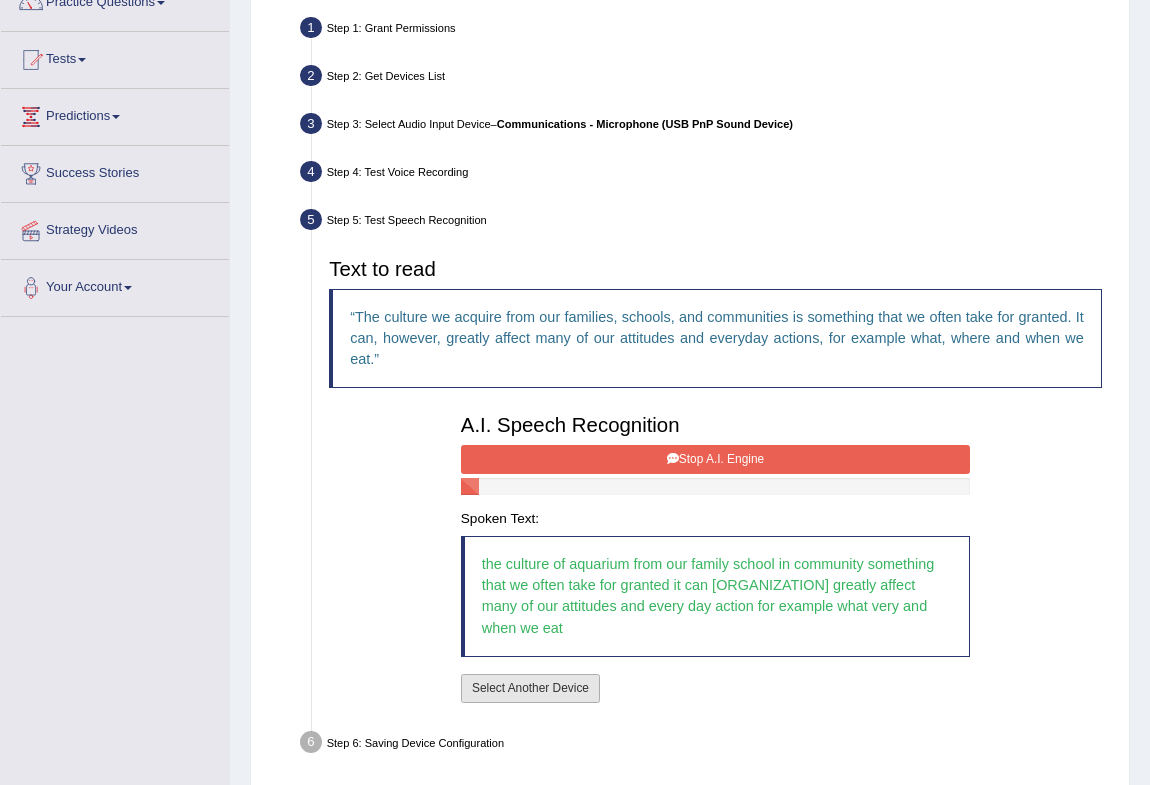 click on "Select Another Device" at bounding box center [530, 688] 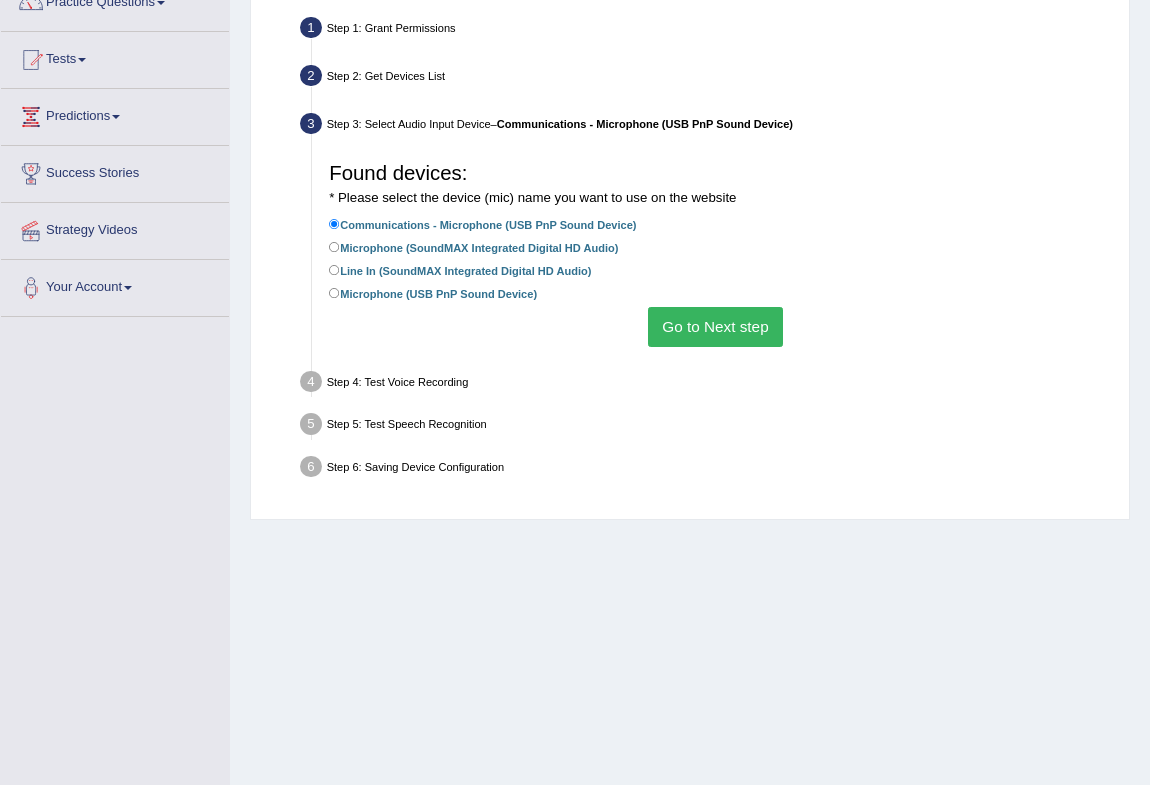 click on "Go to Next step" at bounding box center [715, 326] 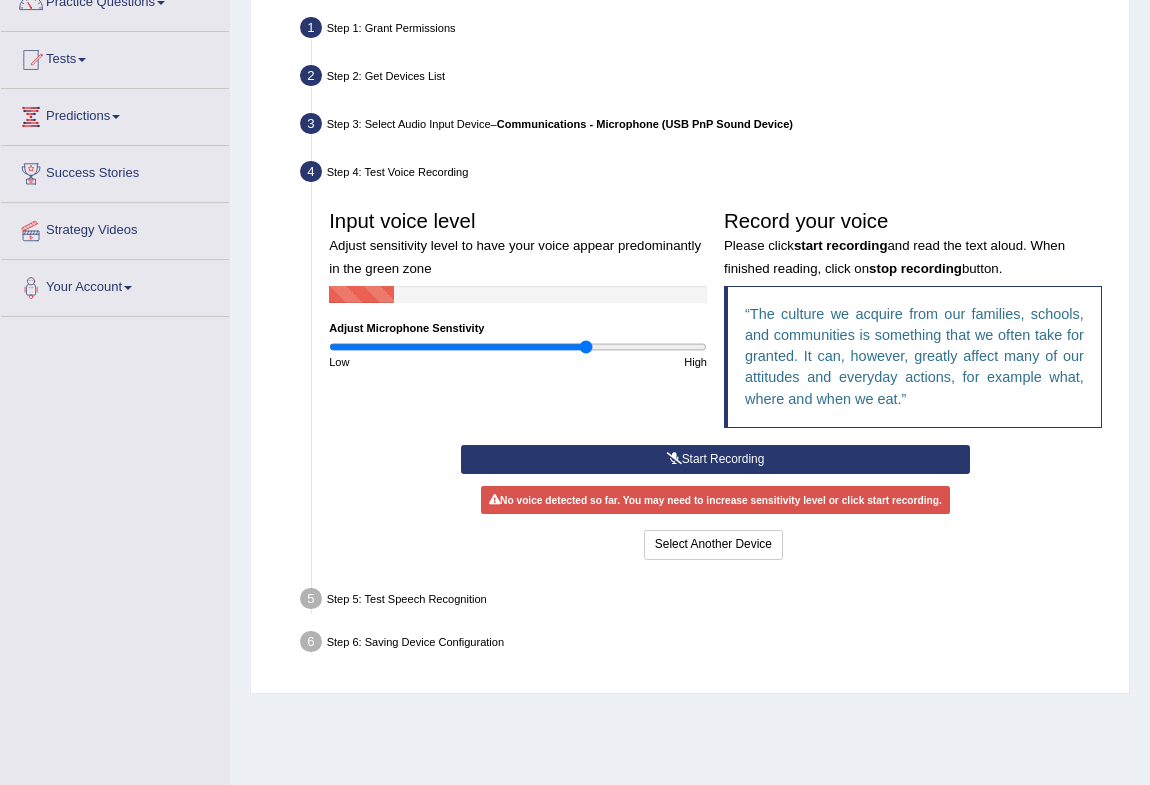 click on "Start Recording" at bounding box center (715, 459) 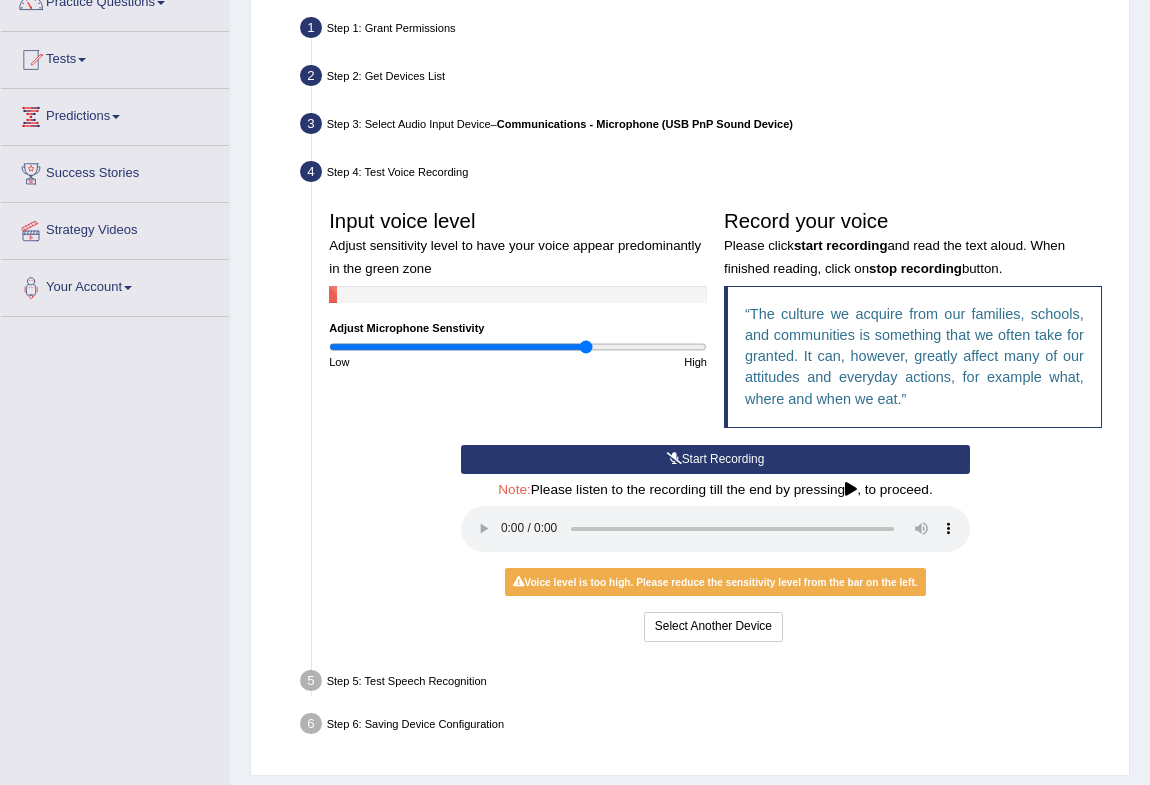 click on "Start Recording" at bounding box center [715, 459] 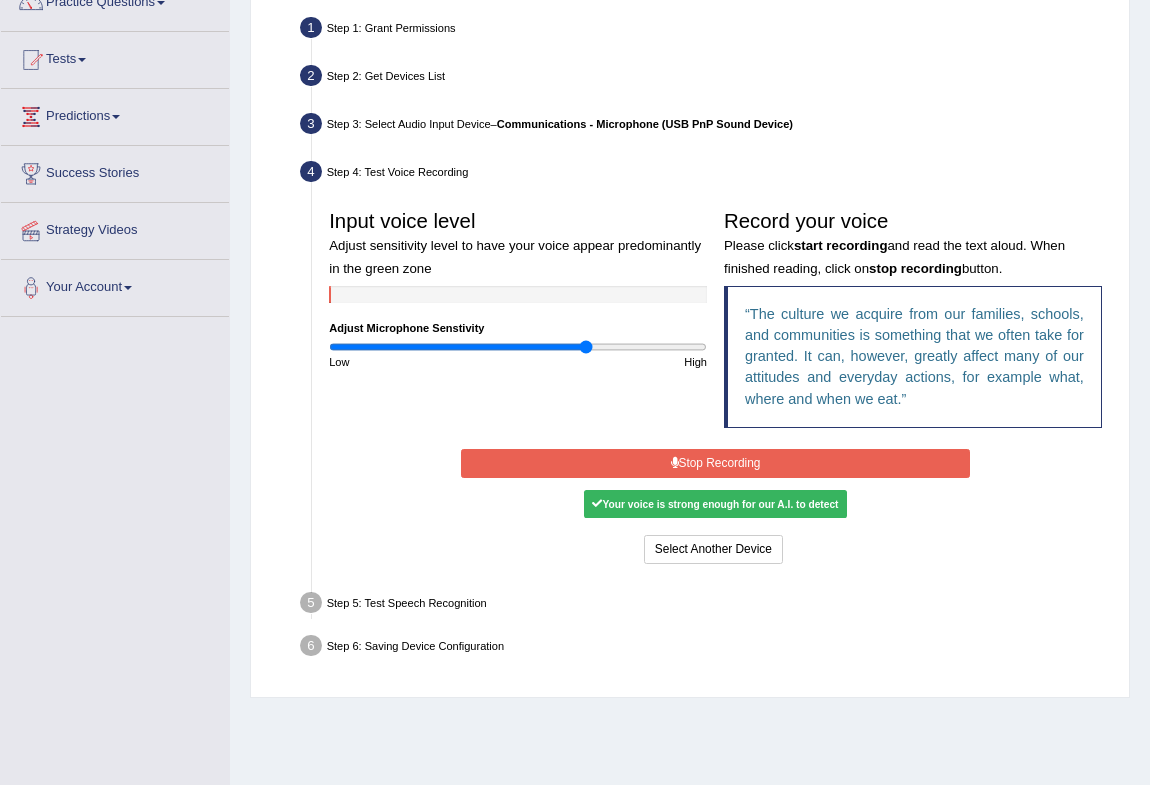 click on "Stop Recording" at bounding box center [715, 463] 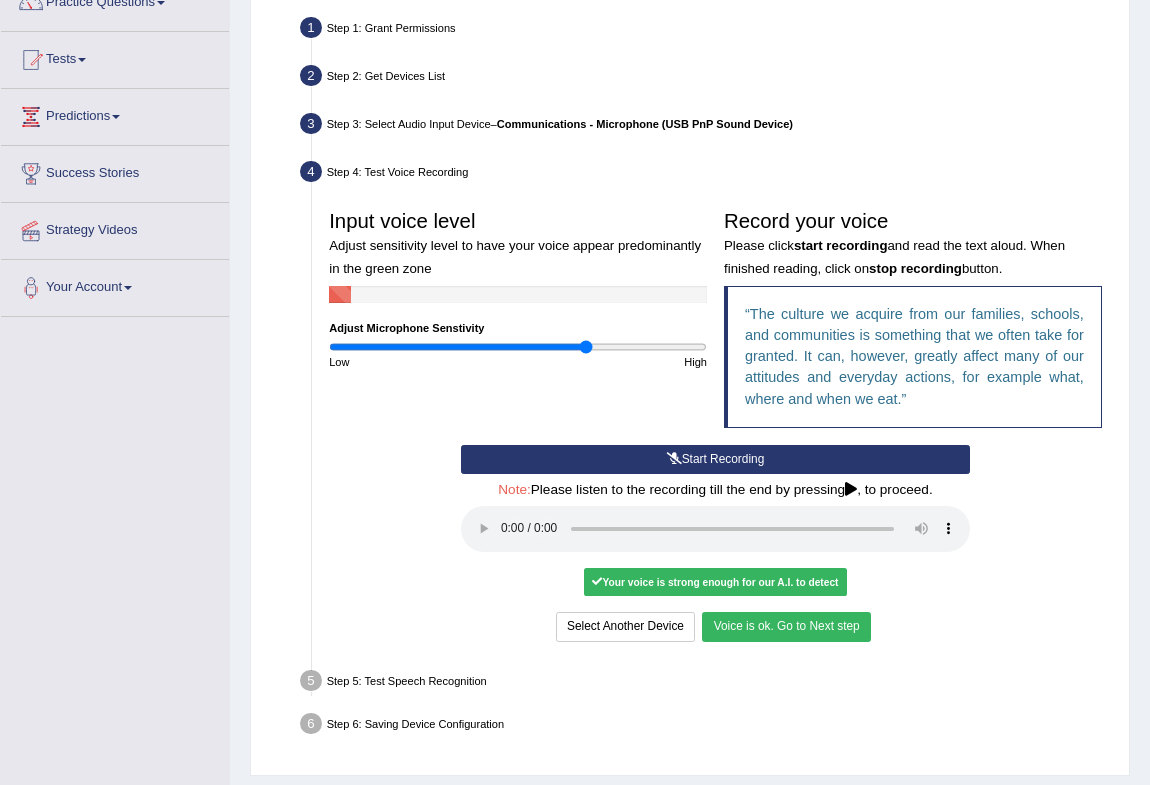 click on "Voice is ok. Go to Next step" at bounding box center [786, 626] 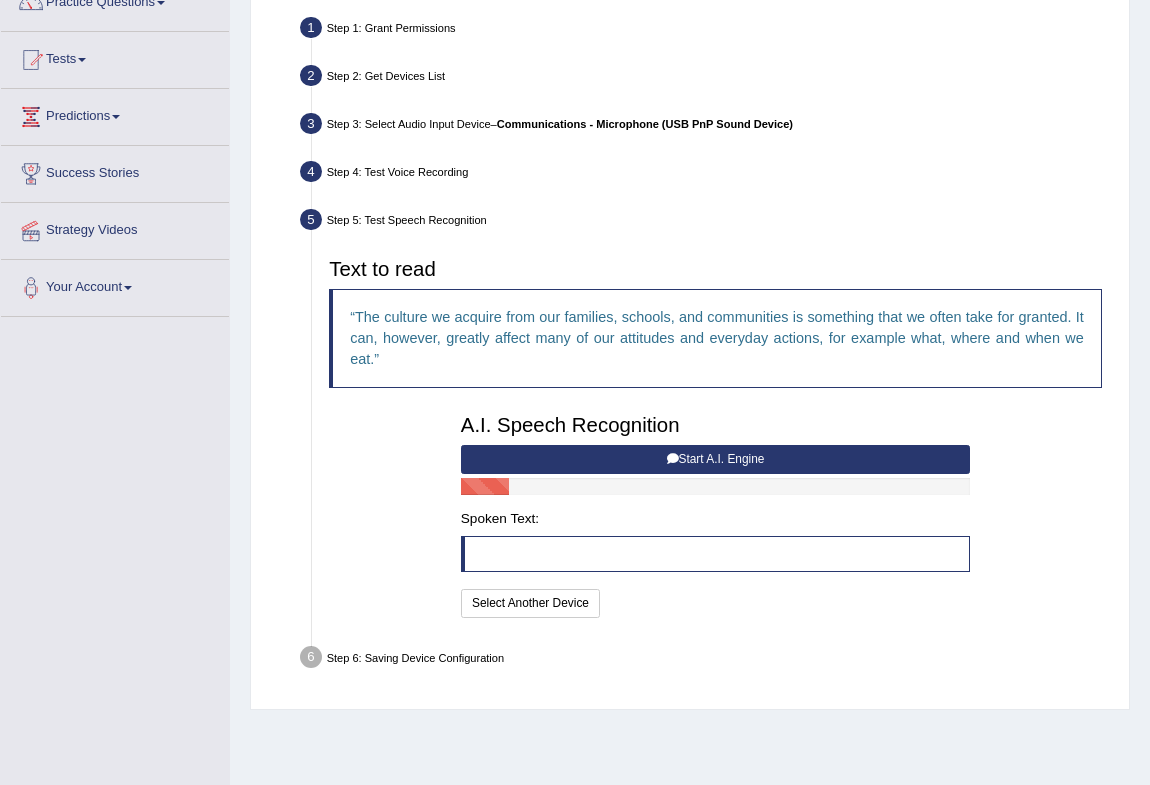 click on "Start A.I. Engine" at bounding box center [715, 459] 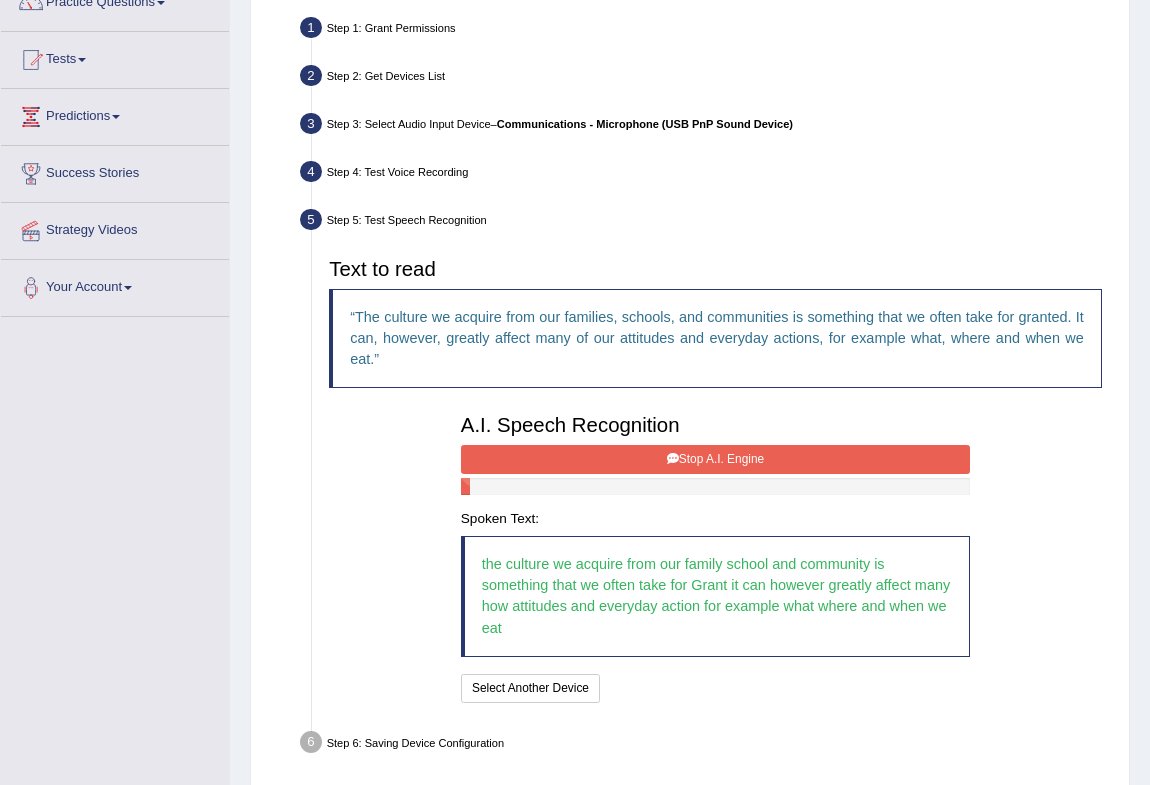 click on "Stop A.I. Engine" at bounding box center [715, 459] 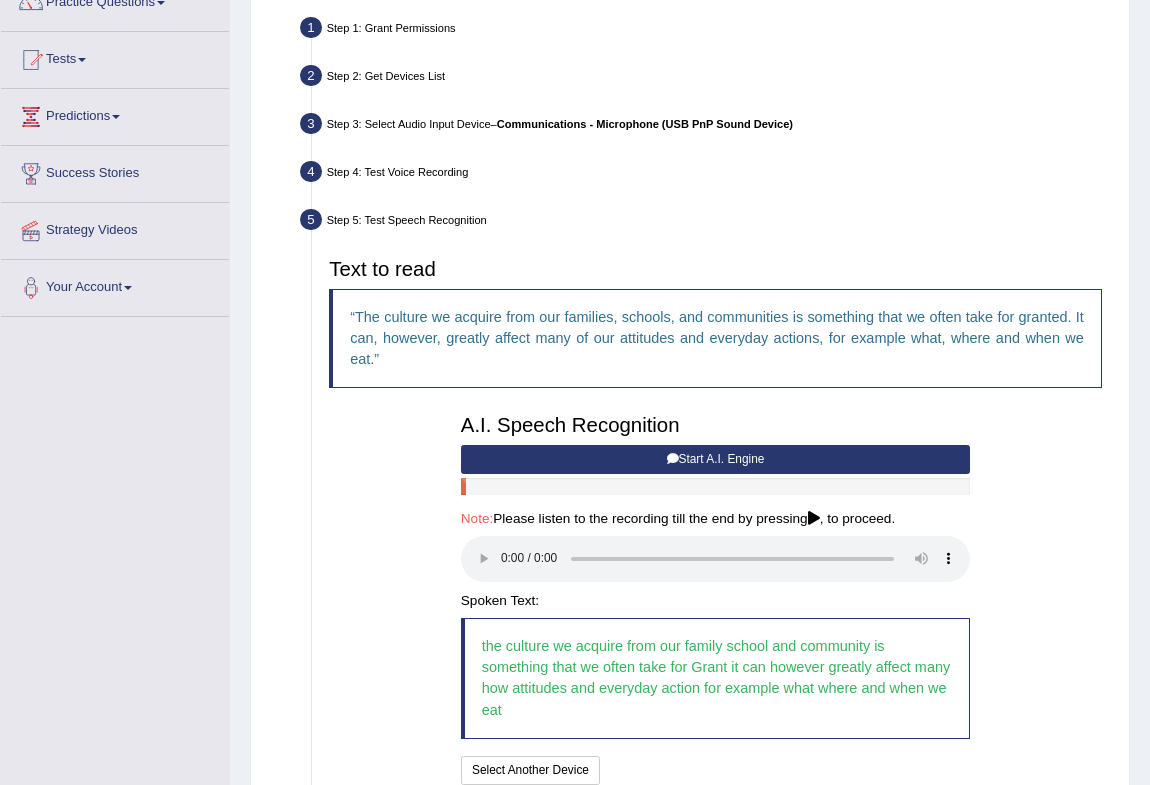 type 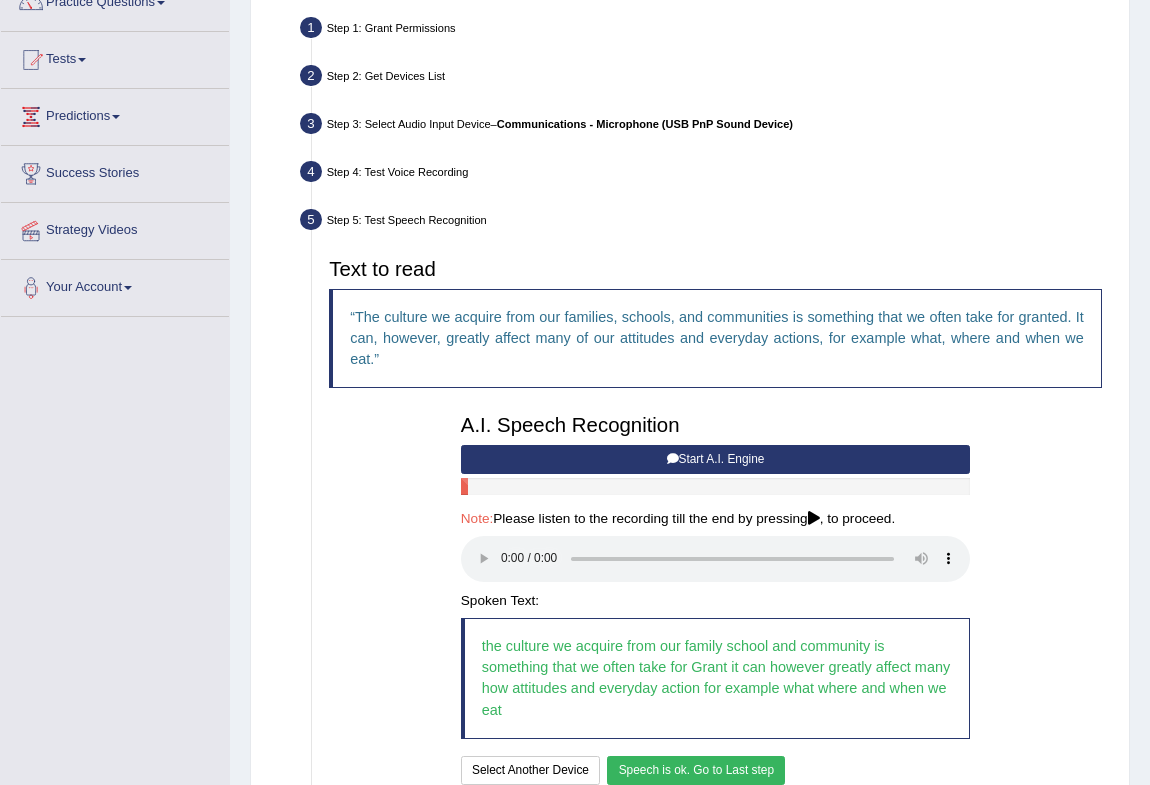 click on "Speech is ok. Go to Last step" at bounding box center (696, 770) 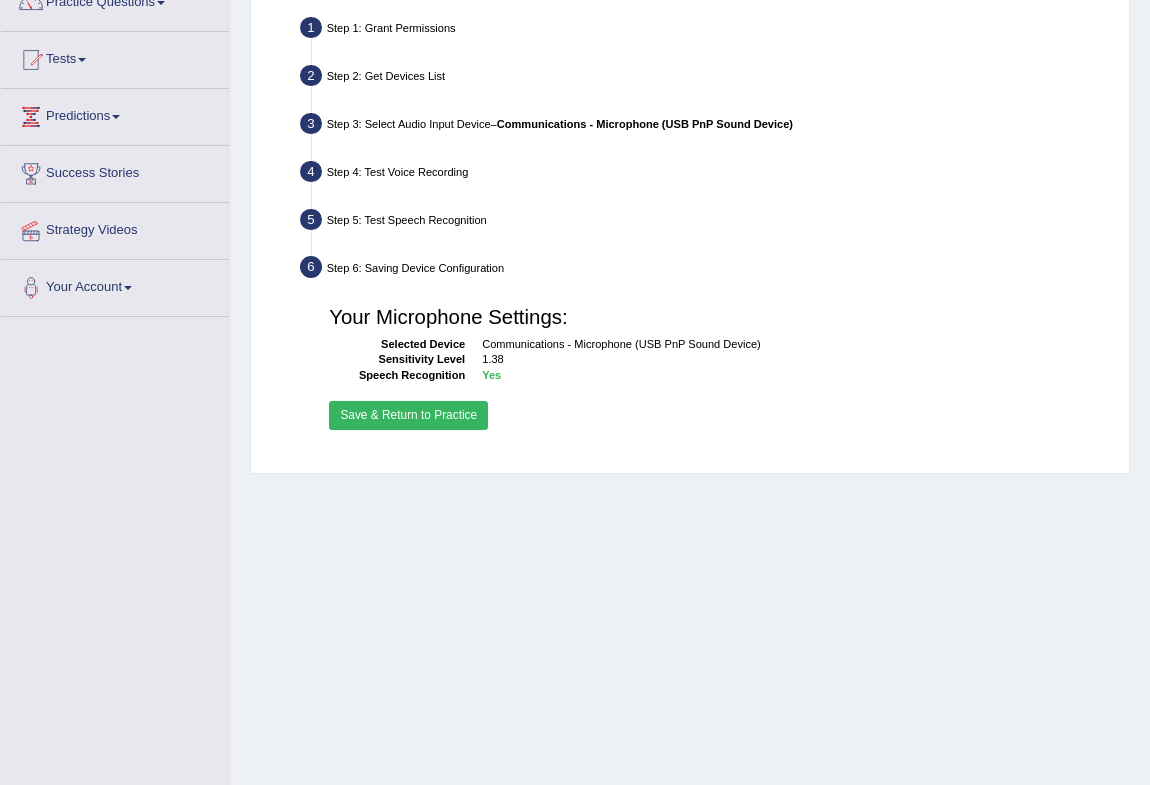 click on "Save & Return to Practice" at bounding box center [408, 415] 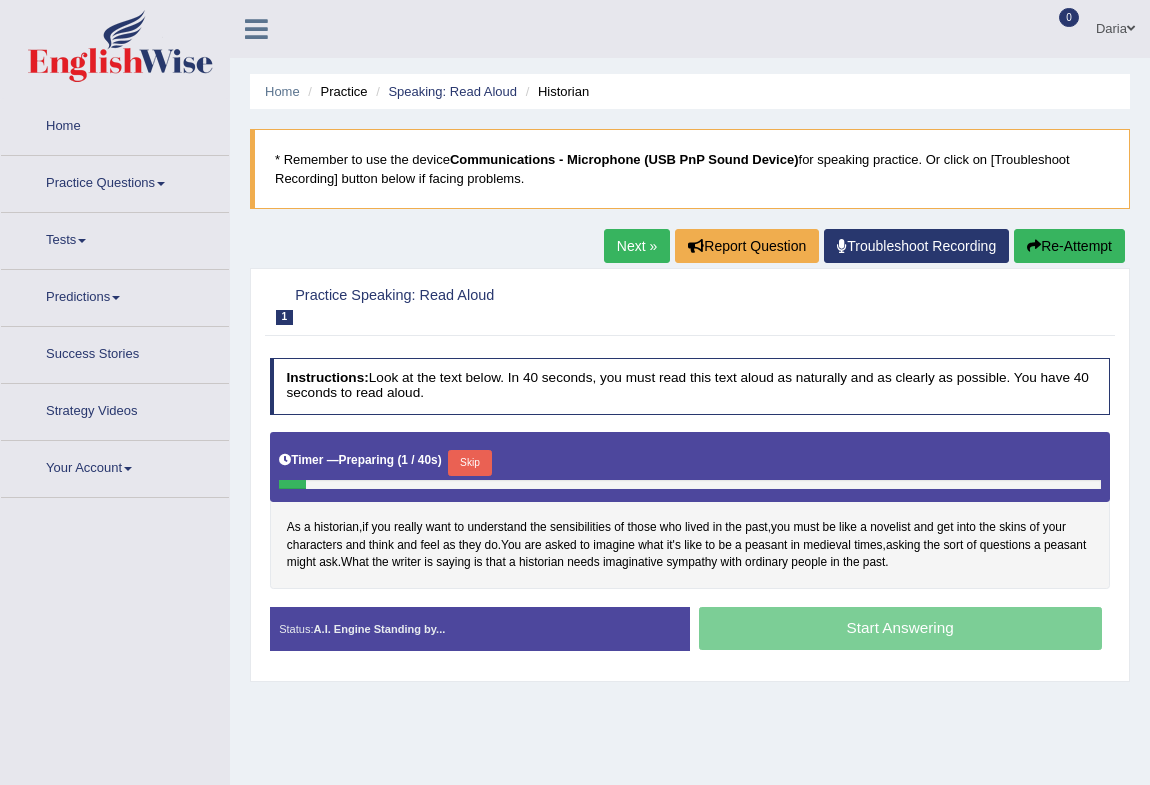 scroll, scrollTop: 0, scrollLeft: 0, axis: both 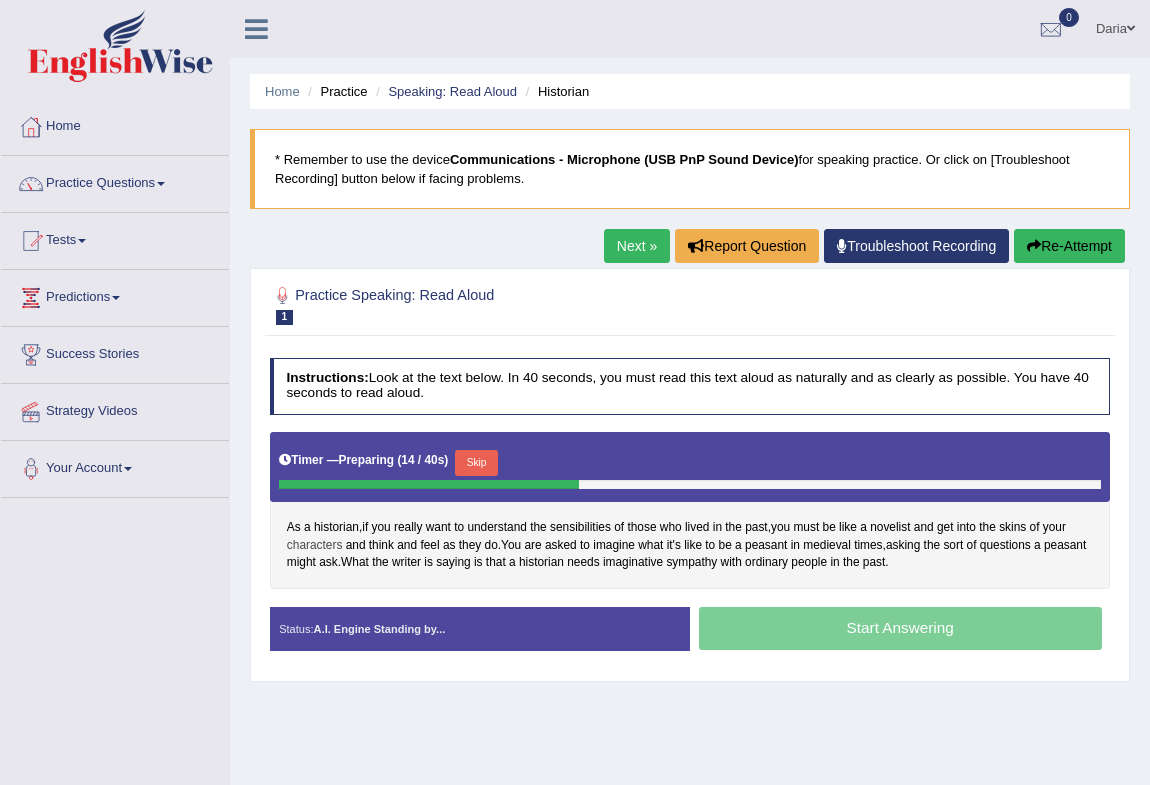 click on "characters" at bounding box center (315, 546) 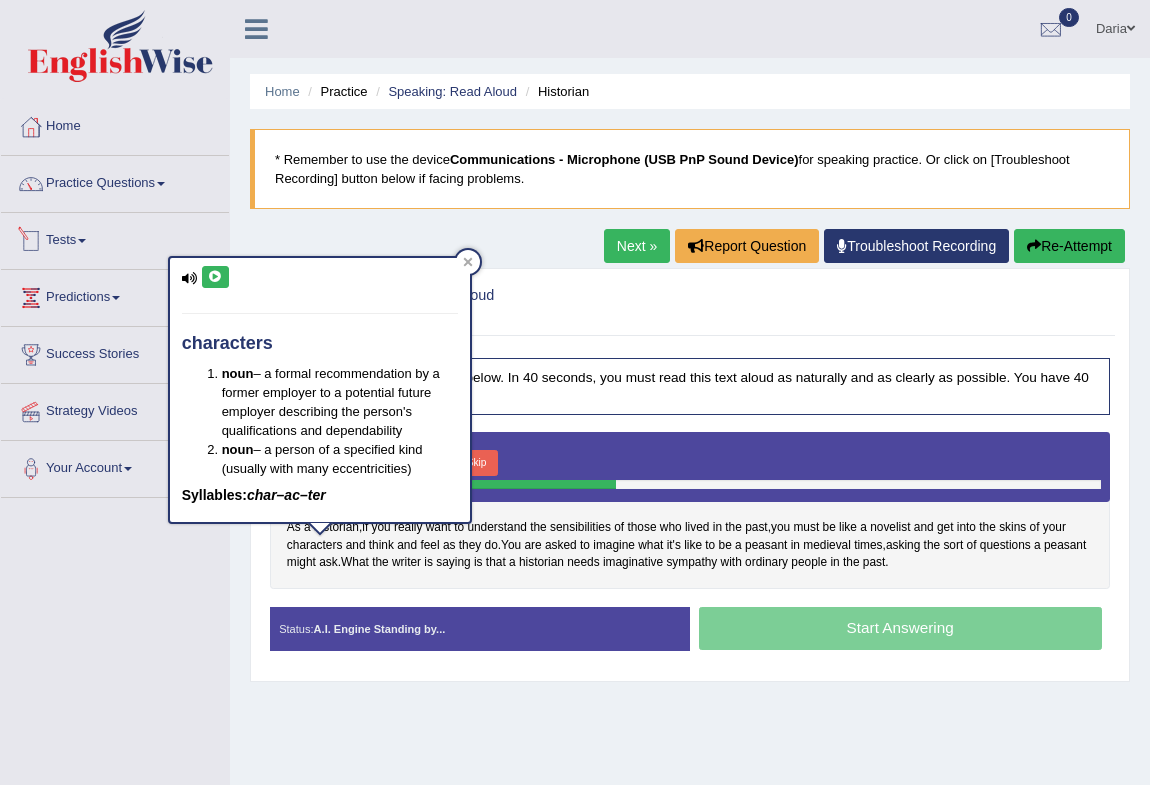 click at bounding box center (215, 277) 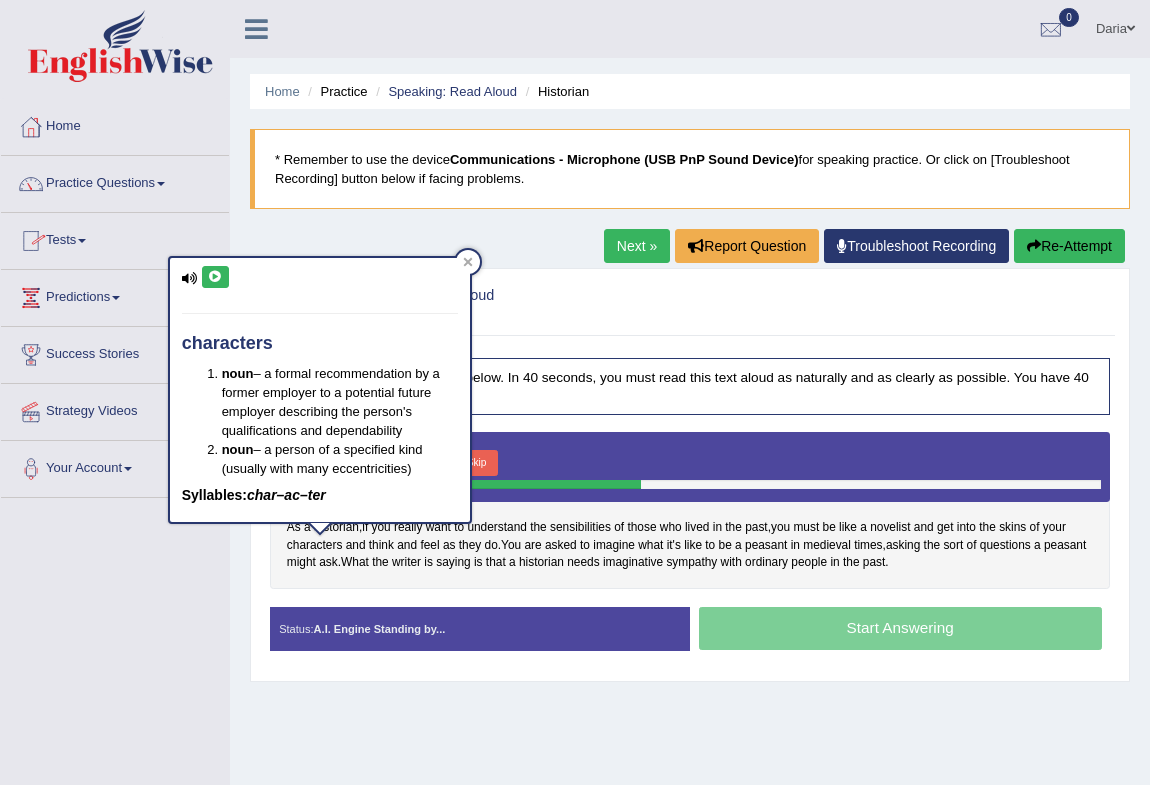 click at bounding box center (215, 277) 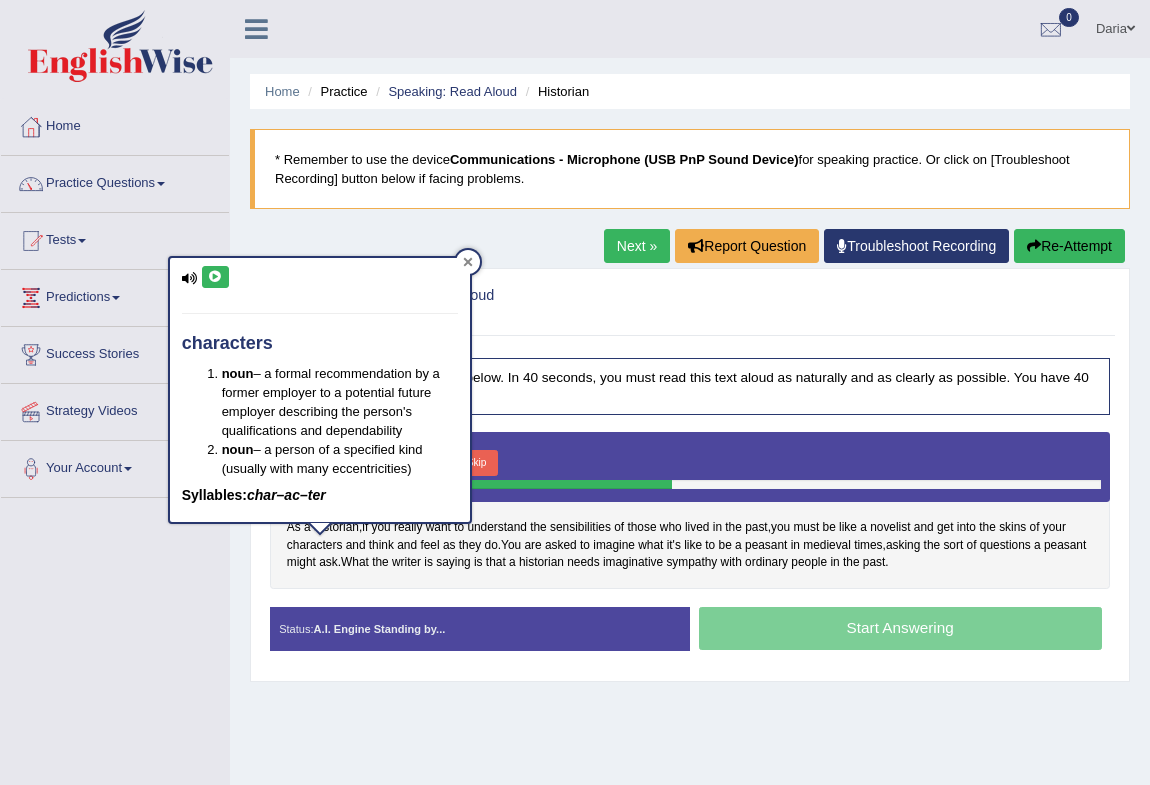 click at bounding box center [468, 262] 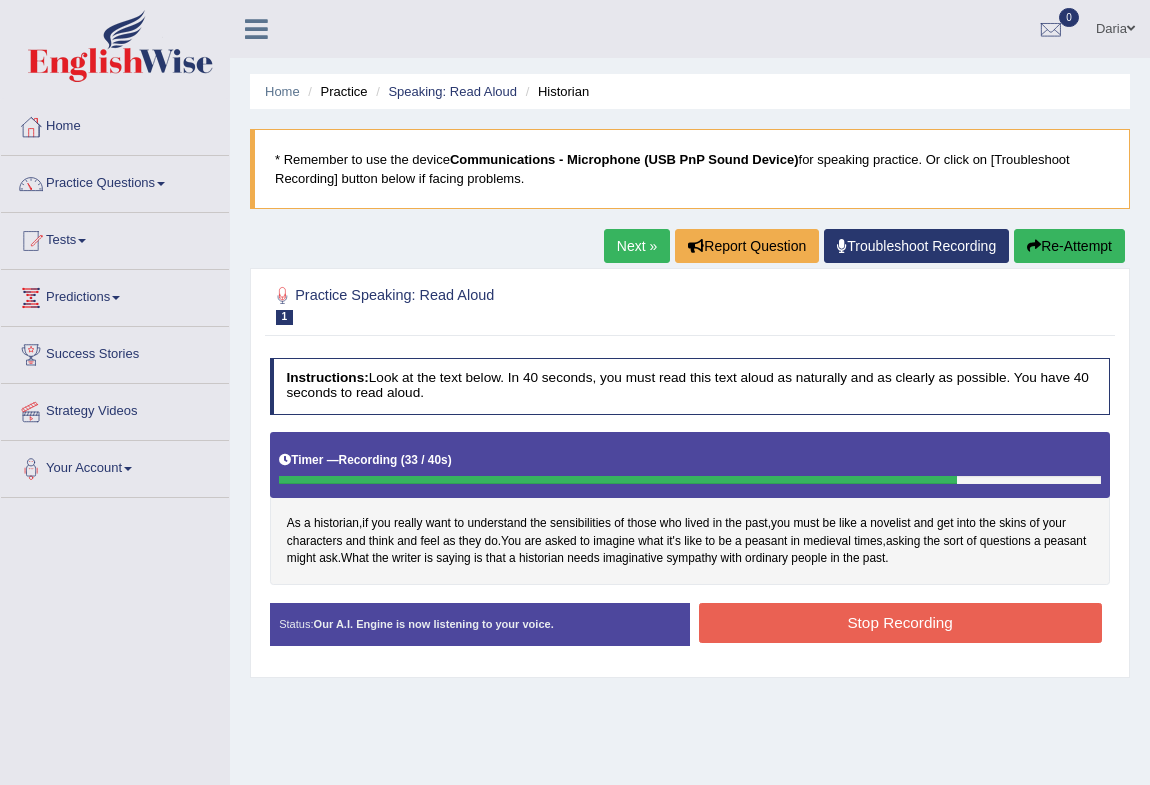 click on "Stop Recording" at bounding box center [900, 622] 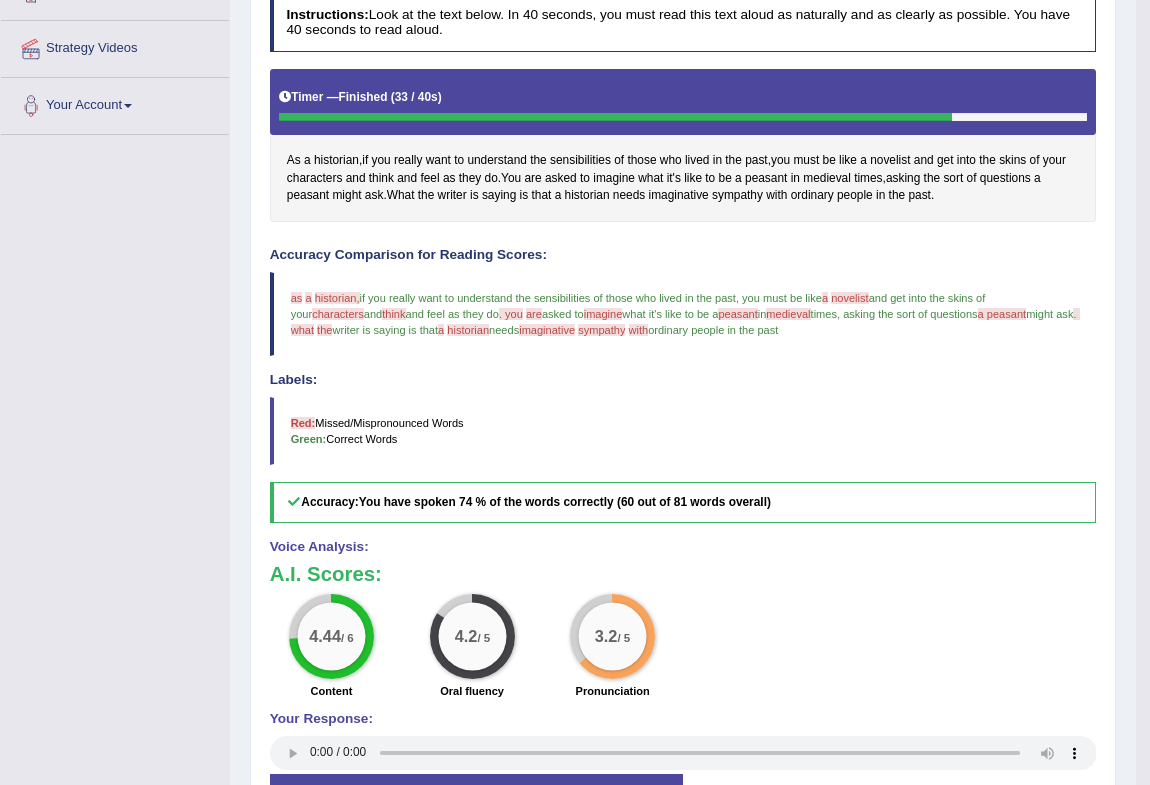 scroll, scrollTop: 272, scrollLeft: 0, axis: vertical 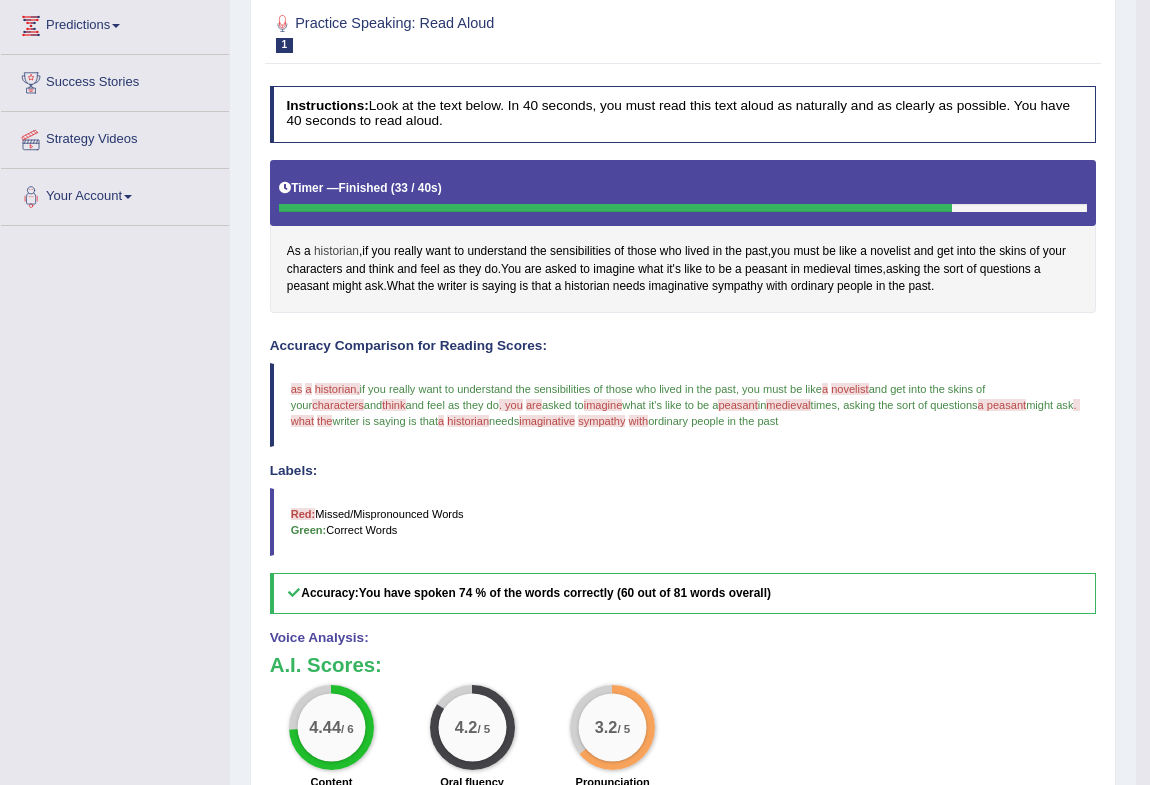 click on "historian" at bounding box center [336, 252] 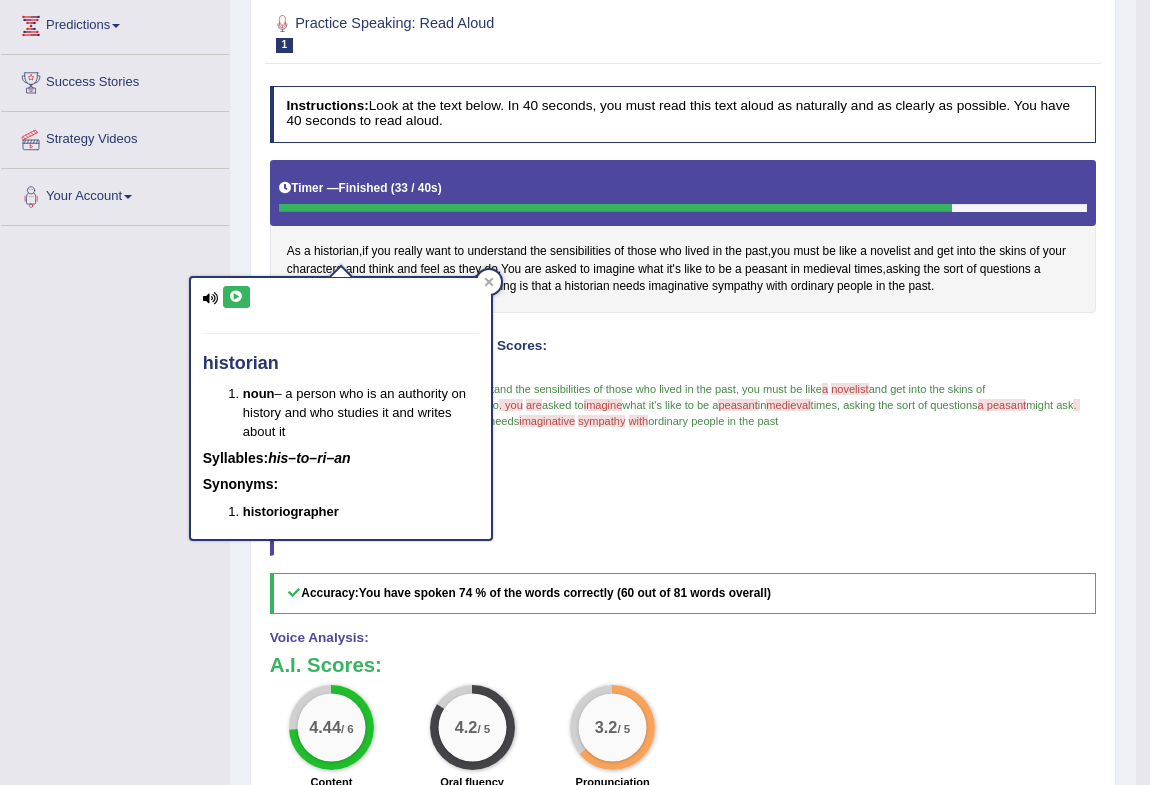 click at bounding box center [236, 297] 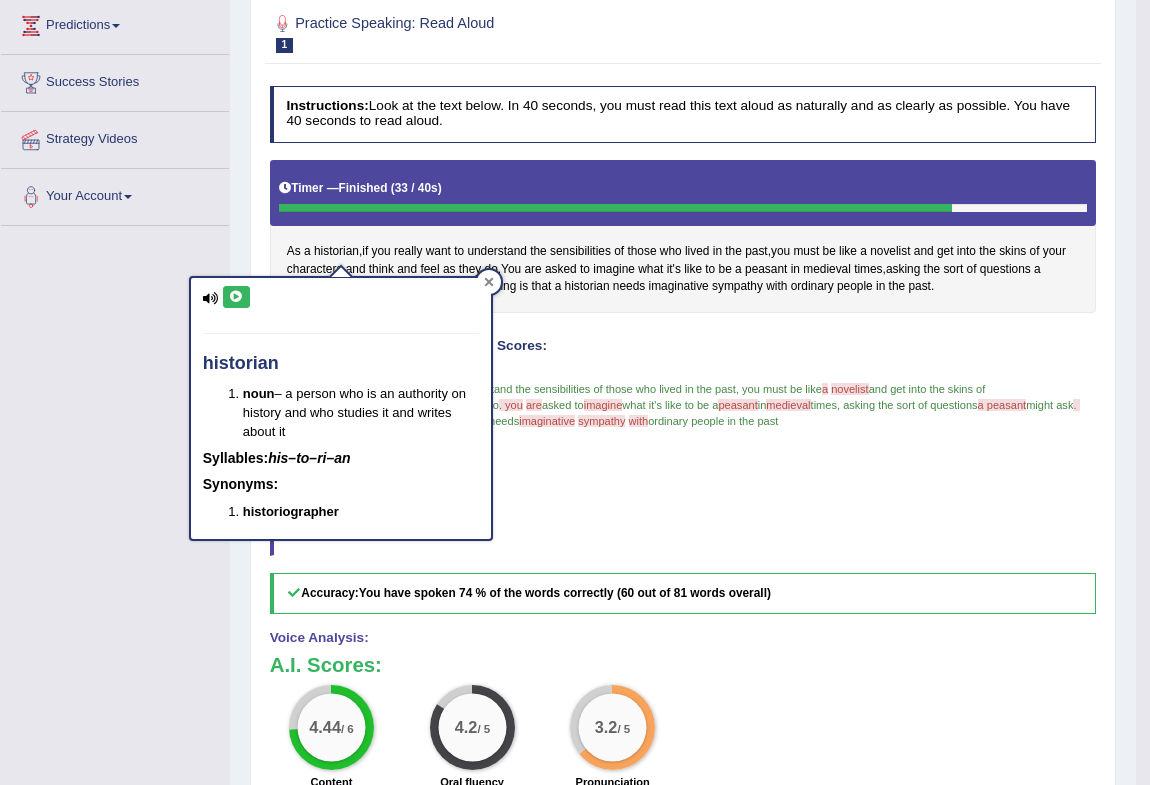 click 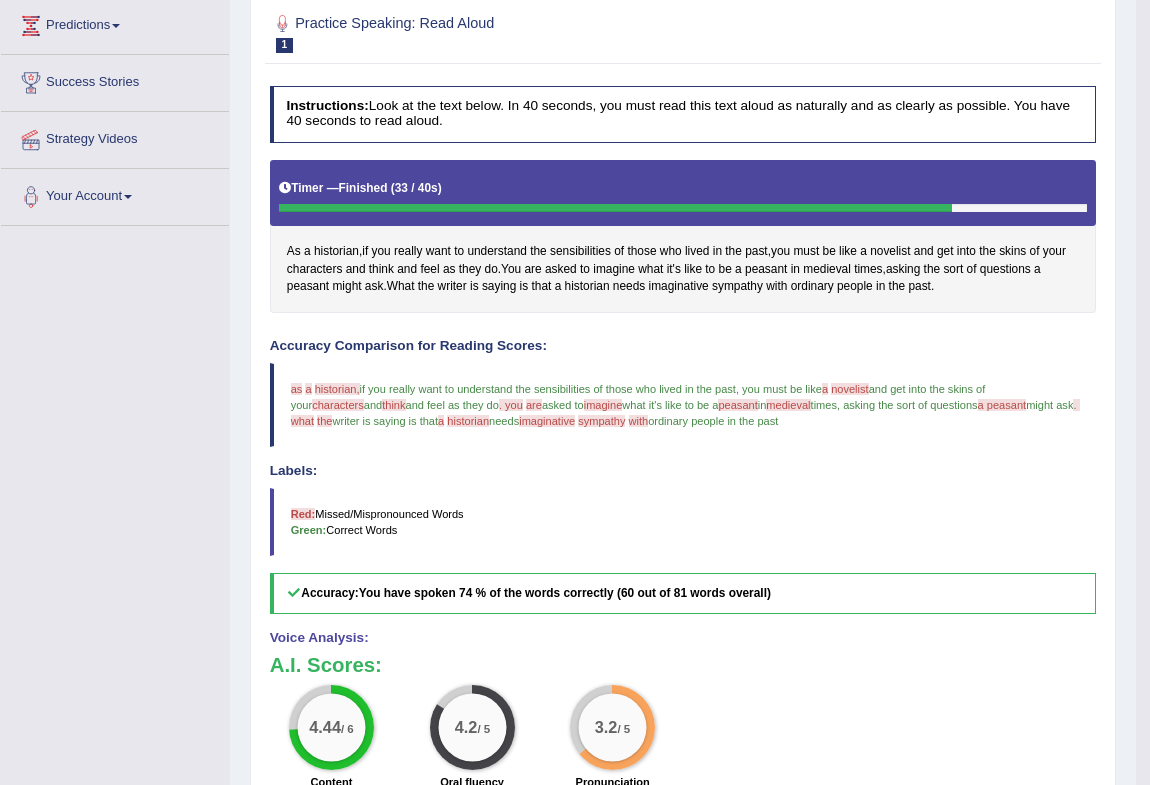 click on "novelist" at bounding box center [849, 389] 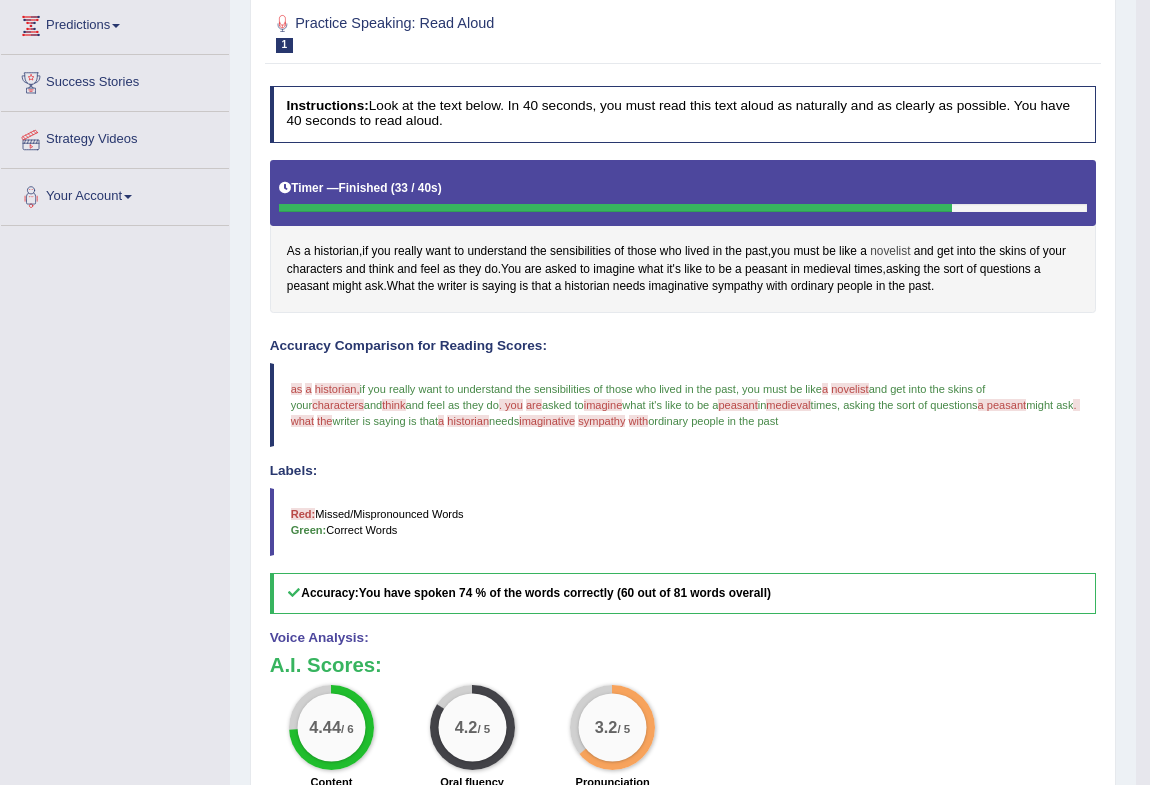 click on "novelist" at bounding box center [890, 252] 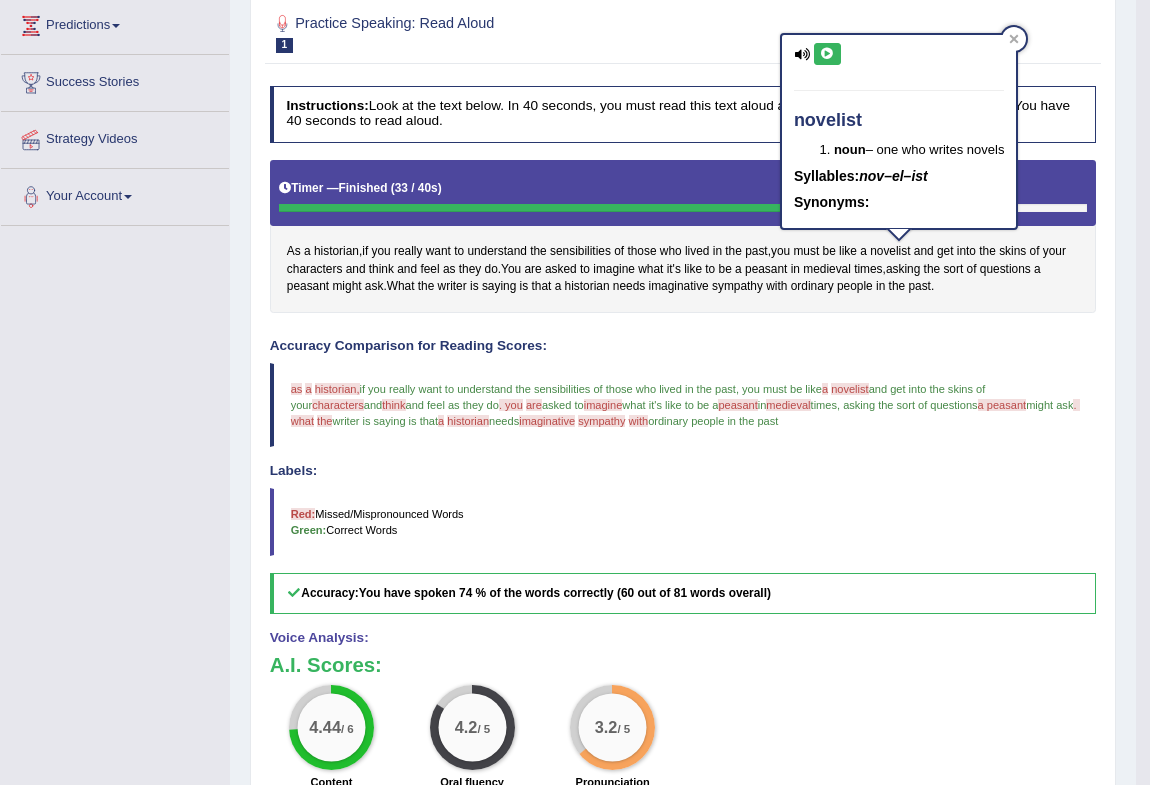 drag, startPoint x: 823, startPoint y: 50, endPoint x: 830, endPoint y: 60, distance: 12.206555 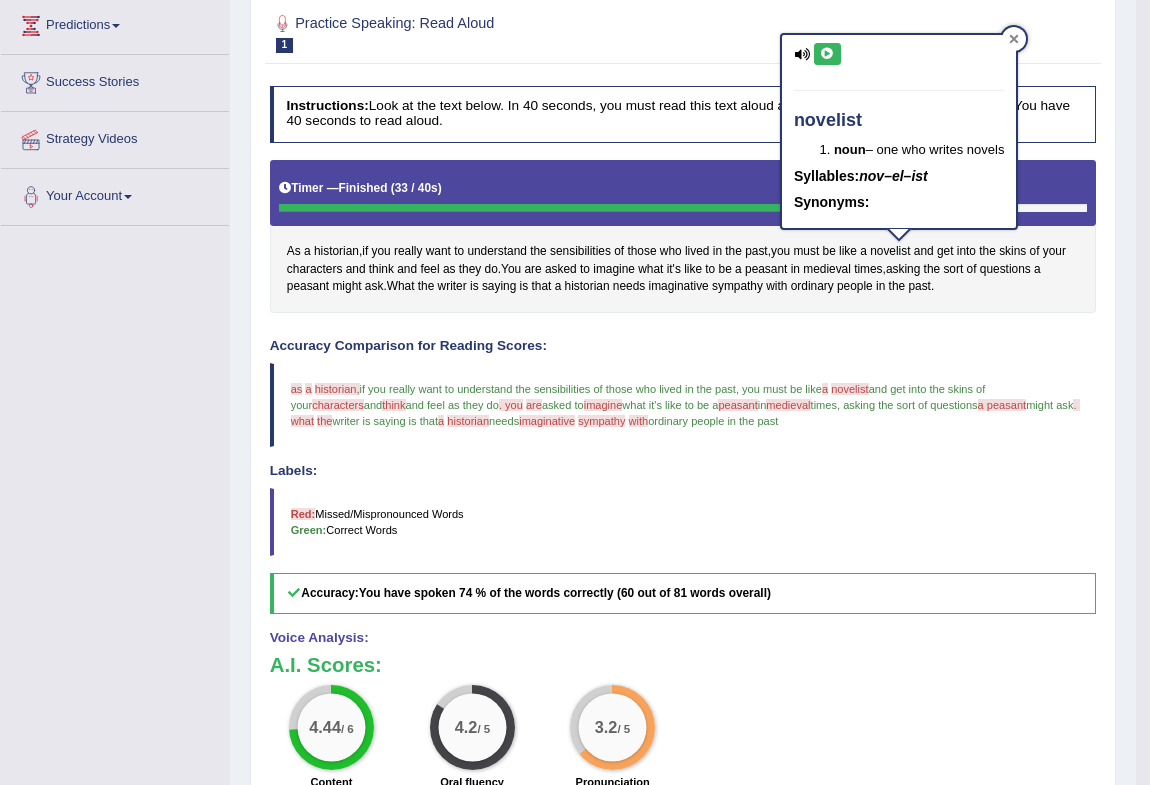 click 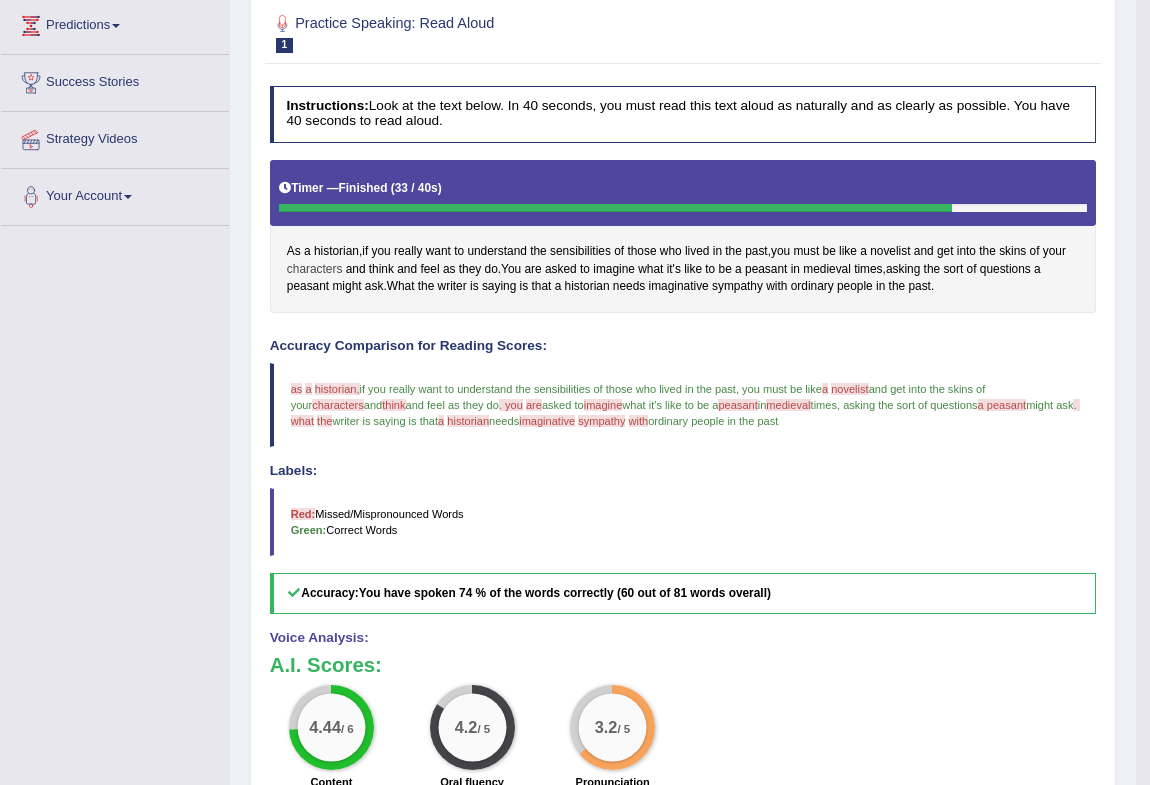 click on "characters" at bounding box center [315, 270] 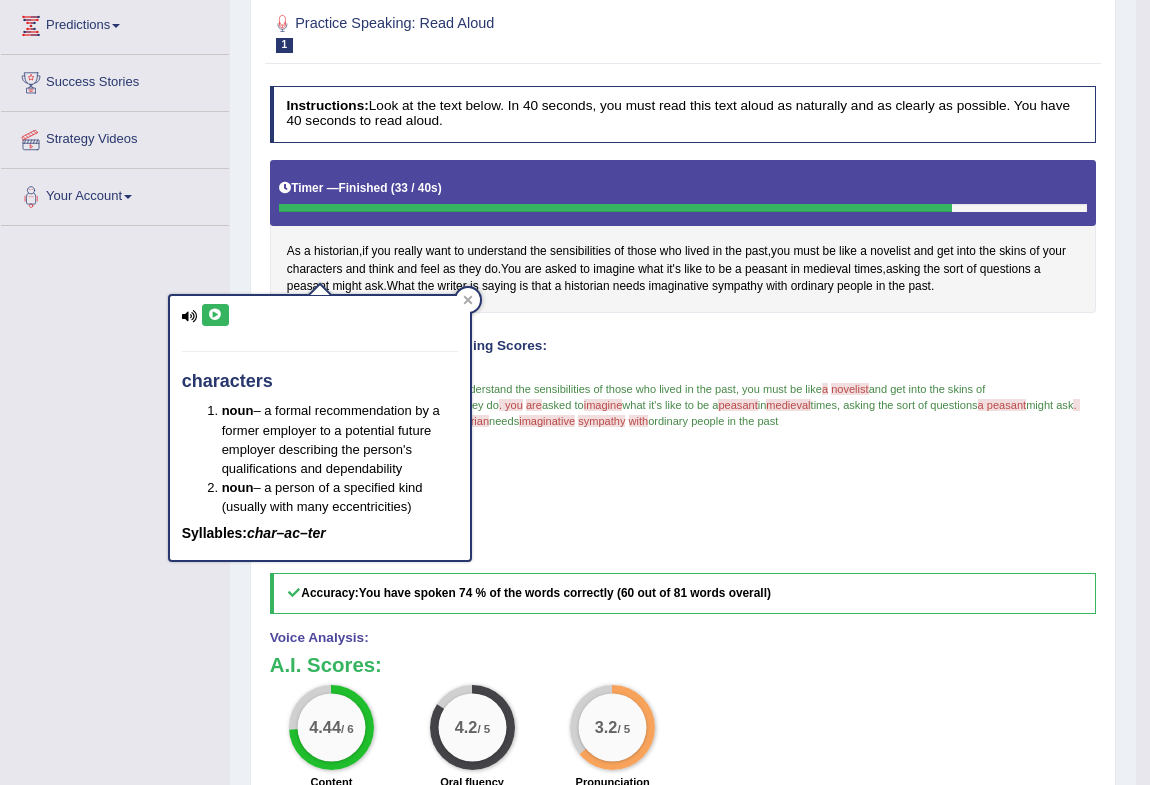 click at bounding box center [215, 315] 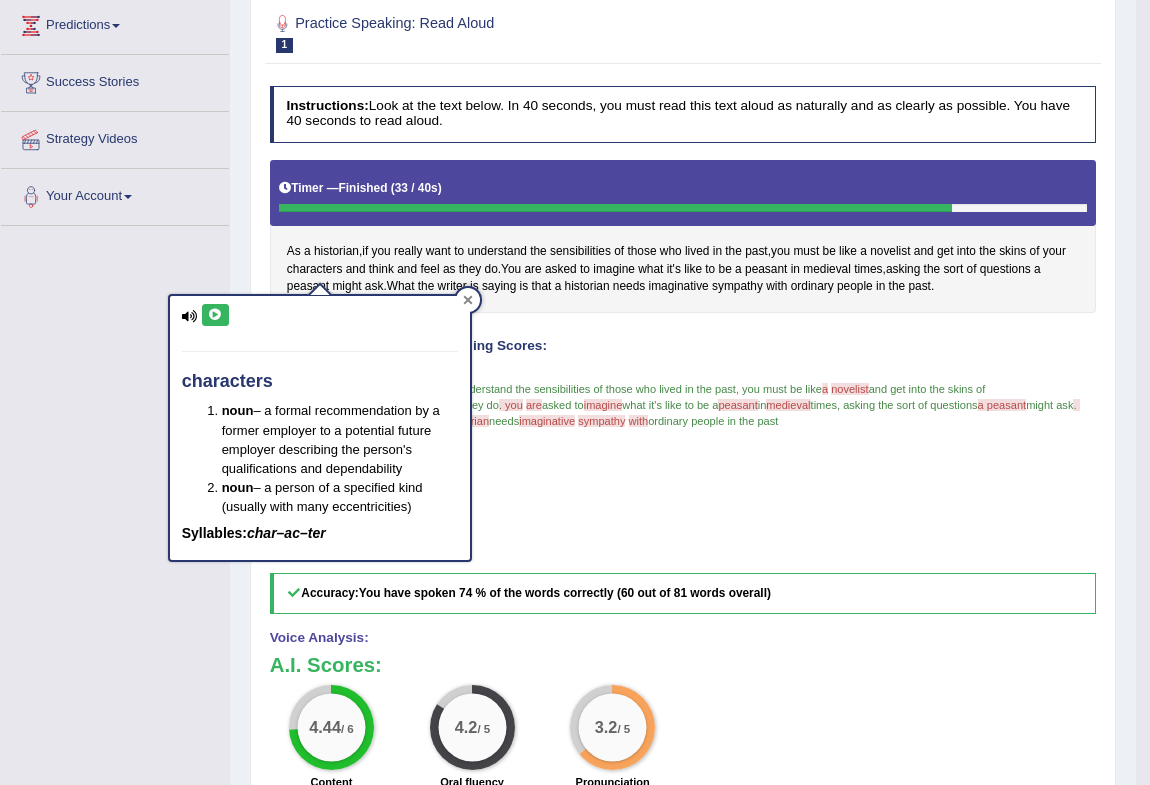 click at bounding box center (468, 300) 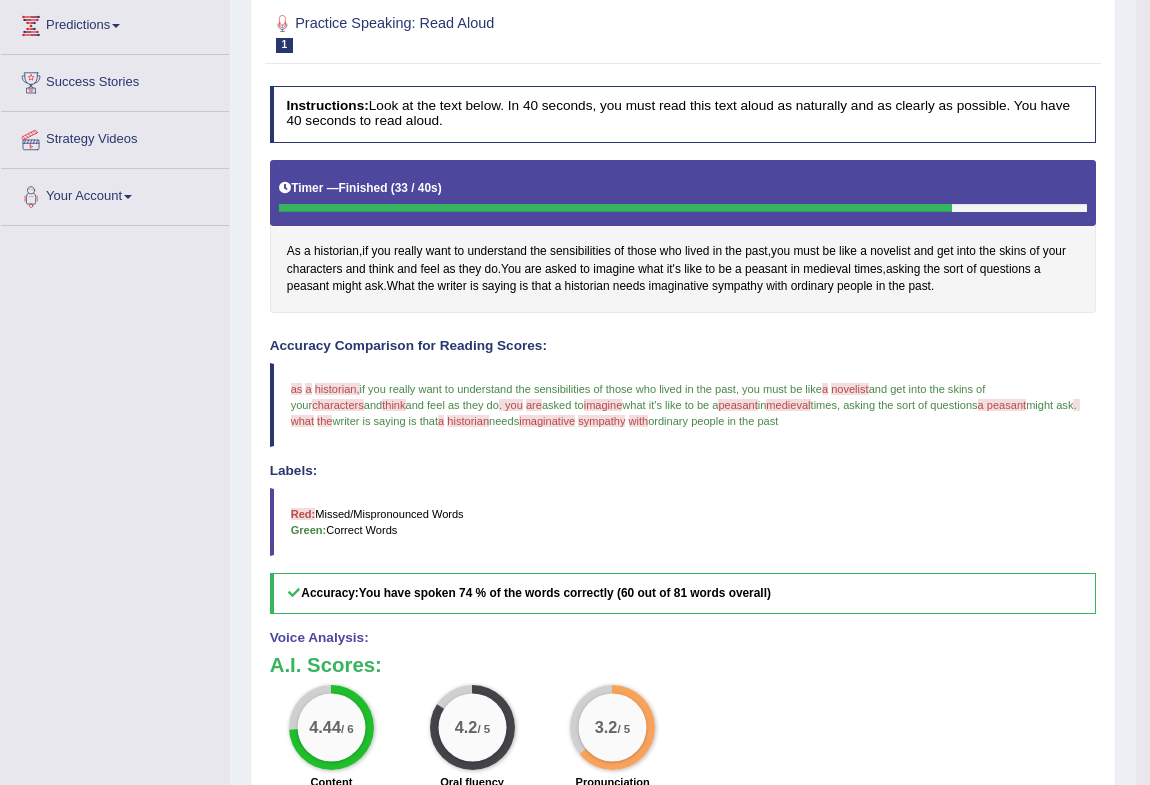 click on "imagine" at bounding box center [603, 405] 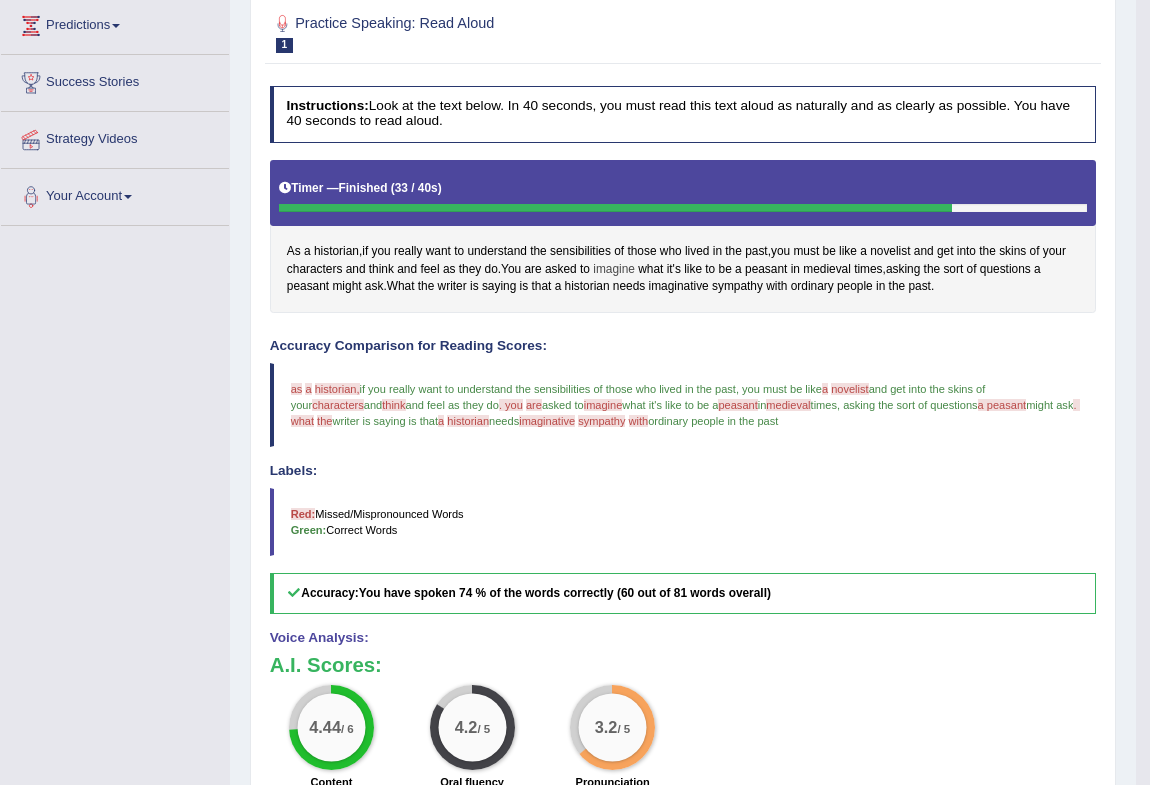 click on "imagine" at bounding box center (614, 270) 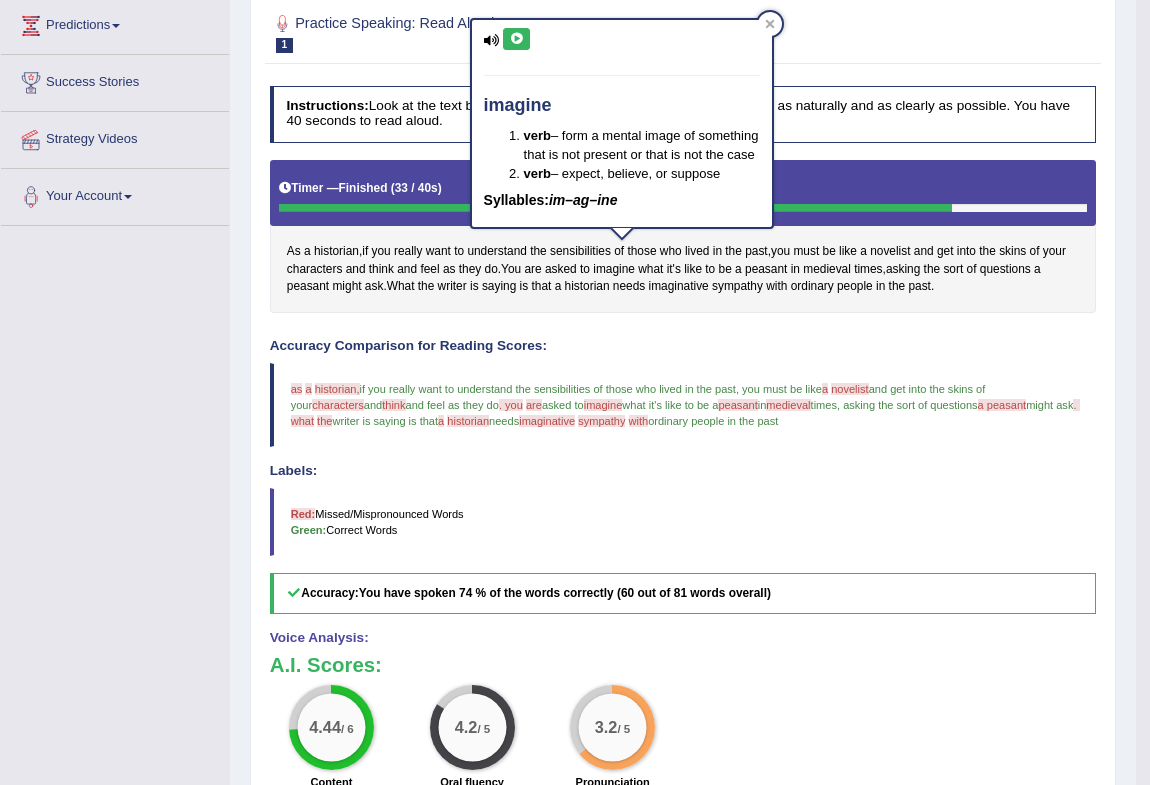 click at bounding box center (516, 39) 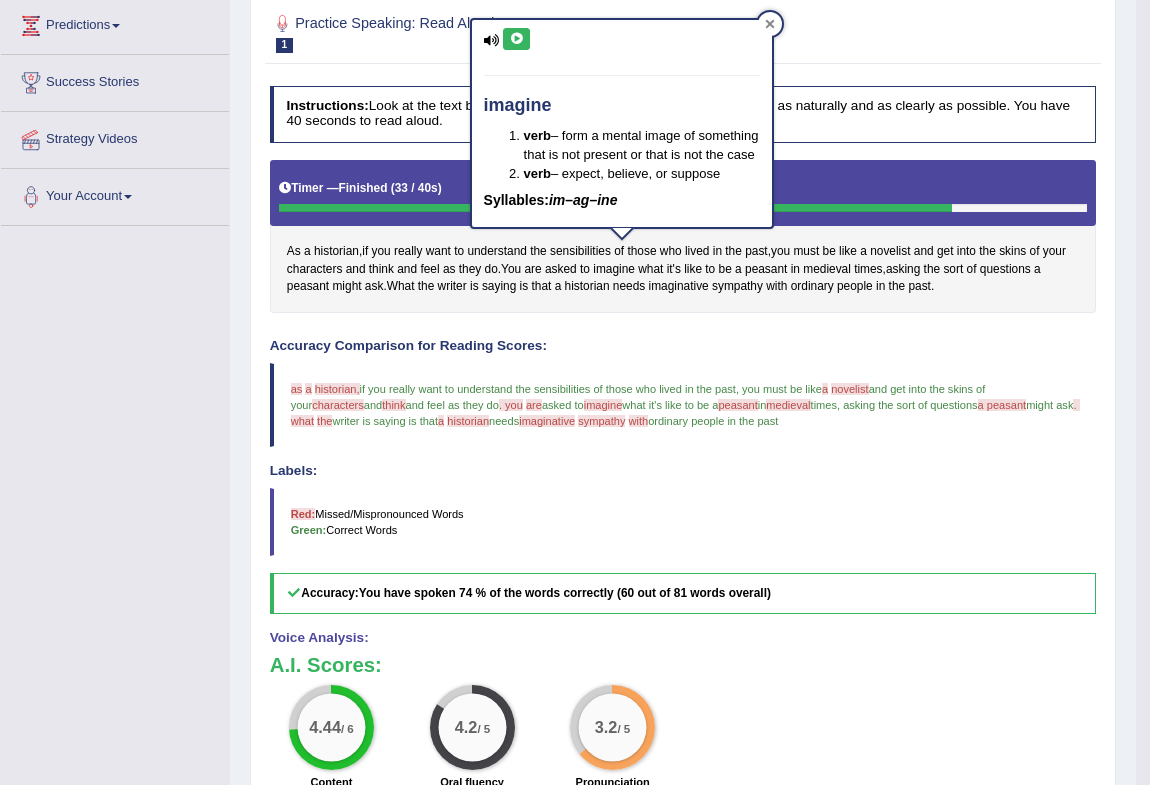 click at bounding box center (770, 24) 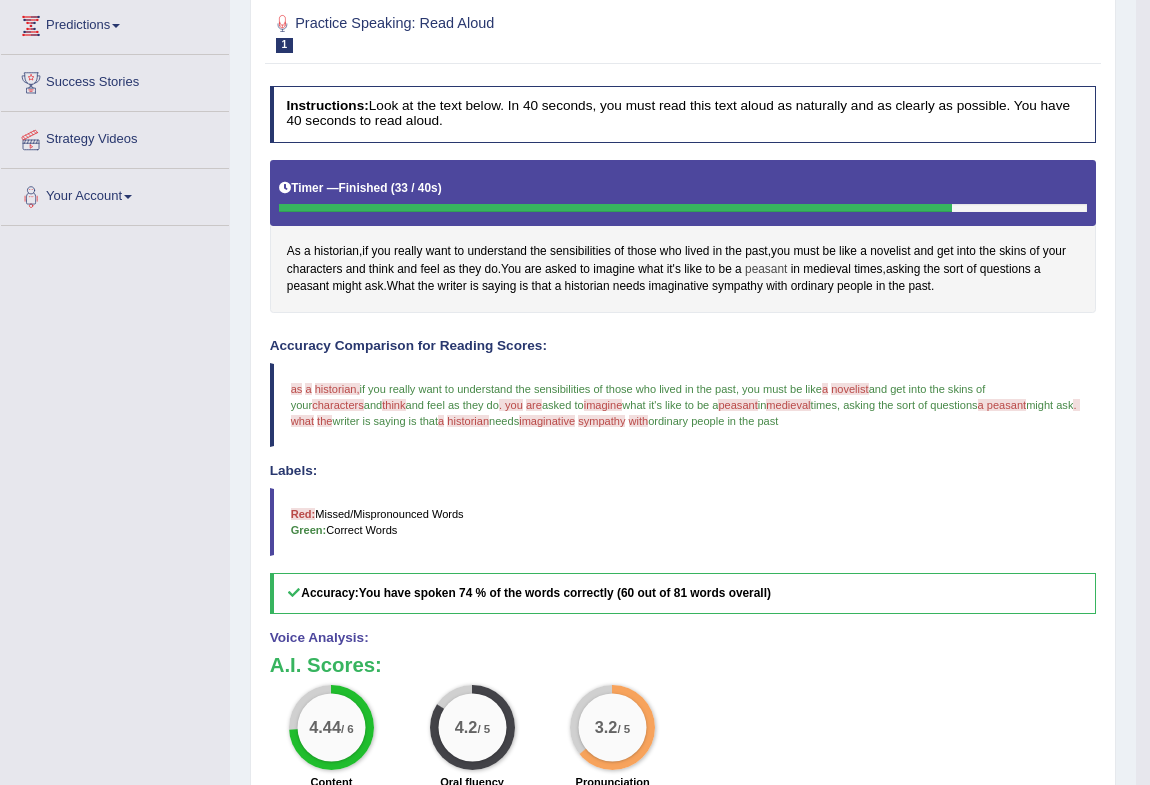 click on "peasant" at bounding box center [766, 270] 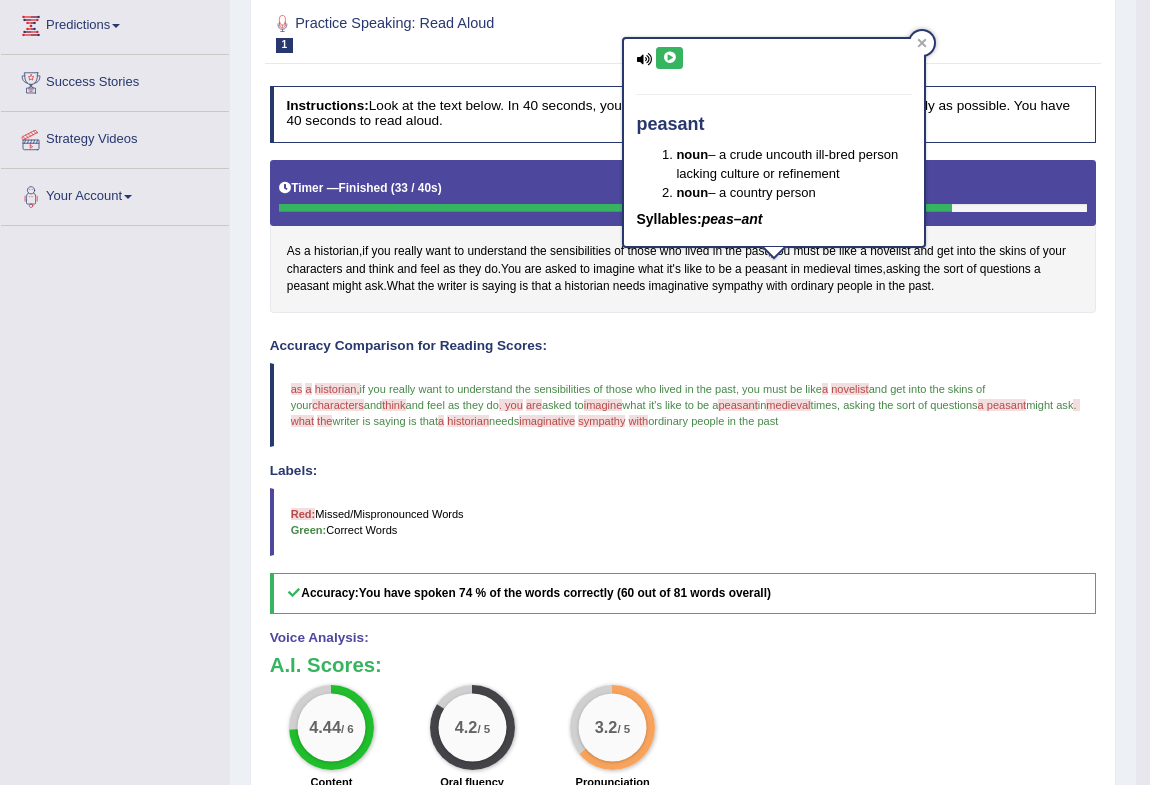 drag, startPoint x: 676, startPoint y: 49, endPoint x: 734, endPoint y: 64, distance: 59.908264 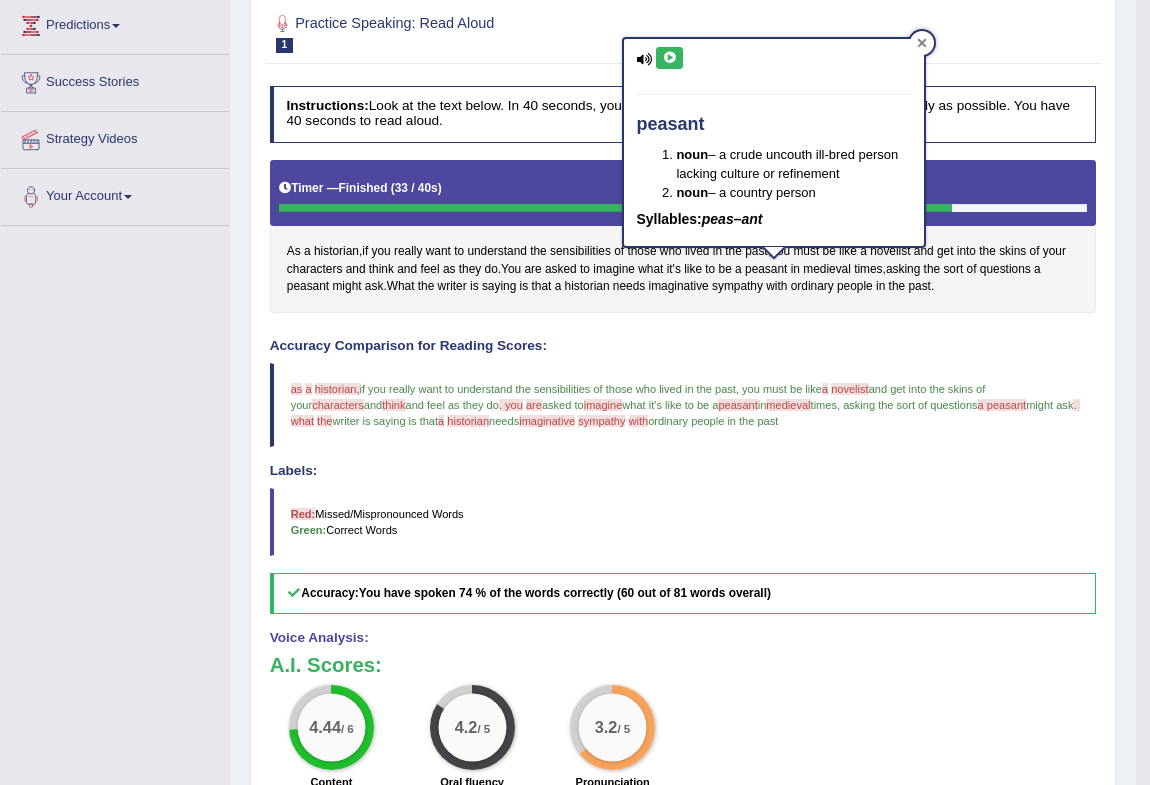 click at bounding box center (922, 43) 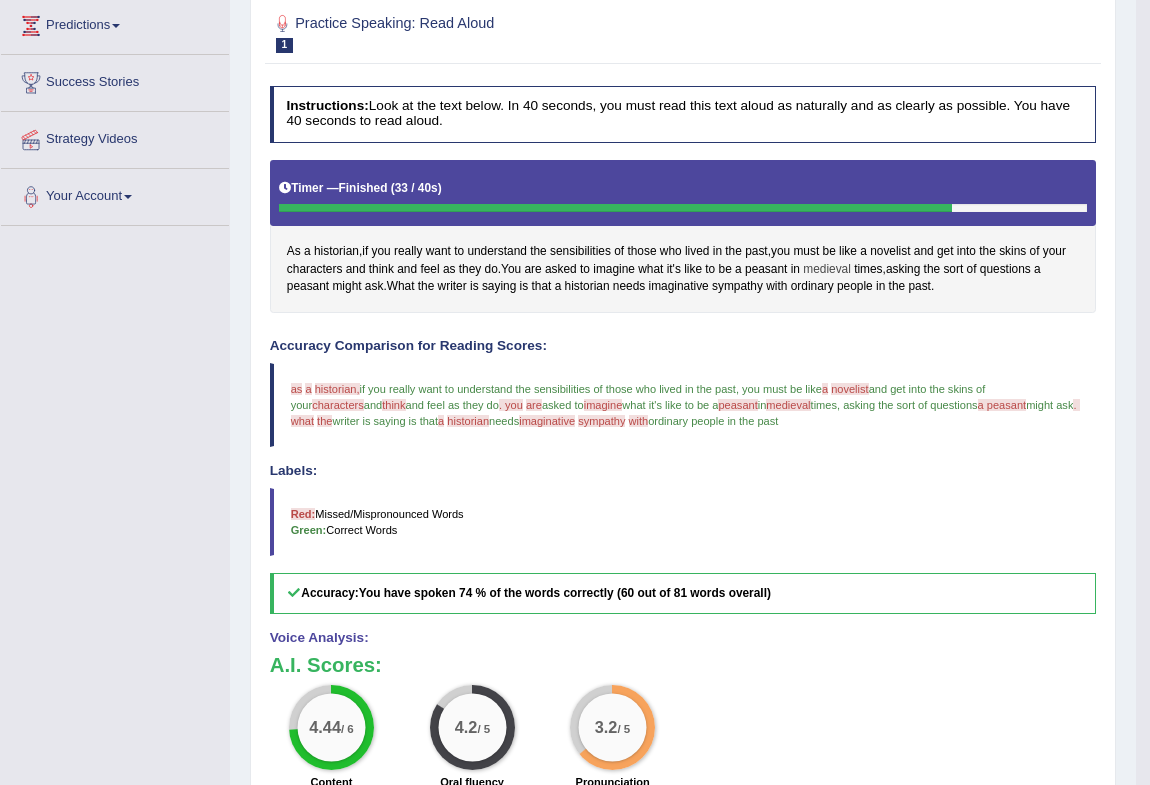 click on "medieval" at bounding box center (827, 270) 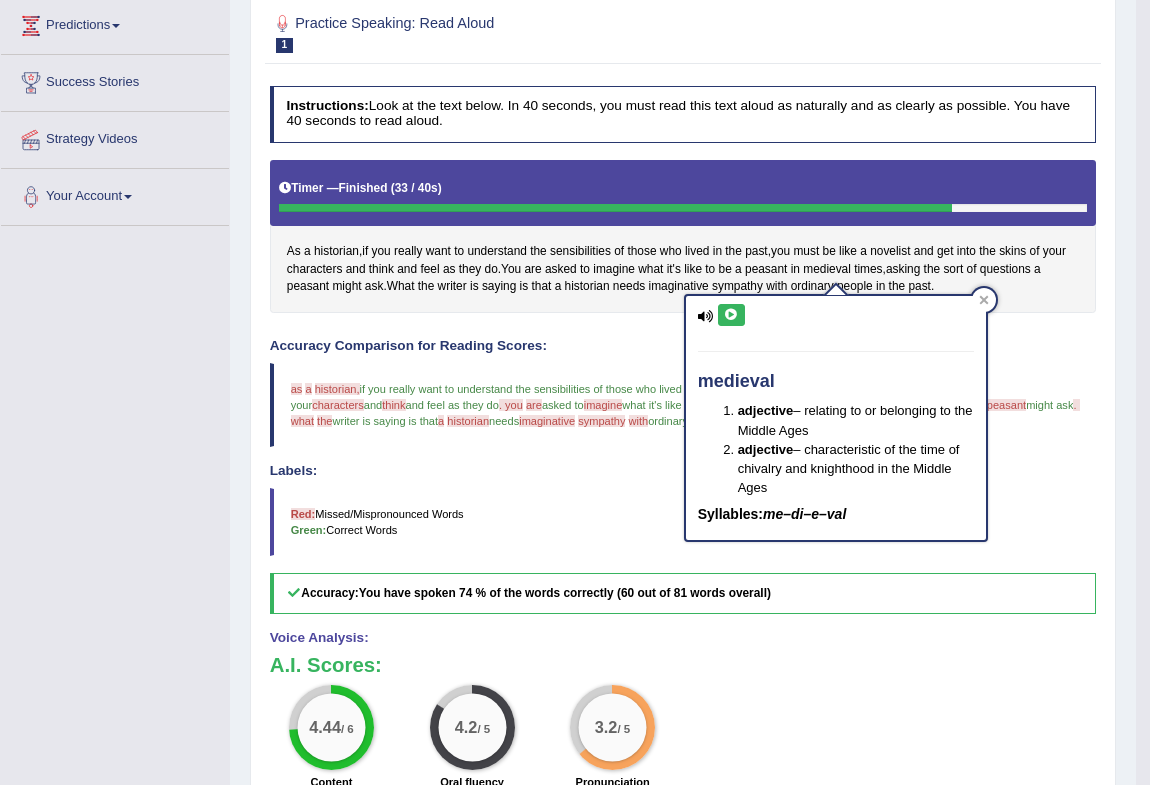 click on "medieval adjective  – relating to or belonging to the Middle Ages adjective  – characteristic of the time of chivalry and knighthood in the Middle Ages Syllables:  me–di–e–val" at bounding box center [836, 418] 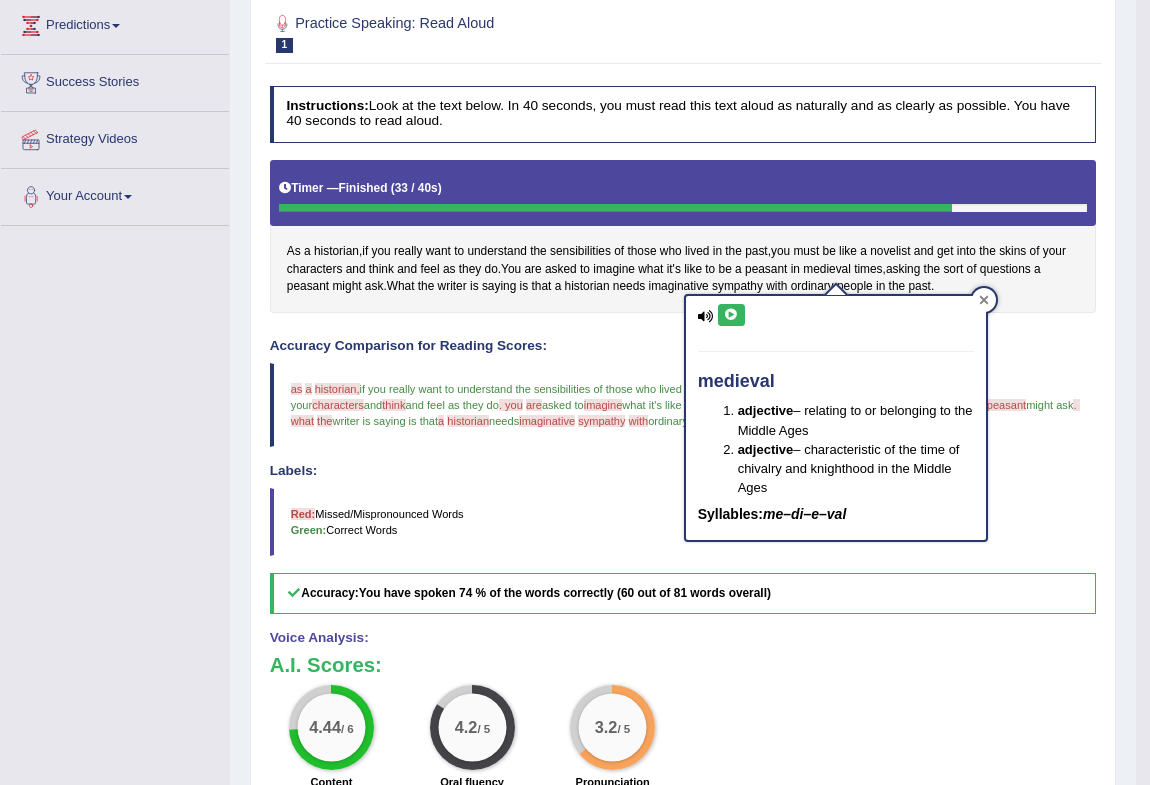 click 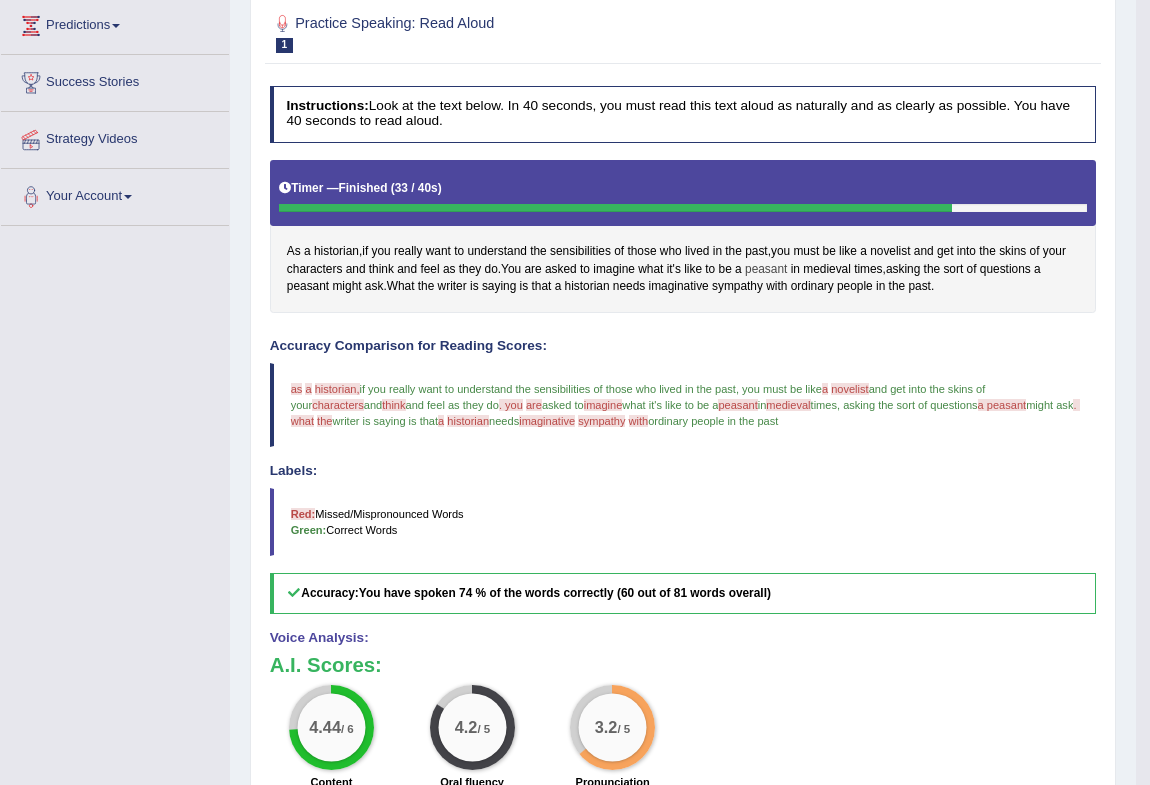 click on "peasant" at bounding box center [766, 270] 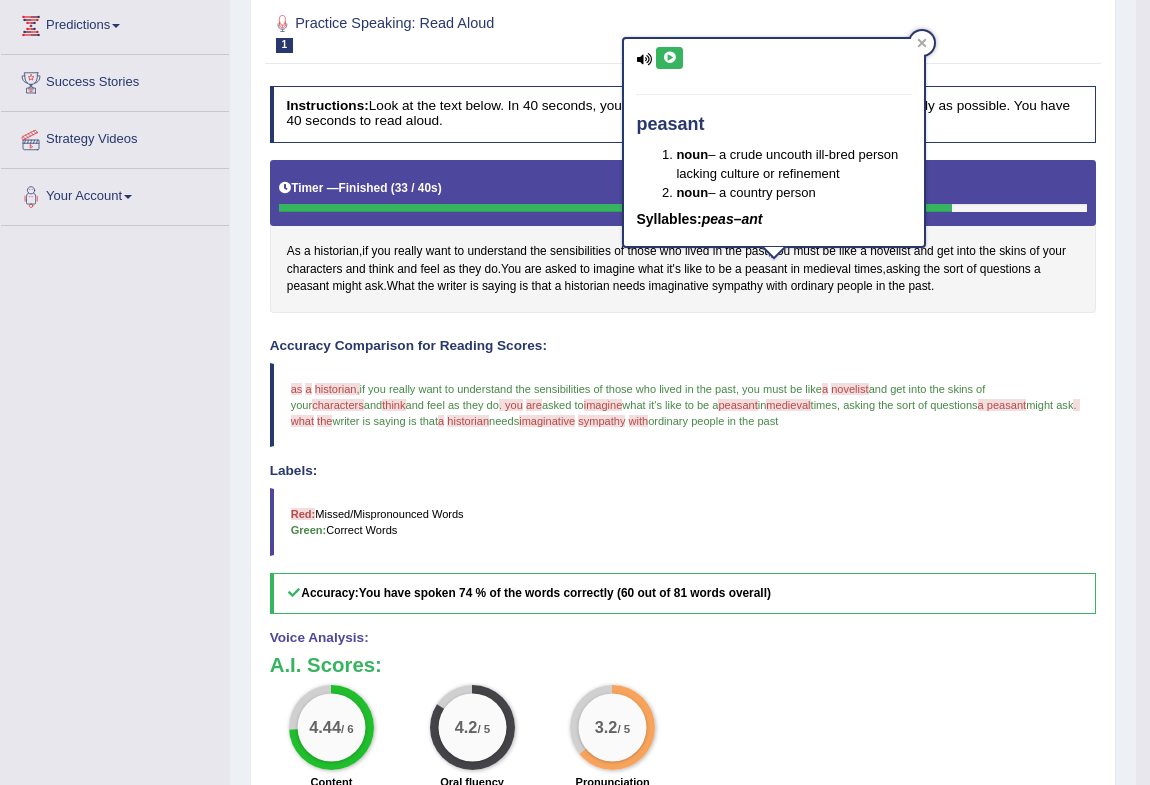 click at bounding box center [669, 58] 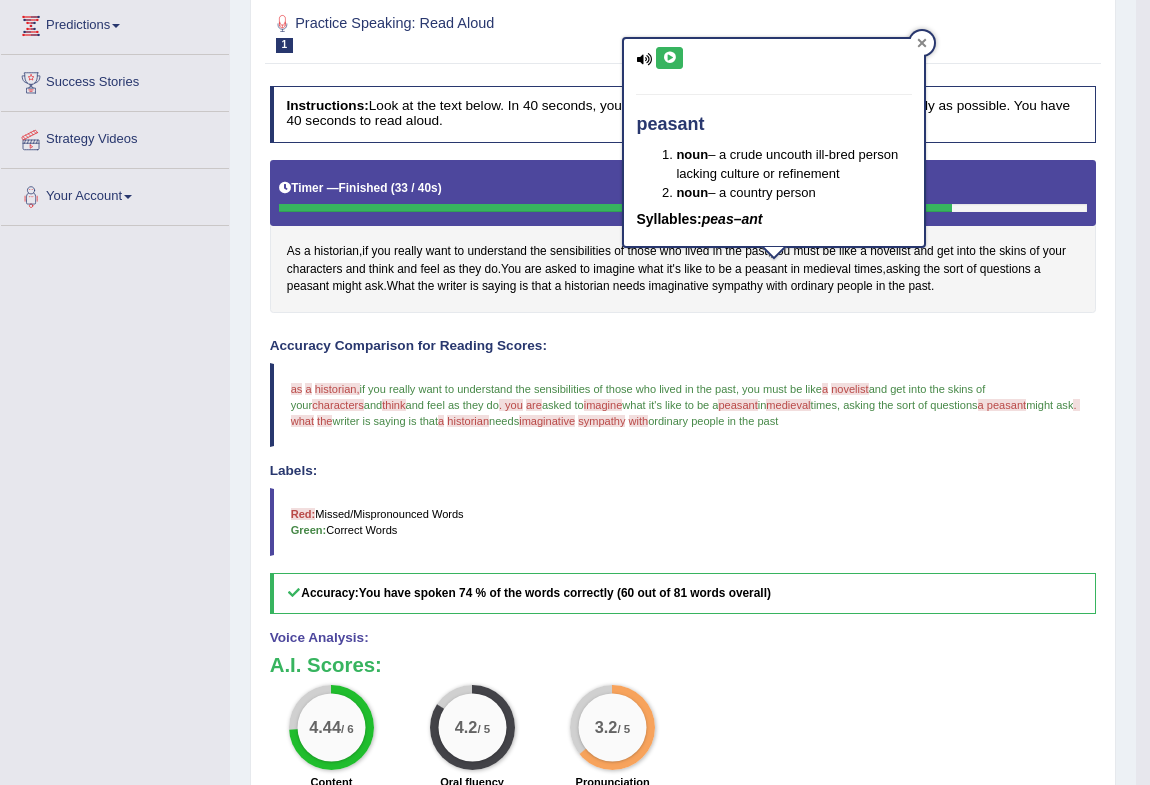 click 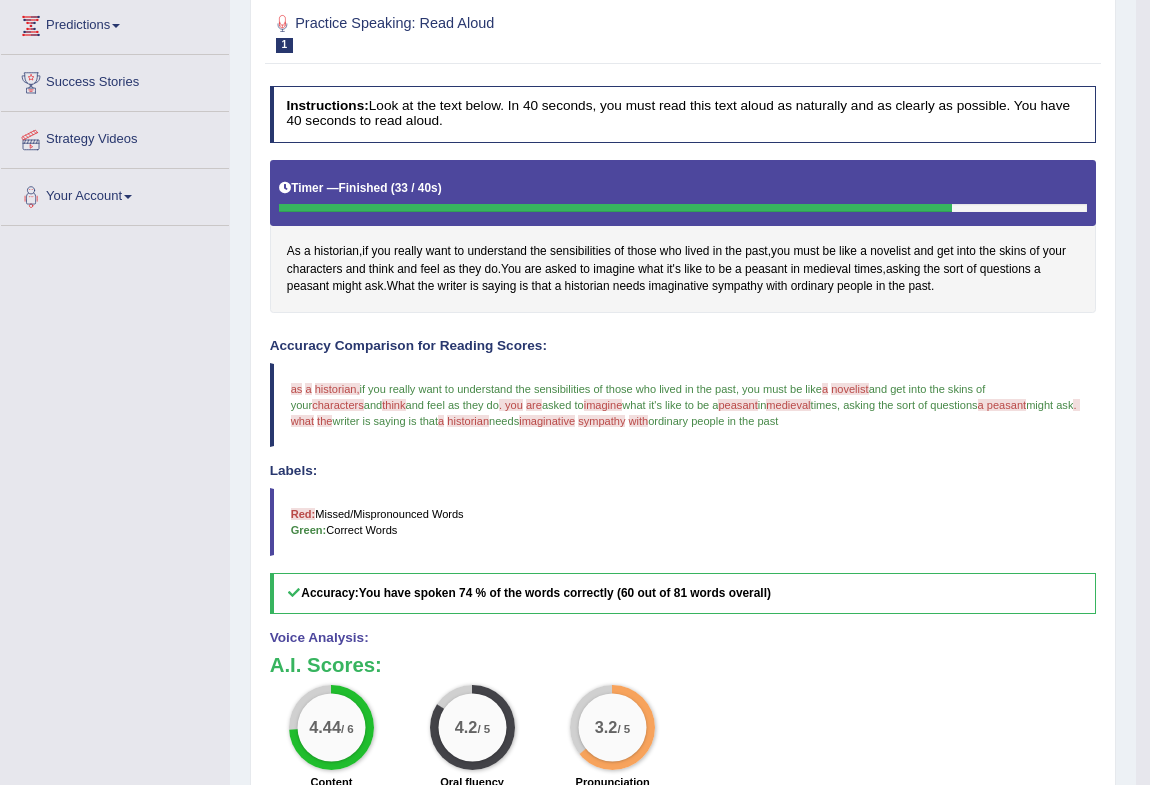 click on "historian" at bounding box center (468, 421) 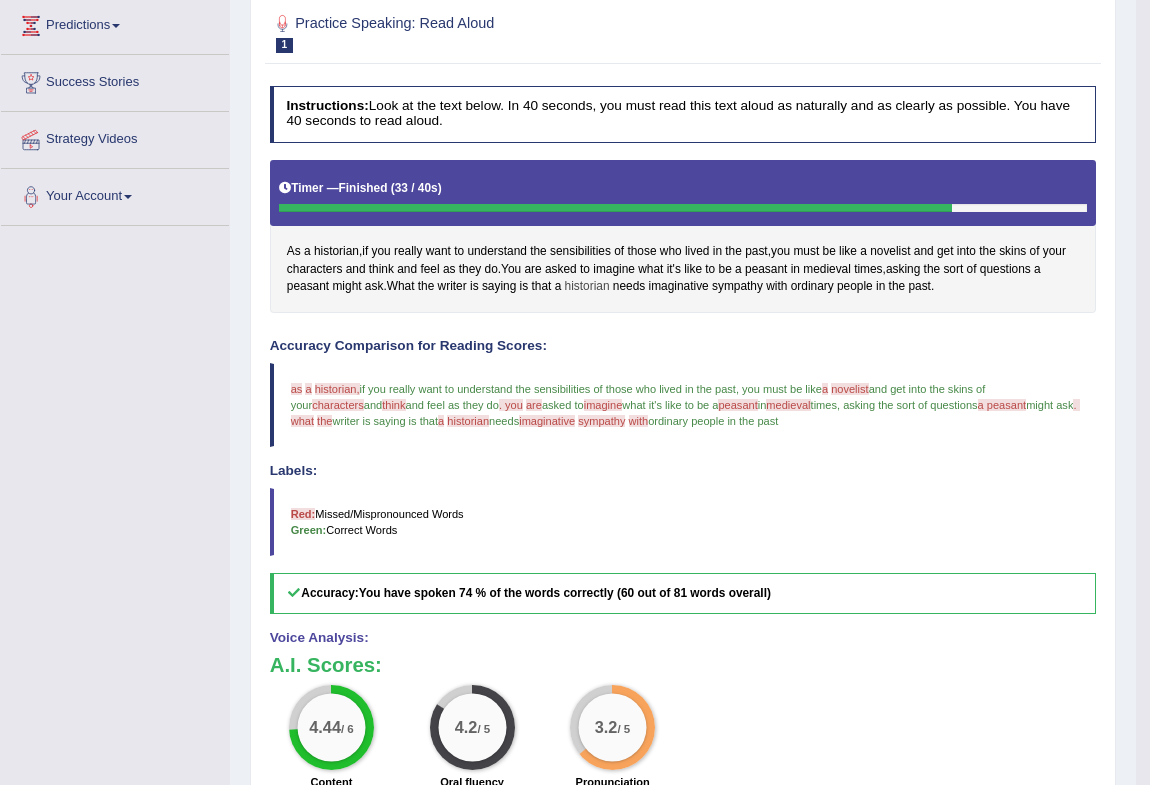 click on "historian" at bounding box center [587, 287] 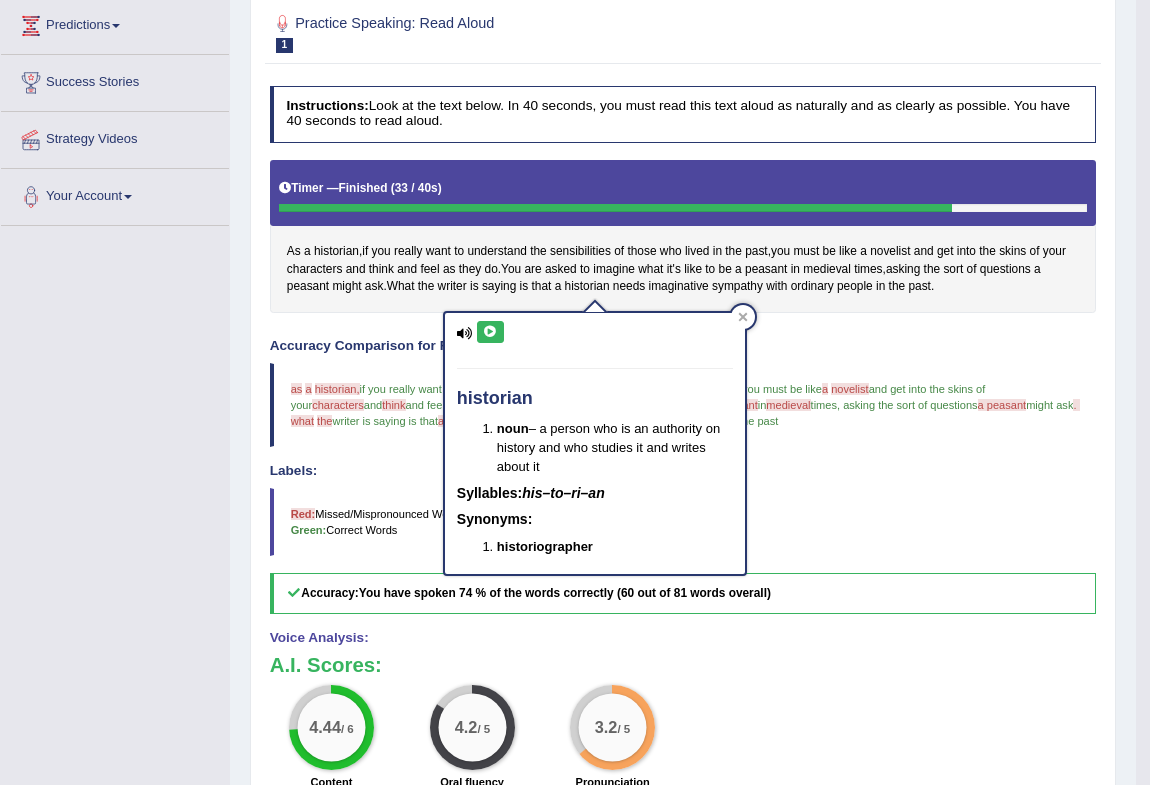 click at bounding box center (490, 332) 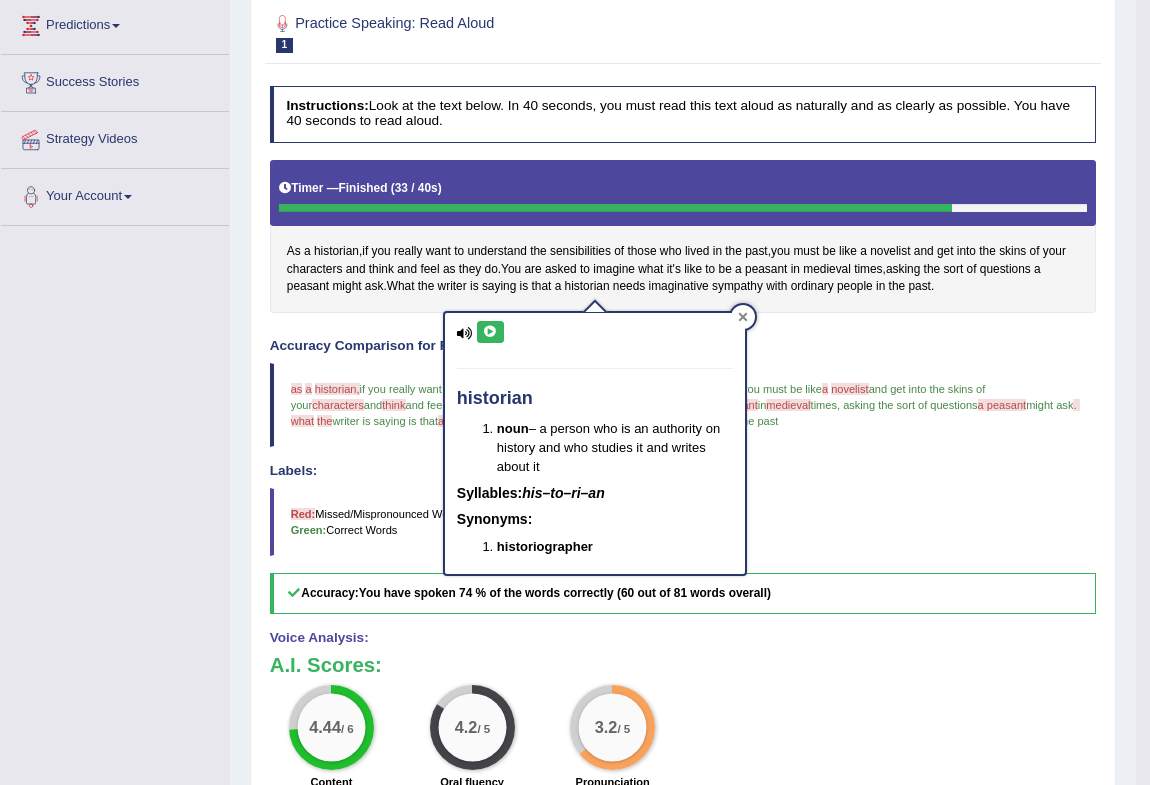 click 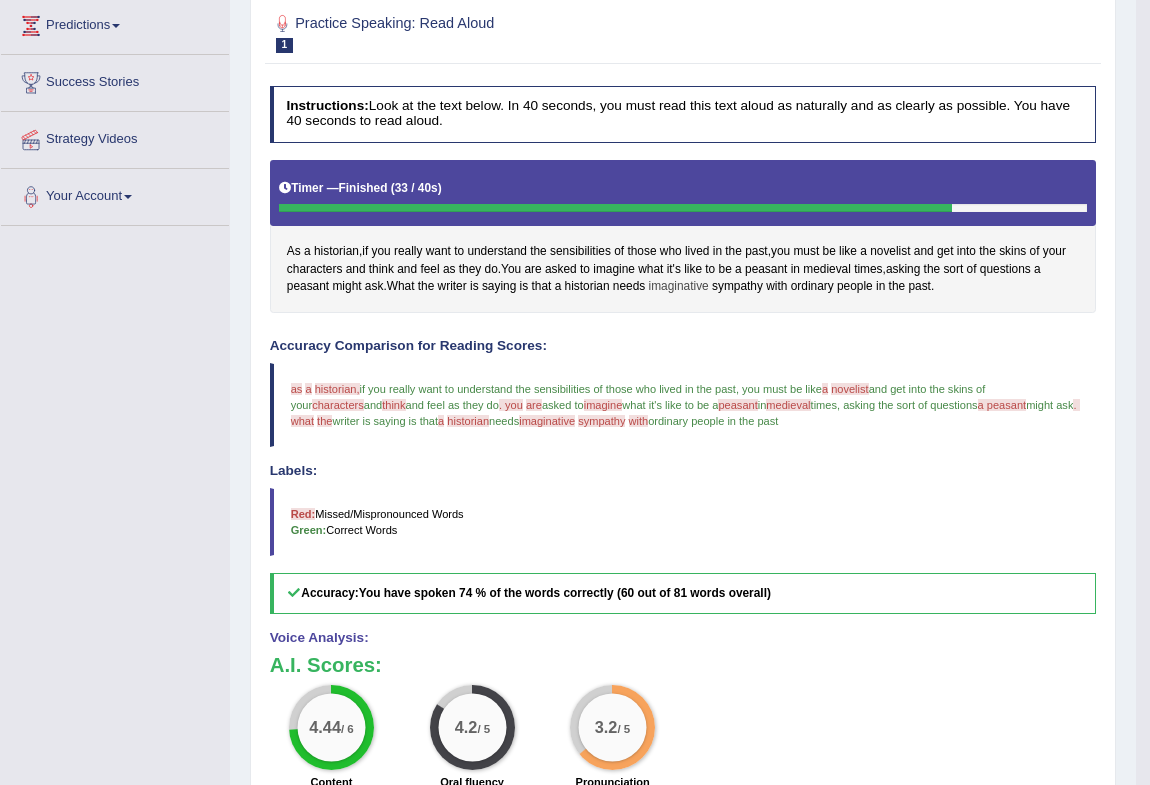 click on "imaginative" at bounding box center [679, 287] 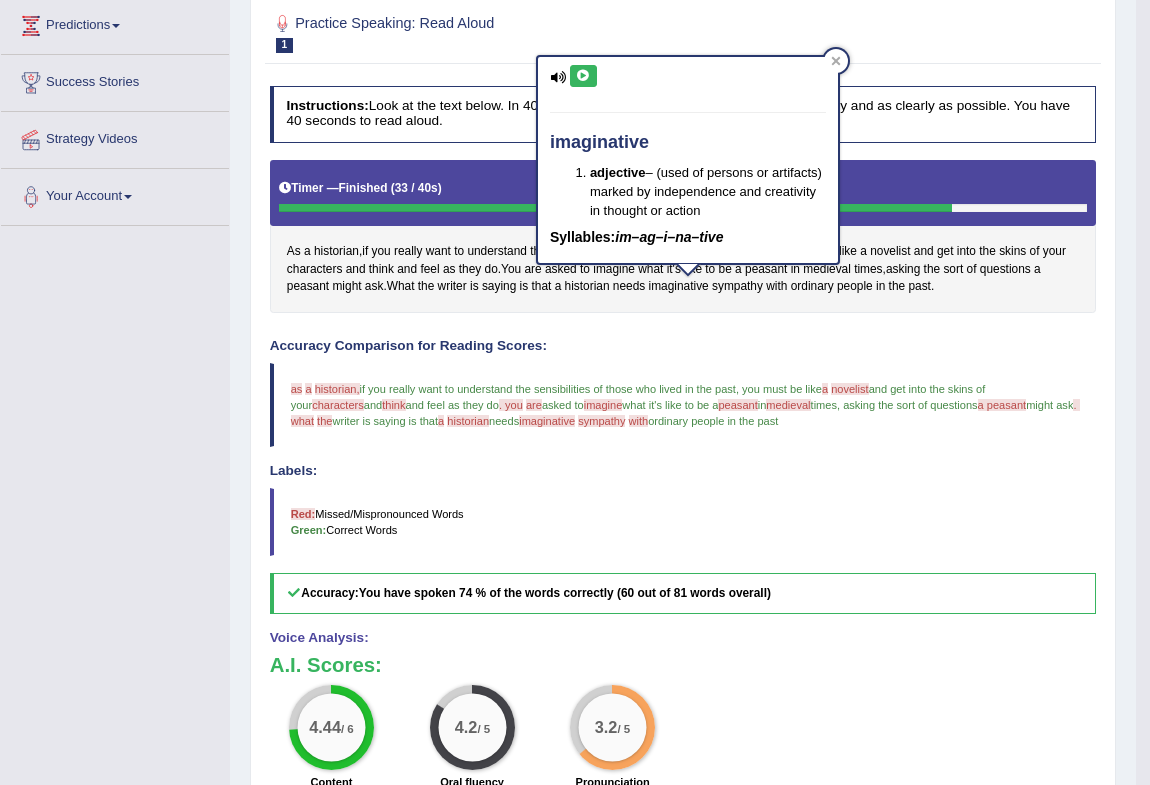 click at bounding box center (583, 76) 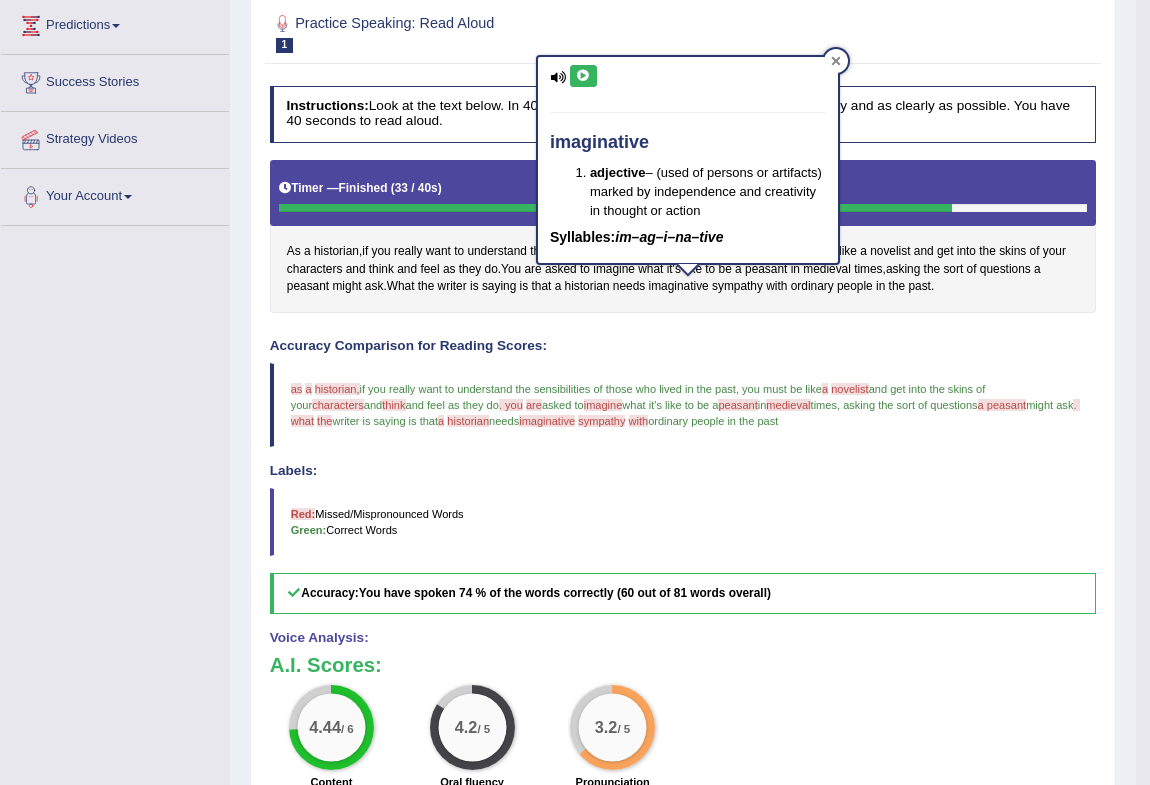 click 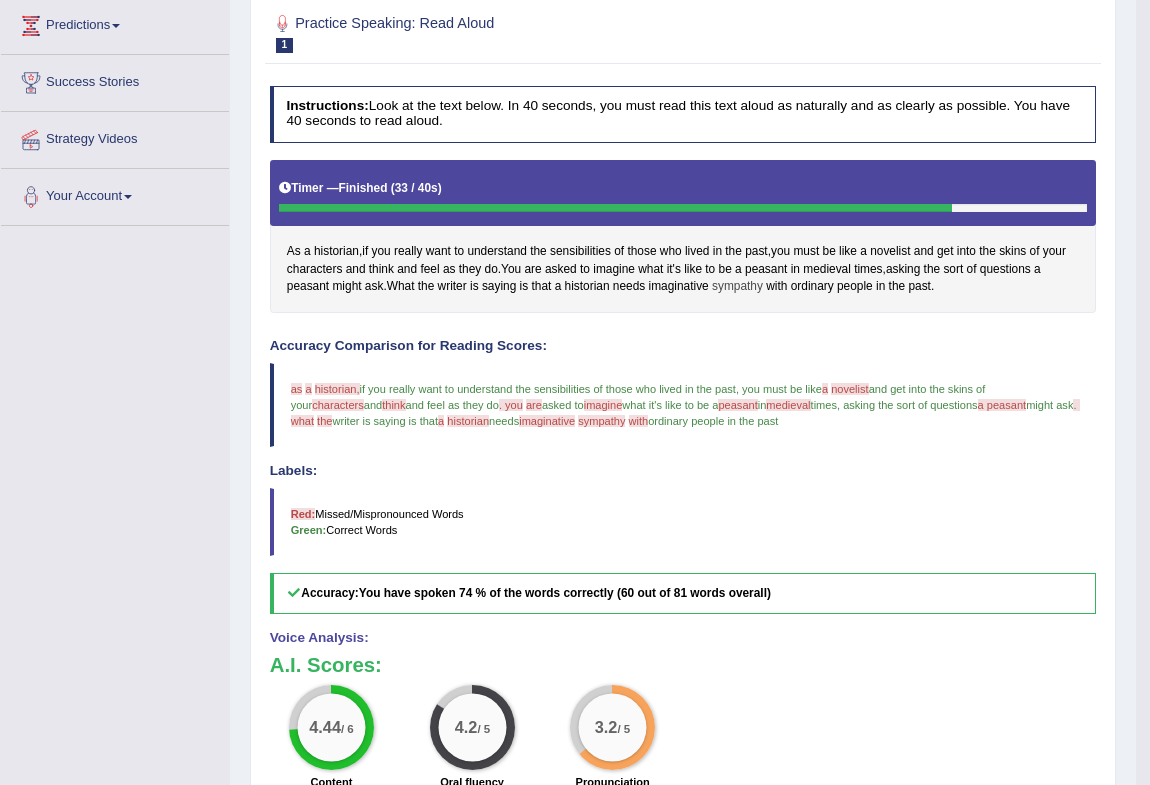 click on "sympathy" at bounding box center [737, 287] 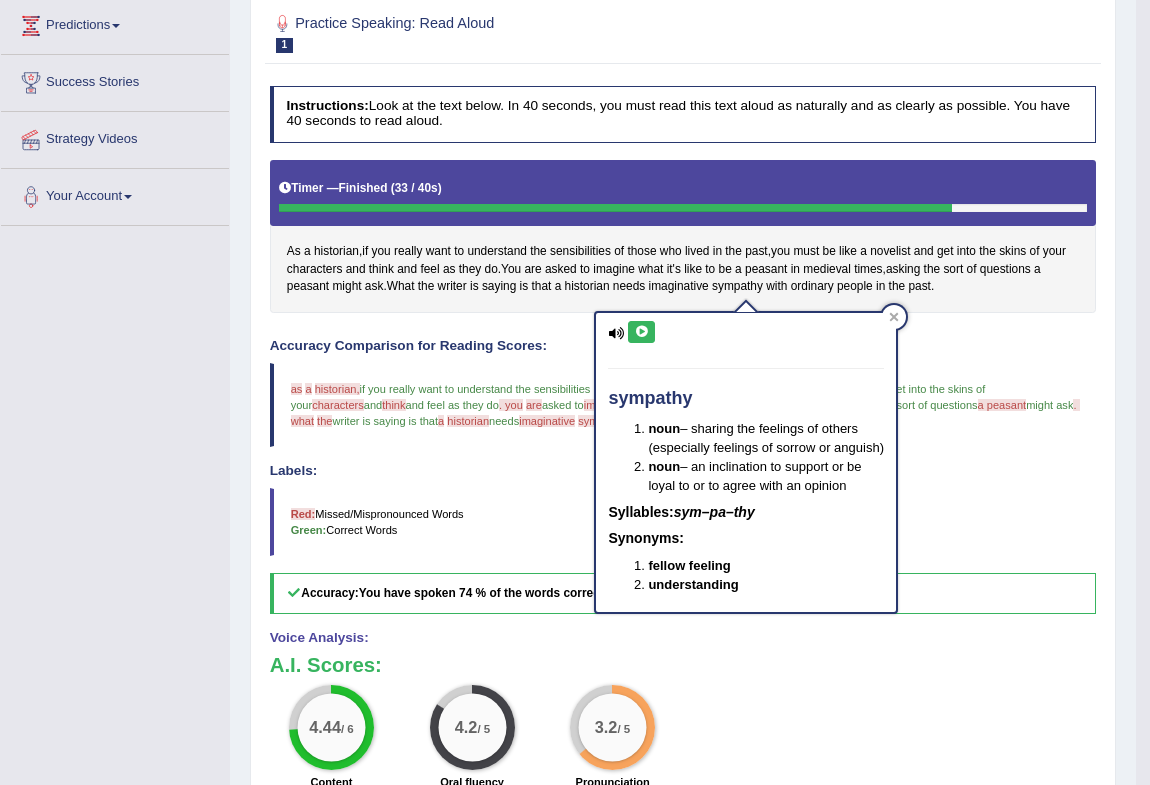 click at bounding box center [641, 332] 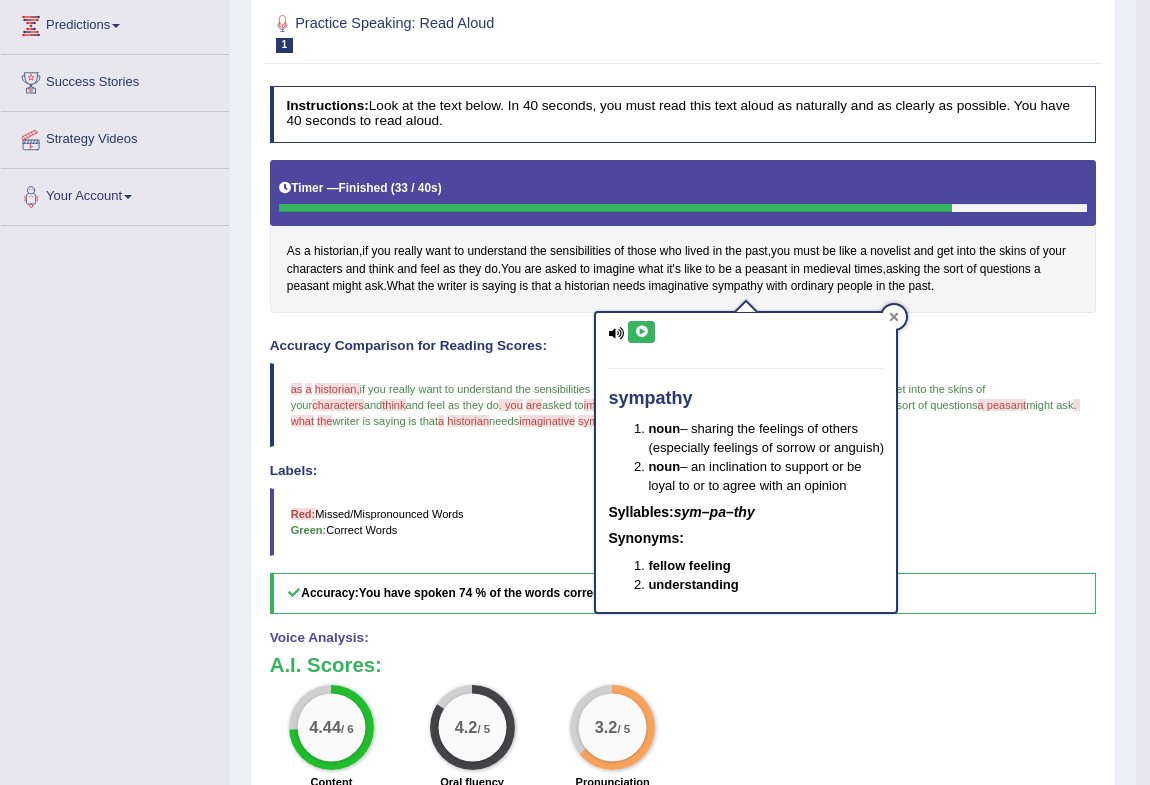 click 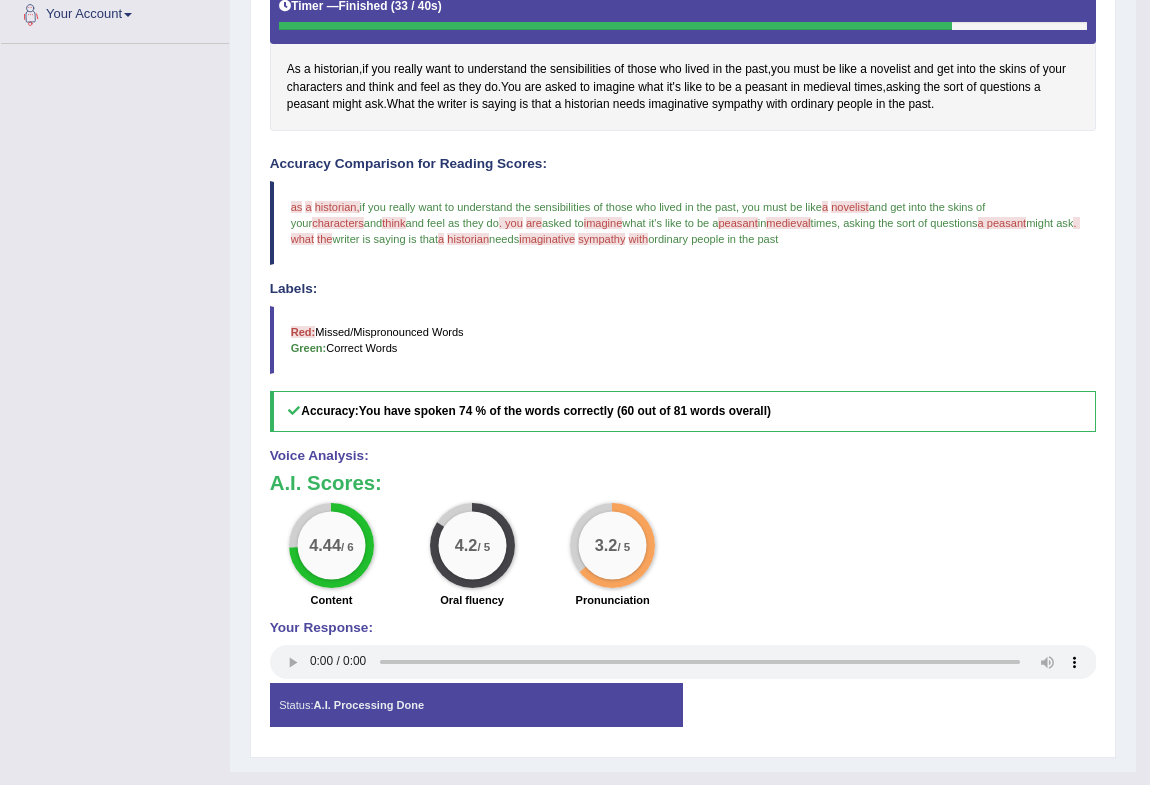 scroll, scrollTop: 492, scrollLeft: 0, axis: vertical 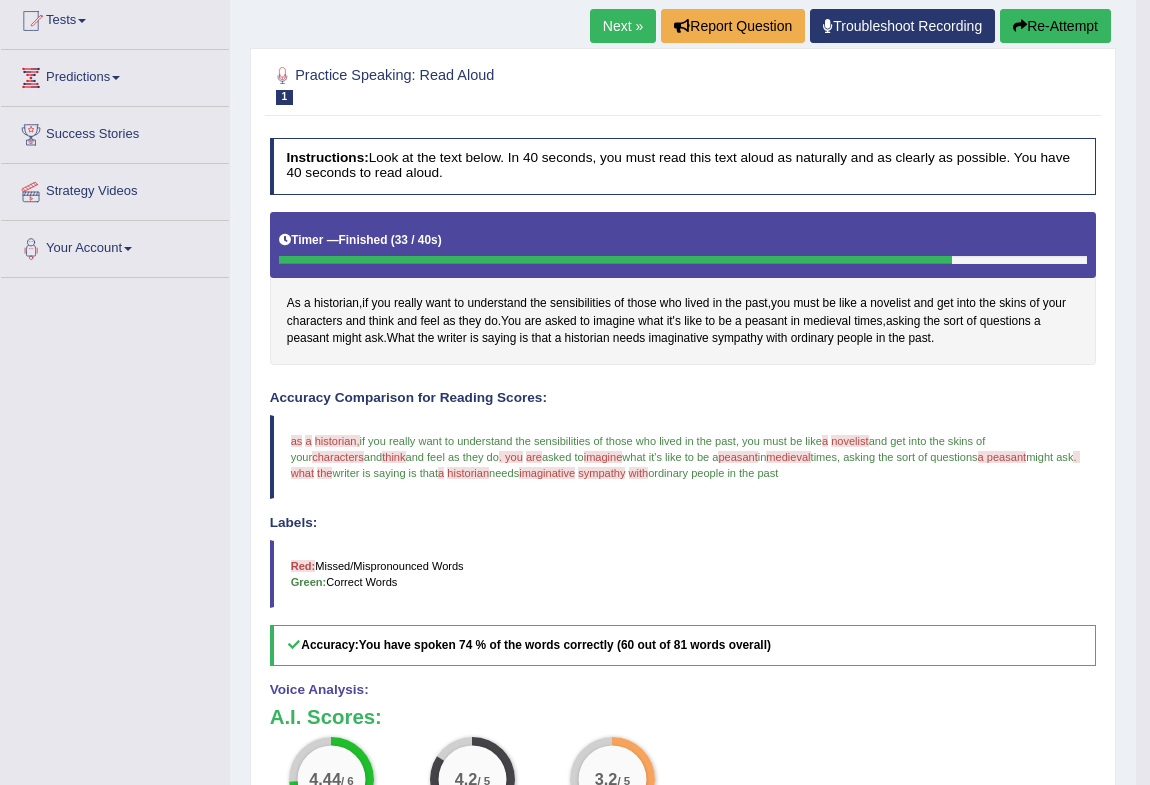 click on "Re-Attempt" at bounding box center (1055, 26) 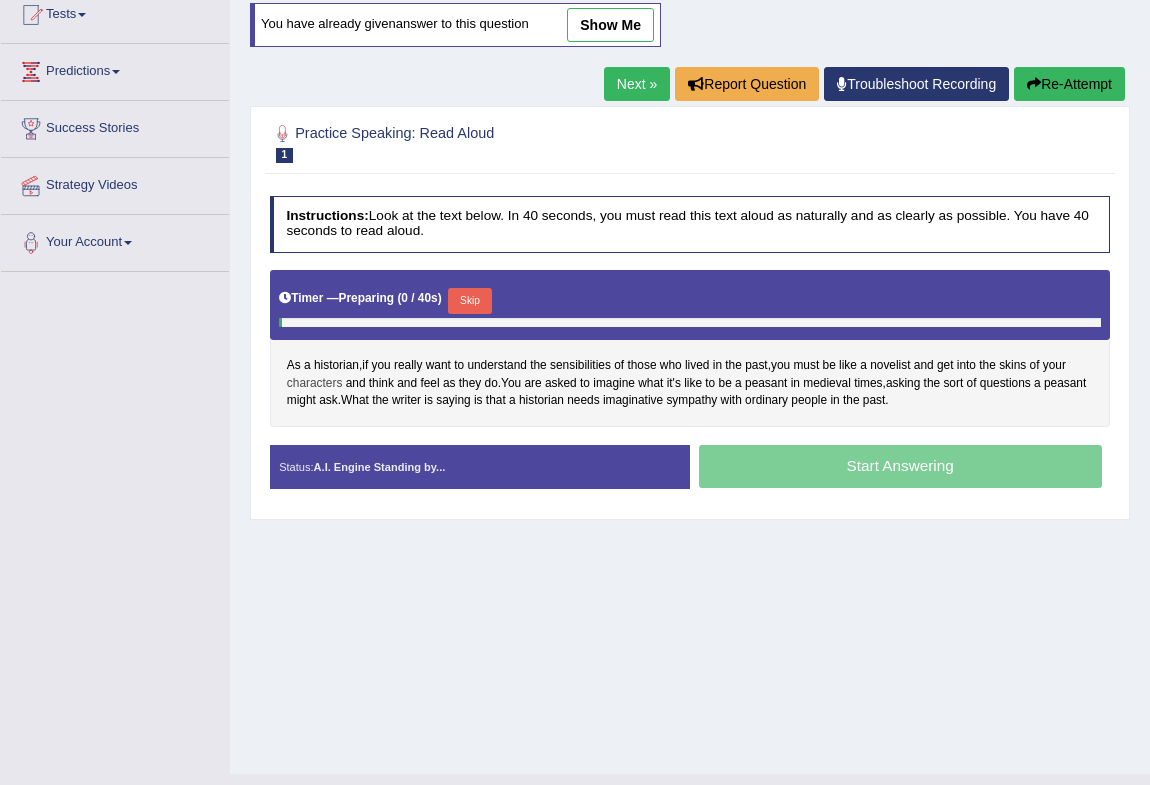 scroll, scrollTop: 0, scrollLeft: 0, axis: both 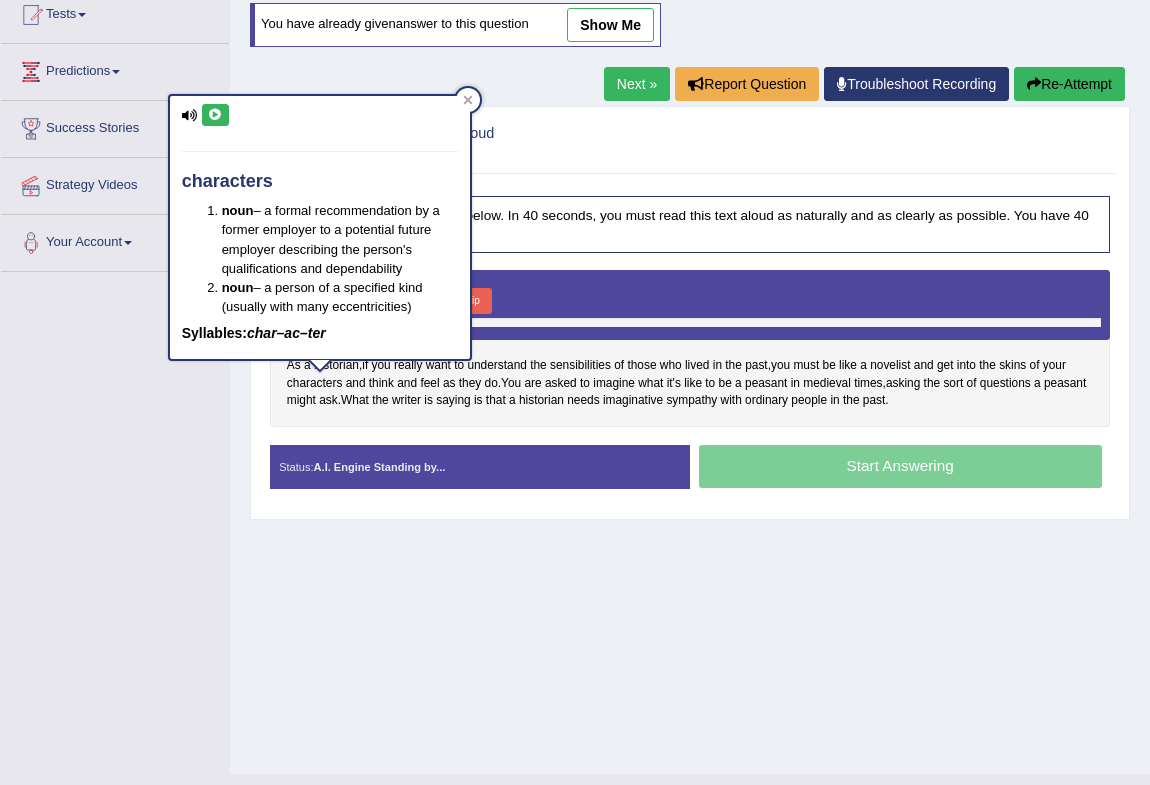 click at bounding box center (215, 115) 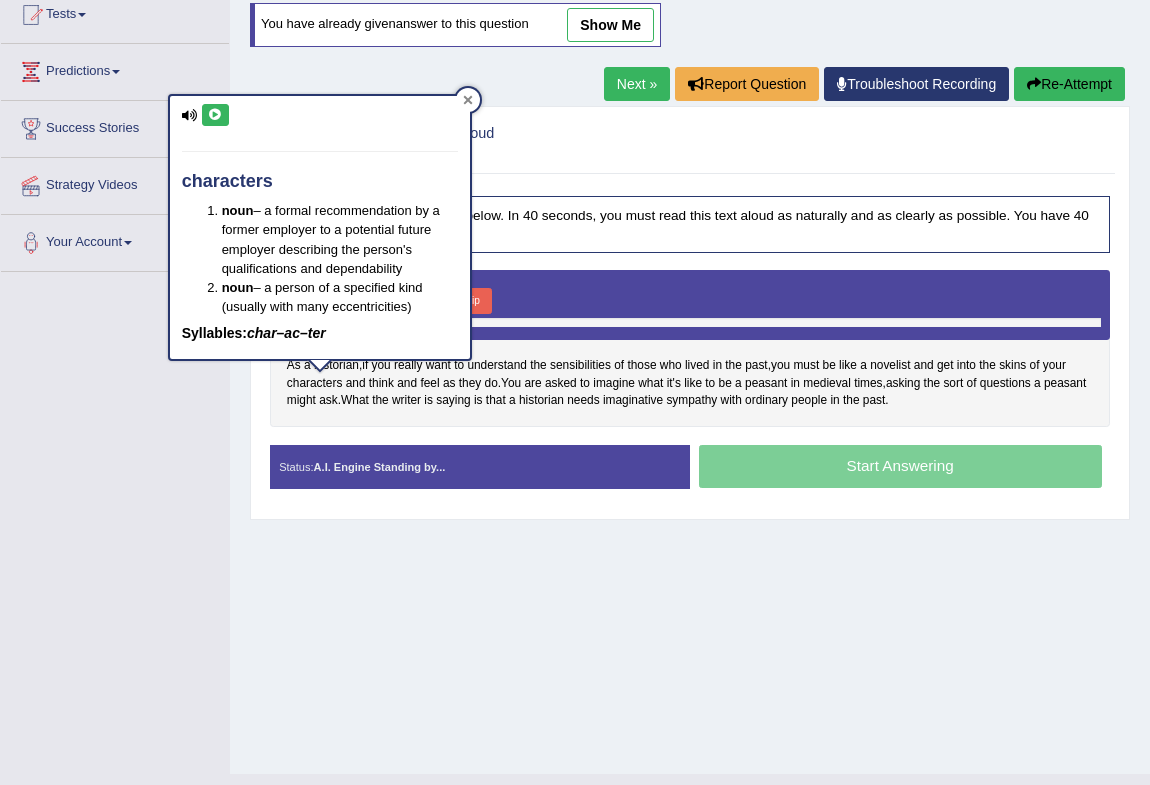click at bounding box center [468, 100] 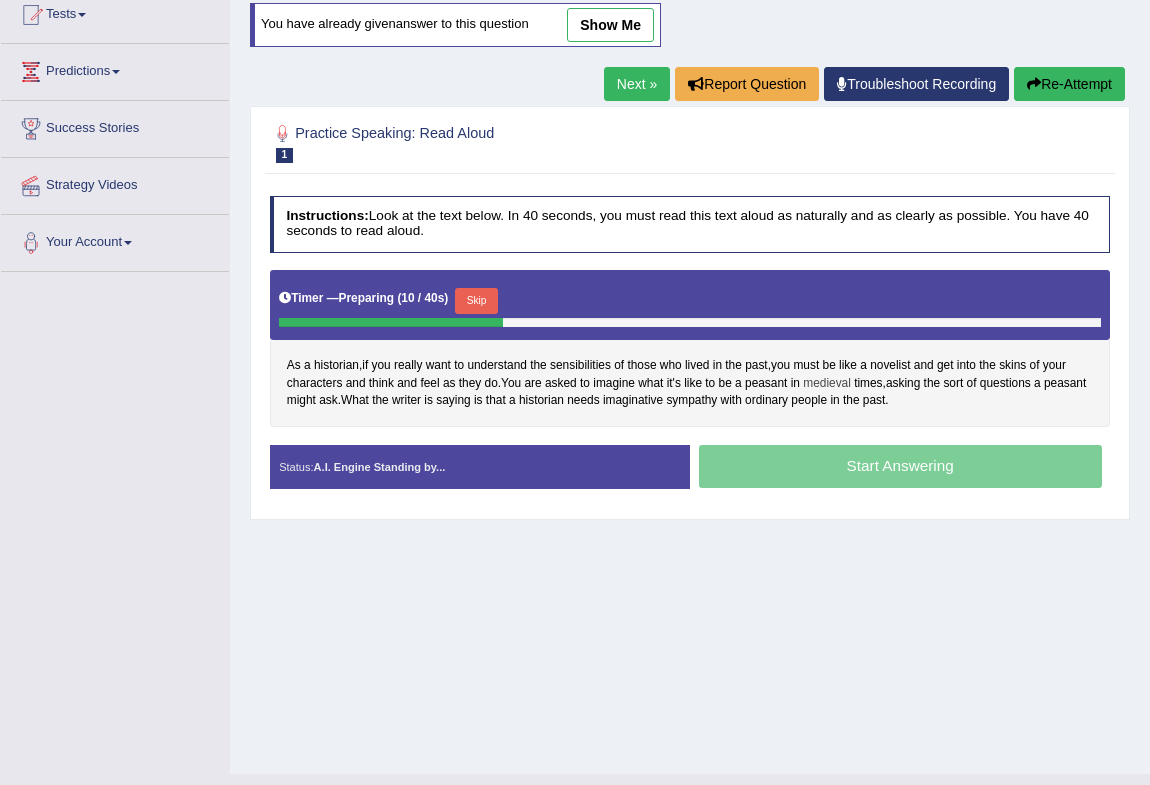 click on "medieval" at bounding box center (827, 384) 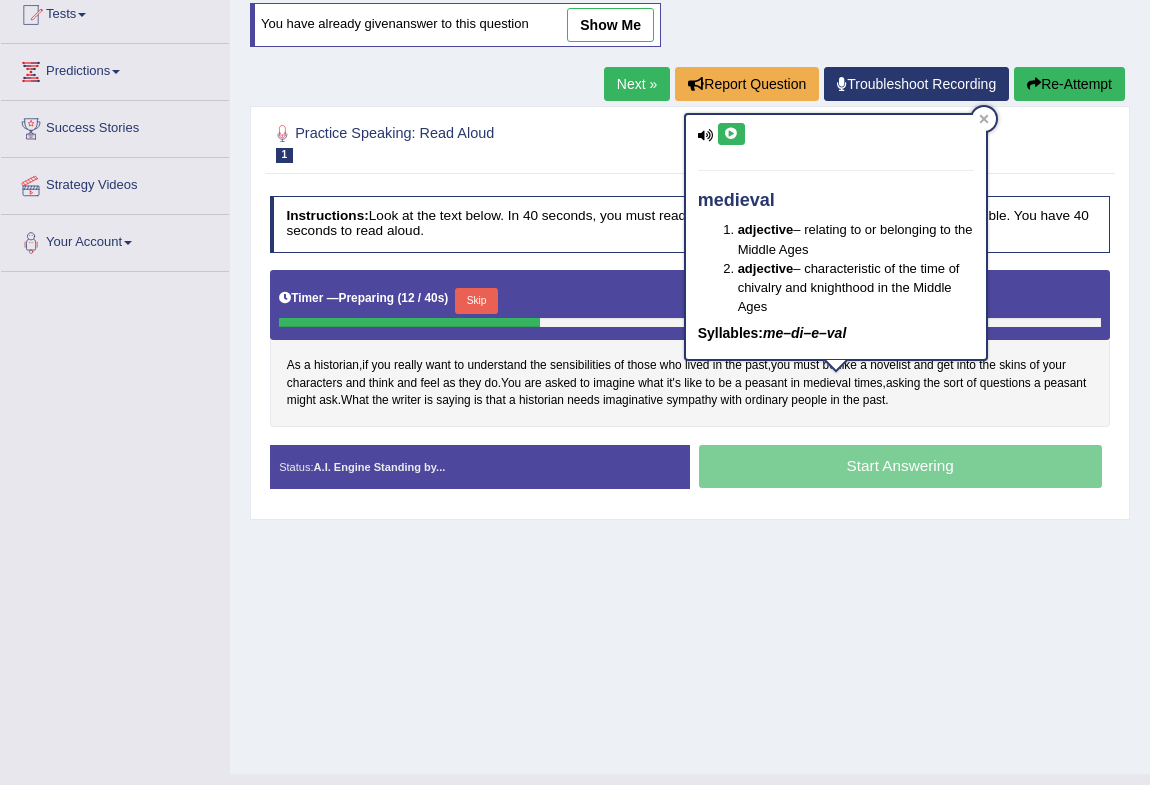 click at bounding box center [731, 134] 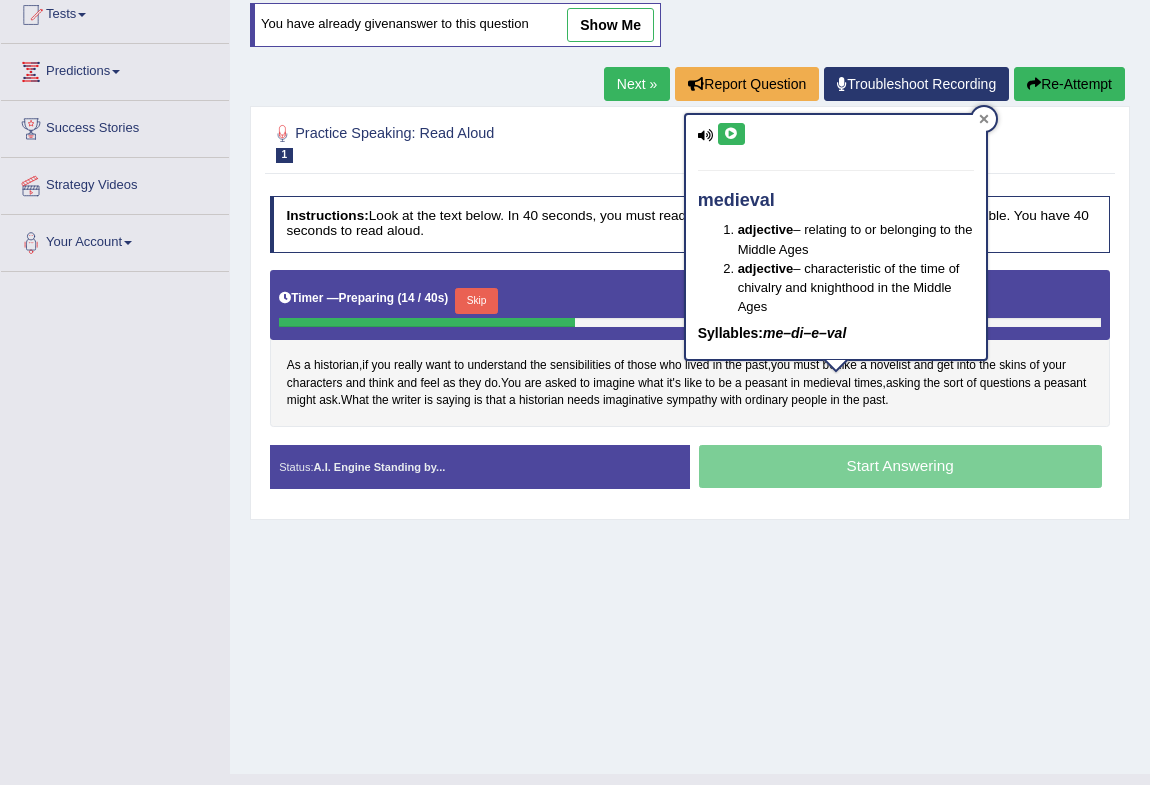 click at bounding box center [984, 119] 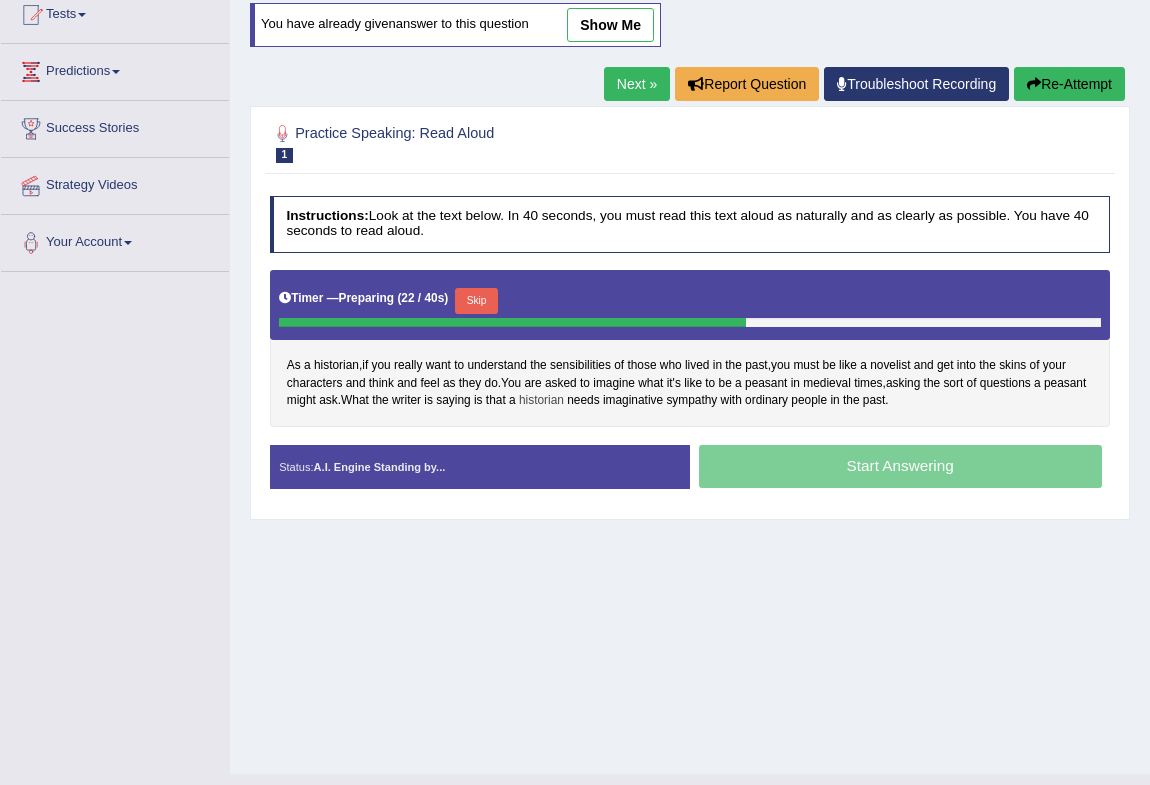 click on "historian" at bounding box center [541, 401] 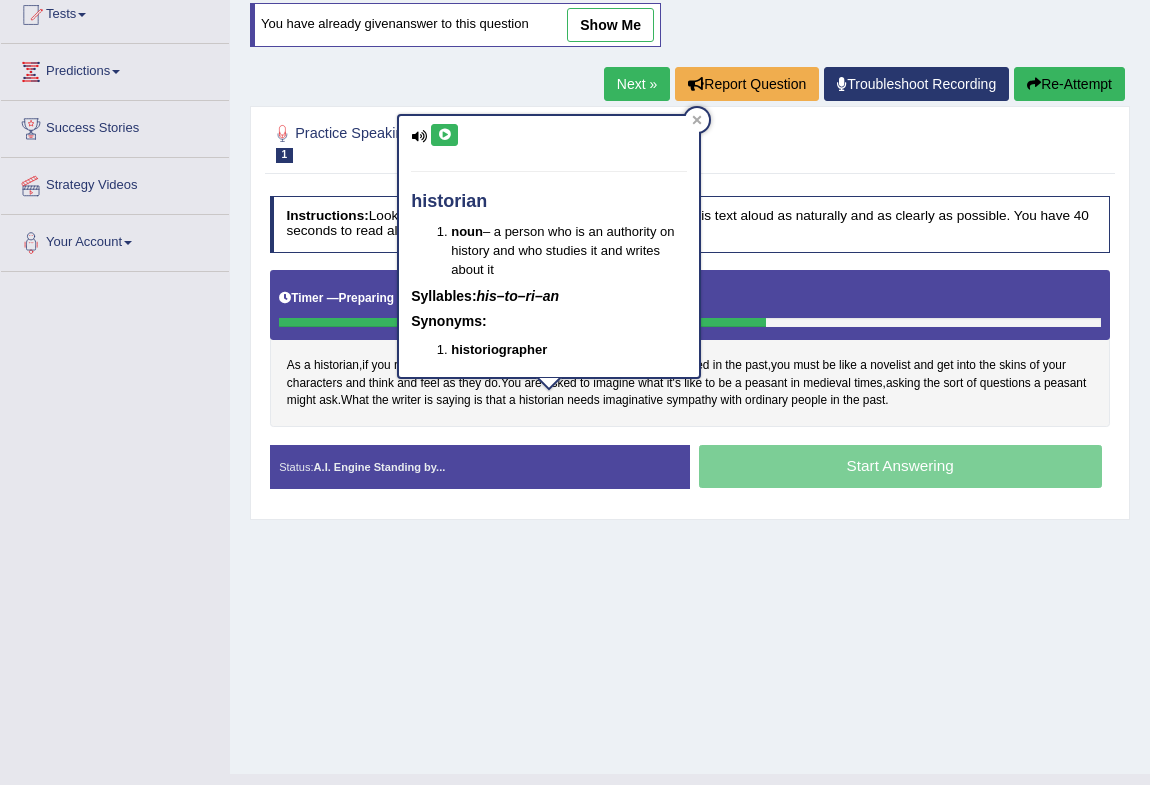 click at bounding box center [444, 135] 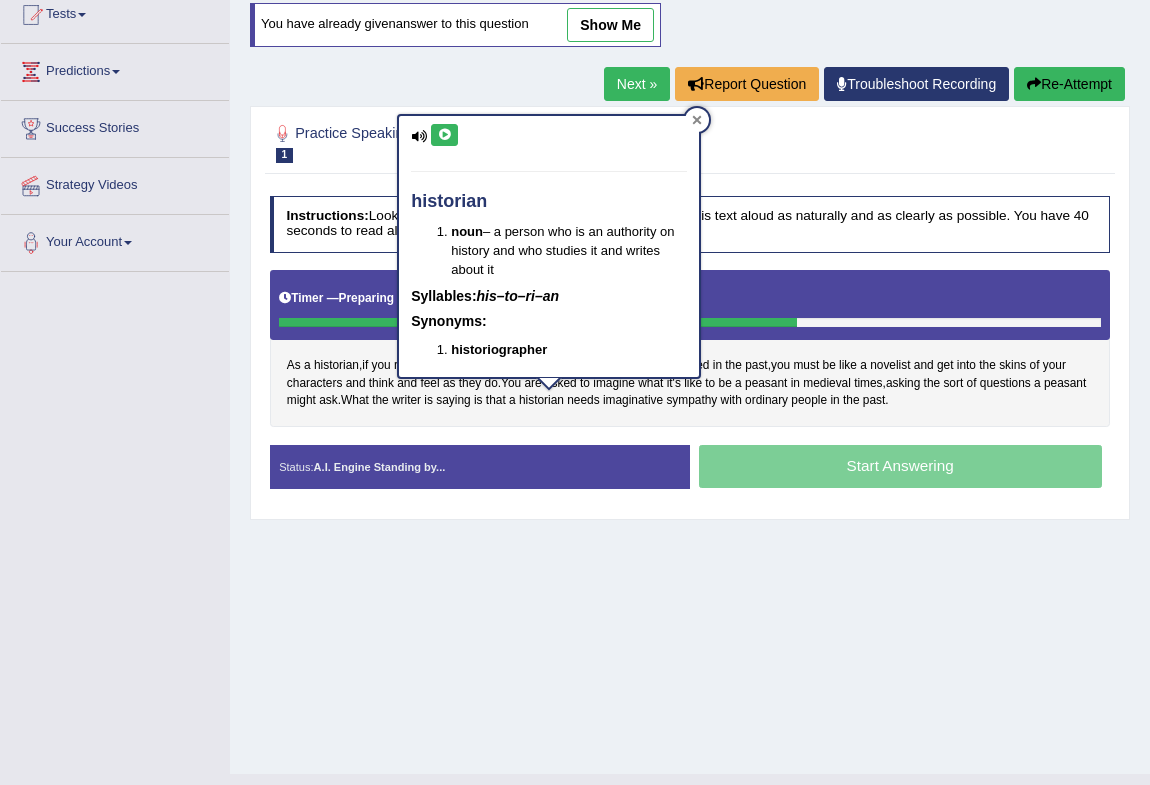 click at bounding box center (697, 120) 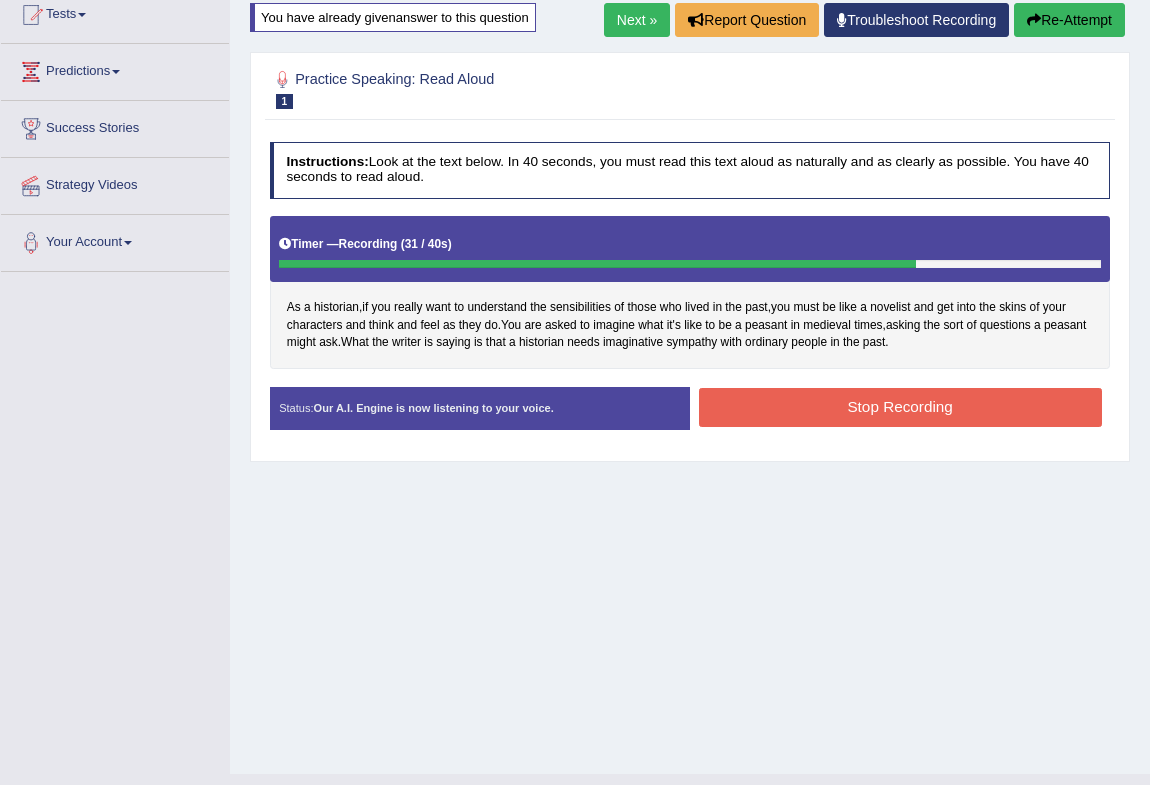 click on "Stop Recording" at bounding box center (900, 407) 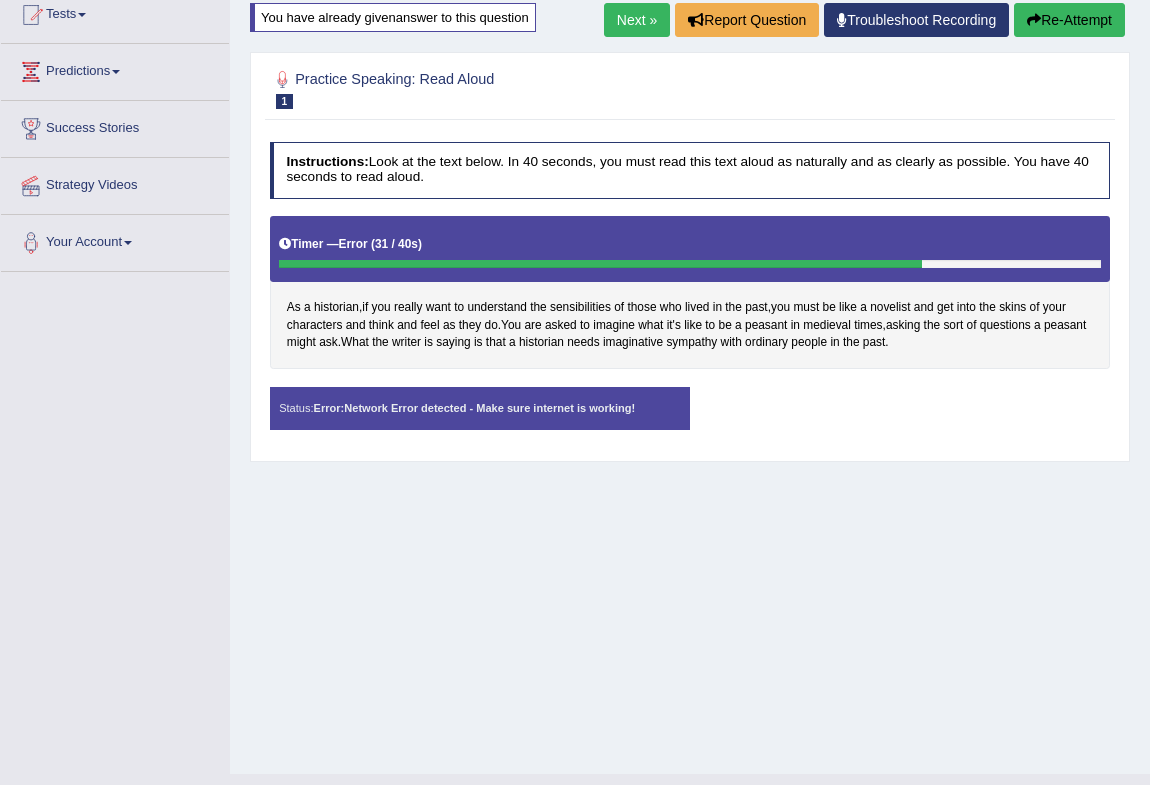 click on "Status:  Error:  Network Error detected - Make sure internet is working!" at bounding box center [480, 409] 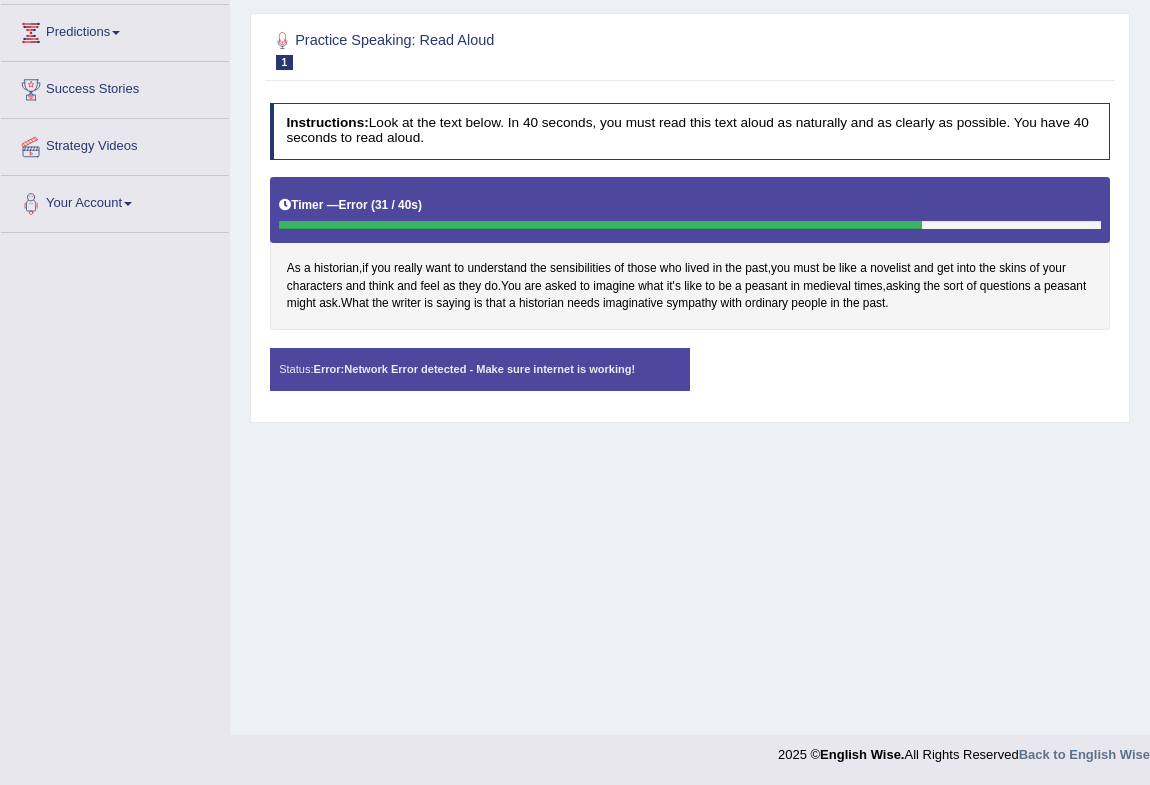 scroll, scrollTop: 0, scrollLeft: 0, axis: both 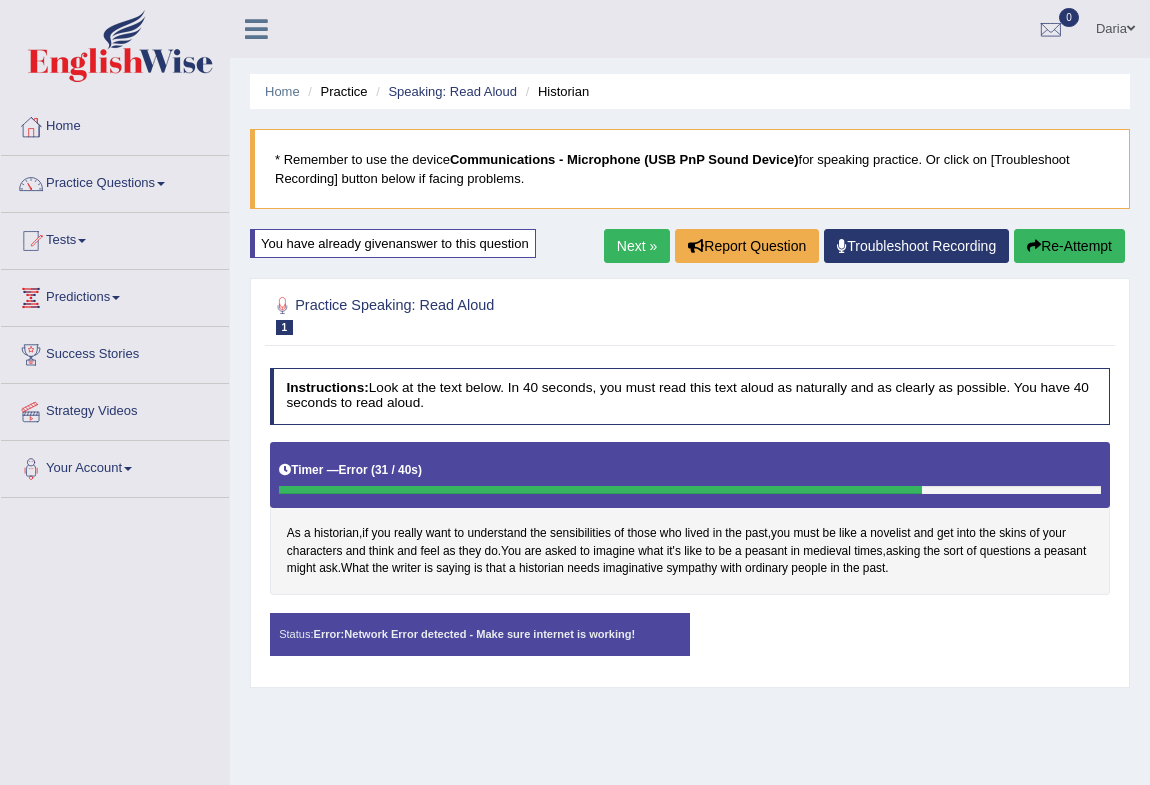 click on "Re-Attempt" at bounding box center [1069, 246] 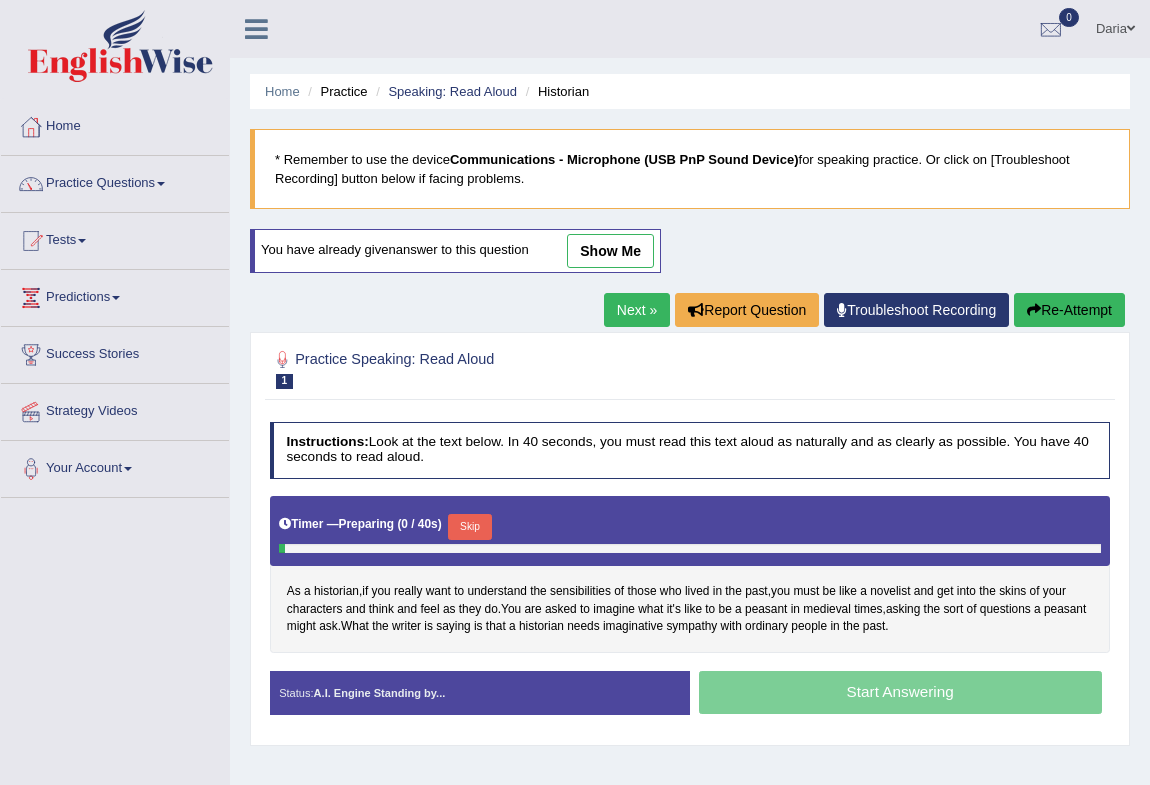 scroll, scrollTop: 0, scrollLeft: 0, axis: both 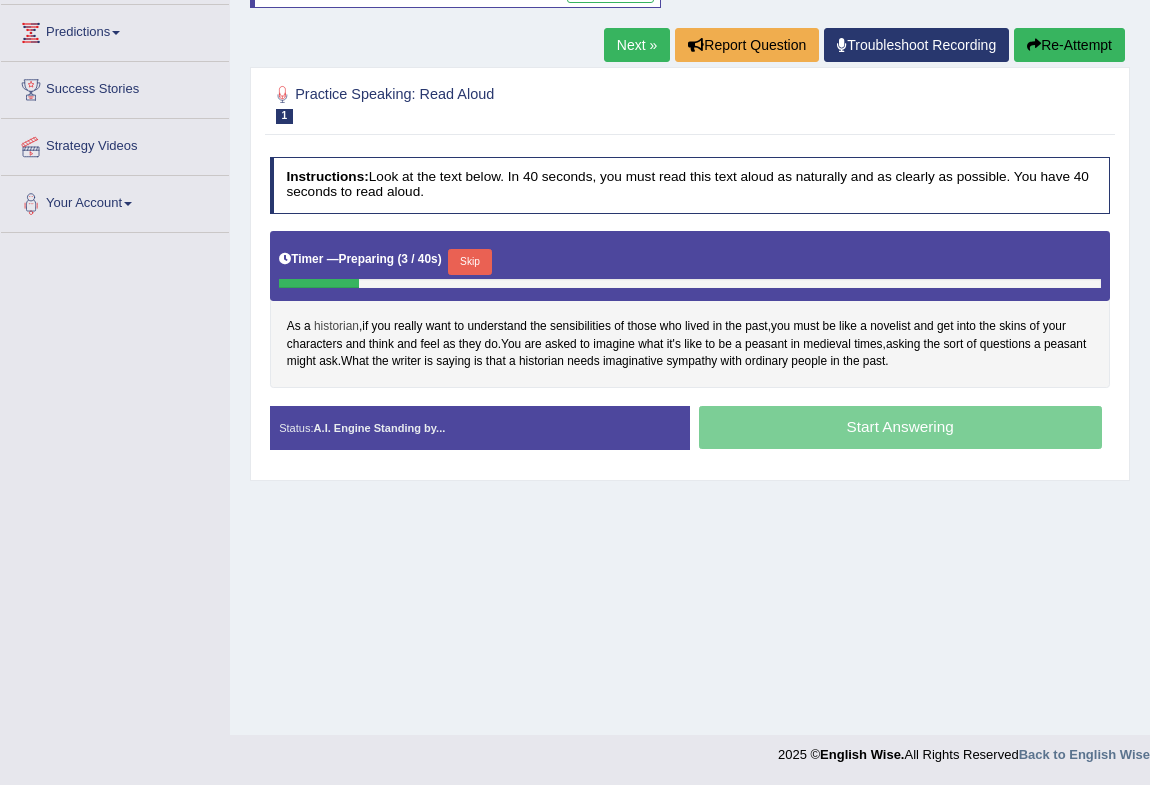 click on "historian" at bounding box center (336, 327) 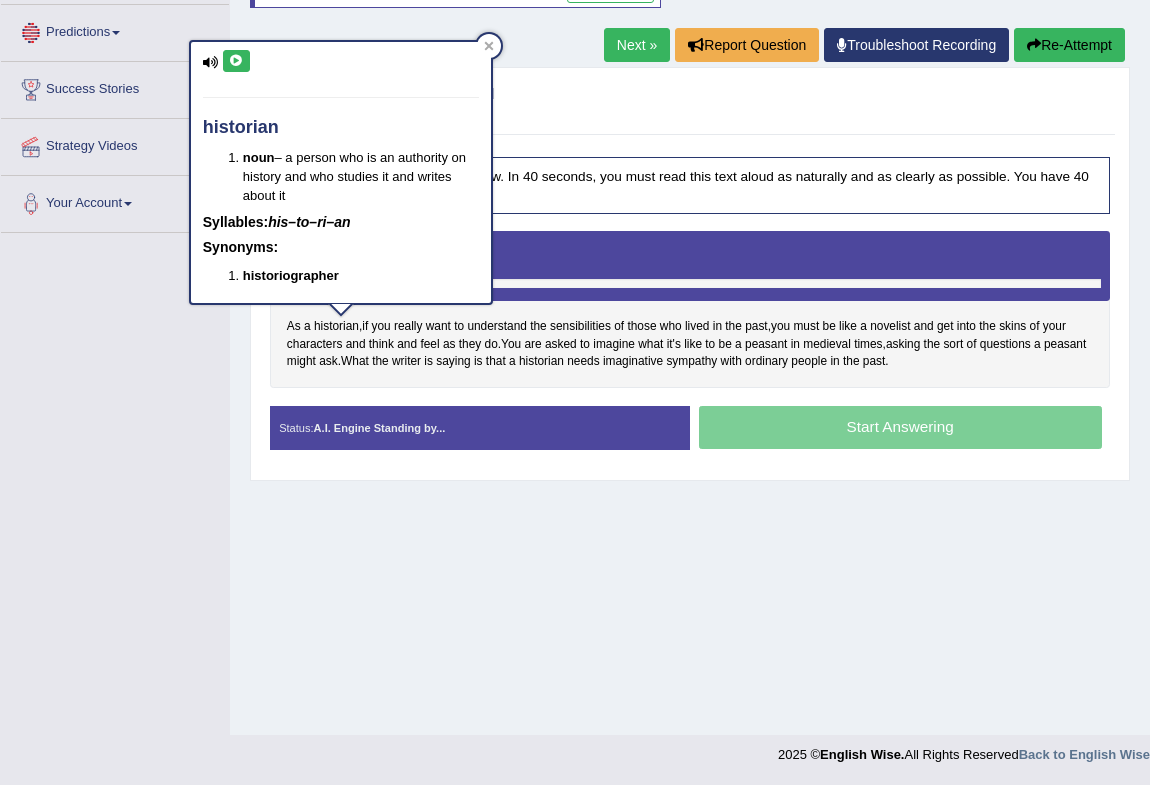 click at bounding box center (236, 61) 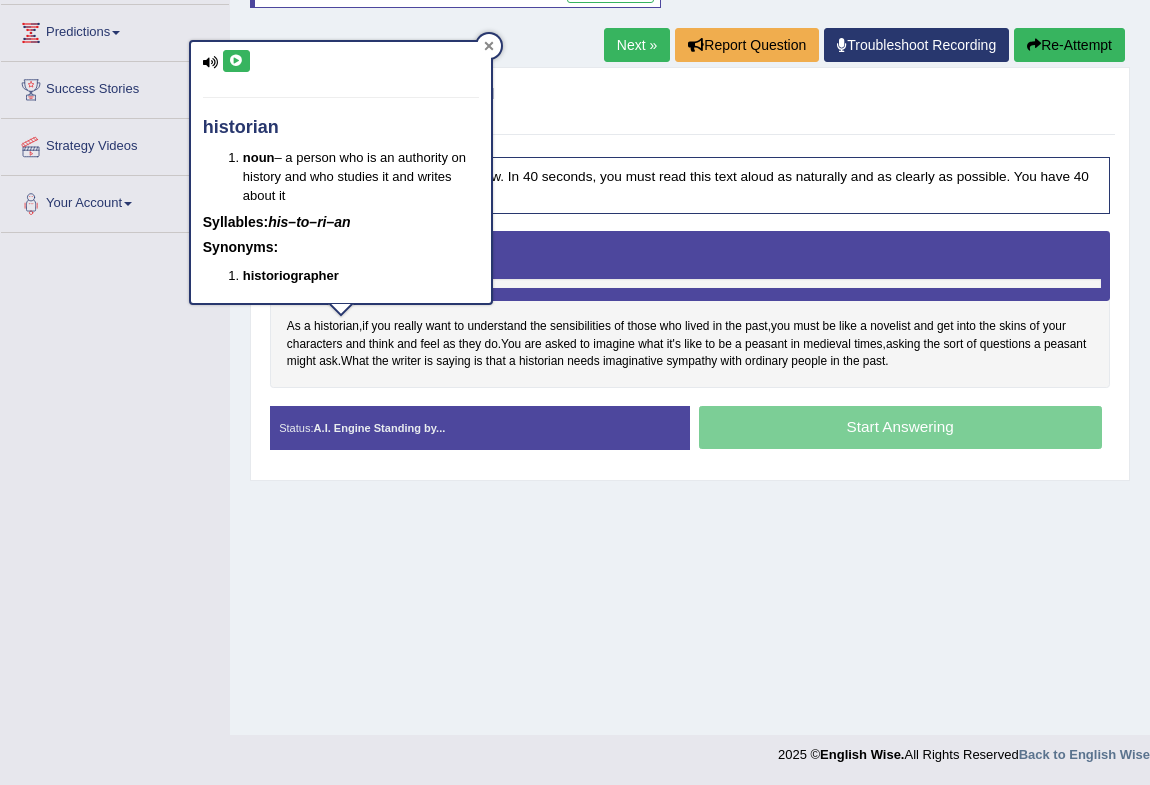 click 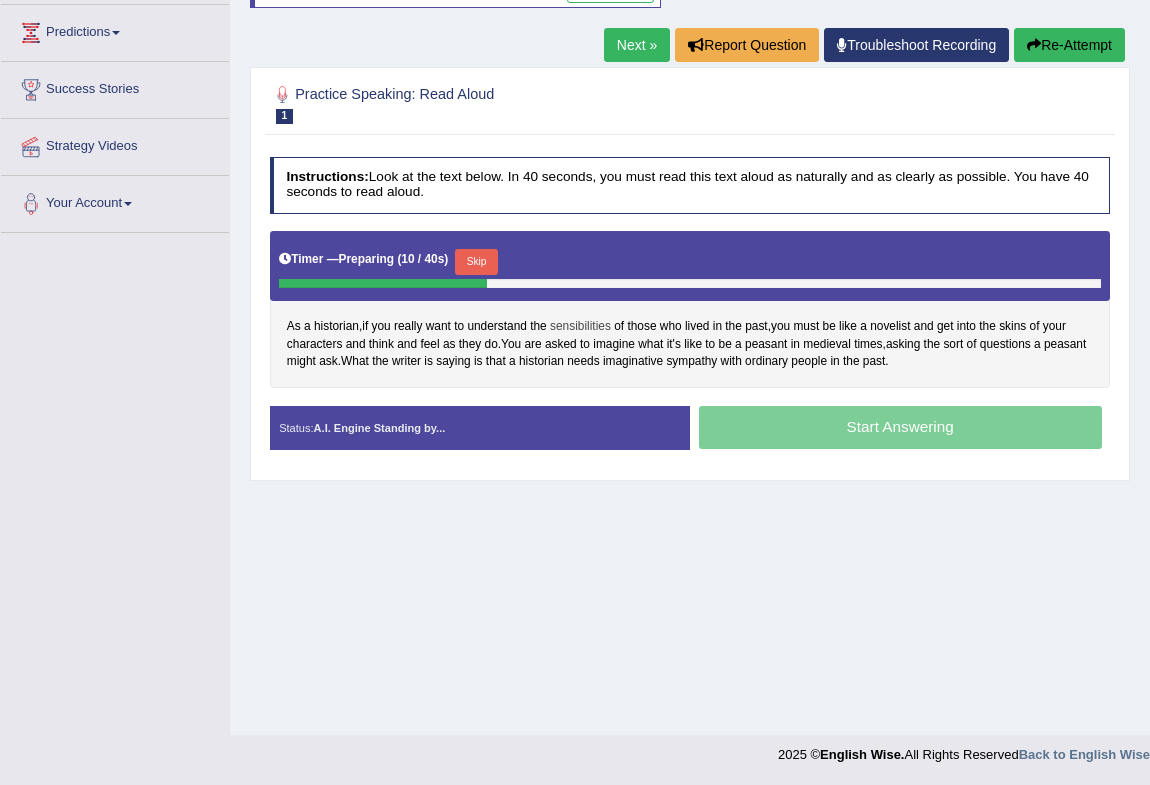 click on "sensibilities" at bounding box center [580, 327] 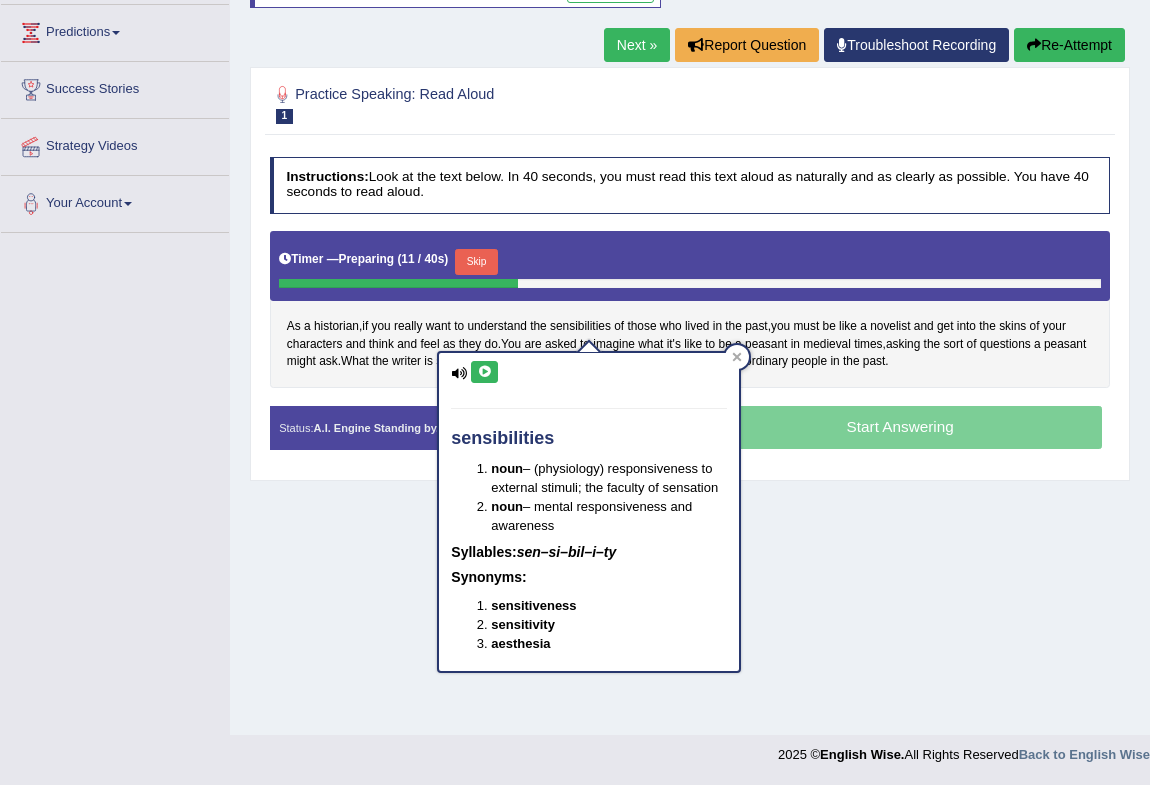 click at bounding box center (484, 372) 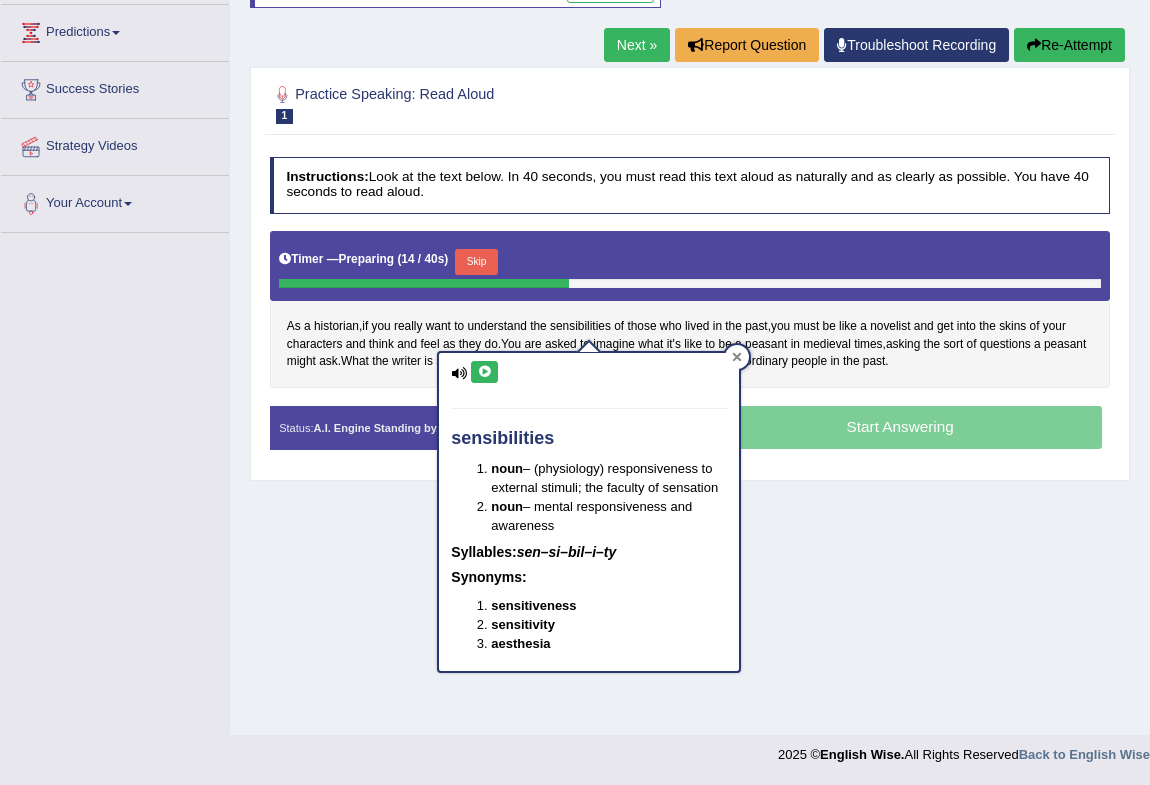 click at bounding box center (737, 357) 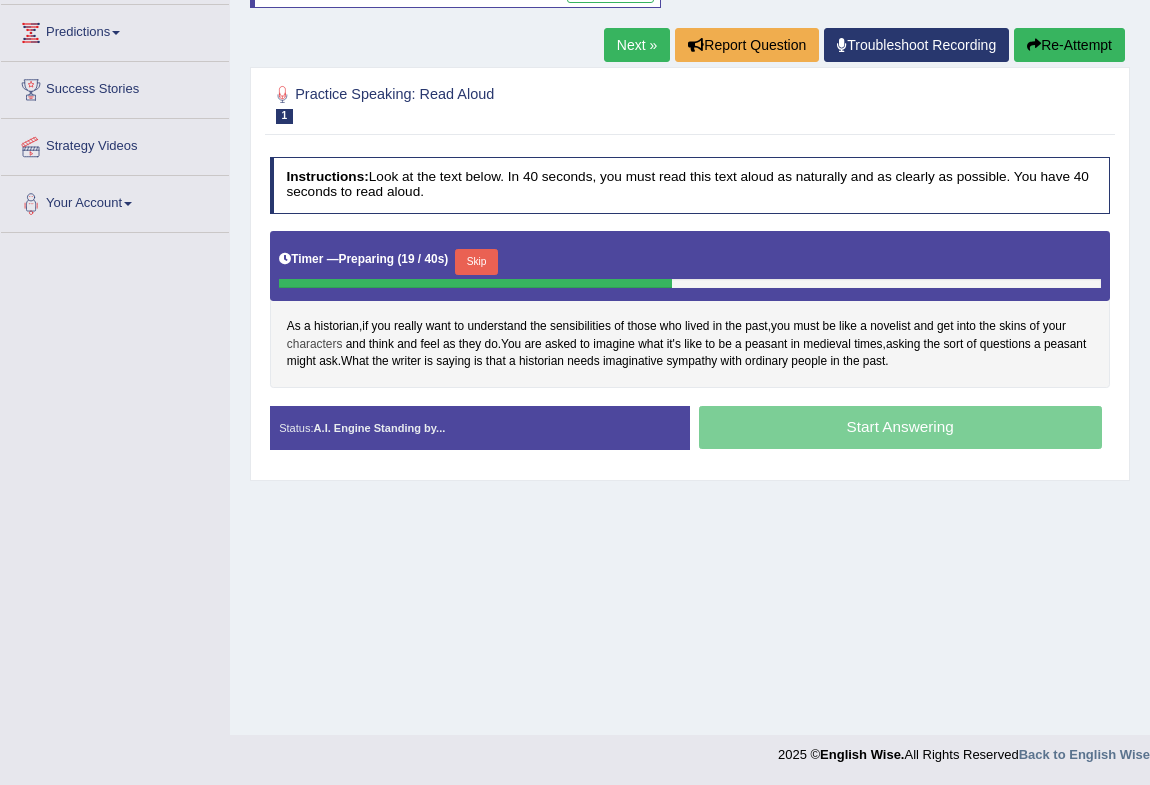 click on "characters" at bounding box center (315, 345) 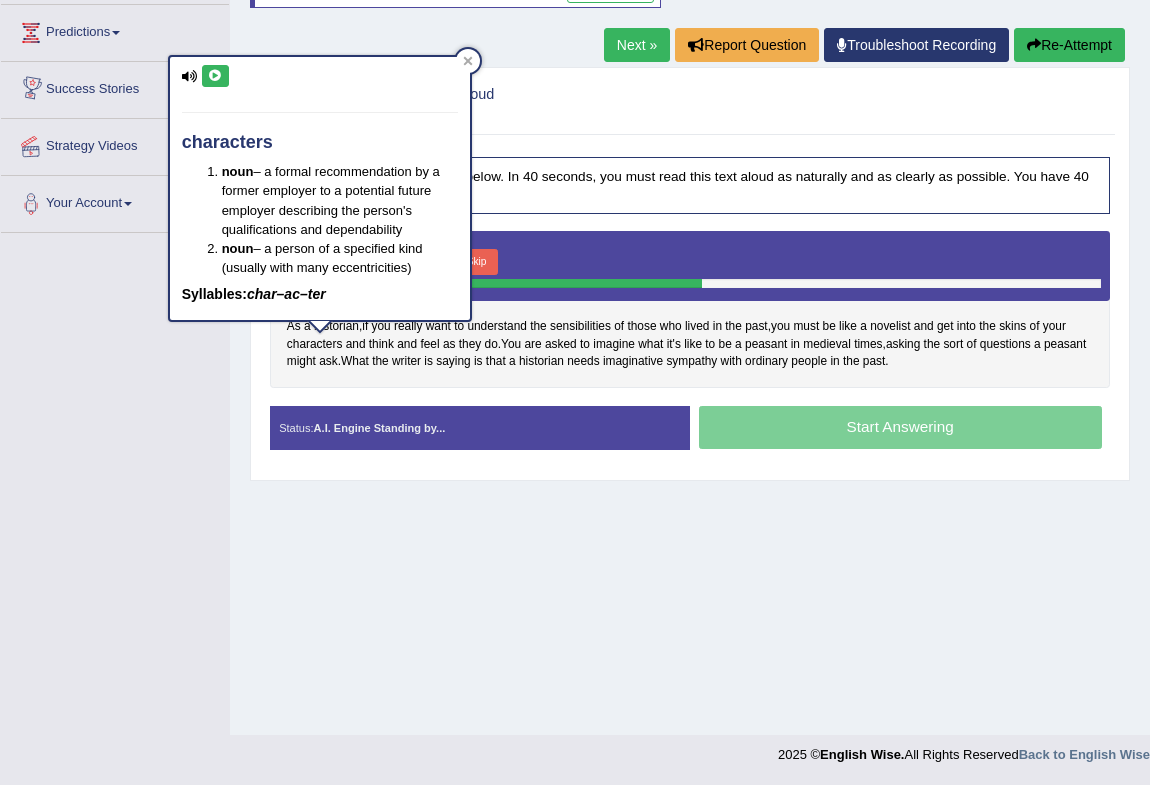 click at bounding box center [215, 76] 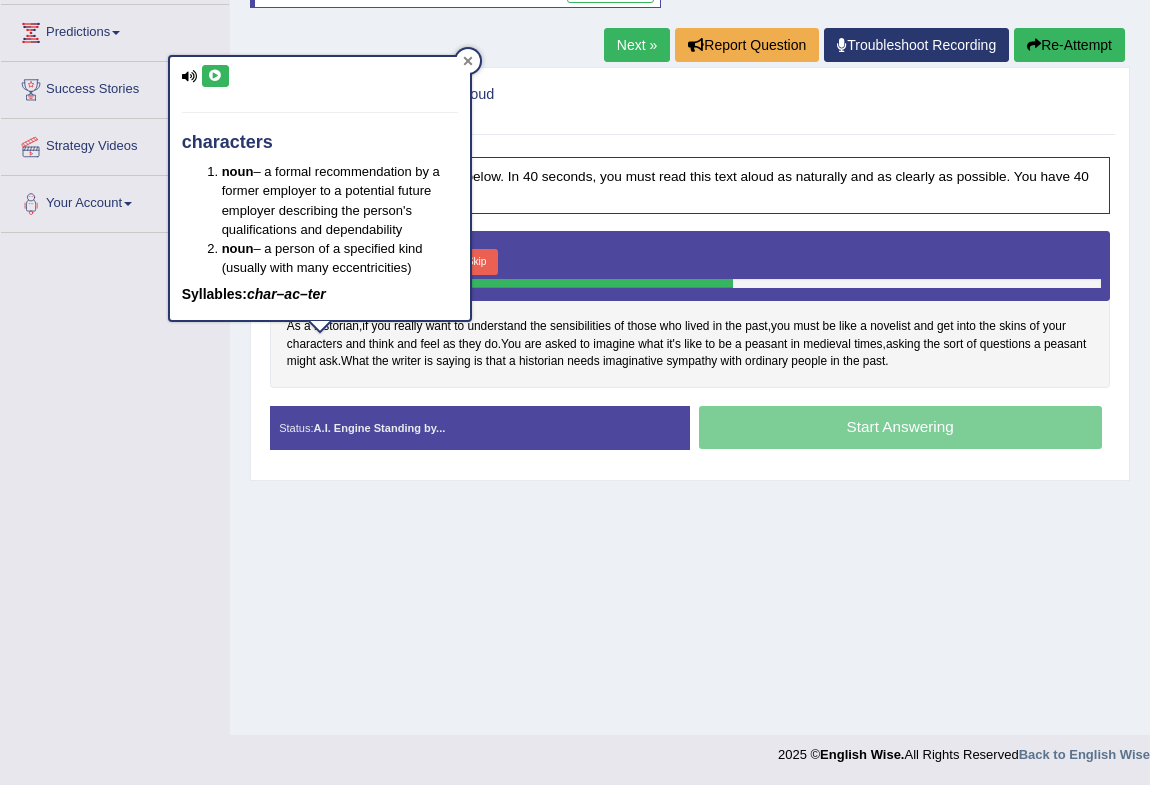 click at bounding box center (468, 61) 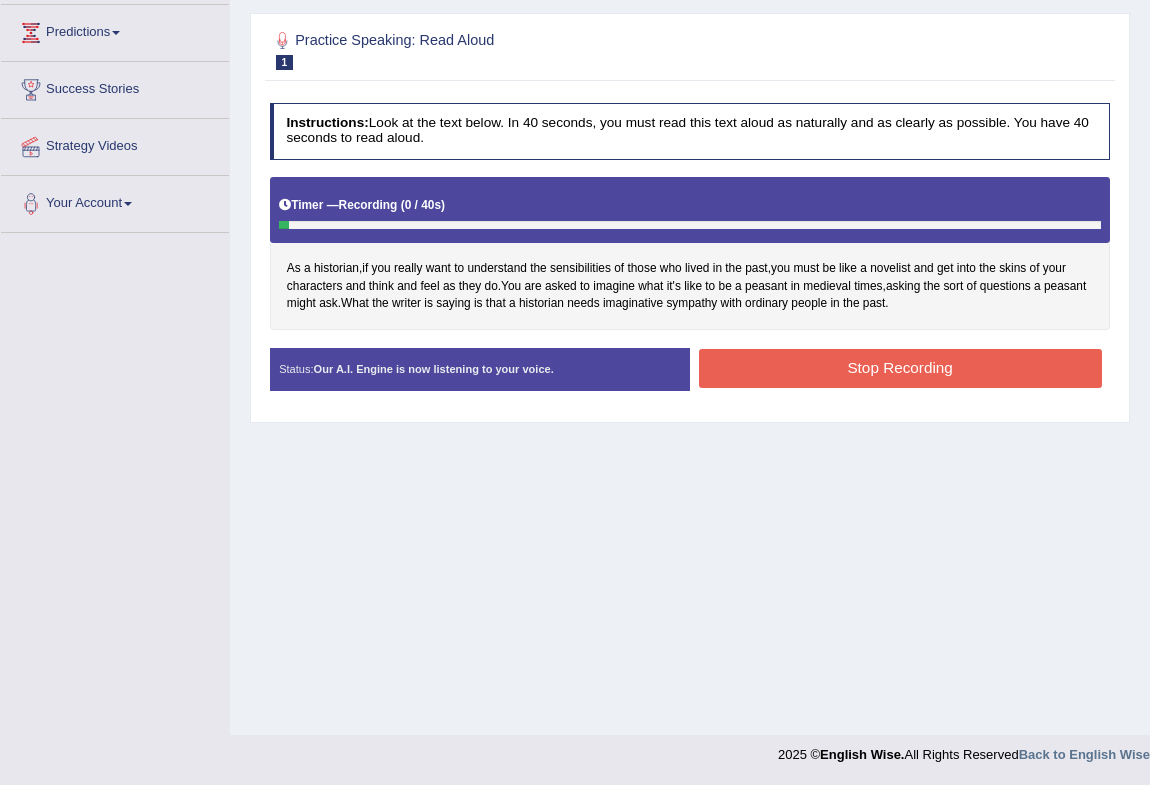 click on "Stop Recording" at bounding box center [900, 368] 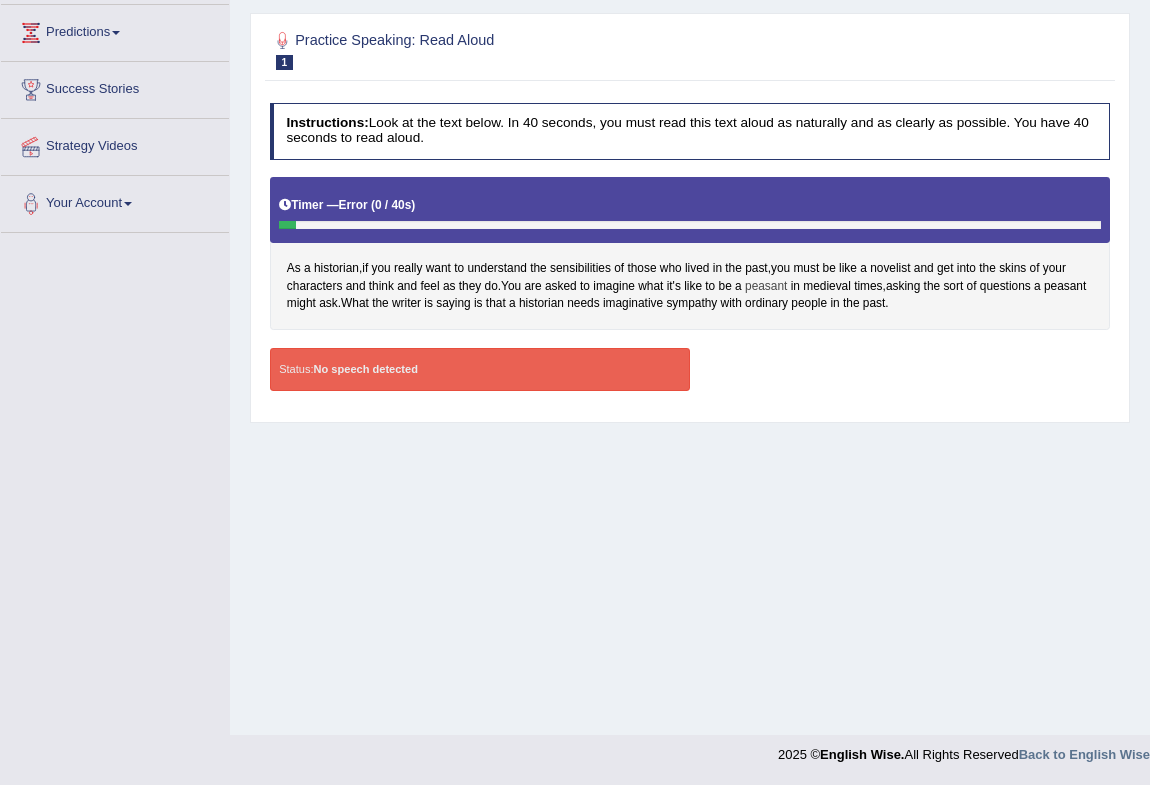 scroll, scrollTop: 0, scrollLeft: 0, axis: both 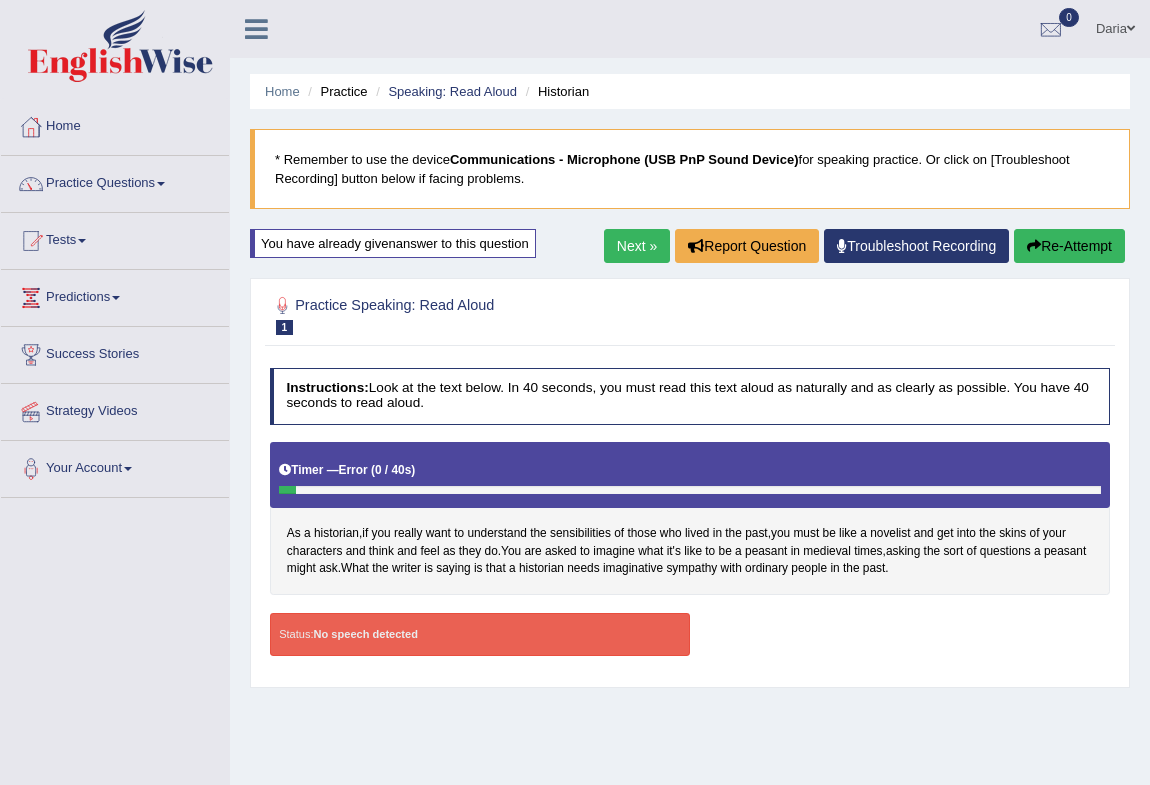click on "Re-Attempt" at bounding box center (1069, 246) 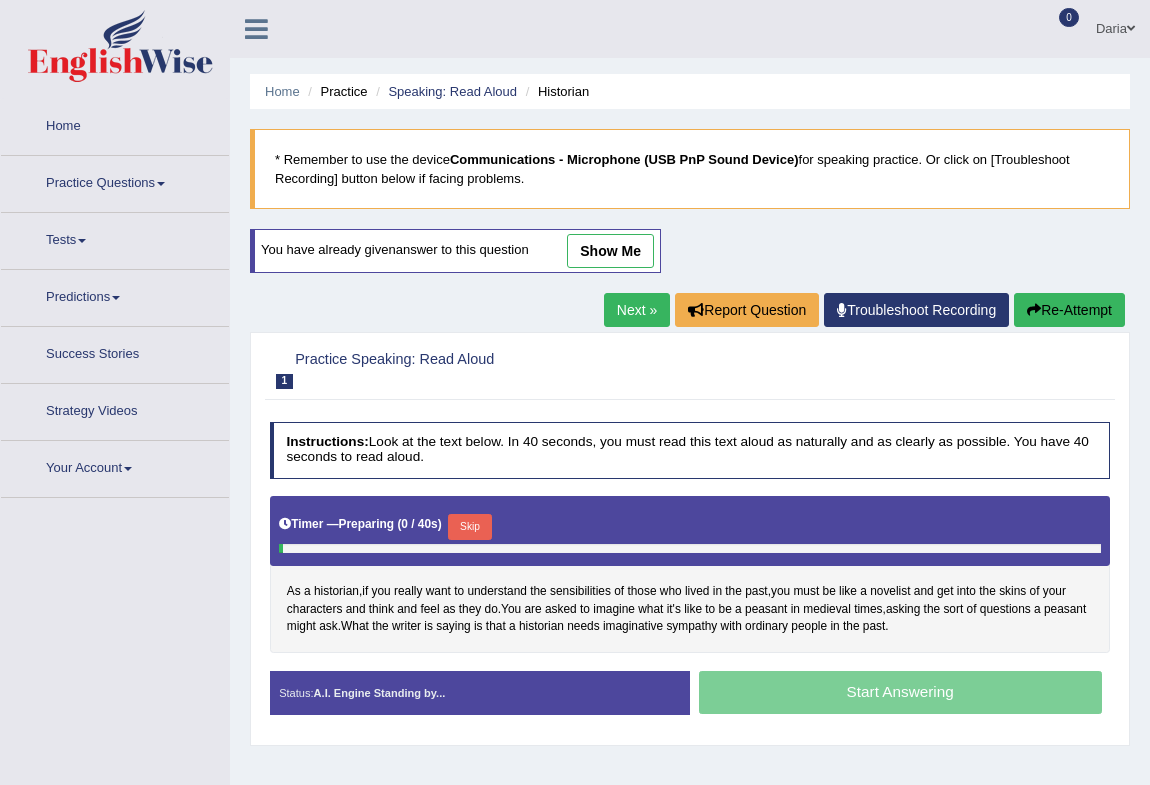 scroll, scrollTop: 0, scrollLeft: 0, axis: both 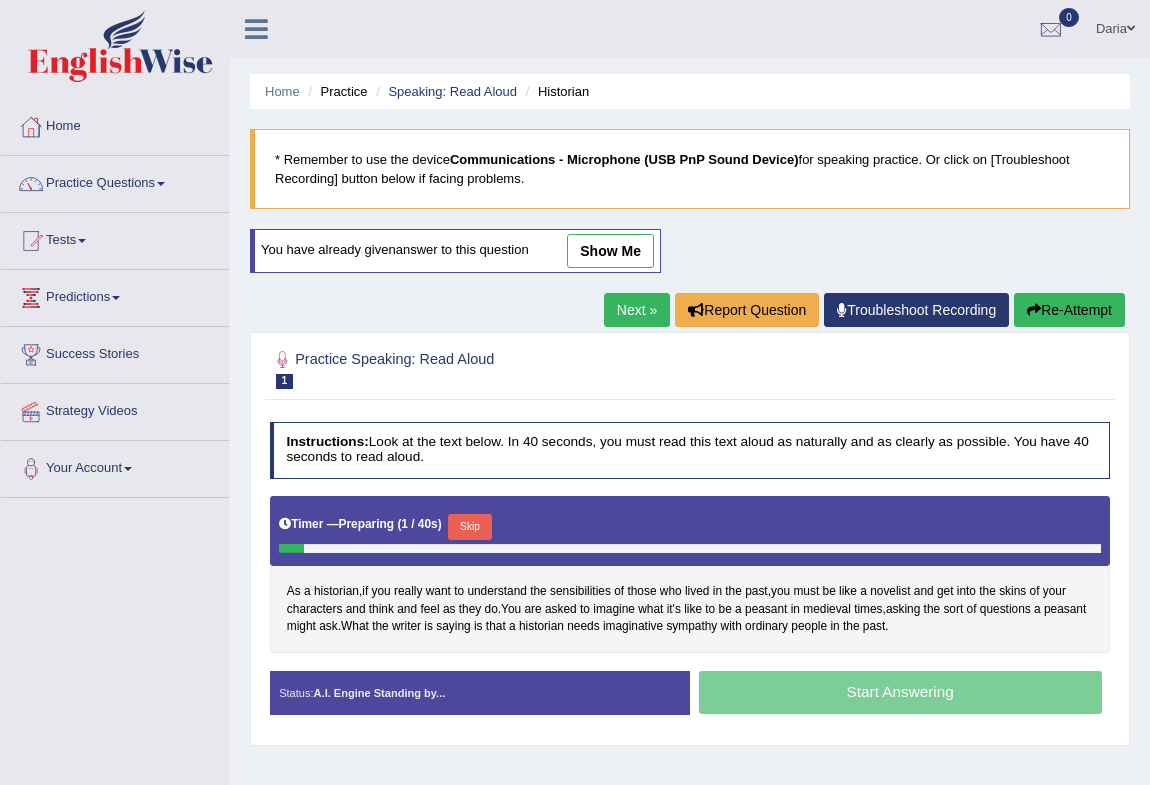 click on "Skip" at bounding box center [469, 527] 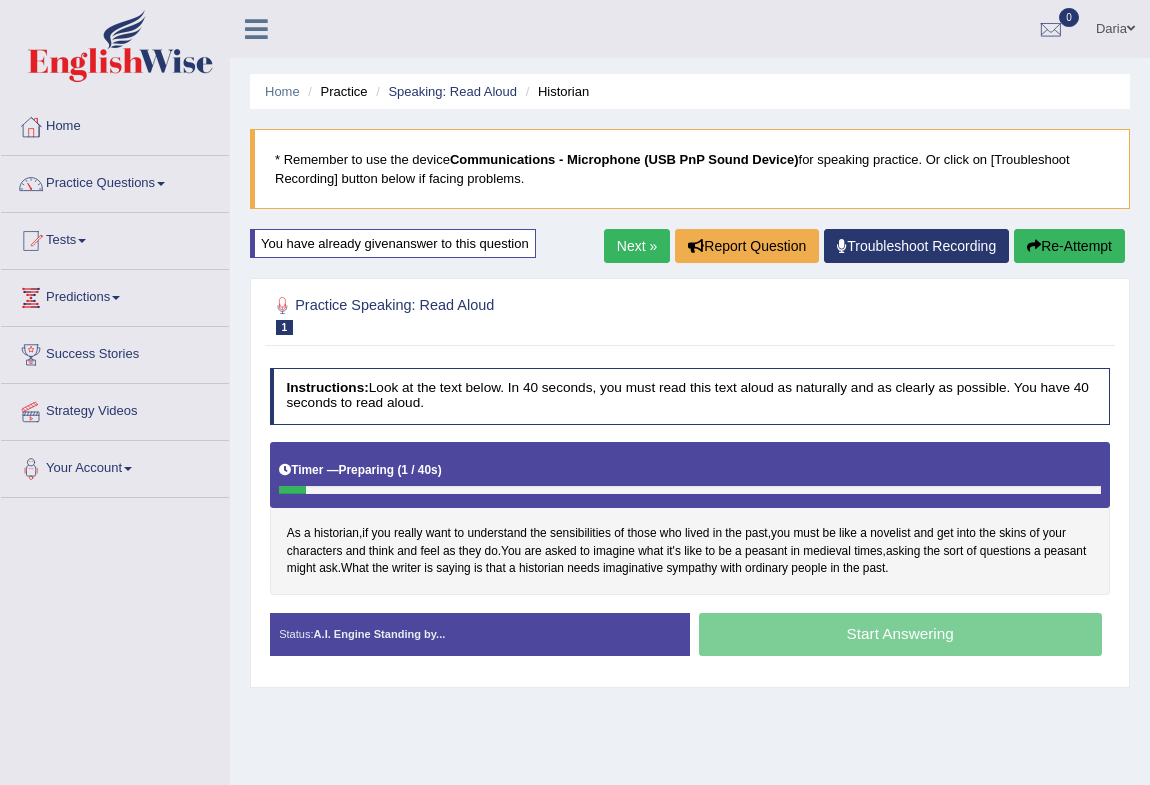 scroll, scrollTop: 181, scrollLeft: 0, axis: vertical 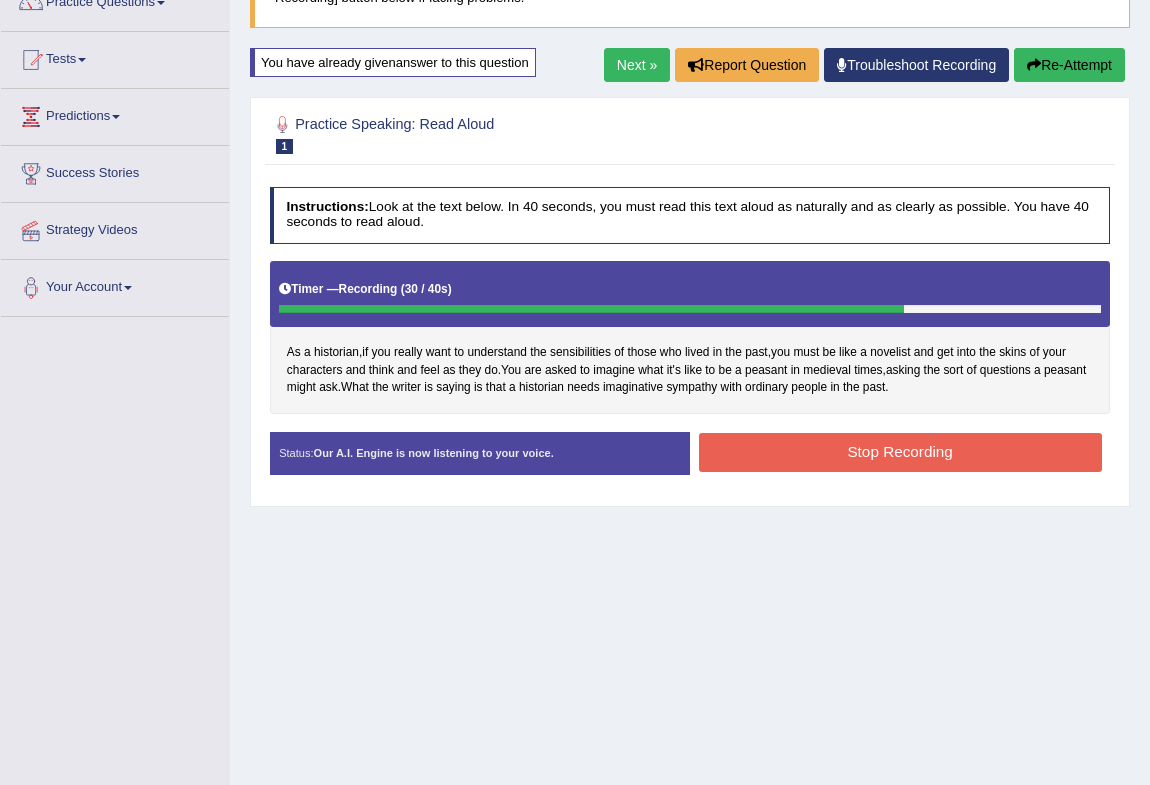 click on "Stop Recording" at bounding box center [900, 452] 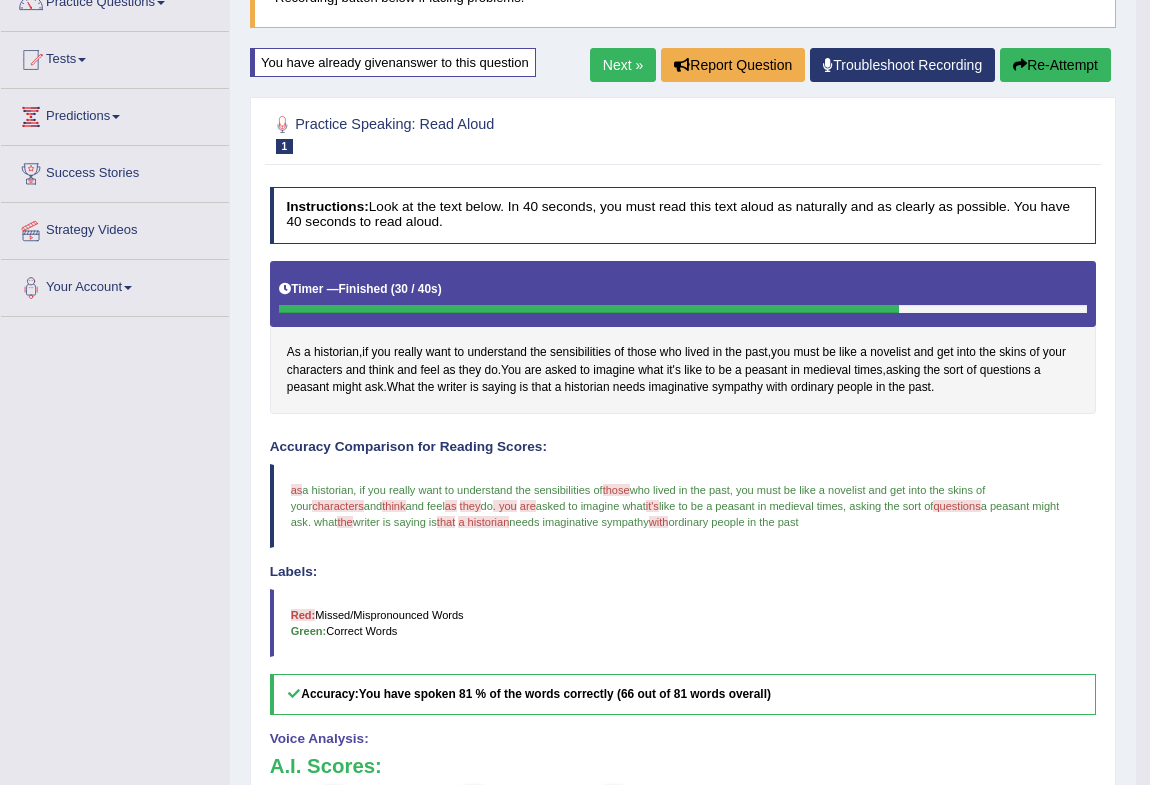 scroll, scrollTop: 90, scrollLeft: 0, axis: vertical 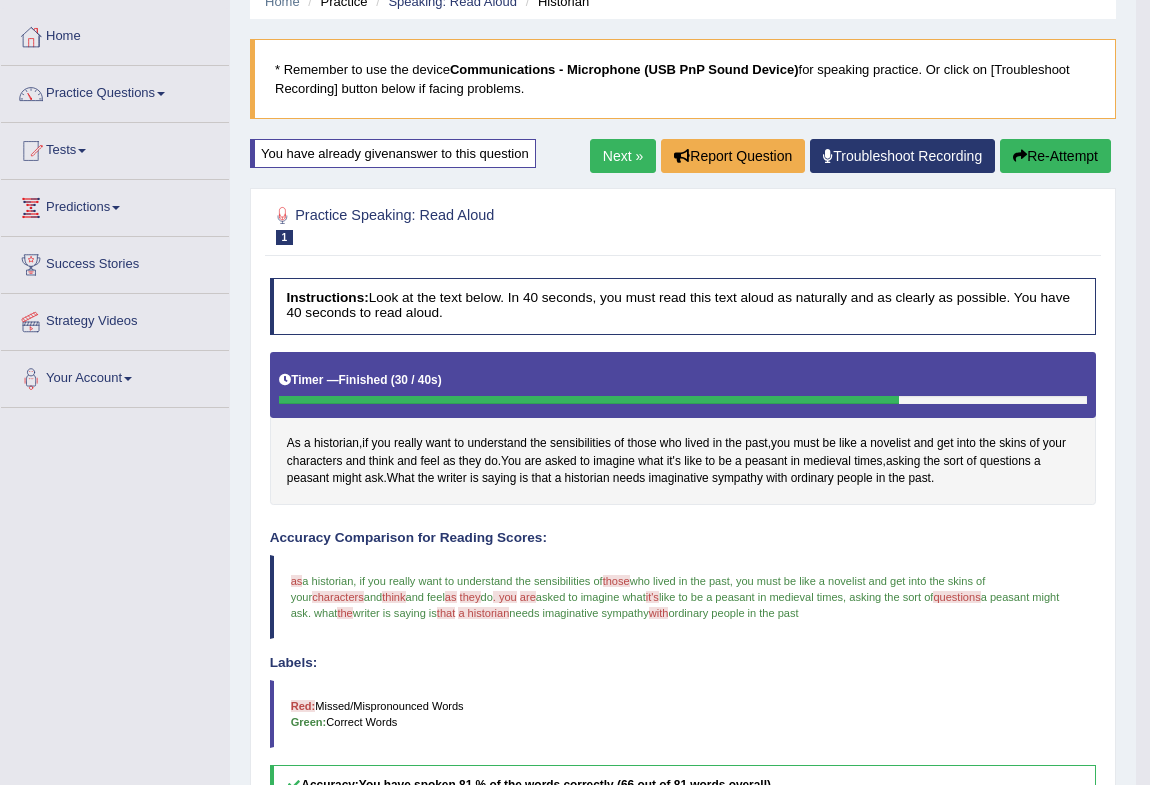 click on "Next »" at bounding box center (623, 156) 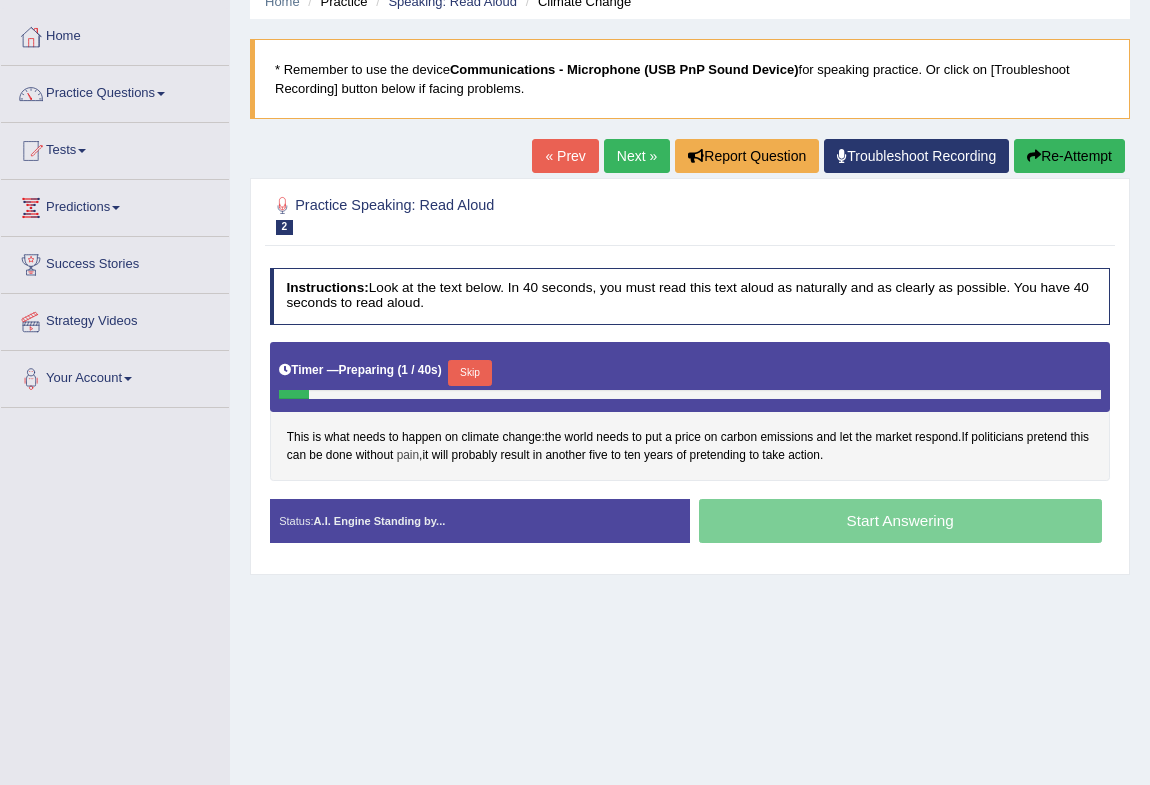 scroll, scrollTop: 90, scrollLeft: 0, axis: vertical 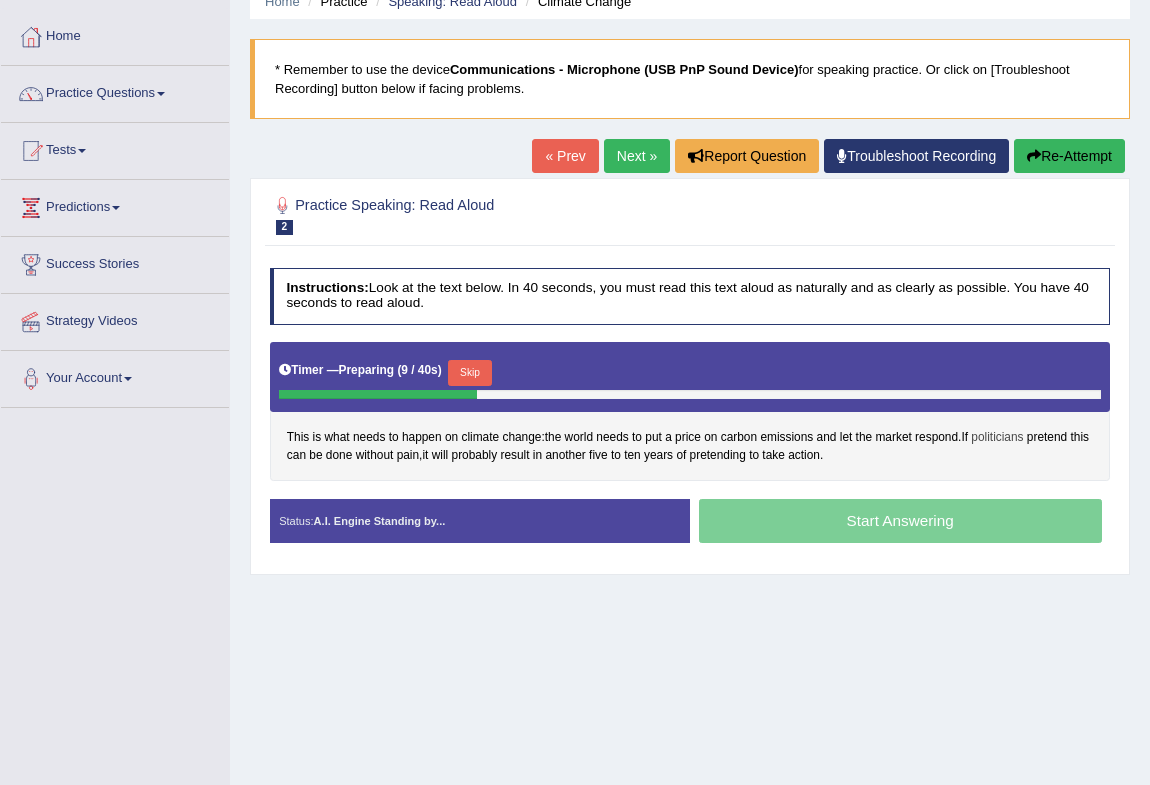 click on "politicians" at bounding box center [997, 438] 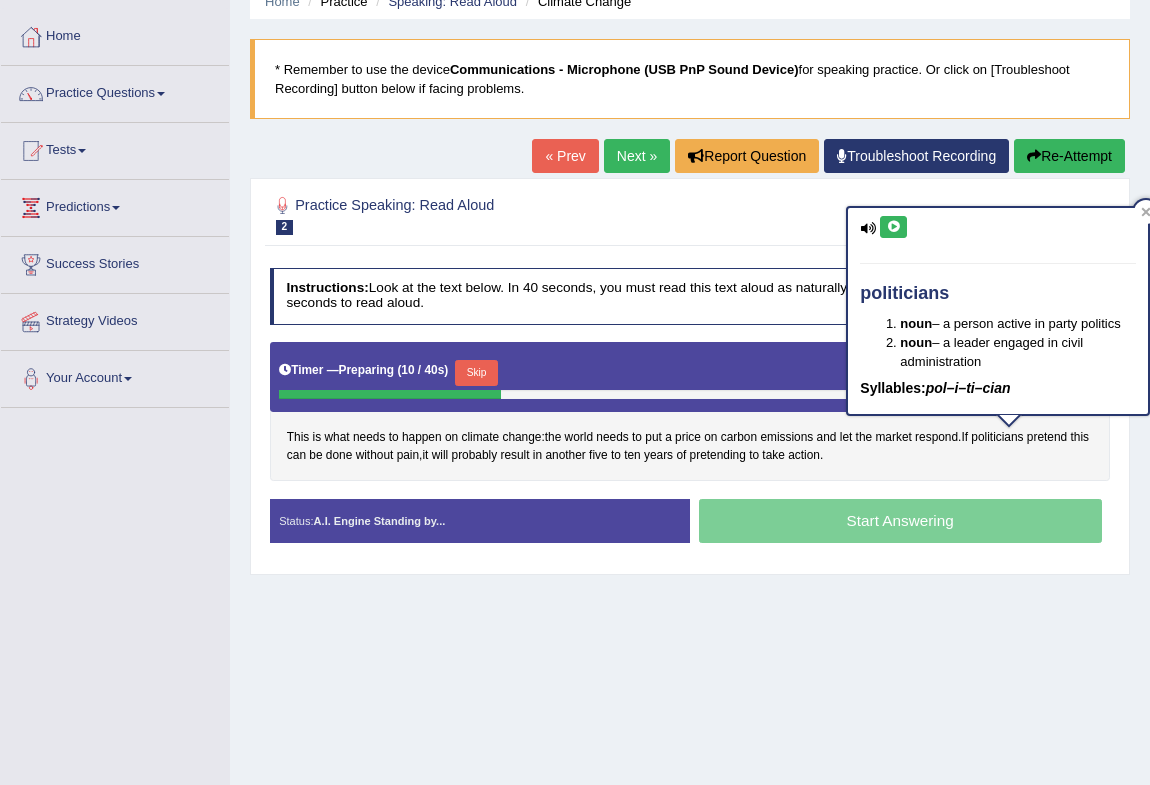 click at bounding box center (893, 227) 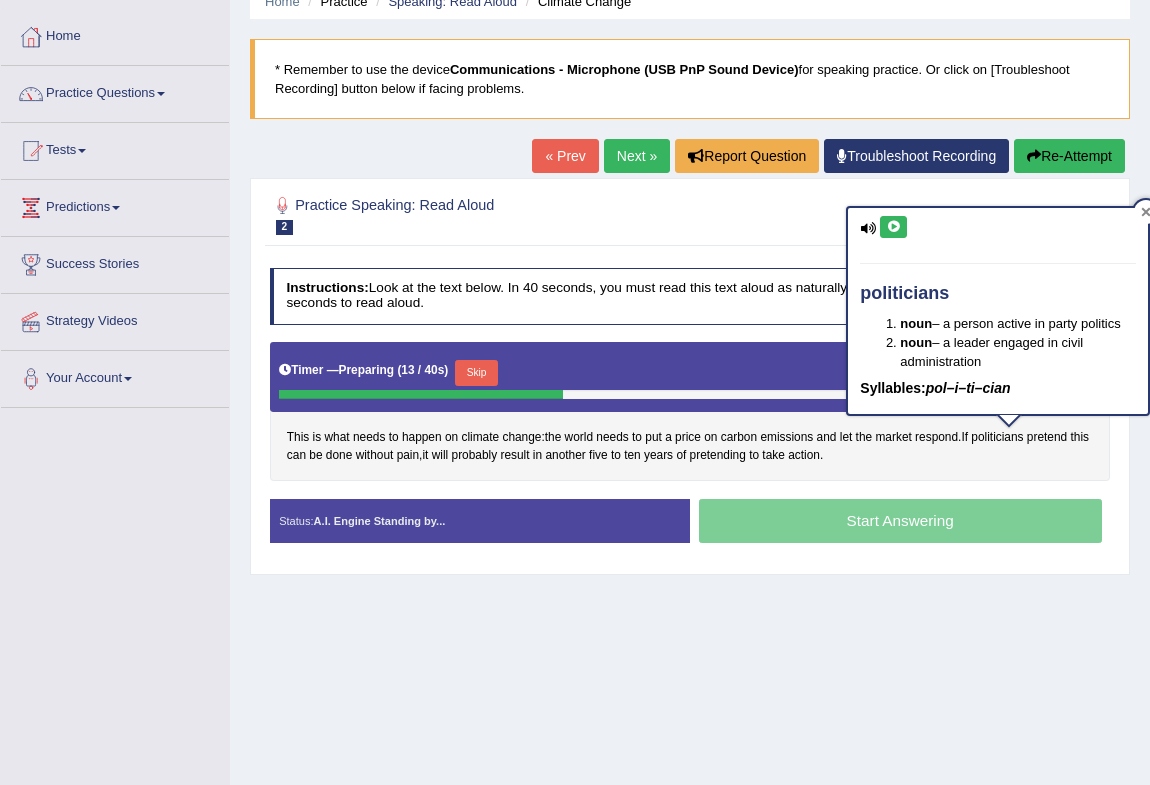 click at bounding box center [1146, 212] 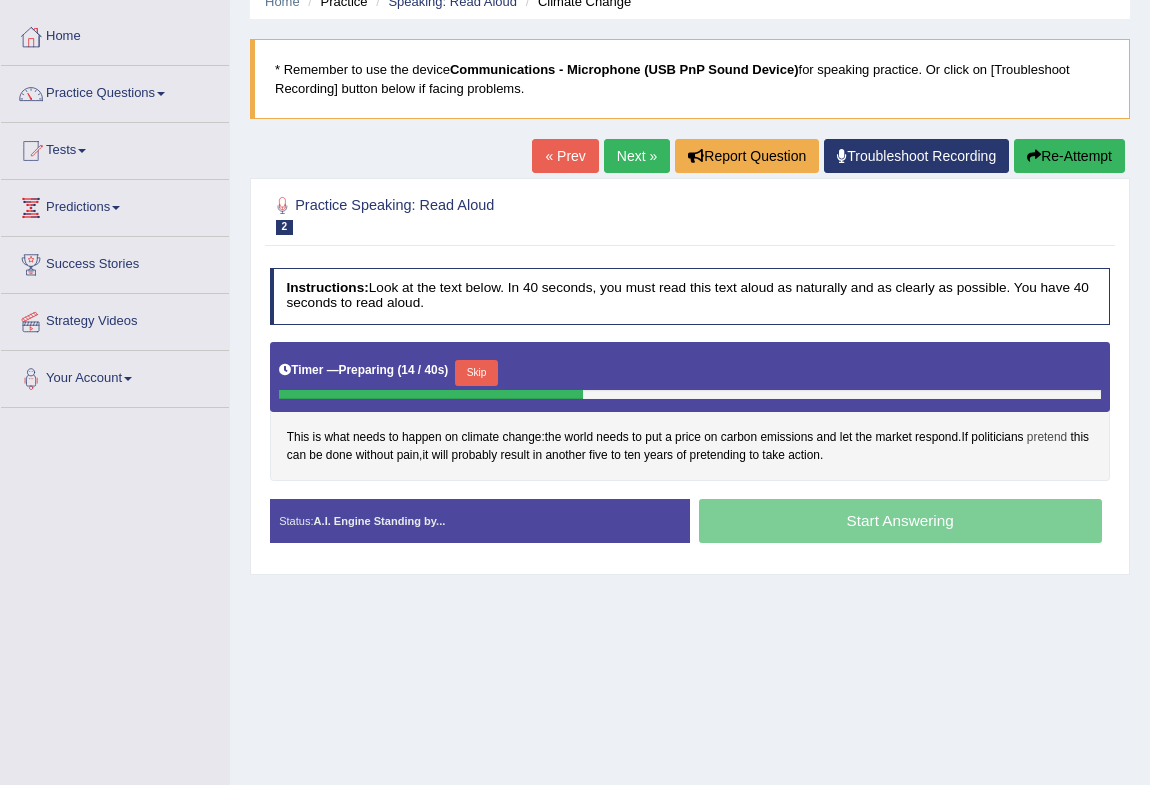 click on "pretend" at bounding box center (1047, 438) 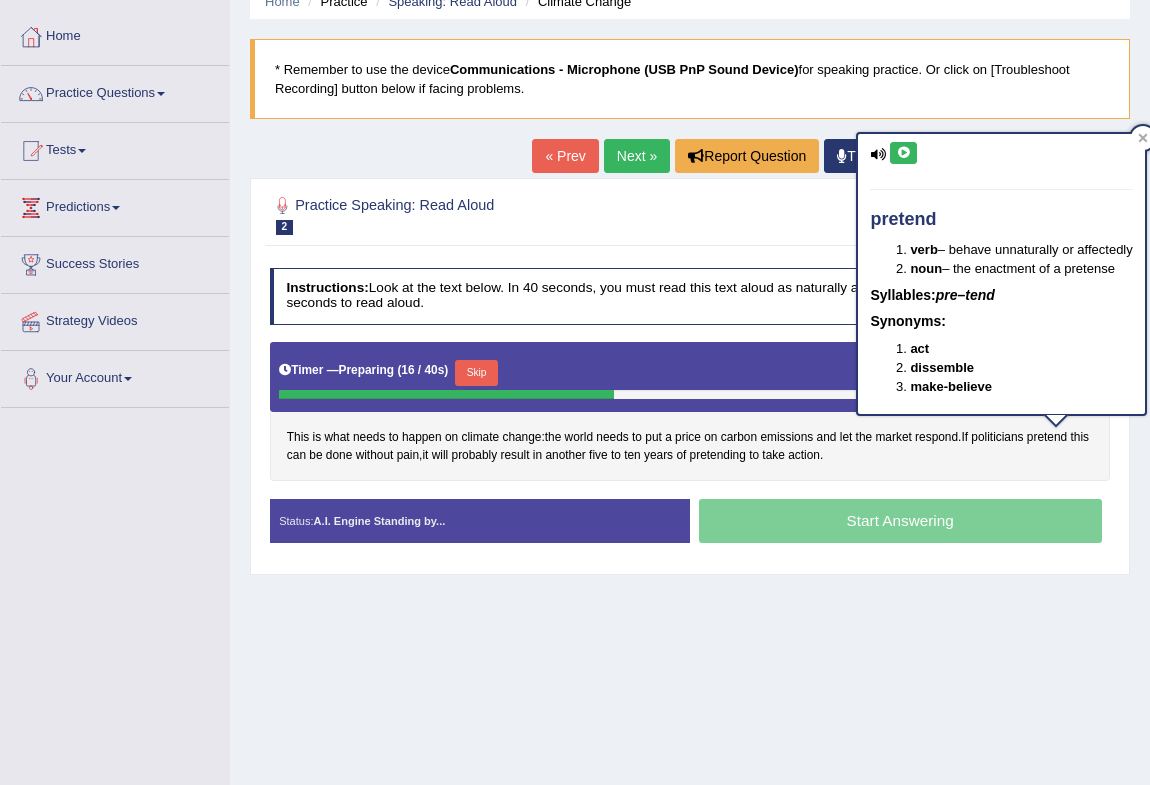 drag, startPoint x: 901, startPoint y: 151, endPoint x: 899, endPoint y: 167, distance: 16.124516 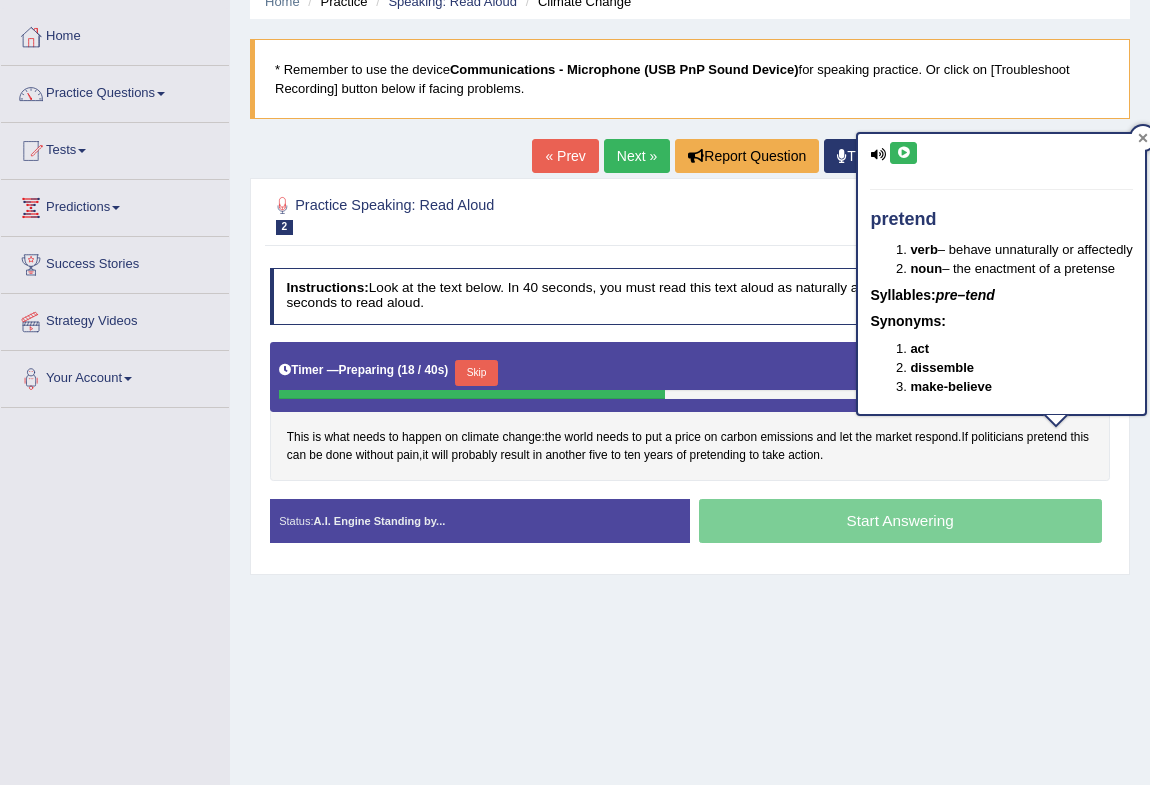 click at bounding box center [1143, 138] 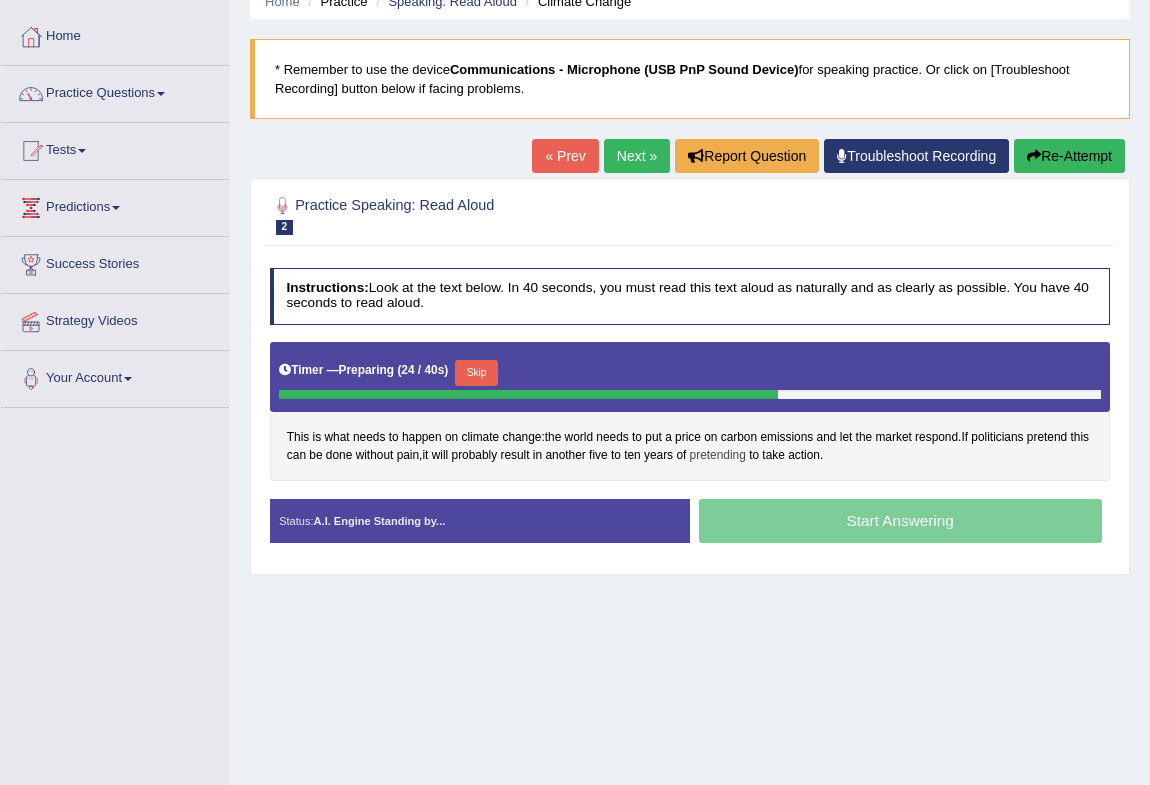 click on "pretending" at bounding box center [718, 456] 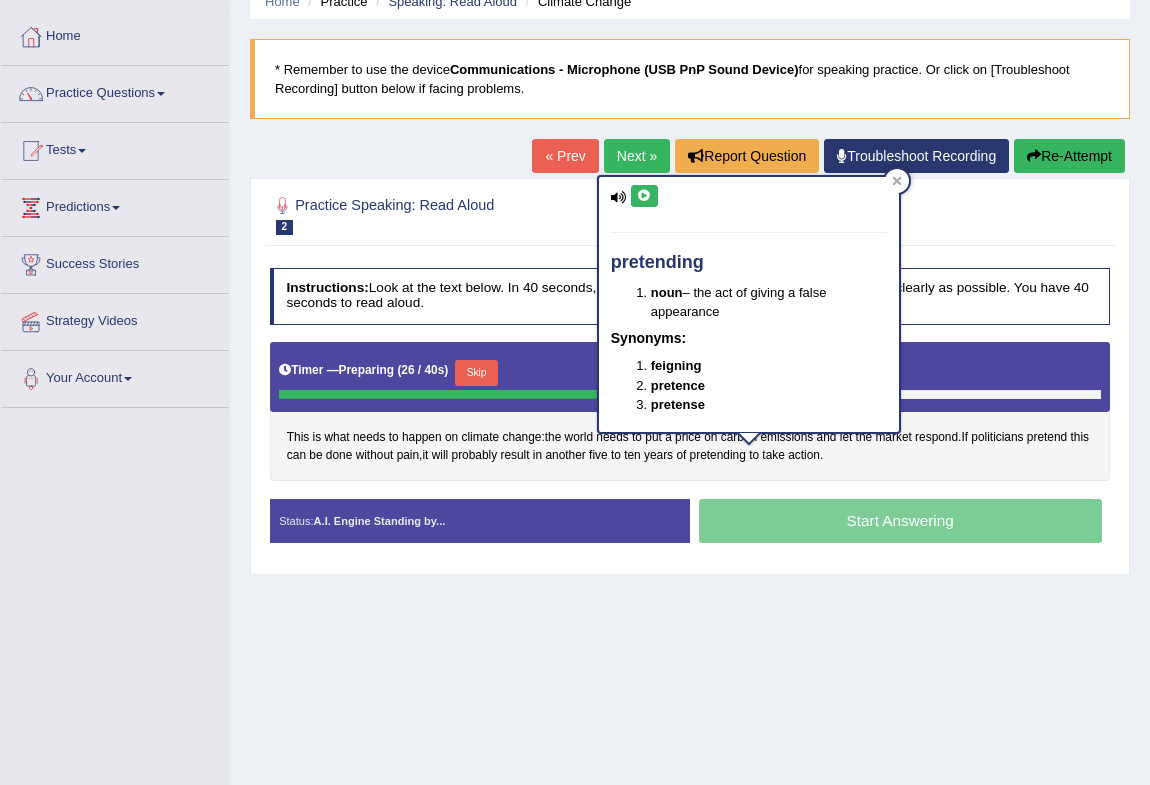 click at bounding box center (644, 196) 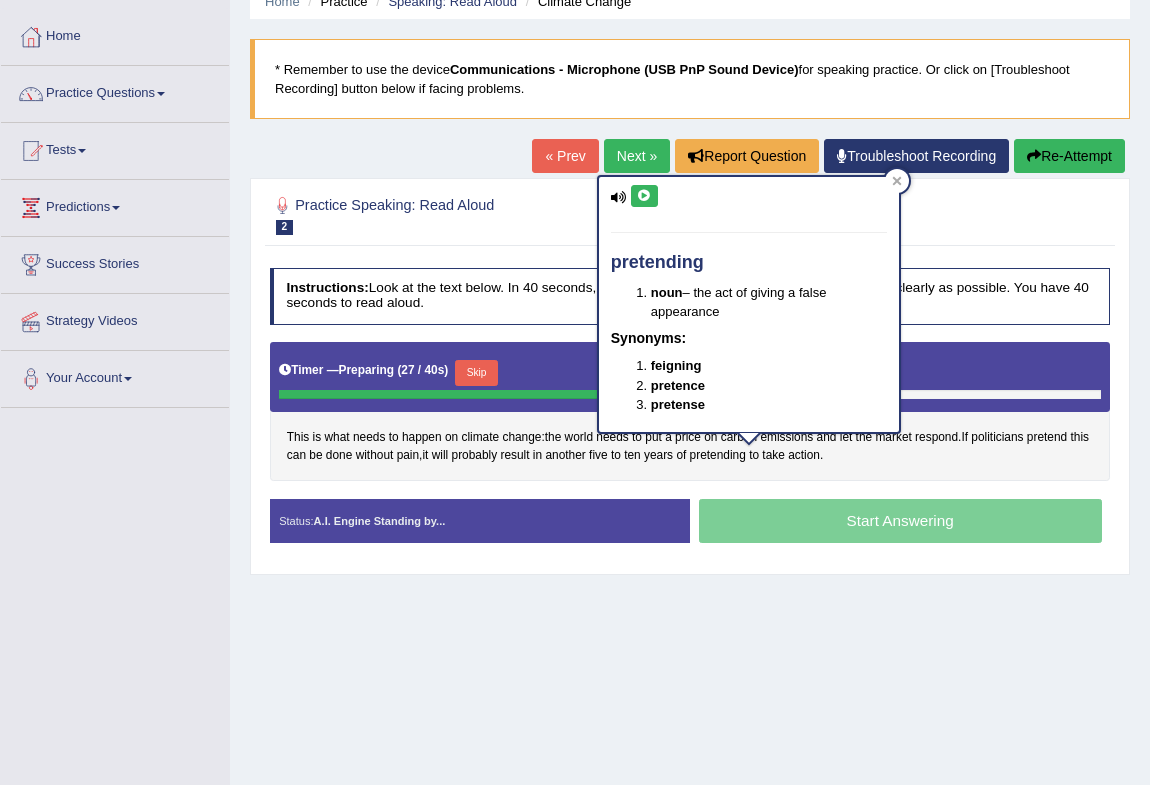 click at bounding box center [644, 196] 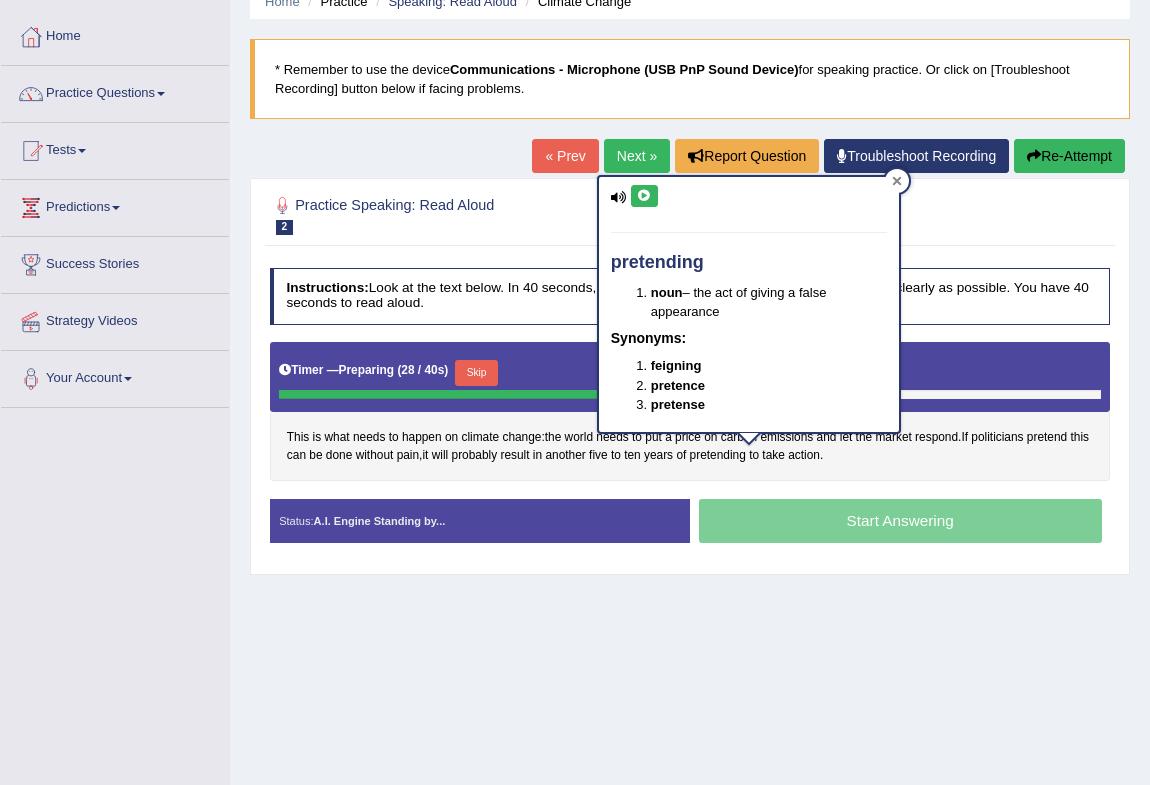 click 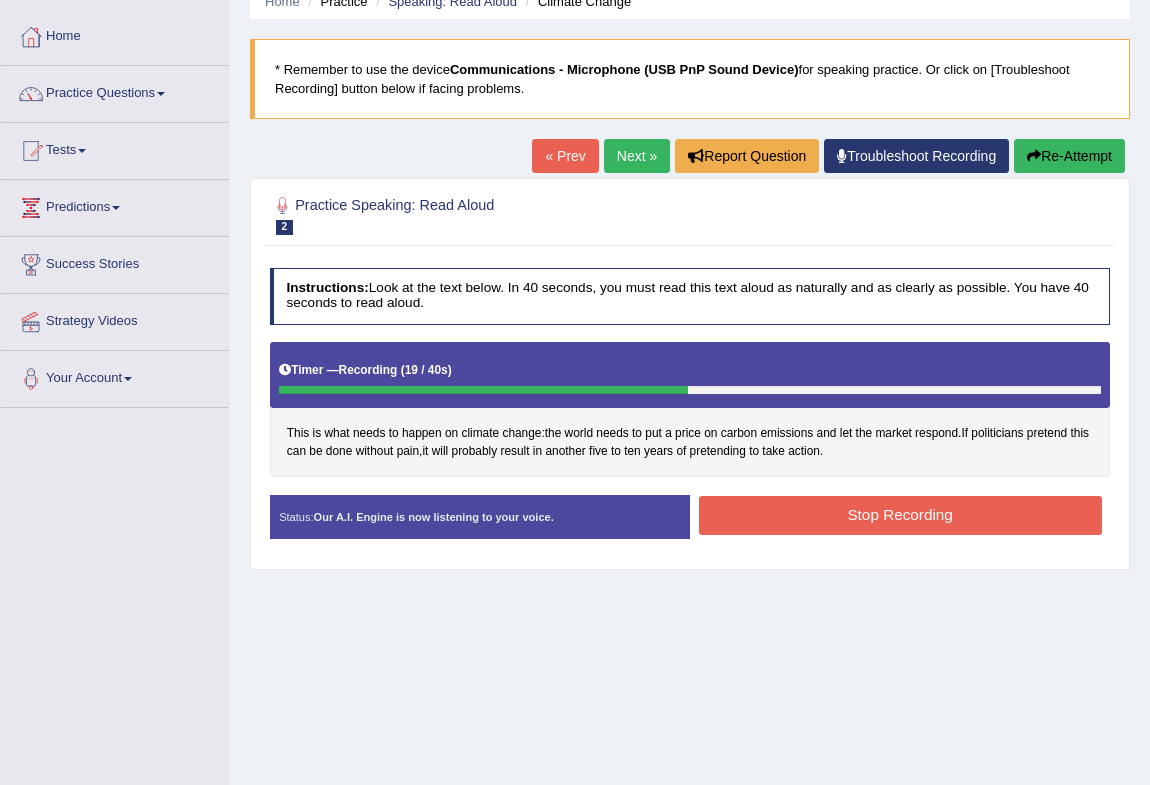 click on "Stop Recording" at bounding box center (900, 515) 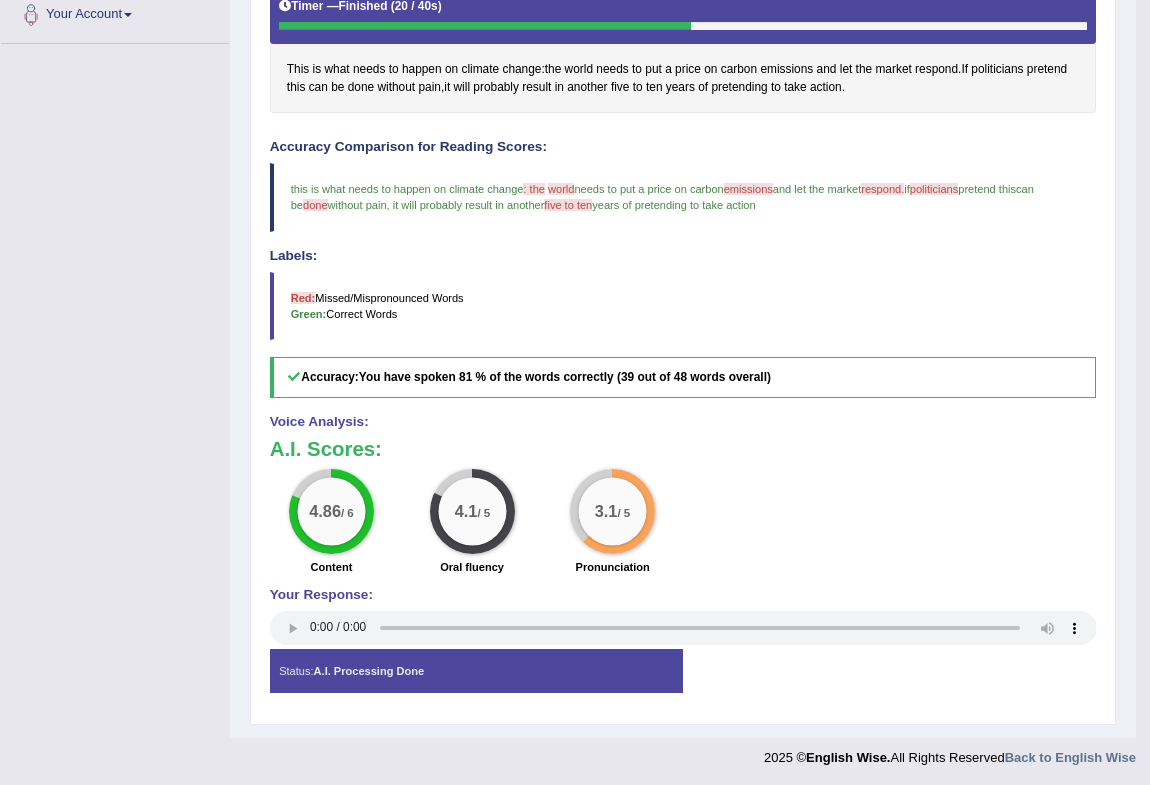 scroll, scrollTop: 272, scrollLeft: 0, axis: vertical 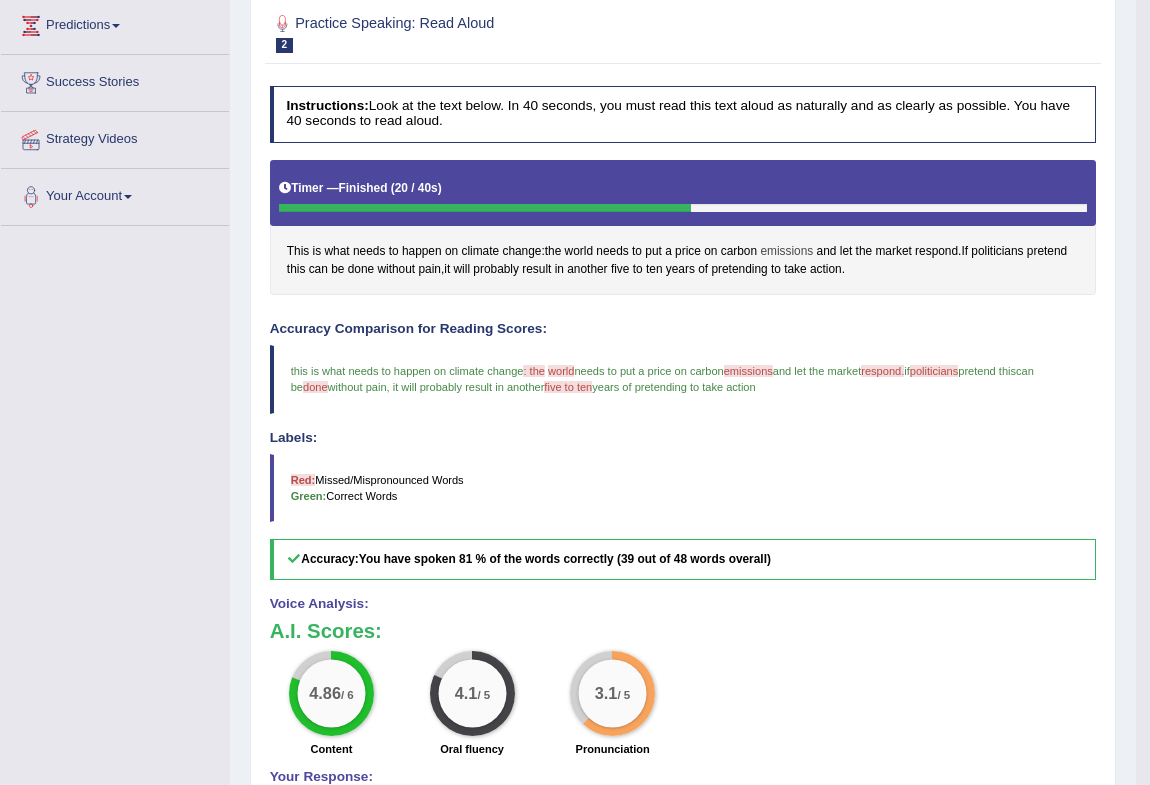 click on "emissions" at bounding box center [786, 252] 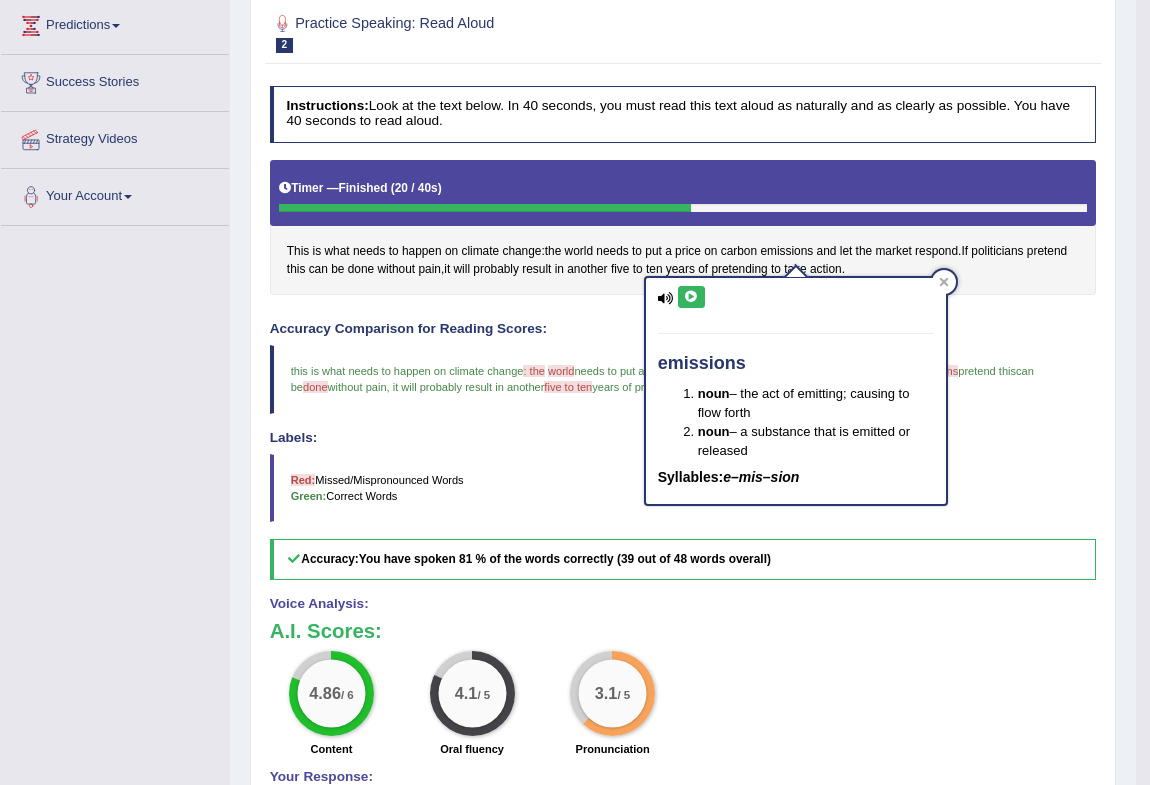 click at bounding box center [691, 297] 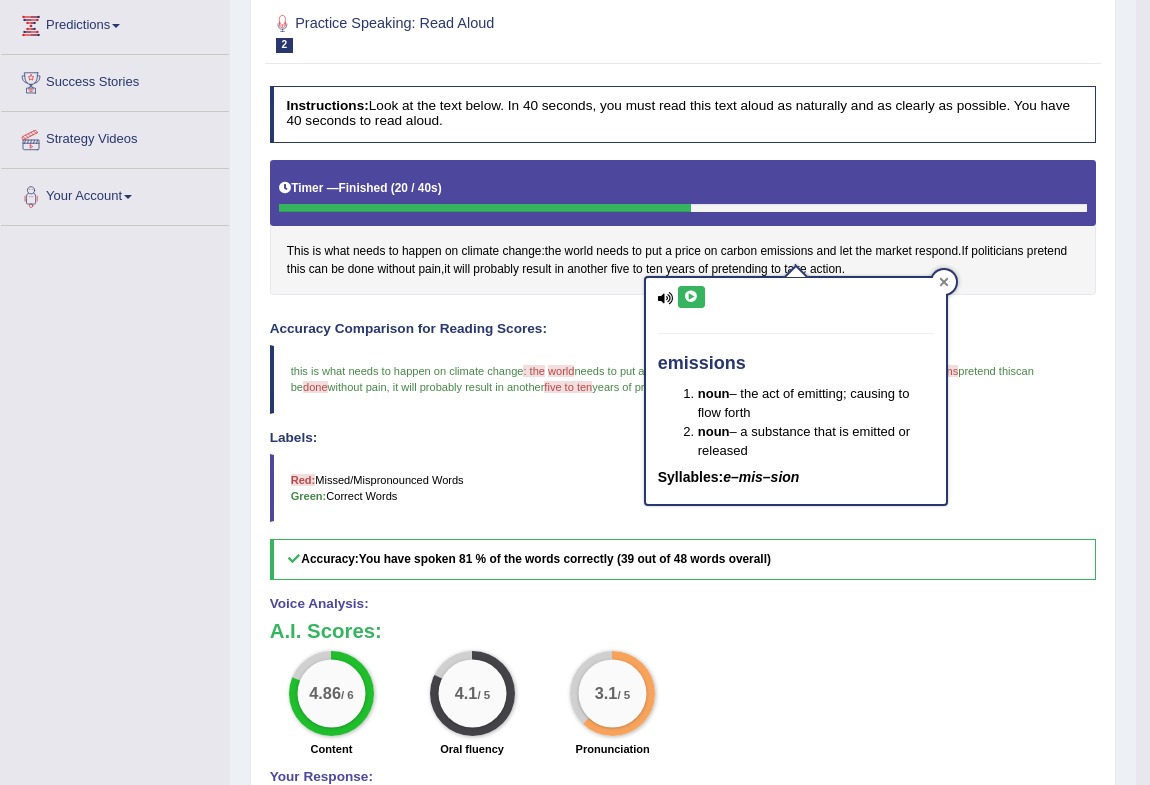 click at bounding box center (944, 282) 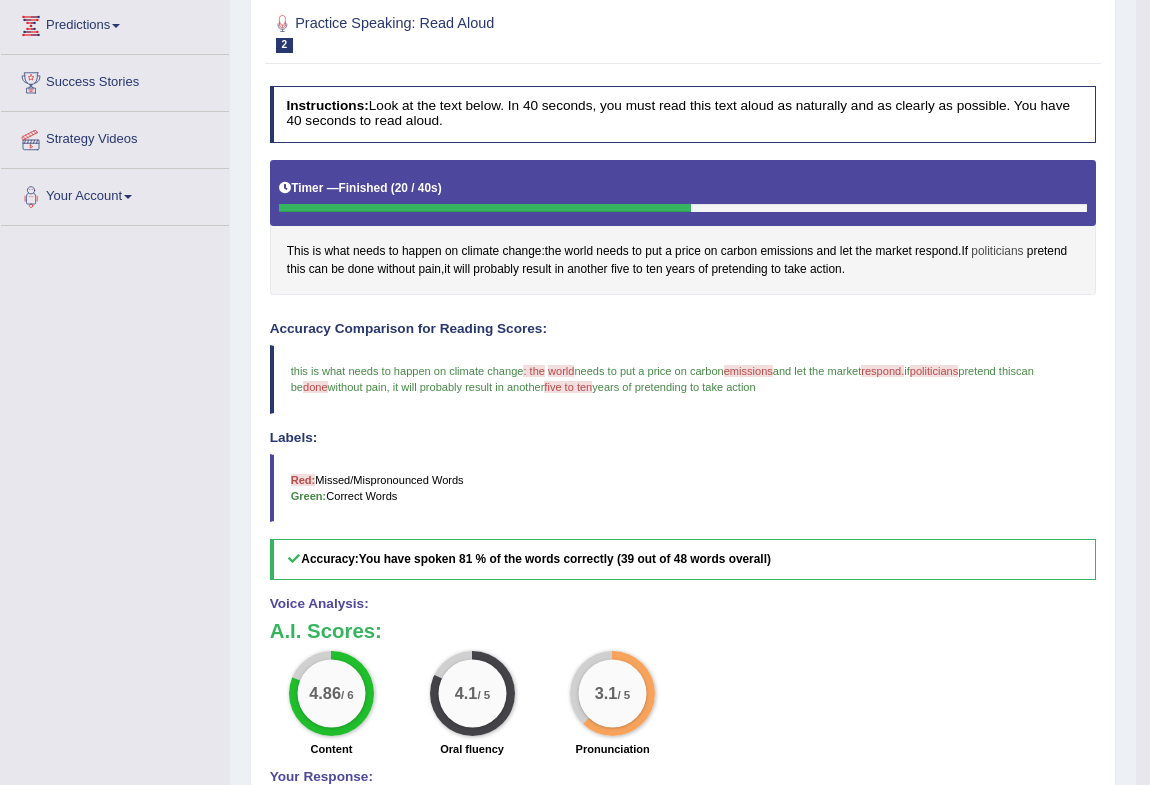 click on "politicians" at bounding box center (997, 252) 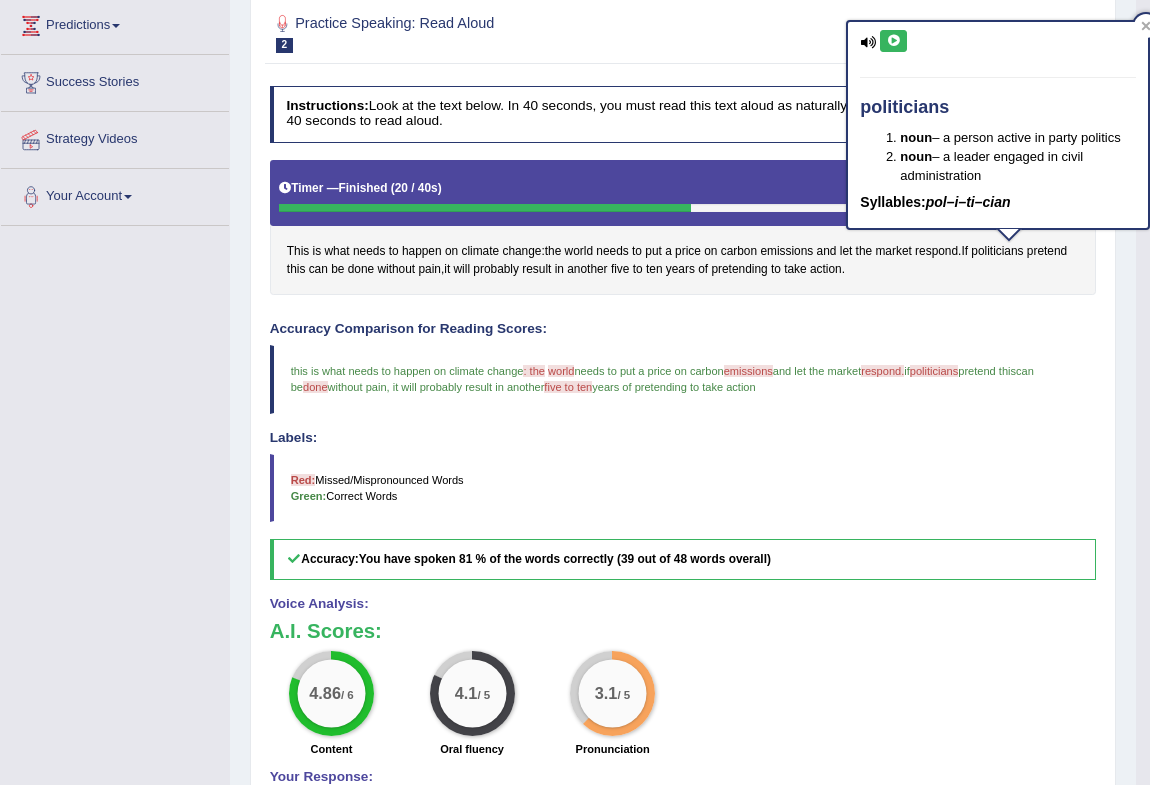 click on "politicians noun  – a person active in party politics noun  – a leader engaged in civil administration Syllables:  pol–i–ti–cian" at bounding box center (998, 125) 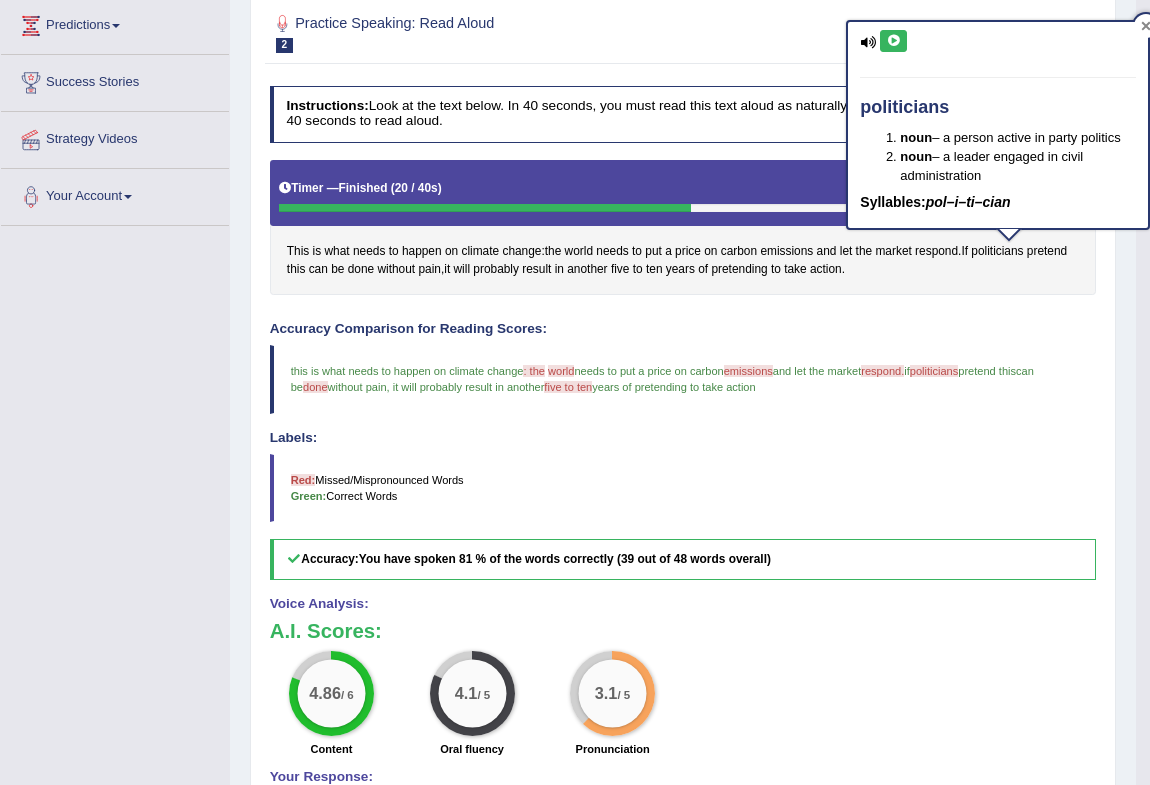 click 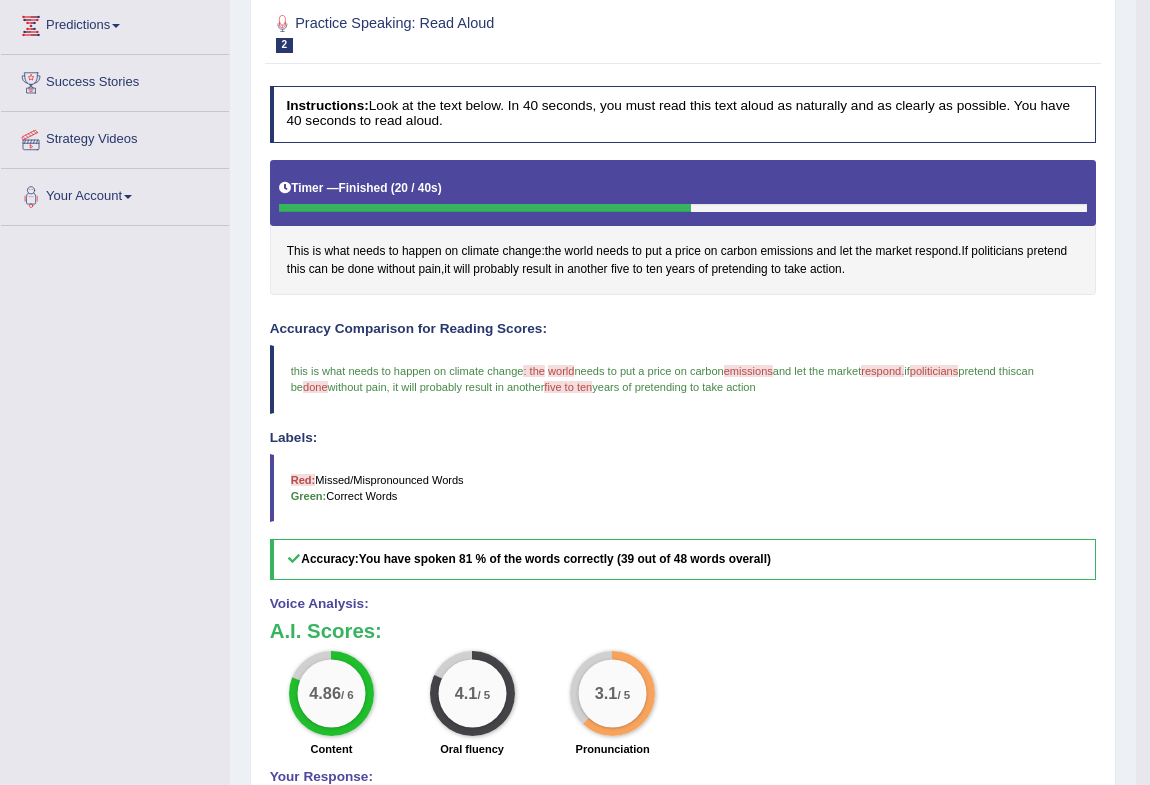 scroll, scrollTop: 90, scrollLeft: 0, axis: vertical 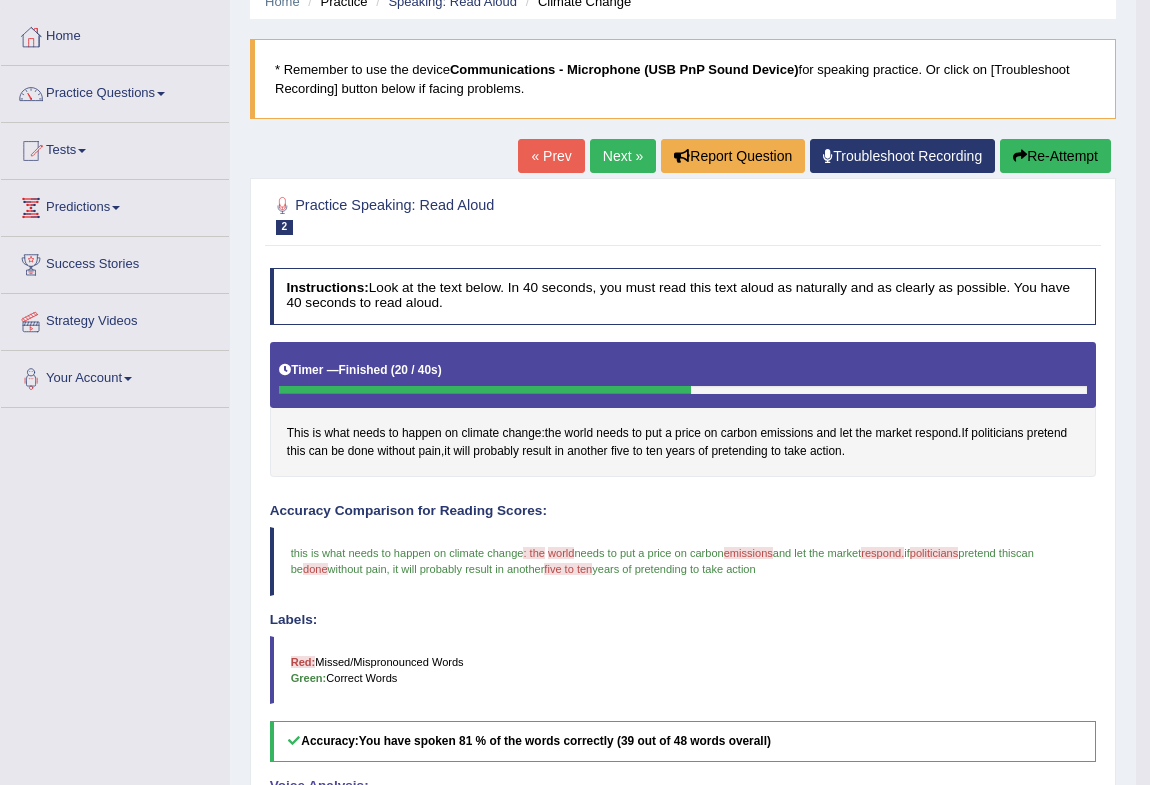 click on "Re-Attempt" at bounding box center (1055, 156) 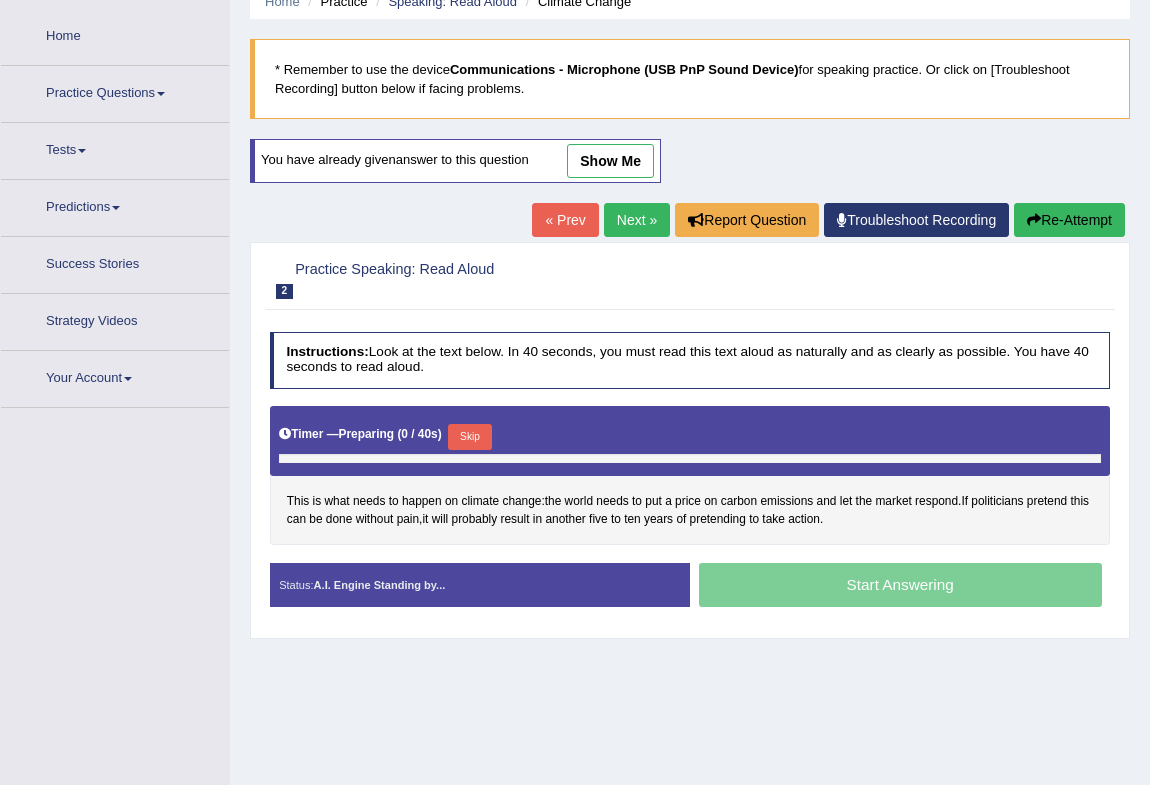 scroll, scrollTop: 0, scrollLeft: 0, axis: both 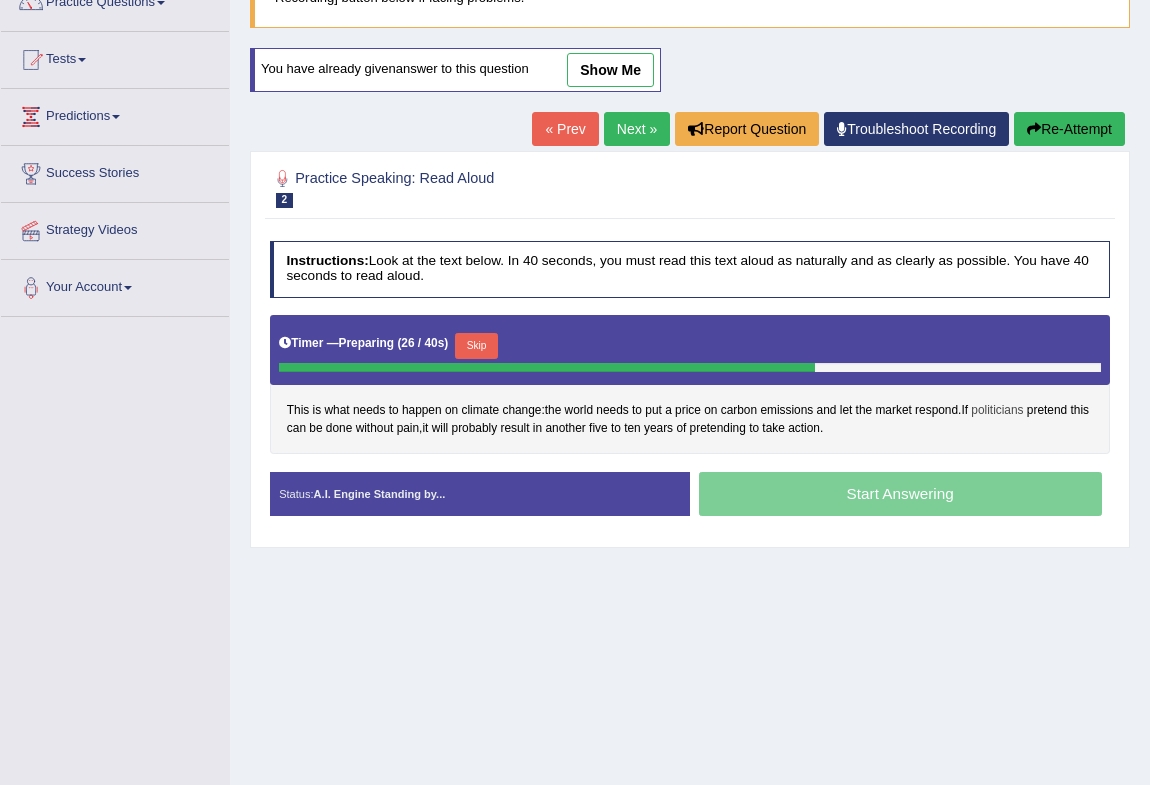 click on "politicians" at bounding box center [997, 411] 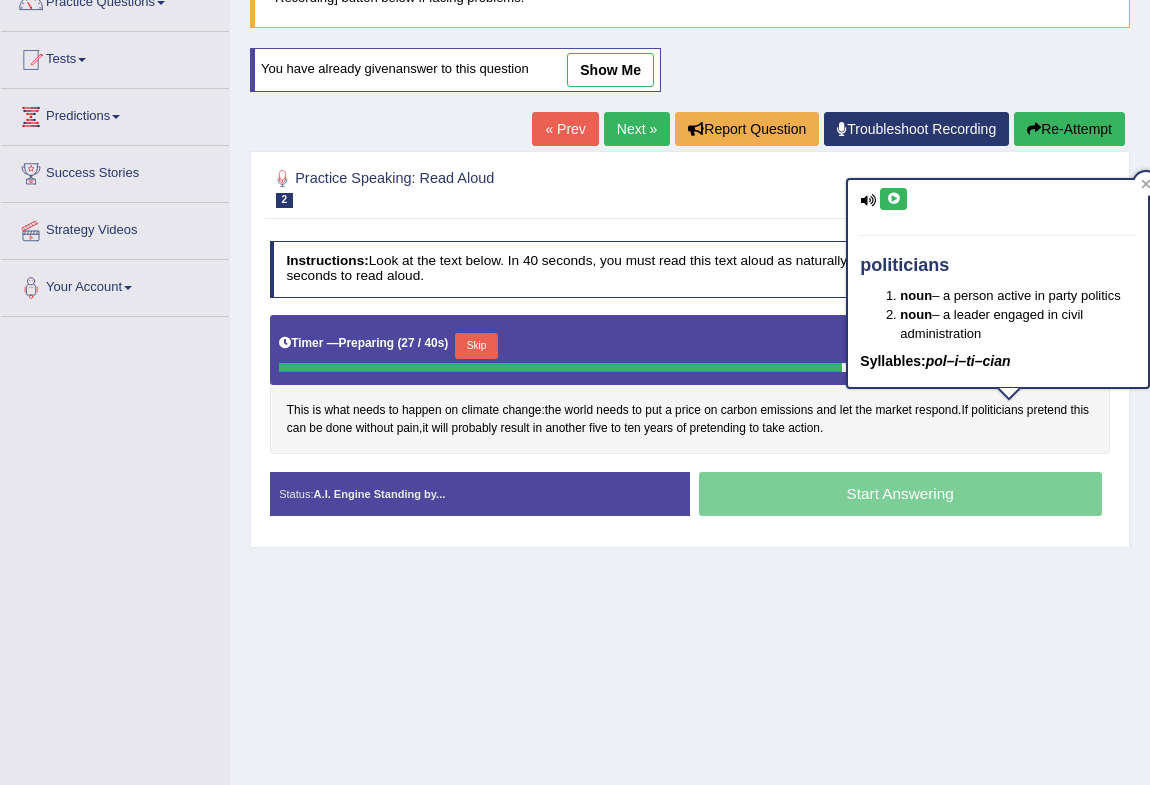 click at bounding box center (893, 199) 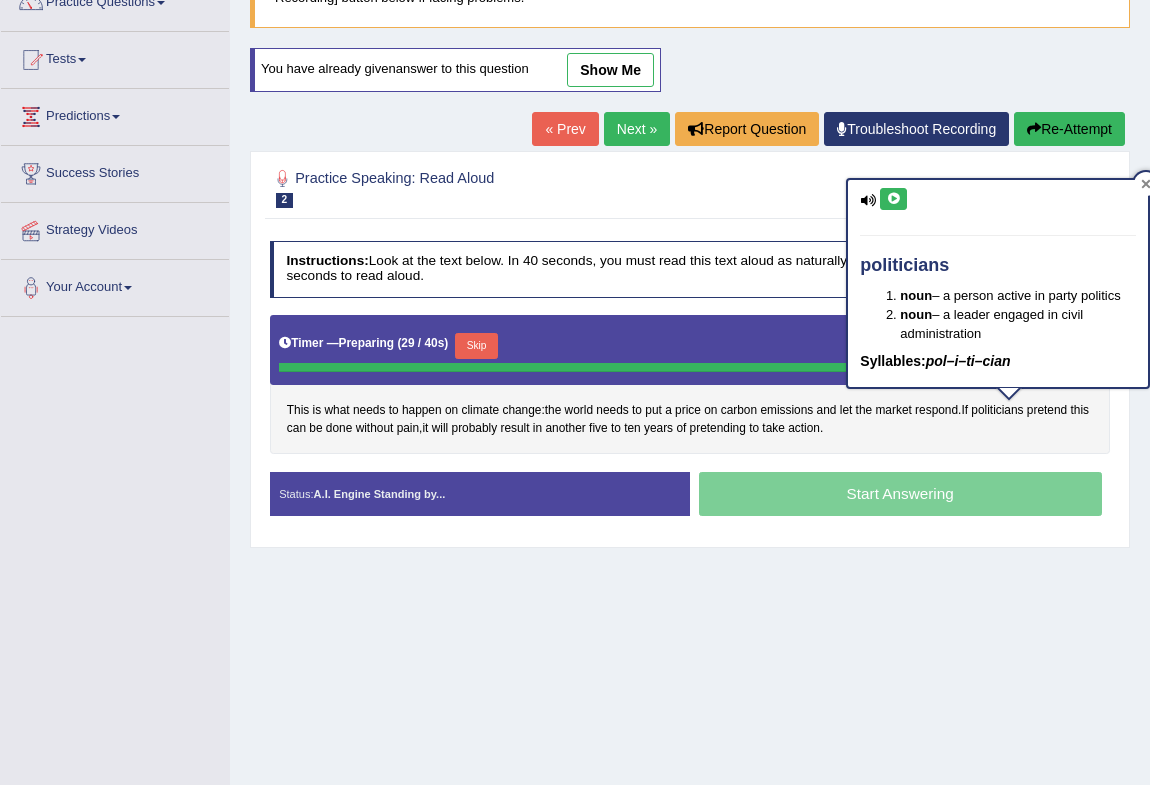click 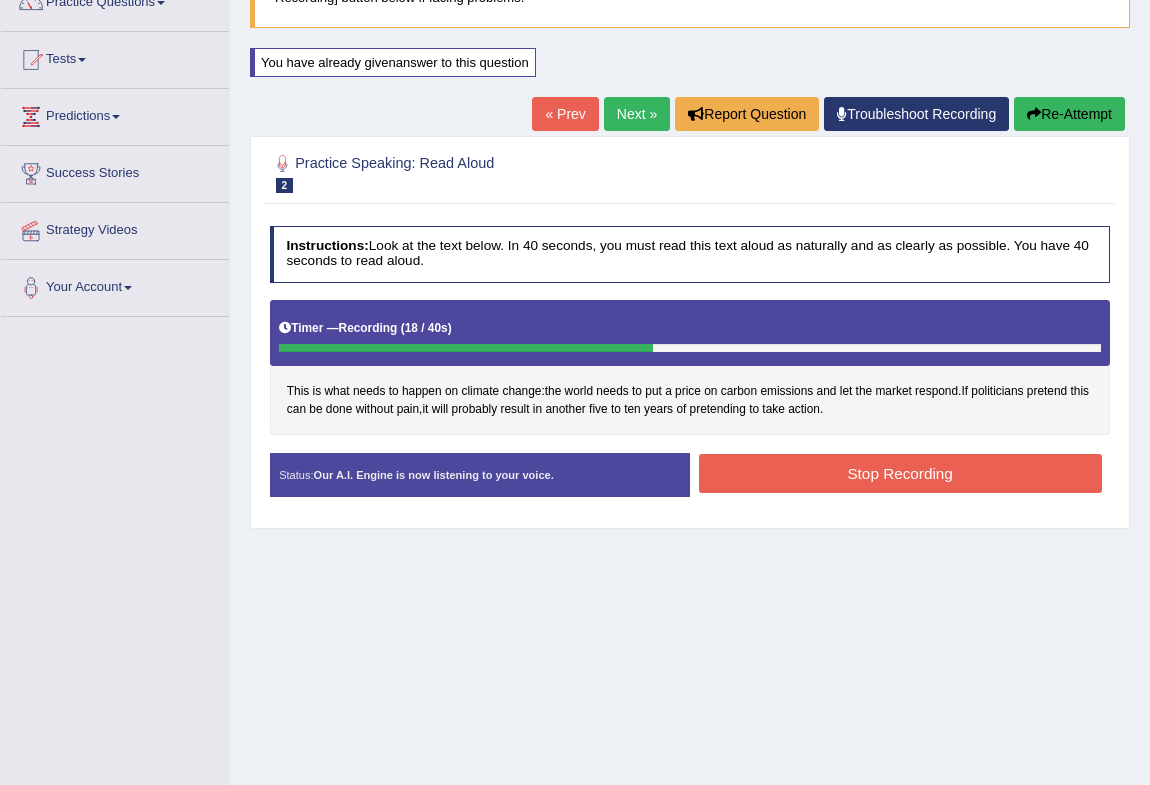 click on "Stop Recording" at bounding box center (900, 473) 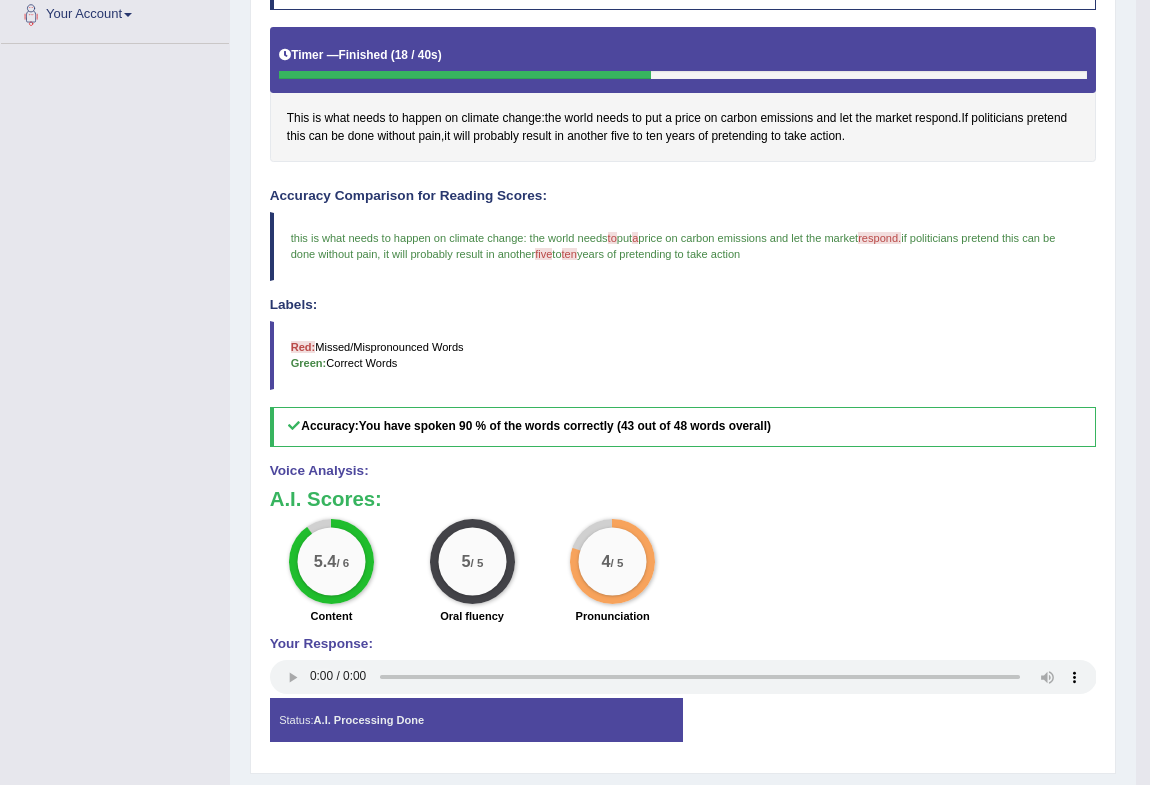 scroll, scrollTop: 181, scrollLeft: 0, axis: vertical 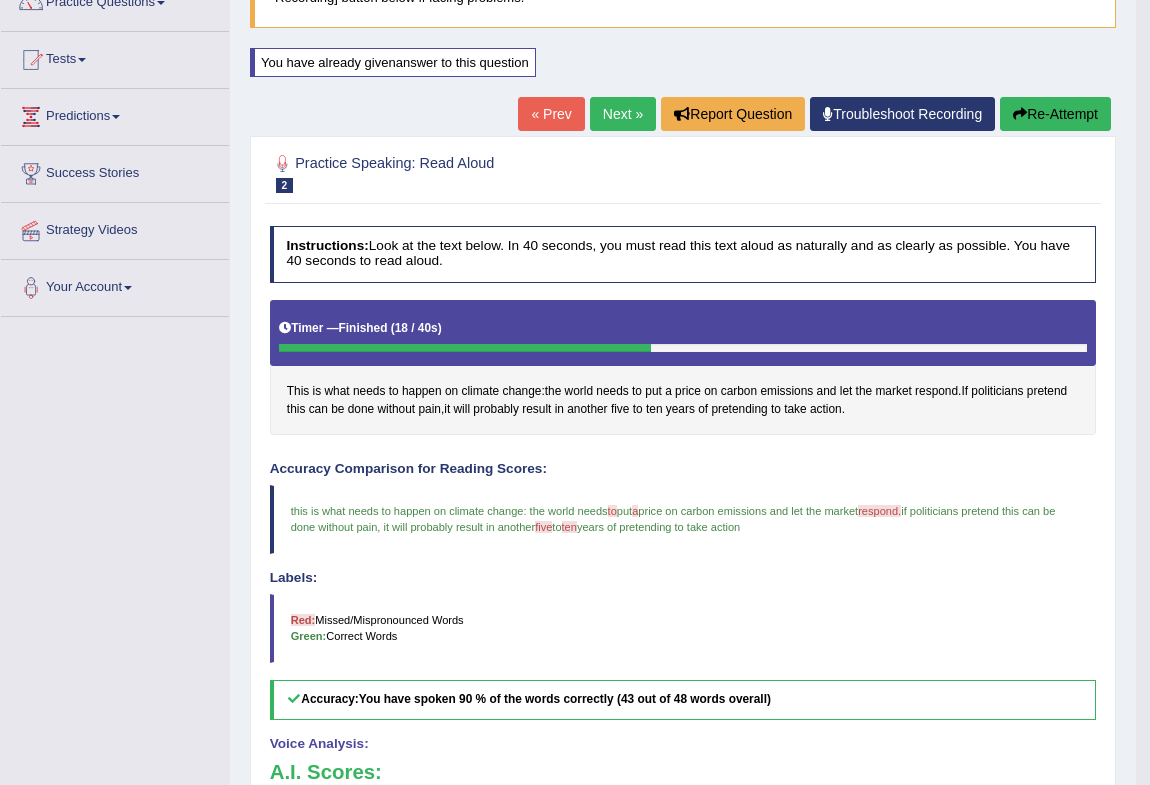 click on "Next »" at bounding box center (623, 114) 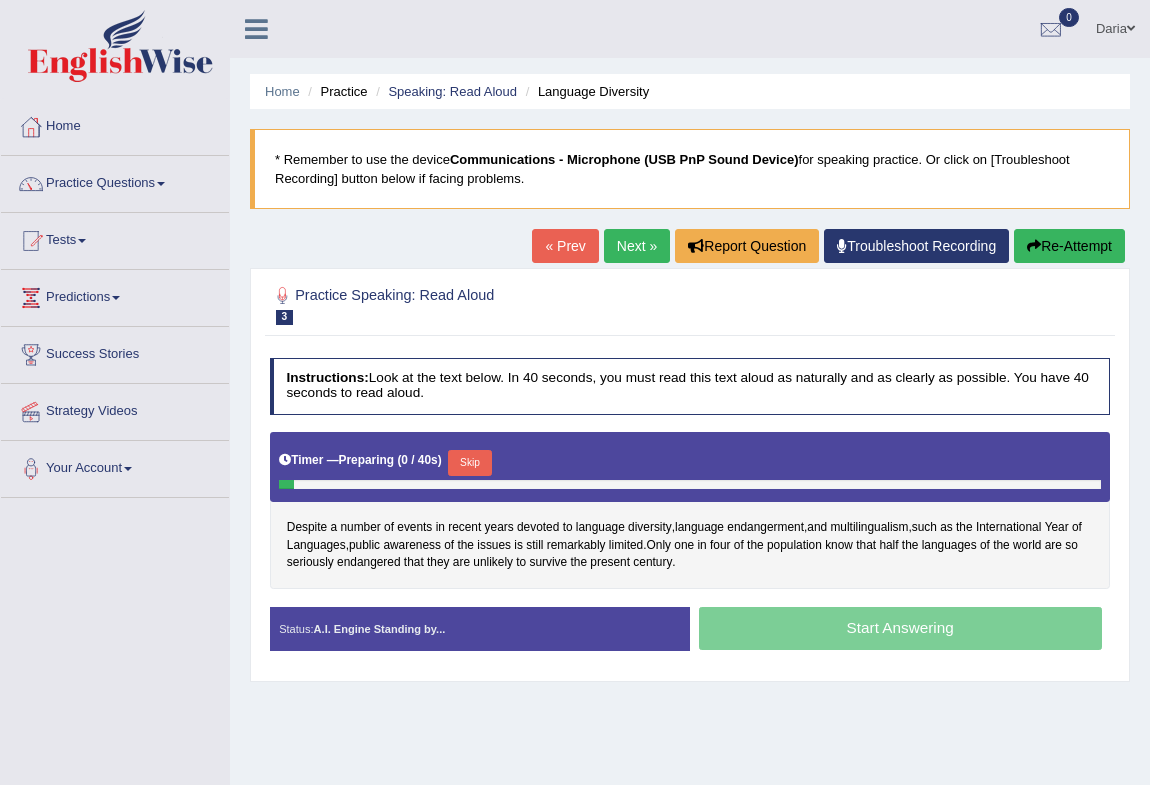 scroll, scrollTop: 0, scrollLeft: 0, axis: both 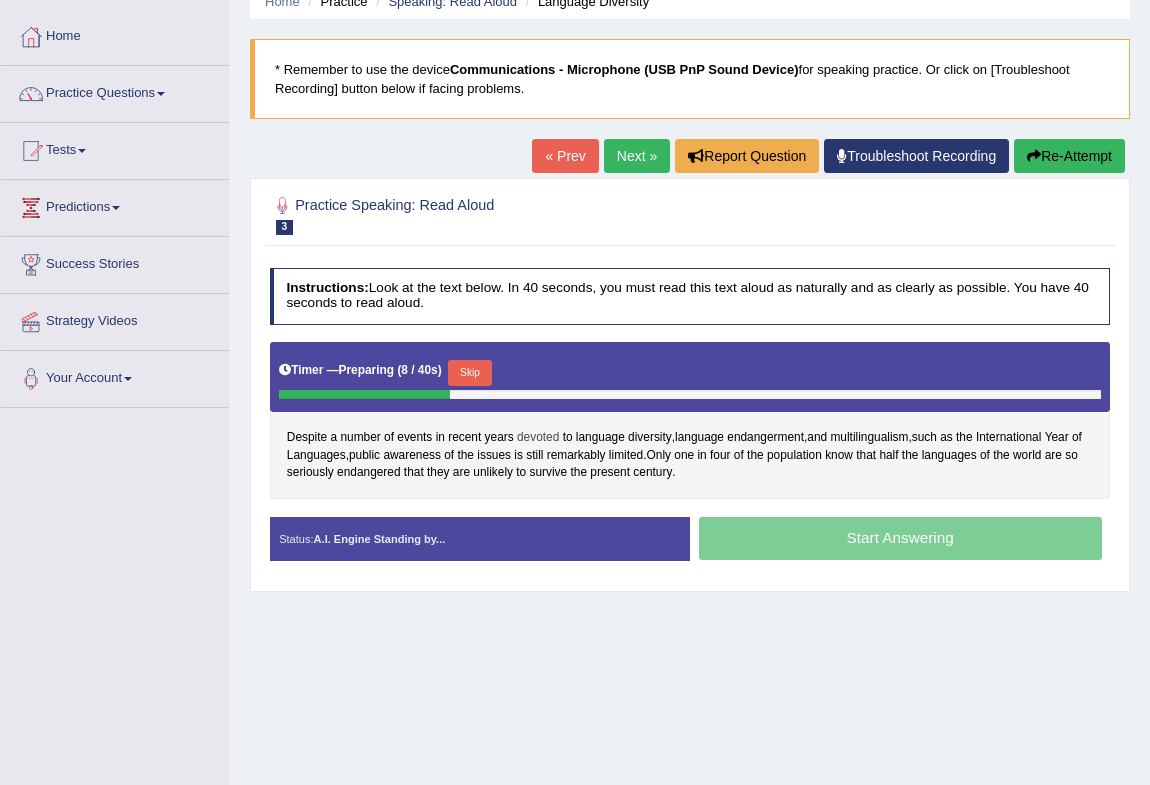 click on "devoted" at bounding box center (538, 438) 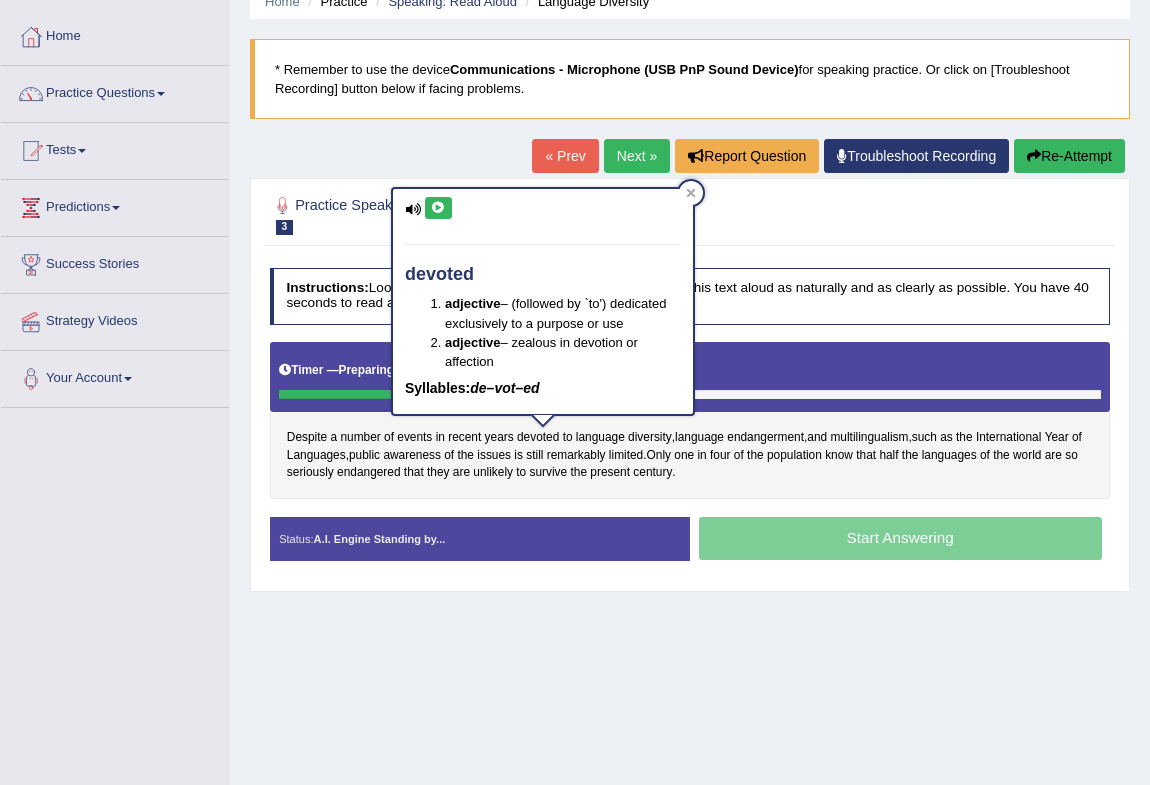 click at bounding box center [438, 208] 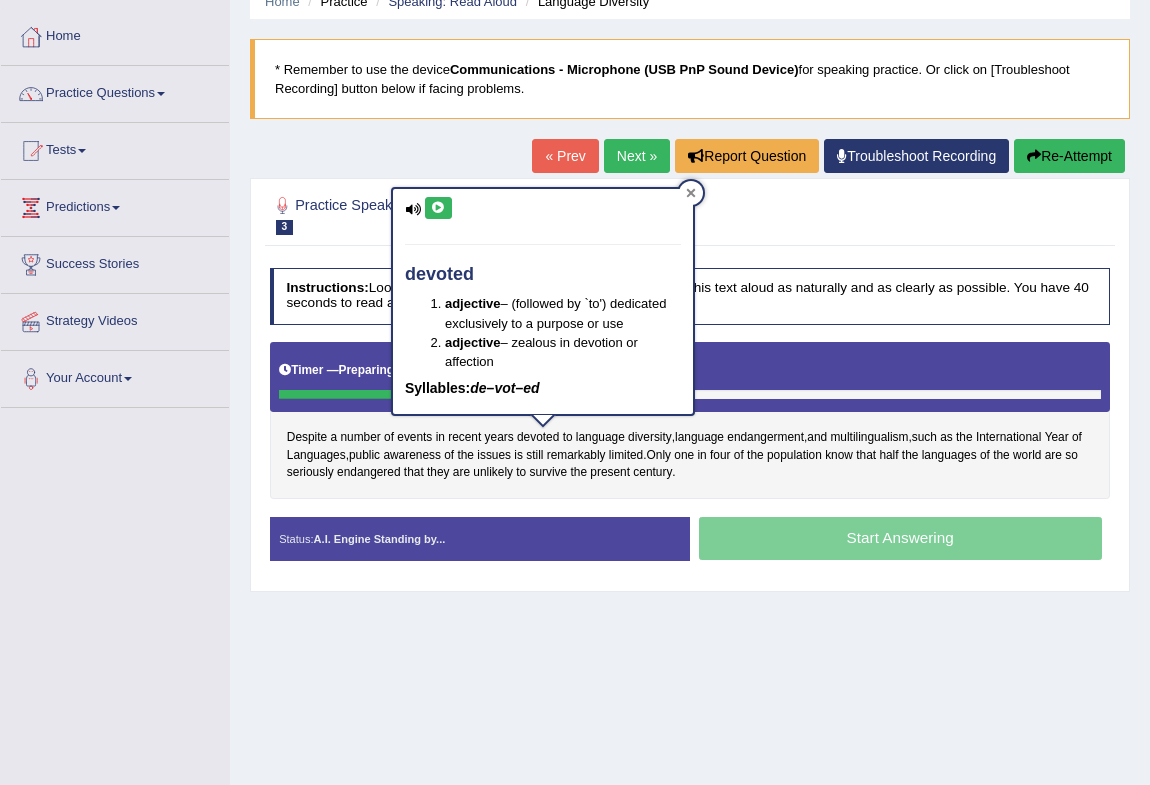 click at bounding box center [691, 193] 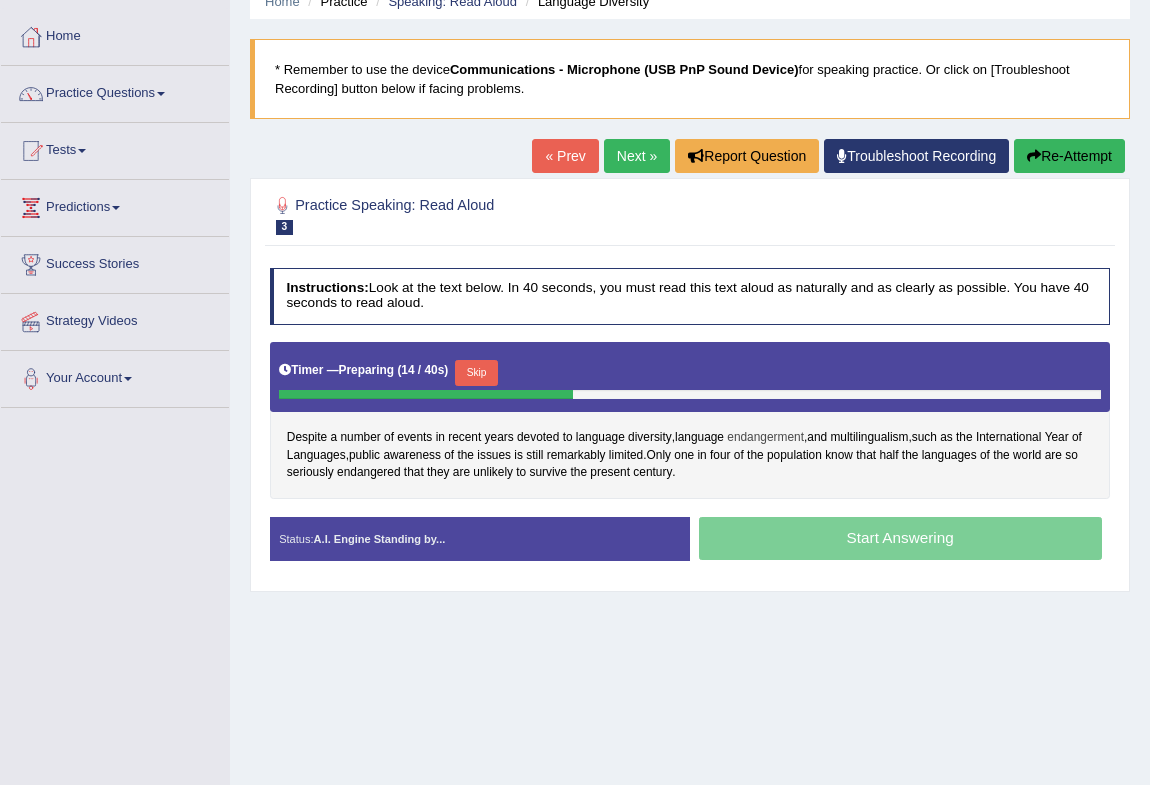 click on "endangerment" at bounding box center (765, 438) 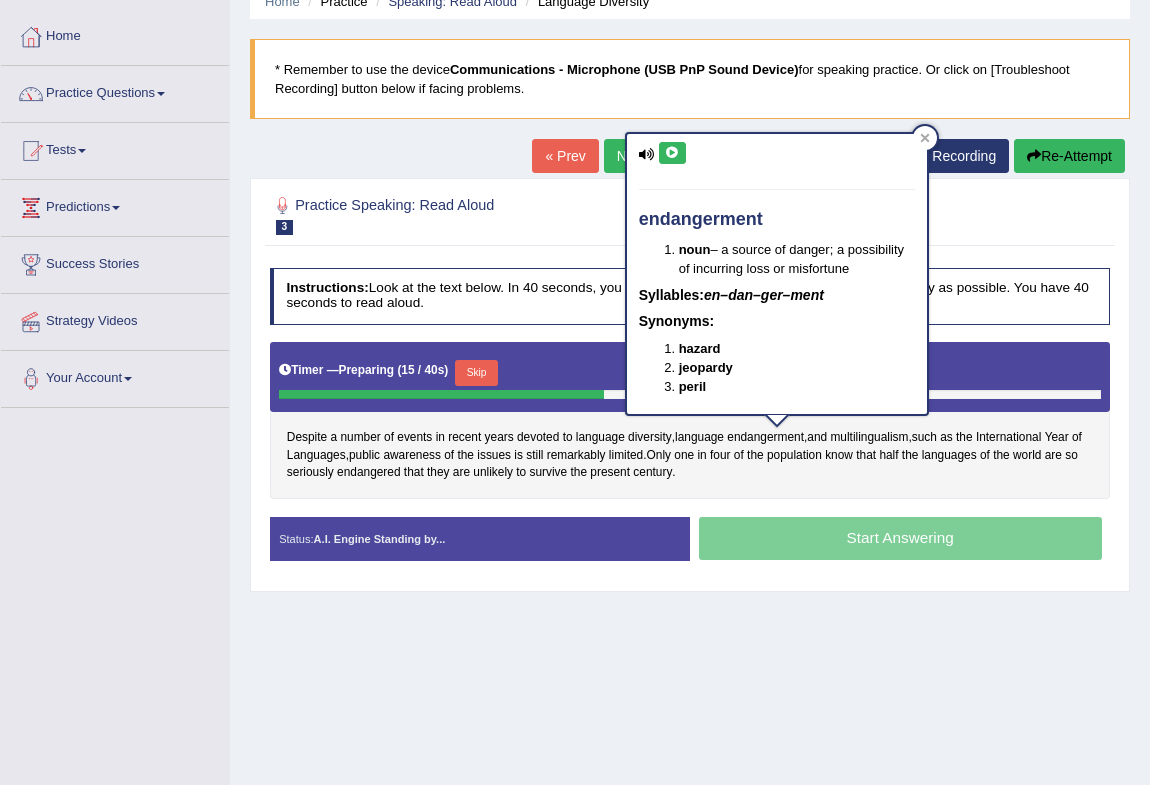 click at bounding box center (672, 153) 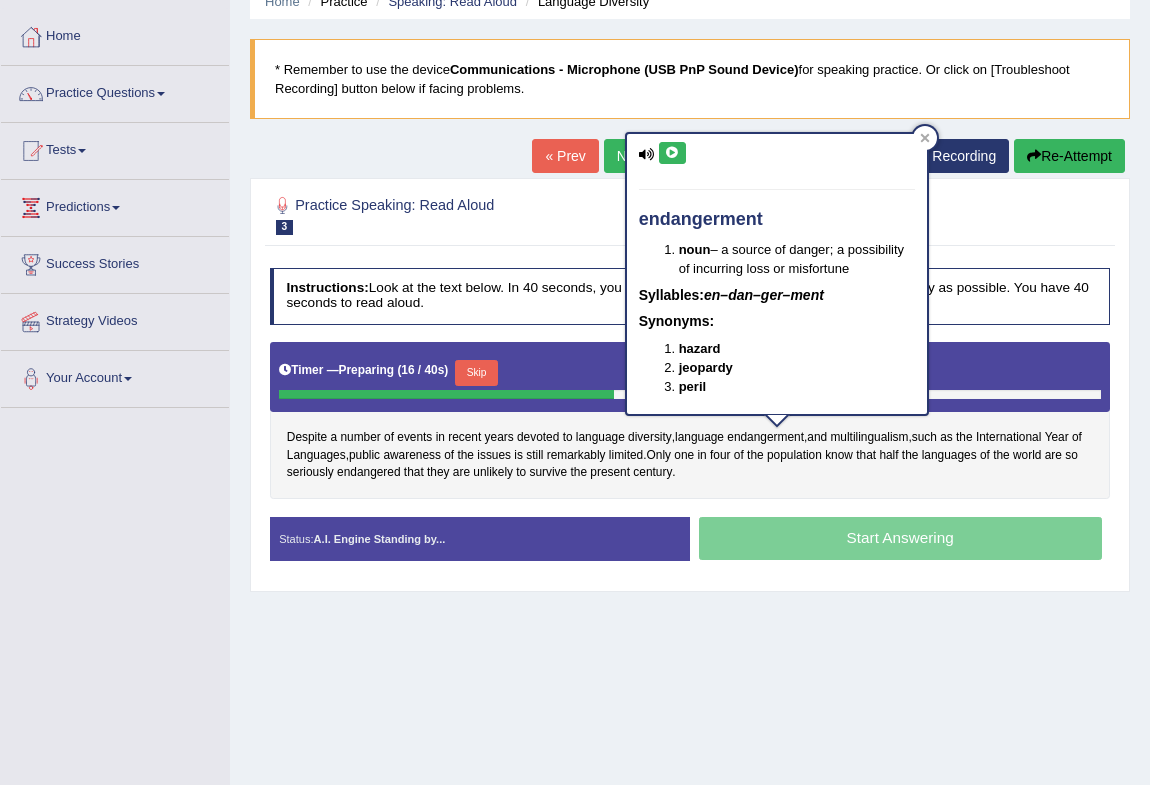 click at bounding box center (672, 153) 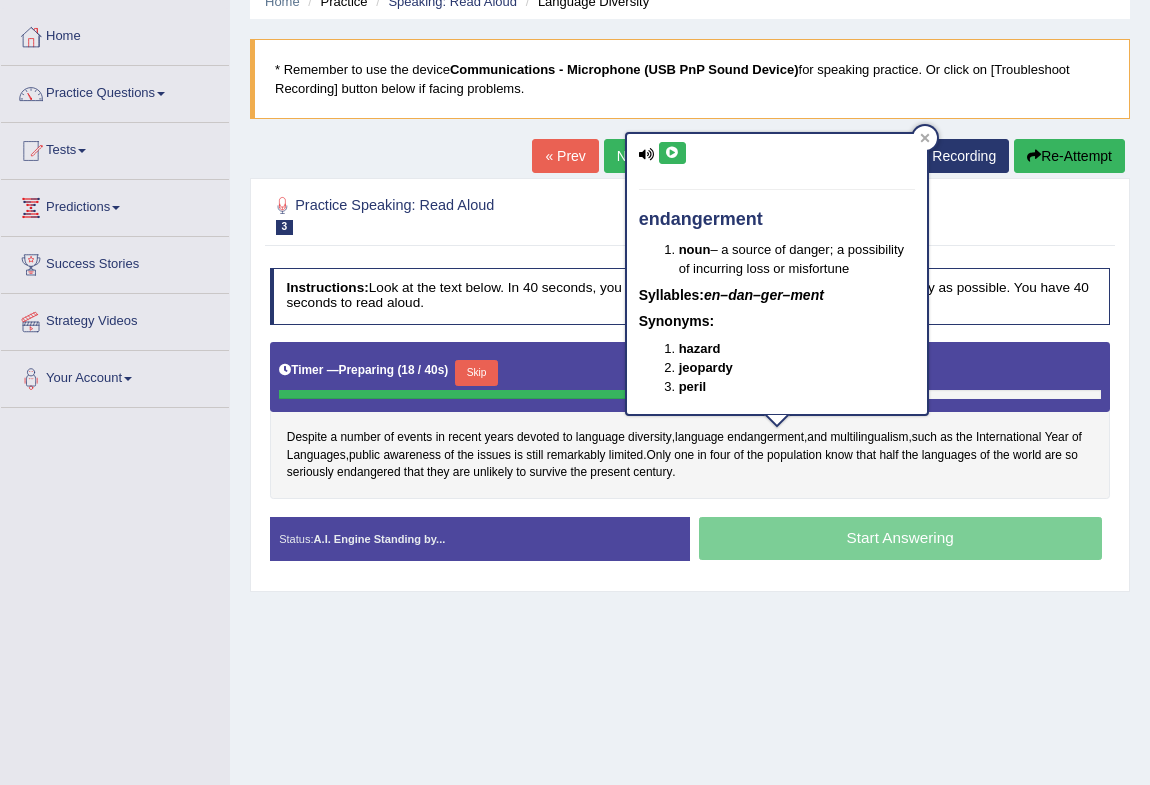 click at bounding box center (672, 153) 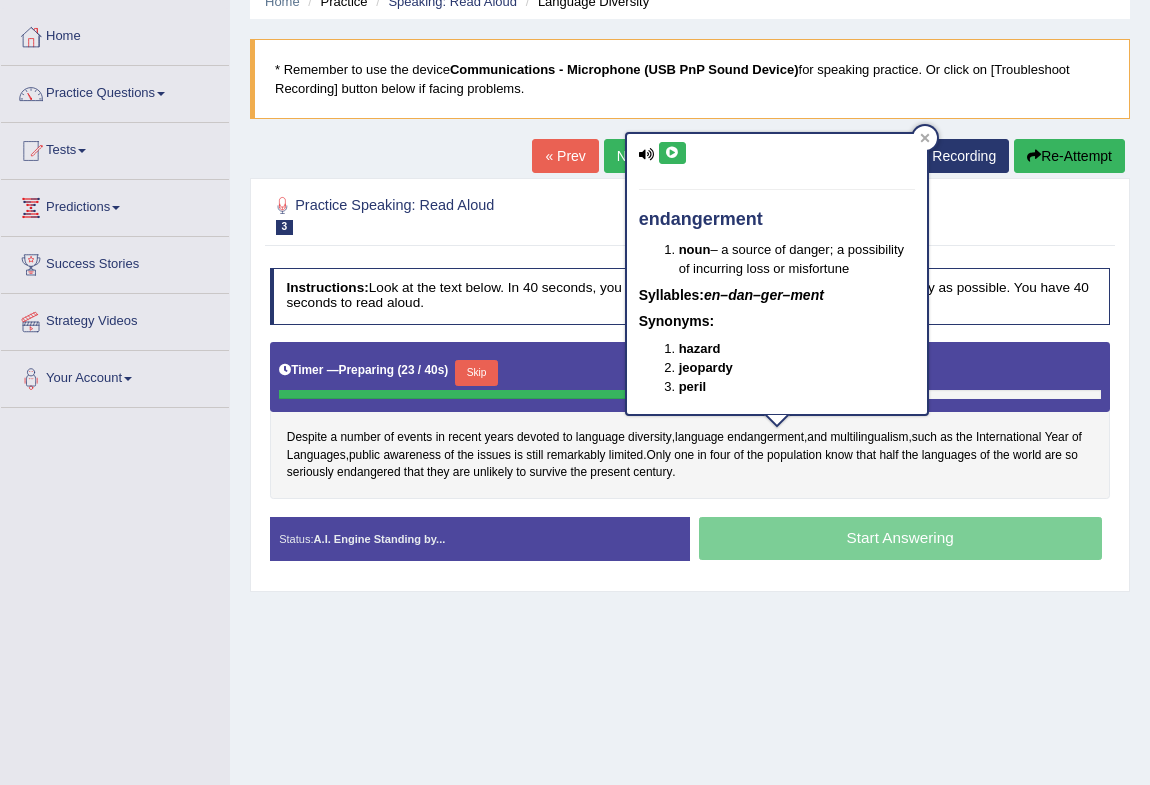 click on "Troubleshoot Recording" at bounding box center (916, 156) 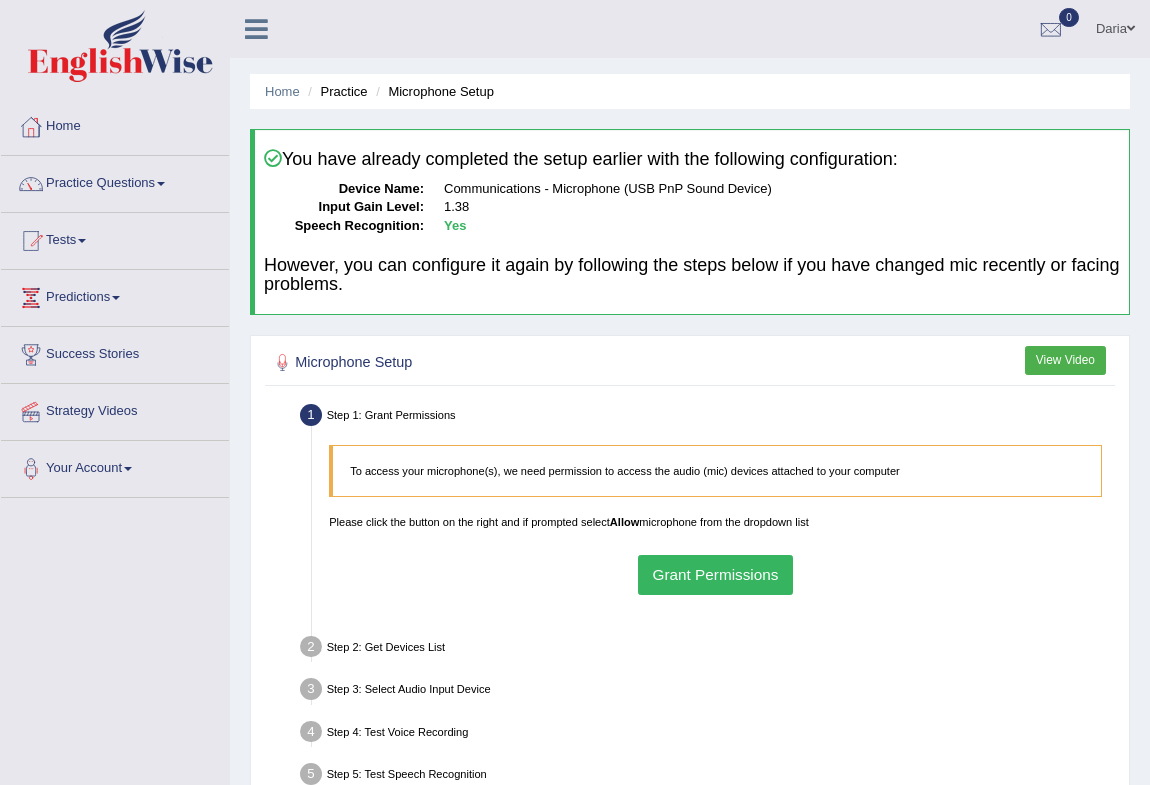 scroll, scrollTop: 0, scrollLeft: 0, axis: both 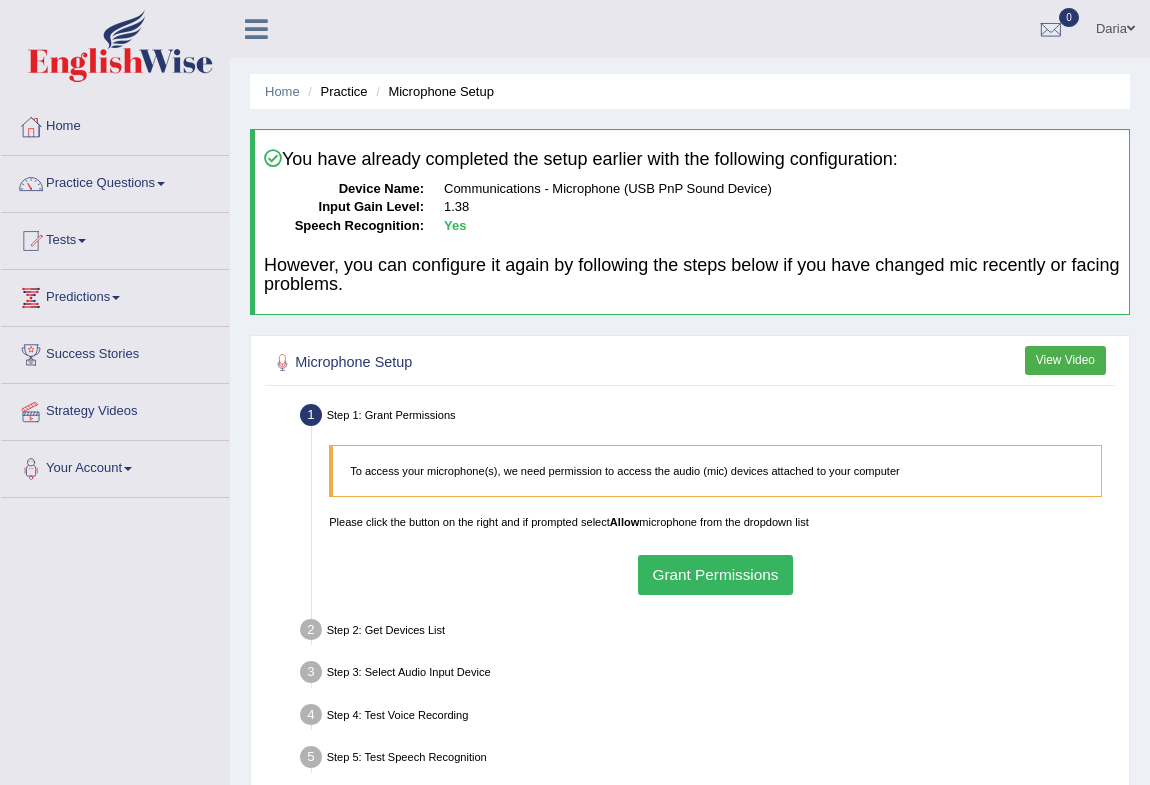 click on "Grant Permissions" at bounding box center [715, 574] 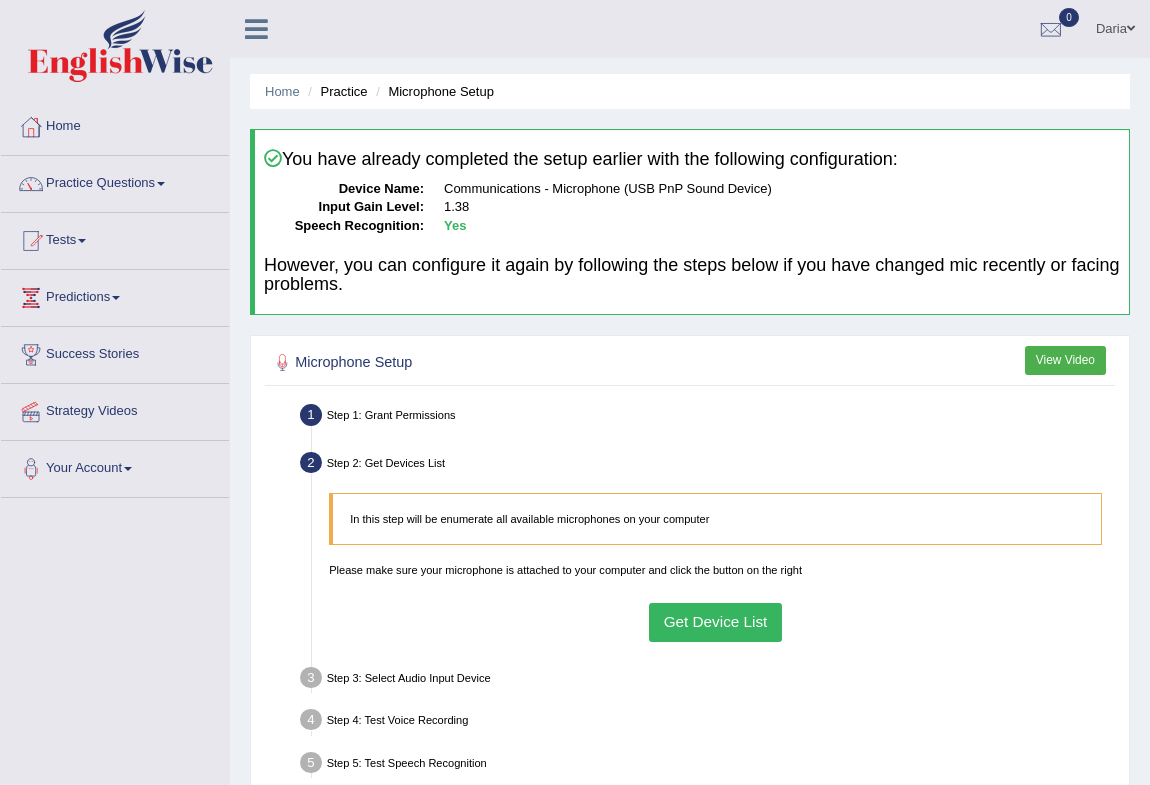 click on "Get Device List" at bounding box center (715, 622) 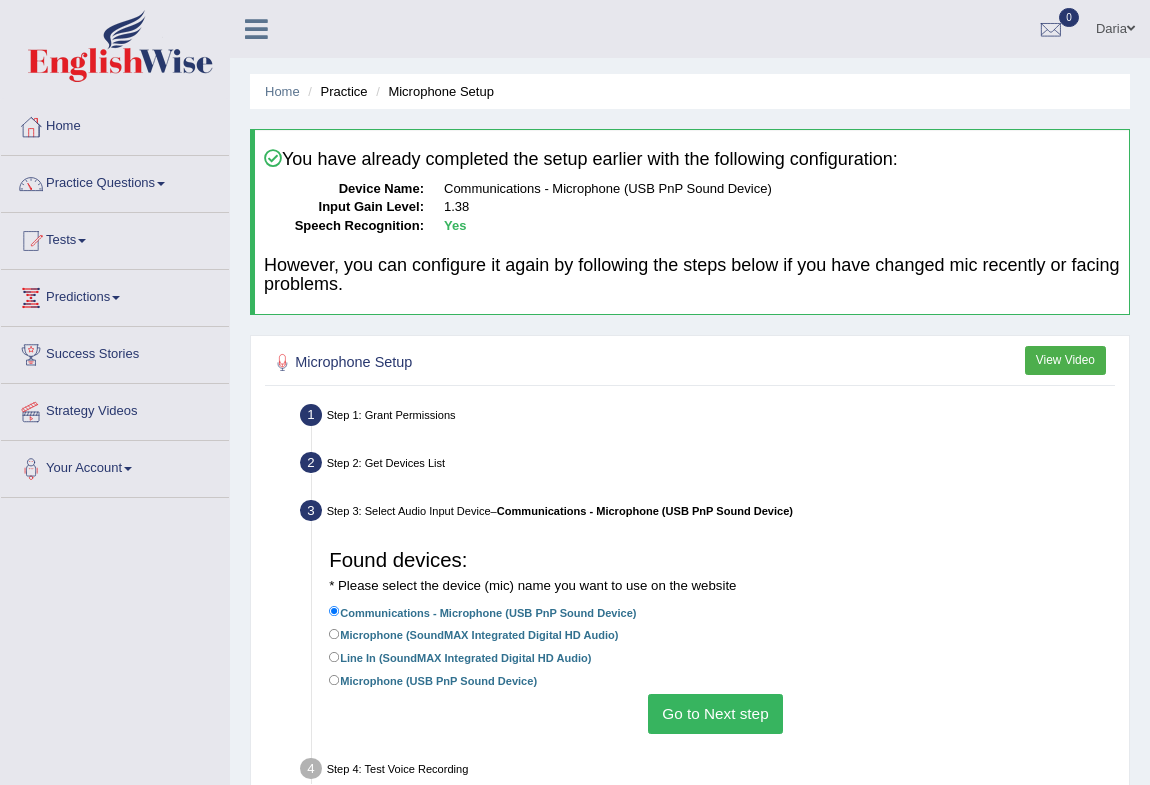 scroll, scrollTop: 265, scrollLeft: 0, axis: vertical 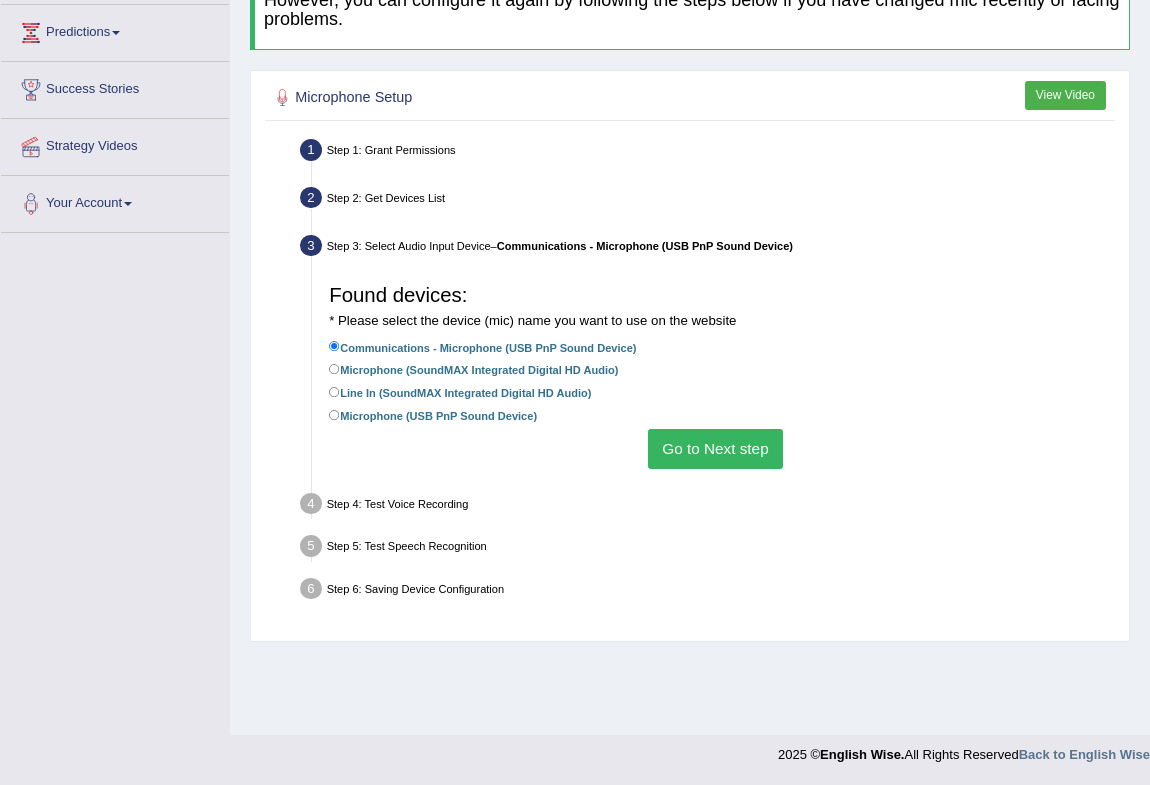 click on "Go to Next step" at bounding box center (715, 448) 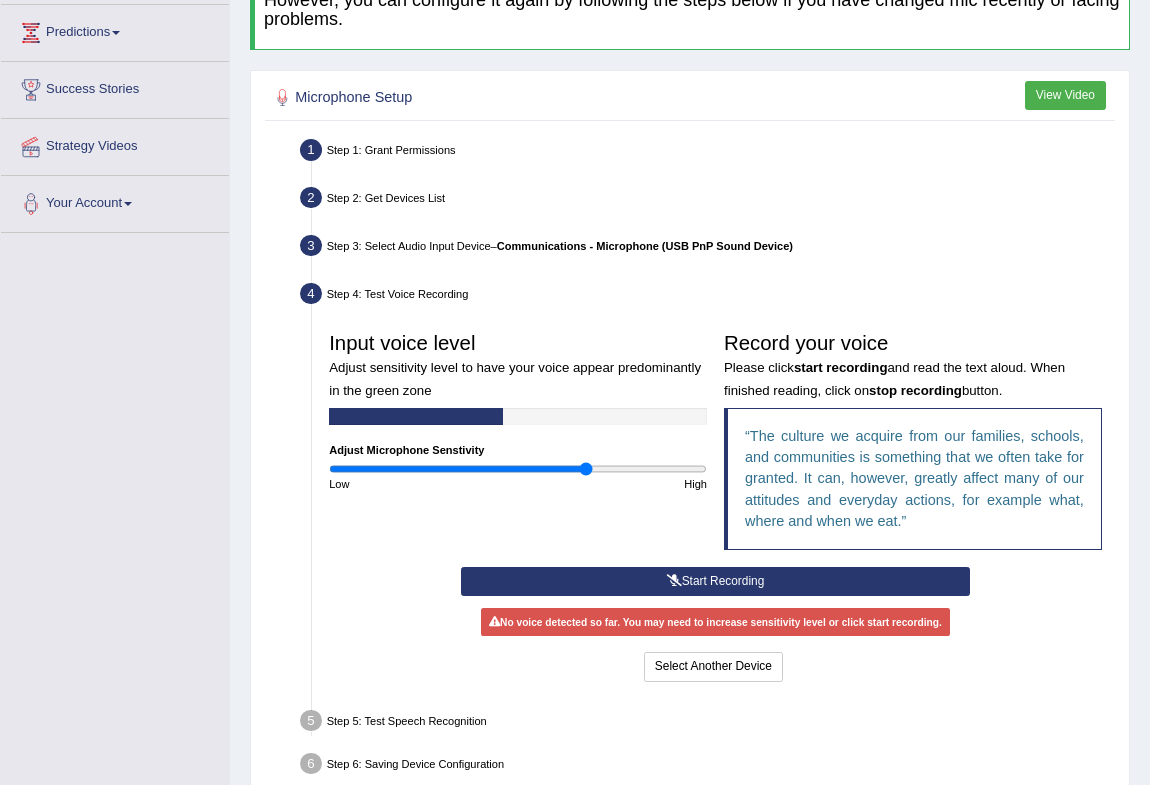 click on "Start Recording" at bounding box center [715, 581] 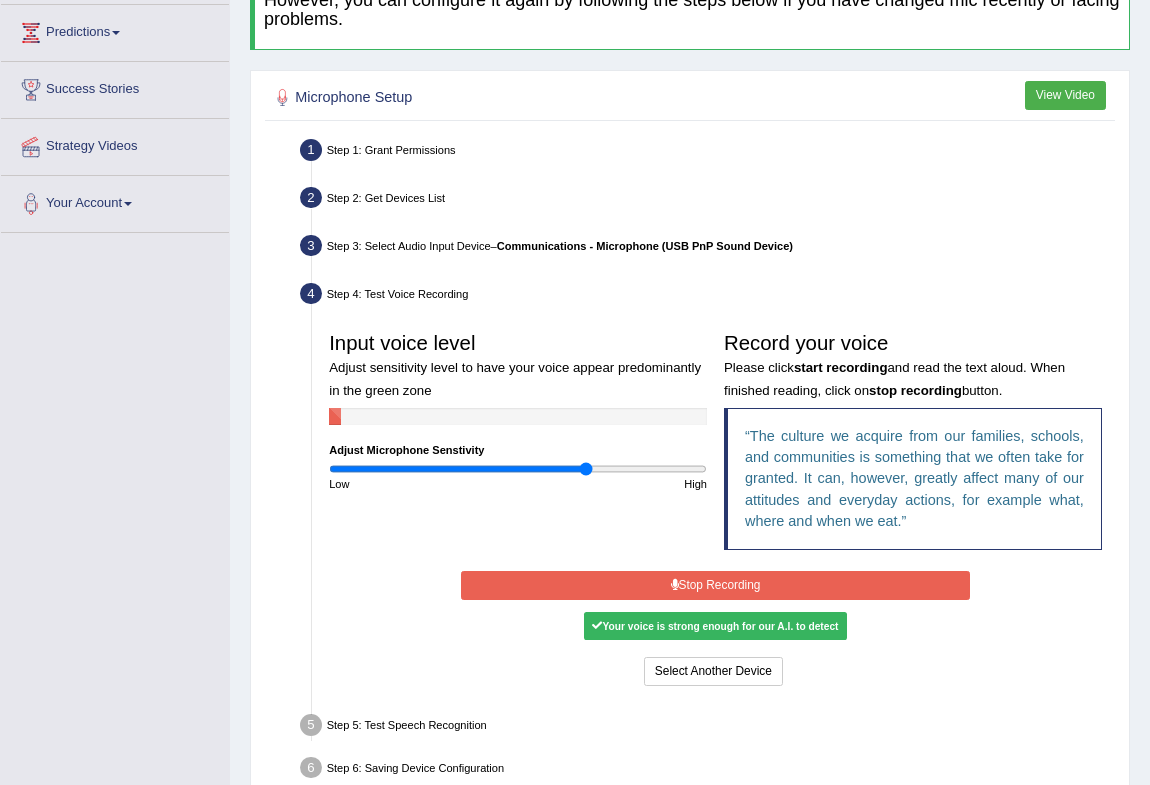 click on "Stop Recording" at bounding box center [715, 585] 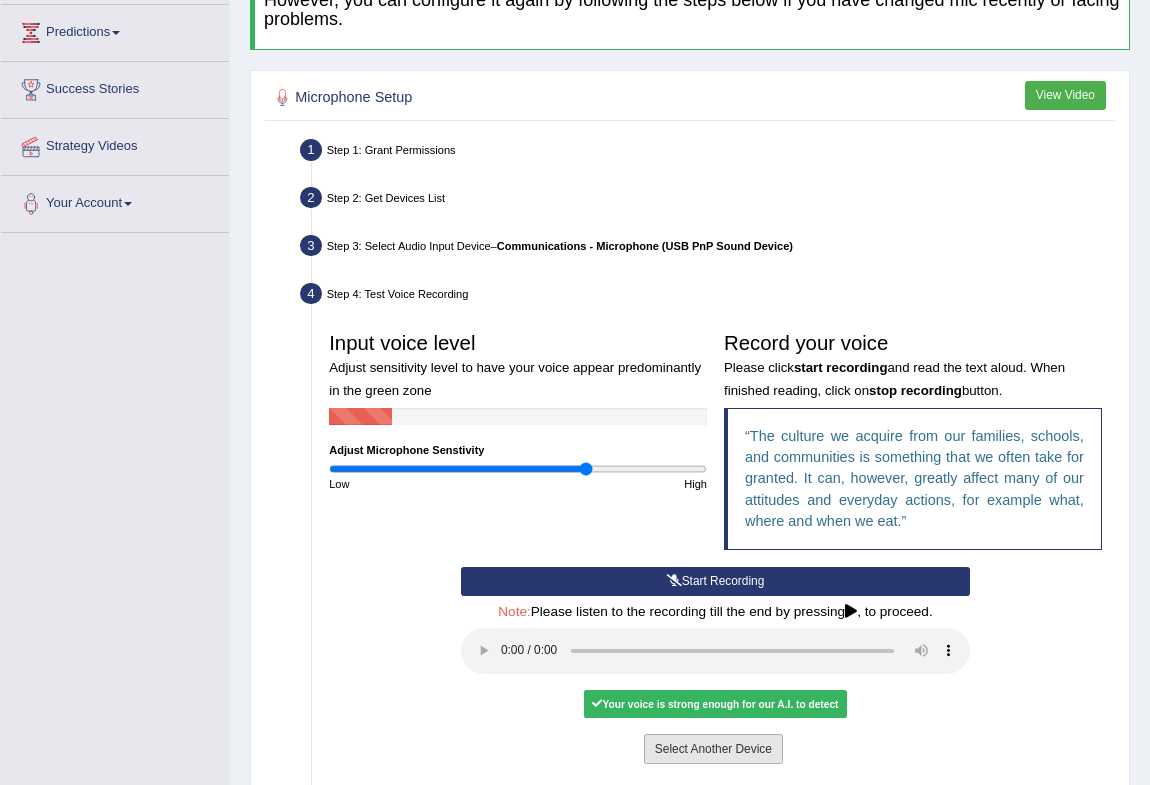 scroll, scrollTop: 441, scrollLeft: 0, axis: vertical 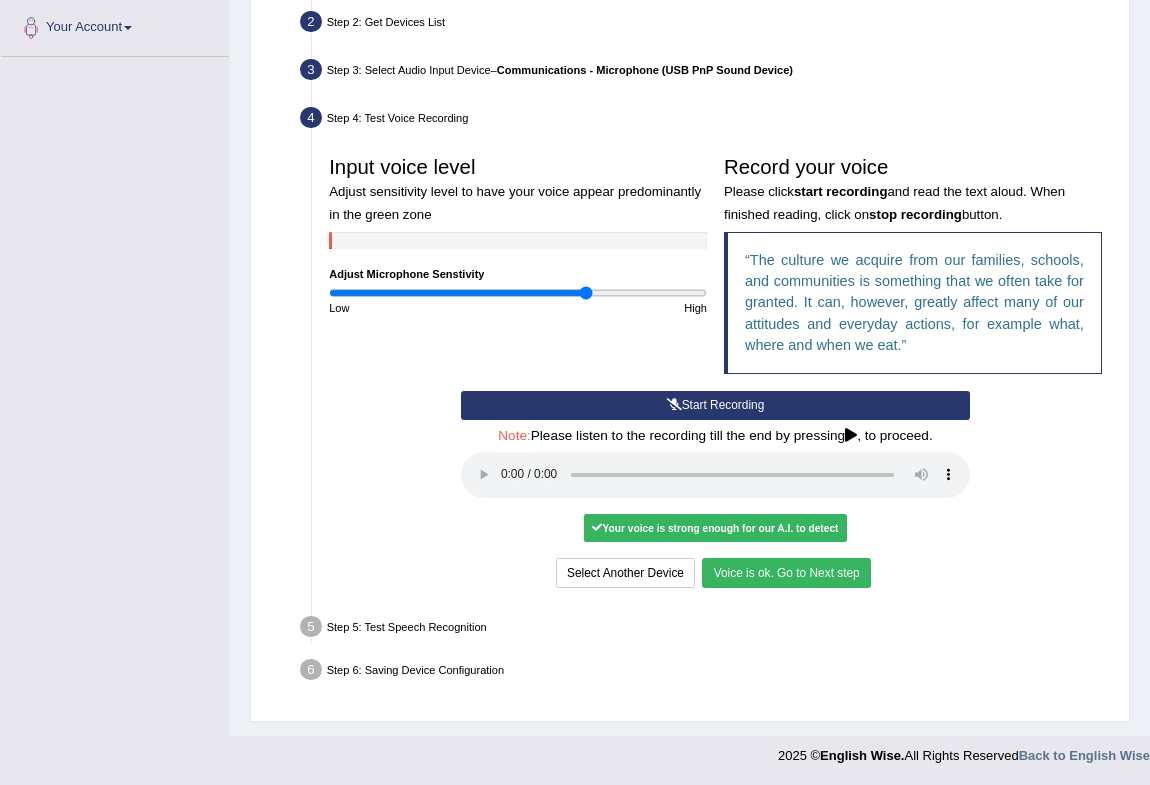 click on "Voice is ok. Go to Next step" at bounding box center [786, 572] 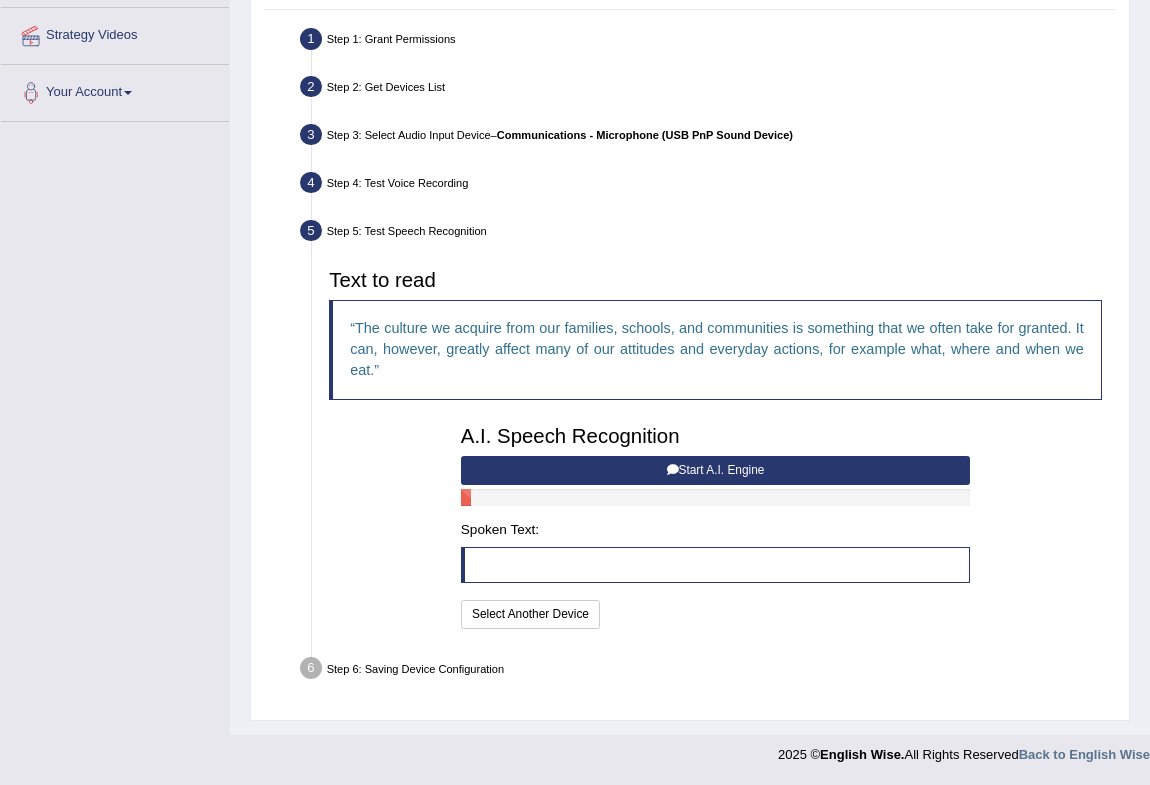 scroll, scrollTop: 374, scrollLeft: 0, axis: vertical 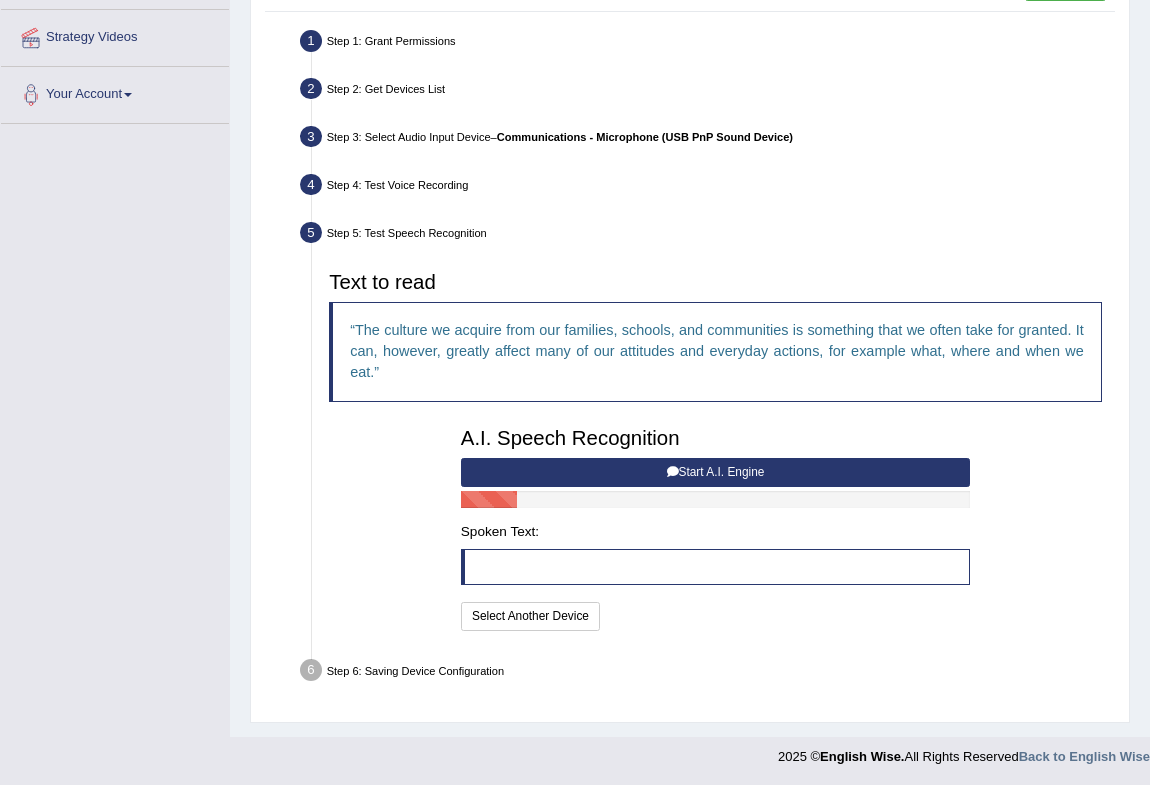 click on "Start A.I. Engine" at bounding box center [715, 472] 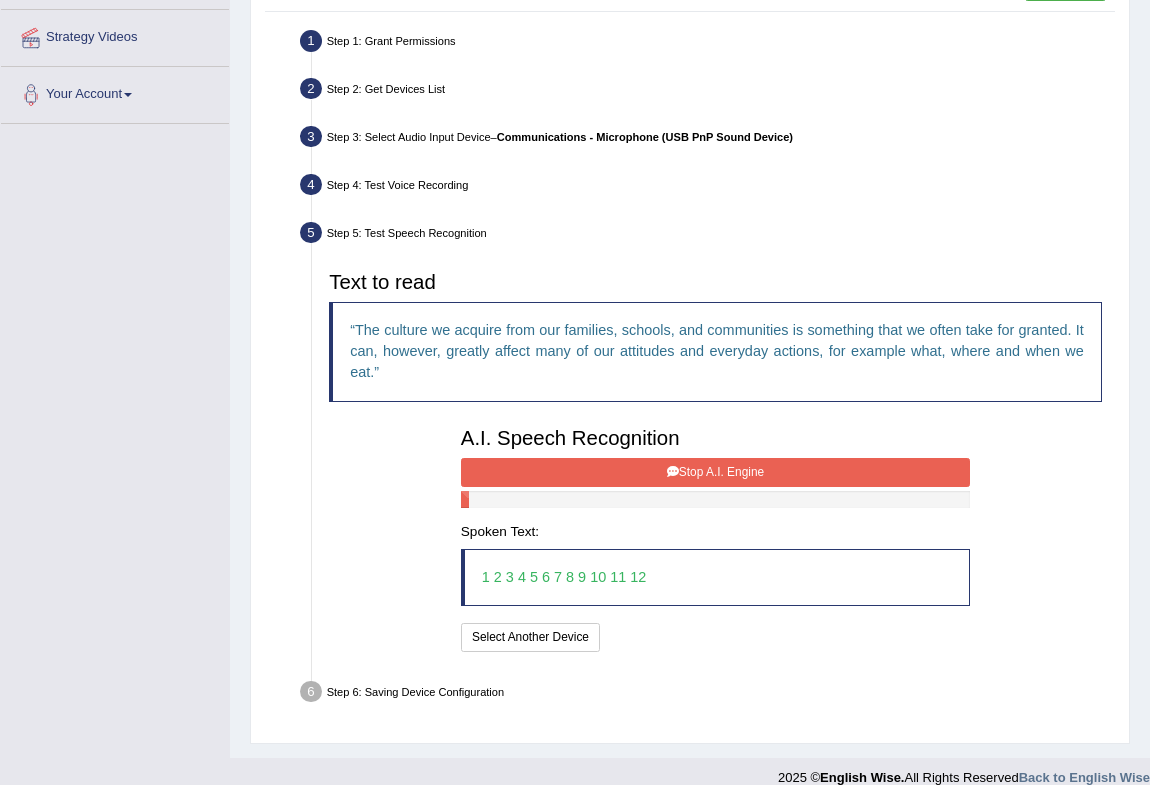 click on "Stop A.I. Engine" at bounding box center (715, 472) 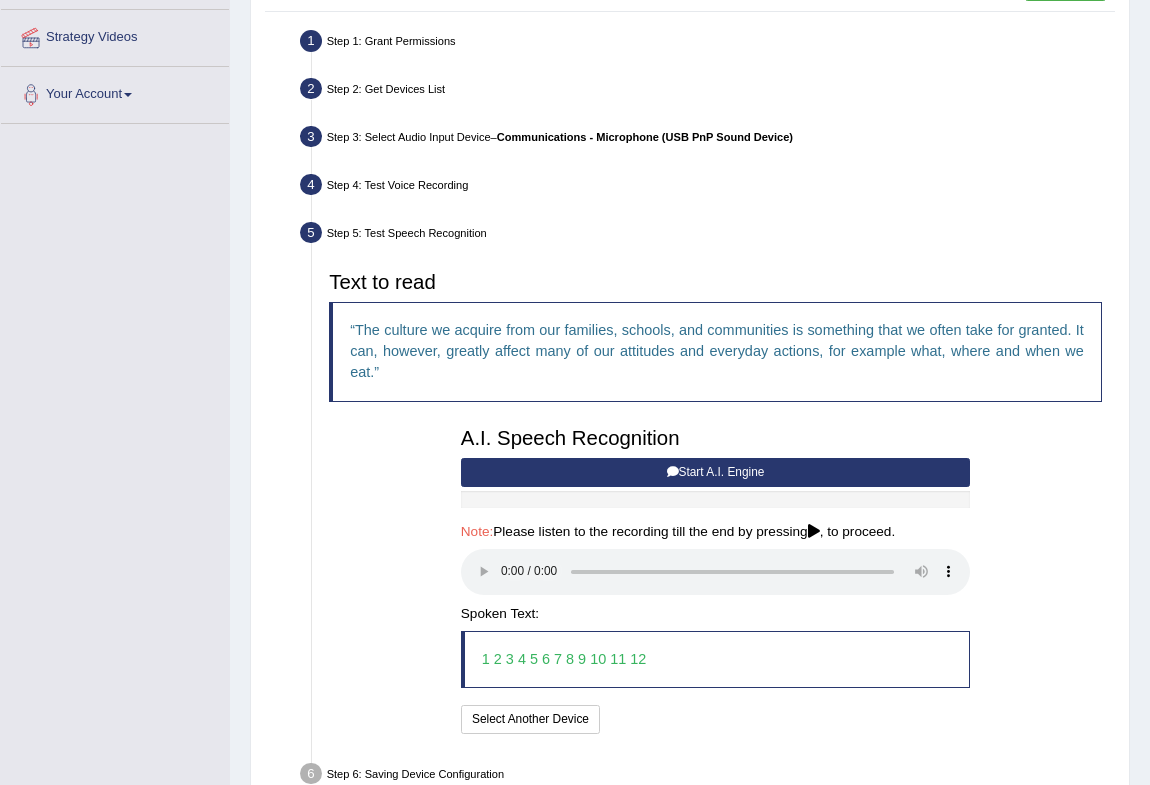 scroll, scrollTop: 478, scrollLeft: 0, axis: vertical 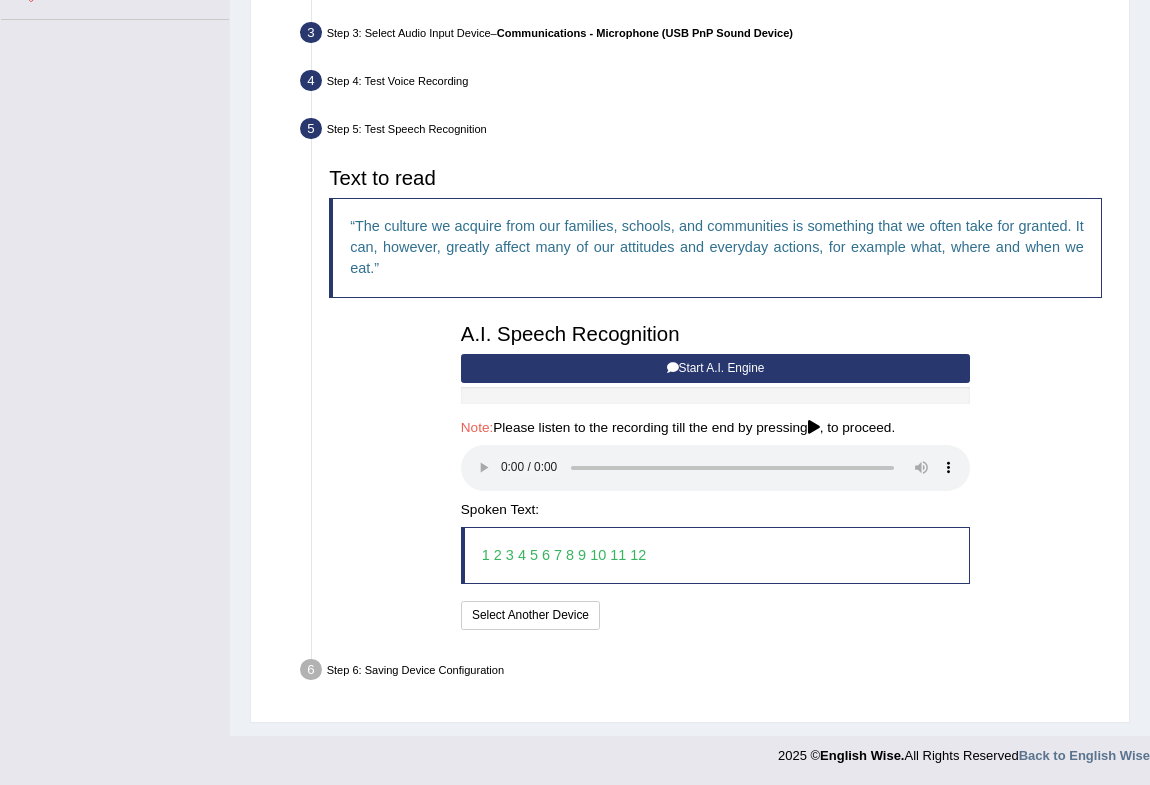 type 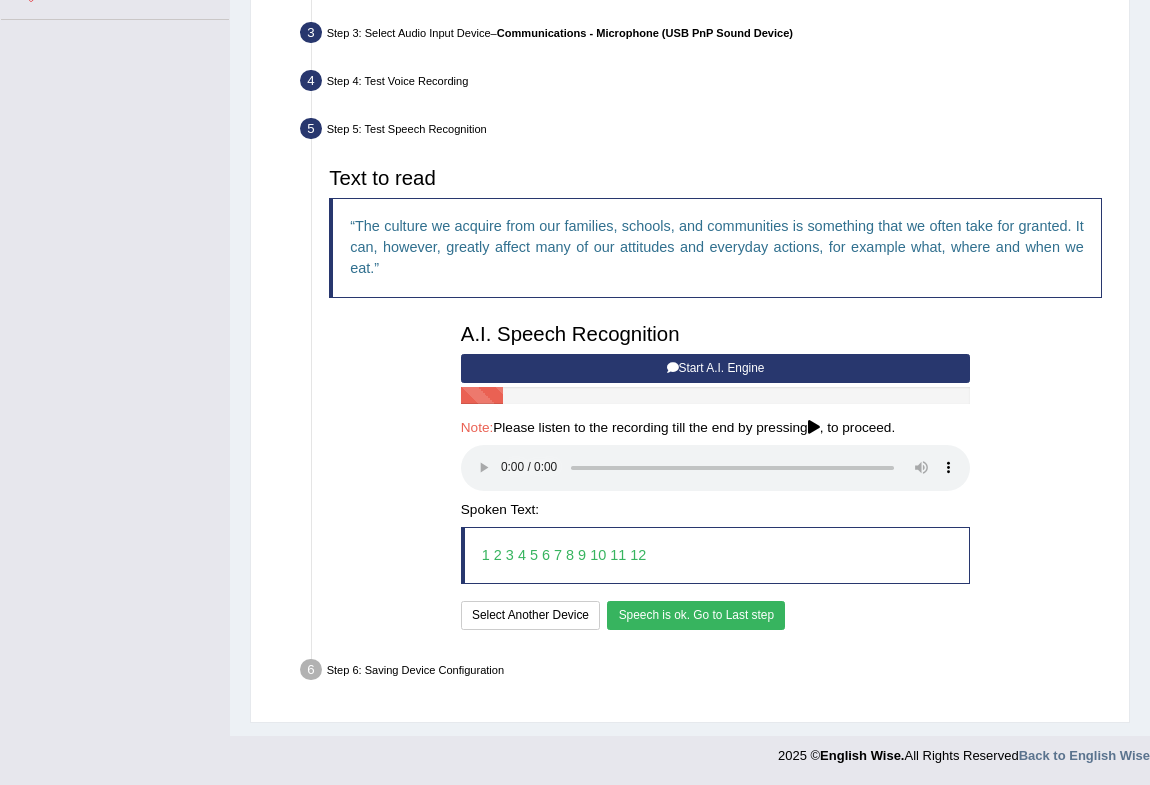 click on "Speech is ok. Go to Last step" at bounding box center (696, 615) 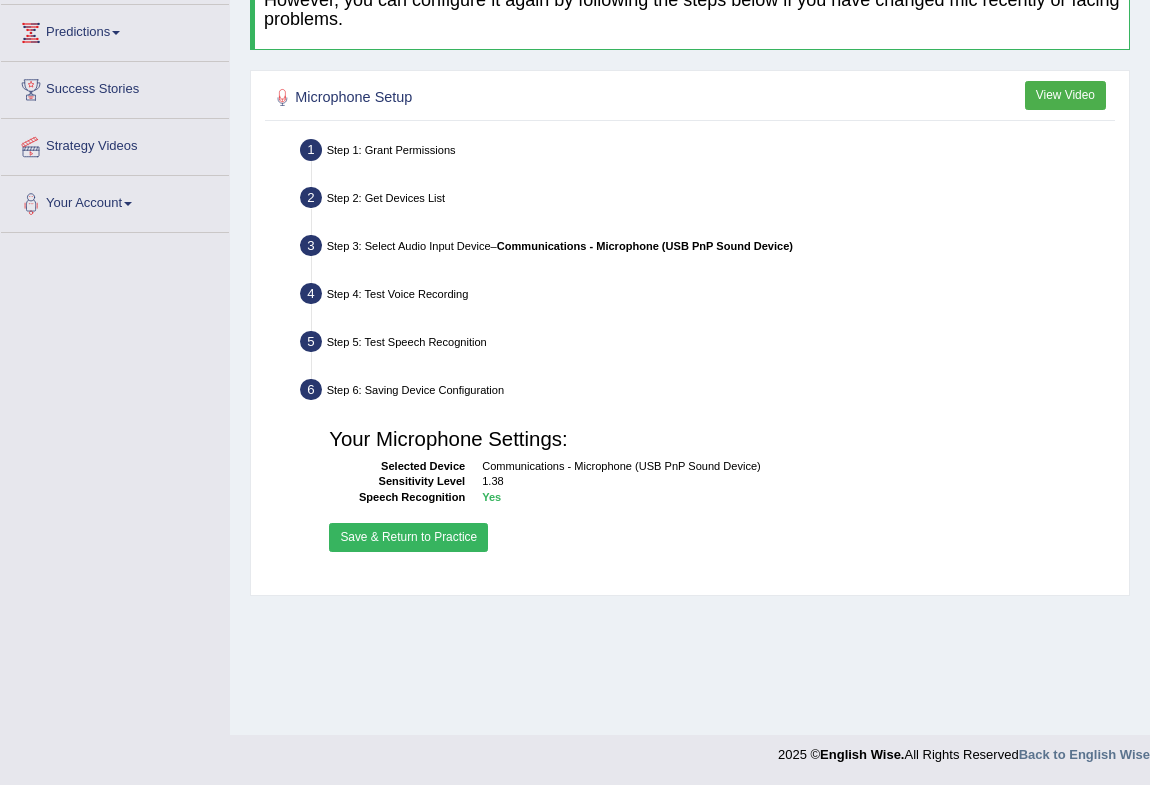 click on "Save & Return to Practice" at bounding box center [408, 537] 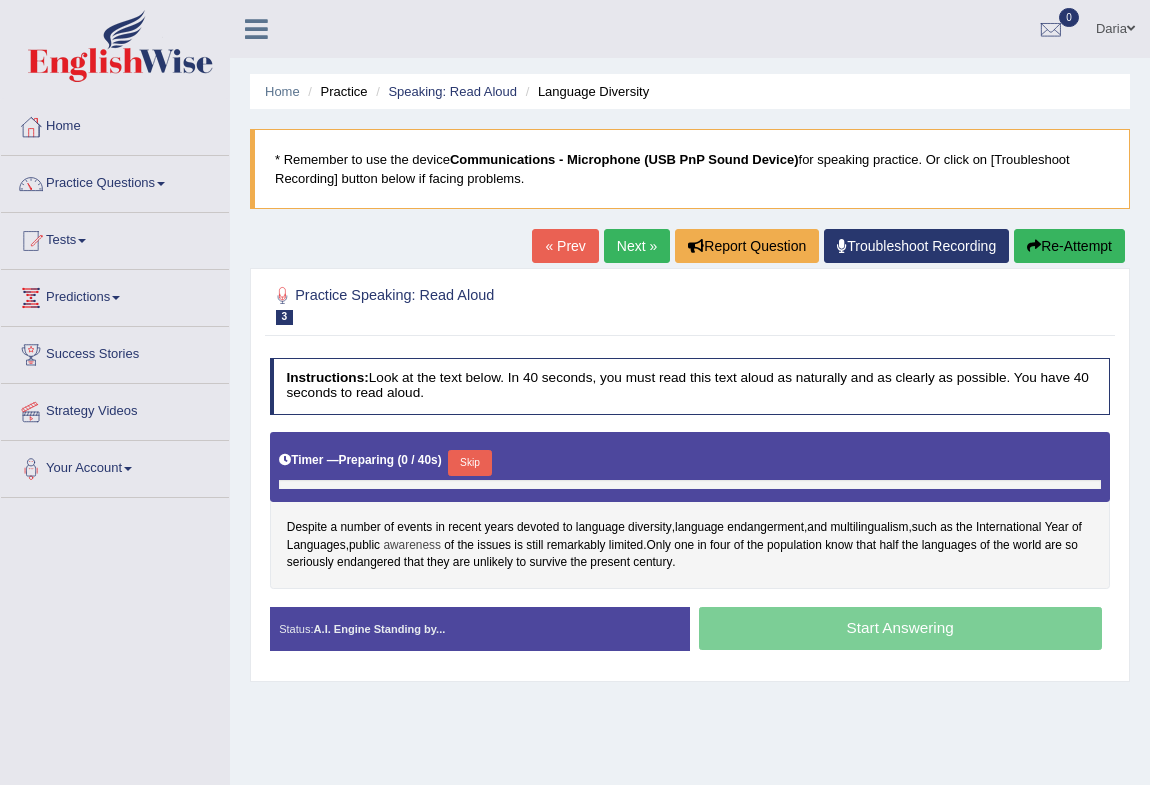 scroll, scrollTop: 0, scrollLeft: 0, axis: both 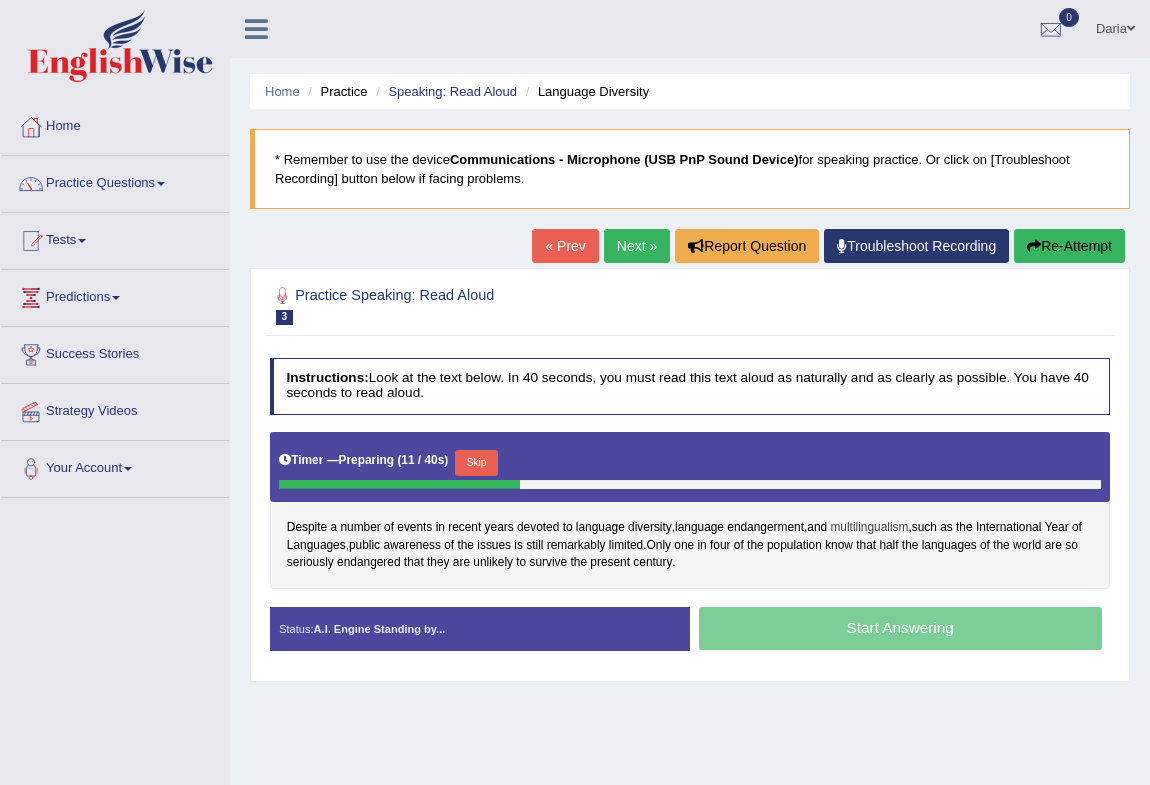click on "multilingualism" at bounding box center (869, 528) 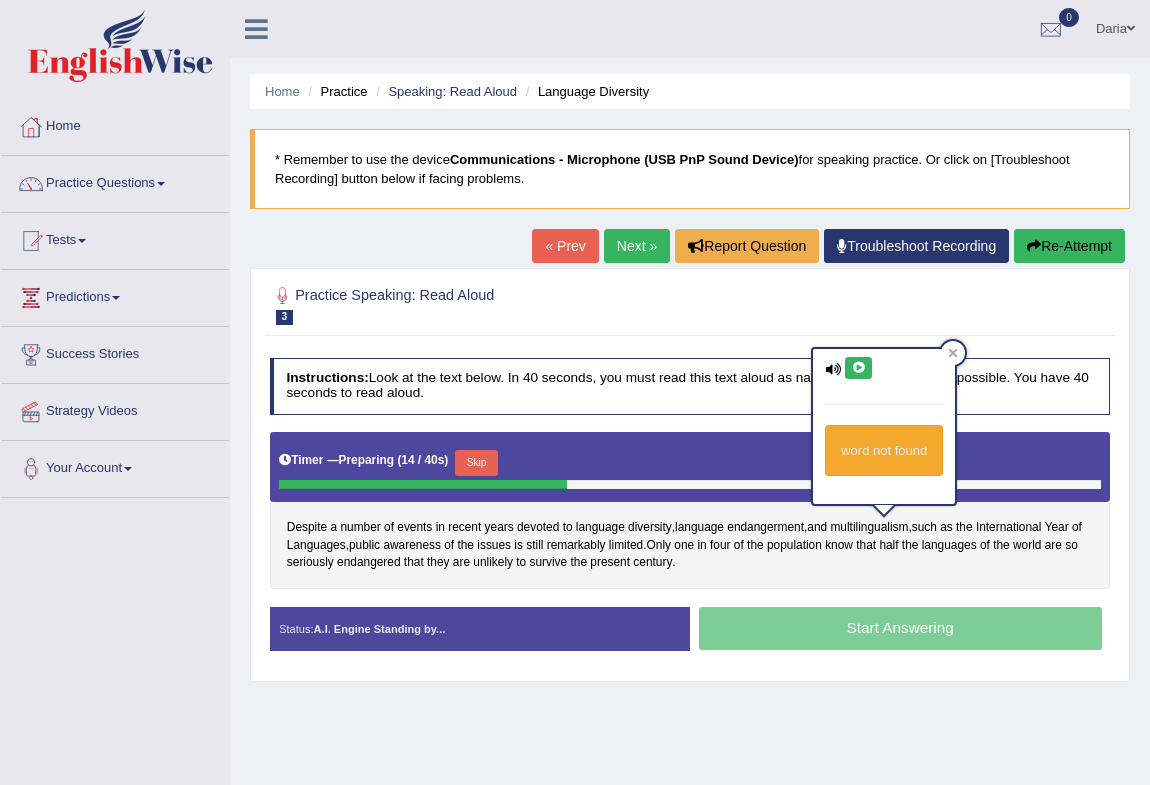drag, startPoint x: 859, startPoint y: 368, endPoint x: 879, endPoint y: 369, distance: 20.024984 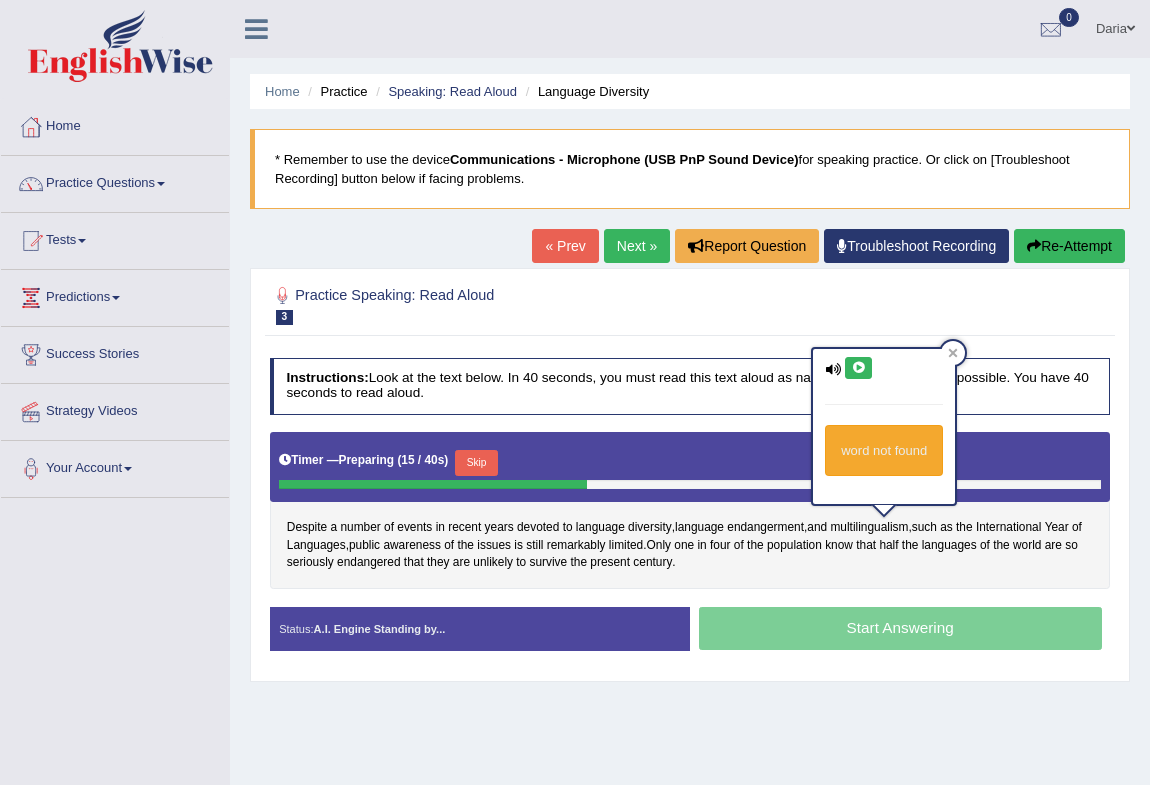 click at bounding box center [858, 368] 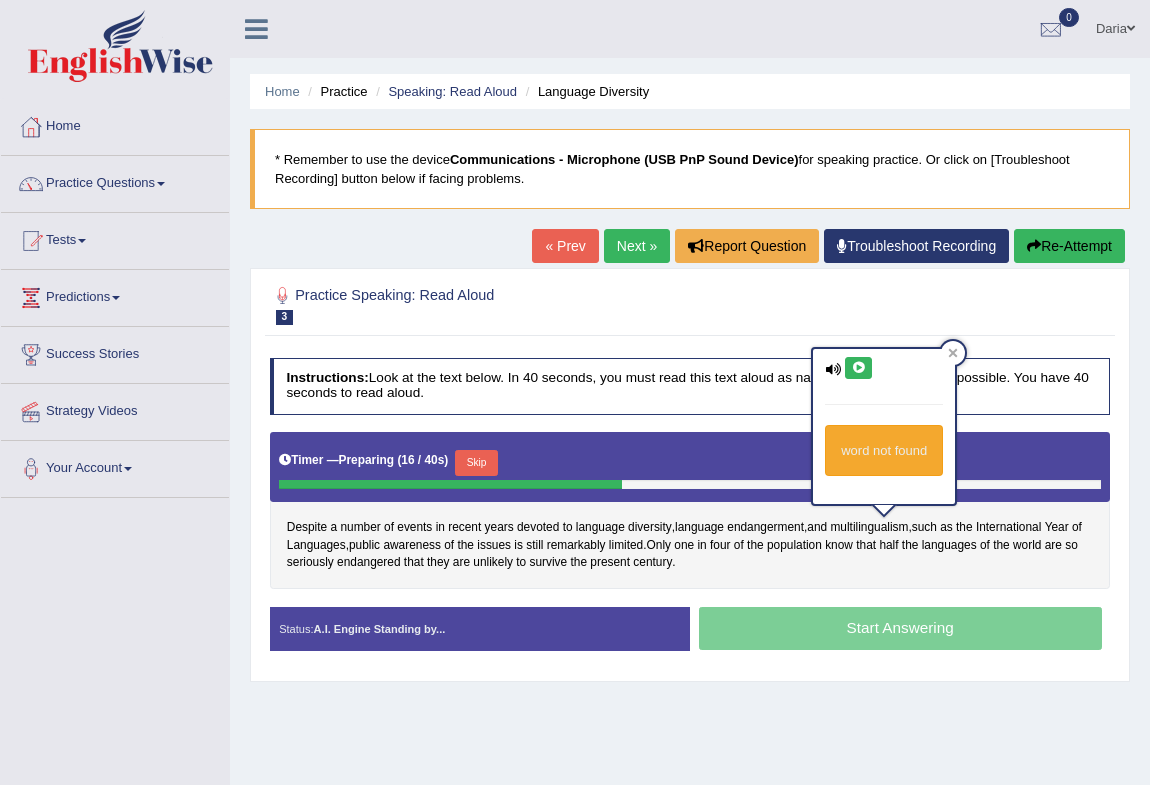 click on "word not found" at bounding box center [884, 426] 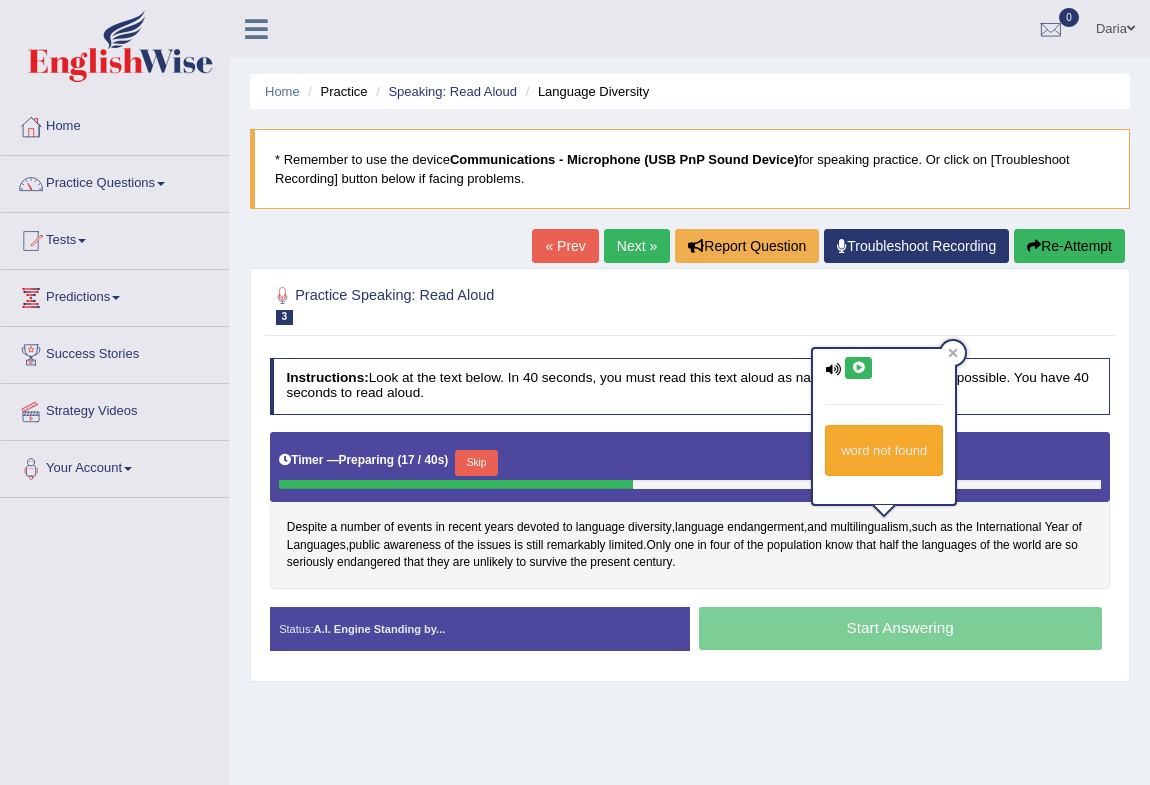 click at bounding box center (858, 368) 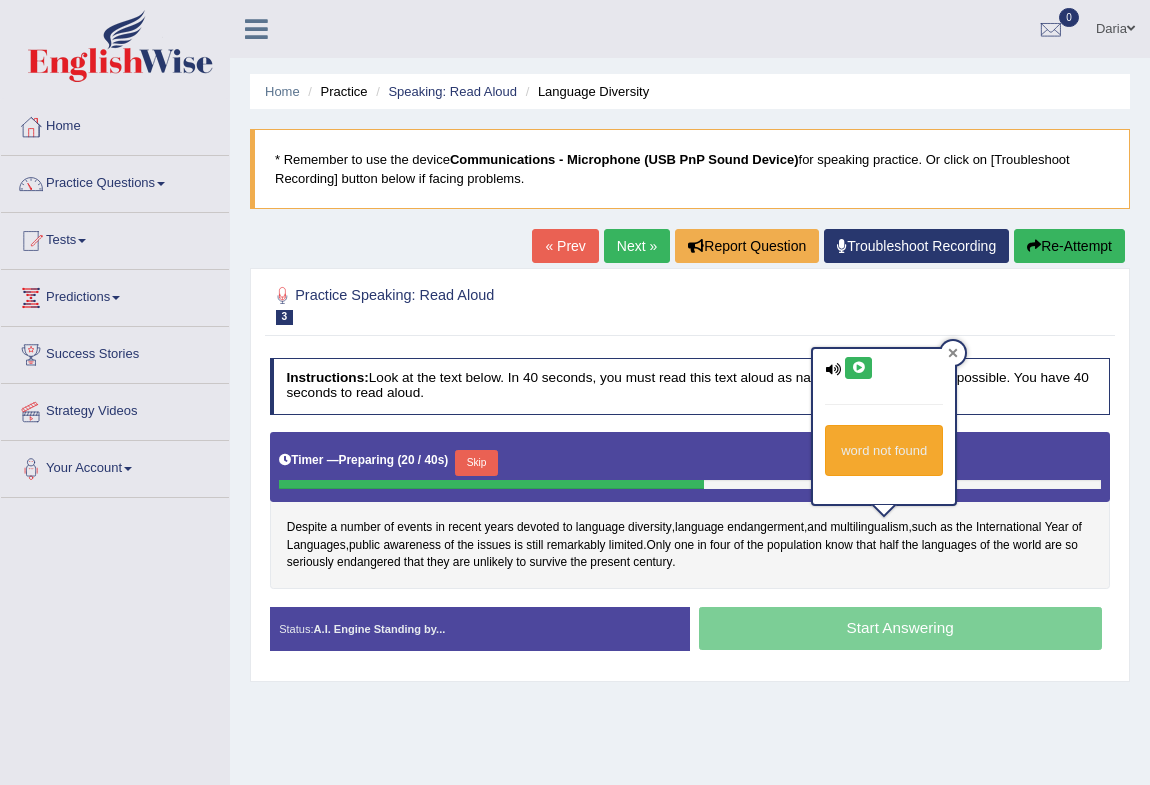 click 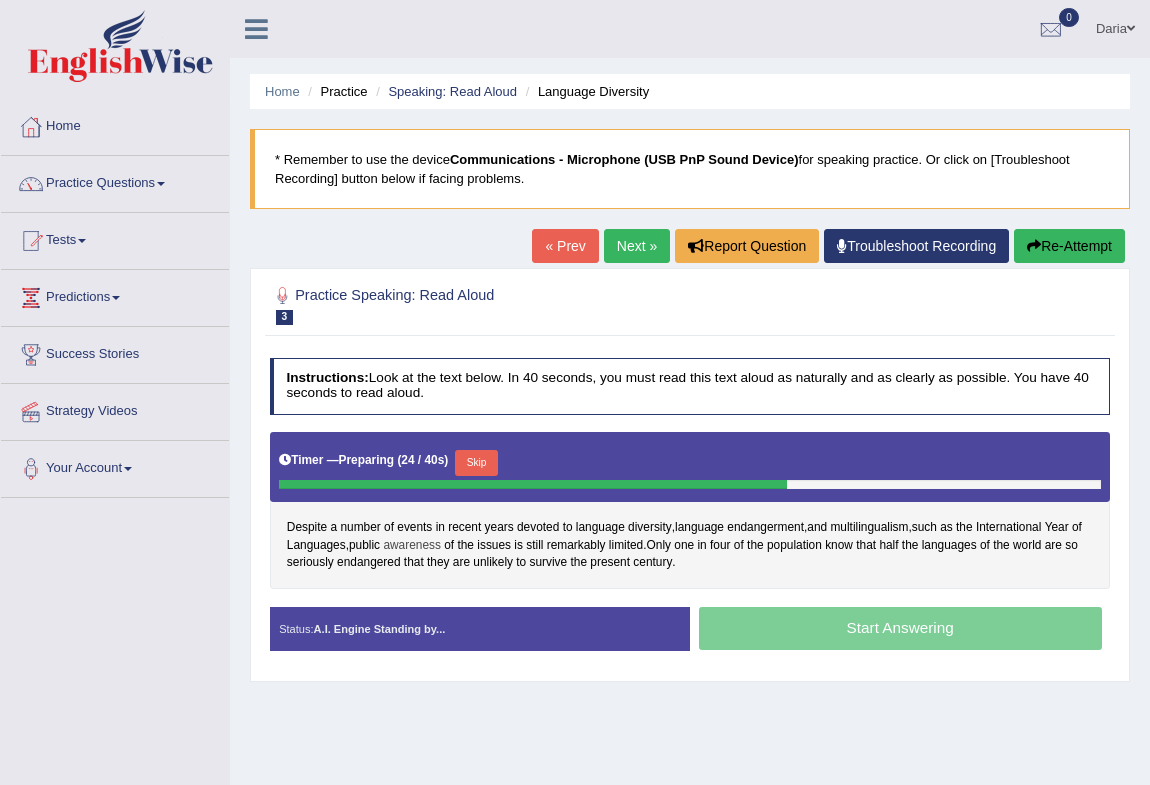 click on "awareness" at bounding box center (412, 546) 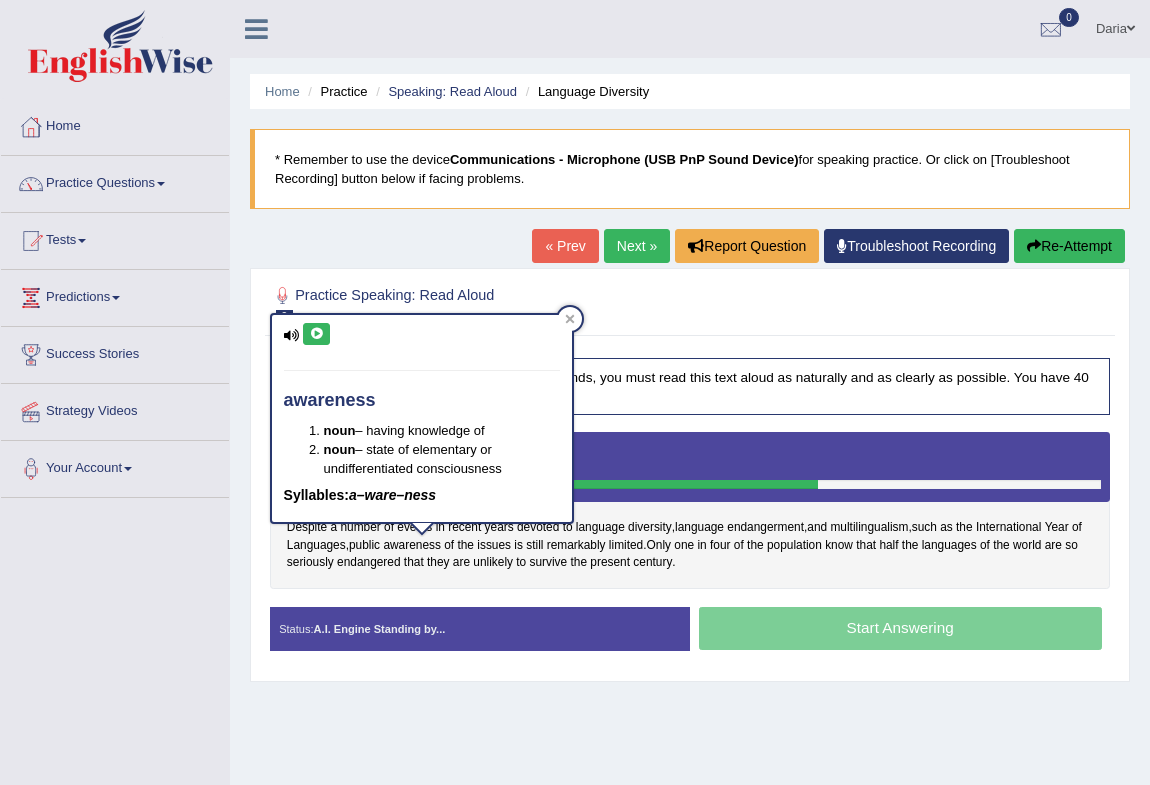 drag, startPoint x: 320, startPoint y: 334, endPoint x: 386, endPoint y: 333, distance: 66.007576 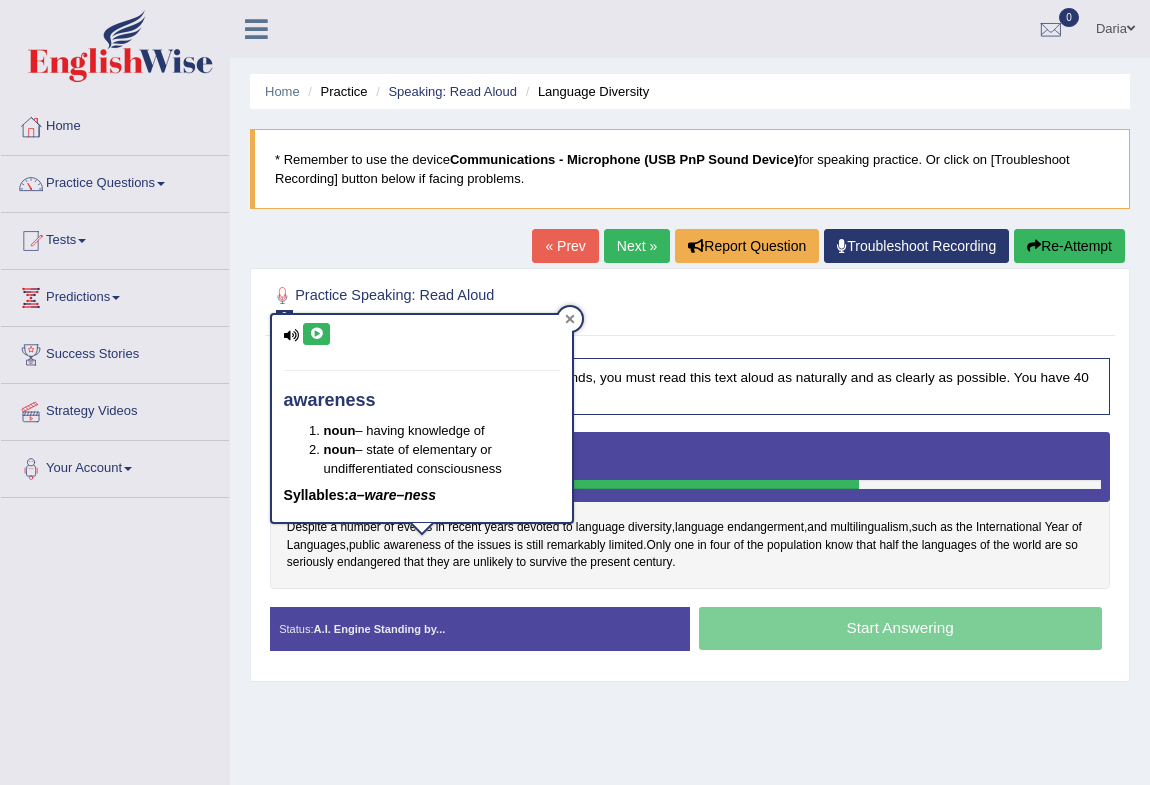 click at bounding box center (570, 319) 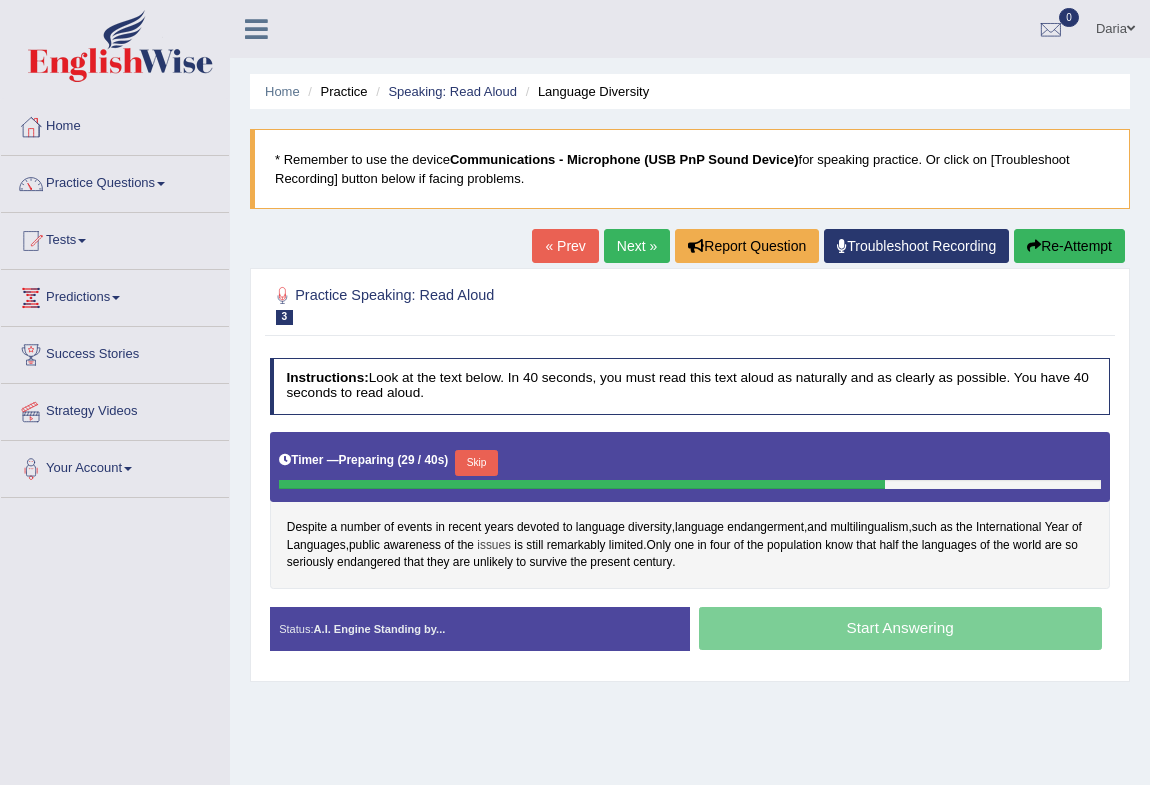 click on "issues" at bounding box center [494, 546] 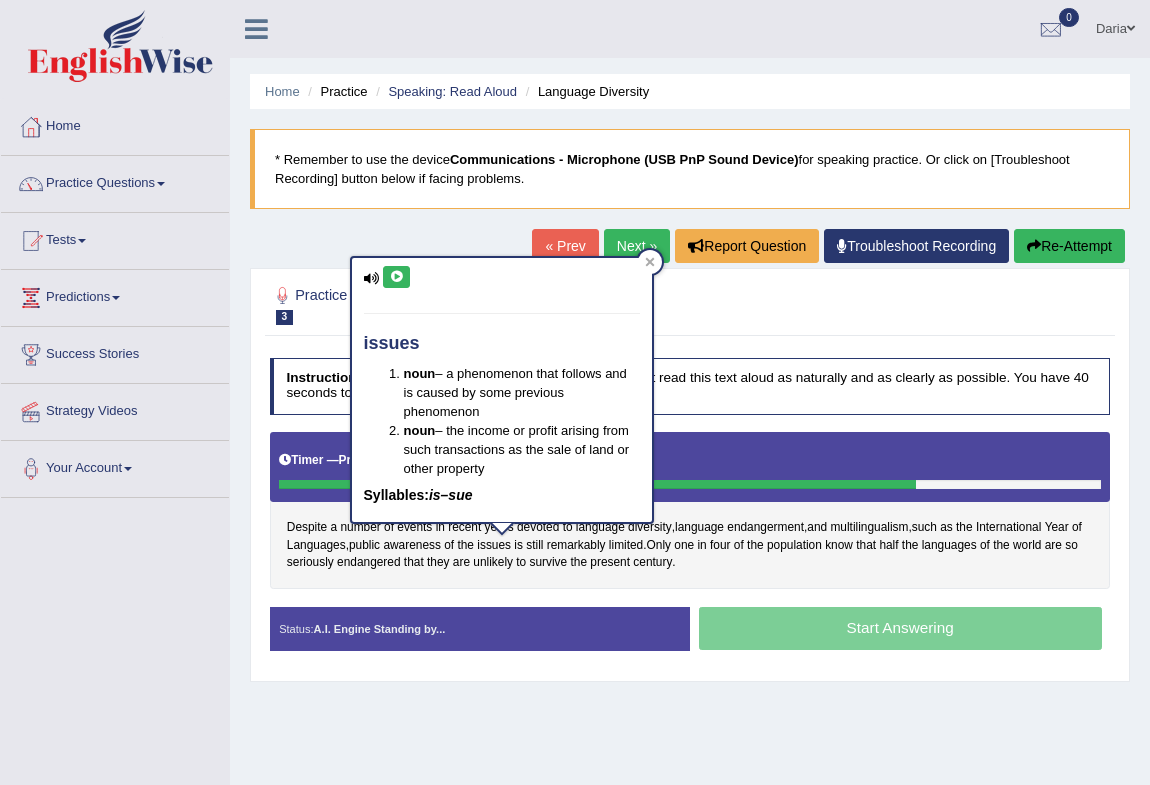 click at bounding box center [396, 277] 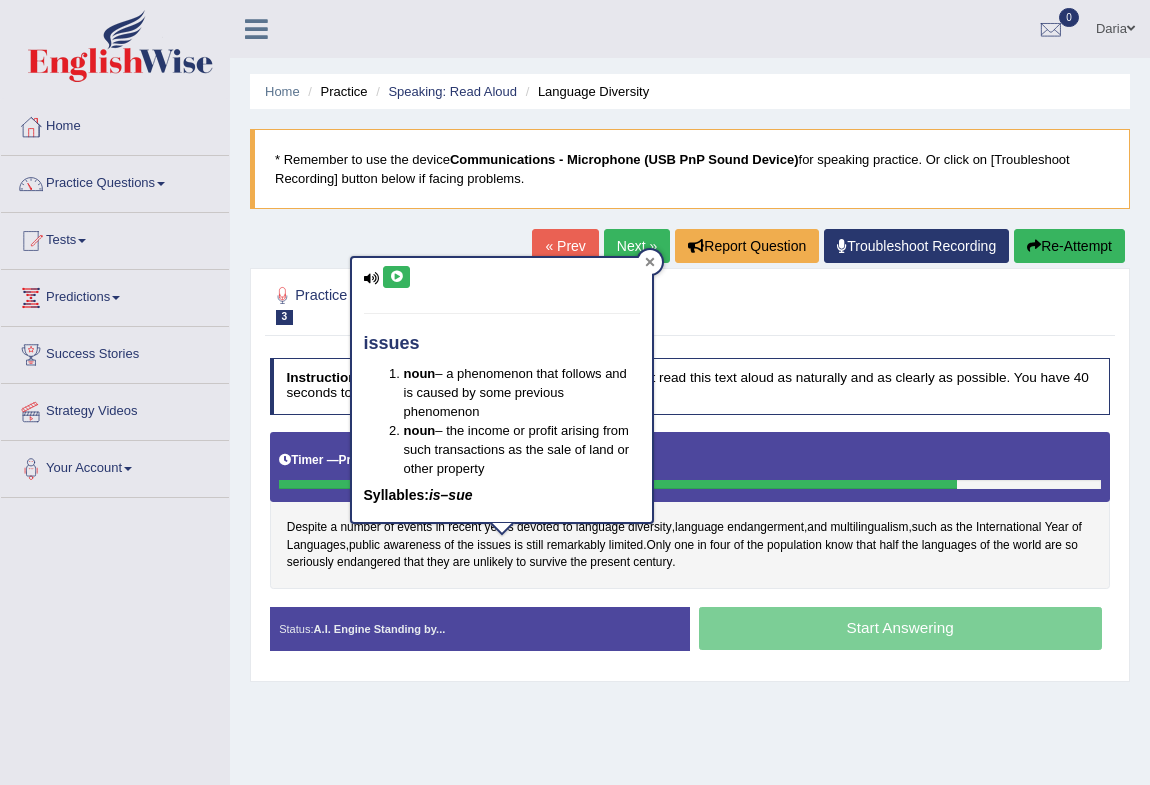 click at bounding box center (650, 262) 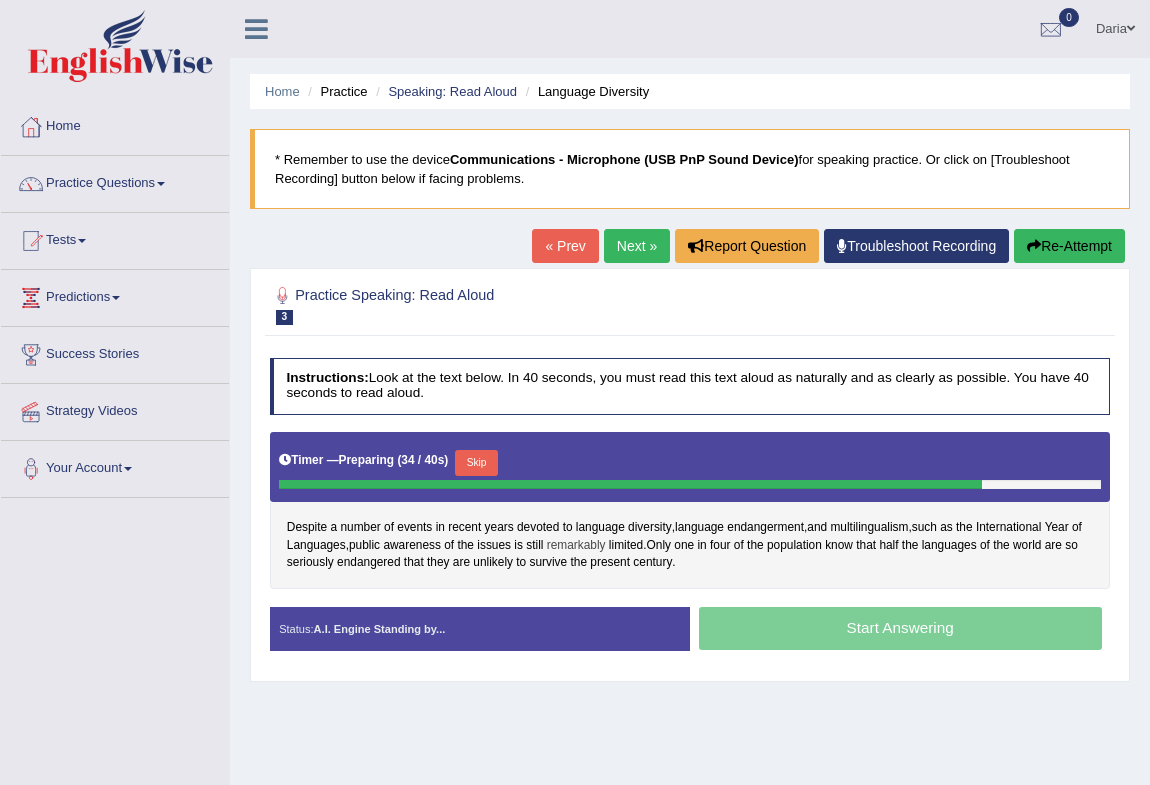 click on "remarkably" at bounding box center (576, 546) 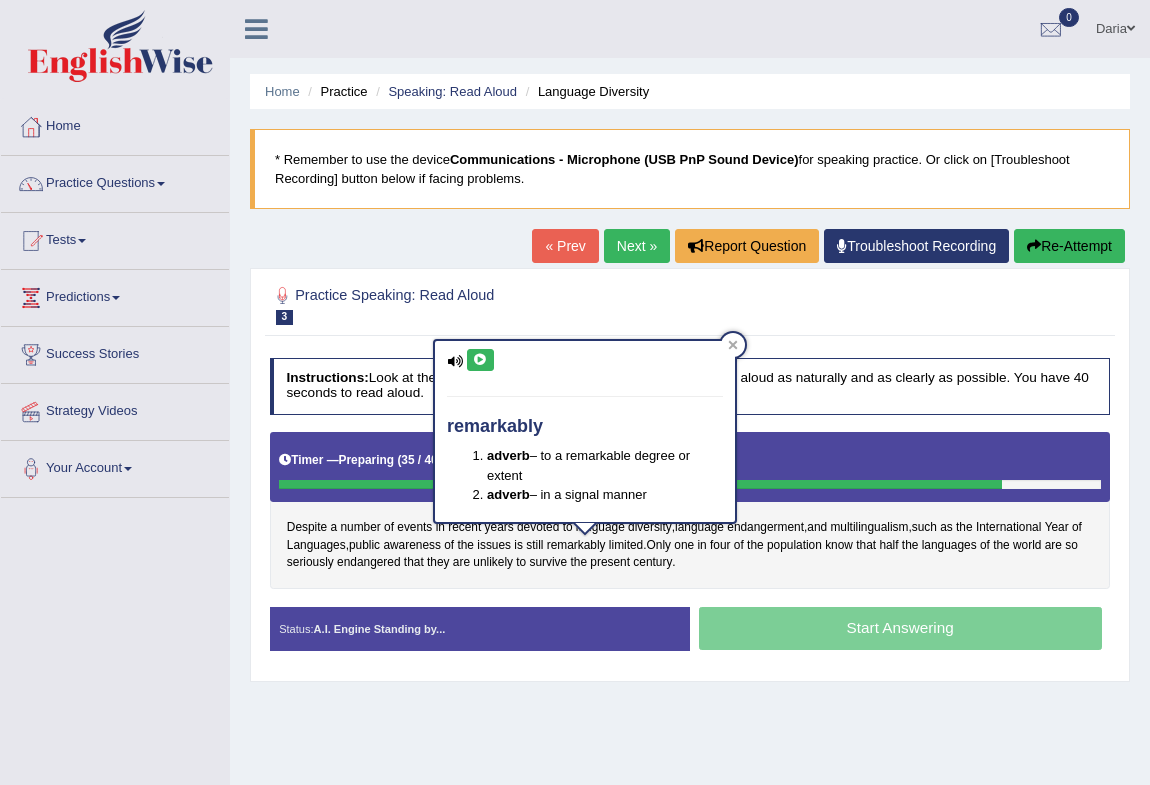 click at bounding box center (480, 360) 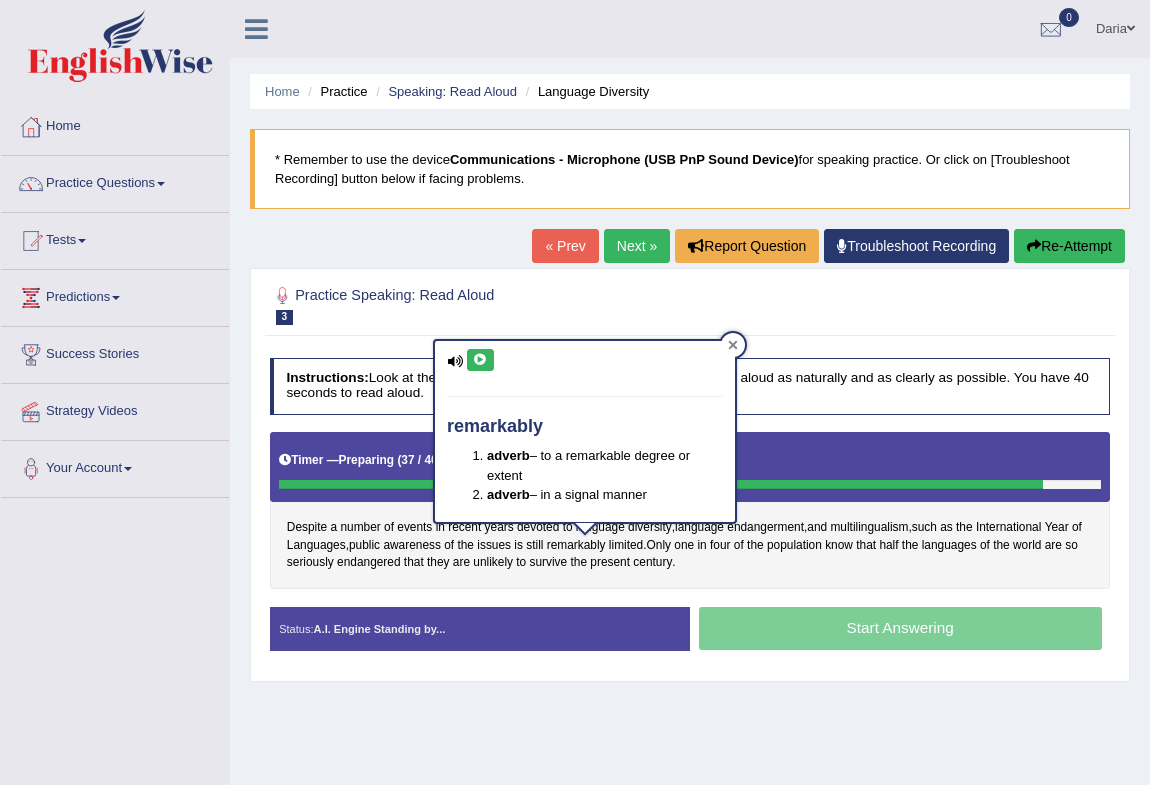 click at bounding box center (733, 345) 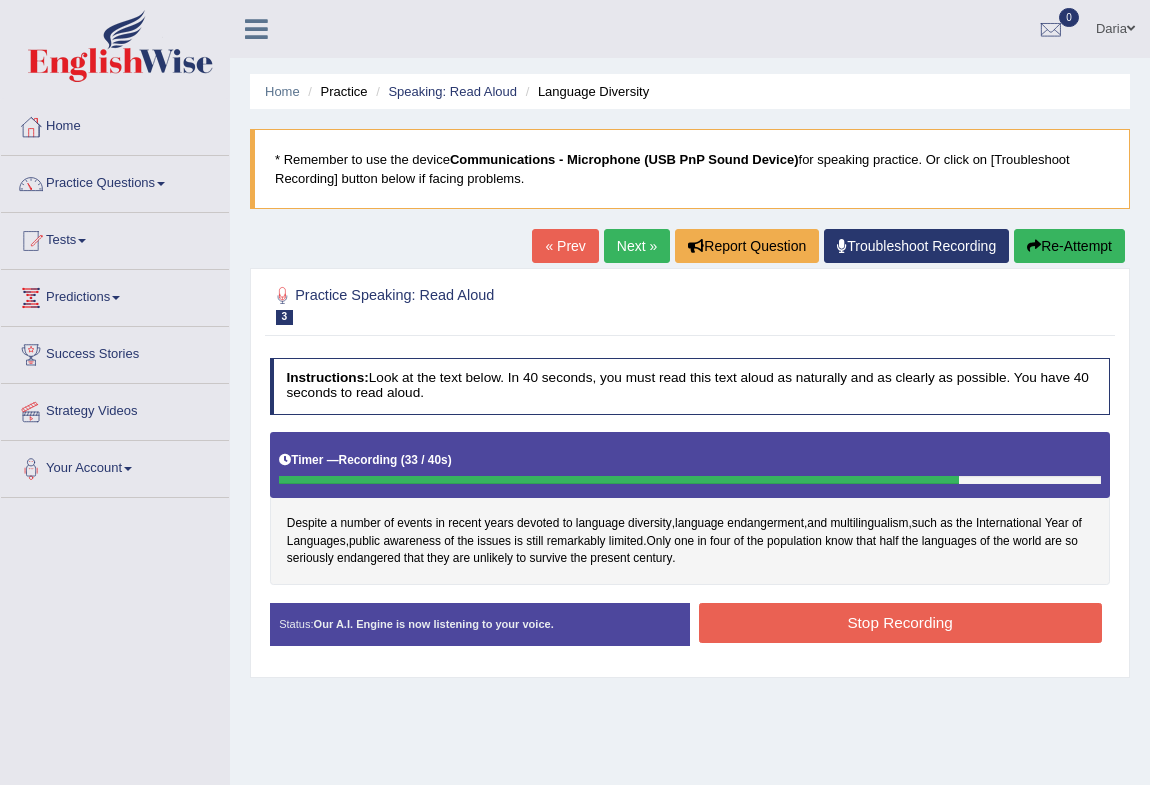 click on "Stop Recording" at bounding box center (900, 622) 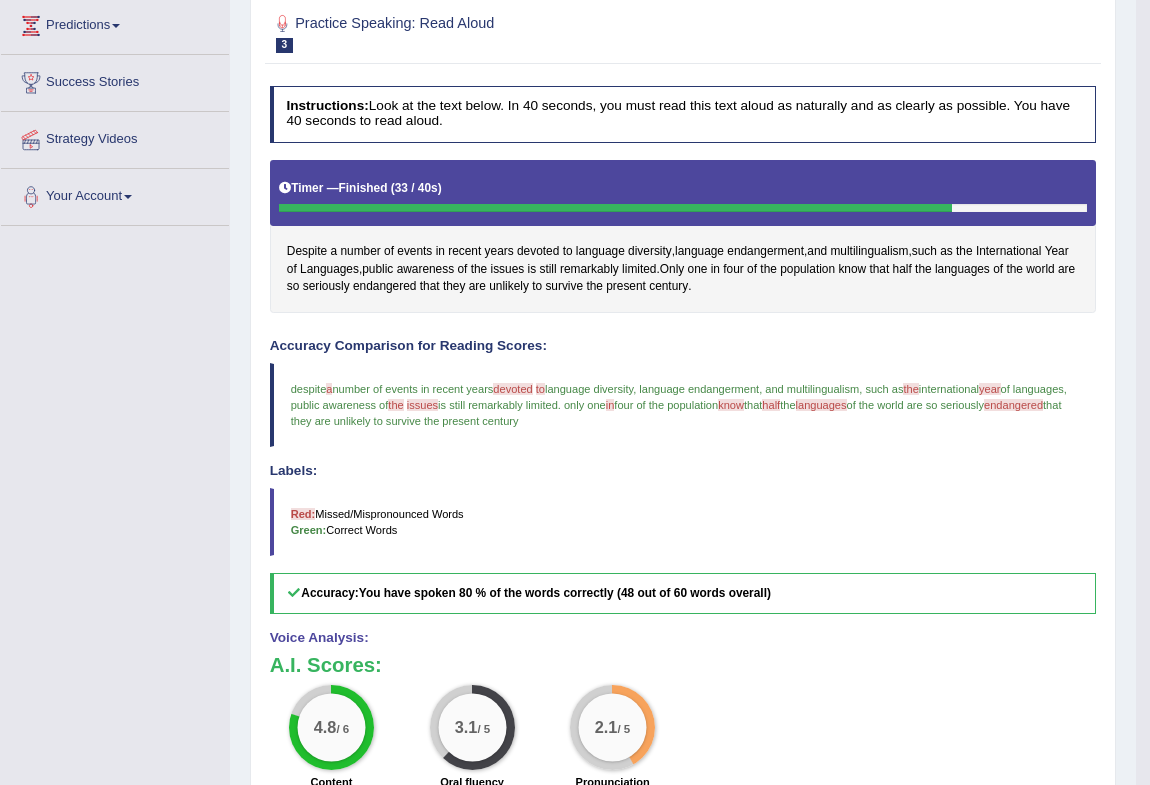 scroll, scrollTop: 0, scrollLeft: 0, axis: both 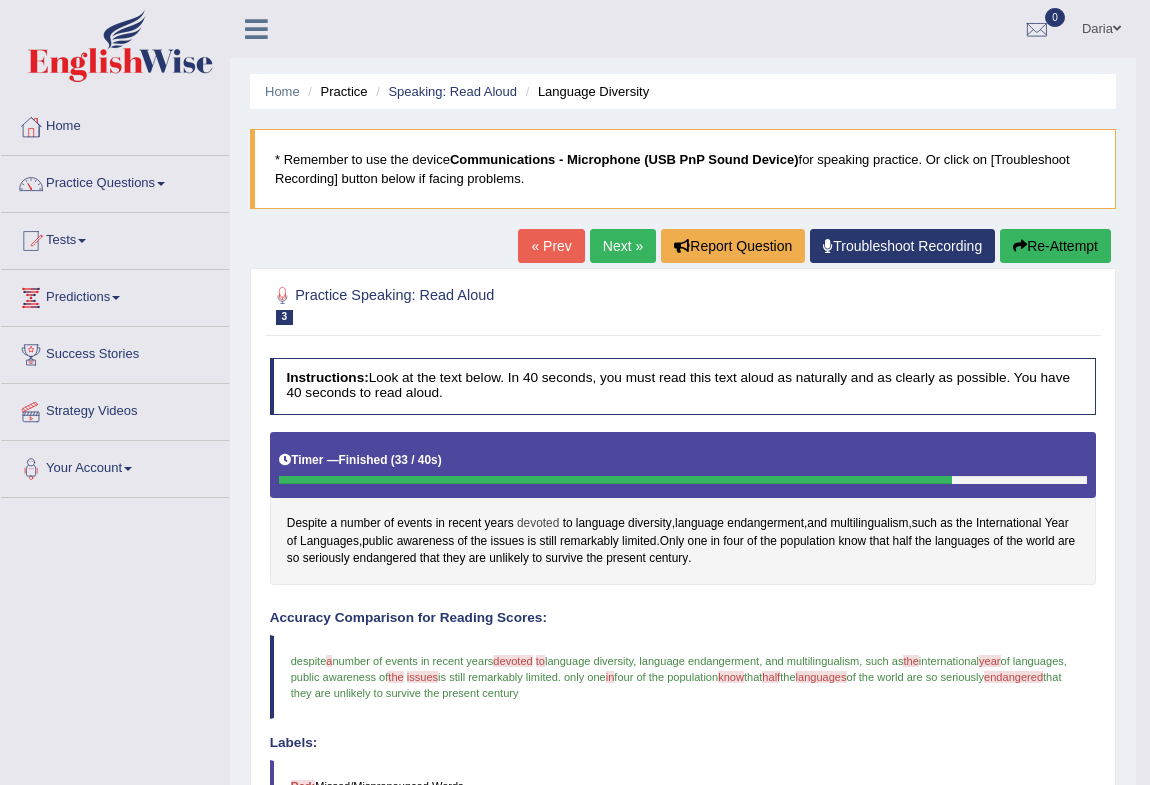 click on "devoted" at bounding box center [538, 524] 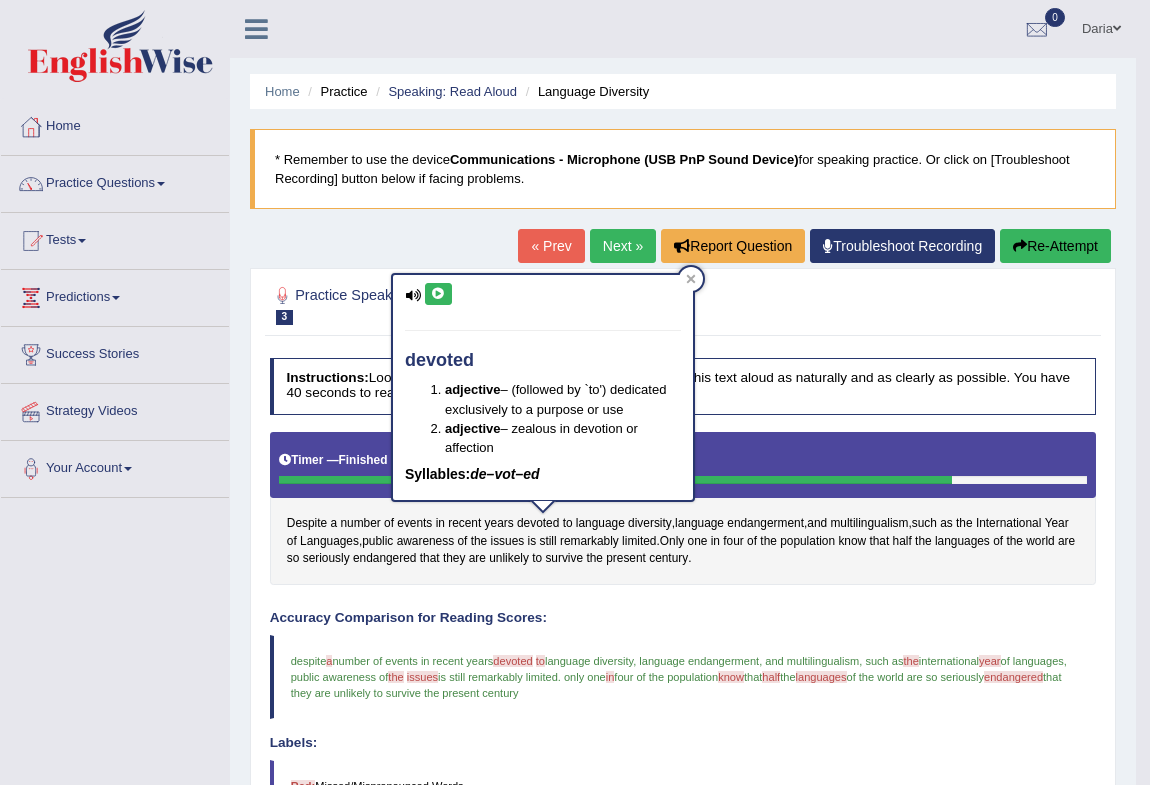 click at bounding box center (438, 294) 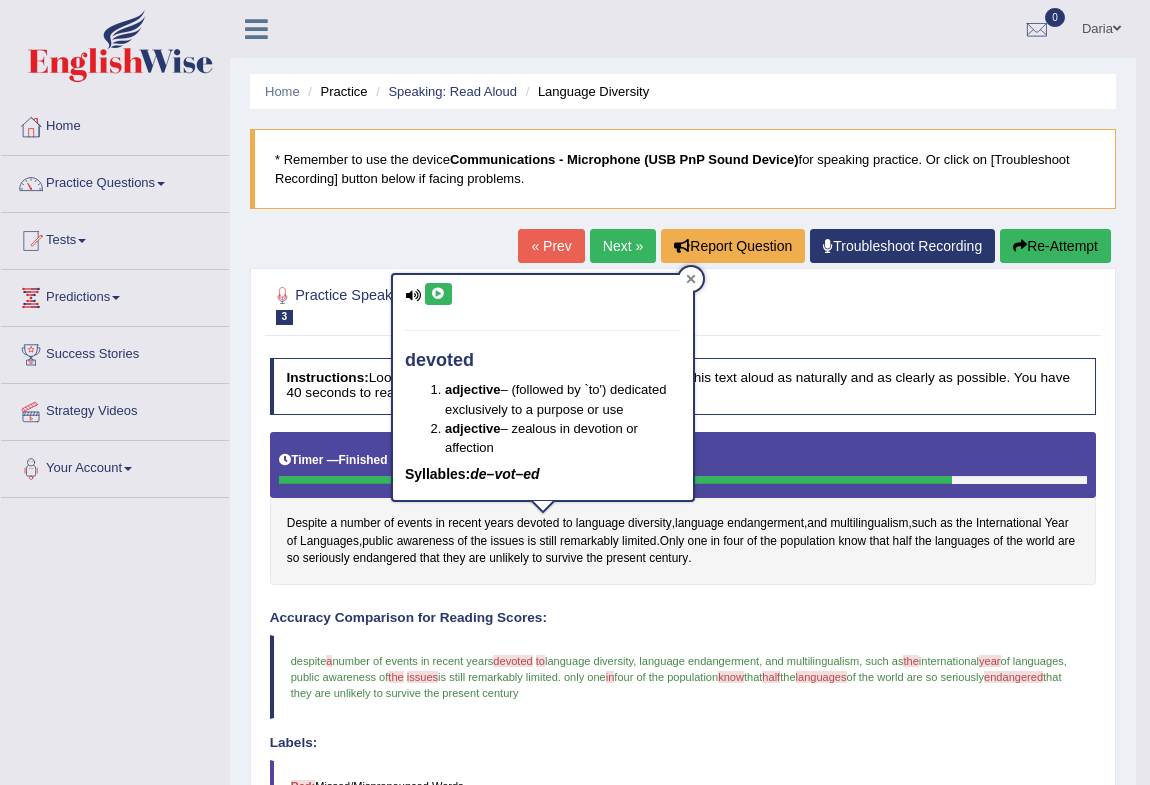 click at bounding box center [691, 279] 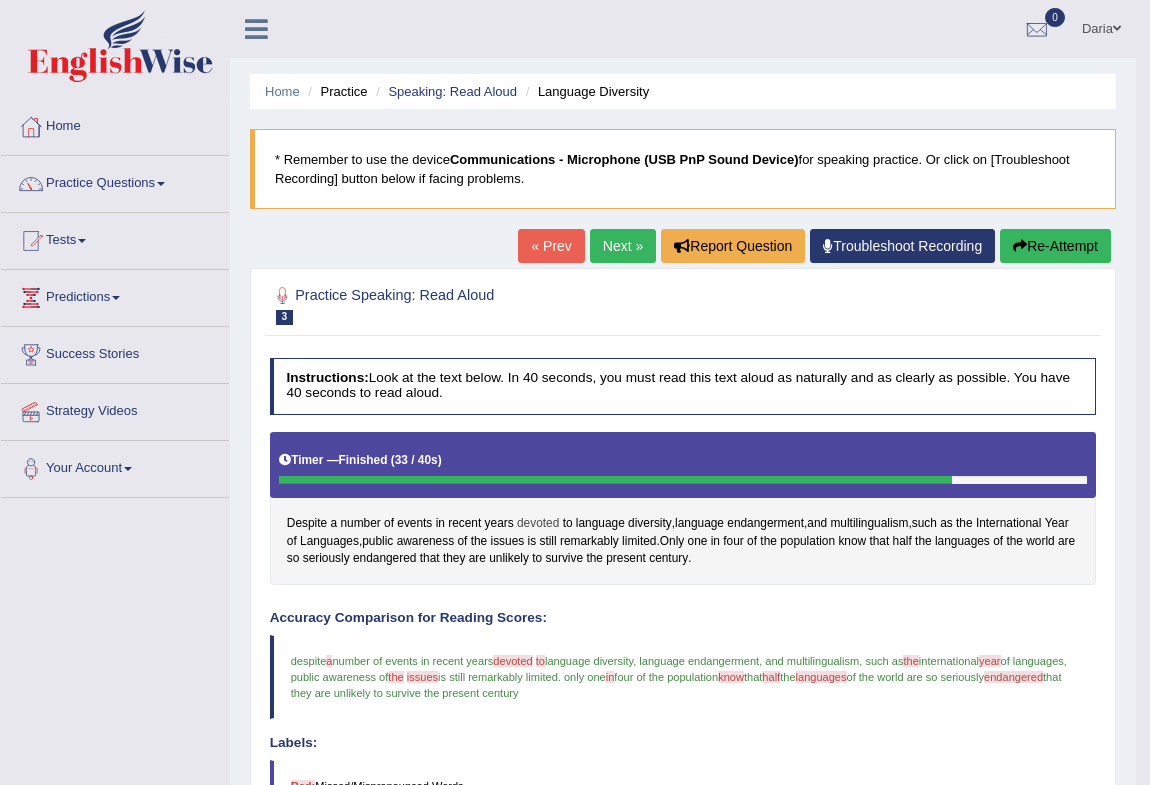 click on "devoted" at bounding box center (538, 524) 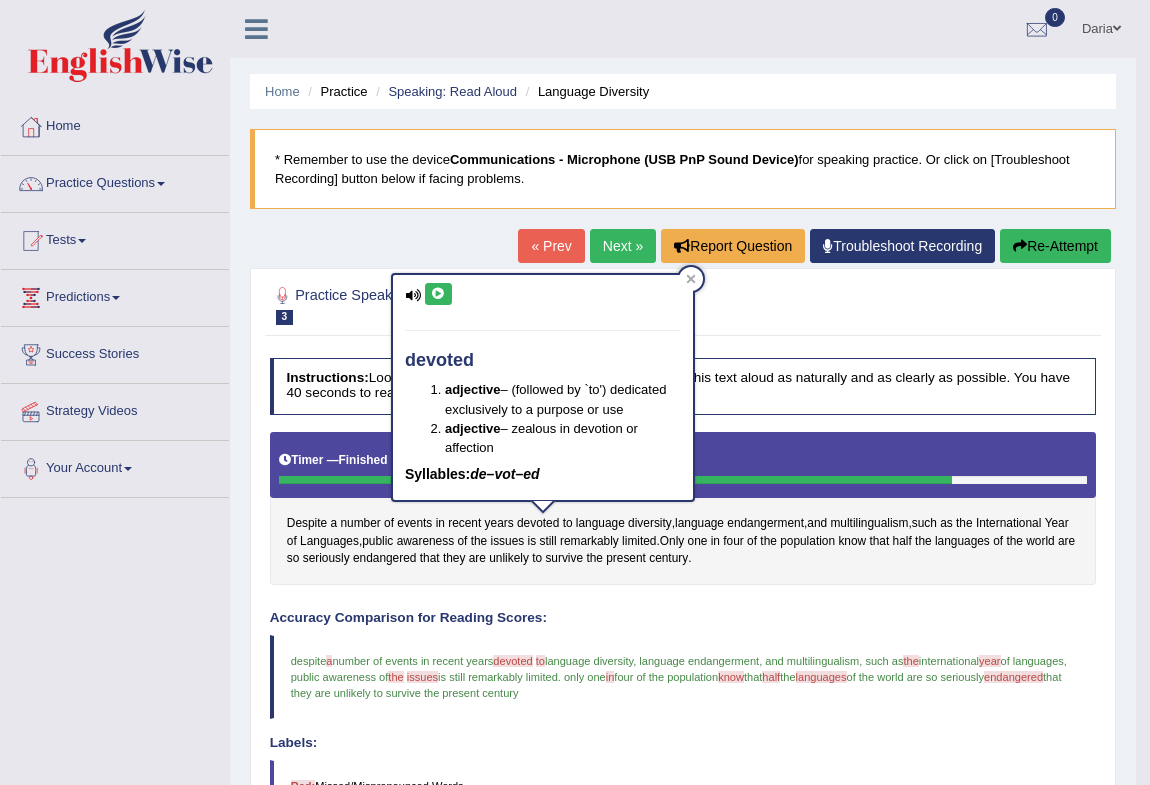 click at bounding box center (438, 294) 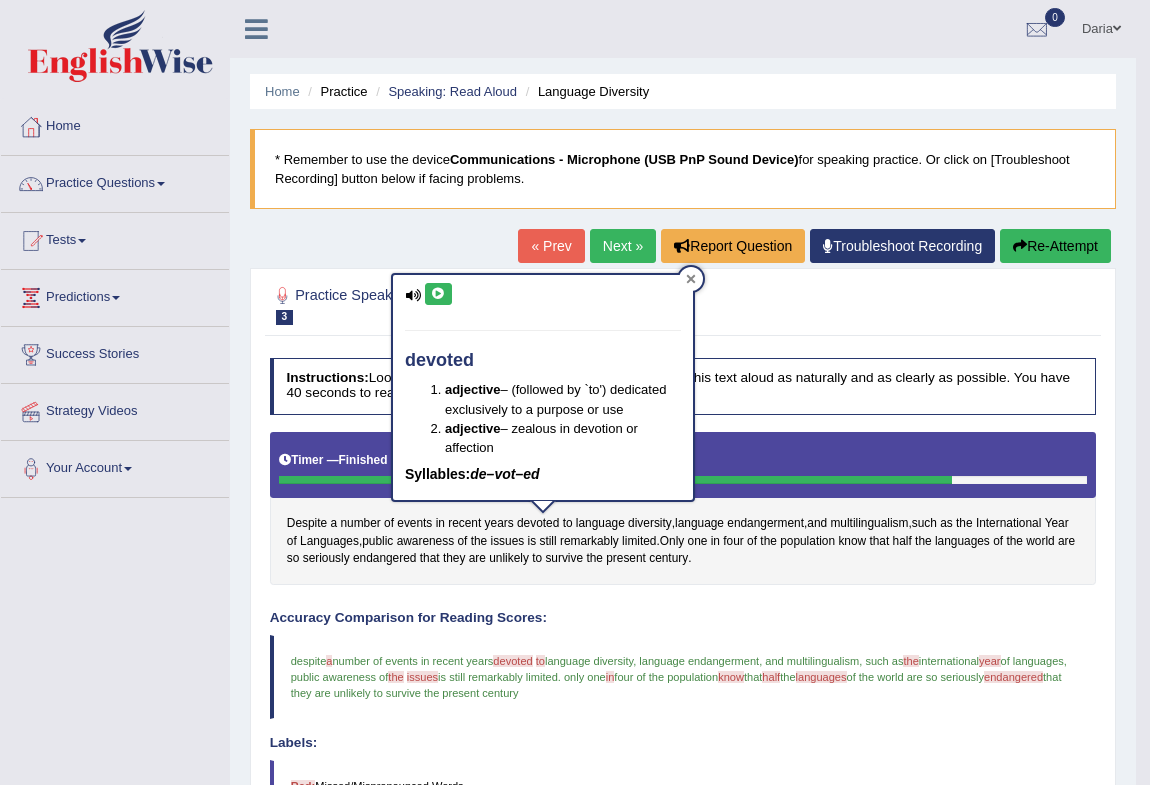 click 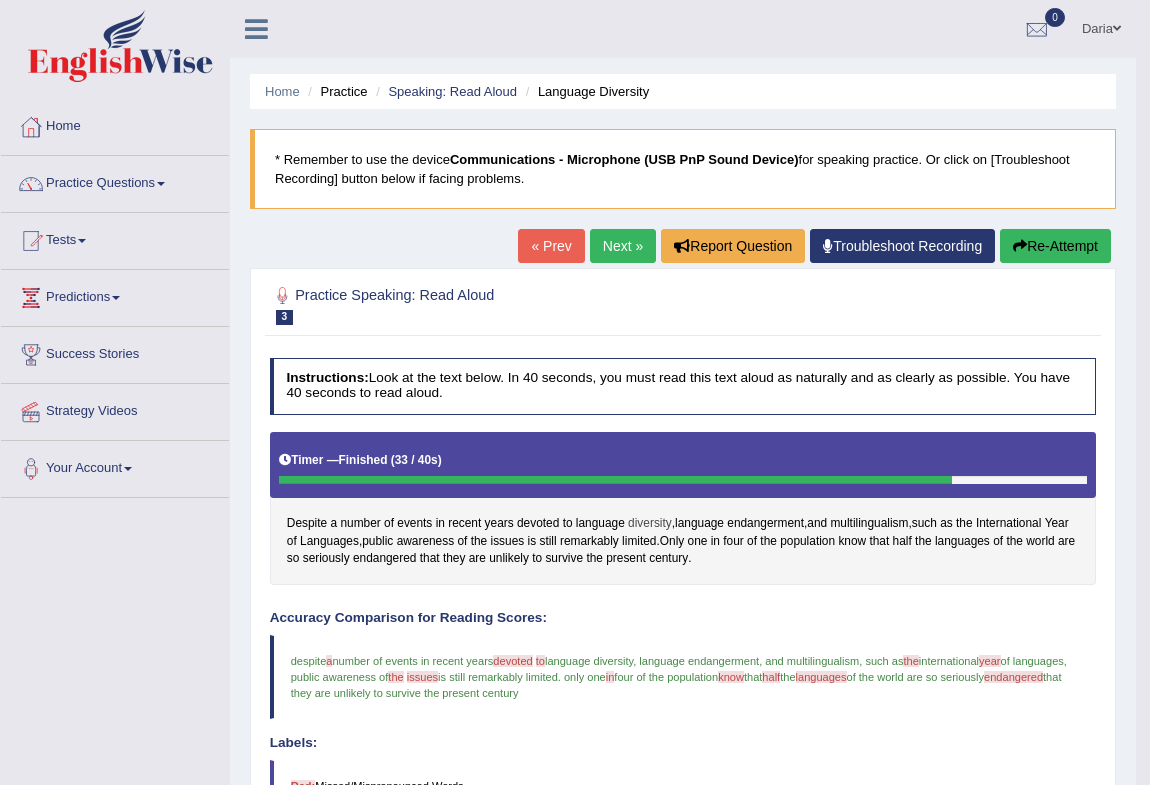 click on "diversity" at bounding box center [650, 524] 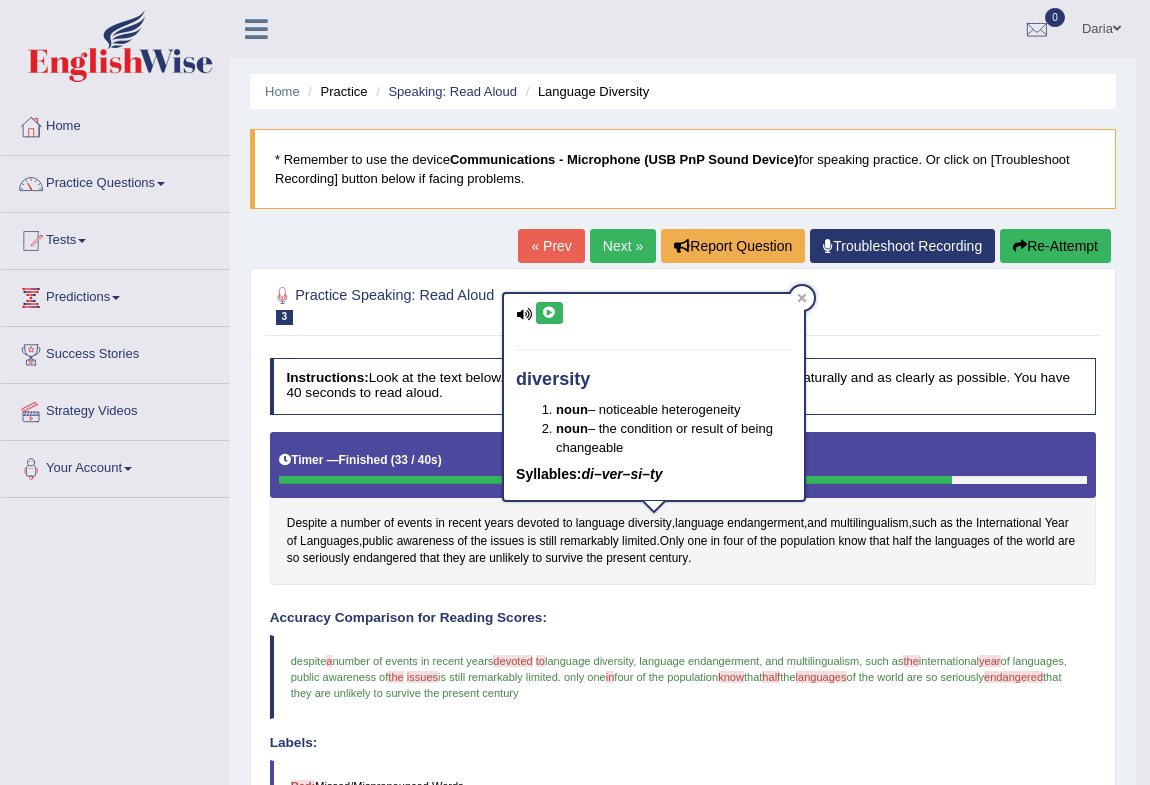 click at bounding box center (549, 313) 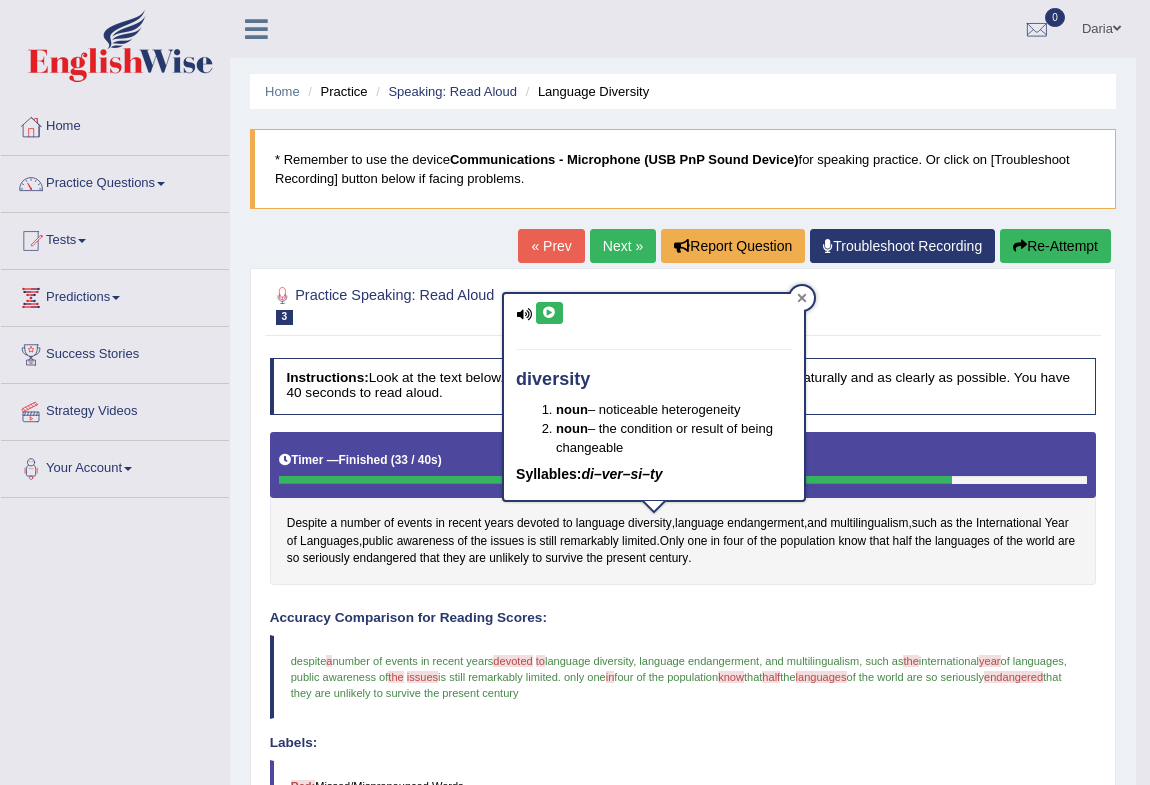 click at bounding box center [802, 298] 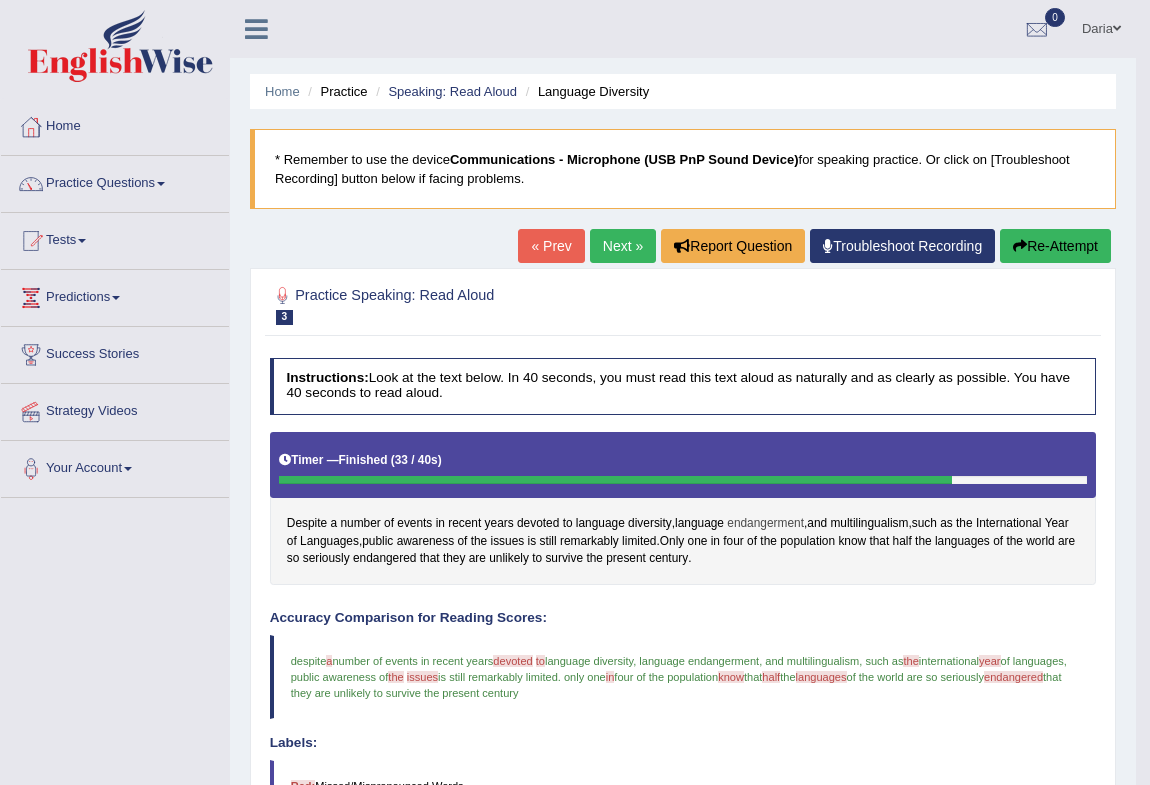 click on "endangerment" at bounding box center [765, 524] 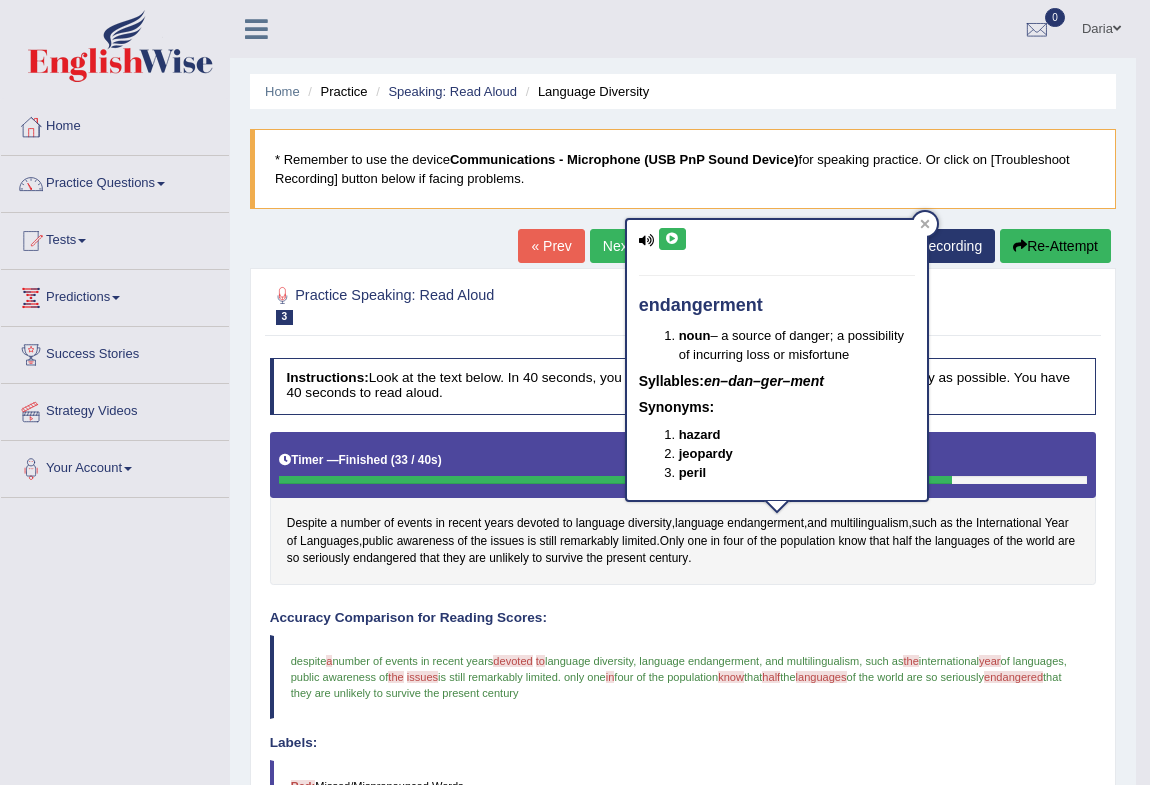 click at bounding box center (672, 239) 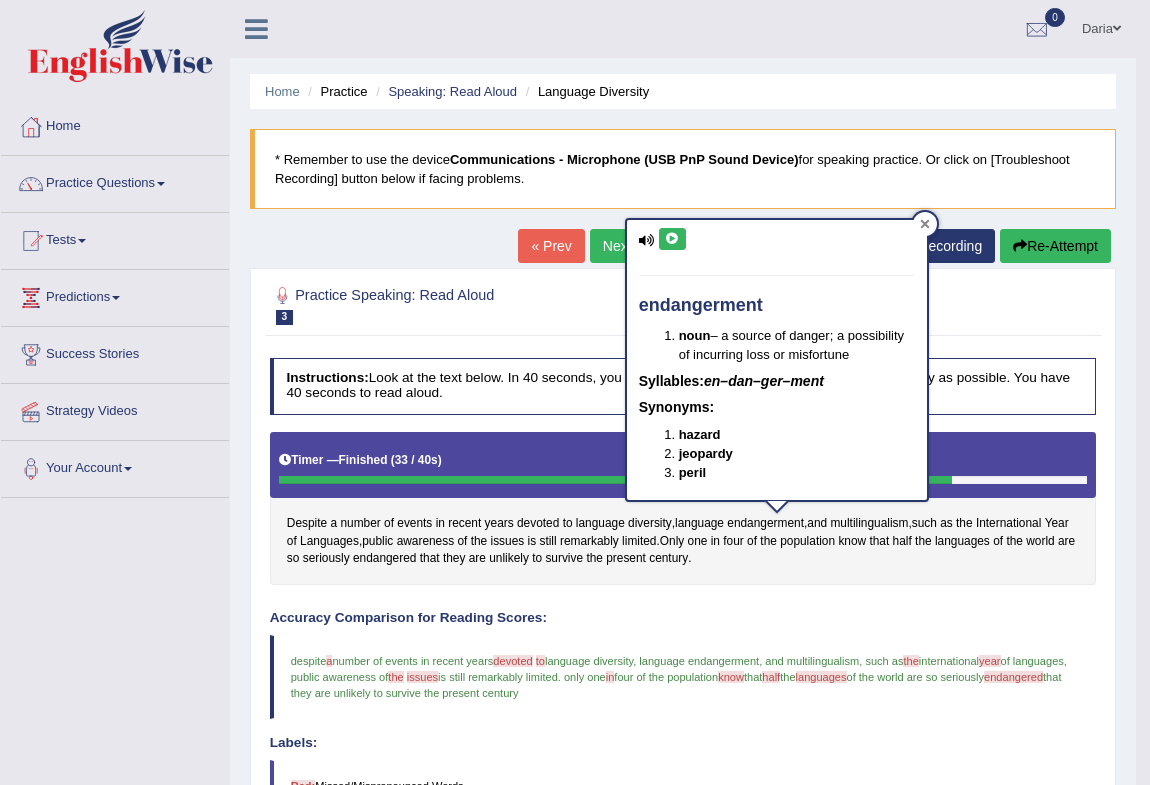 click at bounding box center [925, 224] 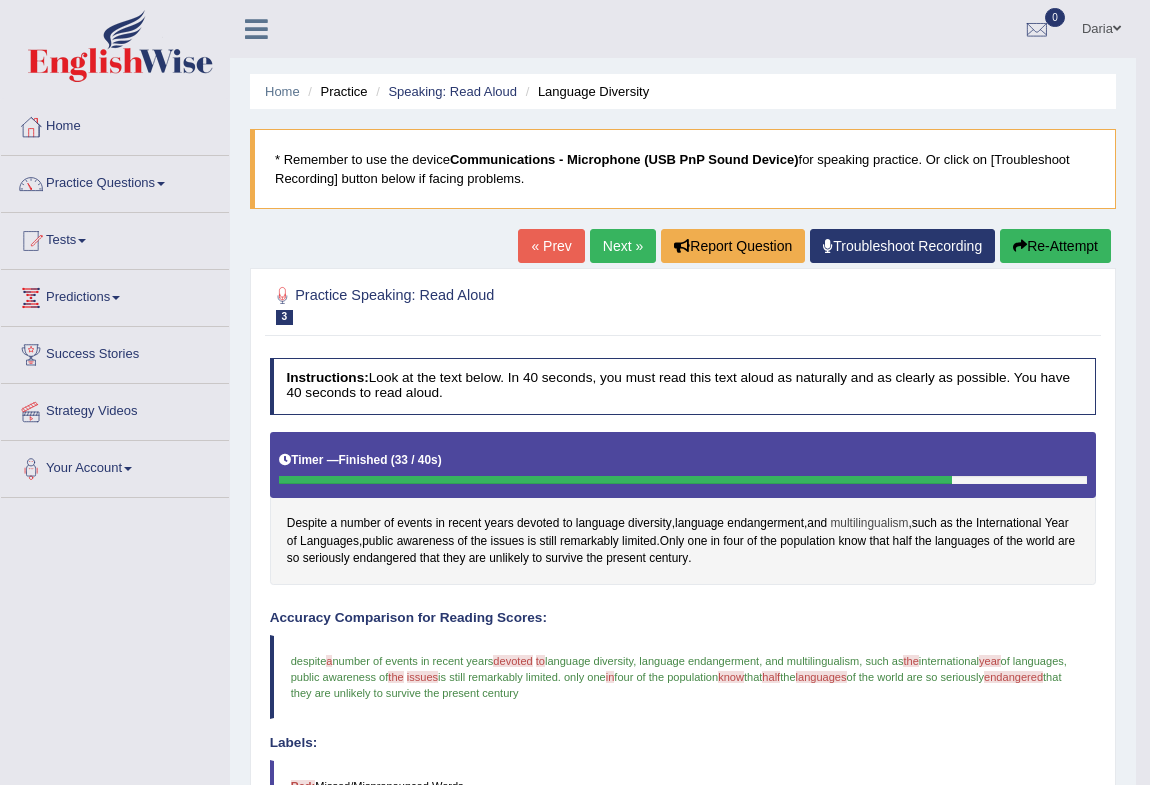 click on "multilingualism" at bounding box center (869, 524) 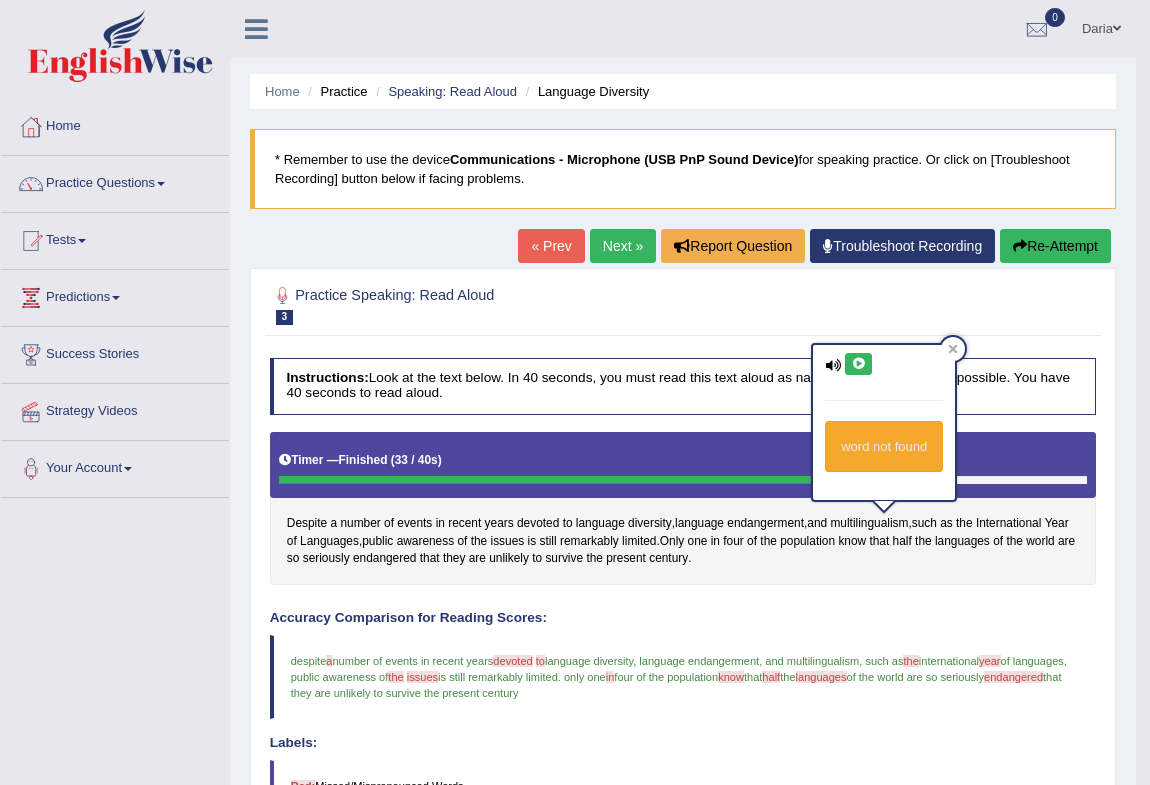 click at bounding box center [858, 364] 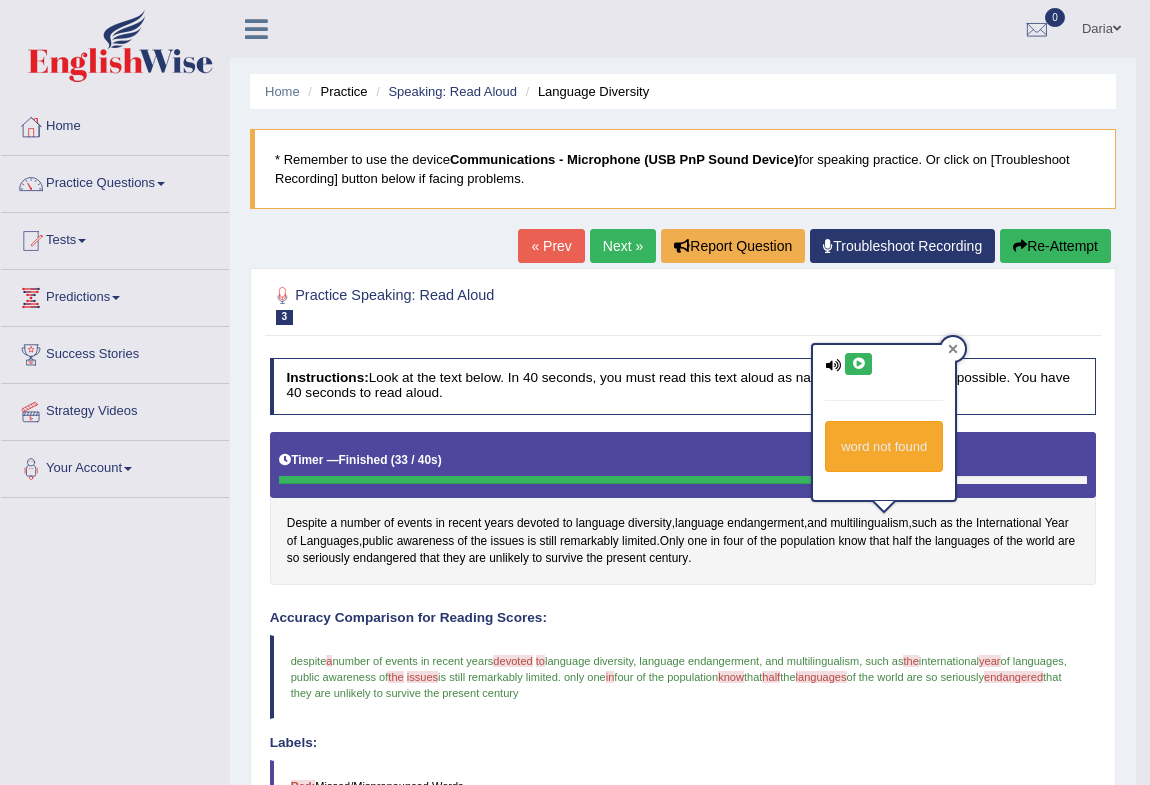 click at bounding box center (953, 349) 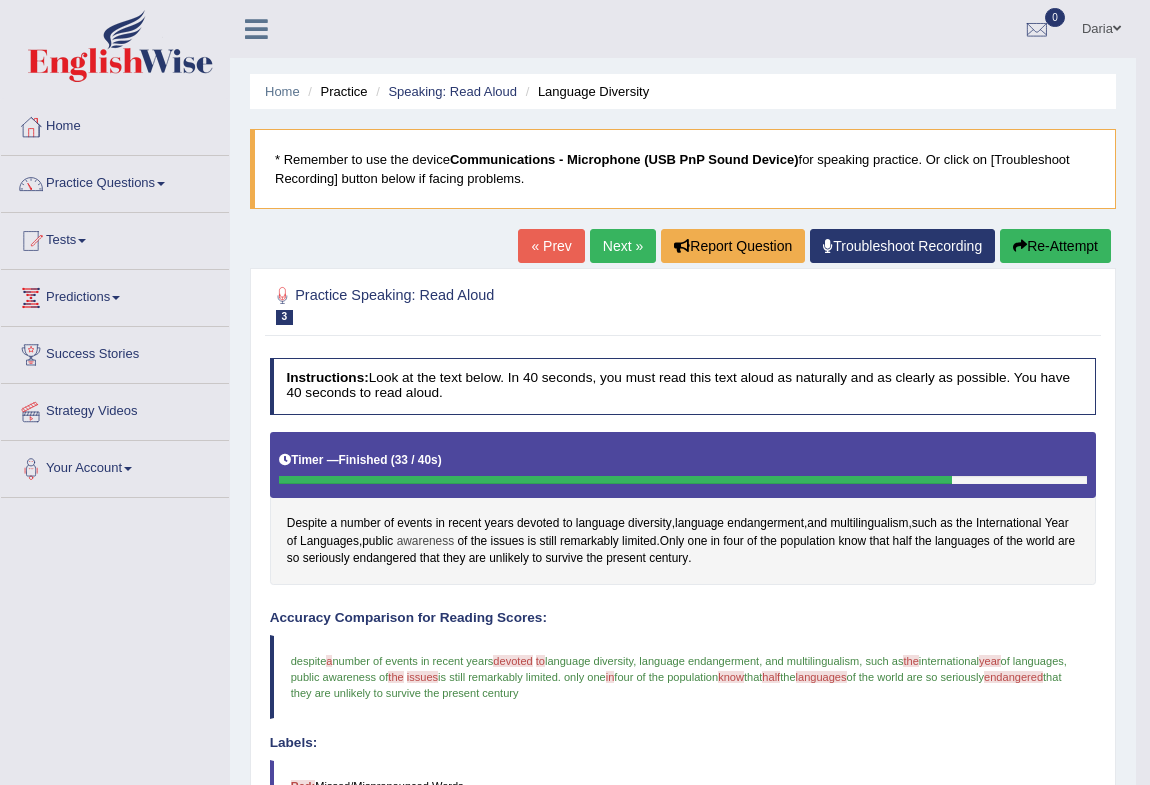click on "awareness" at bounding box center [426, 542] 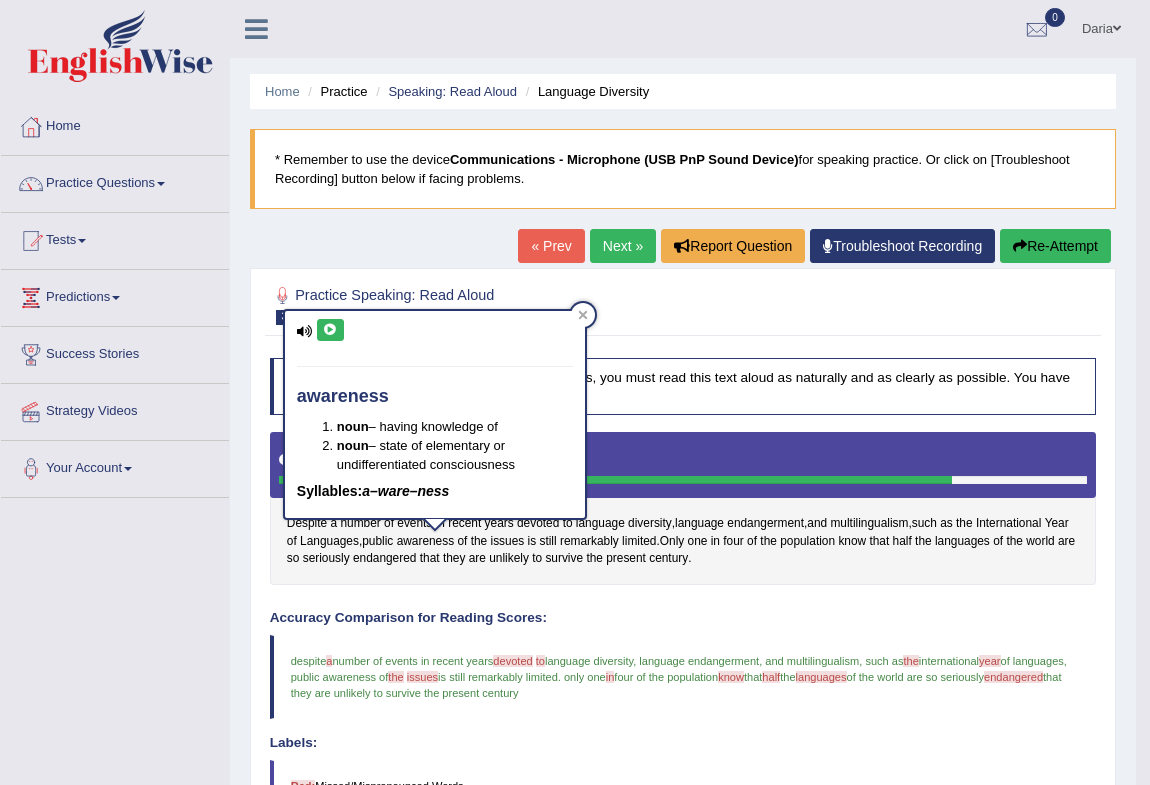 click at bounding box center (330, 330) 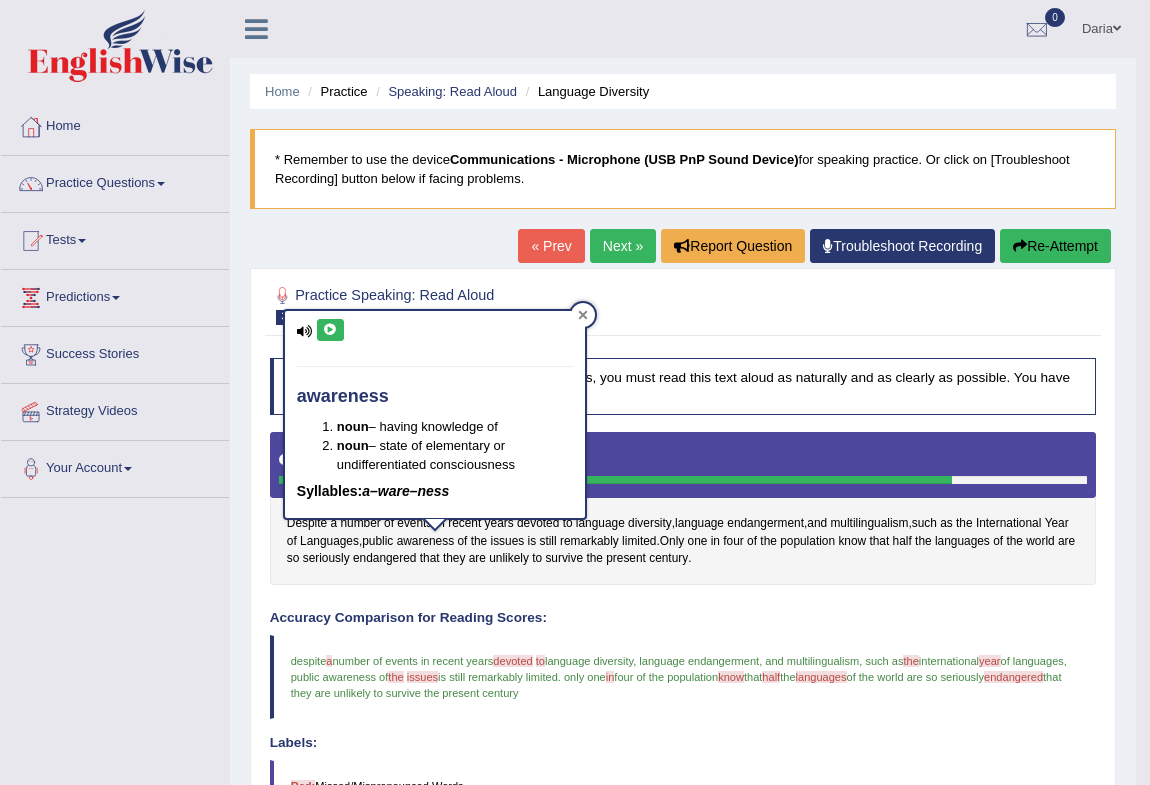 click 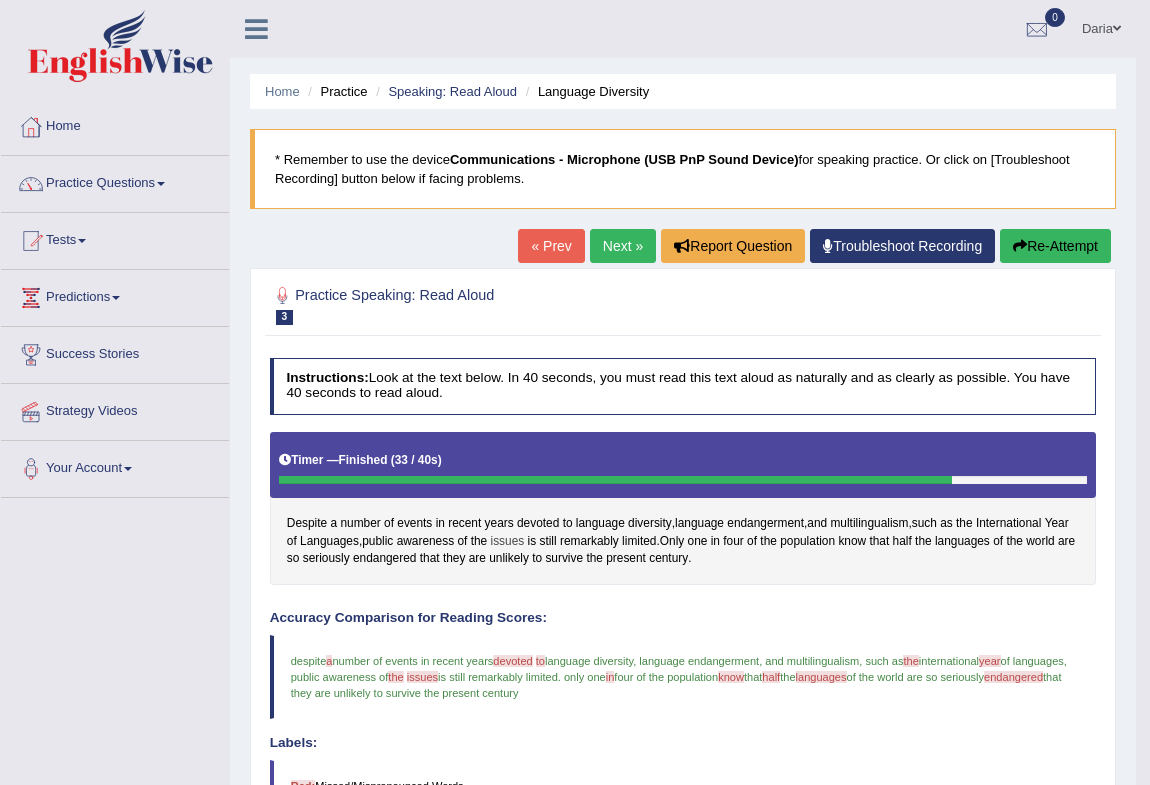 click on "issues" at bounding box center (508, 542) 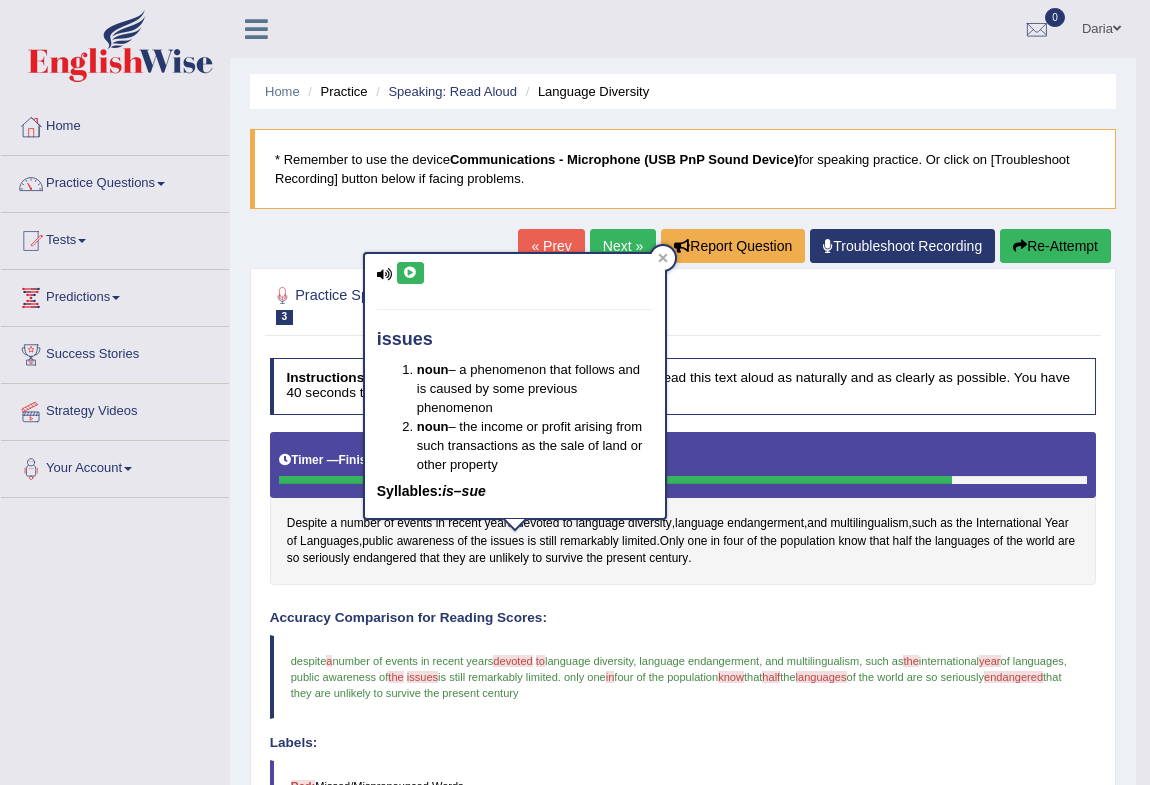 click at bounding box center [410, 273] 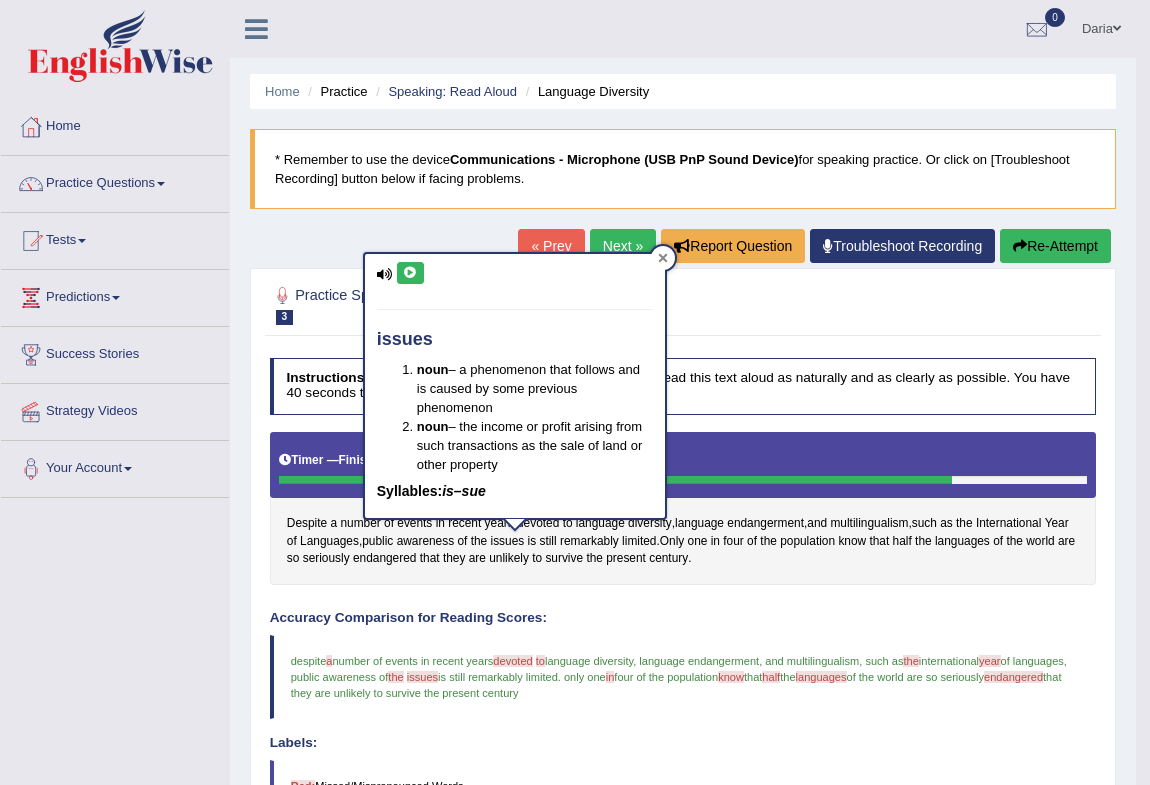 click at bounding box center (663, 258) 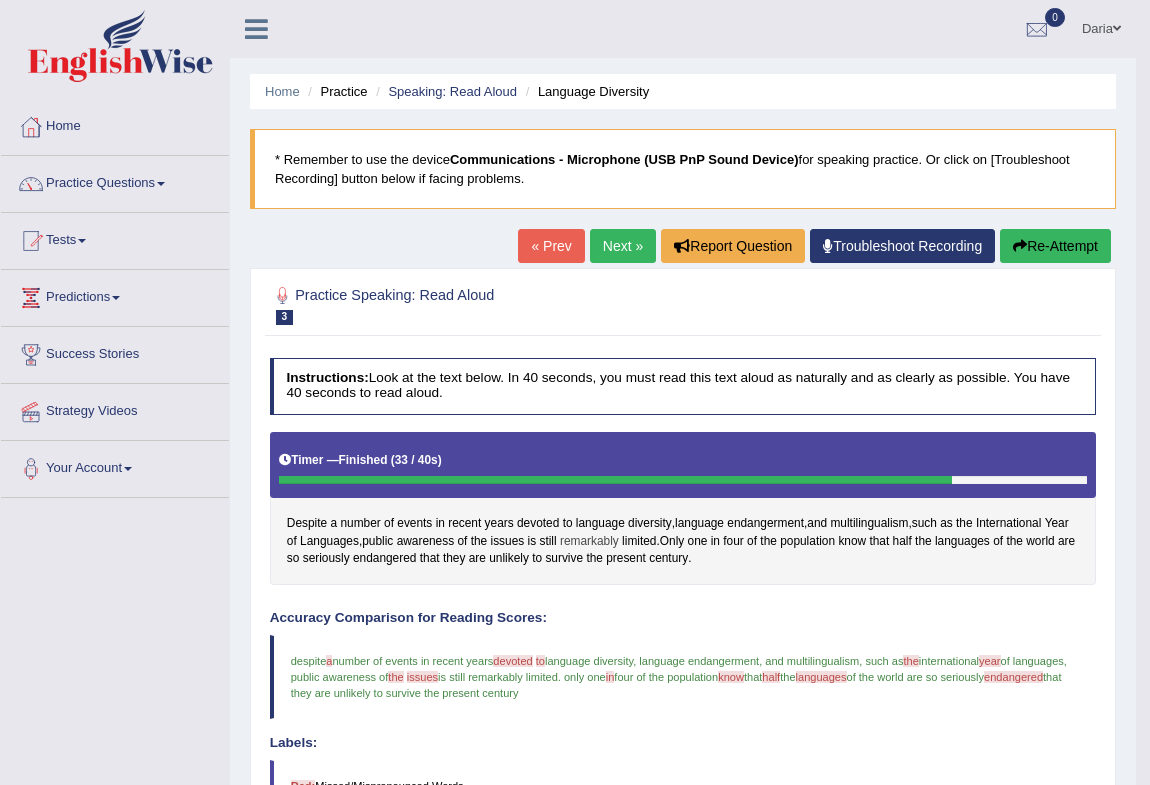 click on "remarkably" at bounding box center (589, 542) 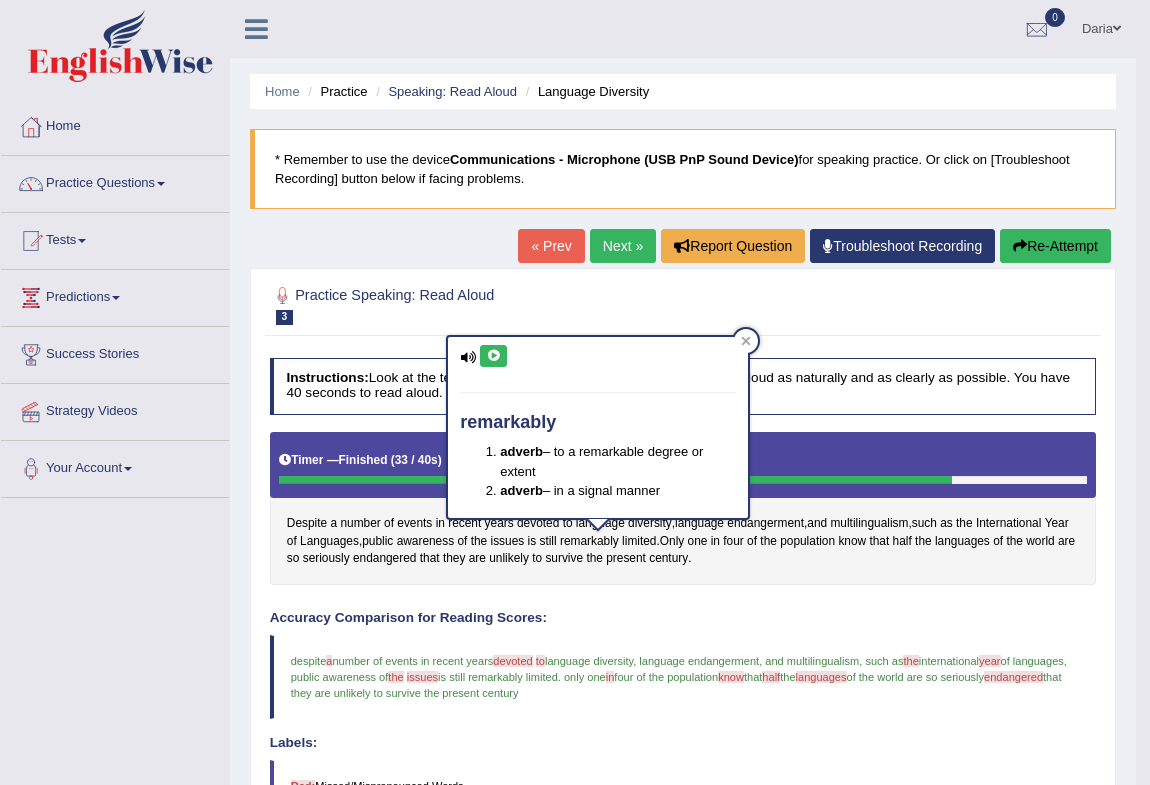 drag, startPoint x: 489, startPoint y: 345, endPoint x: 565, endPoint y: 340, distance: 76.1643 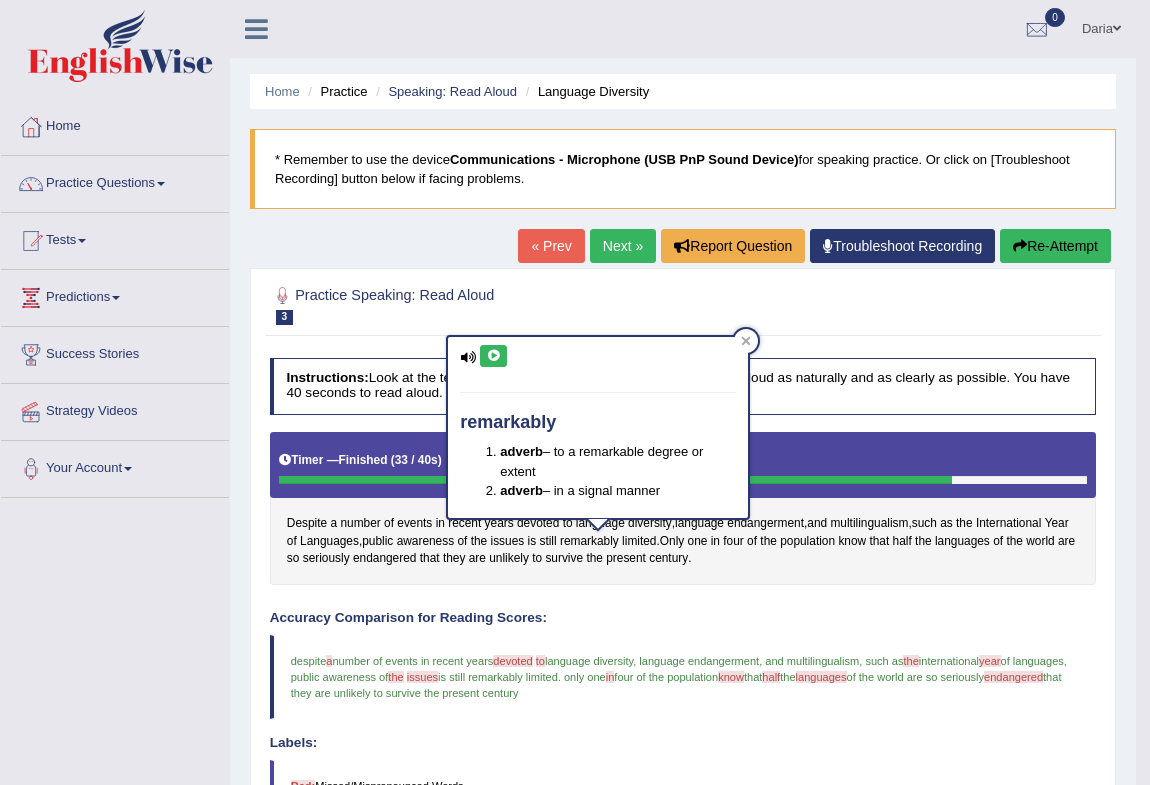click on "remarkably adverb  – to a remarkable degree or extent adverb  – in a signal manner" at bounding box center (598, 434) 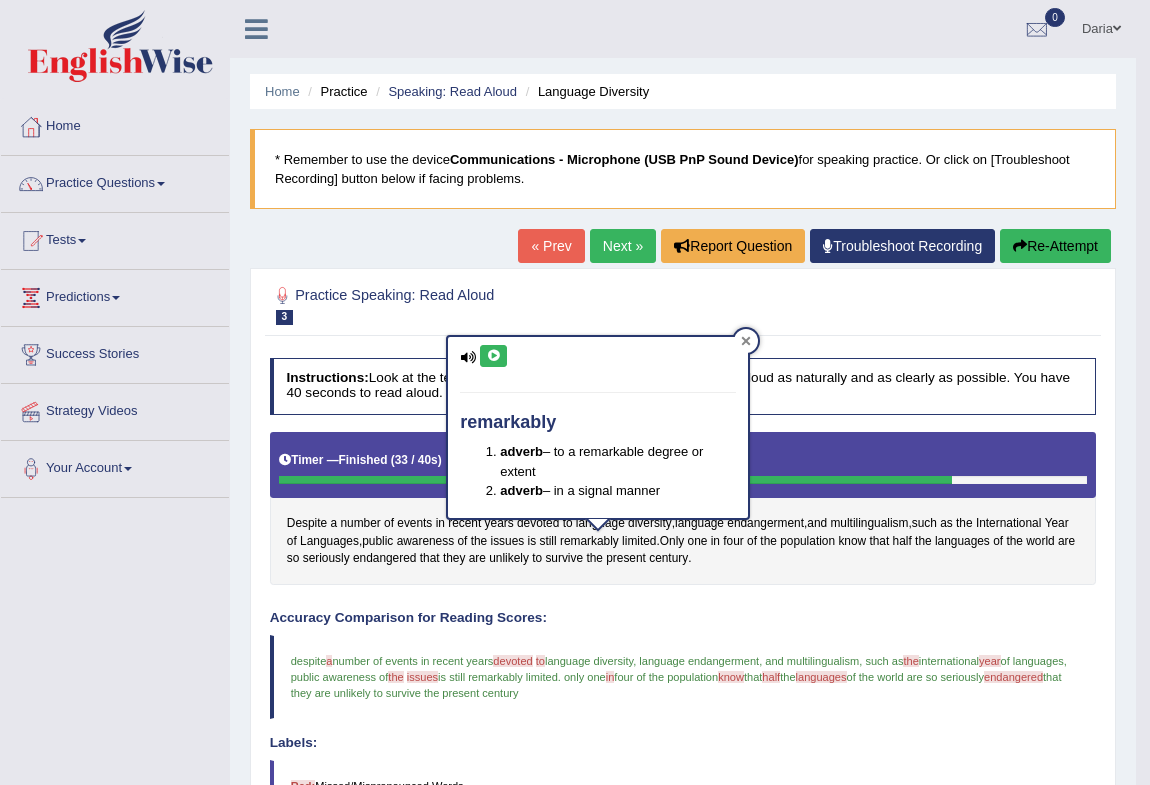 click at bounding box center (746, 341) 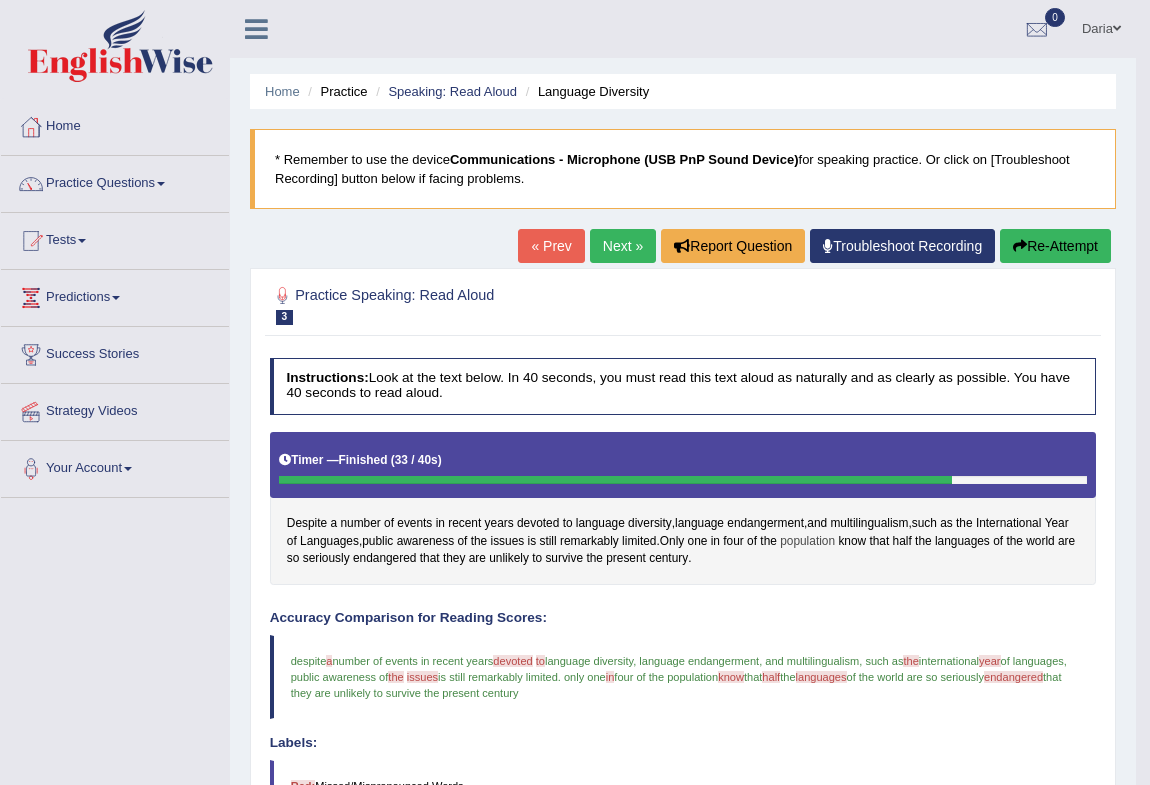 click on "population" at bounding box center (807, 542) 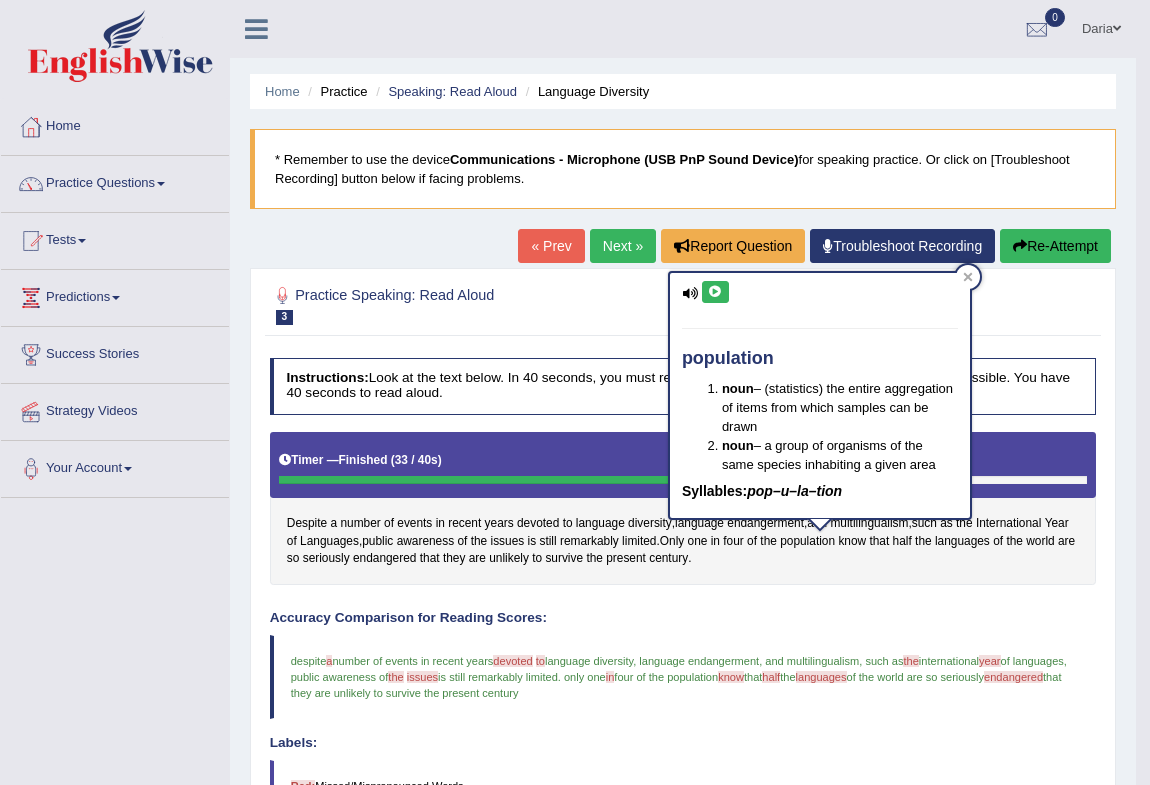 click at bounding box center [715, 292] 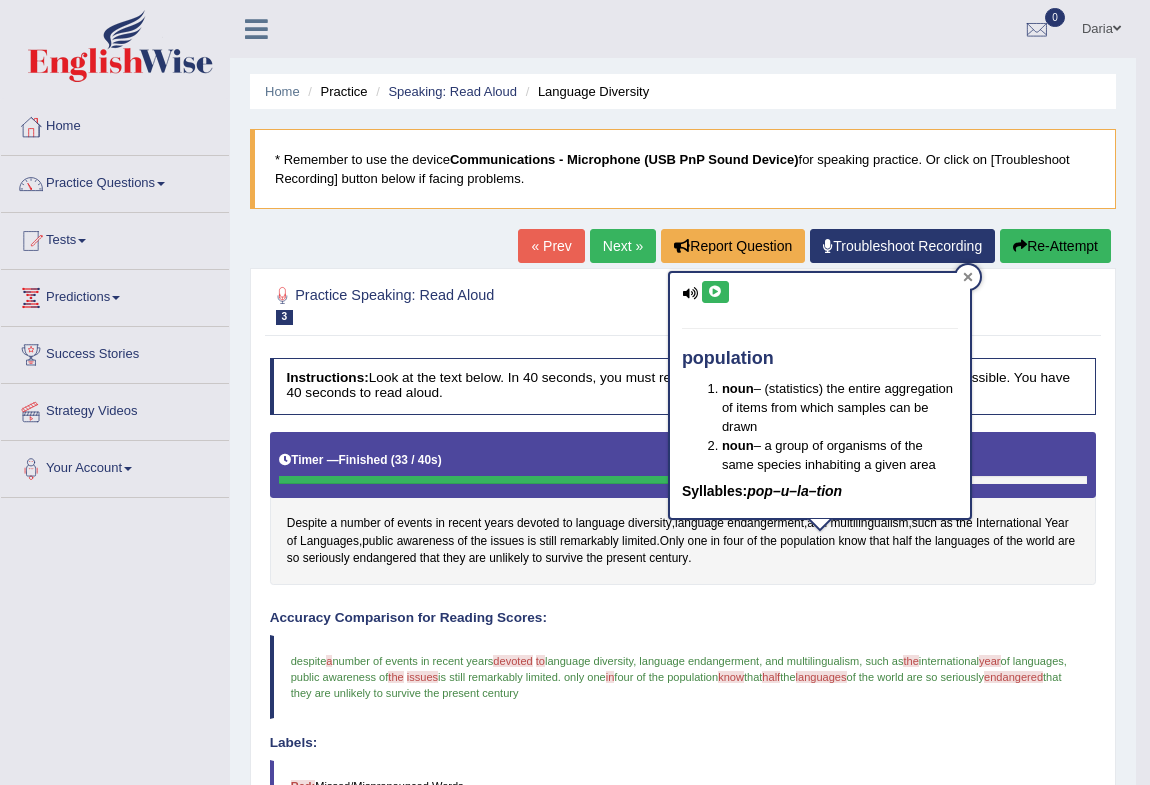 click 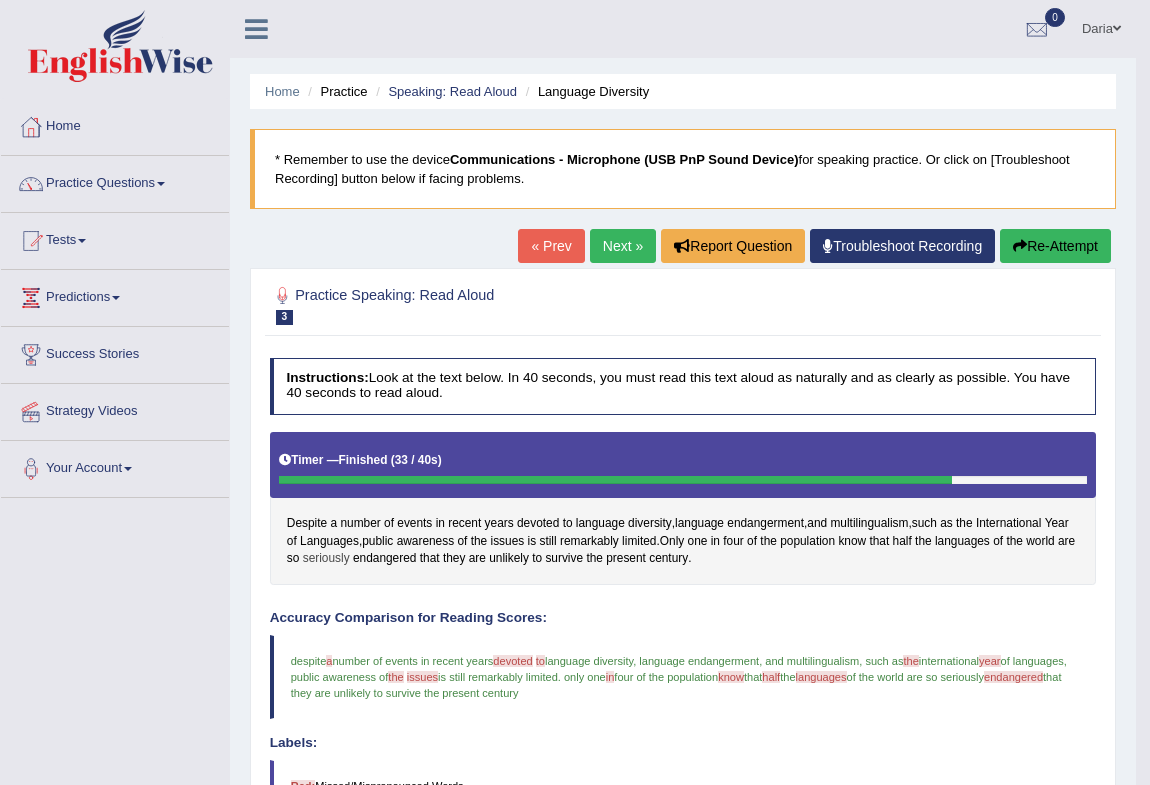 click on "seriously" at bounding box center [326, 559] 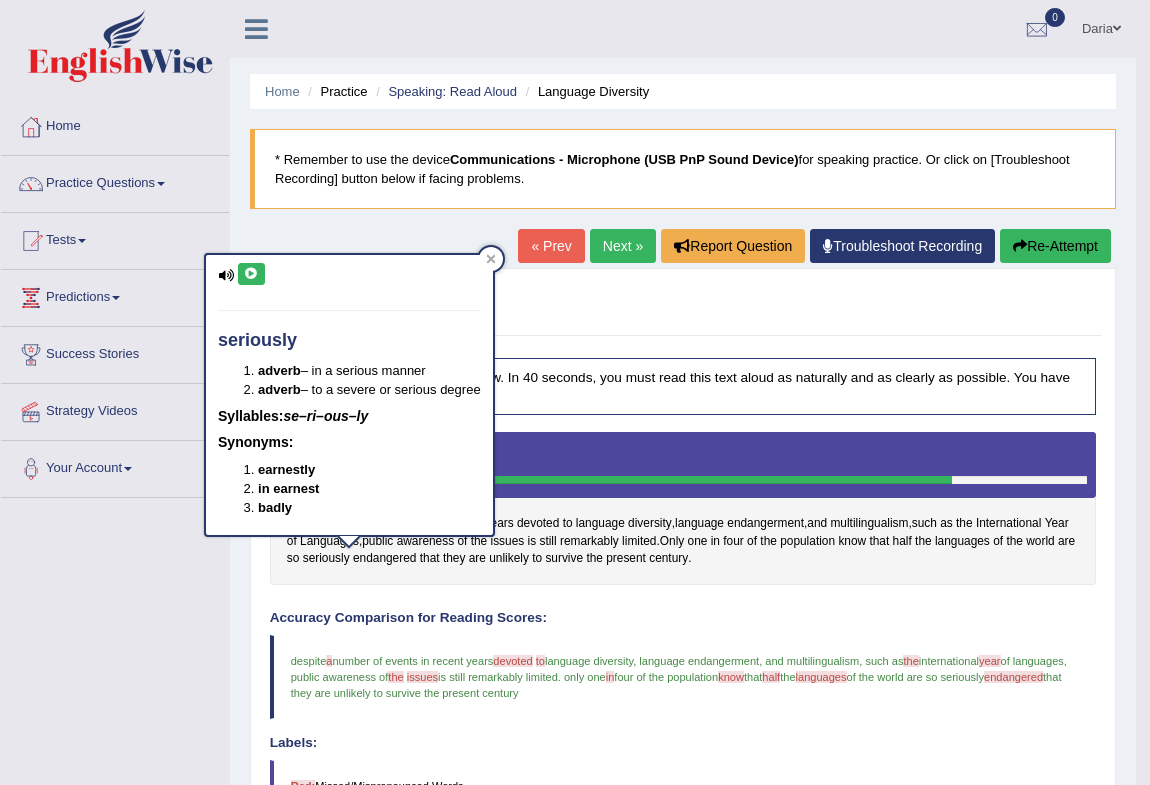 drag, startPoint x: 249, startPoint y: 268, endPoint x: 266, endPoint y: 273, distance: 17.720045 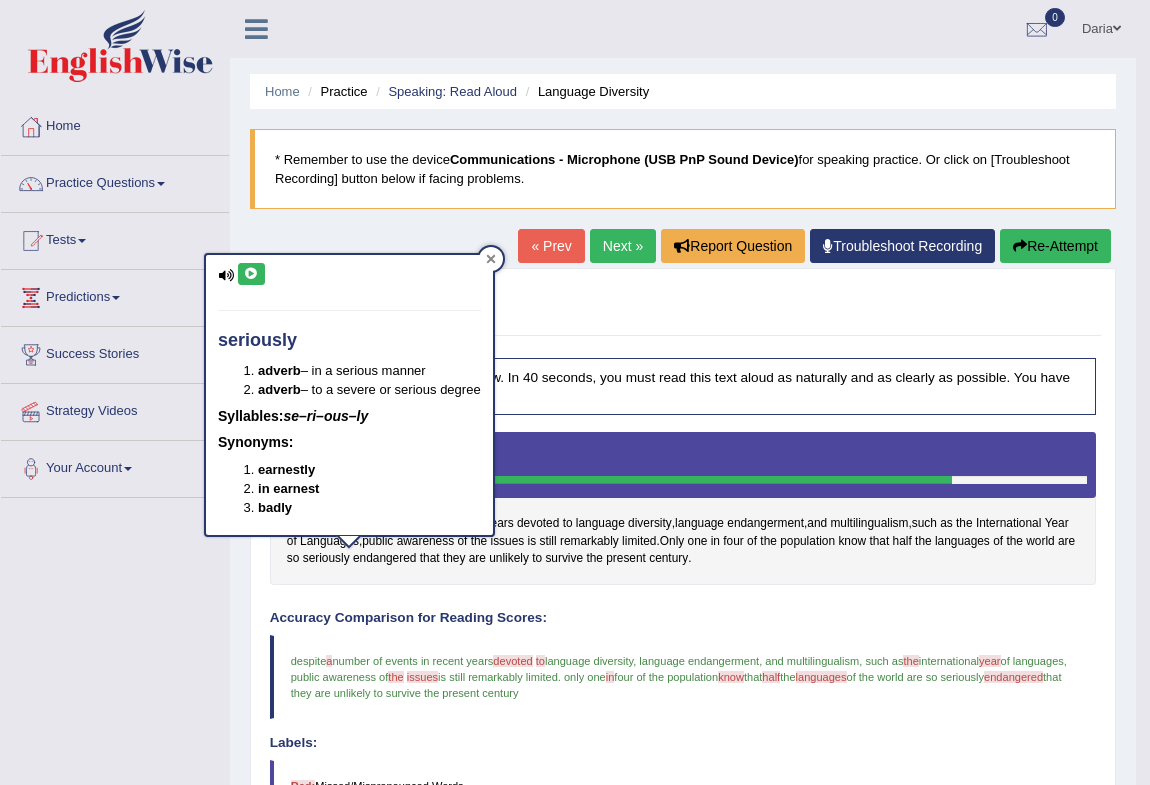 click 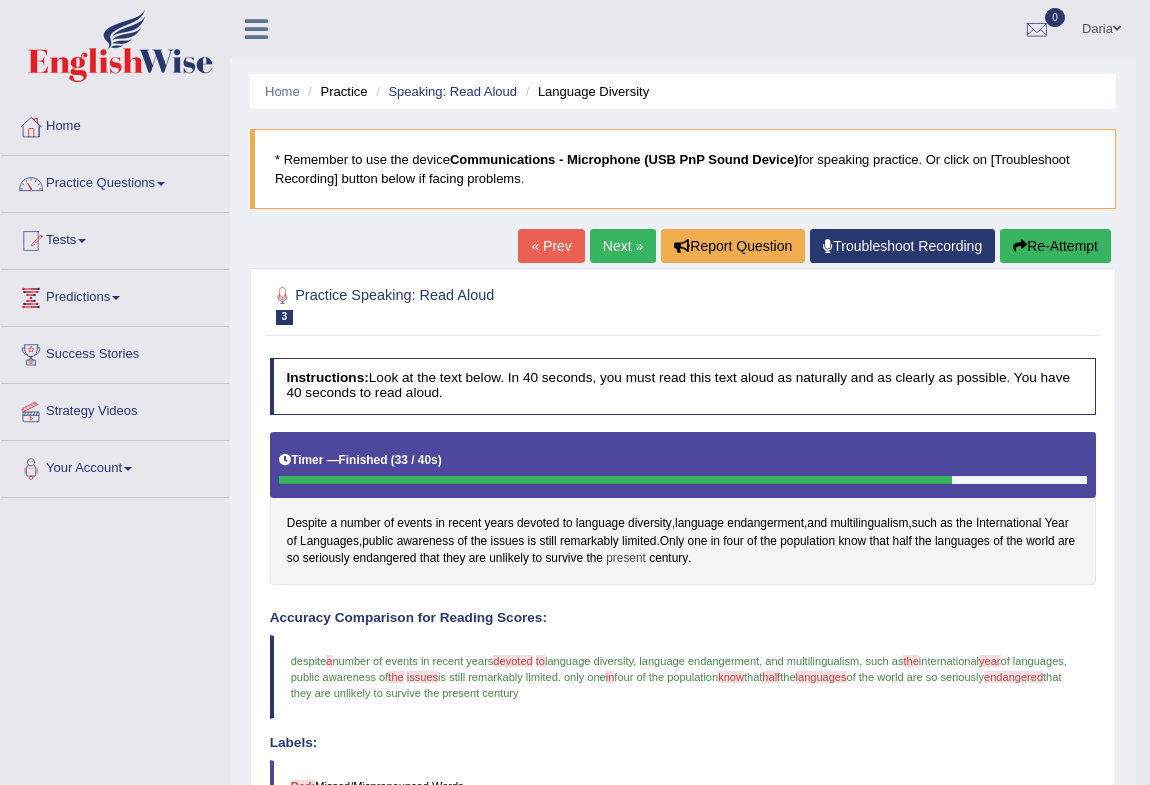 click on "present" at bounding box center (626, 559) 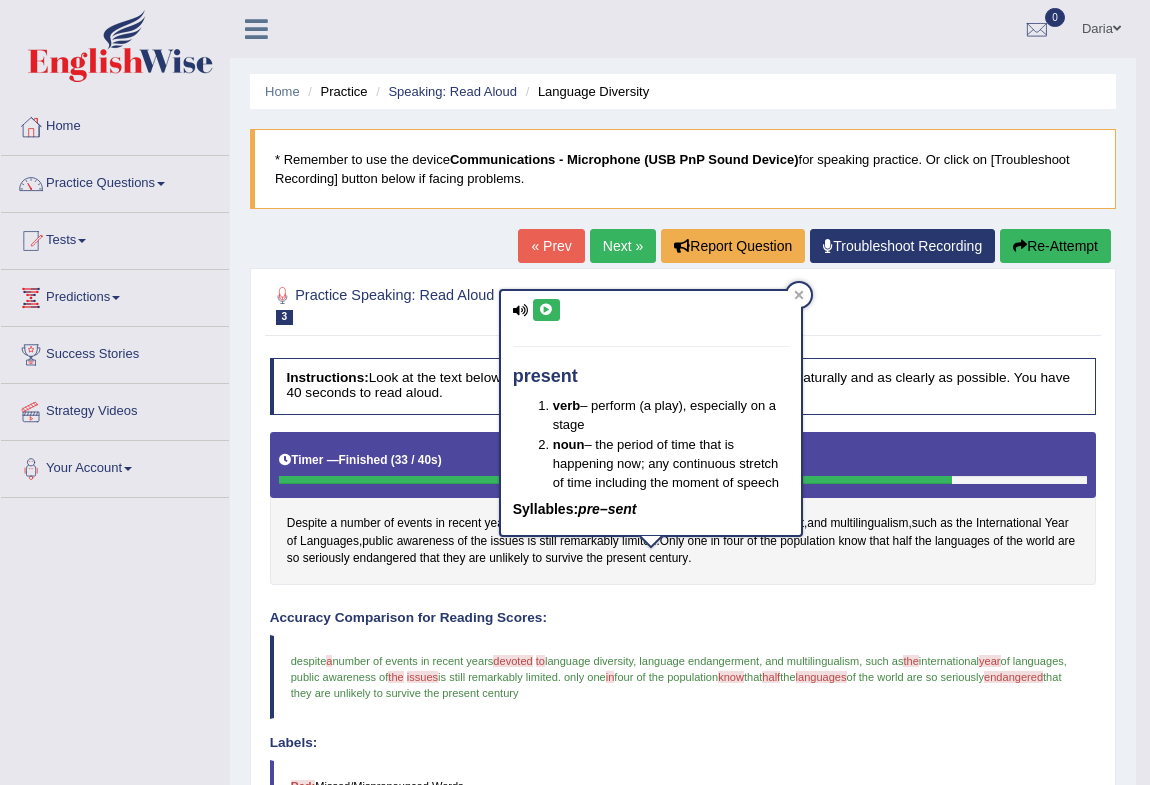 drag, startPoint x: 556, startPoint y: 299, endPoint x: 560, endPoint y: 314, distance: 15.524175 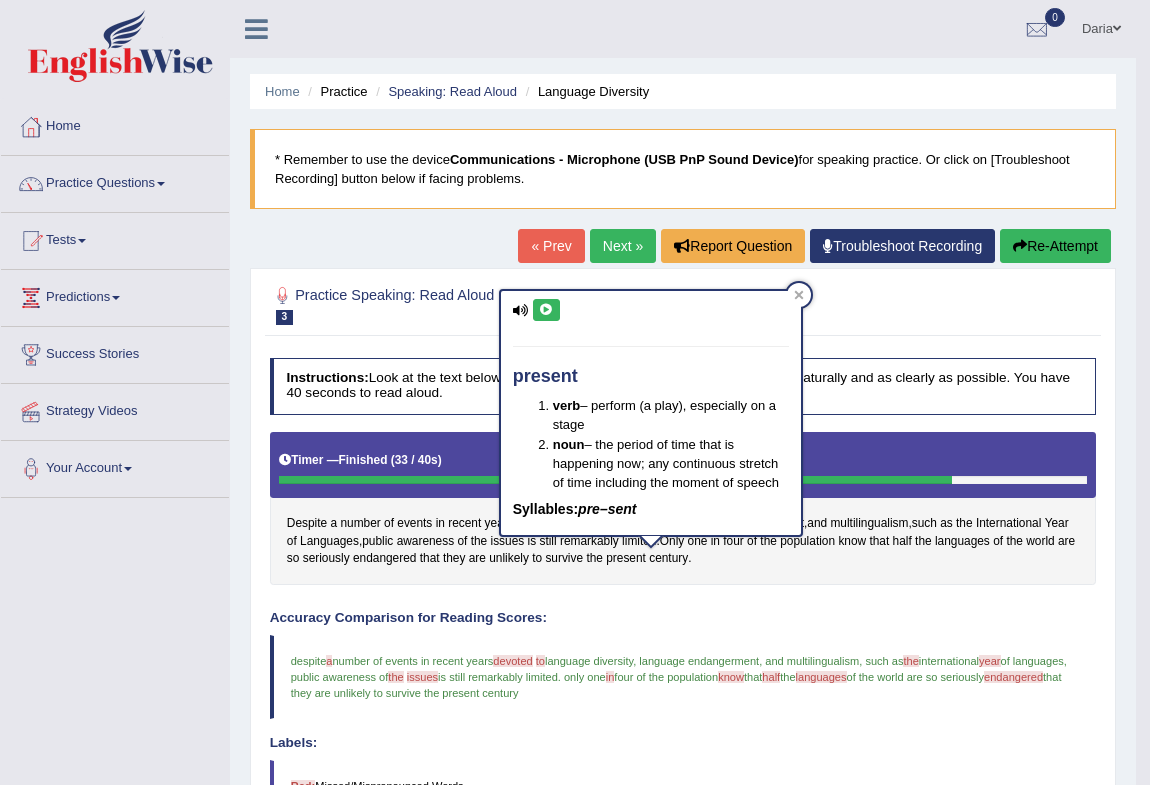 click at bounding box center (546, 310) 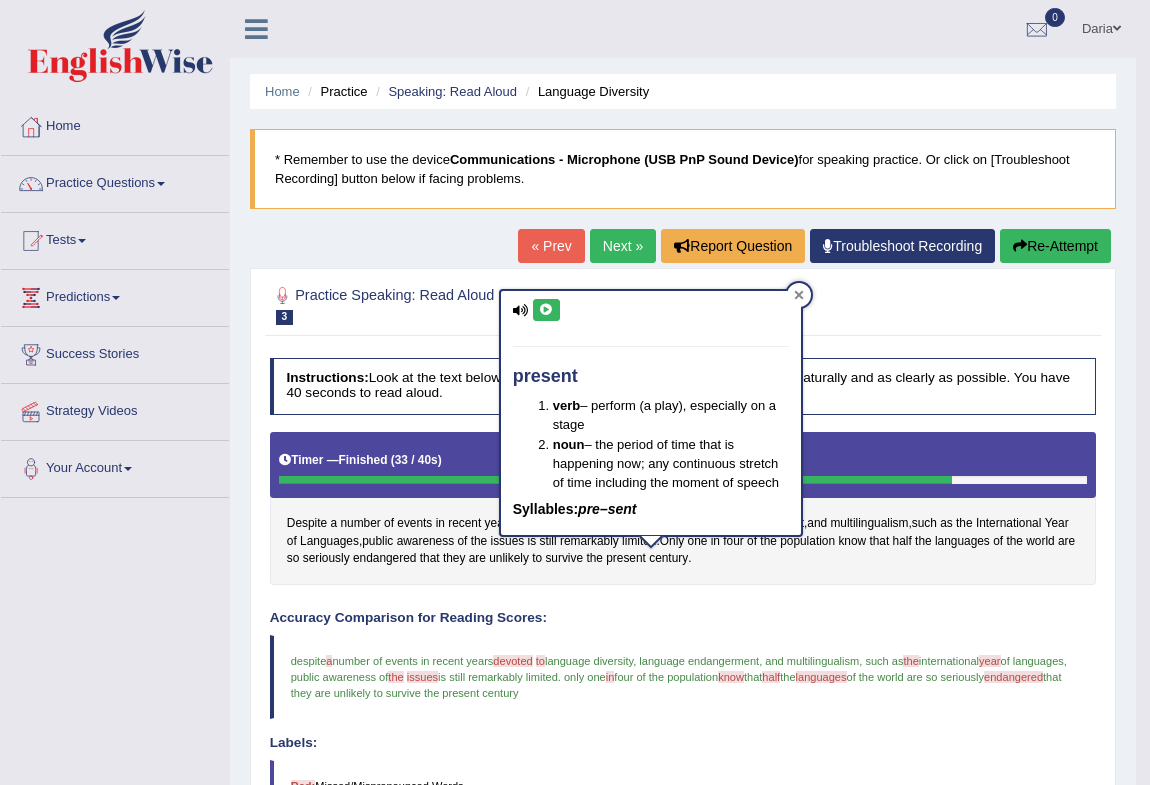 click at bounding box center (799, 295) 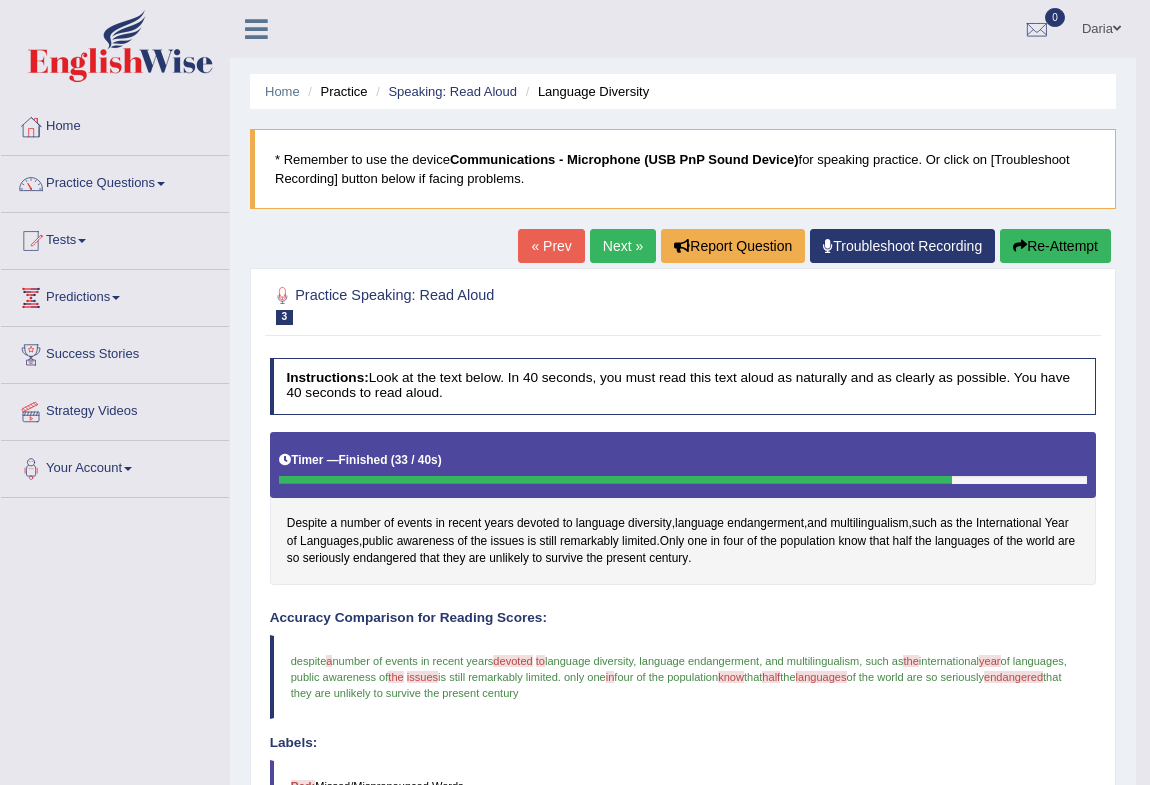 click on "that they are unlikely to survive the present century" at bounding box center [678, 685] 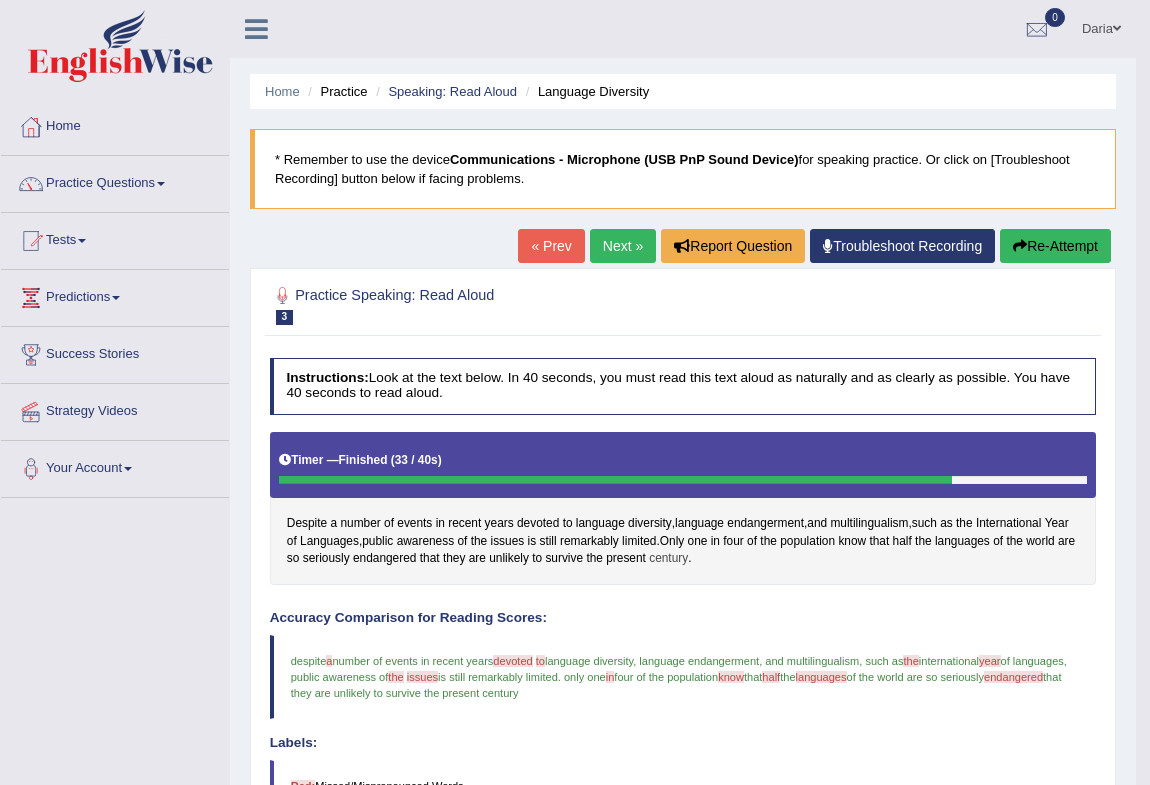click on "century" at bounding box center (668, 559) 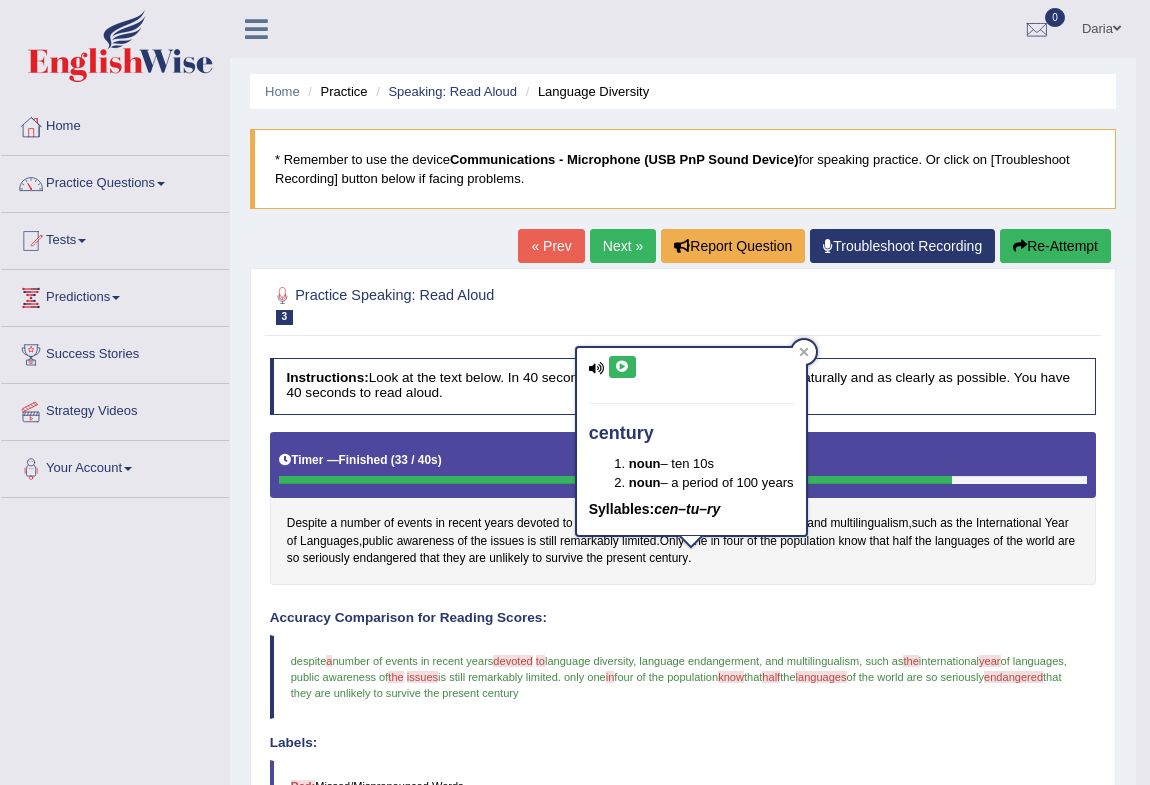 click at bounding box center [622, 367] 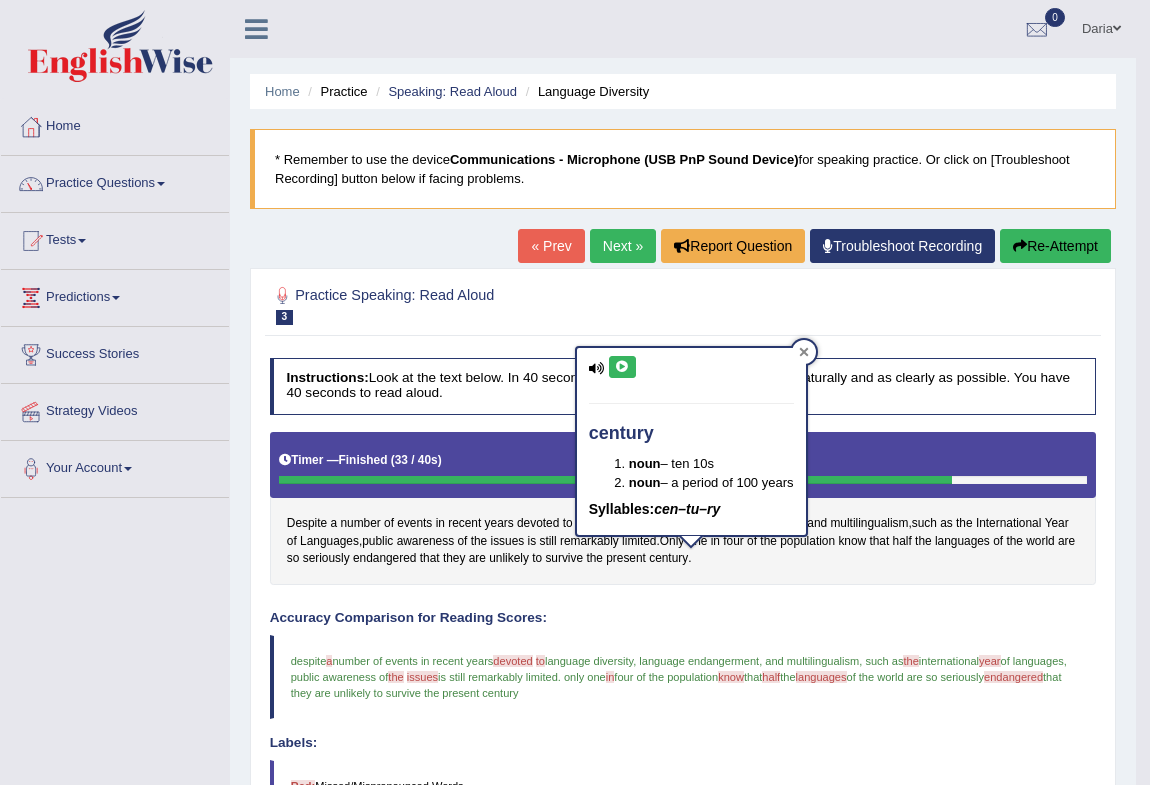 click at bounding box center (804, 352) 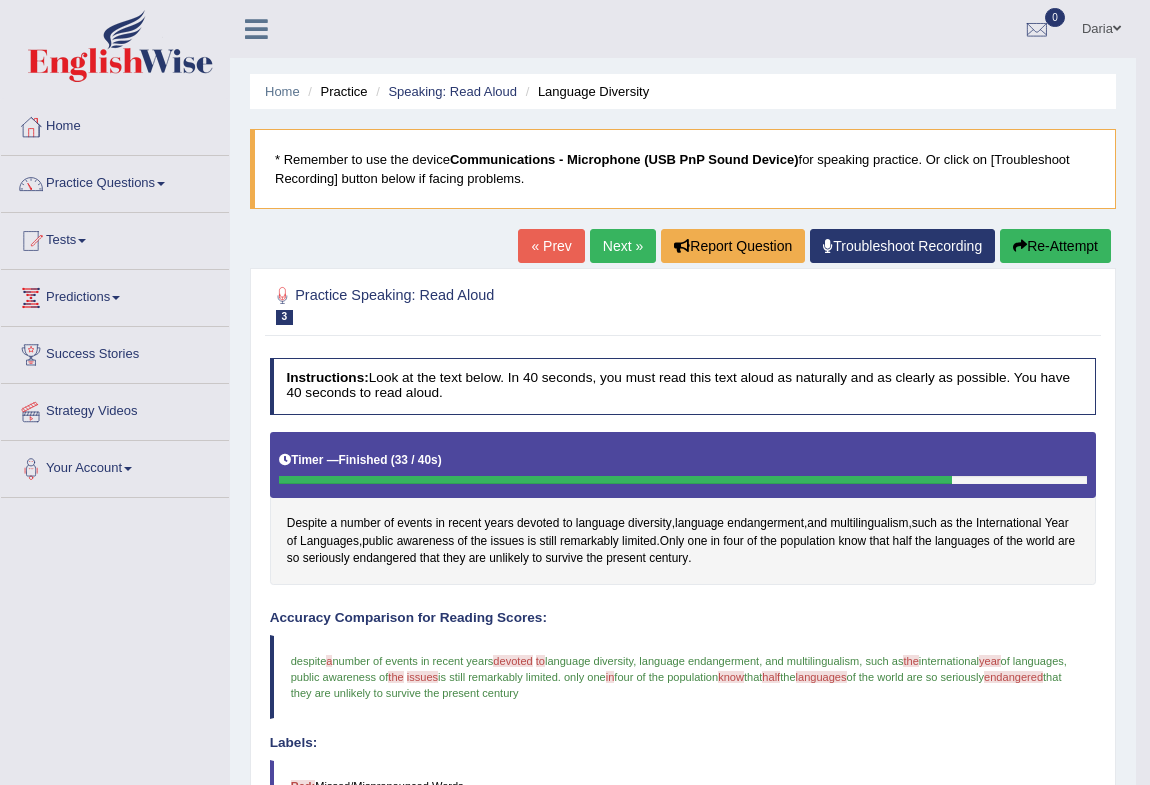click on "Re-Attempt" at bounding box center (1055, 246) 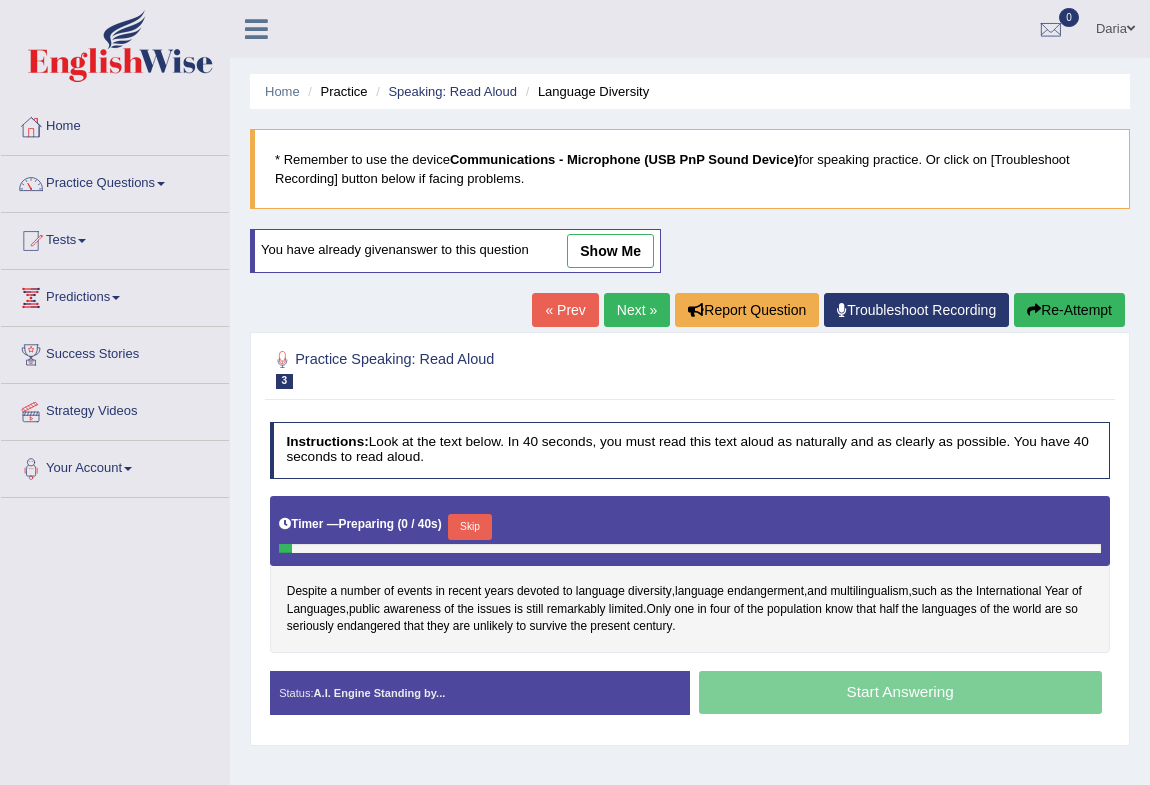 scroll, scrollTop: 0, scrollLeft: 0, axis: both 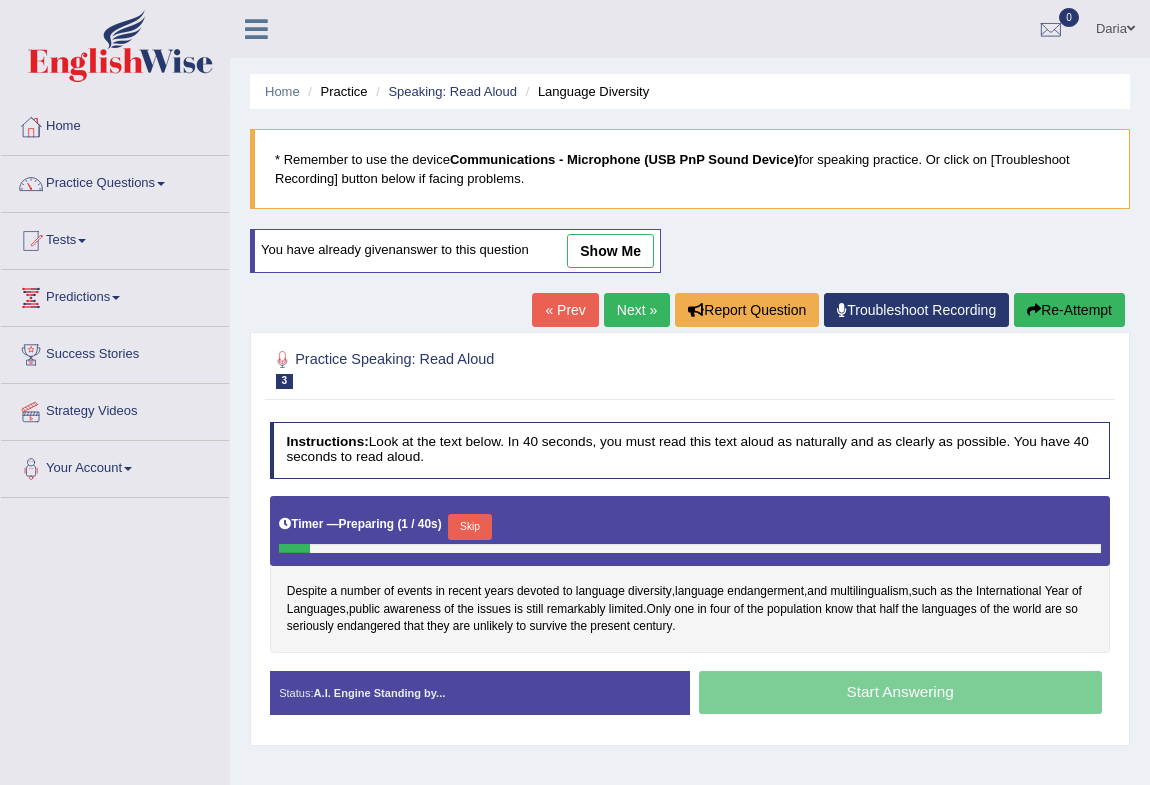 click on "Skip" at bounding box center [469, 527] 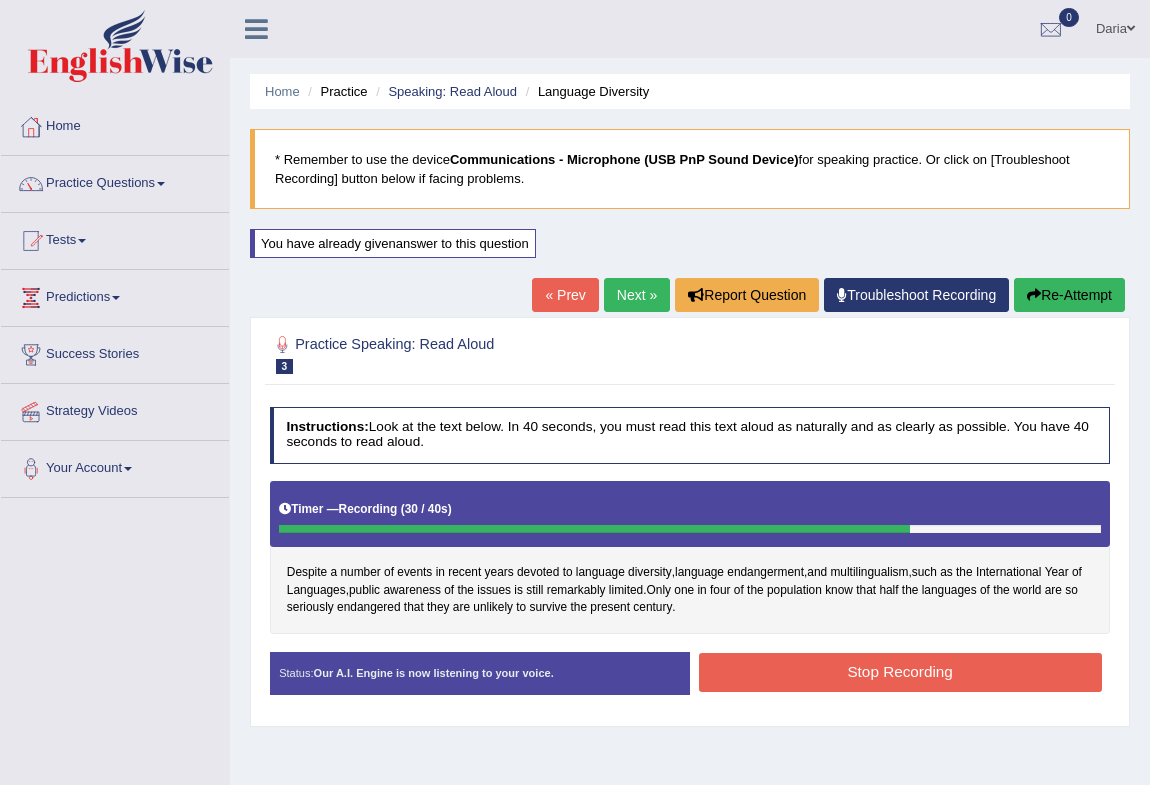 click on "Stop Recording" at bounding box center (900, 672) 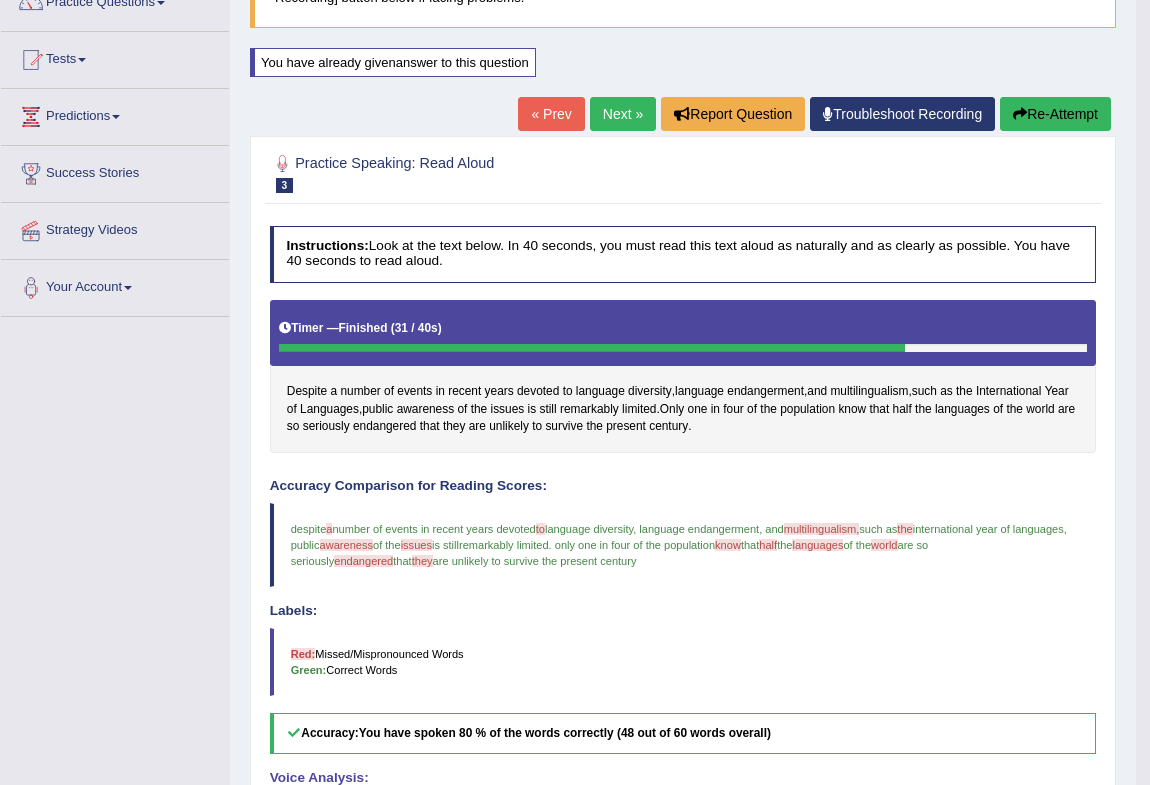 scroll, scrollTop: 0, scrollLeft: 0, axis: both 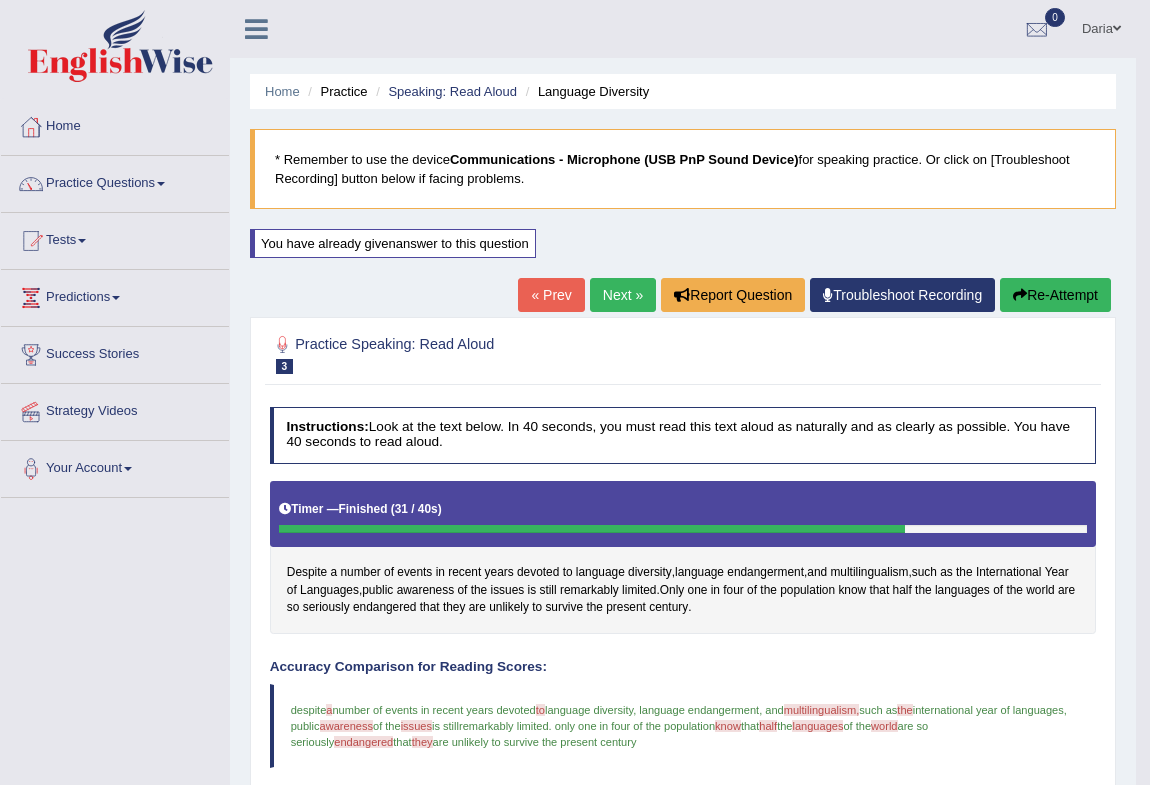 click on "Next »" at bounding box center [623, 295] 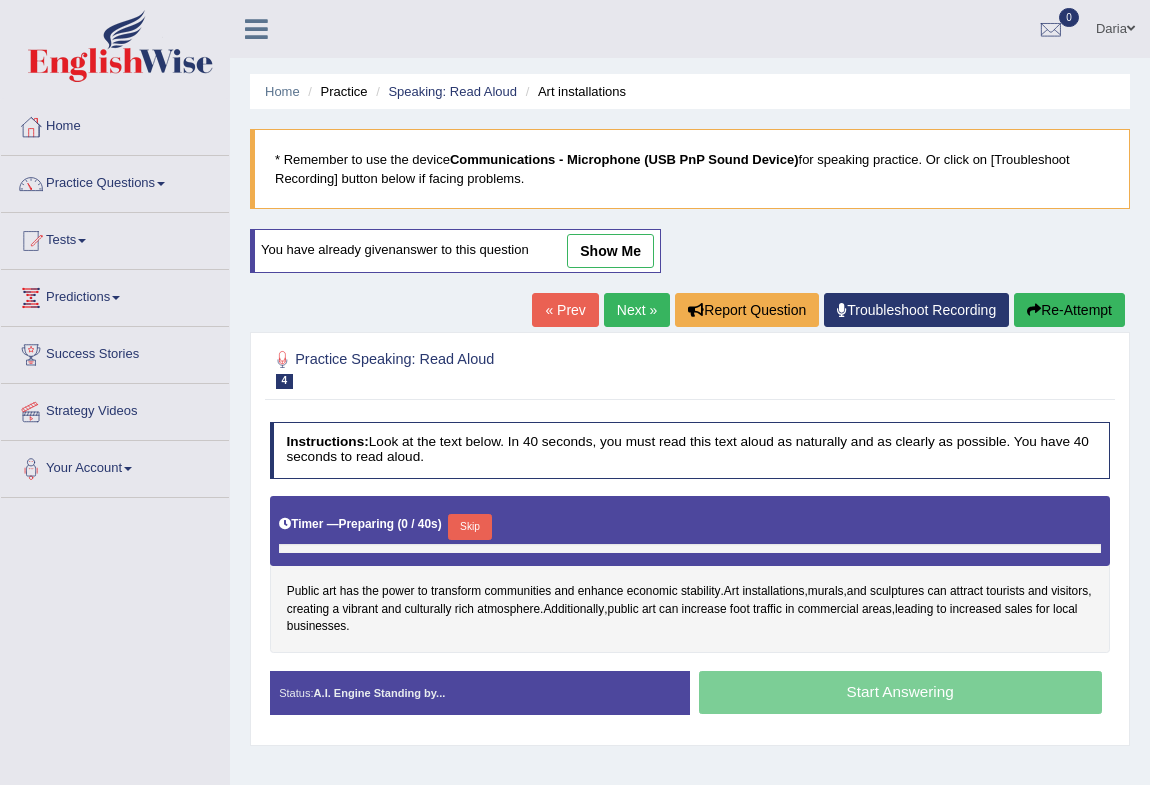 scroll, scrollTop: 0, scrollLeft: 0, axis: both 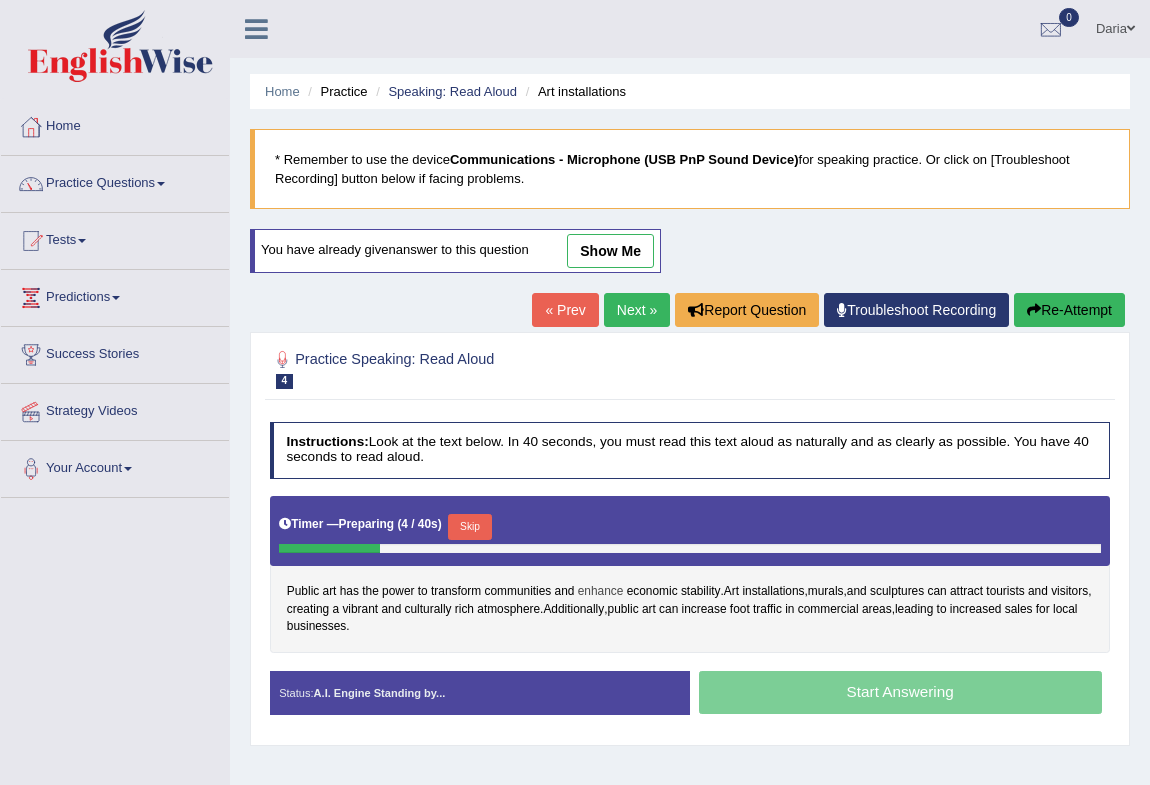 click on "enhance" at bounding box center (601, 592) 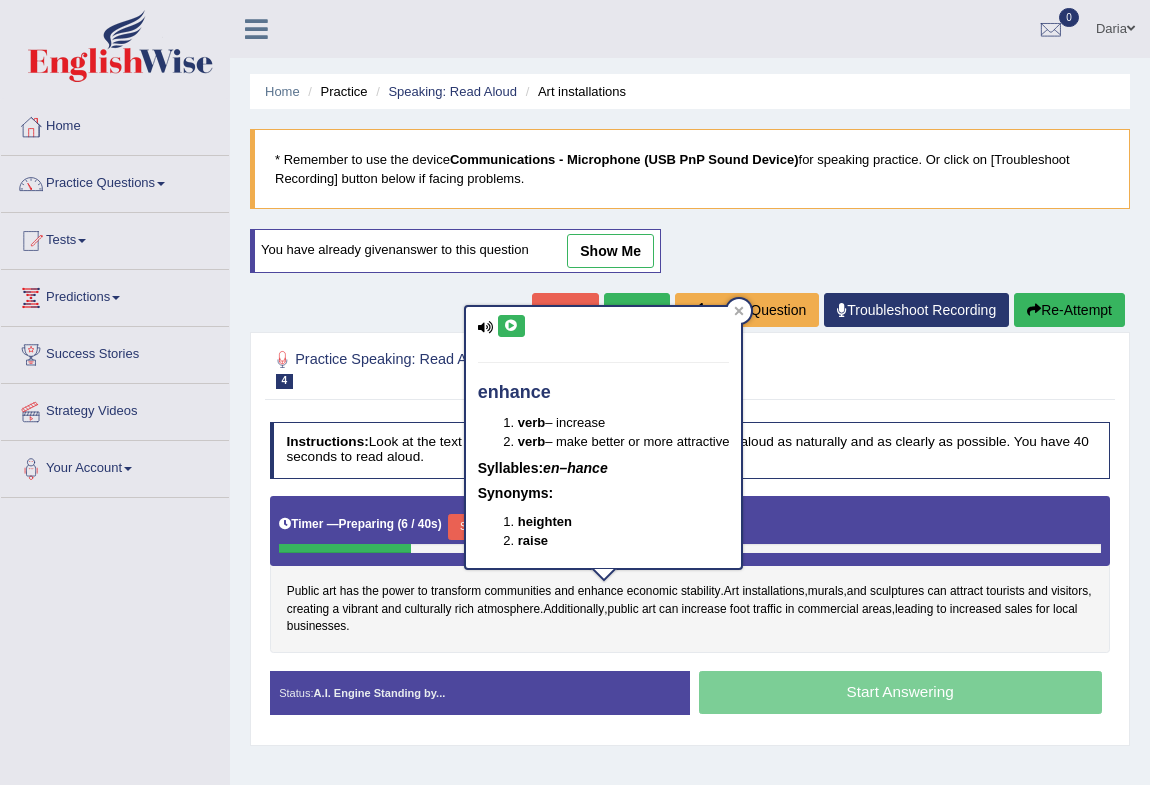 click at bounding box center [511, 326] 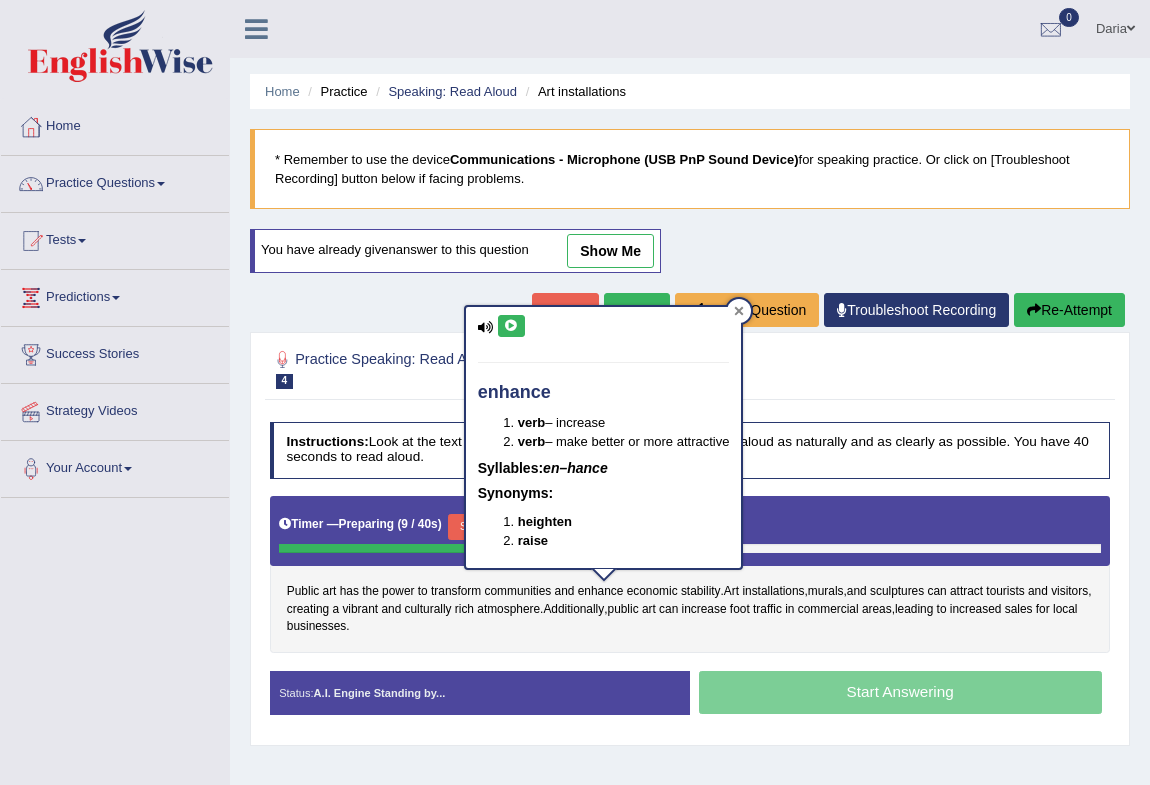 click 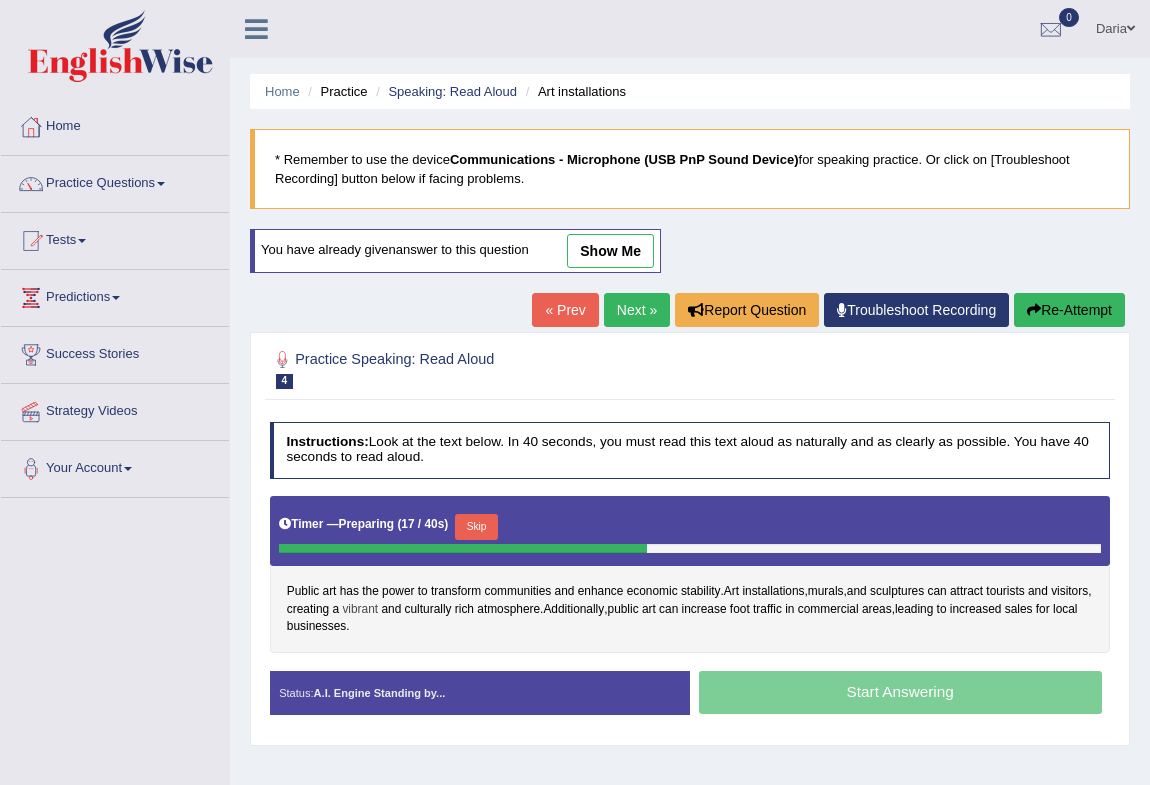 click on "vibrant" at bounding box center (360, 610) 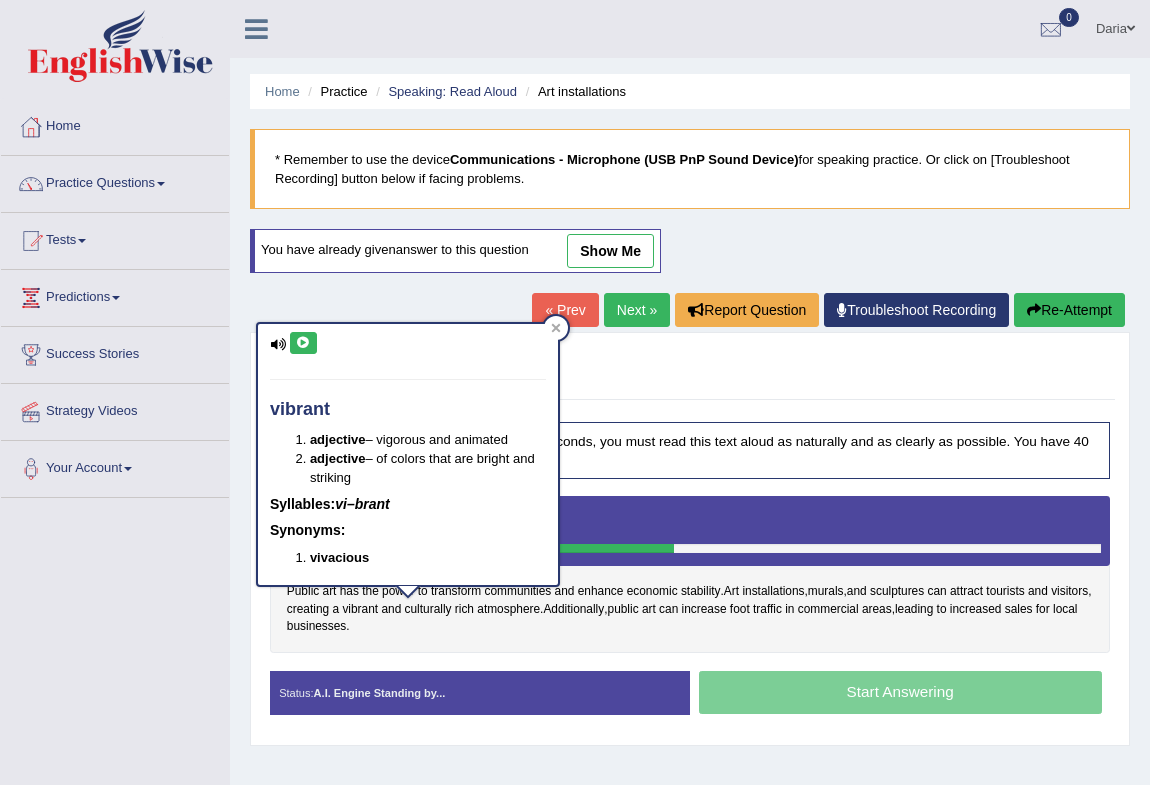 click at bounding box center (303, 343) 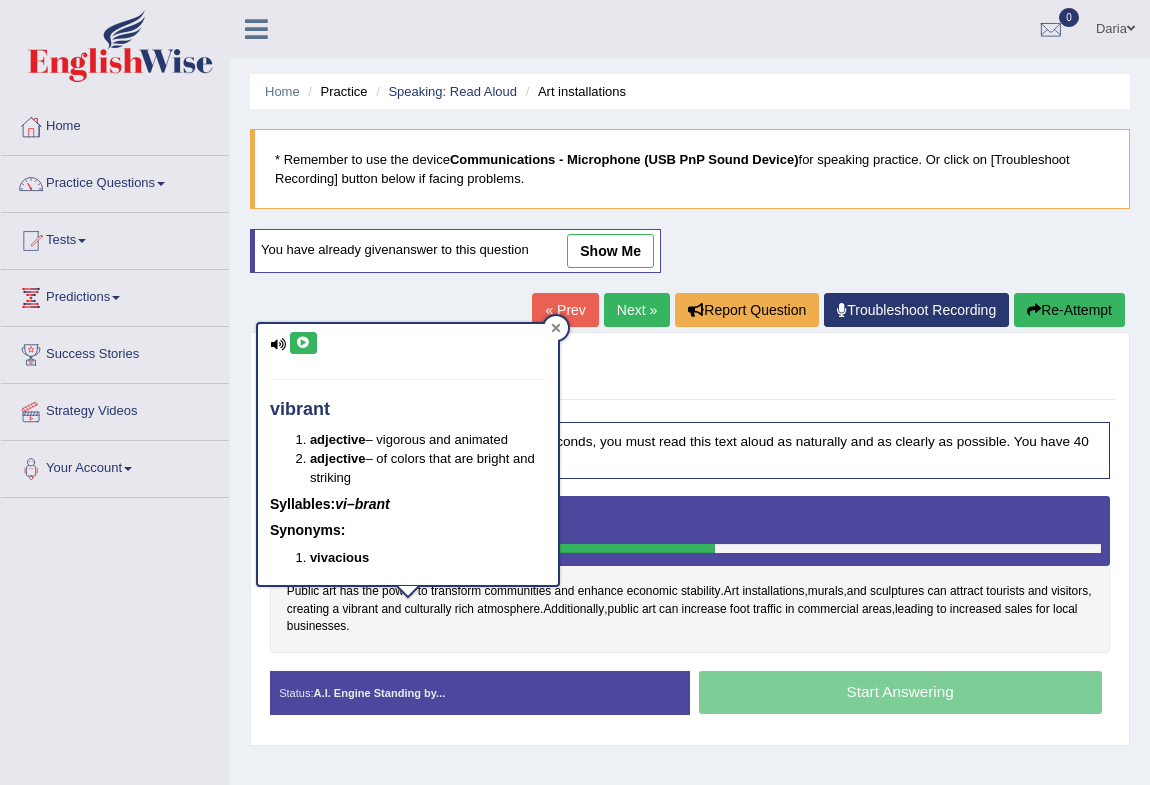 click 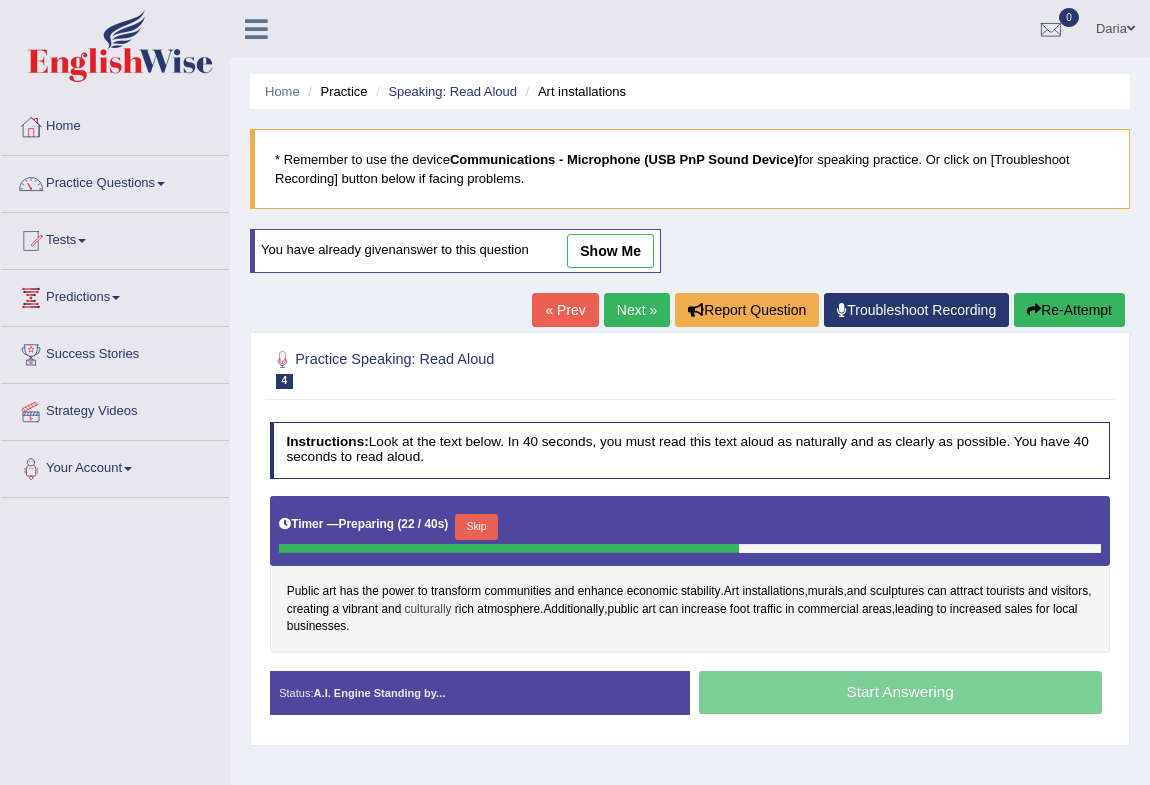 click on "culturally" at bounding box center (428, 610) 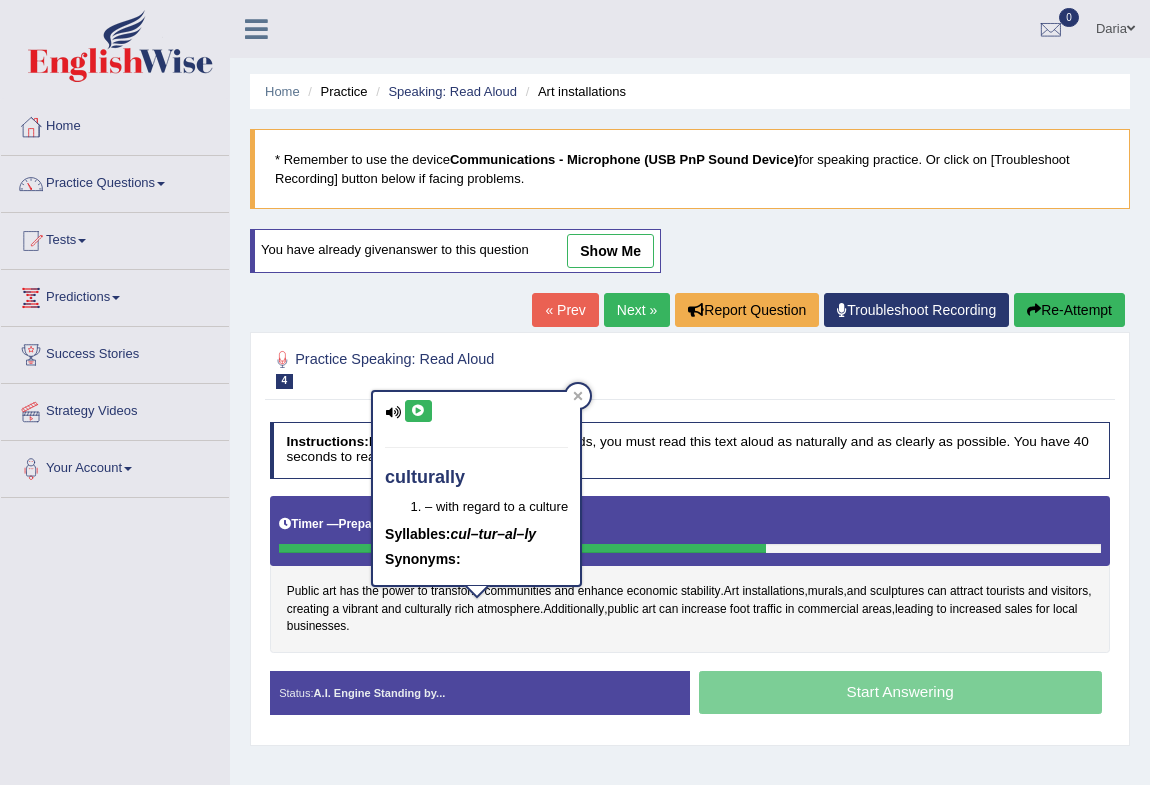 click at bounding box center [418, 411] 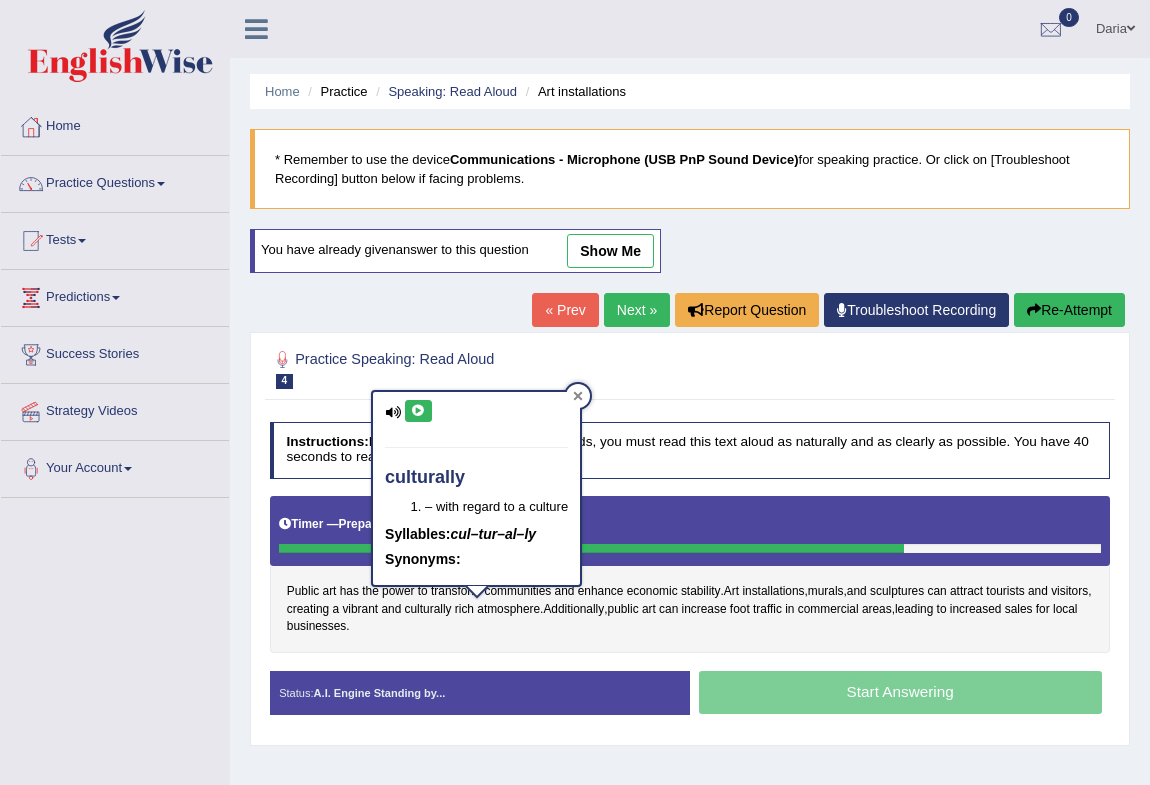 click at bounding box center [578, 396] 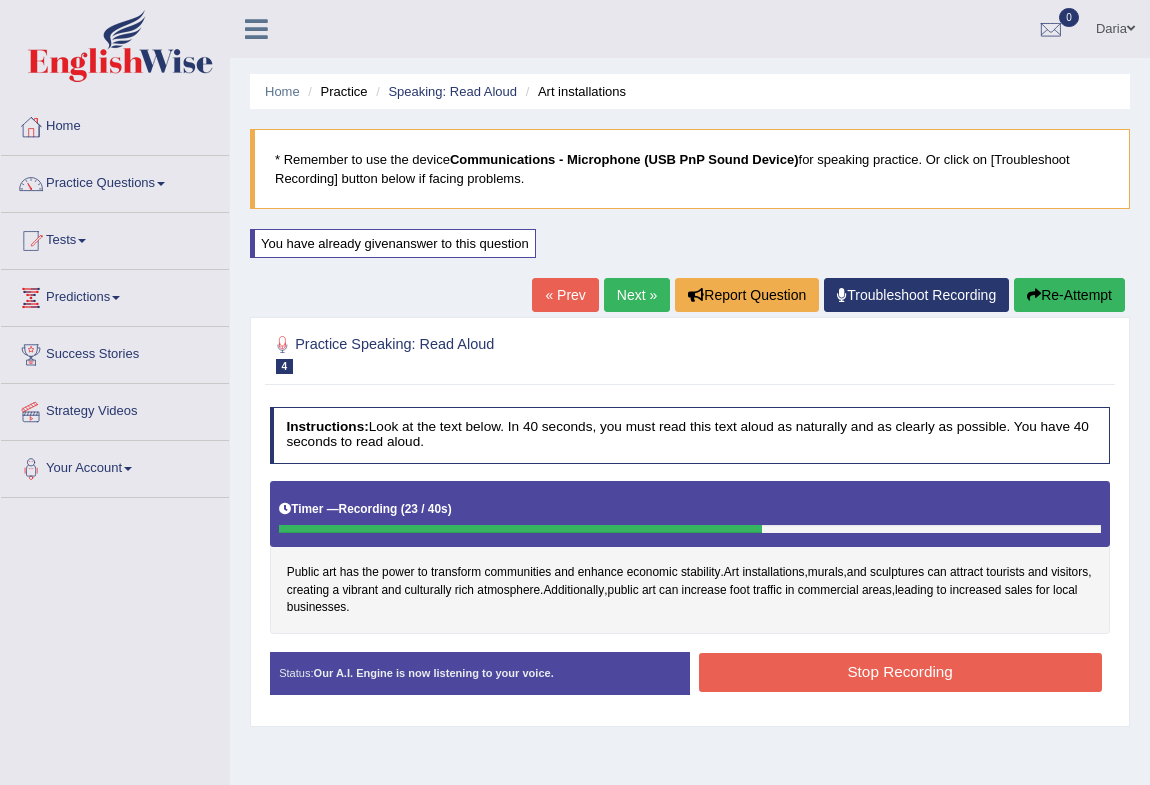 click on "Stop Recording" at bounding box center [900, 672] 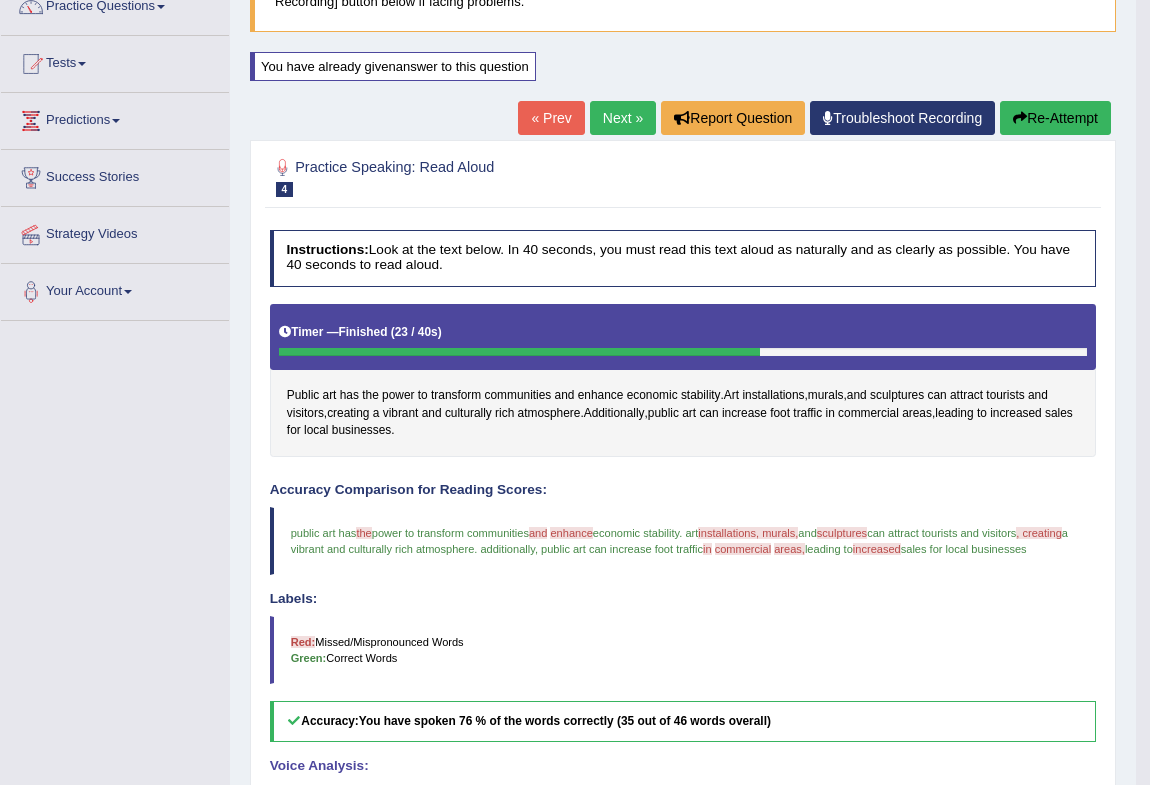 scroll, scrollTop: 86, scrollLeft: 0, axis: vertical 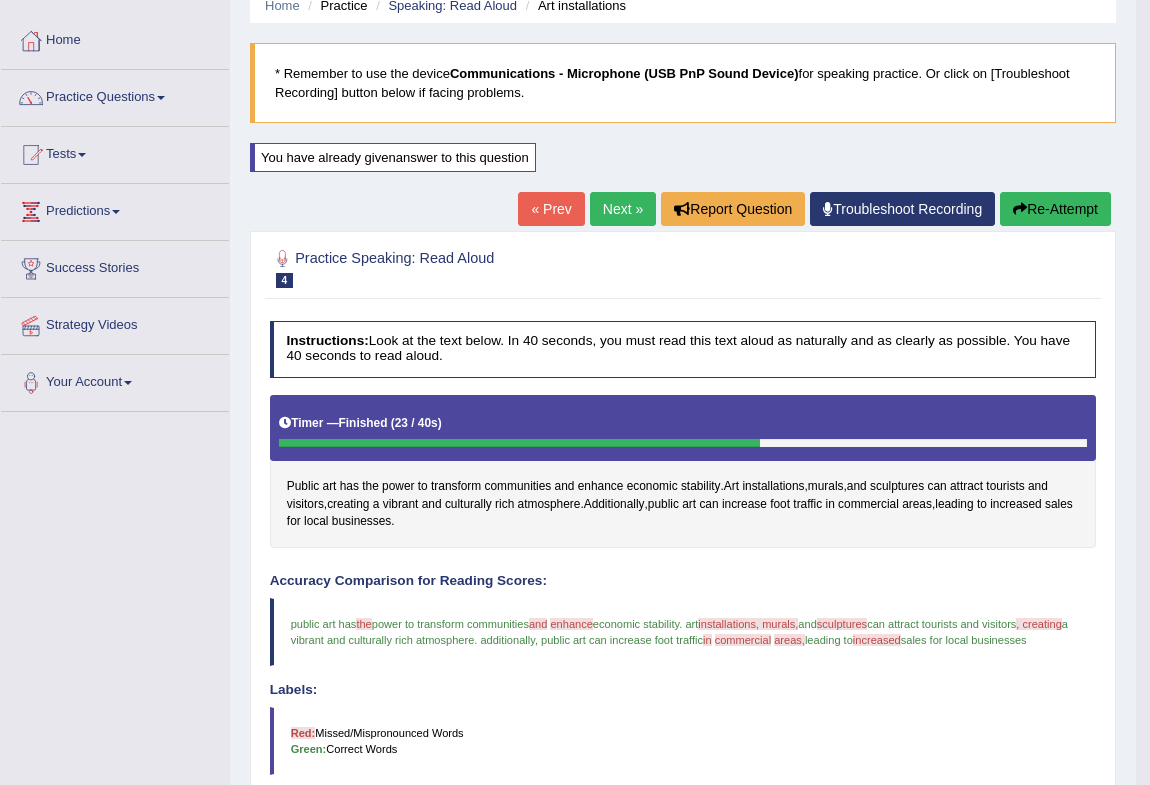 click on "Next »" at bounding box center (623, 209) 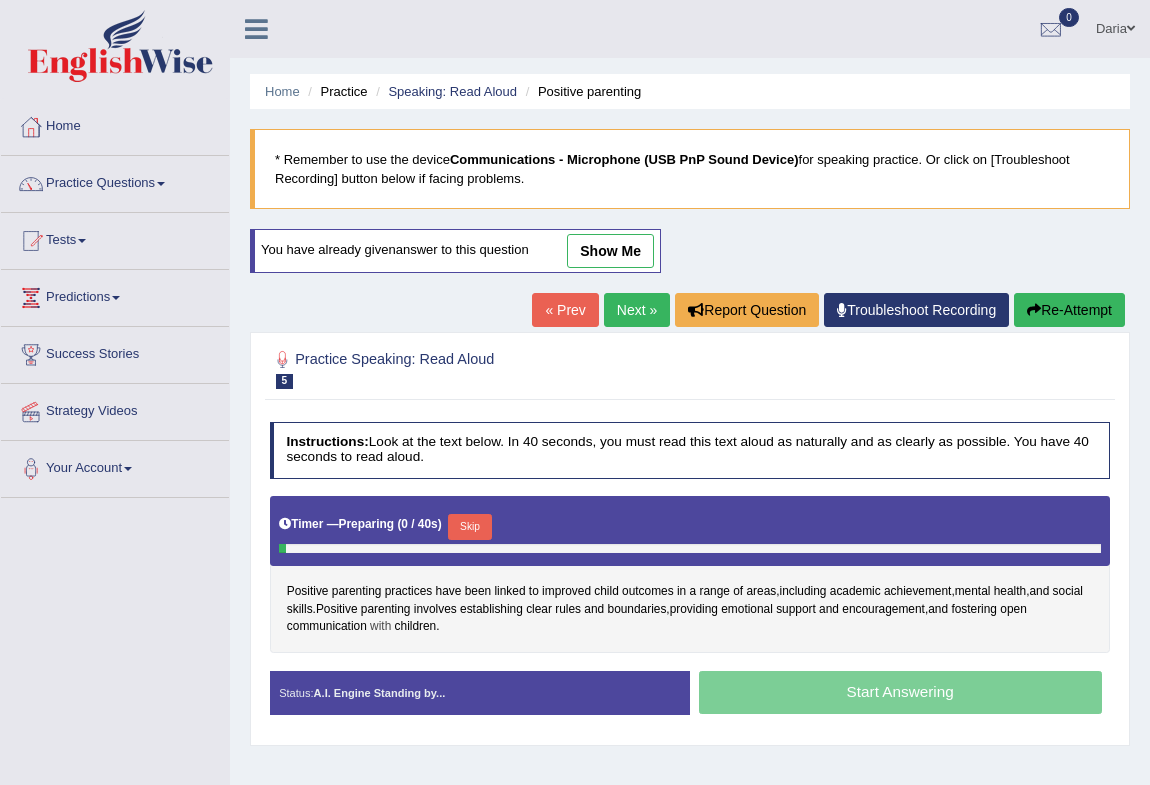 scroll, scrollTop: 0, scrollLeft: 0, axis: both 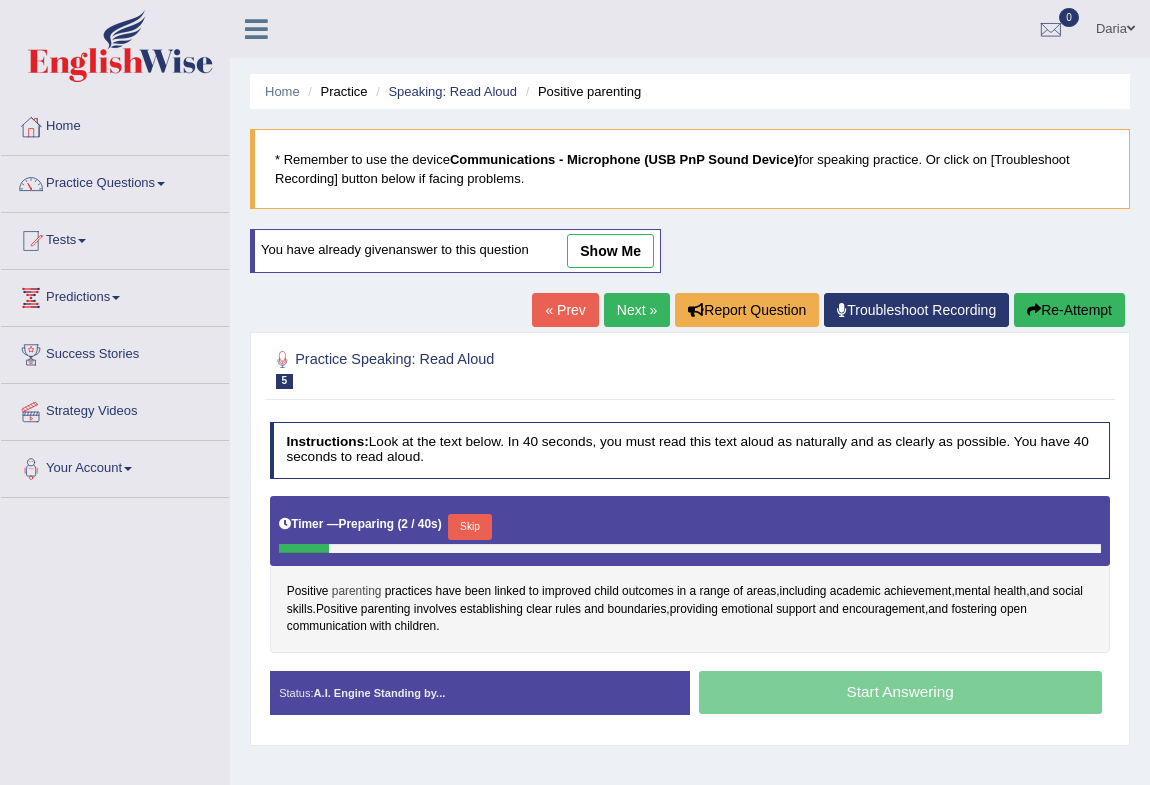 click on "parenting" at bounding box center [357, 592] 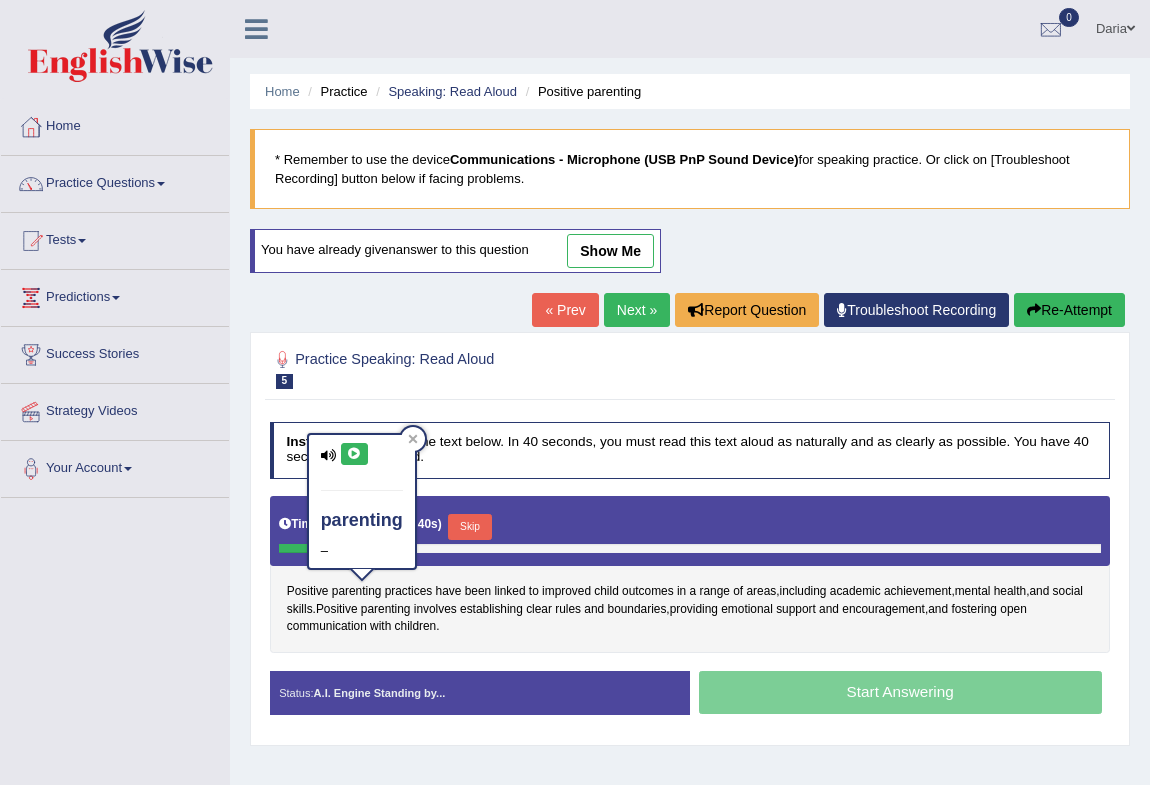 click at bounding box center [354, 454] 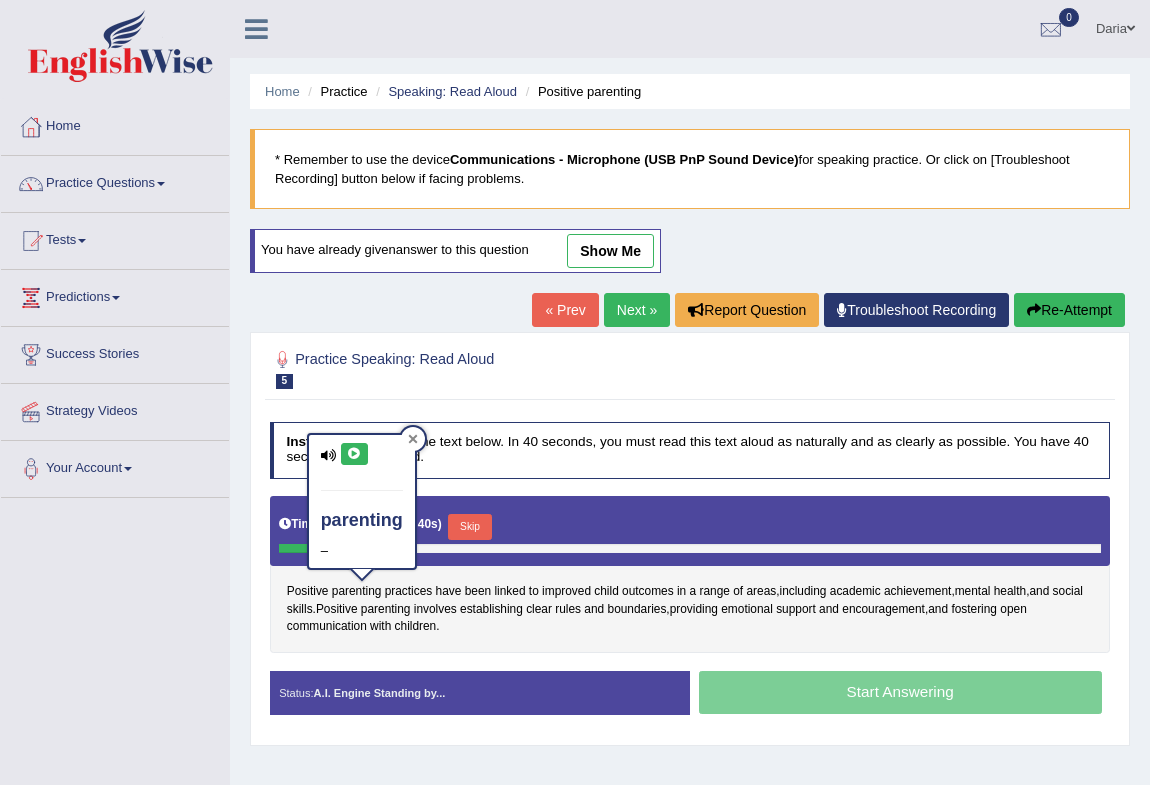 click at bounding box center (413, 439) 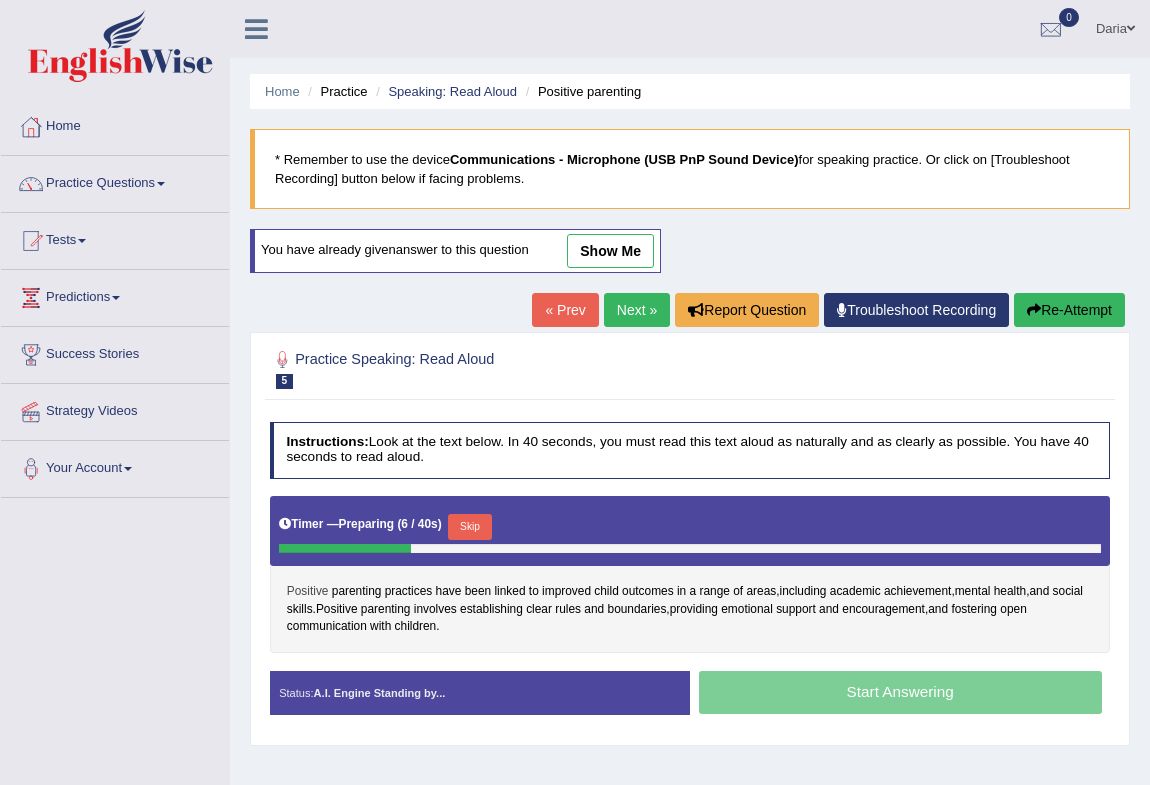 click on "Positive" at bounding box center [308, 592] 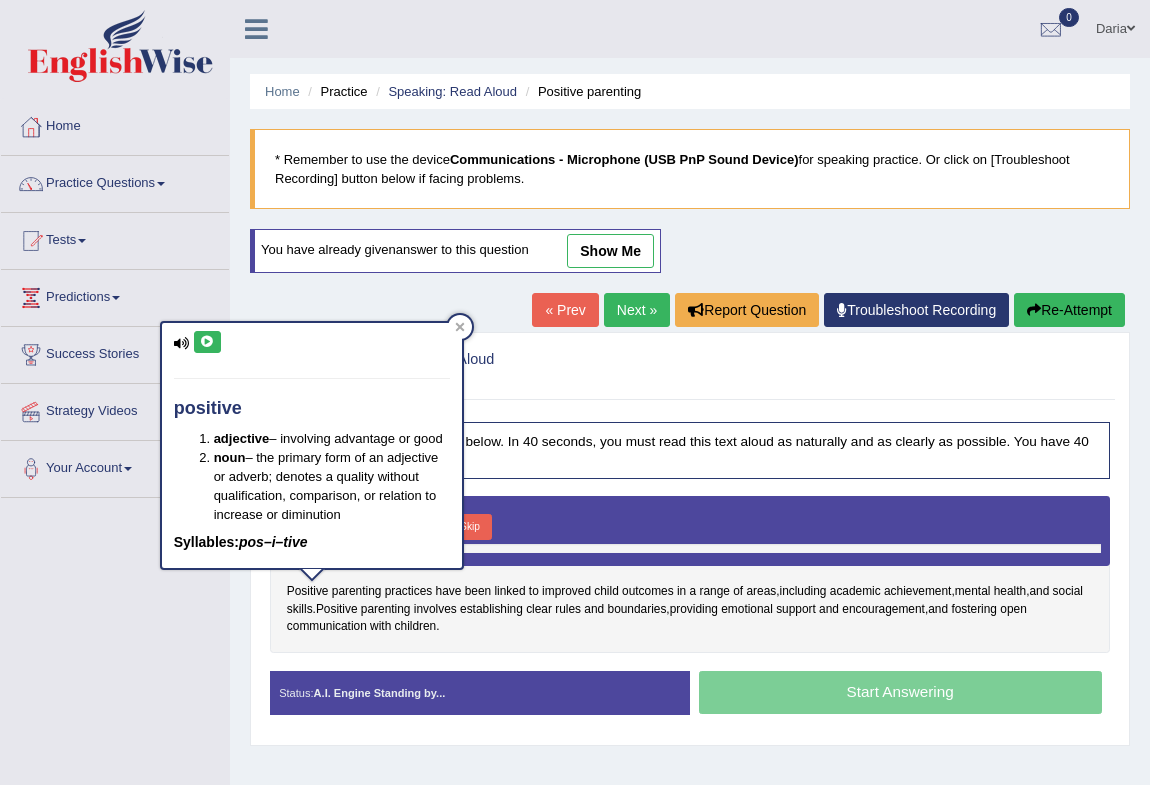 click at bounding box center (207, 342) 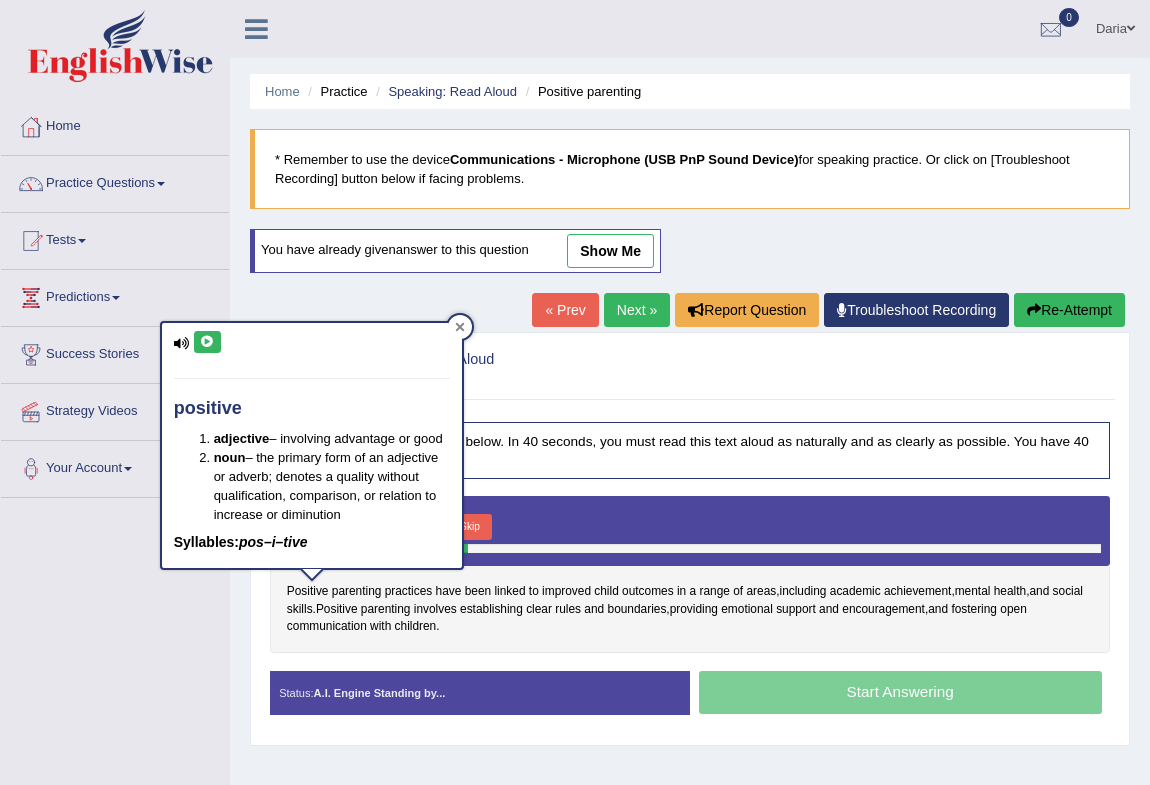 click at bounding box center [460, 327] 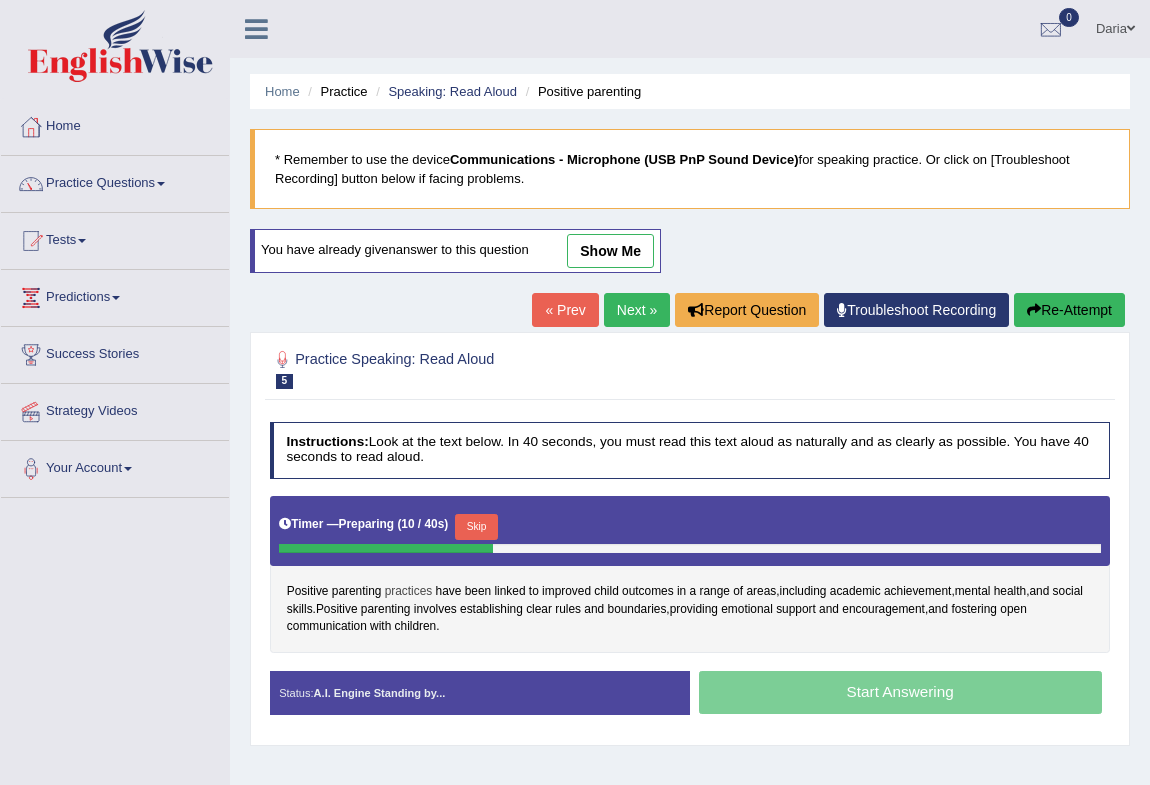 click on "practices" at bounding box center [409, 592] 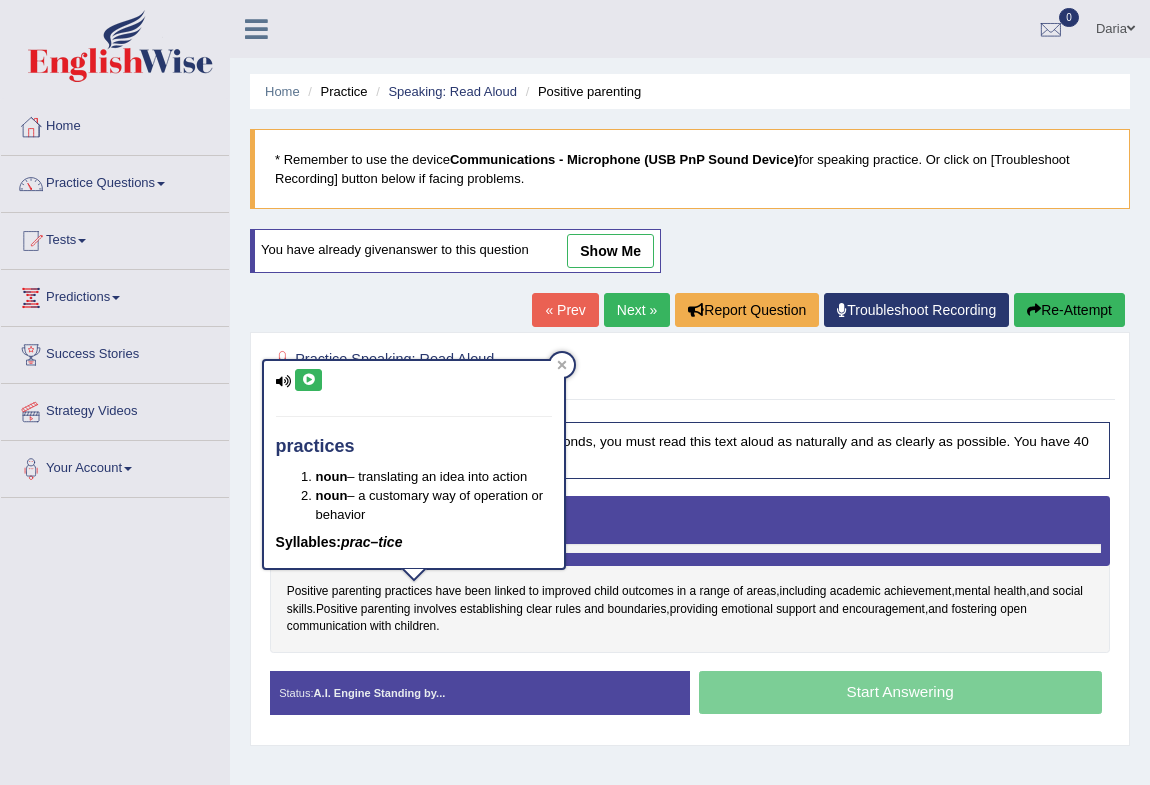 click at bounding box center [308, 380] 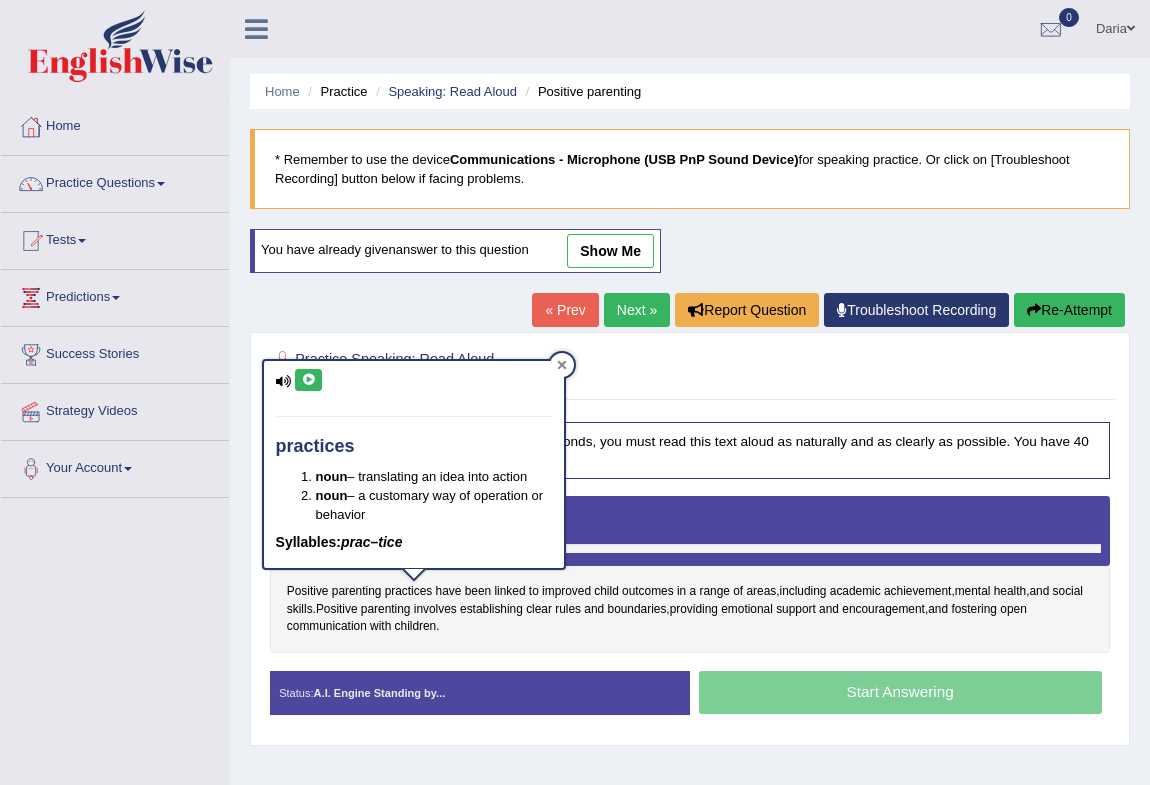 click at bounding box center (562, 365) 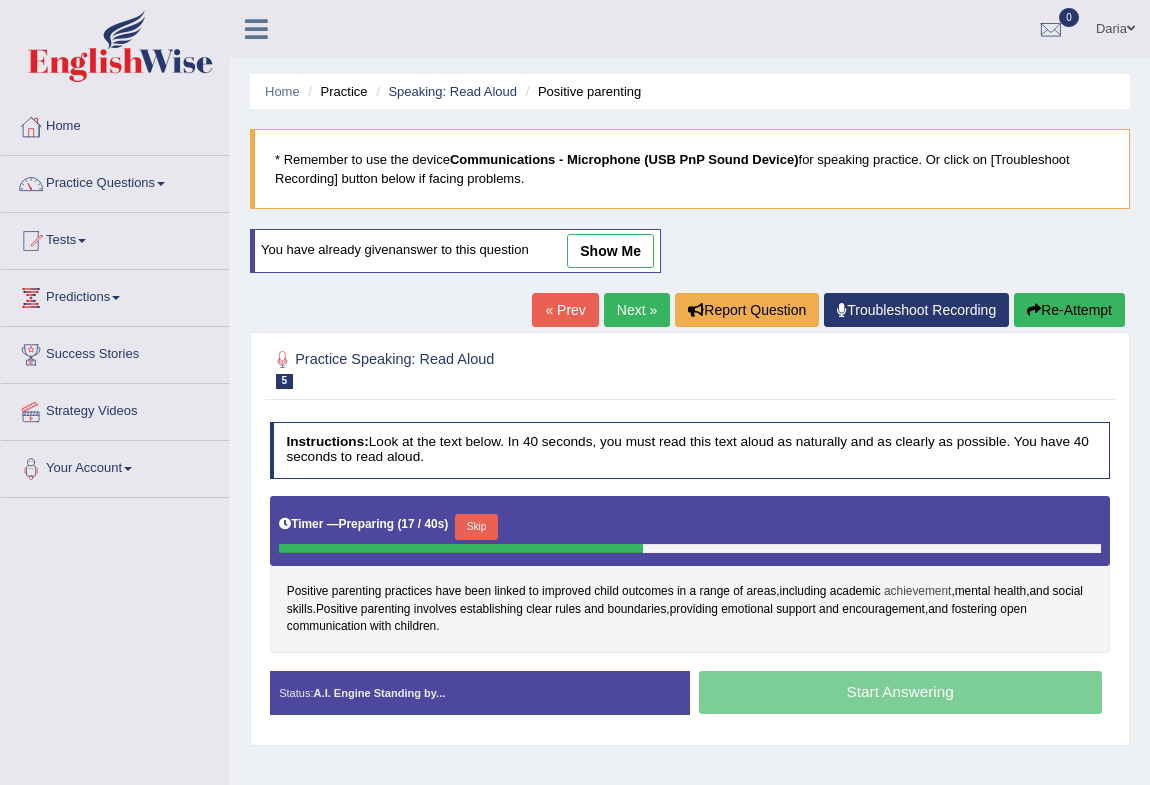 click on "achievement" at bounding box center (917, 592) 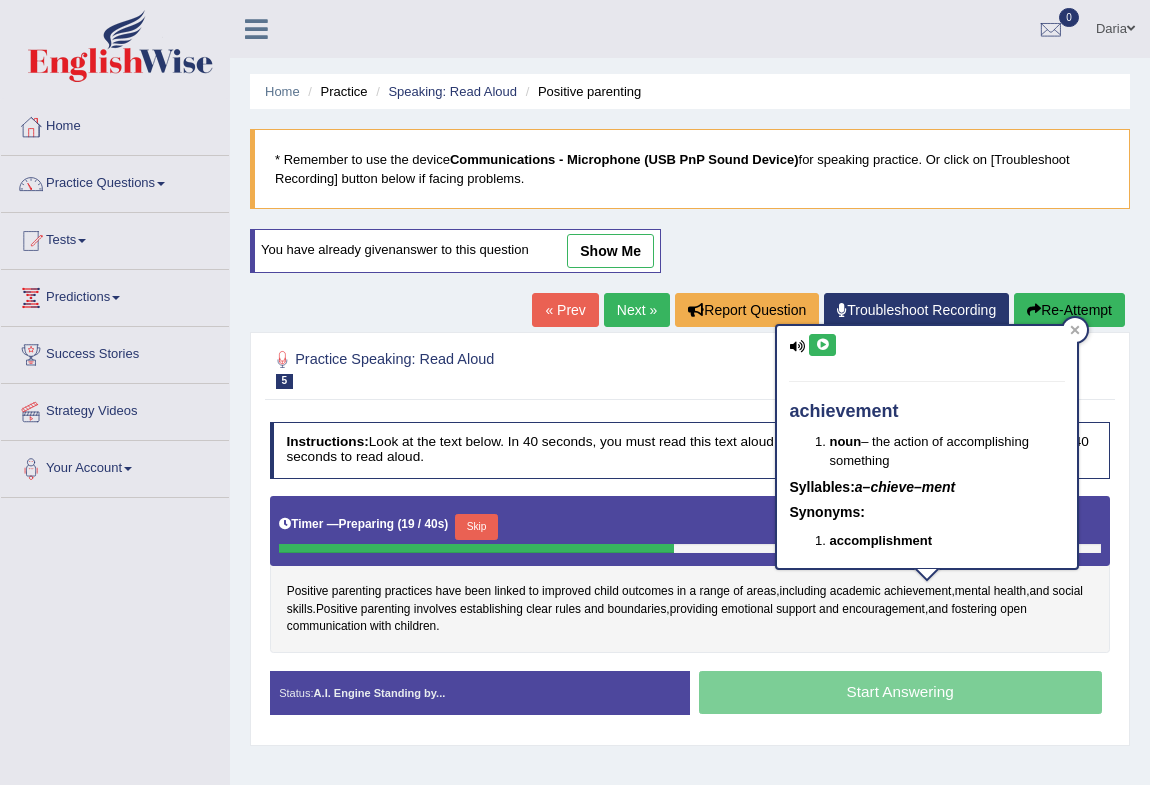 click on "achievement noun  – the action of accomplishing something Syllables:  a–chieve–ment Synonyms:  accomplishment" at bounding box center (927, 447) 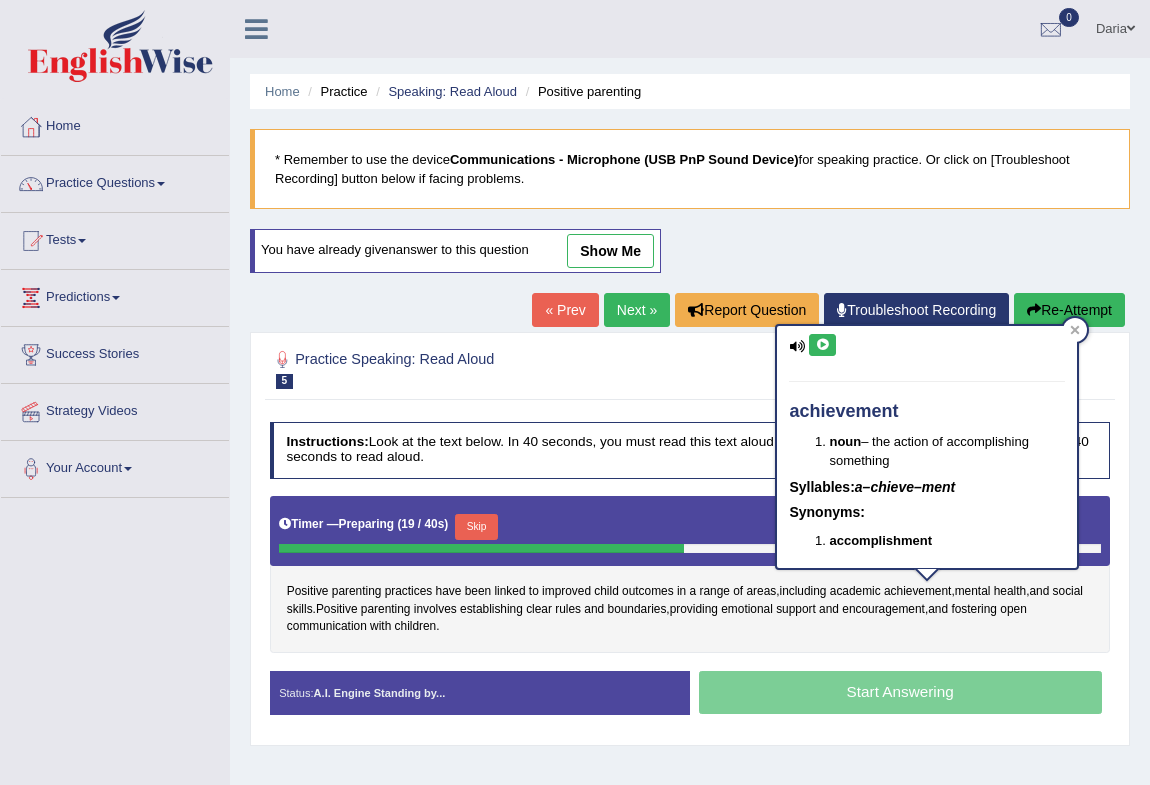 click at bounding box center (822, 345) 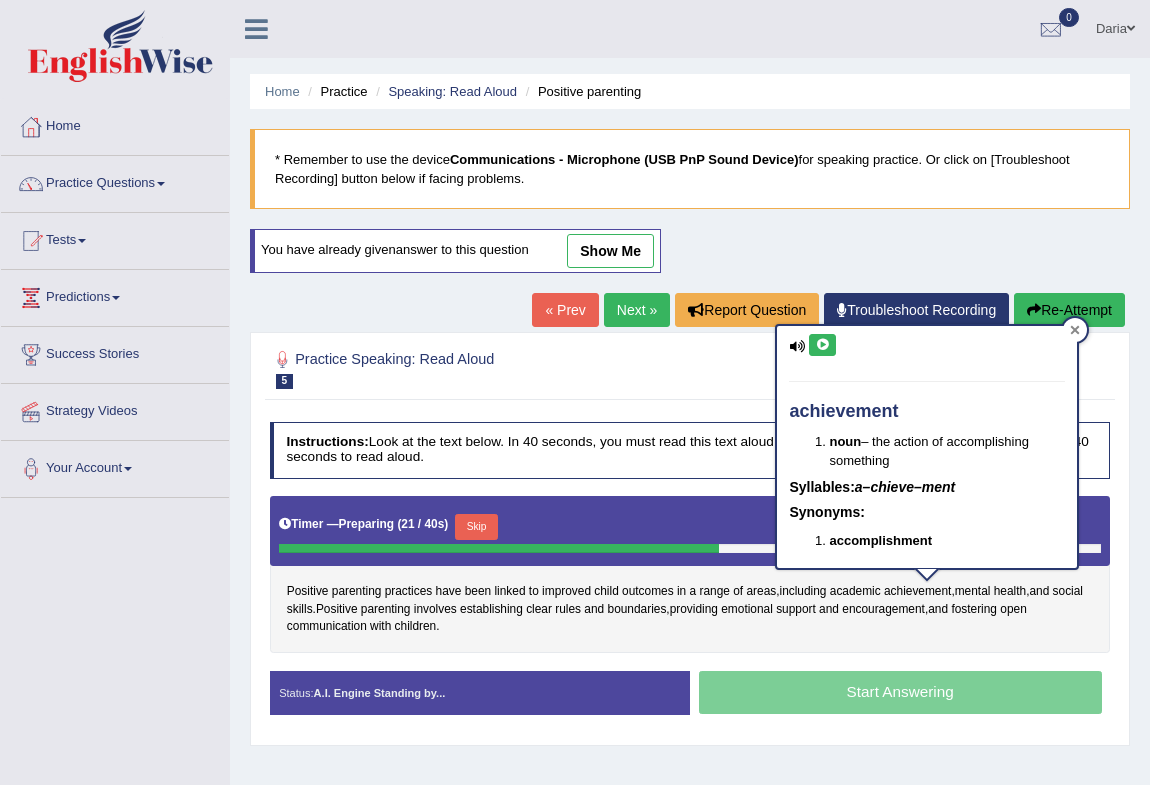 click 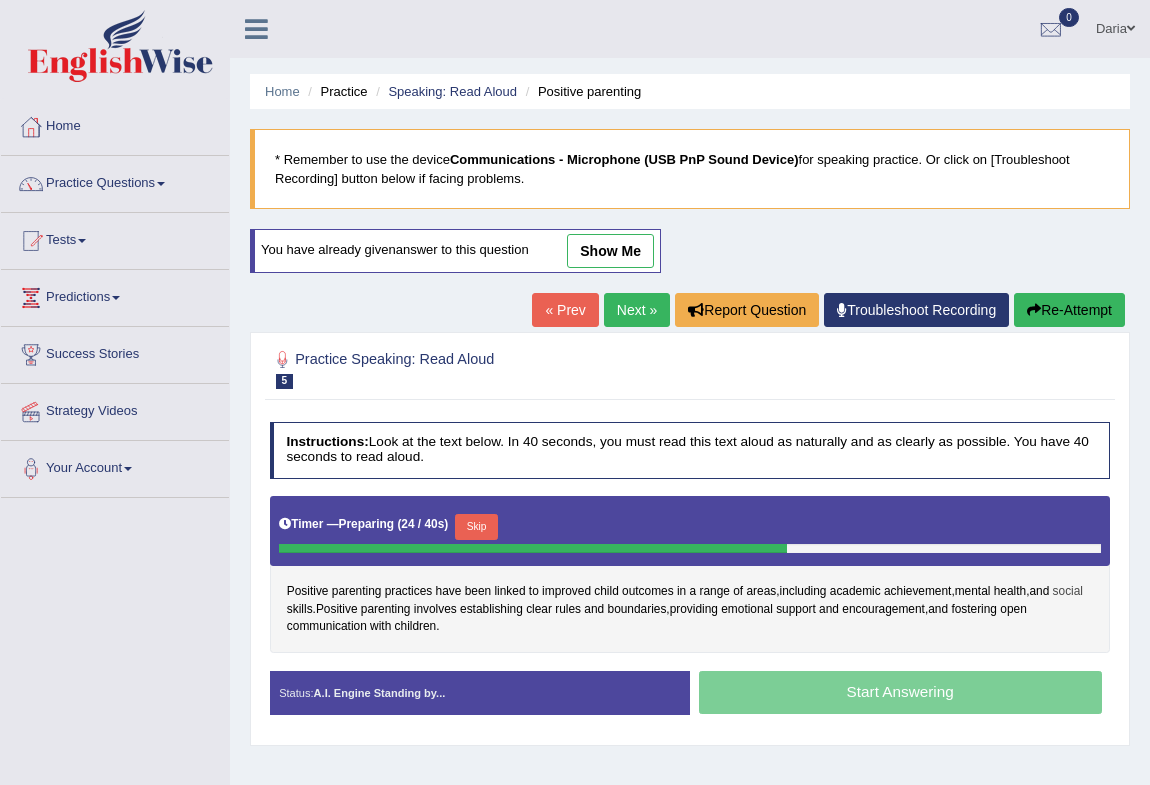 click on "social" at bounding box center (1068, 592) 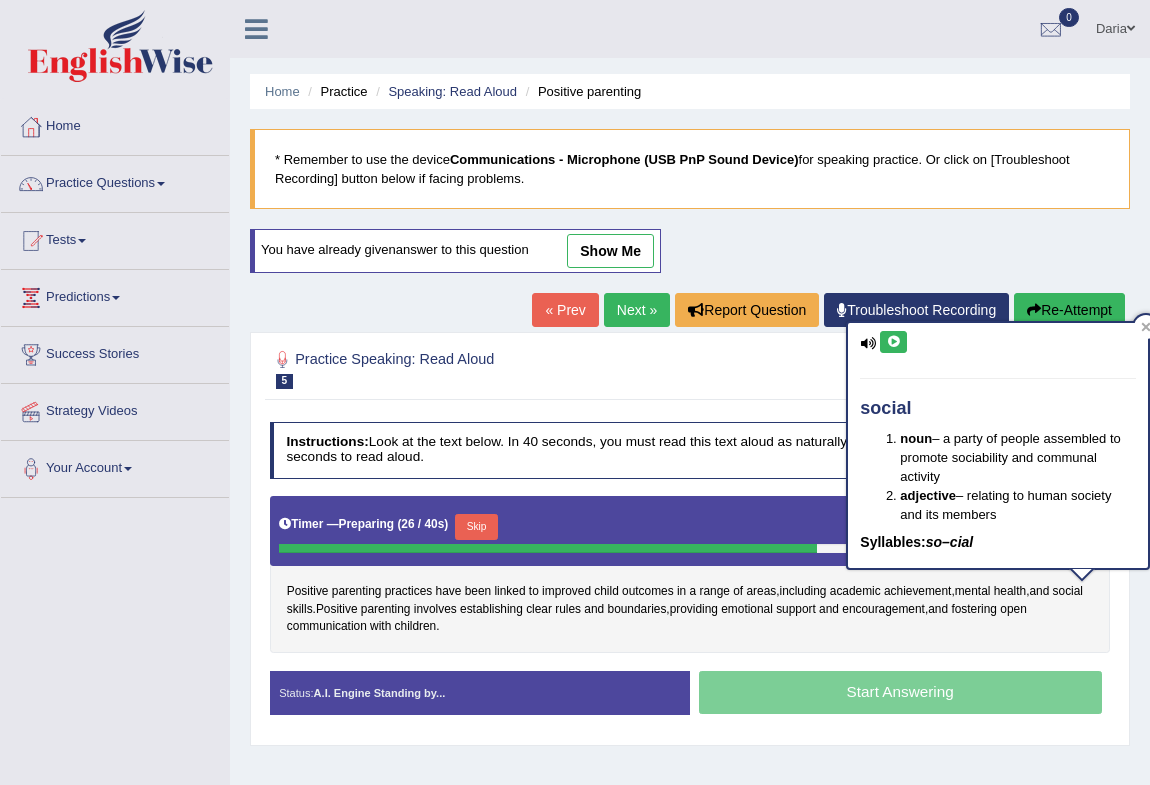 click at bounding box center [893, 342] 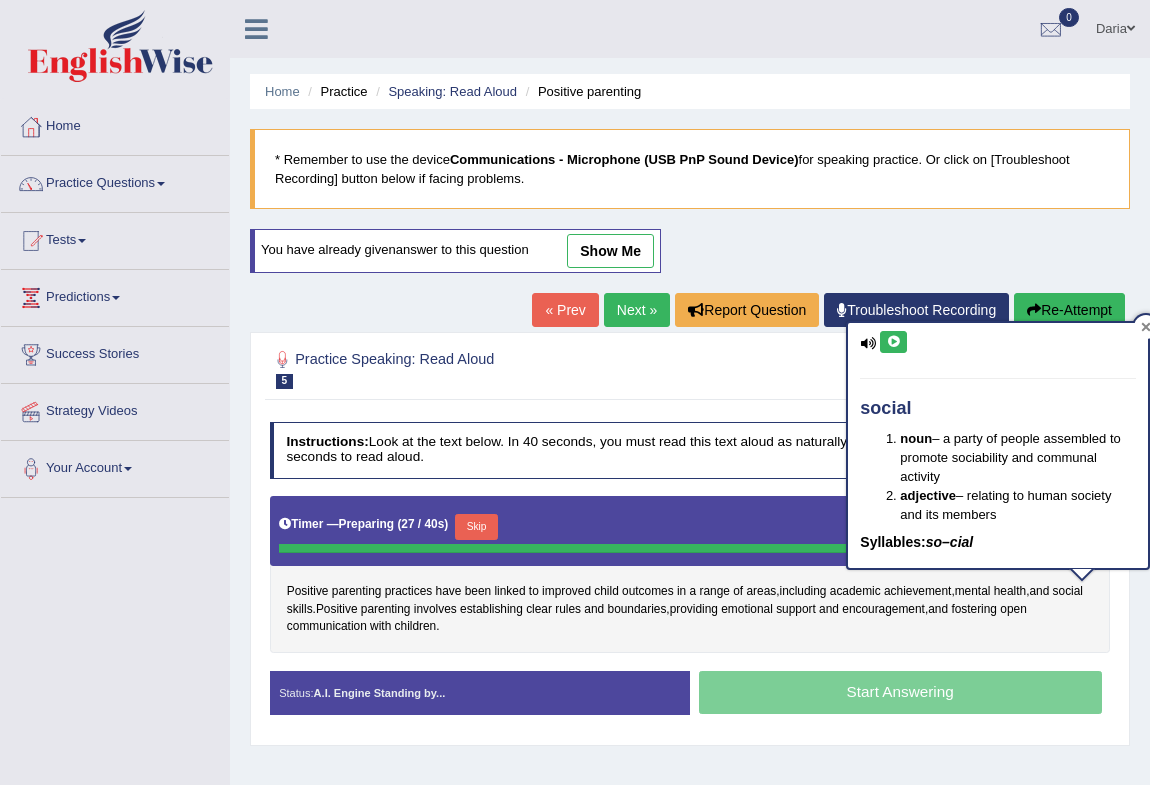 click 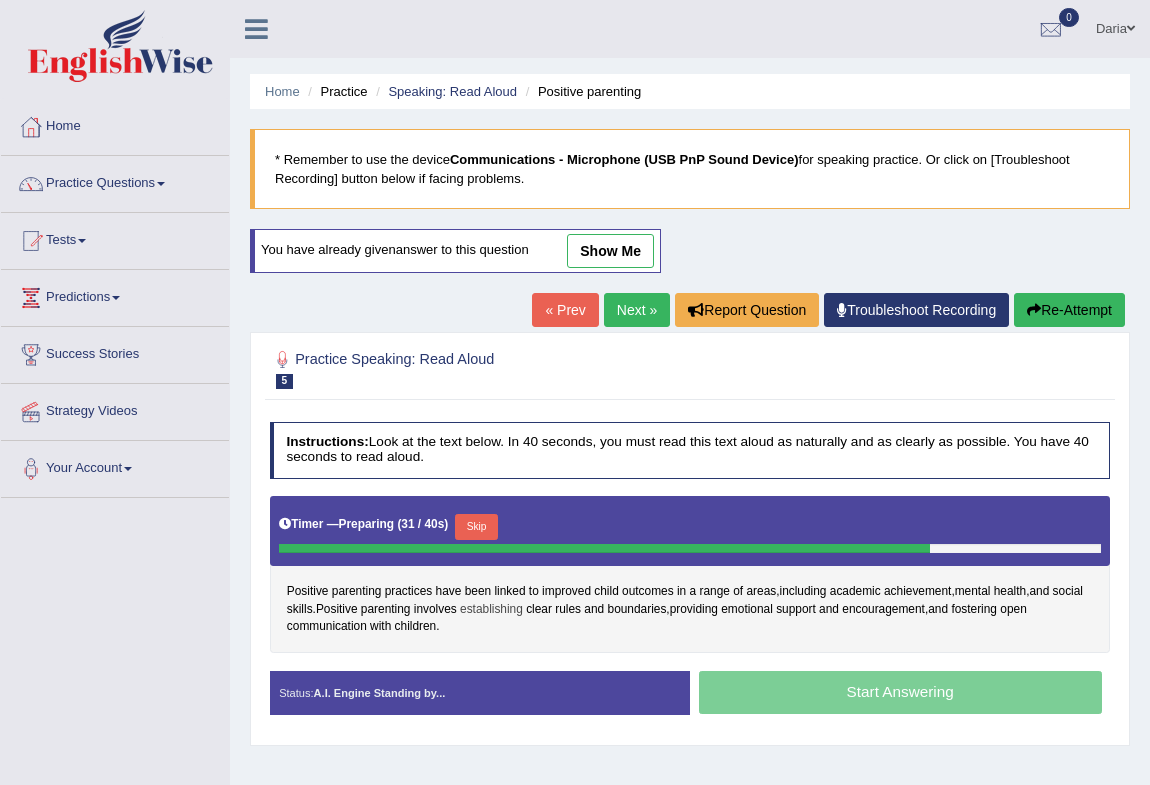 click on "establishing" at bounding box center (491, 610) 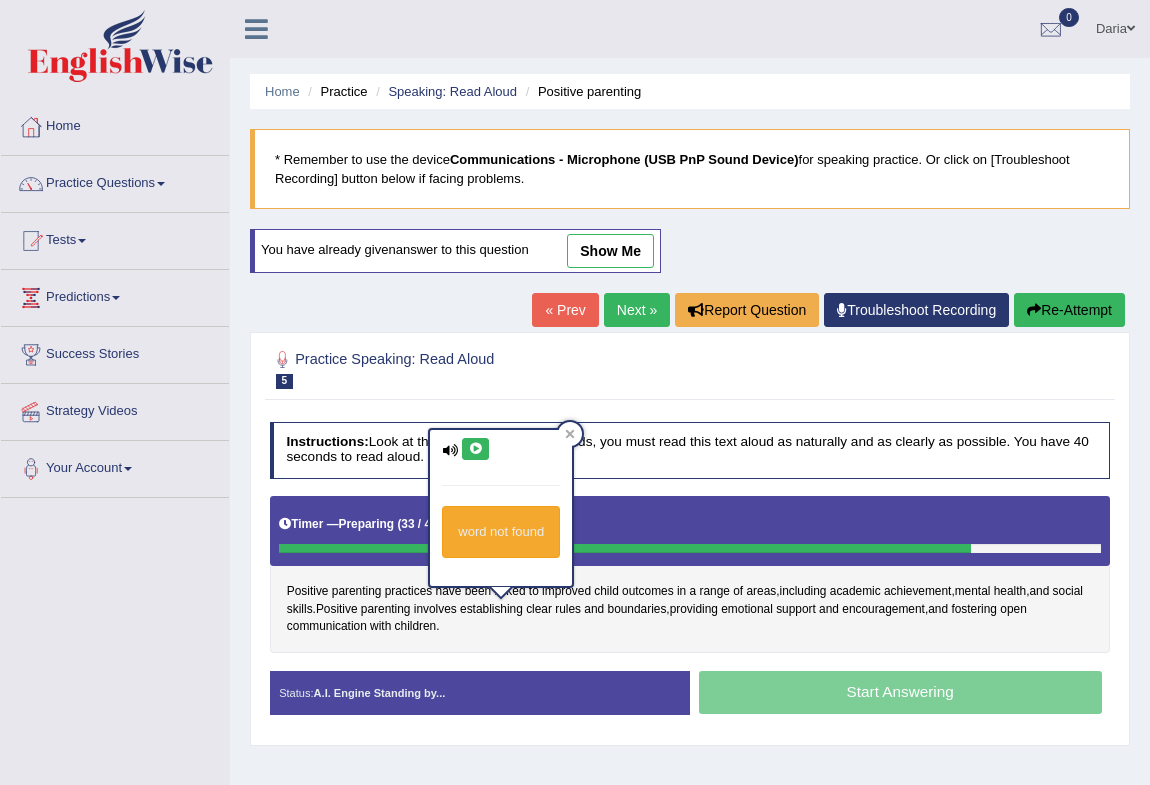 click at bounding box center [475, 449] 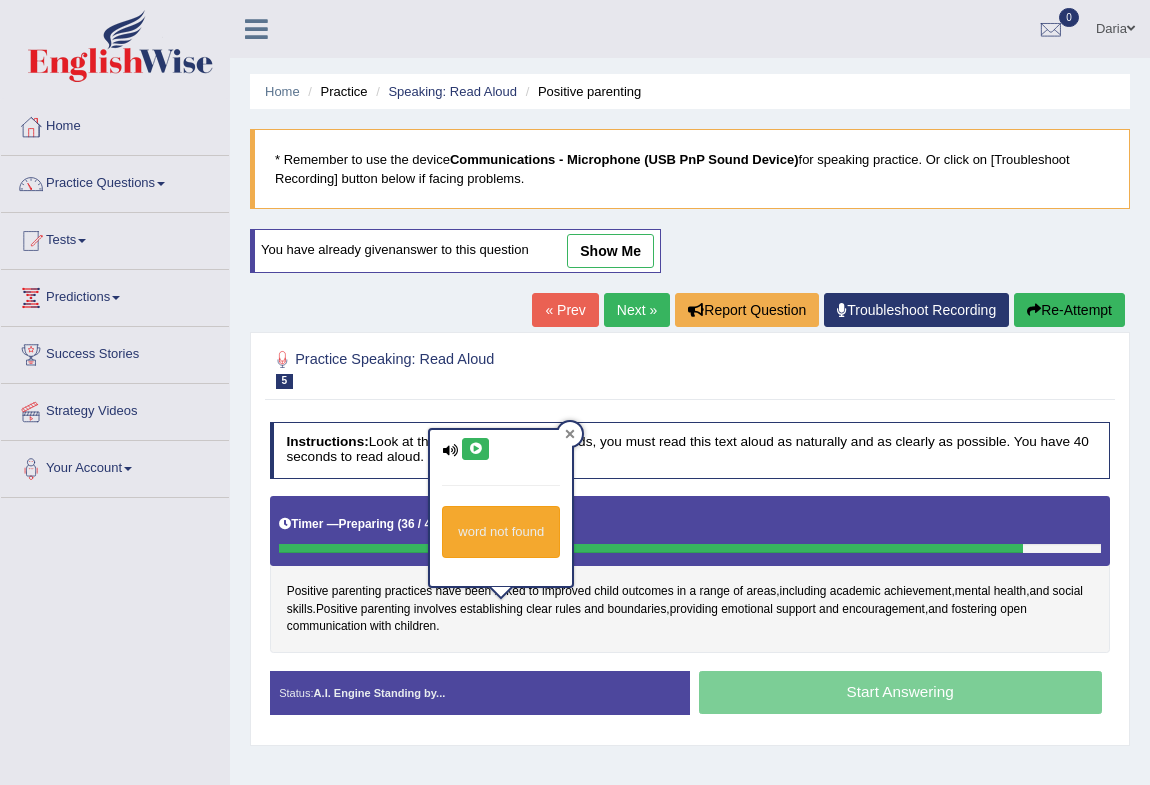 click 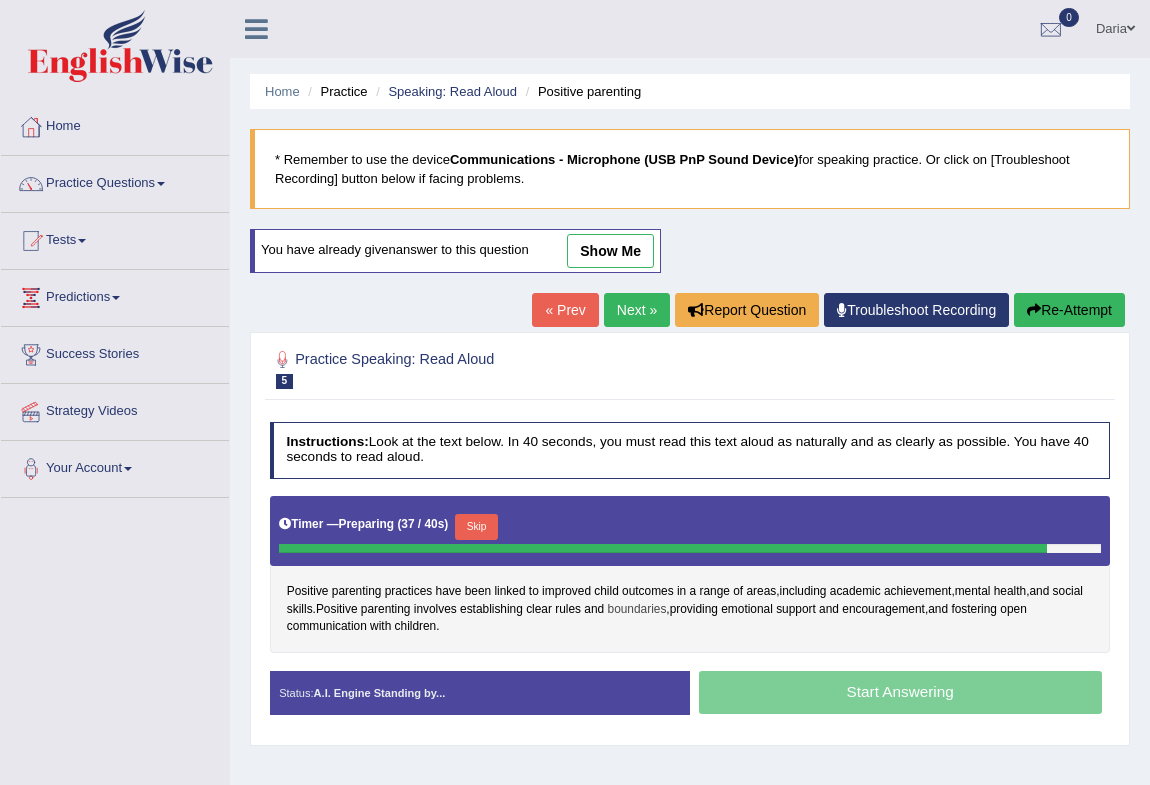 click on "boundaries" at bounding box center [637, 610] 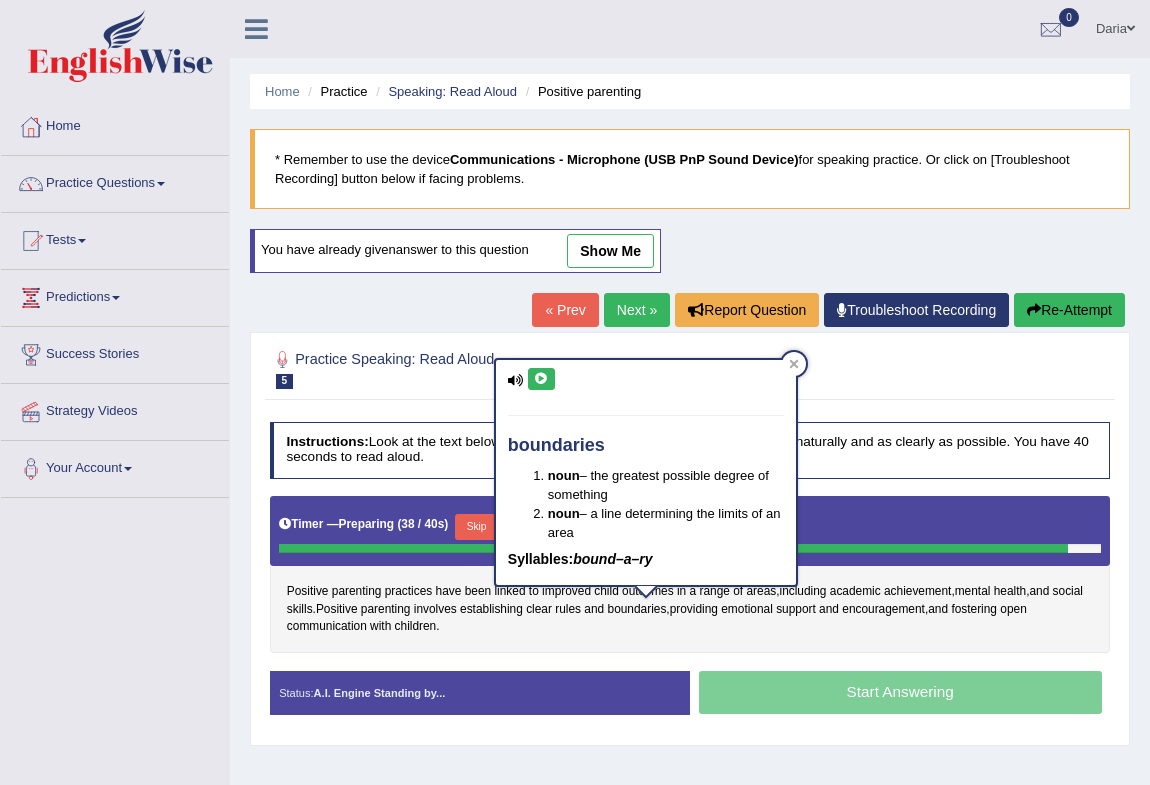 click at bounding box center (541, 379) 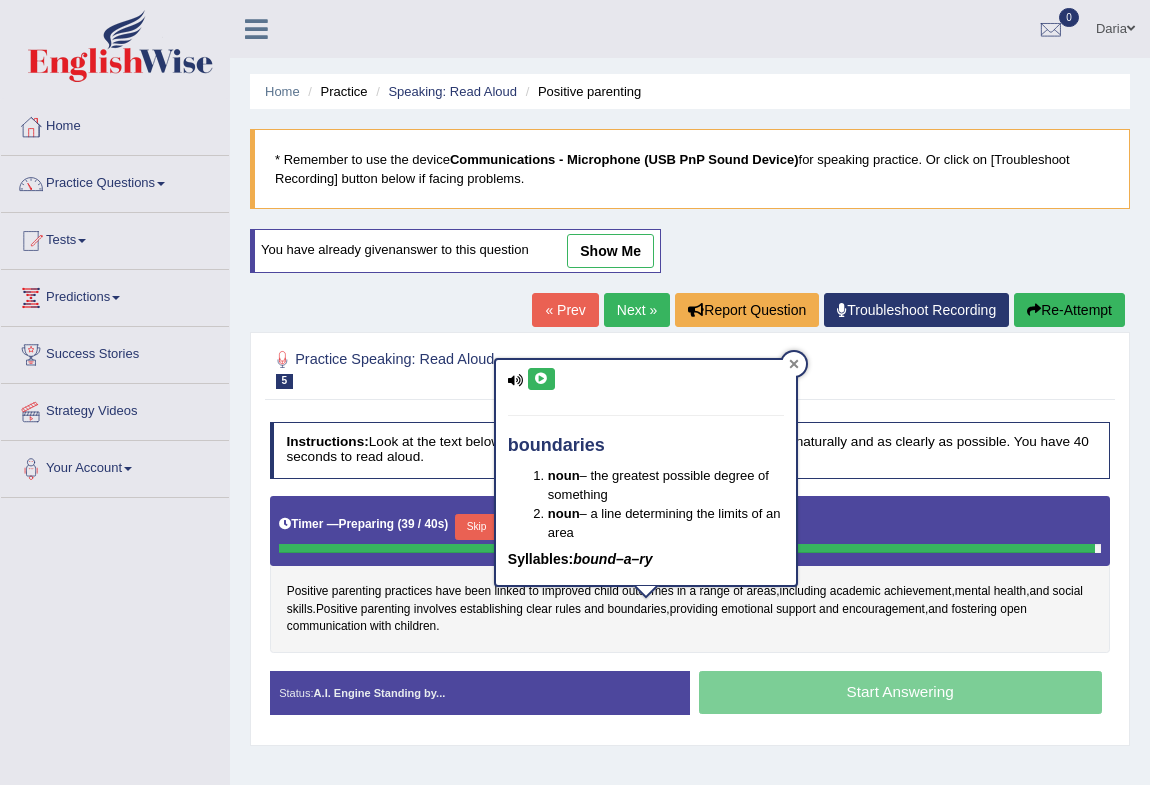 click 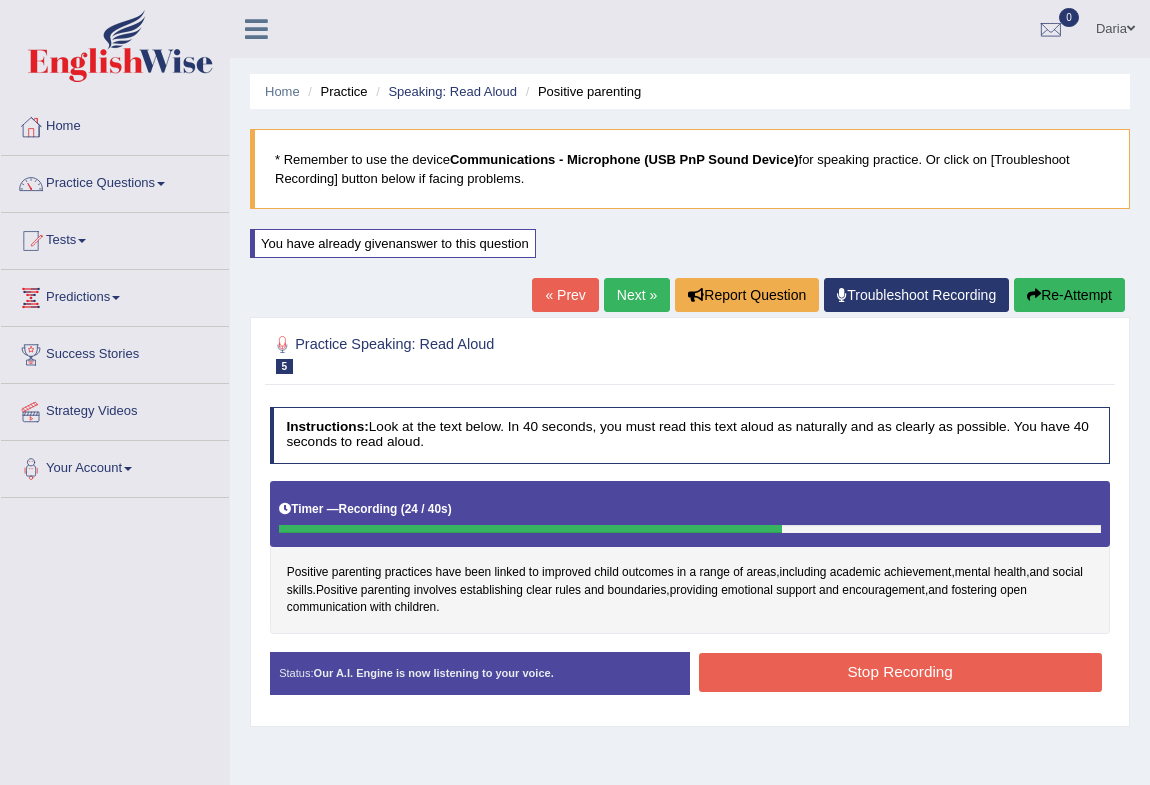 click on "Stop Recording" at bounding box center [900, 672] 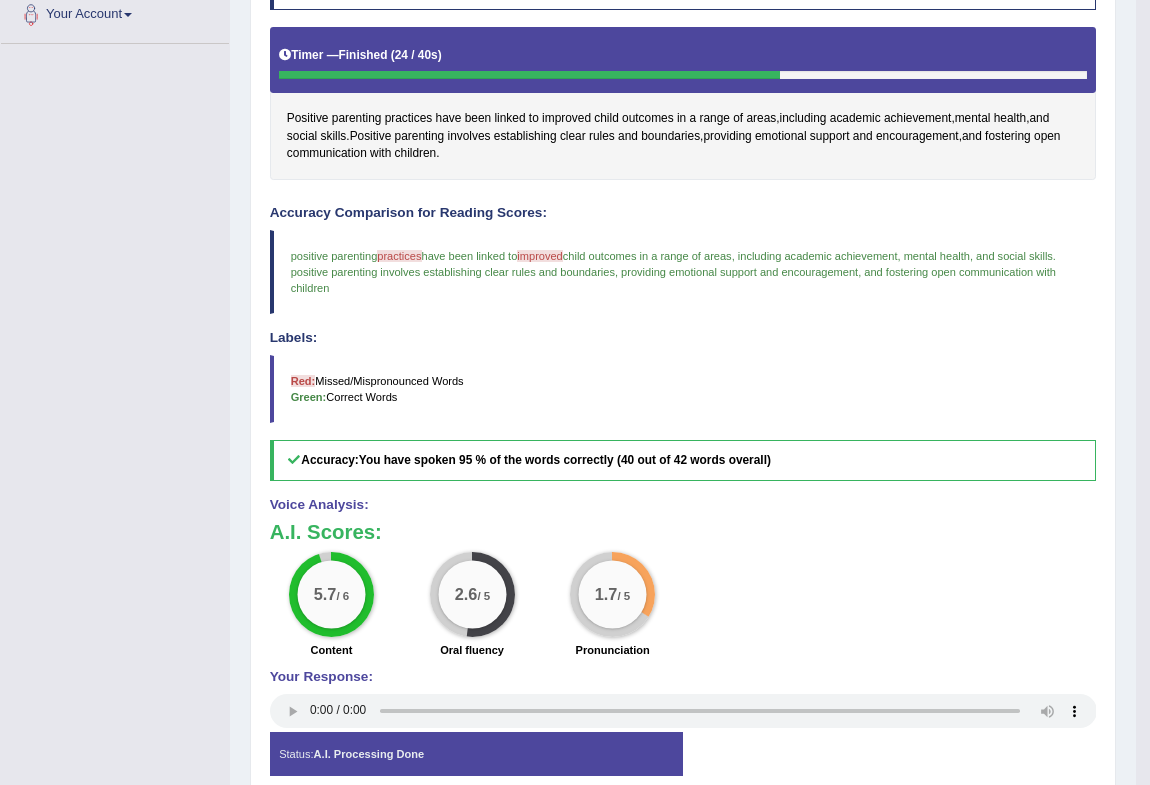 scroll, scrollTop: 272, scrollLeft: 0, axis: vertical 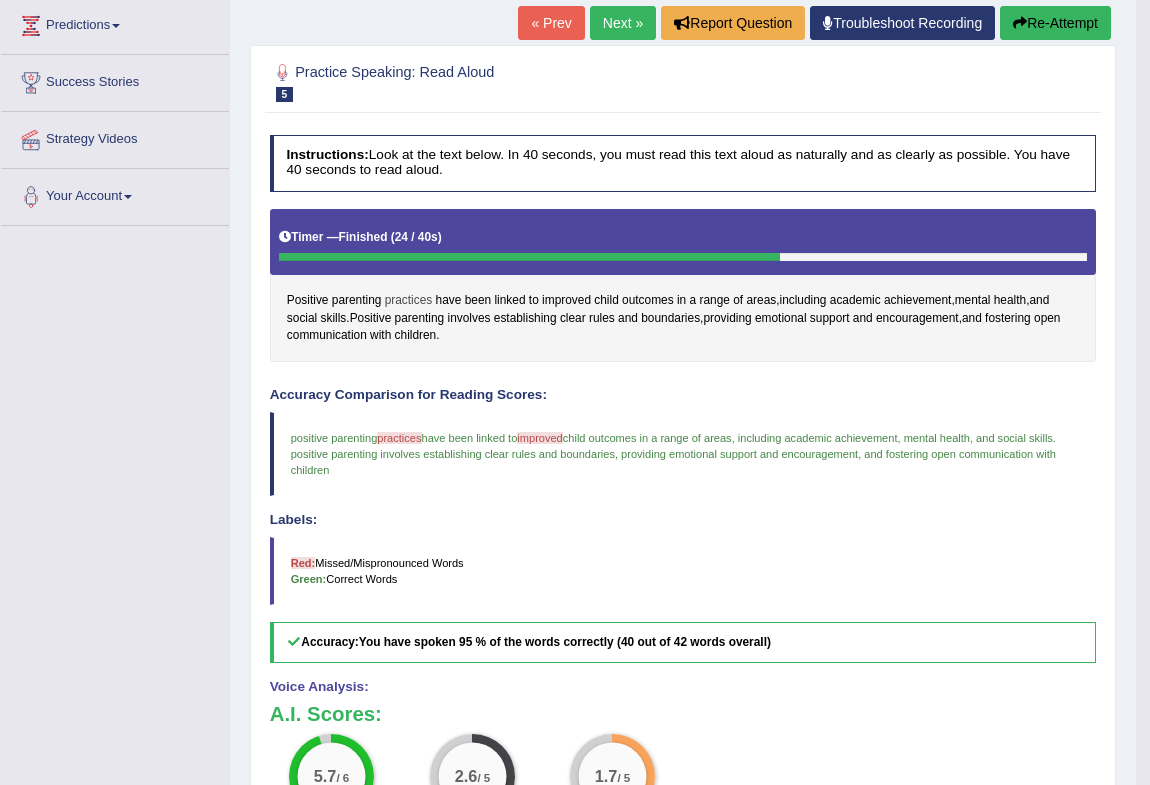 click on "practices" at bounding box center [409, 301] 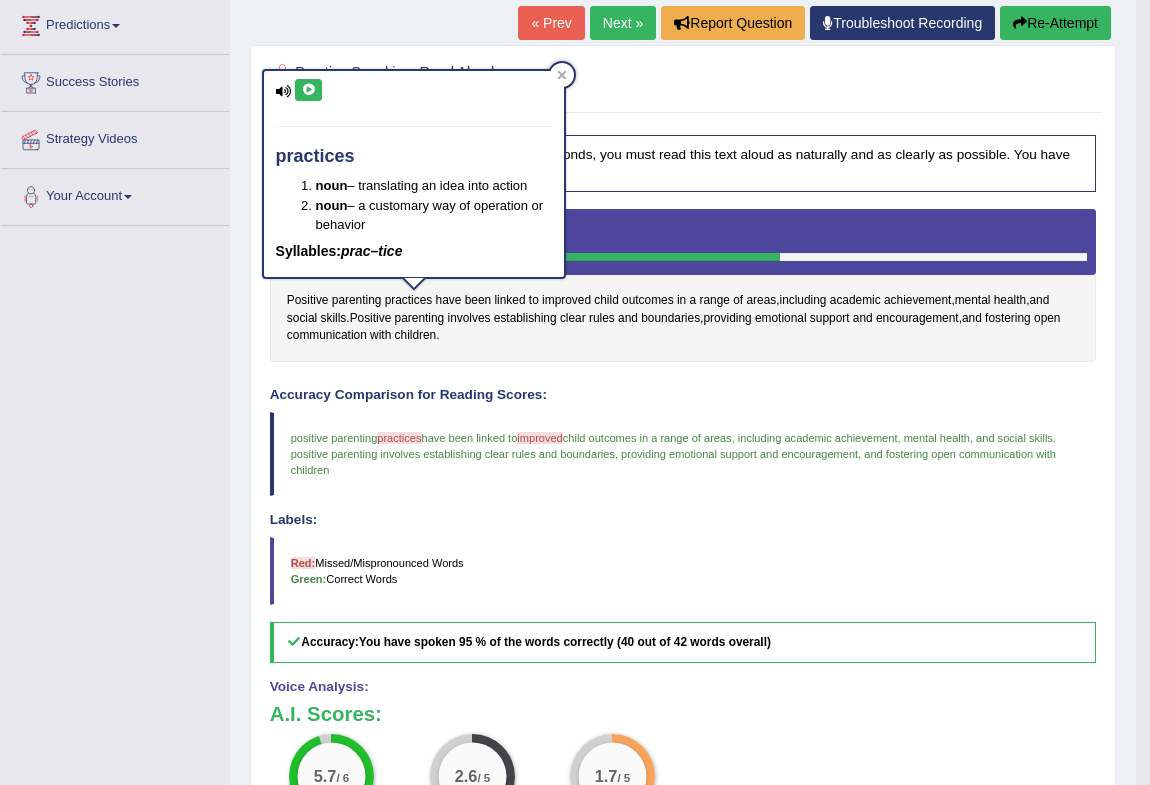 click at bounding box center [308, 90] 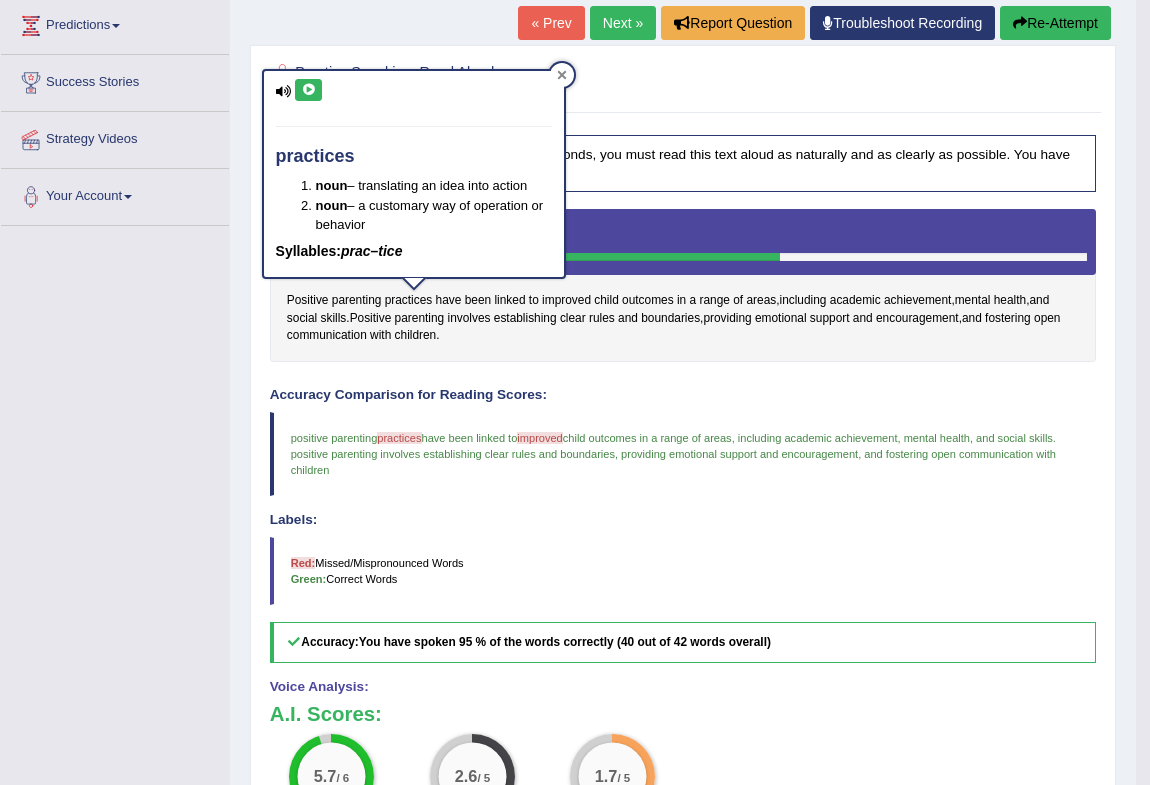 click at bounding box center (562, 75) 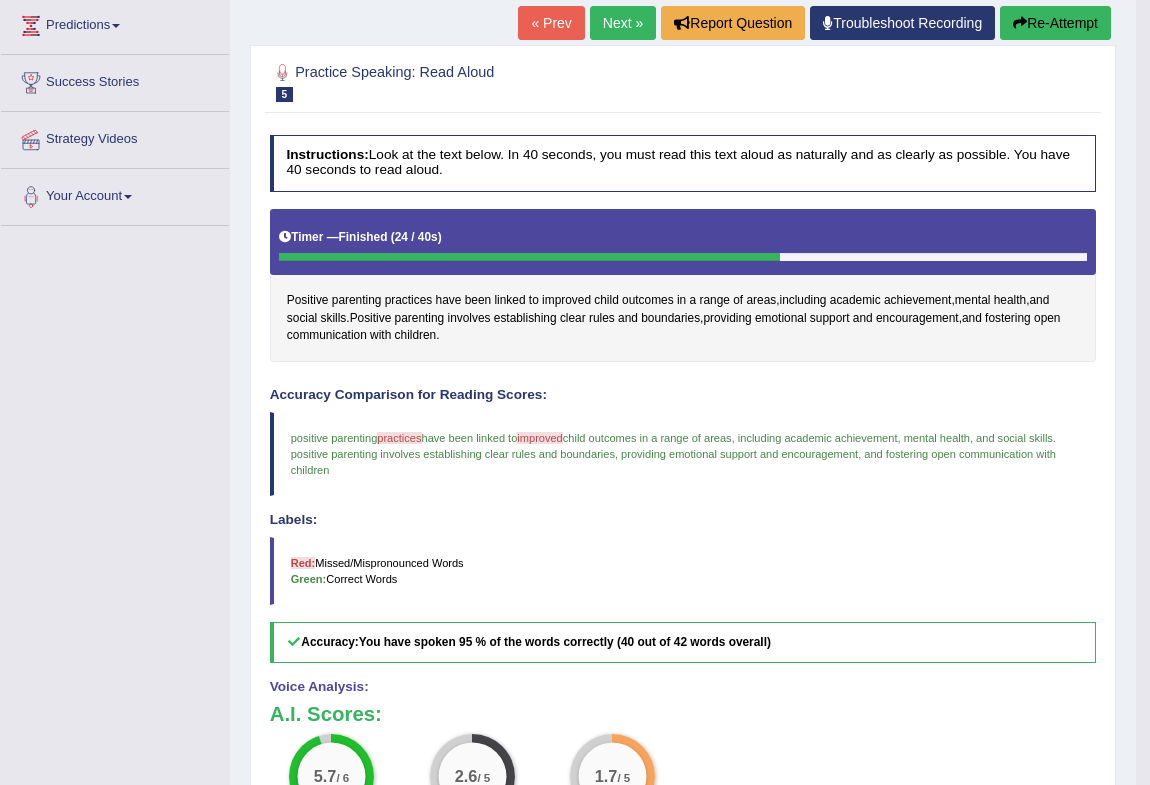 click on "improved" at bounding box center (539, 438) 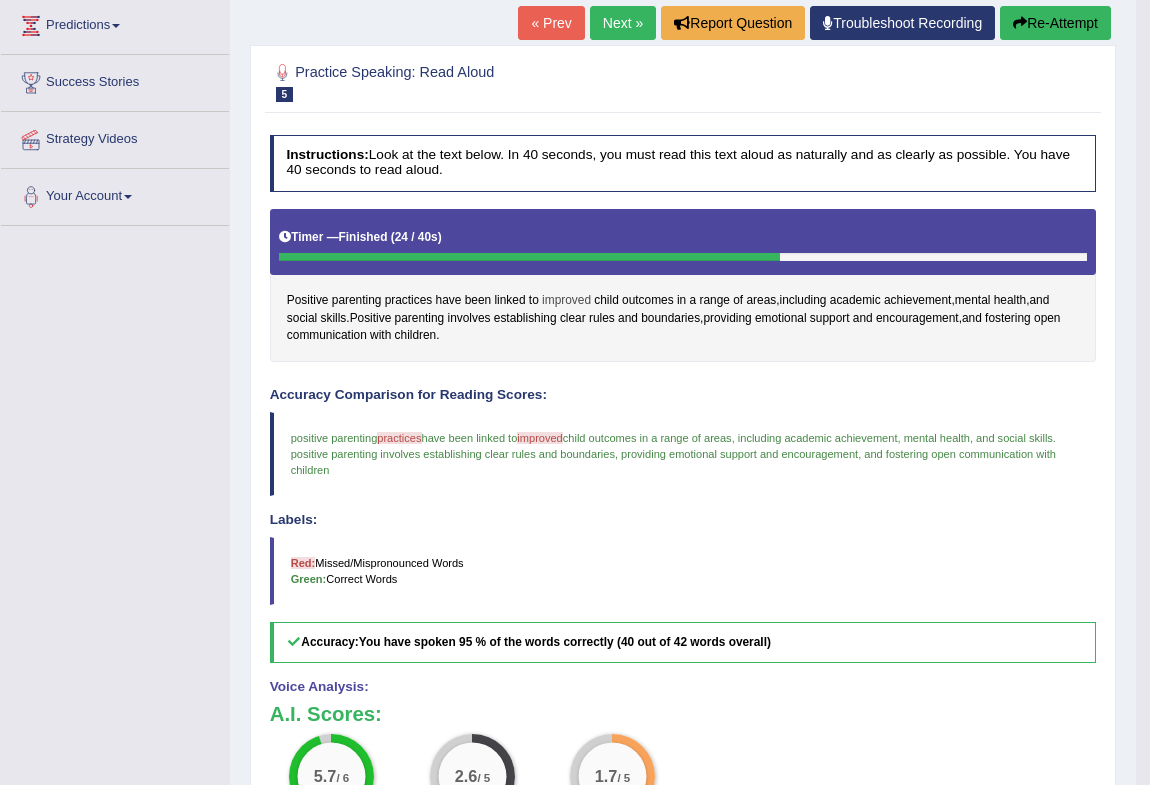 click on "improved" at bounding box center [566, 301] 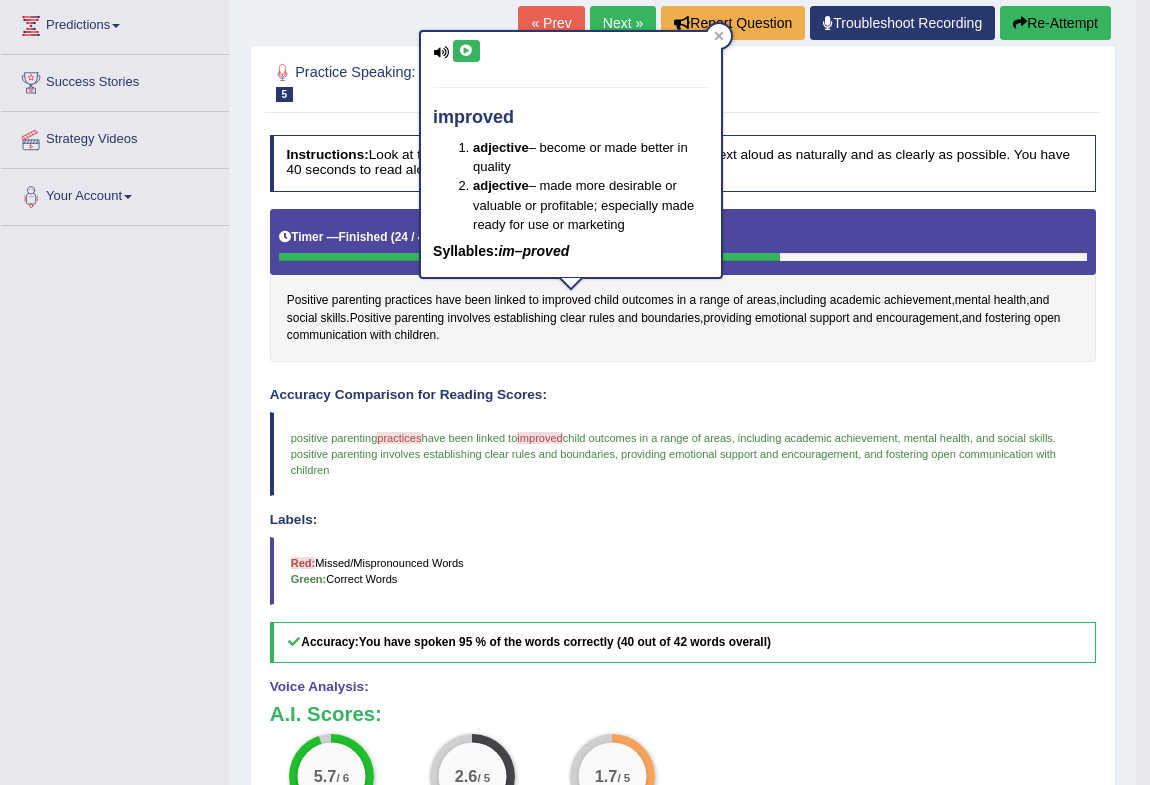 click at bounding box center [466, 51] 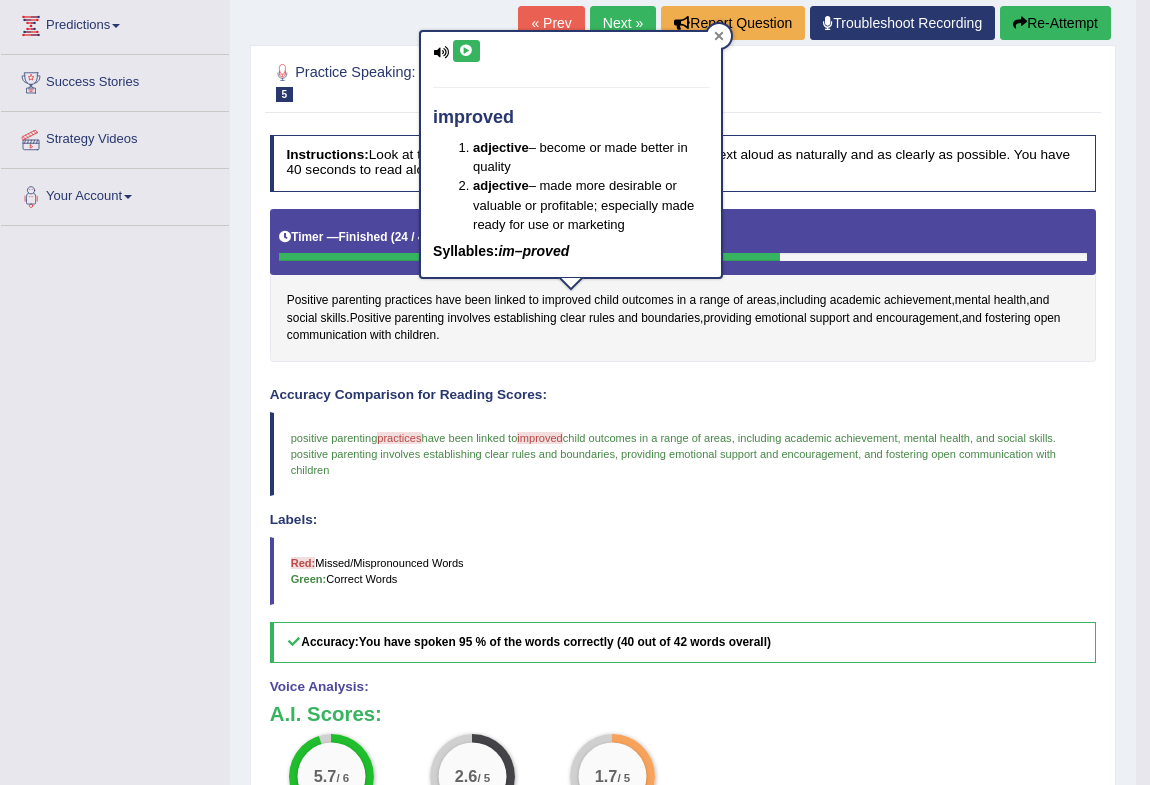 click at bounding box center (719, 36) 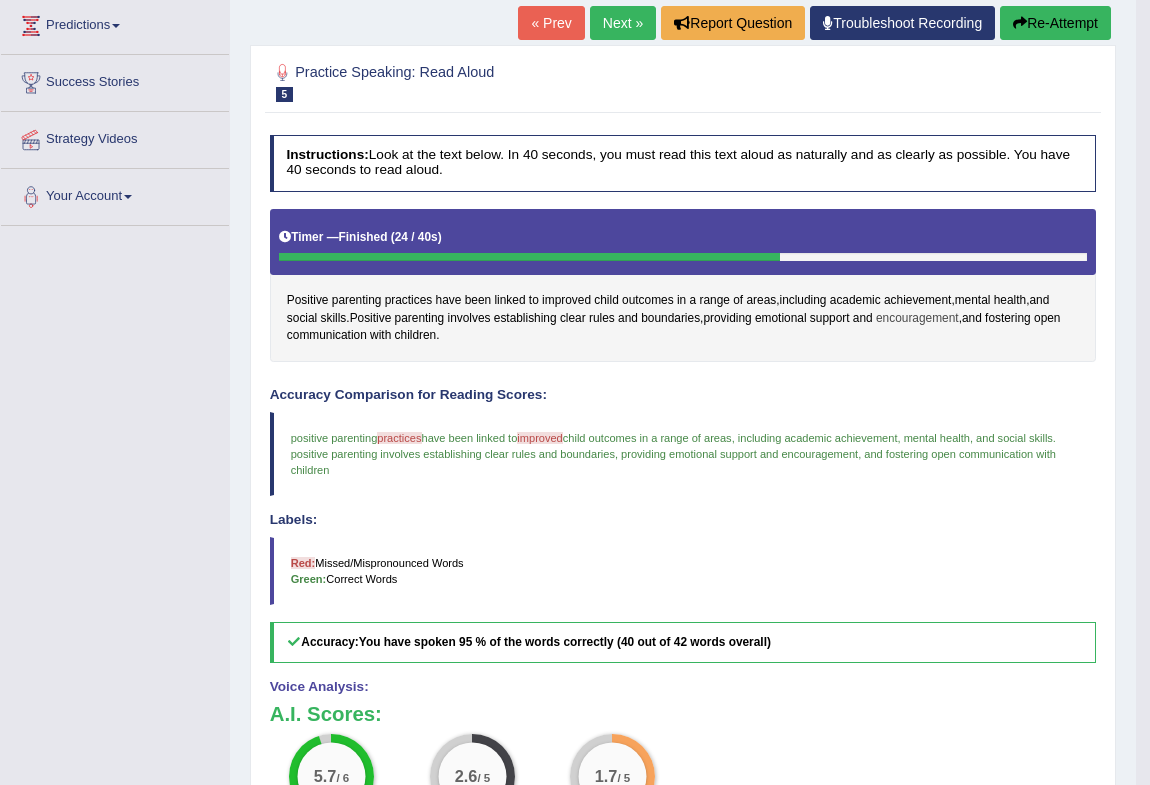 click on "encouragement" at bounding box center [917, 319] 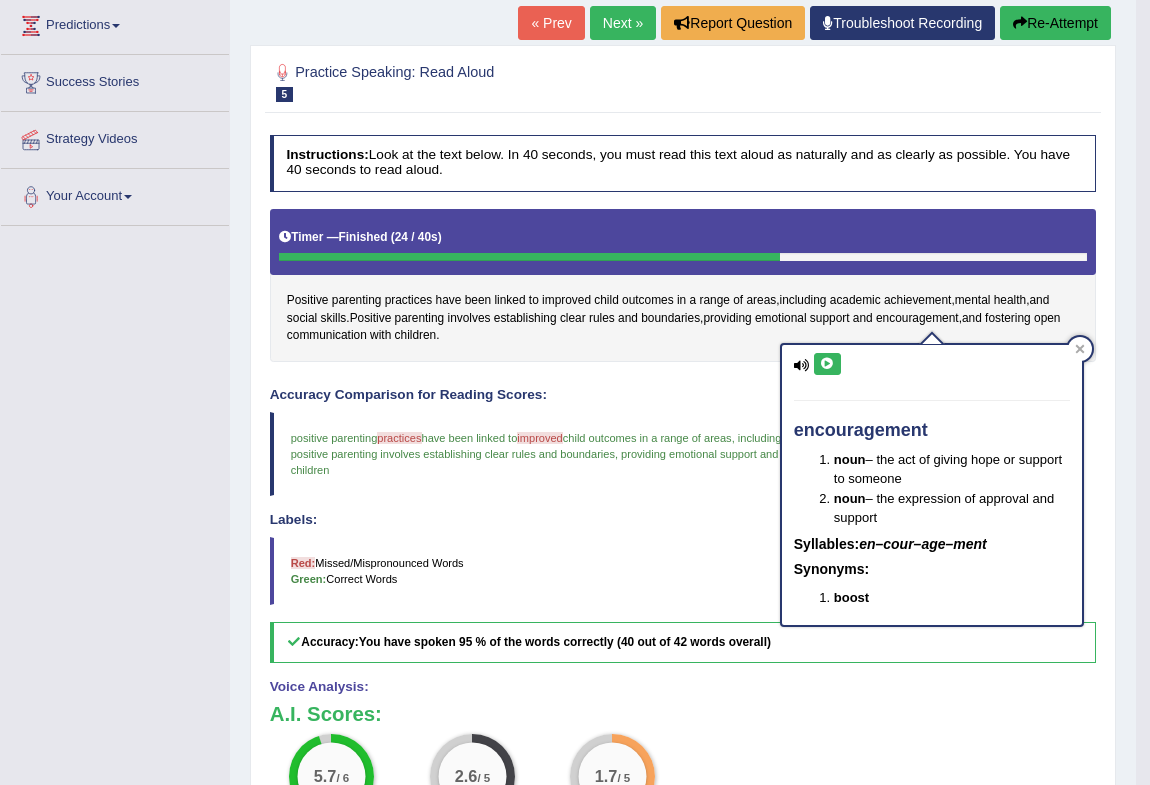 click at bounding box center (827, 364) 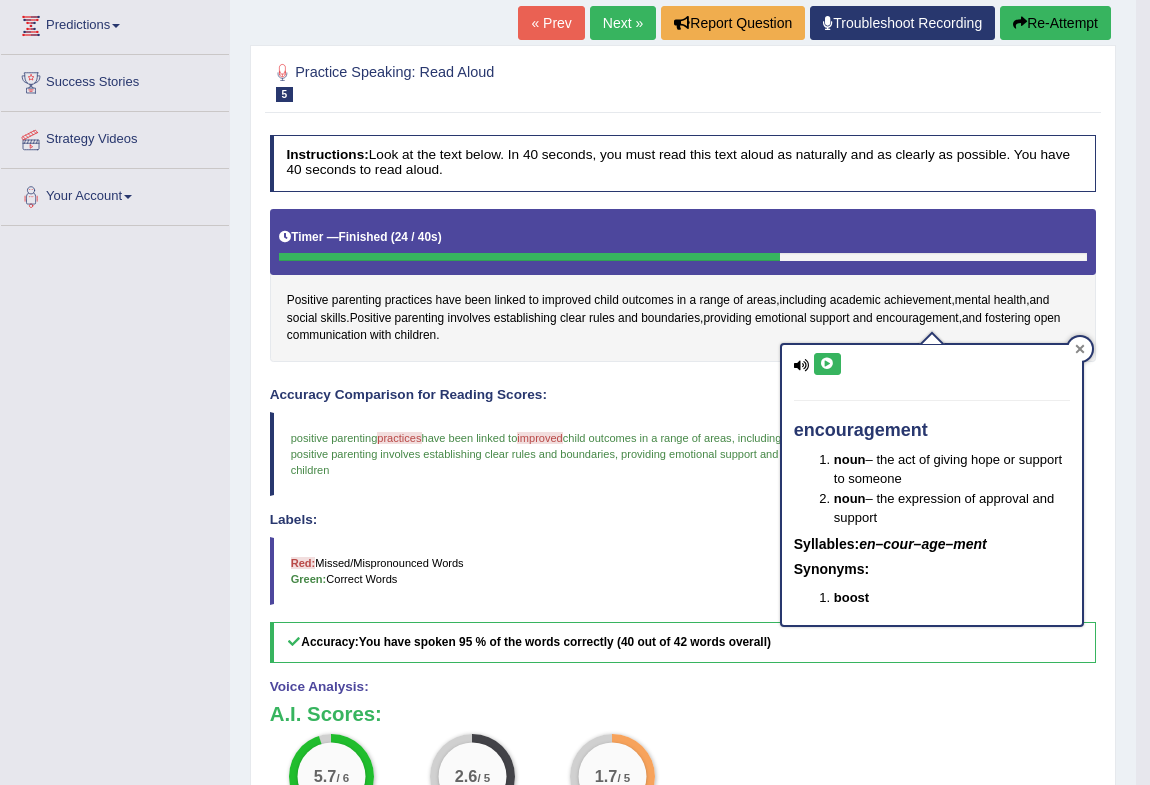 click at bounding box center (1080, 349) 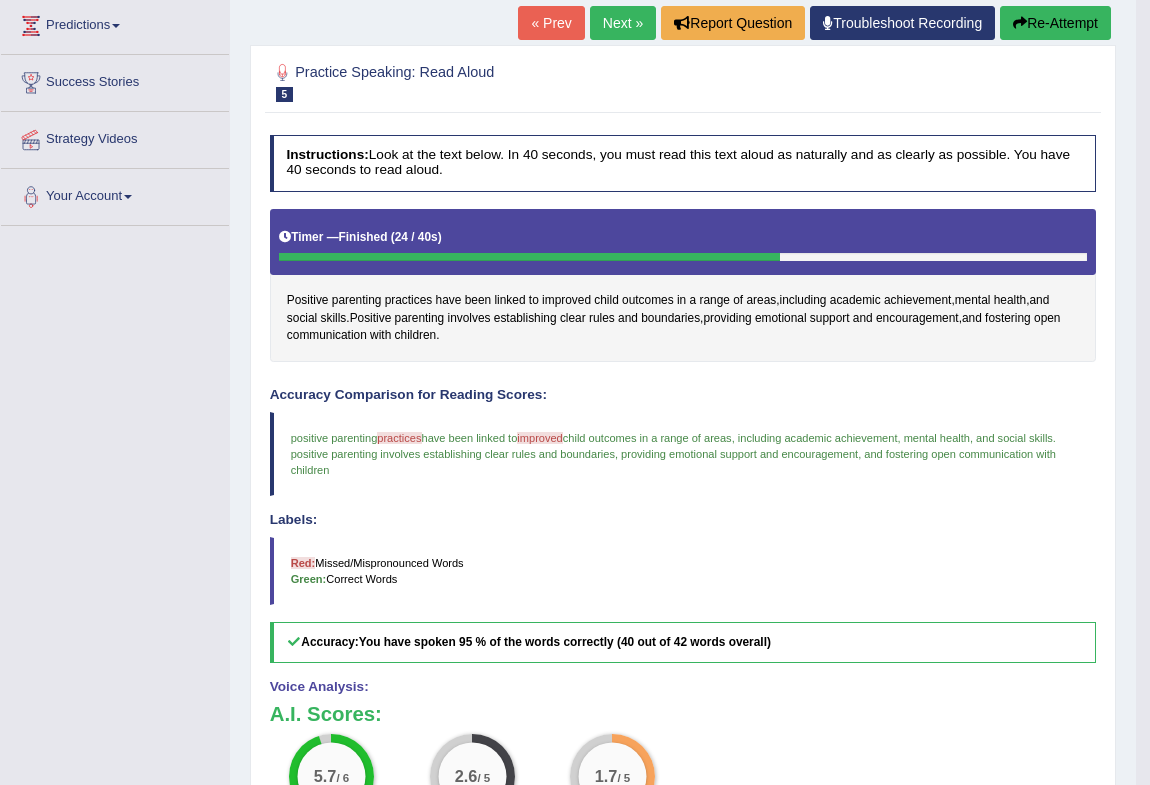 click on "Re-Attempt" at bounding box center (1055, 23) 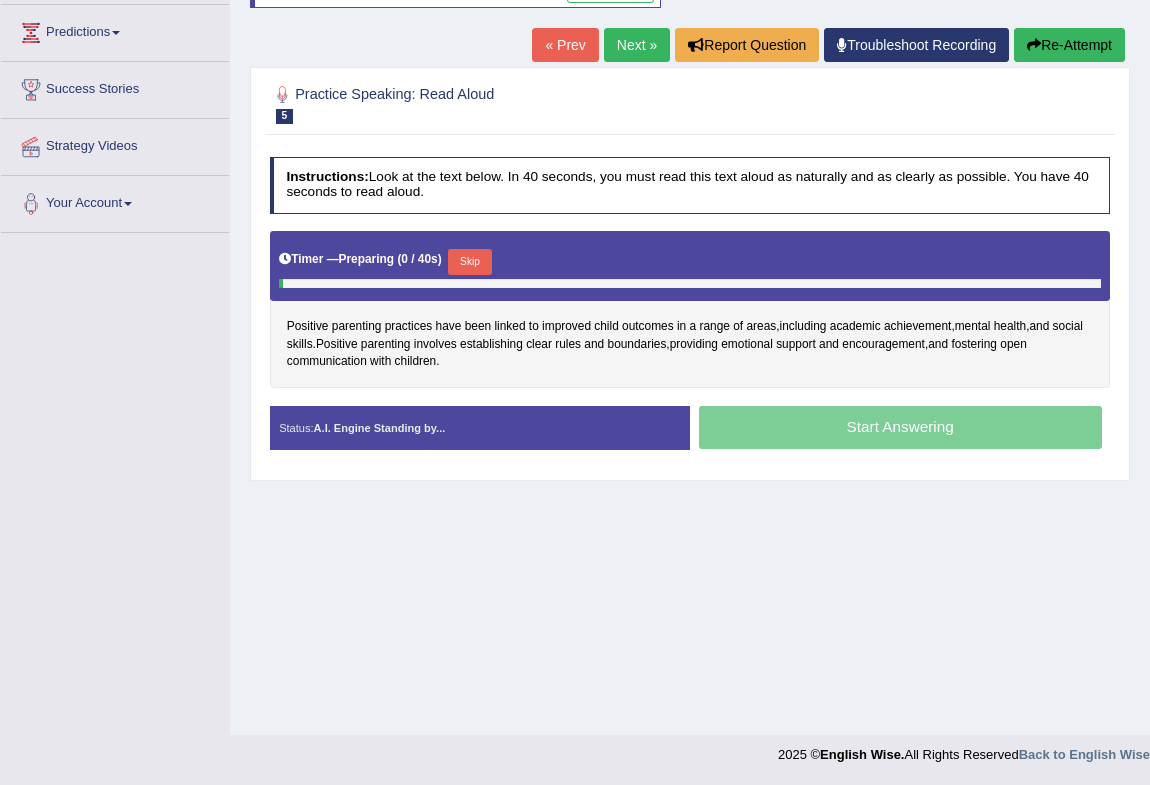 scroll, scrollTop: 265, scrollLeft: 0, axis: vertical 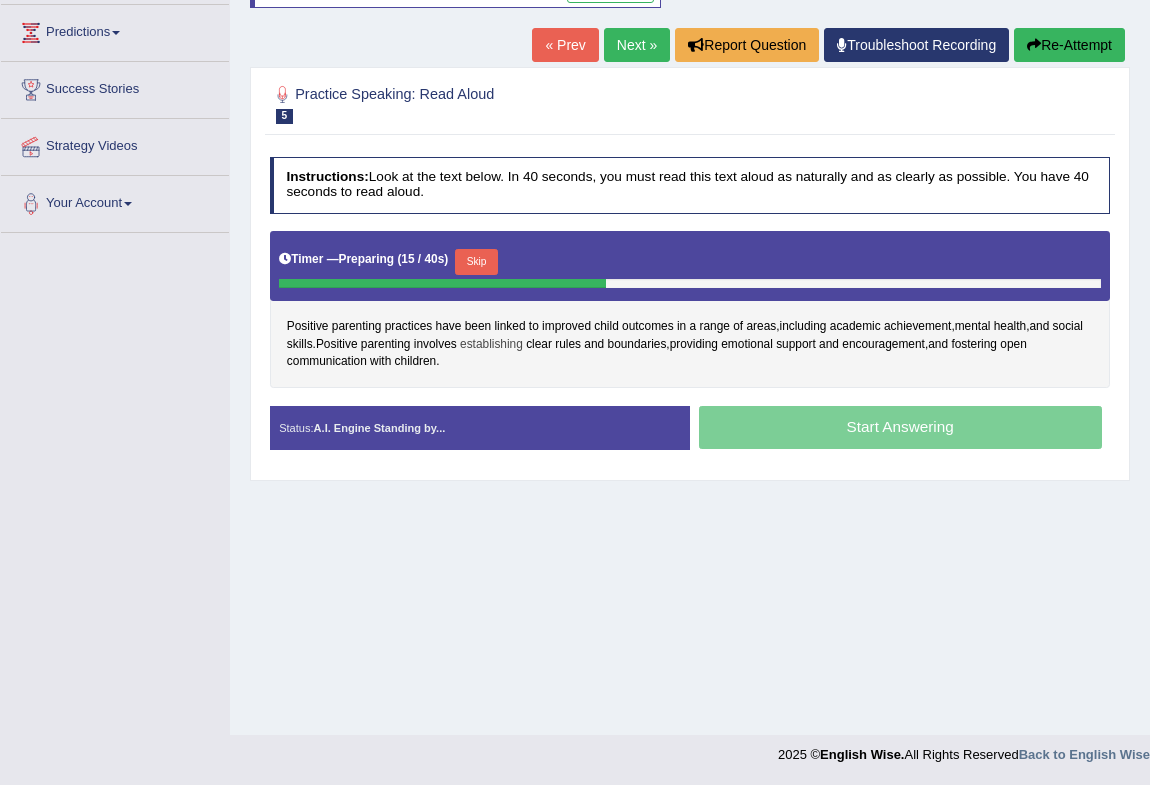 click on "establishing" at bounding box center [491, 345] 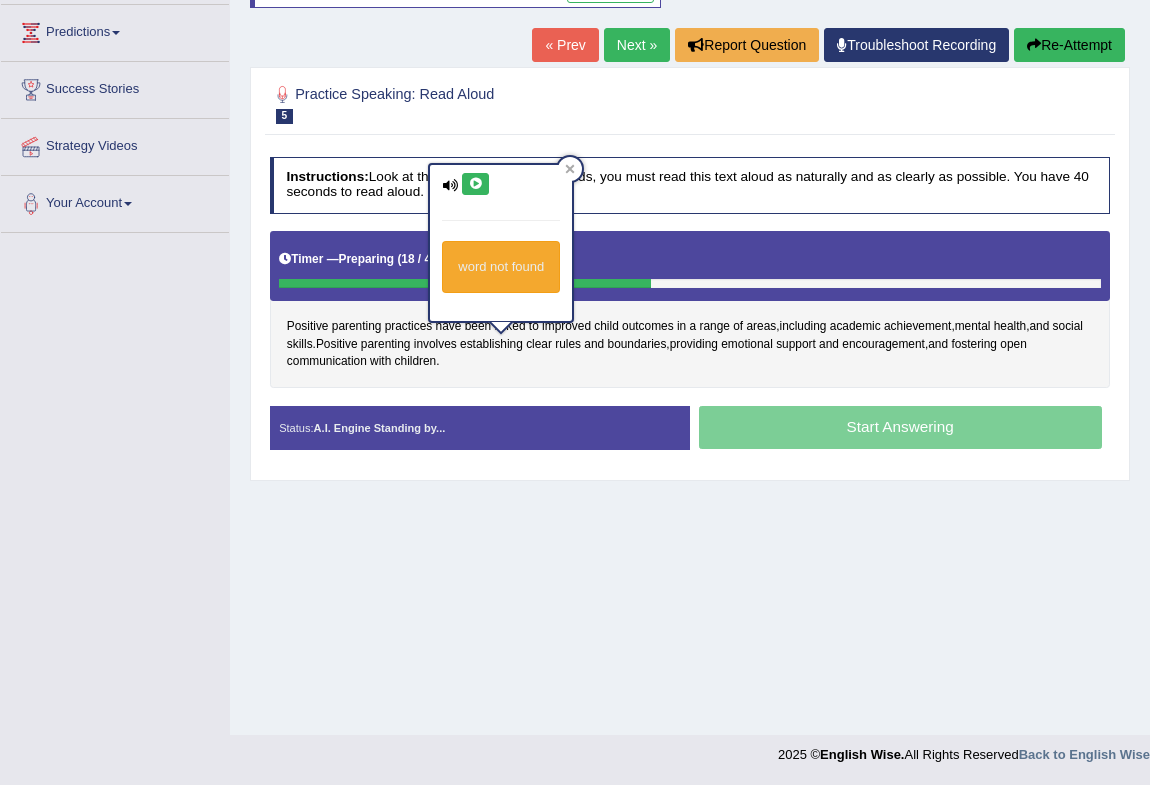 click at bounding box center [475, 184] 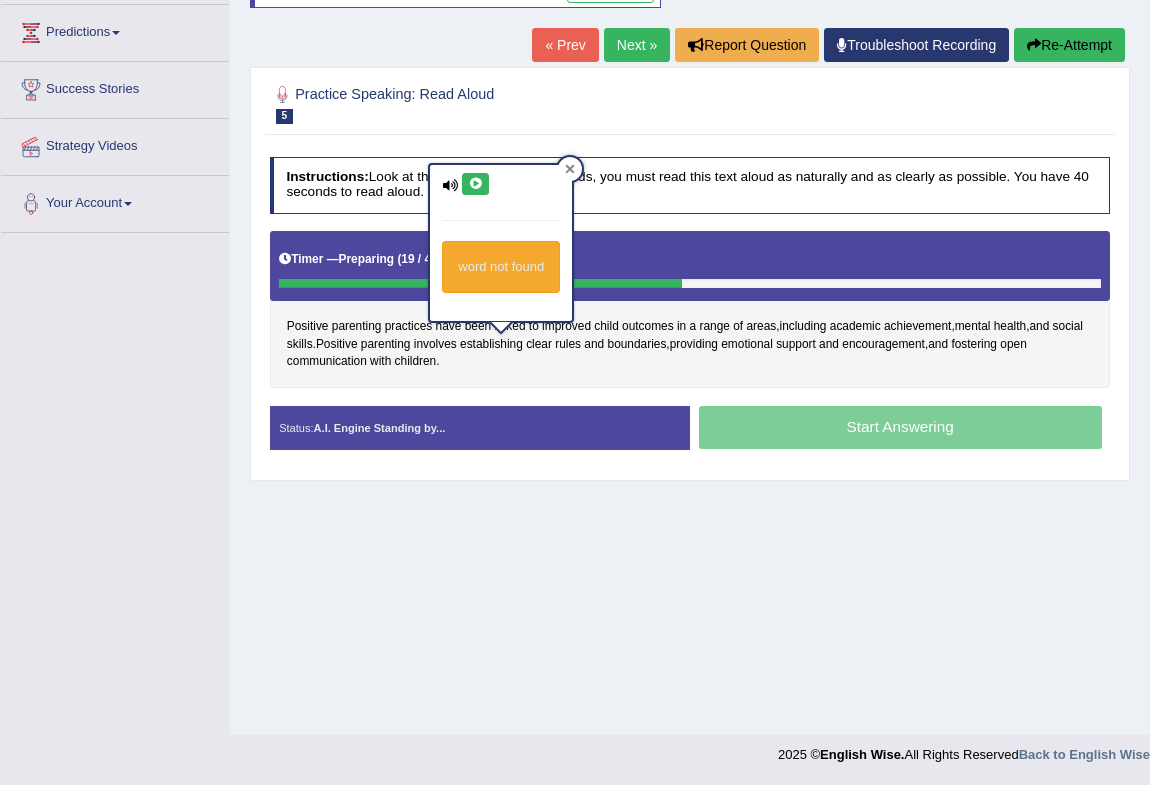 click 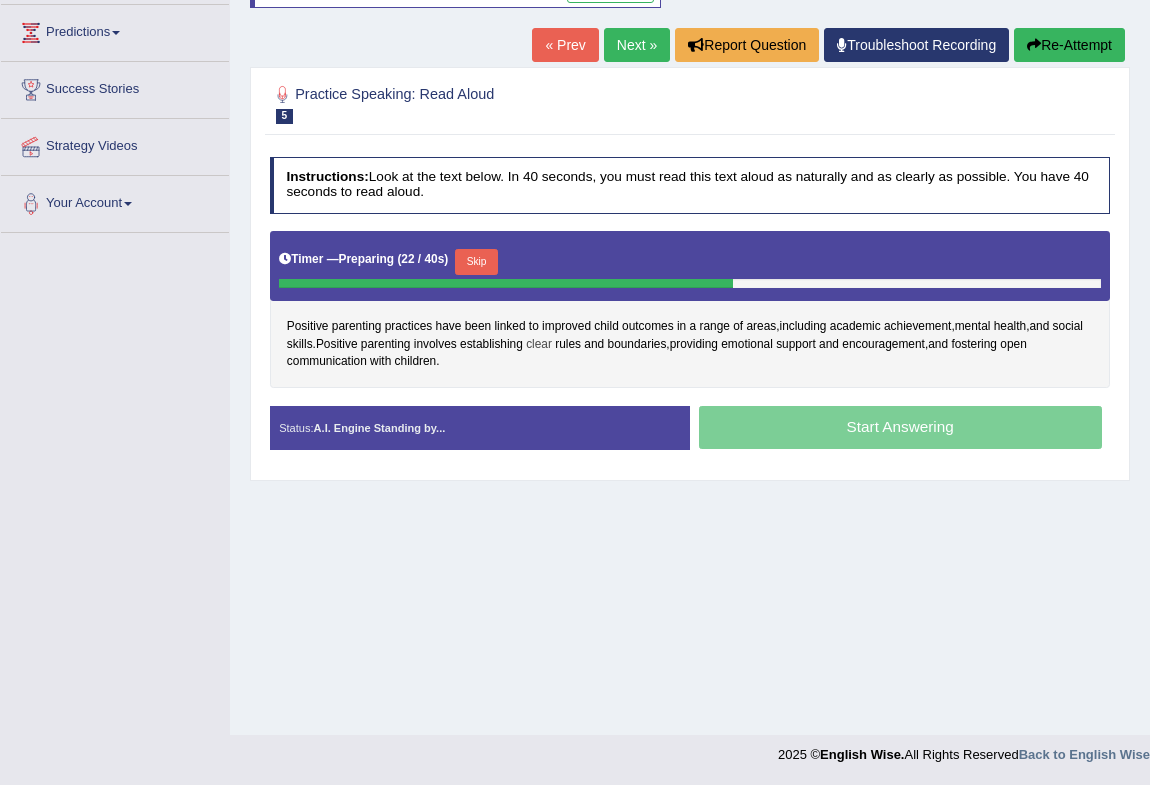 click on "clear" at bounding box center (539, 345) 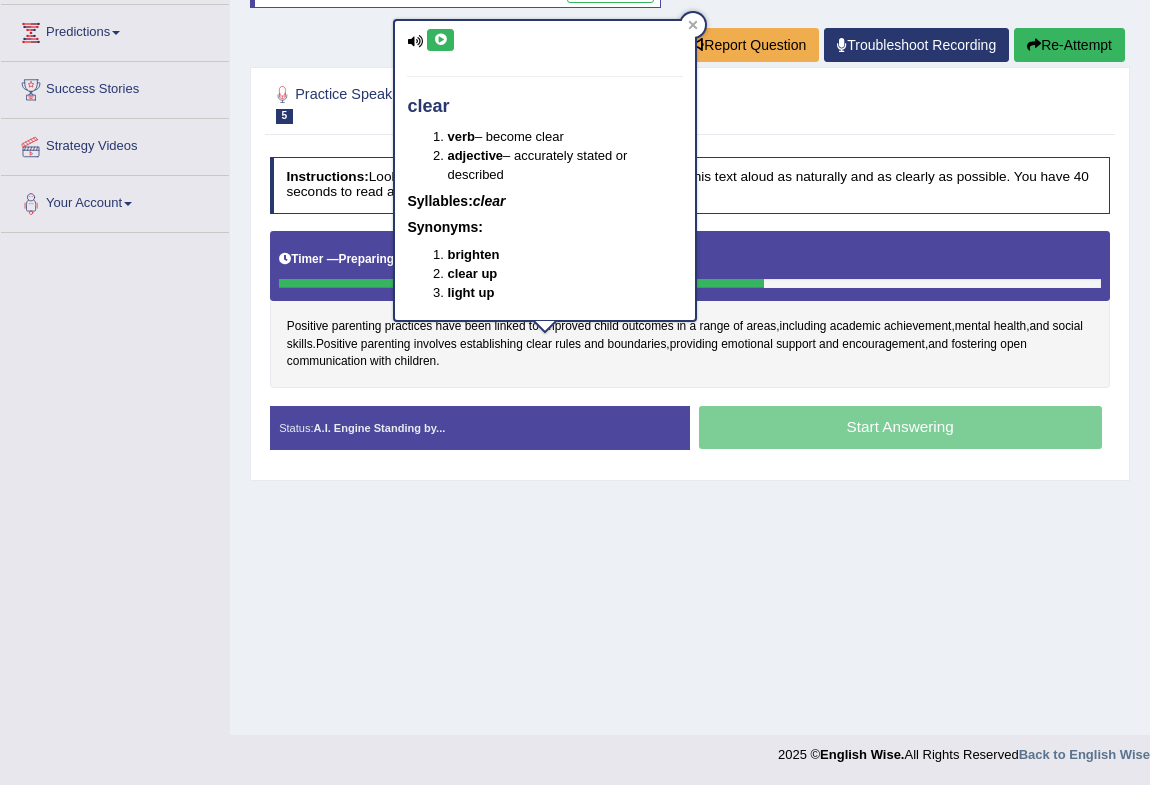 drag, startPoint x: 439, startPoint y: 39, endPoint x: 470, endPoint y: 47, distance: 32.01562 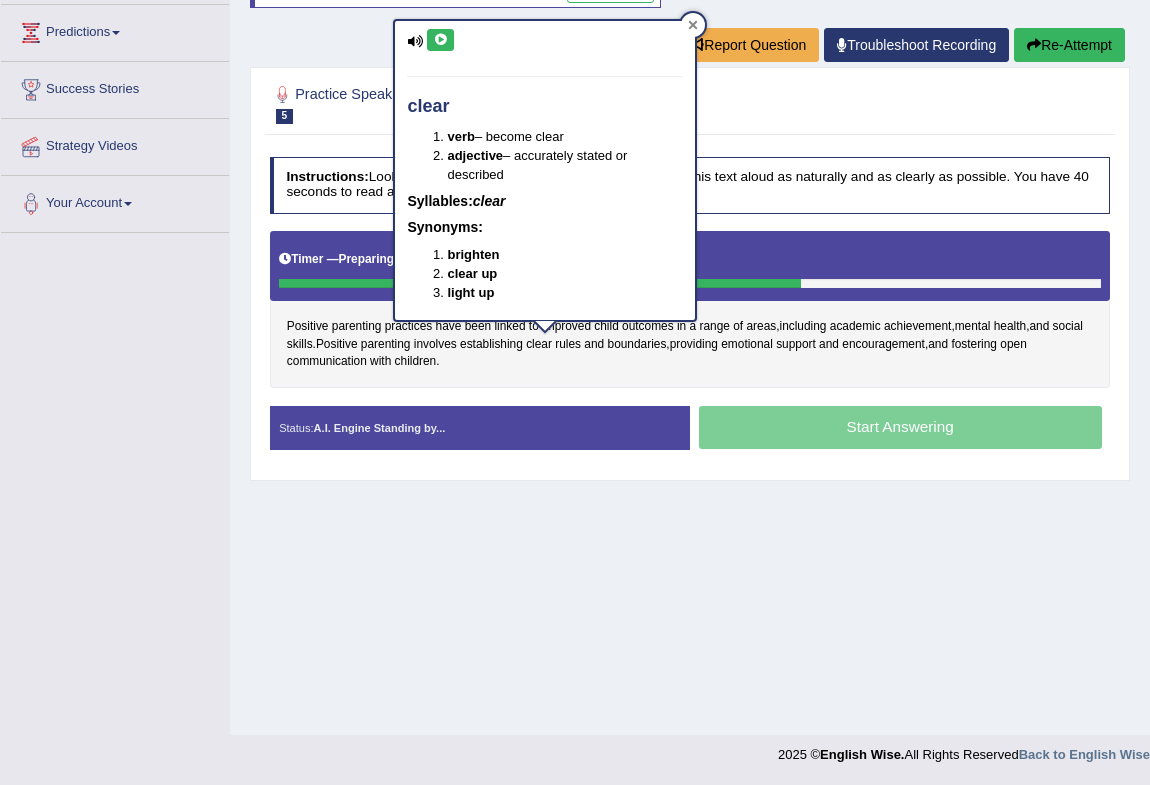 click at bounding box center [693, 25] 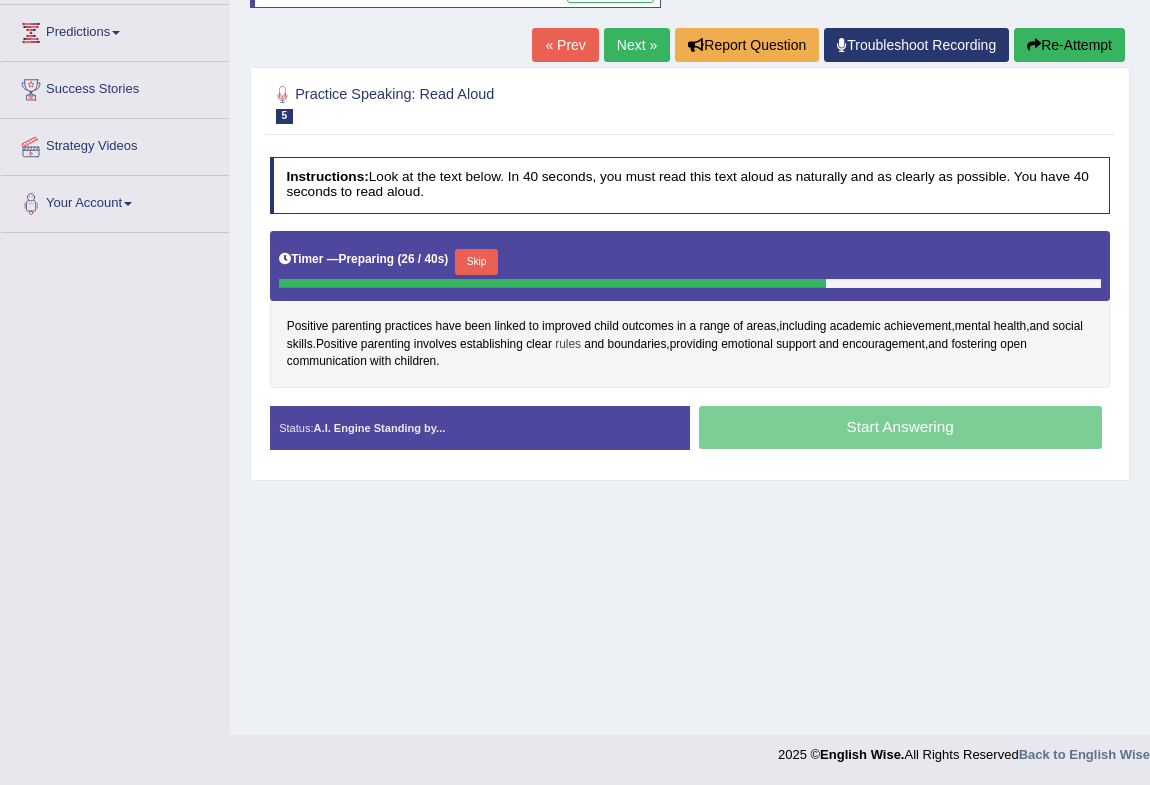 click on "rules" at bounding box center [568, 345] 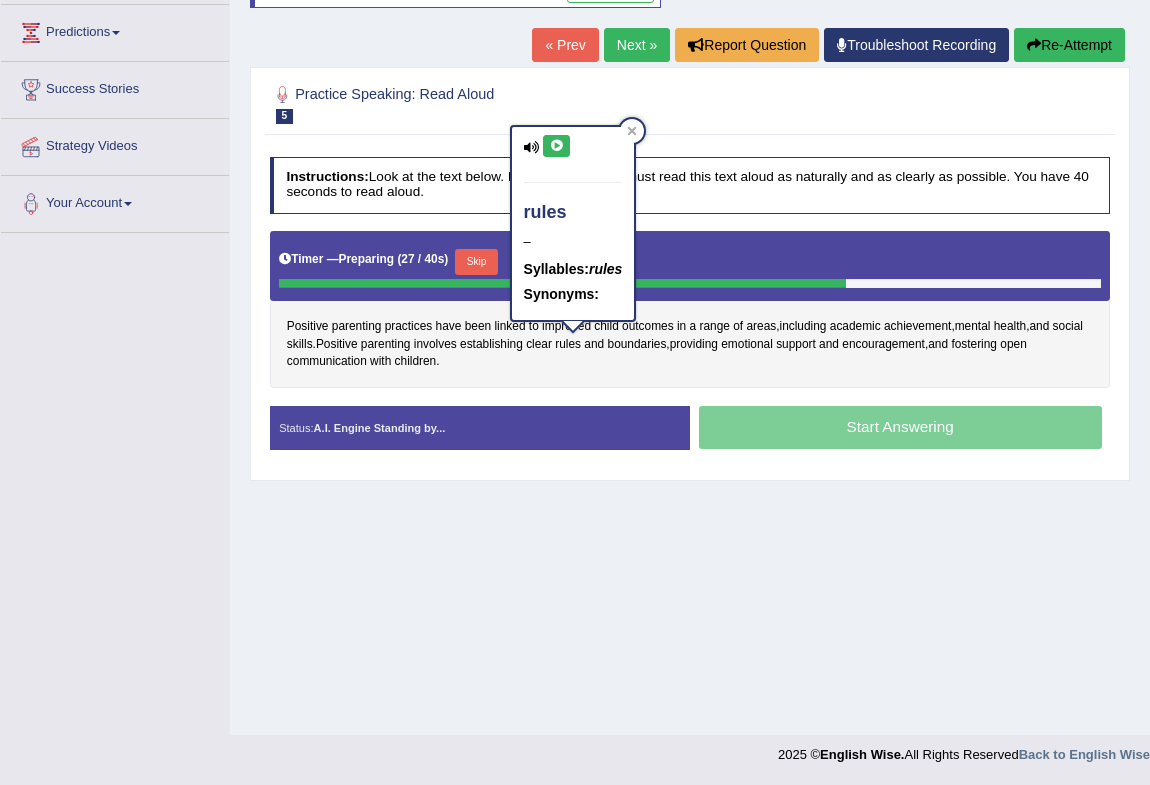 click at bounding box center (556, 146) 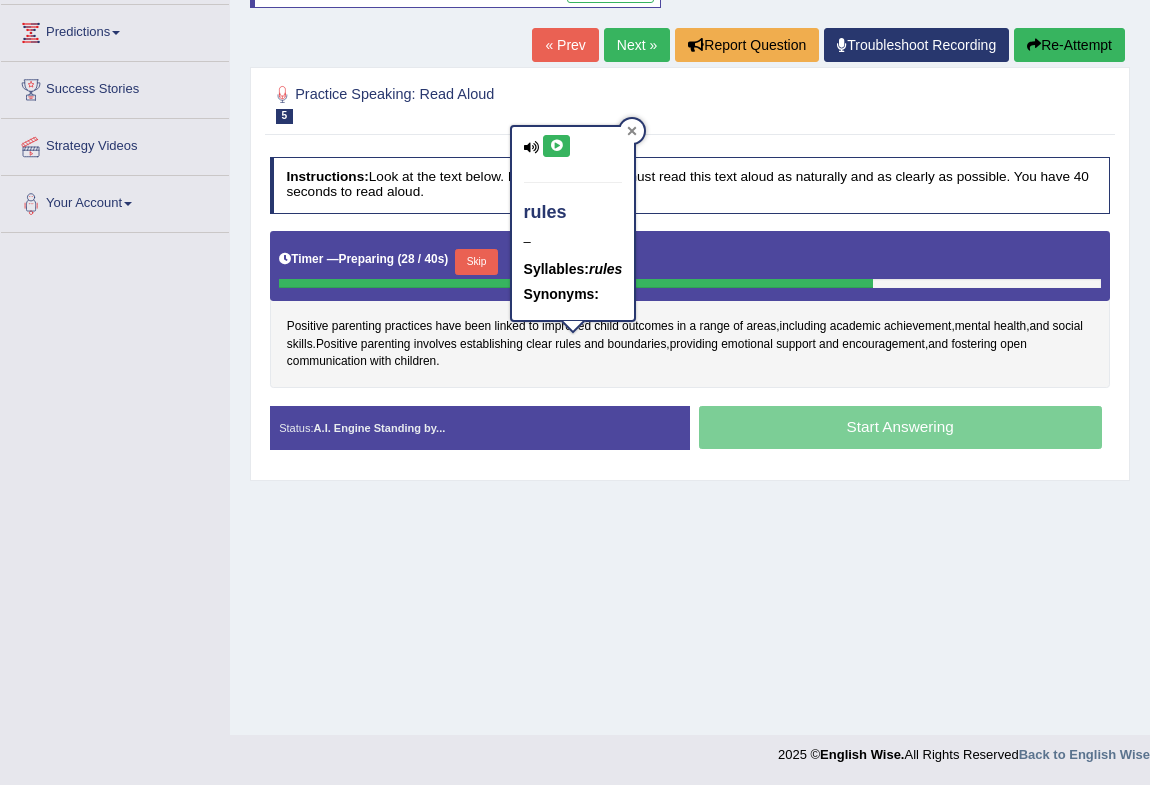 click 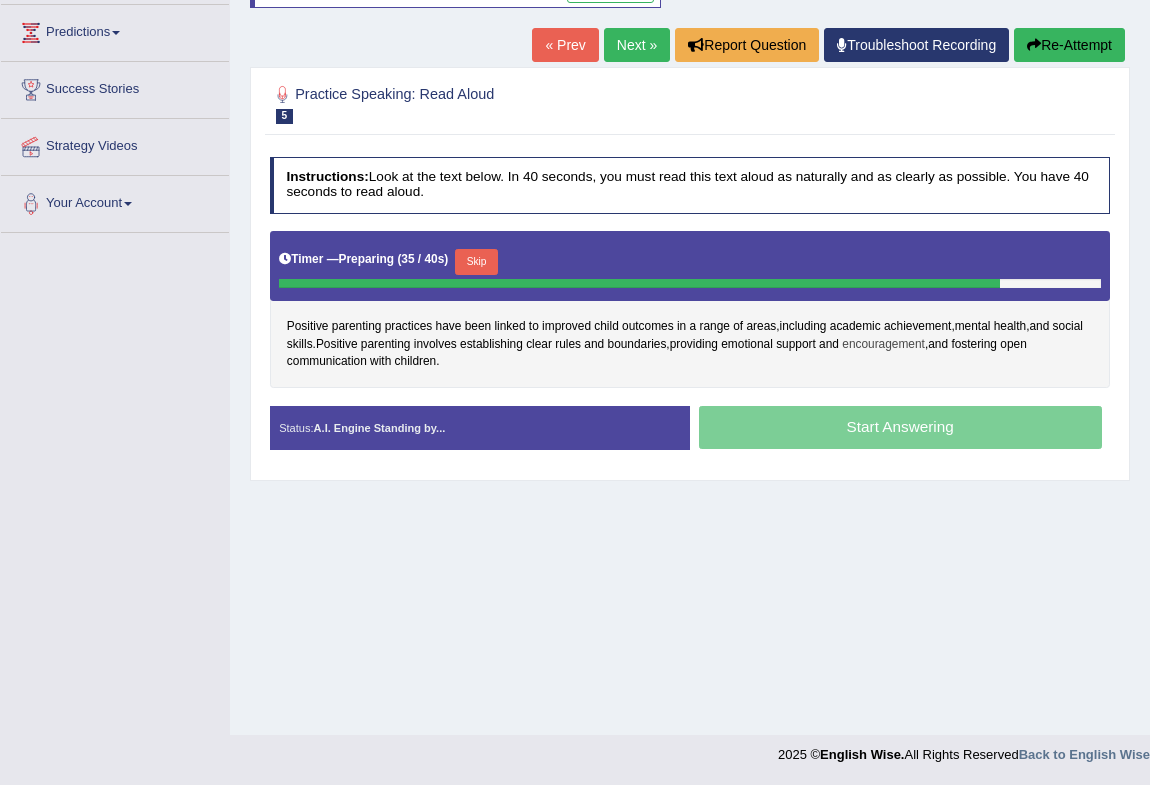 click on "encouragement" at bounding box center [883, 345] 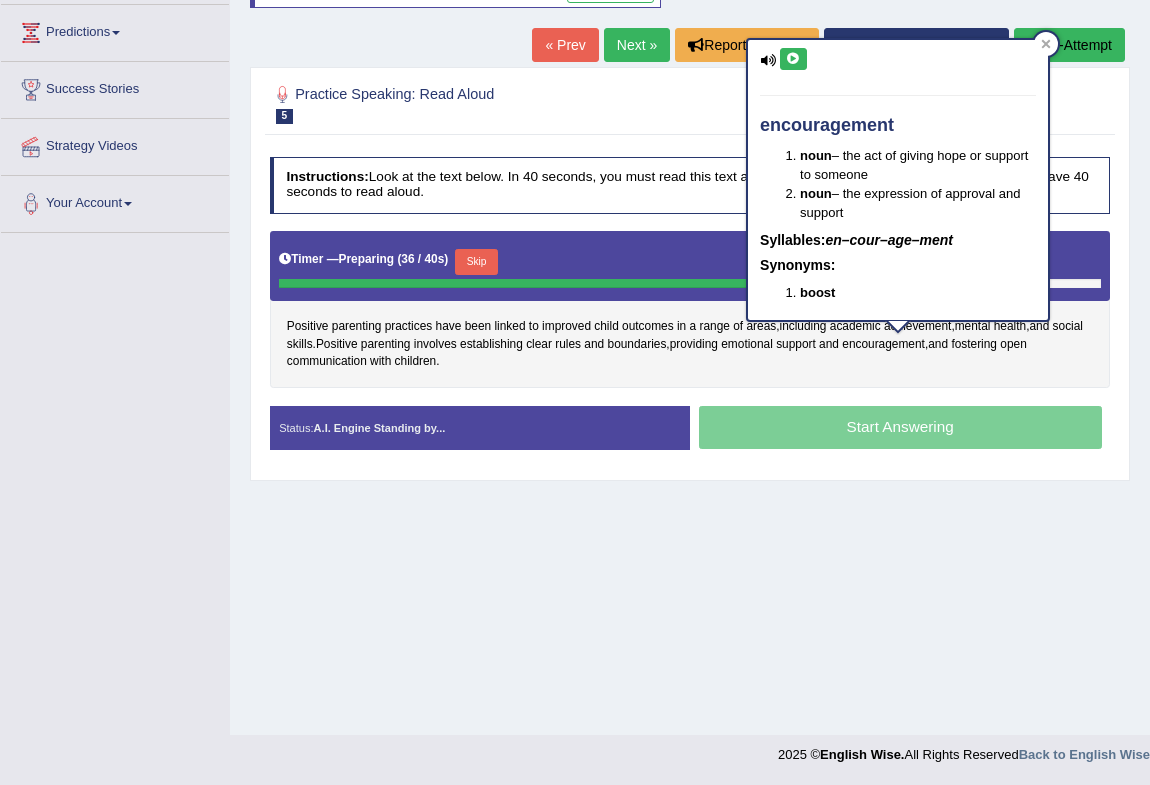 click at bounding box center (793, 59) 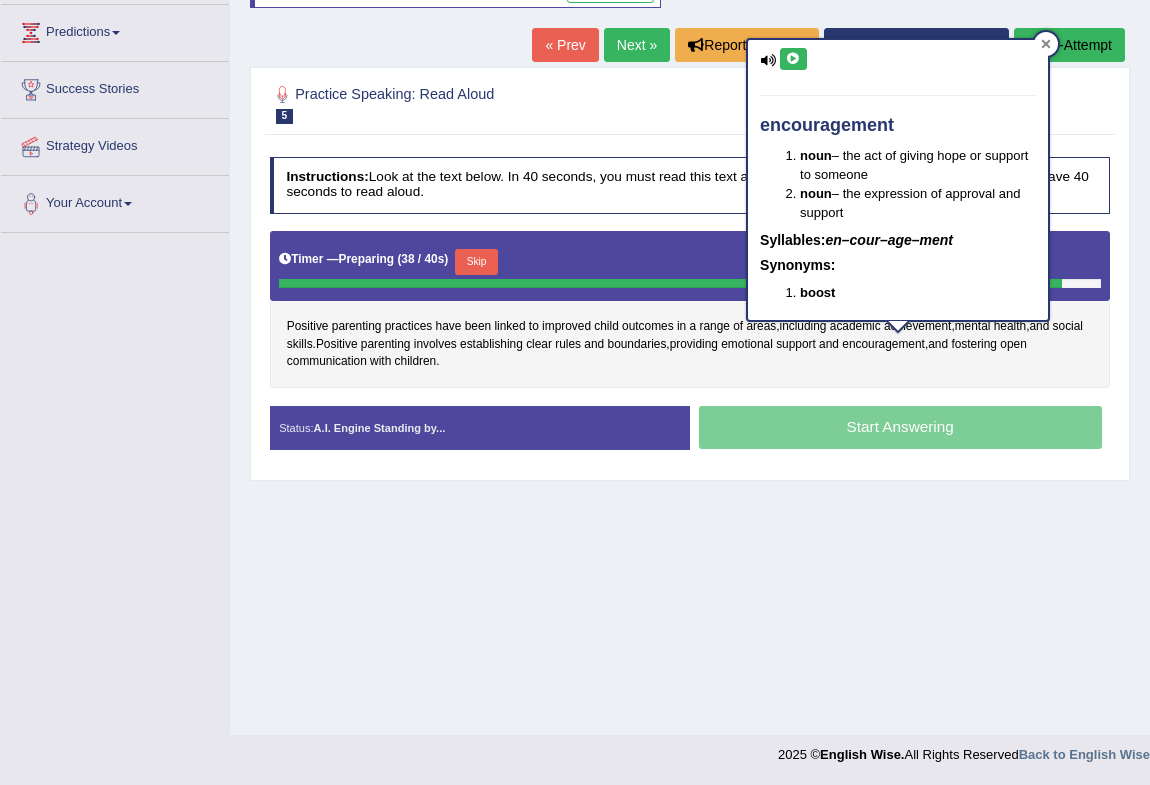 click at bounding box center (1046, 44) 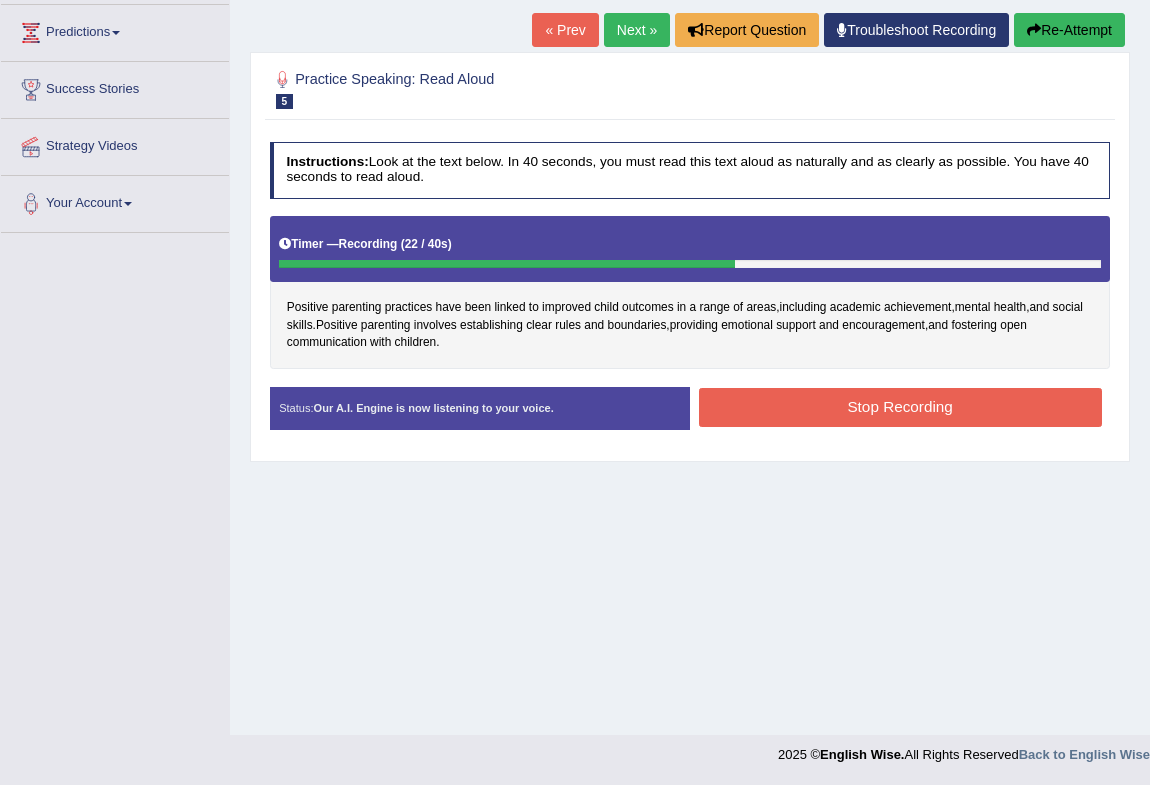 click on "Stop Recording" at bounding box center (900, 407) 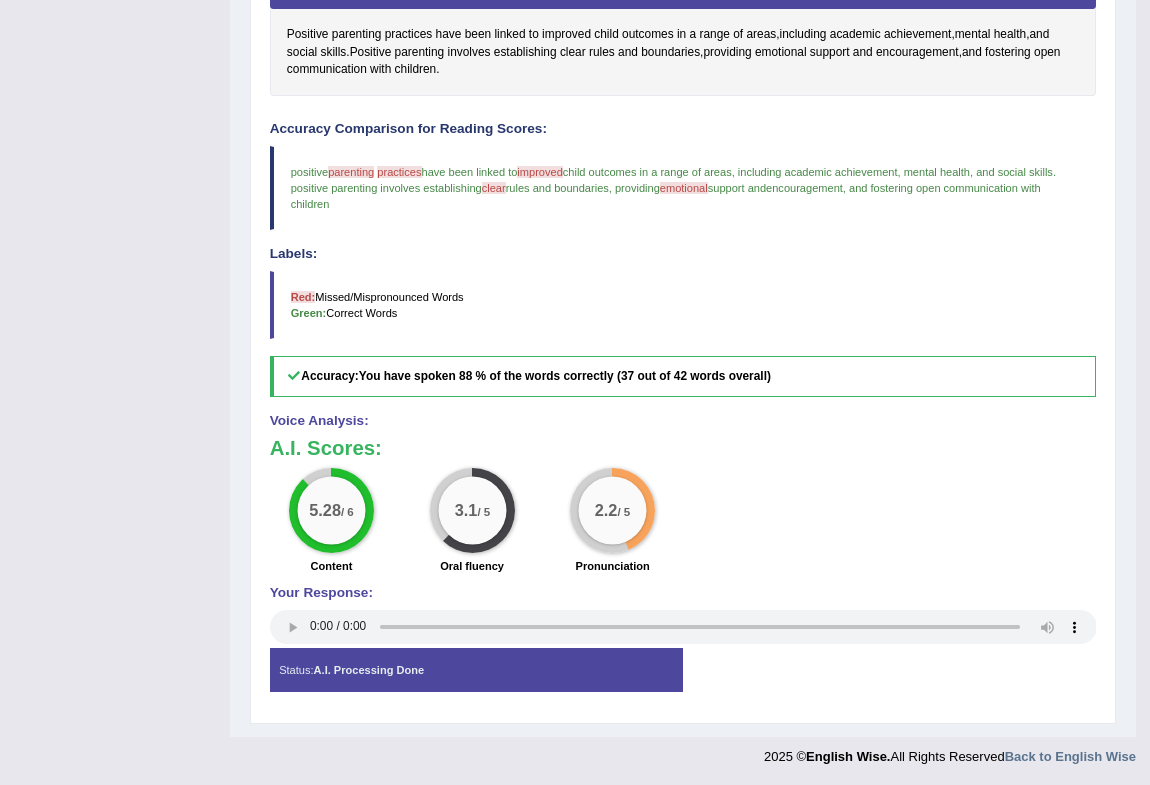 scroll, scrollTop: 265, scrollLeft: 0, axis: vertical 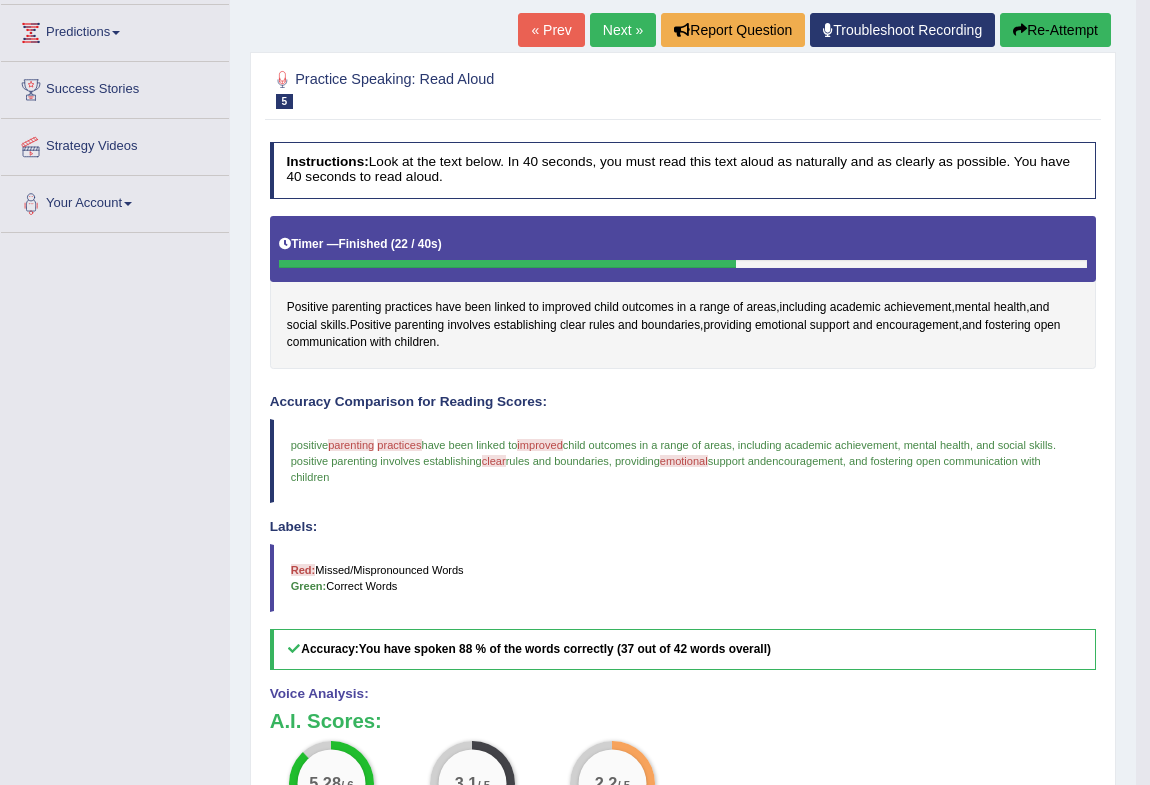 click on "Next »" at bounding box center [623, 30] 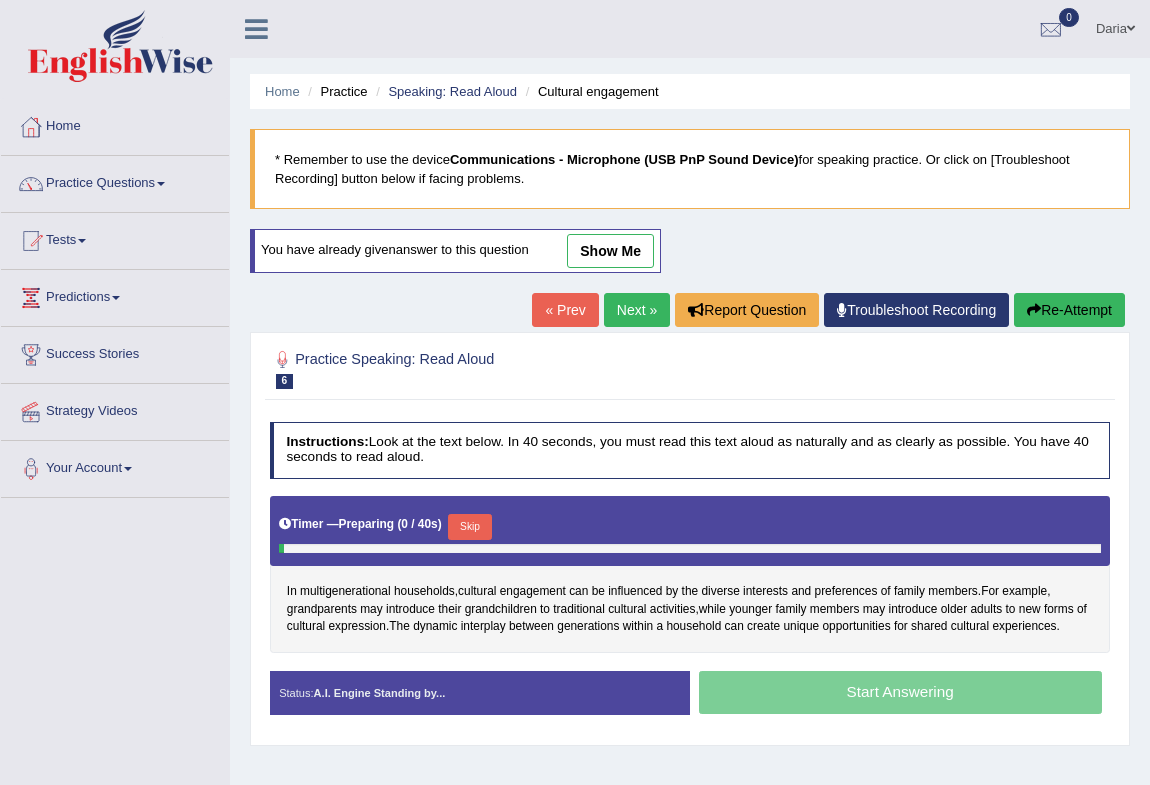scroll, scrollTop: 0, scrollLeft: 0, axis: both 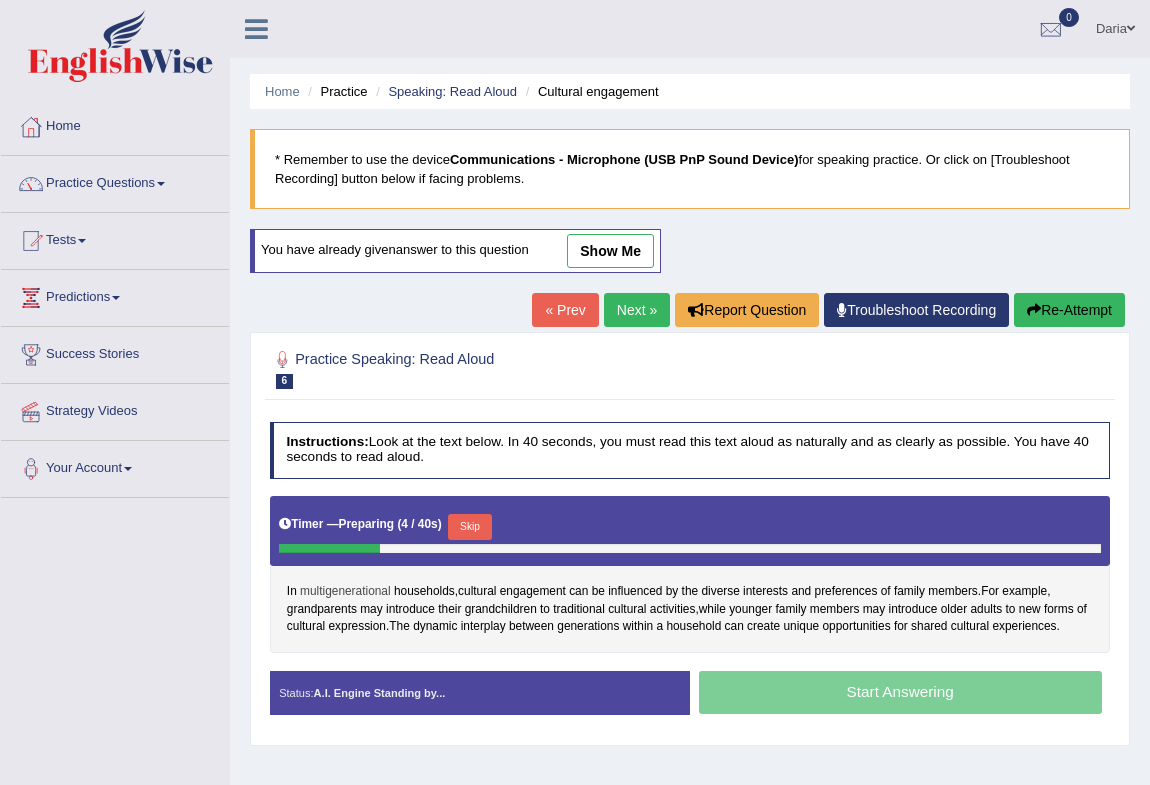 click on "multigenerational" at bounding box center [345, 592] 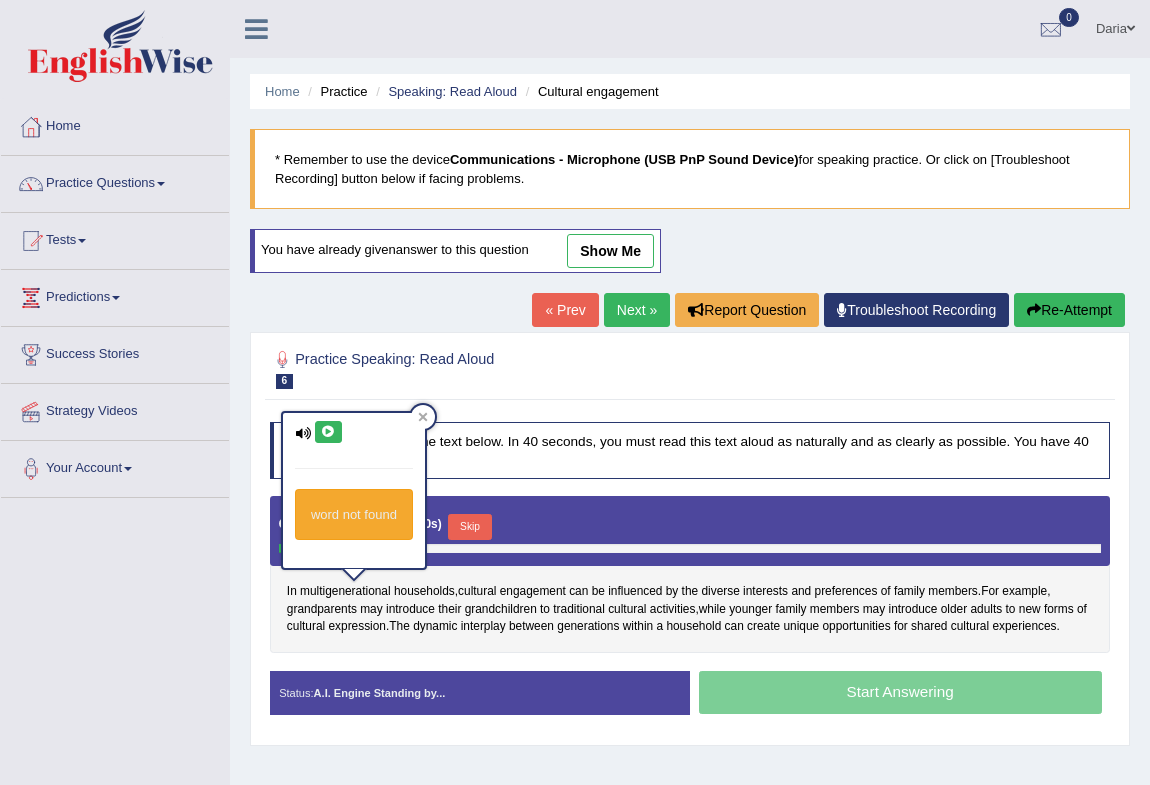 click at bounding box center (328, 432) 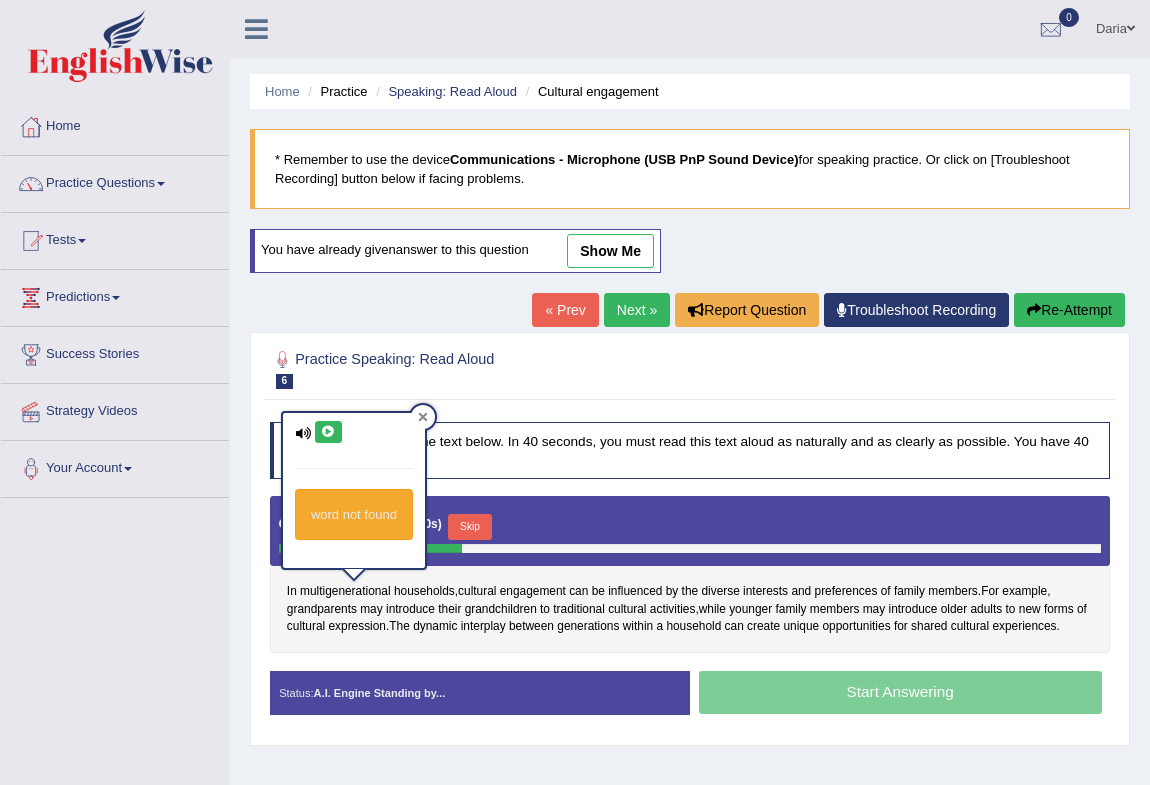 click at bounding box center [423, 417] 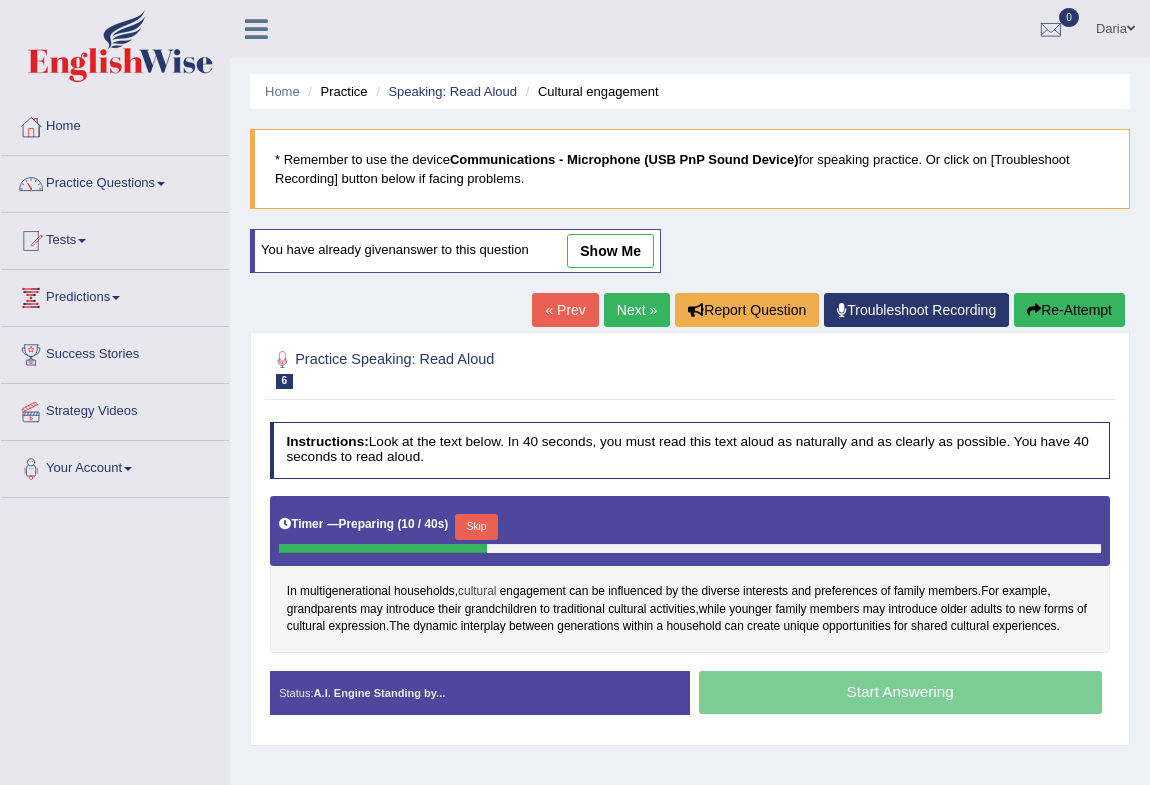 click on "cultural" at bounding box center [477, 592] 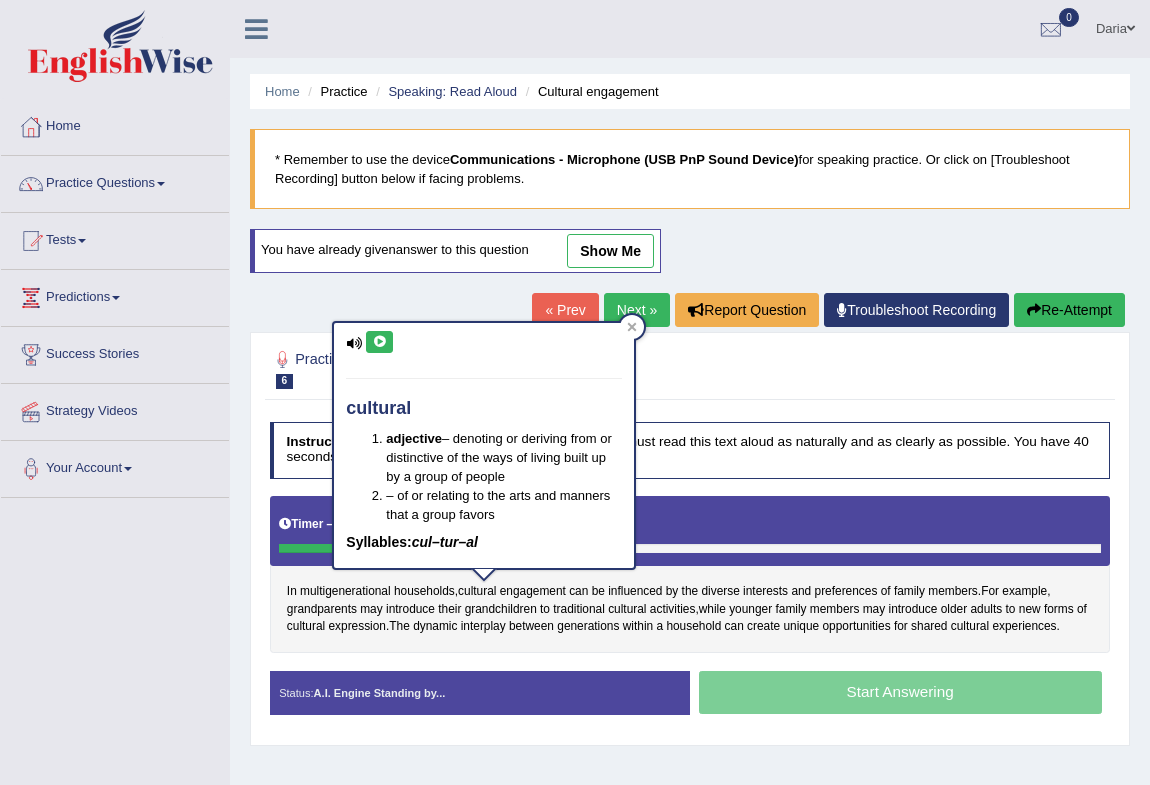 click at bounding box center (379, 342) 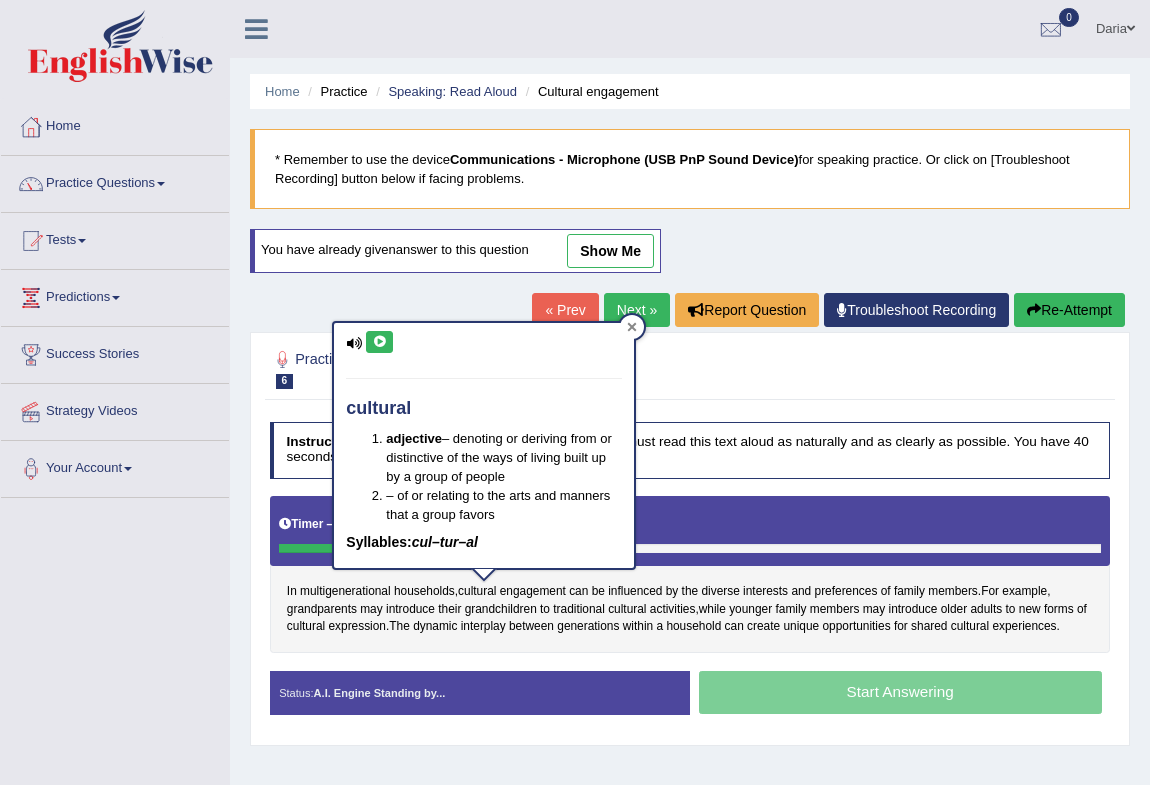 click at bounding box center (632, 327) 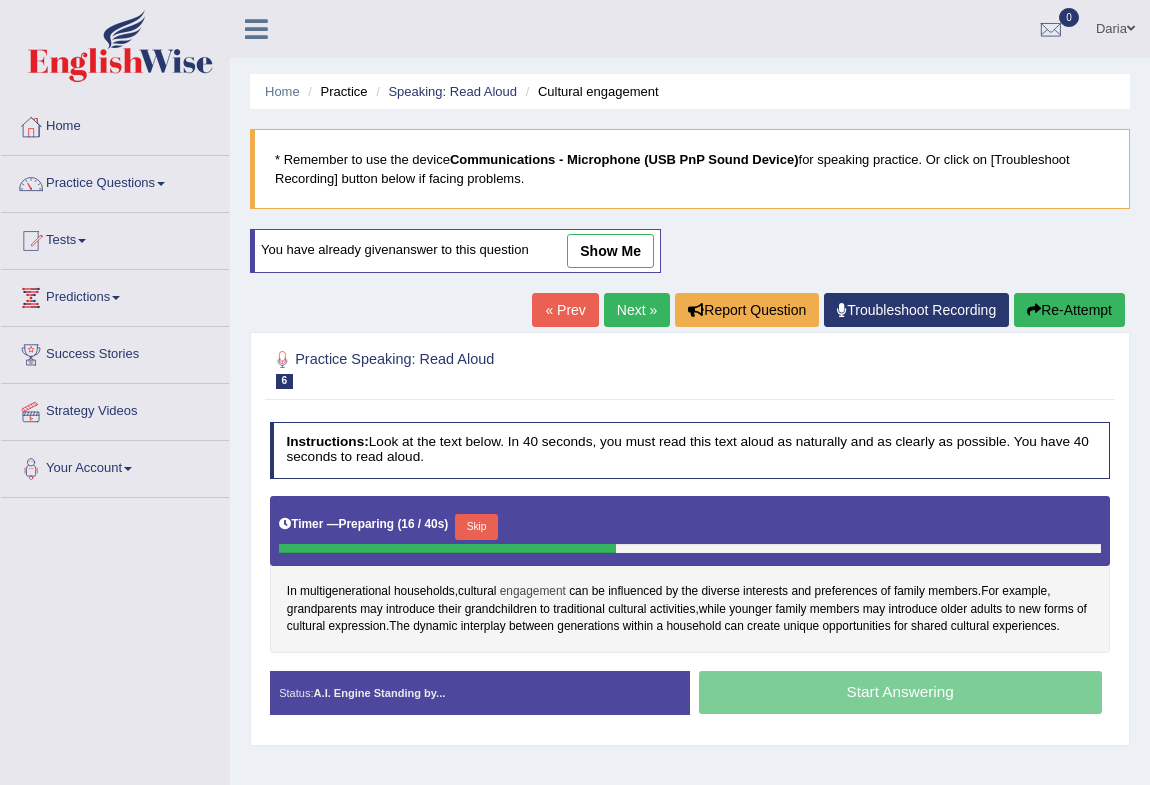 click on "engagement" at bounding box center (533, 592) 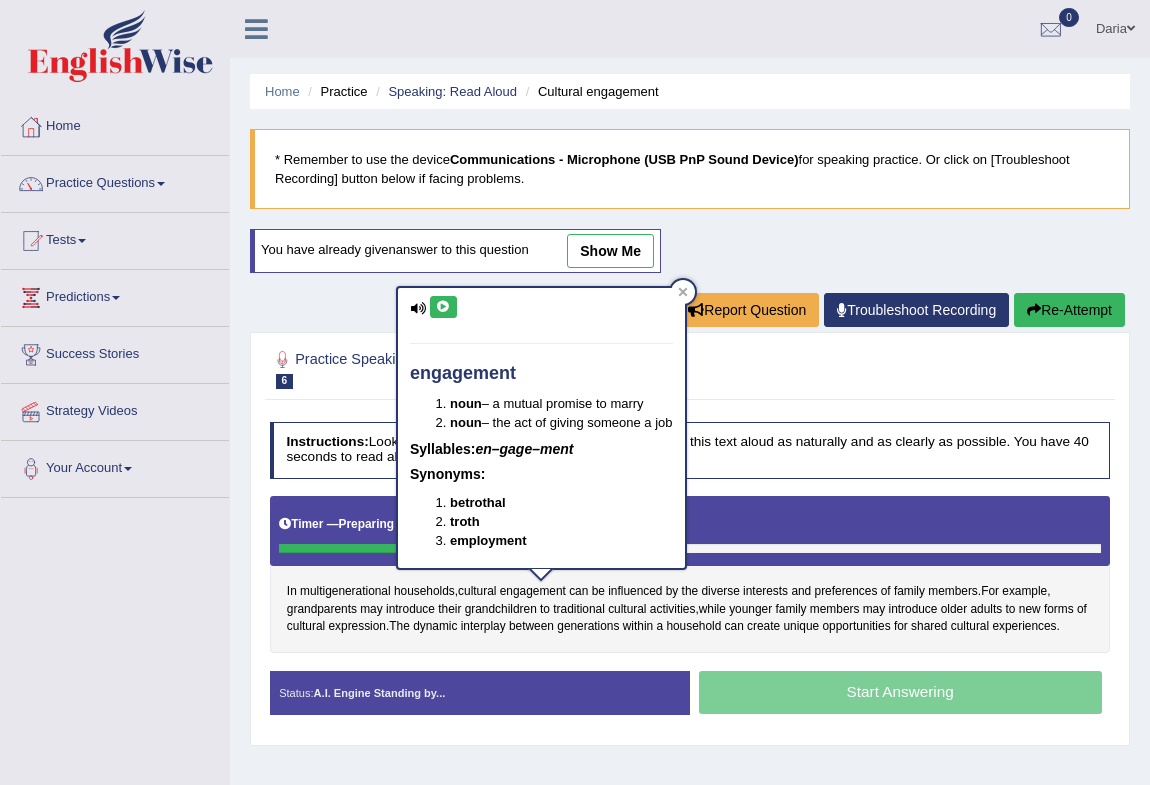 drag, startPoint x: 439, startPoint y: 304, endPoint x: 481, endPoint y: 299, distance: 42.296574 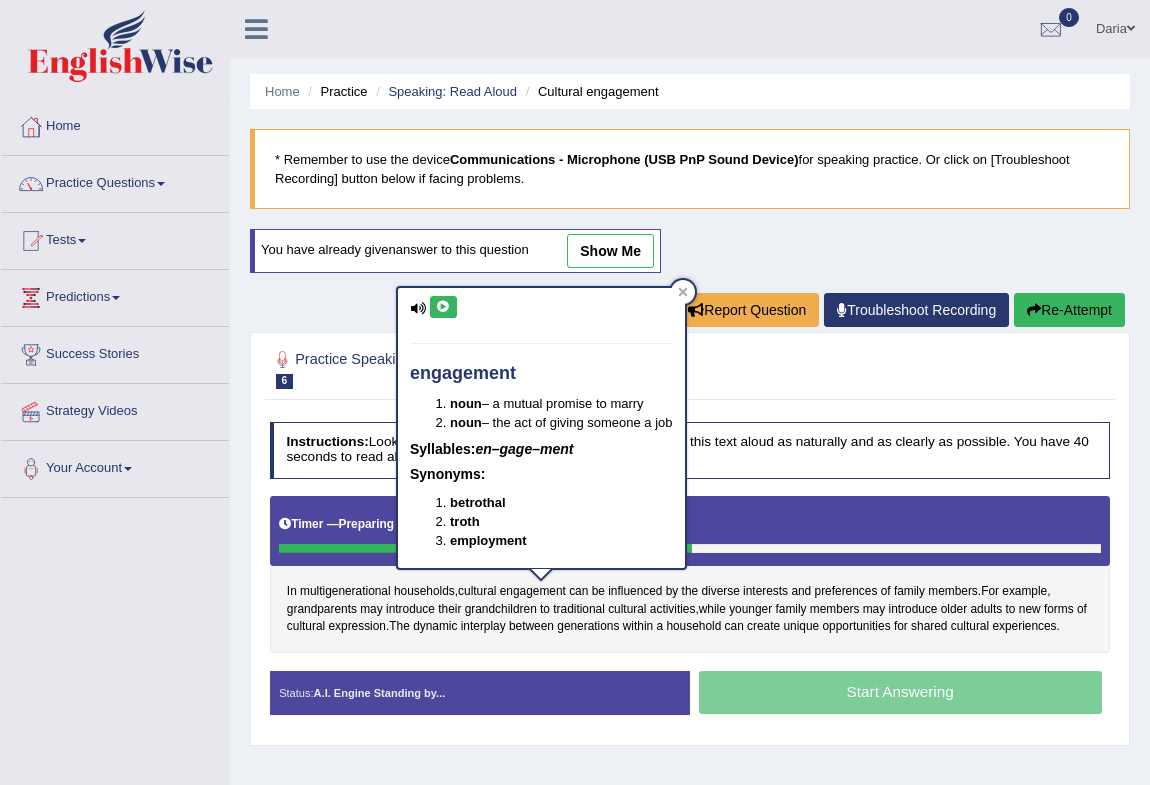 click on "engagement noun  – a mutual promise to marry noun  – the act of giving someone a job Syllables:  en–gage–ment Synonyms:  betrothal troth employment" at bounding box center [541, 428] 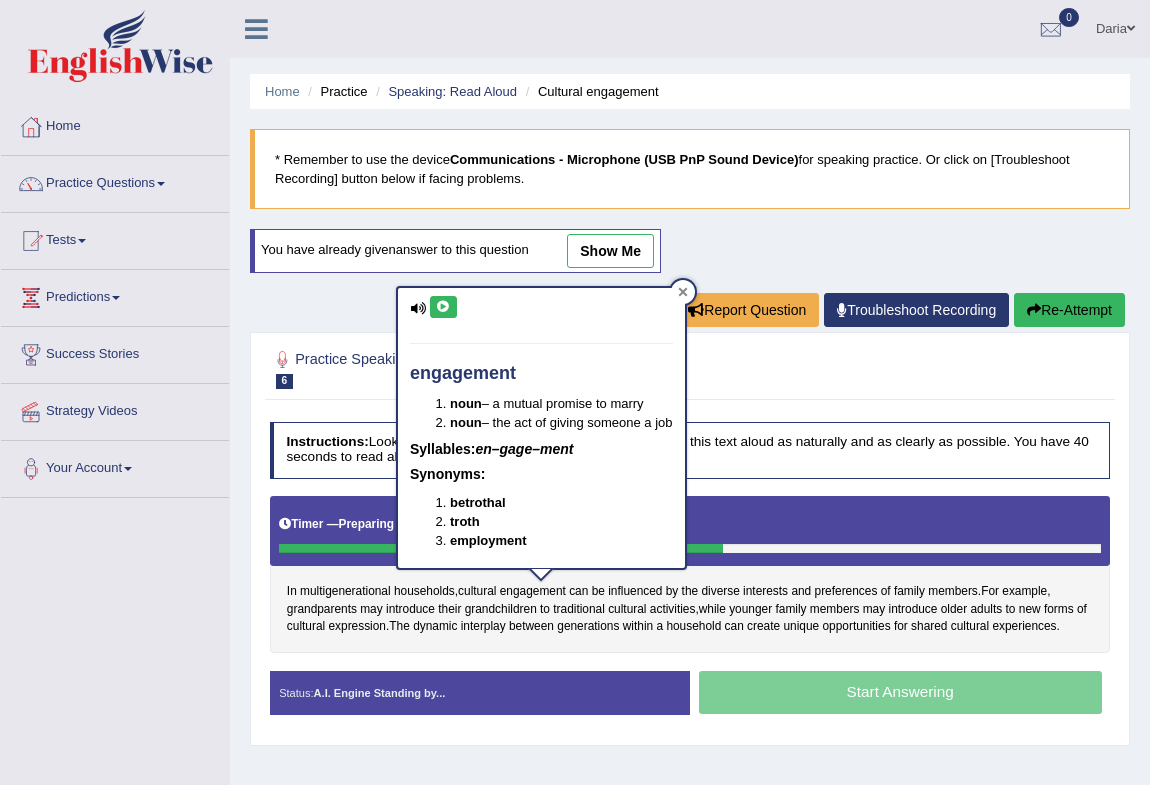 click 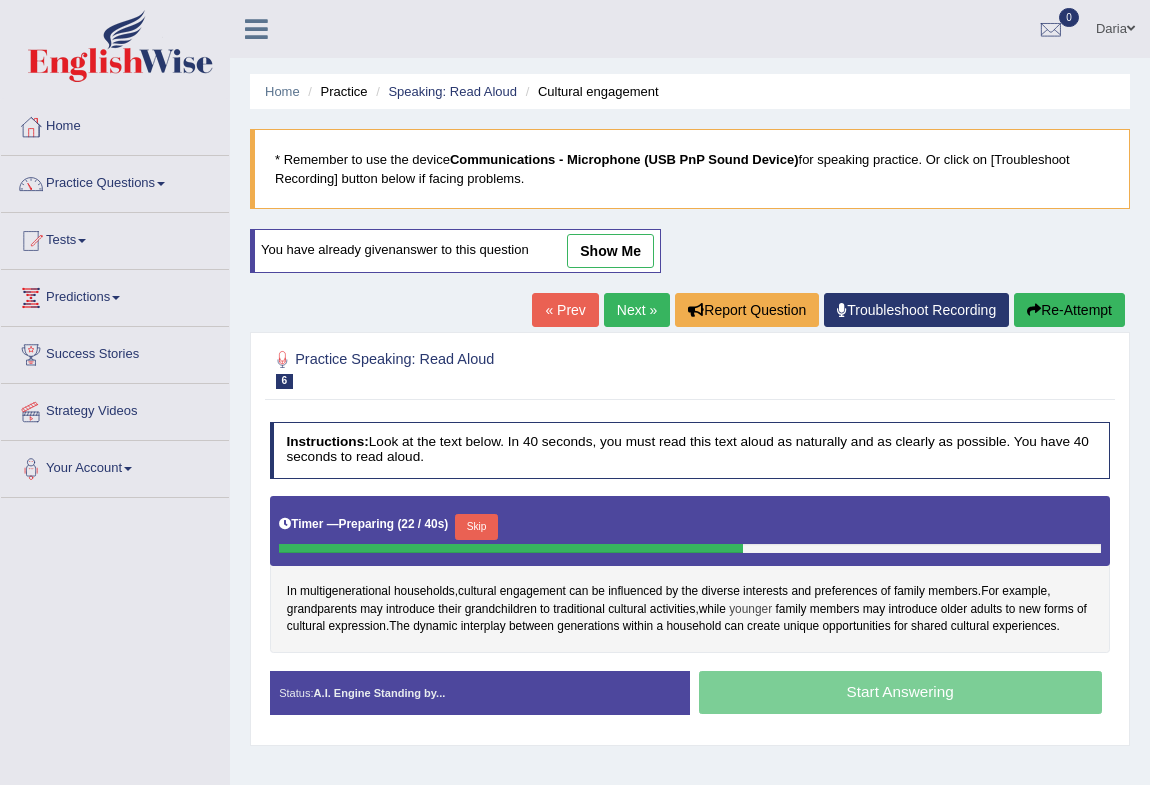 scroll, scrollTop: 90, scrollLeft: 0, axis: vertical 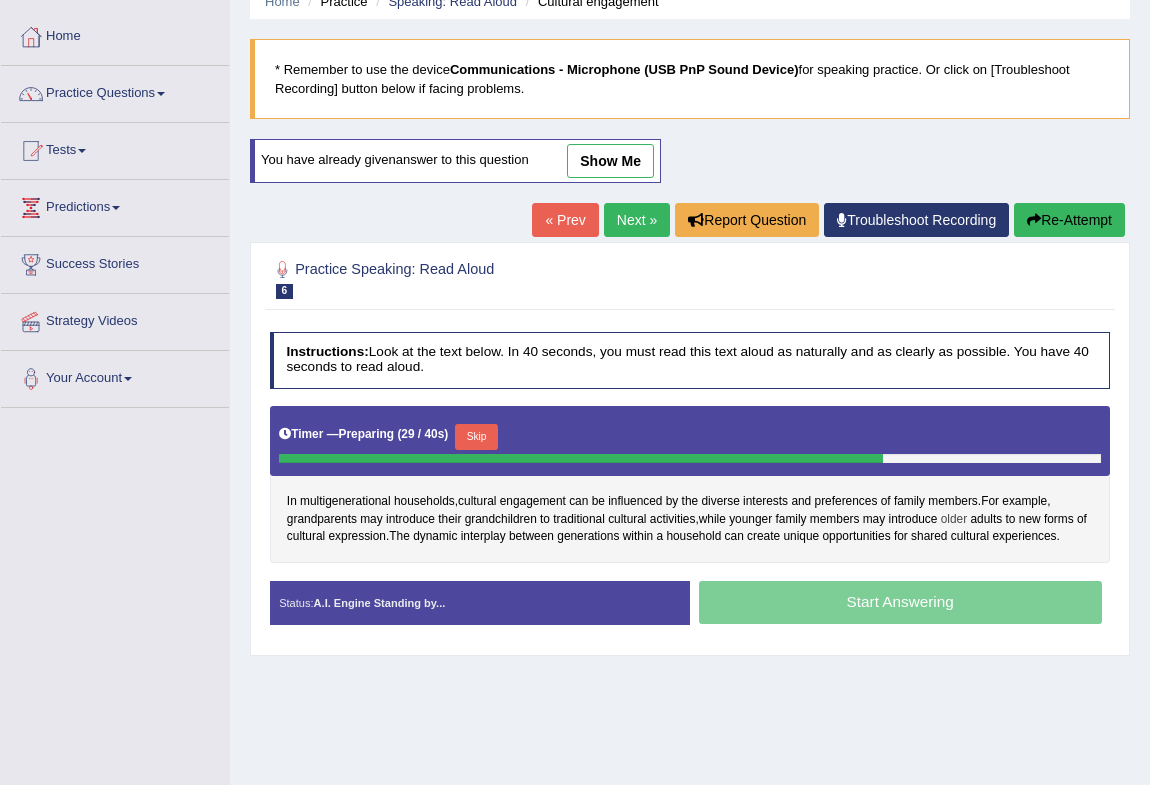 drag, startPoint x: 824, startPoint y: 502, endPoint x: 957, endPoint y: 517, distance: 133.84319 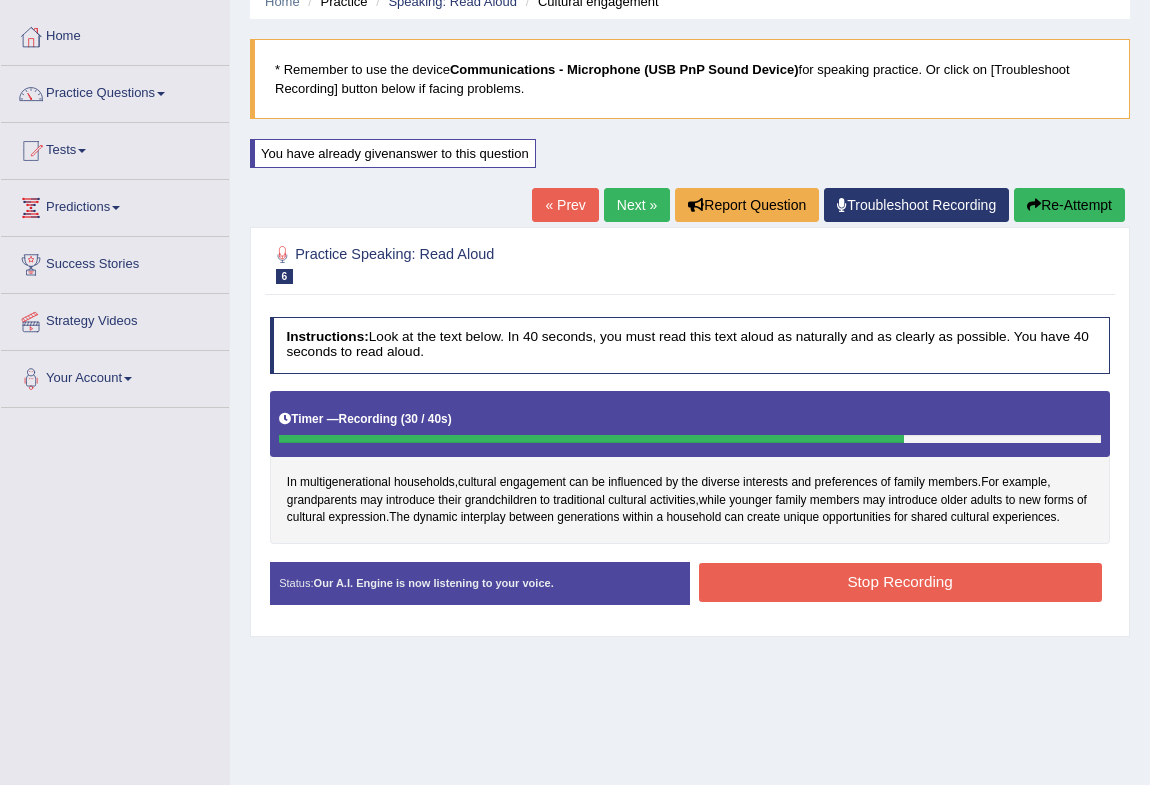 click on "Stop Recording" at bounding box center [900, 582] 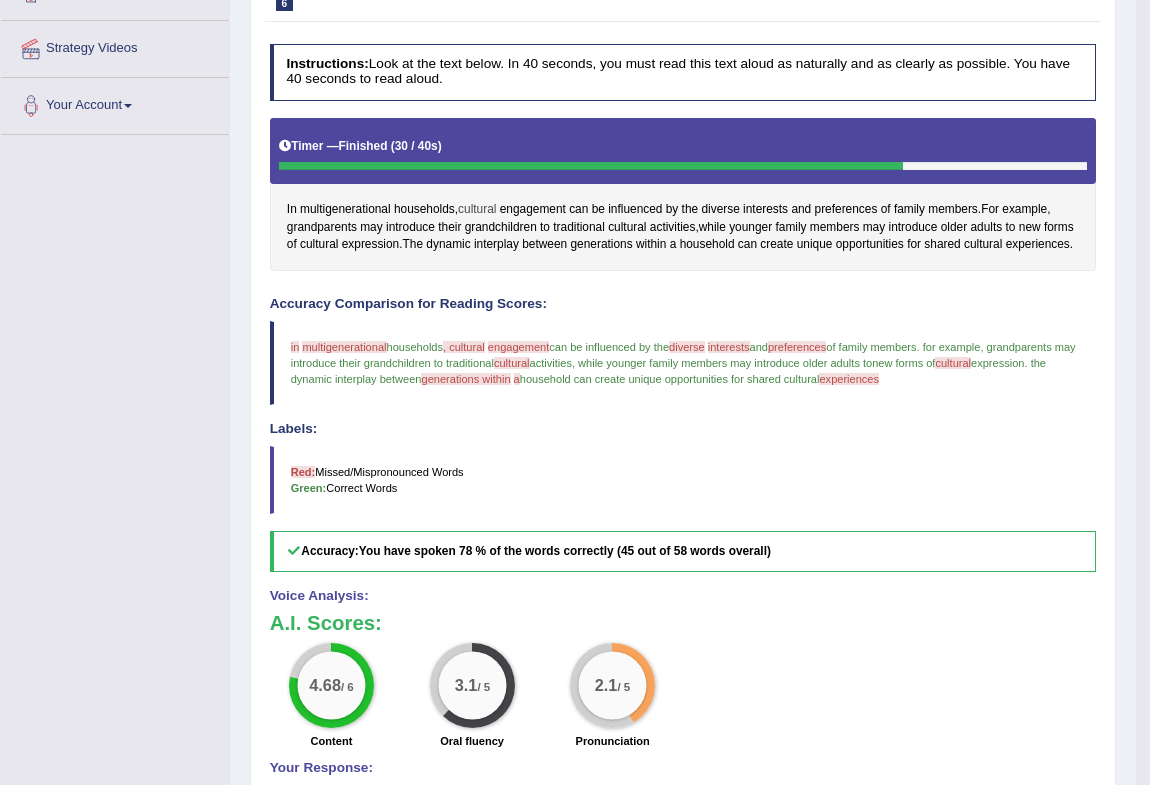 scroll, scrollTop: 272, scrollLeft: 0, axis: vertical 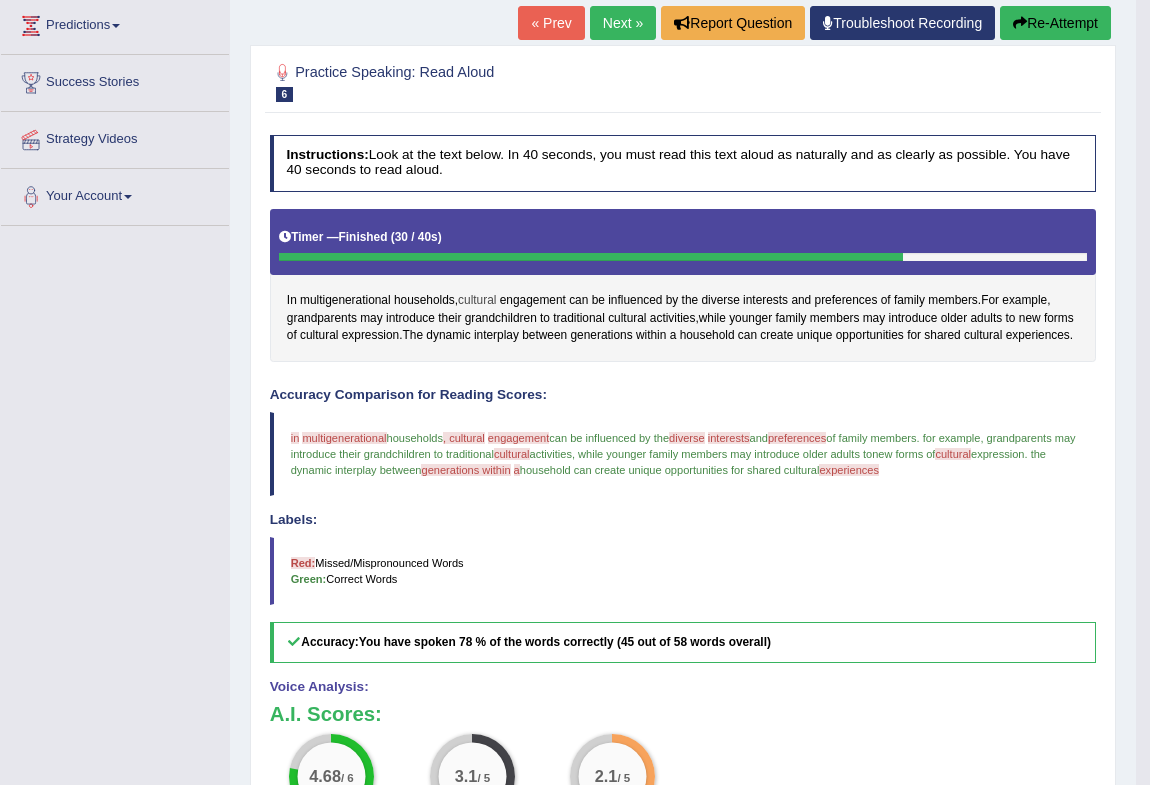 click on "cultural" at bounding box center (477, 301) 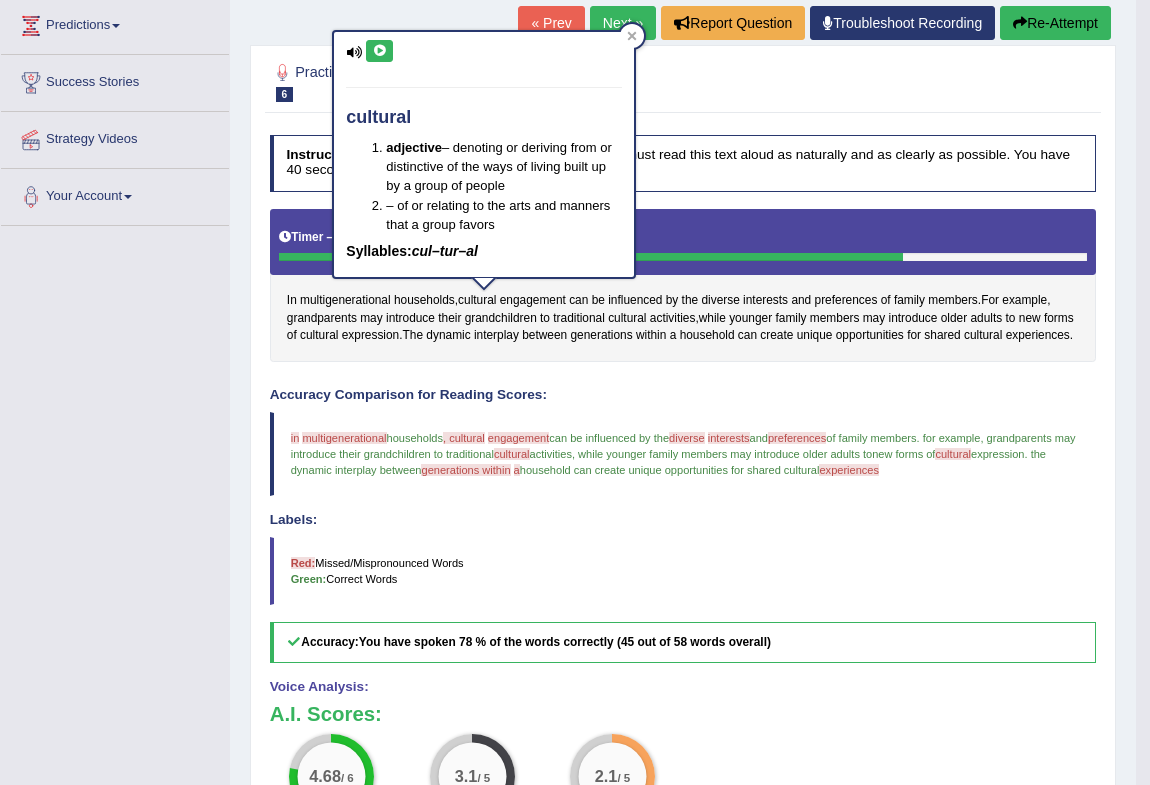 click at bounding box center (379, 51) 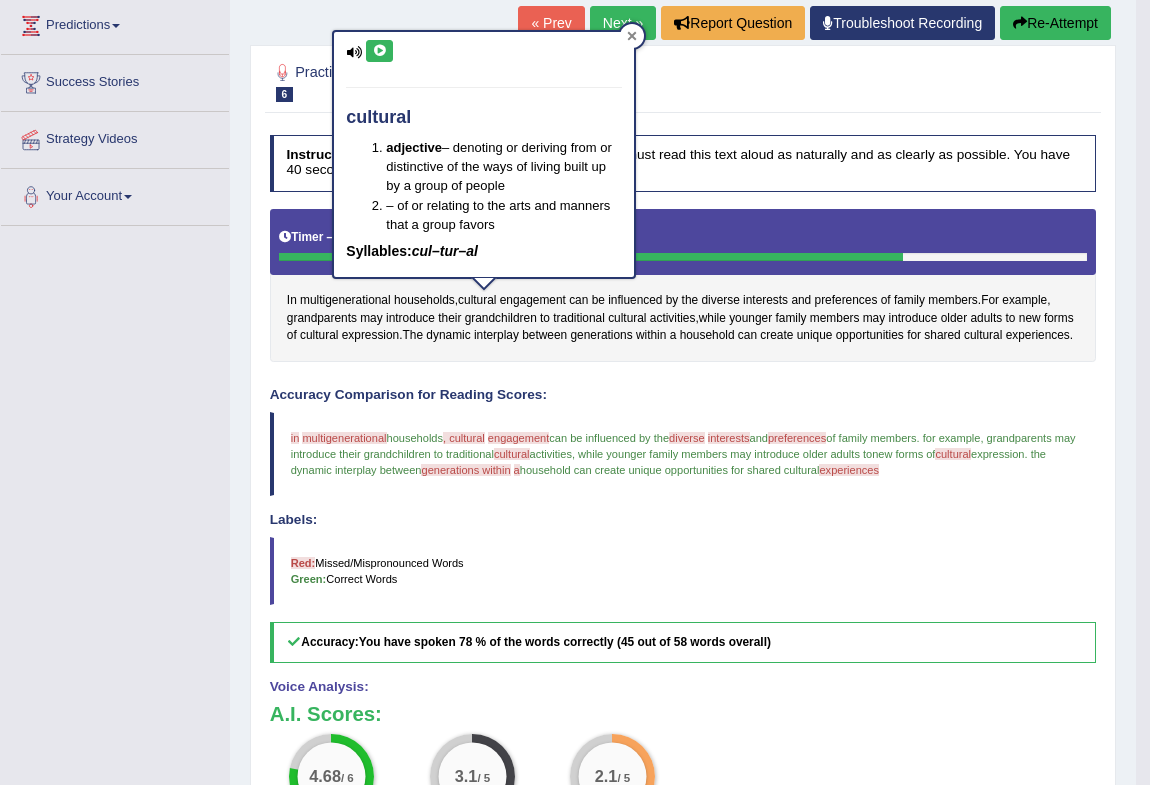 click at bounding box center (632, 36) 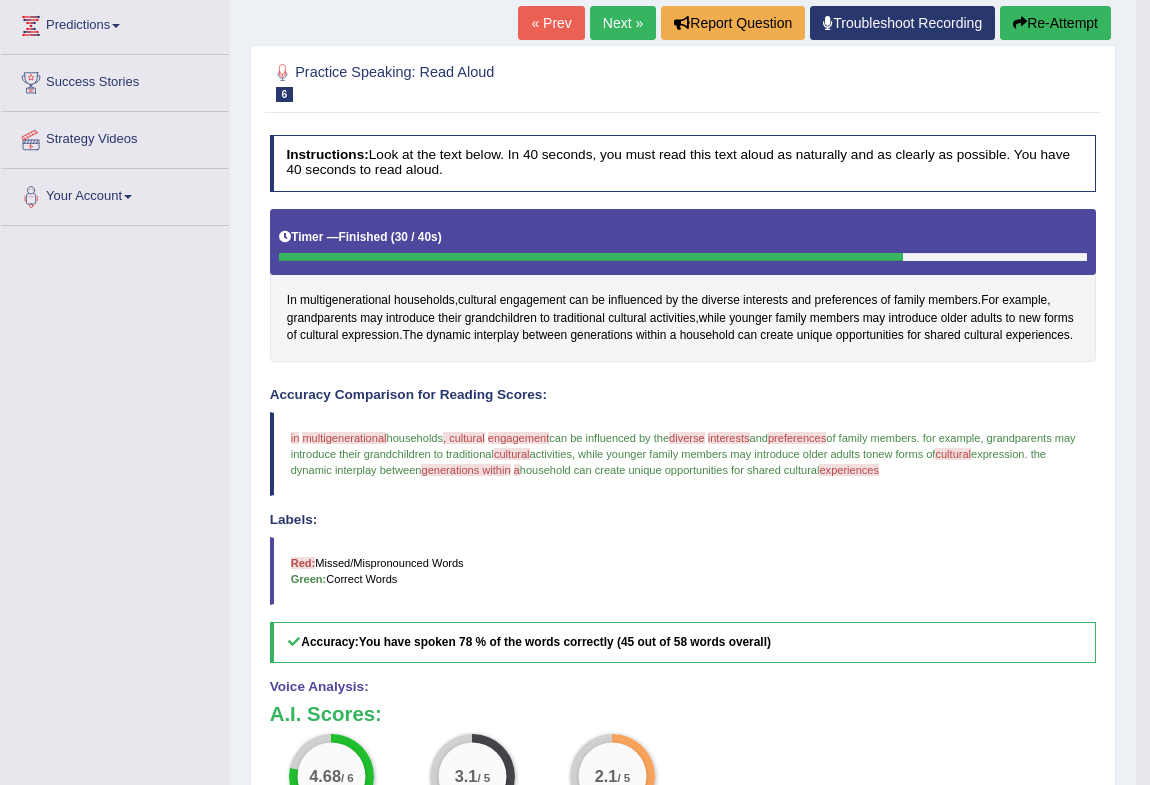 click on "Next »" at bounding box center [623, 23] 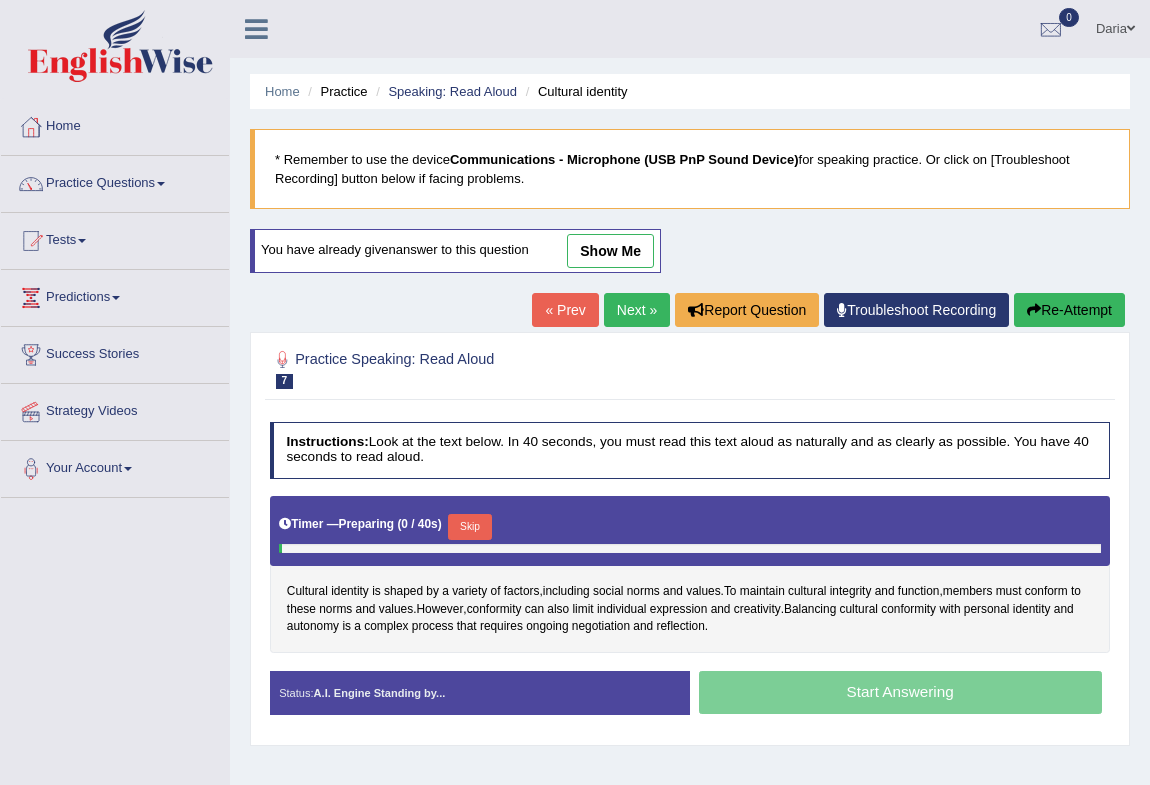 scroll, scrollTop: 0, scrollLeft: 0, axis: both 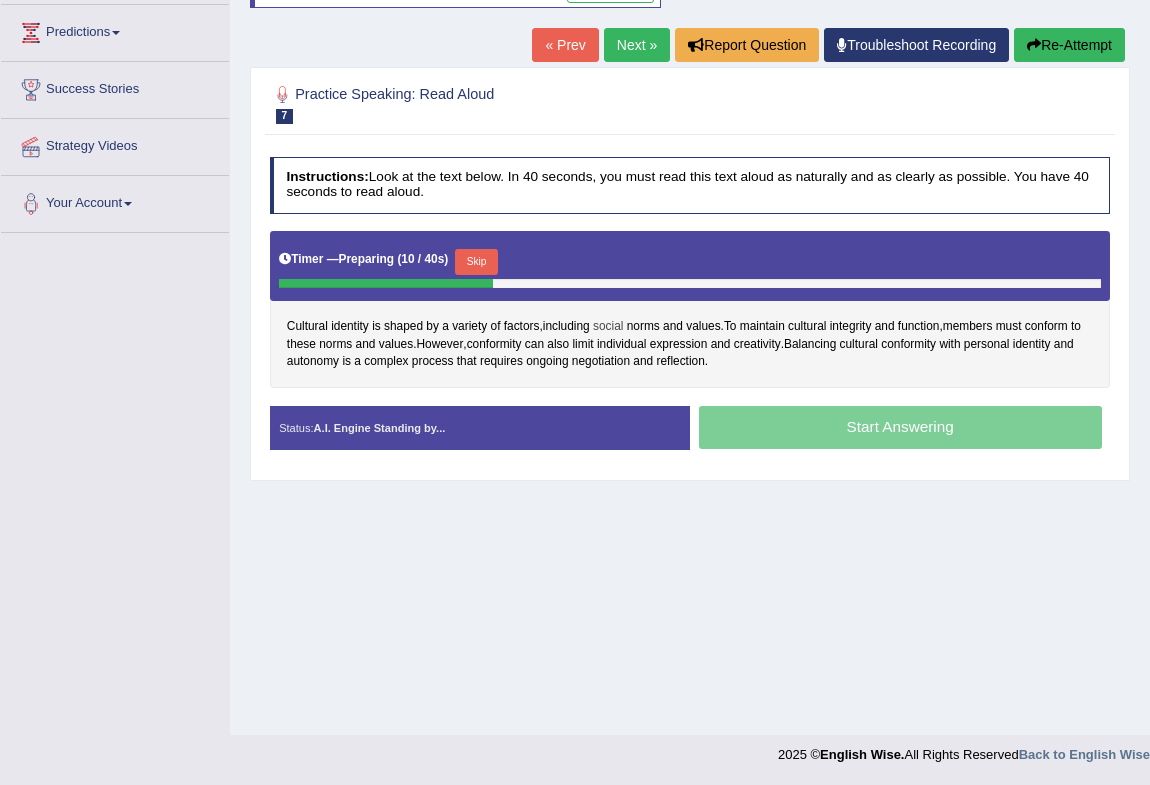 click on "social" at bounding box center (608, 327) 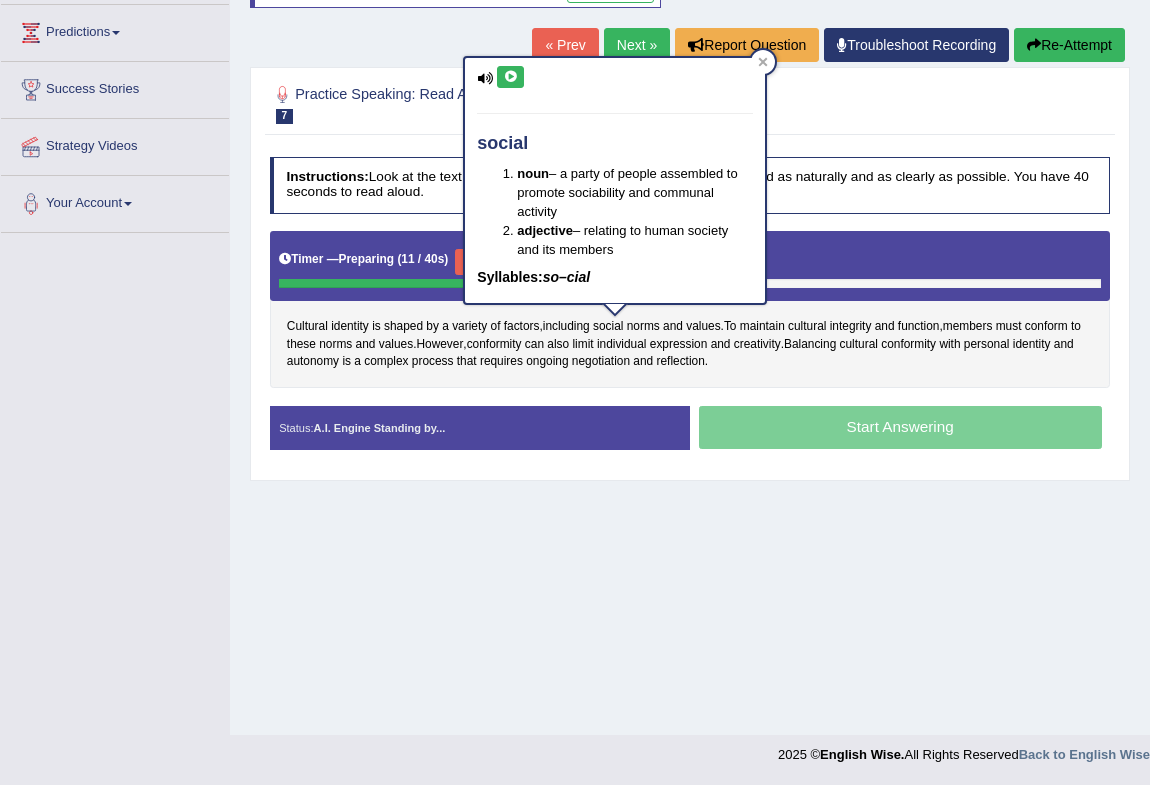 click at bounding box center [510, 77] 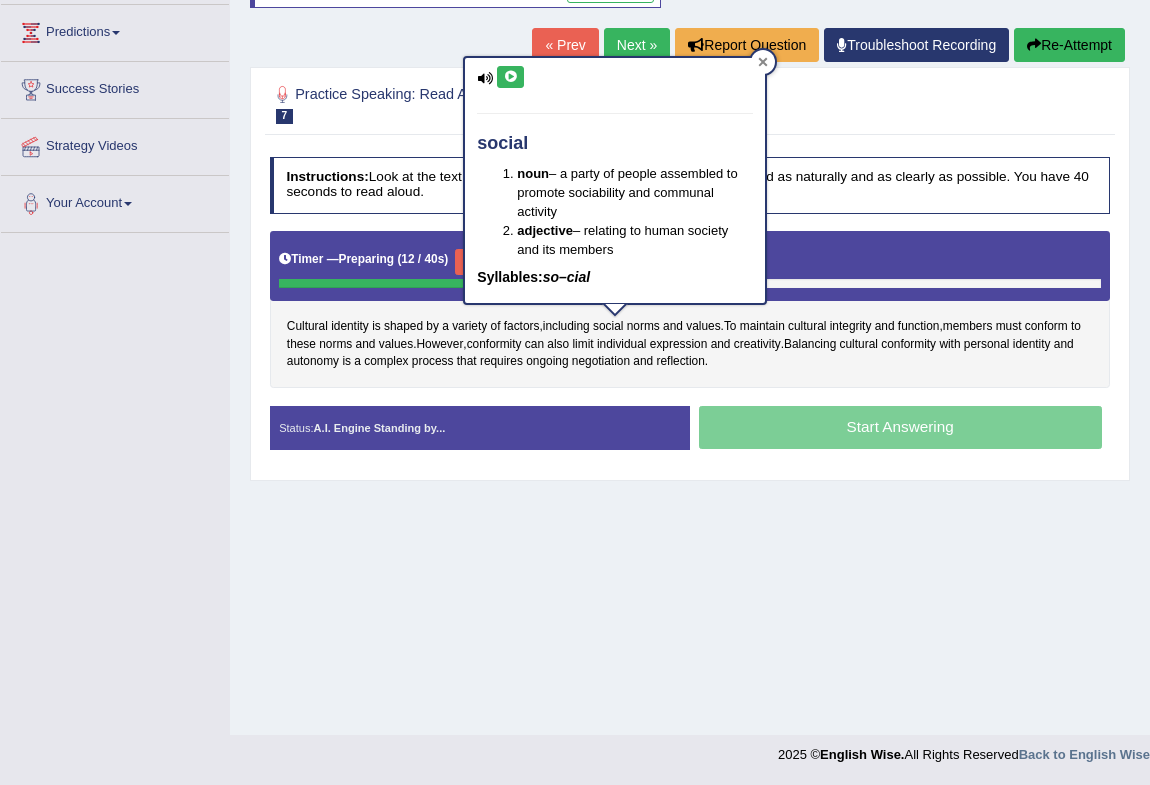click at bounding box center [763, 62] 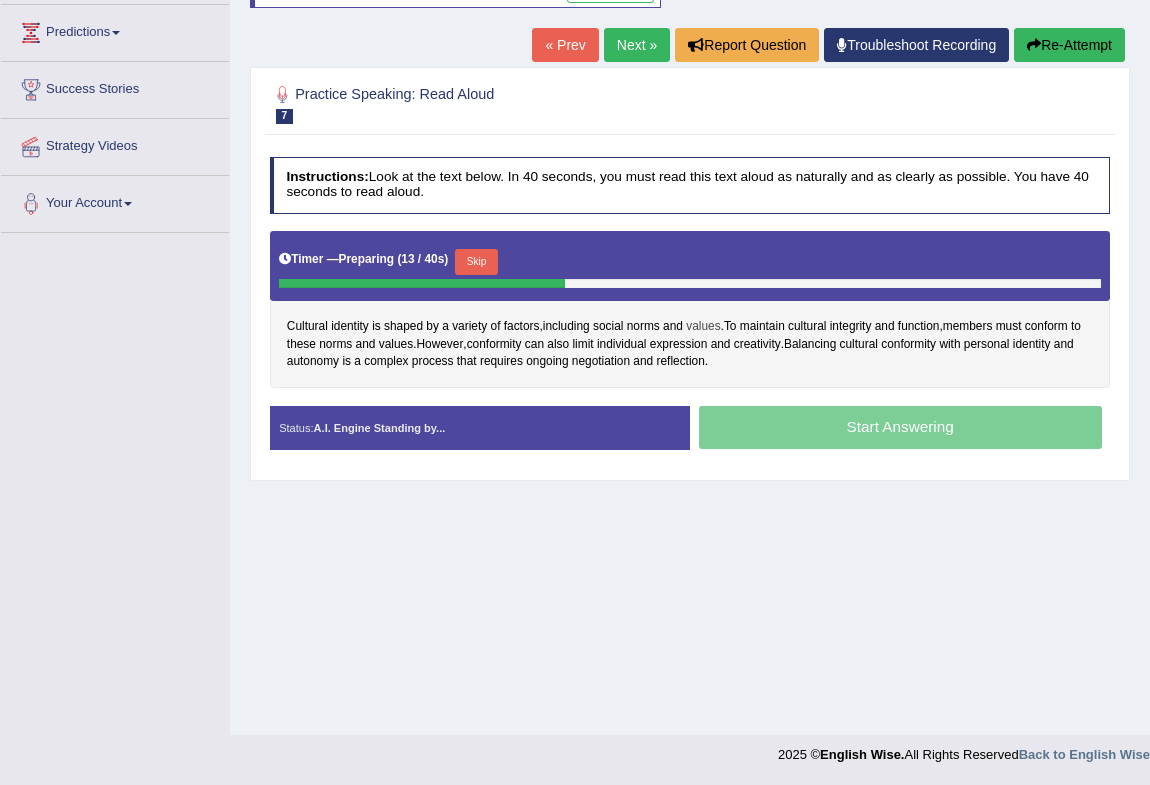 click on "values" at bounding box center (703, 327) 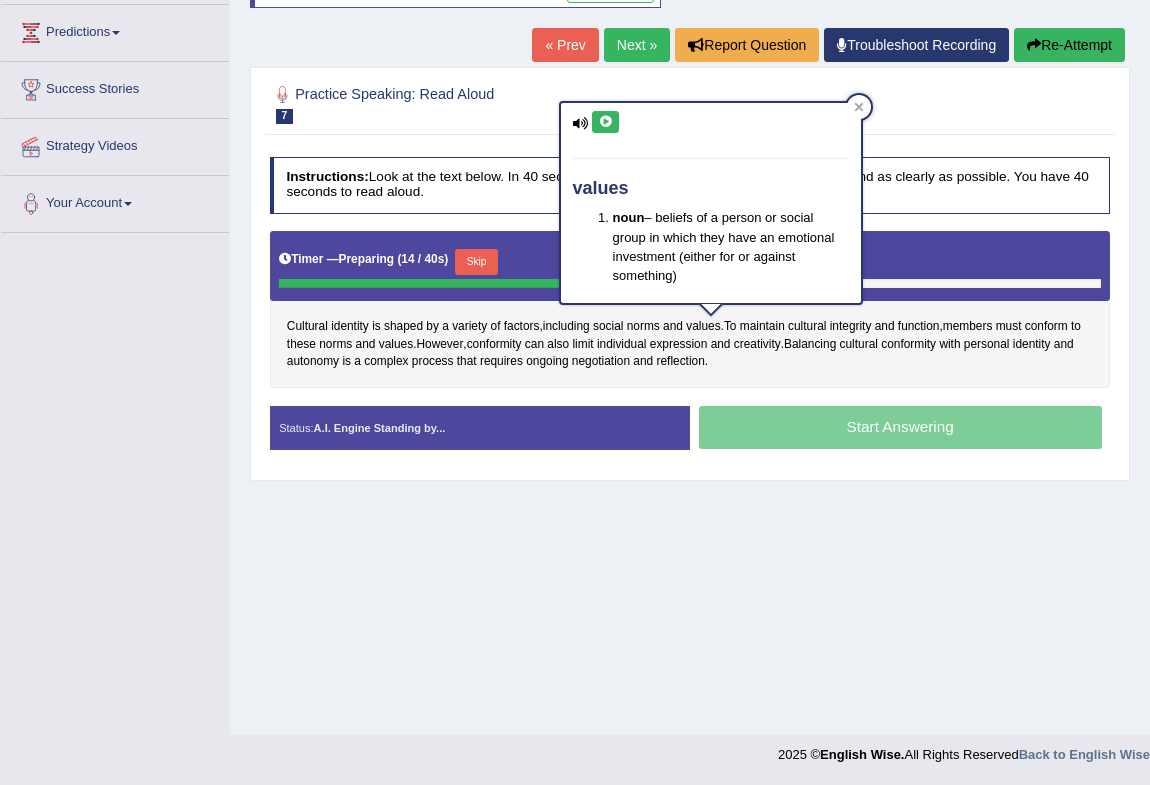 click at bounding box center (605, 122) 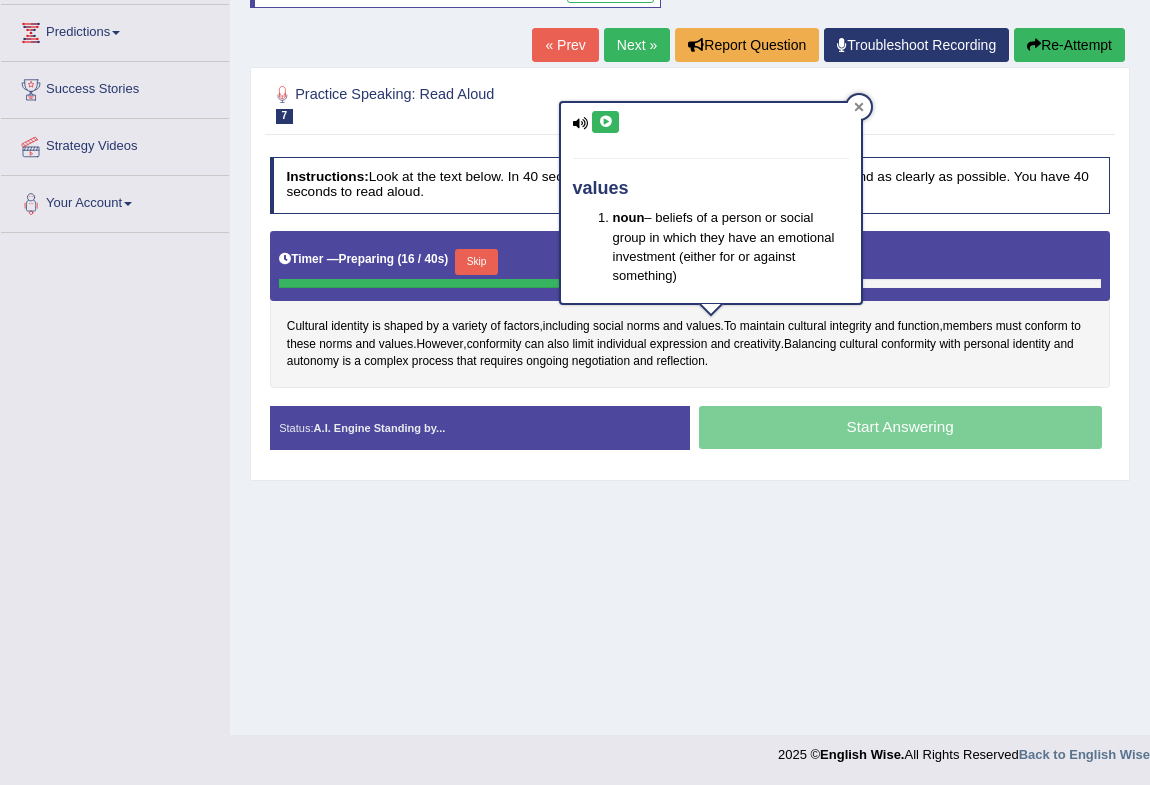 click 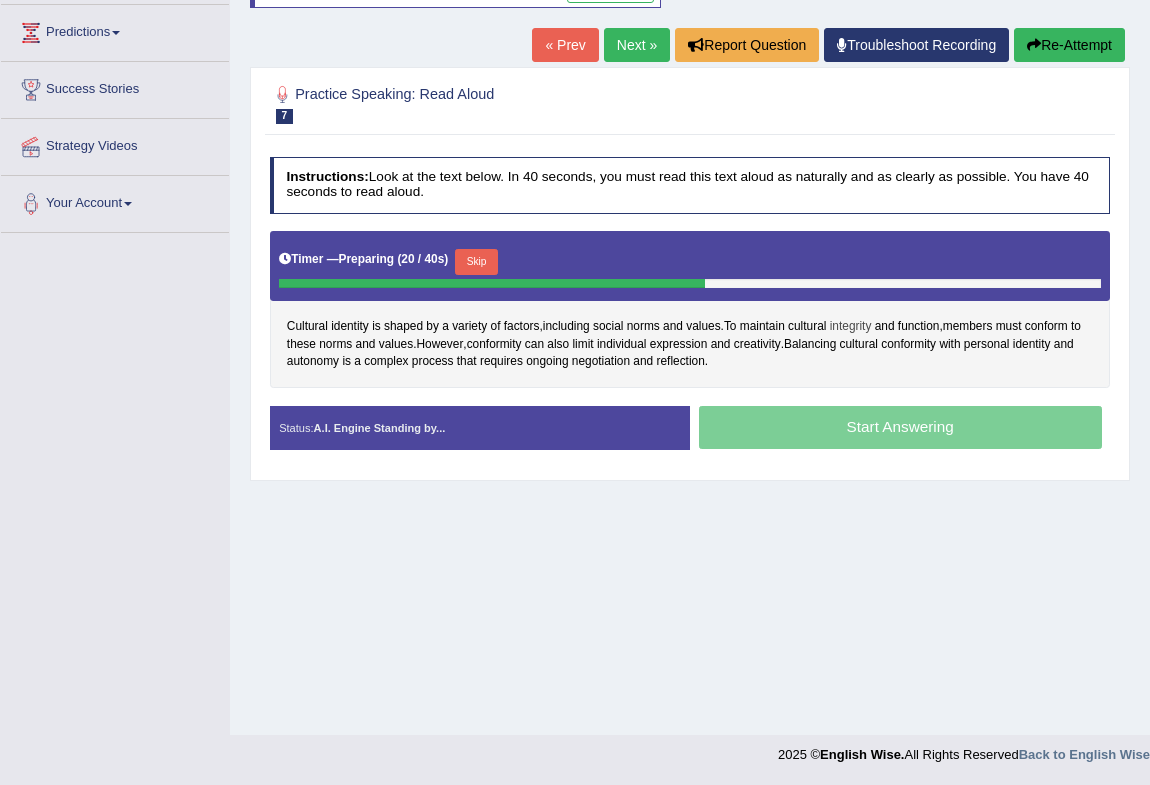 click on "integrity" at bounding box center (851, 327) 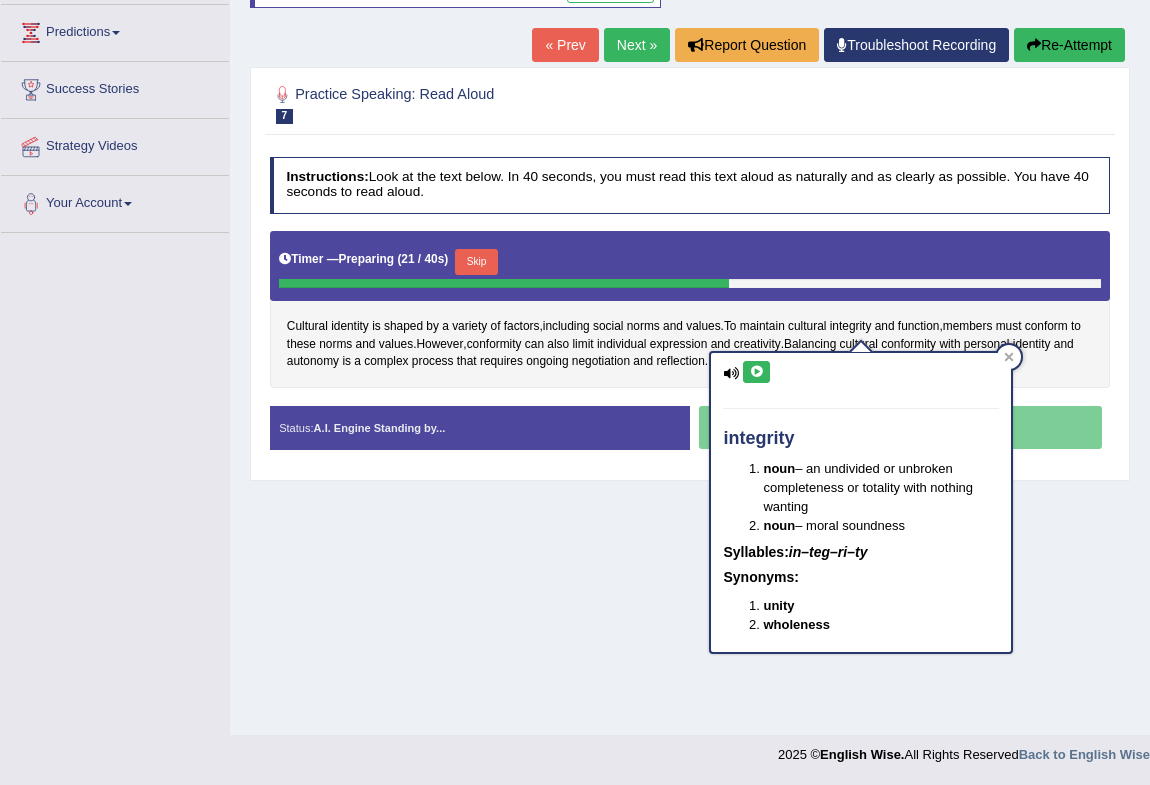 click at bounding box center [756, 372] 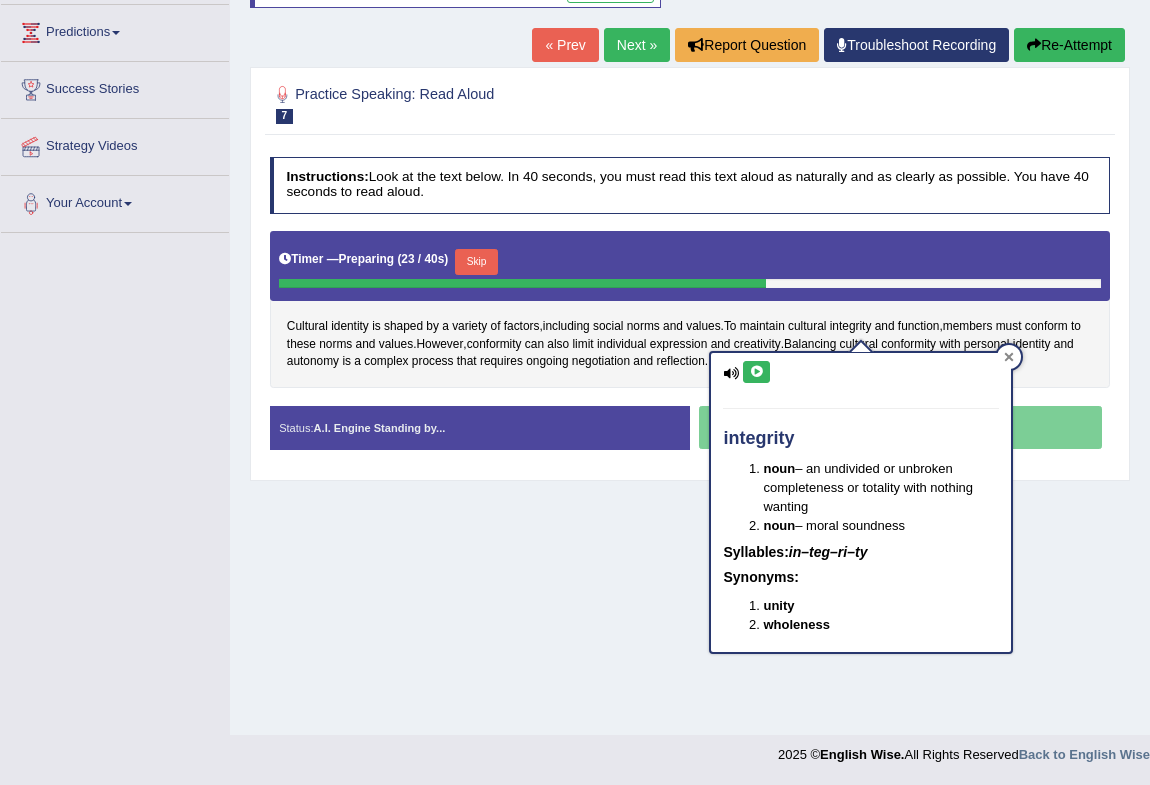 click 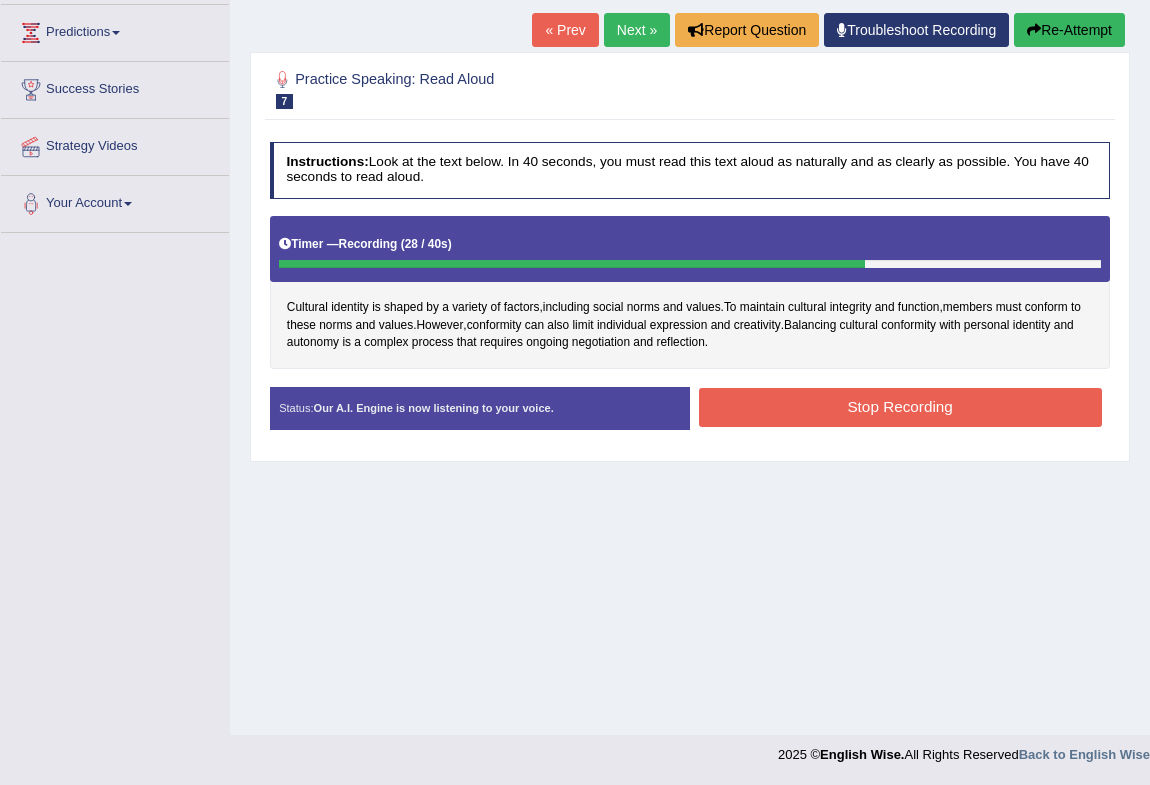 click on "Stop Recording" at bounding box center (900, 407) 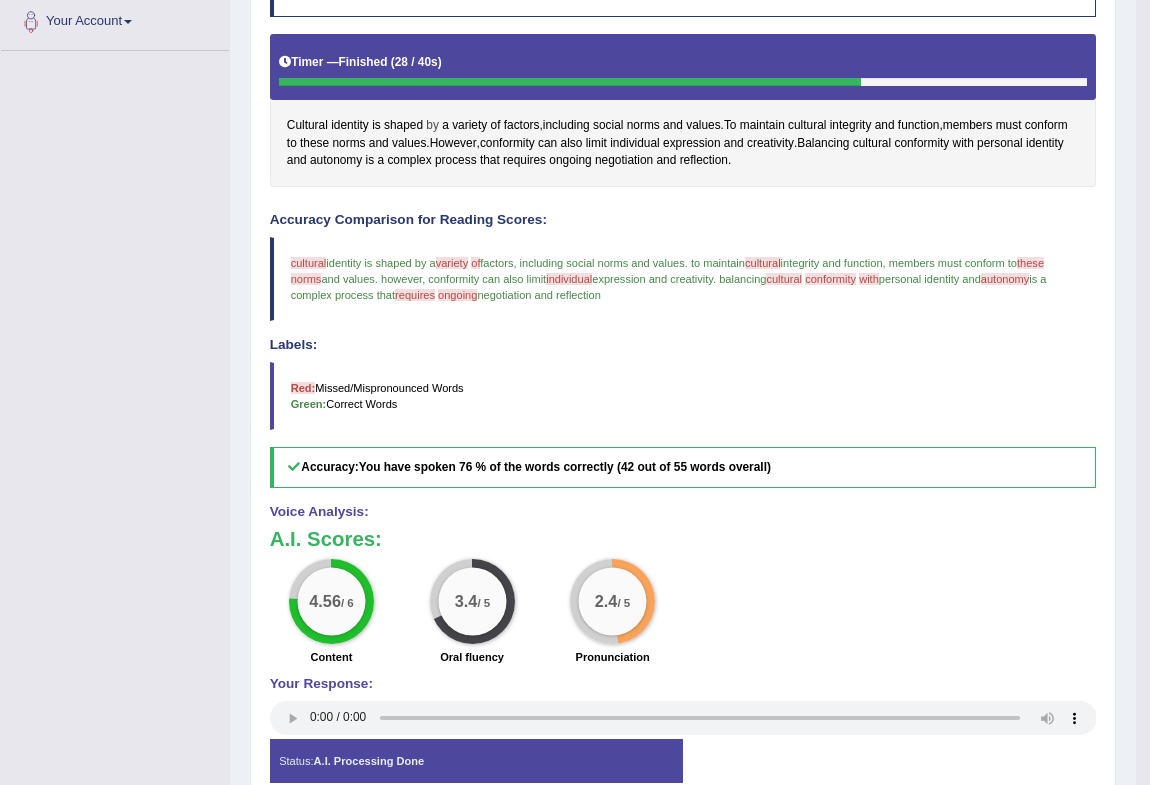 scroll, scrollTop: 356, scrollLeft: 0, axis: vertical 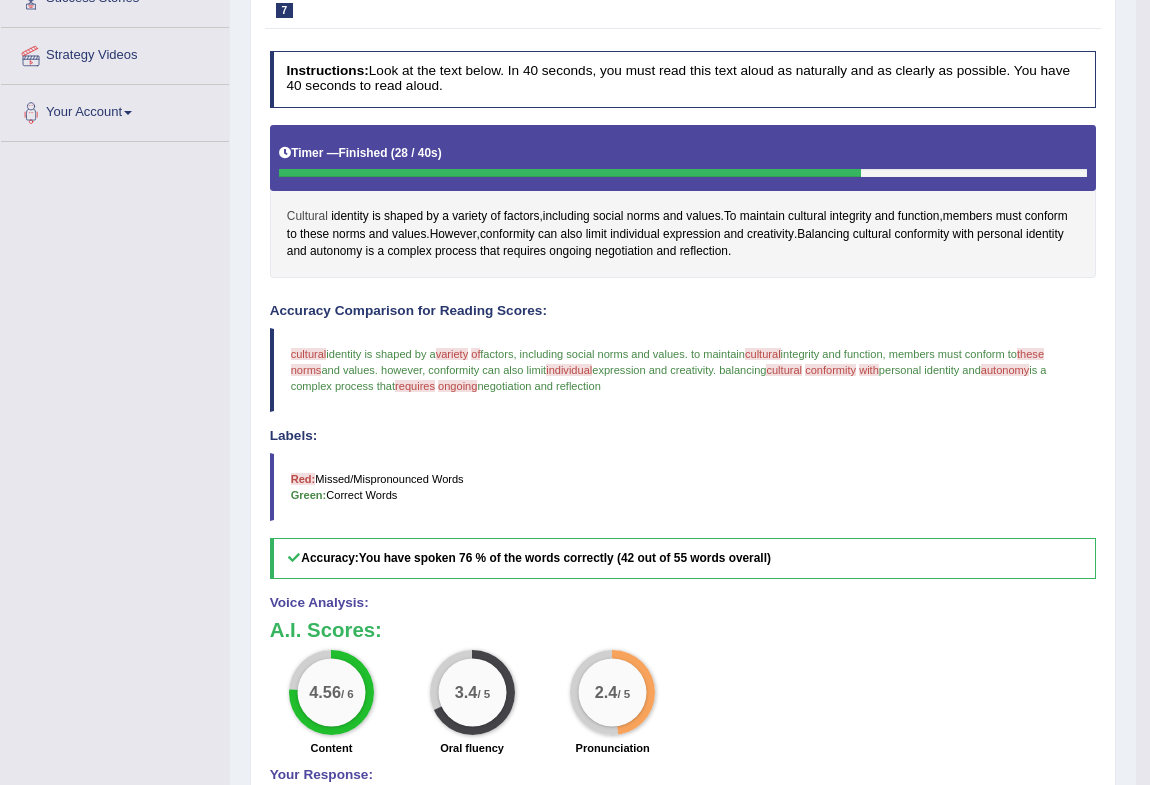 click on "Cultural" at bounding box center (307, 217) 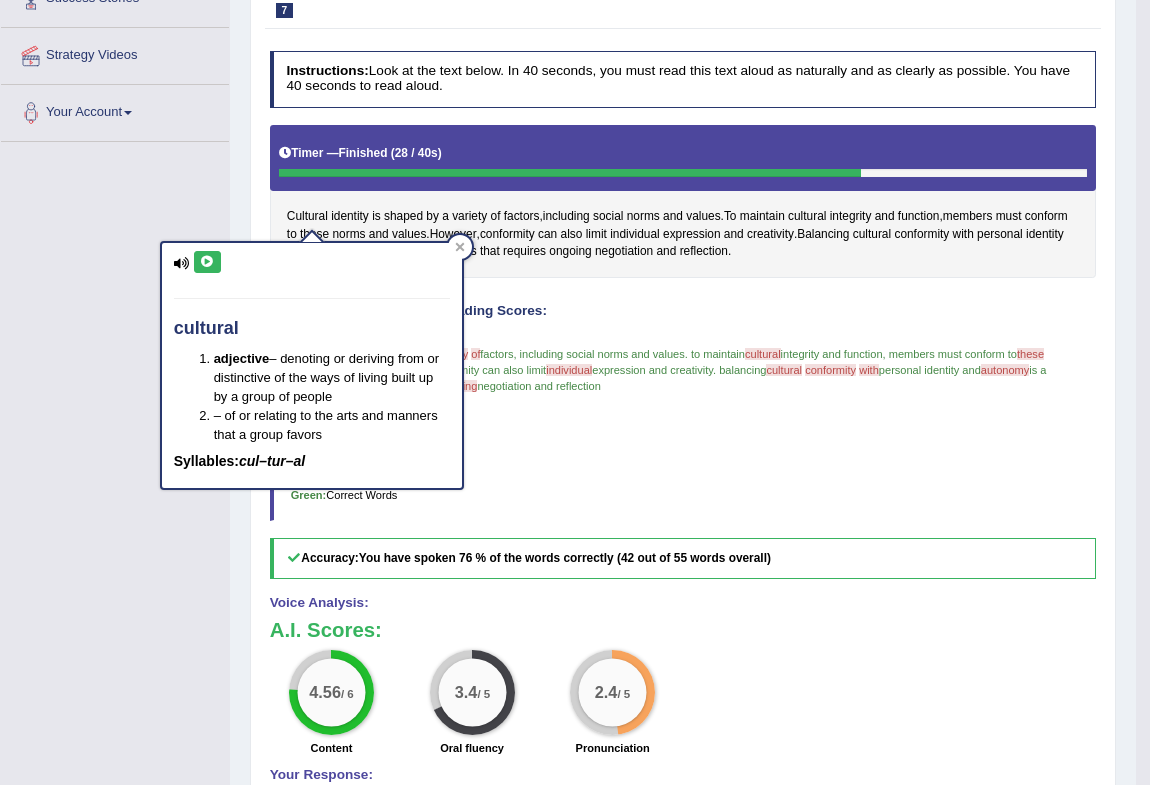 click at bounding box center (207, 262) 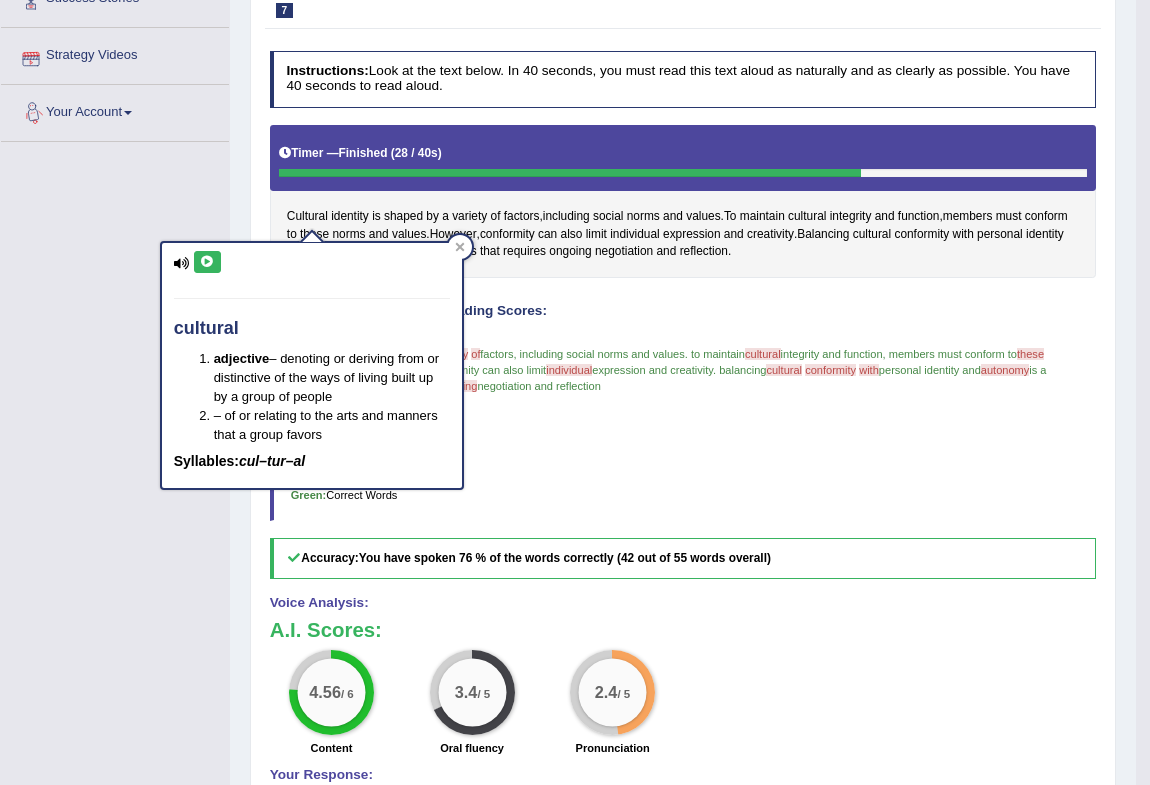 click at bounding box center (207, 262) 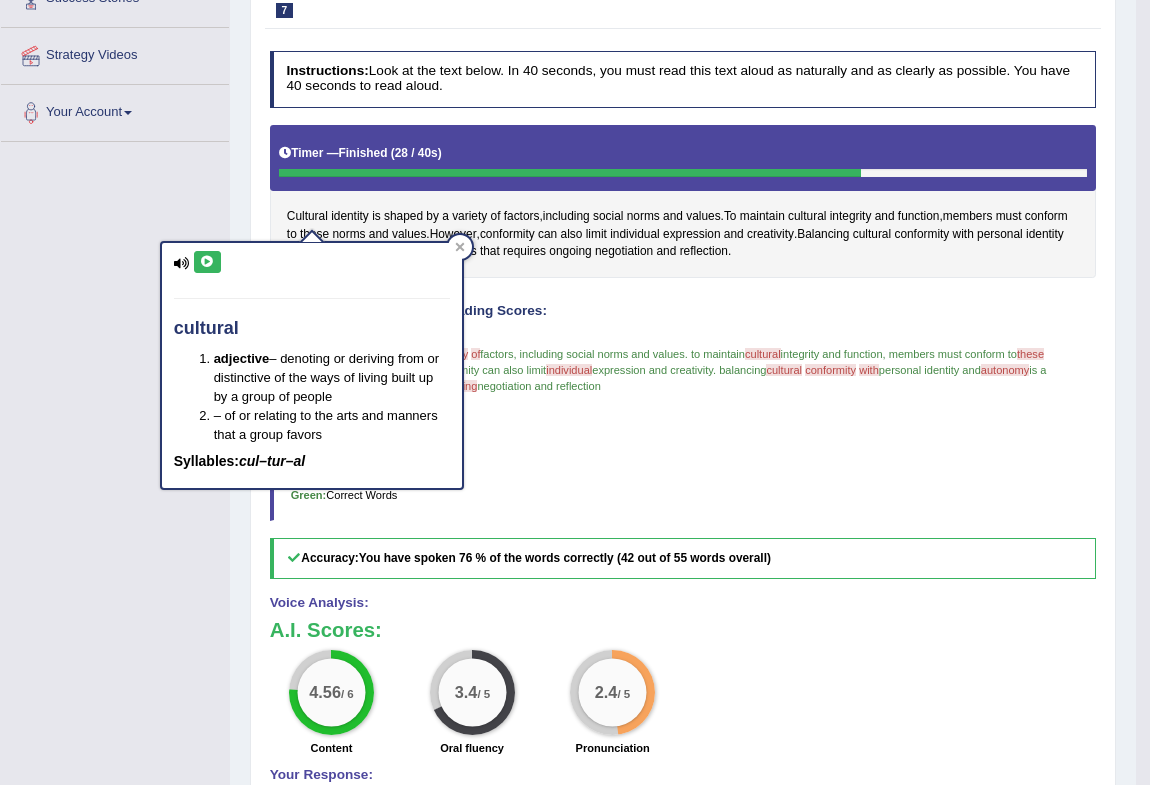 click on "cultural adjective  – denoting or deriving from or distinctive of the ways of living built up by a group of people  – of or relating to the arts and manners that a group favors Syllables:  cul–tur–al" at bounding box center [312, 365] 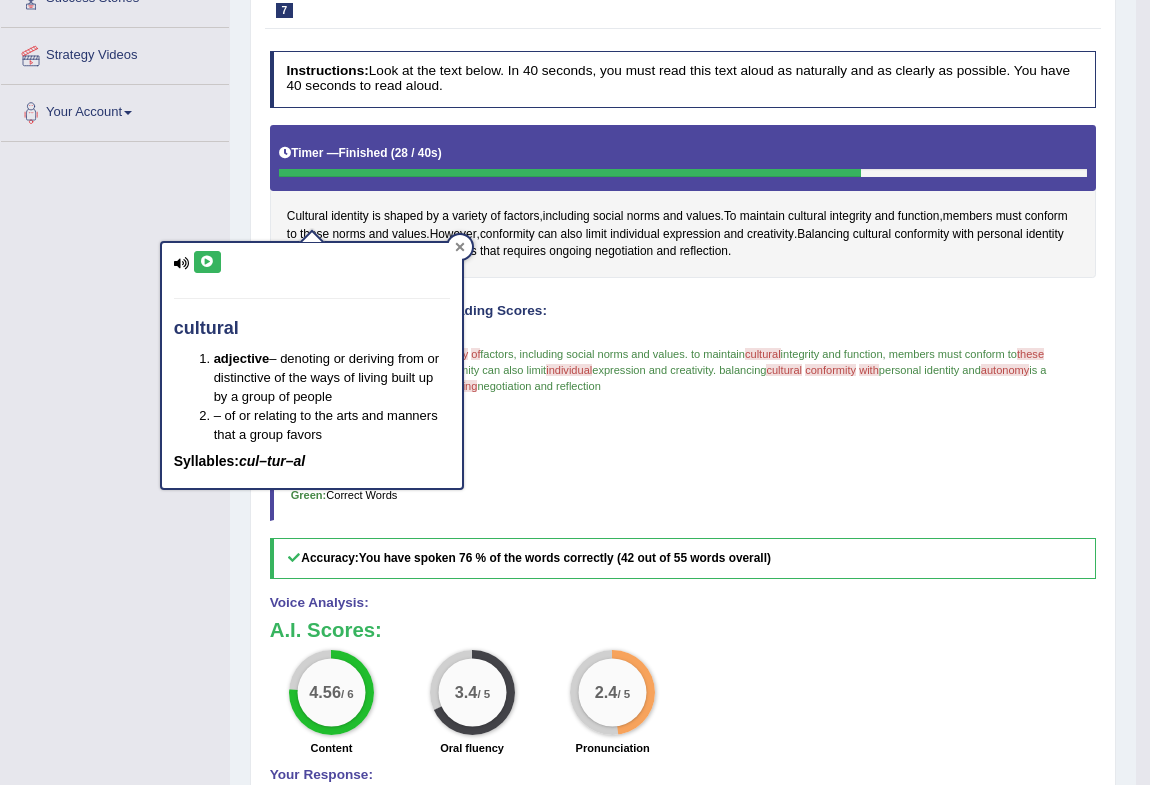 click at bounding box center (460, 247) 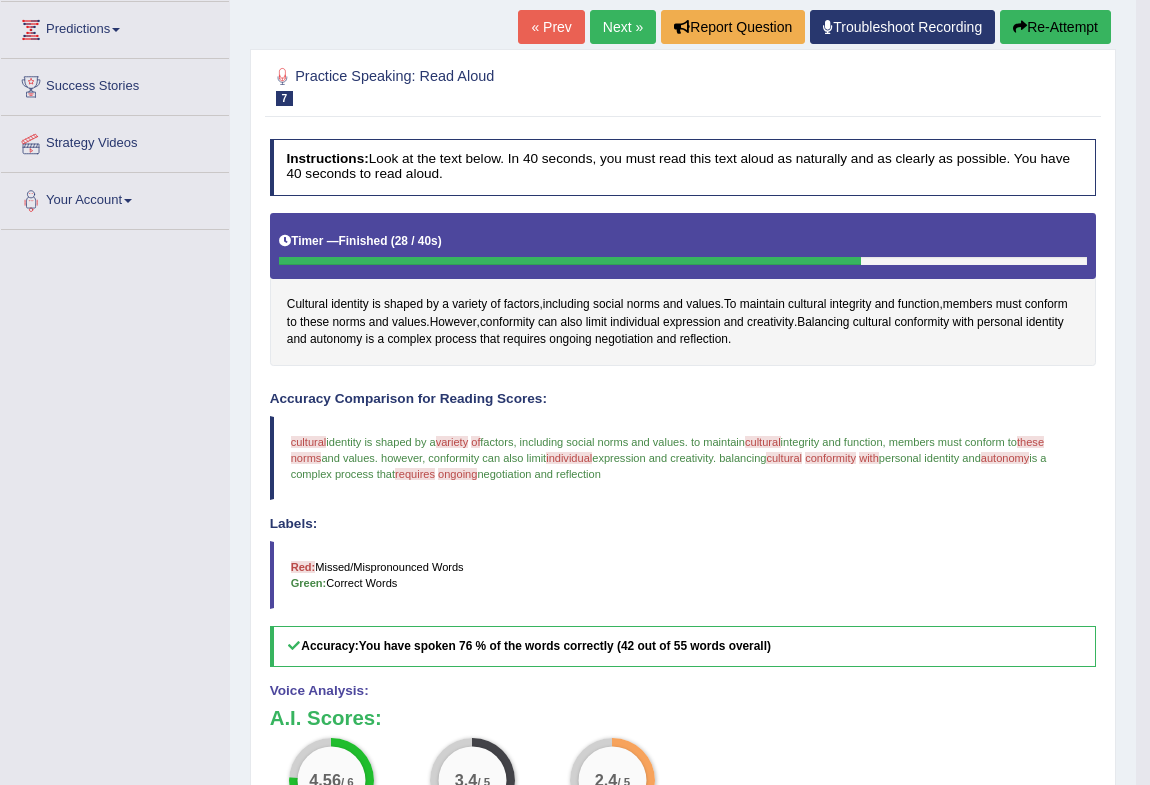 scroll, scrollTop: 177, scrollLeft: 0, axis: vertical 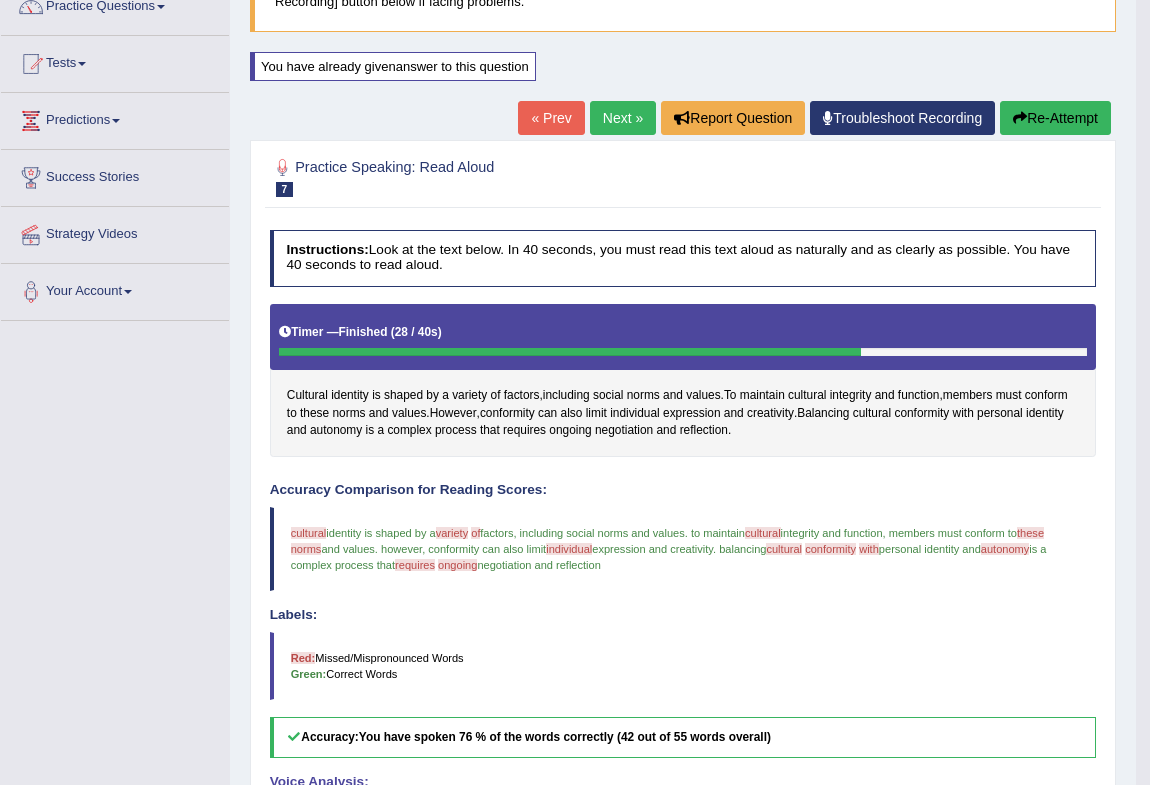 click on "Next »" at bounding box center (623, 118) 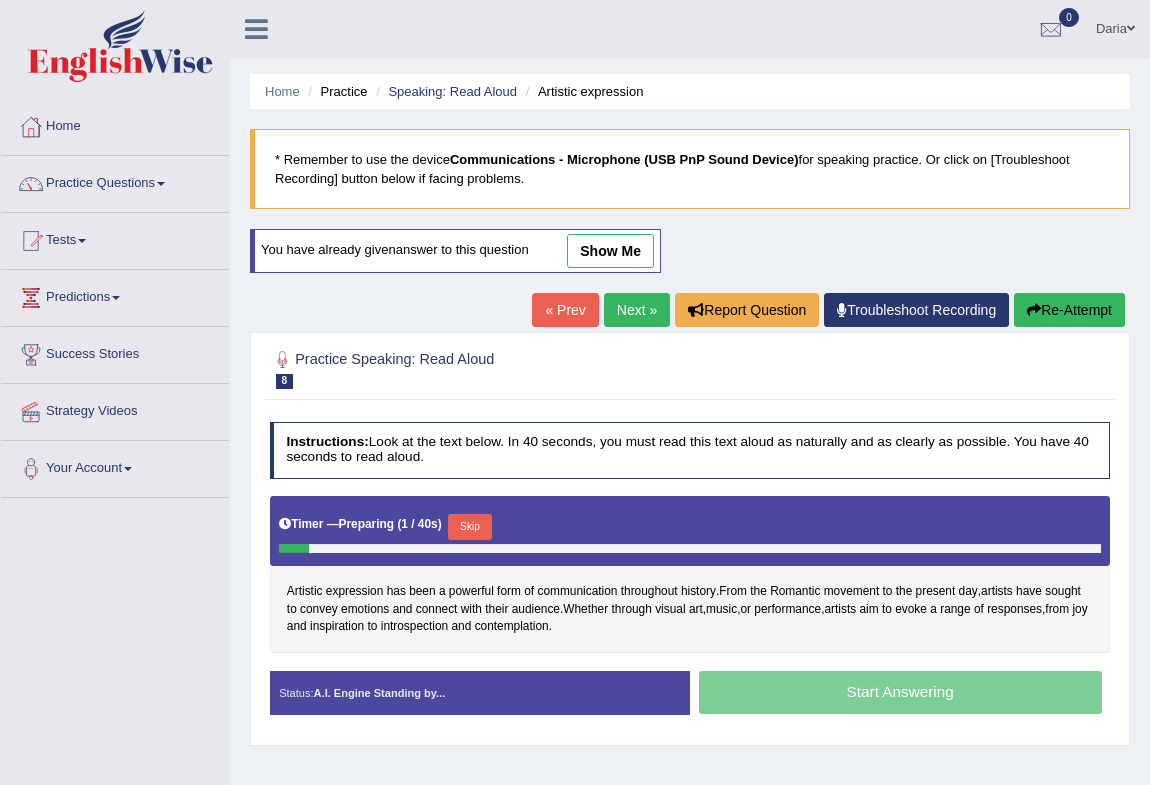 scroll, scrollTop: 0, scrollLeft: 0, axis: both 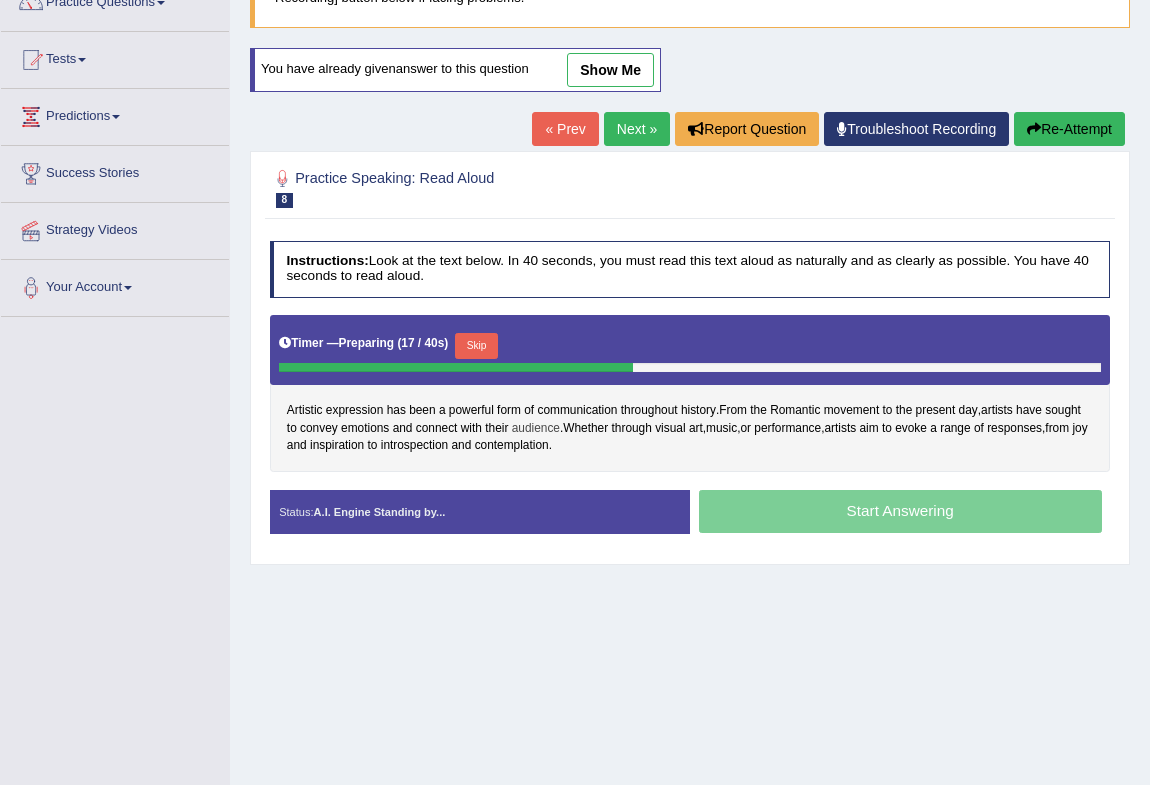 click on "audience" at bounding box center [536, 429] 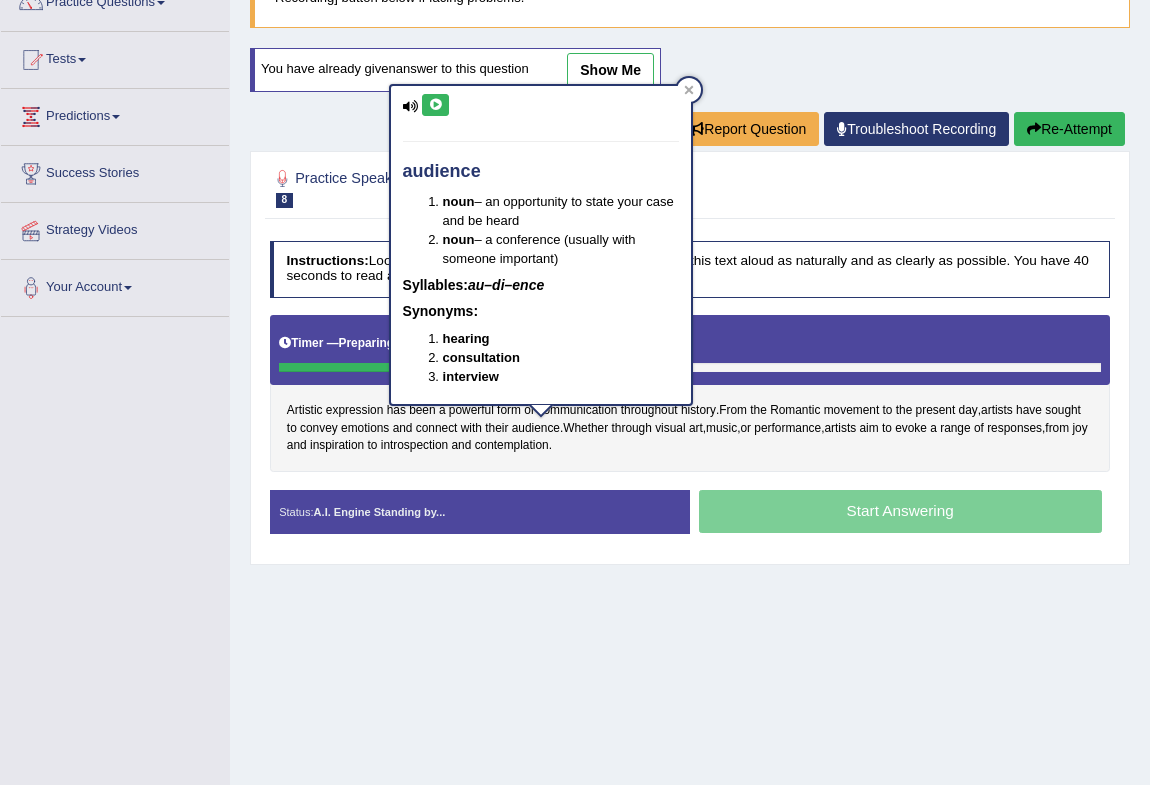 click at bounding box center [435, 105] 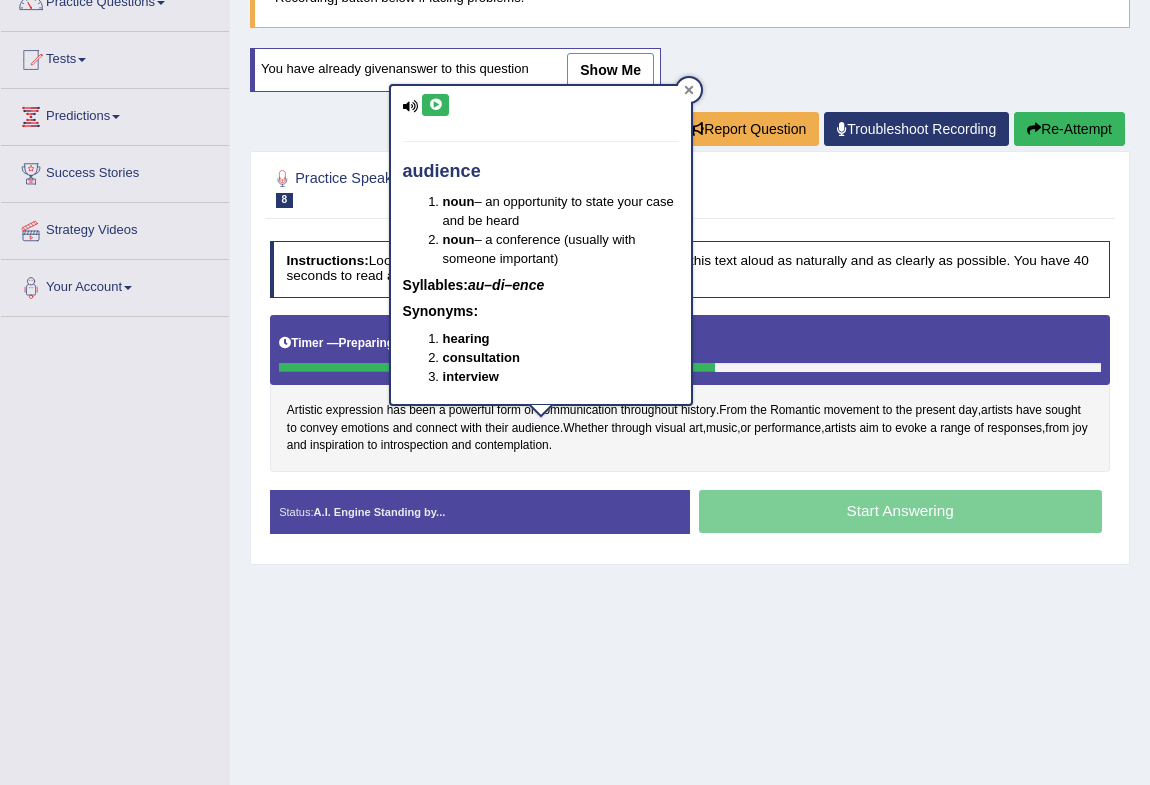 click 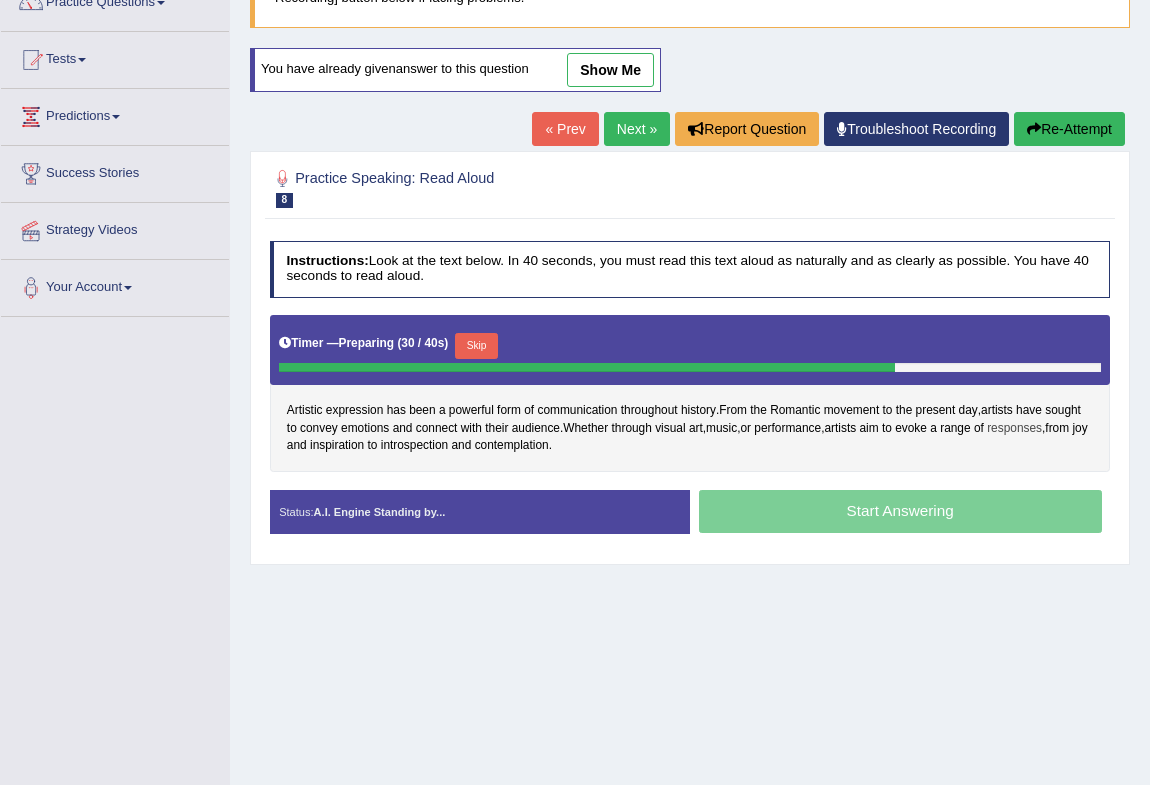 click on "responses" at bounding box center (1014, 429) 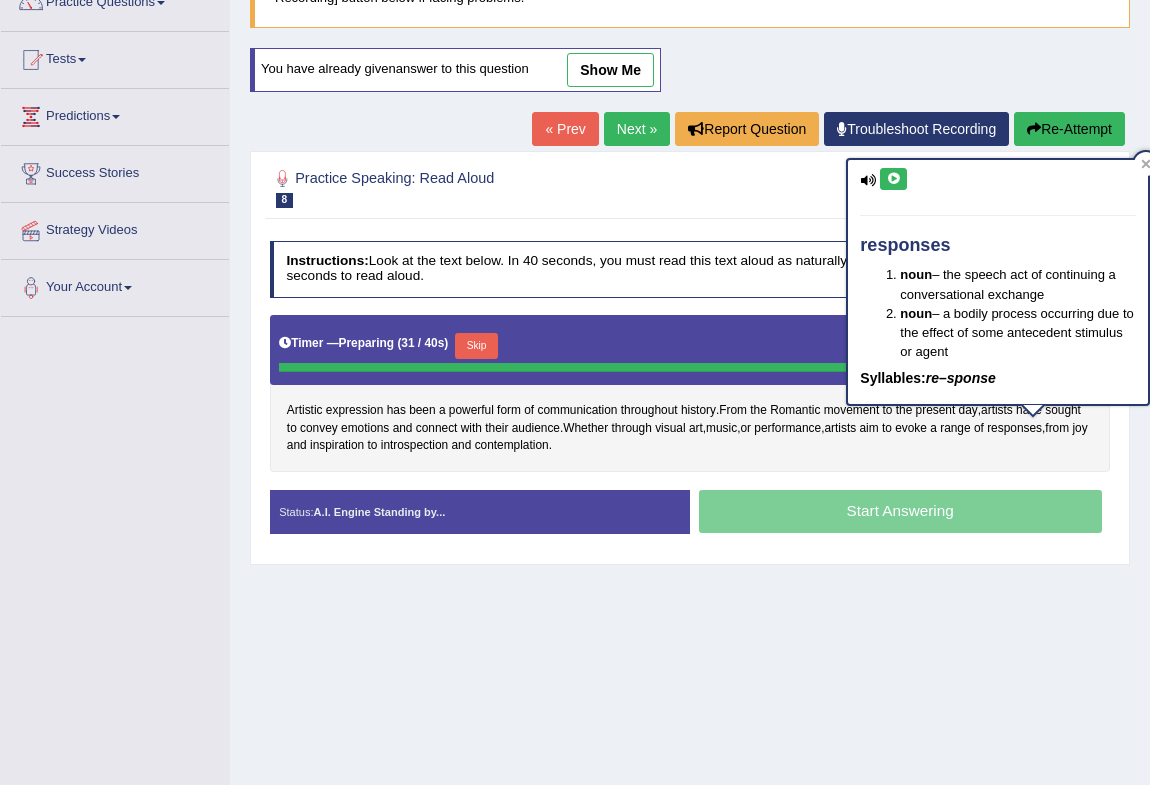 click at bounding box center [893, 179] 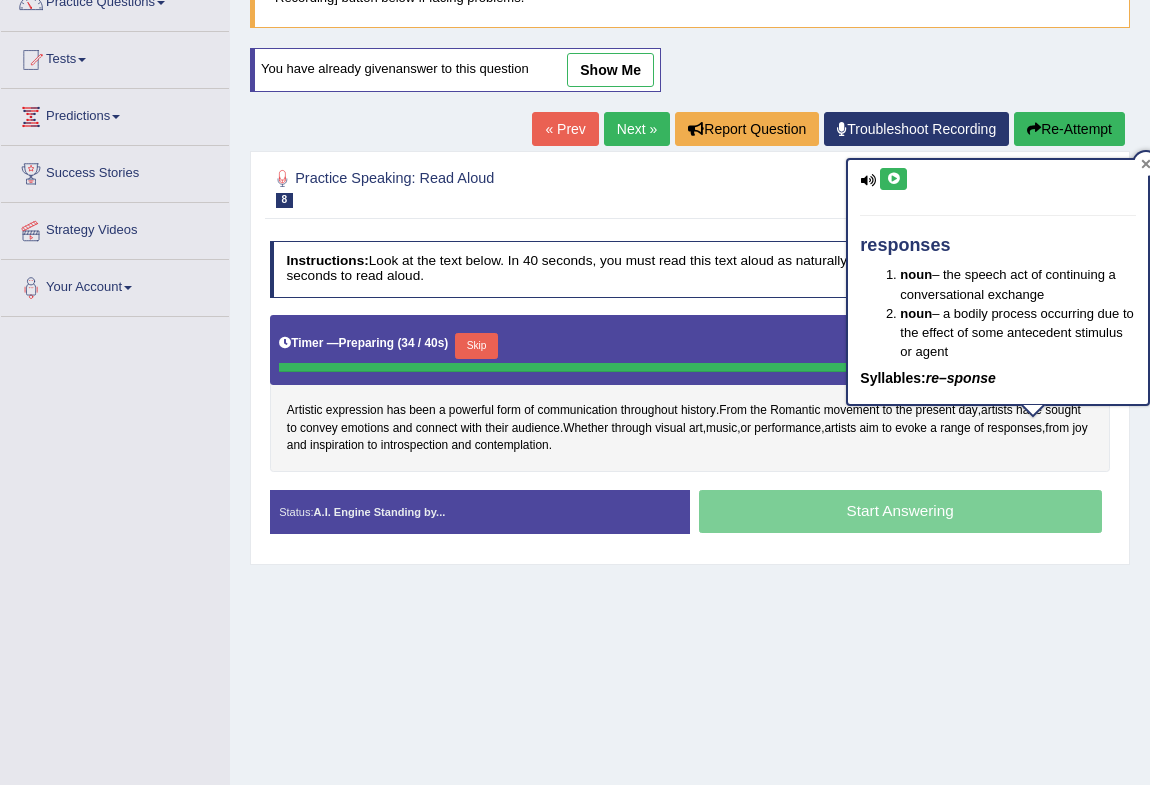 click at bounding box center [1146, 164] 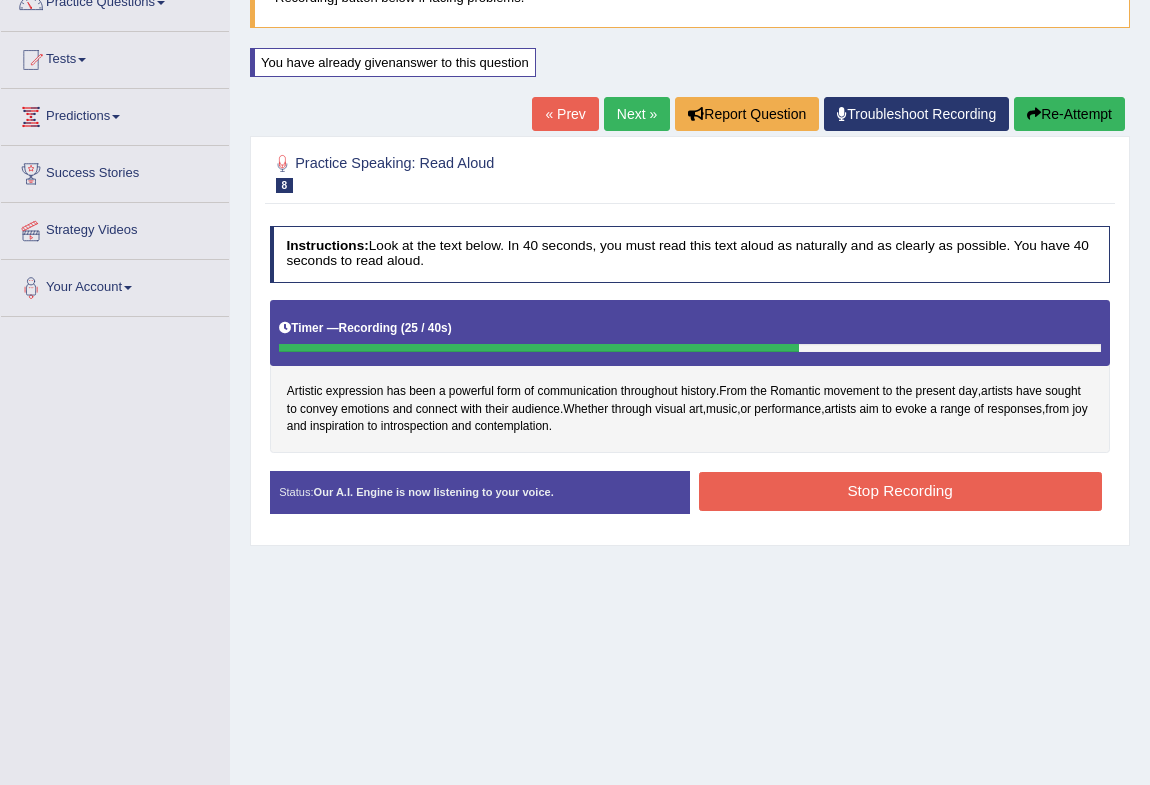 click on "Stop Recording" at bounding box center [900, 491] 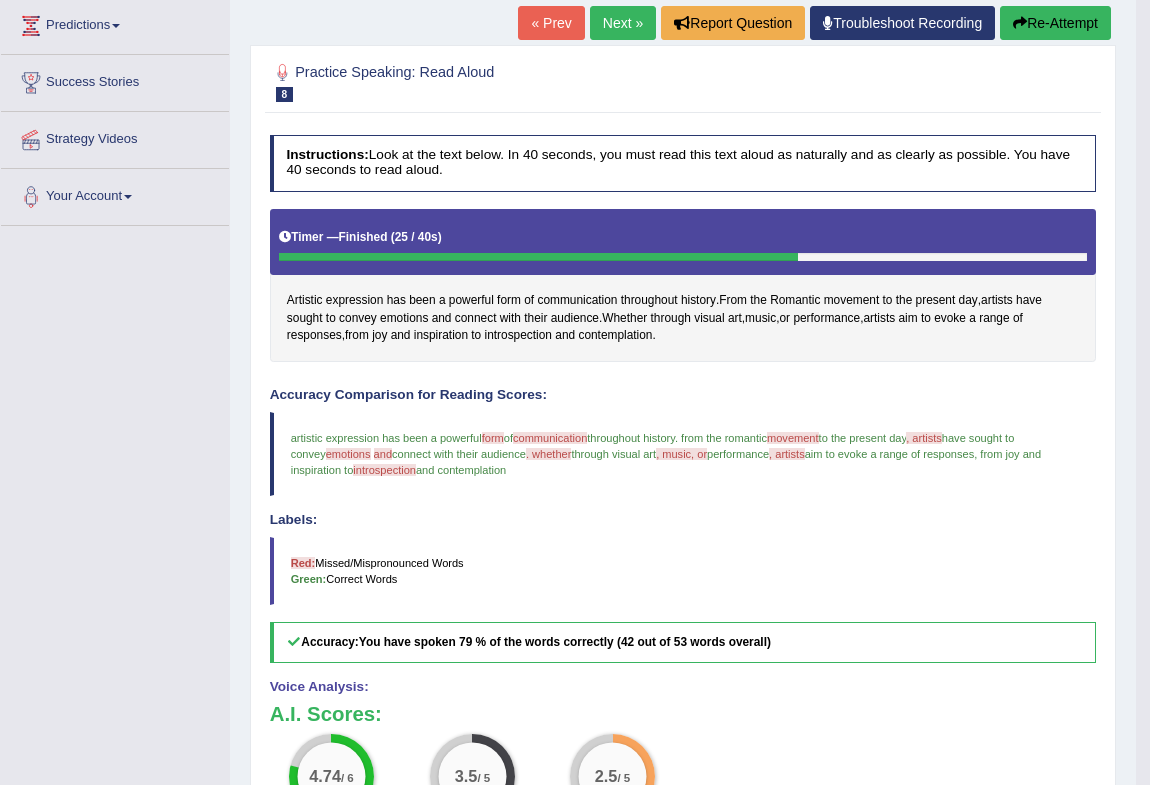 scroll, scrollTop: 363, scrollLeft: 0, axis: vertical 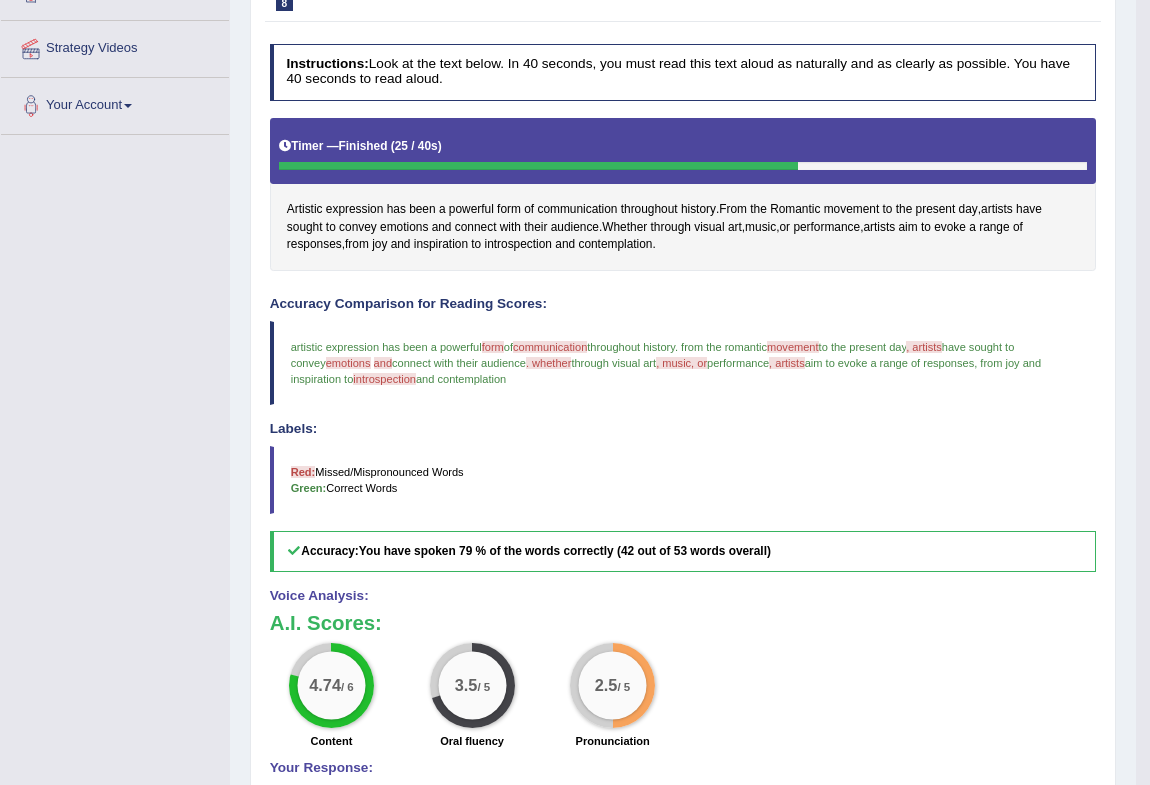 click on "introspection" at bounding box center (384, 379) 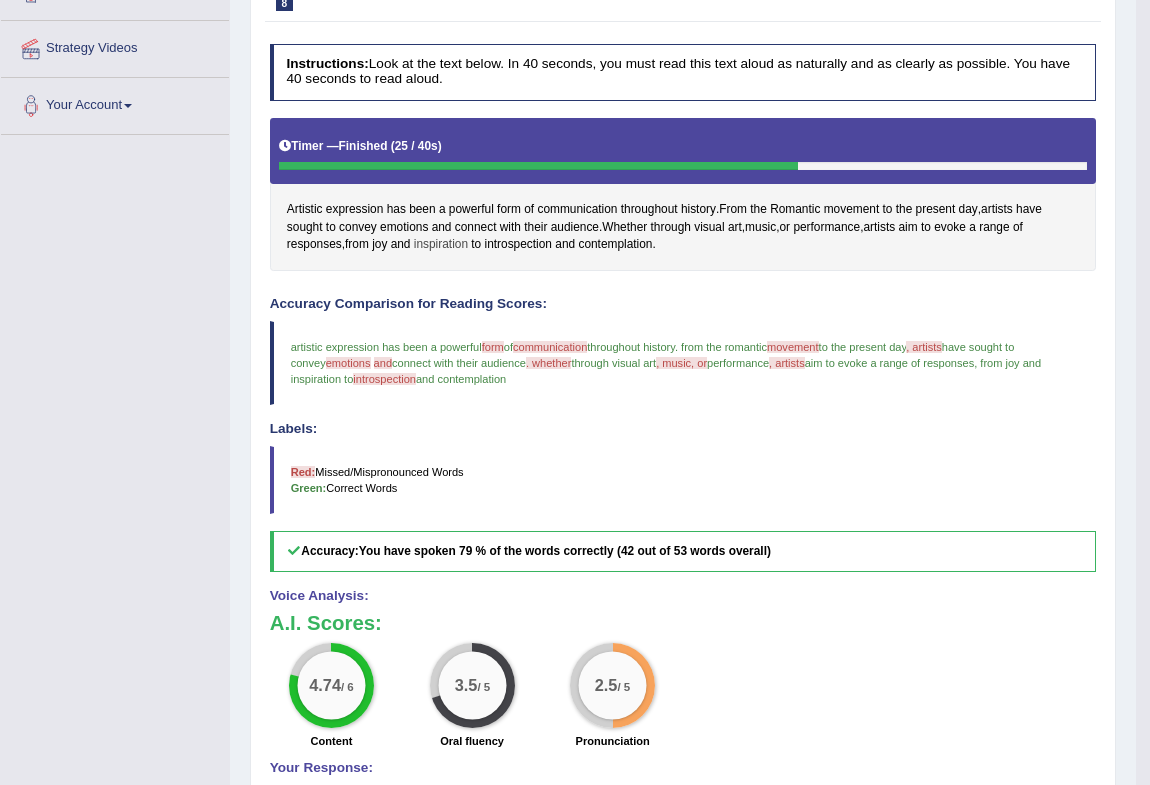 click on "inspiration" at bounding box center (441, 245) 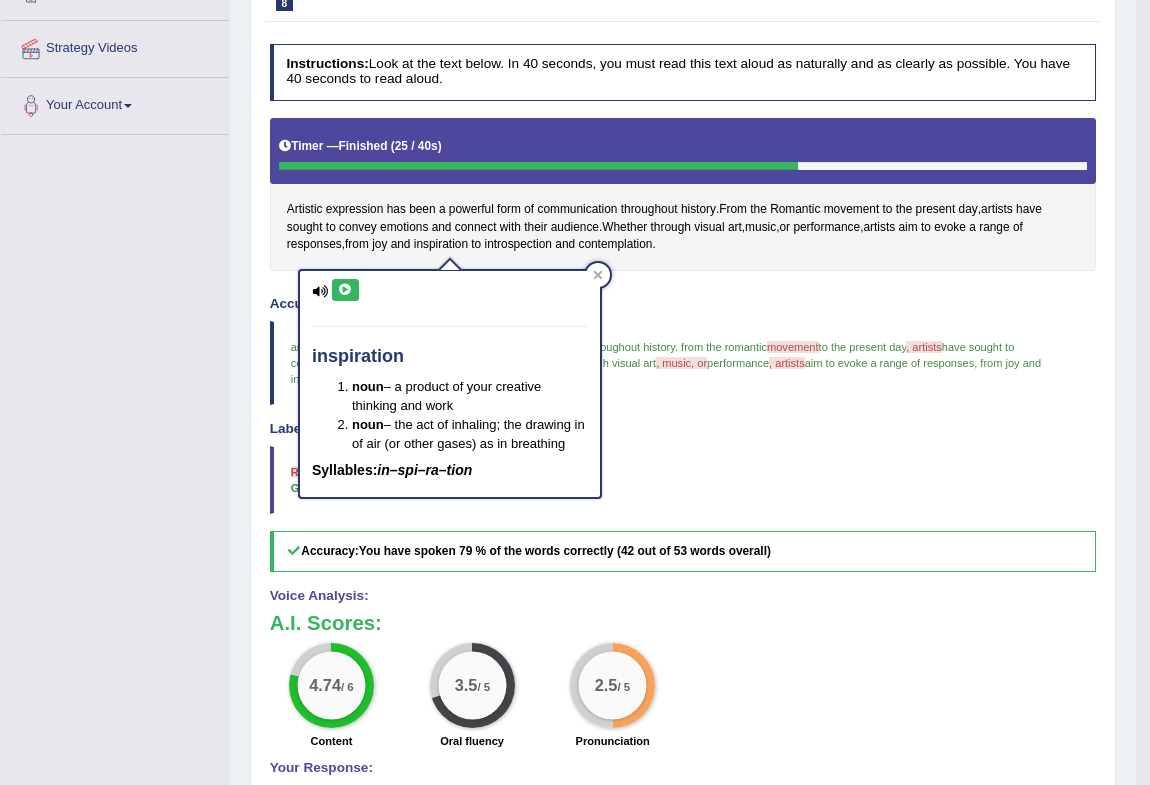 click at bounding box center [345, 290] 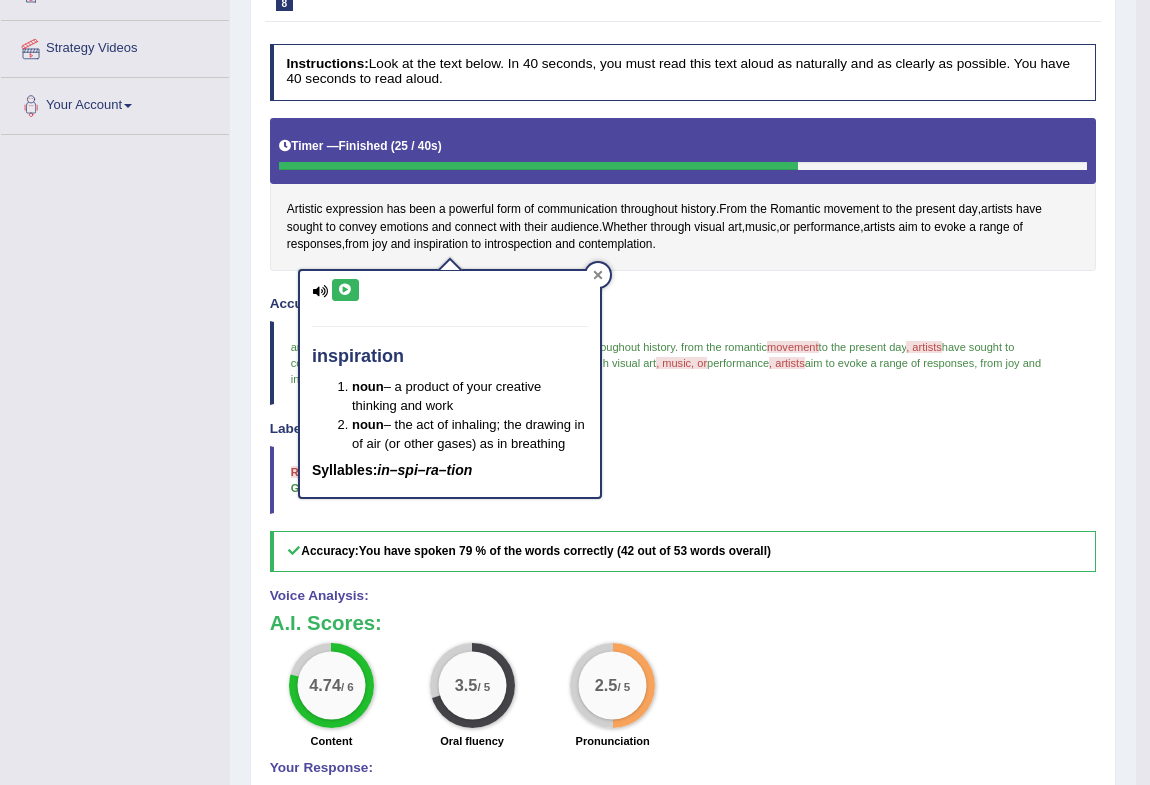 click 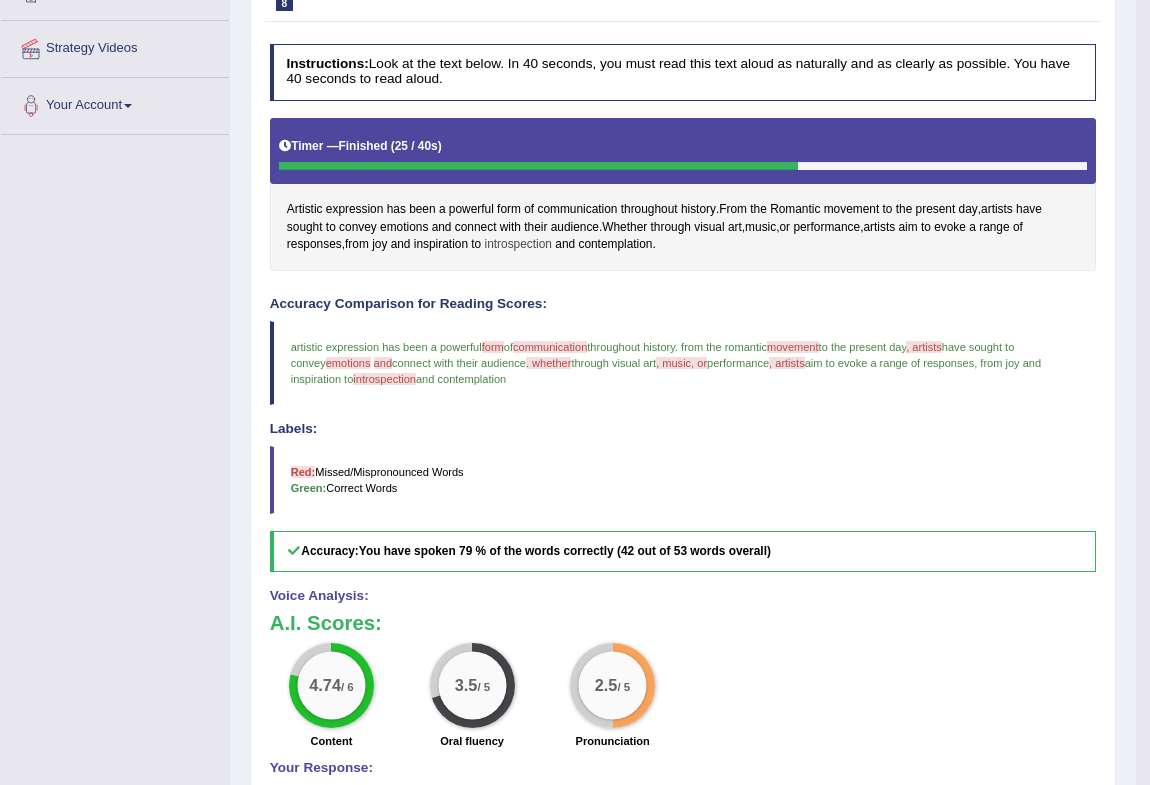 click on "introspection" at bounding box center [518, 245] 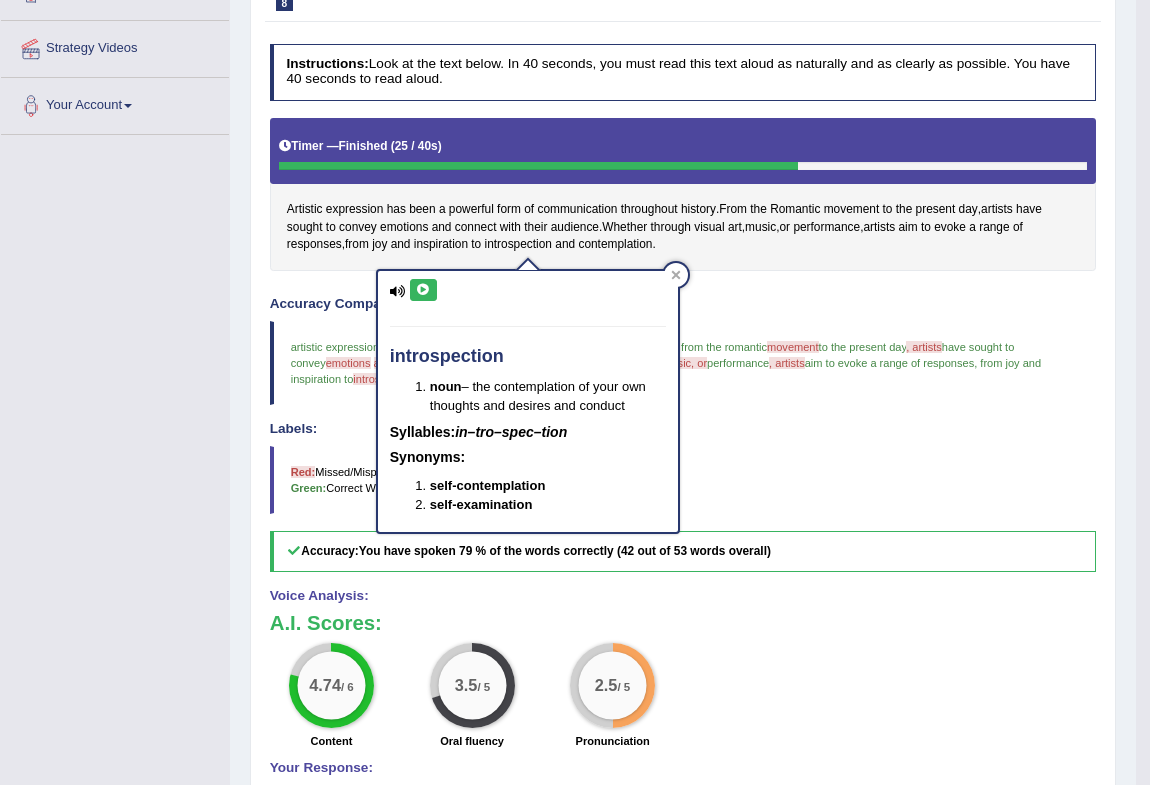 click at bounding box center [423, 290] 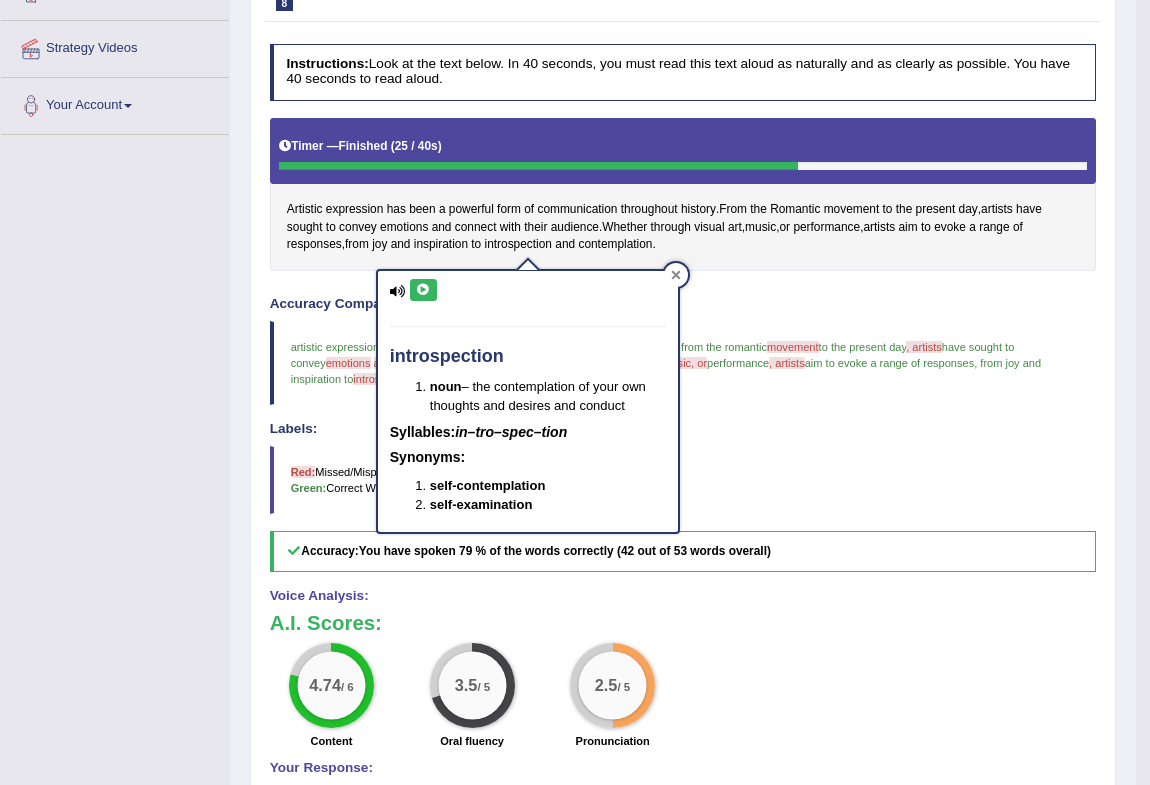 click at bounding box center [676, 275] 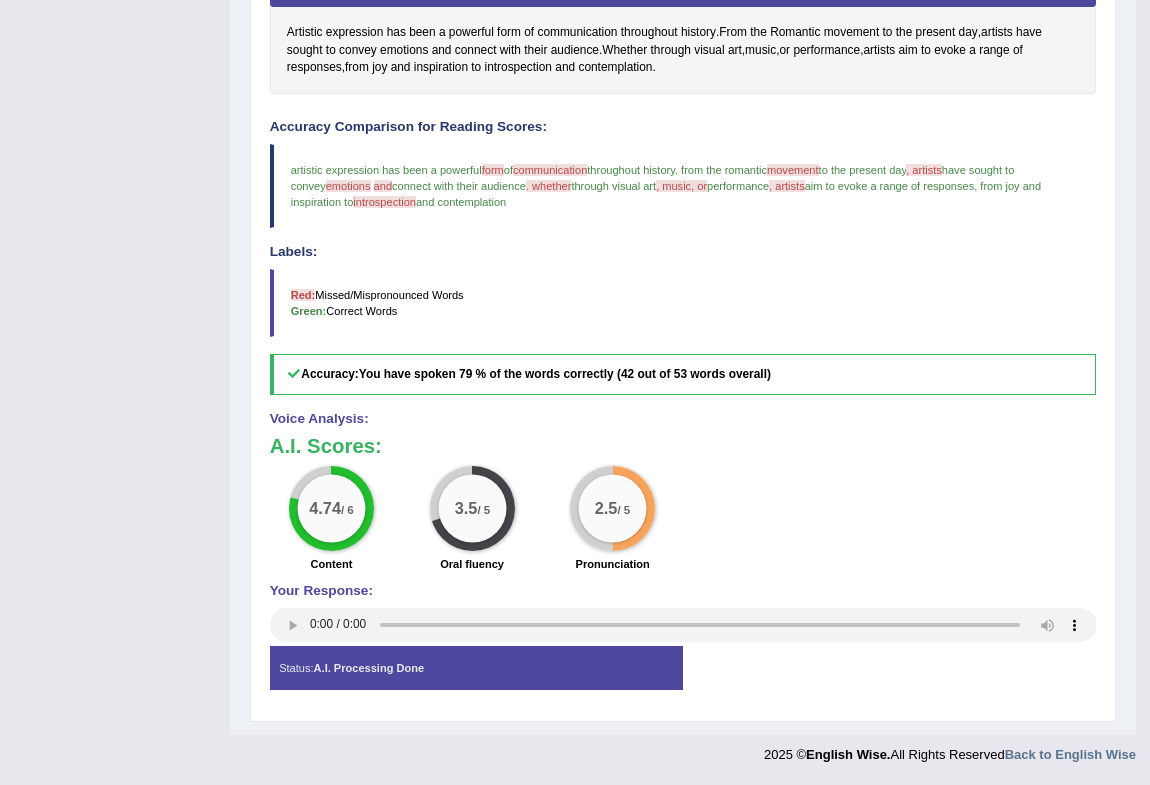 scroll, scrollTop: 177, scrollLeft: 0, axis: vertical 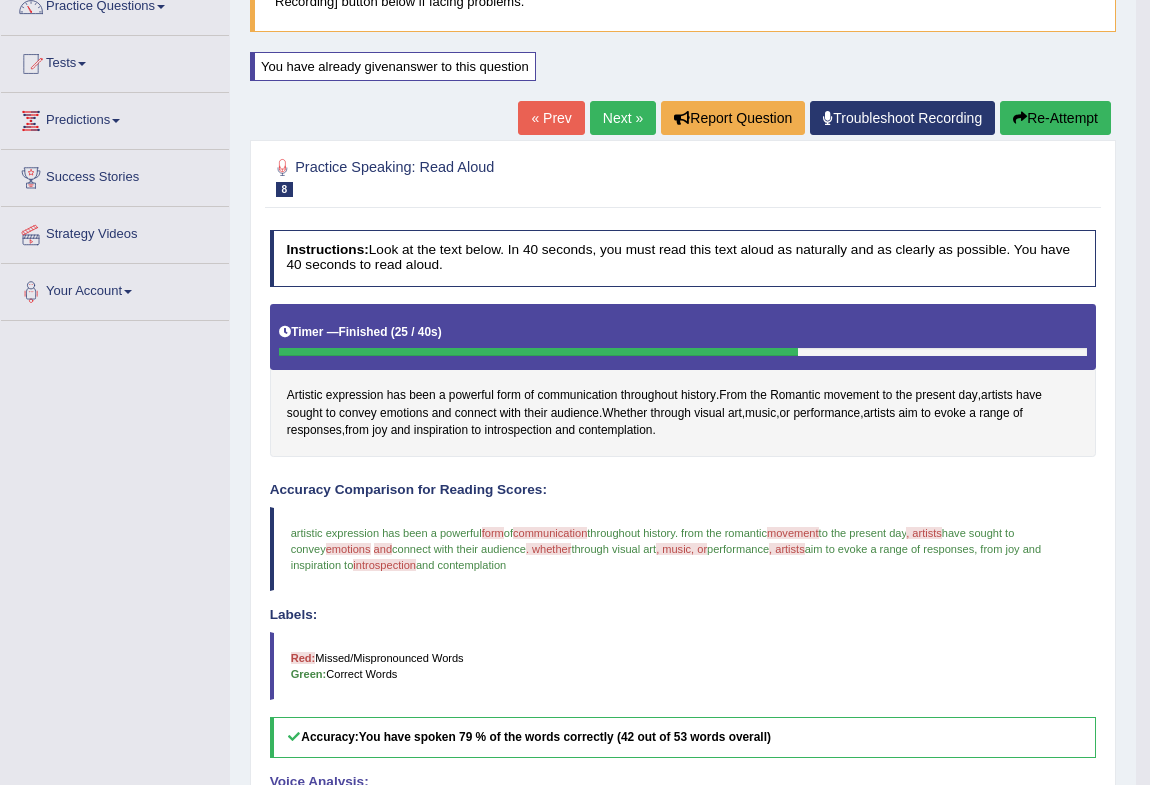 click on "Next »" at bounding box center (623, 118) 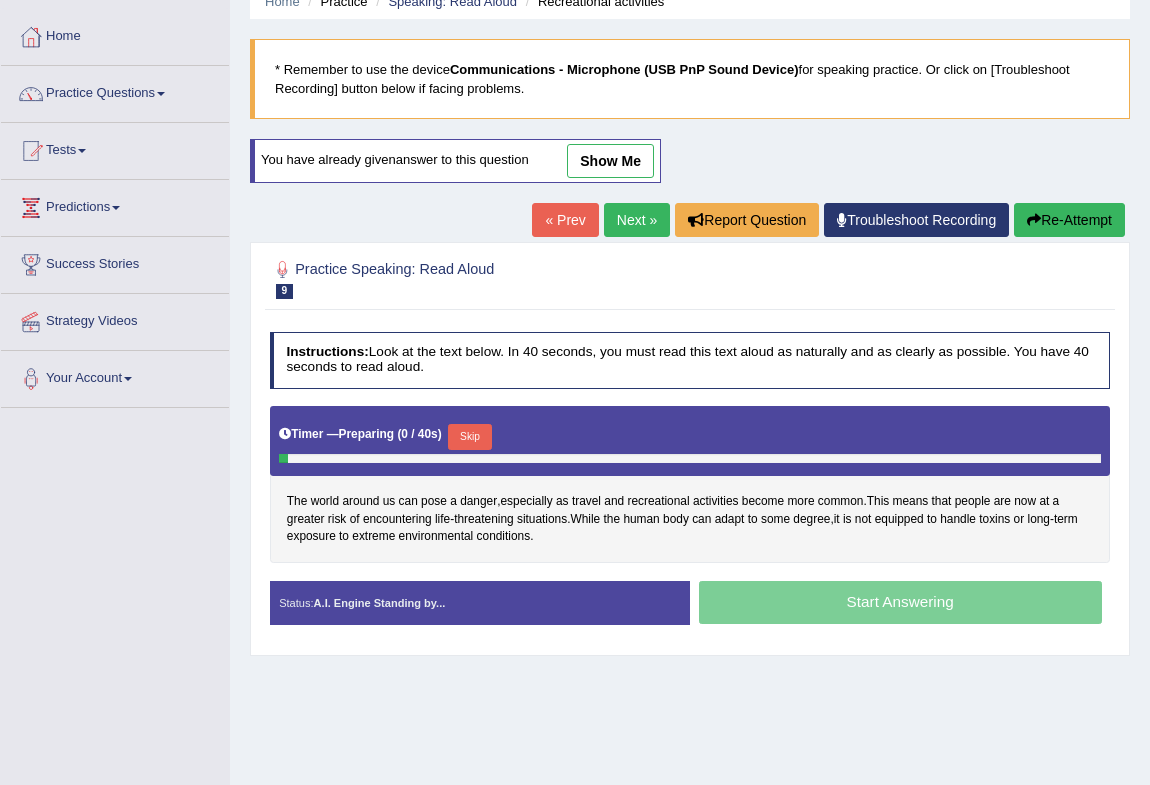 scroll, scrollTop: 181, scrollLeft: 0, axis: vertical 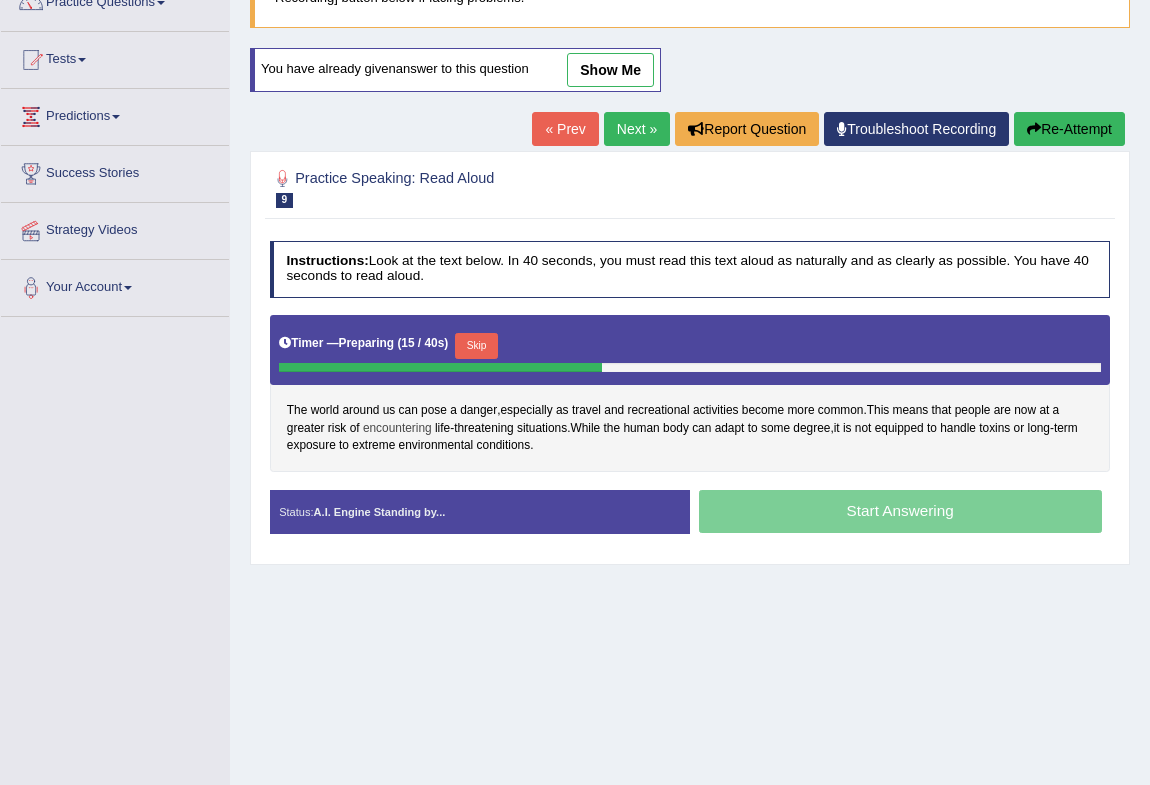 click on "encountering" at bounding box center (397, 429) 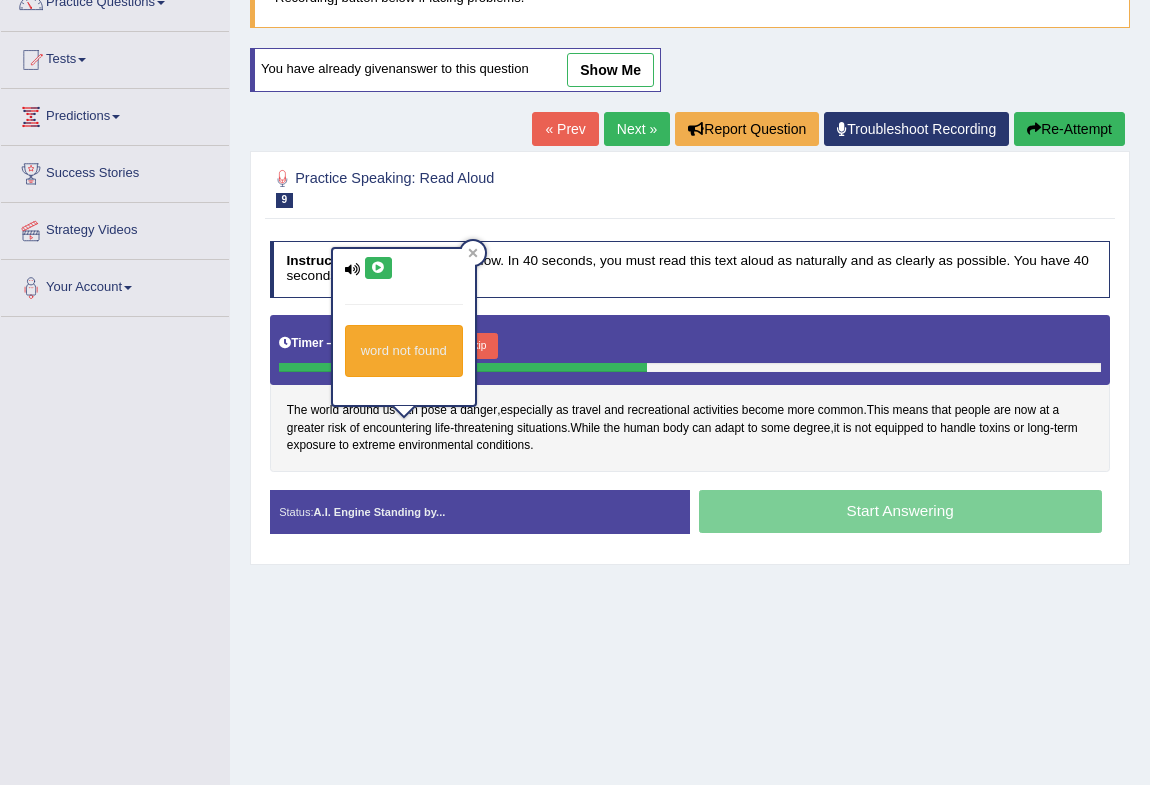 click at bounding box center (378, 268) 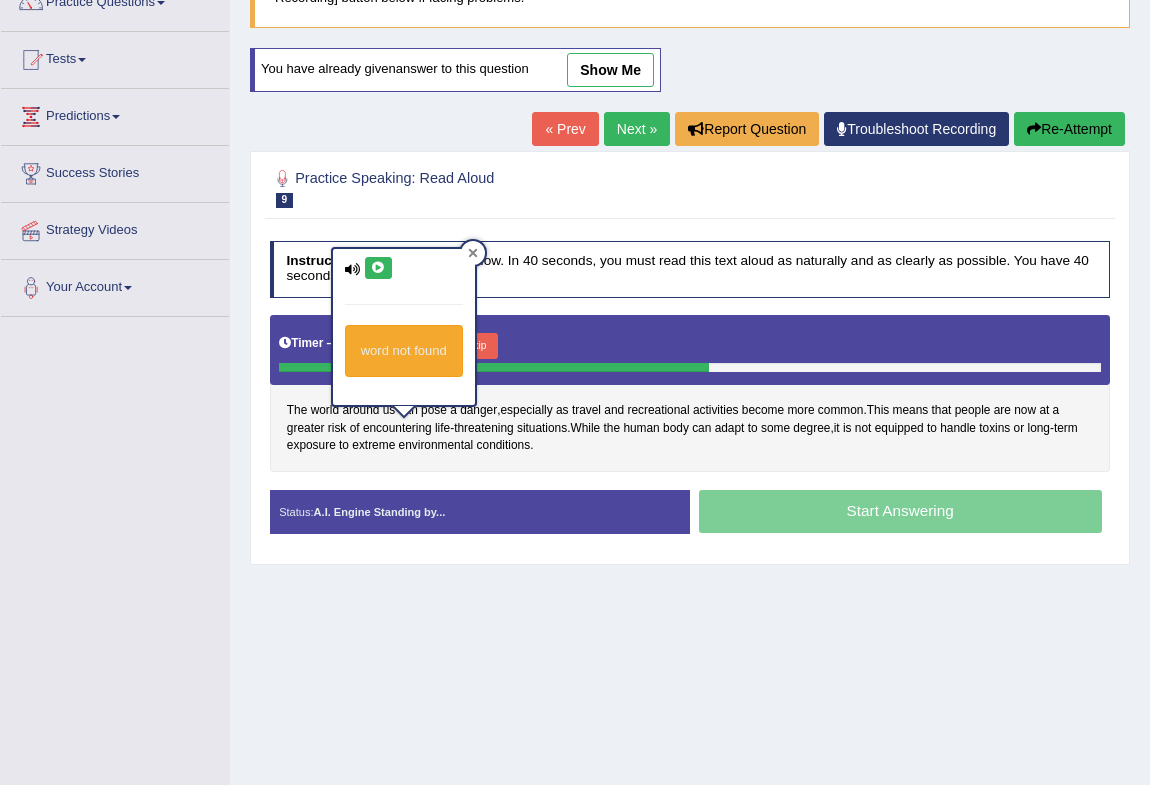 click at bounding box center (473, 253) 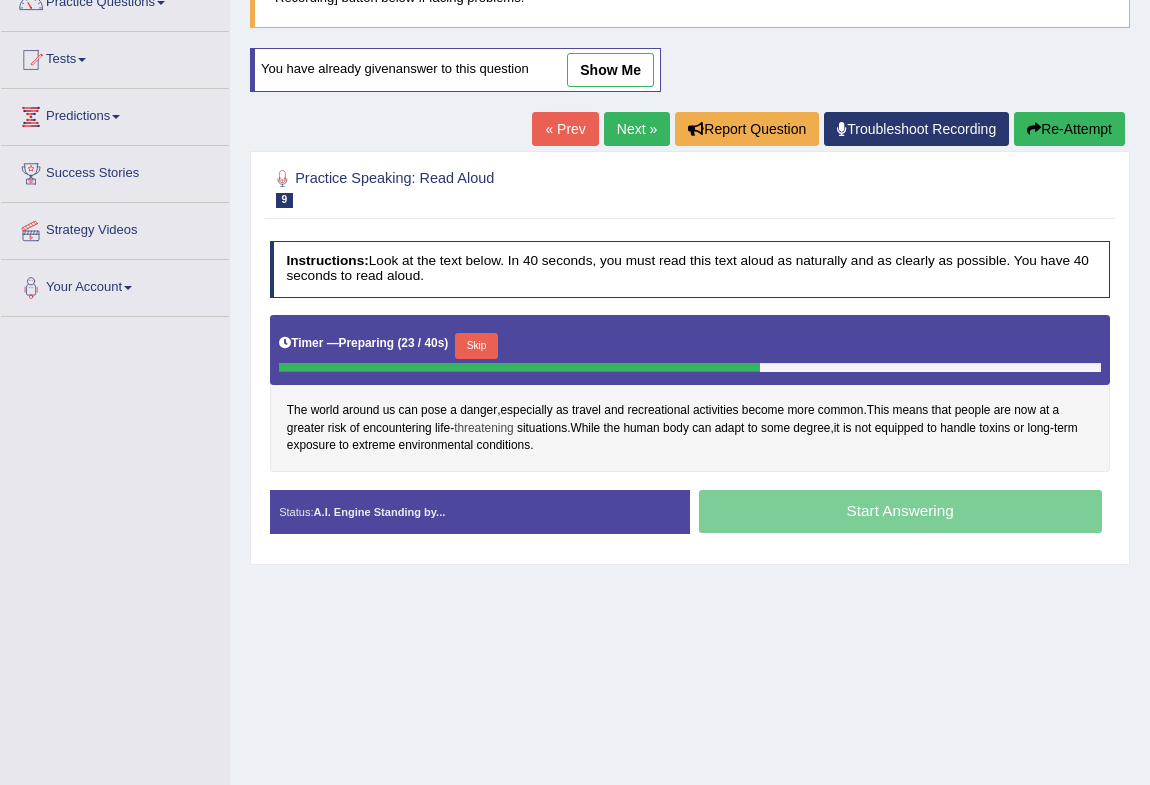 click on "threatening" at bounding box center [484, 429] 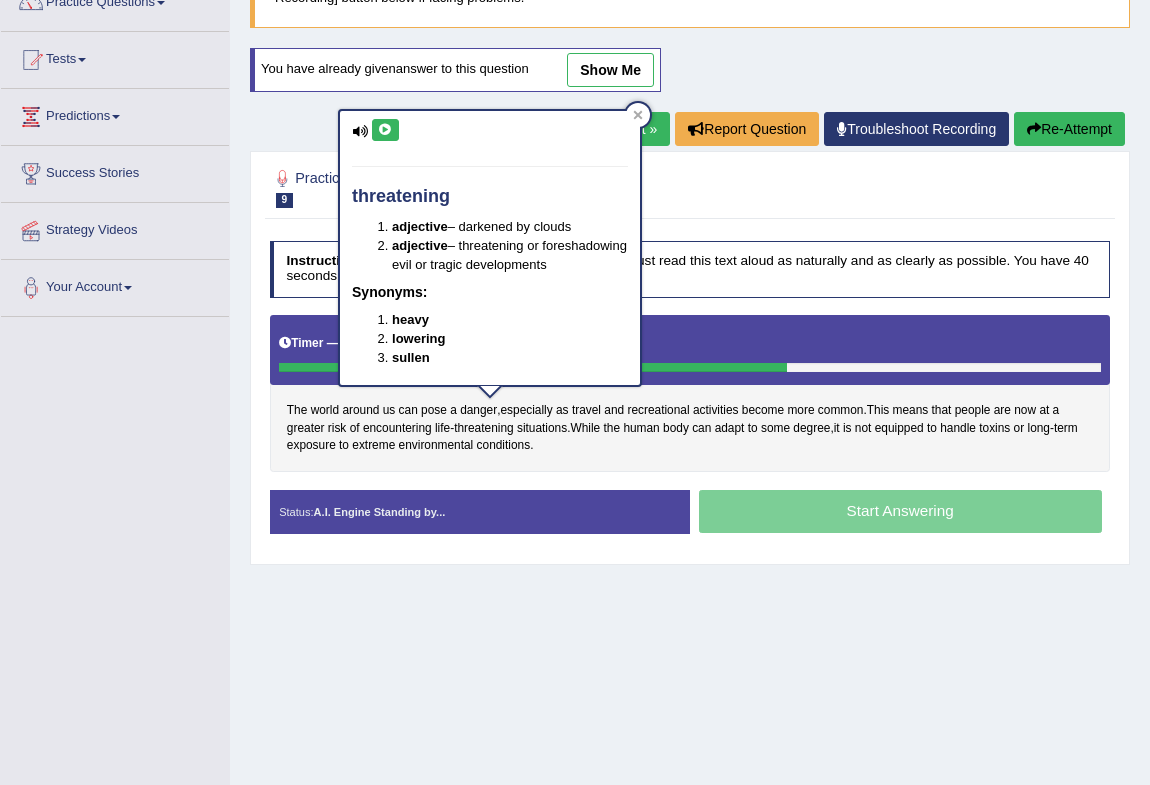 click at bounding box center [385, 130] 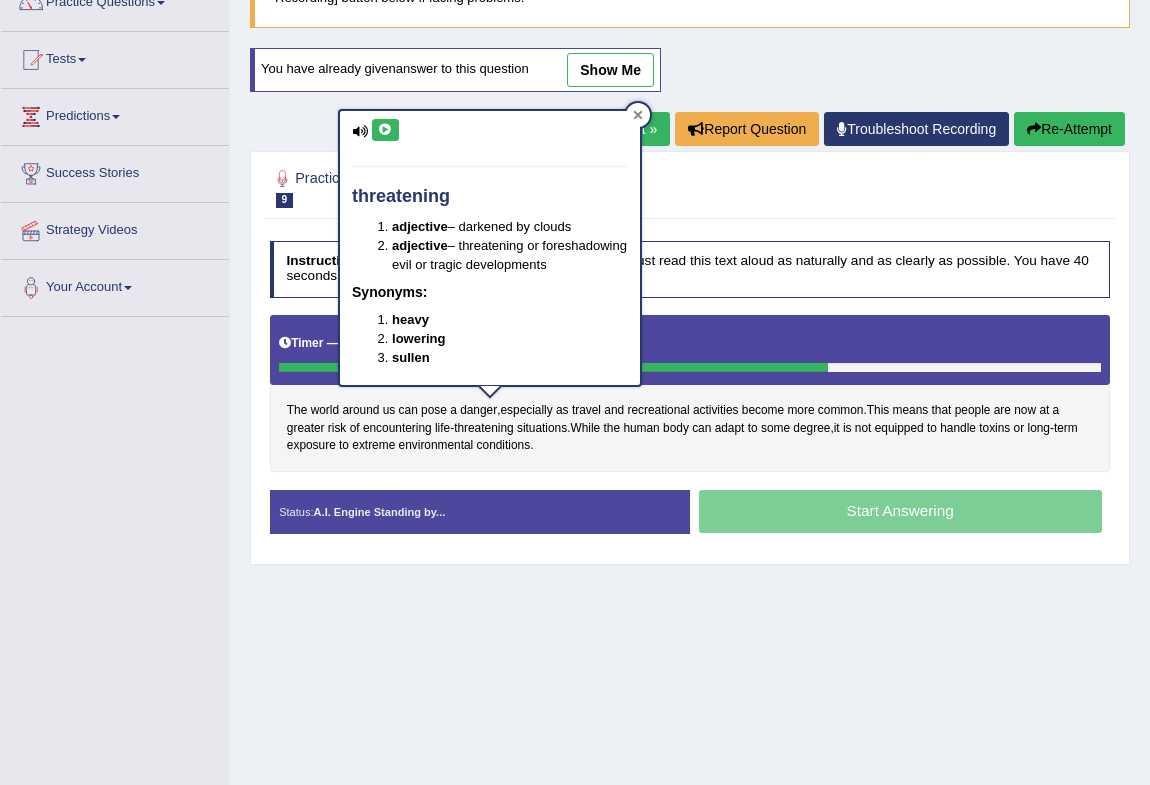 click 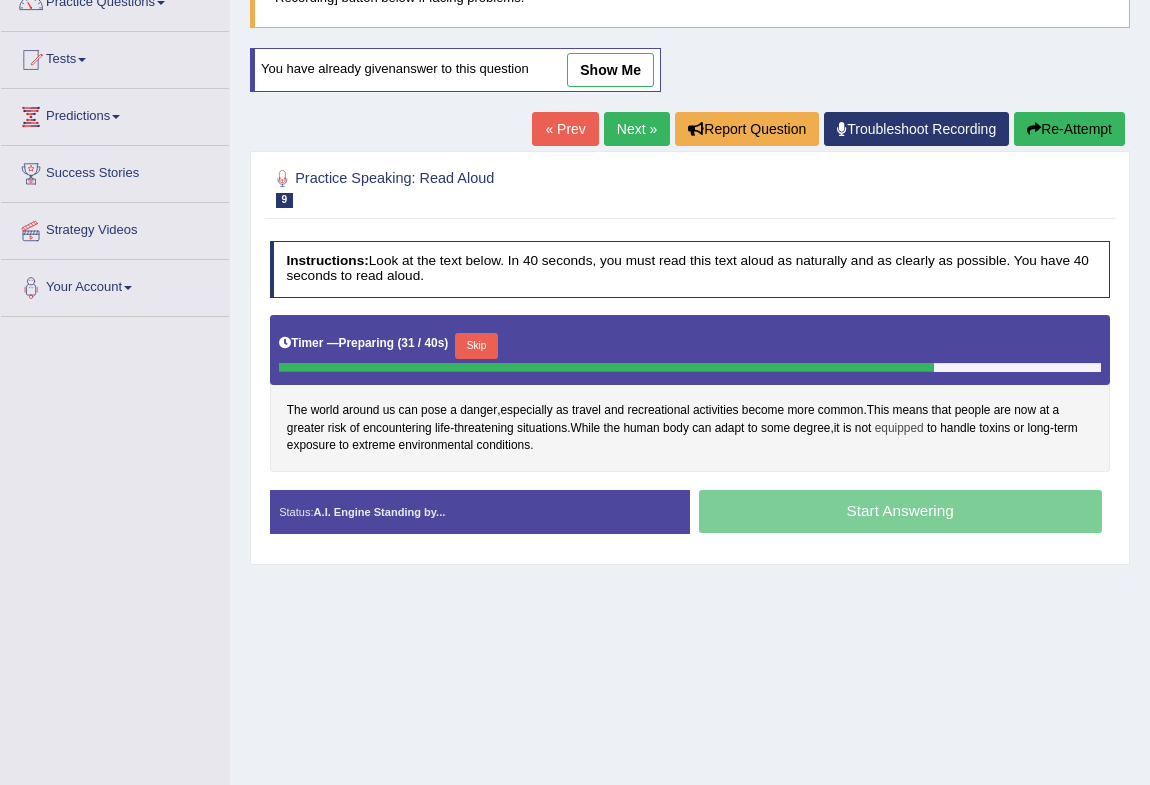 click on "equipped" at bounding box center (899, 429) 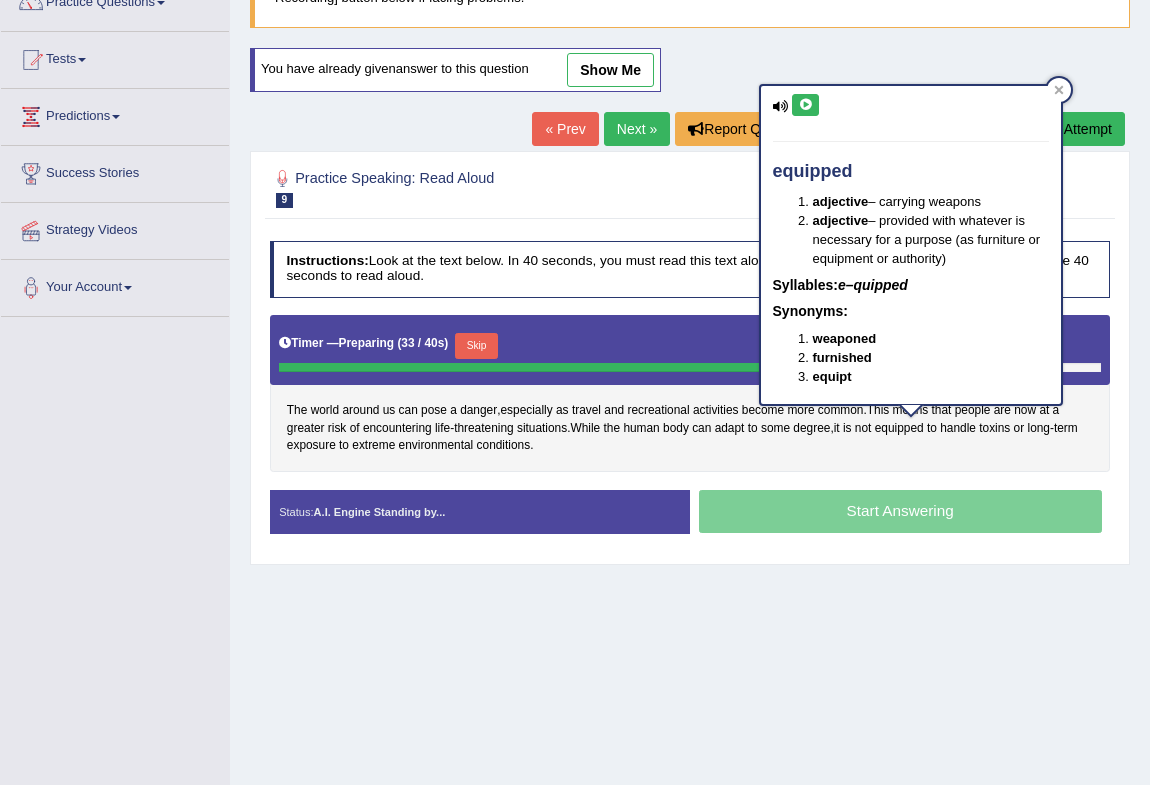 click at bounding box center [805, 105] 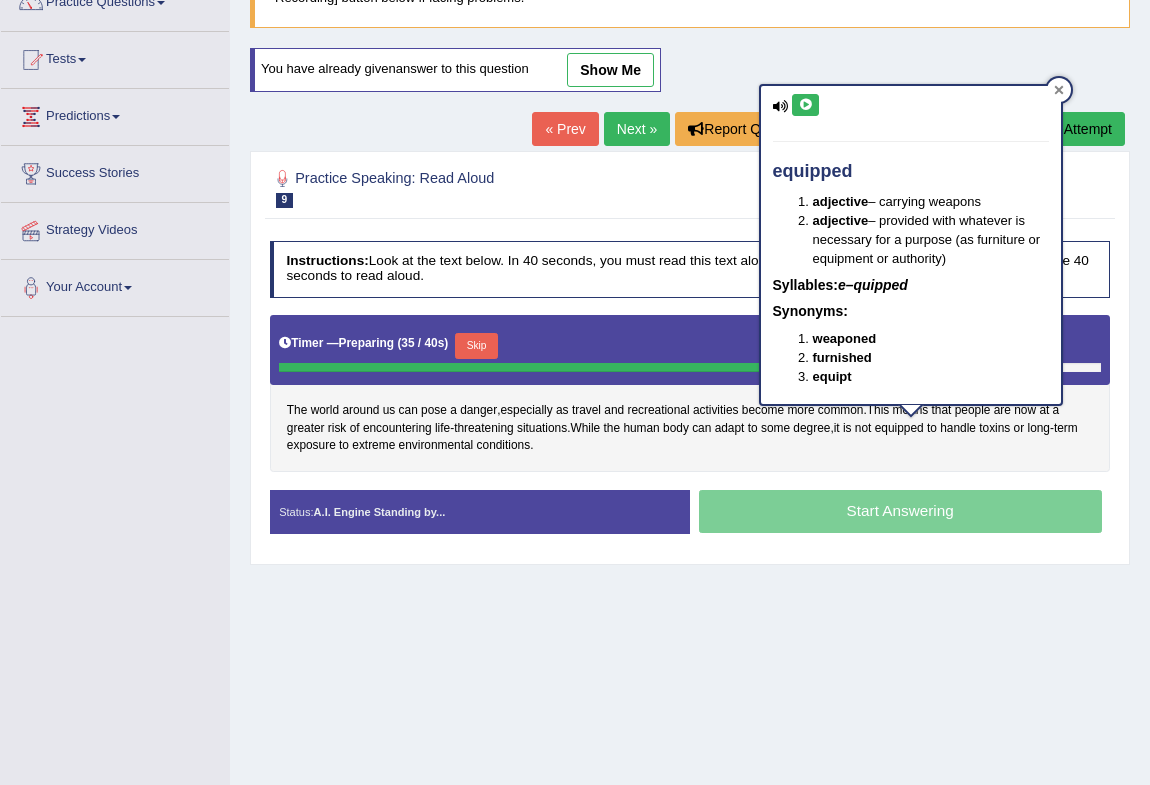 click at bounding box center (1059, 90) 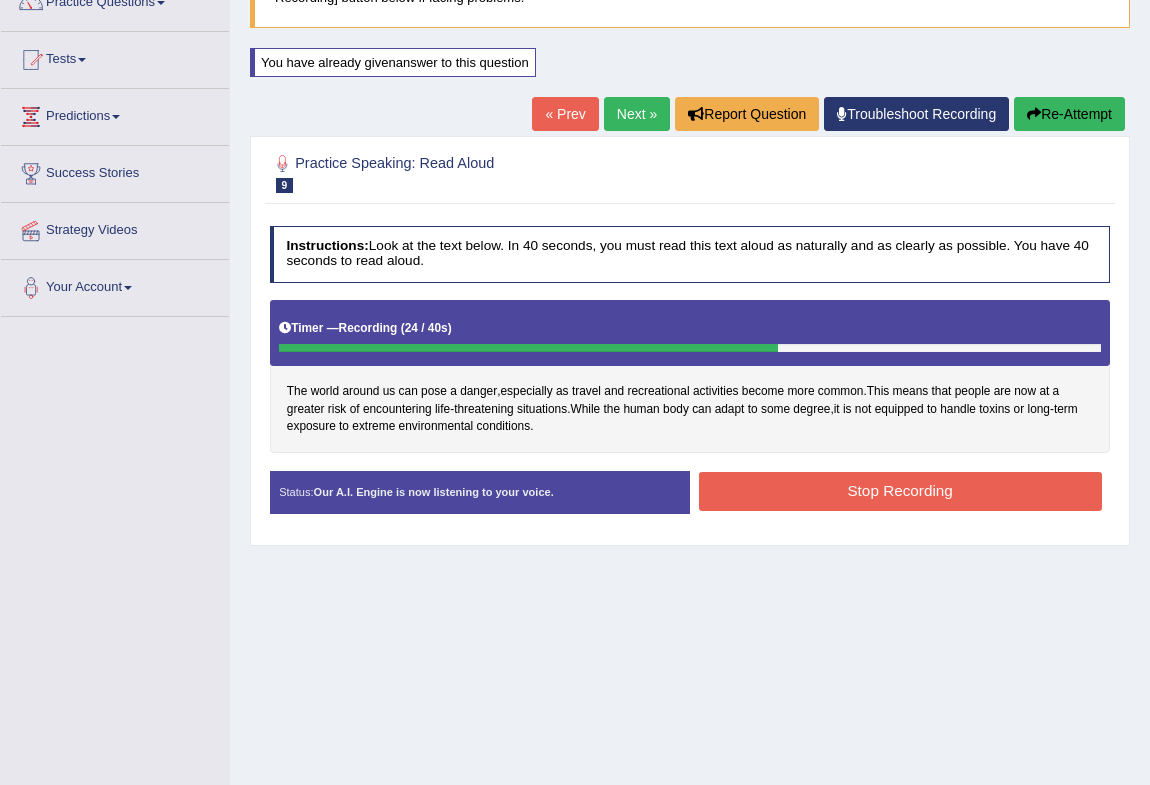 click on "Stop Recording" at bounding box center [900, 491] 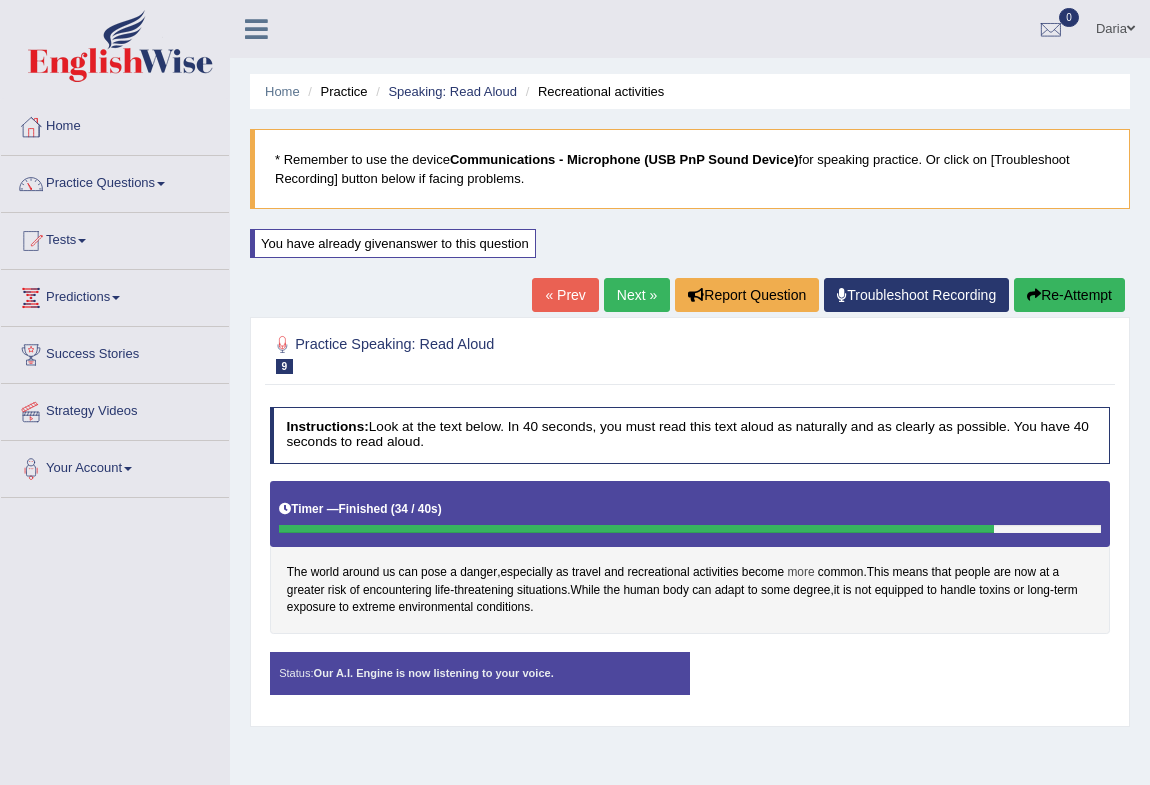 scroll, scrollTop: 265, scrollLeft: 0, axis: vertical 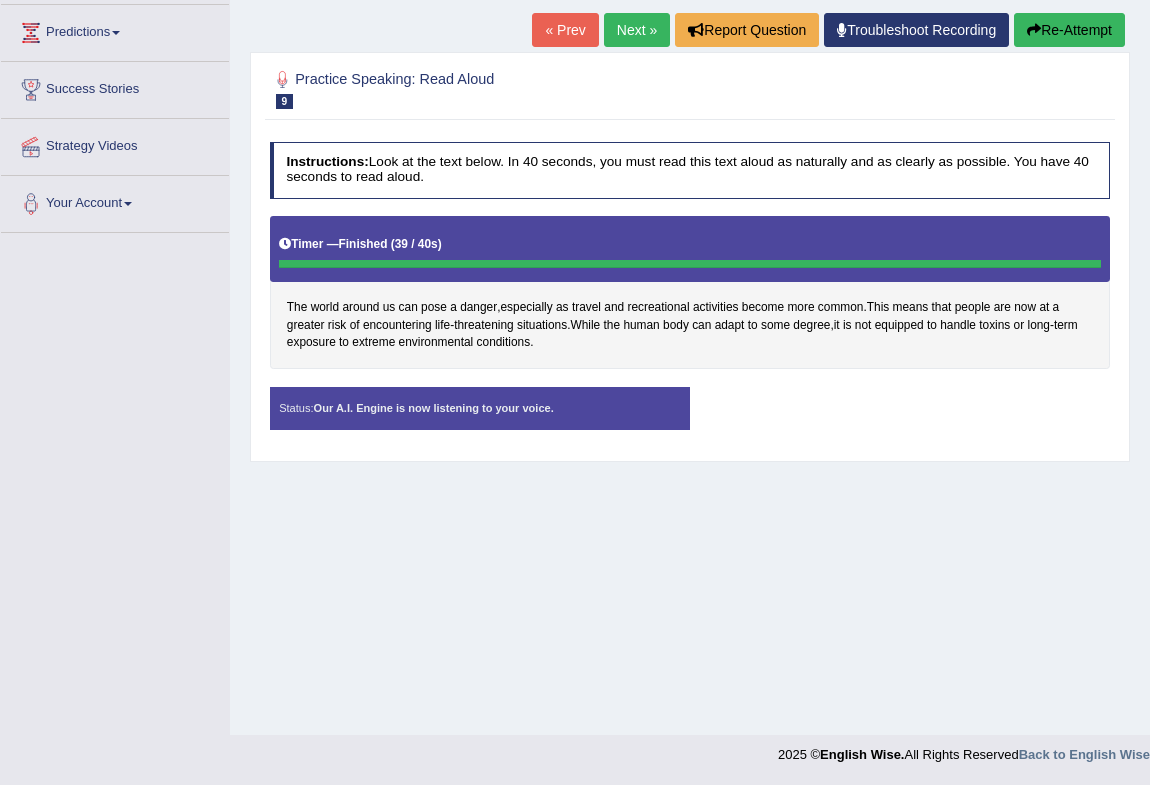click on "Re-Attempt" at bounding box center (1069, 30) 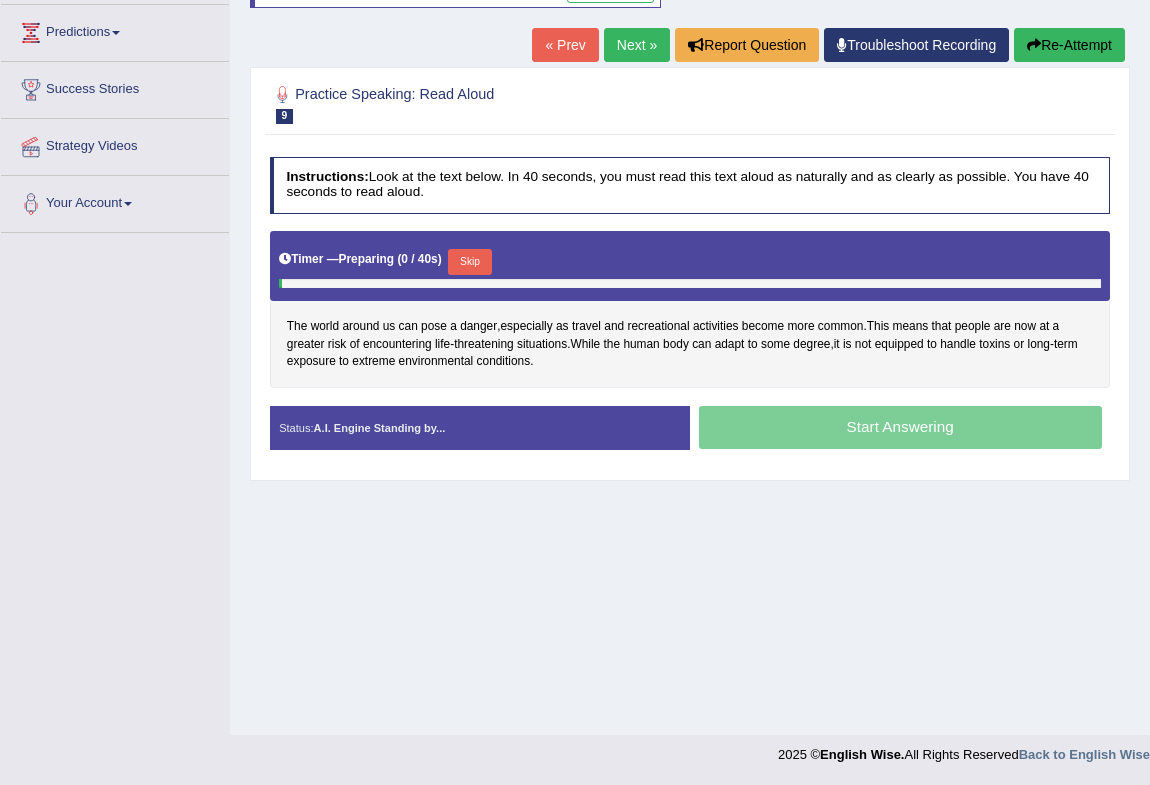 scroll, scrollTop: 265, scrollLeft: 0, axis: vertical 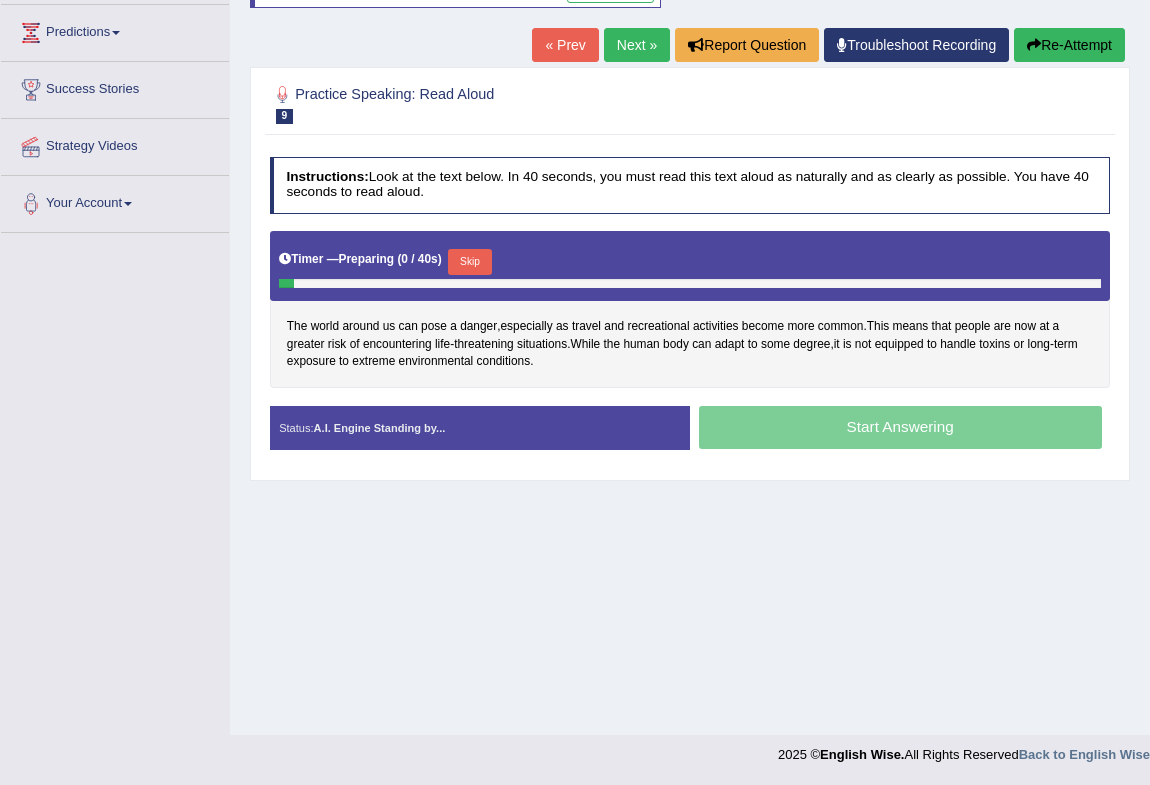 click on "Skip" at bounding box center [469, 262] 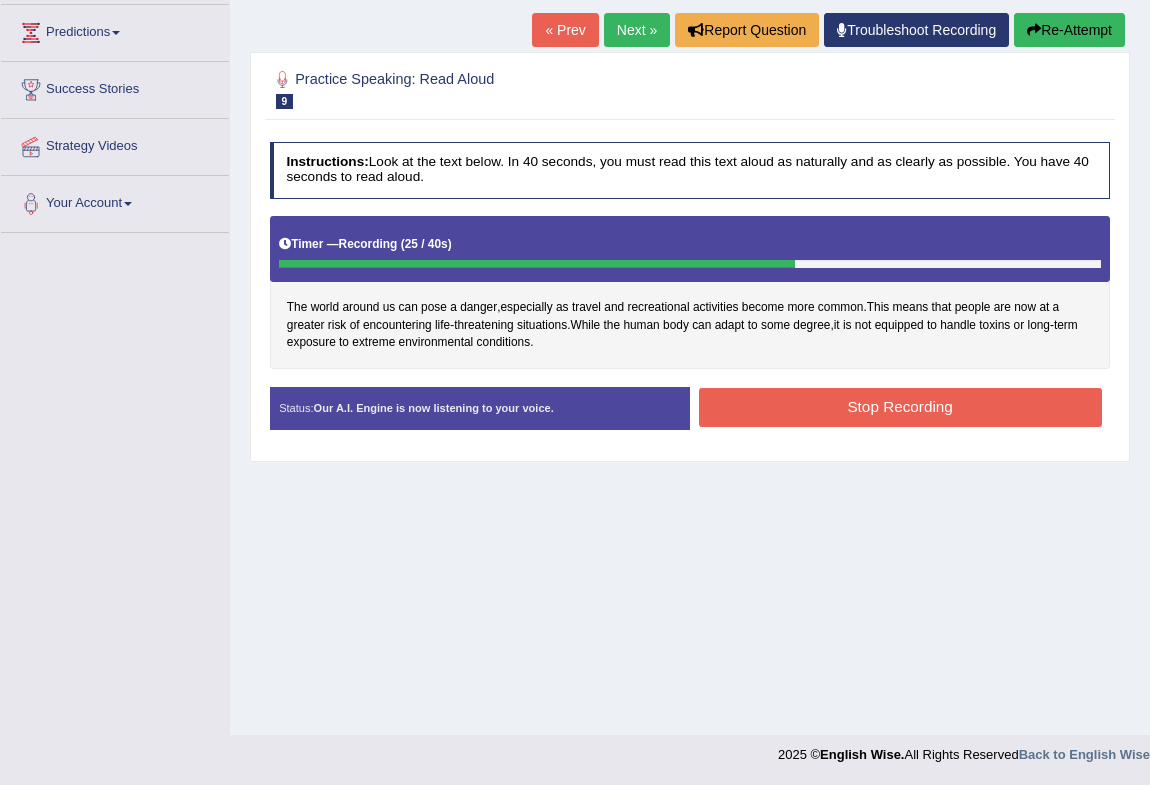 click on "Stop Recording" at bounding box center (900, 407) 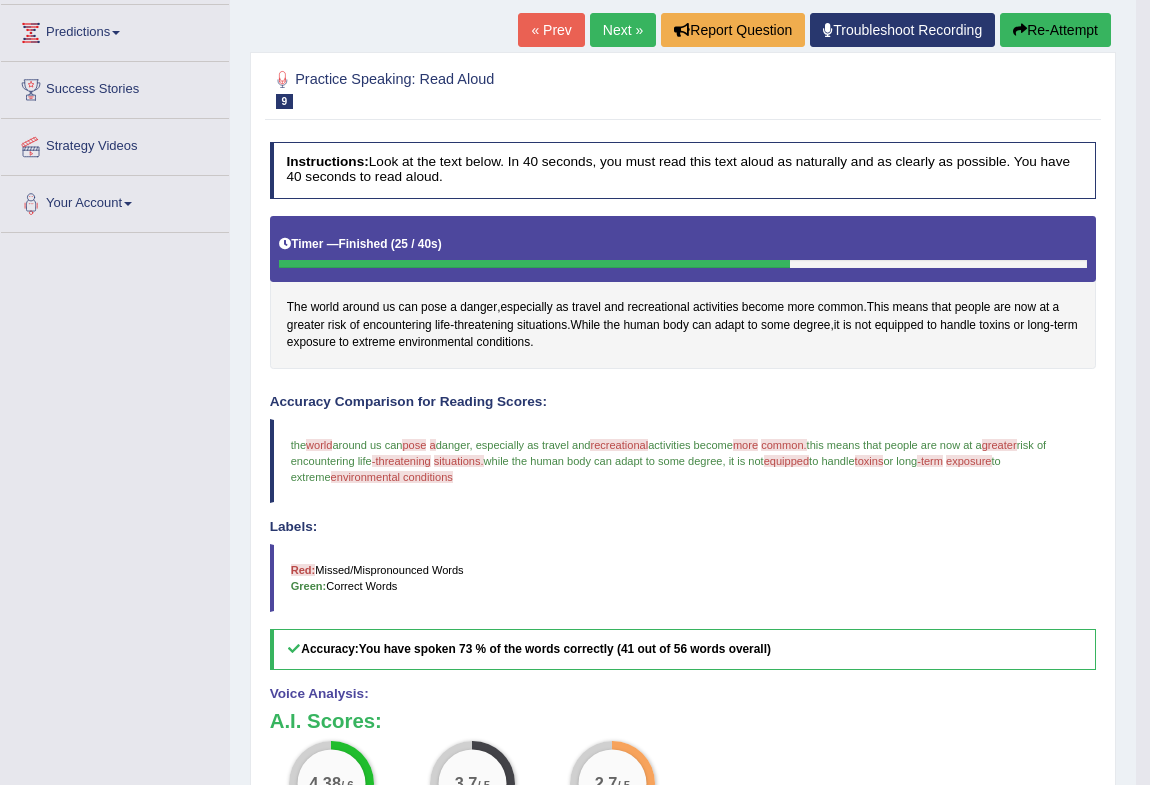 scroll, scrollTop: 174, scrollLeft: 0, axis: vertical 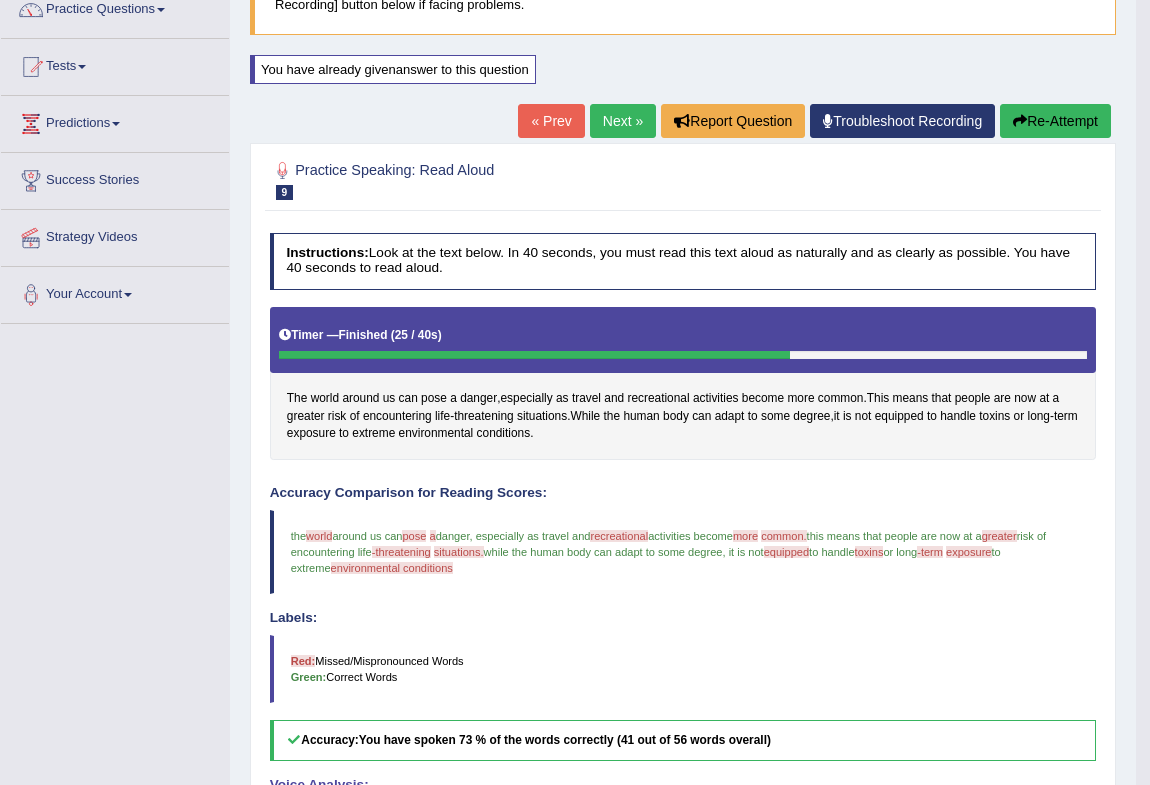 click on "Next »" at bounding box center [623, 121] 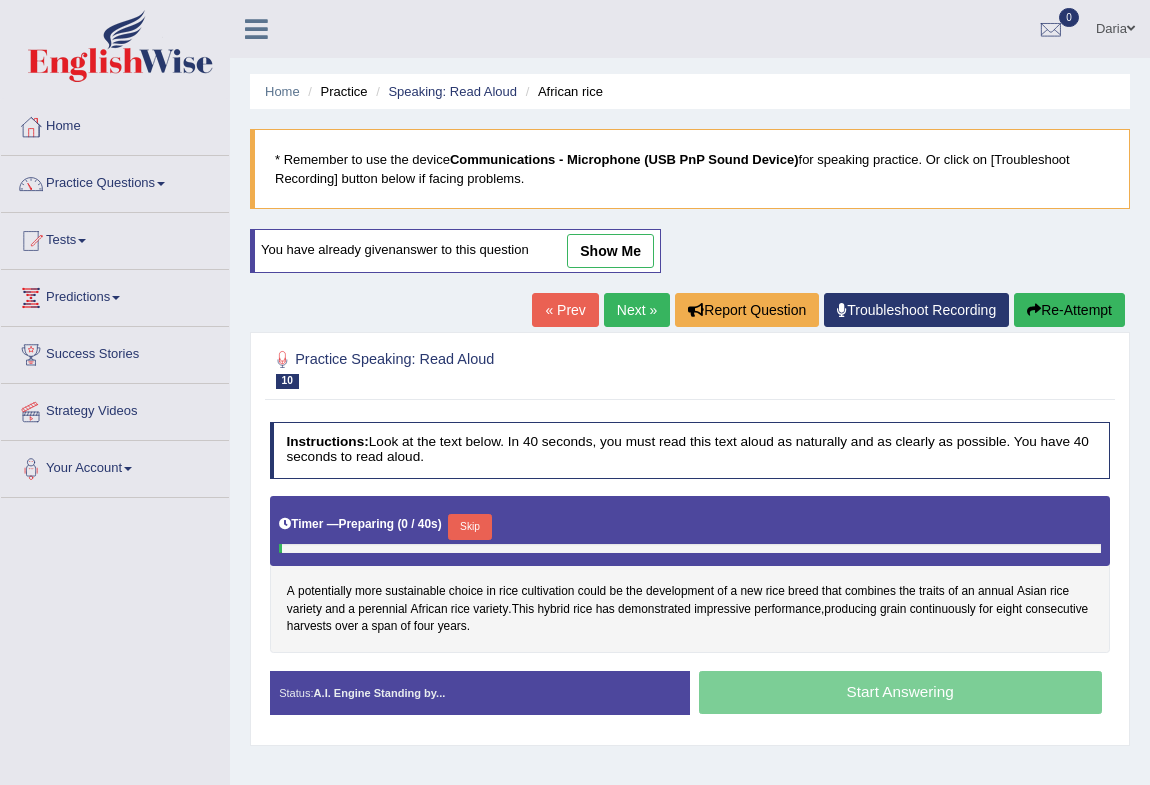 scroll, scrollTop: 0, scrollLeft: 0, axis: both 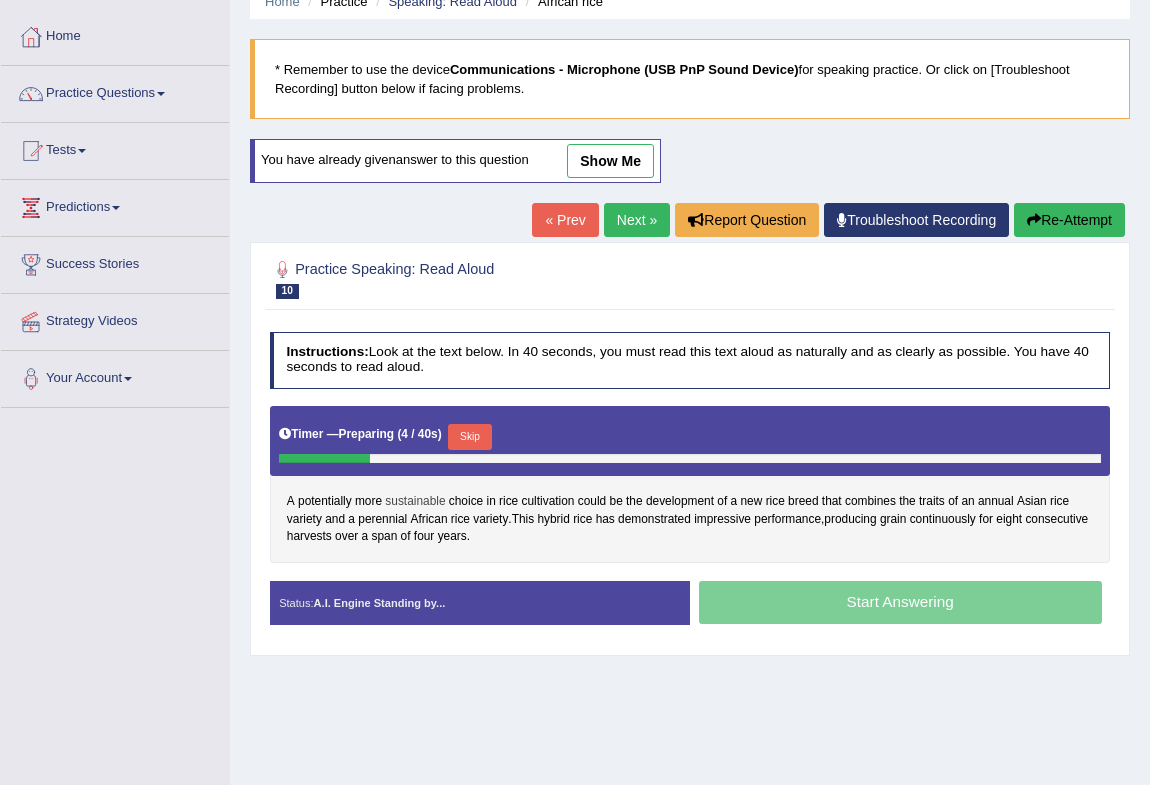 click on "sustainable" at bounding box center [415, 502] 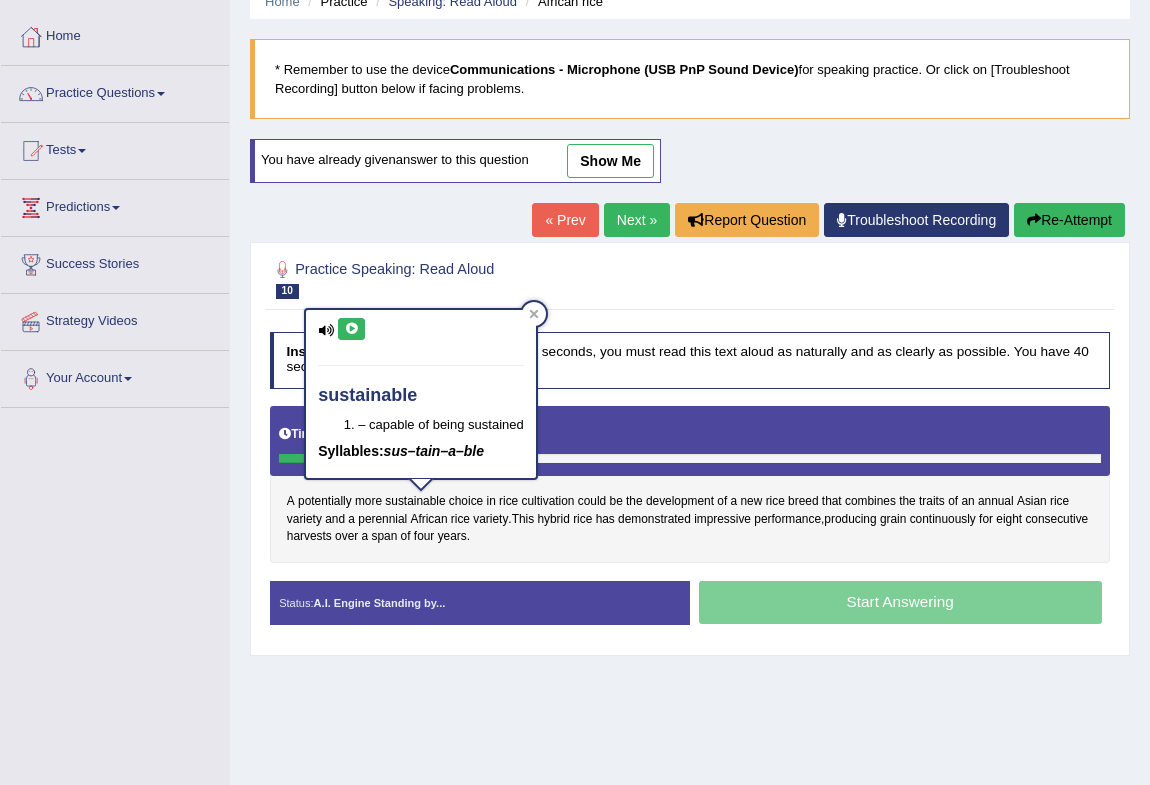 click at bounding box center [351, 329] 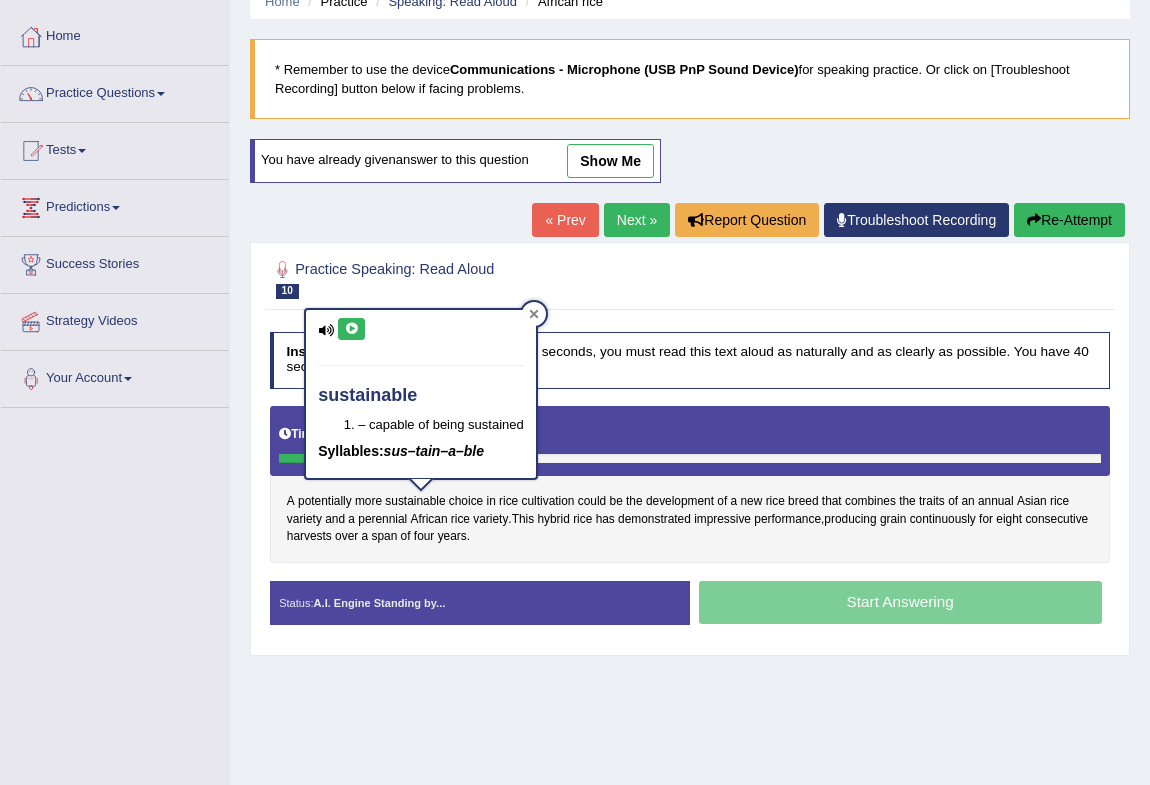 click at bounding box center (534, 314) 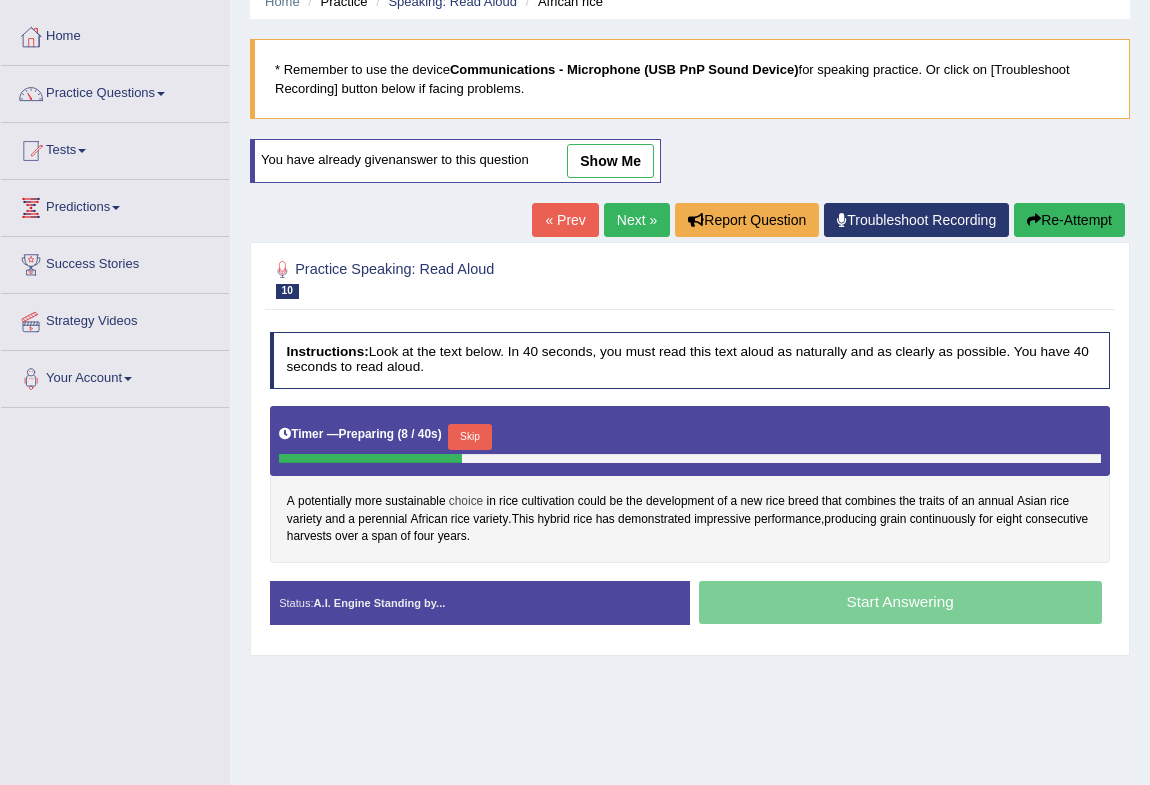 click on "choice" at bounding box center [466, 502] 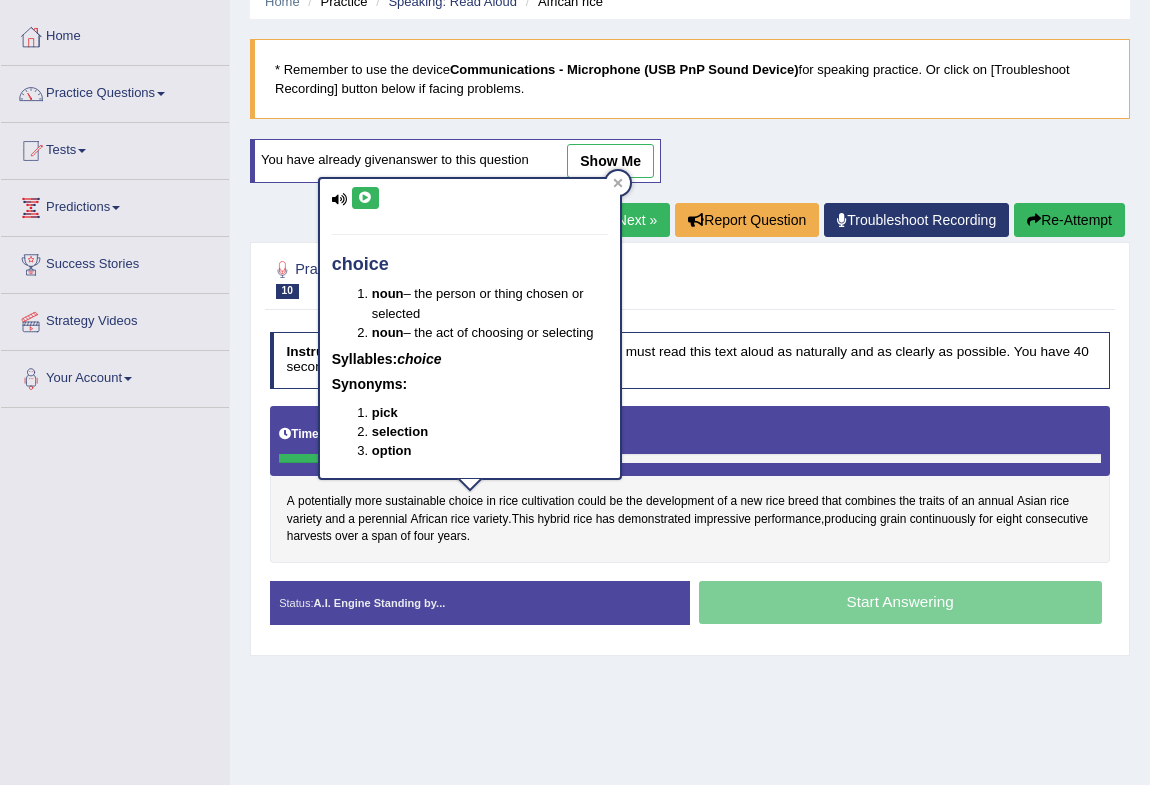 click at bounding box center (365, 198) 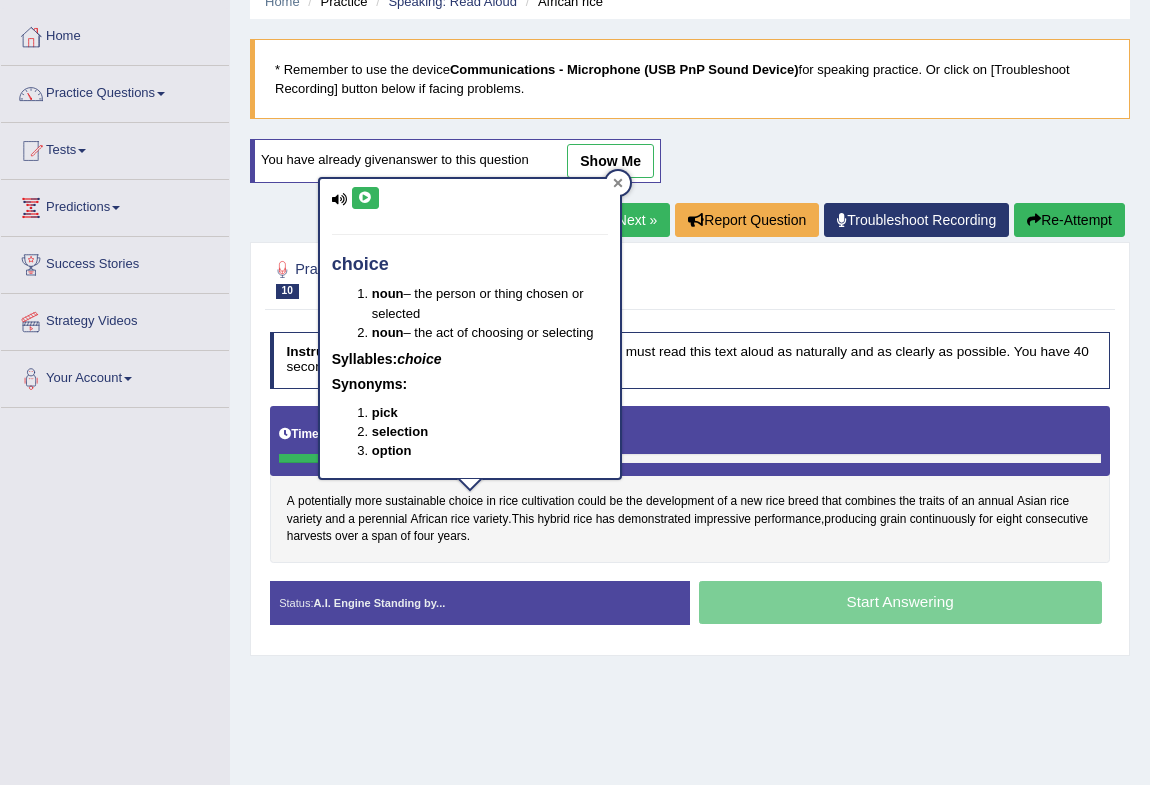 click at bounding box center (618, 183) 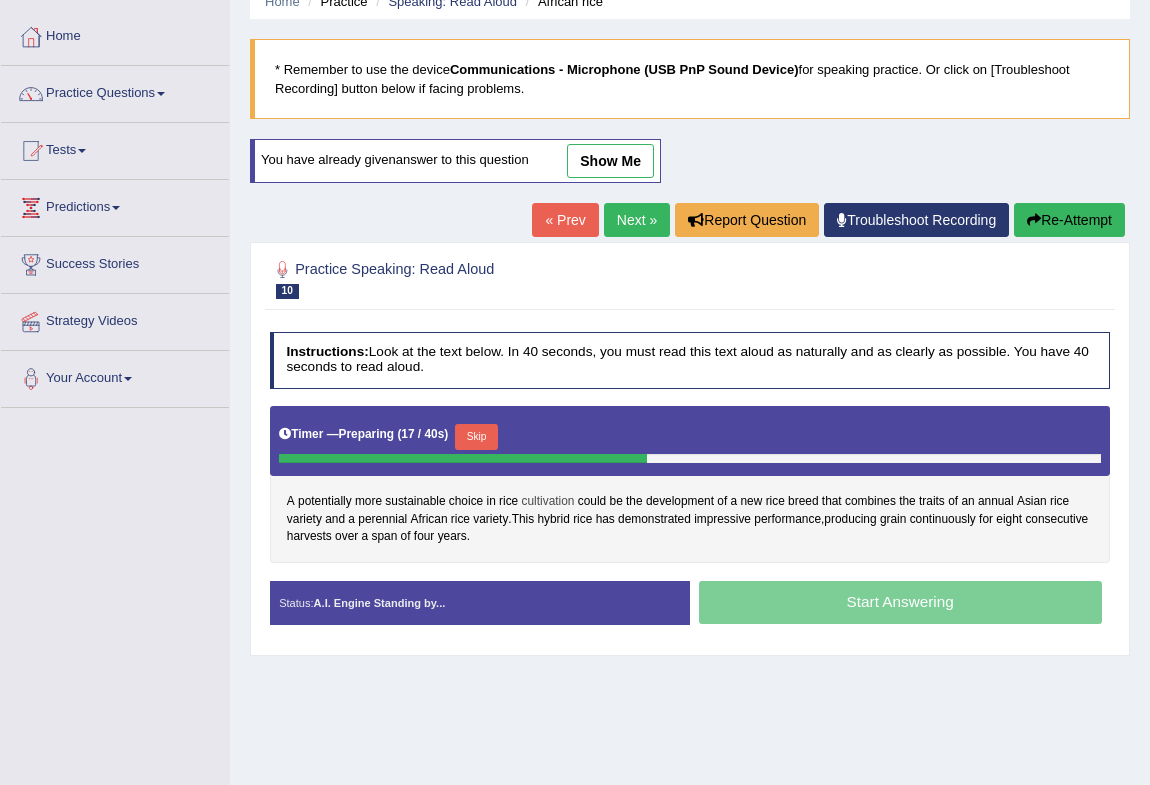 click on "cultivation" at bounding box center [548, 502] 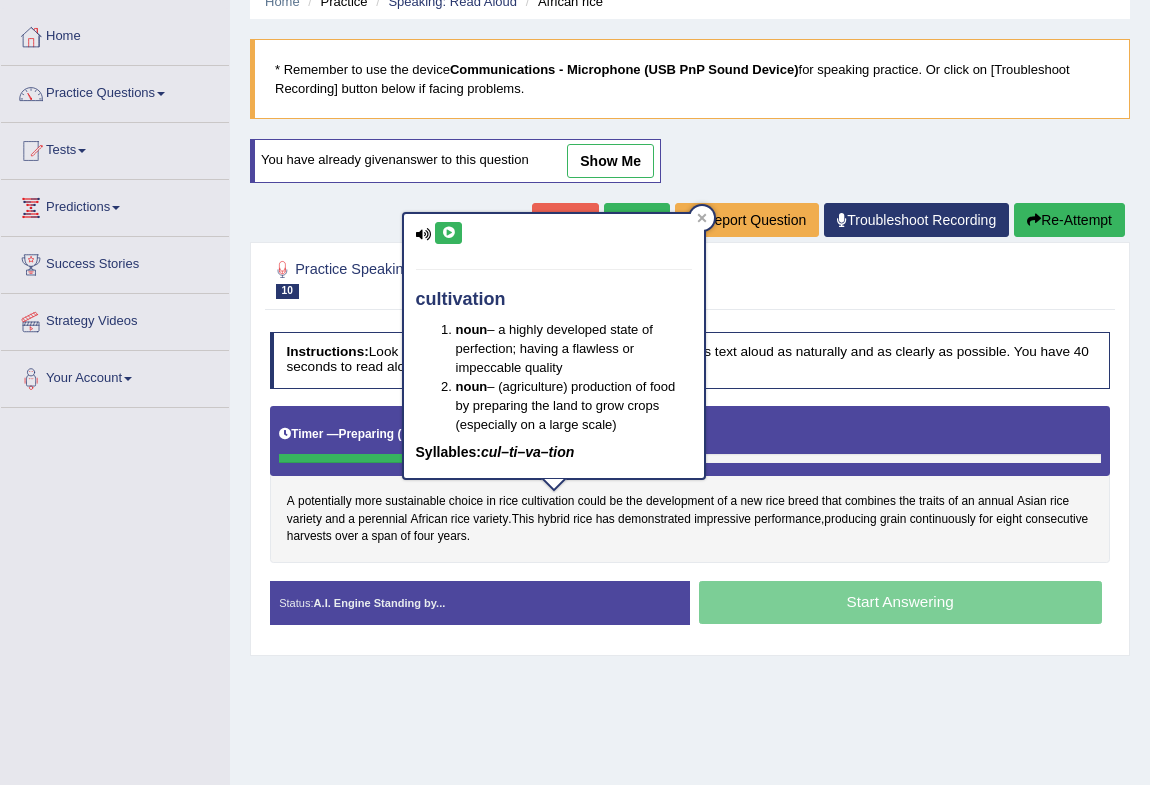 click at bounding box center (448, 233) 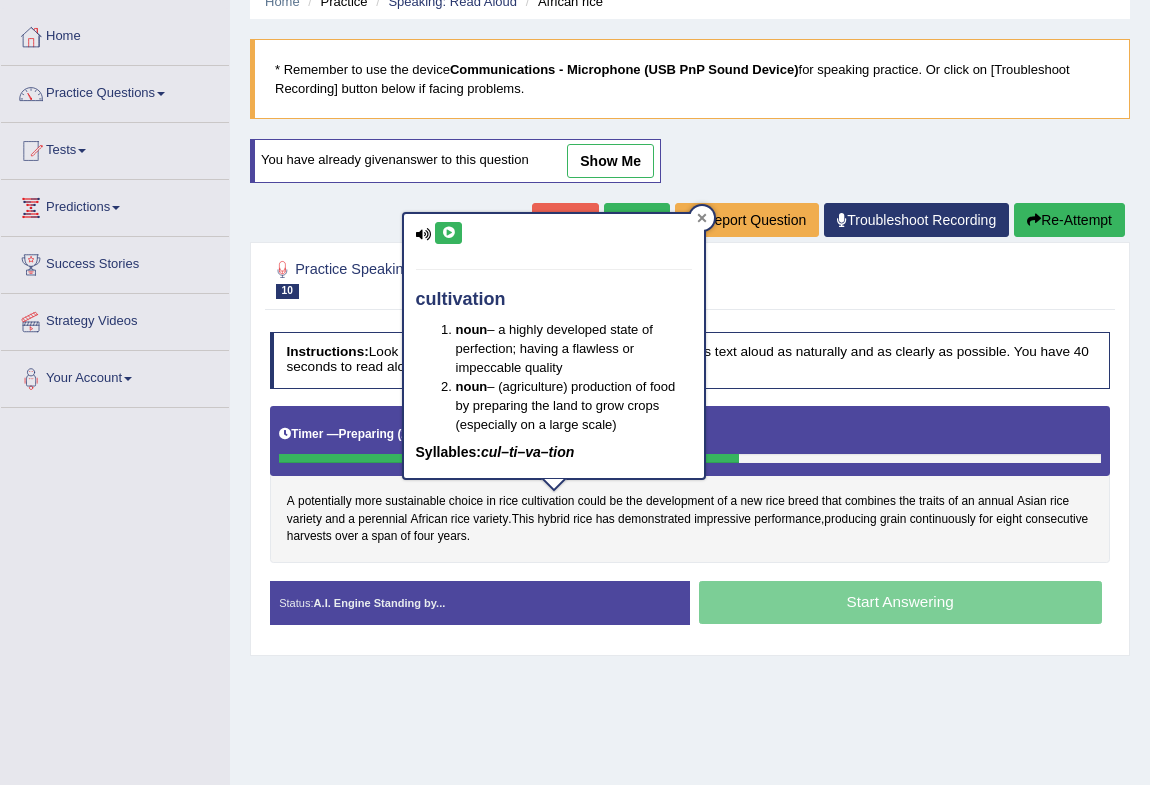 click at bounding box center (702, 218) 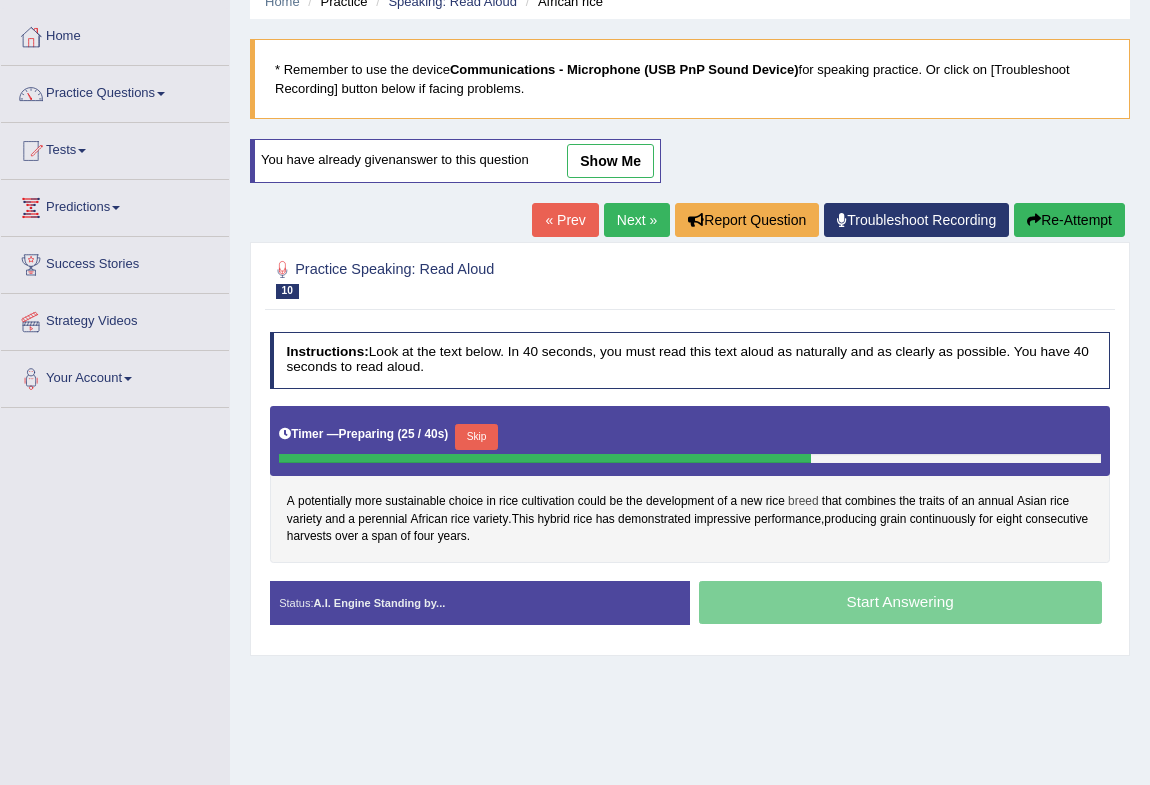click on "breed" at bounding box center [803, 502] 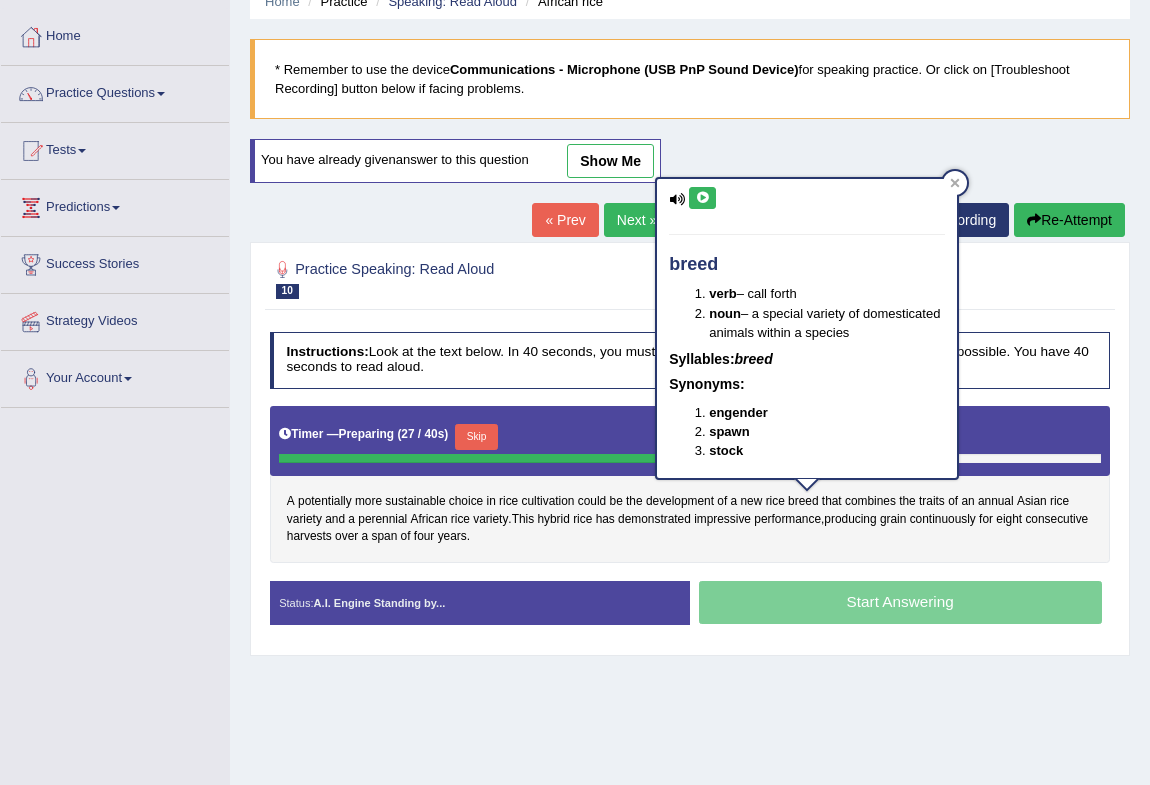 click at bounding box center (702, 198) 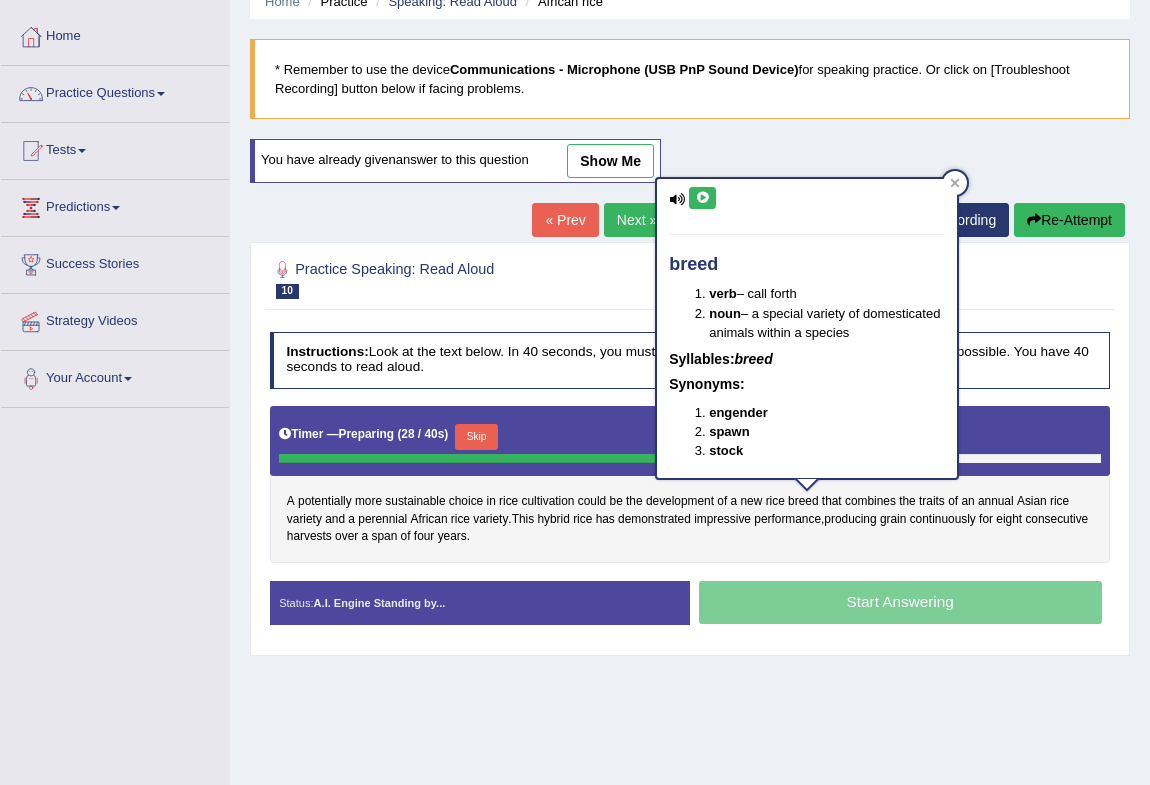 click on "Home
Practice
Speaking: Read Aloud
African rice
* Remember to use the device  Communications - Microphone (USB PnP Sound Device)  for speaking practice. Or click on [Troubleshoot Recording] button below if facing problems.
You have already given   answer to this question
show me
« Prev Next »  Report Question  Troubleshoot Recording  Re-Attempt
Practice Speaking: Read Aloud
10
African rice
Instructions:  Look at the text below. In 40 seconds, you must read this text aloud as naturally and as clearly as possible. You have 40 seconds to read aloud.
Timer —  Preparing   ( 28 / 40s ) Skip A   potentially   more   sustainable   choice   in   rice   cultivation   could   be   the   development   of   a   new   rice   breed   that   combines   the   traits   of   an   annual" at bounding box center (690, 410) 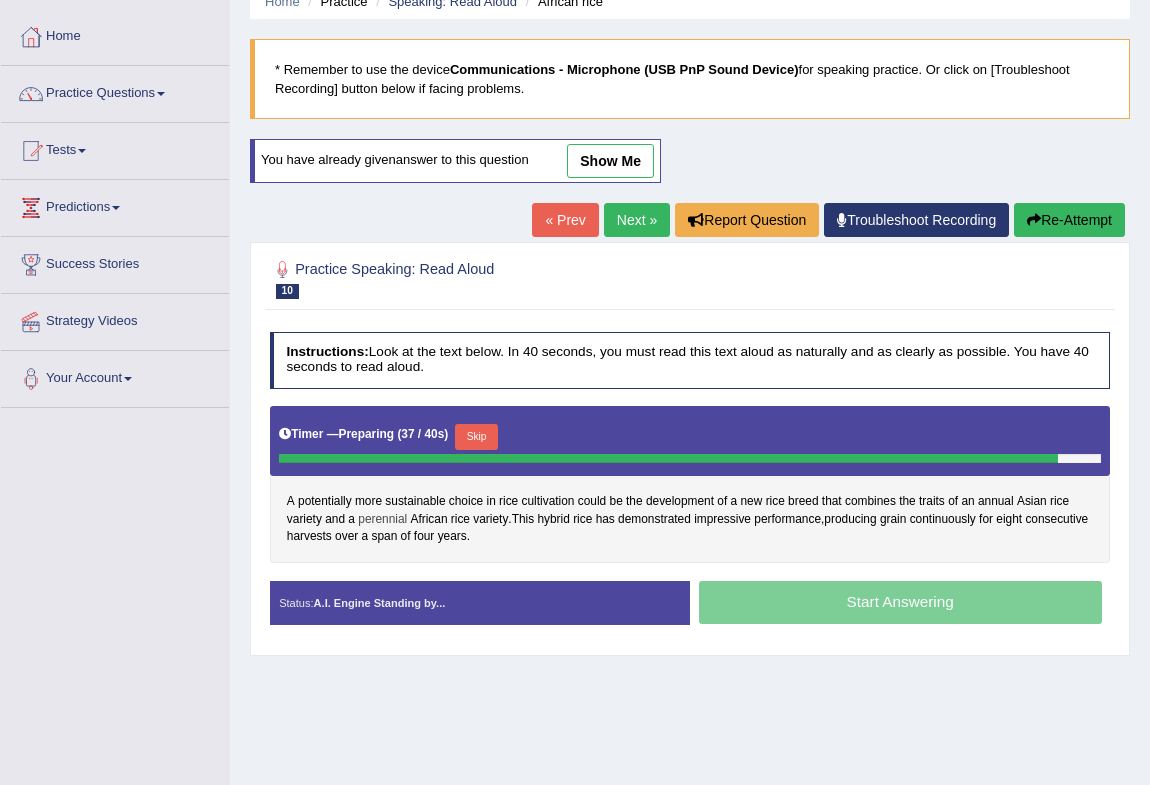 click on "perennial" at bounding box center [382, 520] 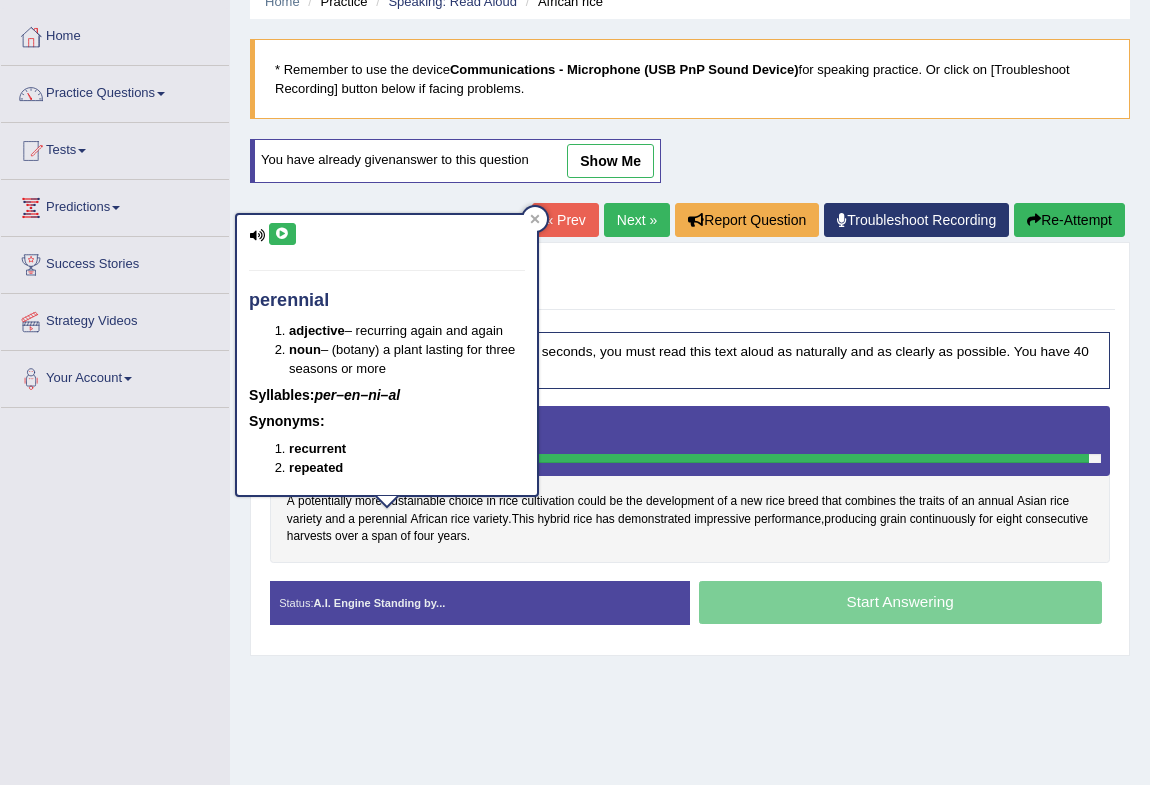 drag, startPoint x: 273, startPoint y: 234, endPoint x: 296, endPoint y: 236, distance: 23.086792 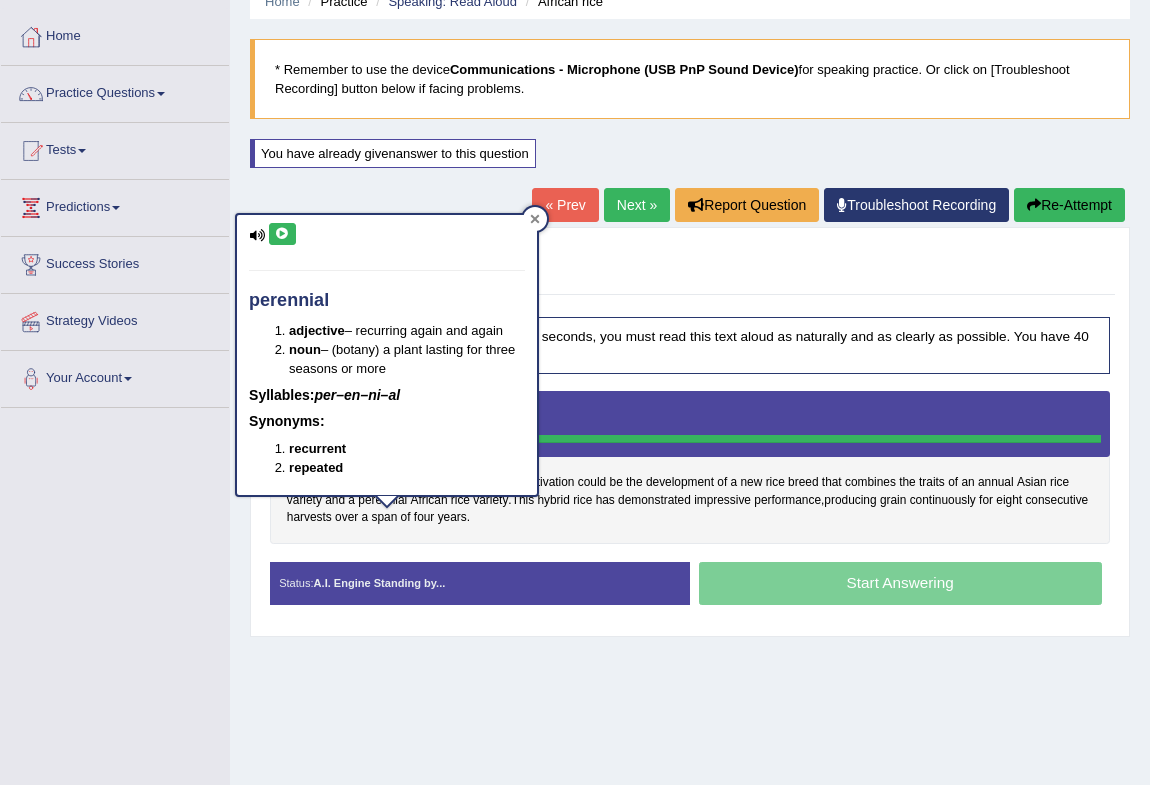click 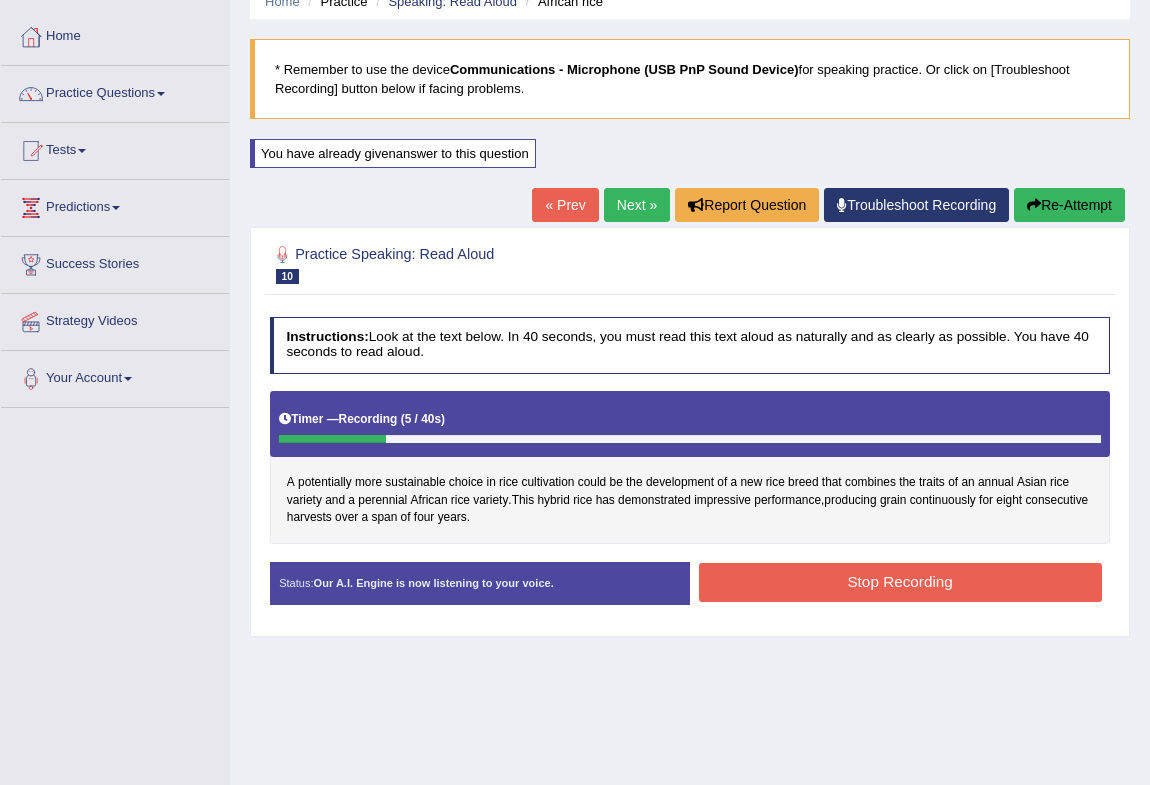 click on "Re-Attempt" at bounding box center (1069, 205) 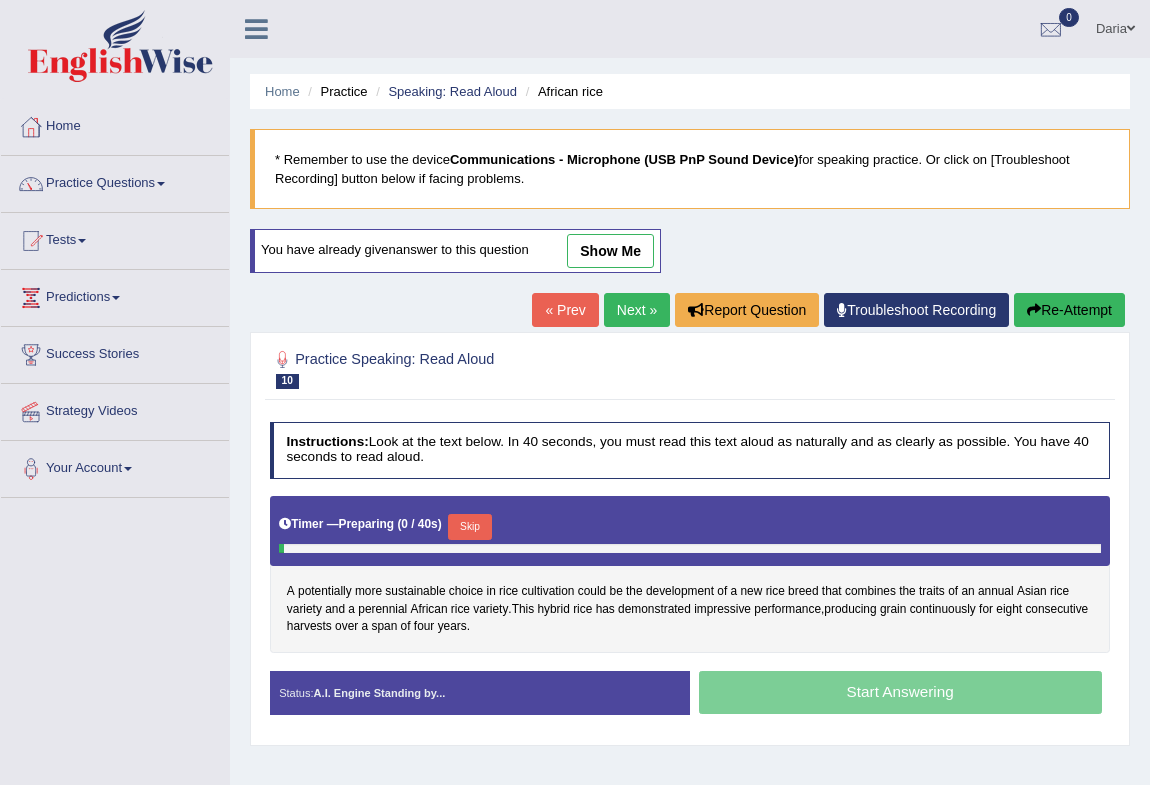 scroll, scrollTop: 90, scrollLeft: 0, axis: vertical 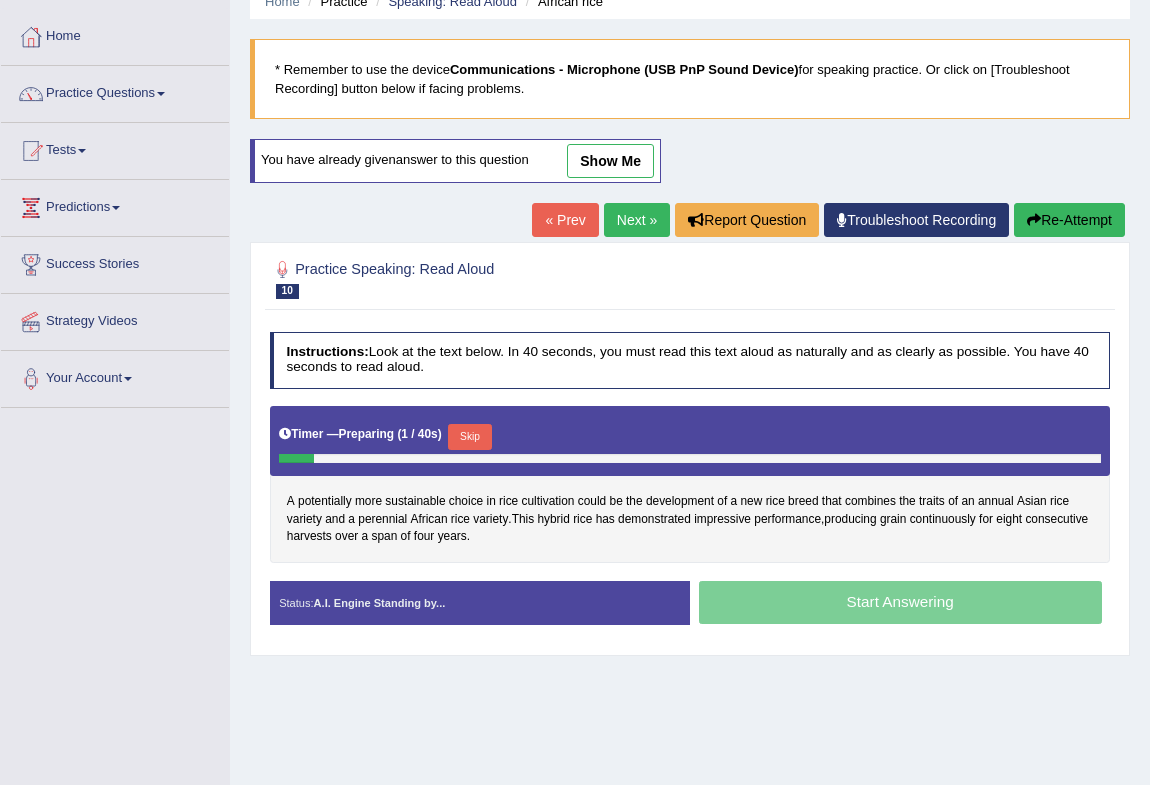 click on "Skip" at bounding box center (469, 437) 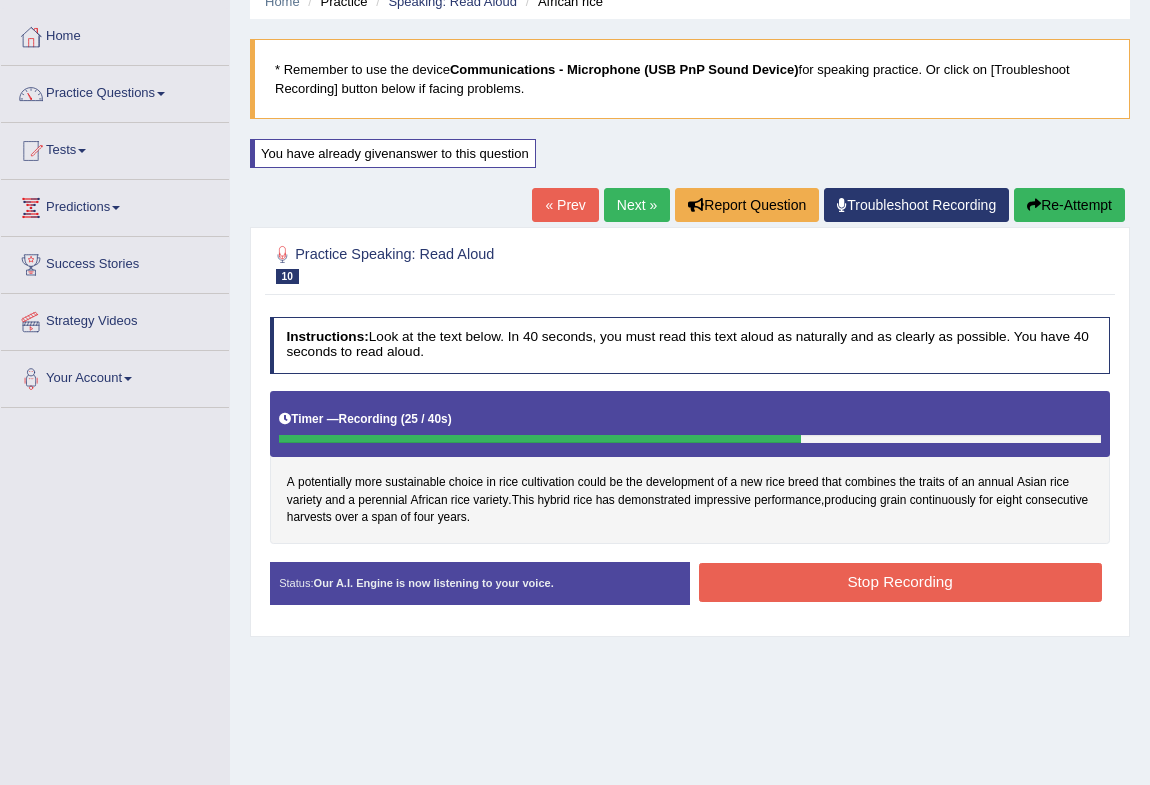 click on "Stop Recording" at bounding box center (900, 582) 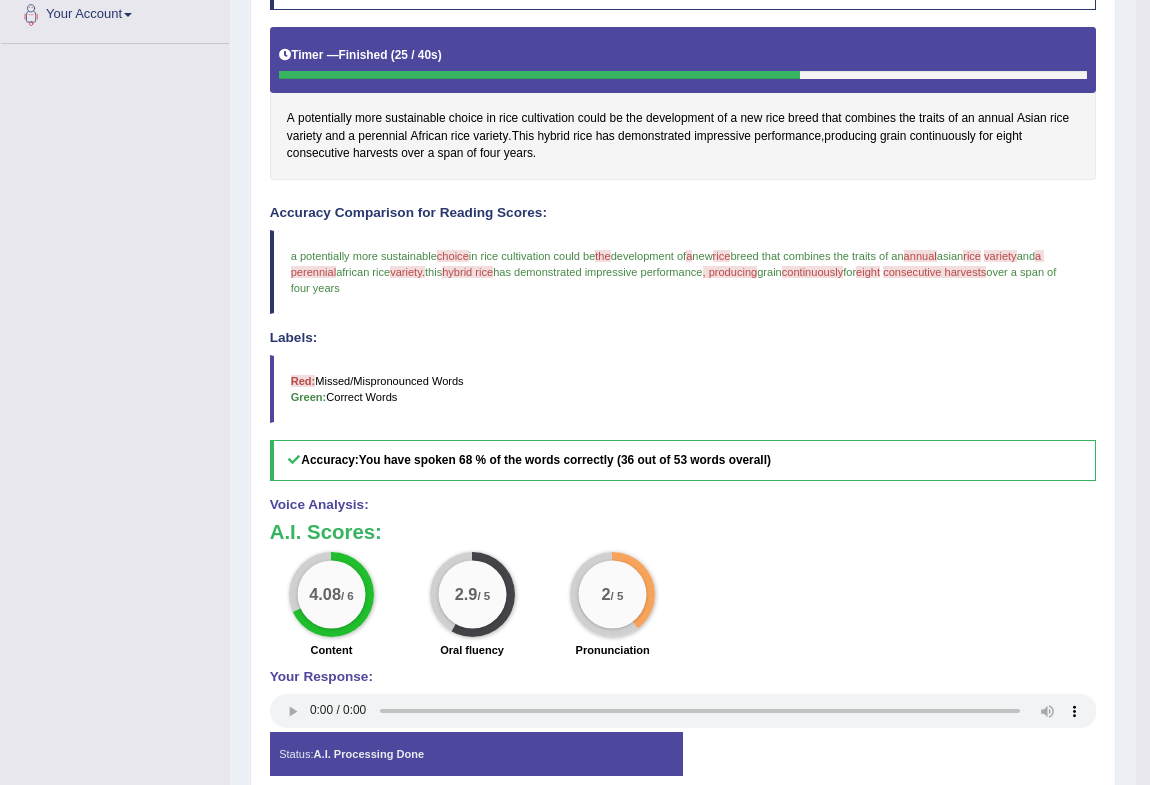 scroll, scrollTop: 90, scrollLeft: 0, axis: vertical 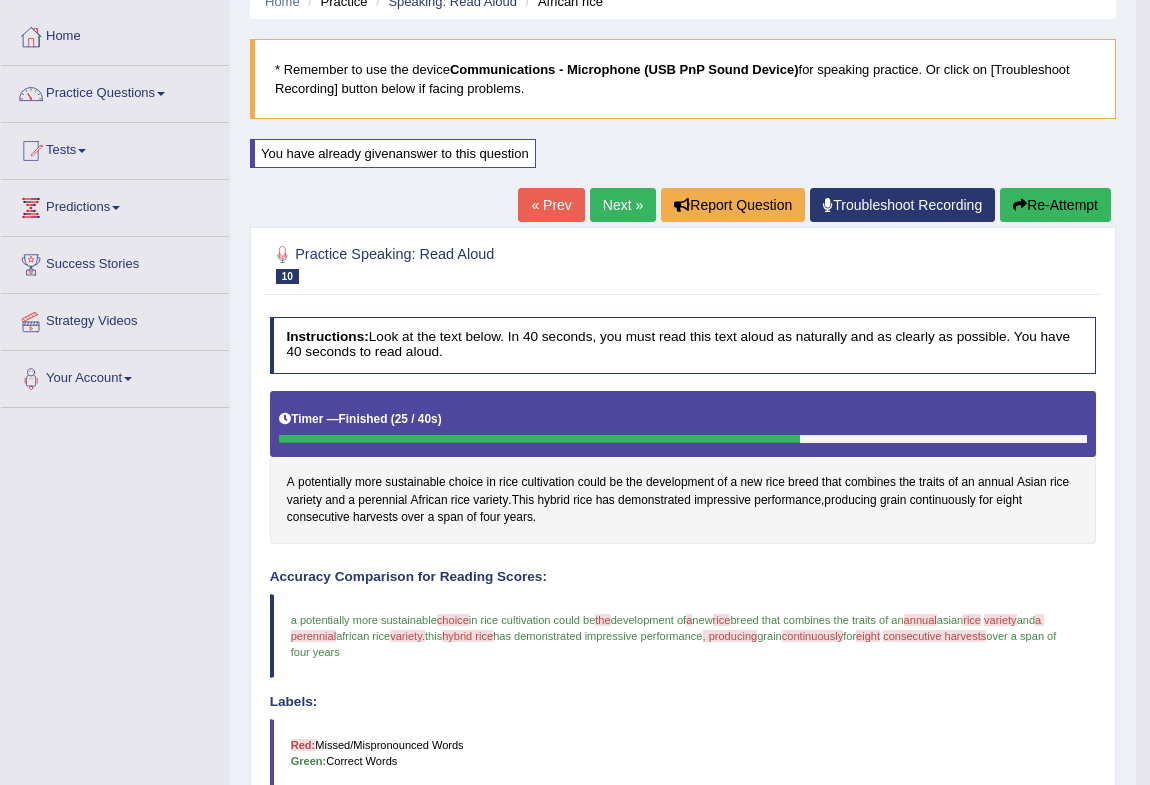 click on "Next »" at bounding box center [623, 205] 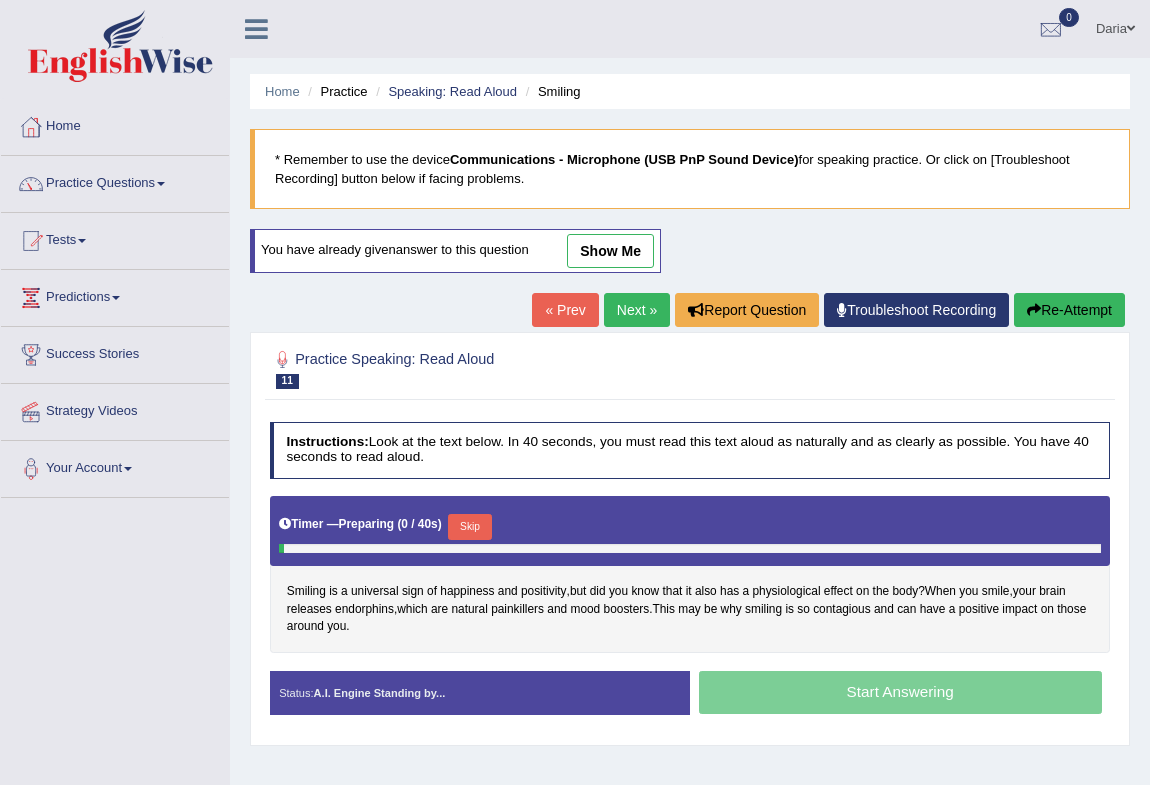 scroll, scrollTop: 0, scrollLeft: 0, axis: both 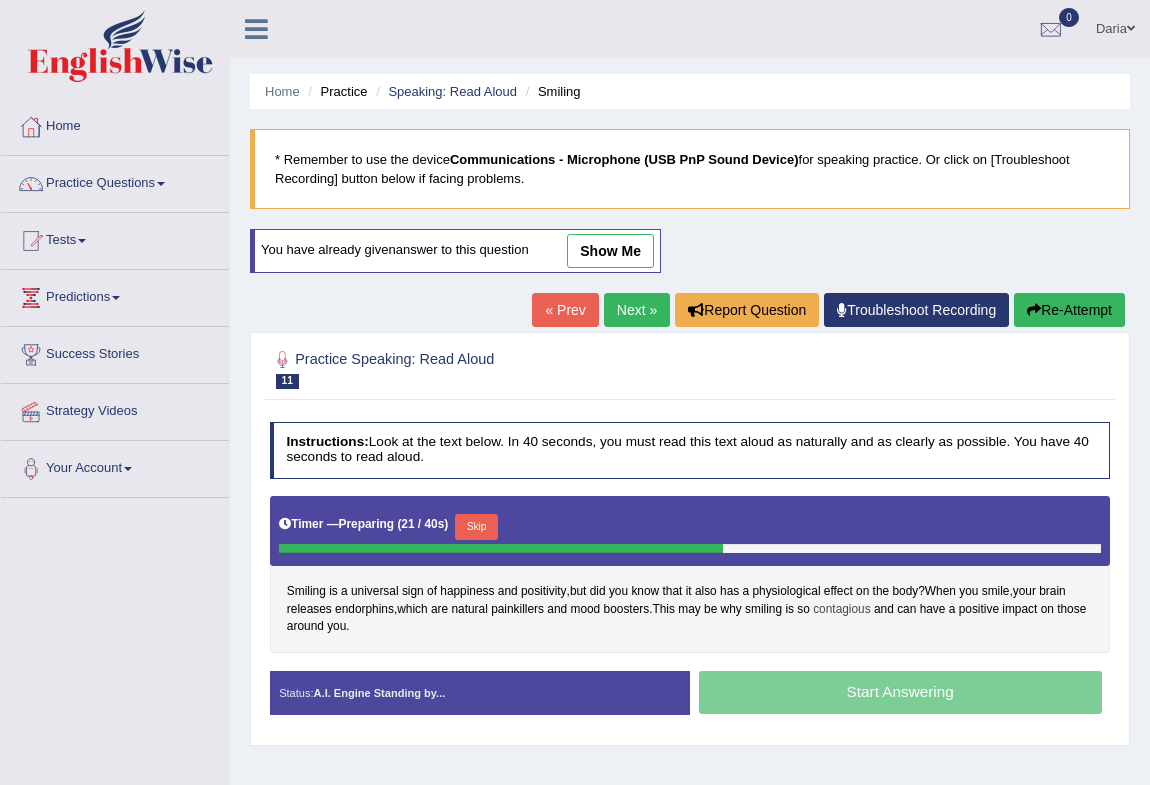 click on "contagious" at bounding box center [842, 610] 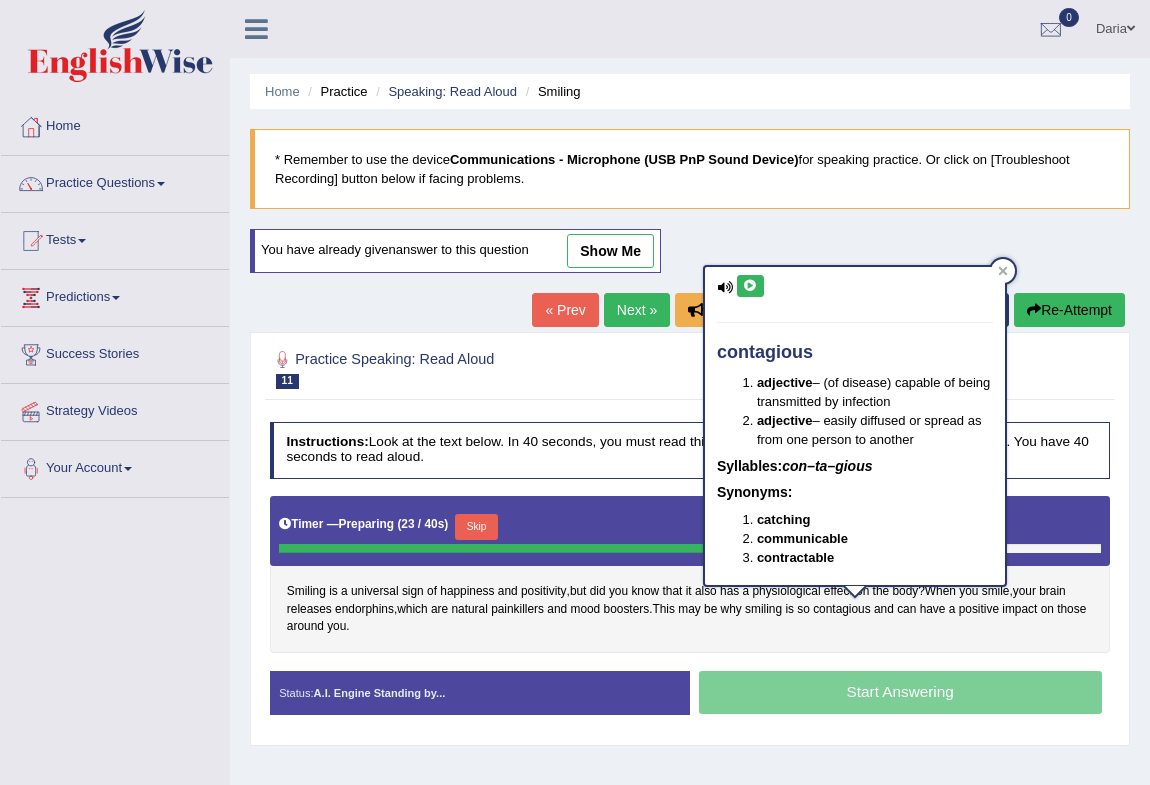 click at bounding box center [750, 286] 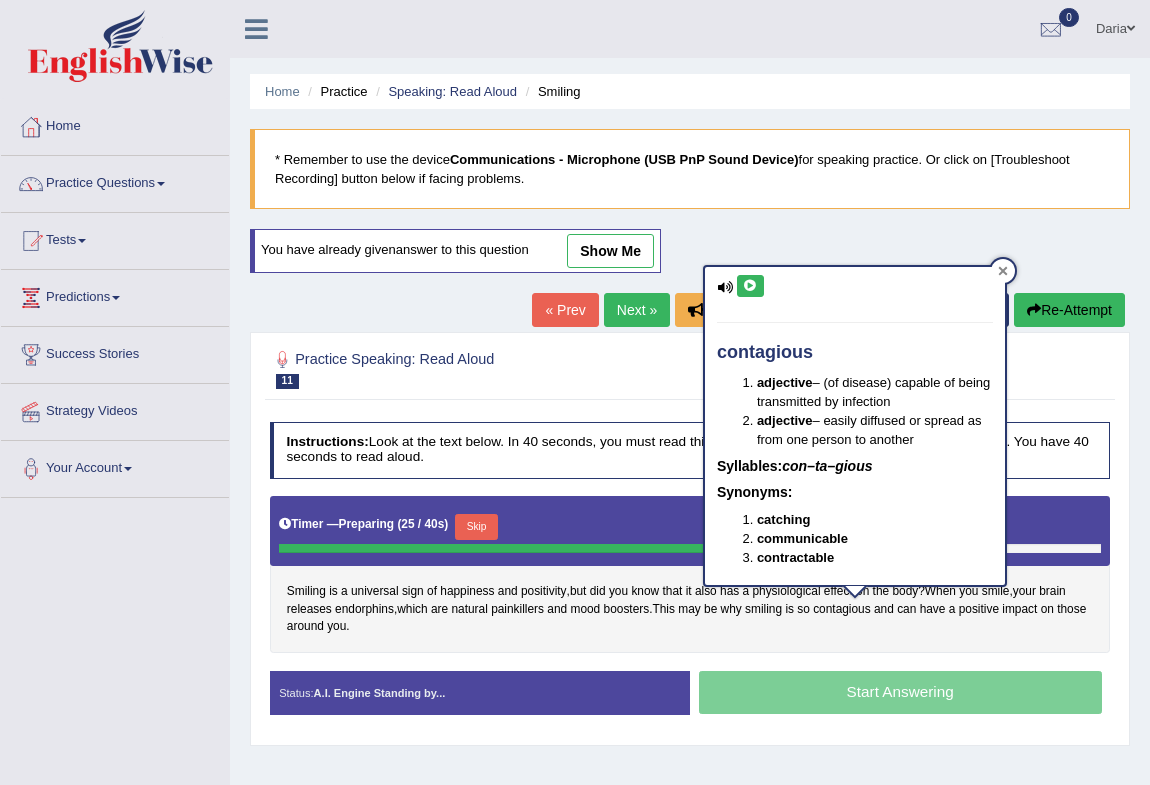 click 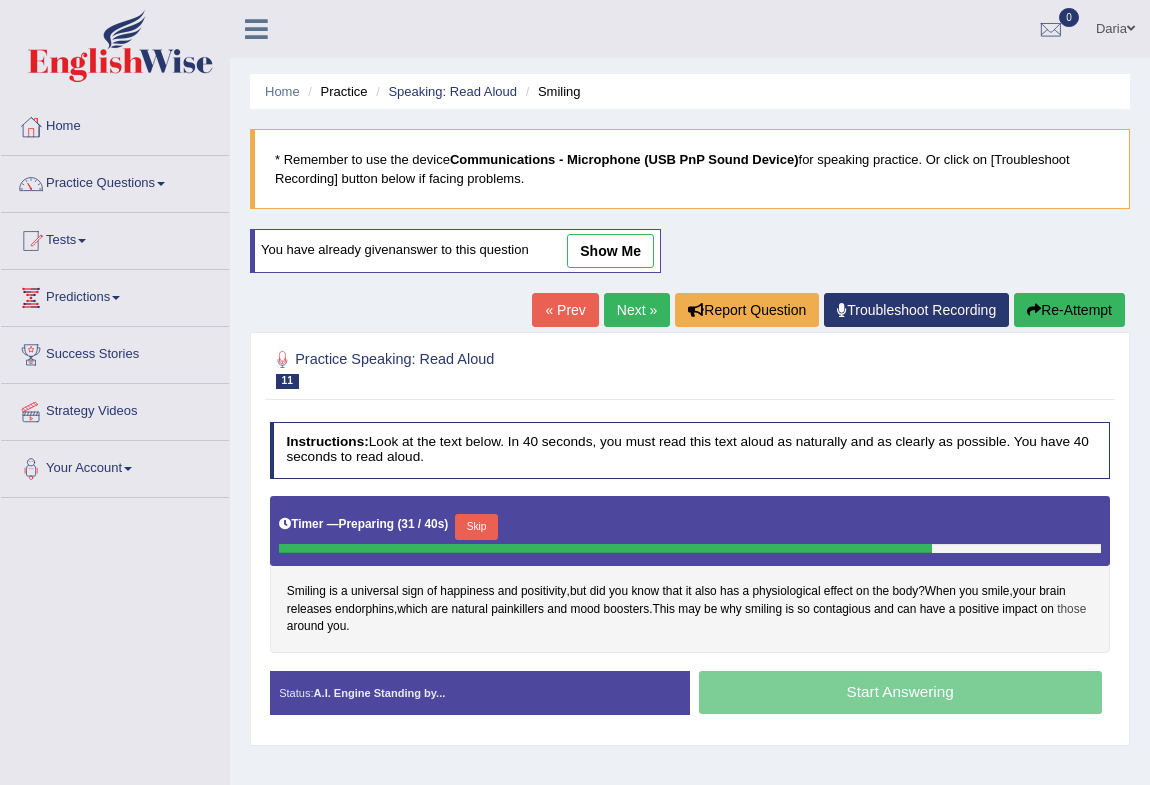 click on "those" at bounding box center [1071, 610] 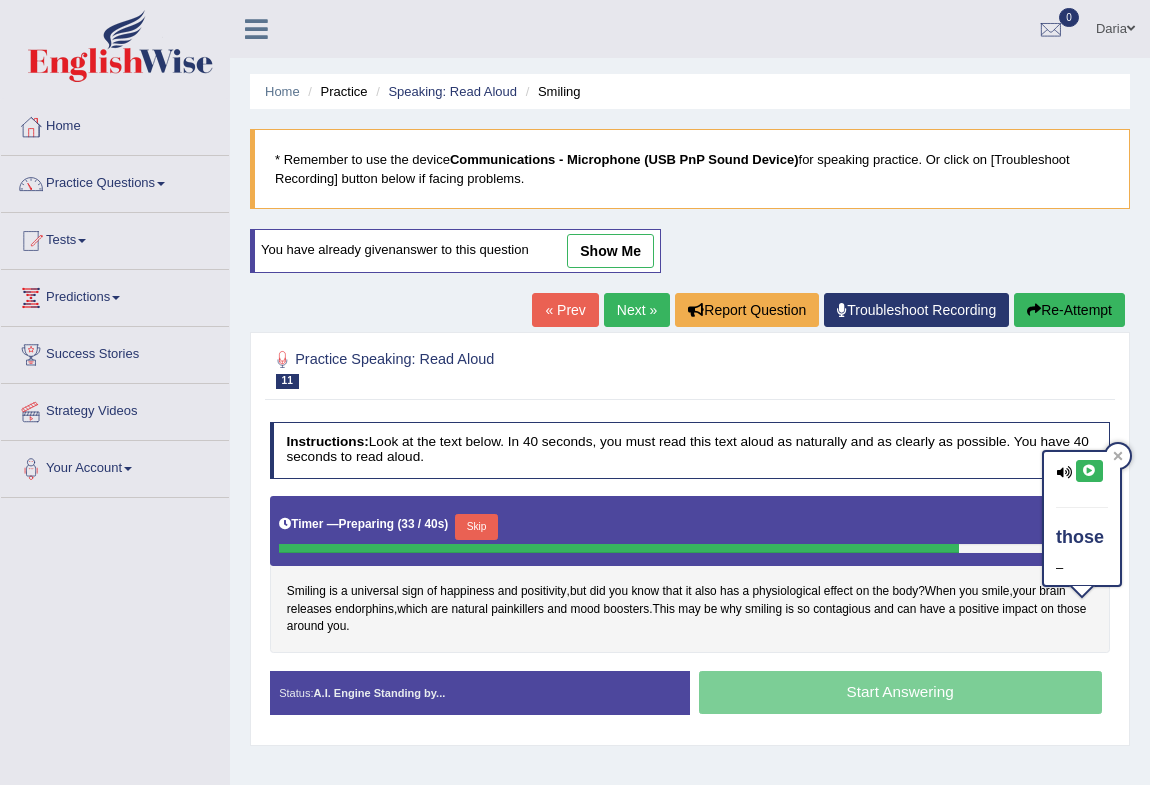 click at bounding box center (1089, 471) 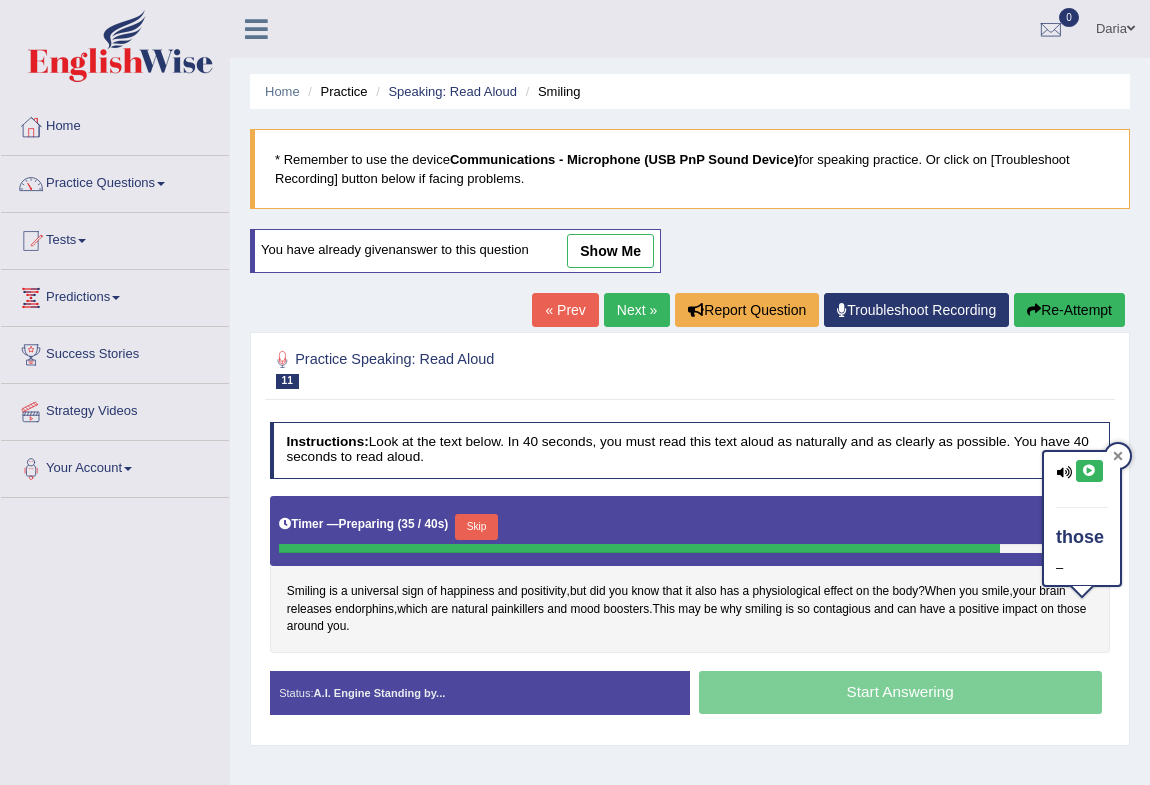 click at bounding box center (1118, 456) 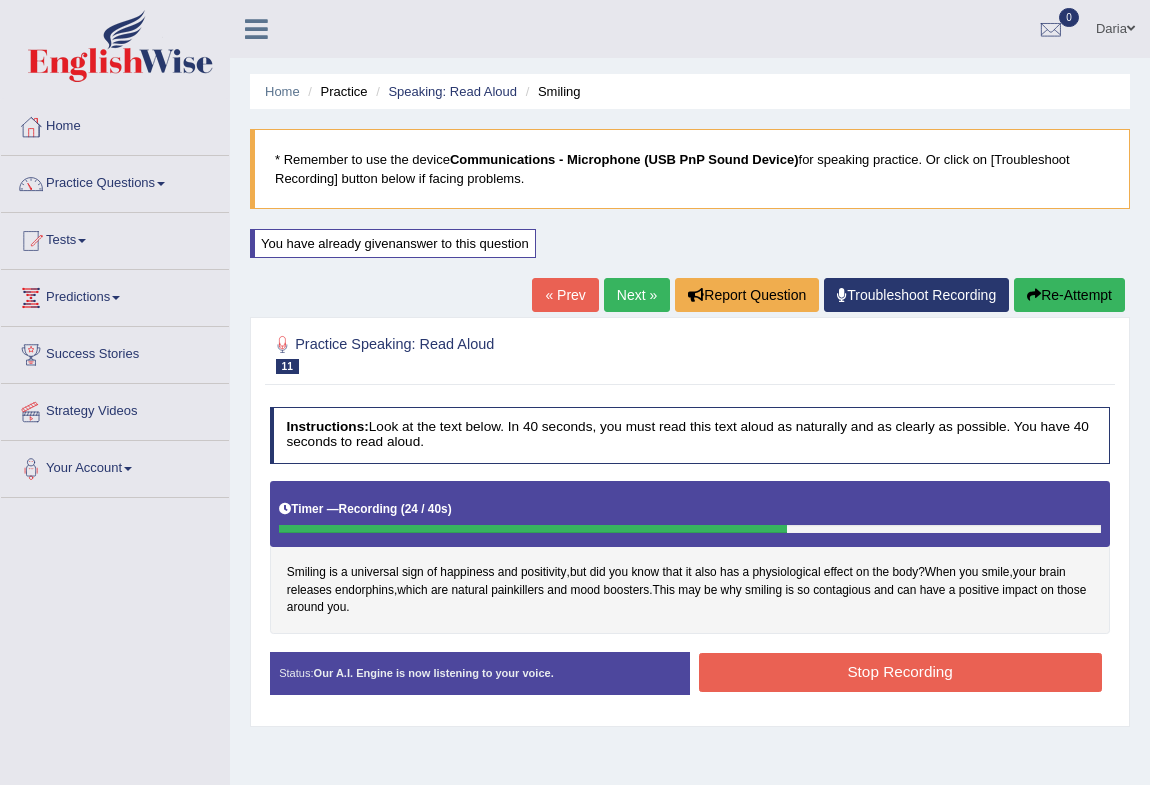 click on "Stop Recording" at bounding box center (900, 672) 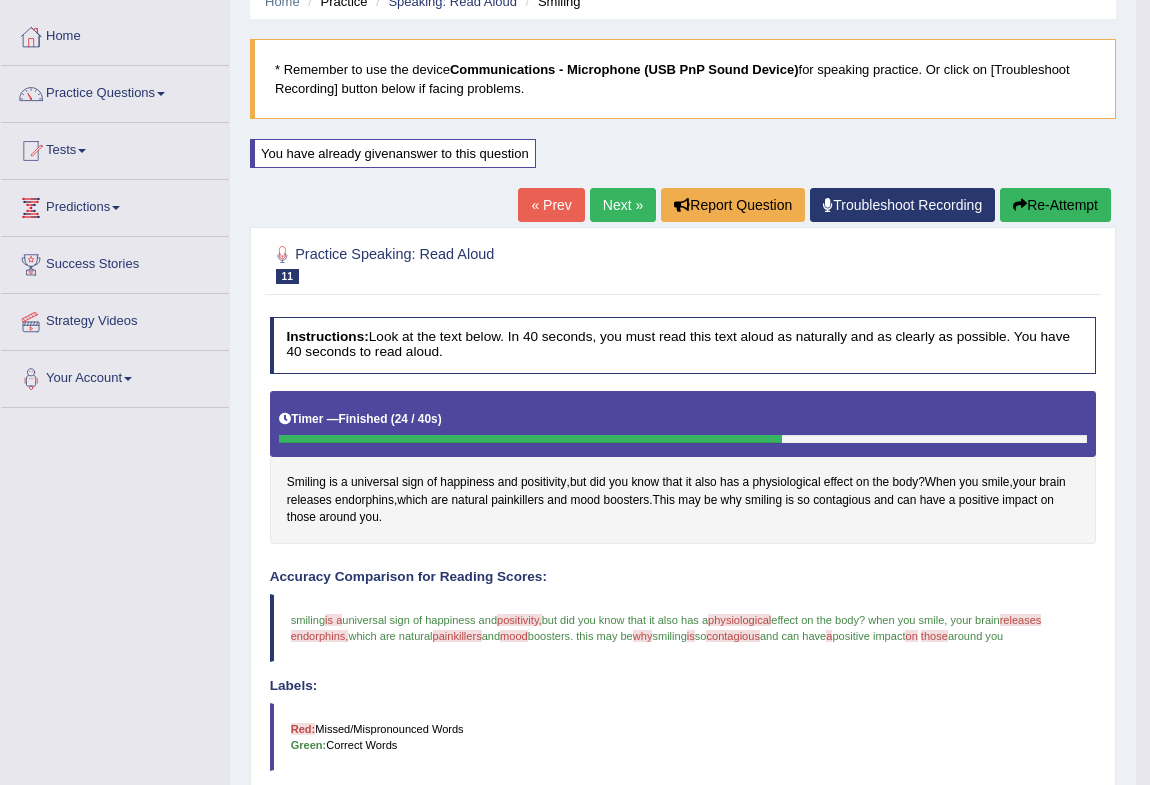 scroll, scrollTop: 0, scrollLeft: 0, axis: both 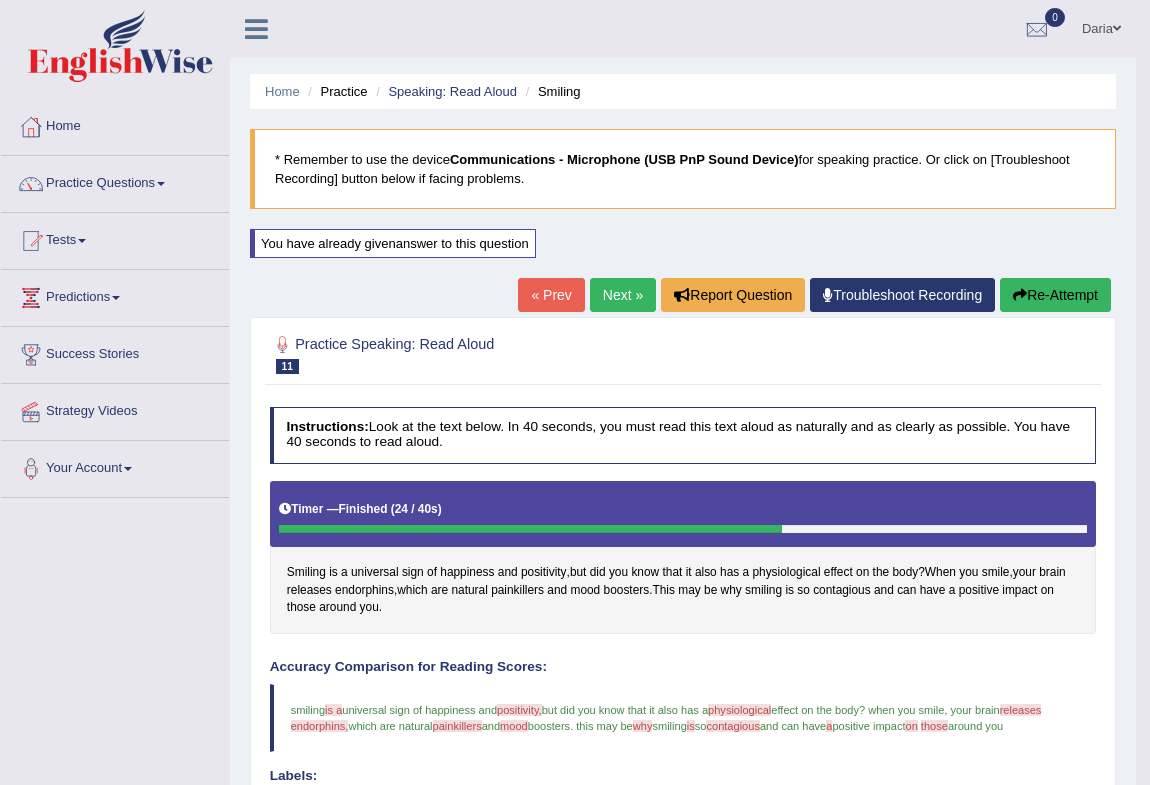 click on "Next »" at bounding box center [623, 295] 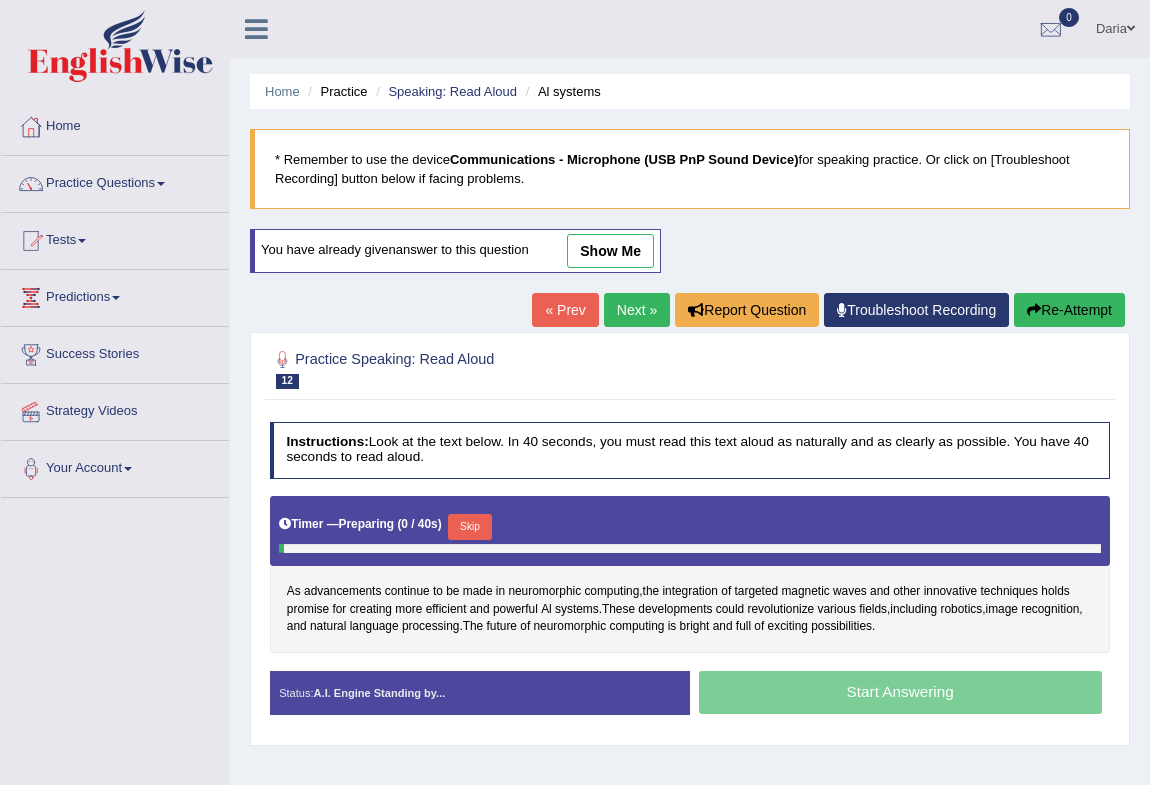 scroll, scrollTop: 0, scrollLeft: 0, axis: both 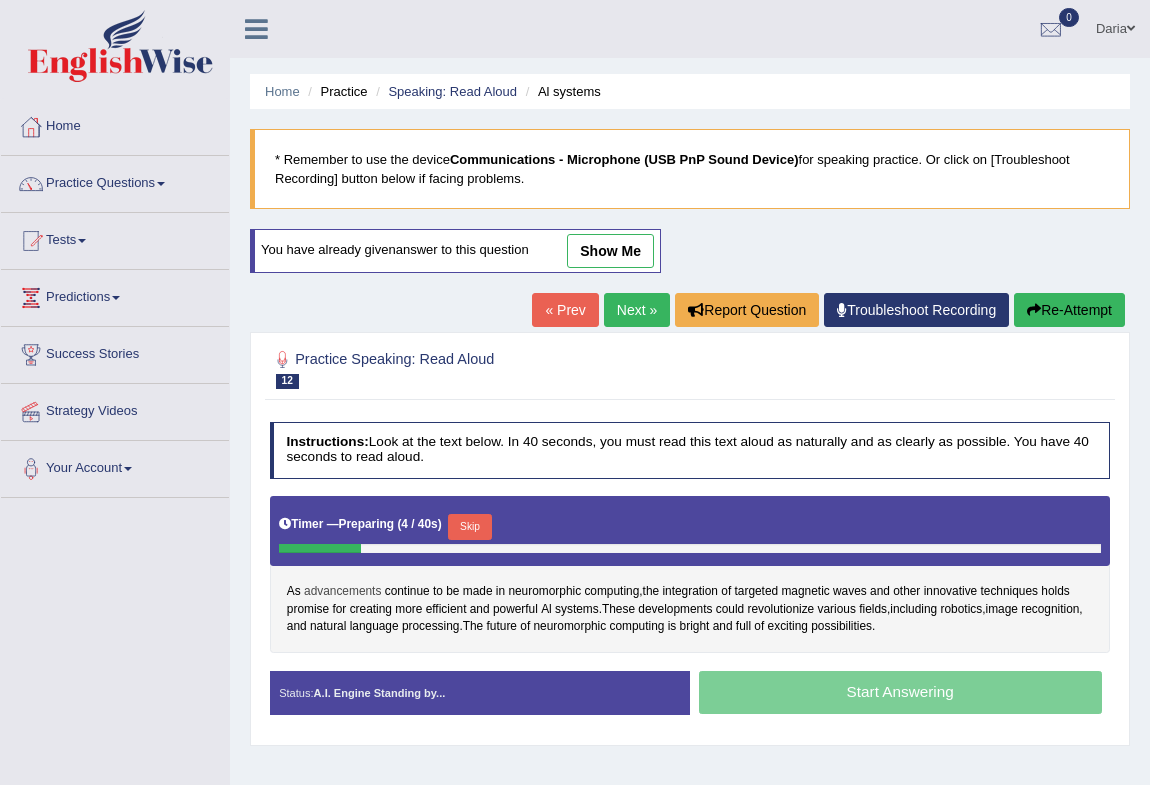 click on "advancements" at bounding box center [342, 592] 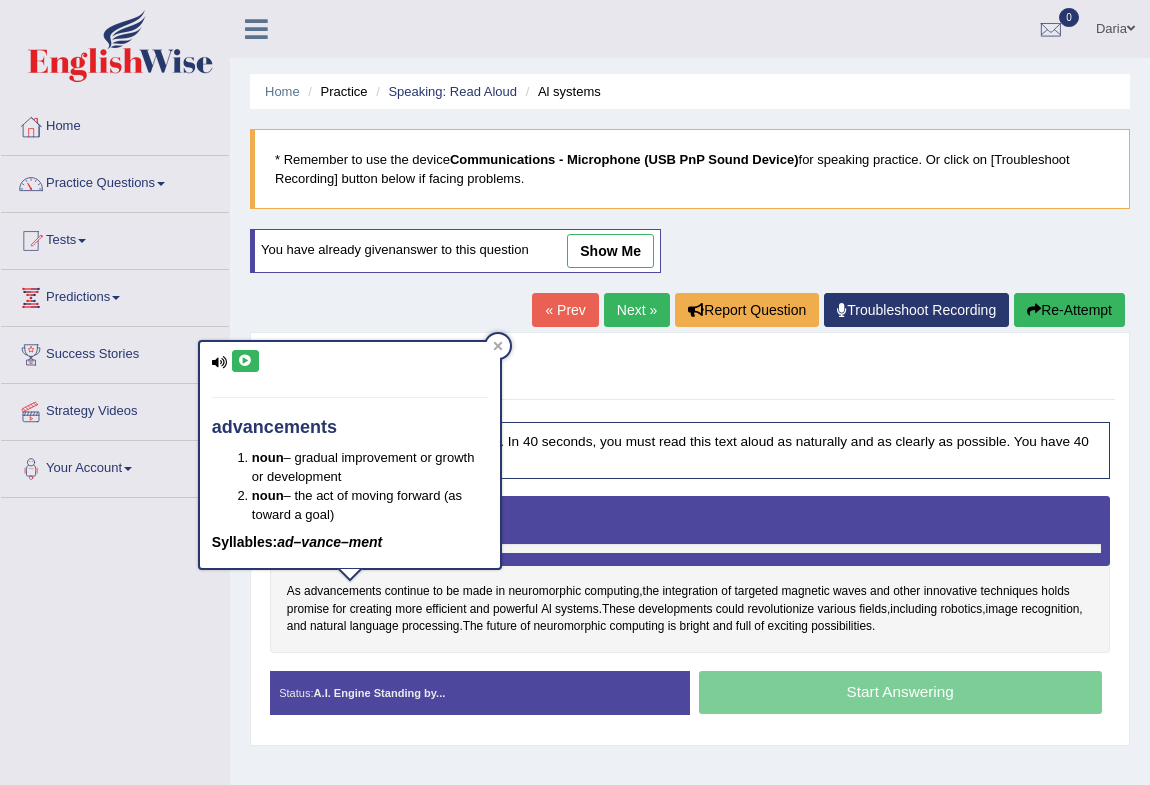 click at bounding box center (245, 361) 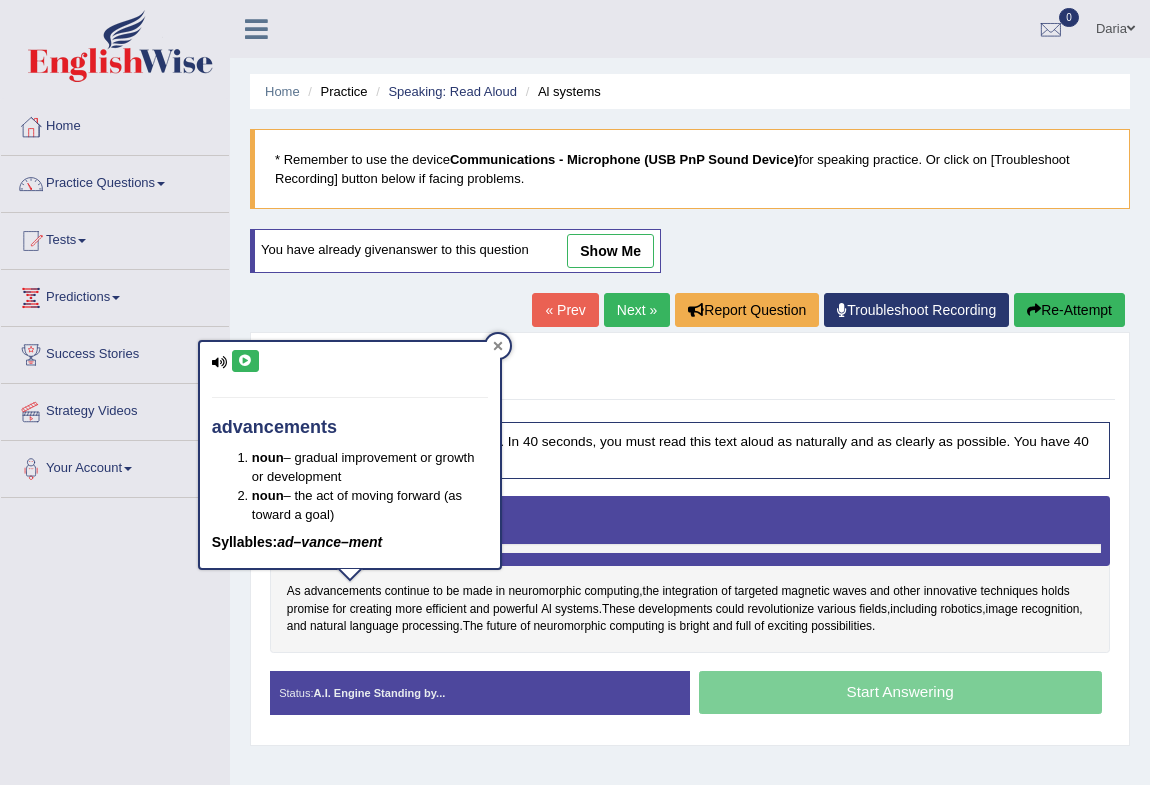 click 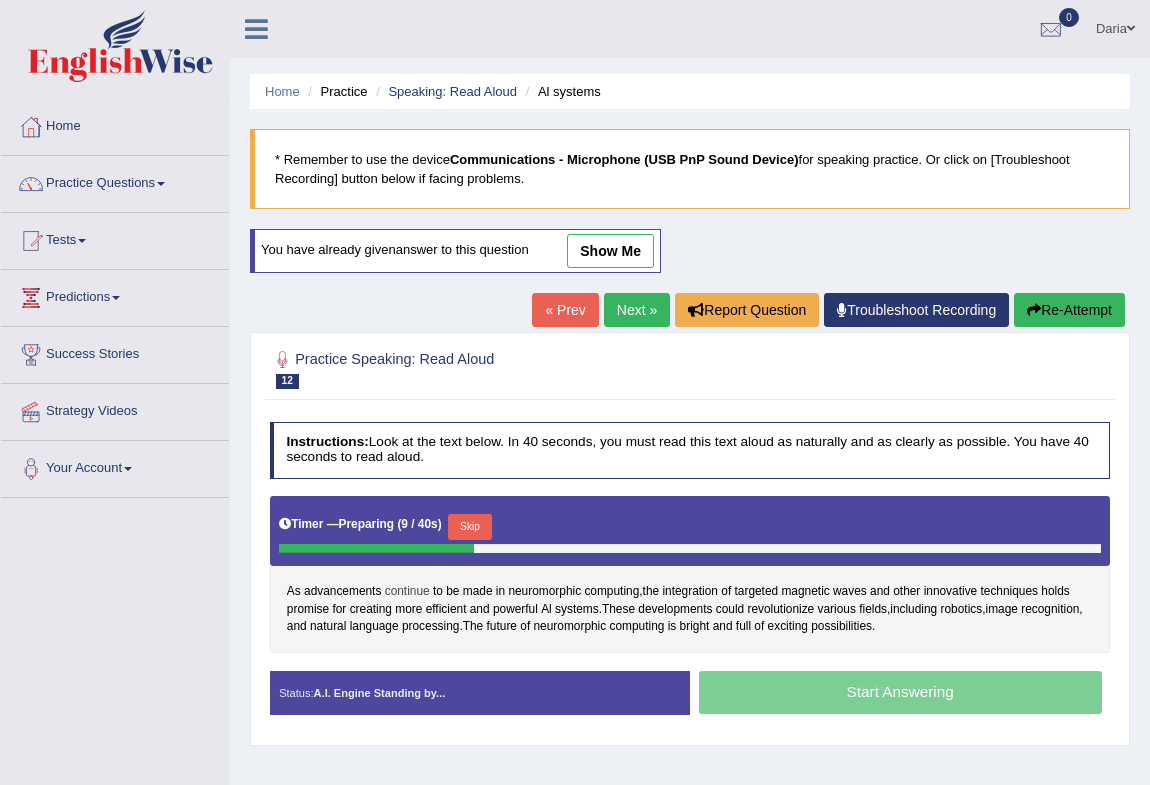 click on "continue" at bounding box center [407, 592] 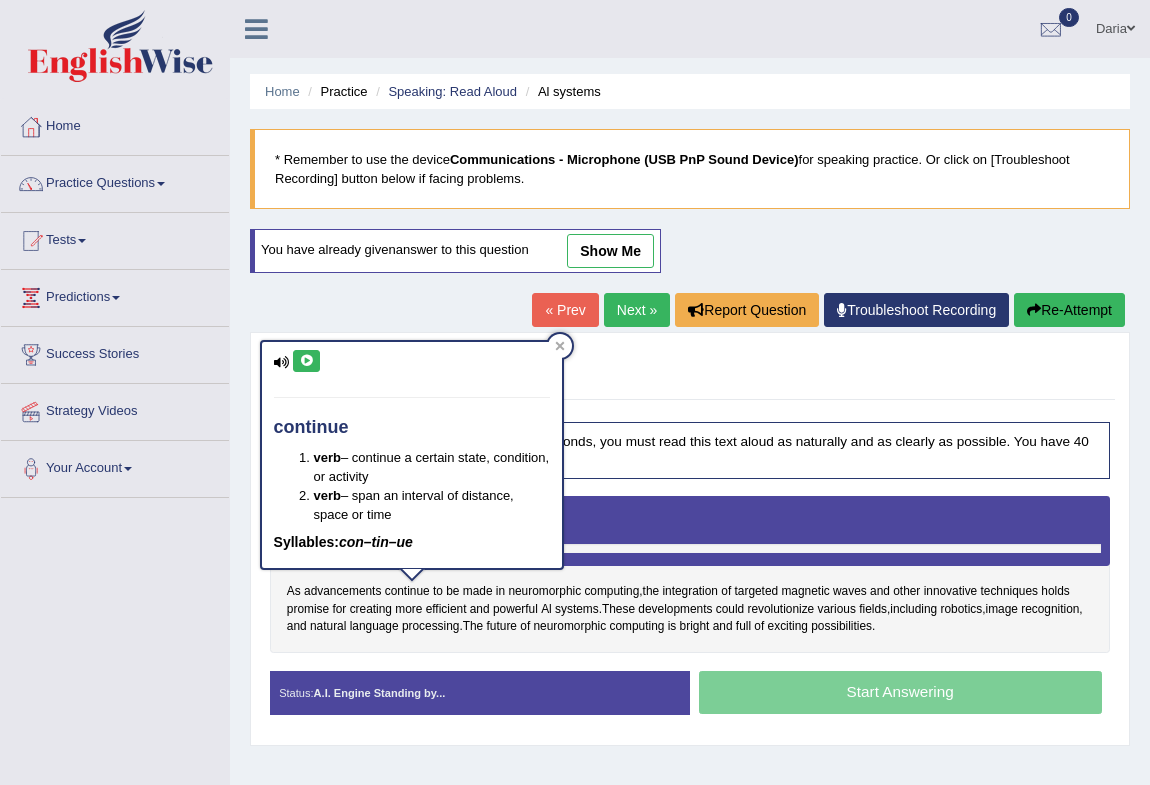 click at bounding box center [306, 361] 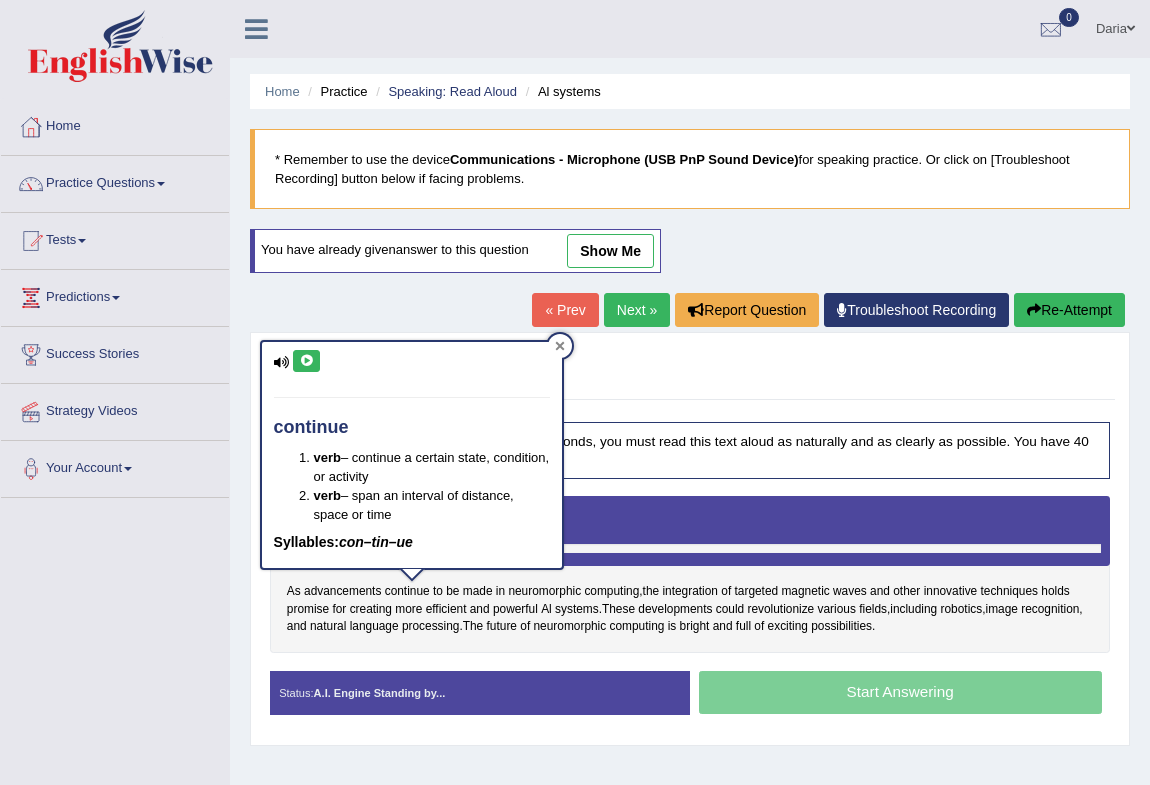 click 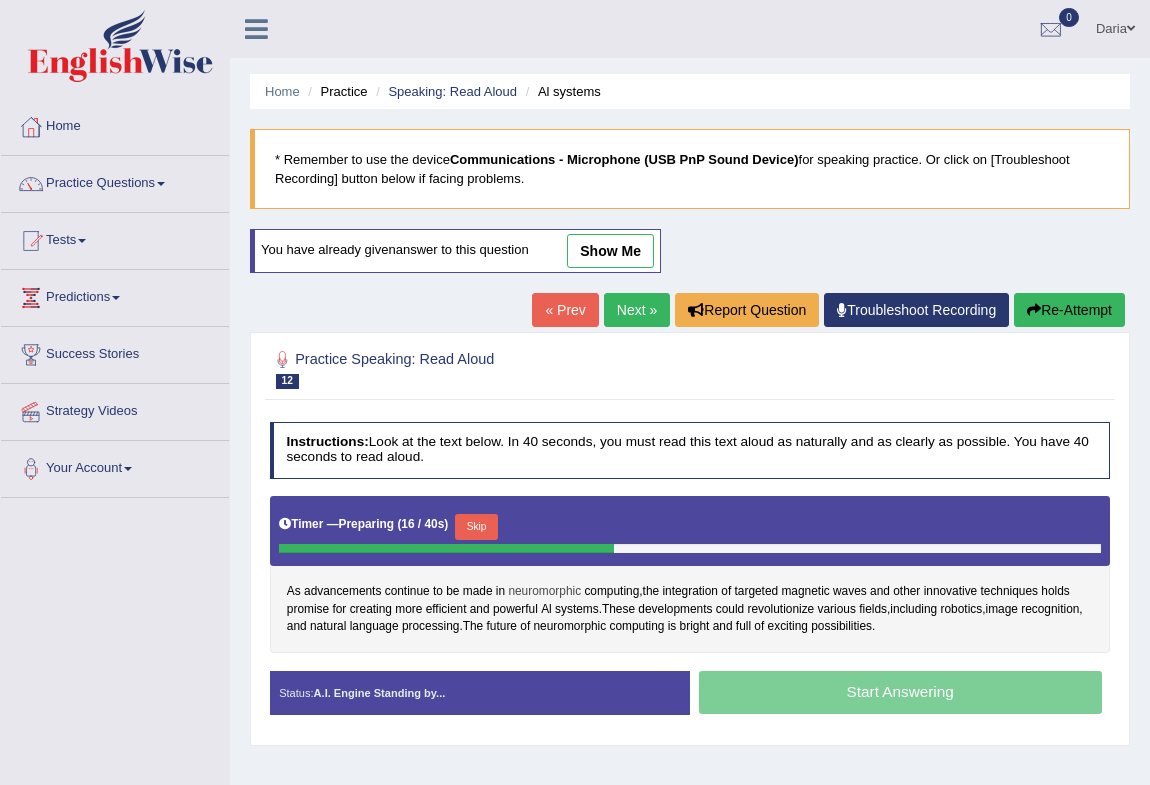 click on "neuromorphic" at bounding box center (544, 592) 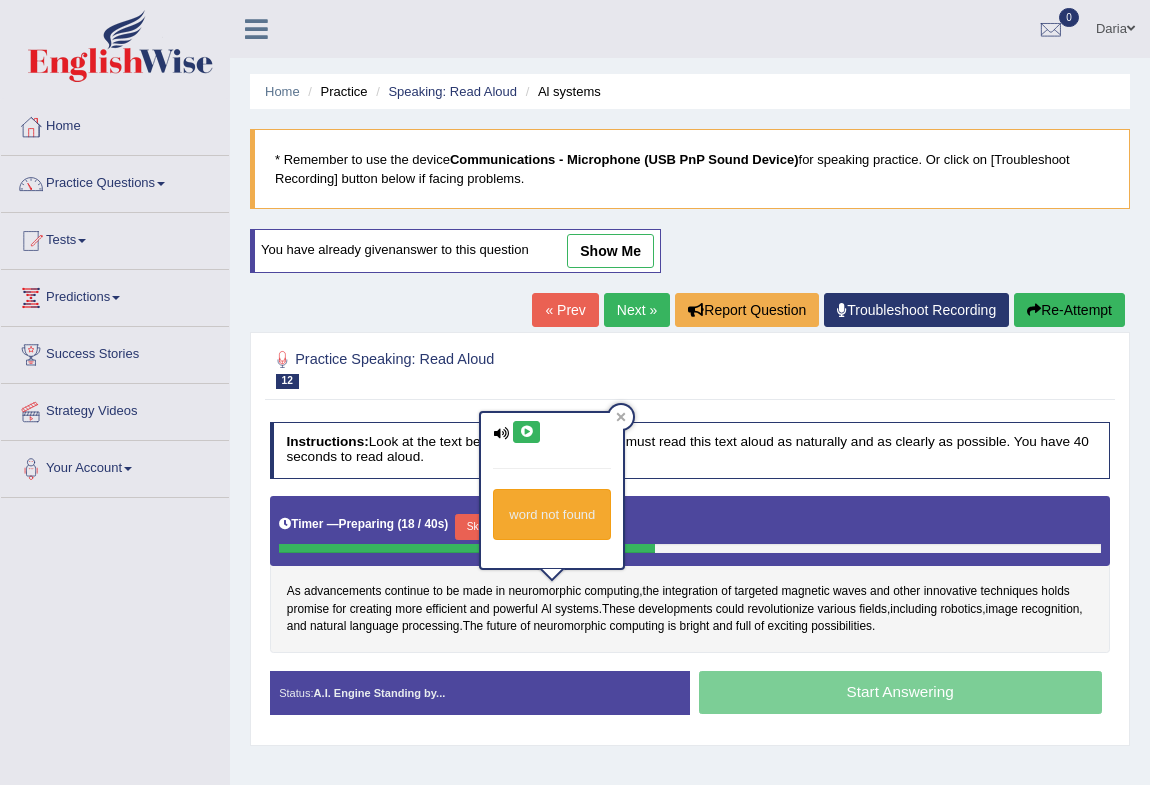 click at bounding box center [526, 432] 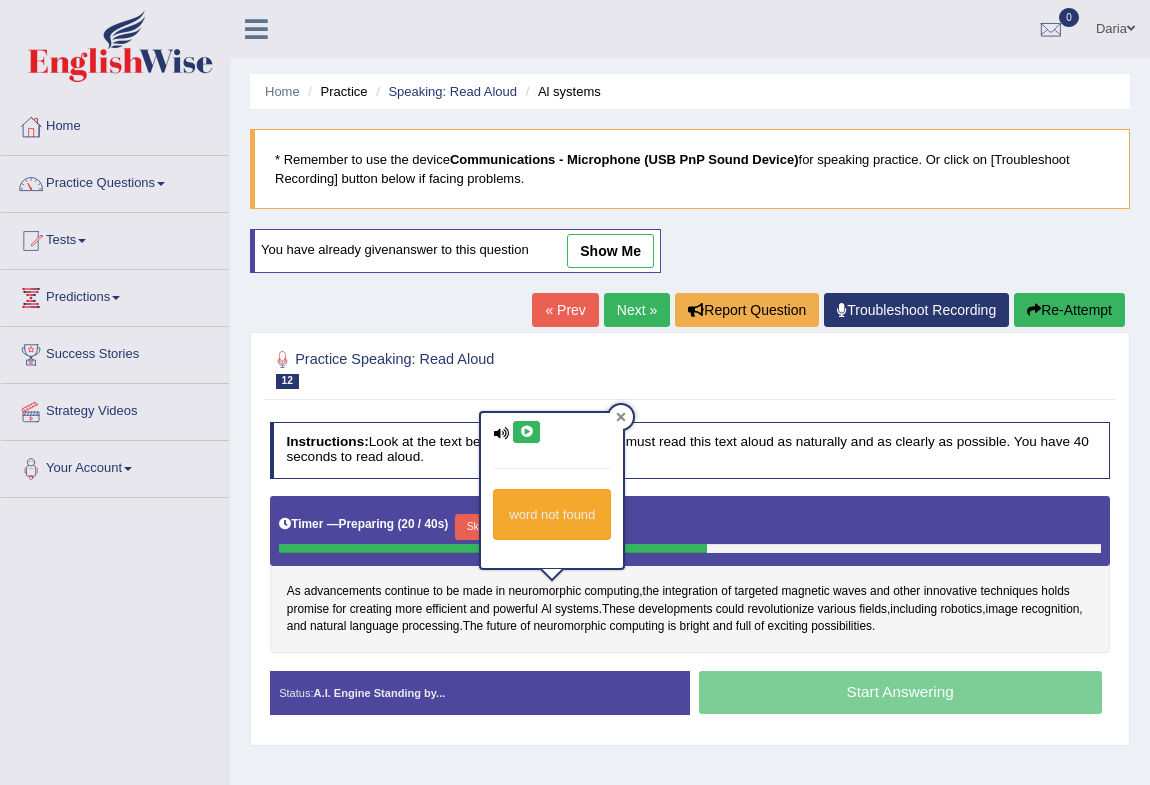 click 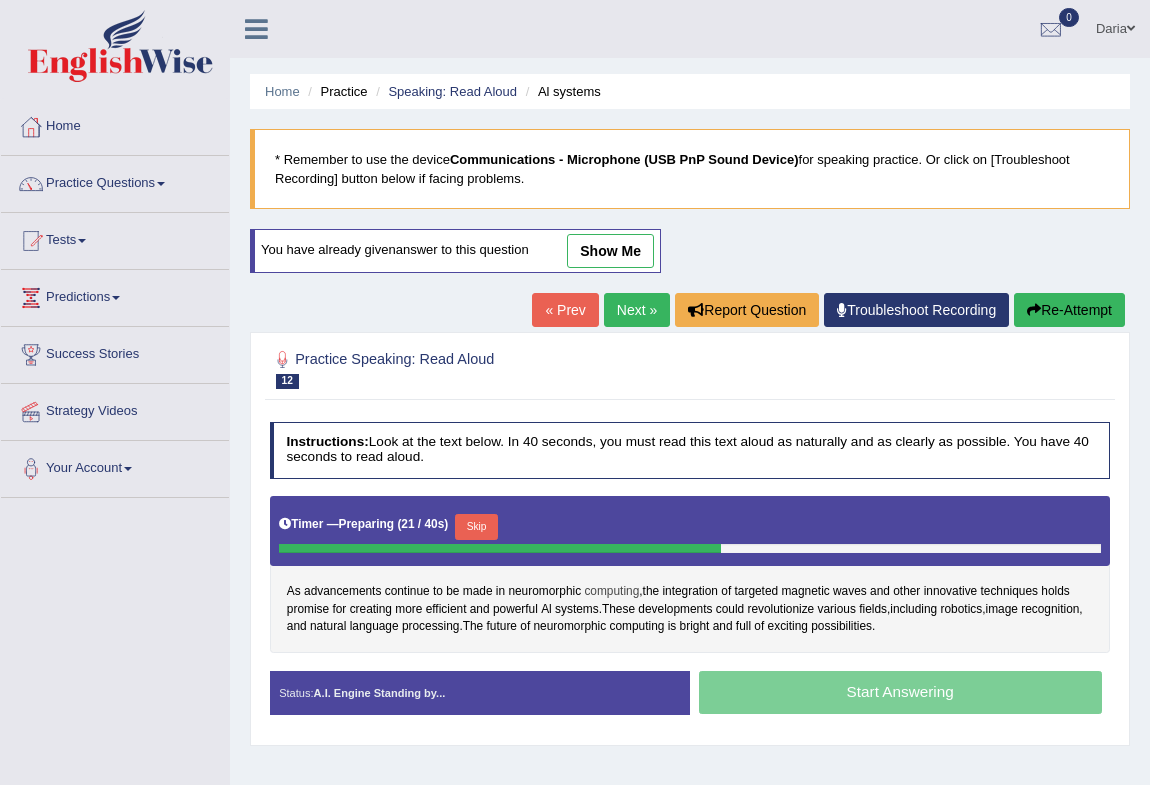click on "computing" at bounding box center (611, 592) 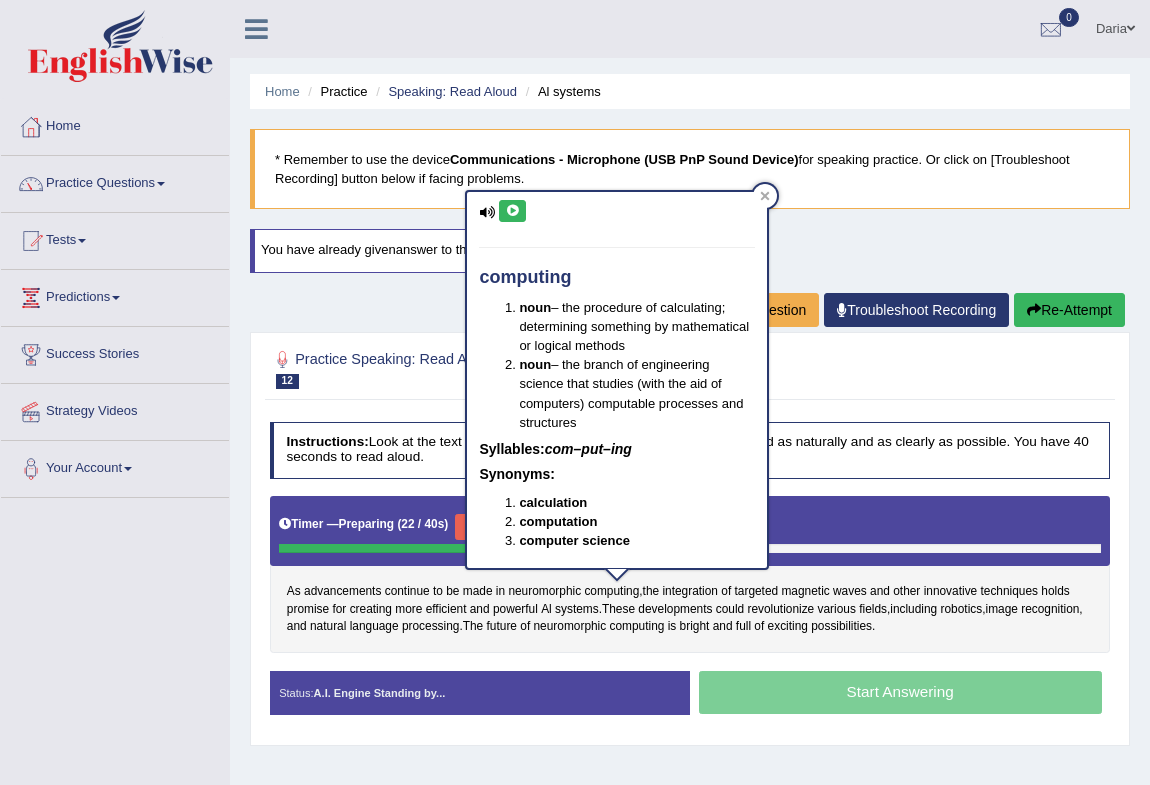 click at bounding box center [512, 211] 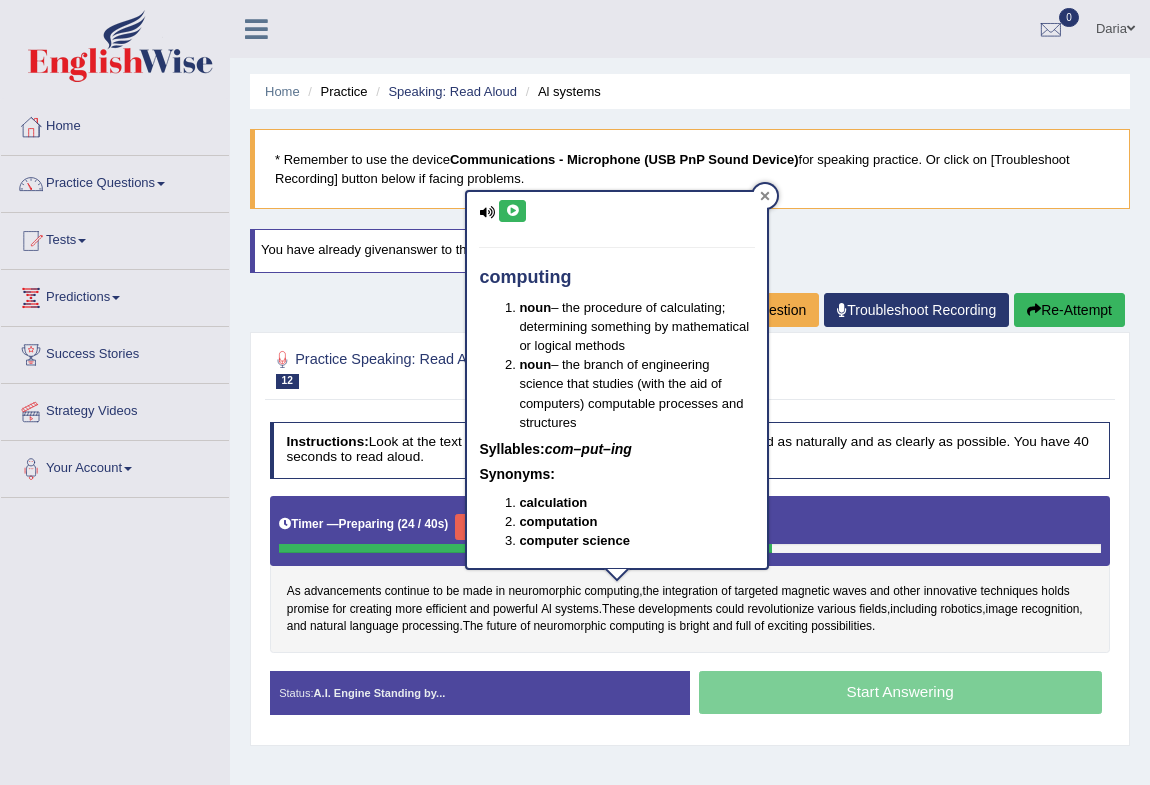 click at bounding box center (765, 196) 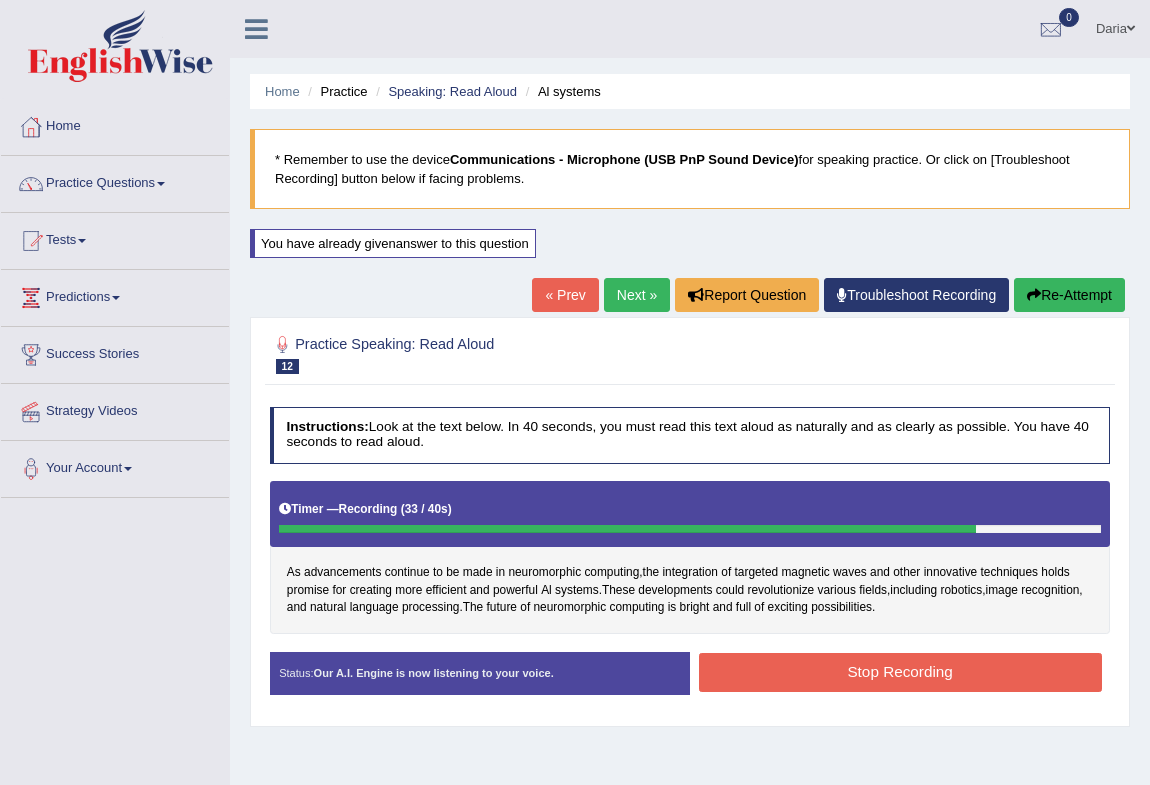 click on "Stop Recording" at bounding box center [900, 672] 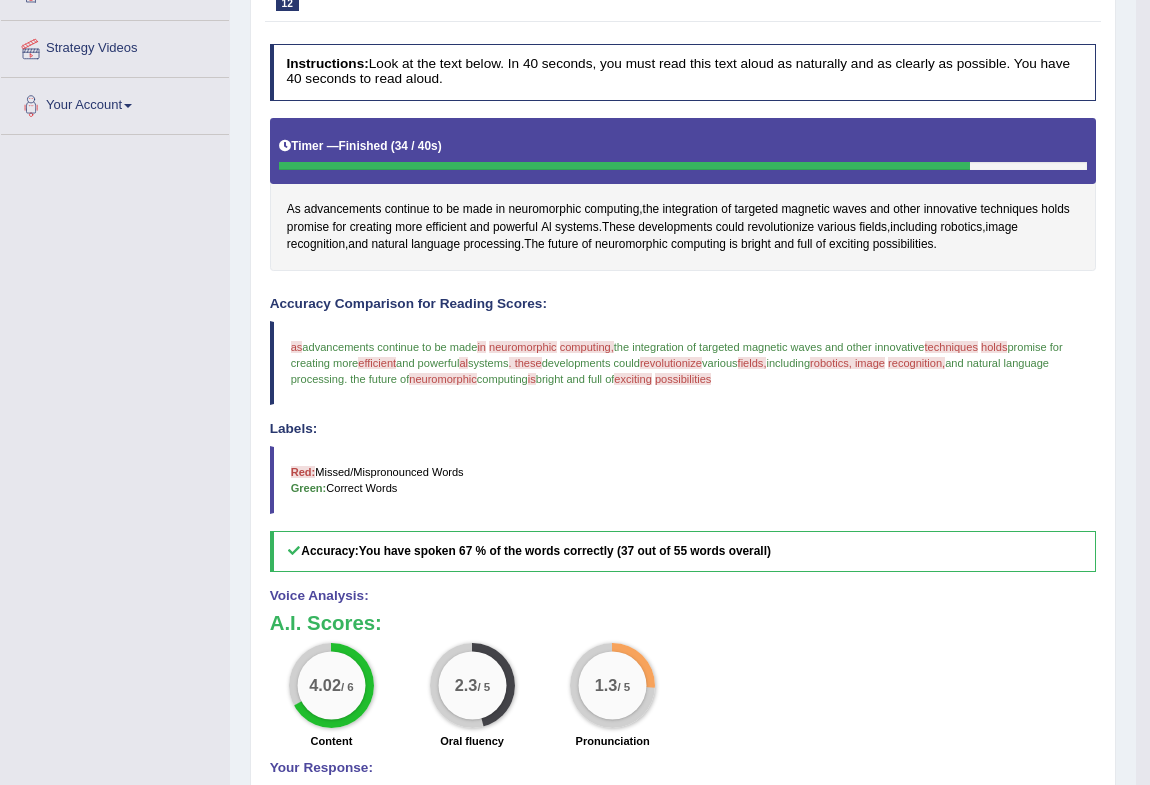 scroll, scrollTop: 90, scrollLeft: 0, axis: vertical 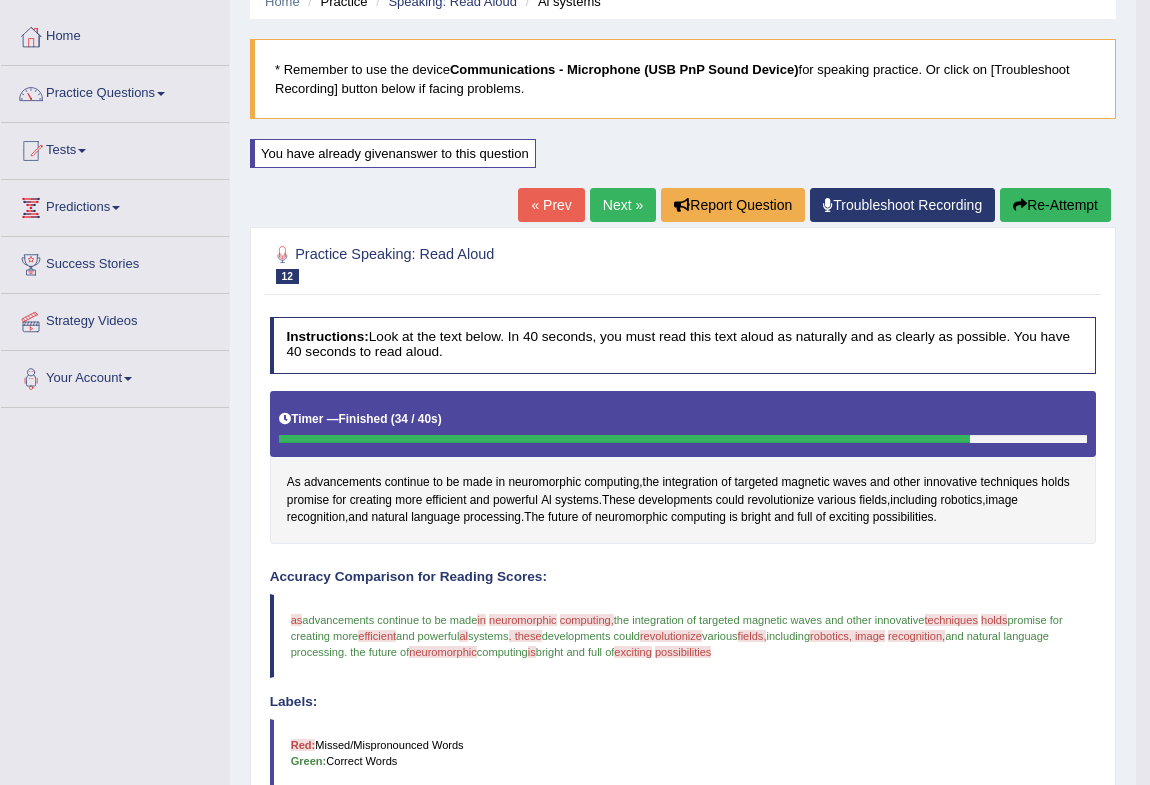 click on "Re-Attempt" at bounding box center [1055, 205] 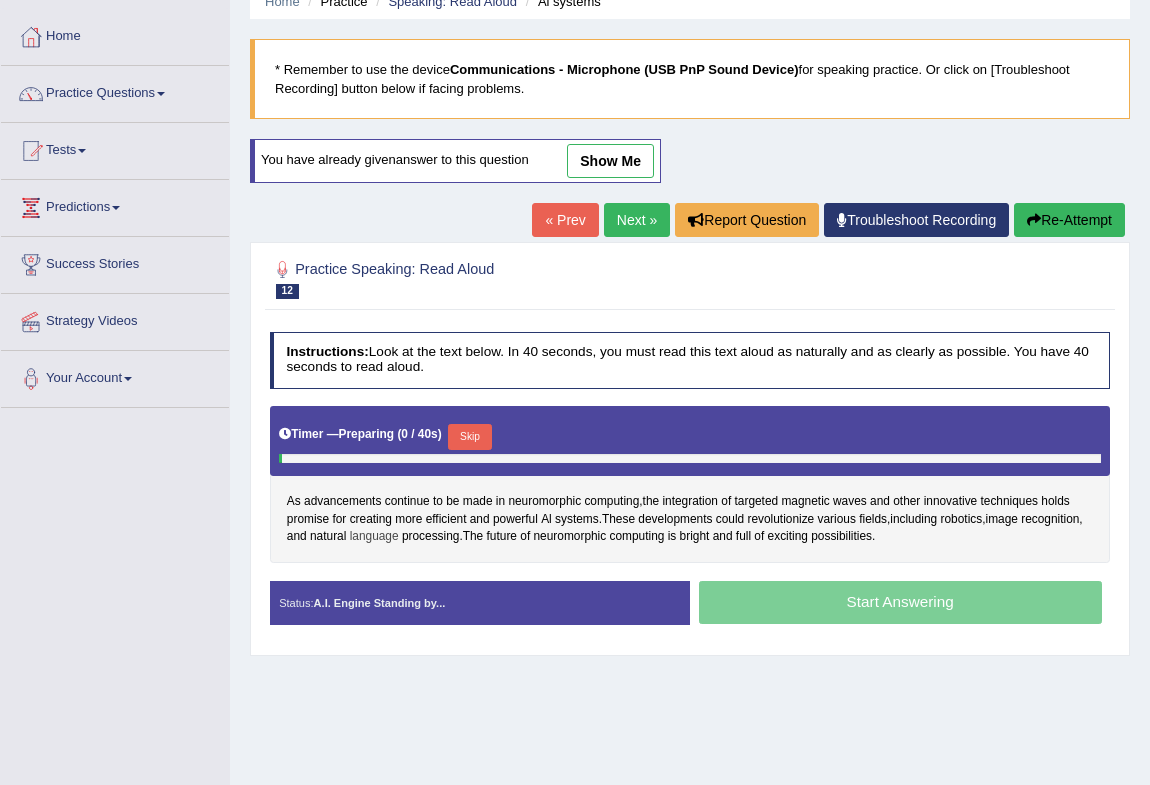 scroll, scrollTop: 90, scrollLeft: 0, axis: vertical 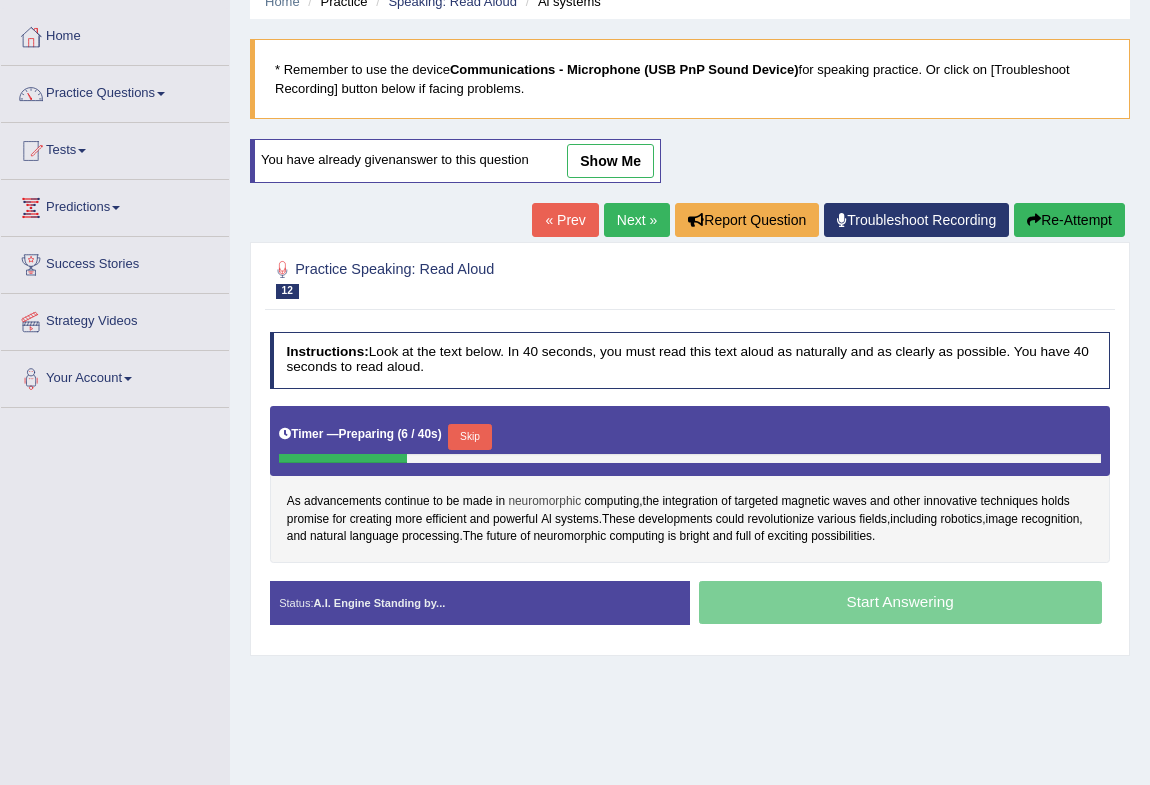 click on "neuromorphic" at bounding box center [544, 502] 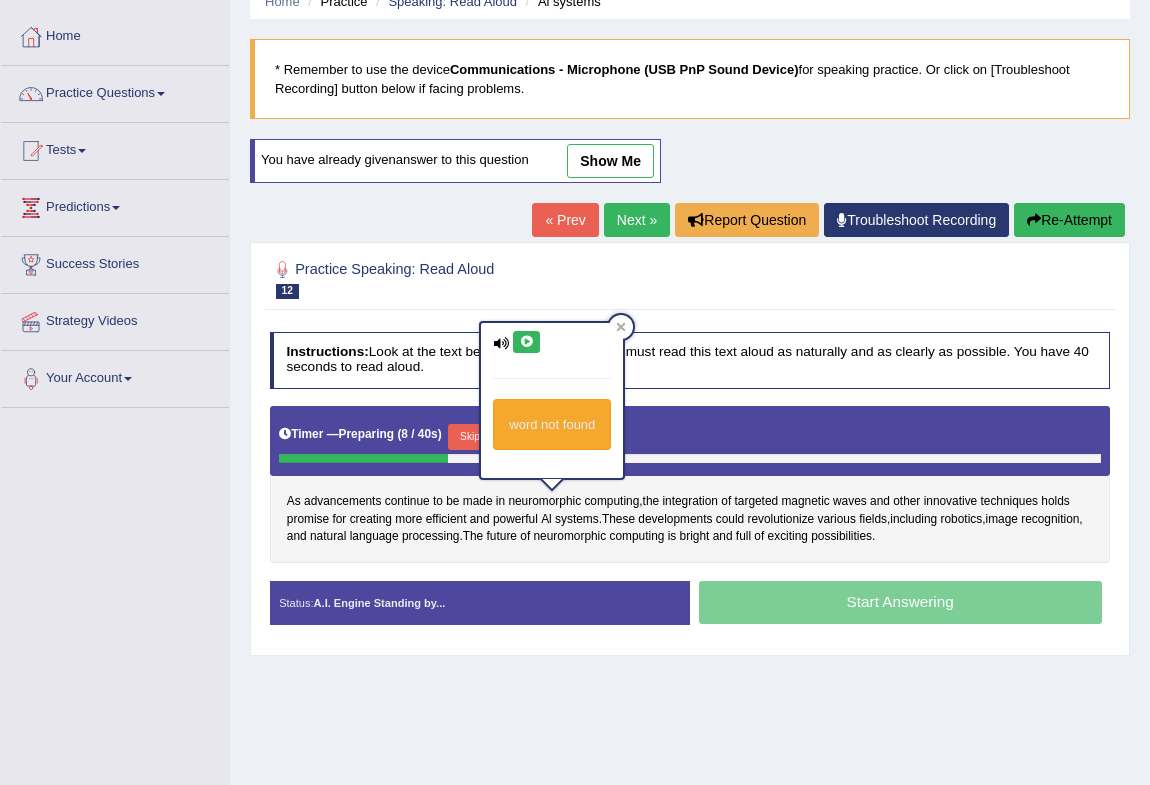 click at bounding box center (526, 342) 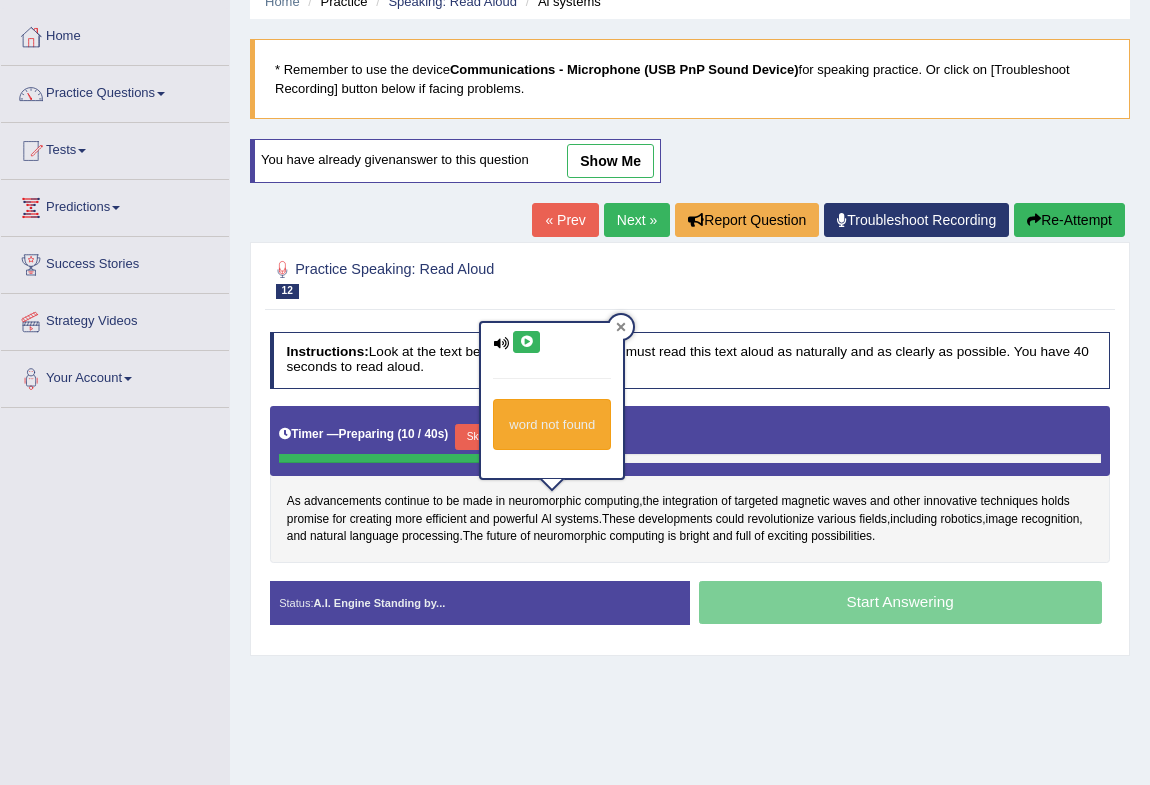 click at bounding box center [621, 327] 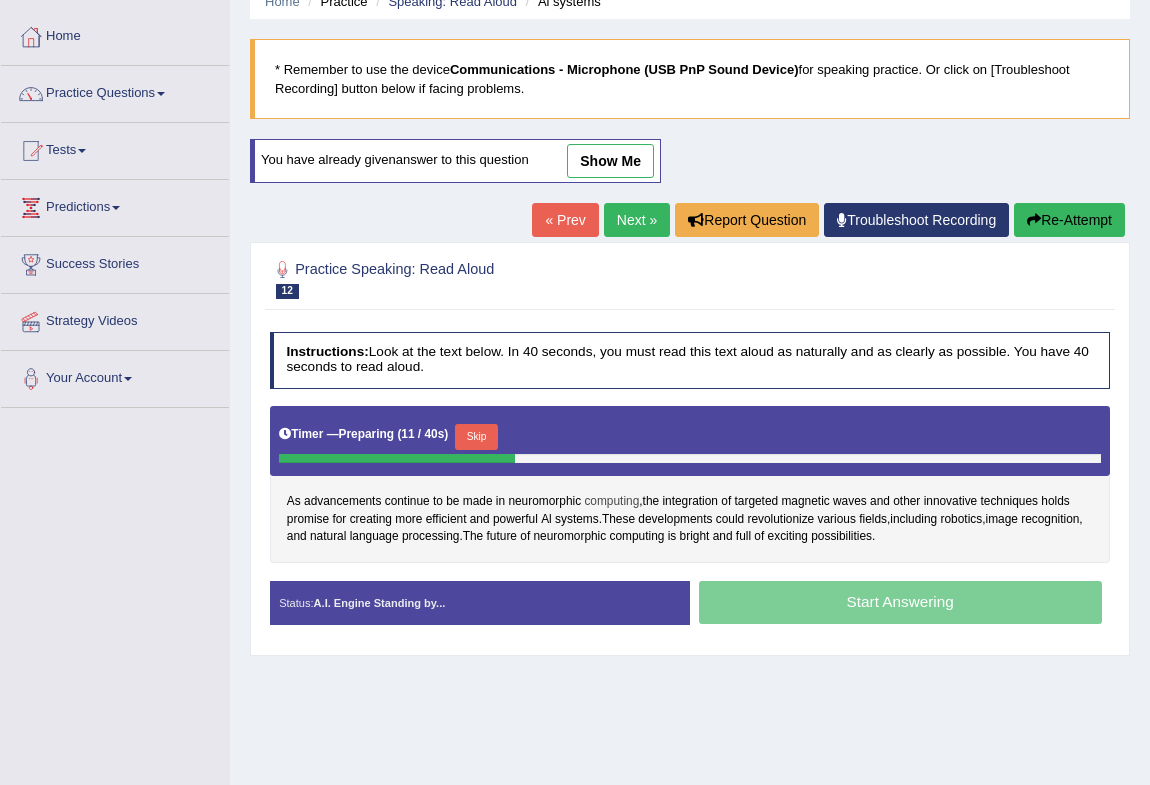 click on "computing" at bounding box center [611, 502] 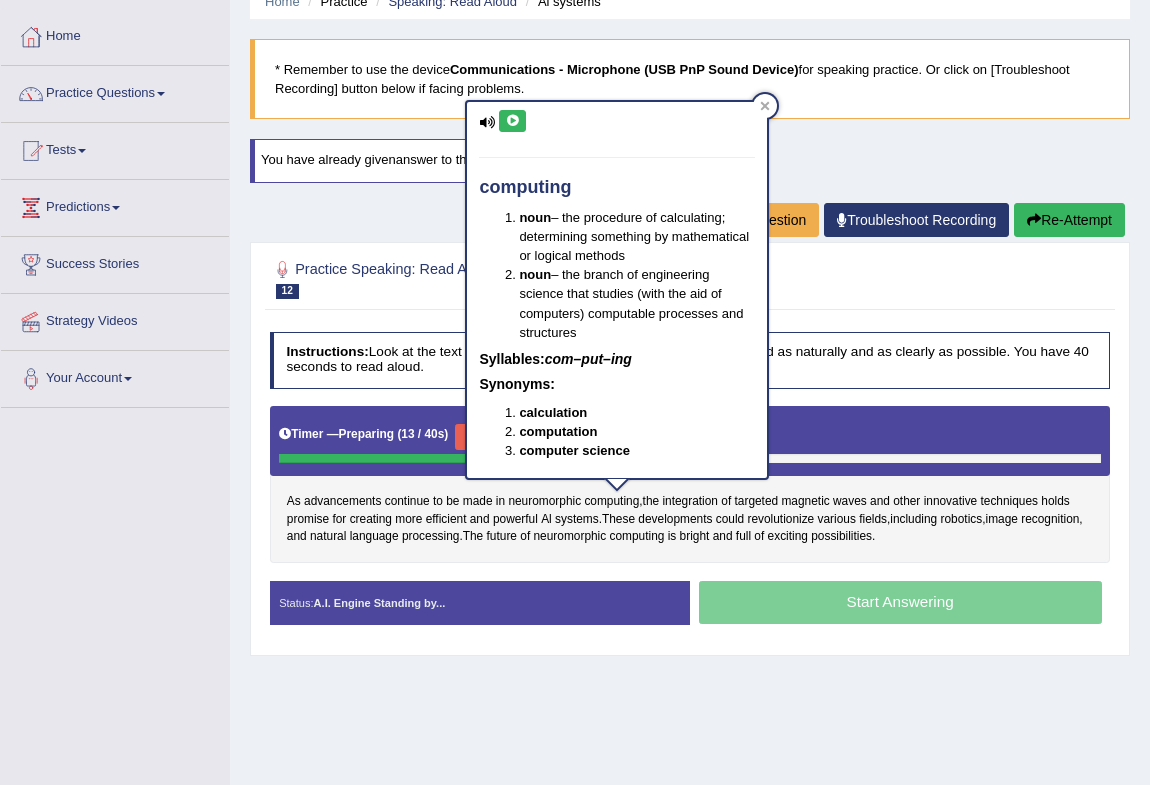 click at bounding box center [512, 121] 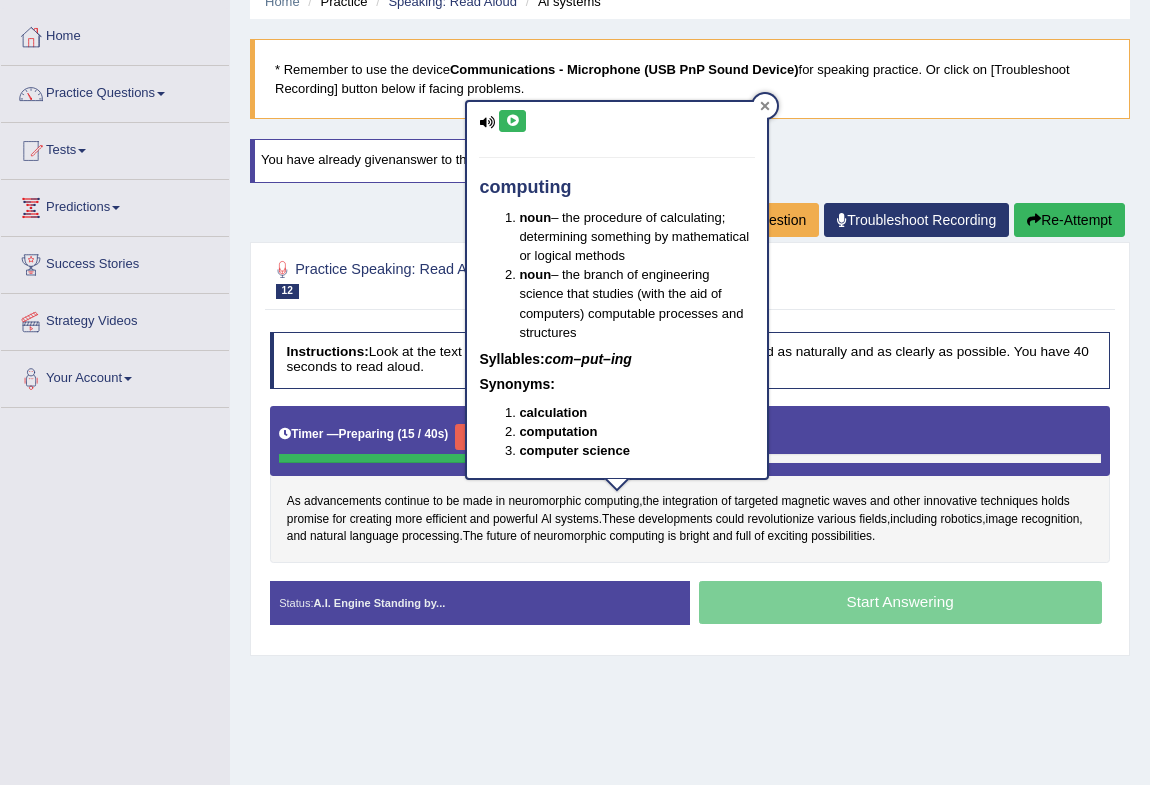 click 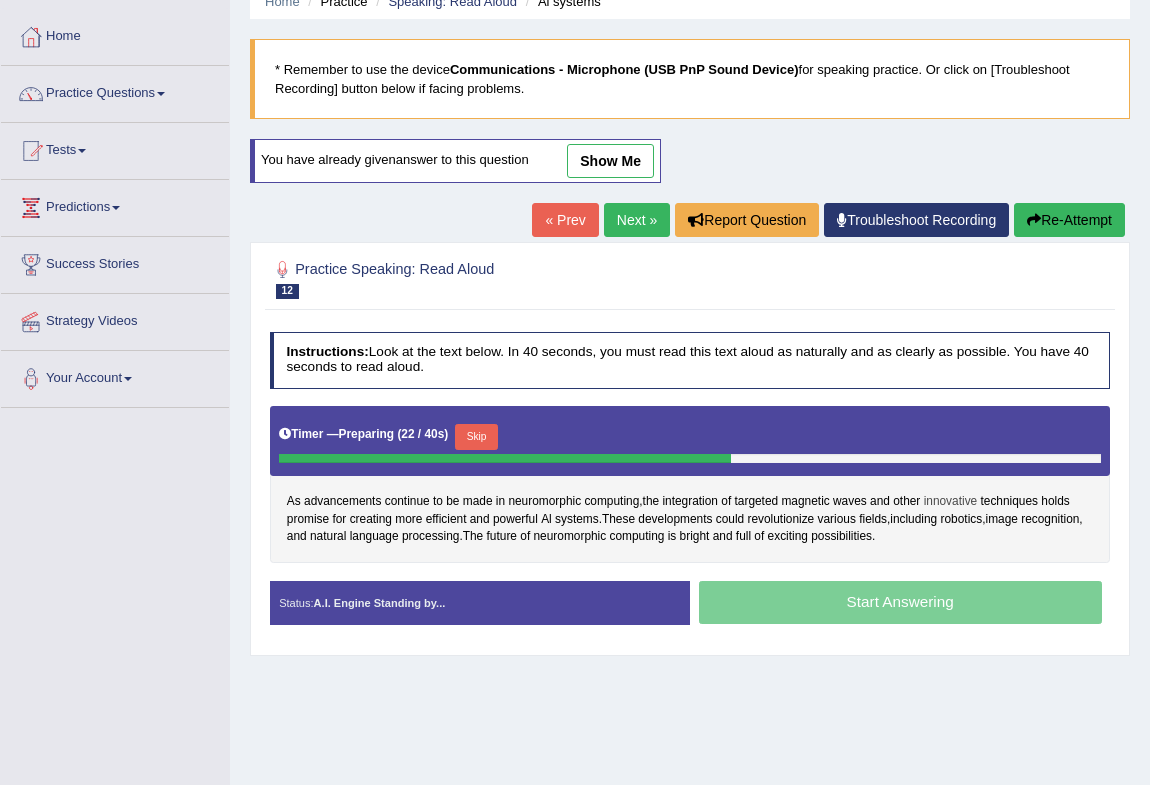click on "innovative" at bounding box center (951, 502) 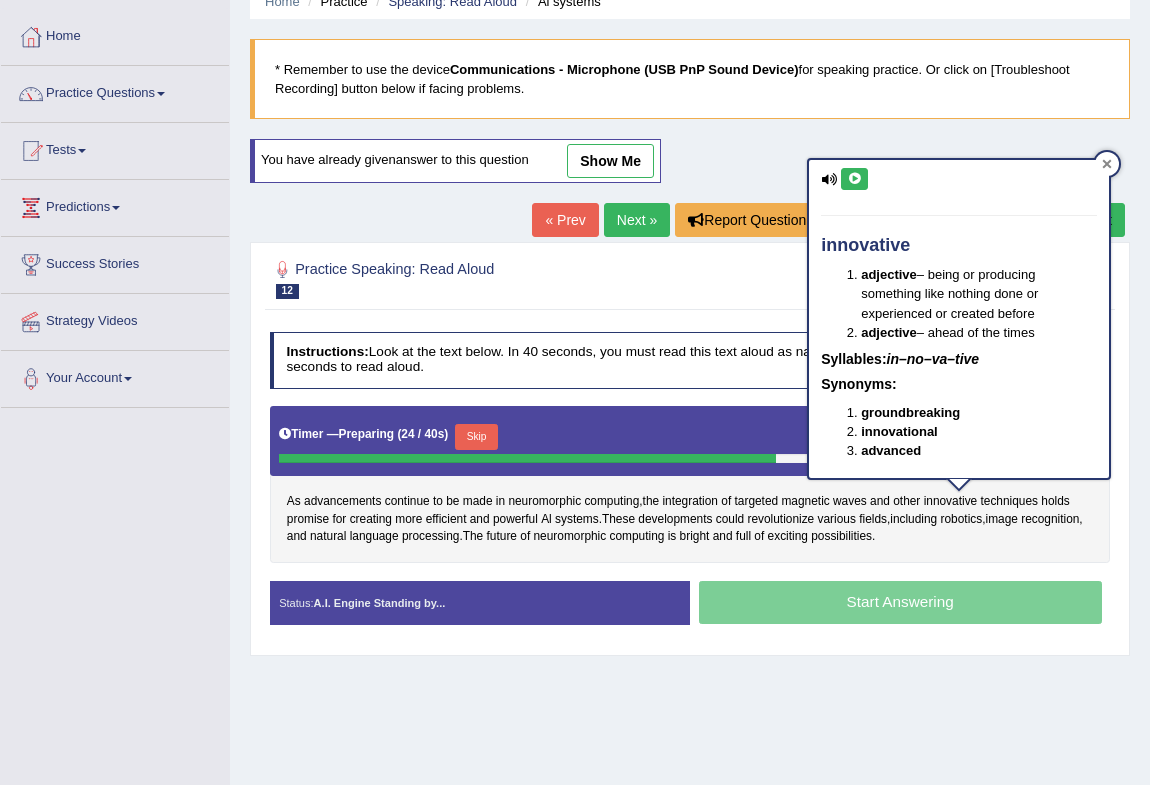 click at bounding box center [1107, 164] 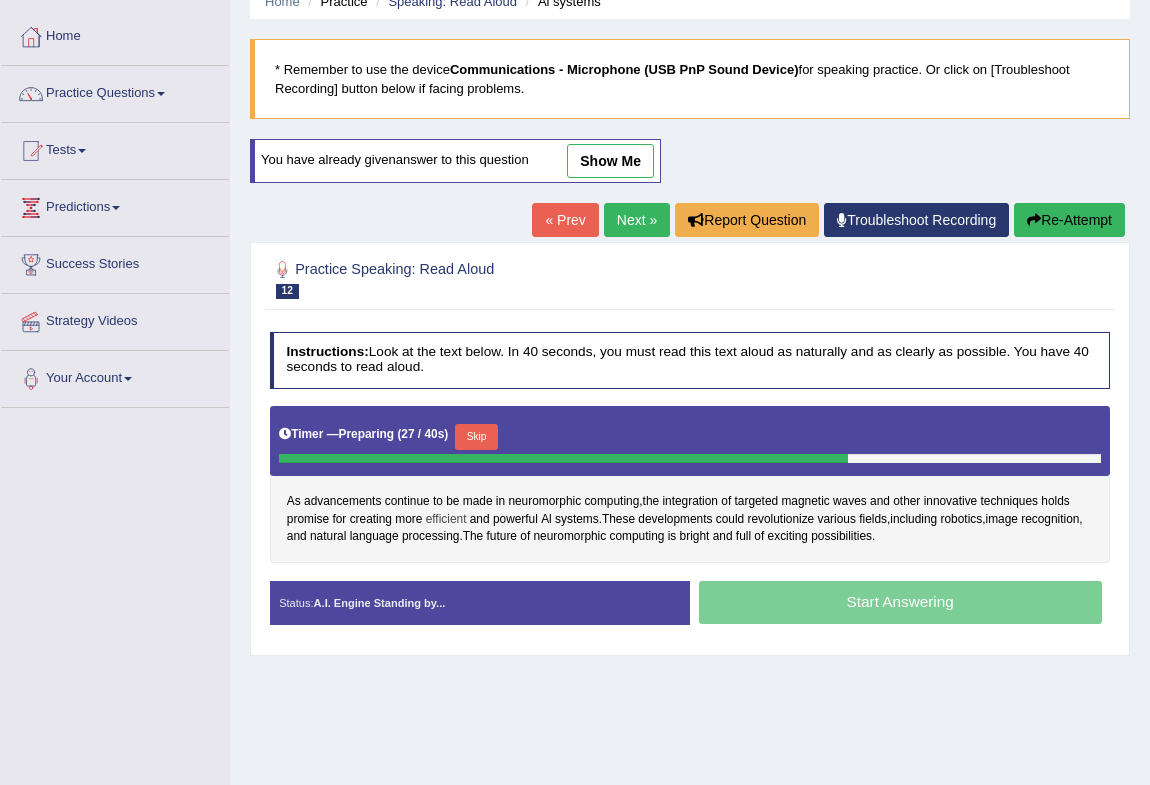 click on "efficient" at bounding box center [446, 520] 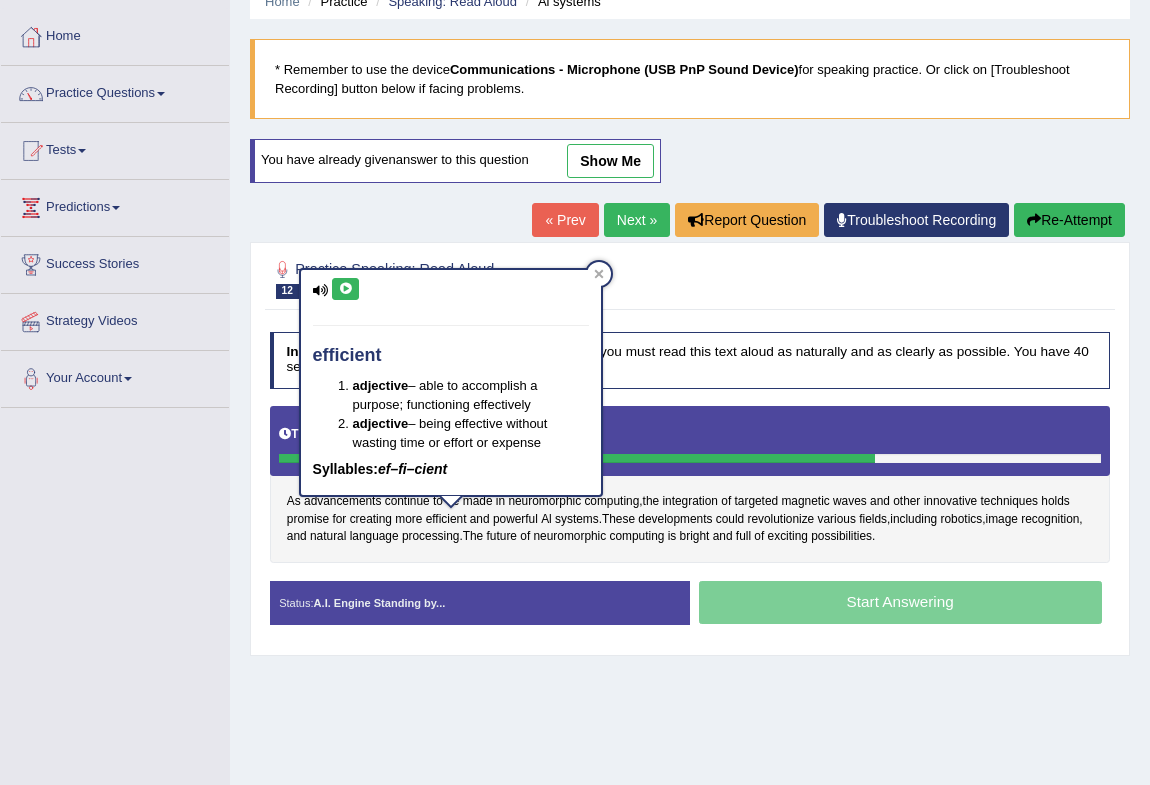 click at bounding box center (345, 289) 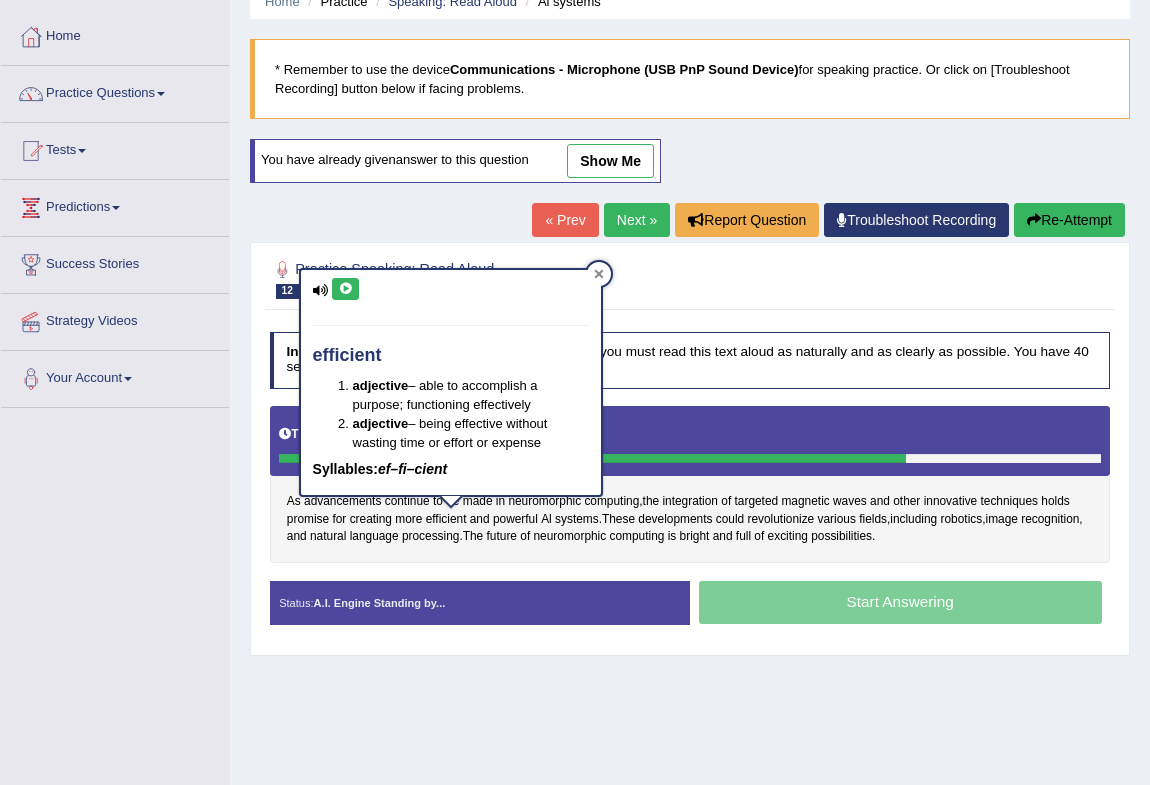 click 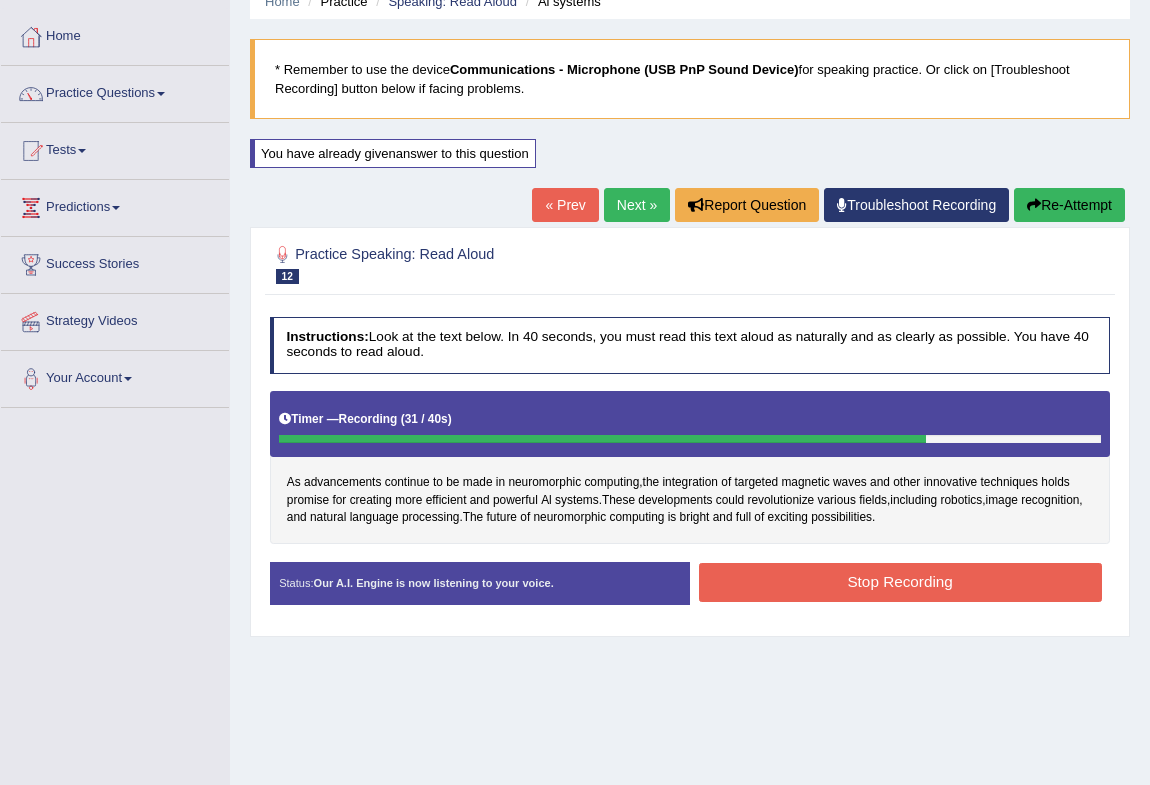 click on "Stop Recording" at bounding box center [900, 582] 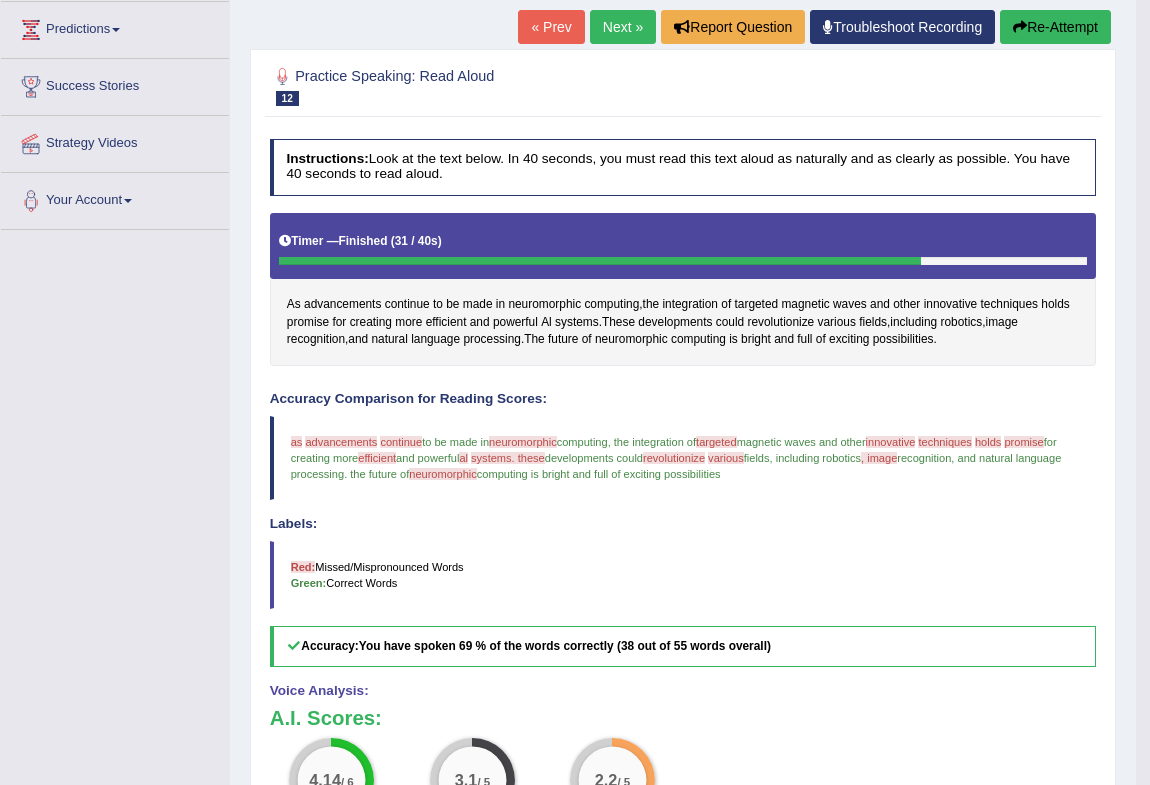 scroll, scrollTop: 0, scrollLeft: 0, axis: both 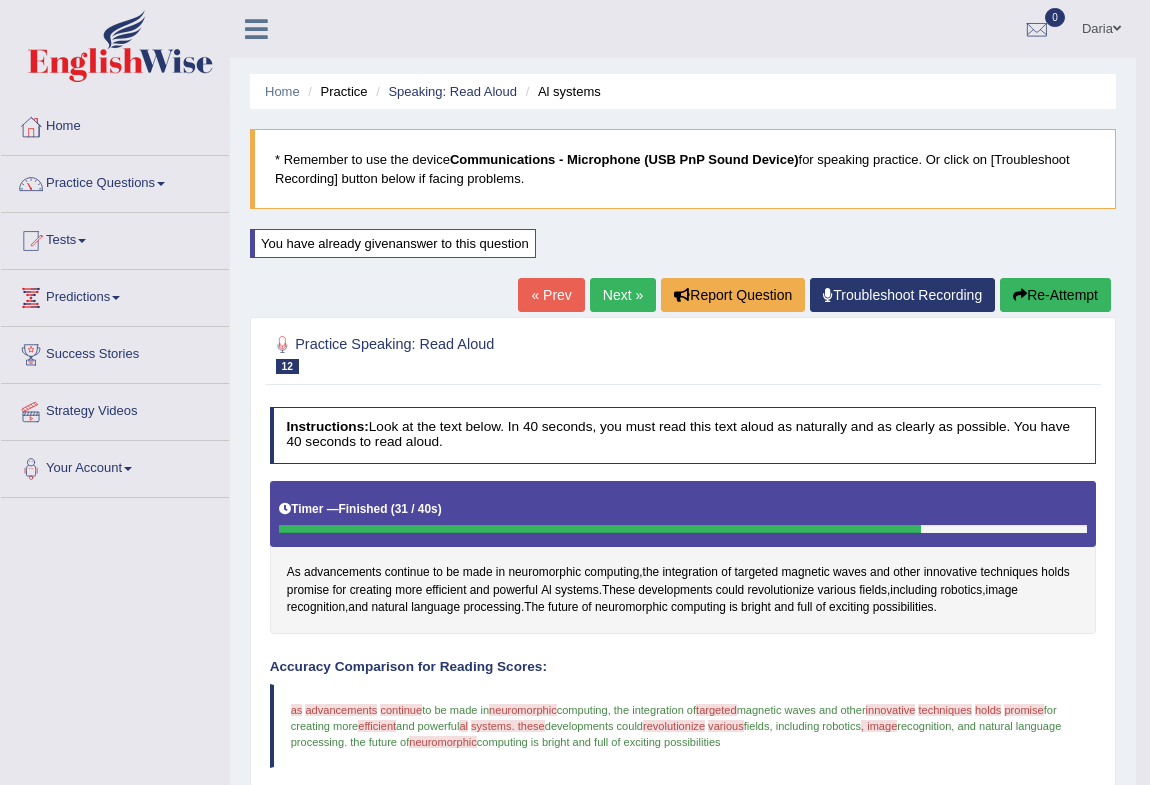 click on "Next »" at bounding box center (623, 295) 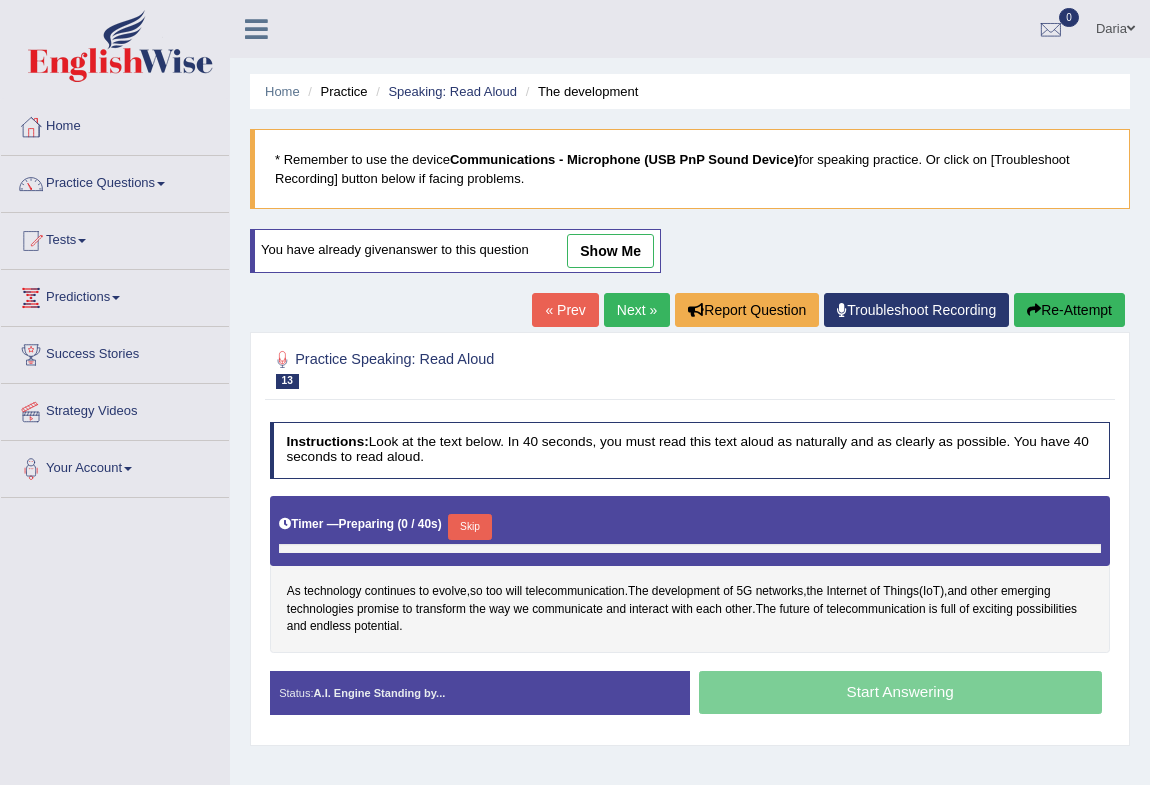 scroll, scrollTop: 0, scrollLeft: 0, axis: both 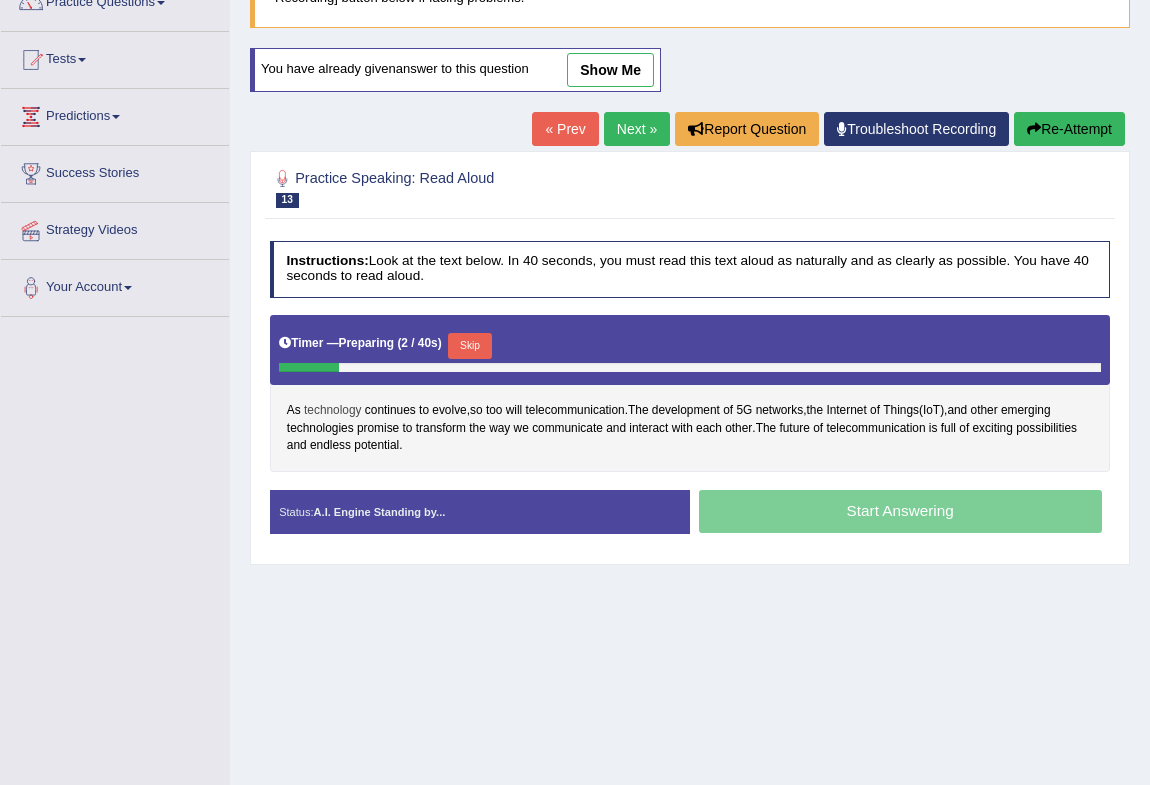 click on "technology" at bounding box center [333, 411] 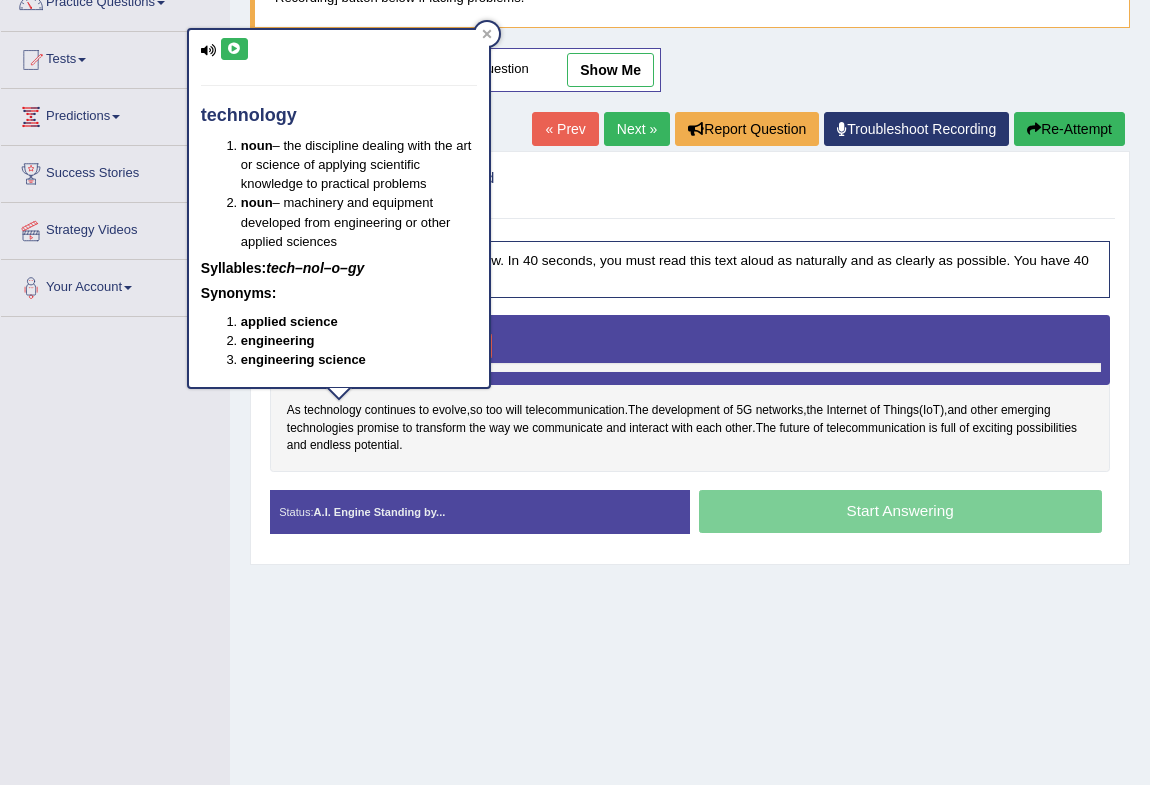 click on "technology noun  – the discipline dealing with the art or science of applying scientific knowledge to practical problems noun  – machinery and equipment developed from engineering or other applied sciences Syllables:  tech–nol–o–gy Synonyms:  applied science engineering engineering science" at bounding box center (339, 208) 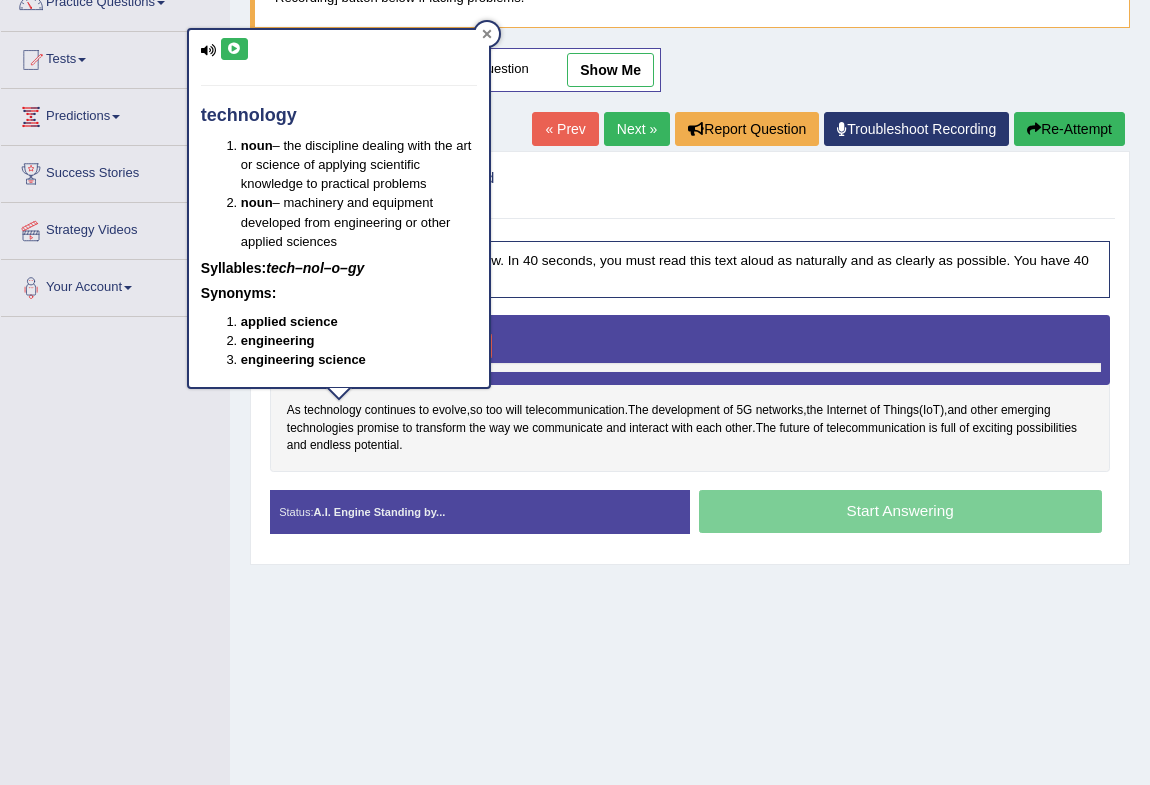 click 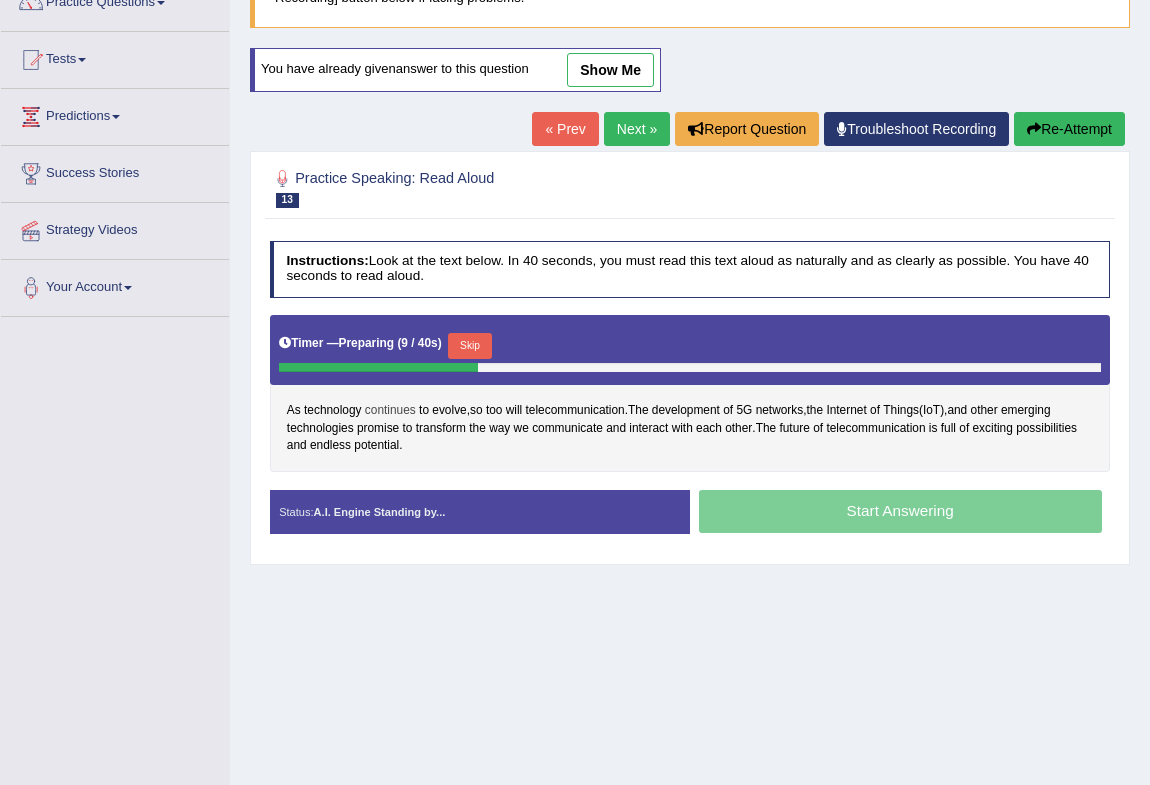 click on "continues" at bounding box center [390, 411] 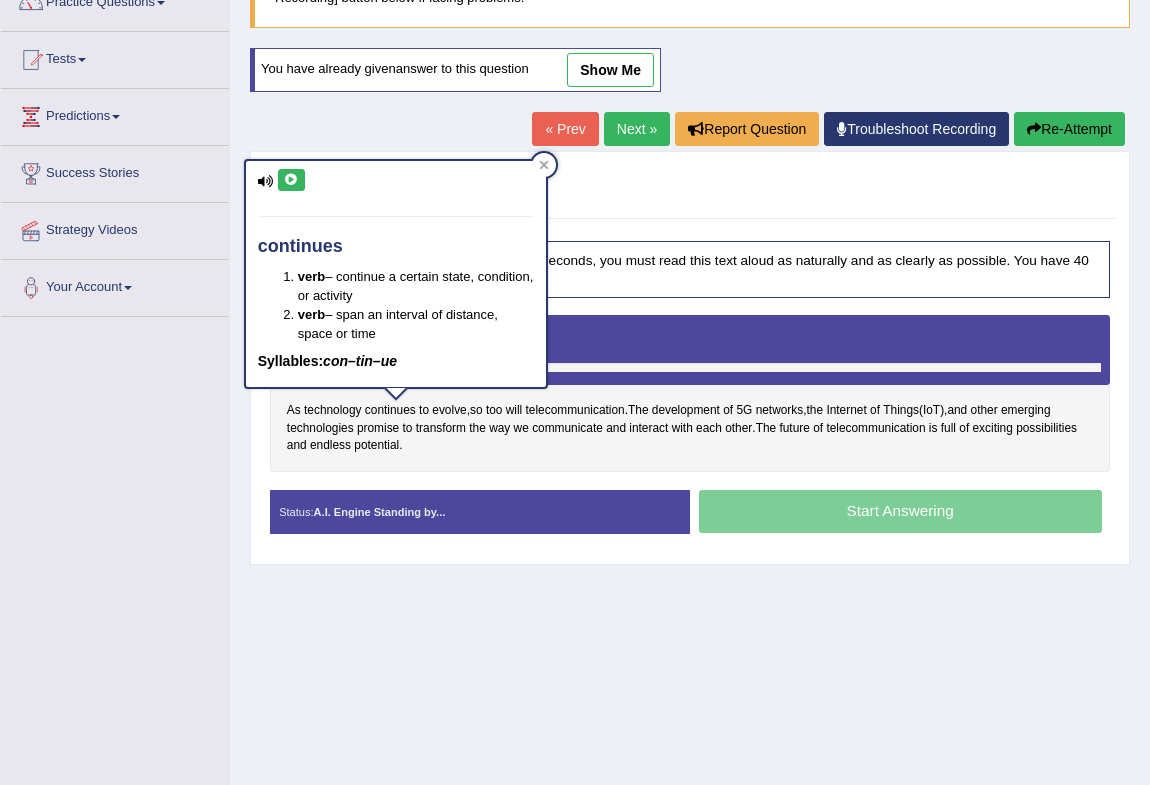 click at bounding box center (291, 180) 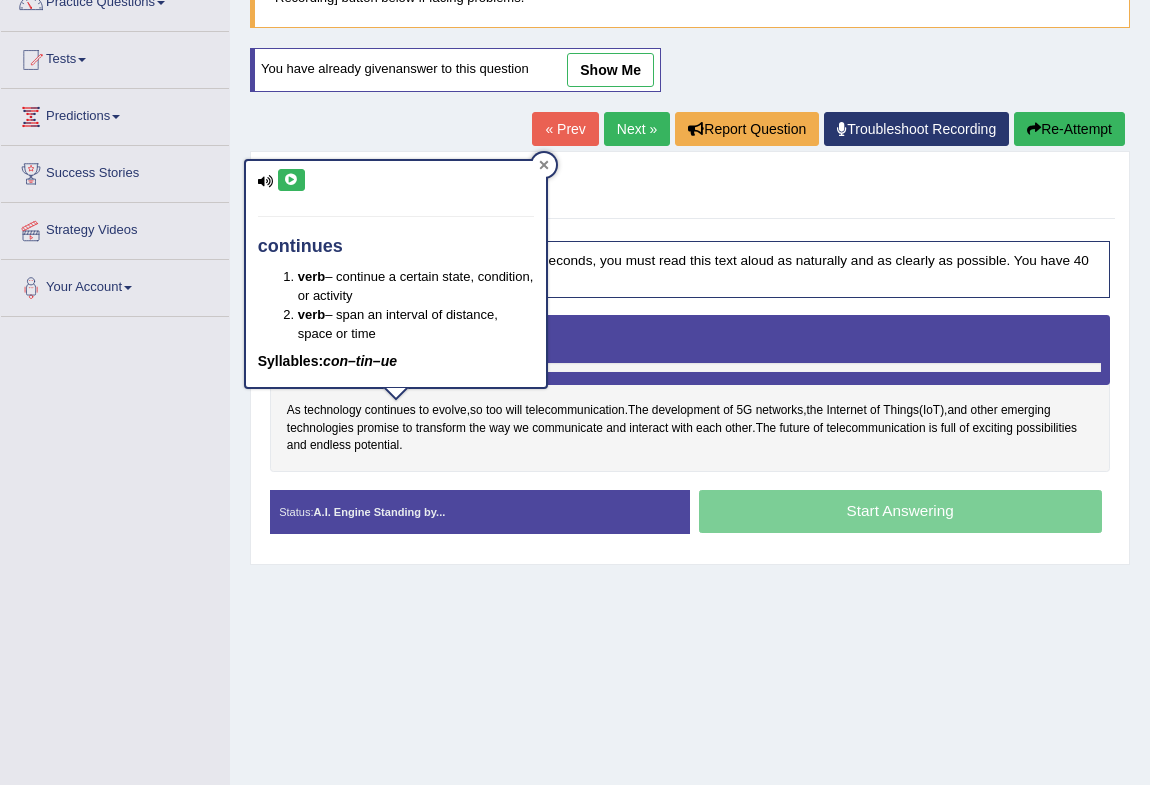 click at bounding box center [544, 165] 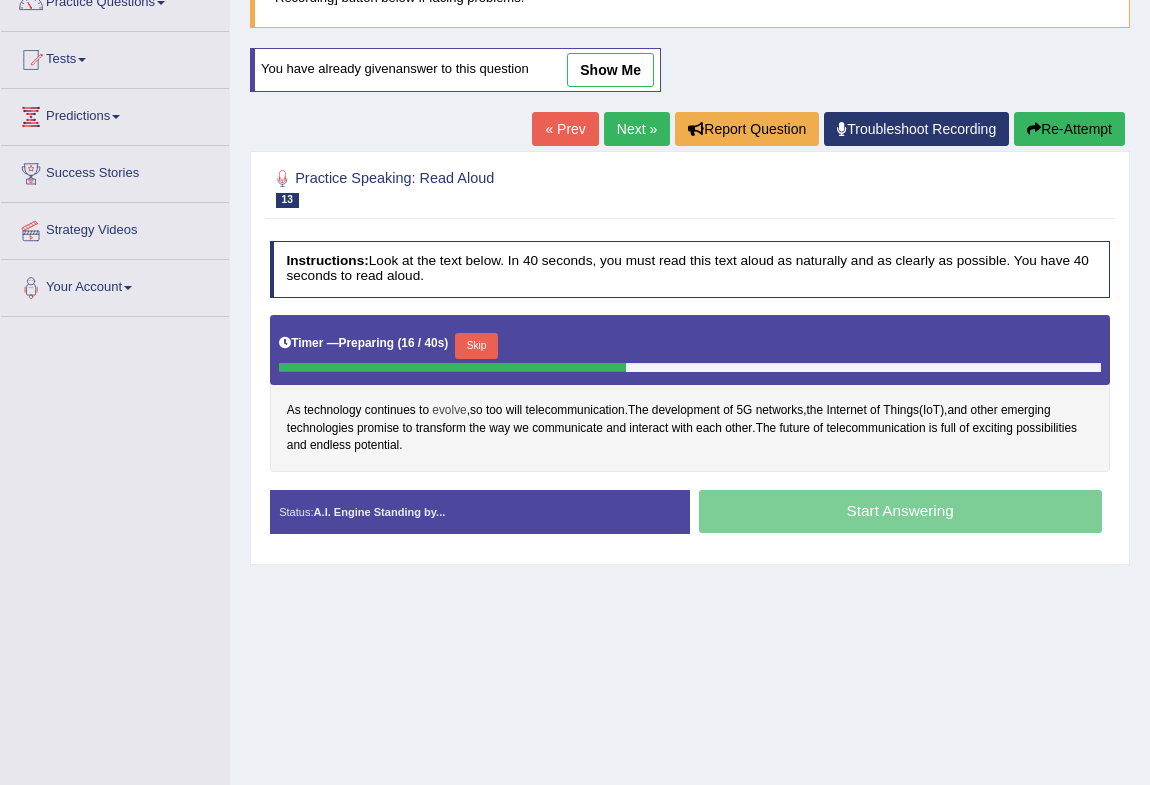 click on "evolve" at bounding box center [449, 411] 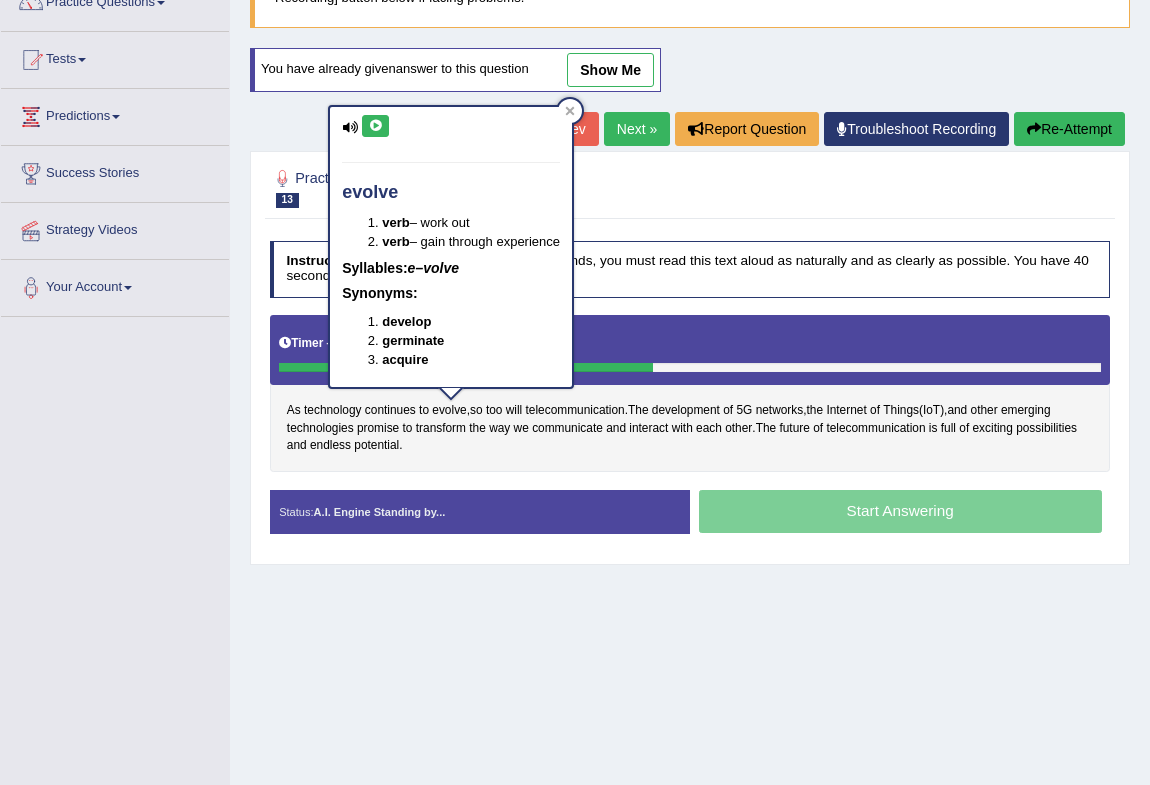 click at bounding box center [375, 126] 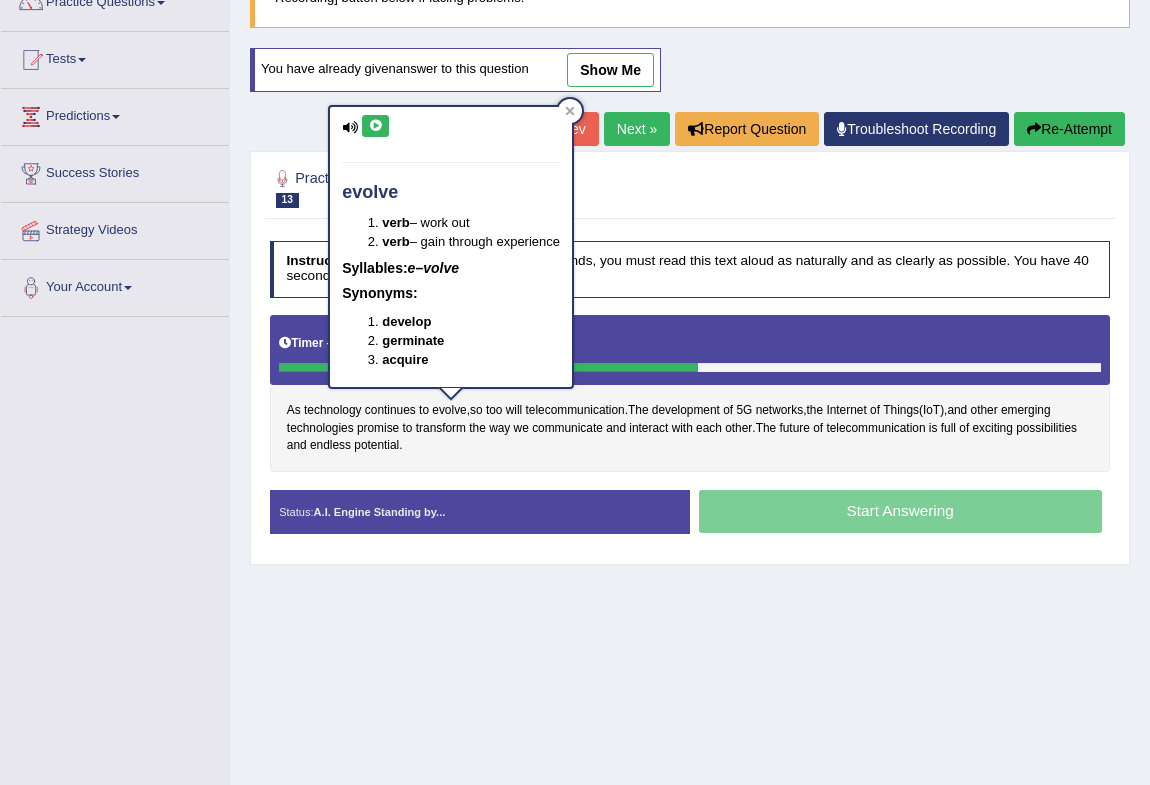 click on "evolve verb  – work out verb  – gain through experience Syllables:  e–volve Synonyms:  develop germinate acquire" at bounding box center [451, 247] 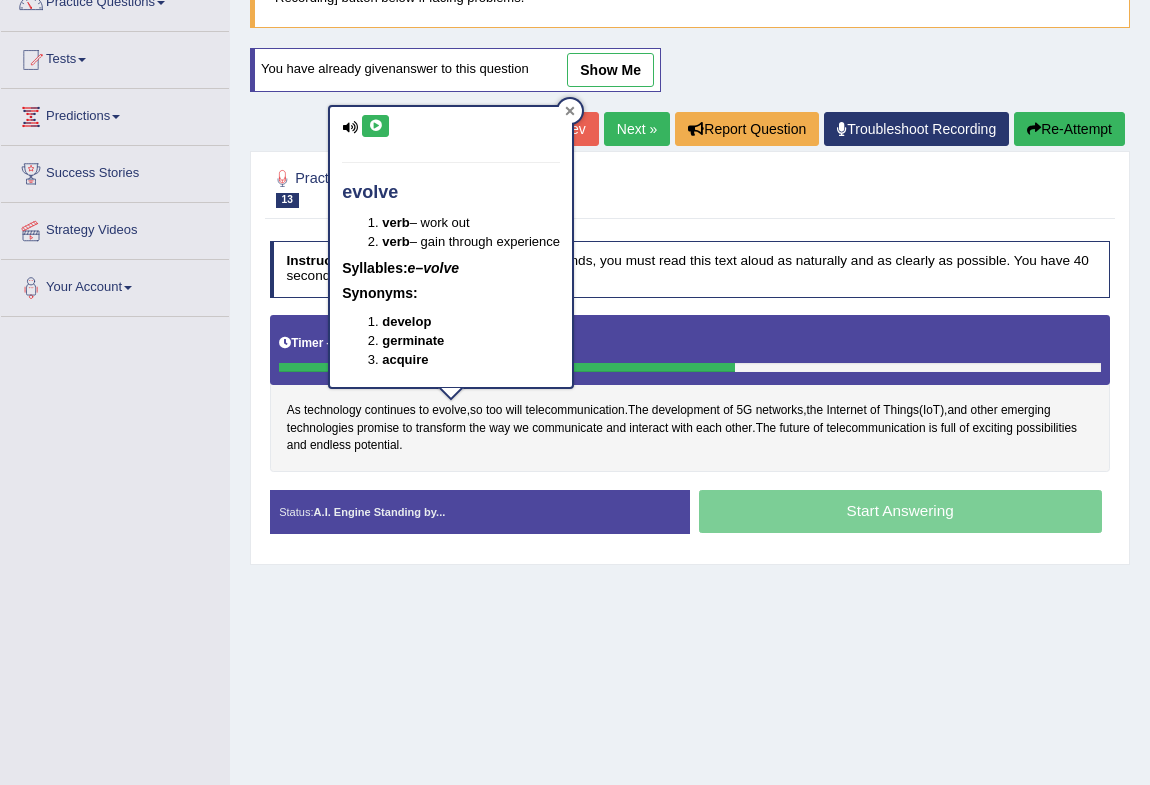 click 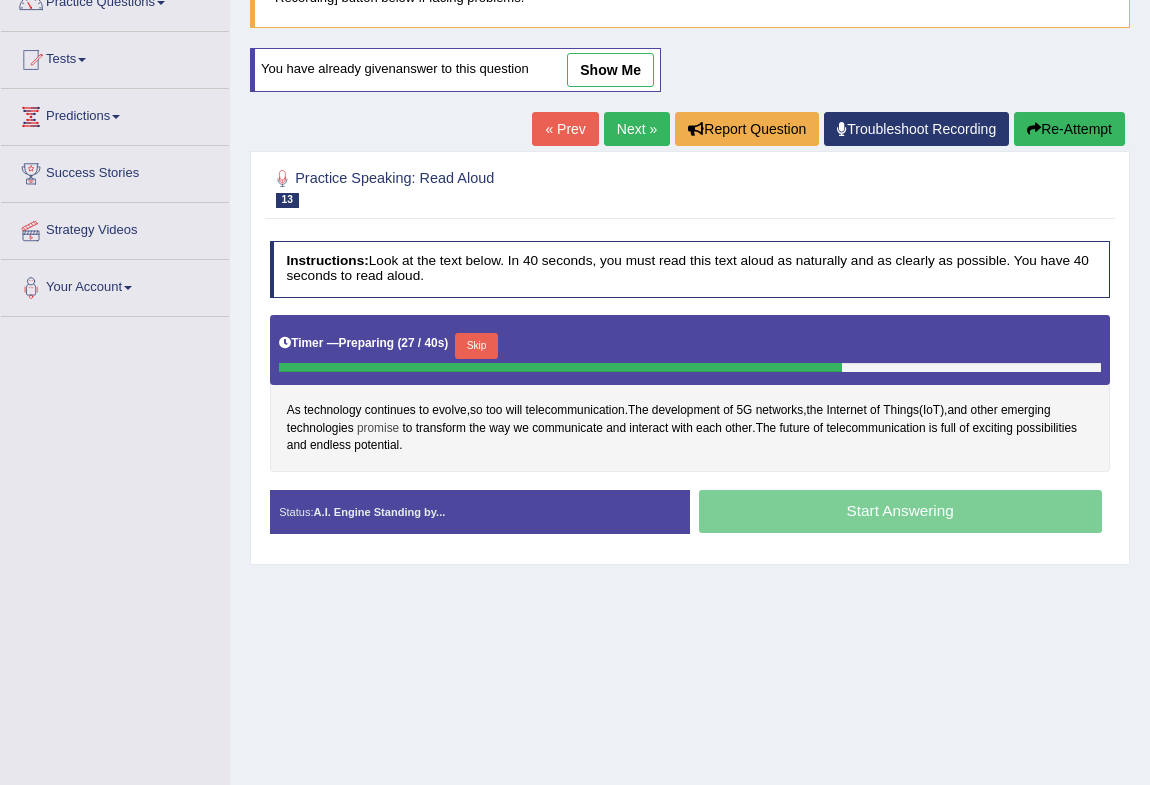 click on "promise" at bounding box center (378, 429) 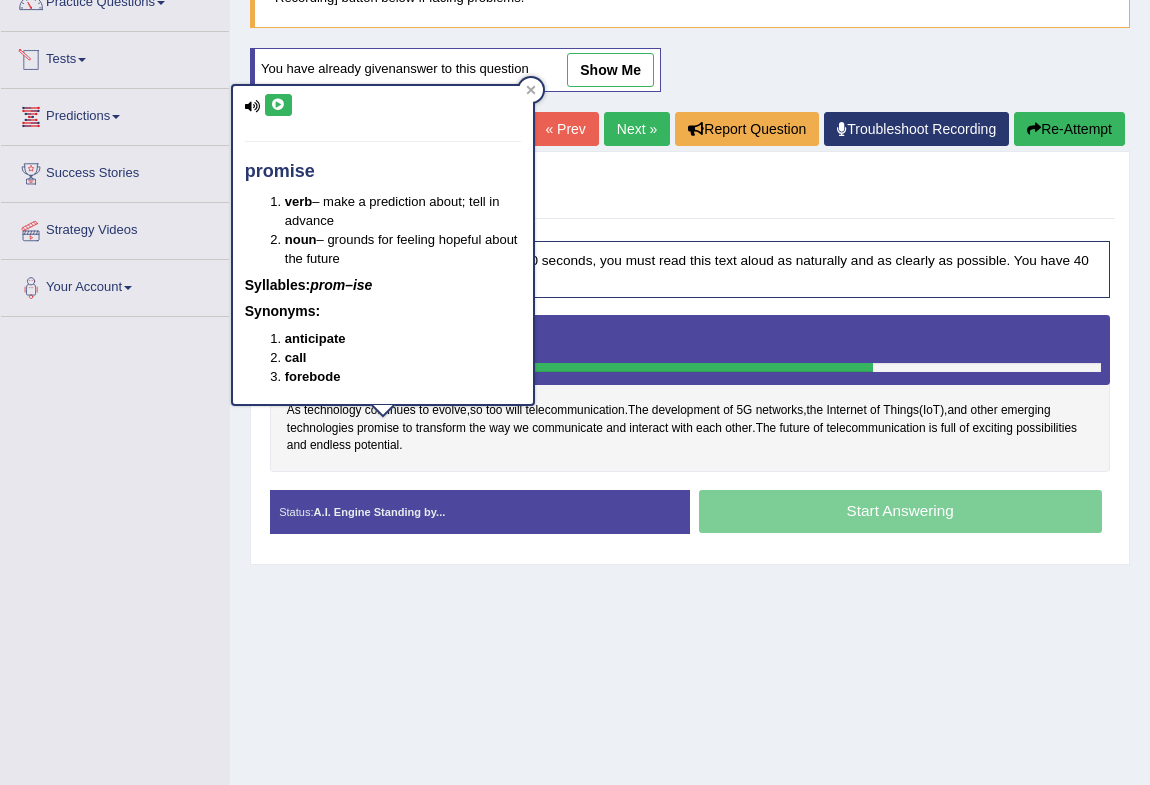 click at bounding box center (278, 105) 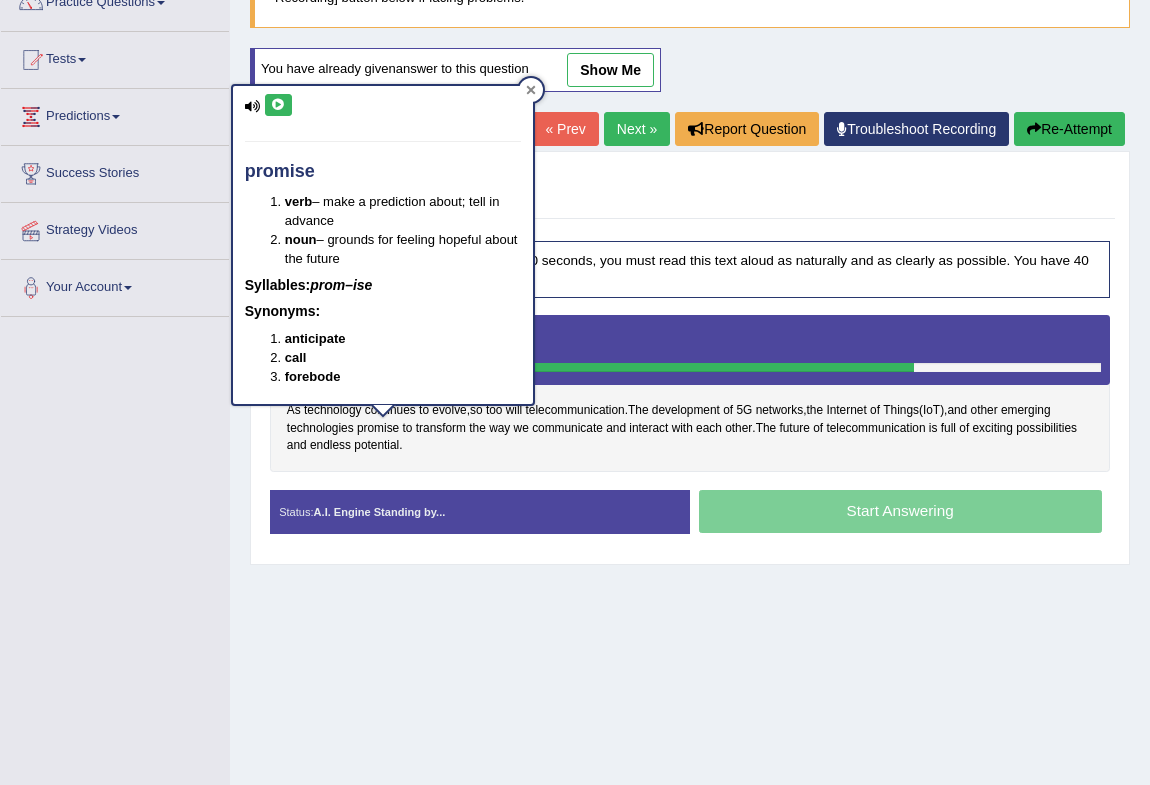 click 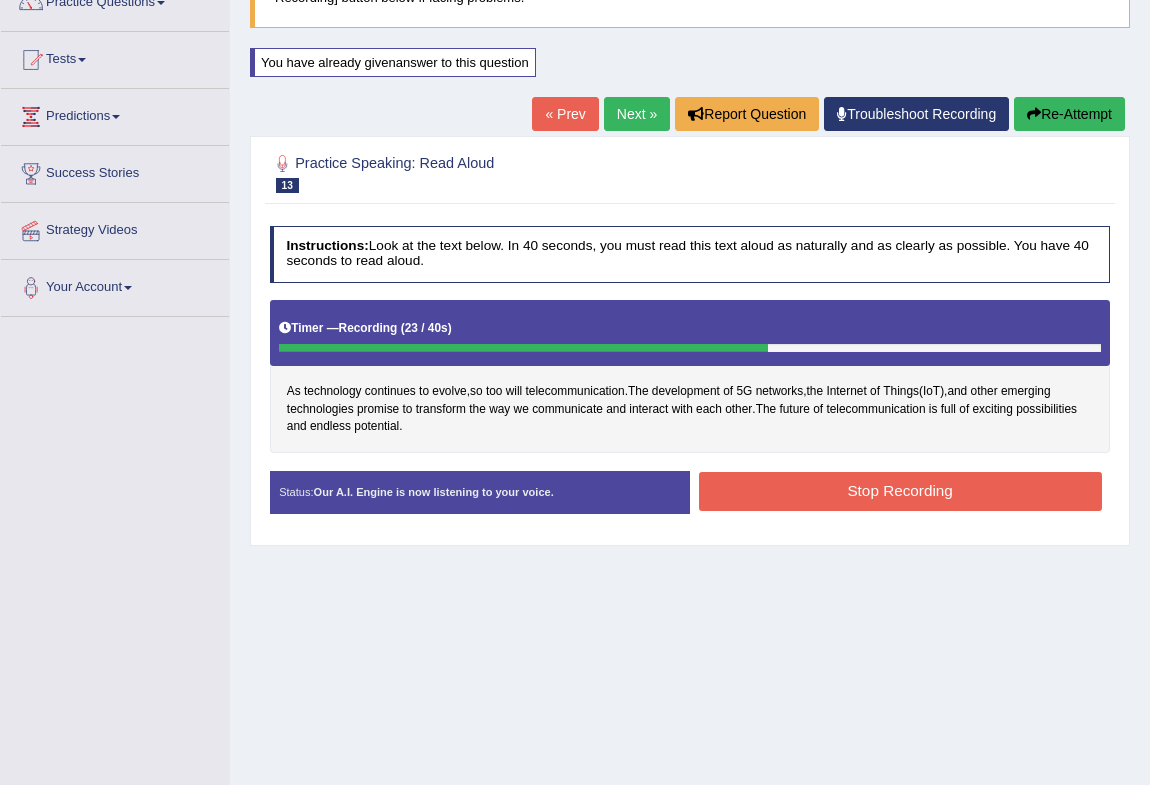 click on "Stop Recording" at bounding box center [900, 491] 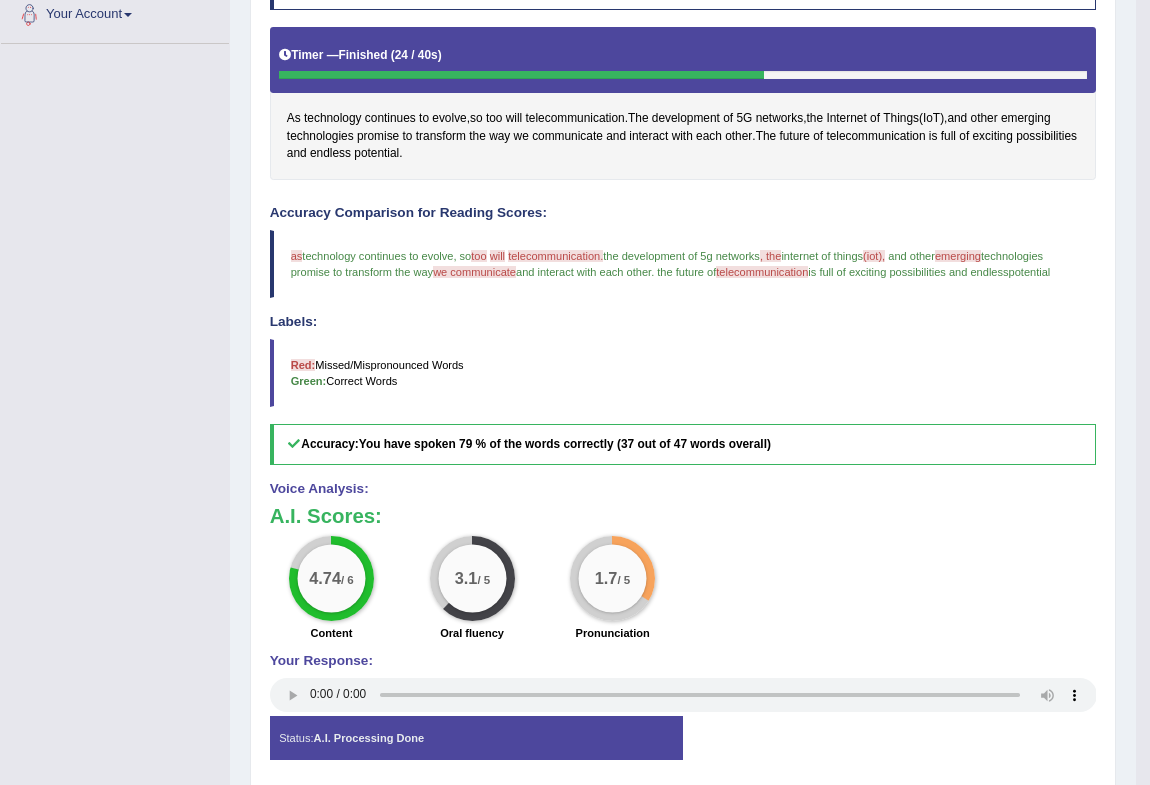 scroll, scrollTop: 0, scrollLeft: 0, axis: both 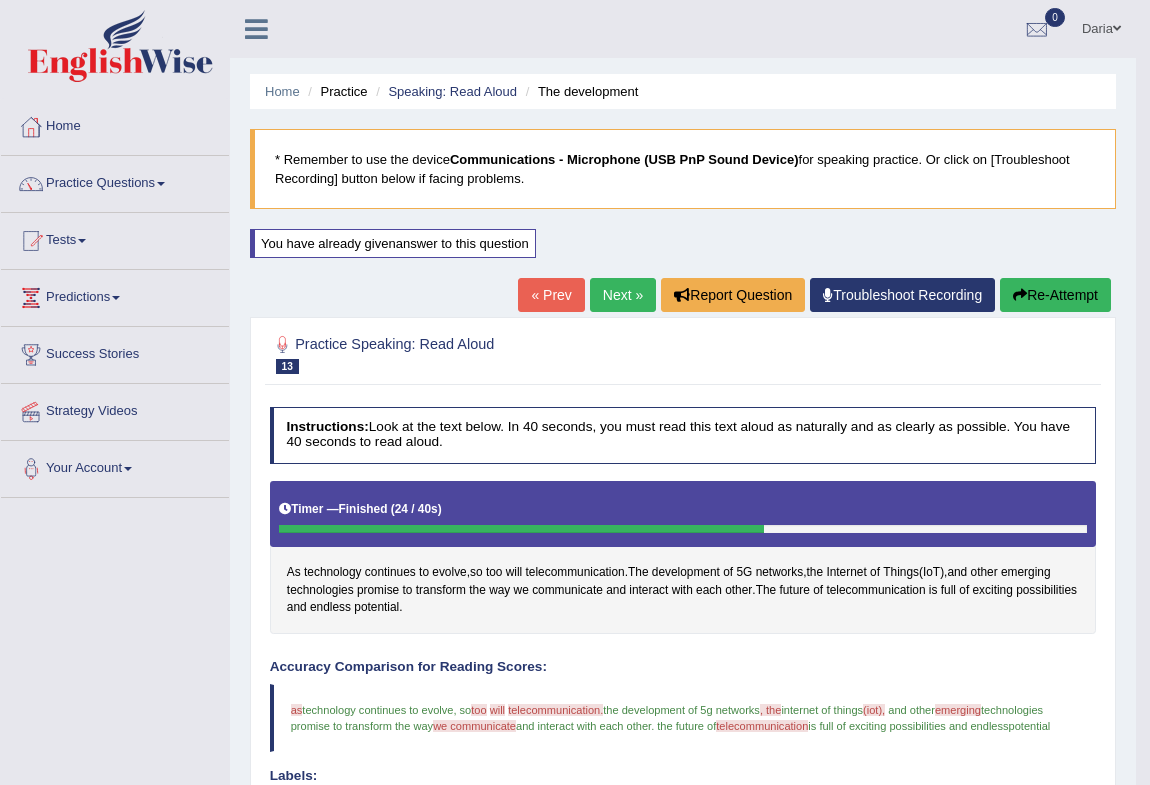 click on "Next »" at bounding box center [623, 295] 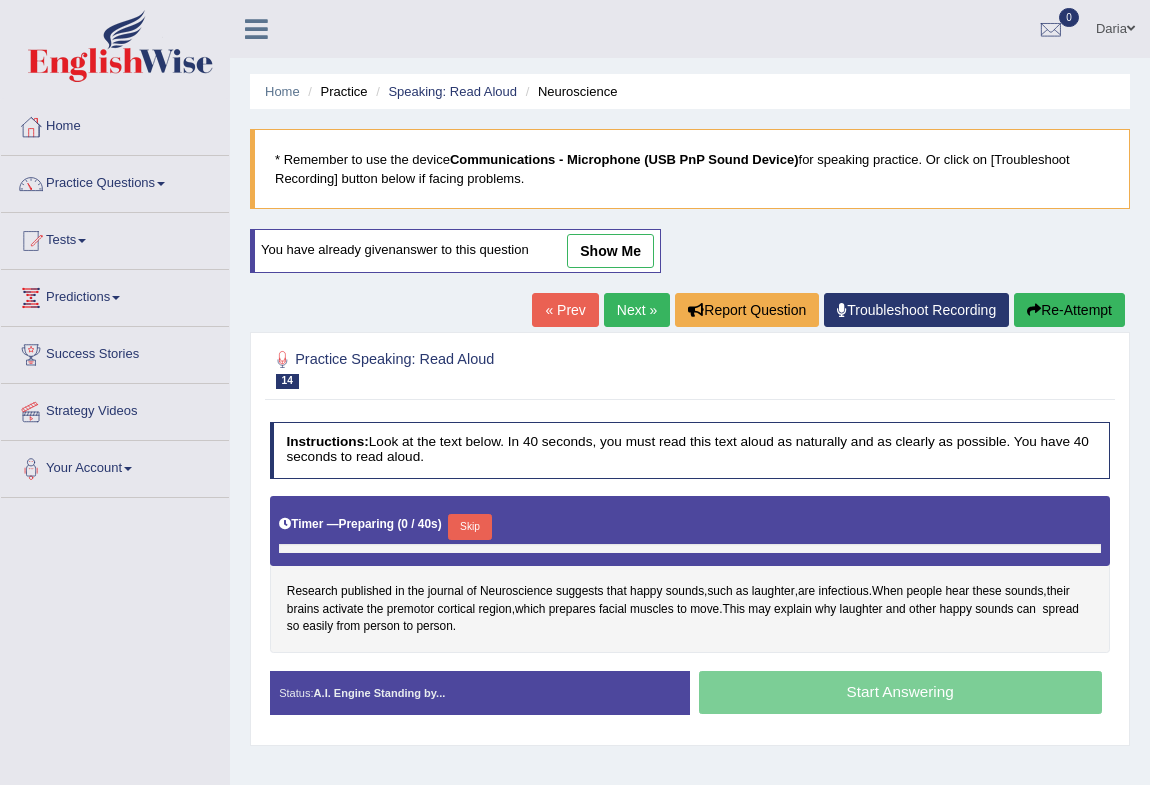 scroll, scrollTop: 0, scrollLeft: 0, axis: both 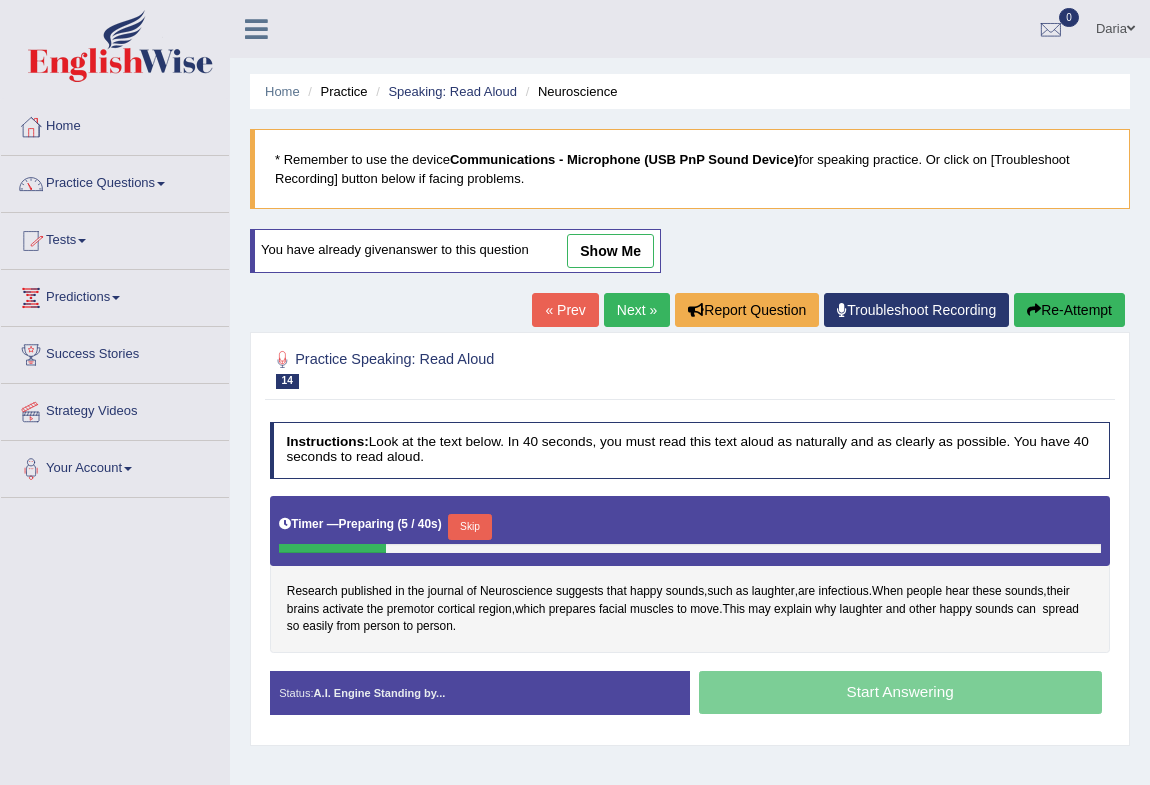 click on "Practice Questions" at bounding box center (115, 181) 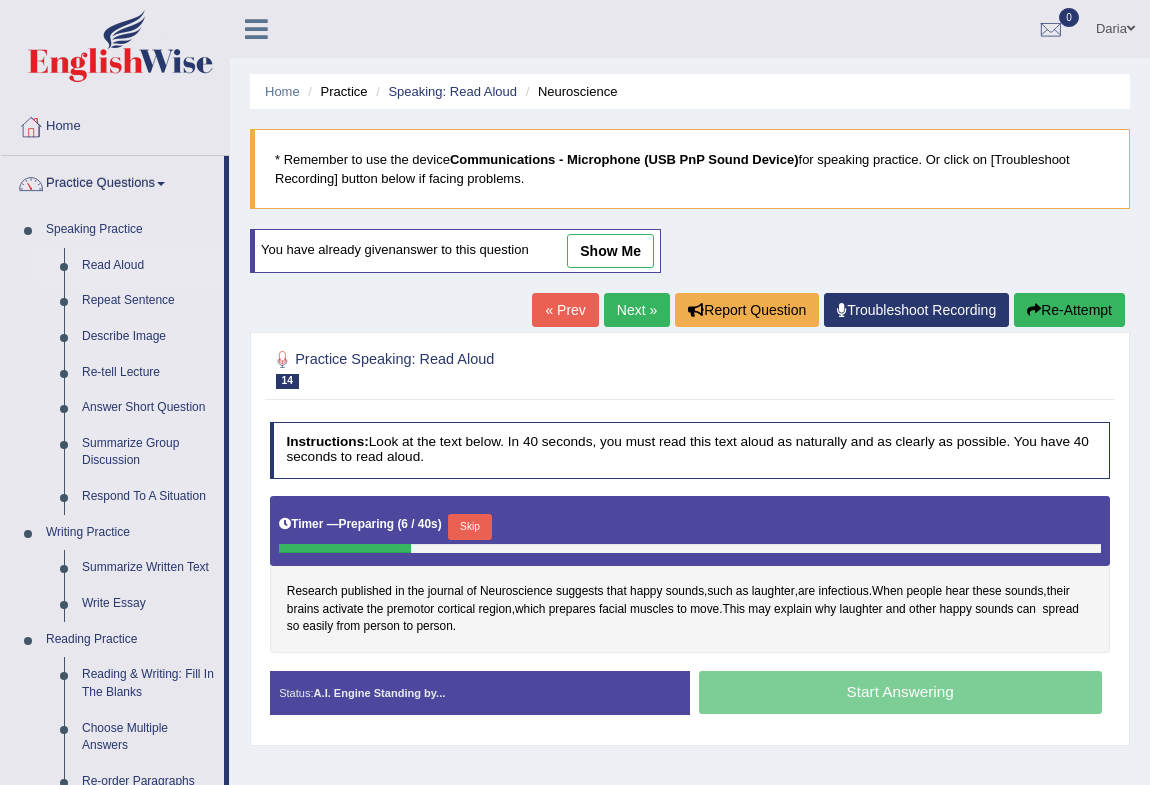 click on "Read Aloud" at bounding box center (148, 266) 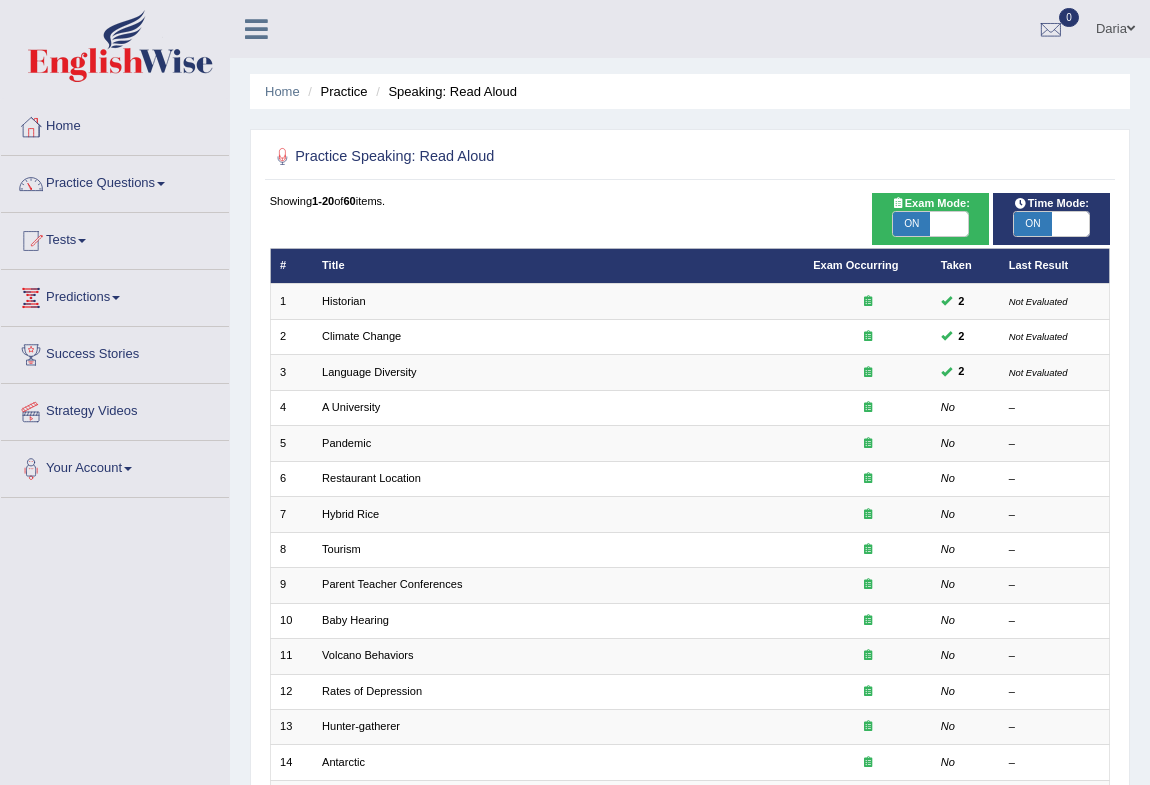 scroll, scrollTop: 0, scrollLeft: 0, axis: both 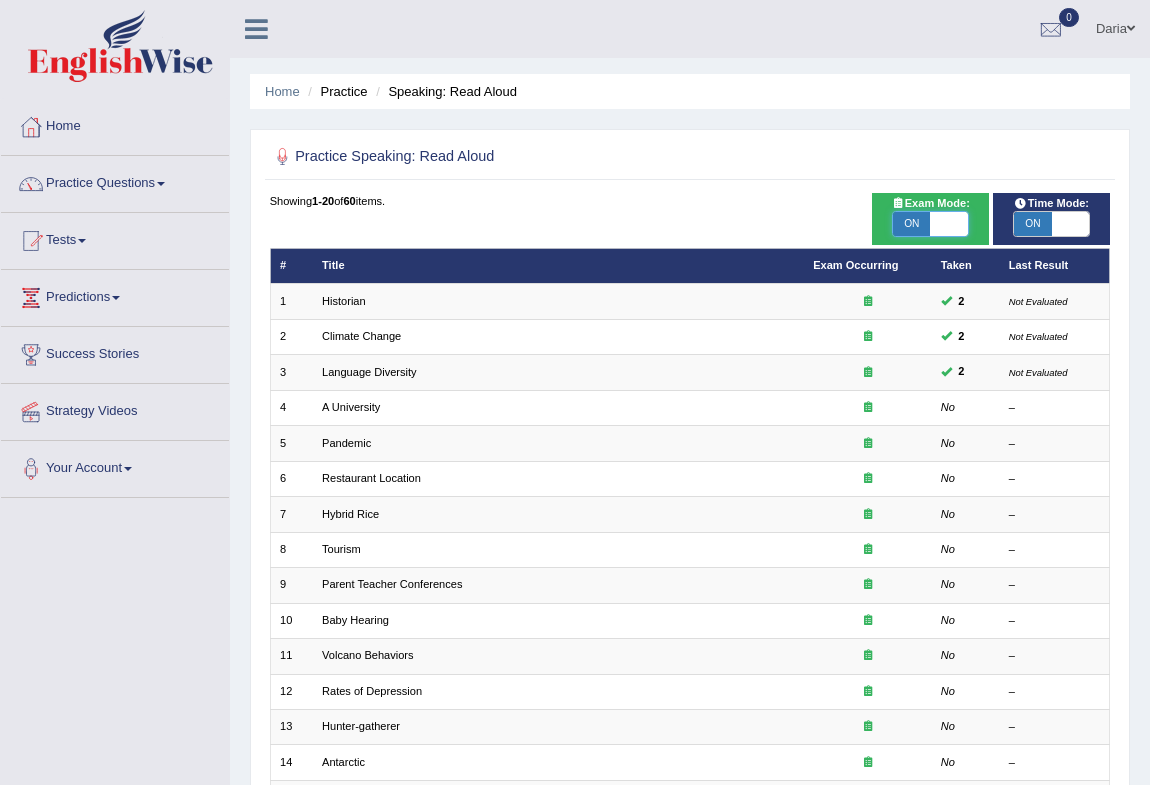 click at bounding box center [948, 224] 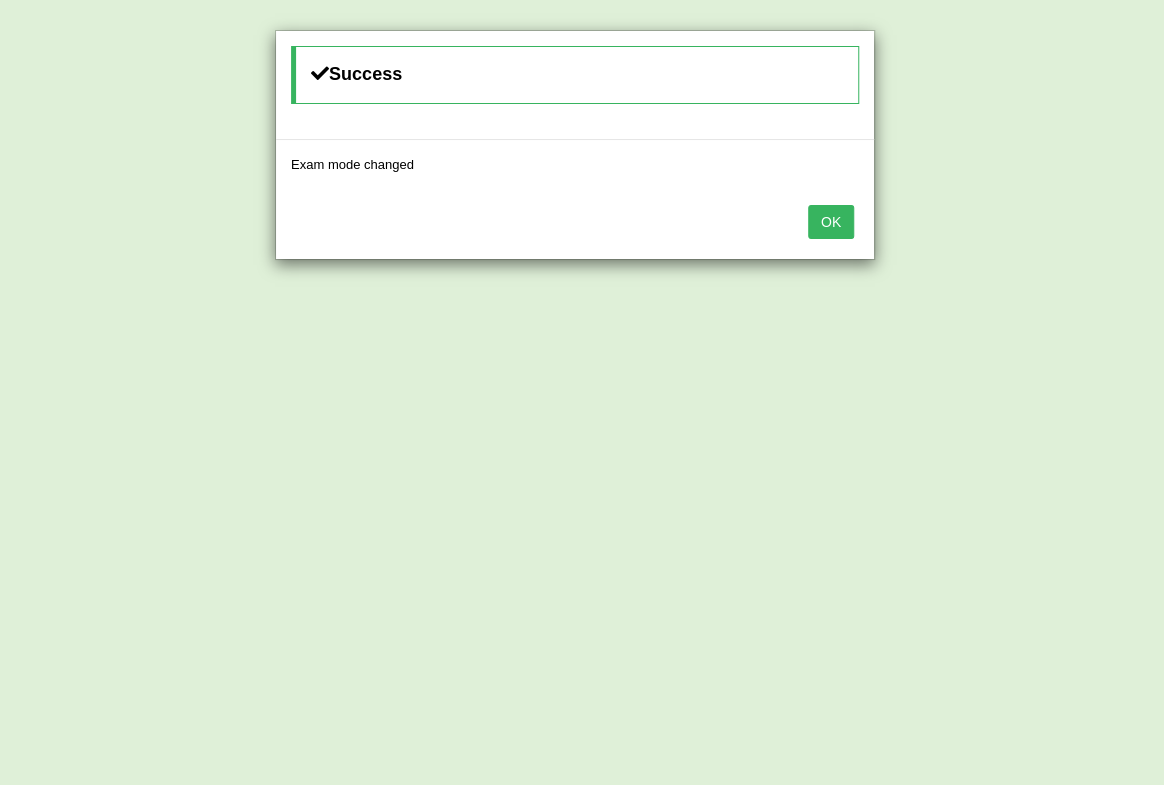click on "OK" at bounding box center [831, 222] 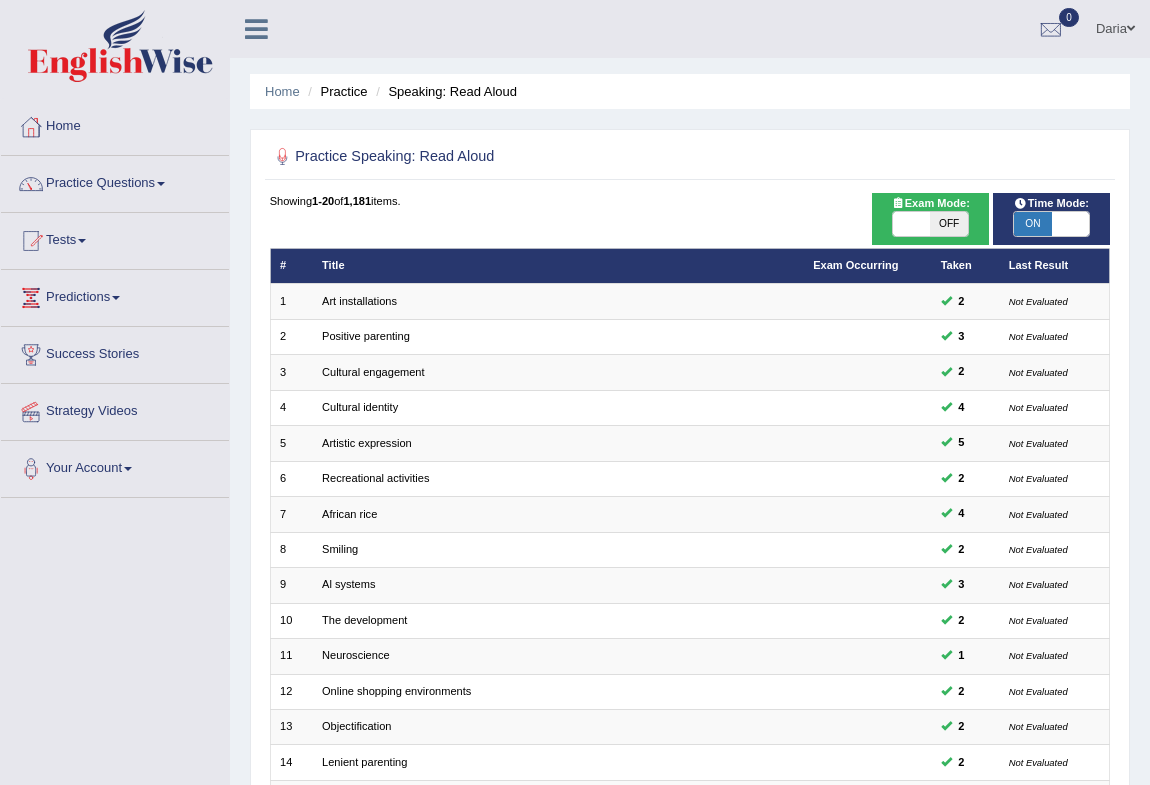 scroll, scrollTop: 363, scrollLeft: 0, axis: vertical 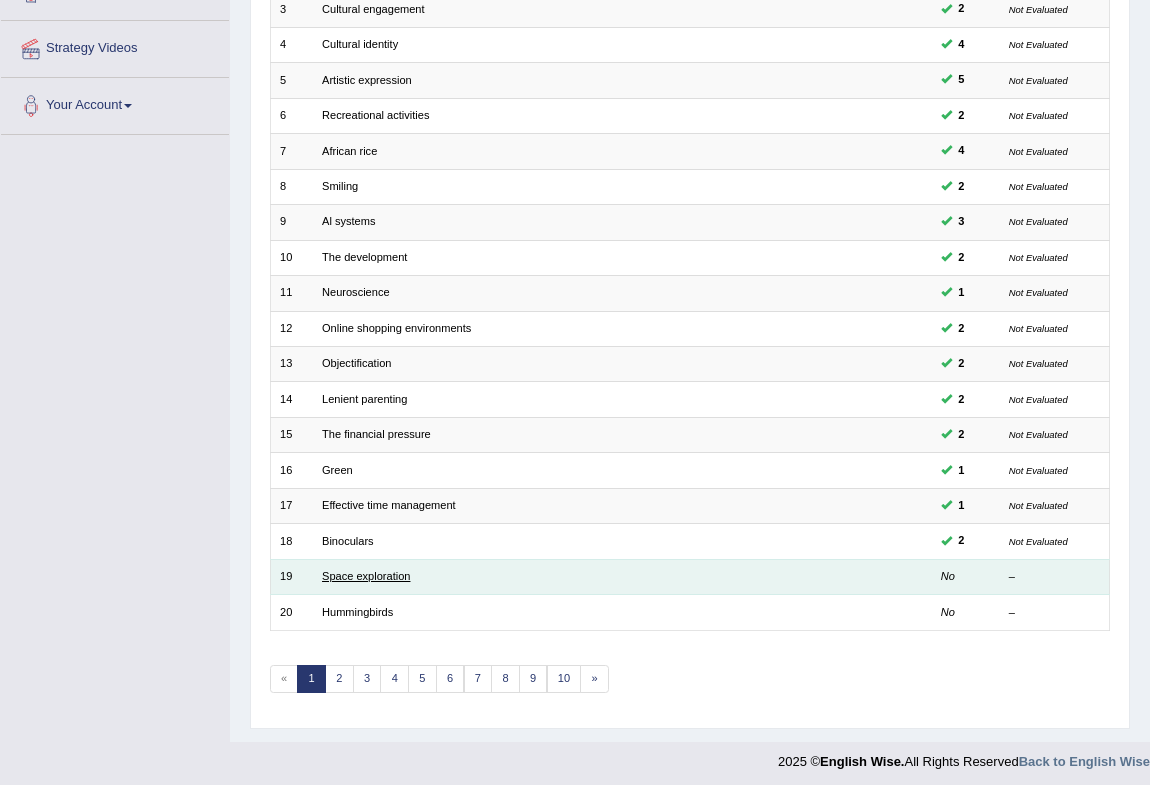 click on "Space exploration" at bounding box center (366, 576) 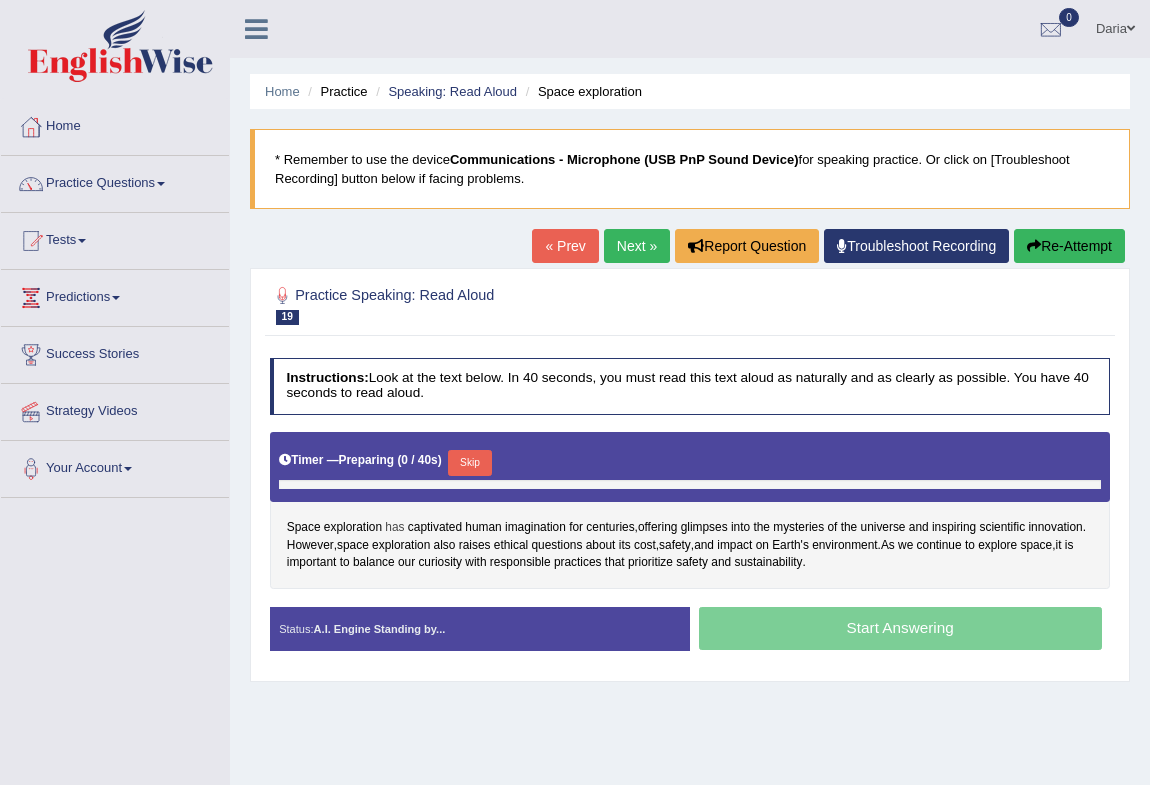 scroll, scrollTop: 0, scrollLeft: 0, axis: both 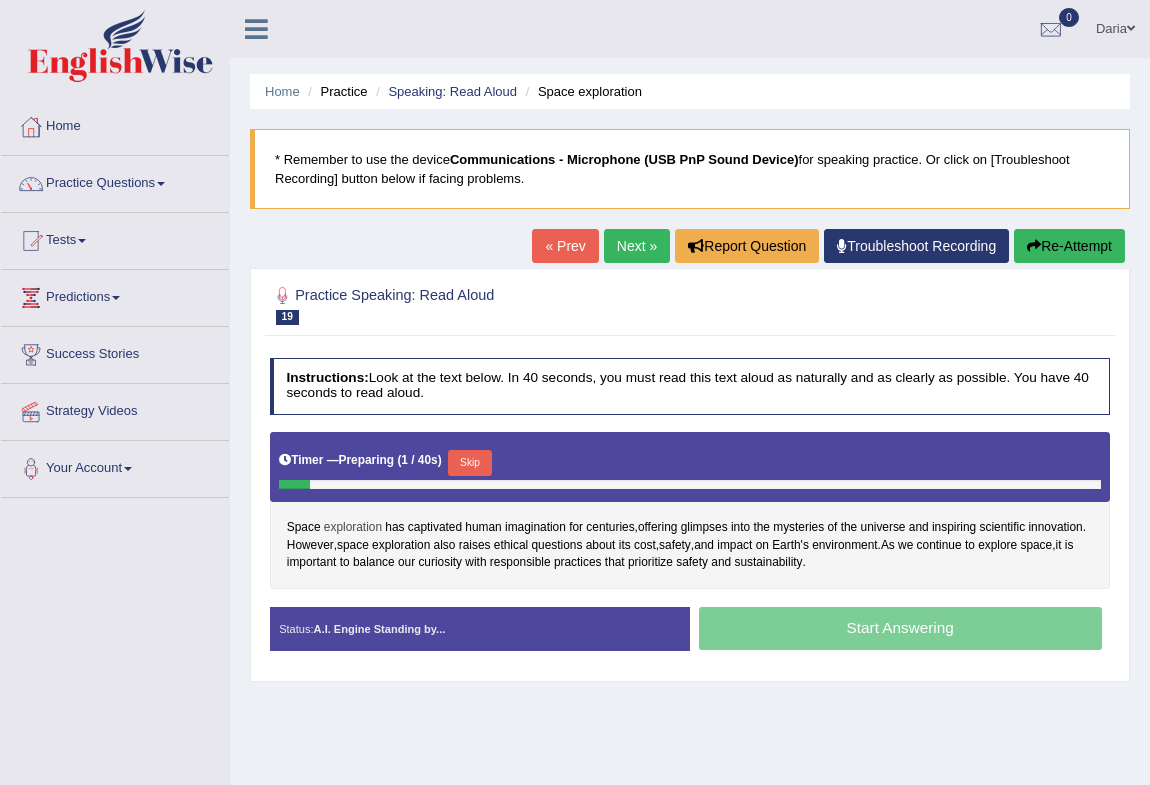 click on "exploration" at bounding box center [353, 528] 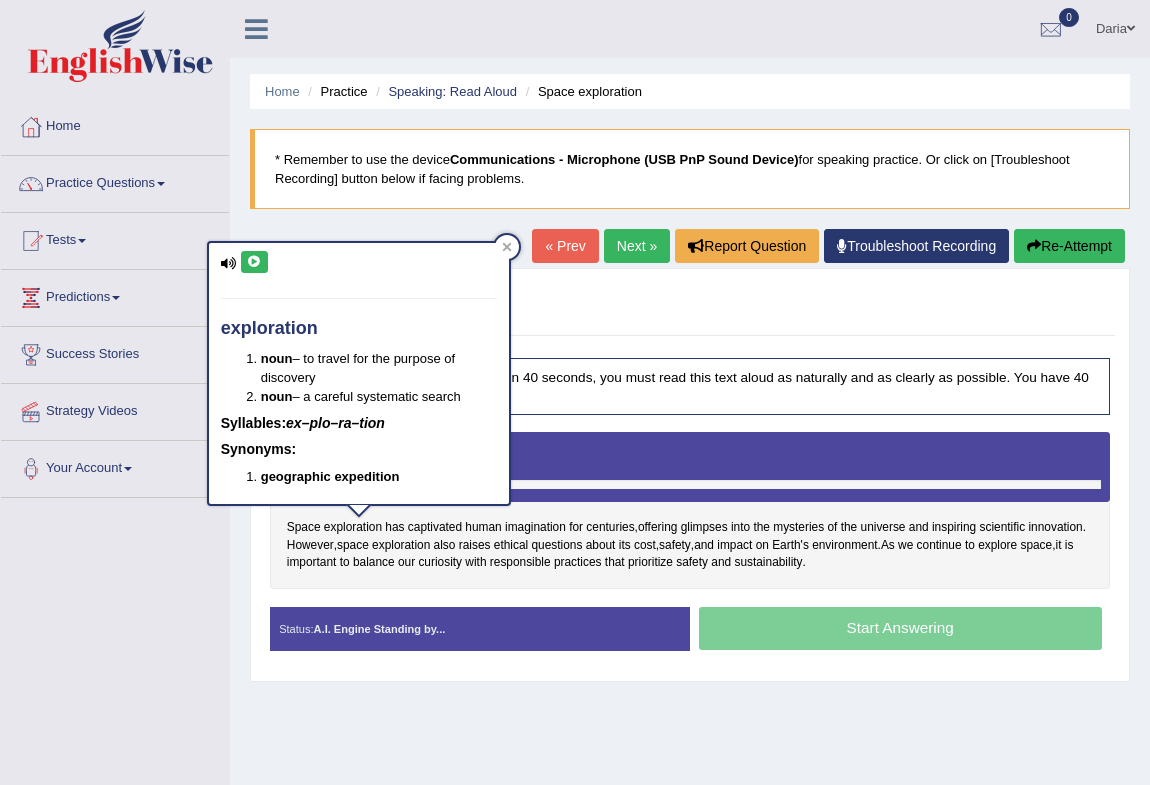 click at bounding box center [254, 262] 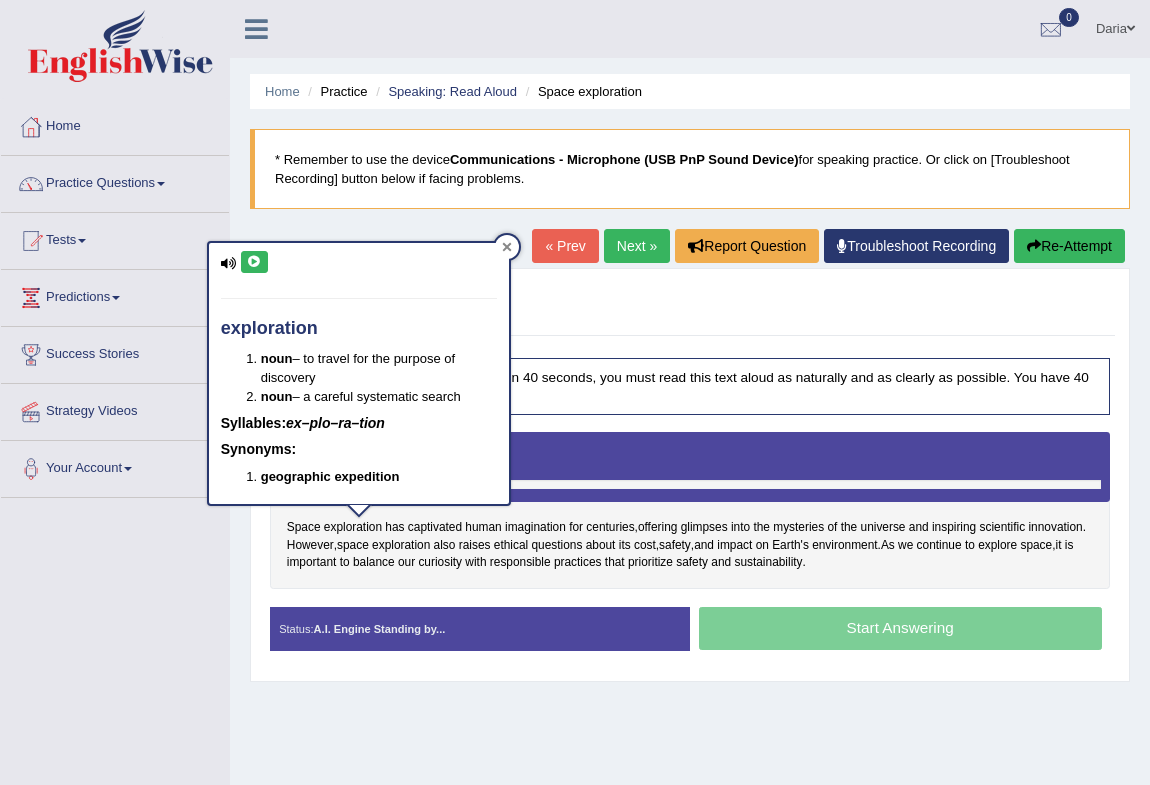 click 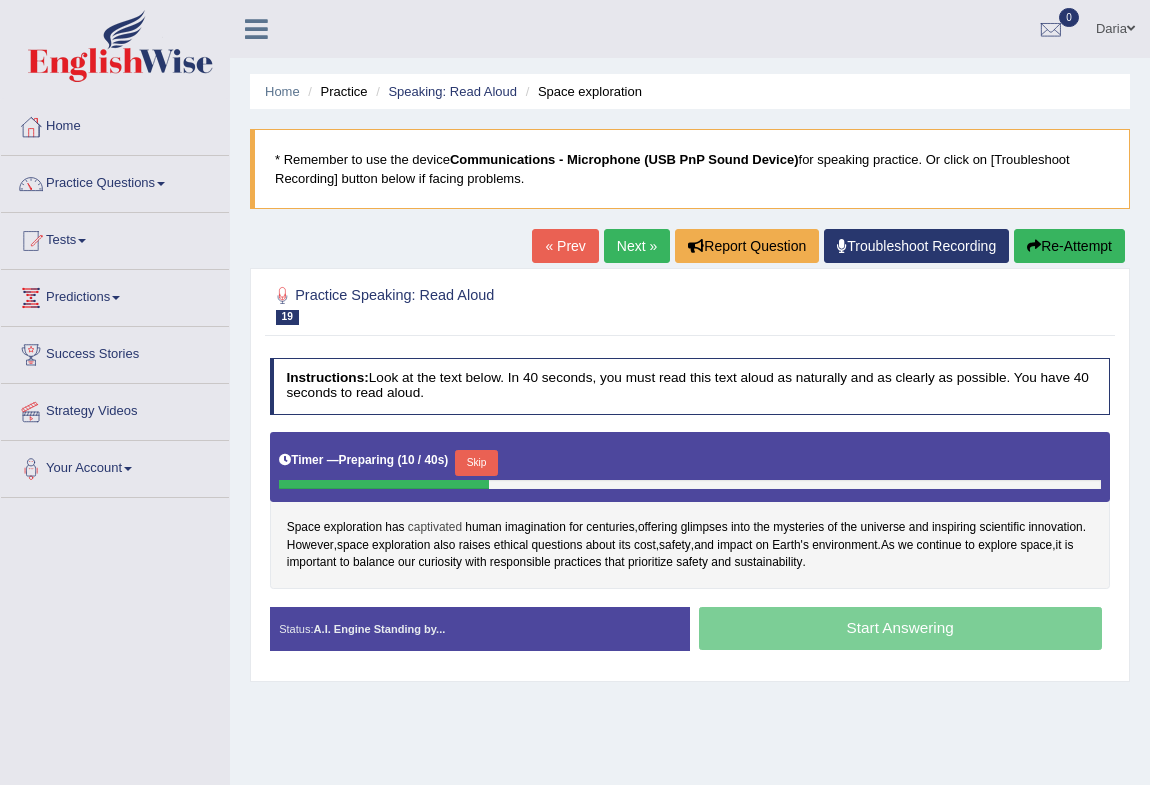 click on "captivated" at bounding box center (435, 528) 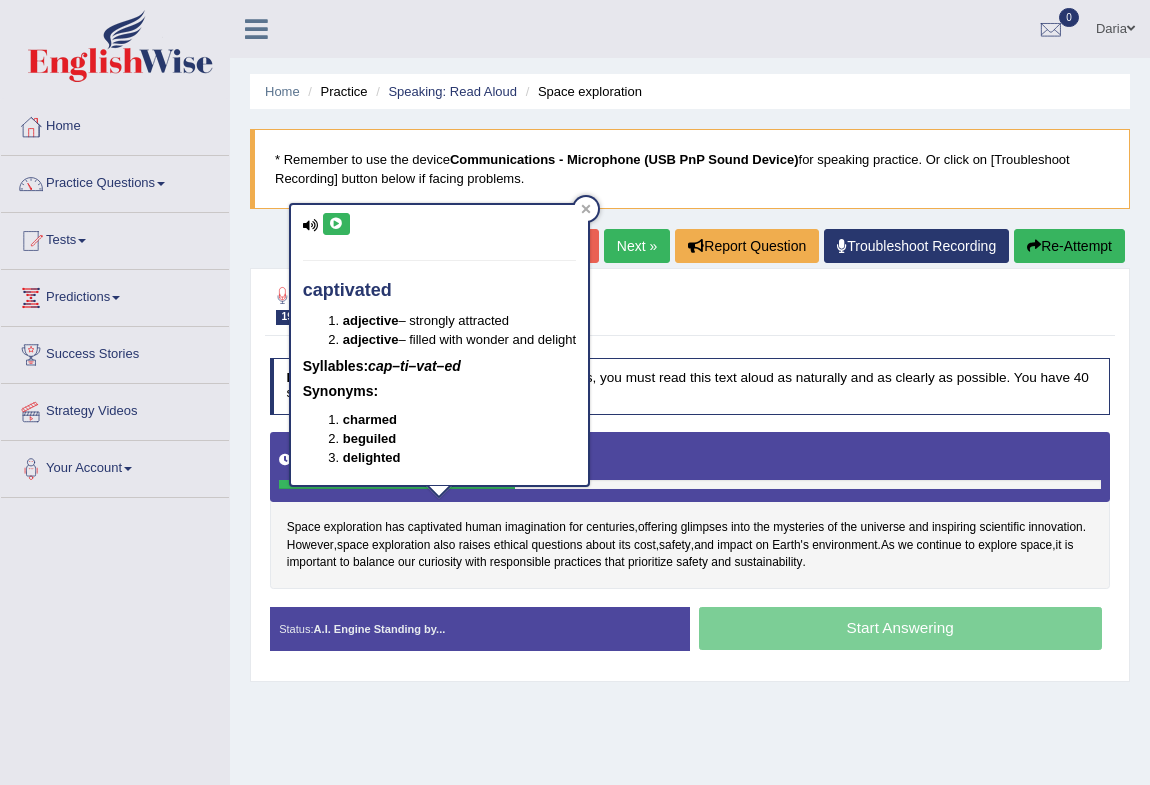 click at bounding box center [336, 224] 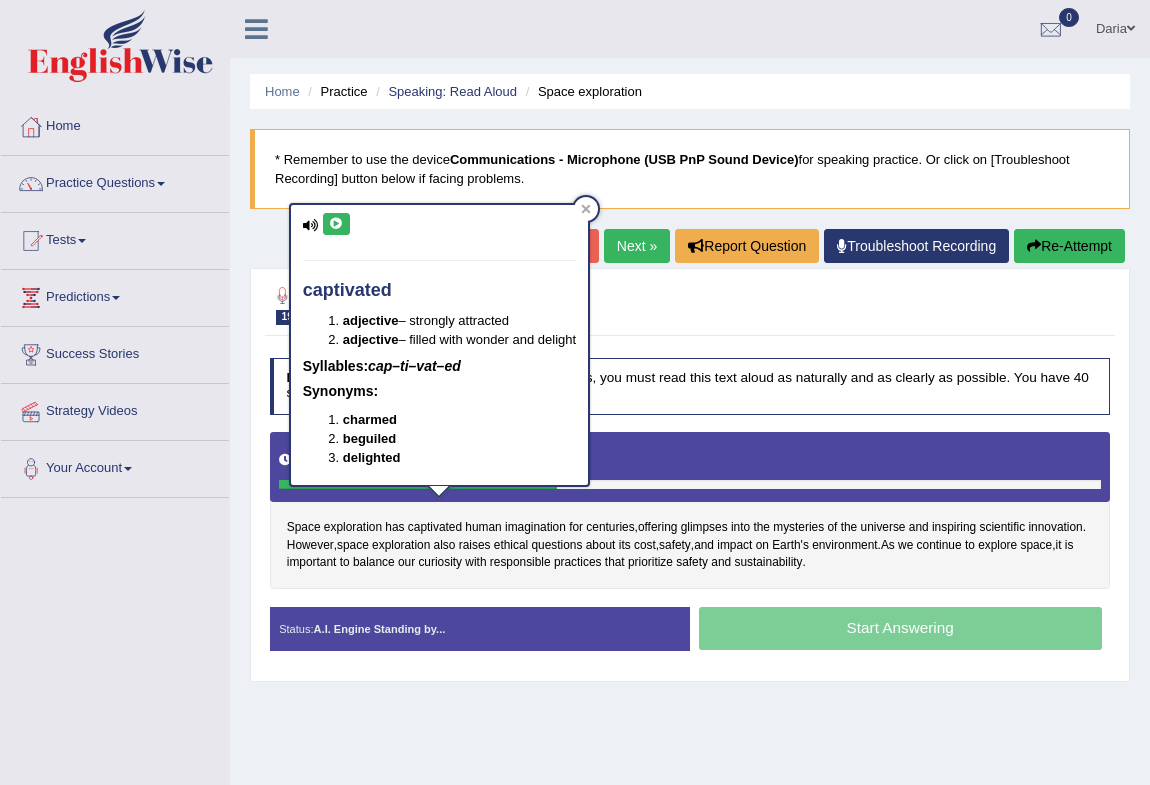 click on "captivated adjective  – strongly attracted adjective  – filled with wonder and delight Syllables:  cap–ti–vat–ed Synonyms:  charmed beguiled delighted" at bounding box center (439, 345) 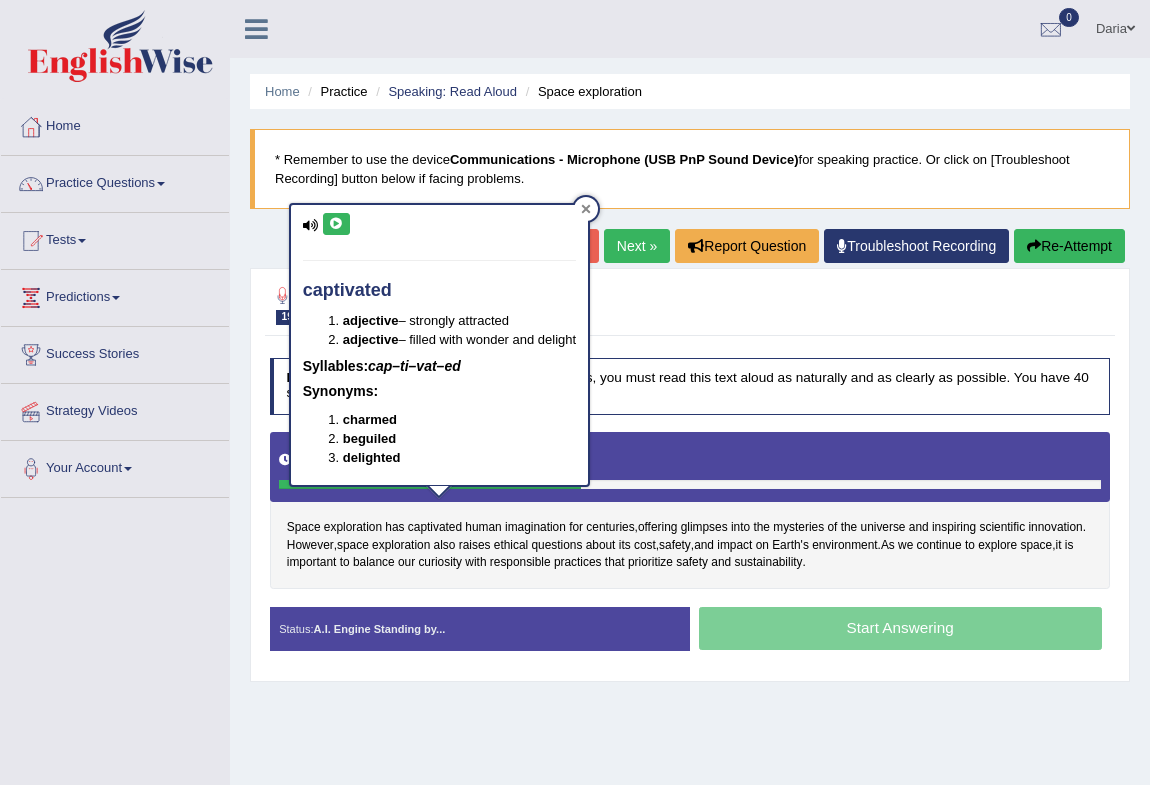 click at bounding box center [586, 209] 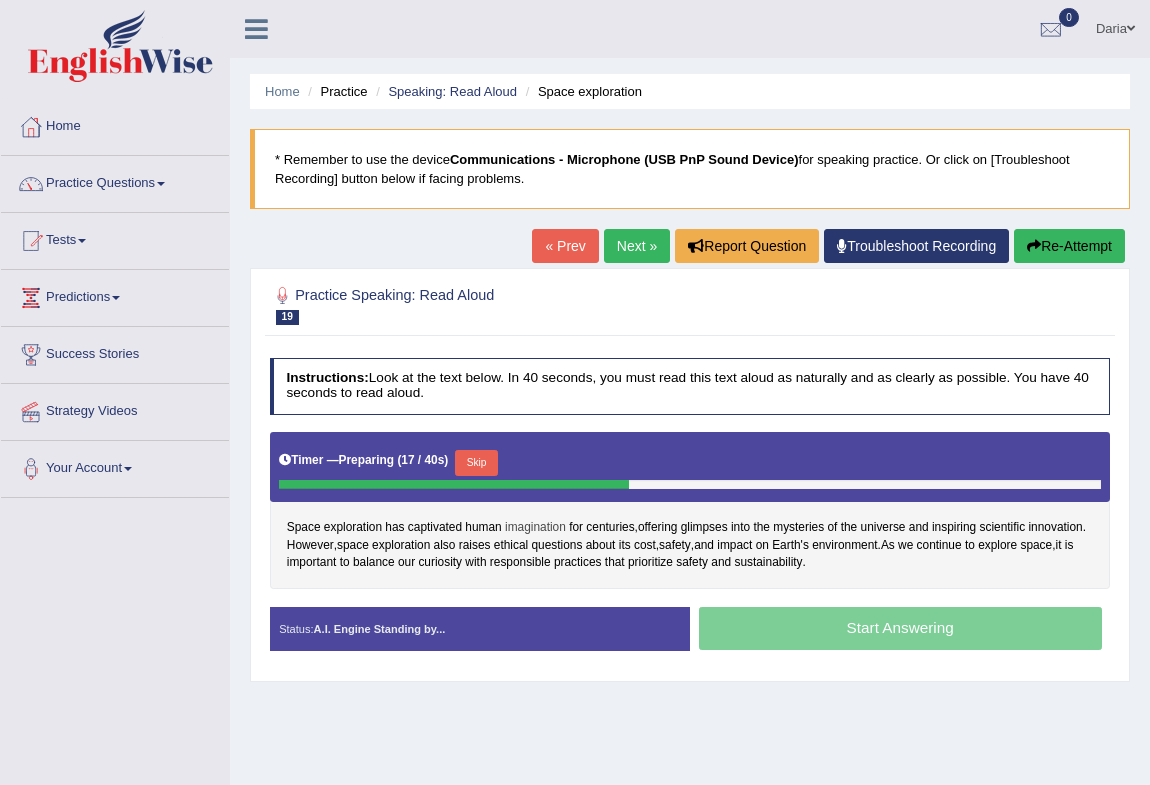 click on "imagination" at bounding box center (535, 528) 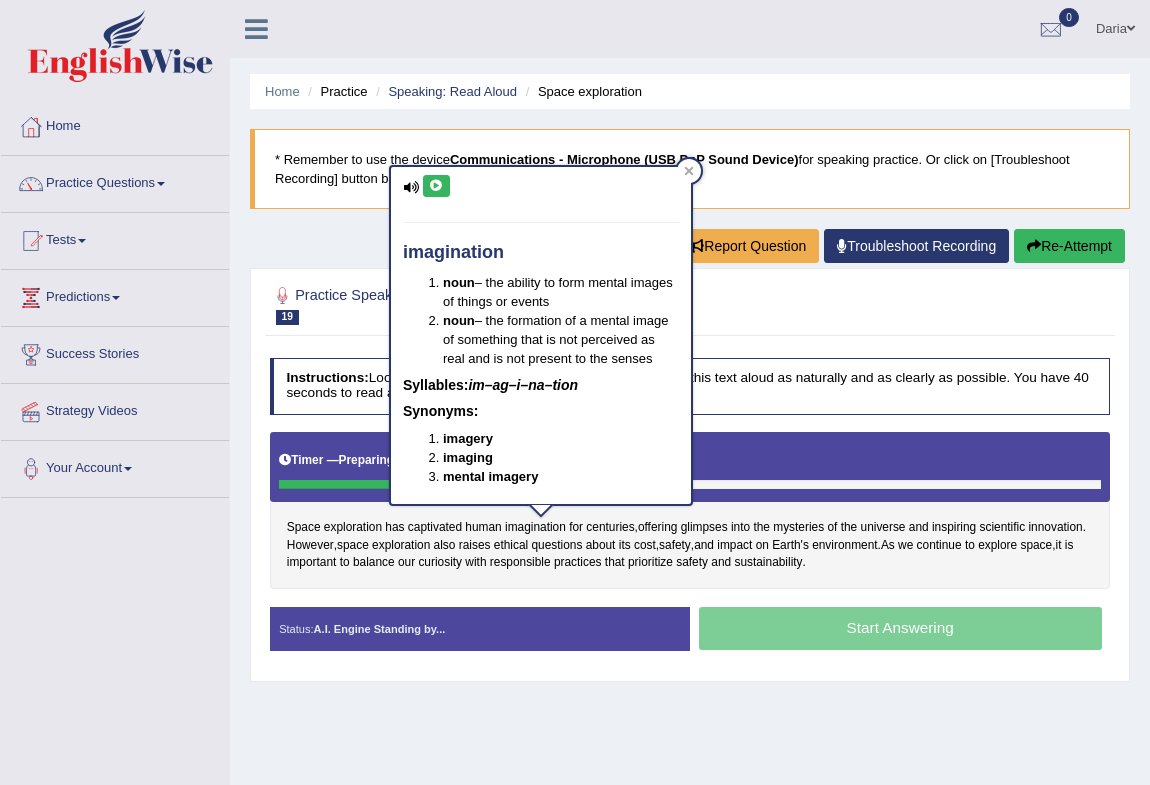 click at bounding box center [436, 186] 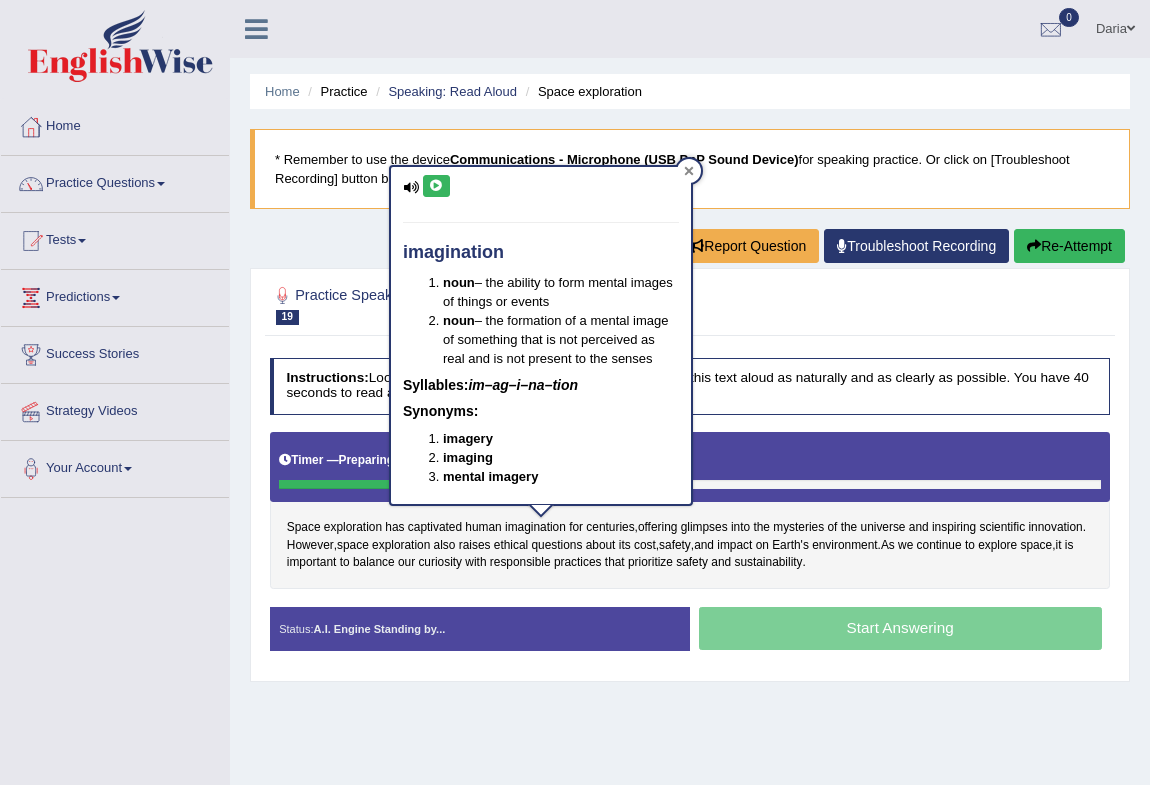 click at bounding box center [689, 171] 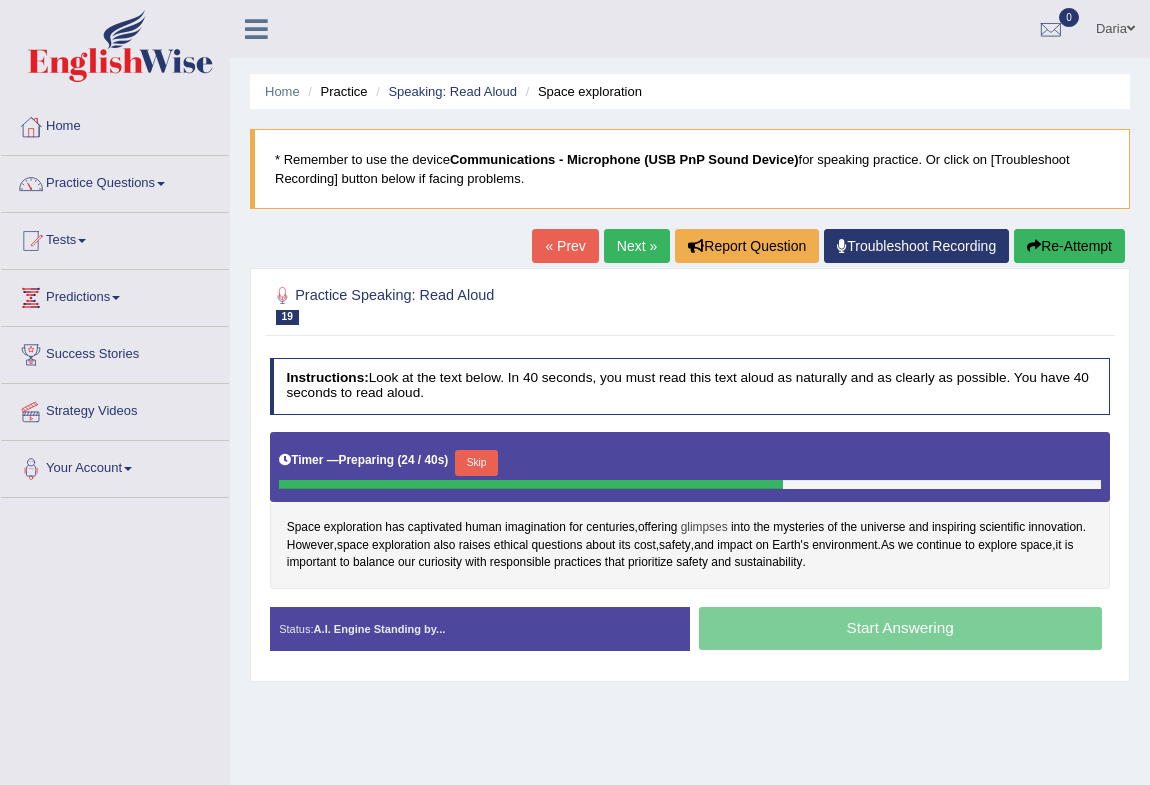 click on "glimpses" at bounding box center (704, 528) 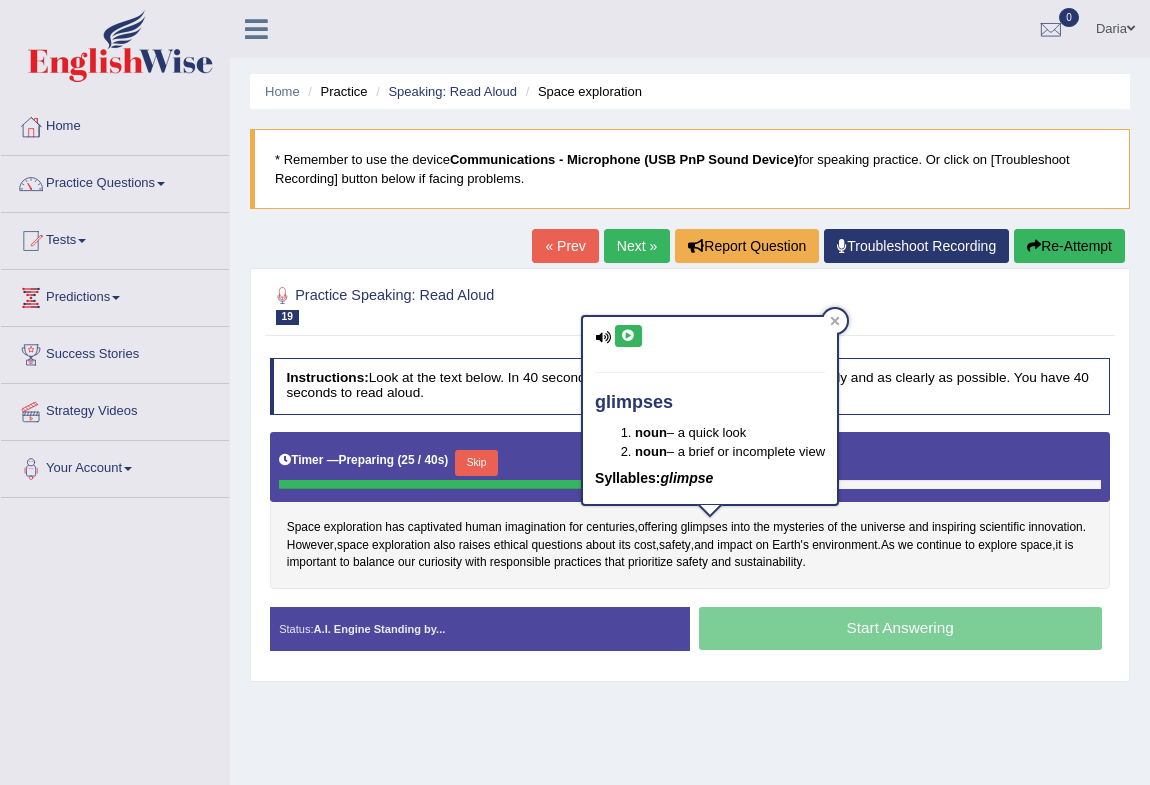 click at bounding box center [628, 336] 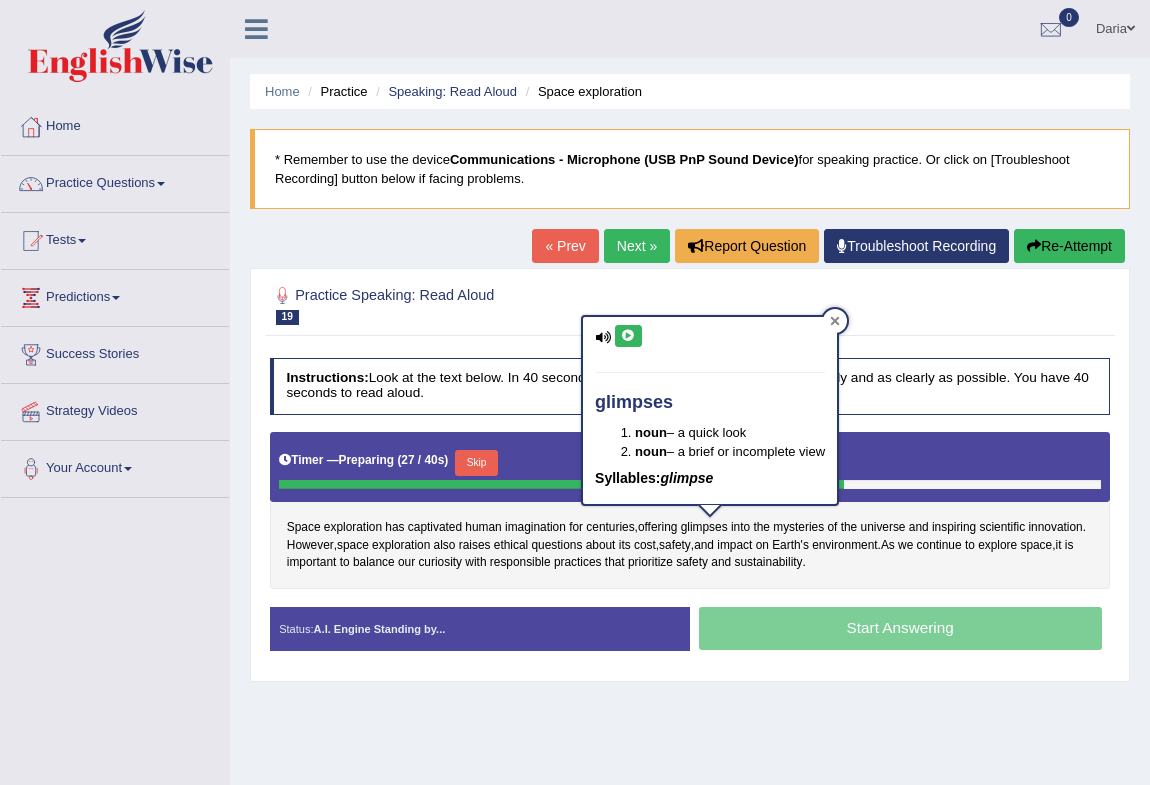 click 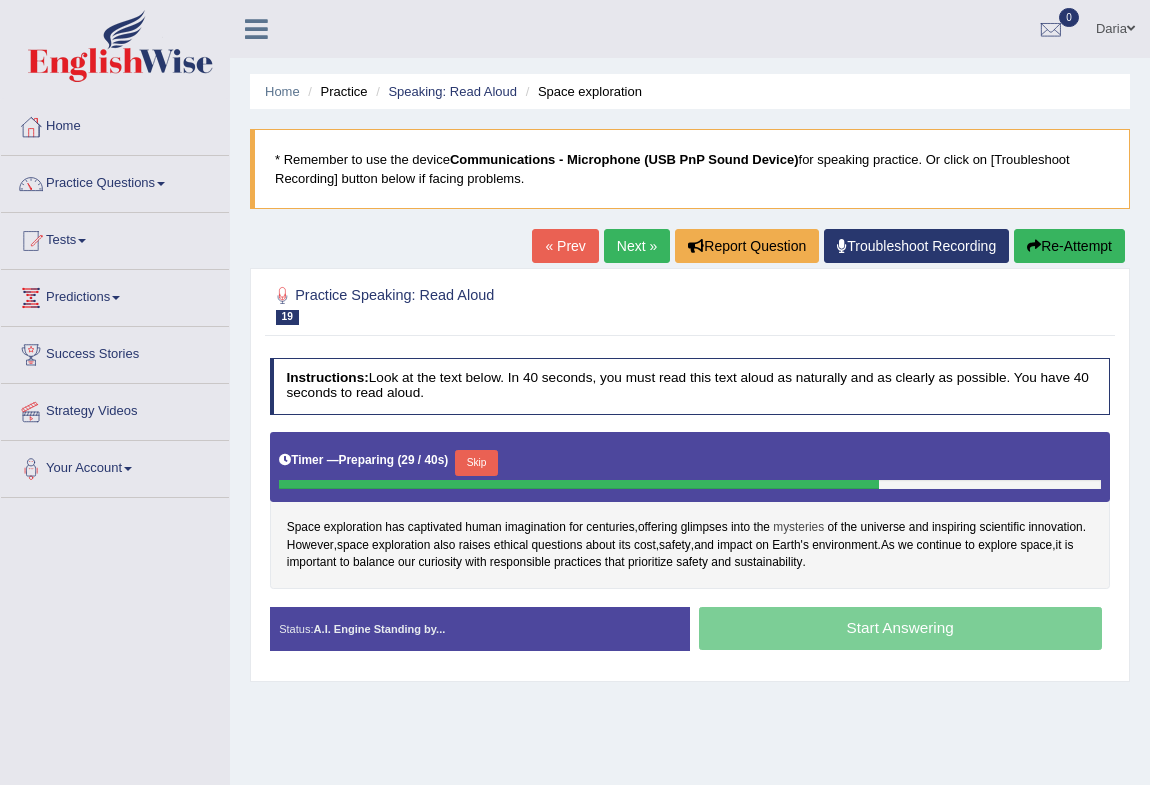 click on "mysteries" at bounding box center [798, 528] 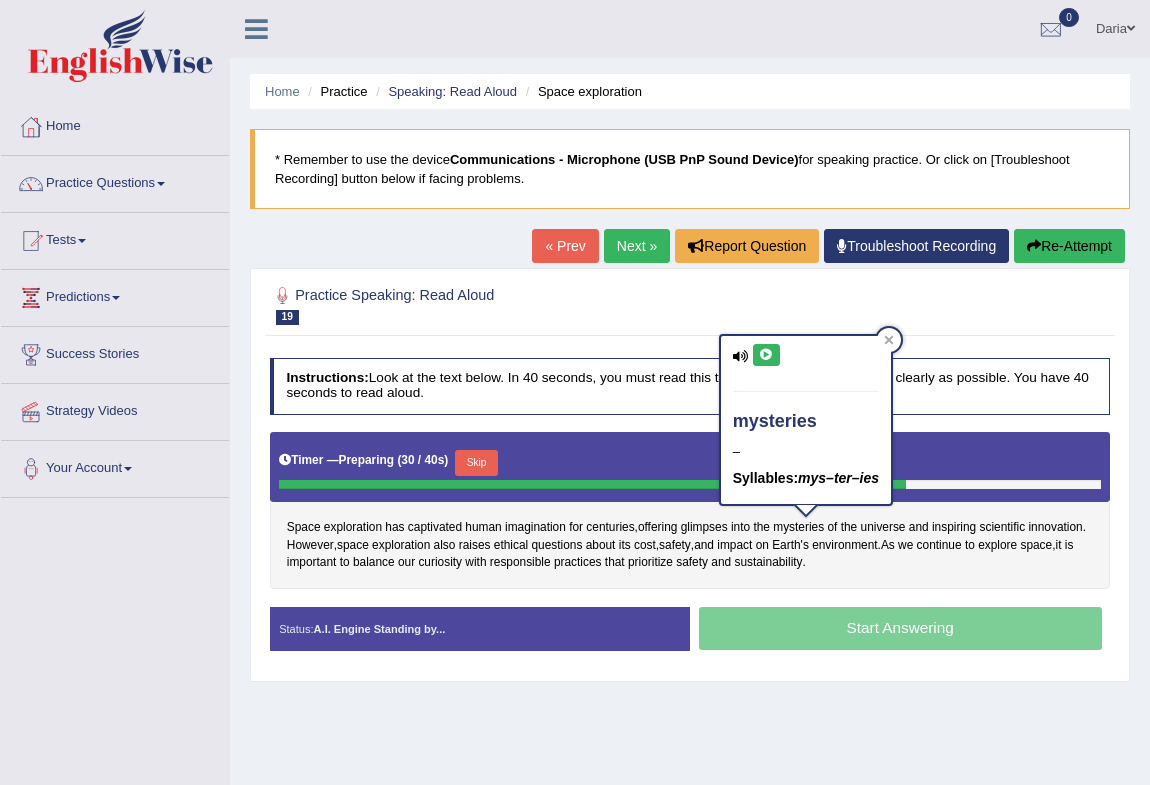 click on "mysteries – Syllables:  mys–ter–ies" at bounding box center [806, 420] 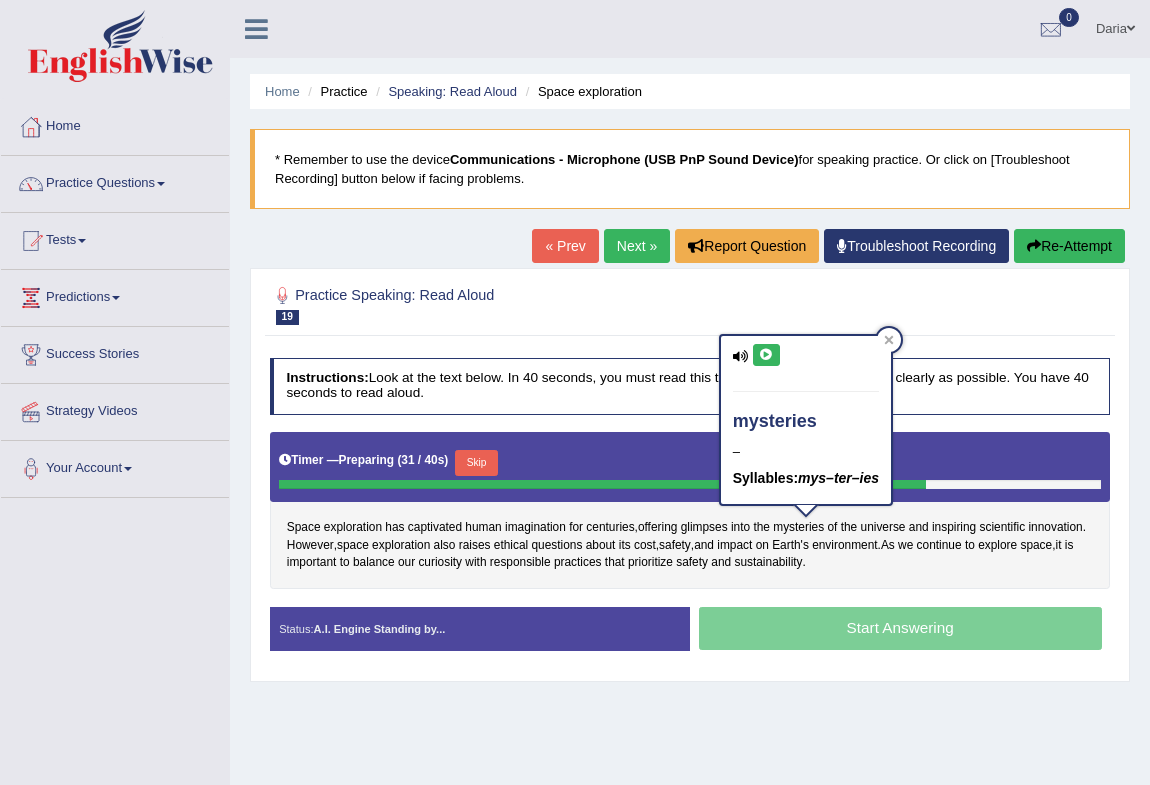 click at bounding box center (766, 355) 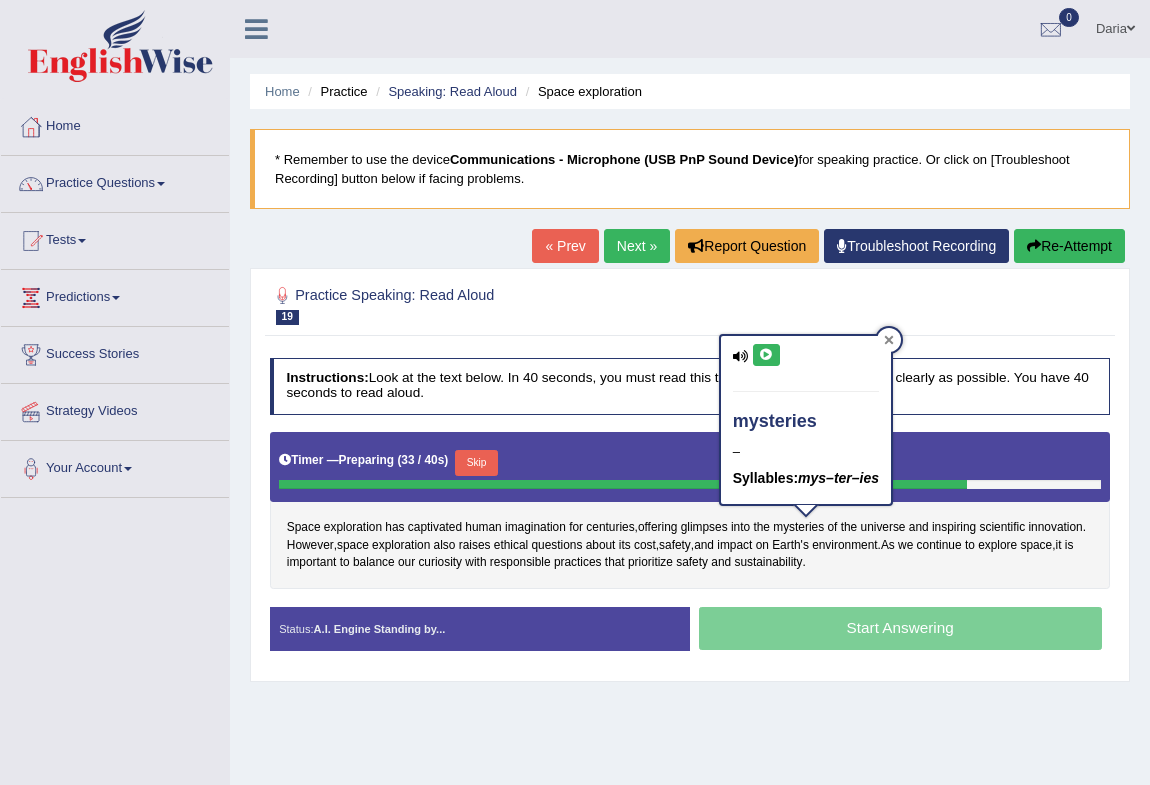 click at bounding box center [889, 340] 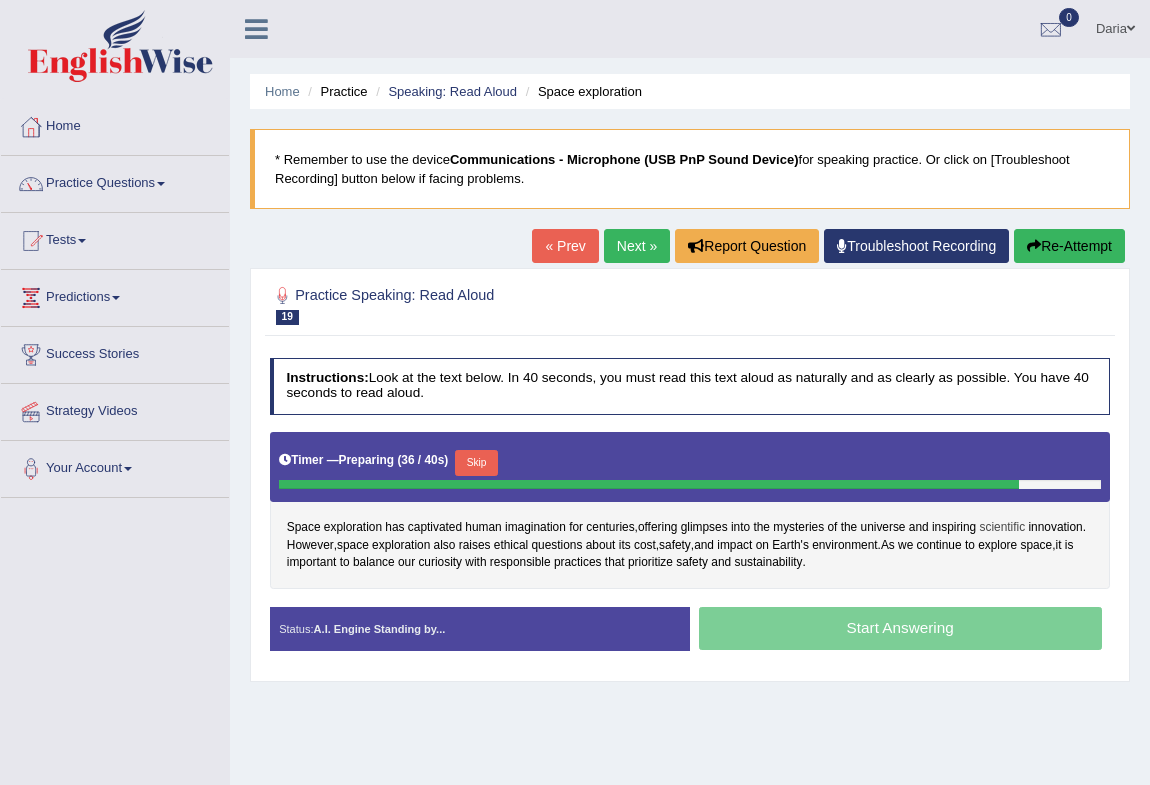 click on "scientific" at bounding box center [1003, 528] 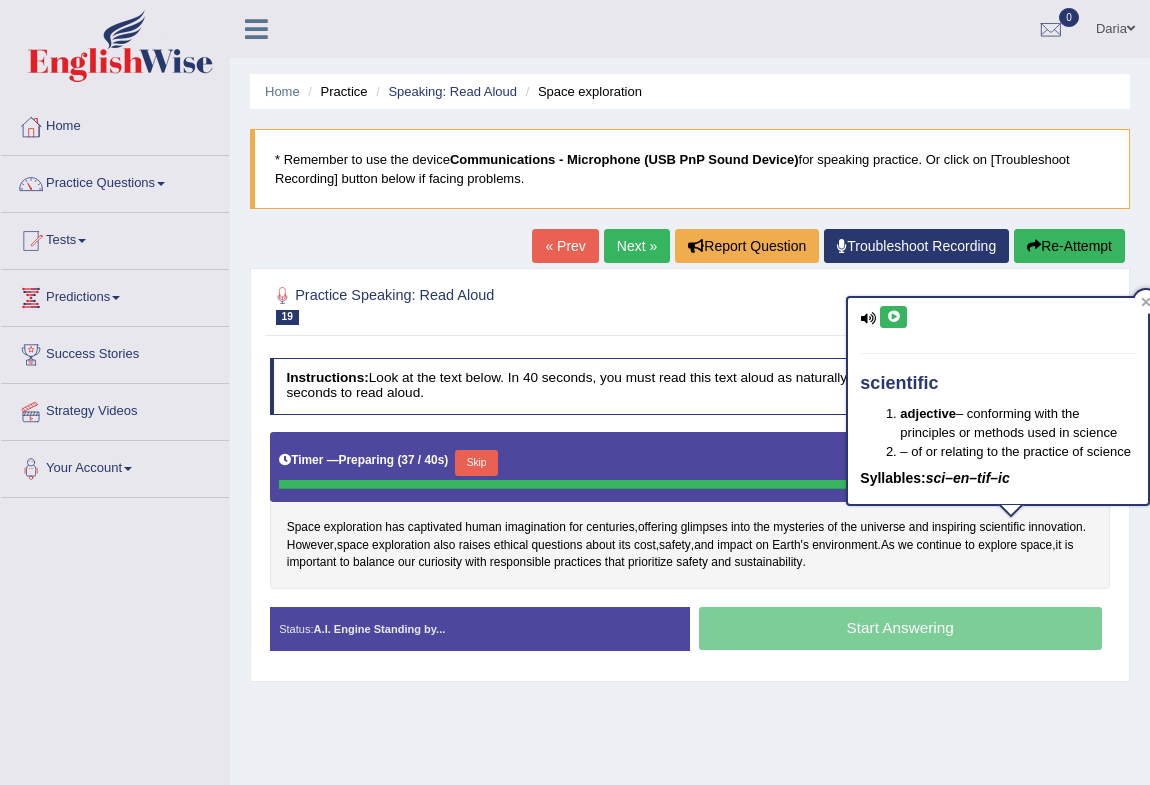 click on "scientific adjective  – conforming with the principles or methods used in science  – of or relating to the practice of science Syllables:  sci–en–tif–ic" at bounding box center (998, 401) 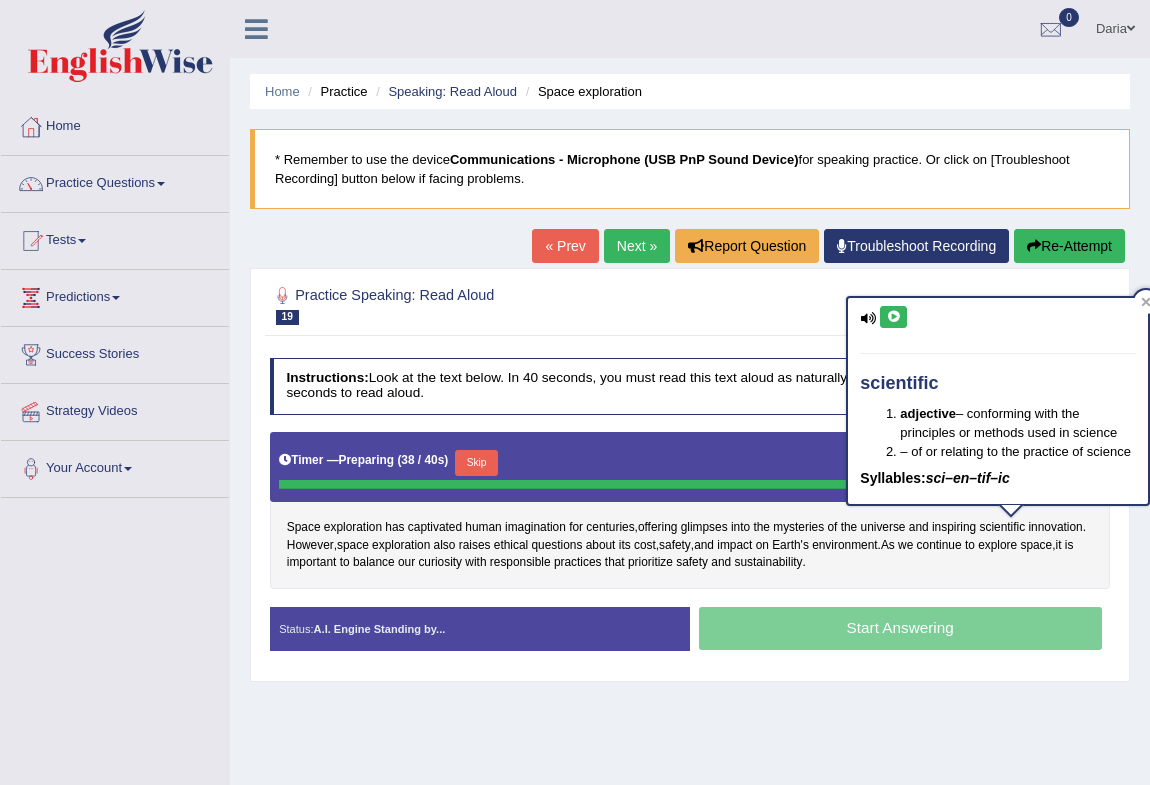 click at bounding box center (893, 317) 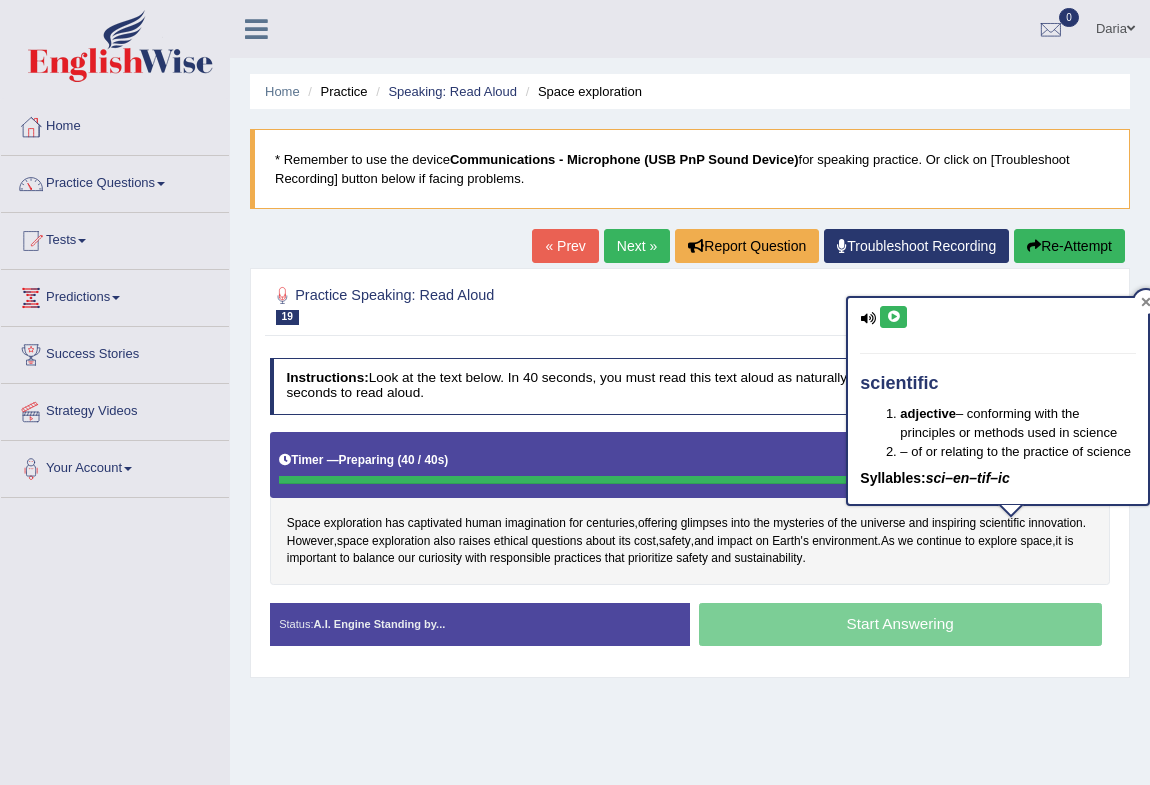 click 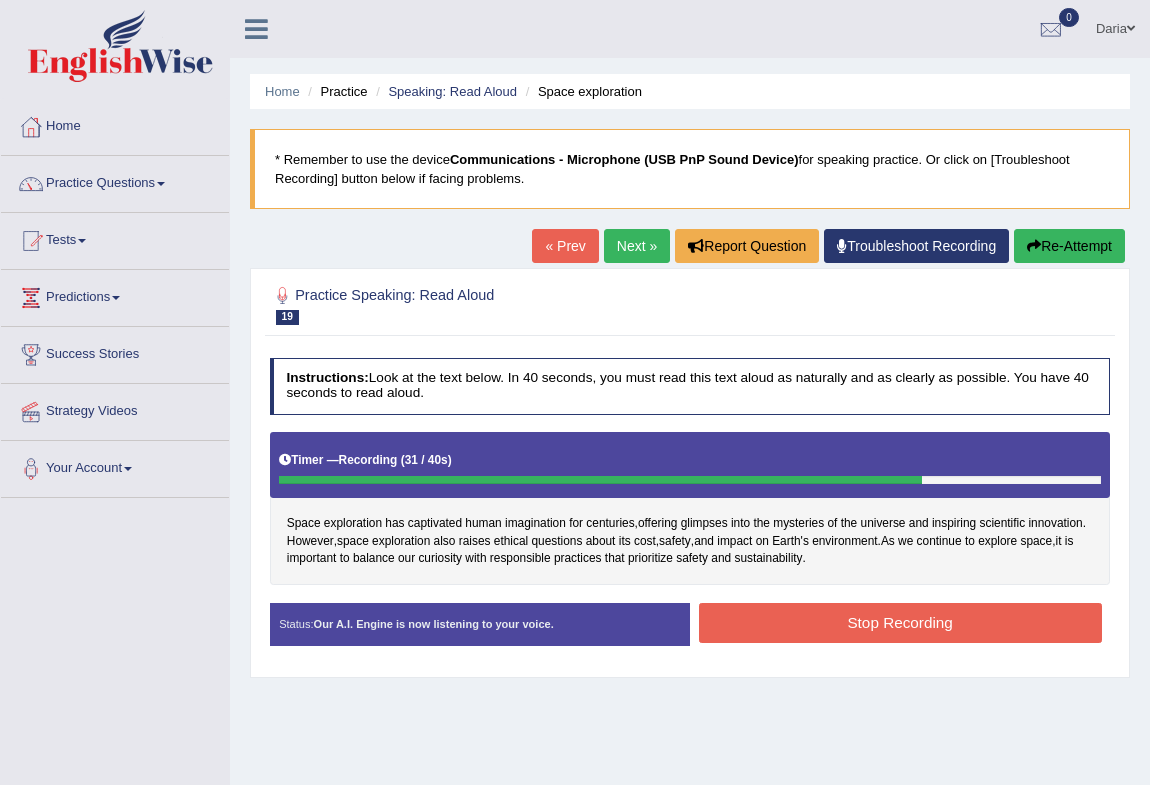 click on "Stop Recording" at bounding box center (900, 622) 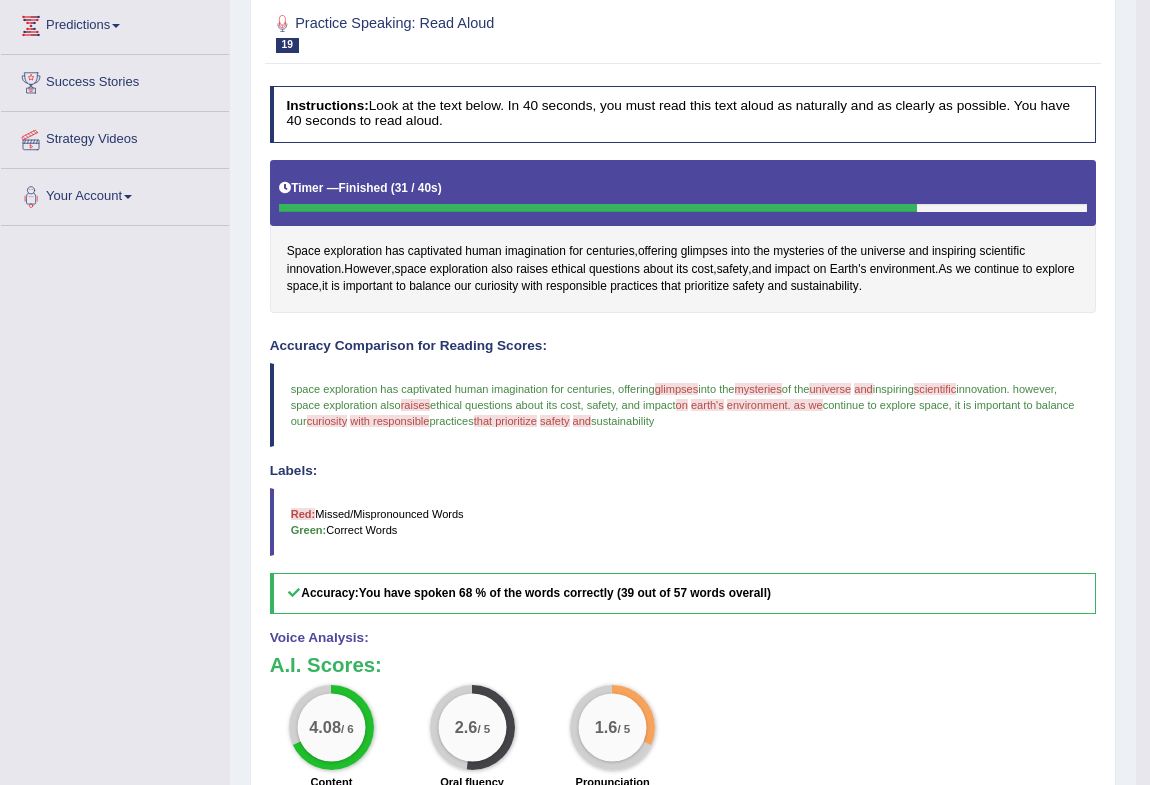 scroll, scrollTop: 181, scrollLeft: 0, axis: vertical 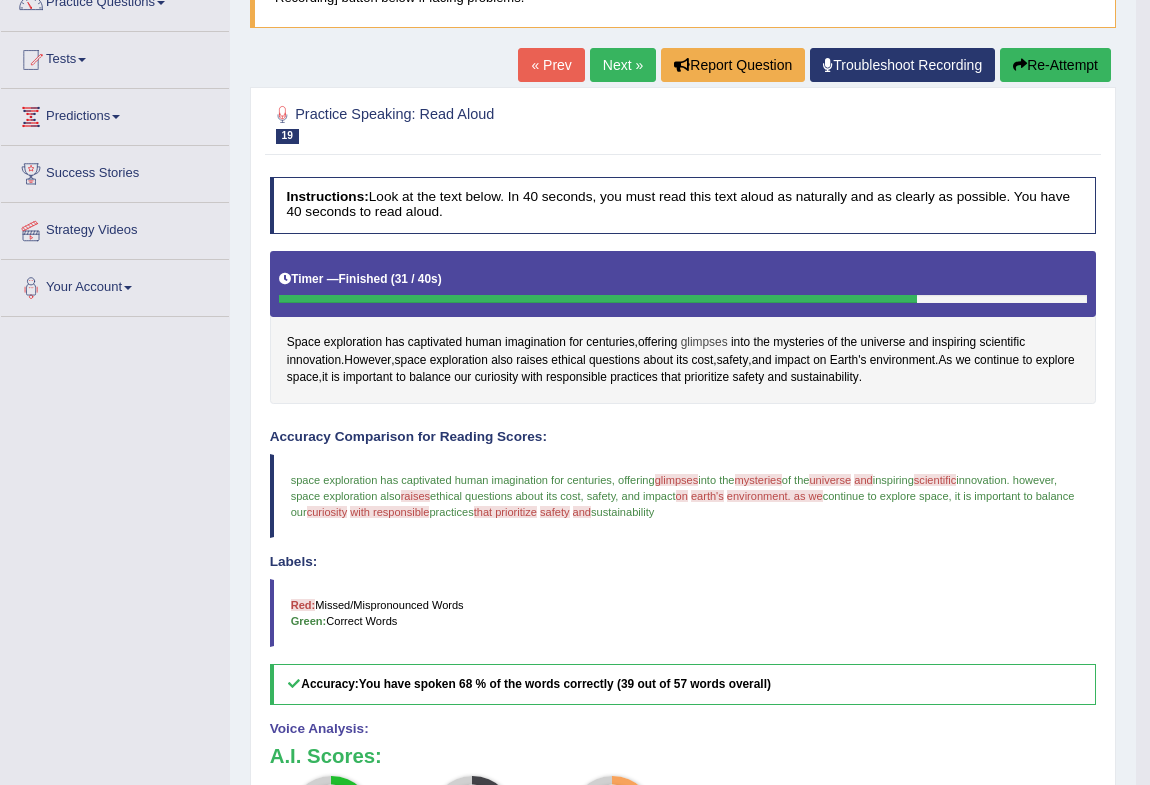 click on "glimpses" at bounding box center (704, 343) 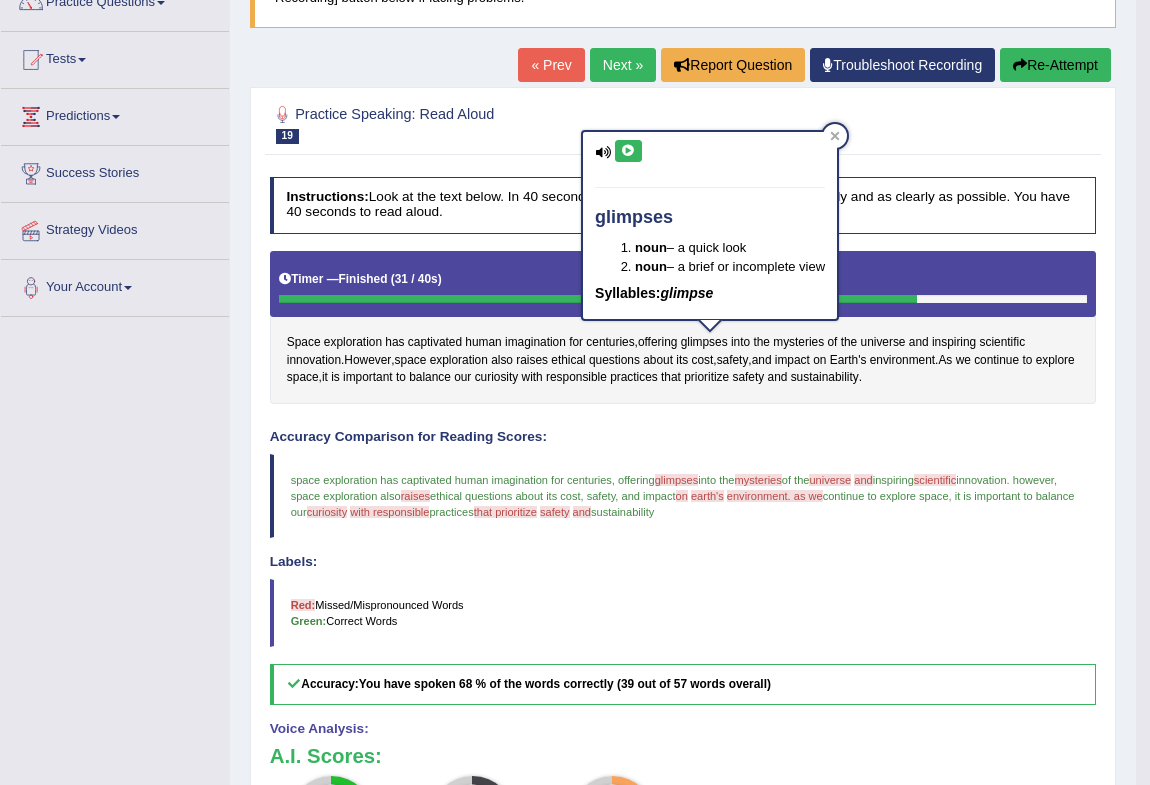 click at bounding box center (628, 151) 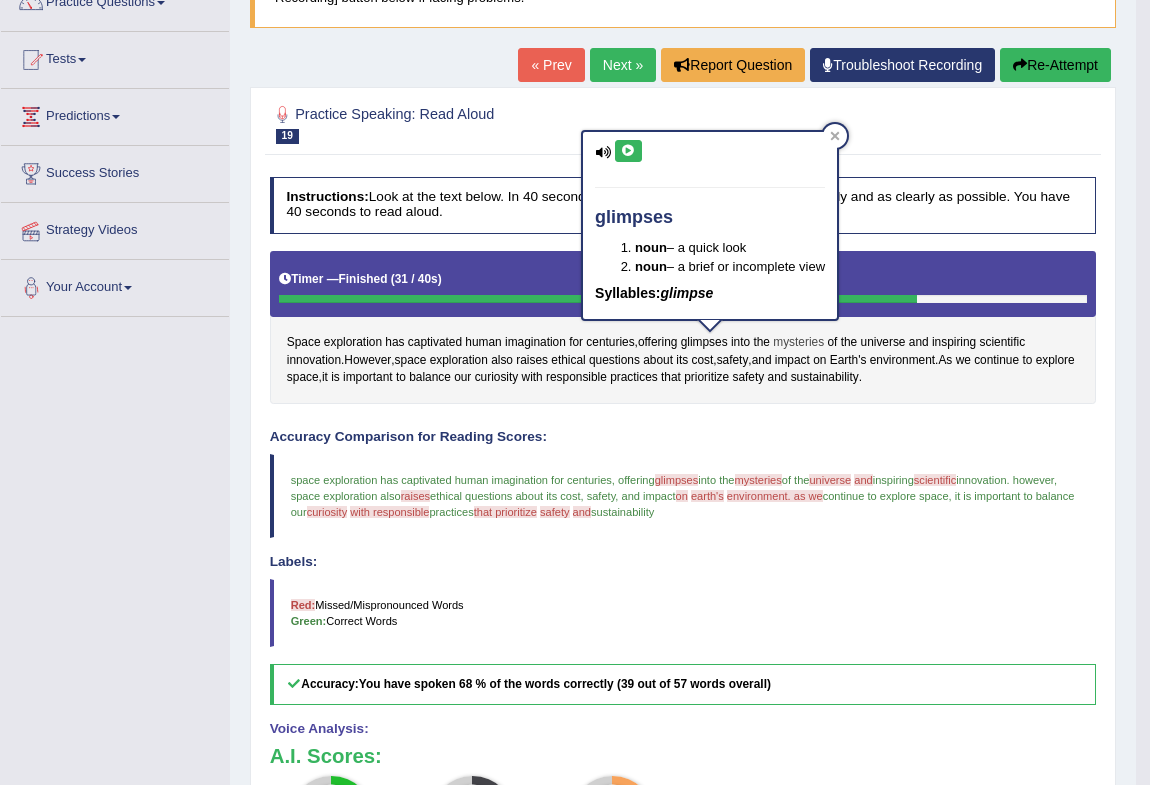 click on "mysteries" at bounding box center [798, 343] 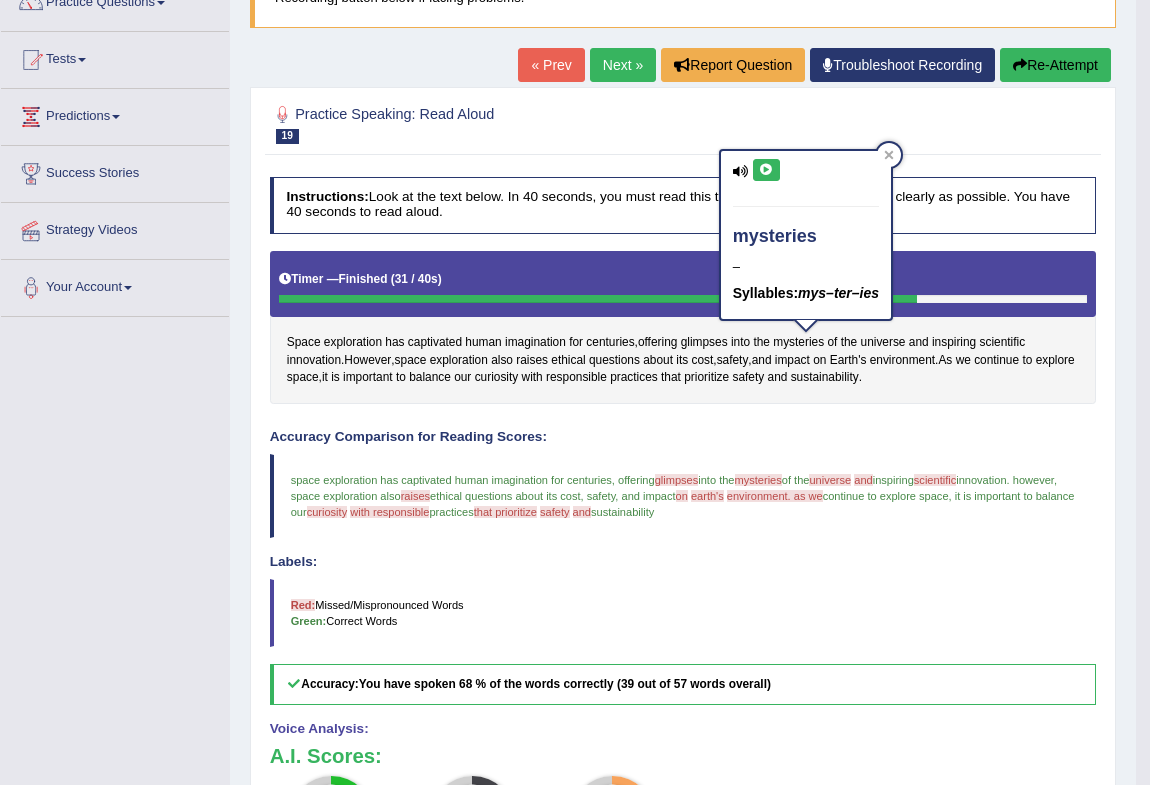 click at bounding box center (766, 170) 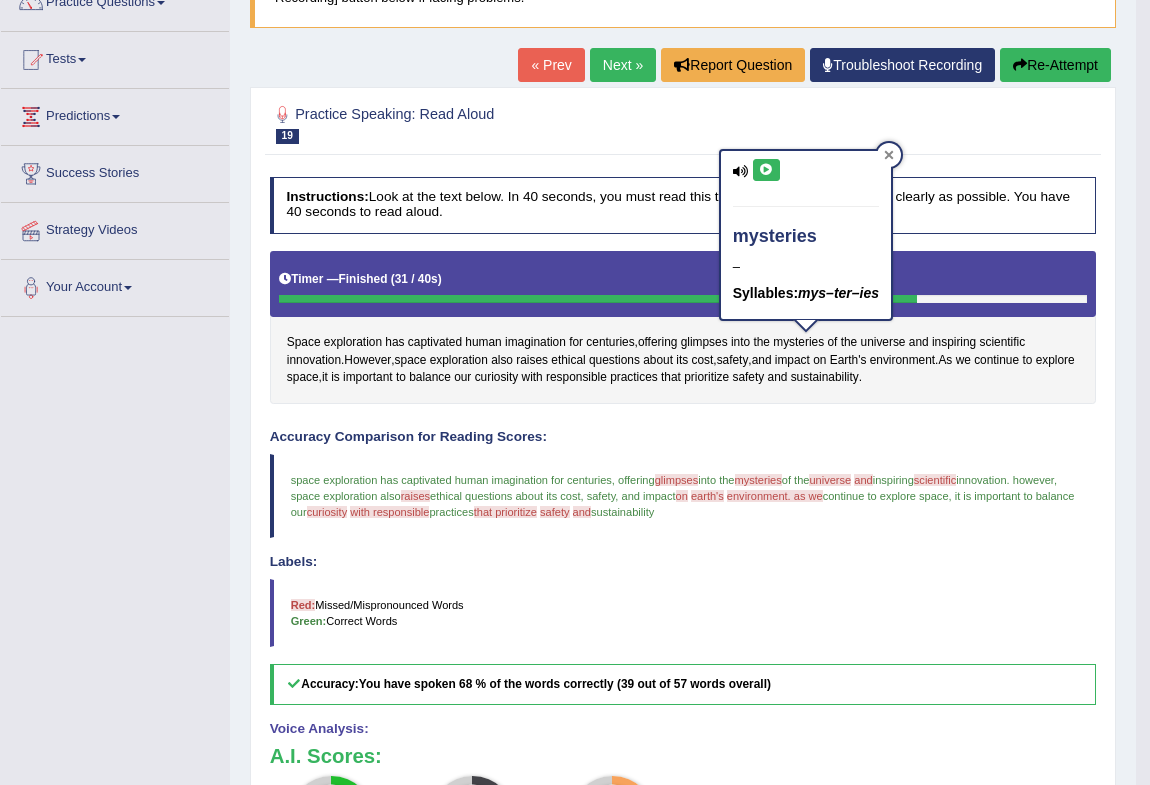 click at bounding box center [889, 155] 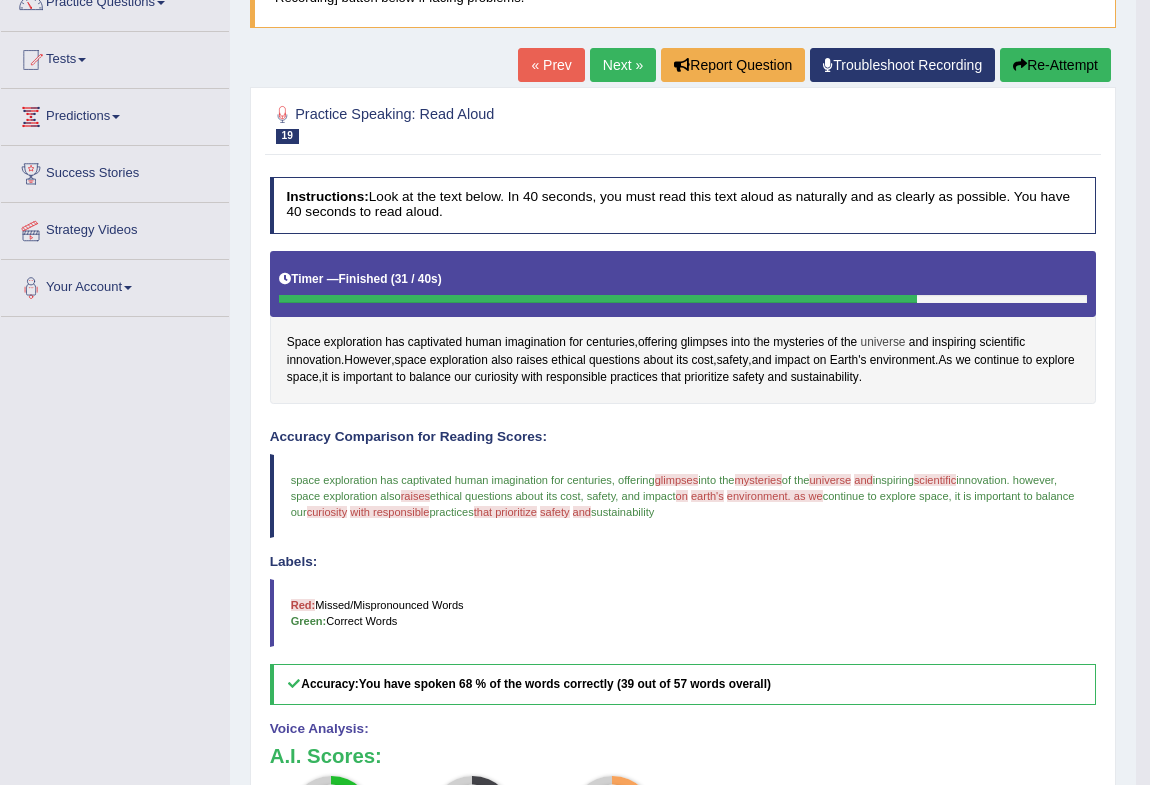 click on "universe" at bounding box center (883, 343) 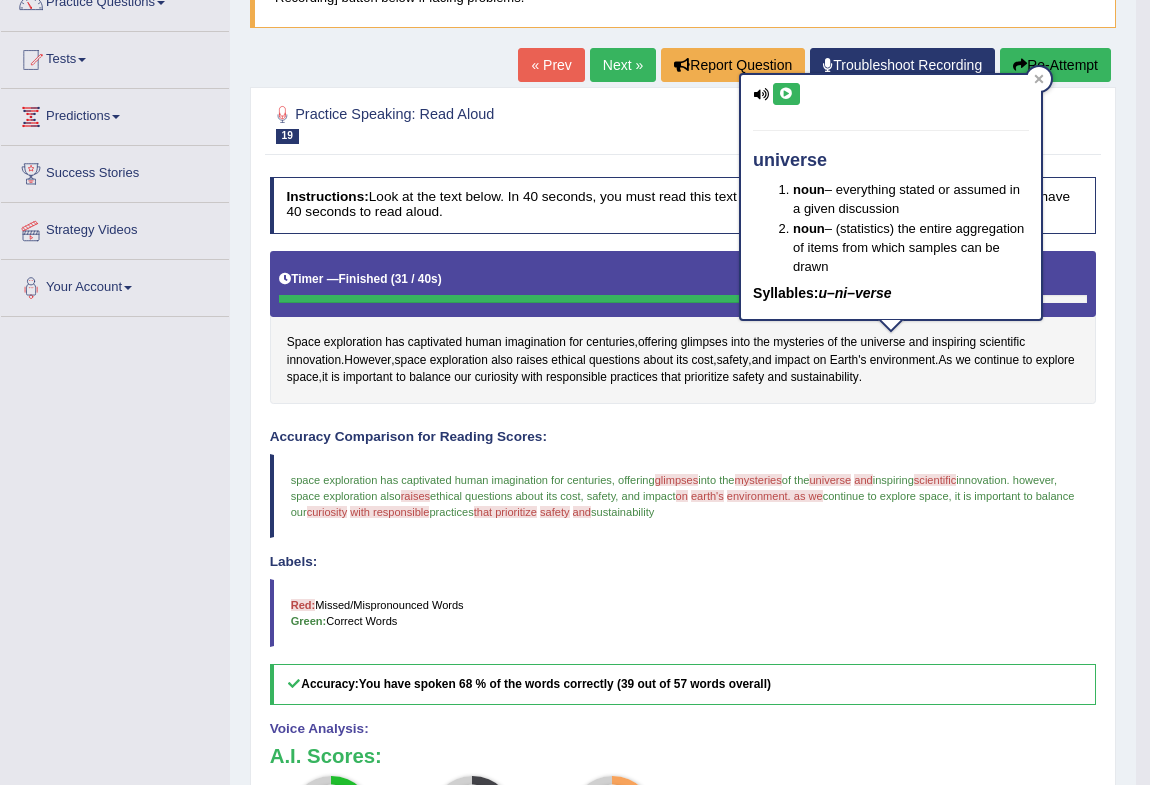 click at bounding box center (786, 94) 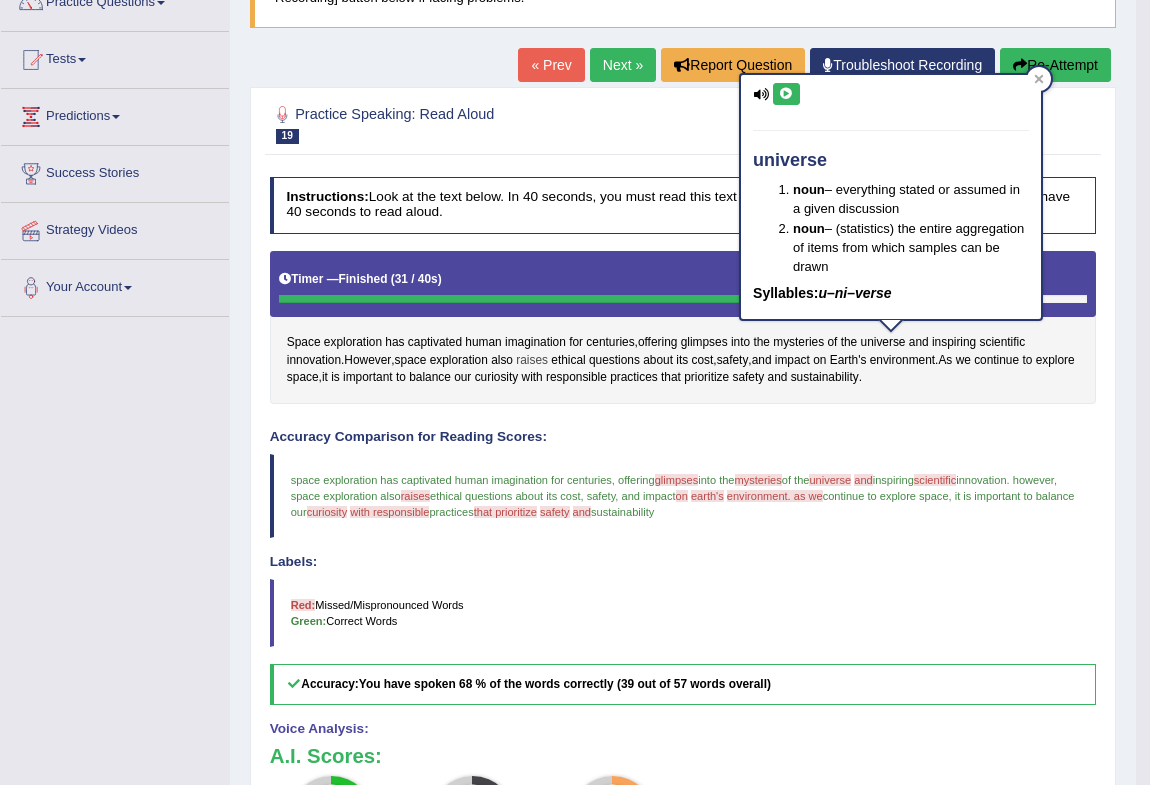 click on "raises" at bounding box center (532, 361) 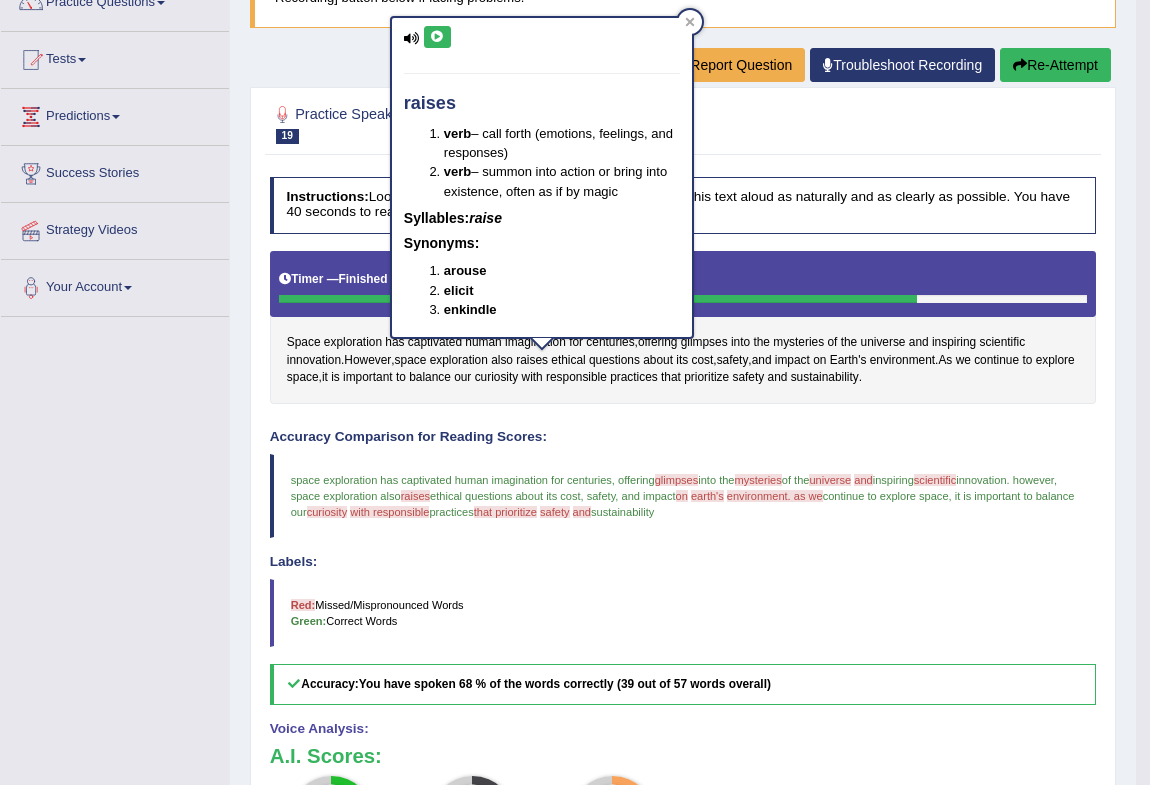 click at bounding box center [437, 37] 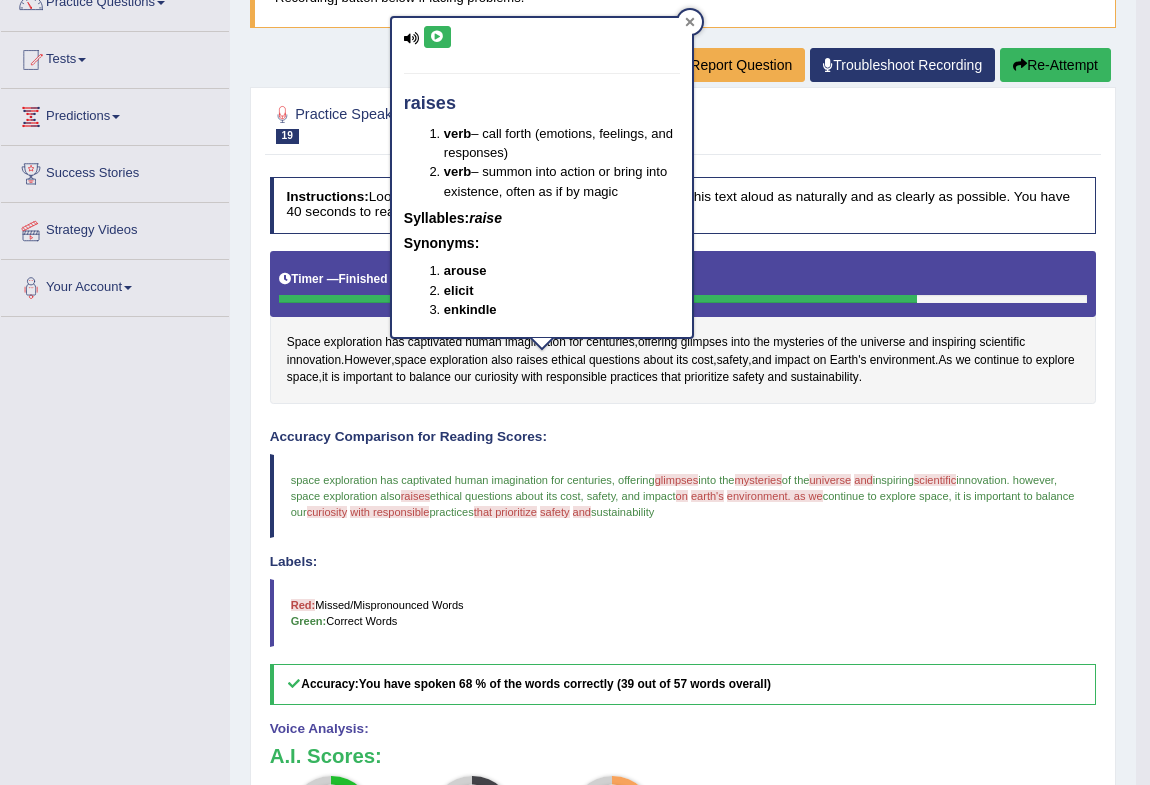 click at bounding box center (690, 22) 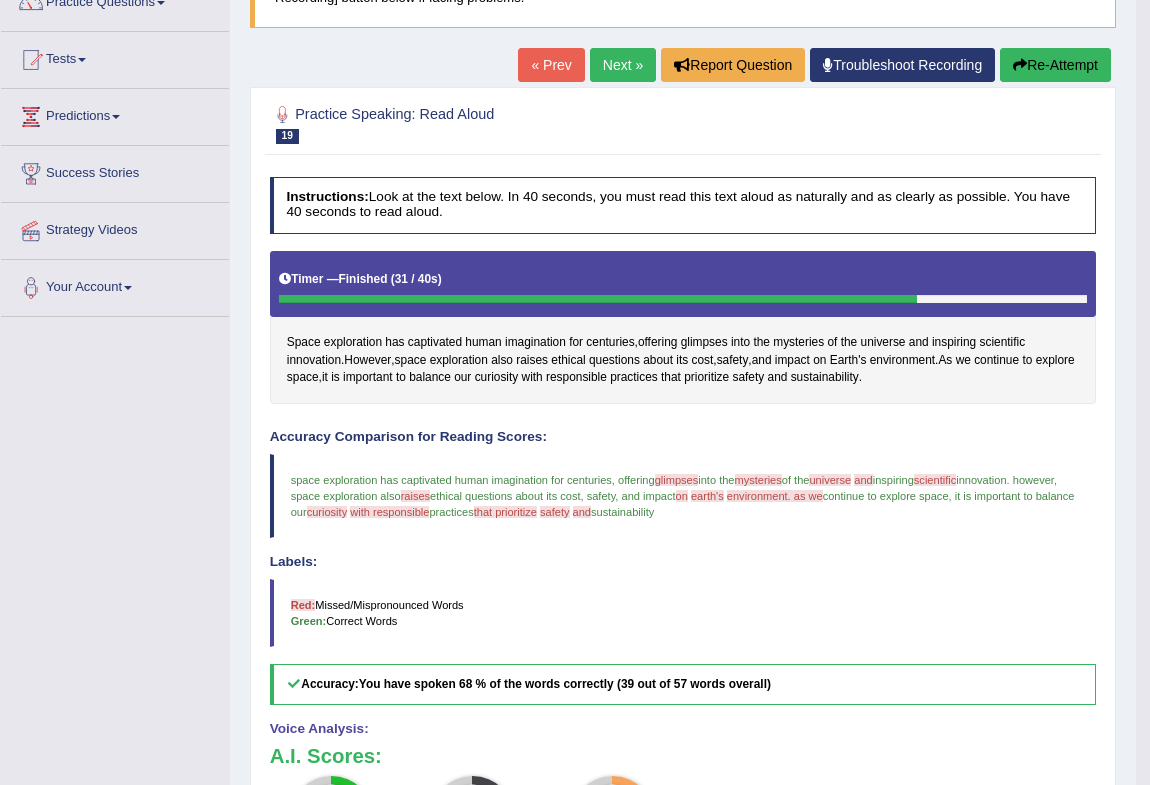 click on "space exploration has captivated human imagination for centuries ,    offering  glimpses glimpse  into the  mysteries master's  of the  universe university   and in  inspiring  scientific sen east  innovation .    however ,    space exploration also  raises rises  ethical questions about its cost ,    safety ,    and impact  on of   earth's earth   environment. as we and  continue to explore space ,    it is important to balance our  curiosity careers   with responsible responsibility  practices  that prioritize priorities   safety safeties   and in  sustainability" at bounding box center [683, 496] 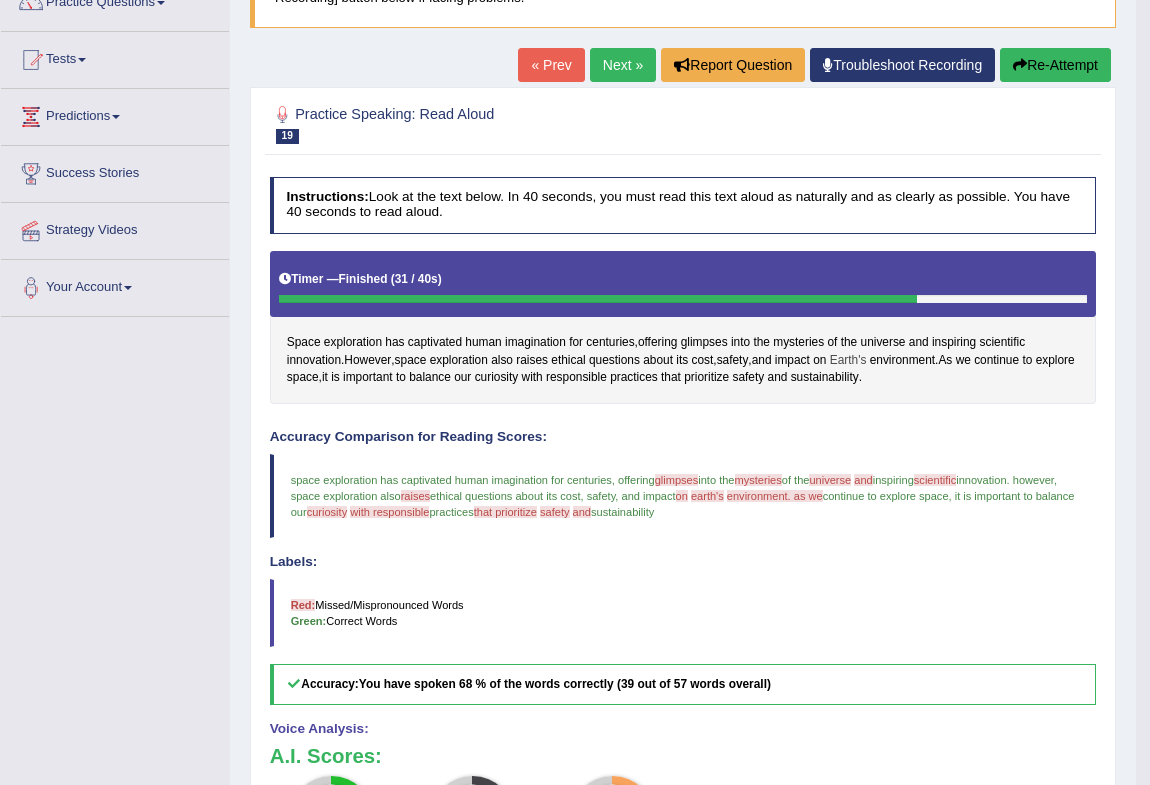 click on "Earth's" at bounding box center [848, 361] 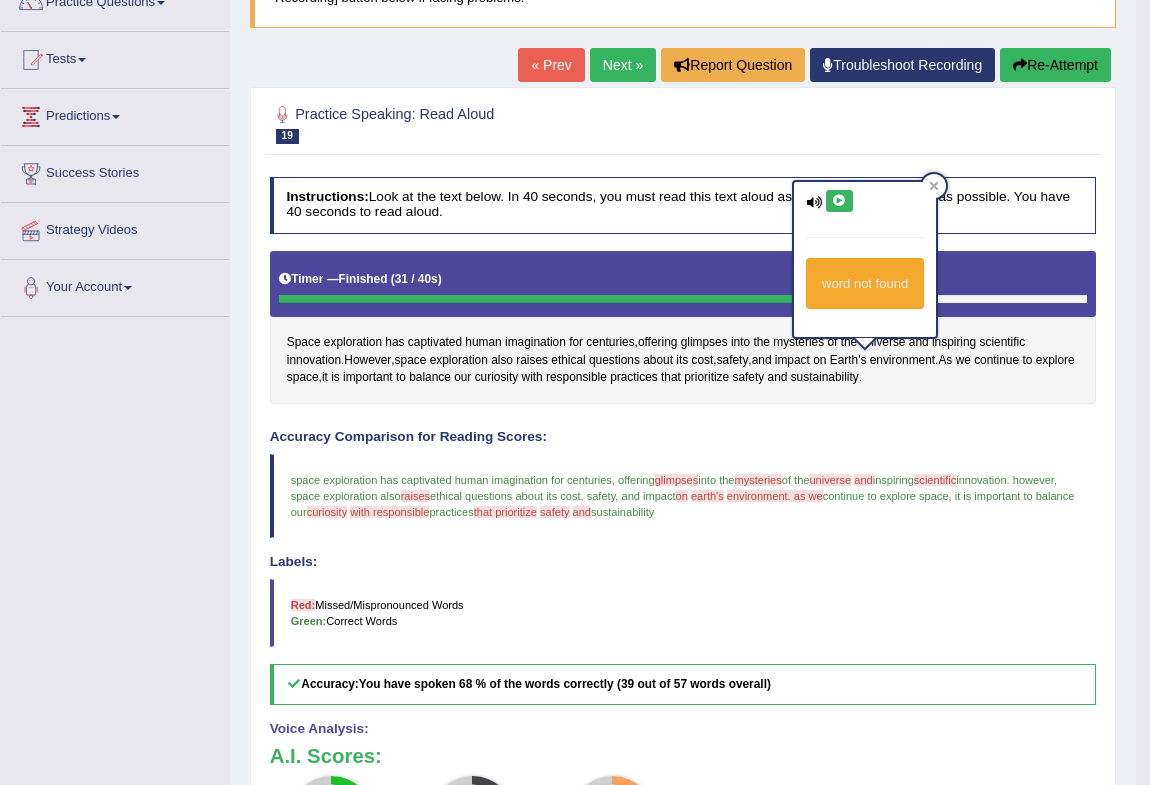 click at bounding box center (839, 201) 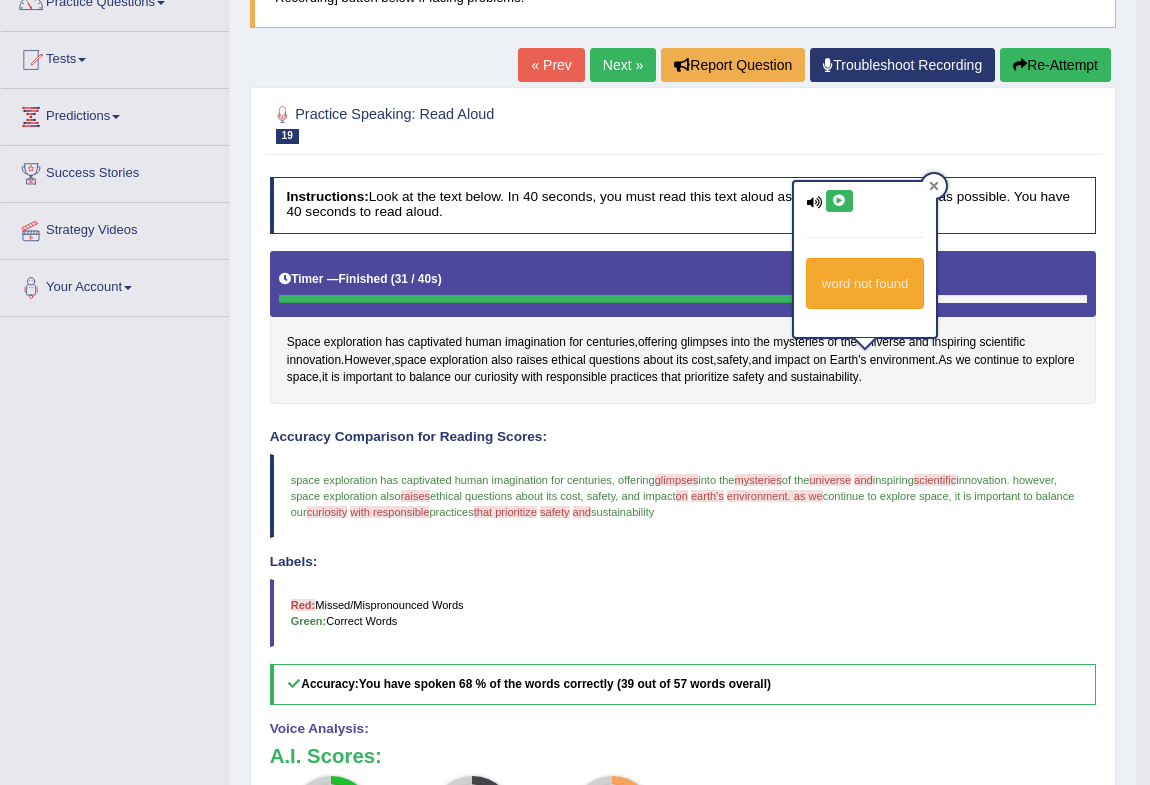 click at bounding box center [934, 186] 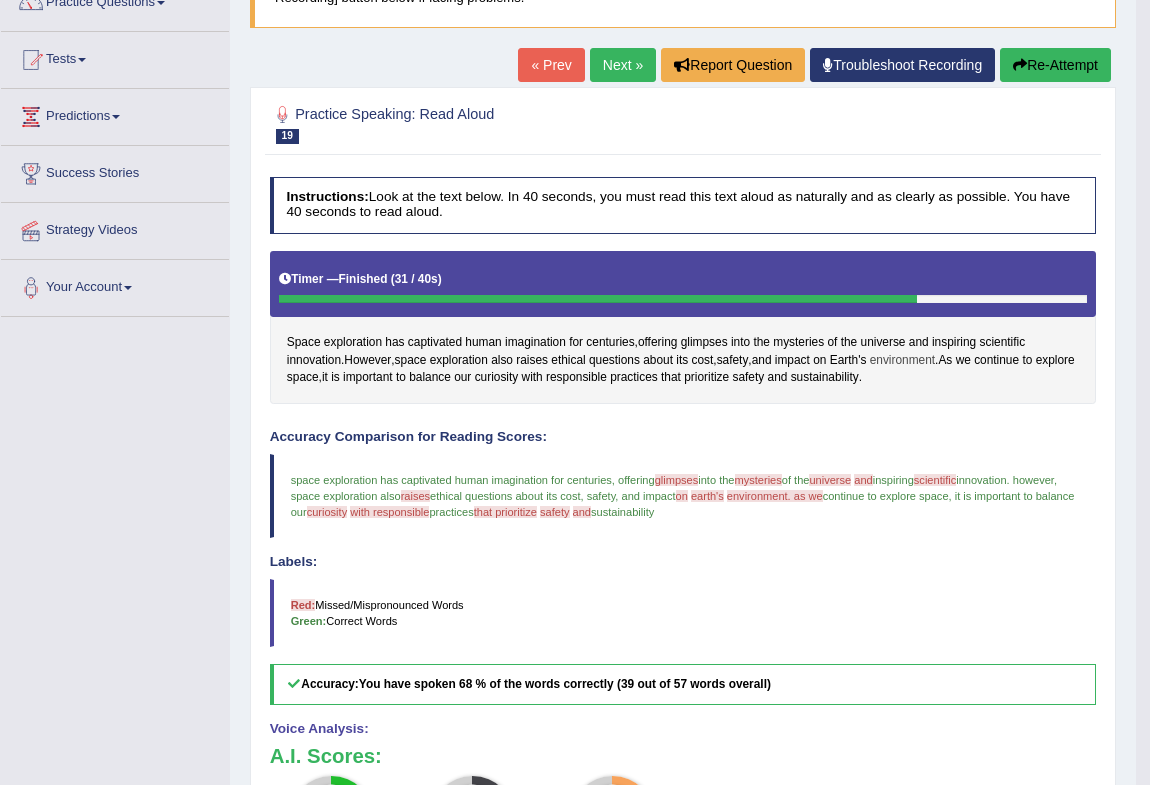 click on "environment" at bounding box center (902, 361) 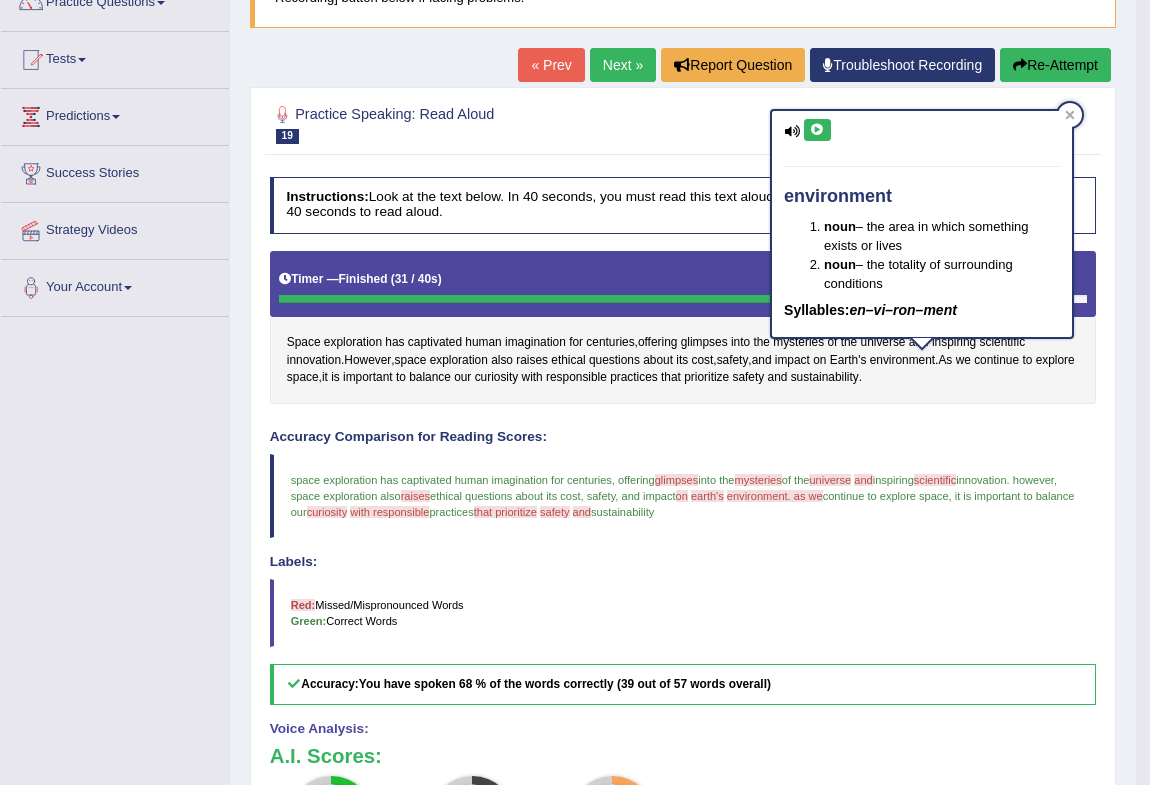 click at bounding box center [817, 130] 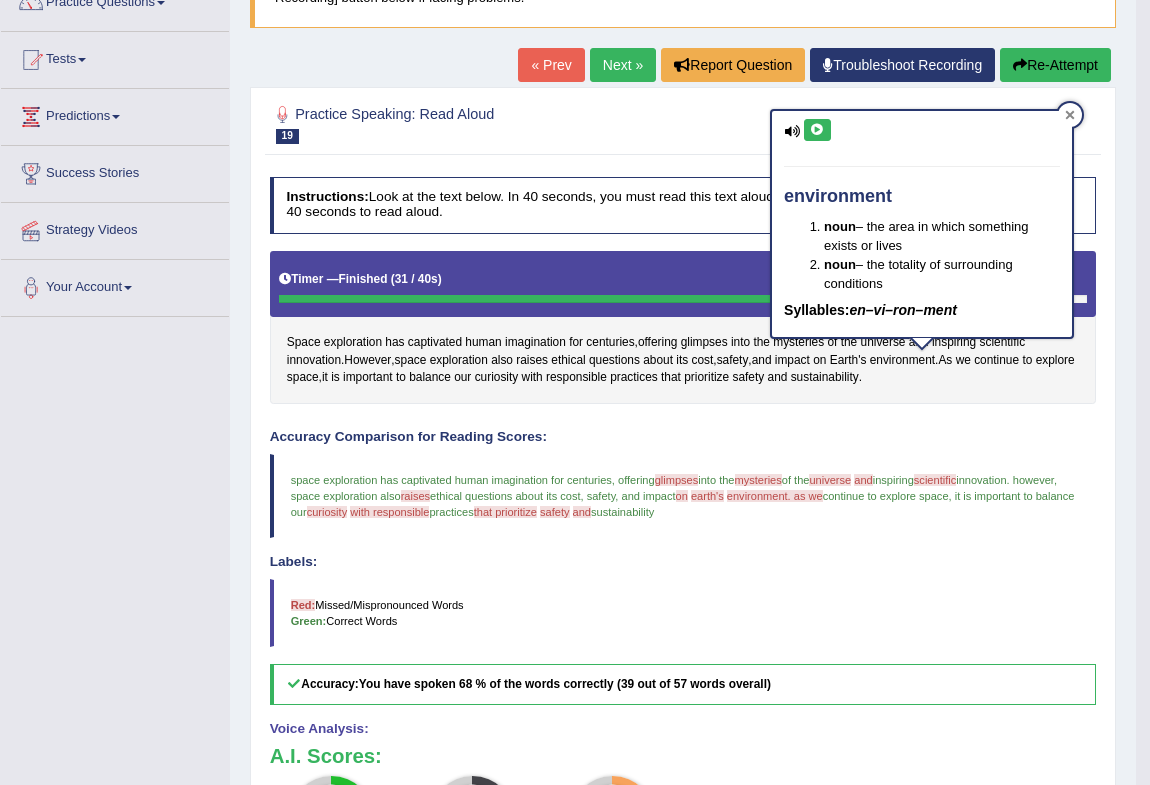click at bounding box center (1070, 115) 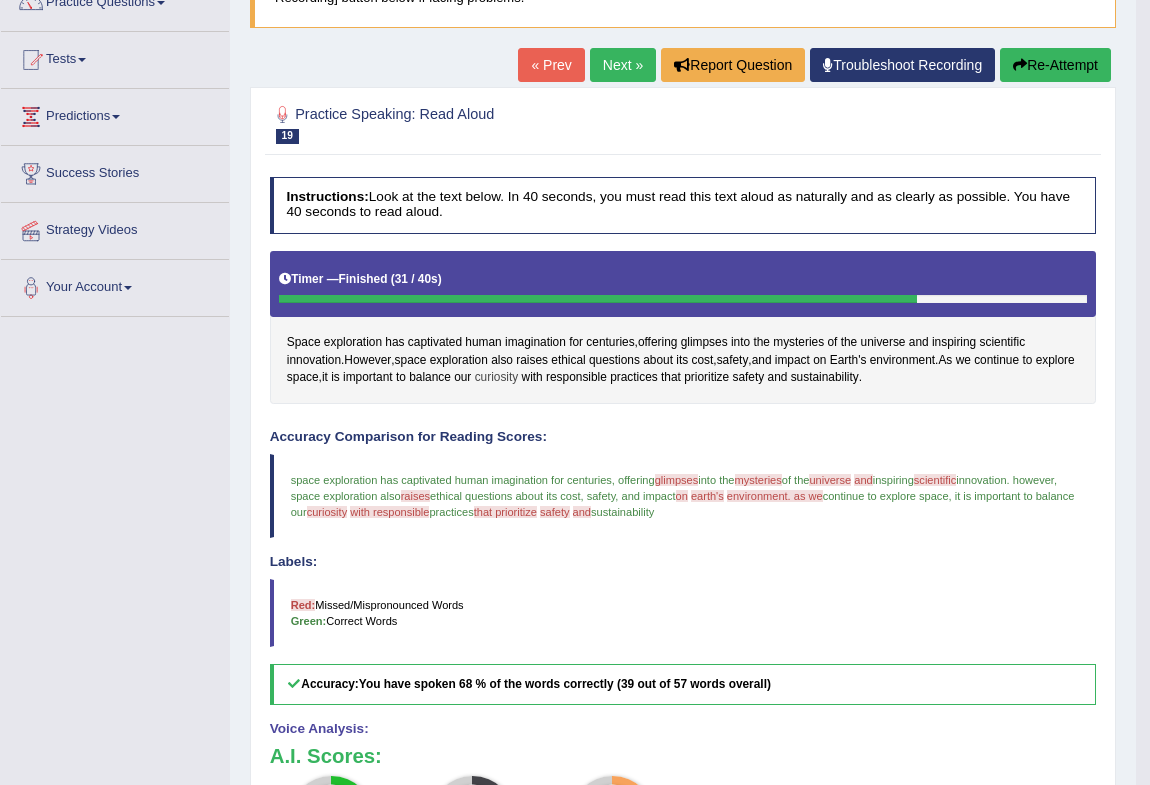 click on "curiosity" at bounding box center [497, 378] 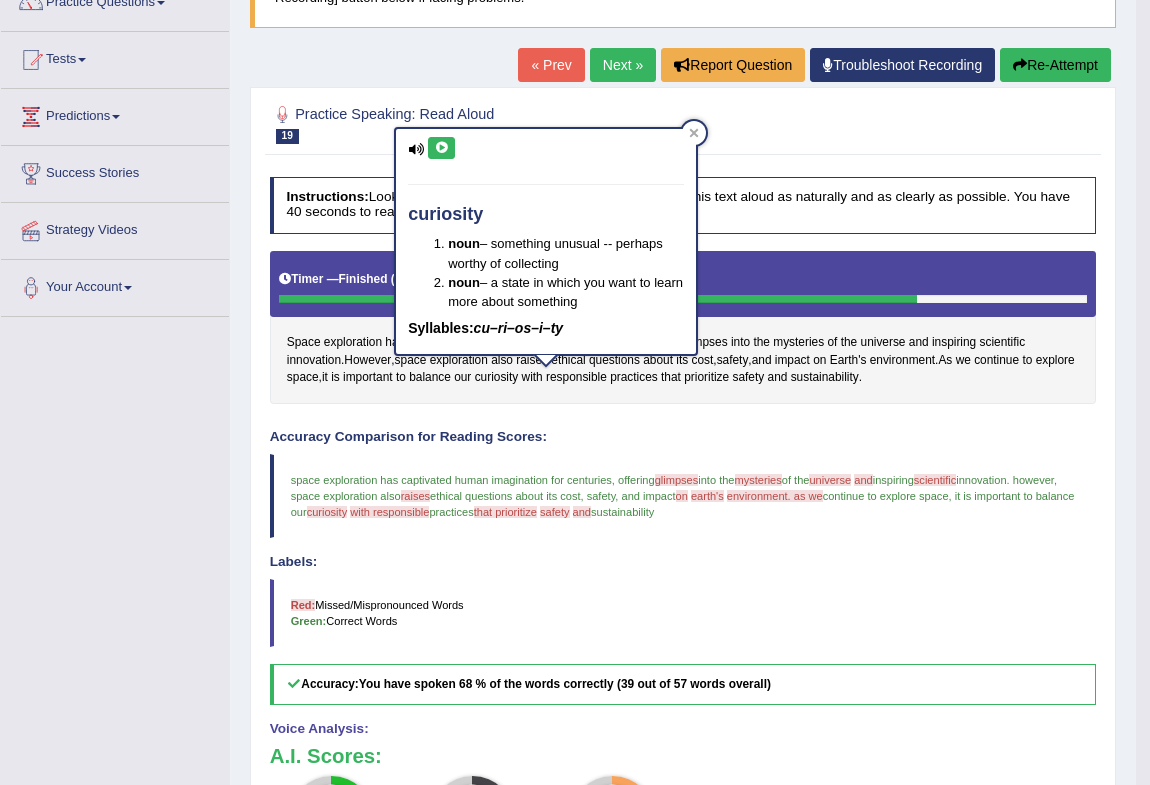 click at bounding box center (441, 148) 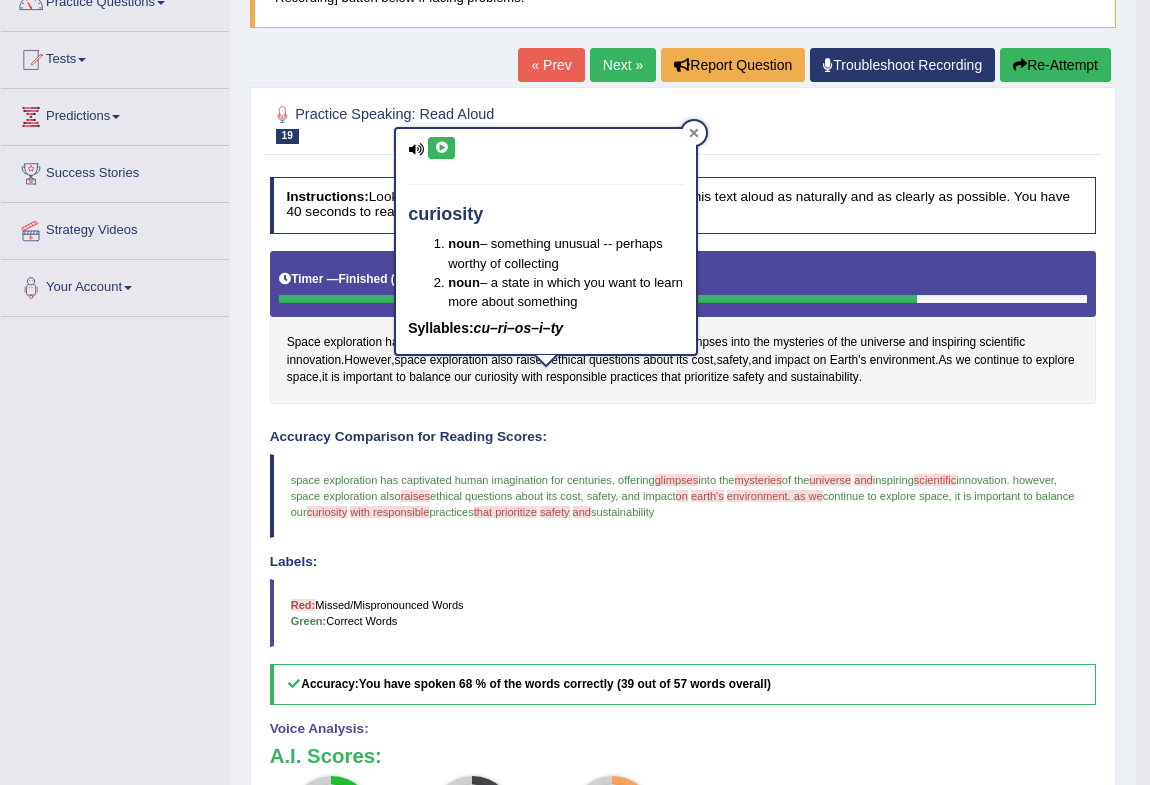 click 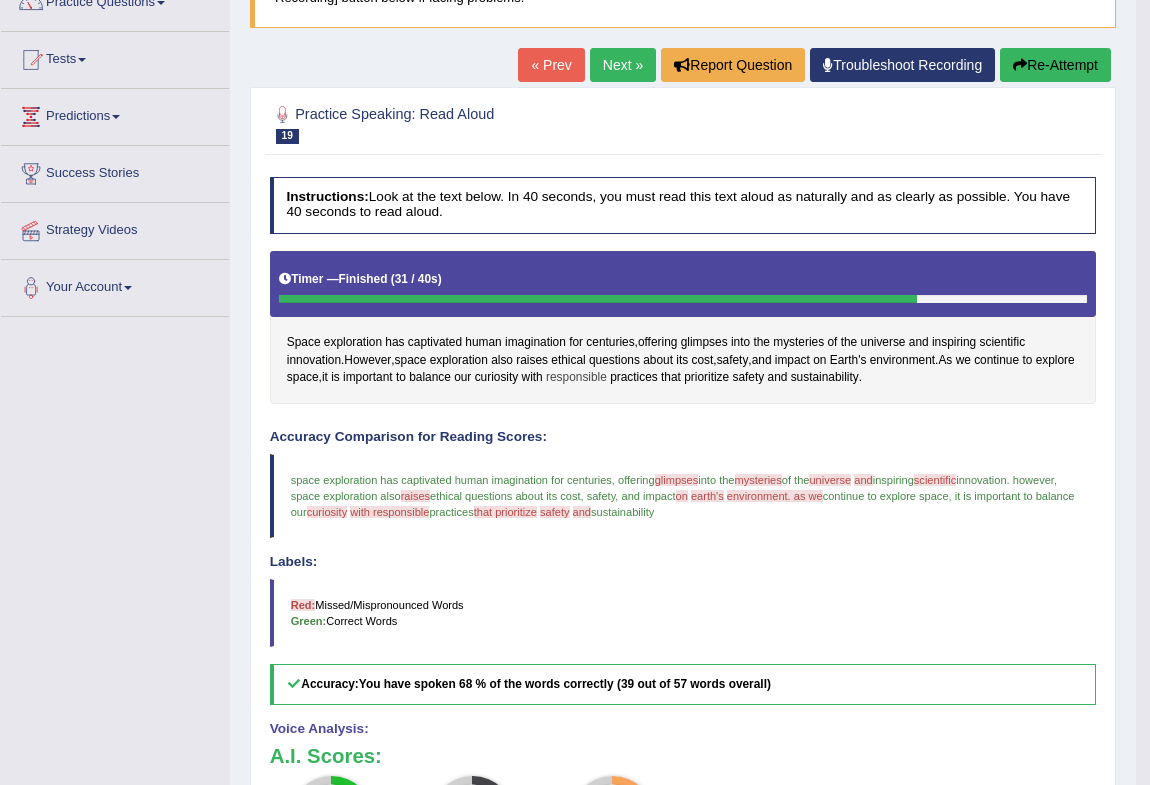 click on "responsible" at bounding box center (576, 378) 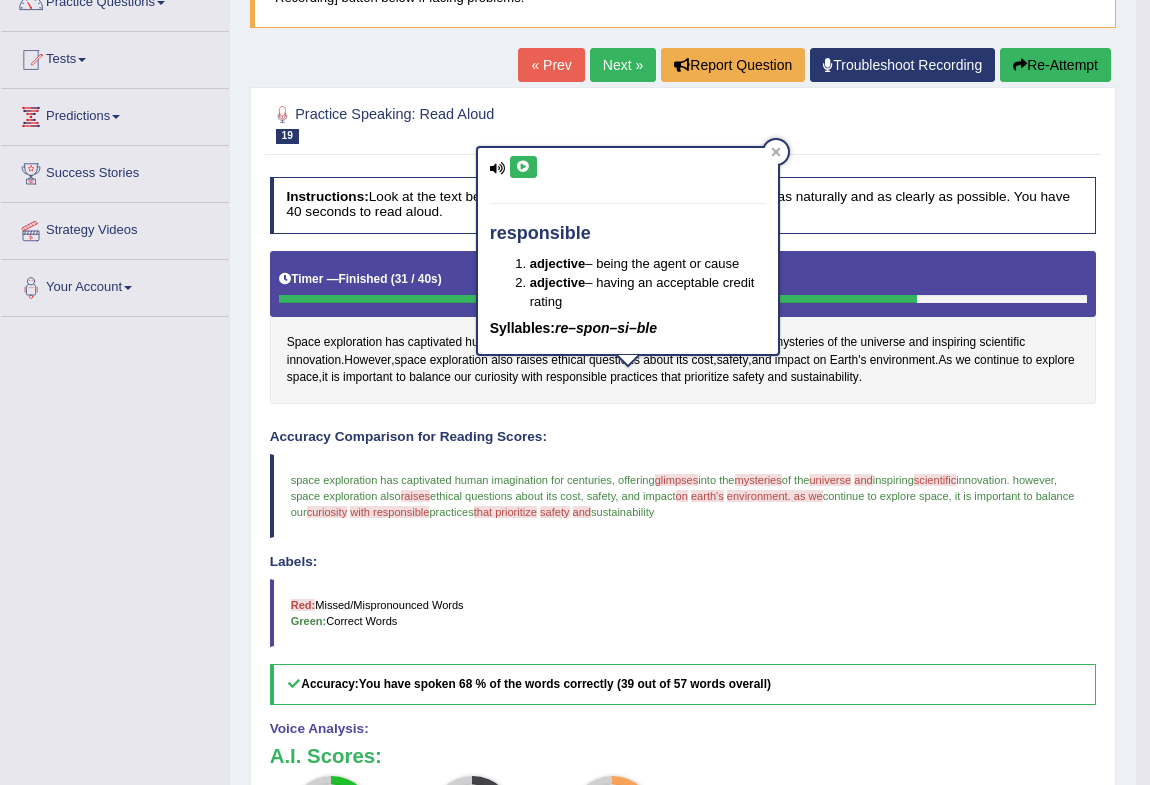 click at bounding box center (523, 167) 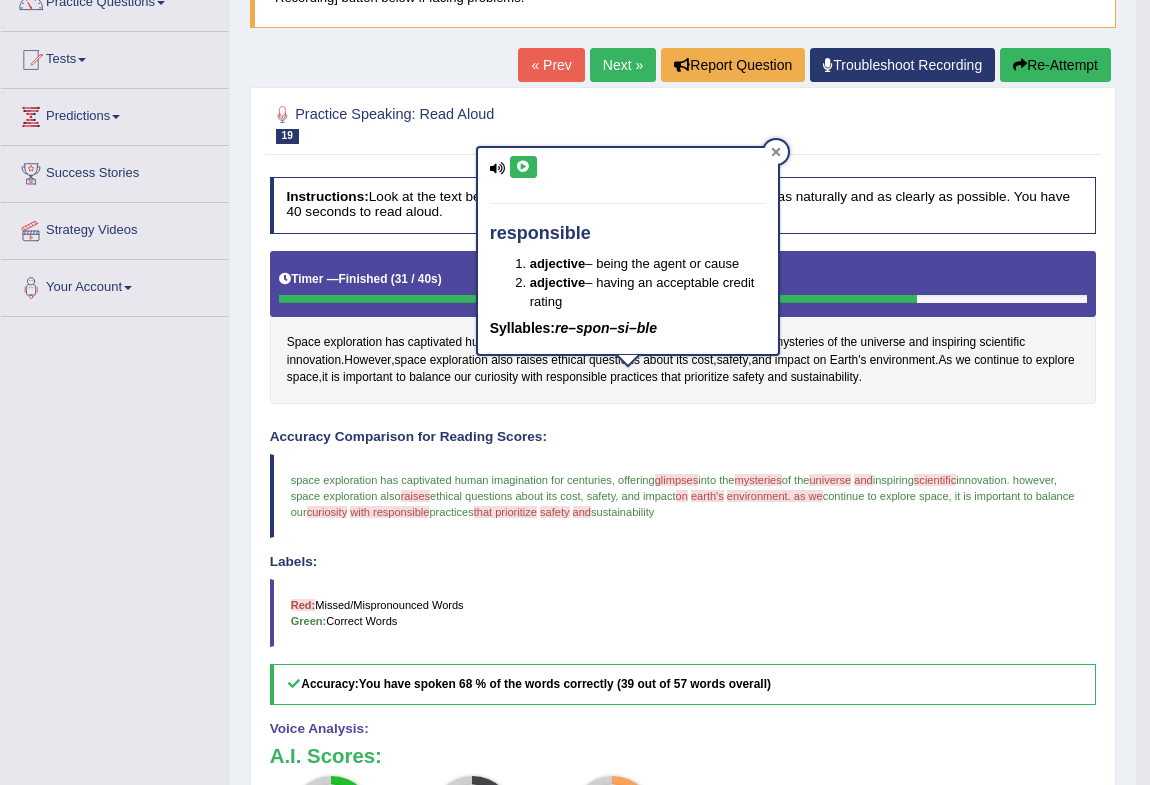 click 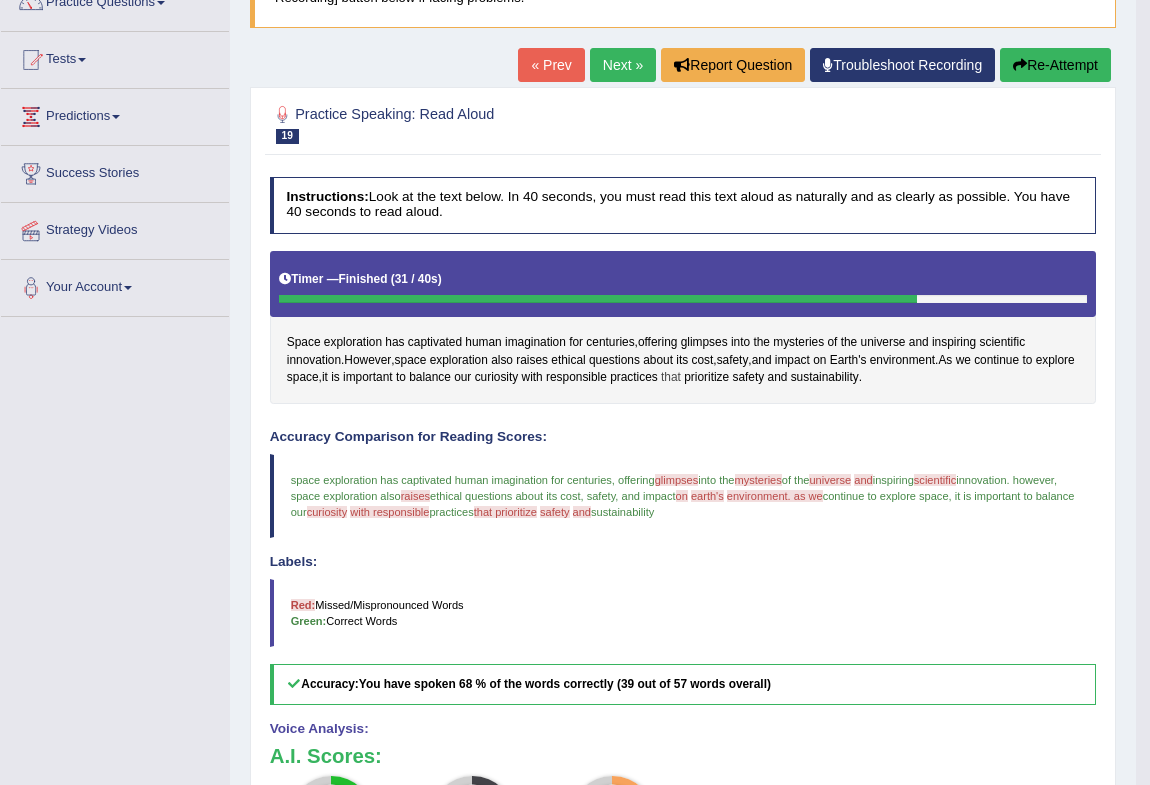 click on "that" at bounding box center (671, 378) 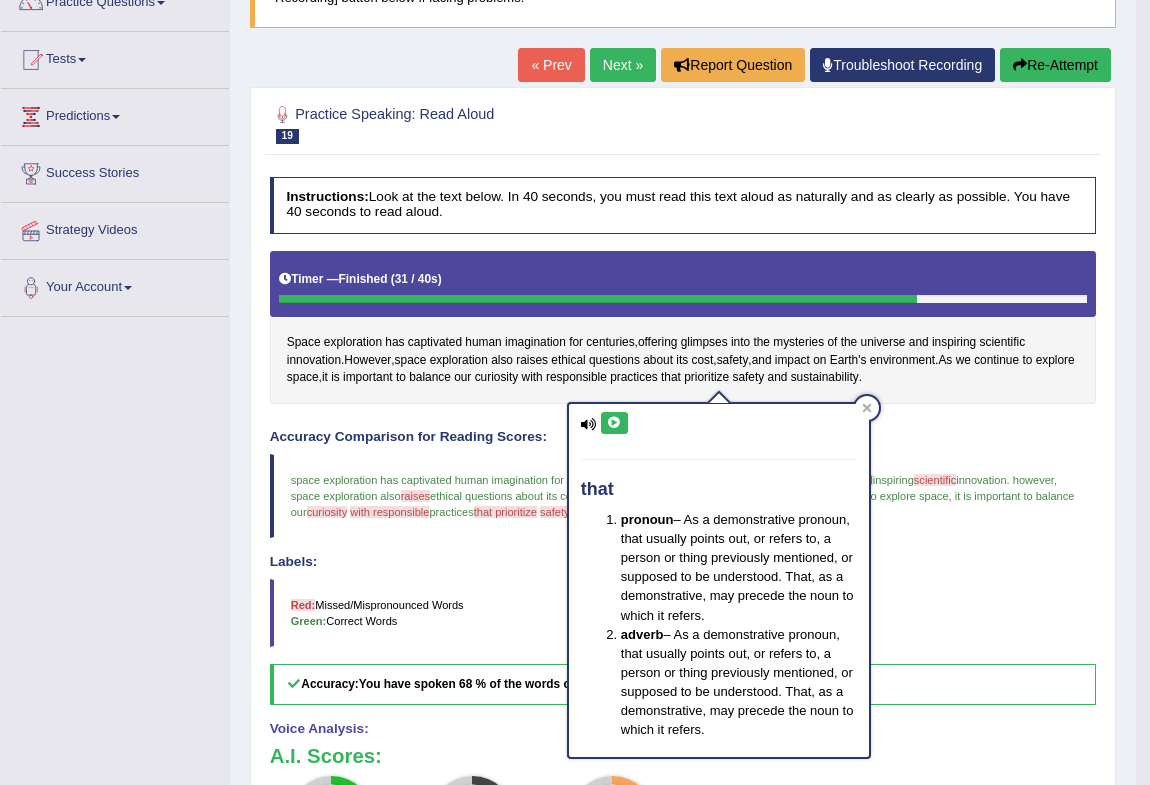 click at bounding box center [614, 423] 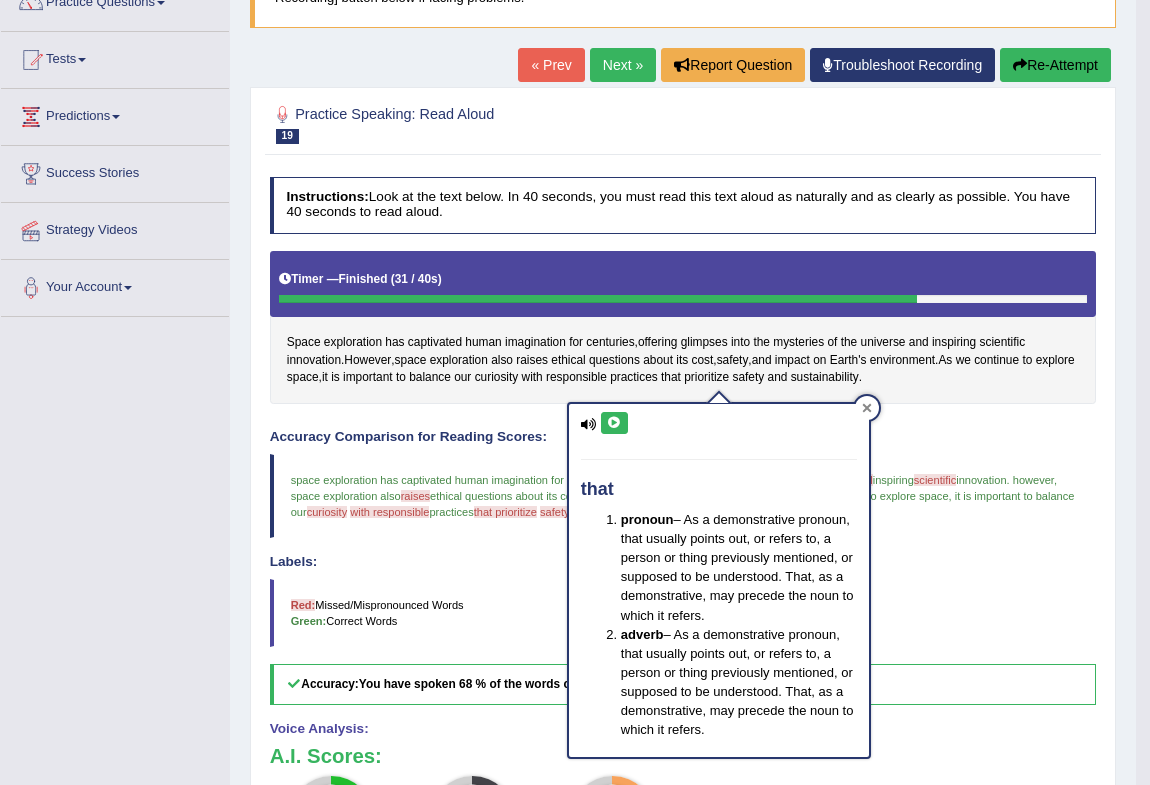 click 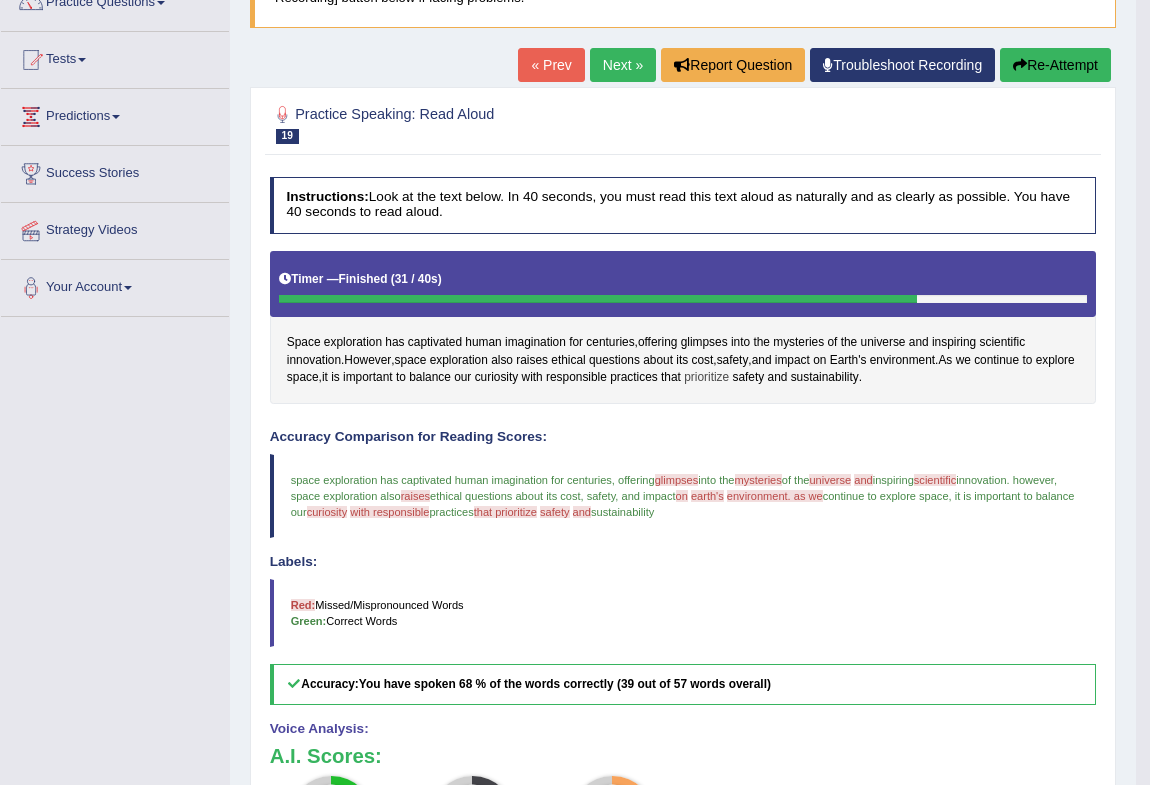 click on "prioritize" at bounding box center (706, 378) 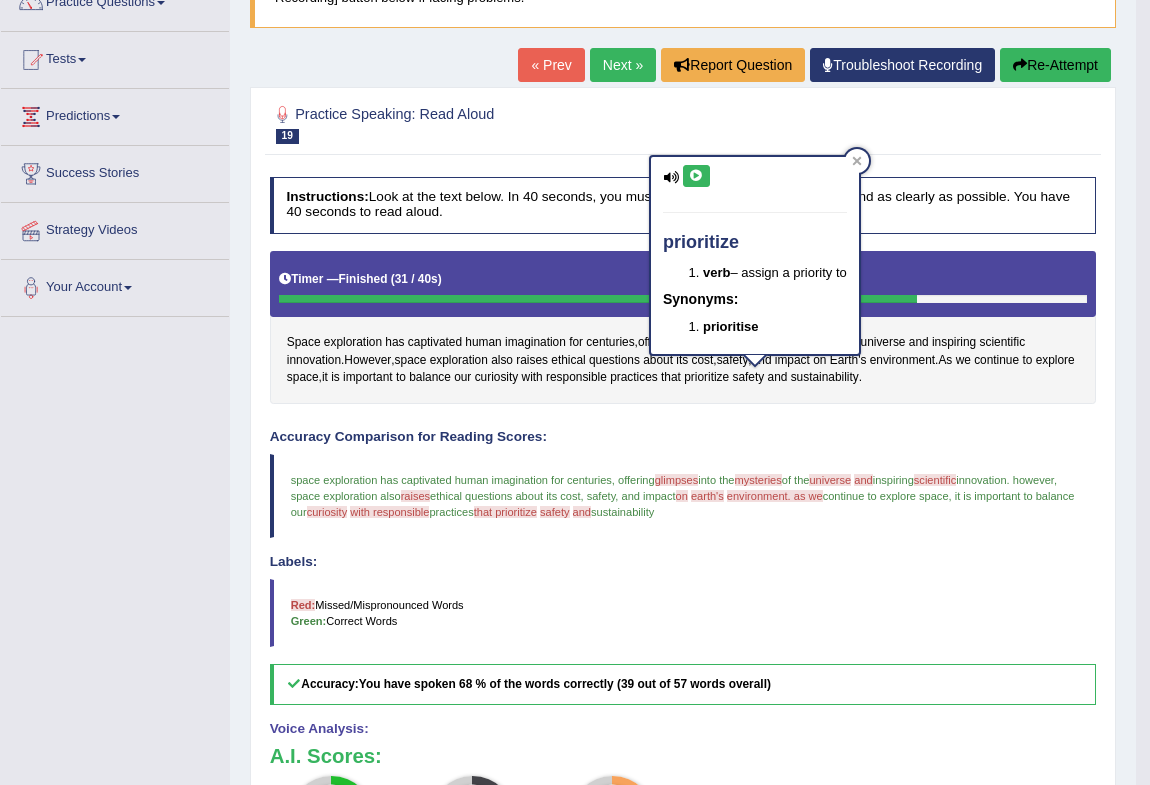 click at bounding box center [696, 176] 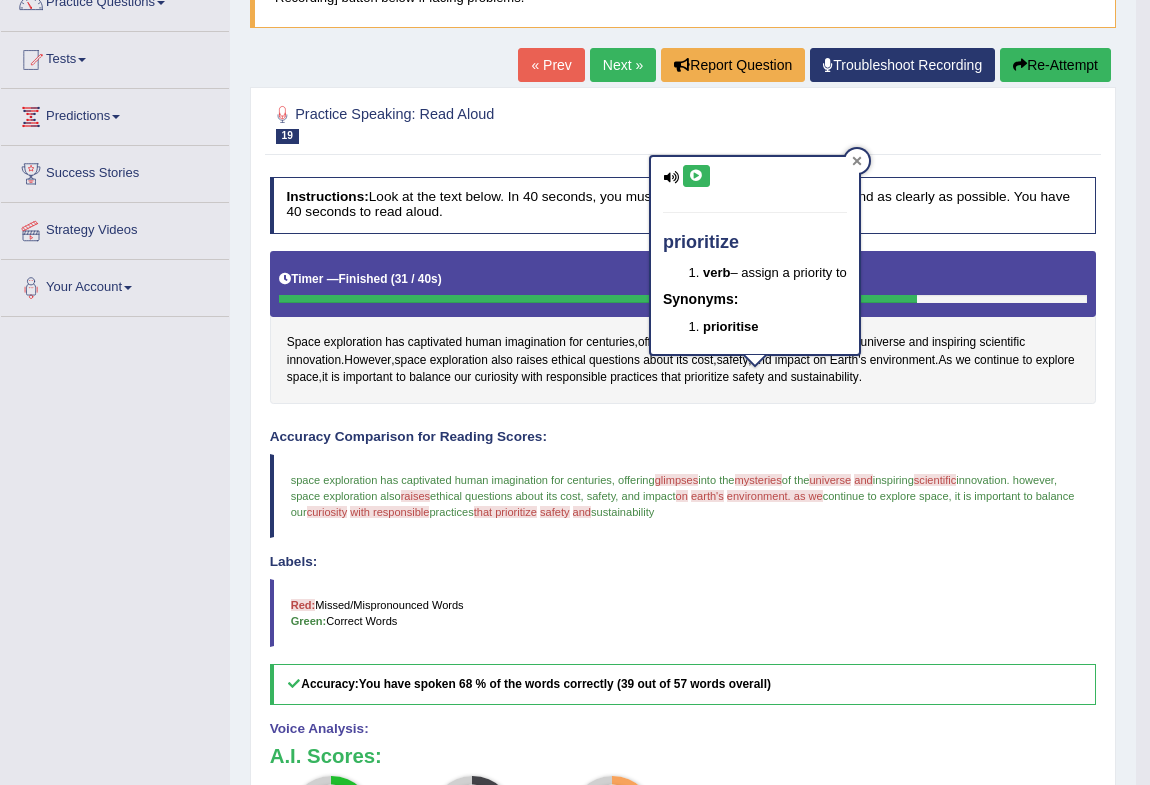 click at bounding box center (857, 161) 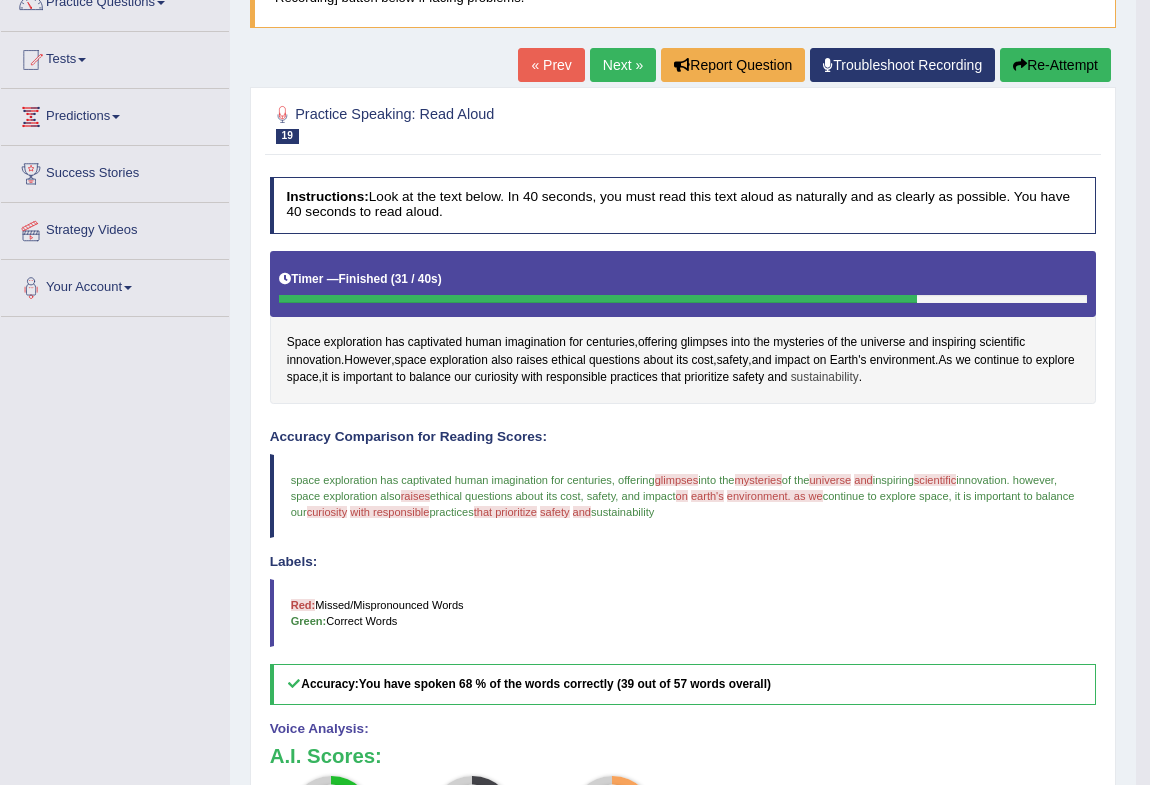 click on "sustainability" at bounding box center [825, 378] 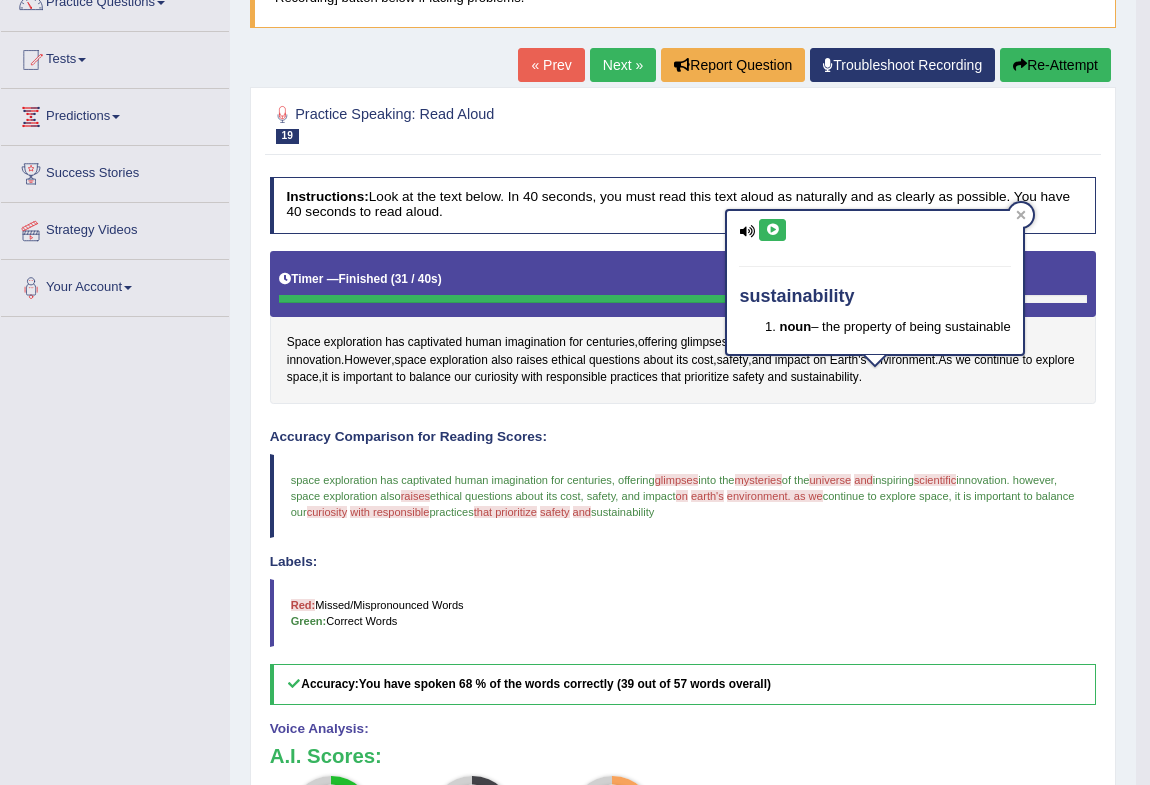 click at bounding box center (772, 230) 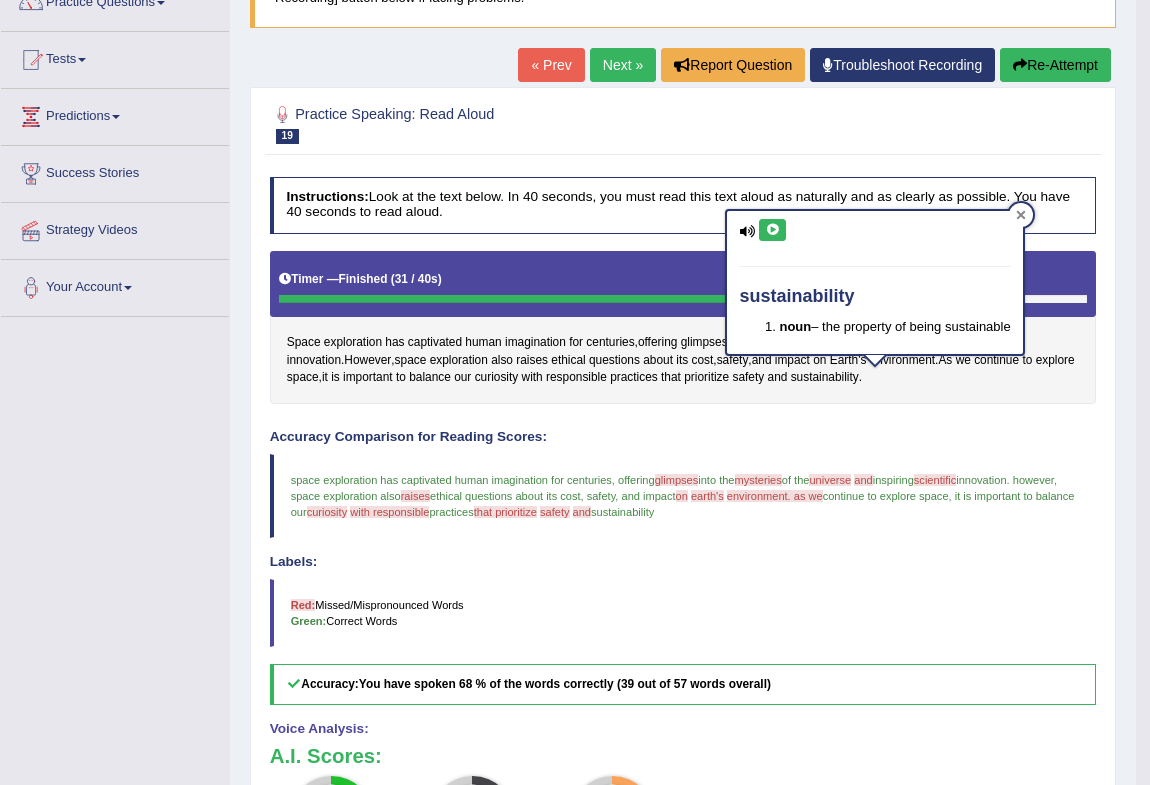 click 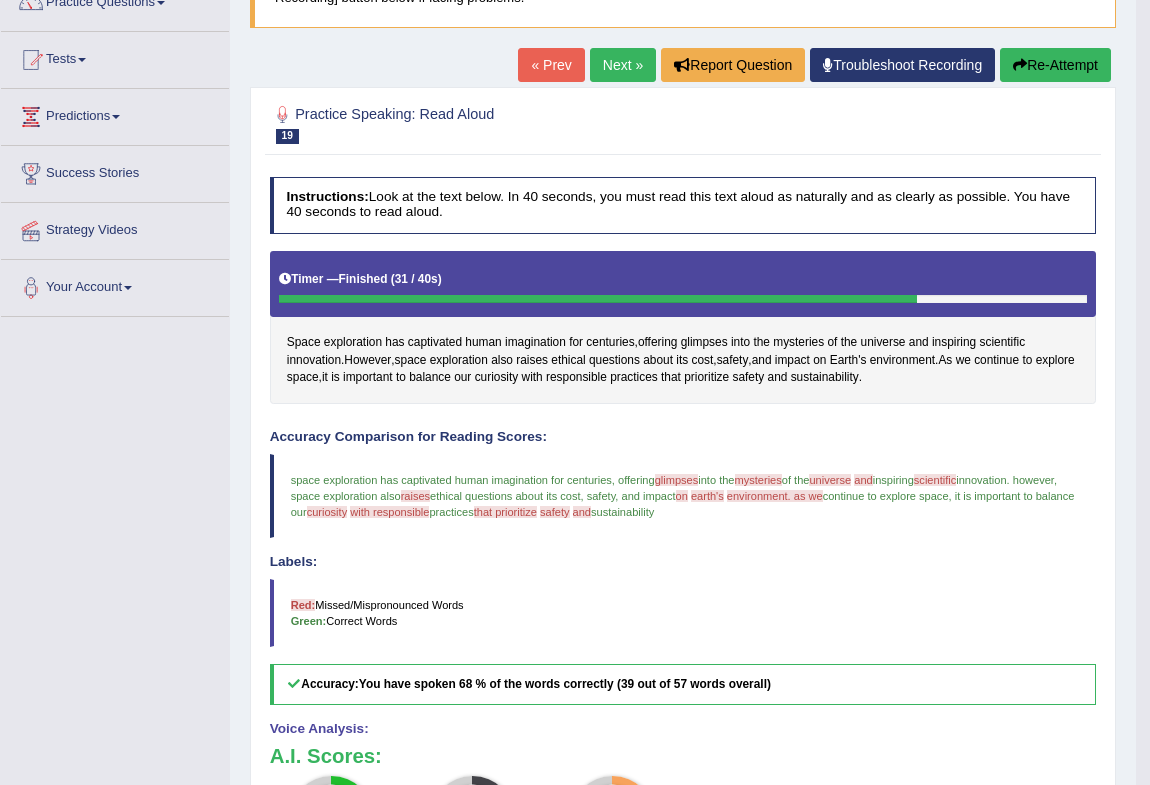 click on "Re-Attempt" at bounding box center (1055, 65) 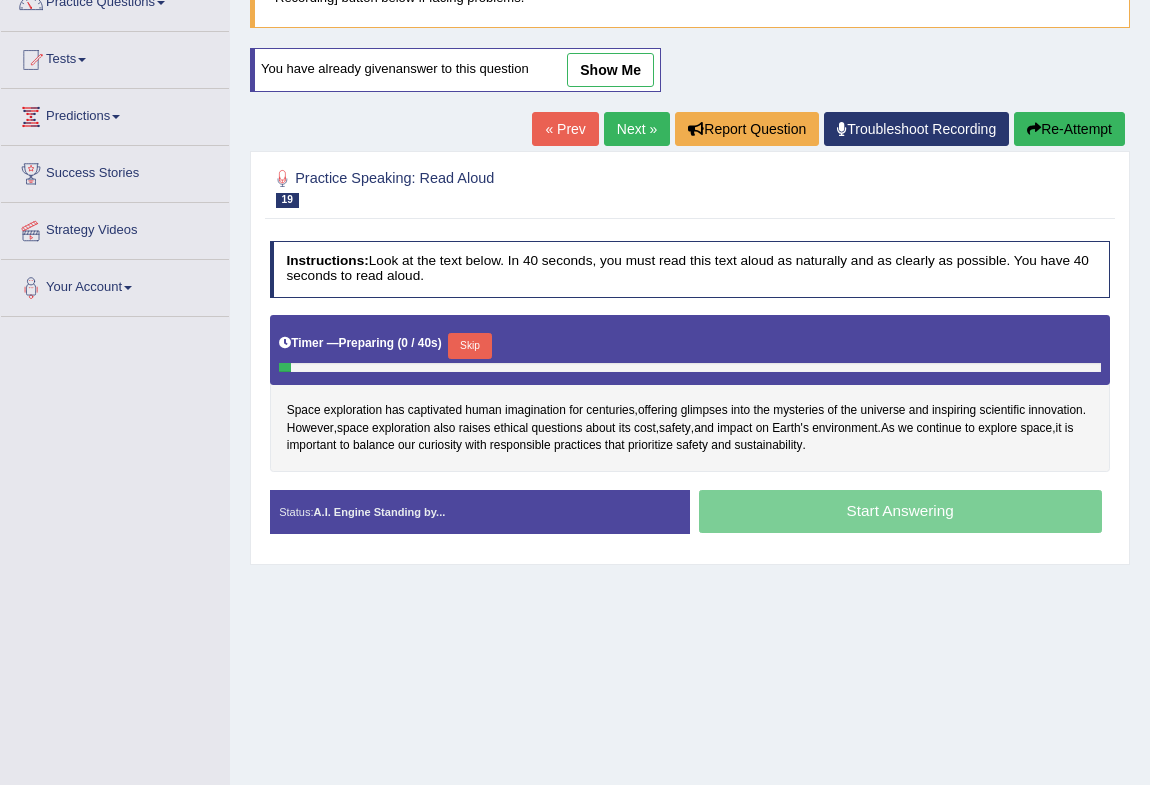 scroll, scrollTop: 0, scrollLeft: 0, axis: both 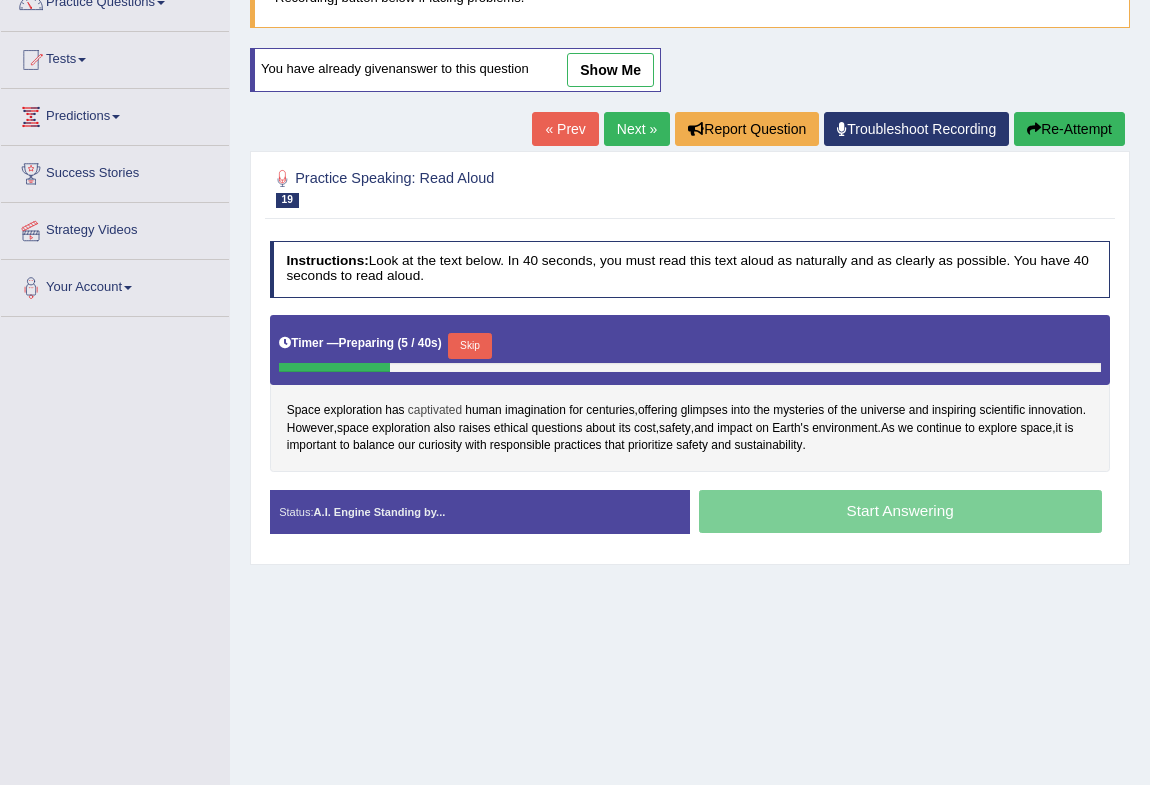 click on "captivated" at bounding box center [435, 411] 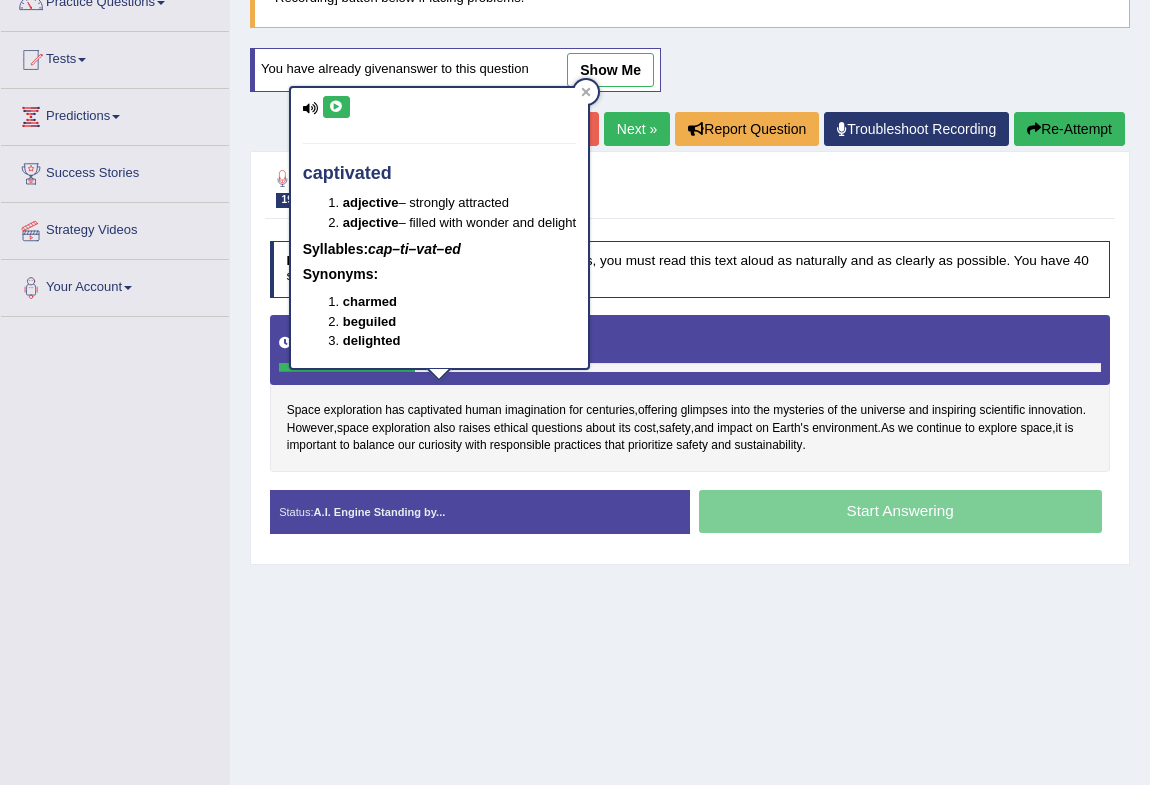 click on "captivated adjective  – strongly attracted adjective  – filled with wonder and delight Syllables:  cap–ti–vat–ed Synonyms:  charmed beguiled delighted" at bounding box center (439, 228) 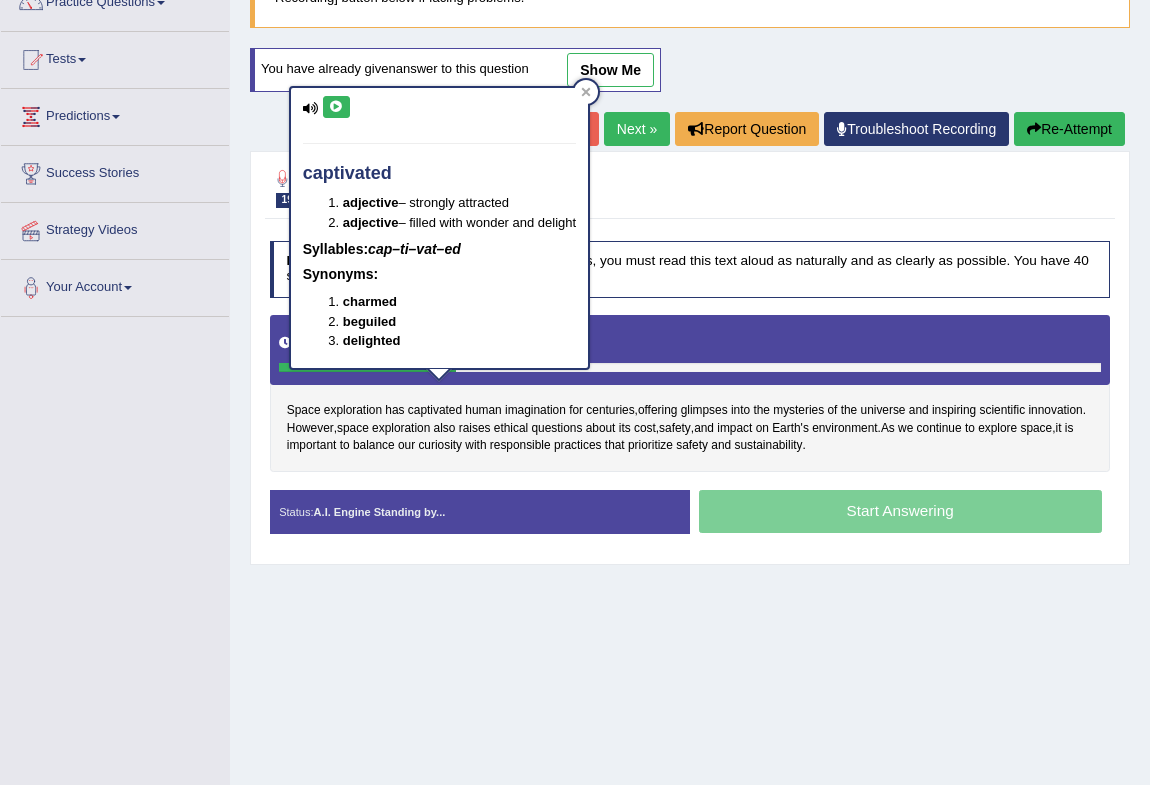 click at bounding box center (336, 107) 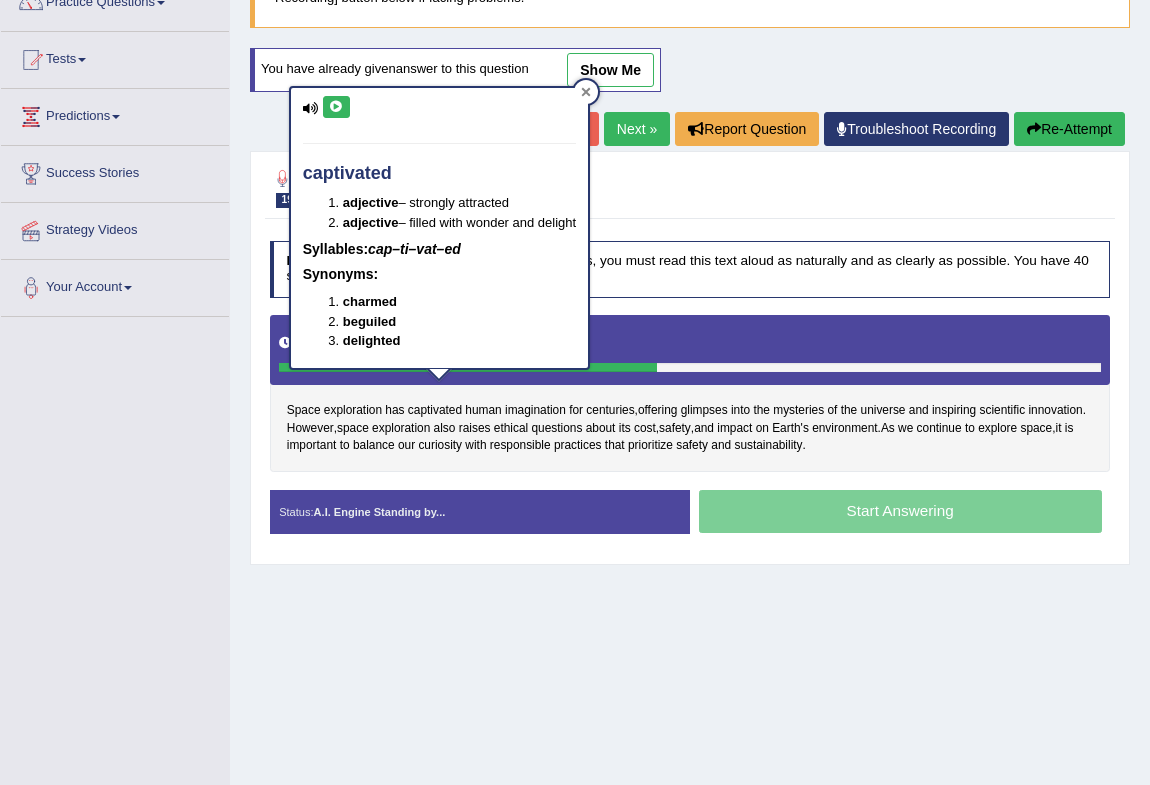 click at bounding box center [586, 92] 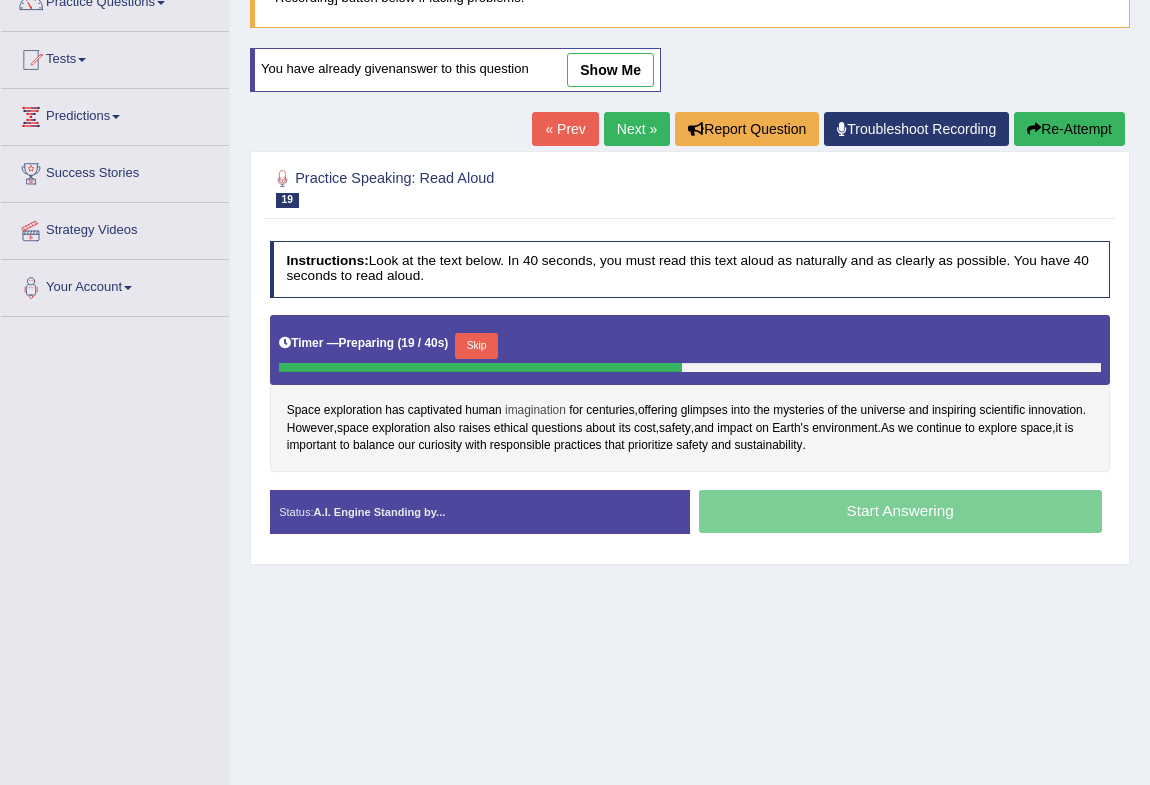 click on "imagination" at bounding box center (535, 411) 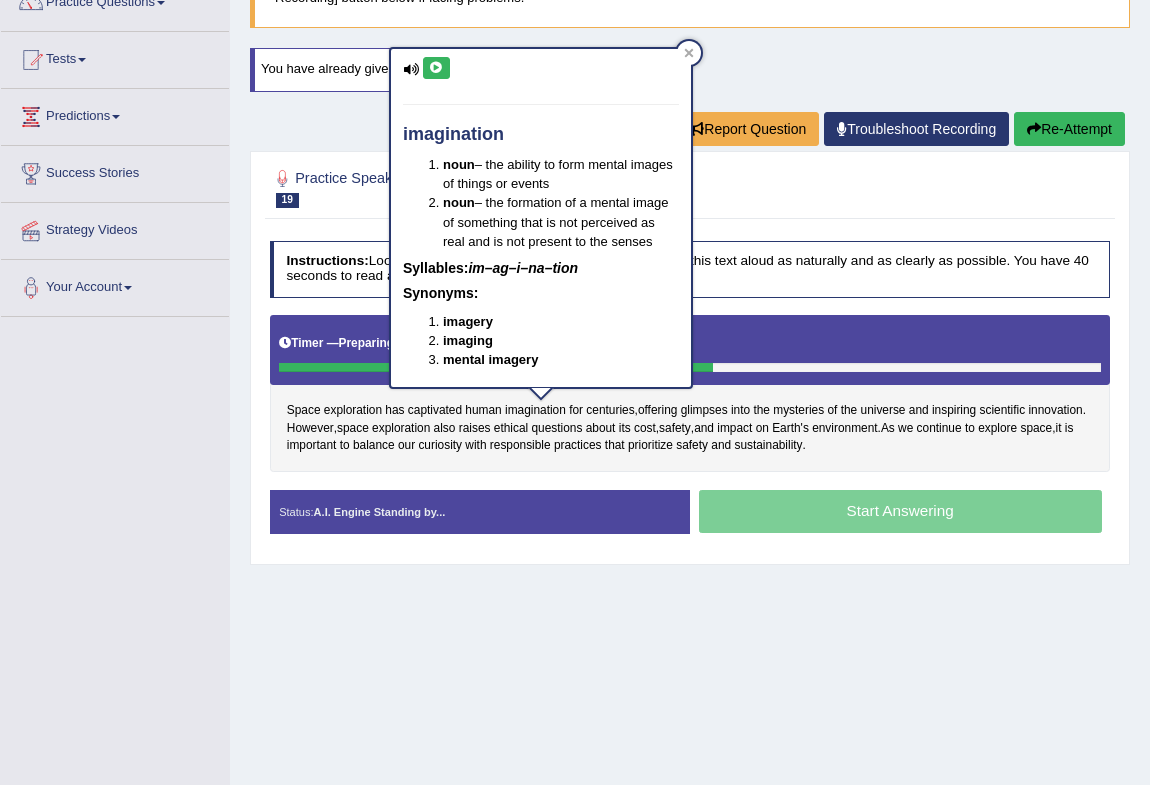 click on "imagination noun  – the ability to form mental images of things or events noun  – the formation of a mental image of something that is not perceived as real and is not present to the senses Syllables:  im–ag–i–na–tion Synonyms:  imagery imaging mental imagery" at bounding box center (541, 217) 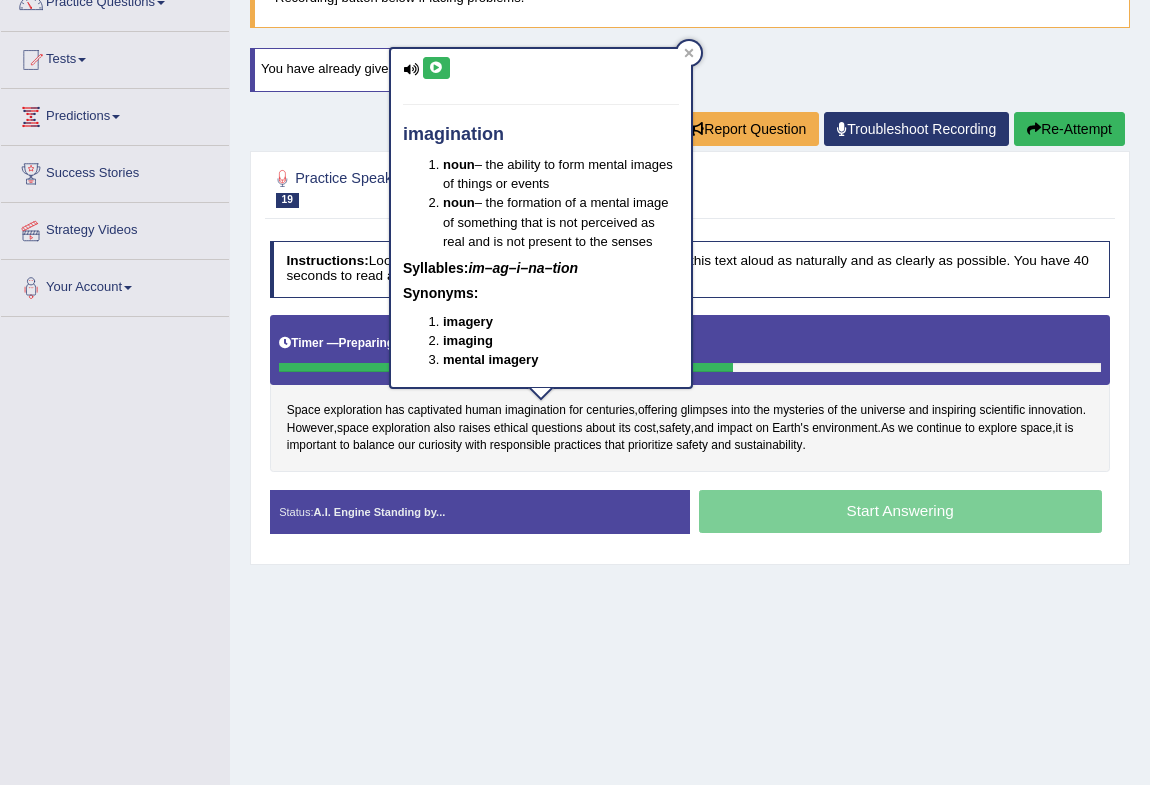 click at bounding box center [436, 68] 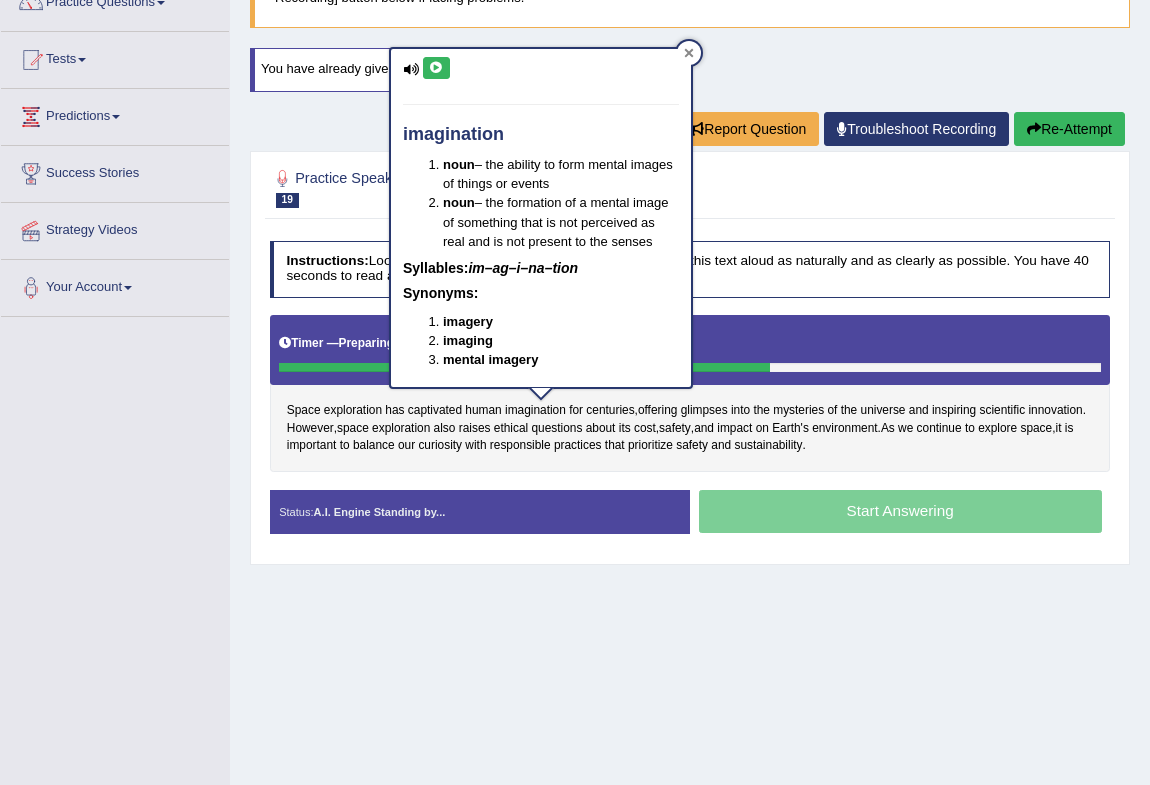 click 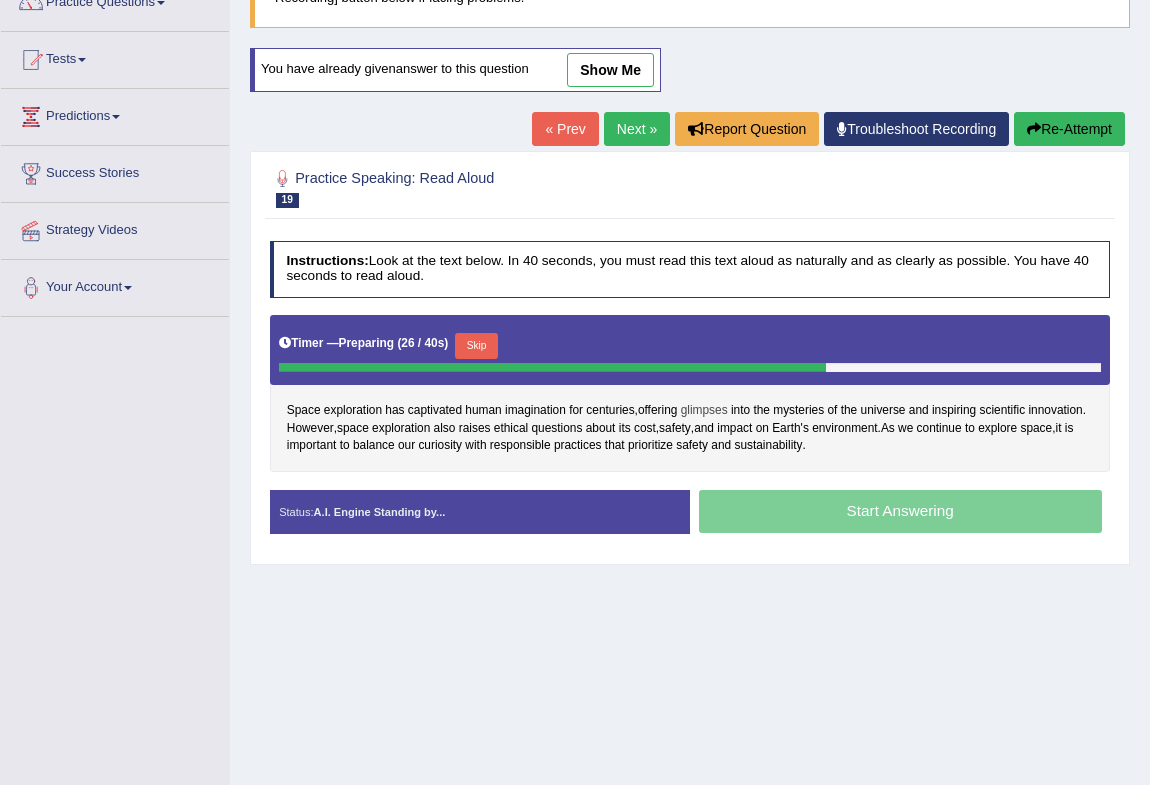 click on "glimpses" at bounding box center (704, 411) 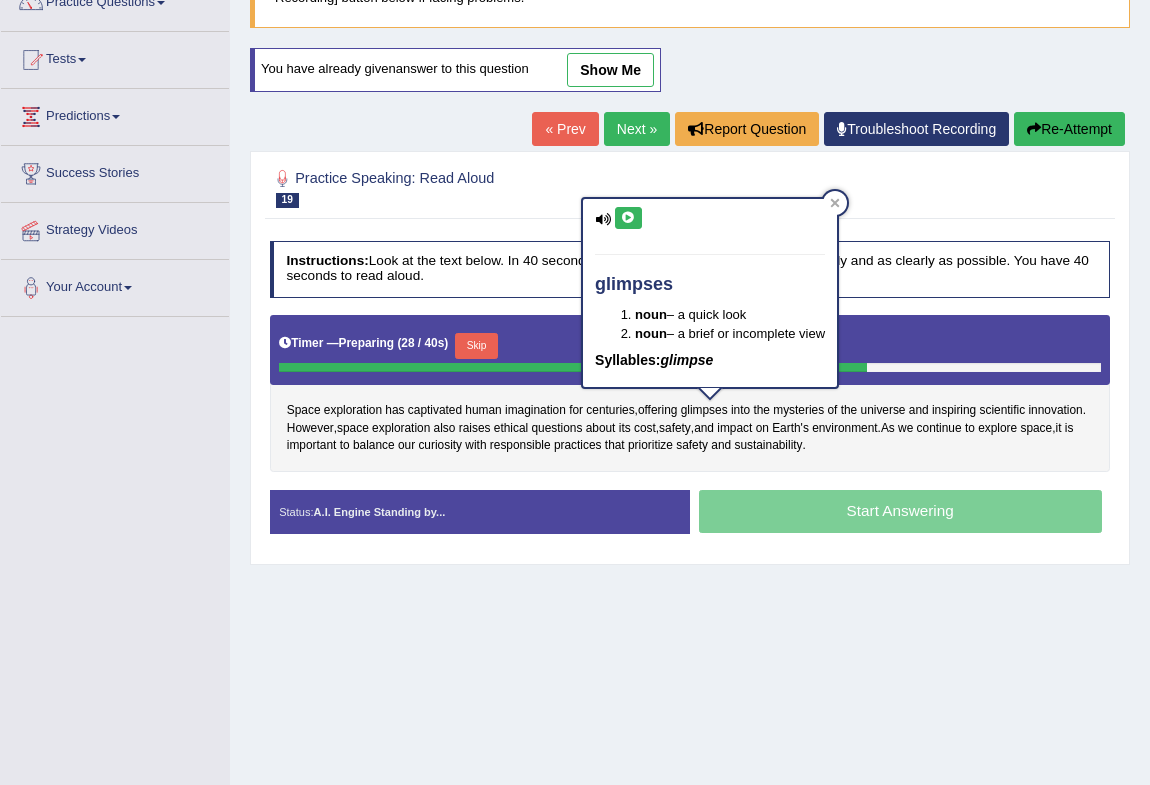 click at bounding box center (628, 218) 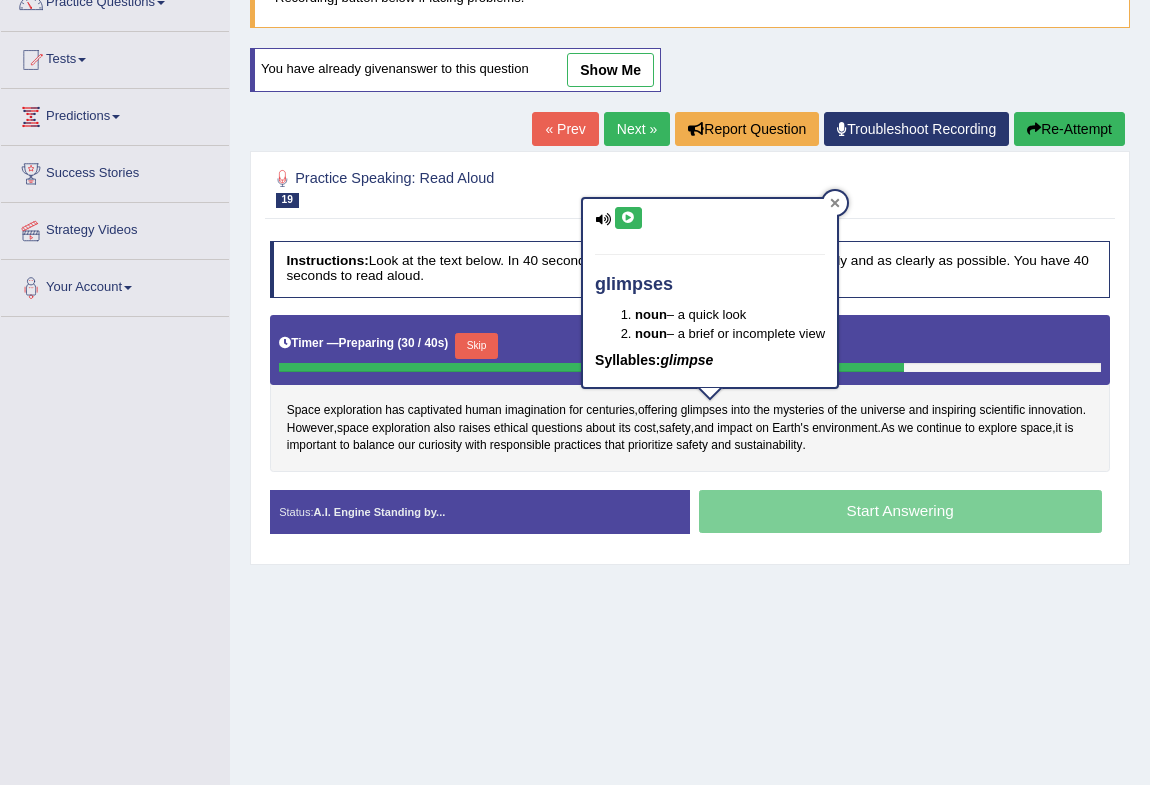 click 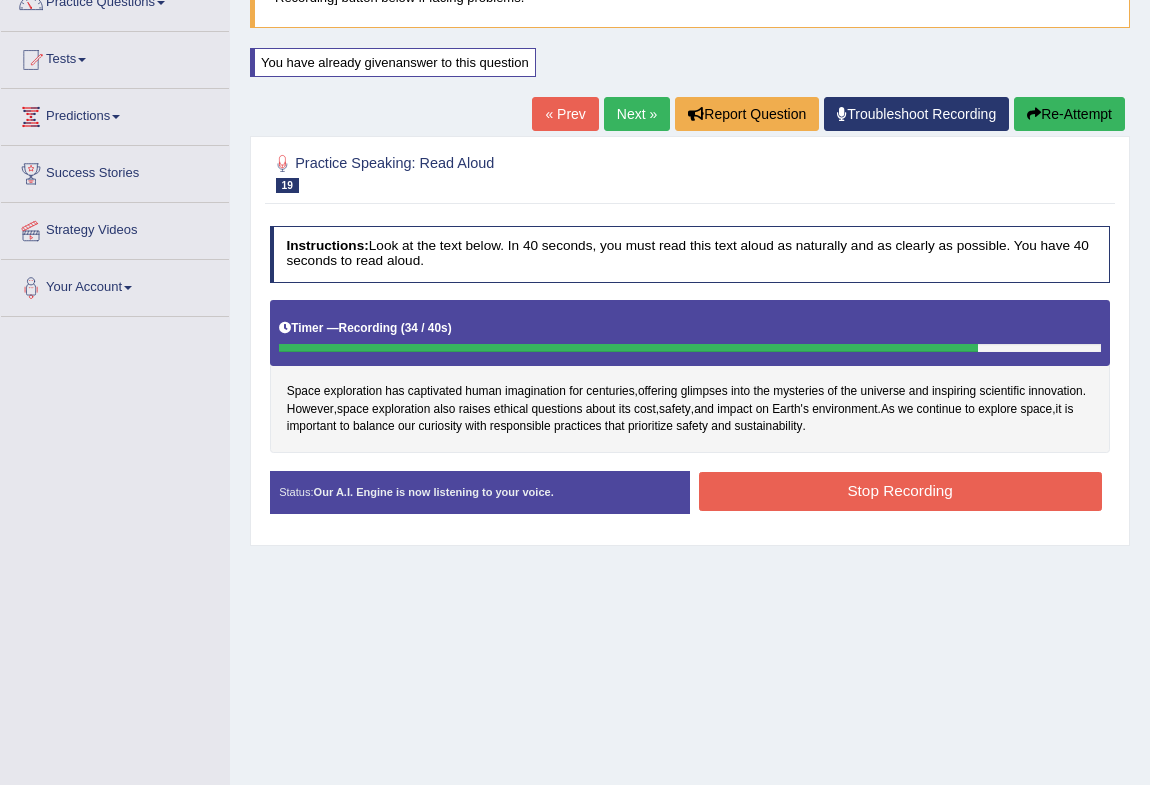 click on "Stop Recording" at bounding box center (900, 491) 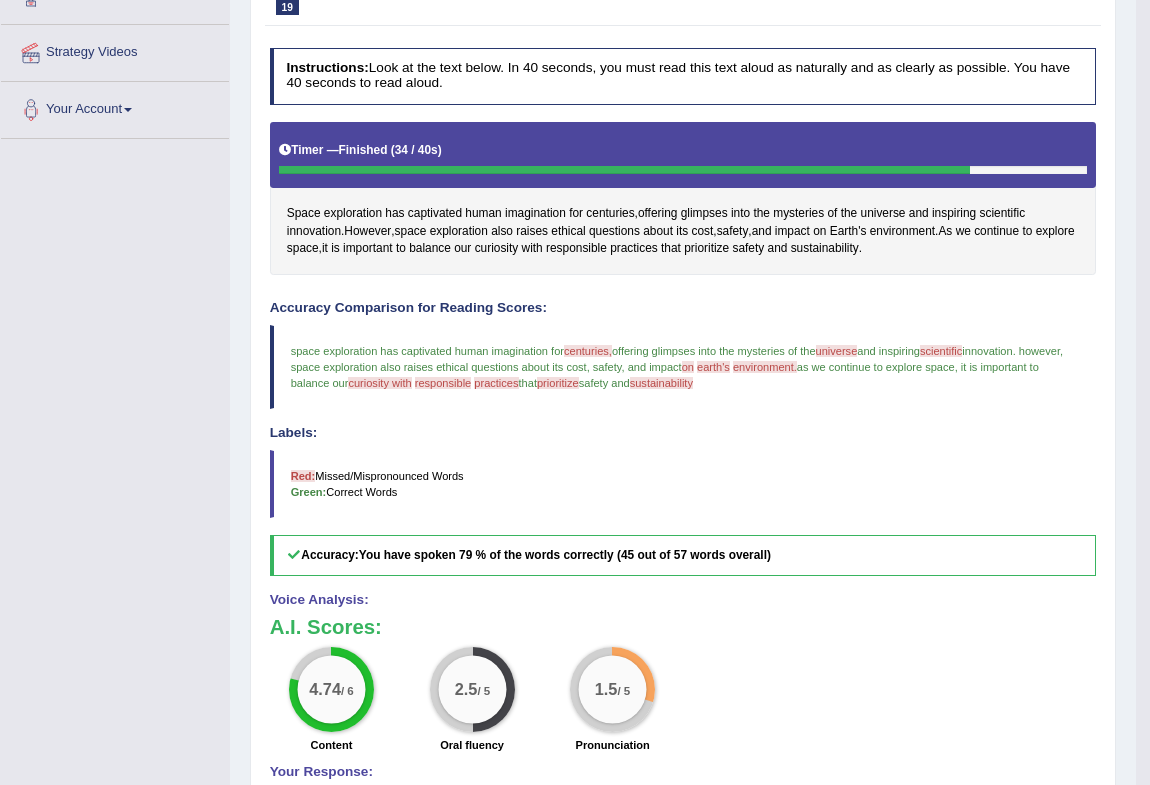 scroll, scrollTop: 540, scrollLeft: 0, axis: vertical 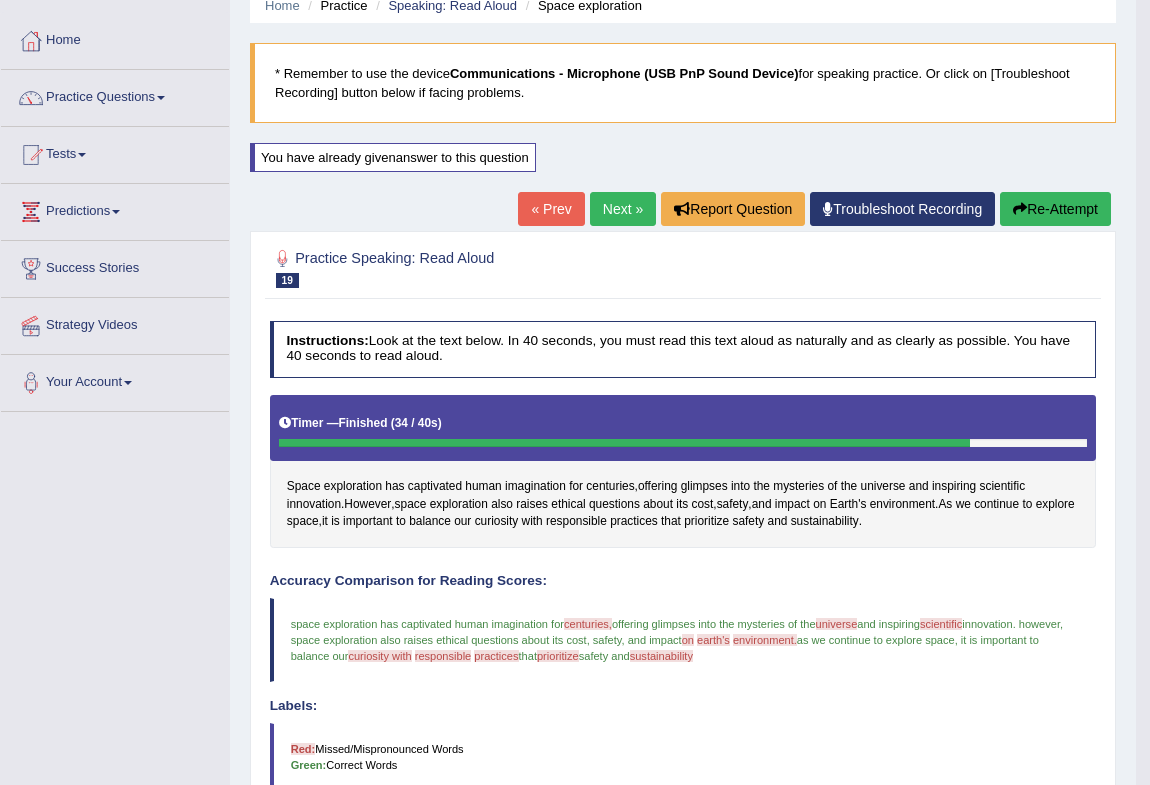 click on "Next »" at bounding box center (623, 209) 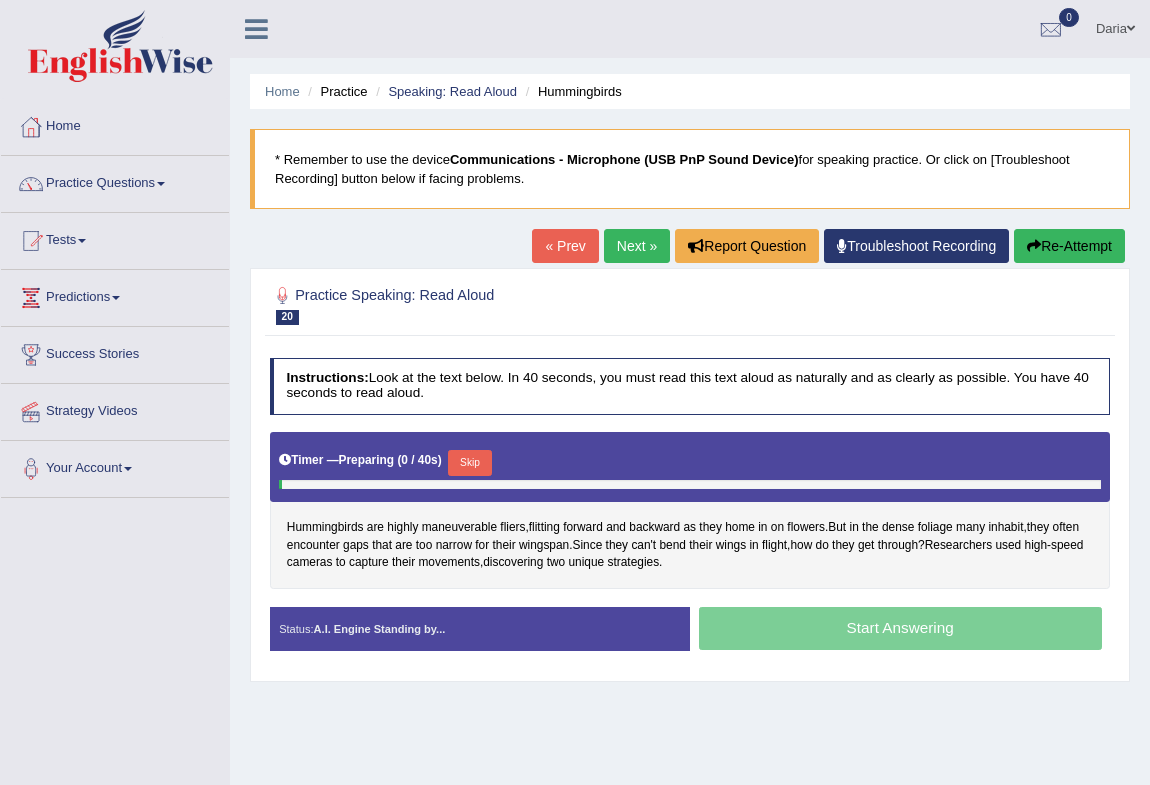 scroll, scrollTop: 0, scrollLeft: 0, axis: both 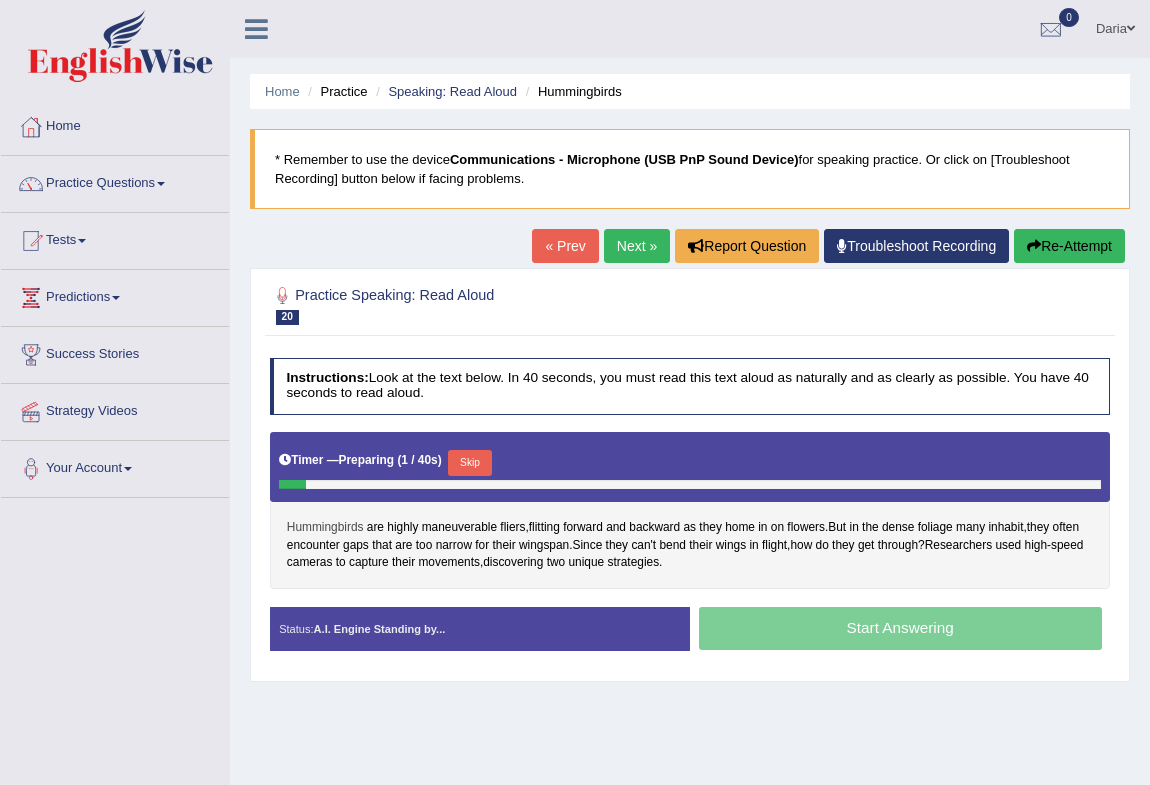 click on "Hummingbirds" at bounding box center [325, 528] 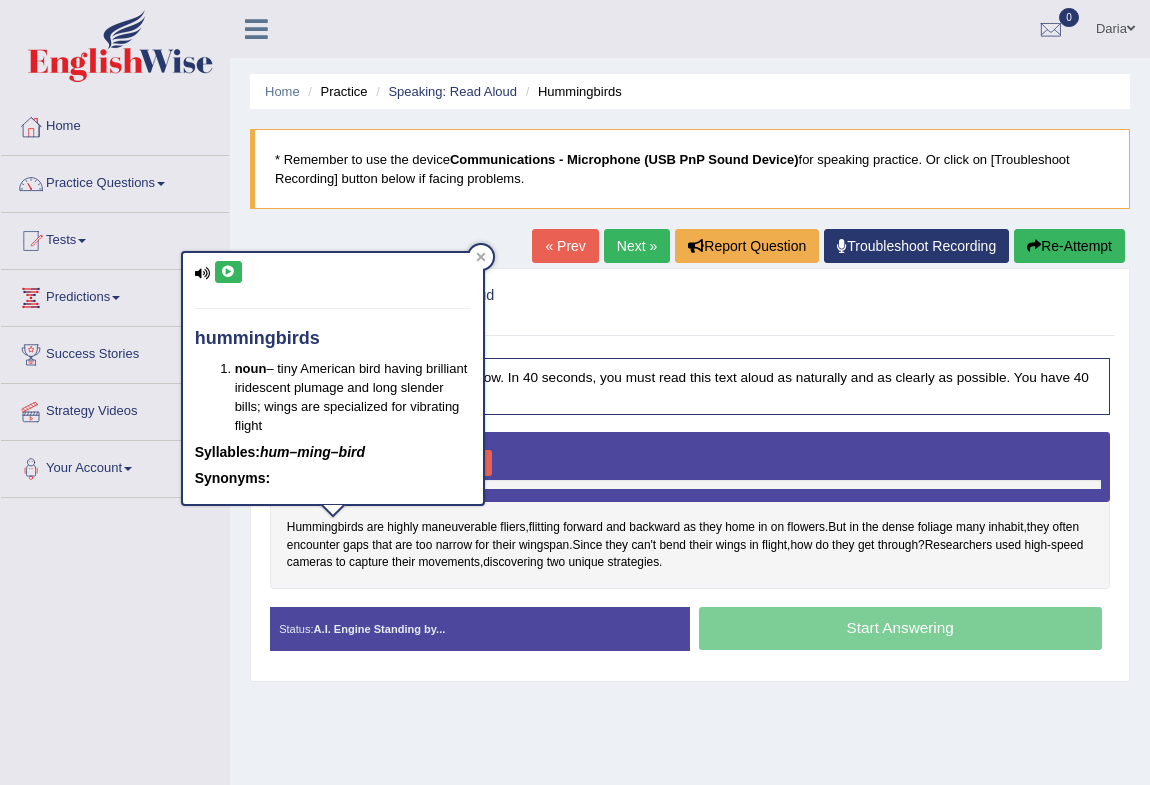 click at bounding box center (228, 272) 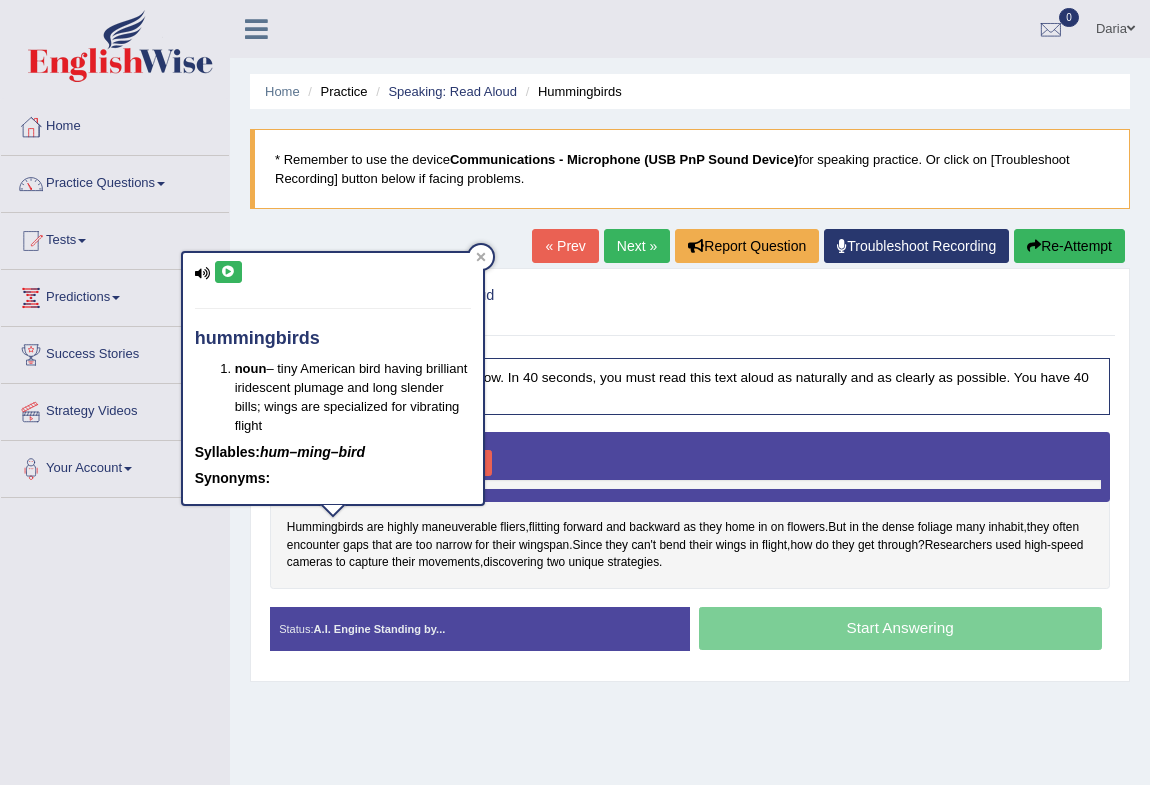 click on "hummingbirds noun  – tiny American bird having brilliant iridescent plumage and long slender bills; wings are specialized for vibrating flight Syllables:  hum–ming–bird Synonyms:" at bounding box center [333, 378] 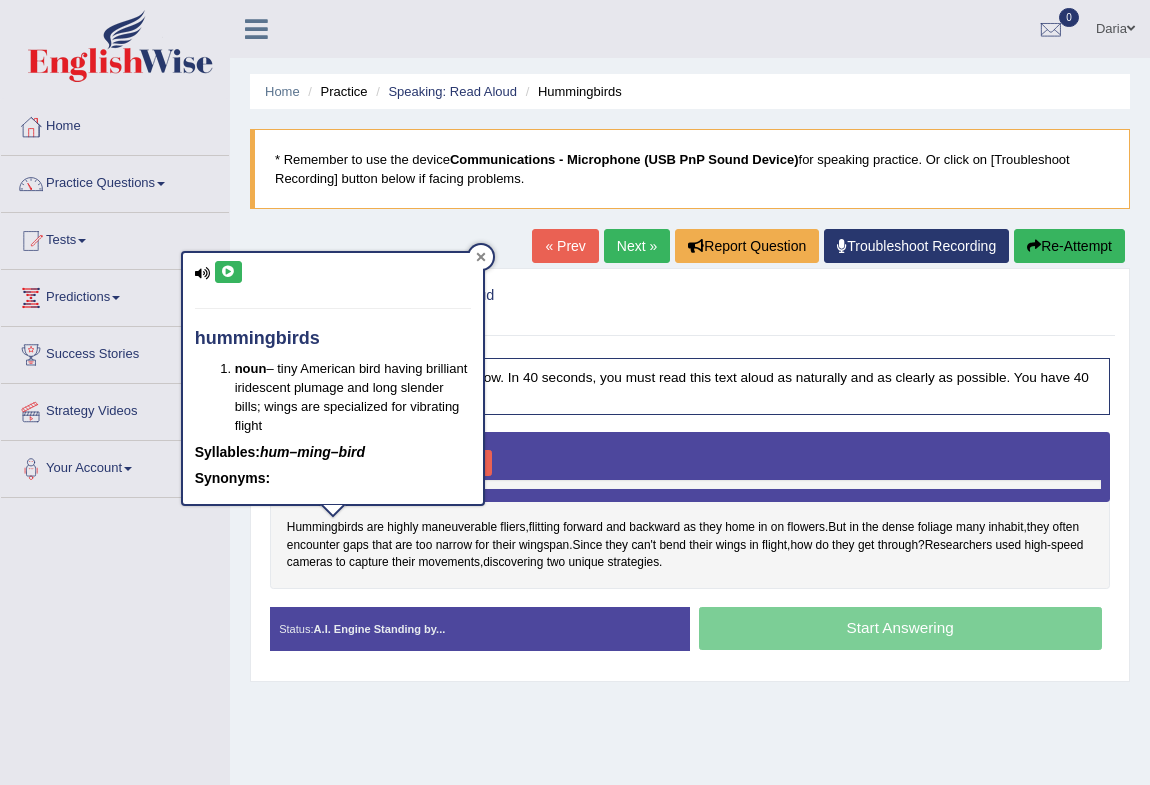 click 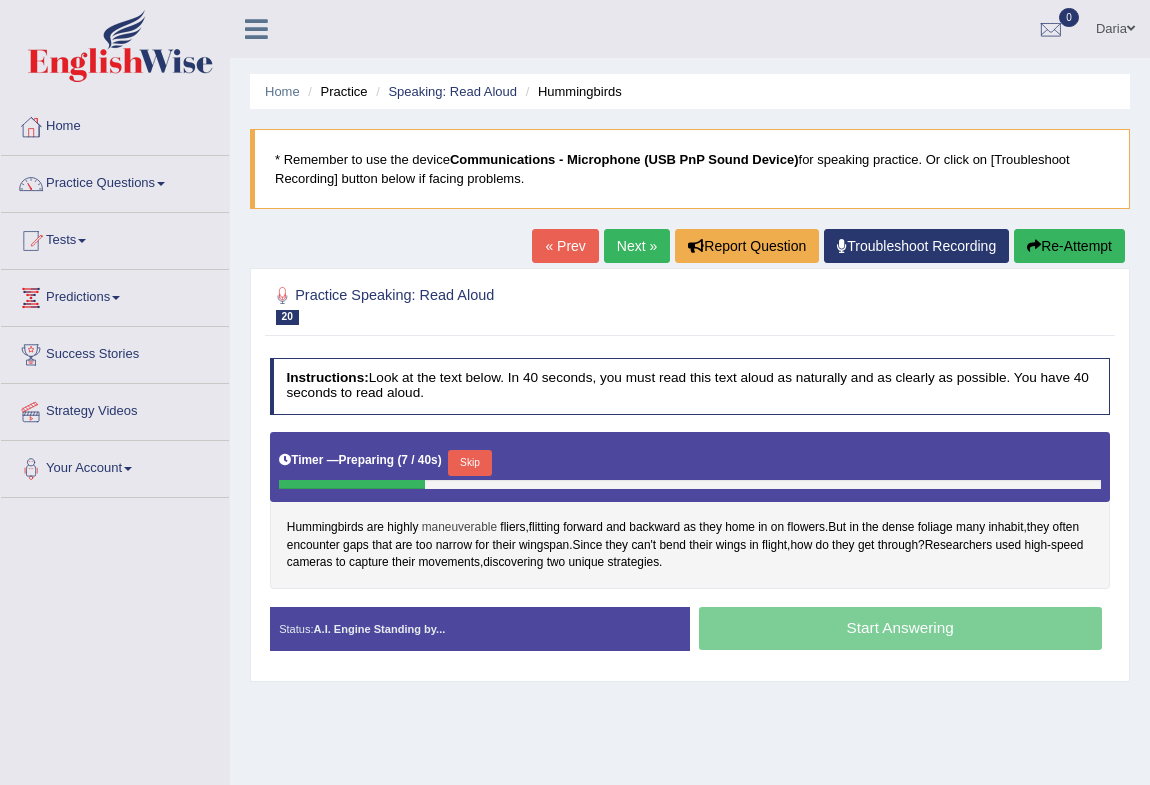 click on "maneuverable" at bounding box center (459, 528) 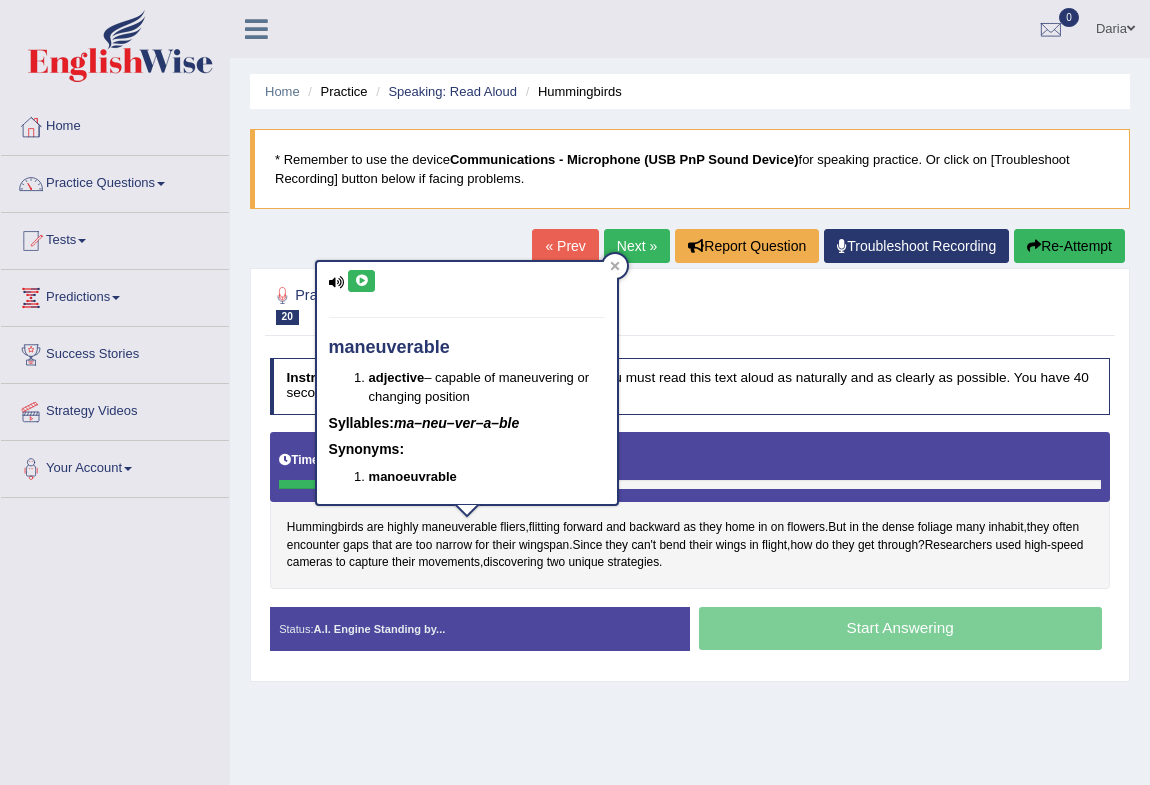 click at bounding box center (361, 281) 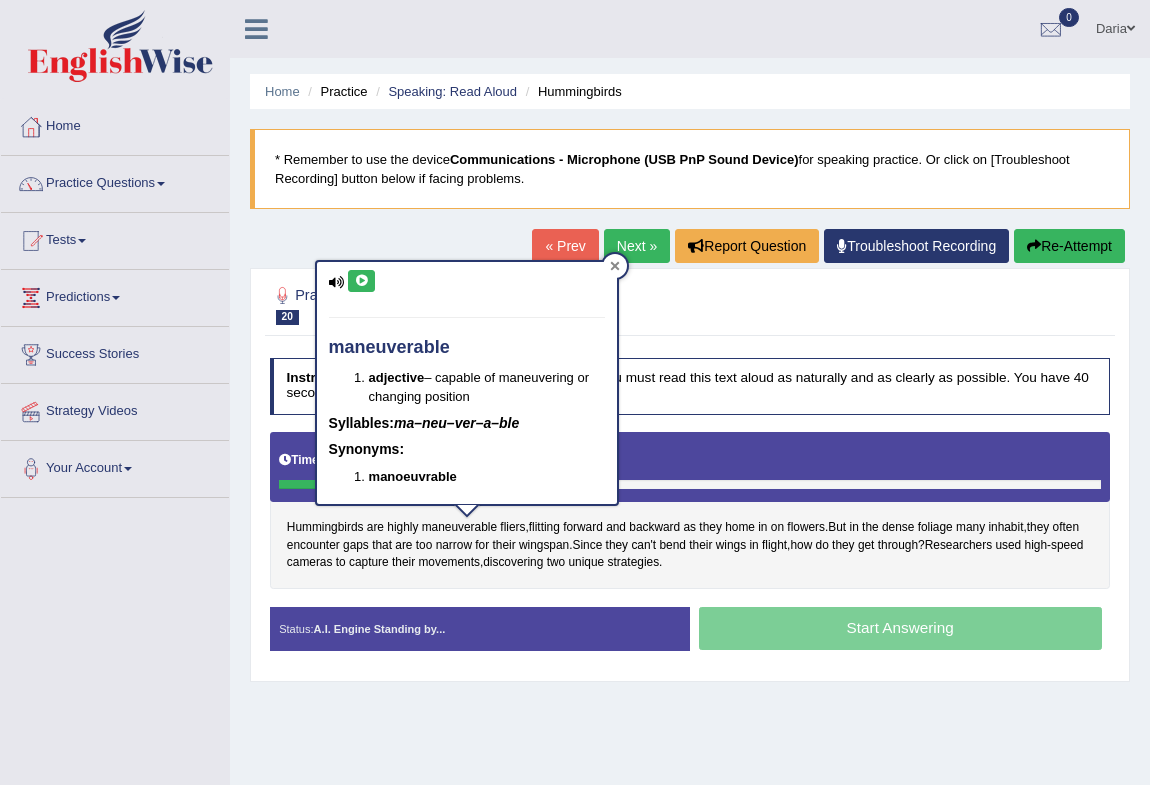 click 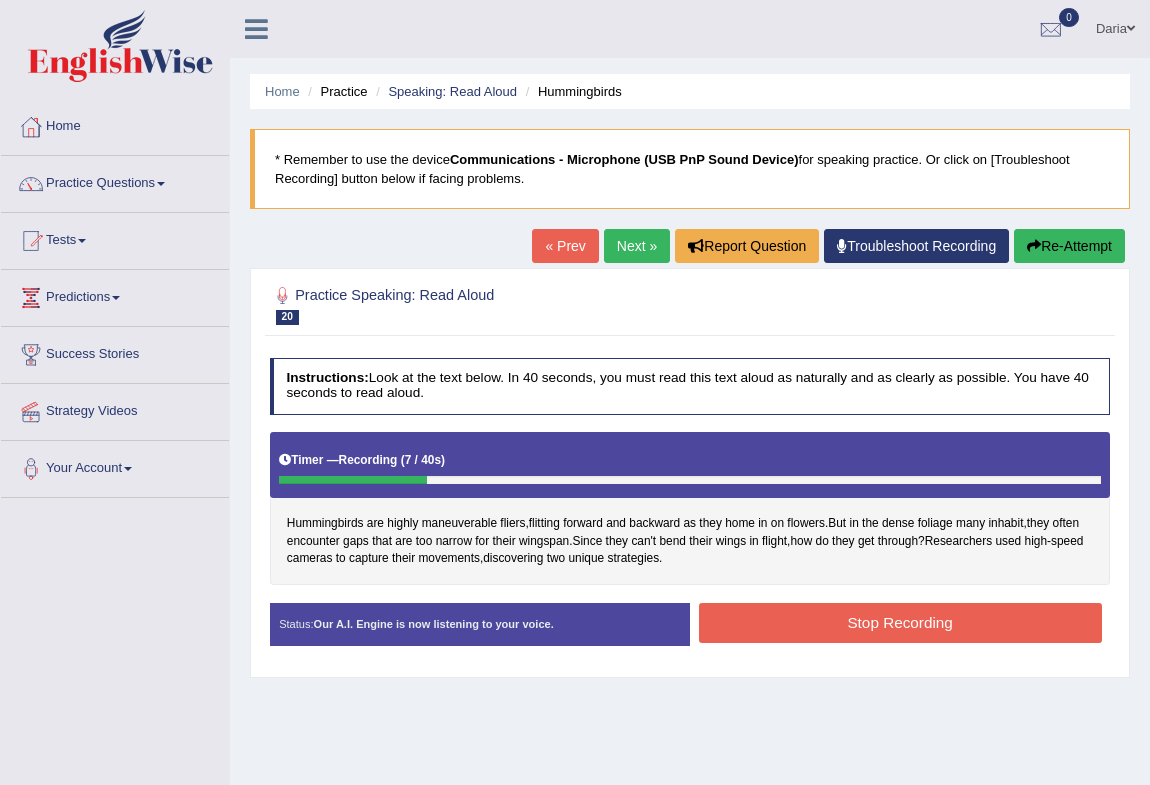 click on "Re-Attempt" at bounding box center (1069, 246) 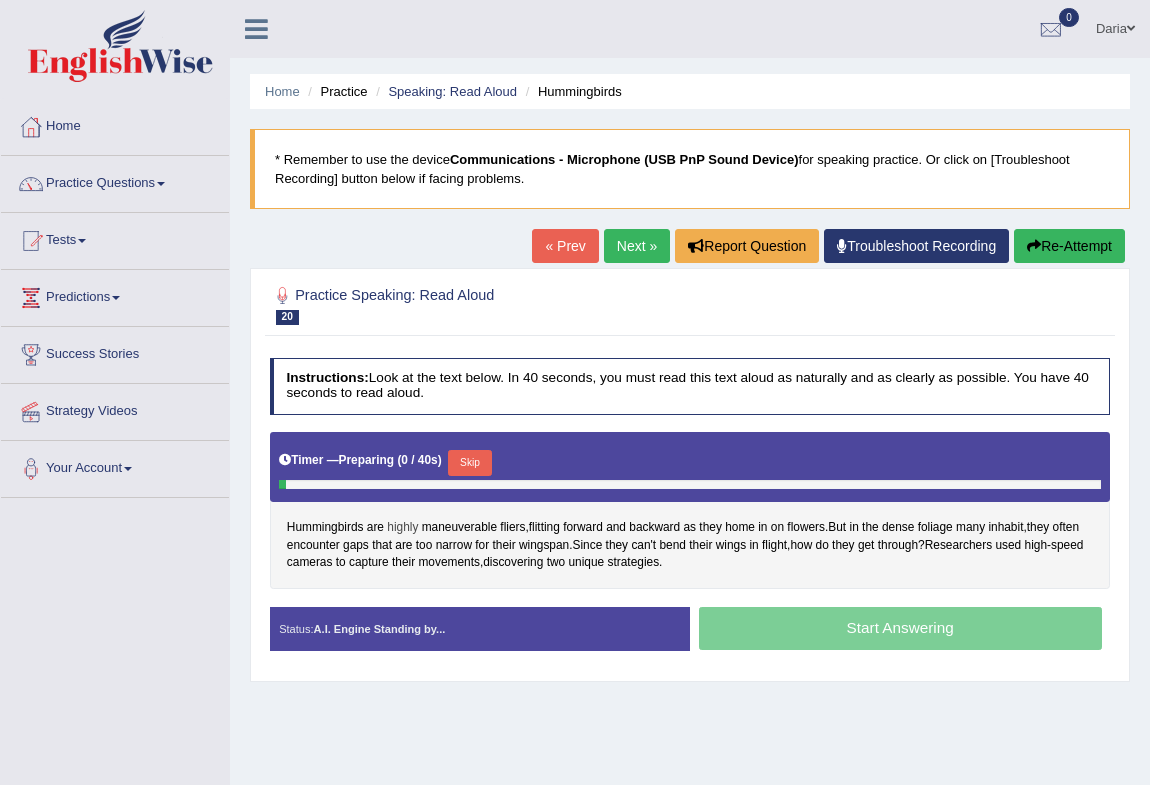 scroll, scrollTop: 0, scrollLeft: 0, axis: both 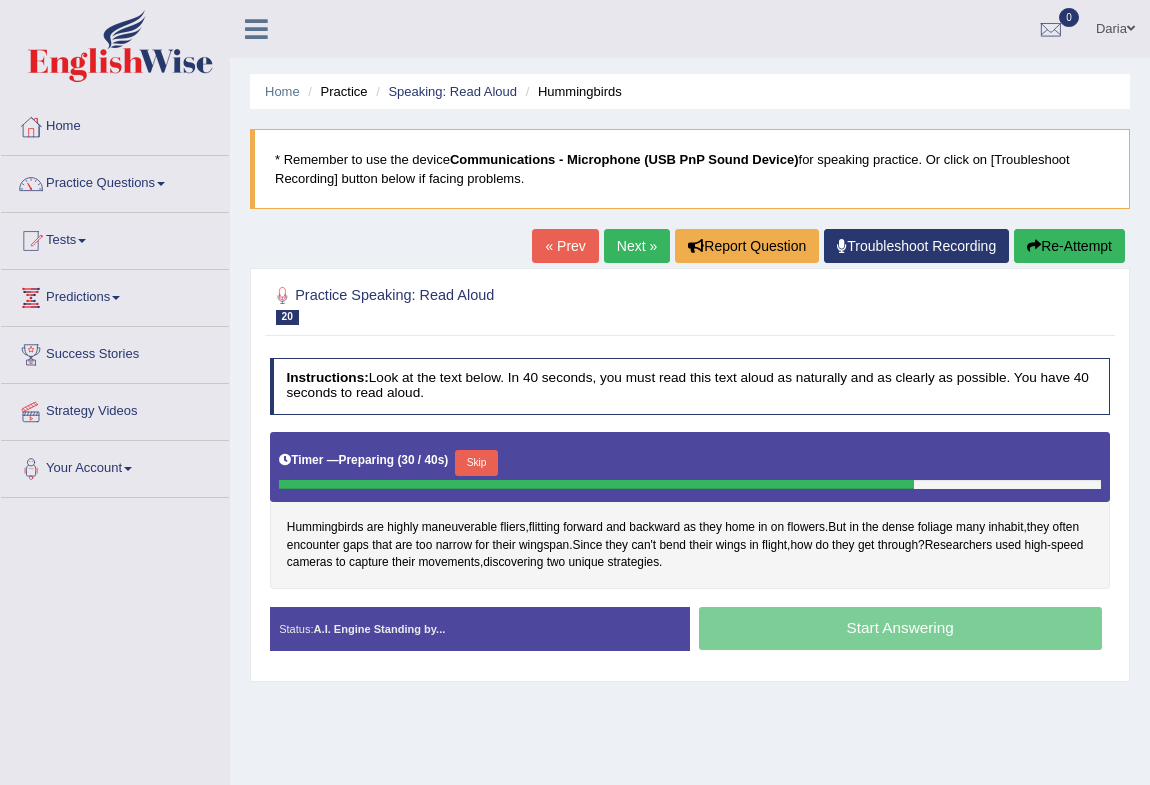 click on "Start Answering" at bounding box center (900, 631) 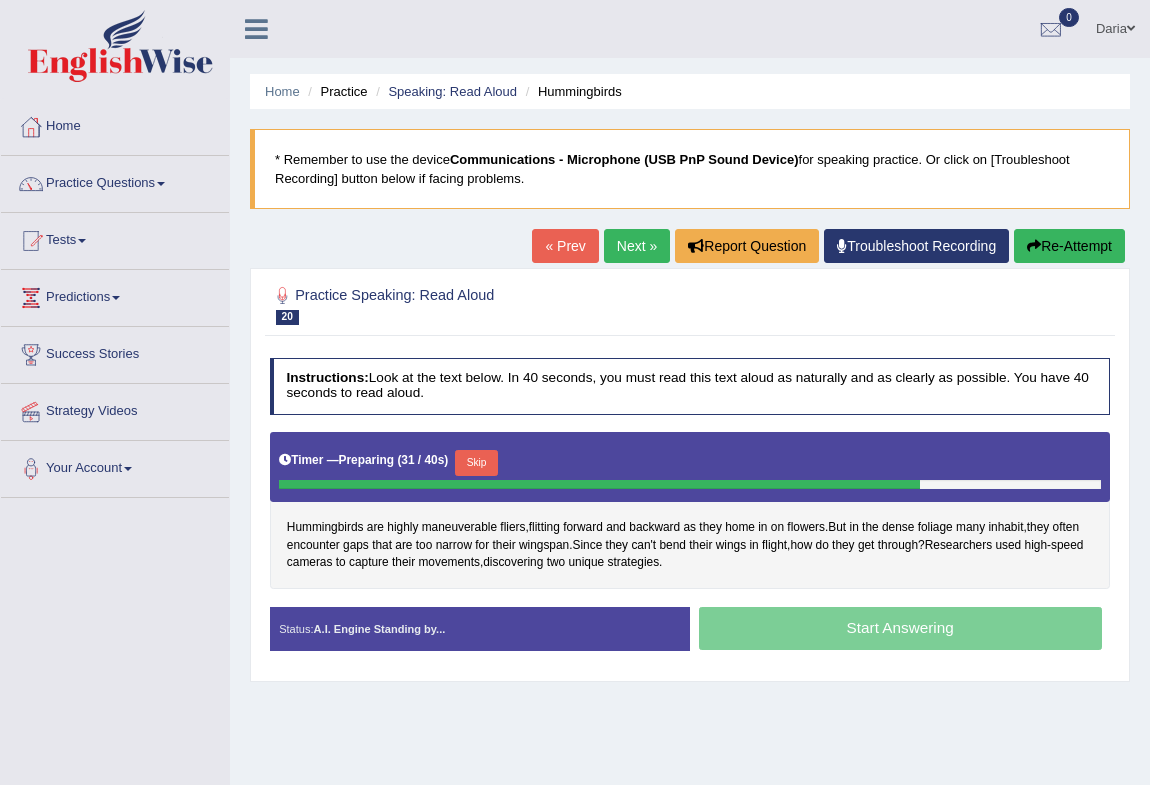 click on "Start Answering" at bounding box center (900, 631) 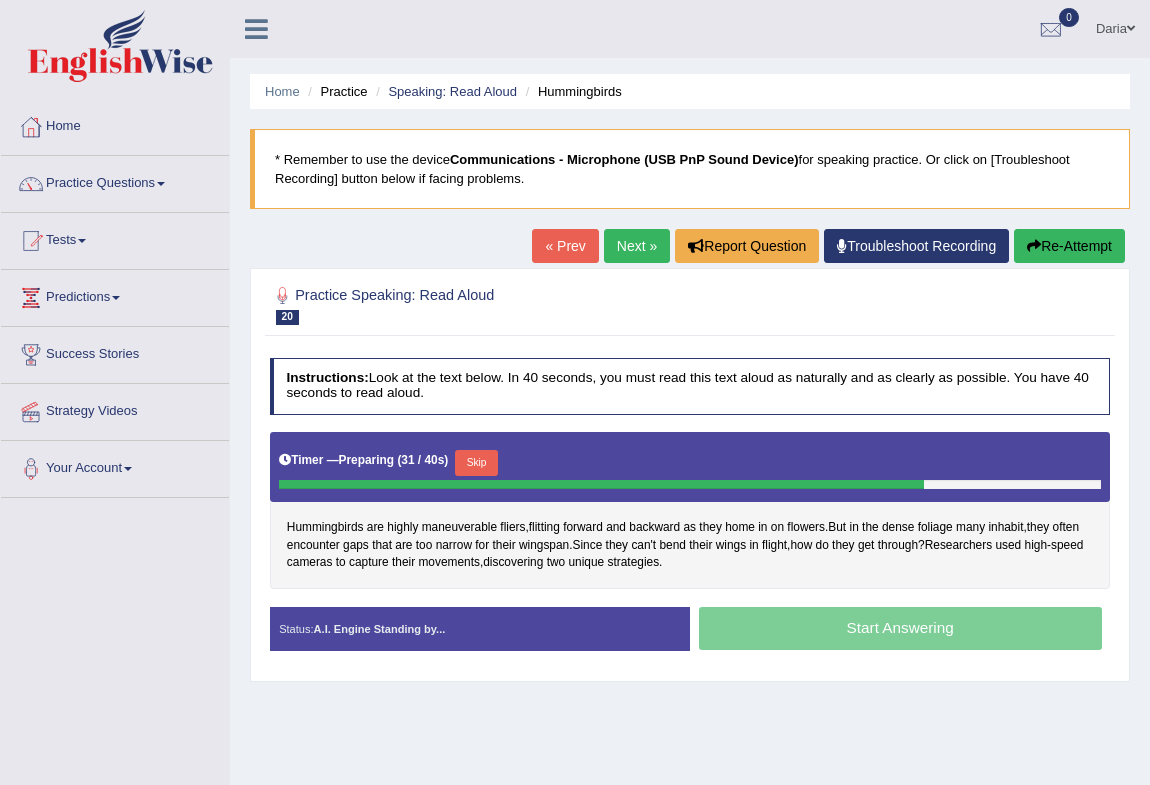 click on "Start Answering" at bounding box center [900, 631] 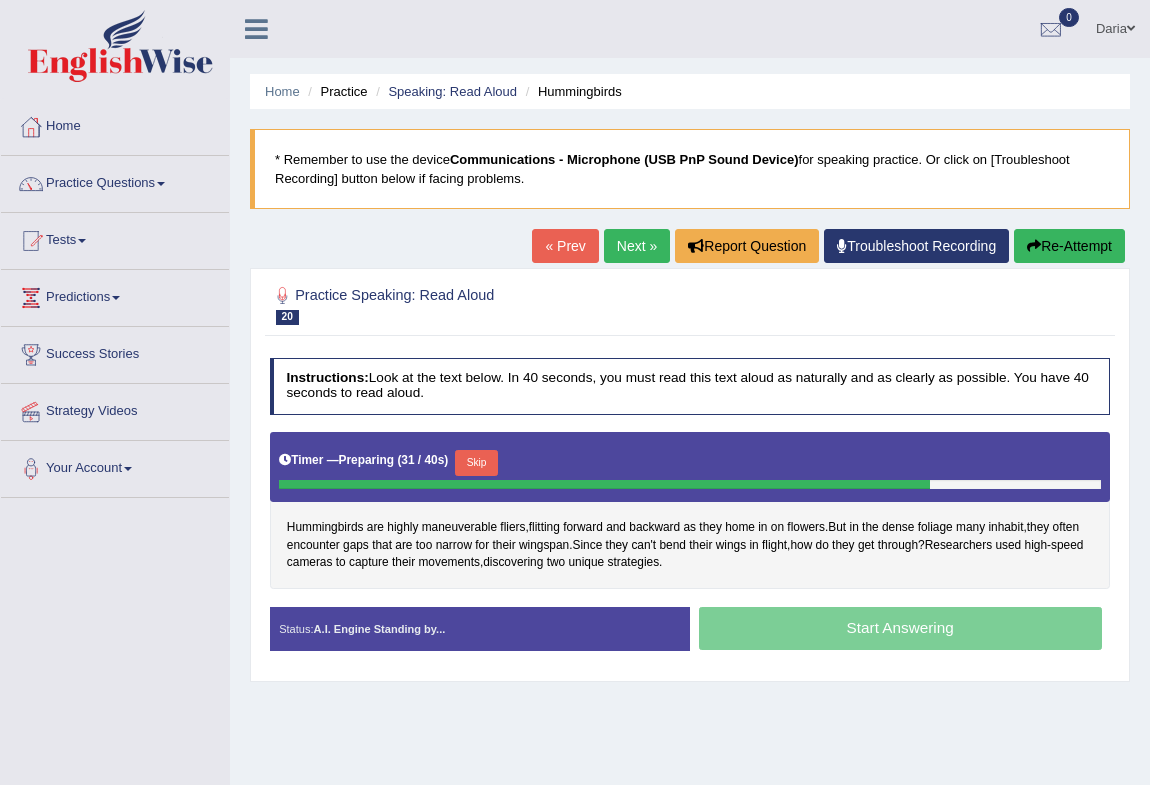 click on "Start Answering" at bounding box center [900, 631] 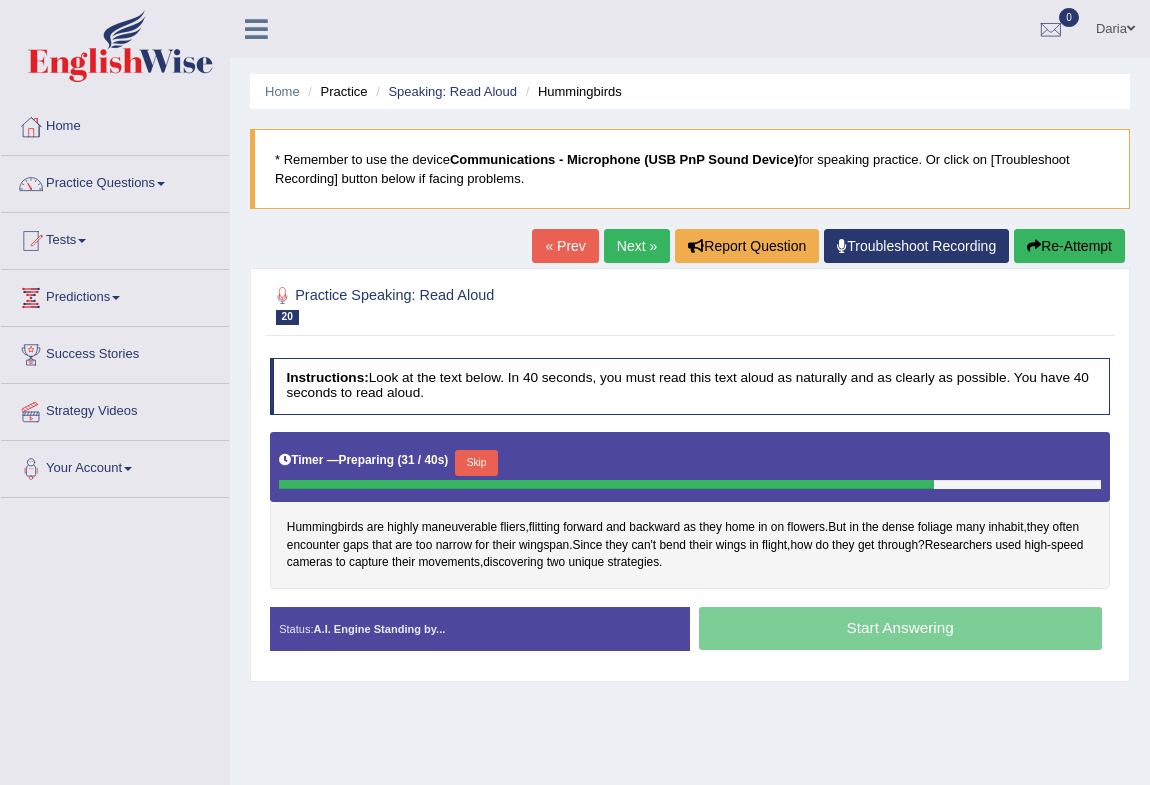 click on "Start Answering" at bounding box center (900, 631) 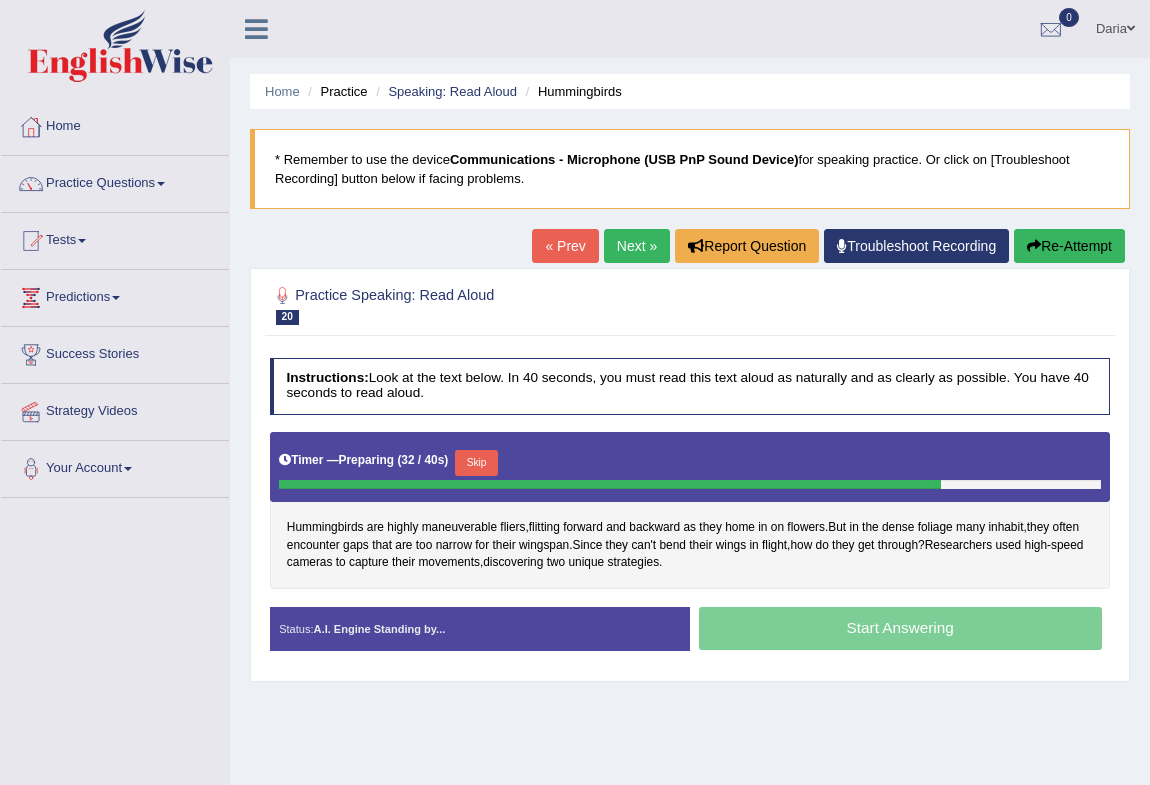 click on "Start Answering" at bounding box center [900, 631] 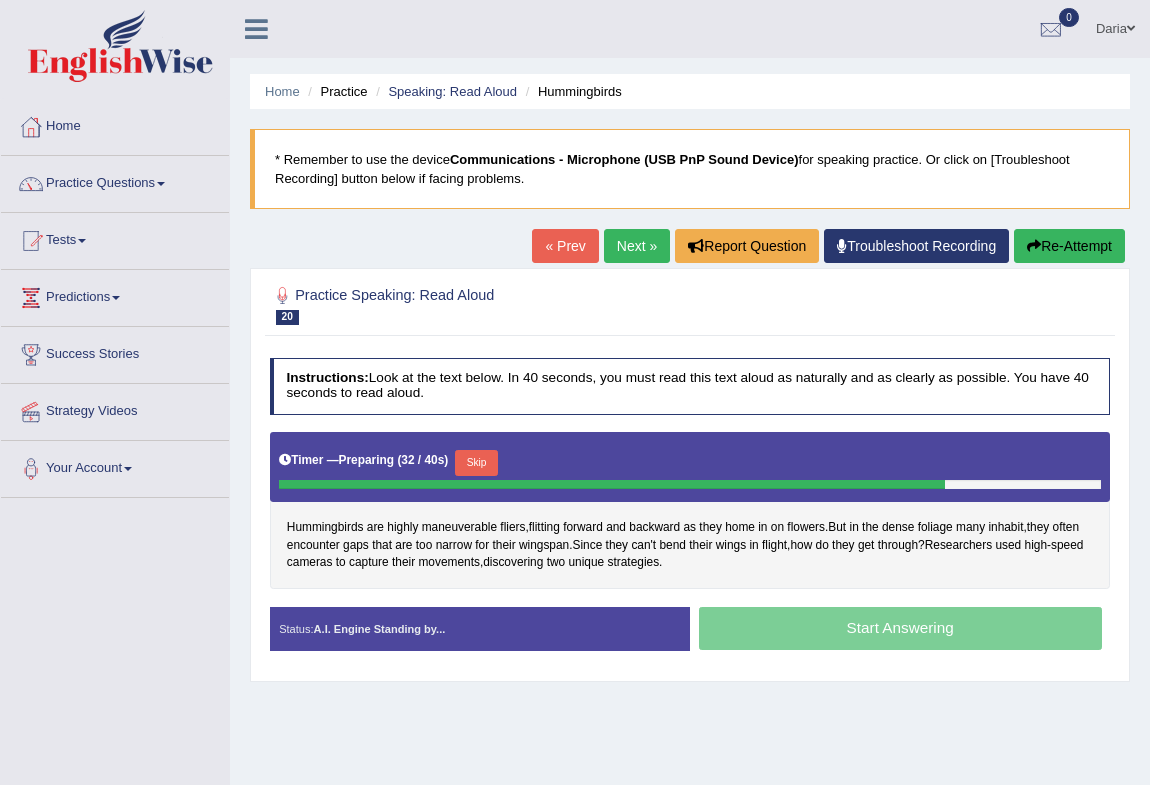 drag, startPoint x: 765, startPoint y: 630, endPoint x: 748, endPoint y: 621, distance: 19.235384 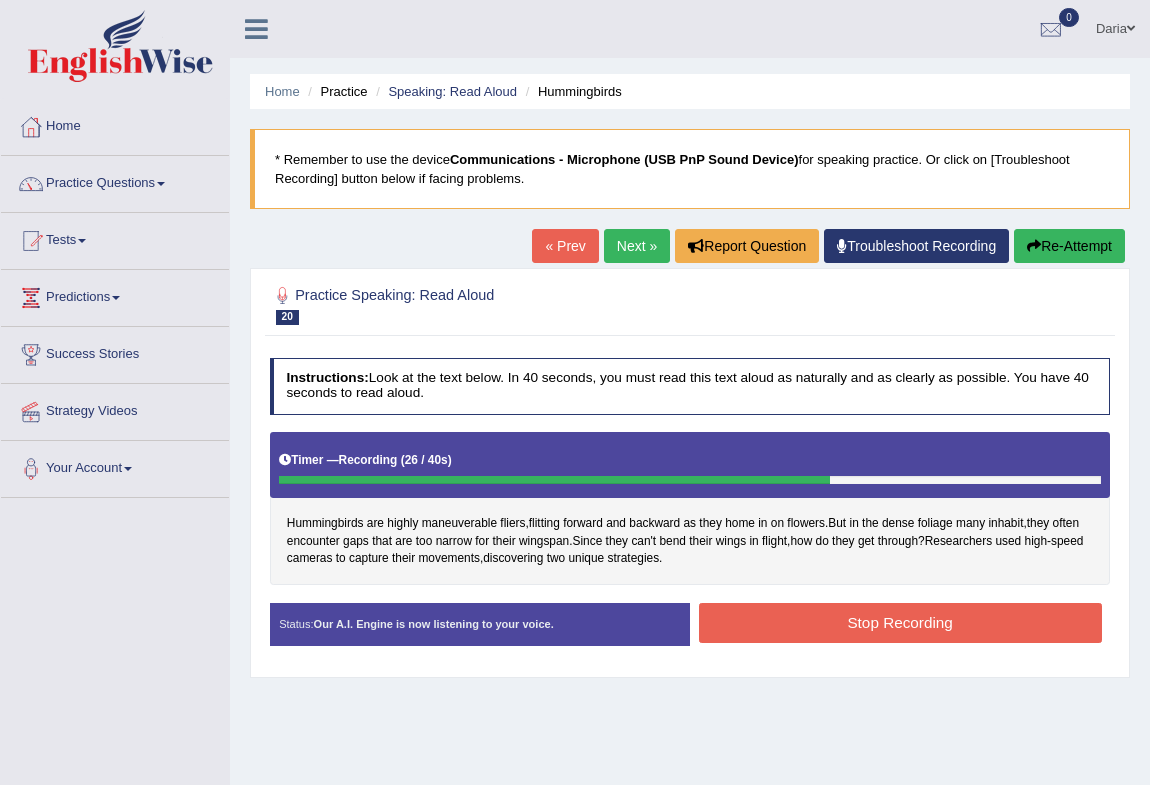 click on "Stop Recording" at bounding box center [900, 622] 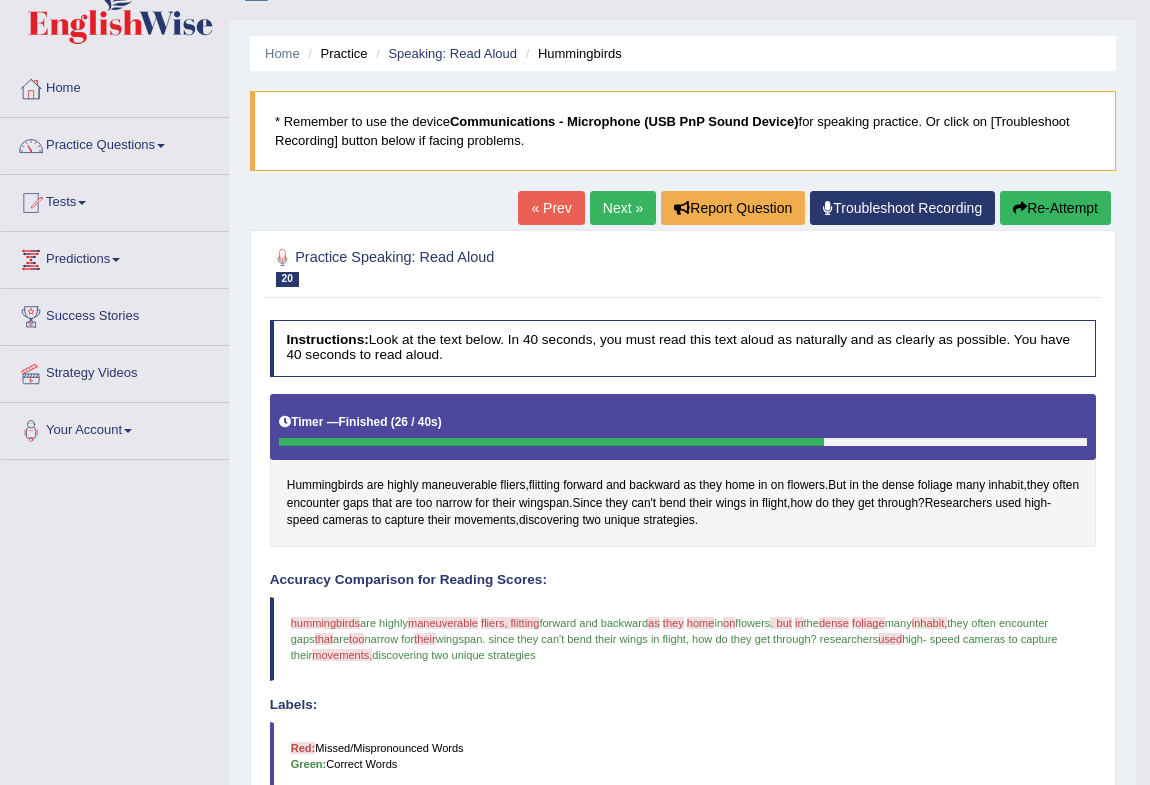 scroll, scrollTop: 0, scrollLeft: 0, axis: both 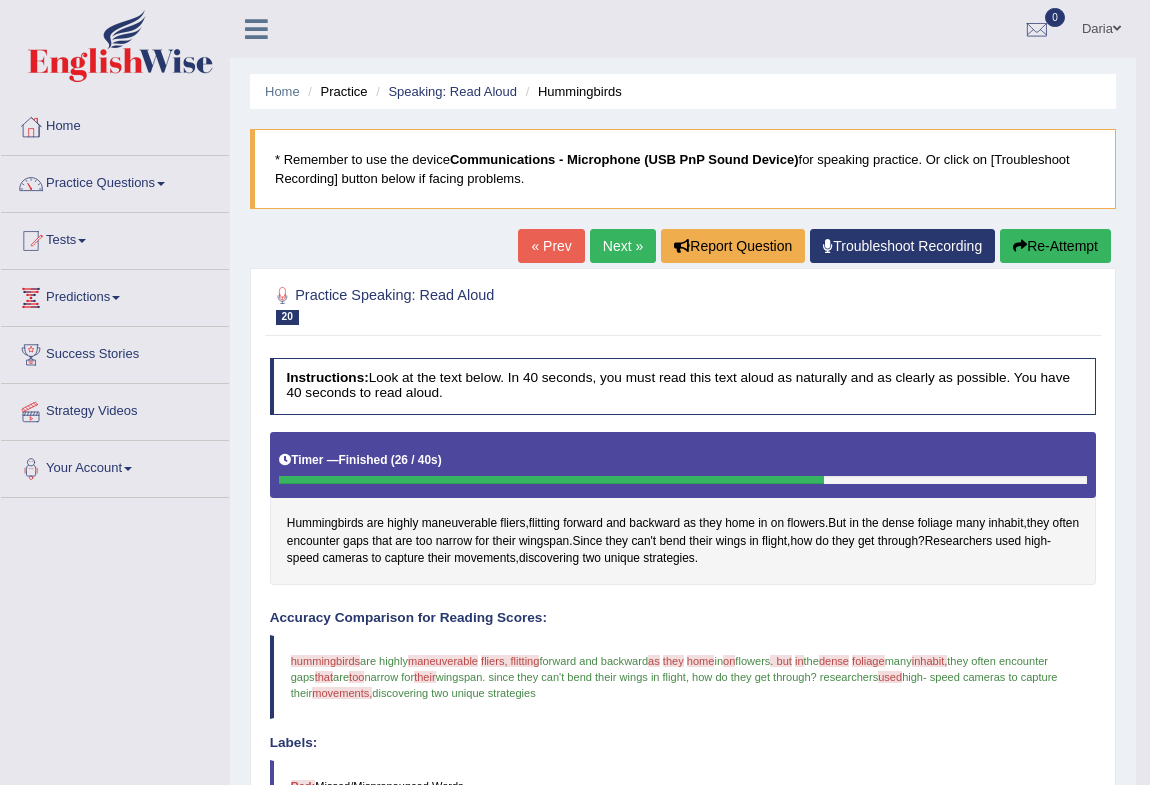 click on "Next »" at bounding box center [623, 246] 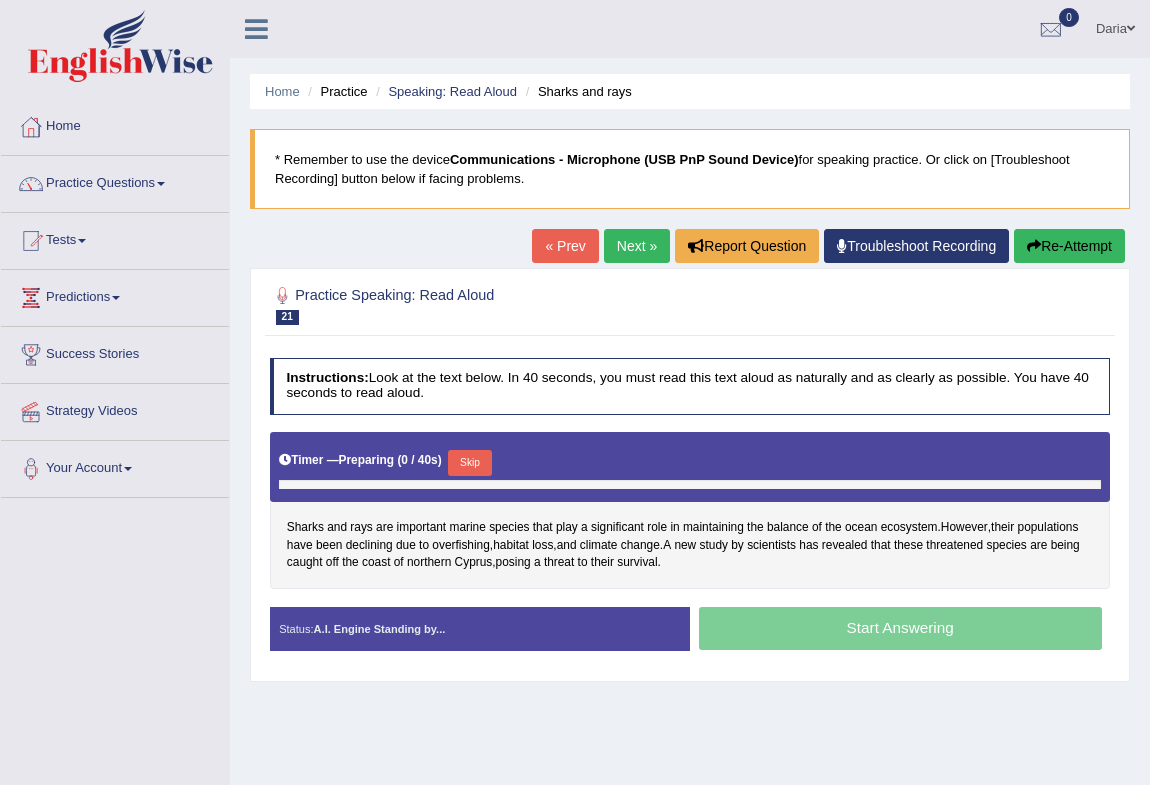 scroll, scrollTop: 0, scrollLeft: 0, axis: both 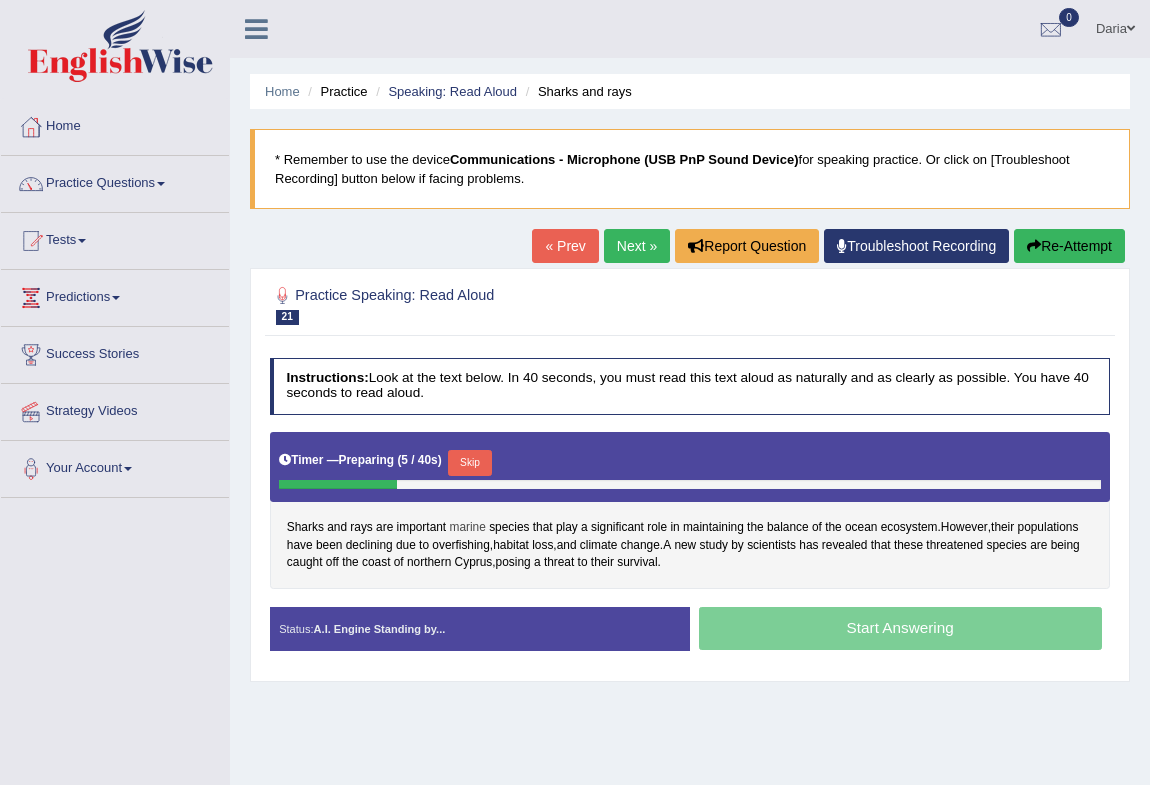click on "marine" at bounding box center [467, 528] 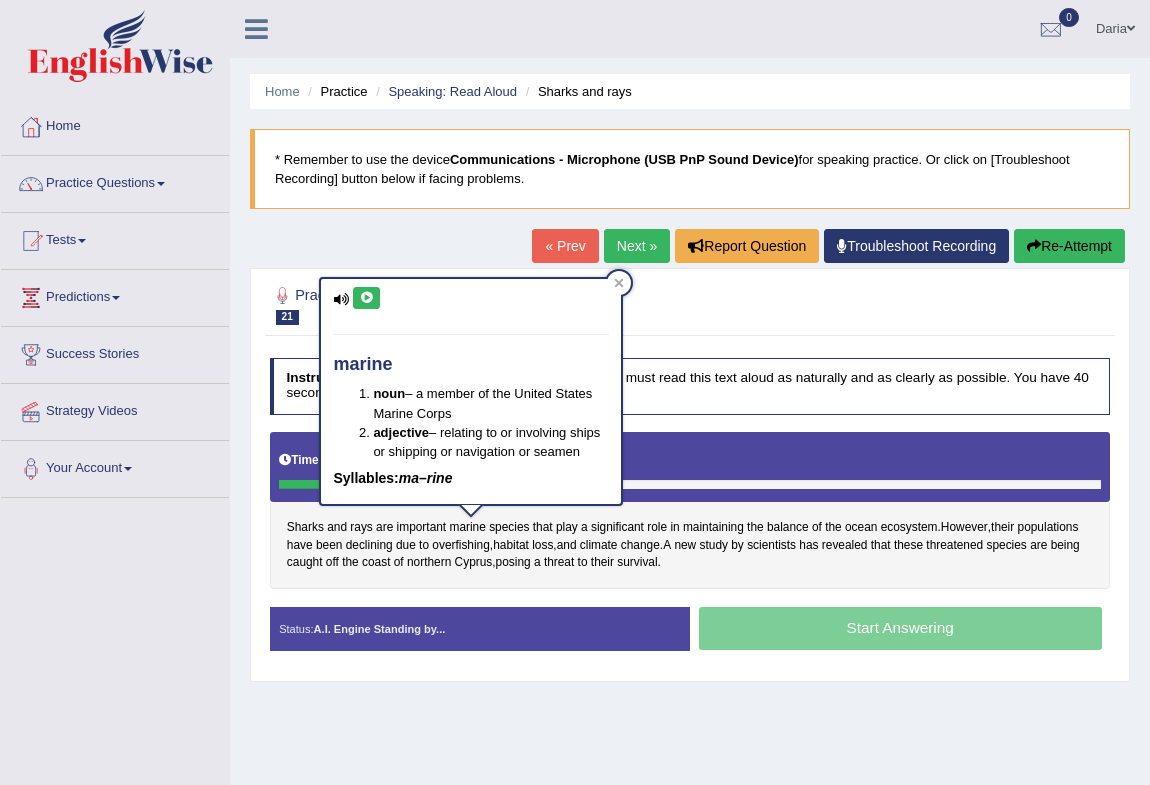 click at bounding box center (366, 298) 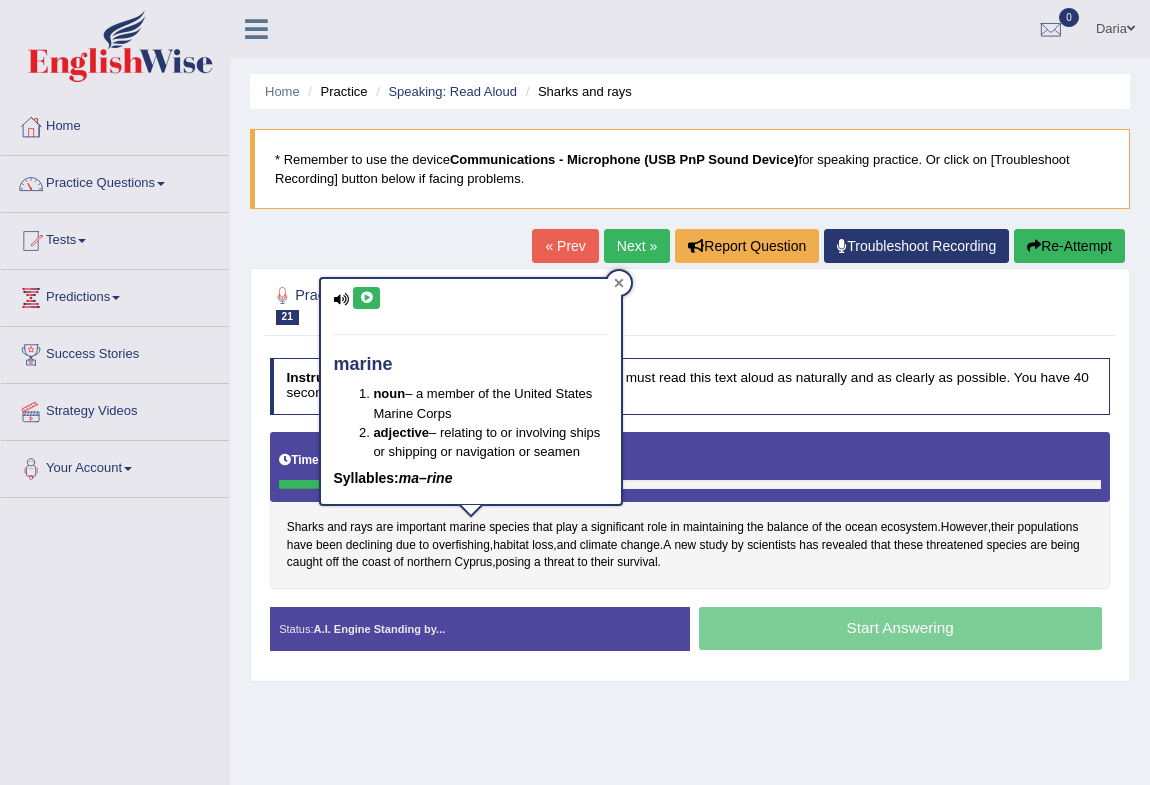 click at bounding box center (619, 283) 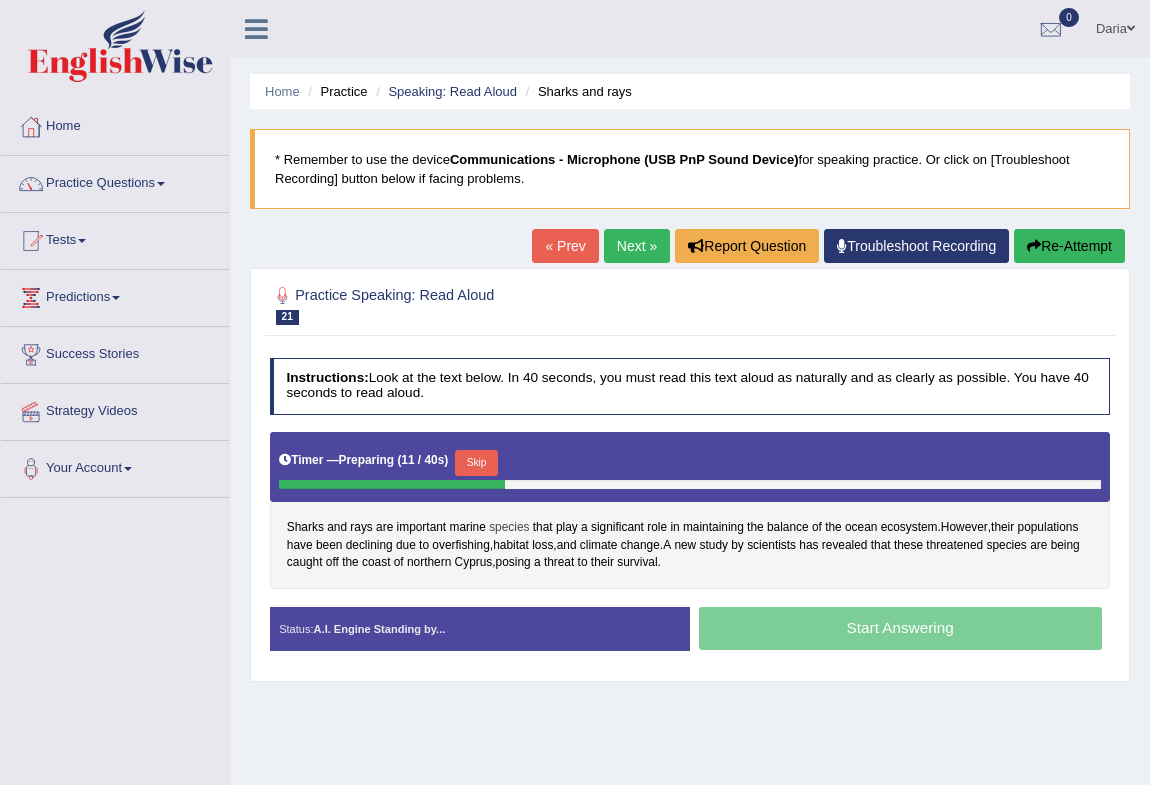 click on "species" at bounding box center [509, 528] 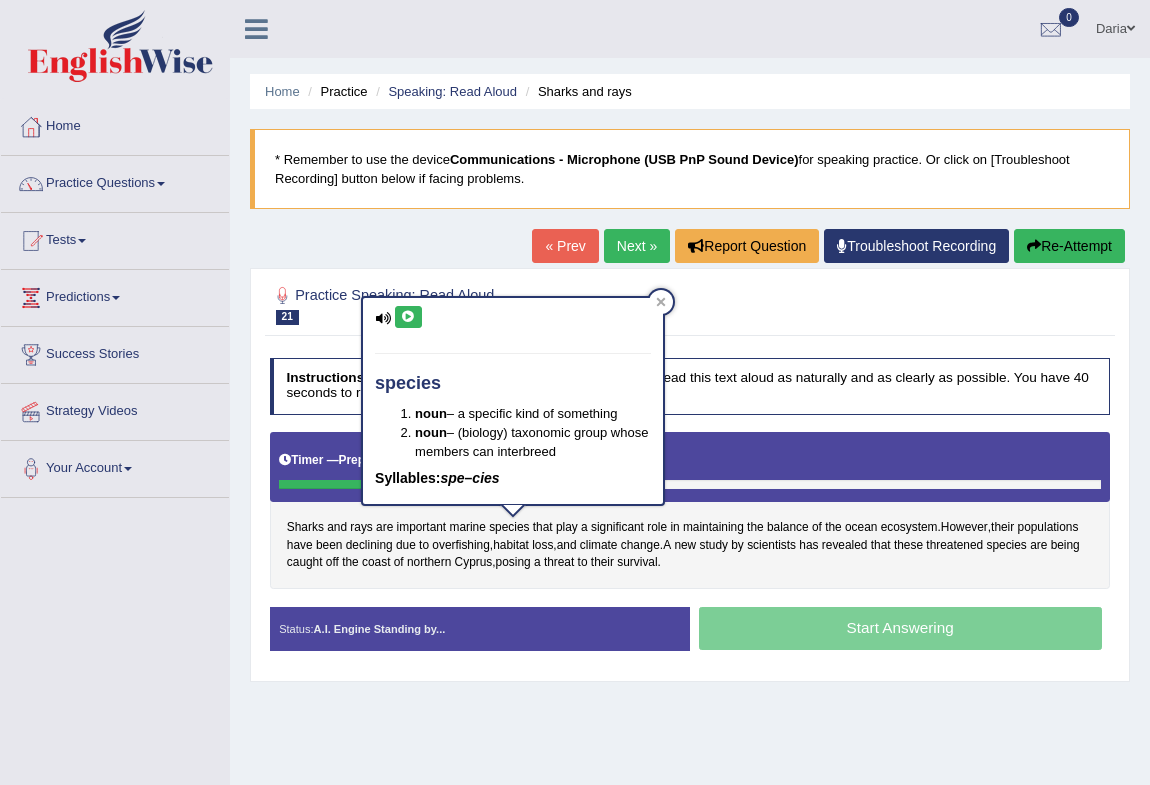 click at bounding box center (408, 317) 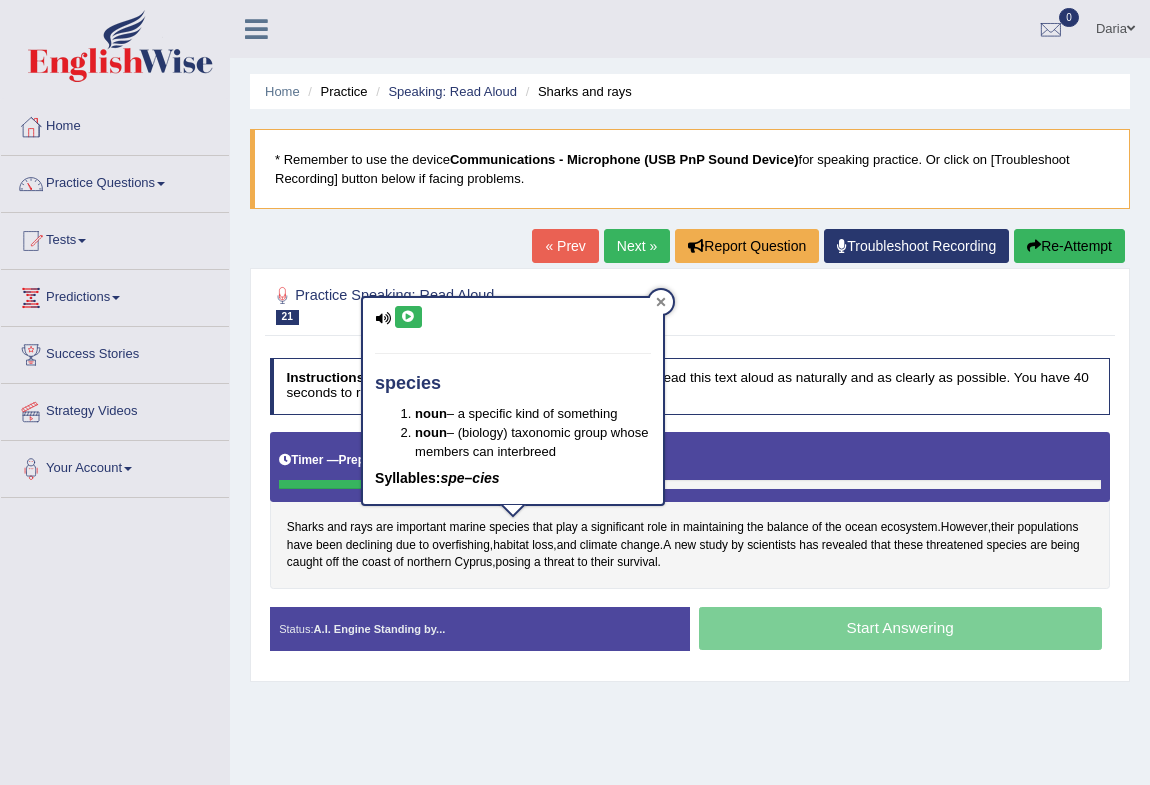 click 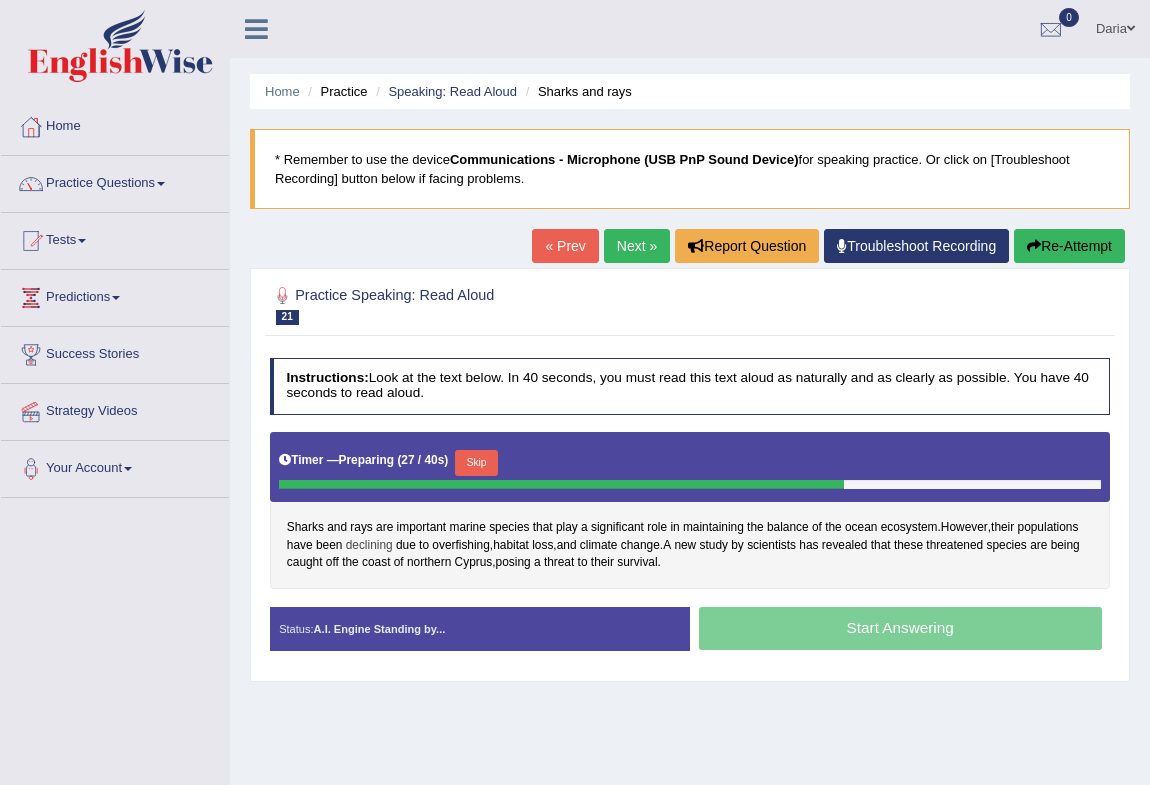 click on "declining" at bounding box center [369, 546] 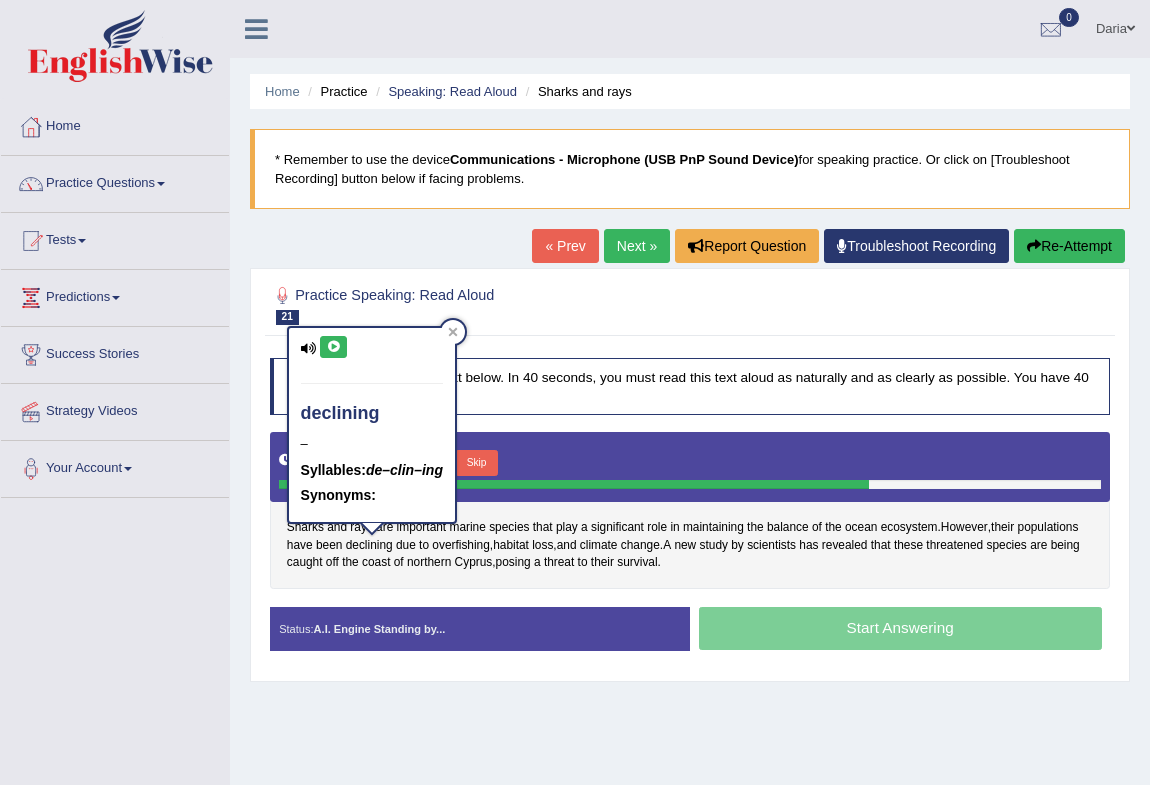 click at bounding box center (333, 347) 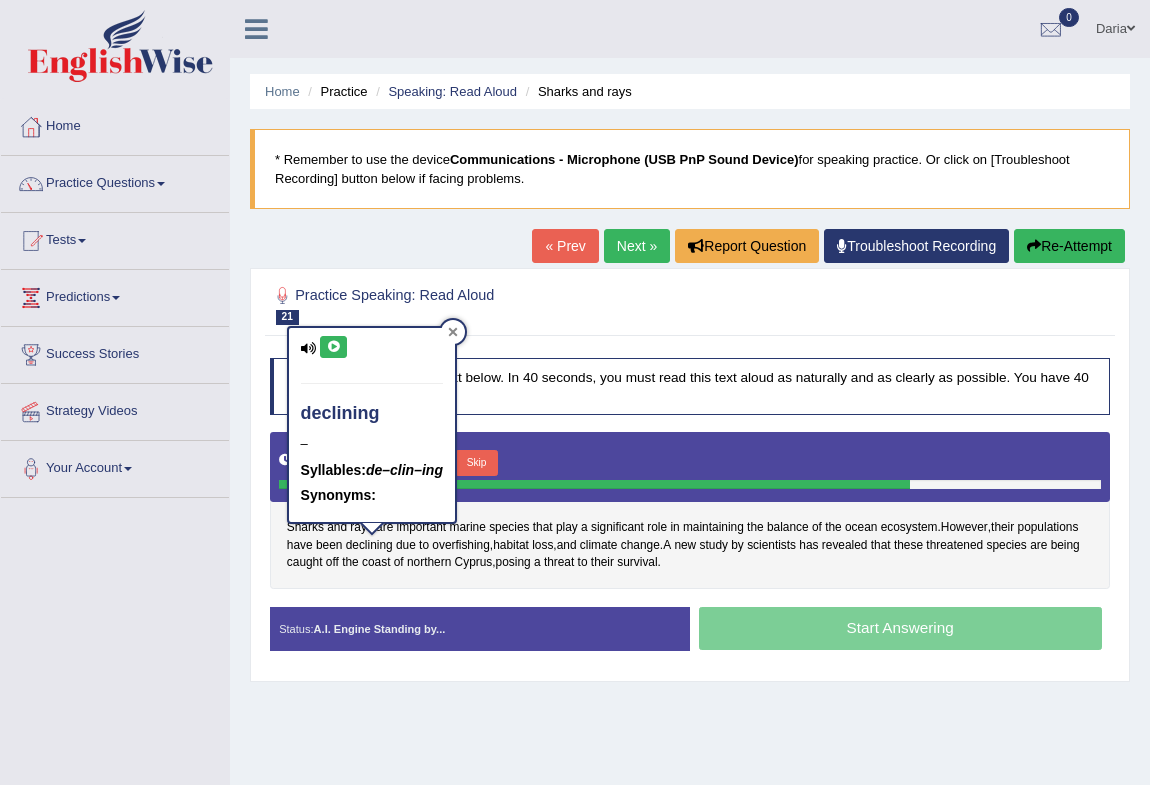 click 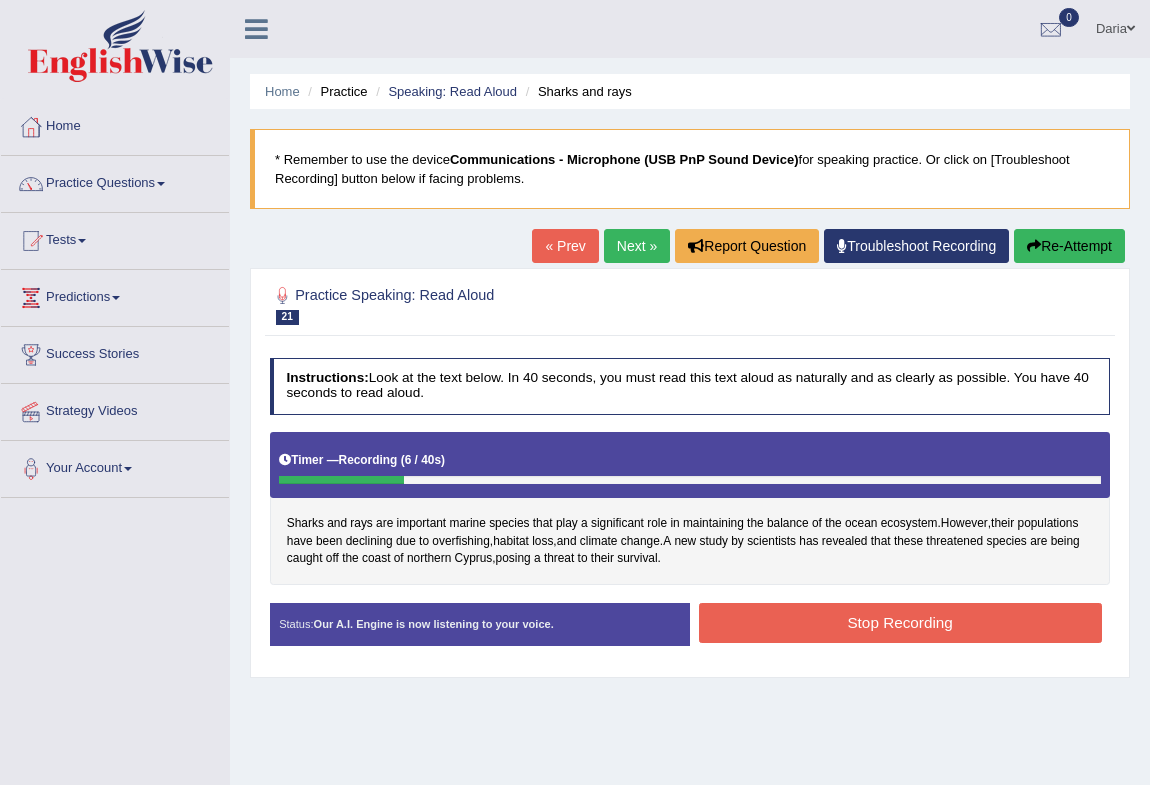 click on "Re-Attempt" at bounding box center (1069, 246) 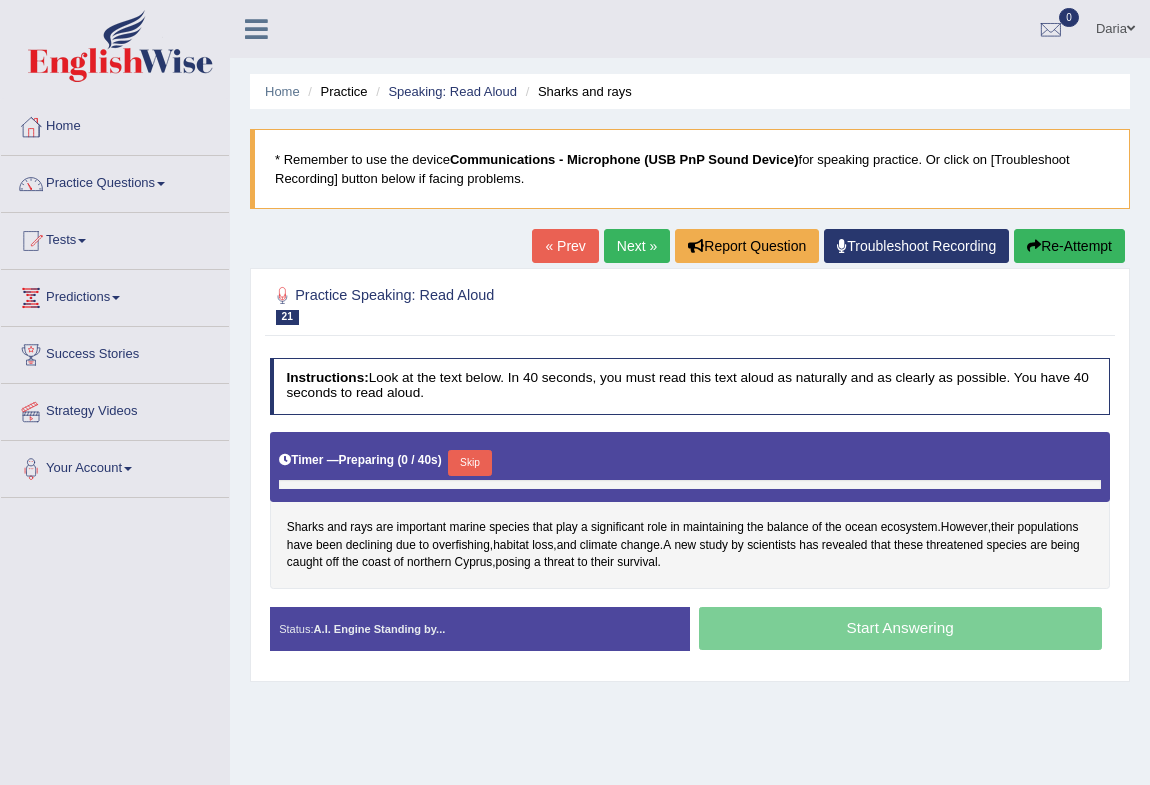 scroll, scrollTop: 0, scrollLeft: 0, axis: both 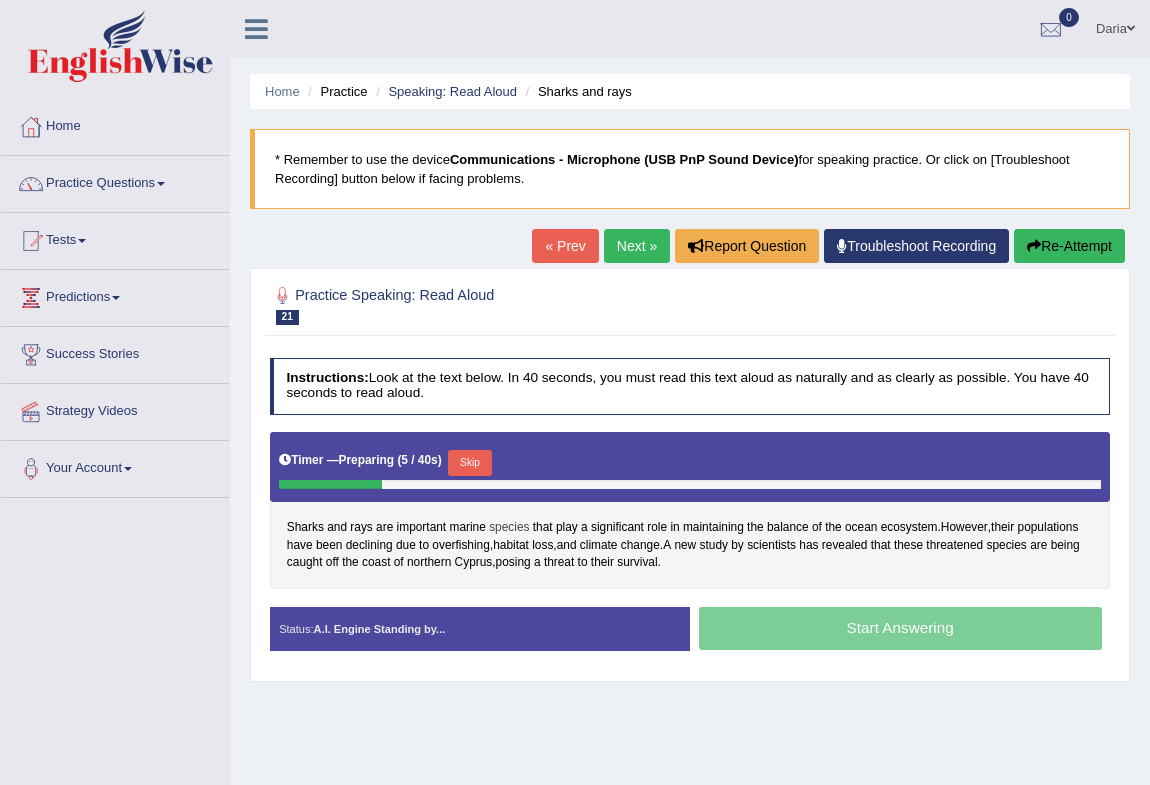 click on "species" at bounding box center (509, 528) 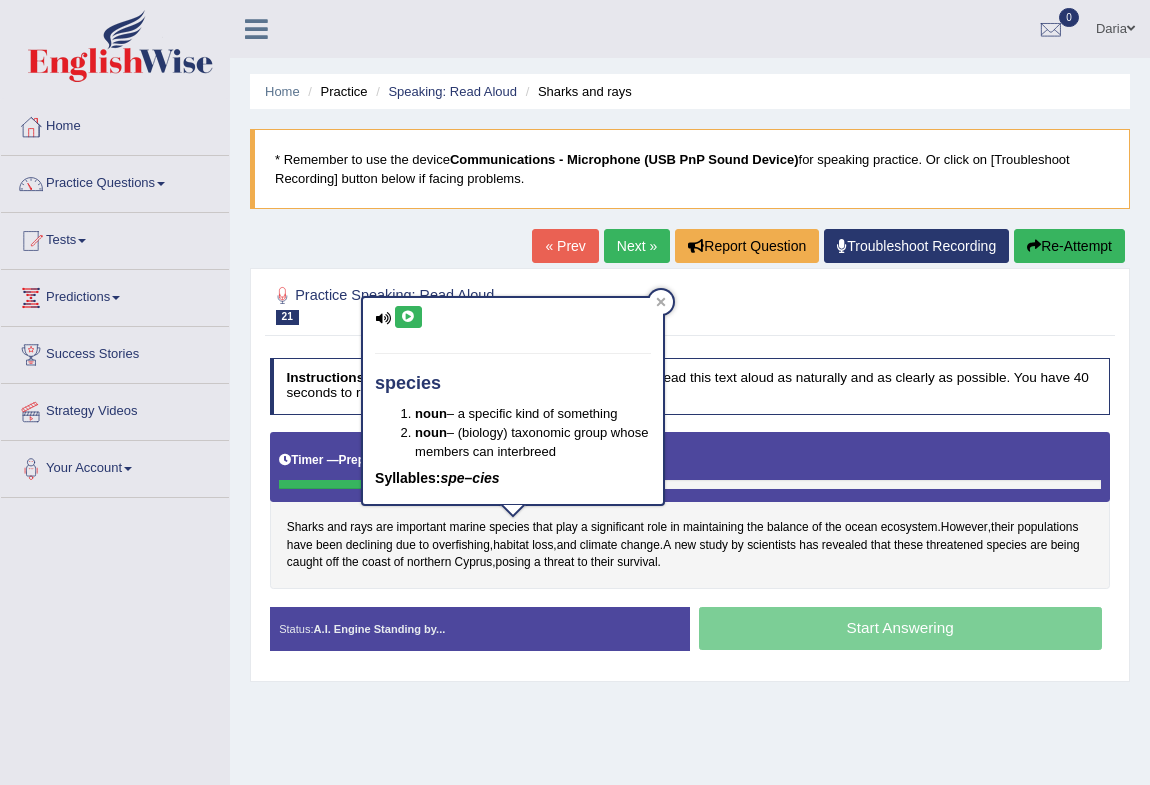 click at bounding box center [408, 317] 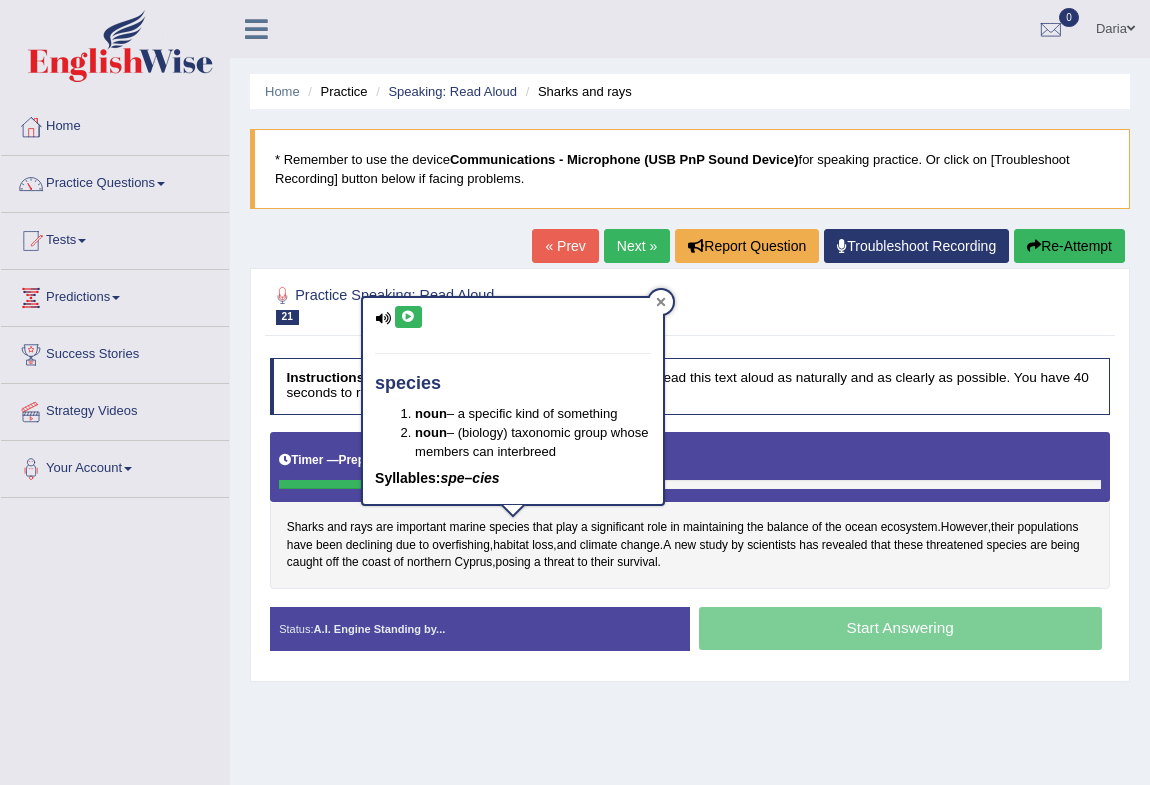 click at bounding box center (661, 302) 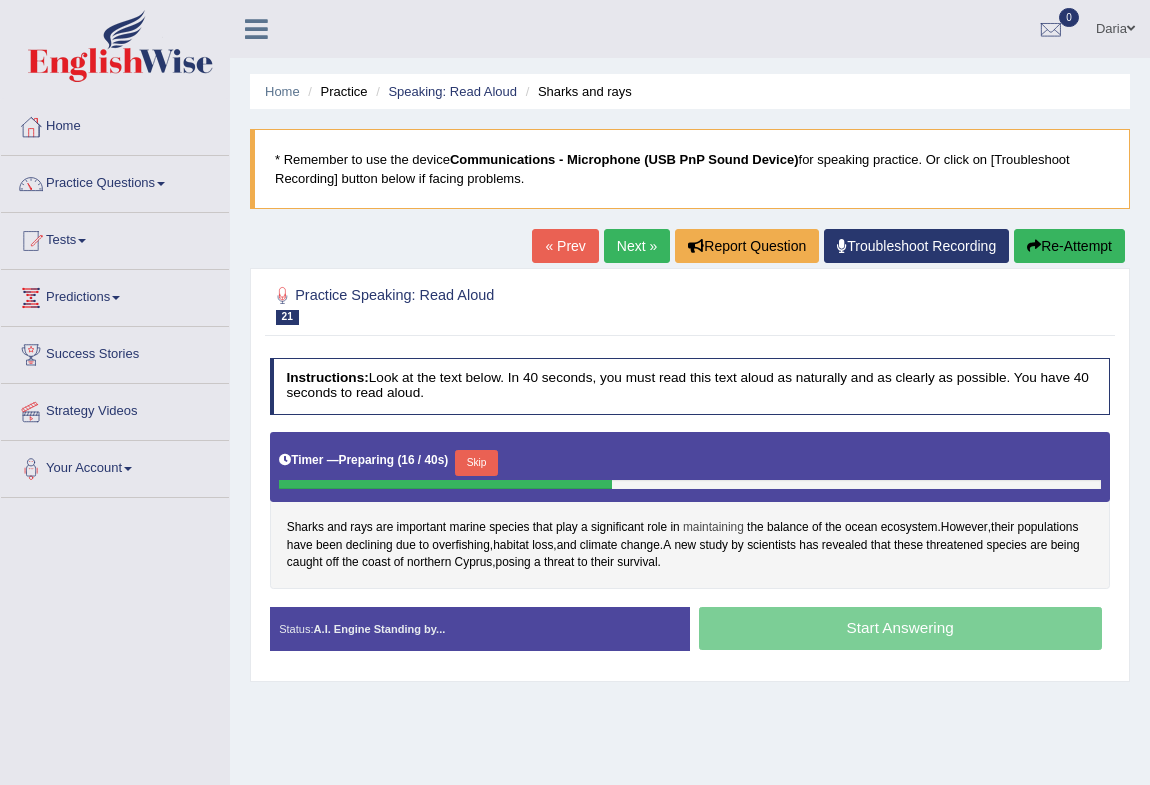 click on "maintaining" at bounding box center (713, 528) 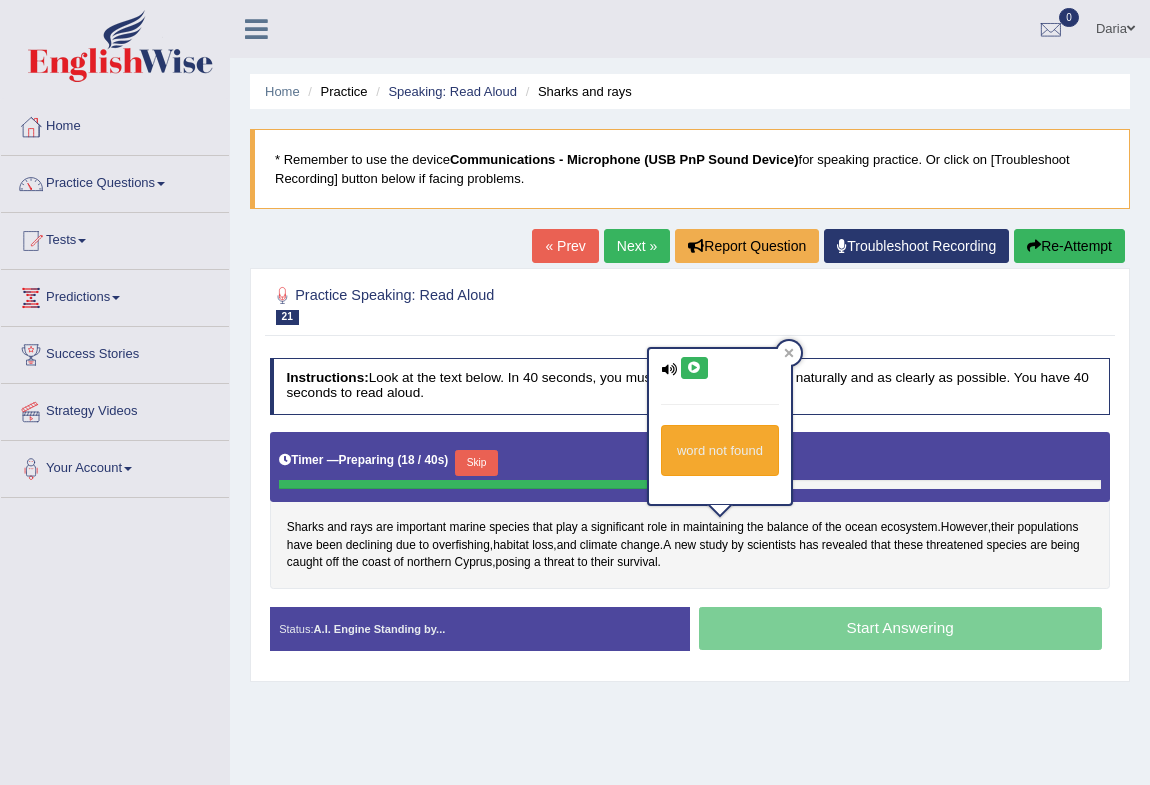 click at bounding box center [694, 368] 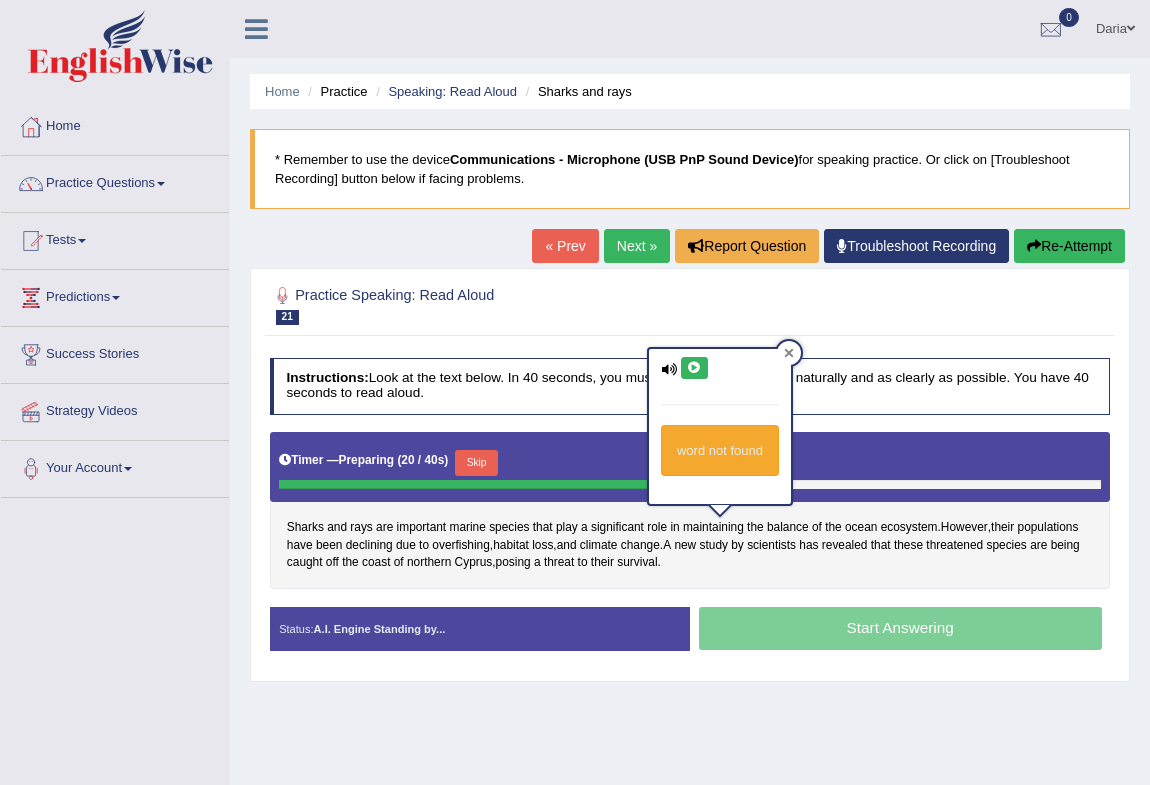 click 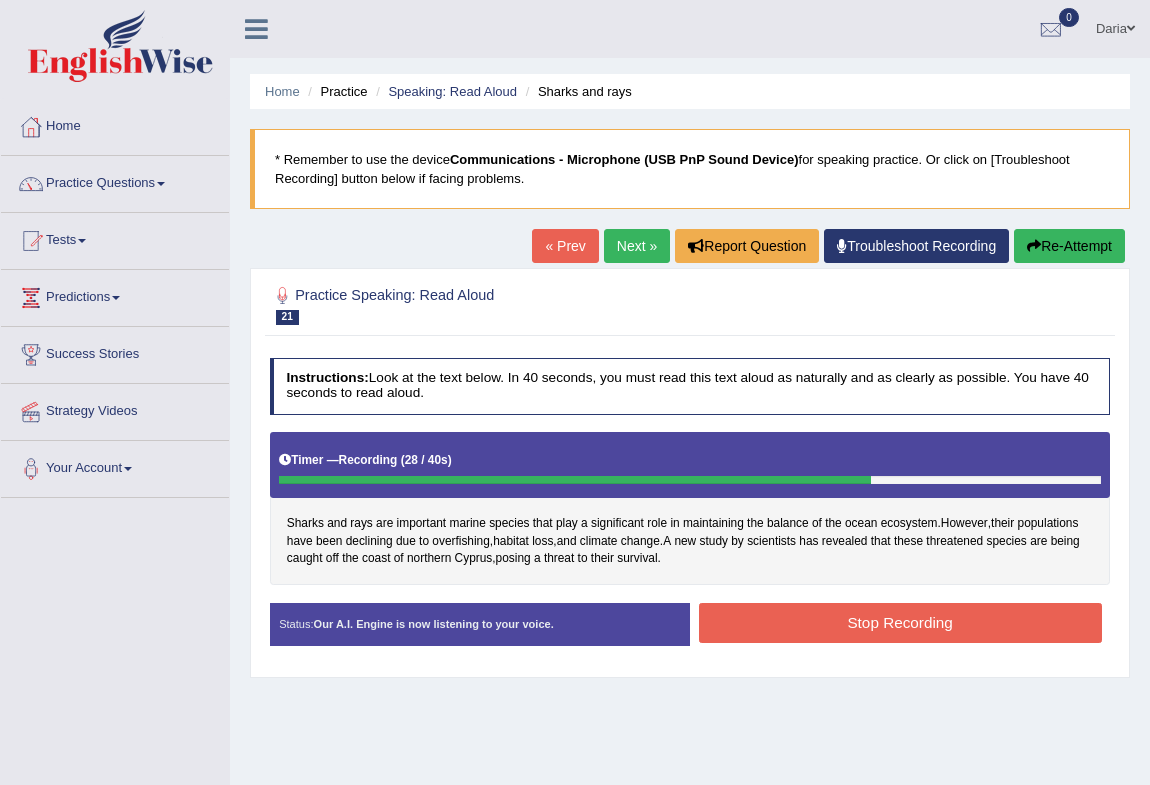 click on "Stop Recording" at bounding box center (900, 622) 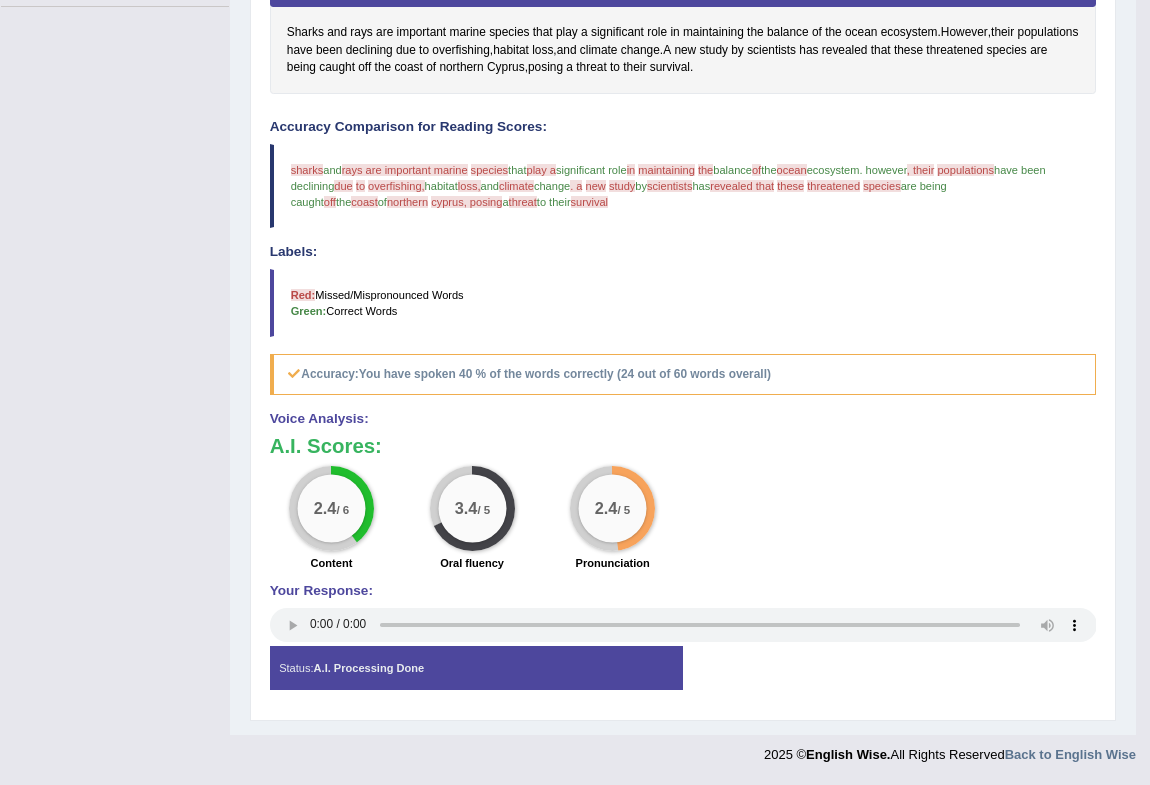 scroll, scrollTop: 129, scrollLeft: 0, axis: vertical 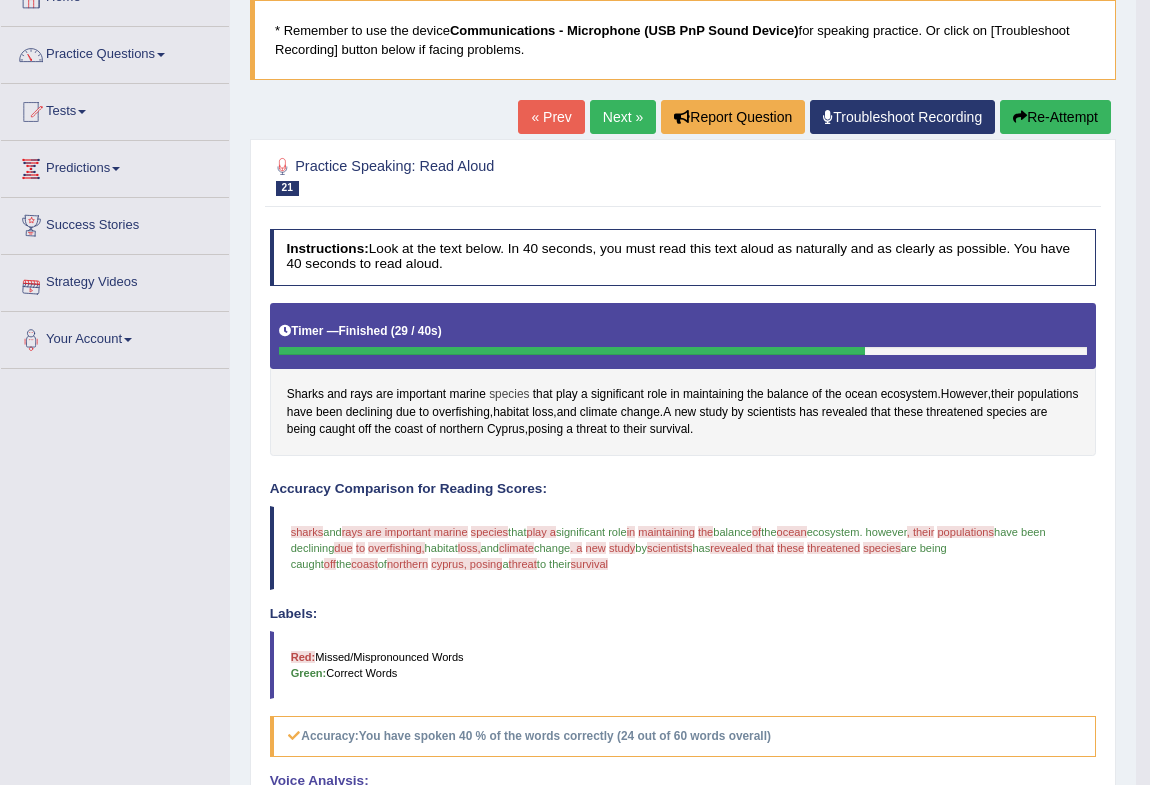 click on "species" at bounding box center [509, 395] 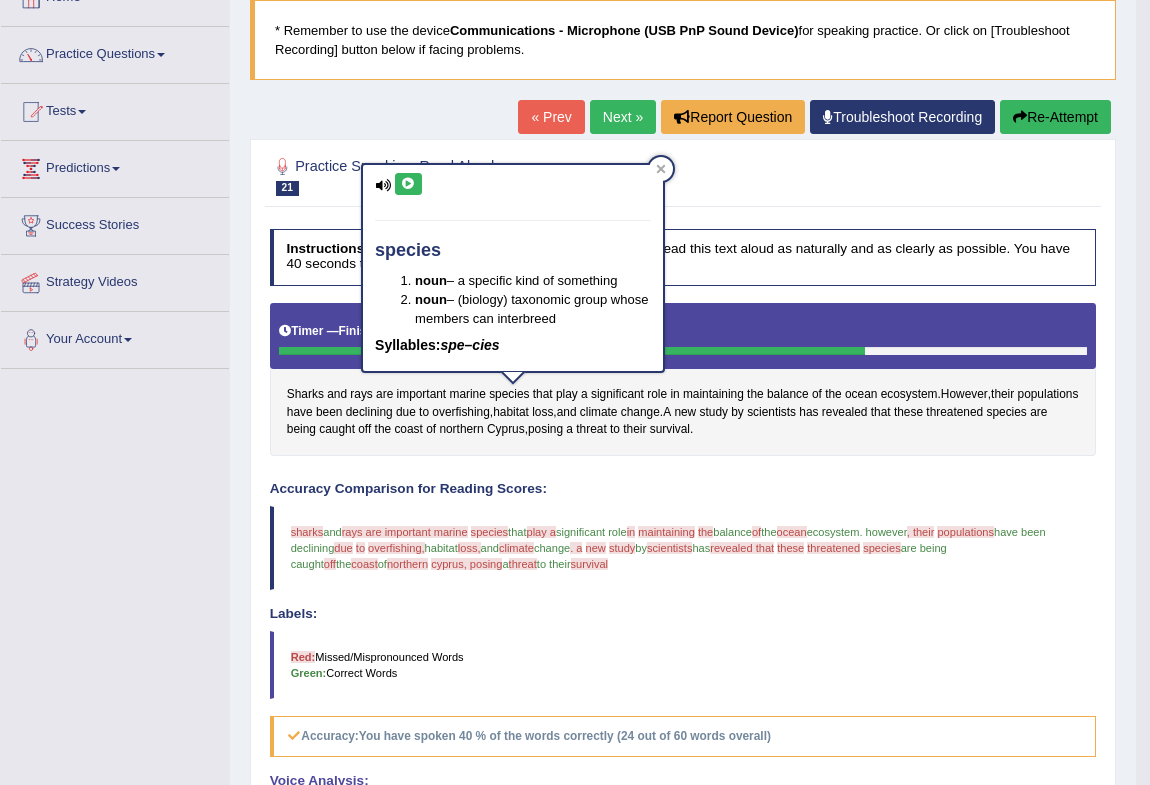 click at bounding box center [408, 184] 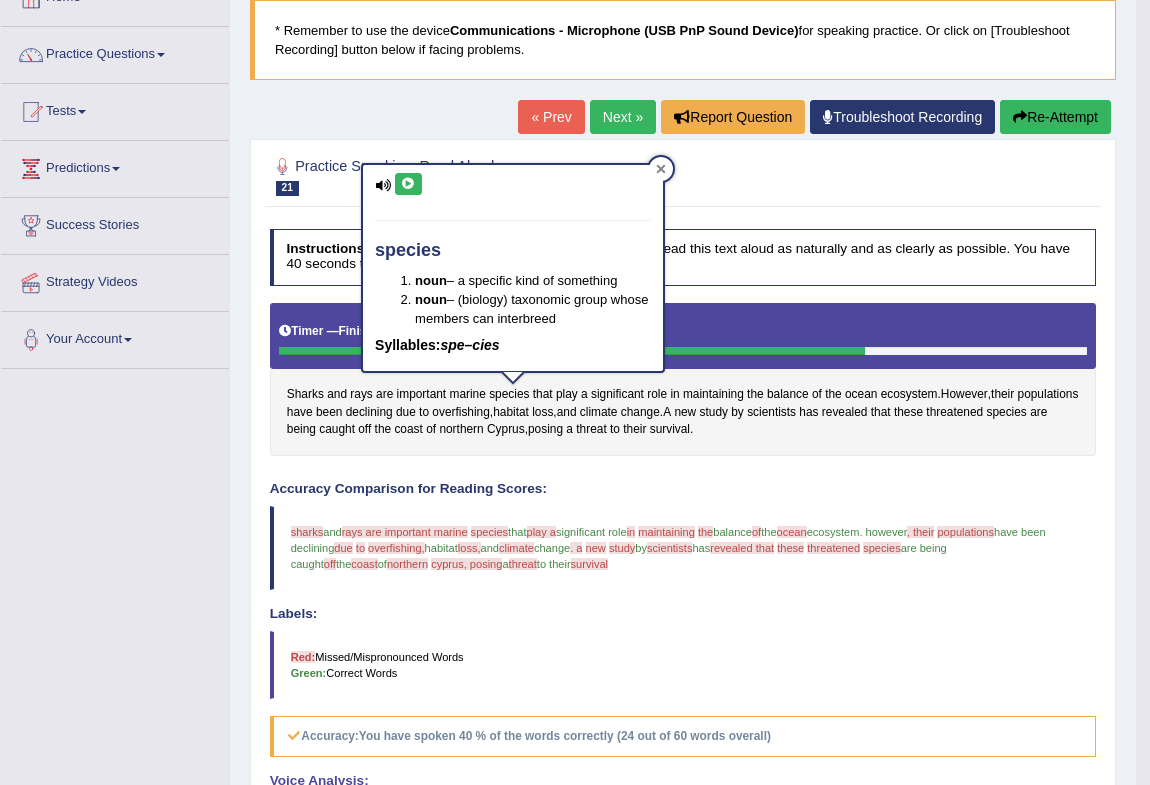 click at bounding box center [661, 169] 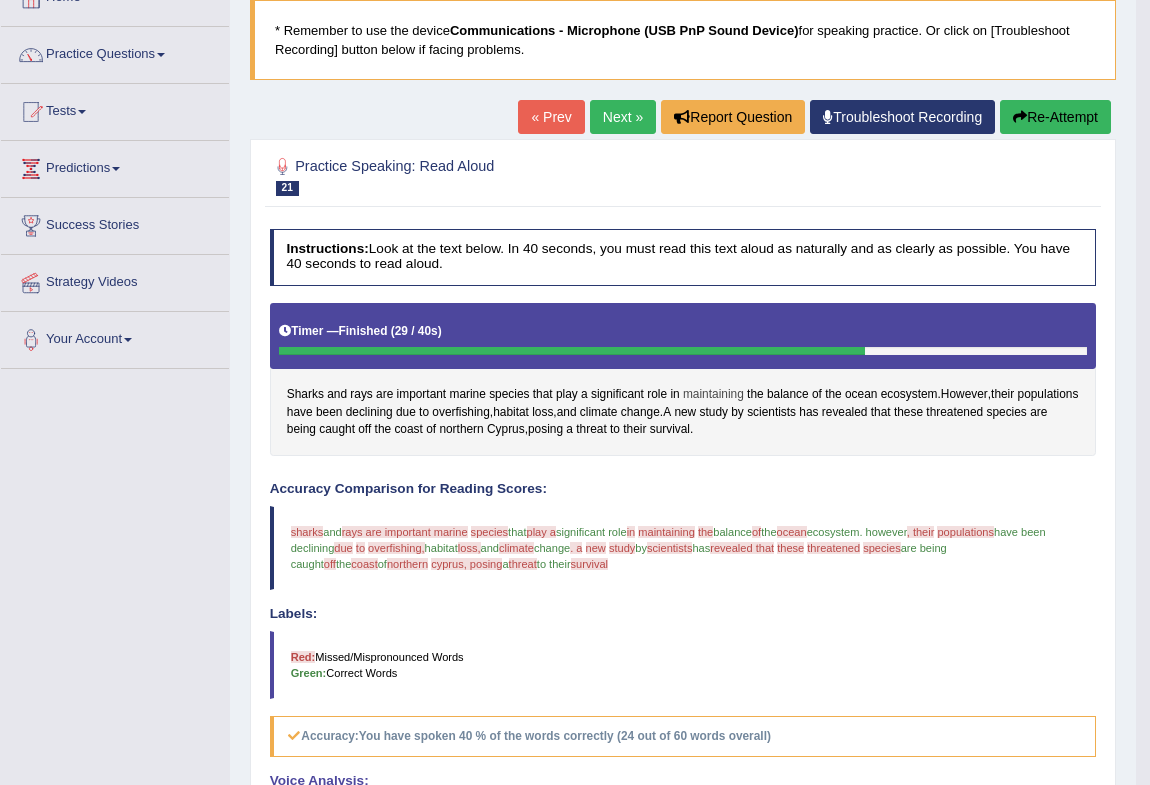 click on "maintaining" at bounding box center [713, 395] 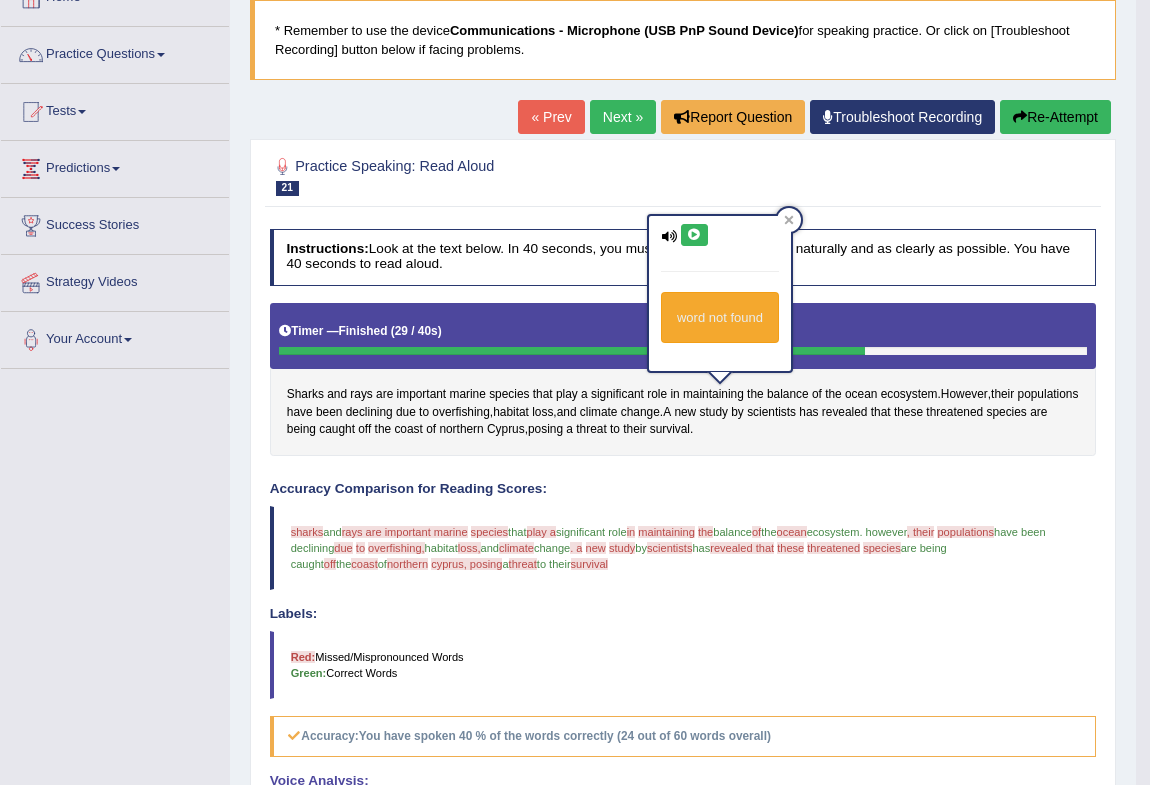 click at bounding box center (694, 235) 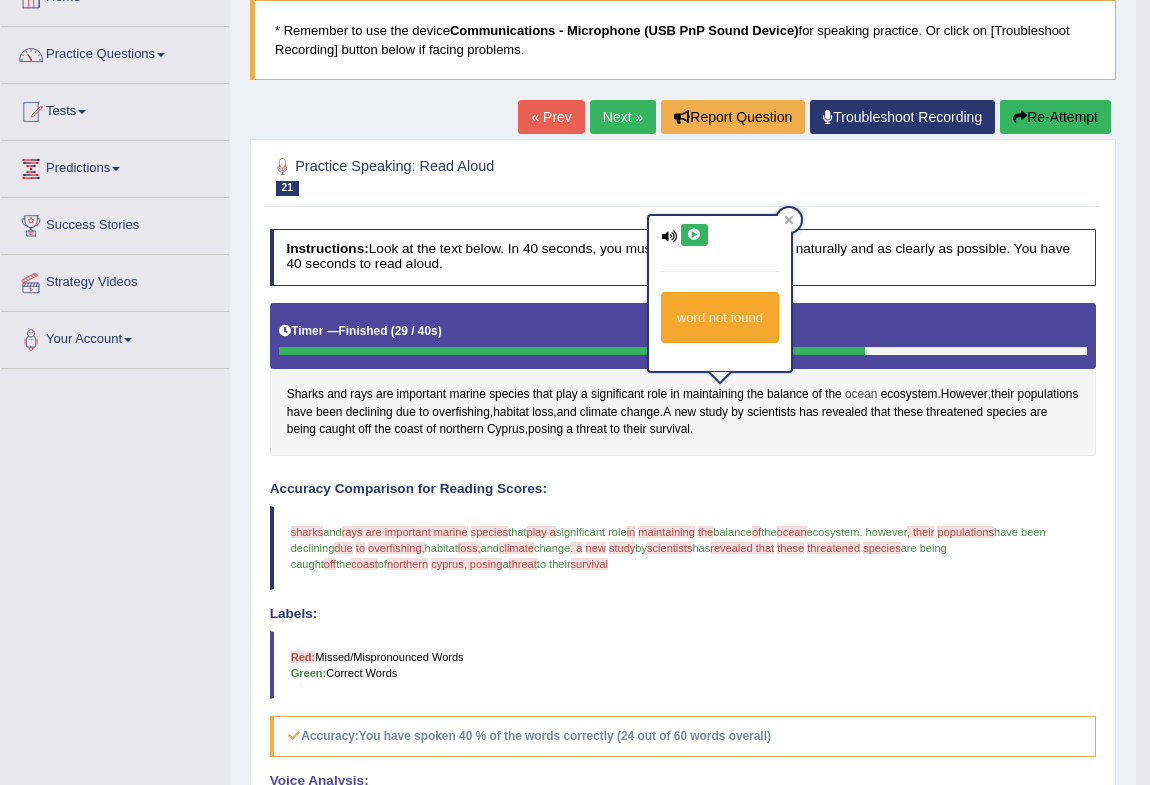 click on "ocean" at bounding box center [861, 395] 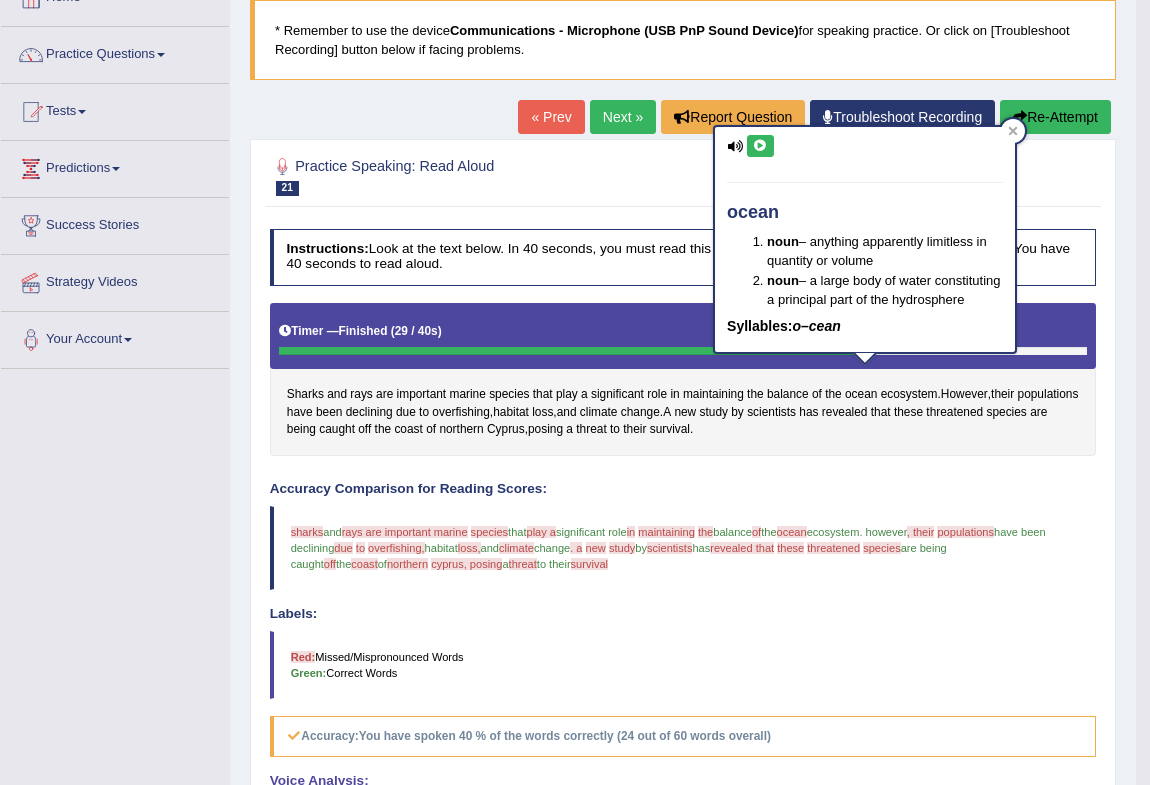 click at bounding box center (760, 146) 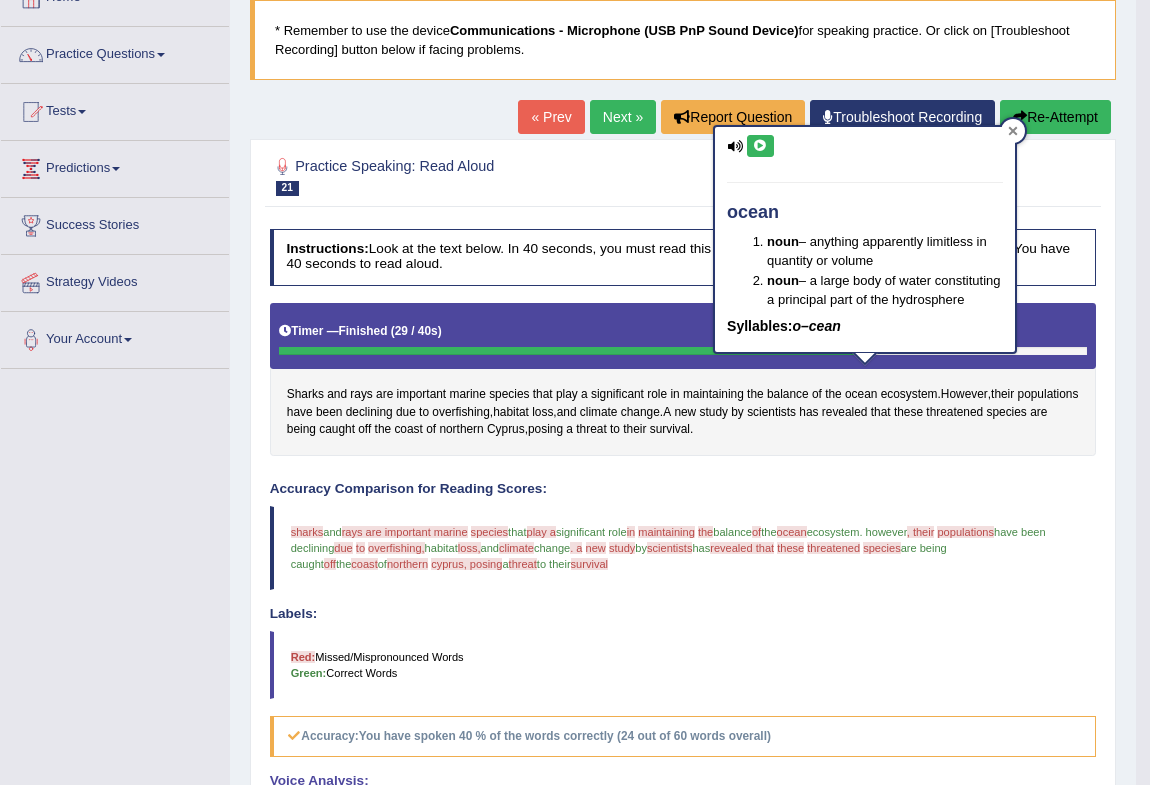 click at bounding box center [1013, 131] 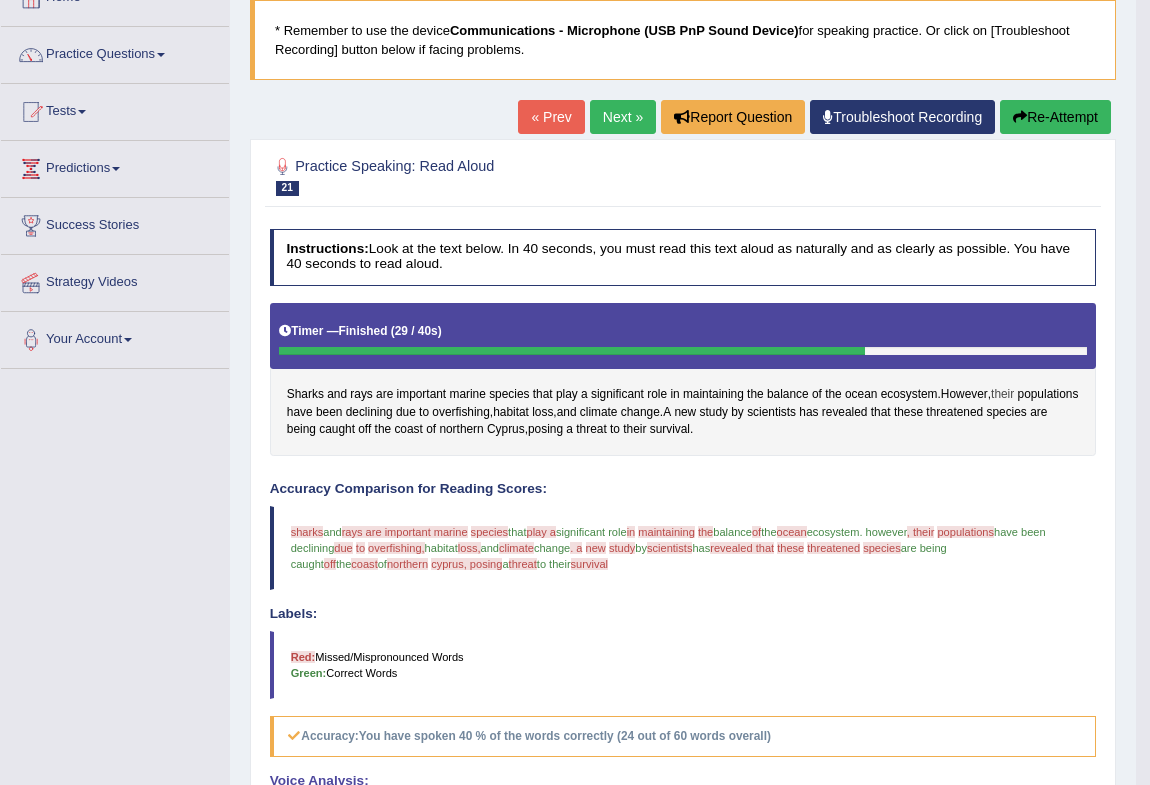 click on "their" at bounding box center [1002, 395] 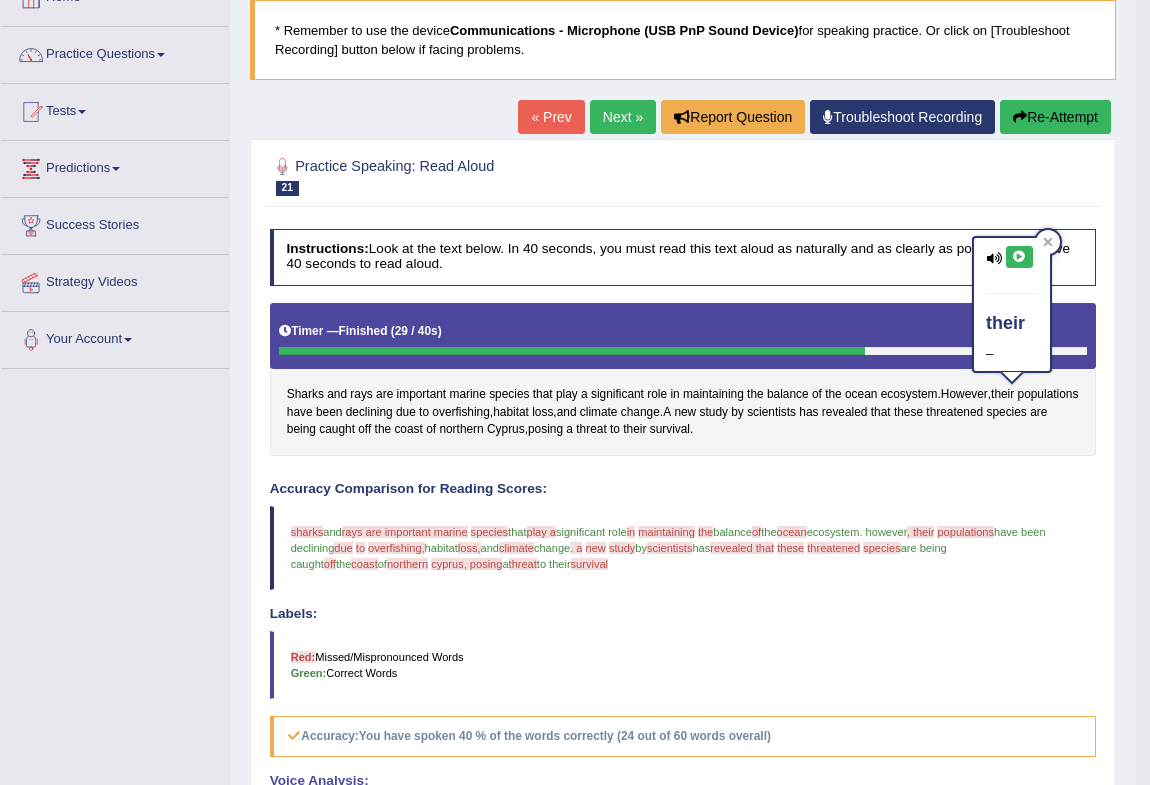 click at bounding box center (1019, 257) 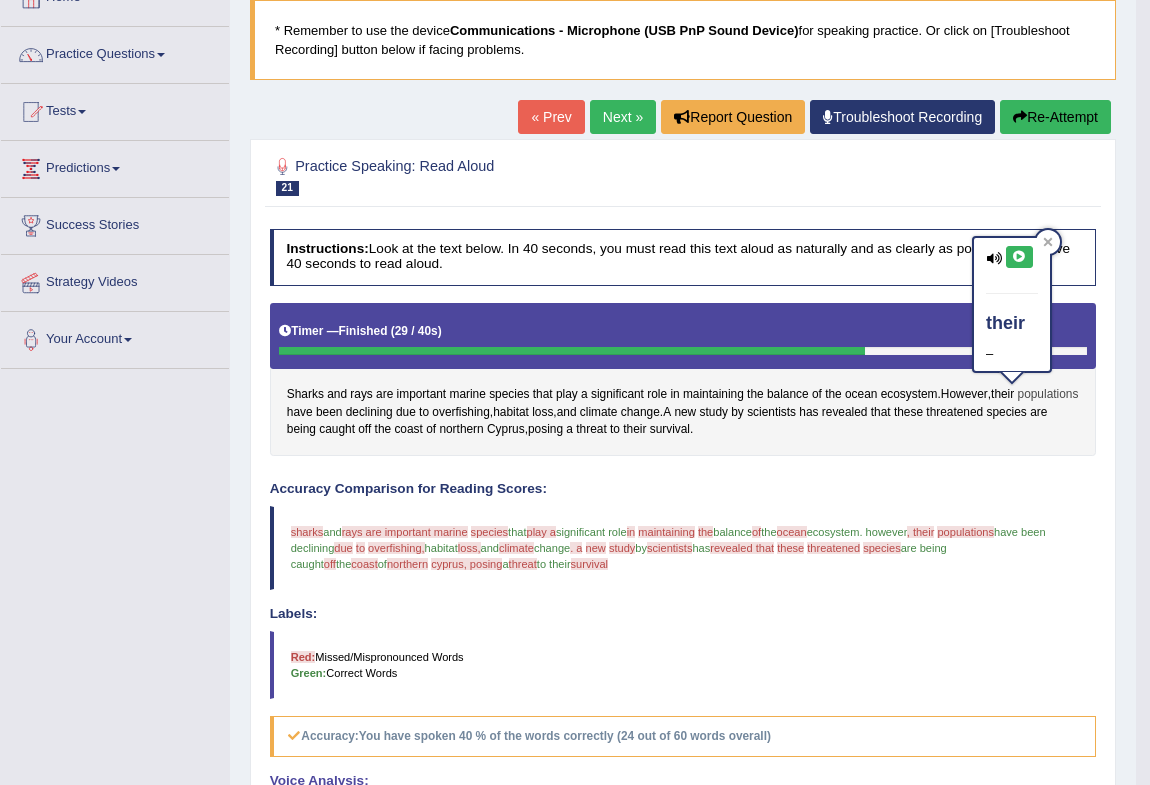 click on "populations" at bounding box center (1048, 395) 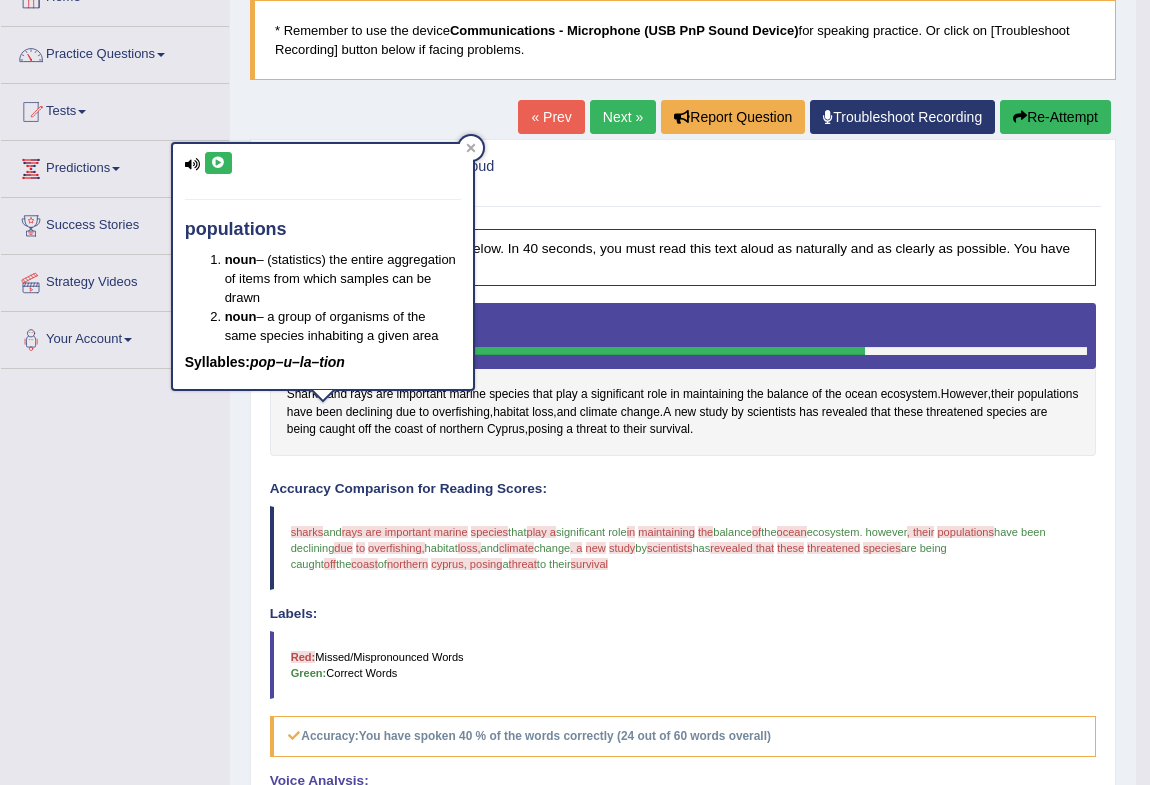 click at bounding box center (218, 163) 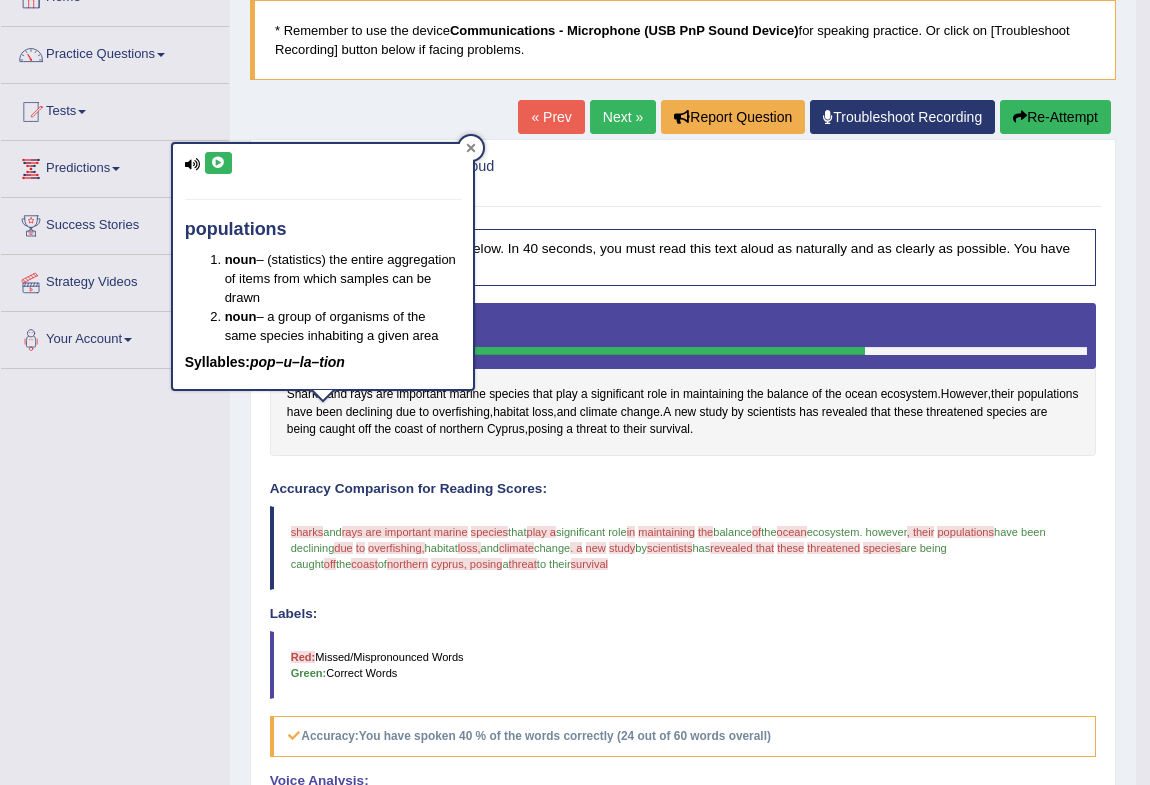 click at bounding box center (471, 148) 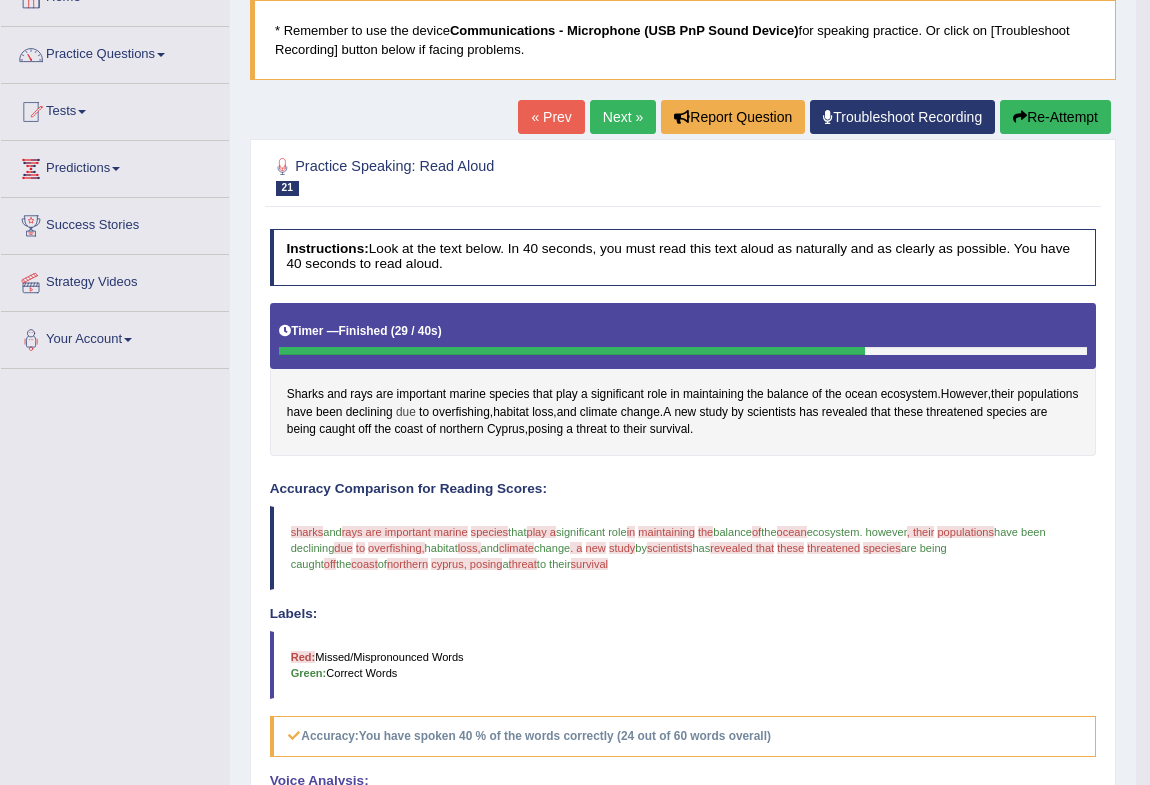 click on "due" at bounding box center [406, 413] 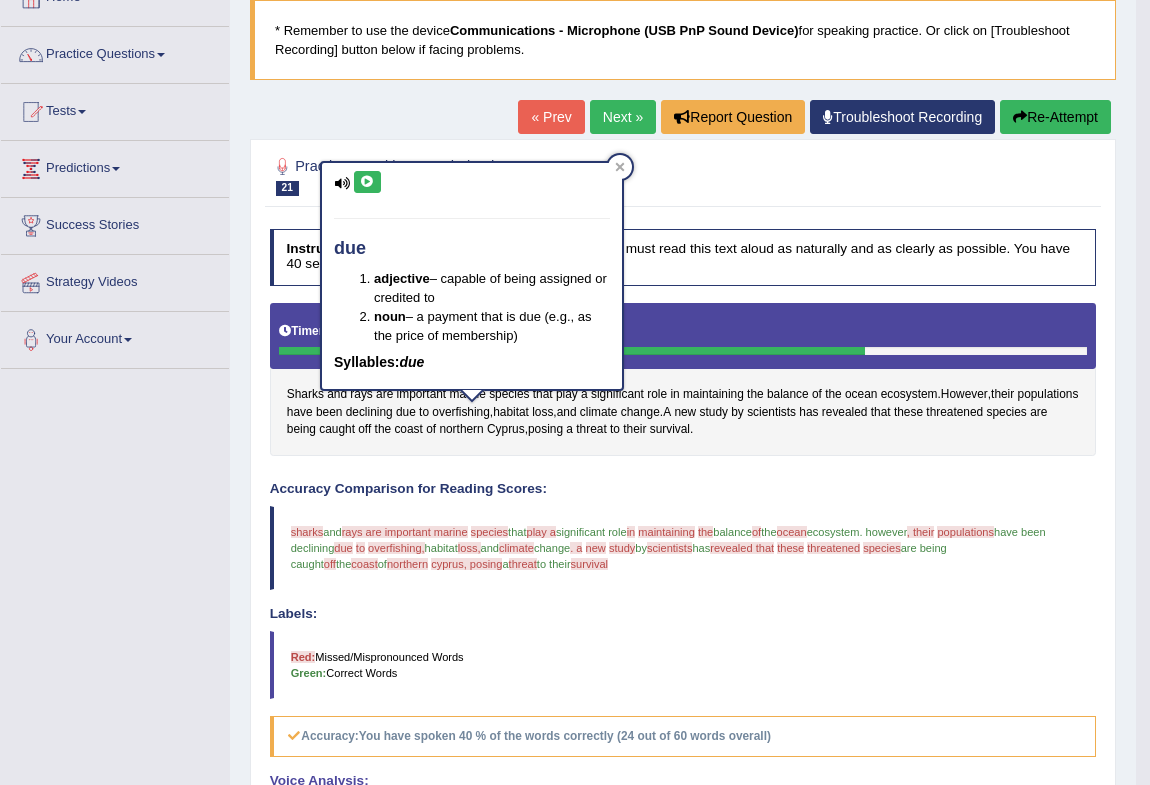 click at bounding box center (367, 182) 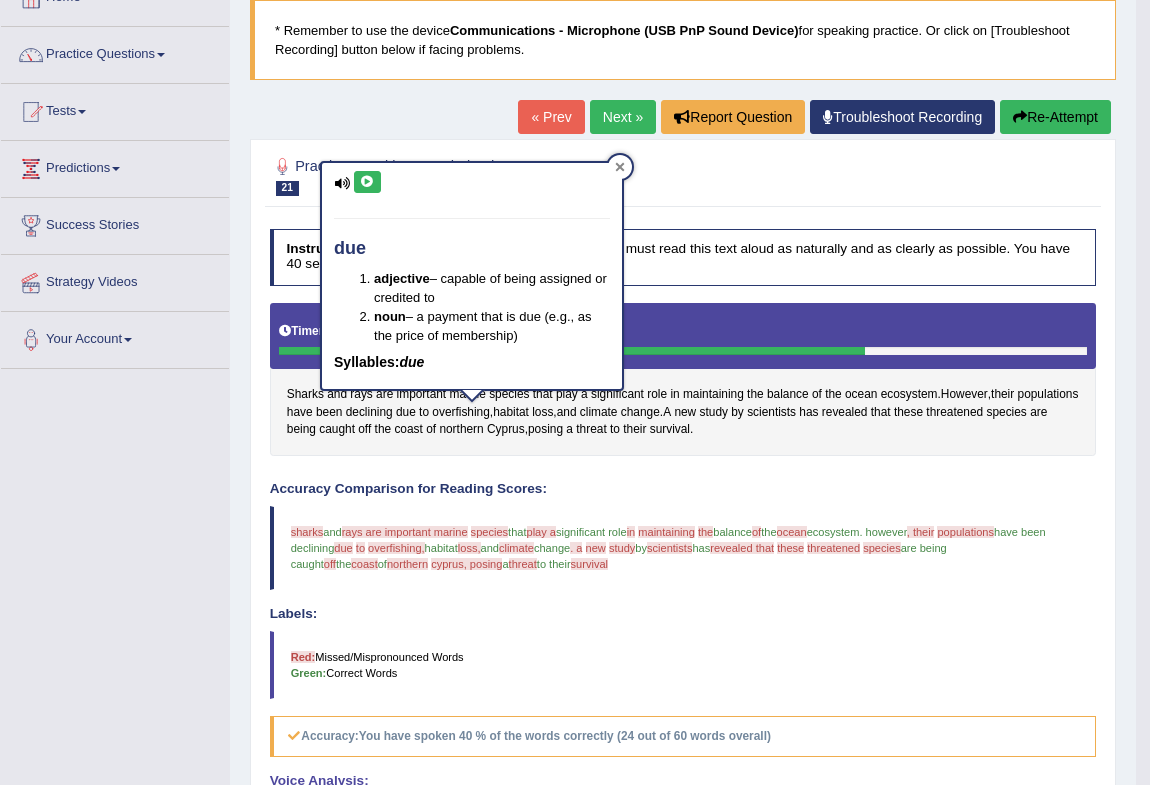 click 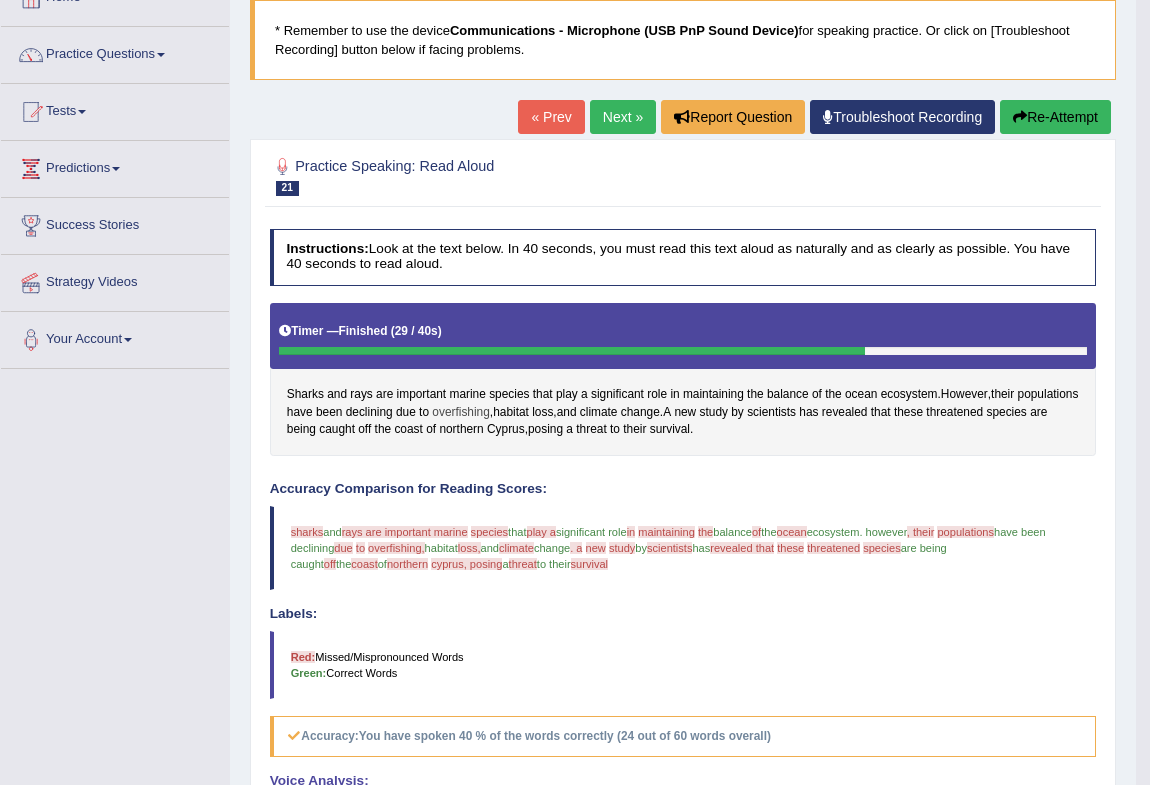 click on "overfishing" at bounding box center [461, 413] 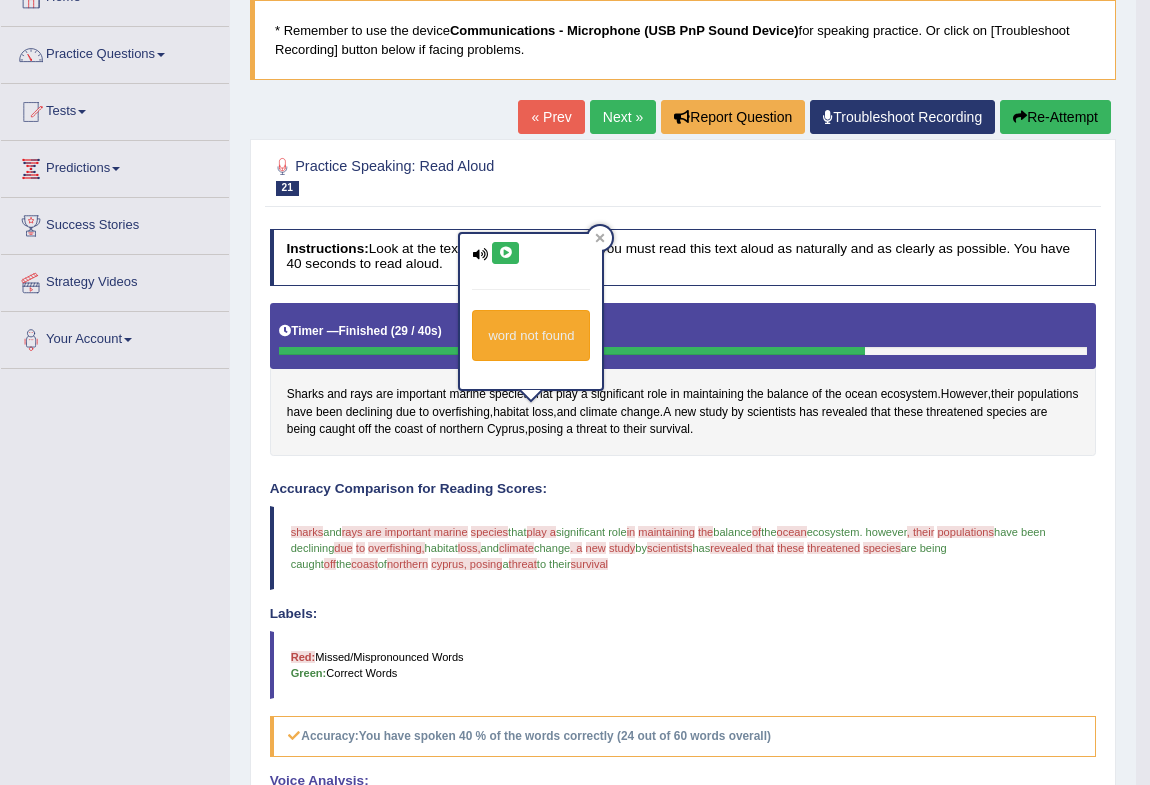 click at bounding box center [505, 253] 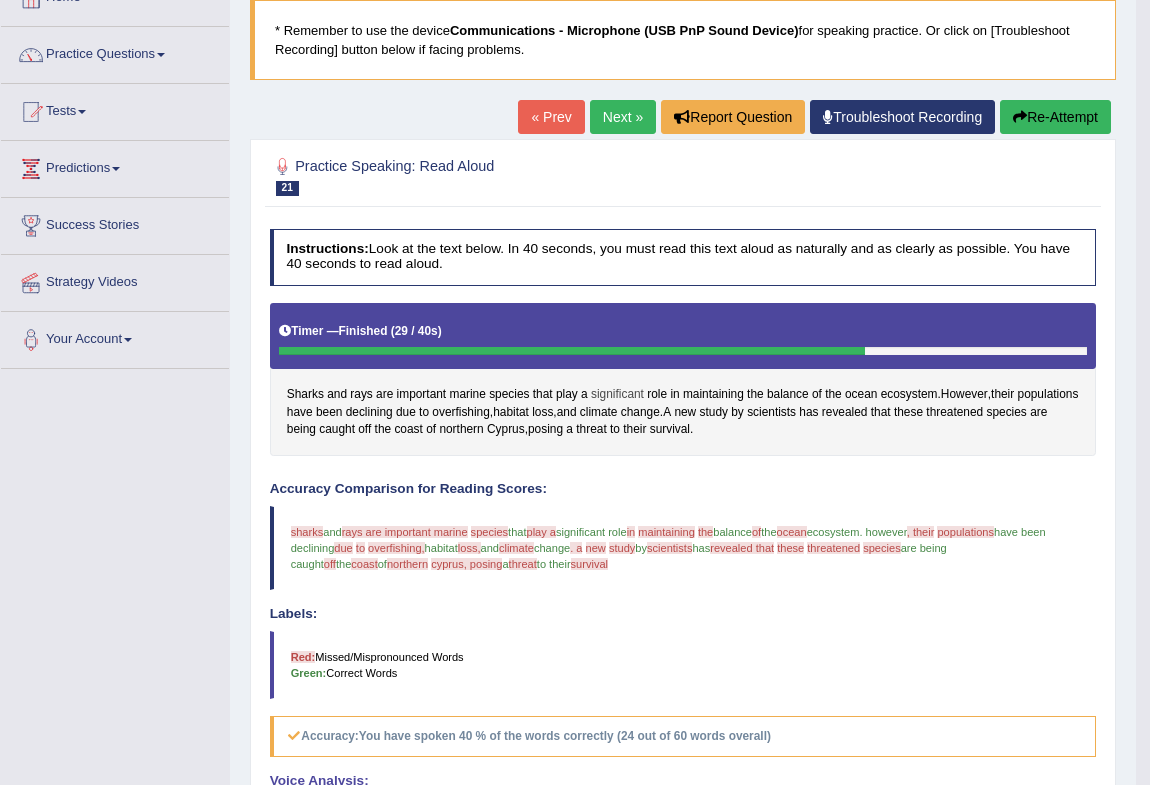 drag, startPoint x: 602, startPoint y: 412, endPoint x: 590, endPoint y: 389, distance: 25.942244 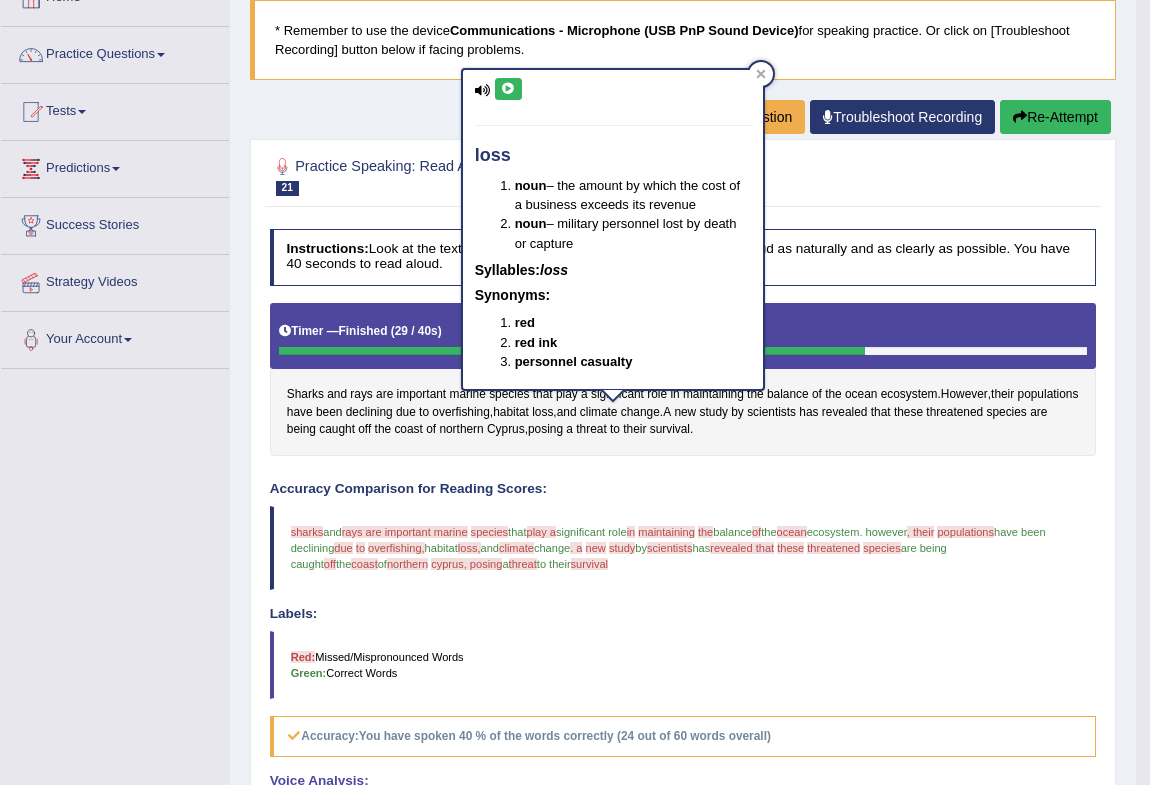 drag, startPoint x: 507, startPoint y: 90, endPoint x: 535, endPoint y: 90, distance: 28 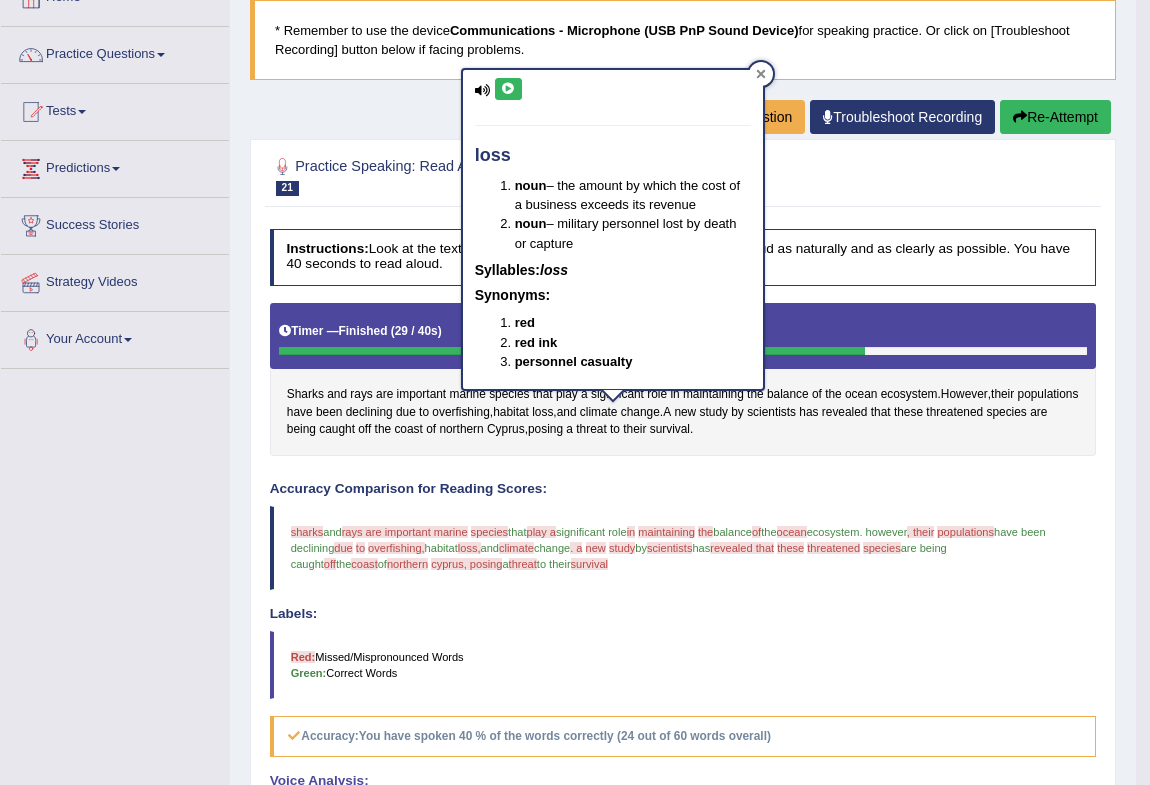 click 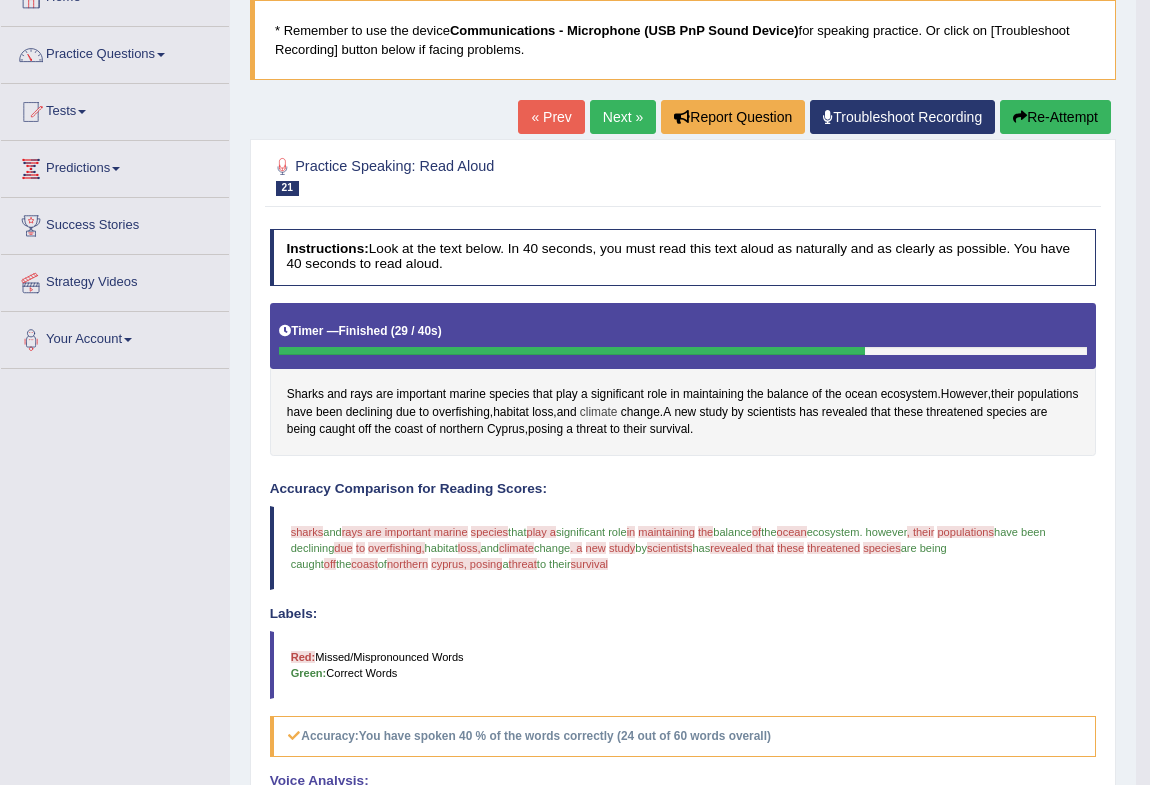 click on "climate" at bounding box center [599, 413] 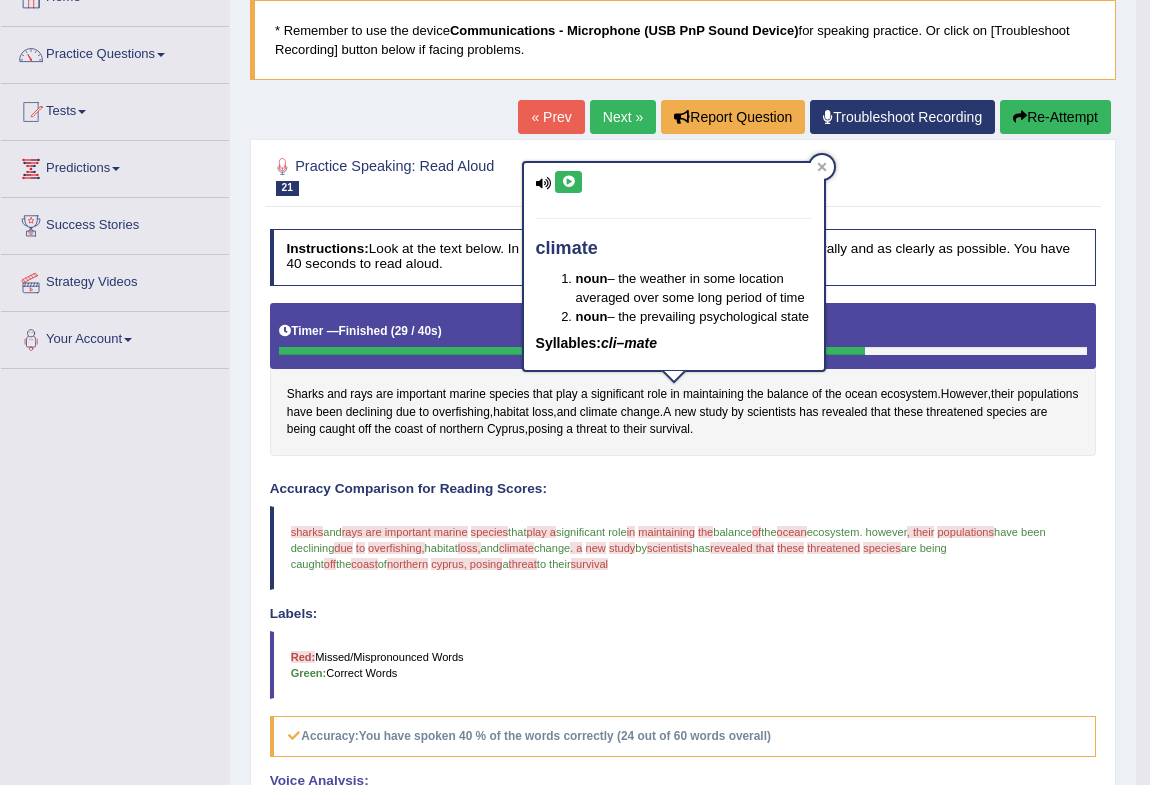 click at bounding box center (568, 182) 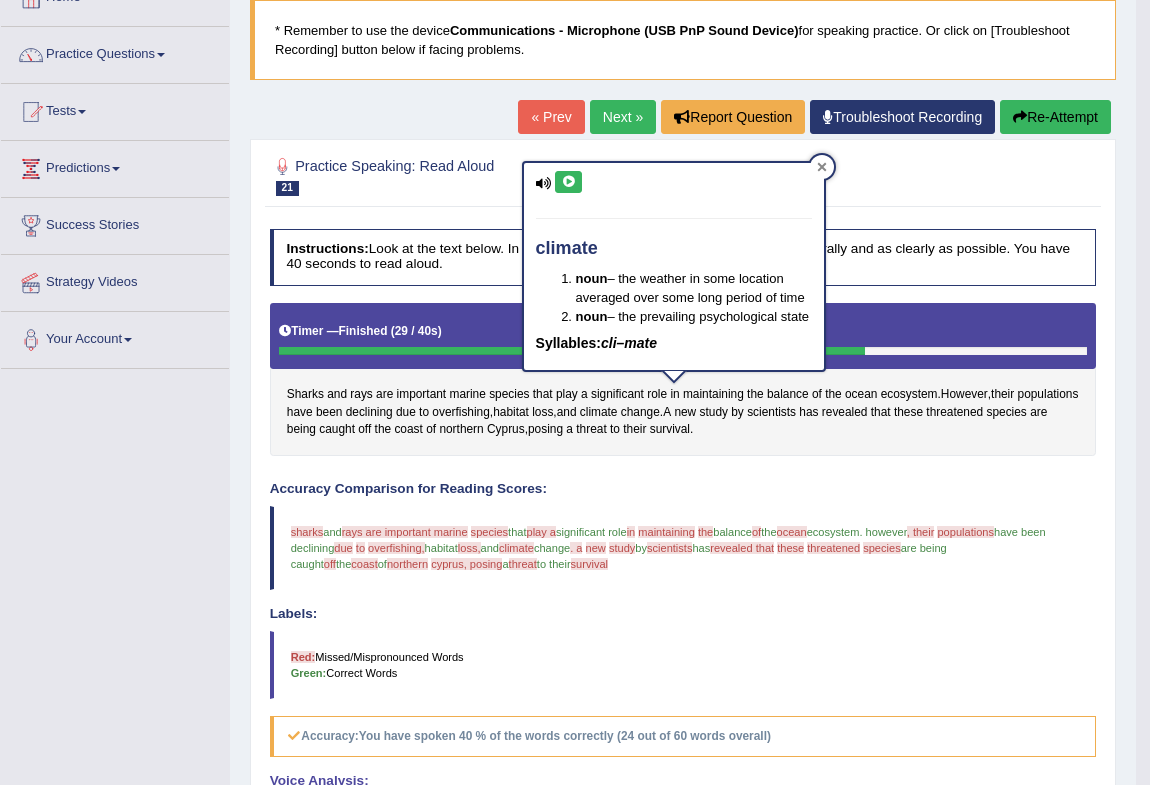 click 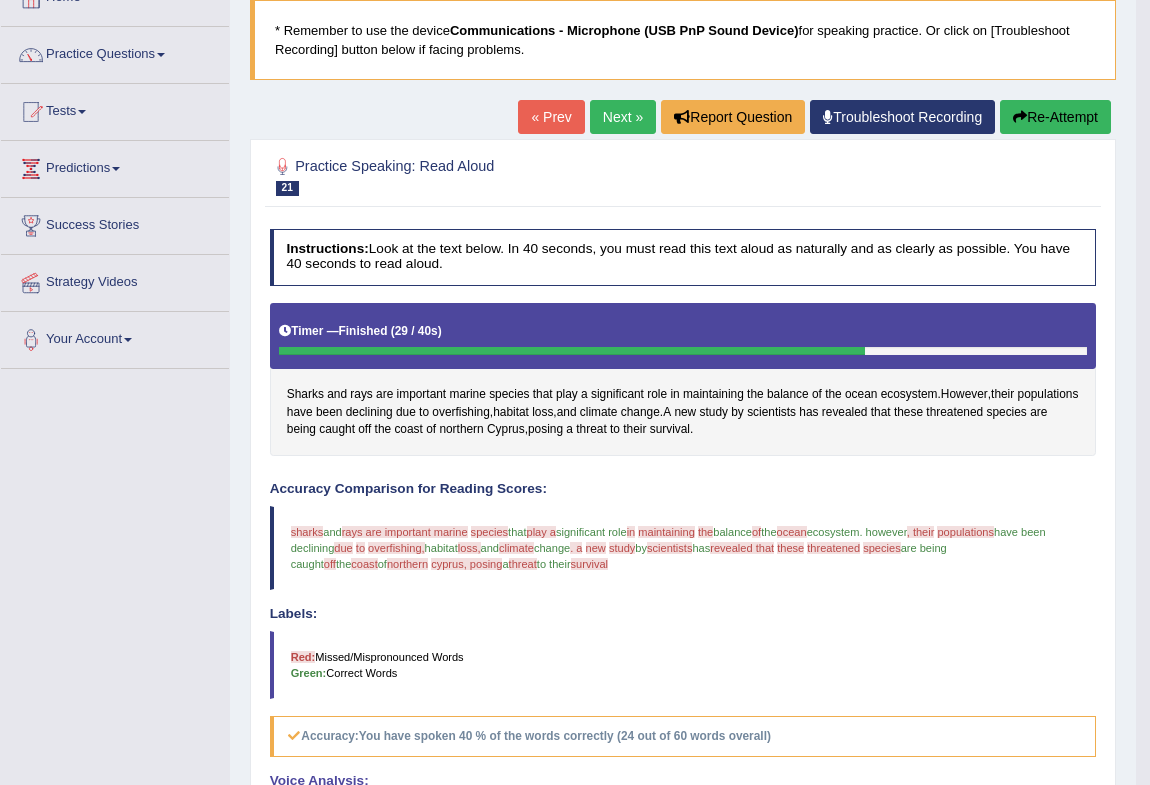 click on "scientists" at bounding box center (669, 548) 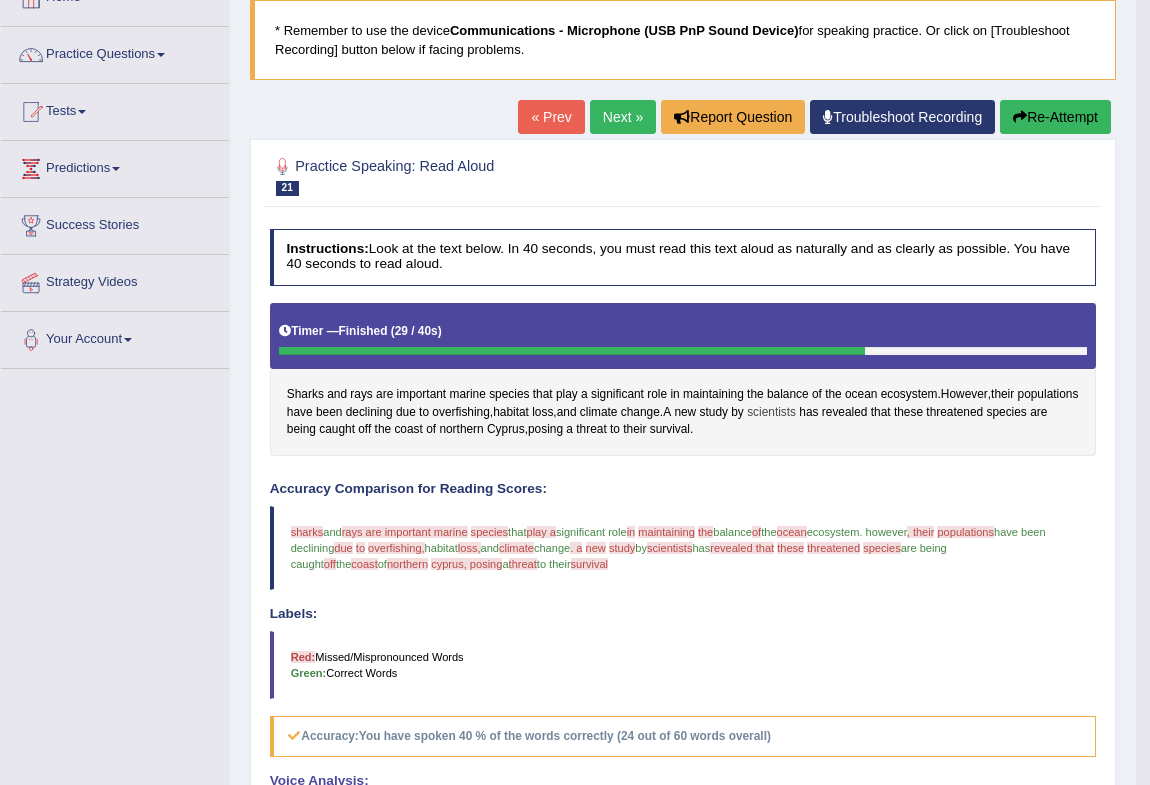 click on "scientists" at bounding box center [771, 413] 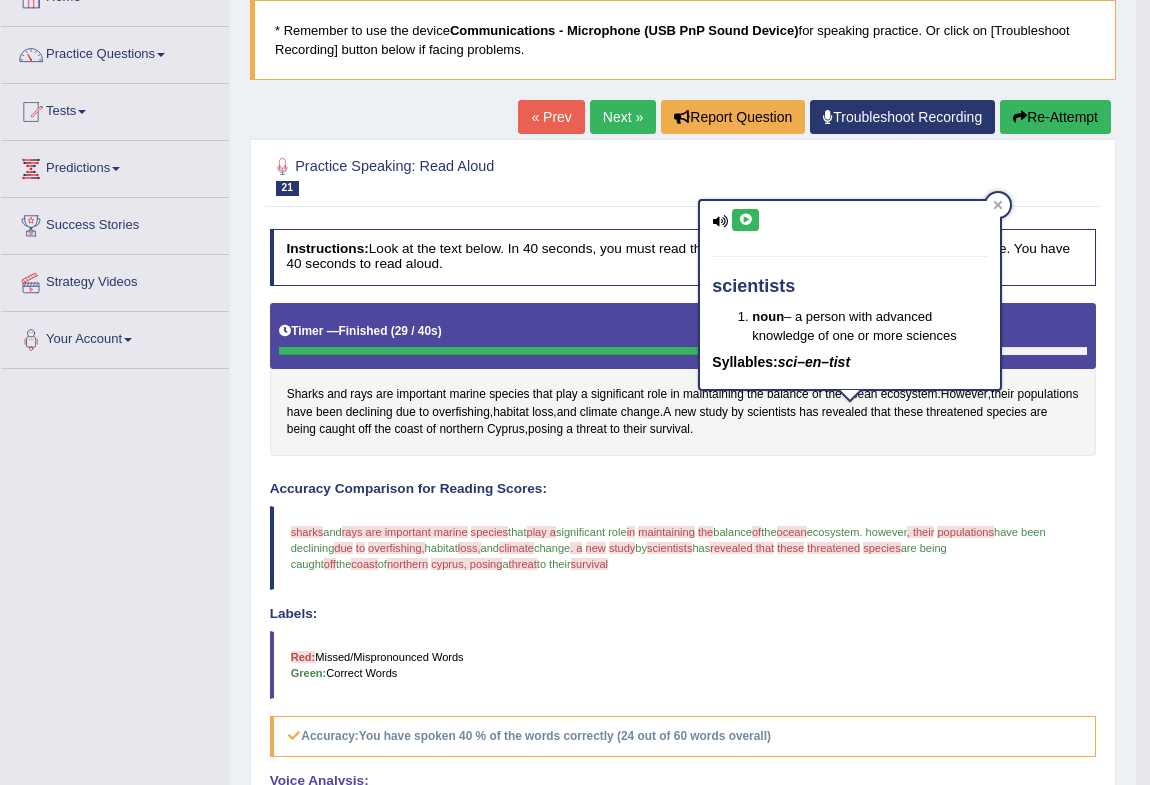click at bounding box center (745, 220) 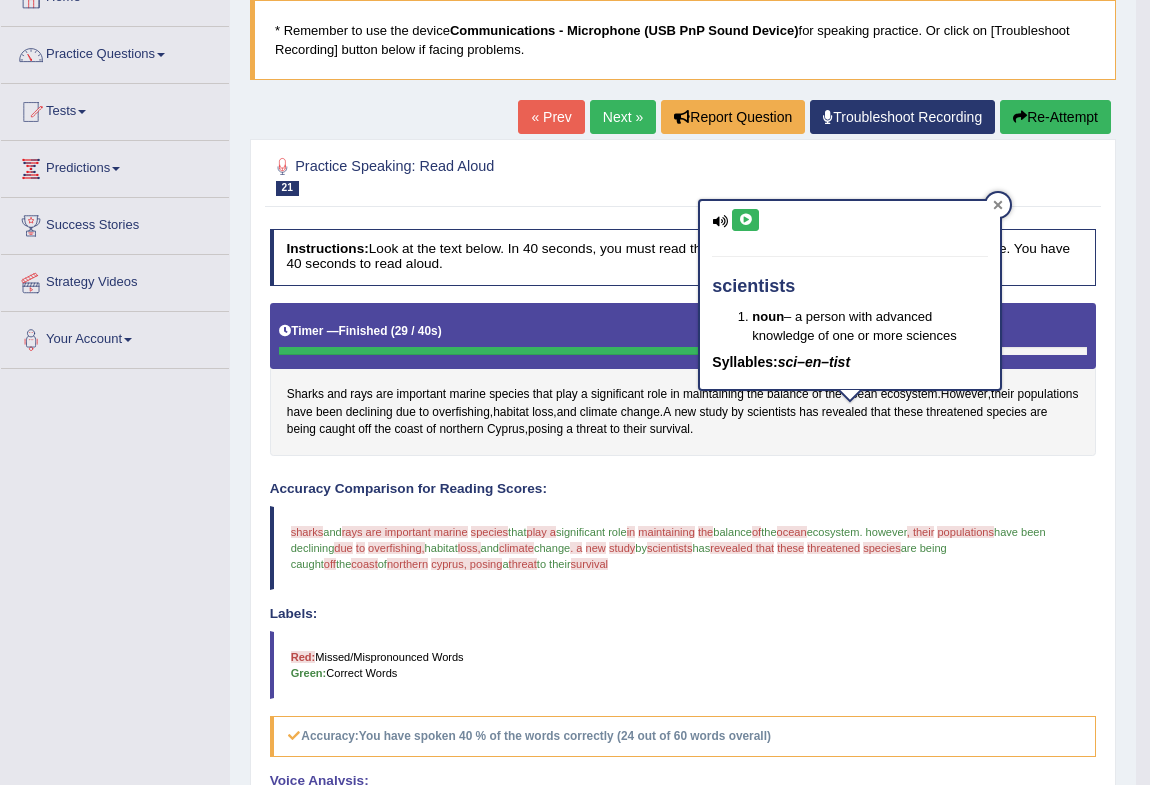 click at bounding box center (998, 205) 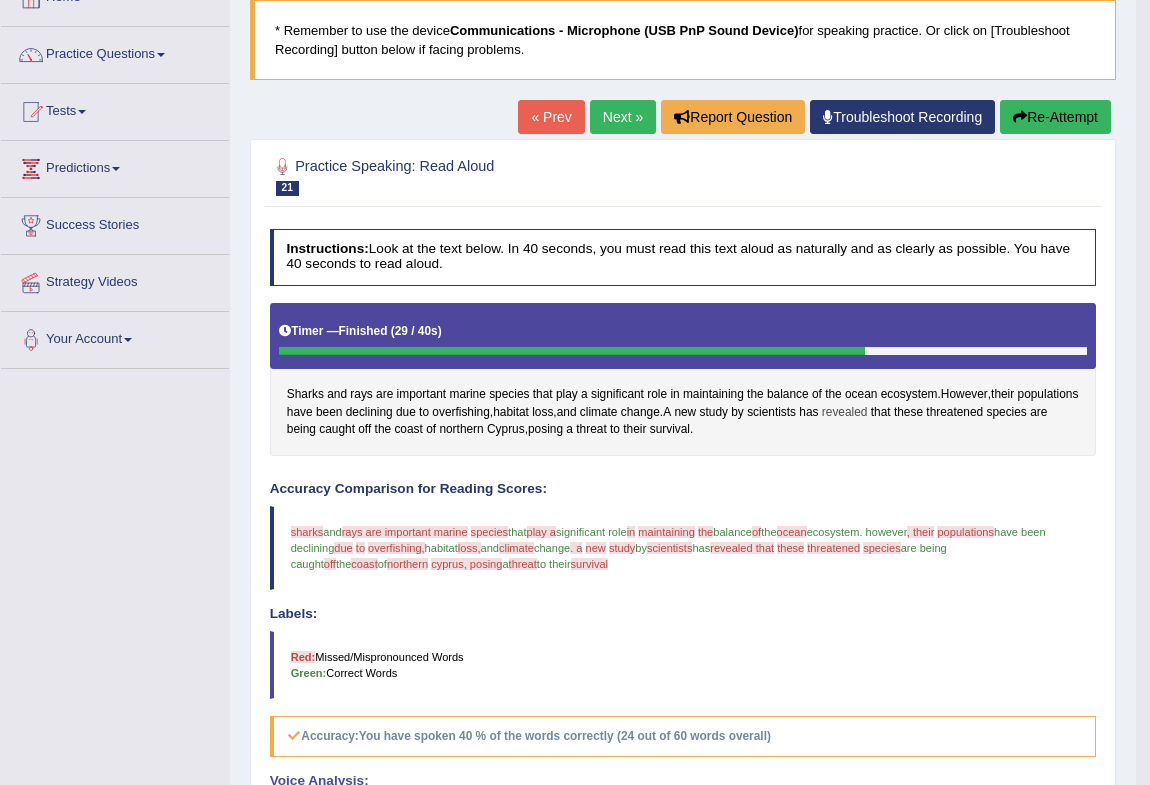 click on "Sharks   and   rays   are   important   marine   species   that   play   a   significant   role   in   maintaining   the   balance   of   the   ocean   ecosystem .  However ,  their   populations   have   been   declining   due   to   overfishing ,  habitat   loss ,  and   climate   change .  A   new   study   by   scientists   has   revealed   that   these   threatened   species   are   being   caught   off   the   coast   of   northern   Cyprus ,  posing   a   threat   to   their   survival ." at bounding box center [683, 379] 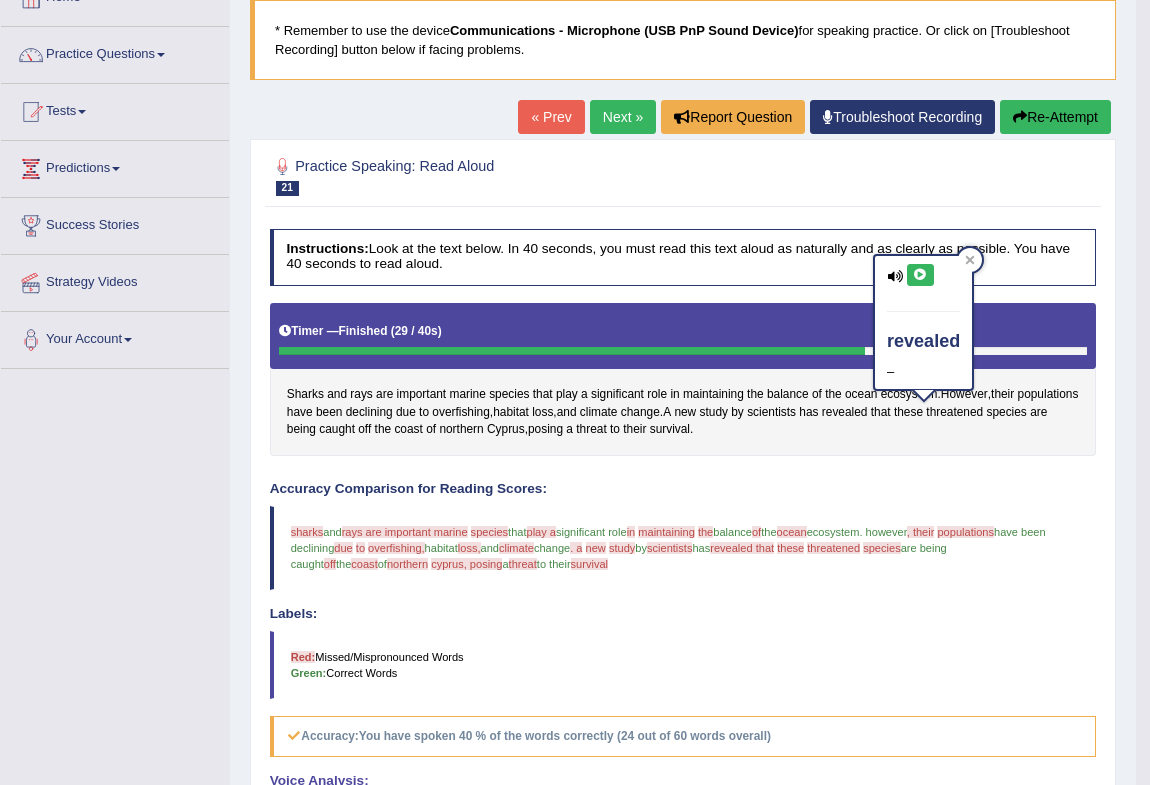 click at bounding box center (920, 275) 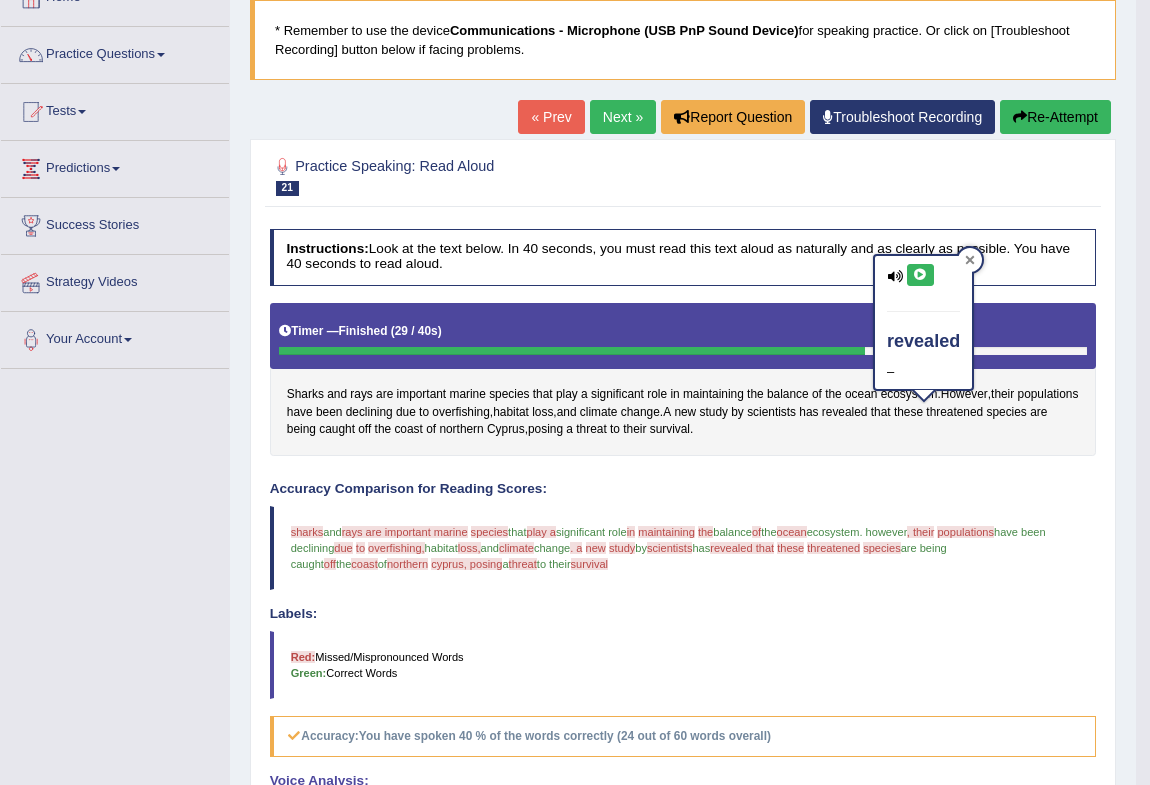 click 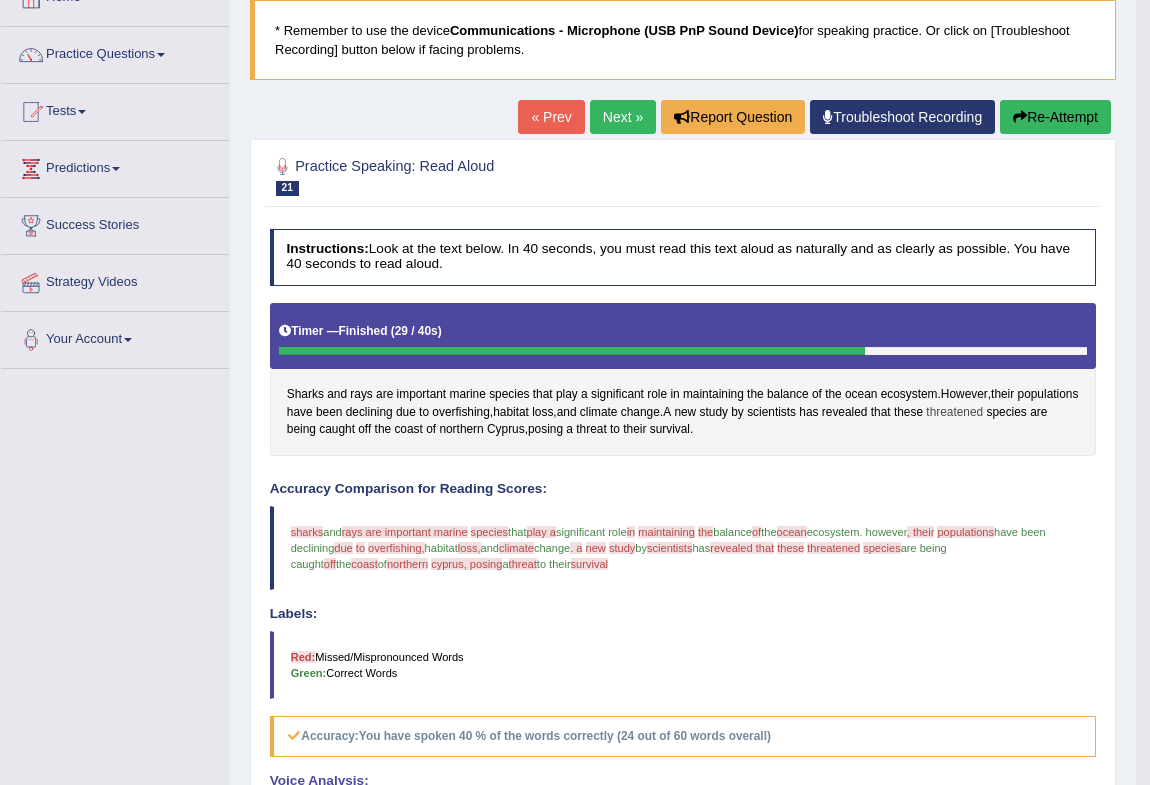 click on "threatened" at bounding box center (954, 413) 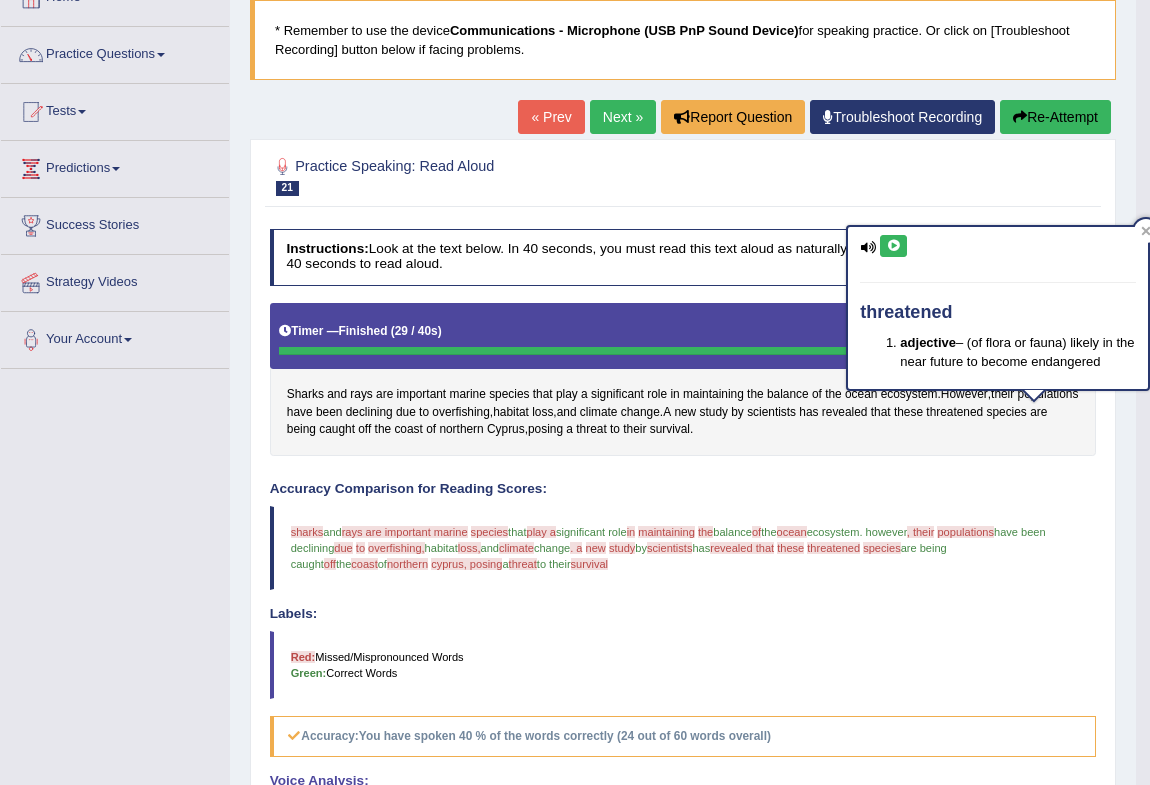 click at bounding box center [893, 246] 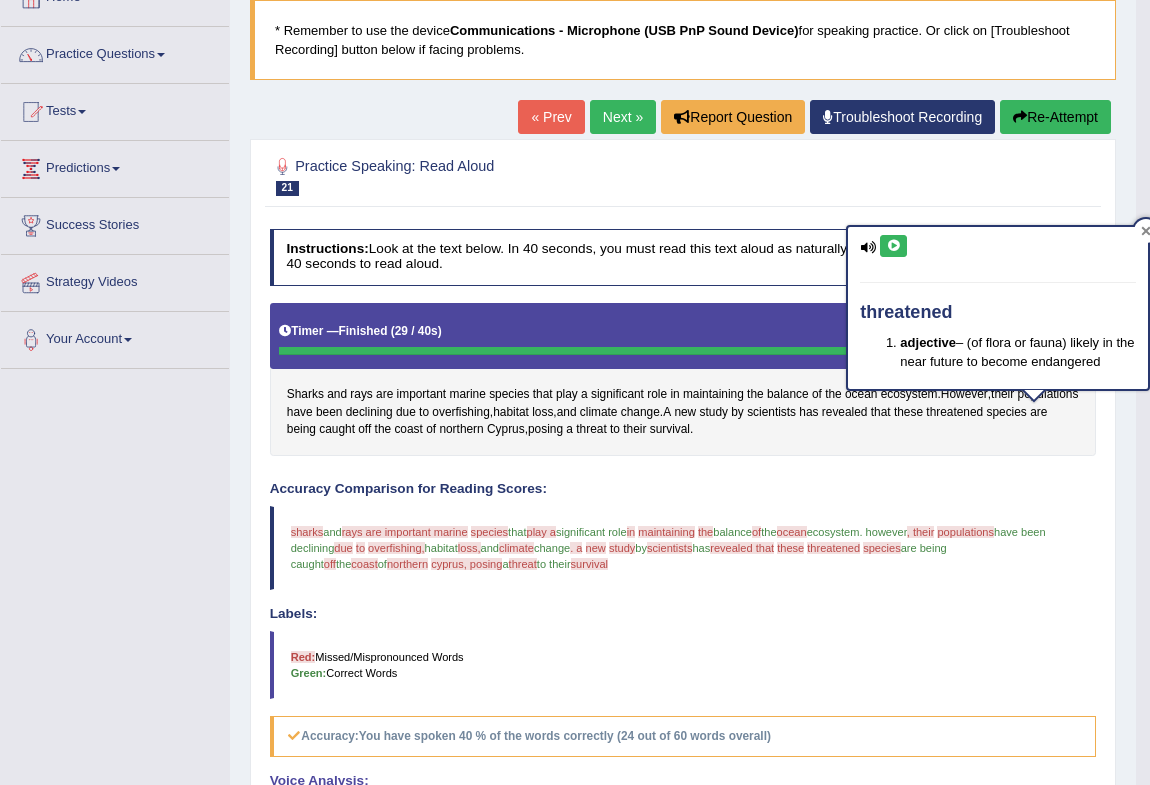 click 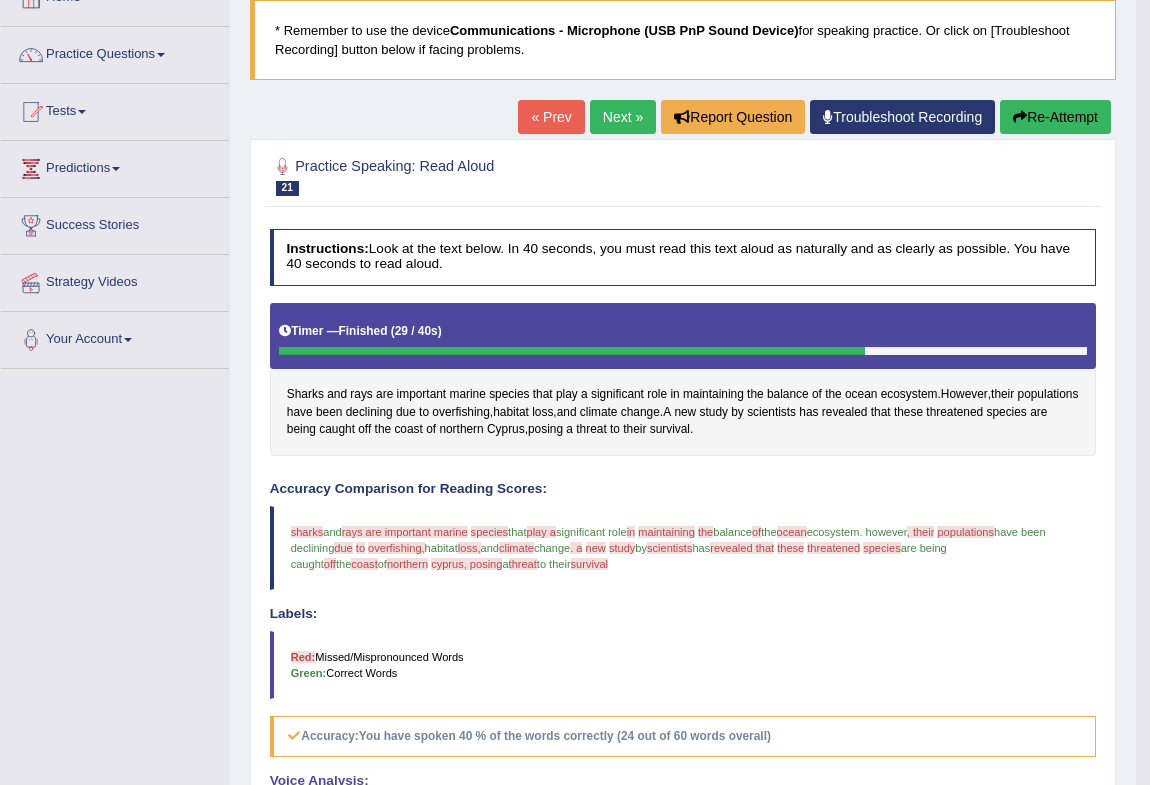 click on "Re-Attempt" at bounding box center (1055, 117) 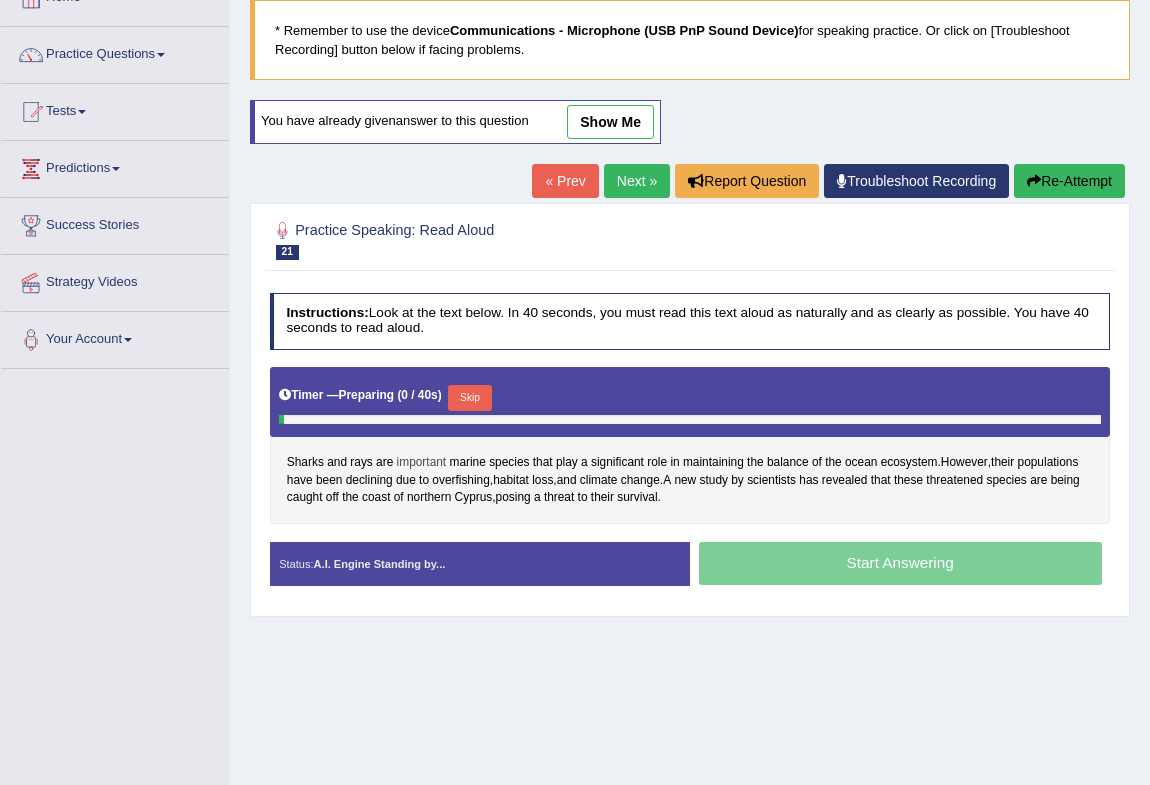 scroll, scrollTop: 129, scrollLeft: 0, axis: vertical 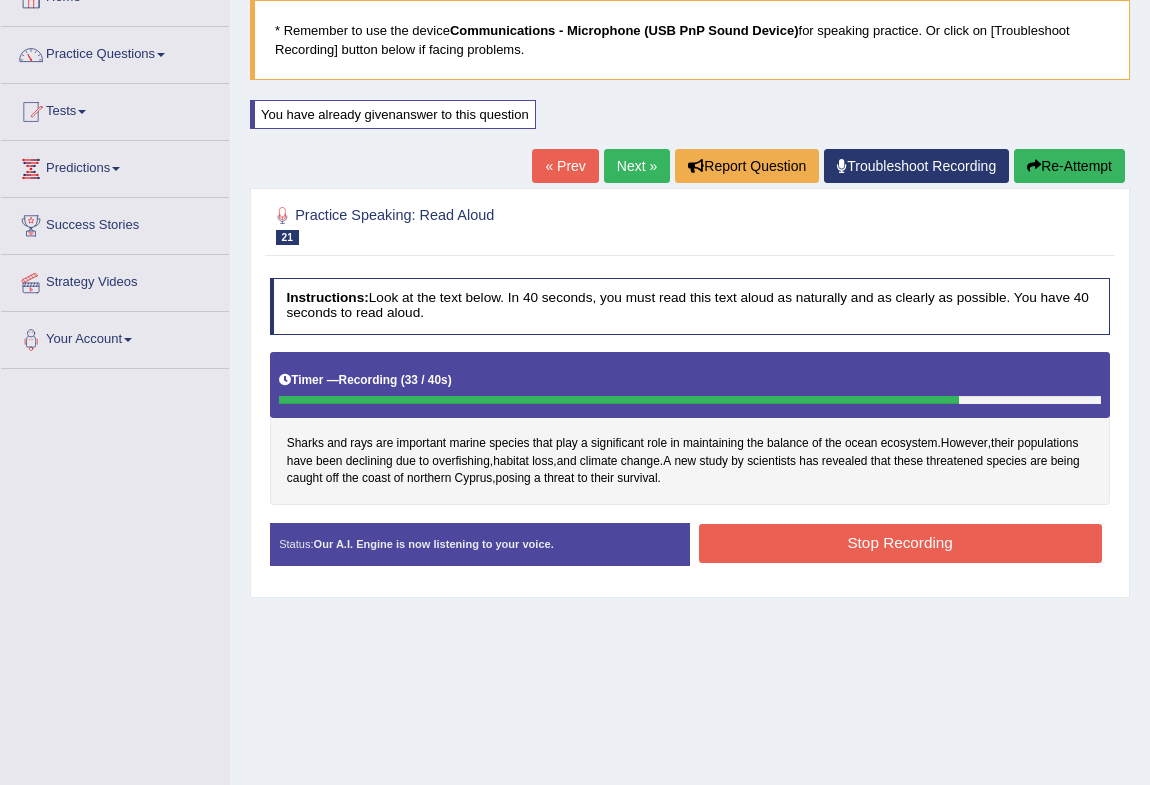 click on "Stop Recording" at bounding box center (900, 543) 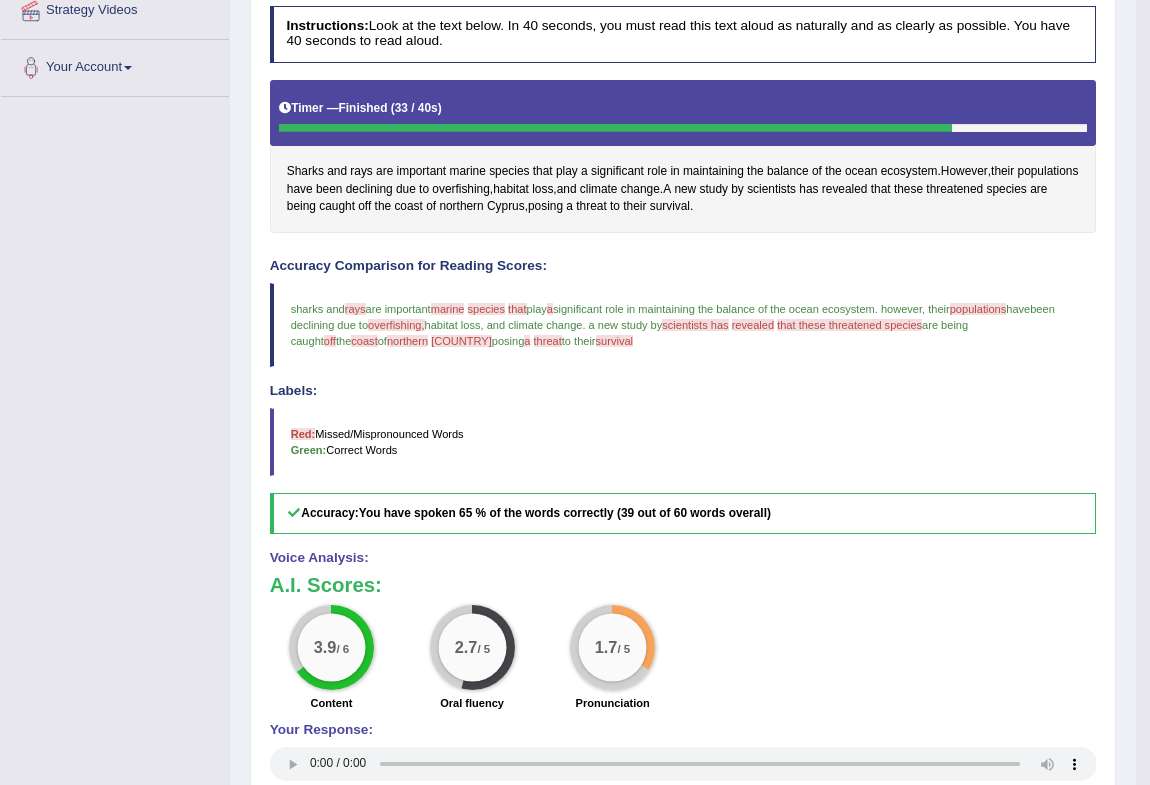 scroll, scrollTop: 38, scrollLeft: 0, axis: vertical 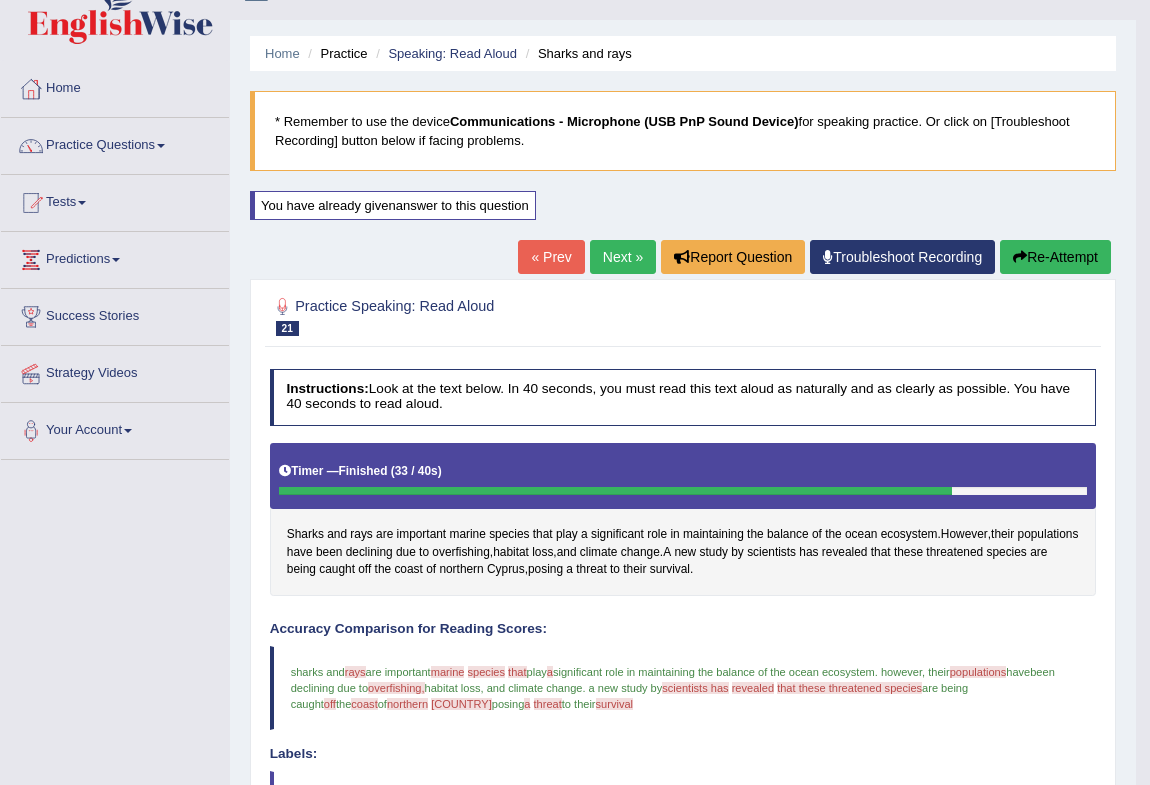click on "Next »" at bounding box center [623, 257] 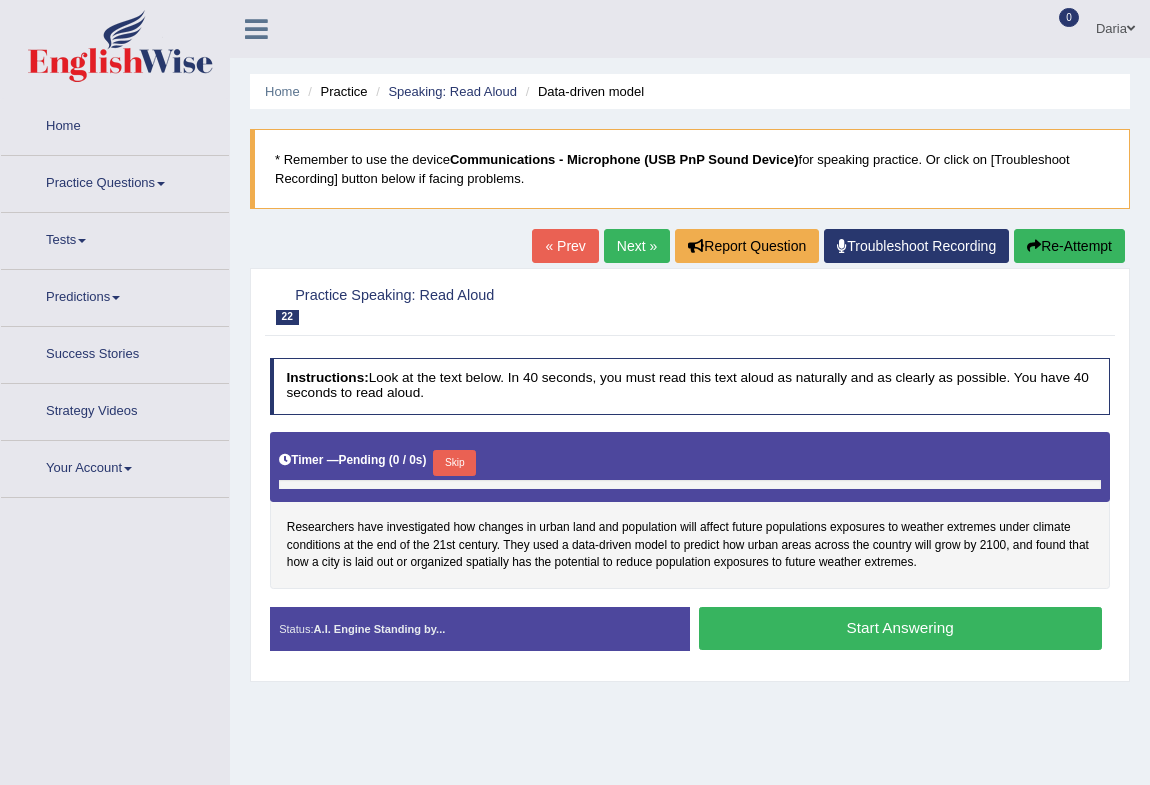 scroll, scrollTop: 0, scrollLeft: 0, axis: both 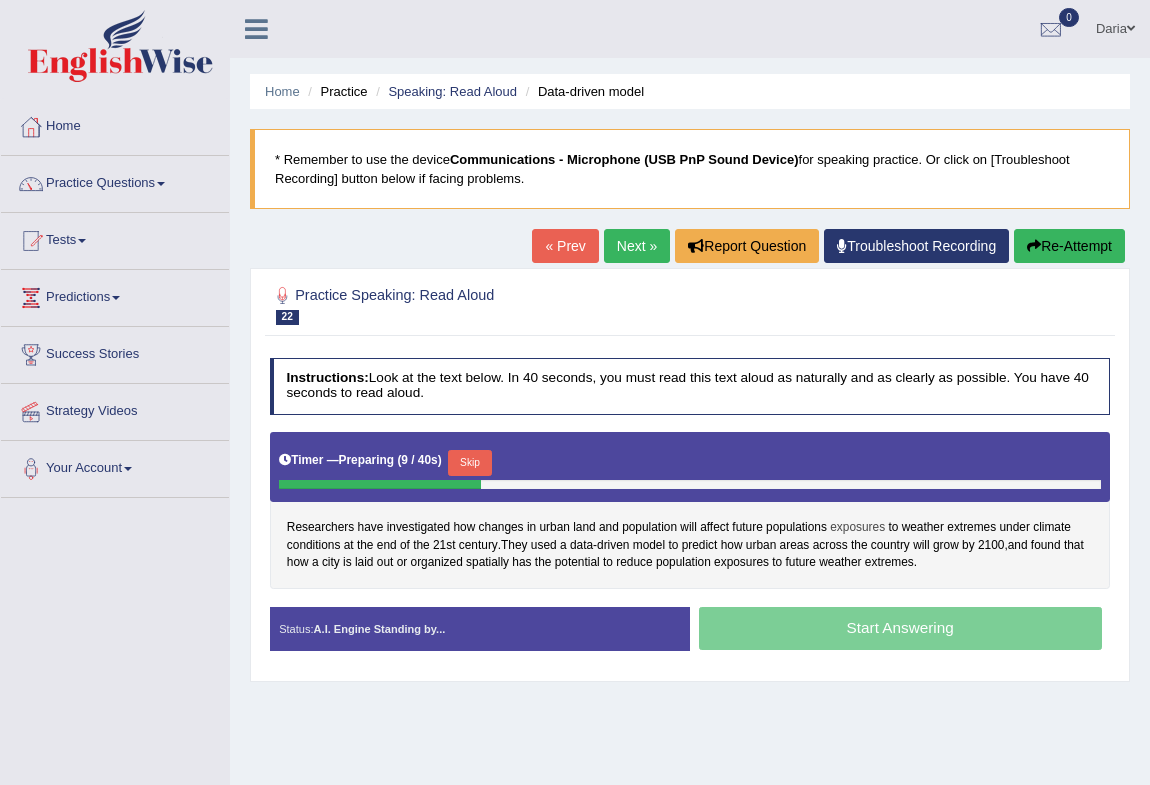 click on "exposures" at bounding box center (857, 528) 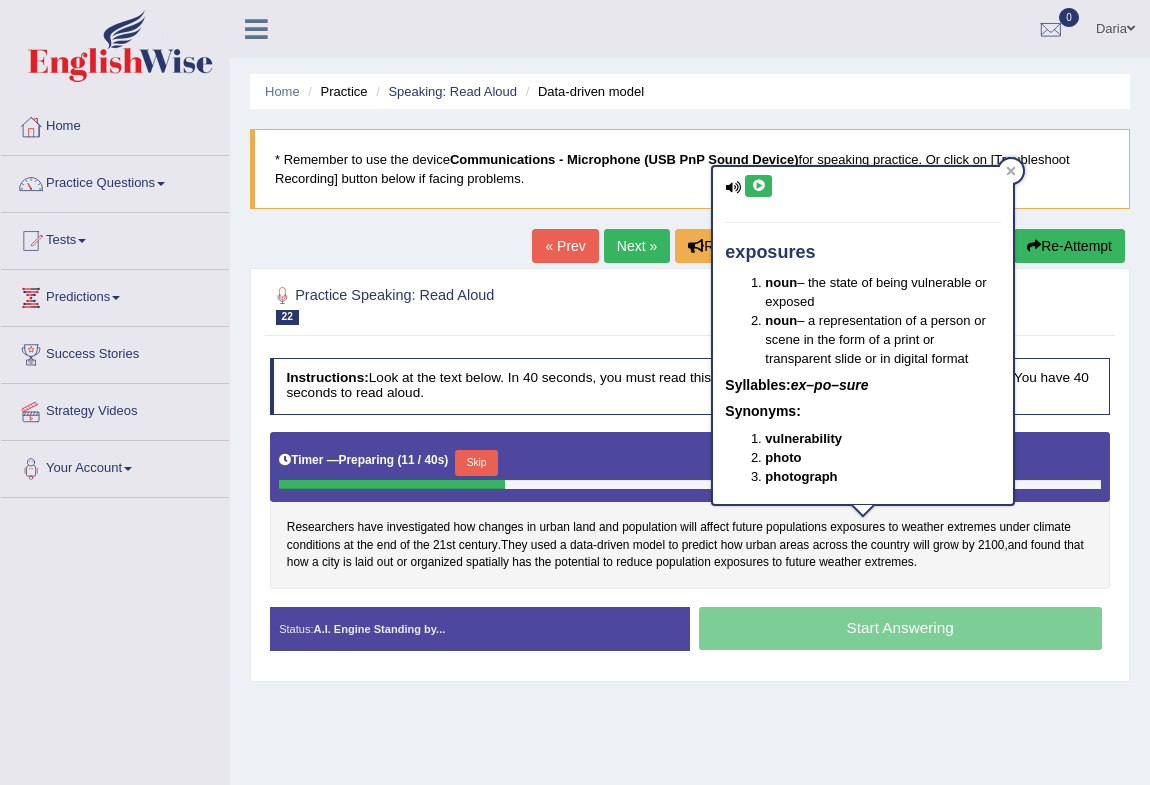 click at bounding box center [758, 186] 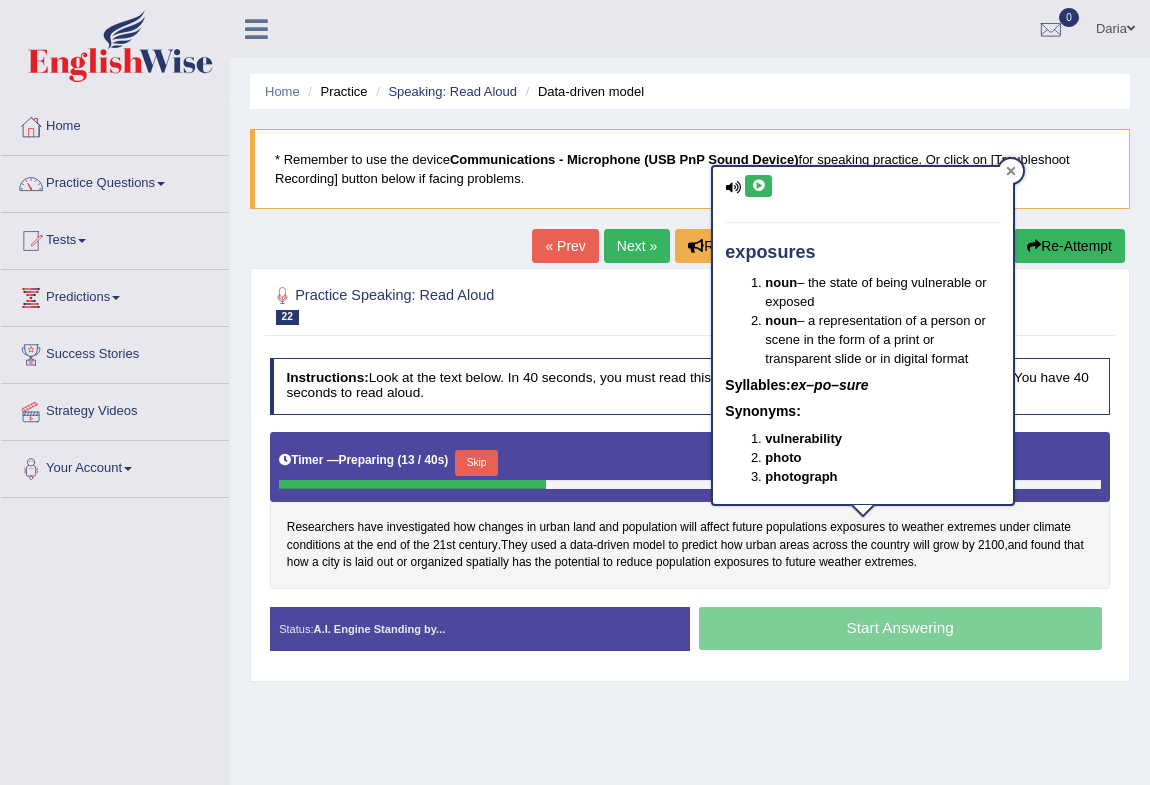 click at bounding box center (1011, 171) 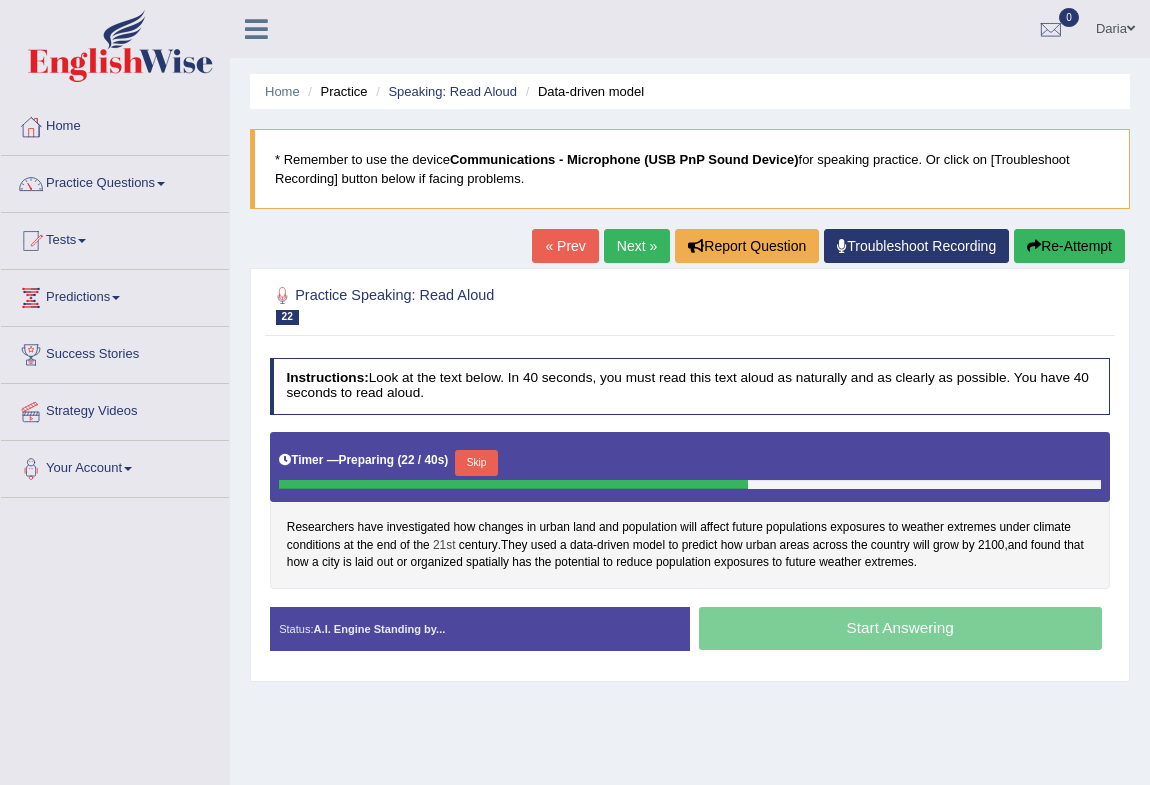 click on "21st" at bounding box center (444, 546) 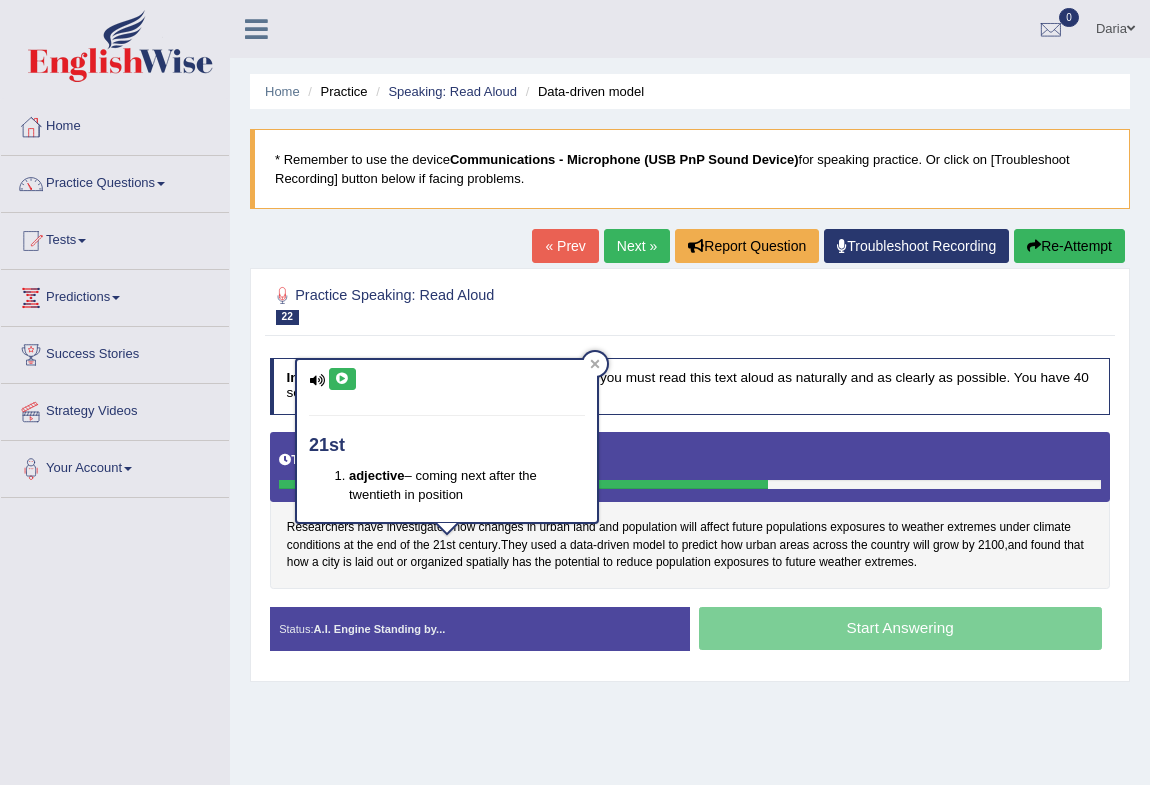 click at bounding box center [342, 379] 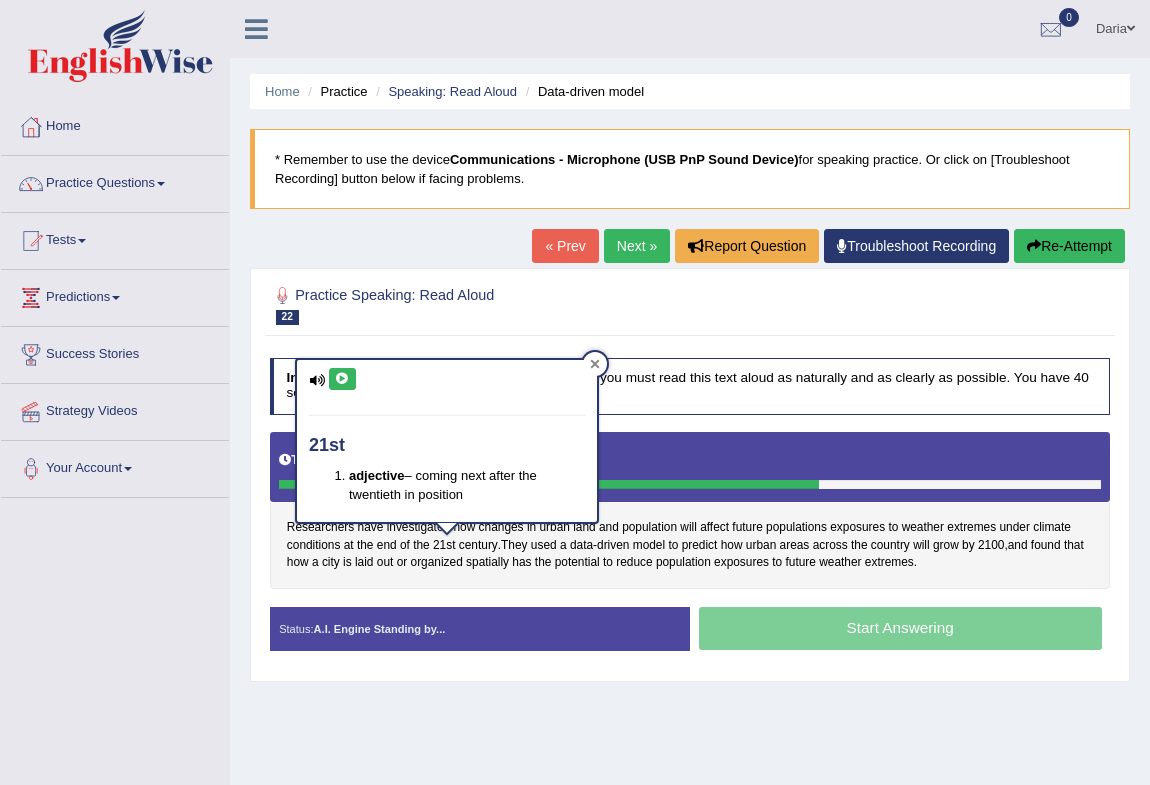 click 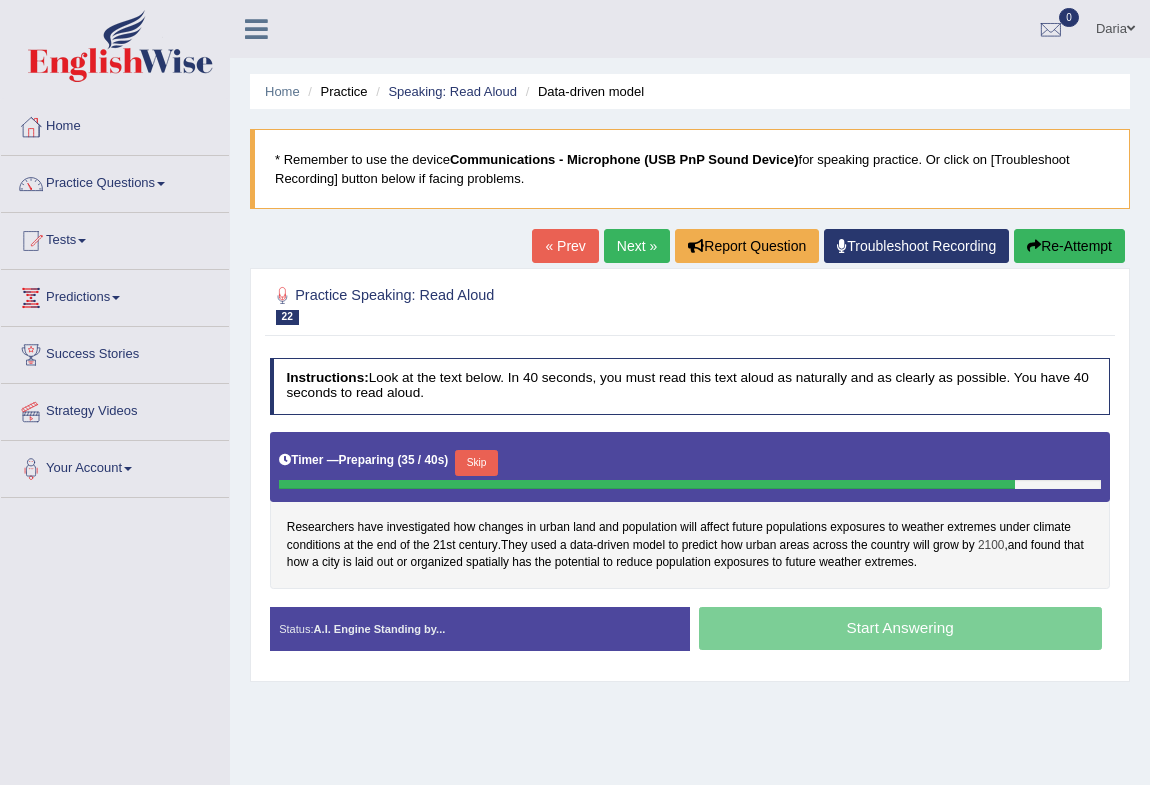 click on "2100" at bounding box center (991, 546) 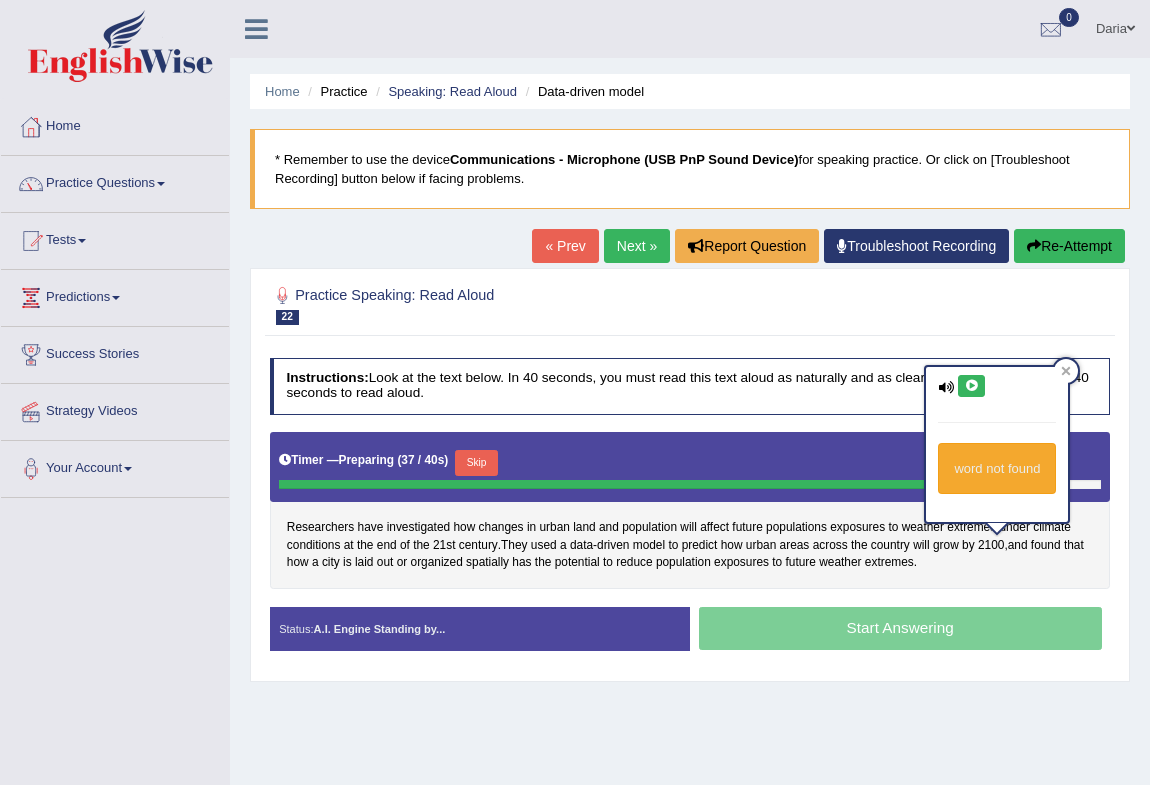 drag, startPoint x: 964, startPoint y: 390, endPoint x: 1017, endPoint y: 377, distance: 54.571056 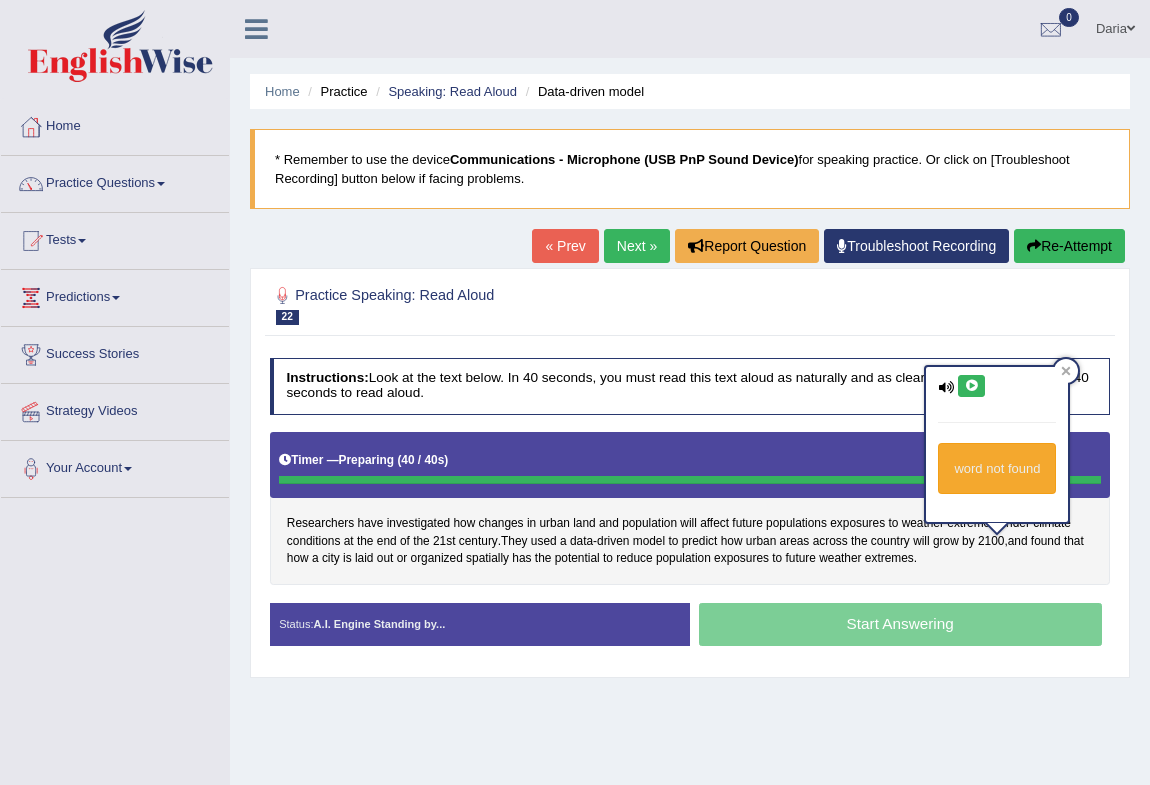 click at bounding box center (971, 386) 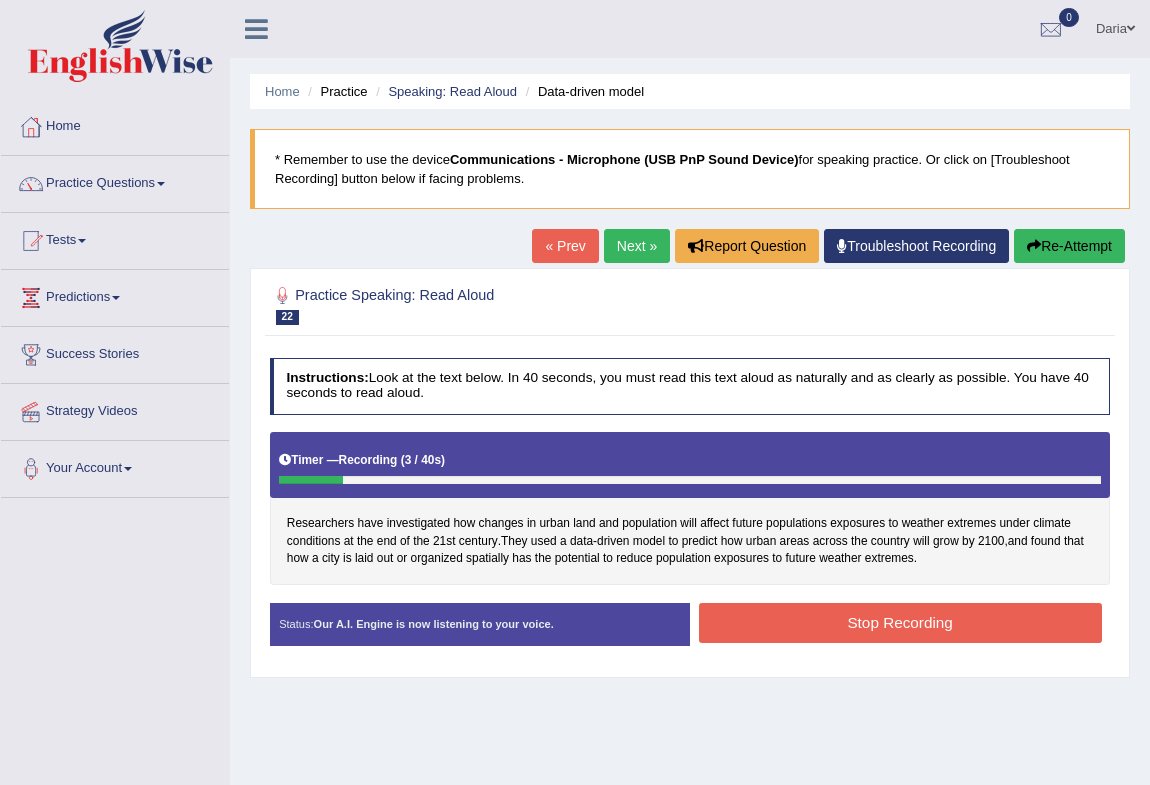 click on "Re-Attempt" at bounding box center (1069, 246) 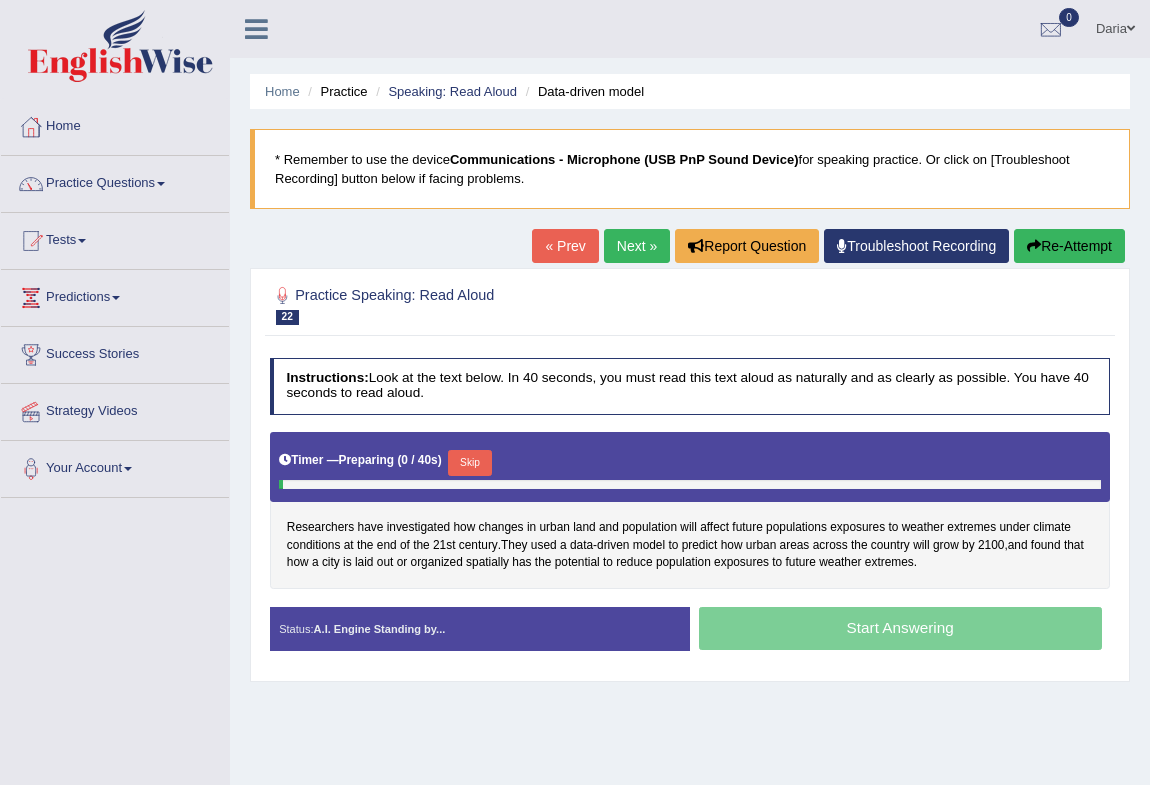 scroll, scrollTop: 0, scrollLeft: 0, axis: both 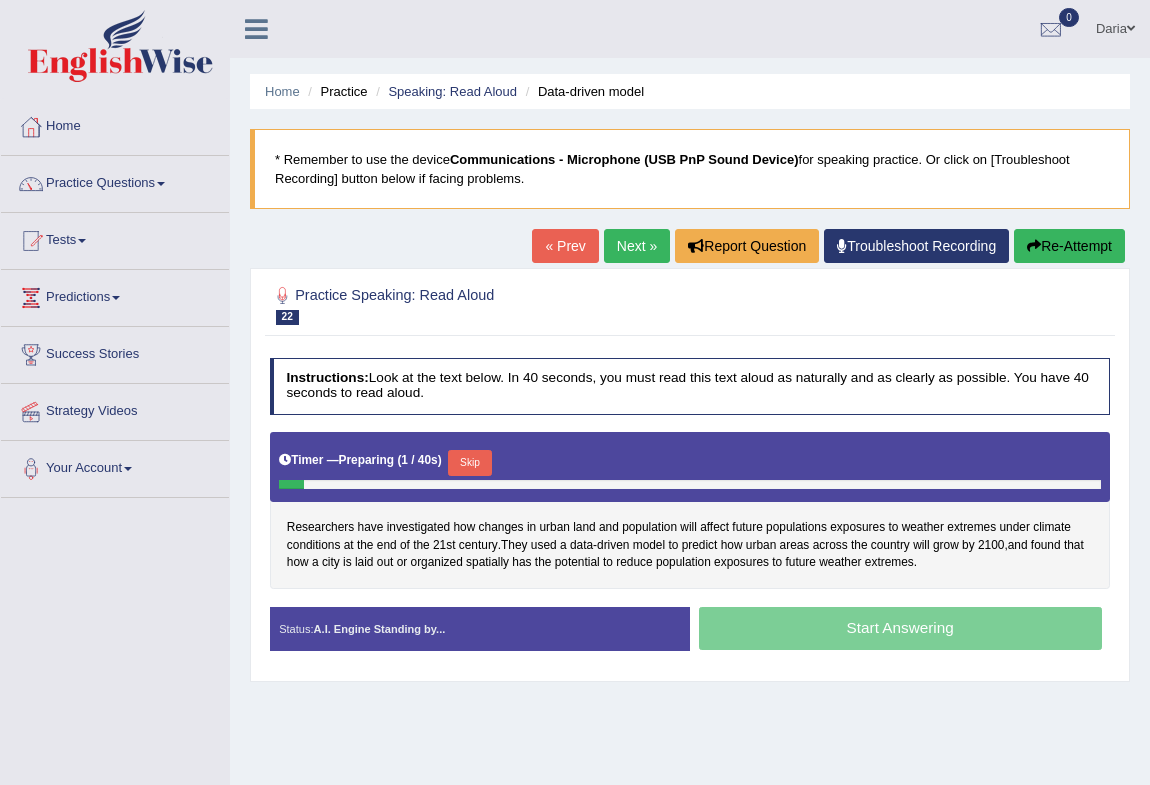 click on "Skip" at bounding box center (469, 463) 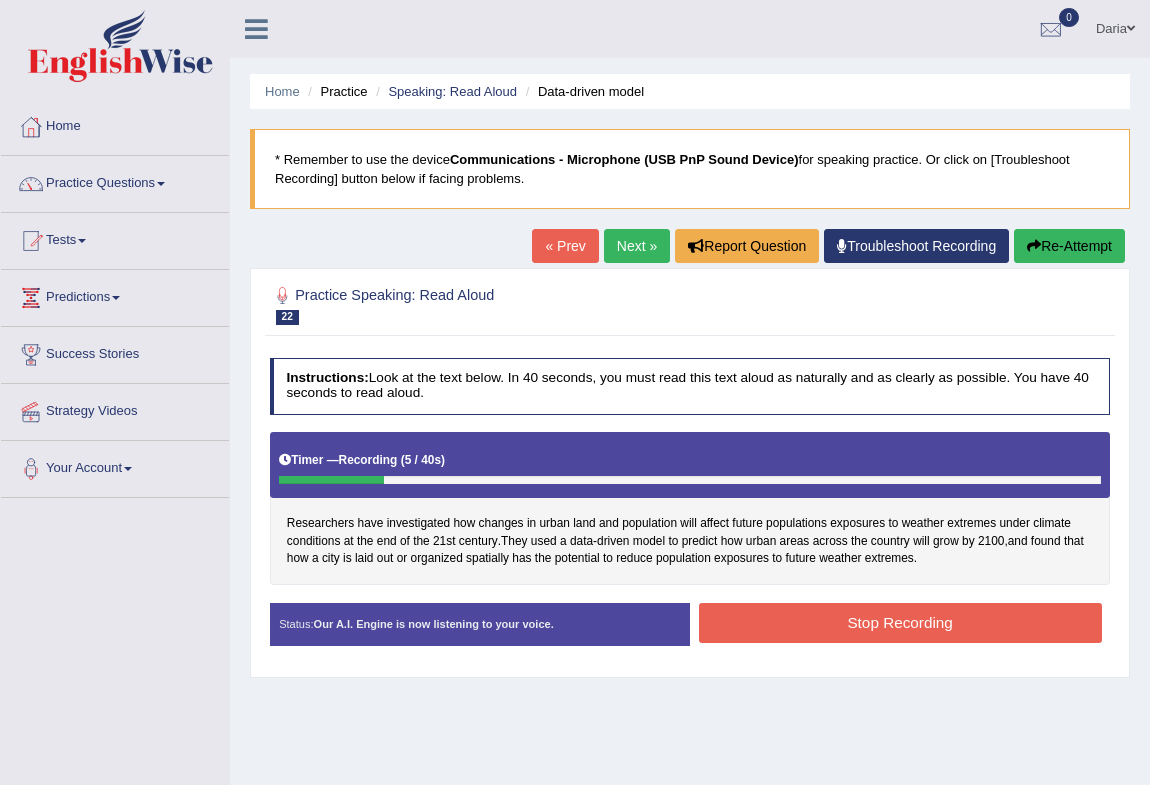 click on "Re-Attempt" at bounding box center (1069, 246) 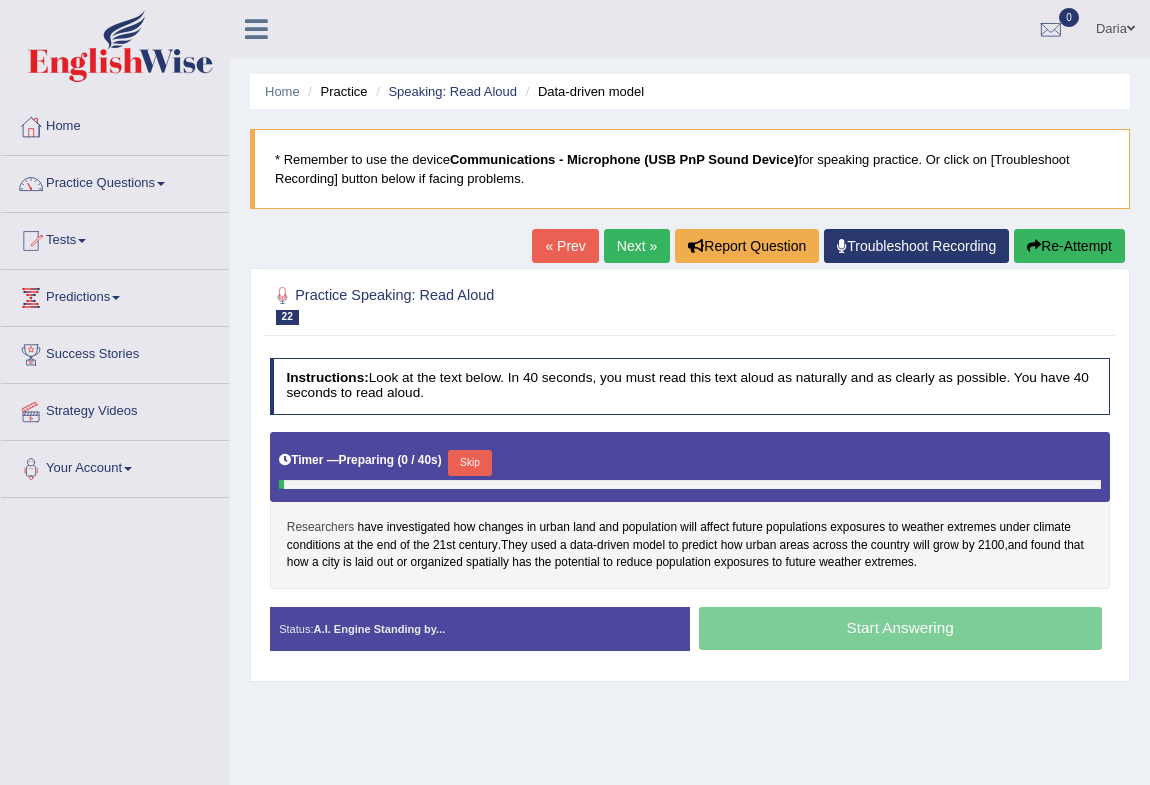 scroll, scrollTop: 0, scrollLeft: 0, axis: both 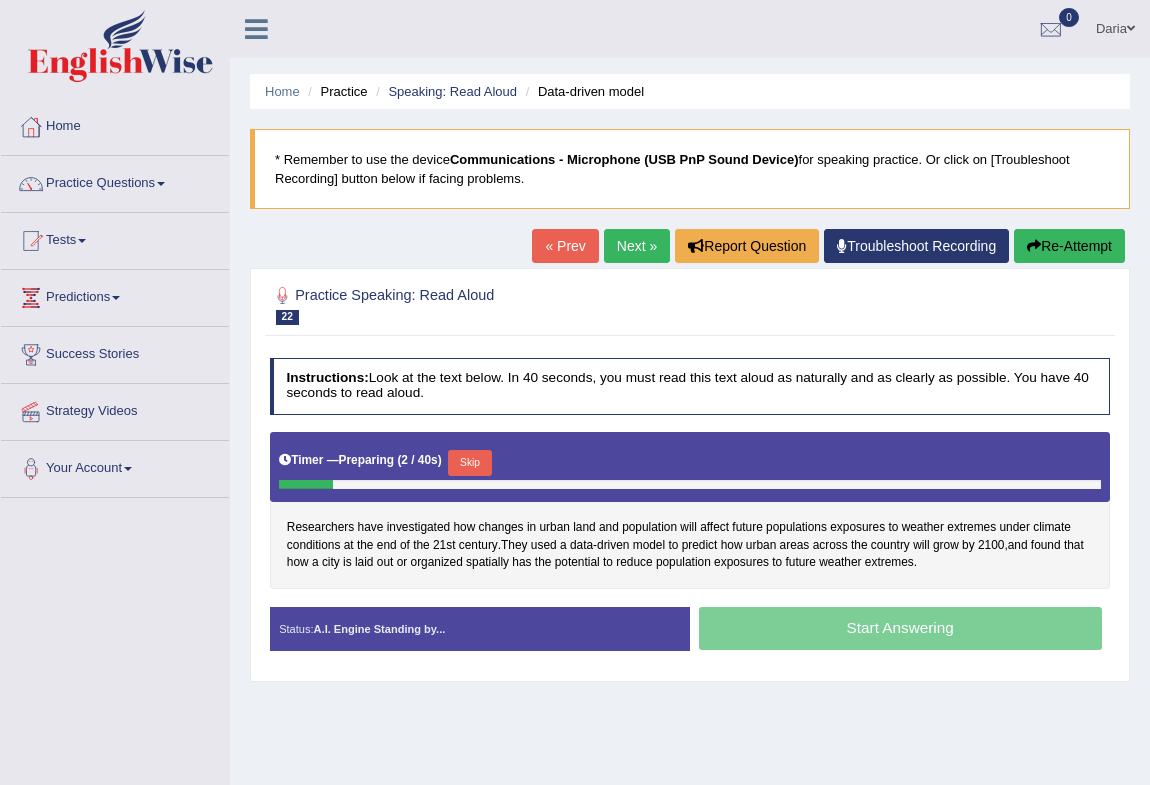 click on "Skip" at bounding box center [469, 463] 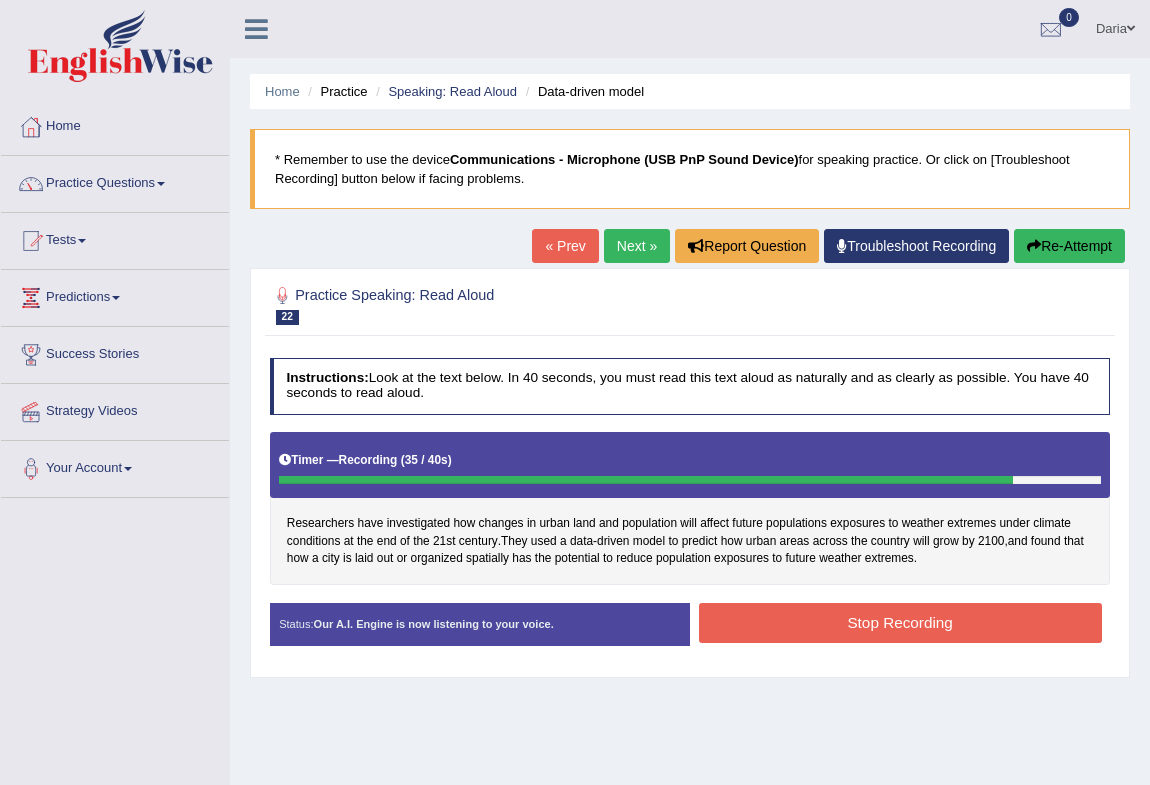 click on "Stop Recording" at bounding box center [900, 622] 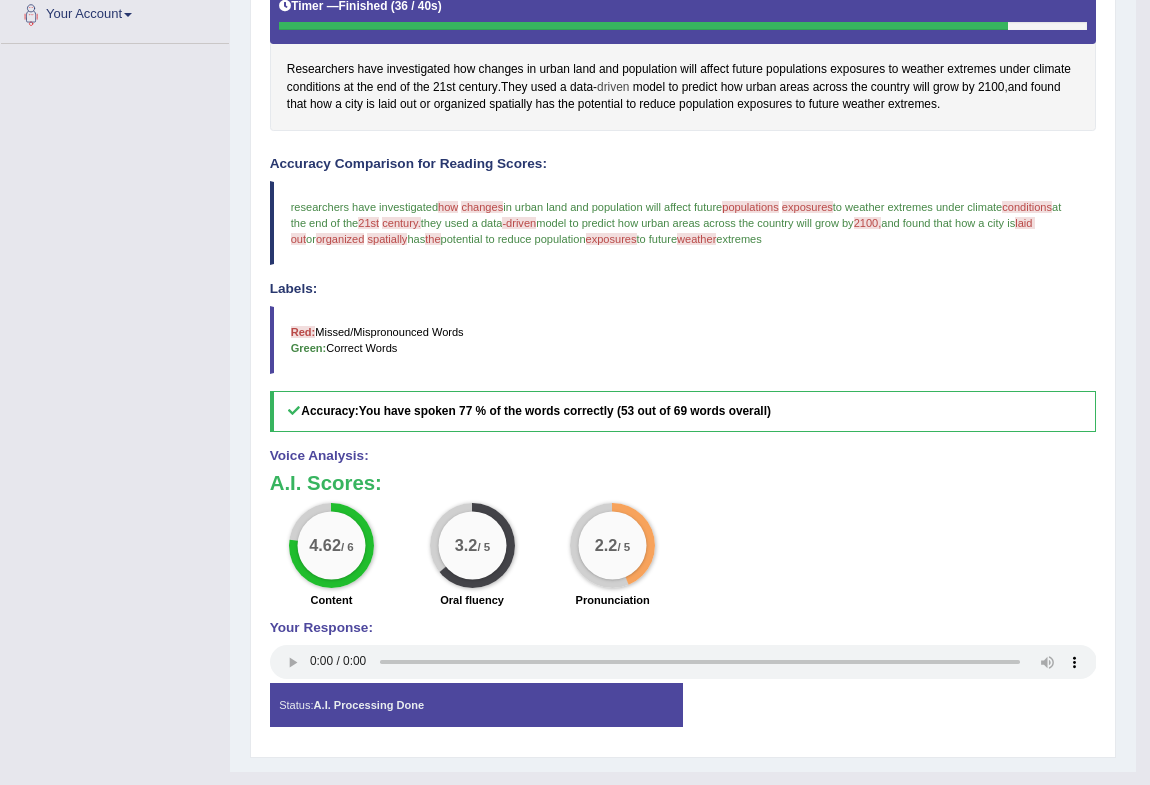 scroll, scrollTop: 0, scrollLeft: 0, axis: both 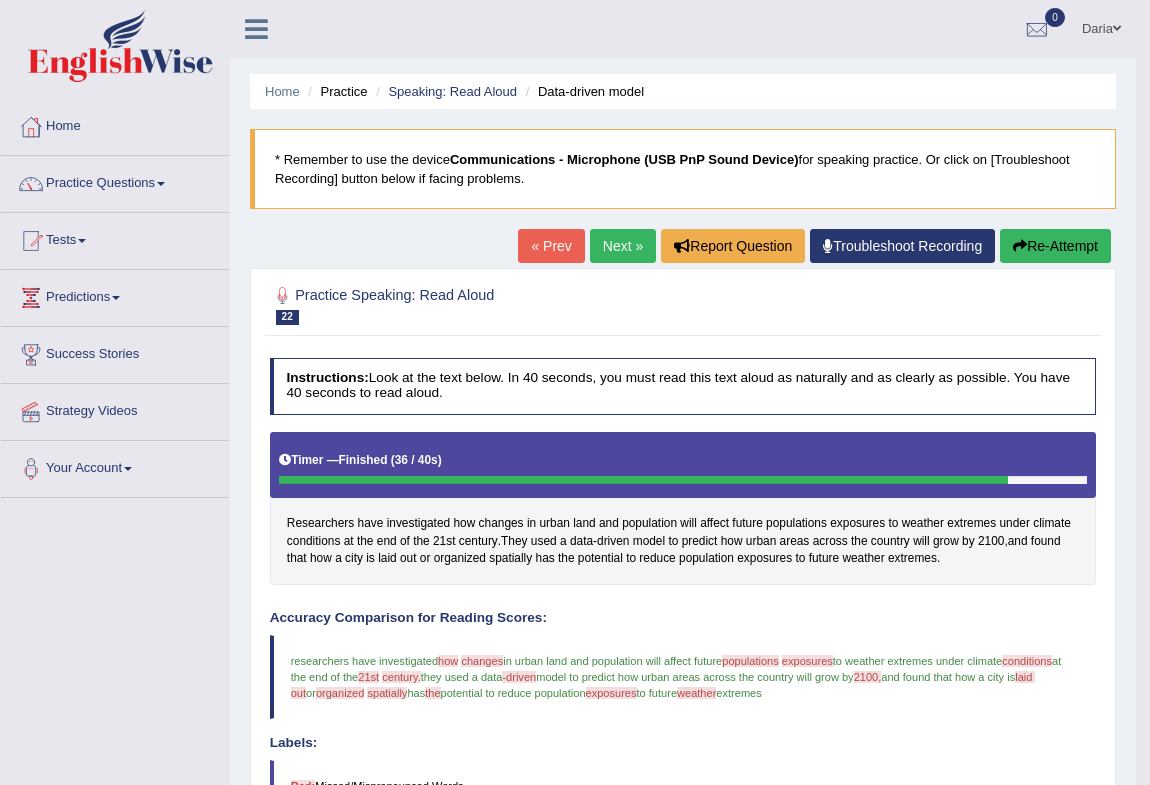 click on "Next »" at bounding box center (623, 246) 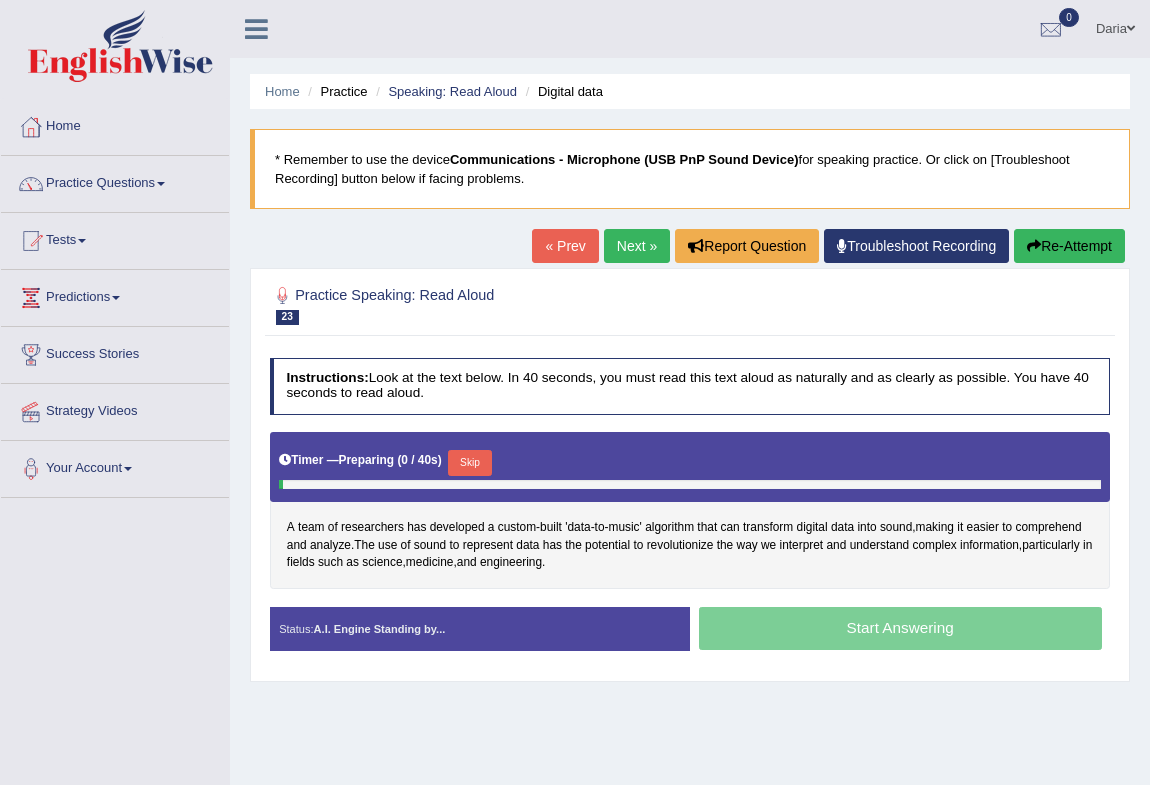scroll, scrollTop: 0, scrollLeft: 0, axis: both 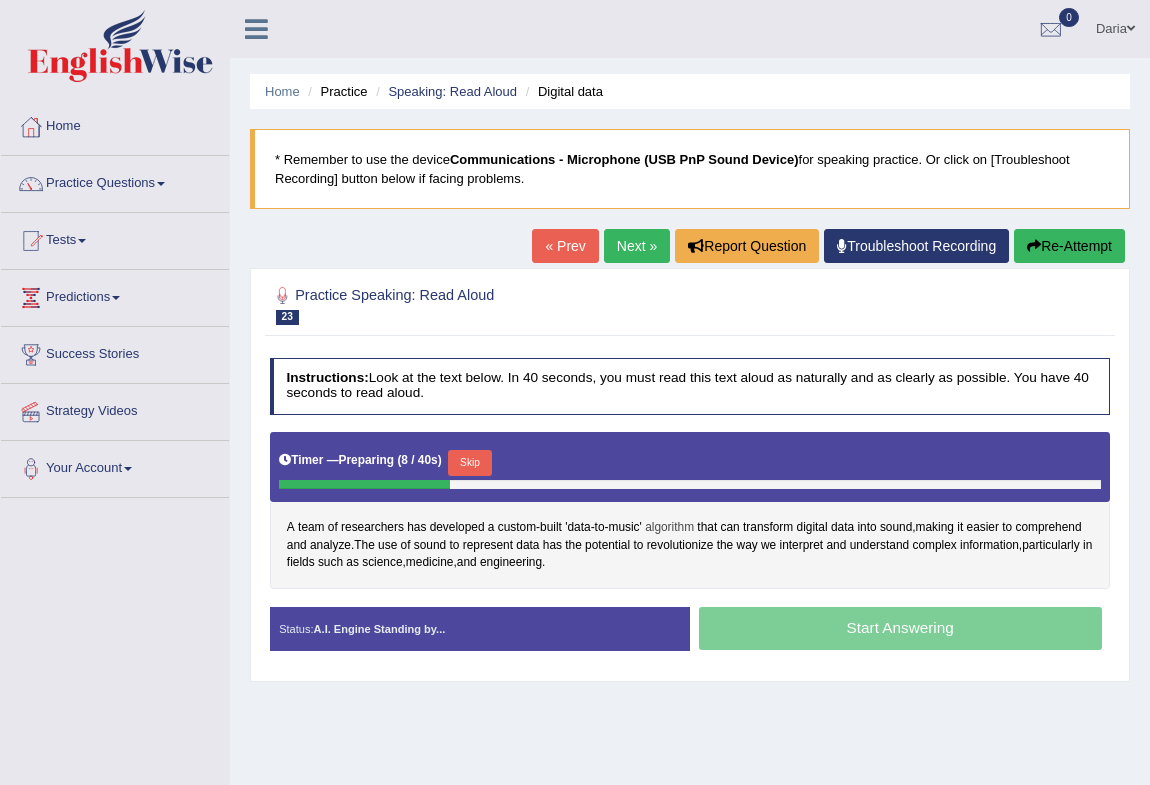 click on "algorithm" at bounding box center (669, 528) 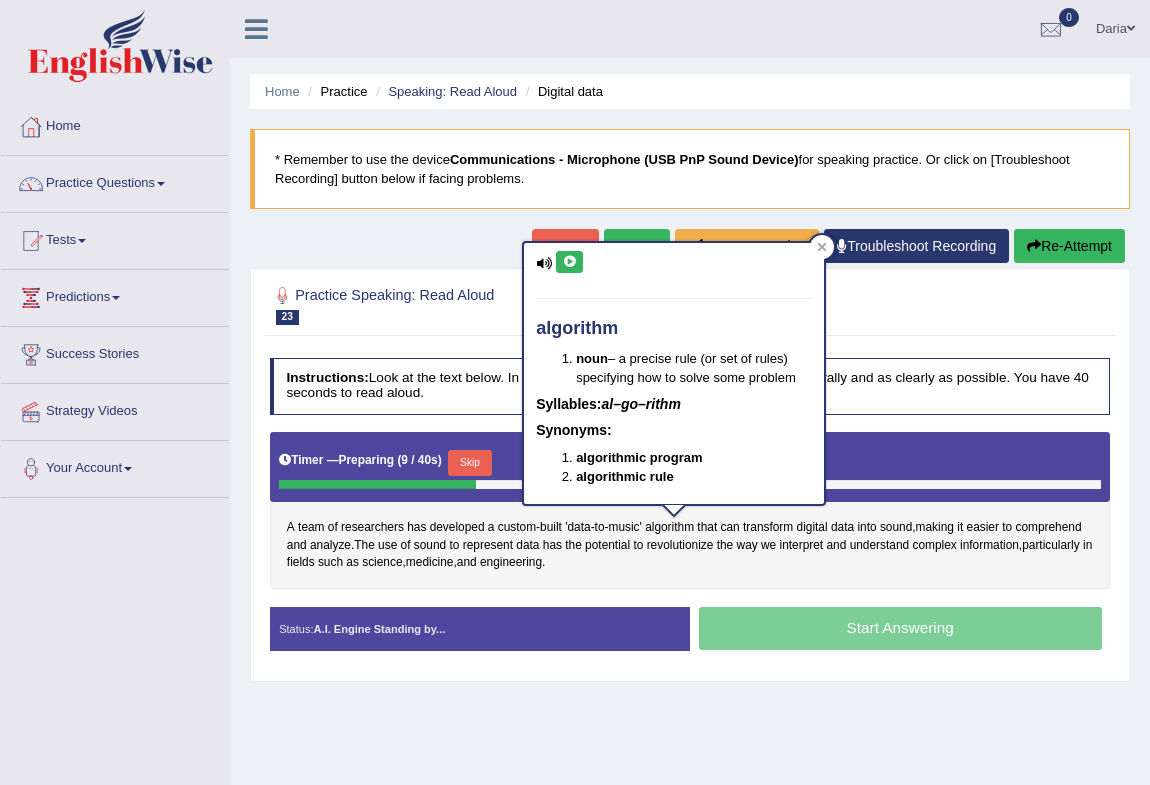 click at bounding box center (569, 262) 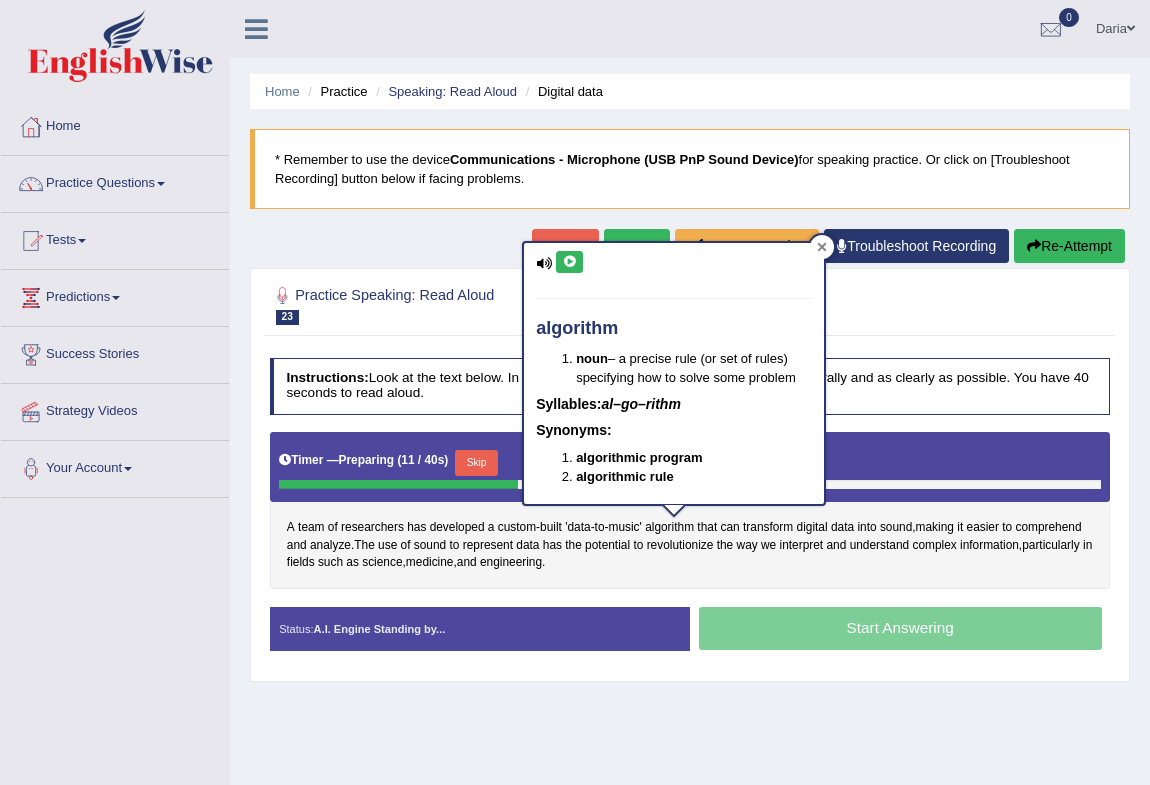 click 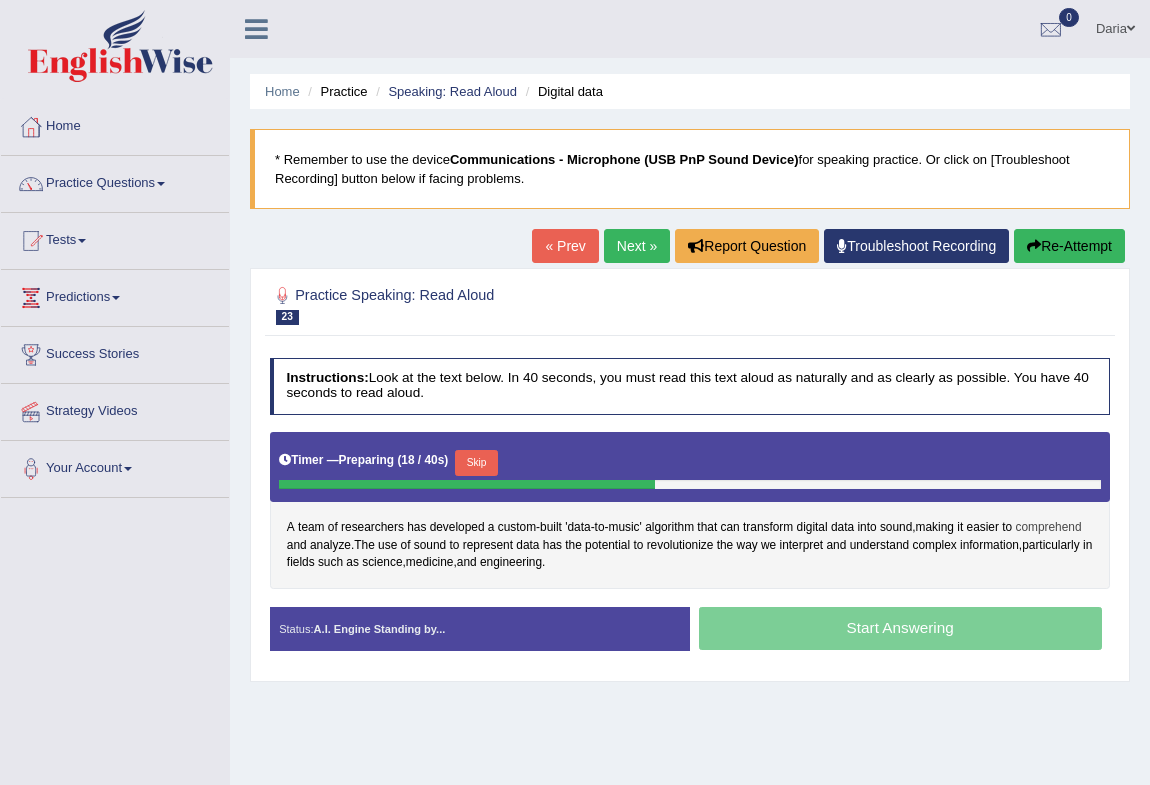 click on "comprehend" at bounding box center [1048, 528] 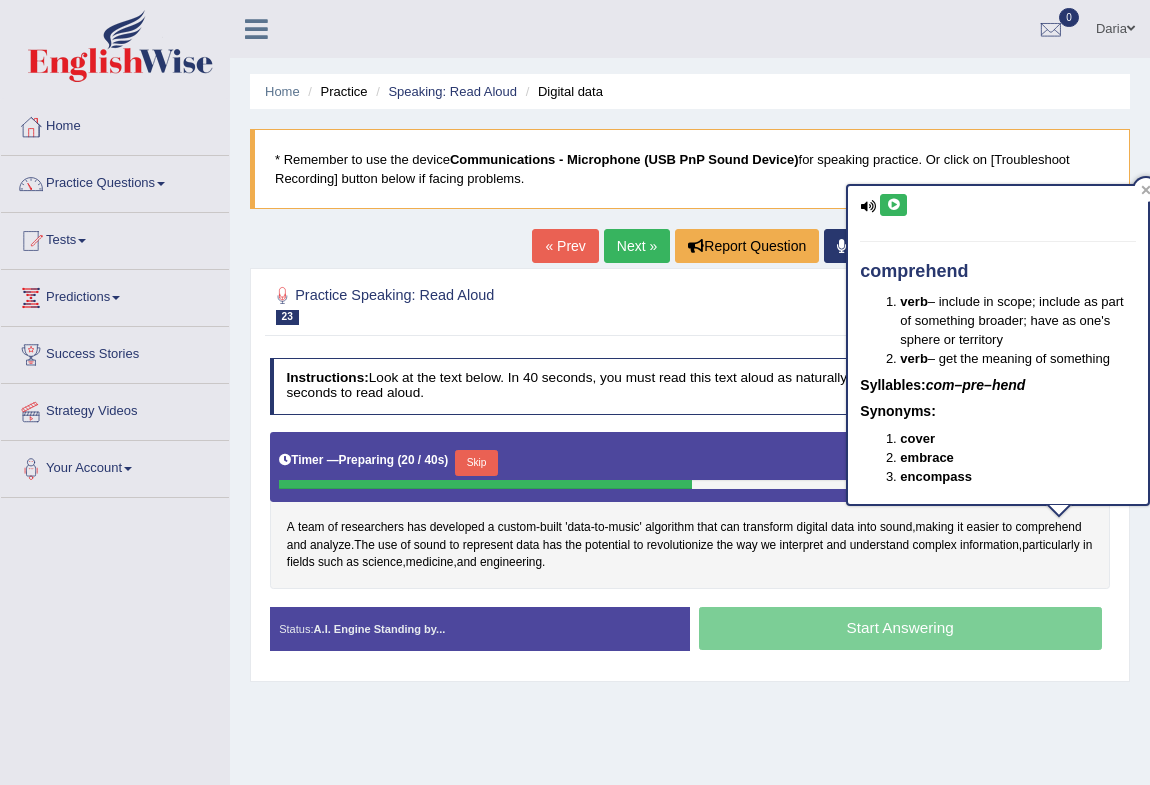 click at bounding box center [893, 205] 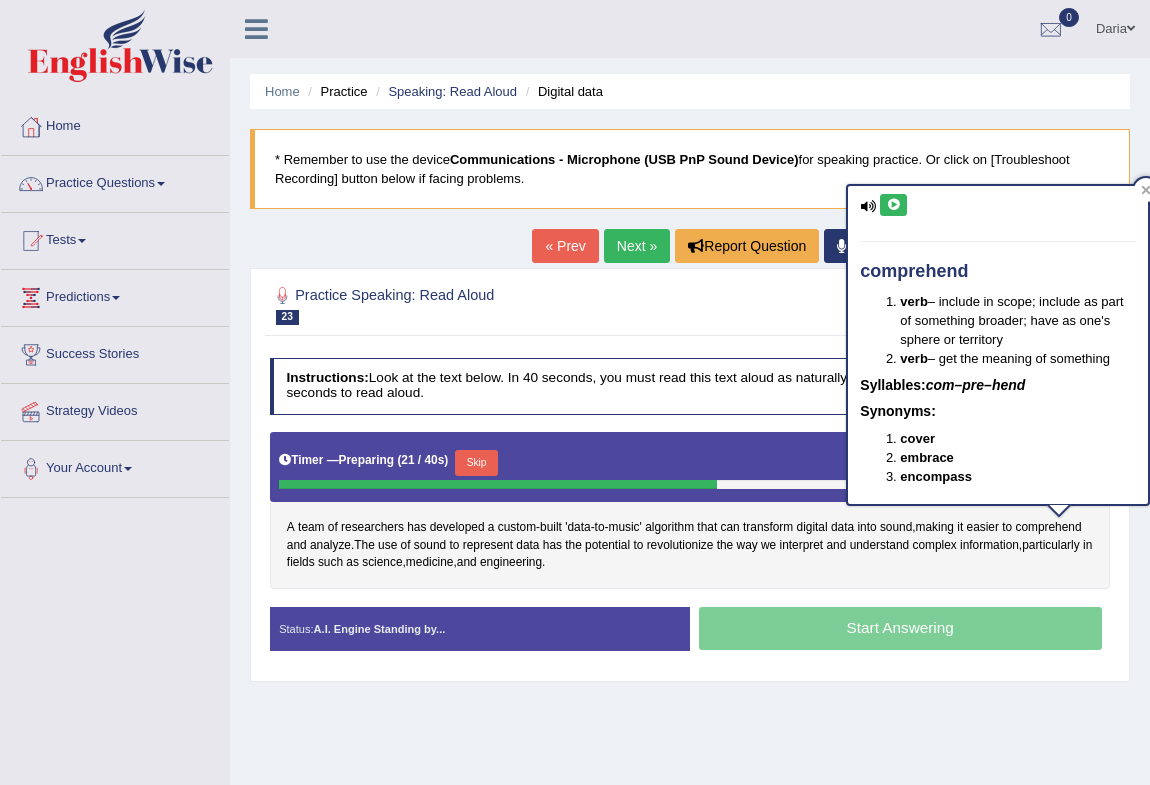 click at bounding box center (893, 205) 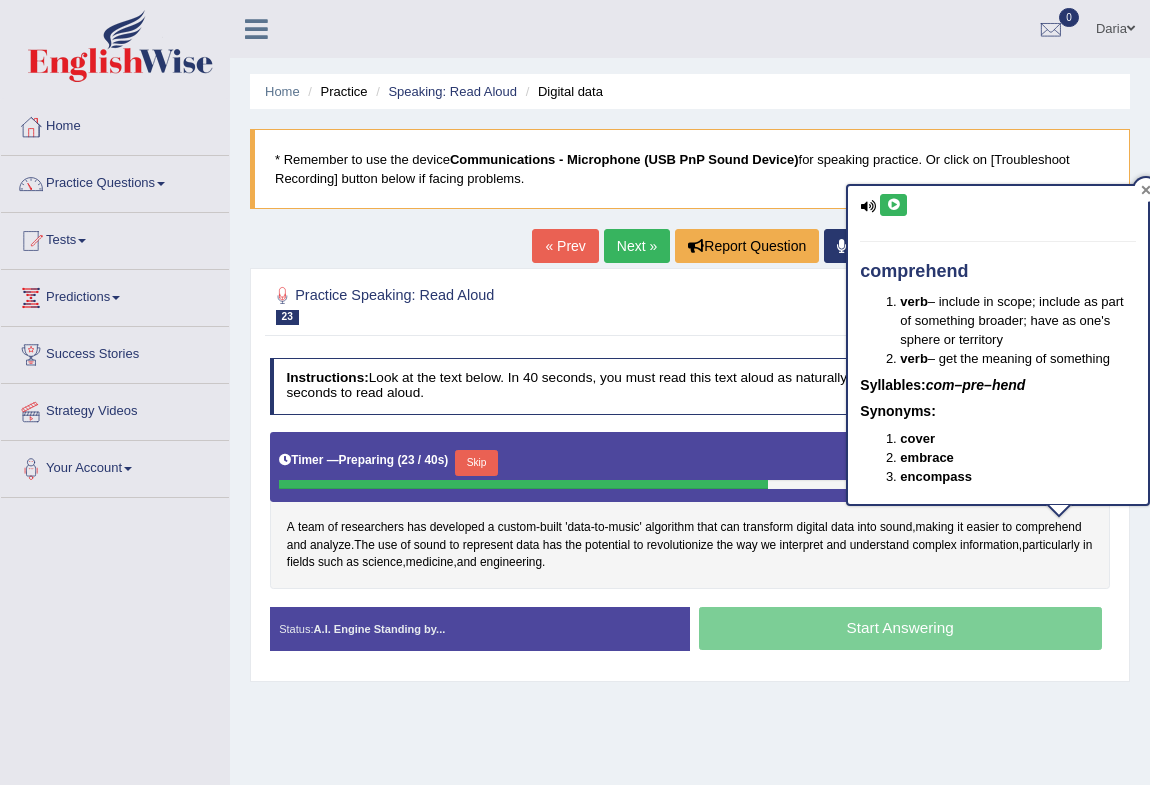 click at bounding box center [1146, 190] 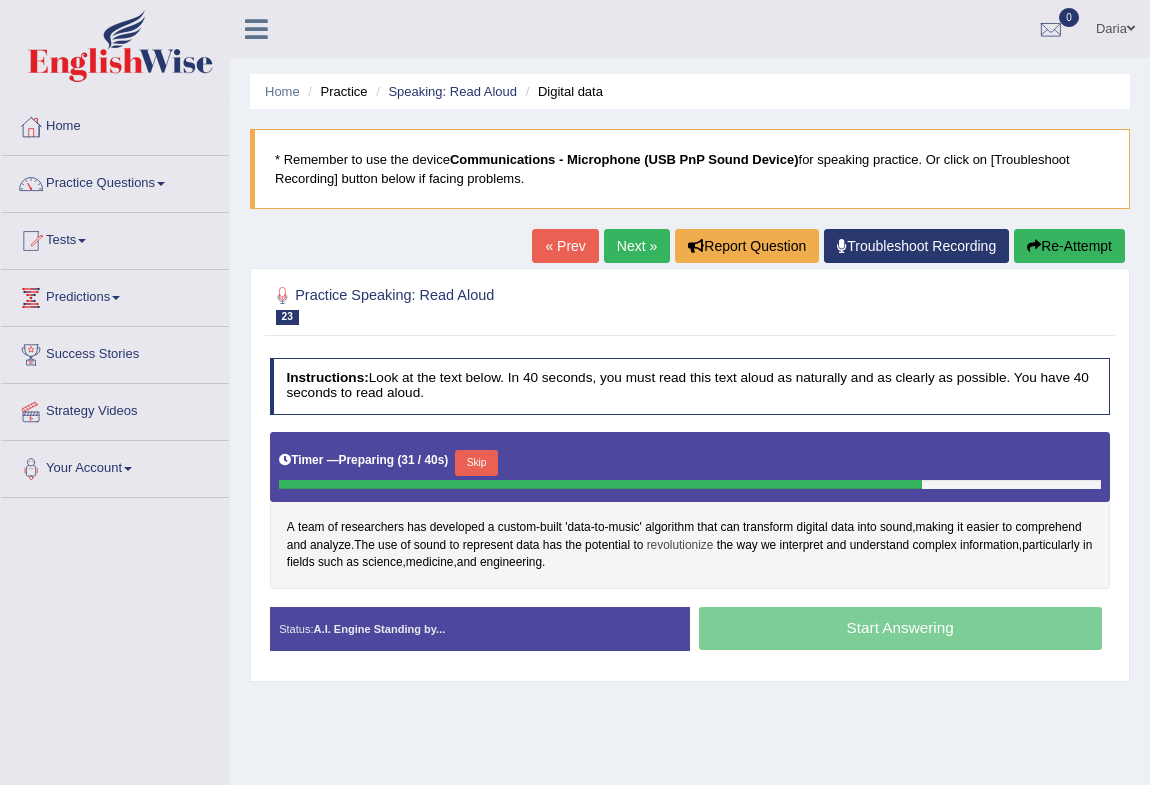 click on "revolutionize" at bounding box center (680, 546) 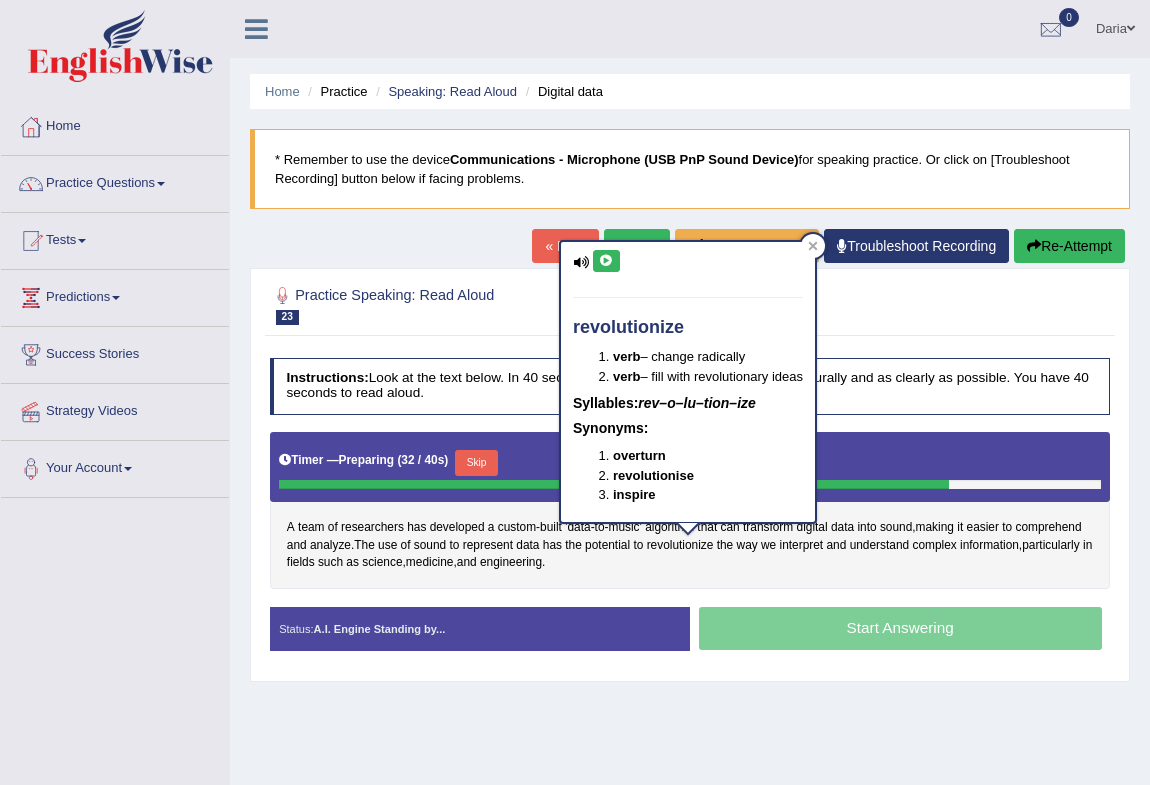 drag, startPoint x: 606, startPoint y: 260, endPoint x: 646, endPoint y: 265, distance: 40.311287 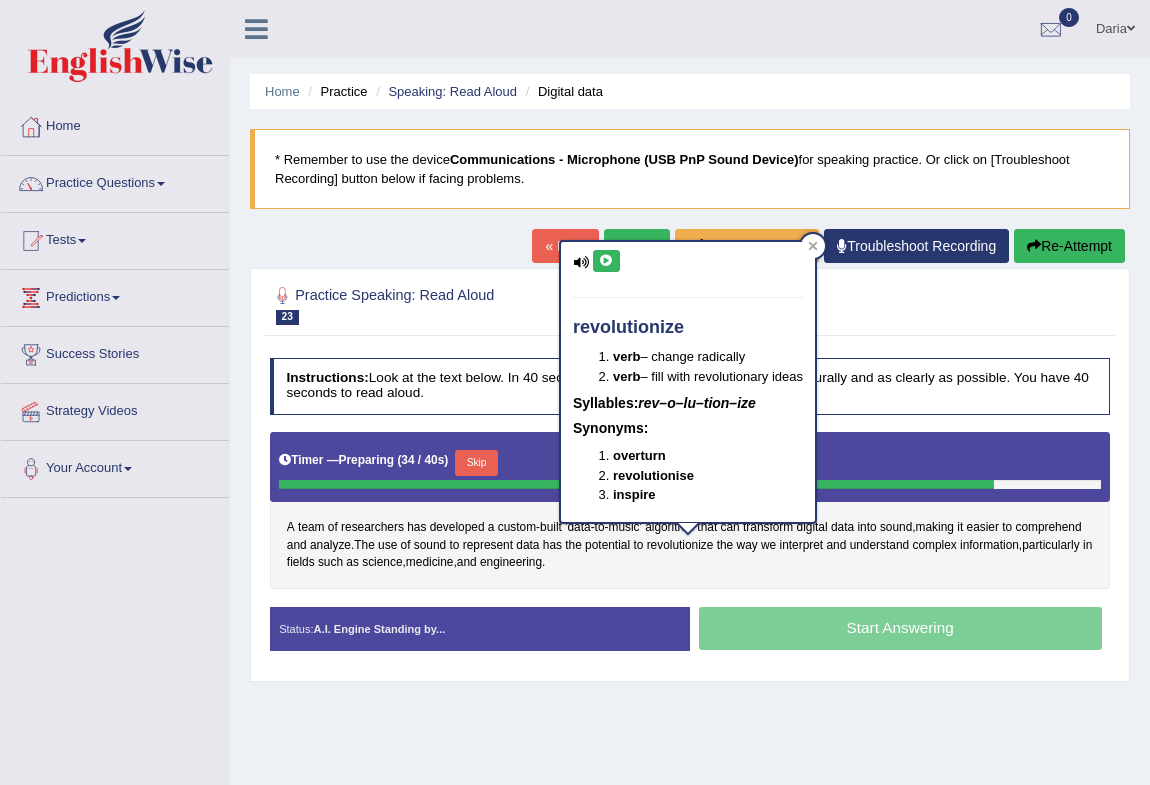 click on "revolutionize verb  – change radically verb  – fill with revolutionary ideas Syllables:  rev–o–lu–tion–ize Synonyms:  overturn revolutionise inspire" at bounding box center (688, 382) 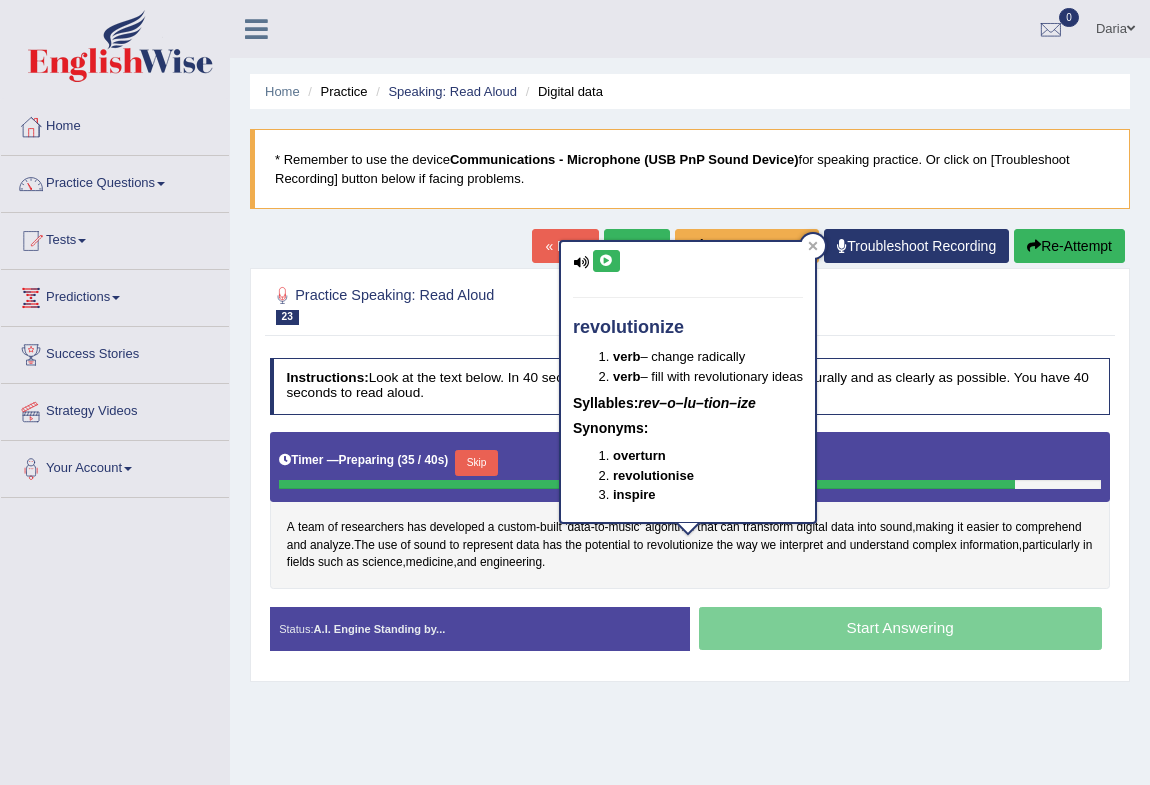 click on "revolutionize verb  – change radically verb  – fill with revolutionary ideas Syllables:  rev–o–lu–tion–ize Synonyms:  overturn revolutionise inspire" at bounding box center (688, 382) 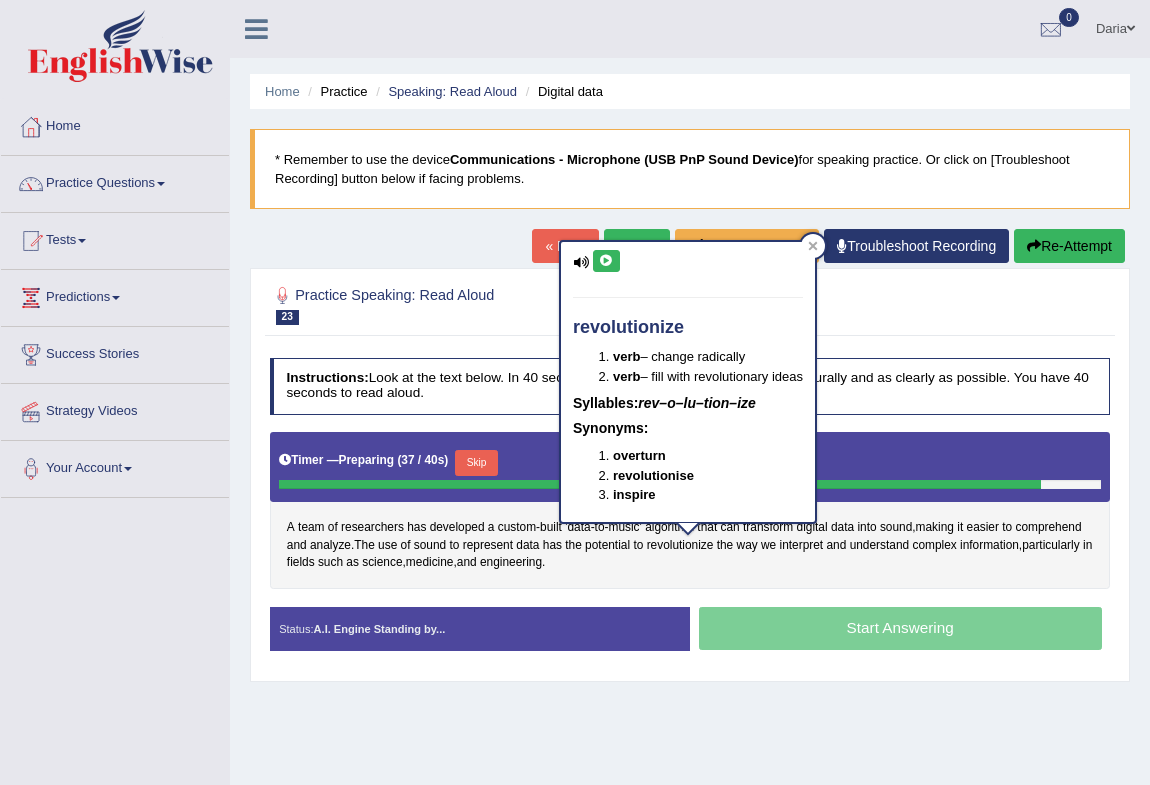 click on "revolutionize verb  – change radically verb  – fill with revolutionary ideas Syllables:  rev–o–lu–tion–ize Synonyms:  overturn revolutionise inspire" at bounding box center [688, 382] 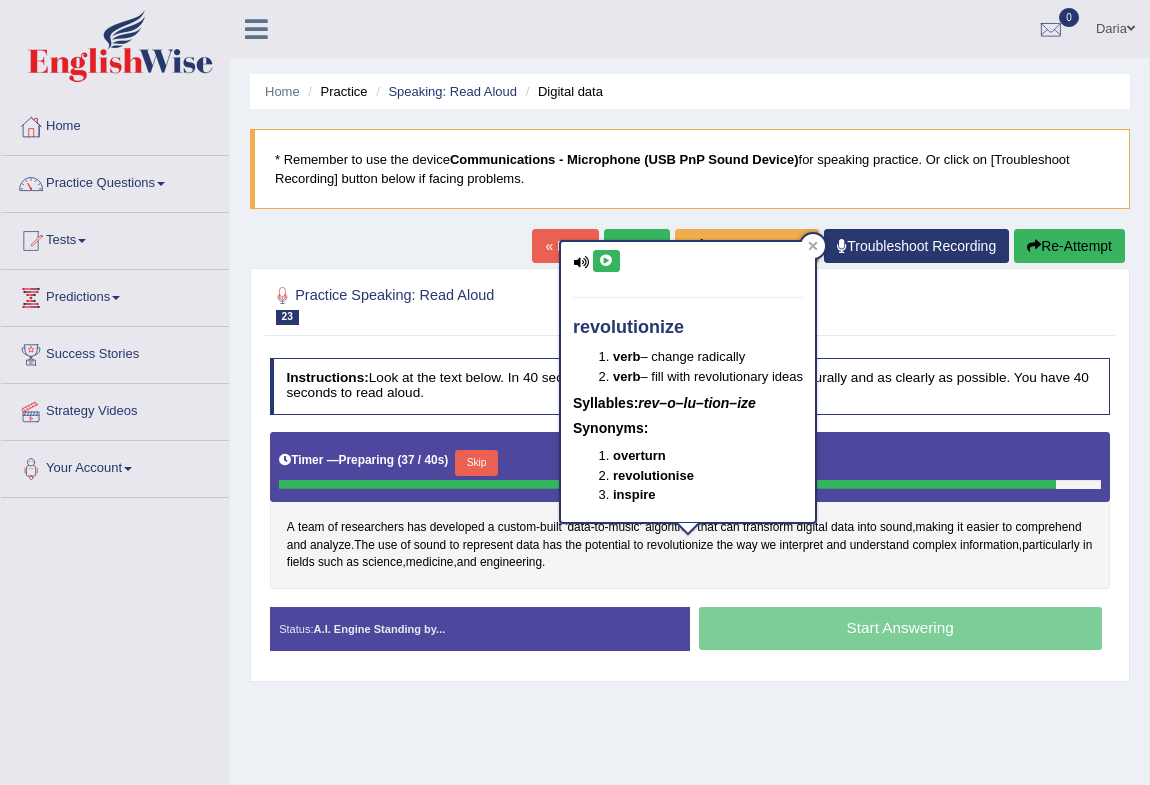 click on "revolutionize verb  – change radically verb  – fill with revolutionary ideas Syllables:  rev–o–lu–tion–ize Synonyms:  overturn revolutionise inspire" at bounding box center [688, 382] 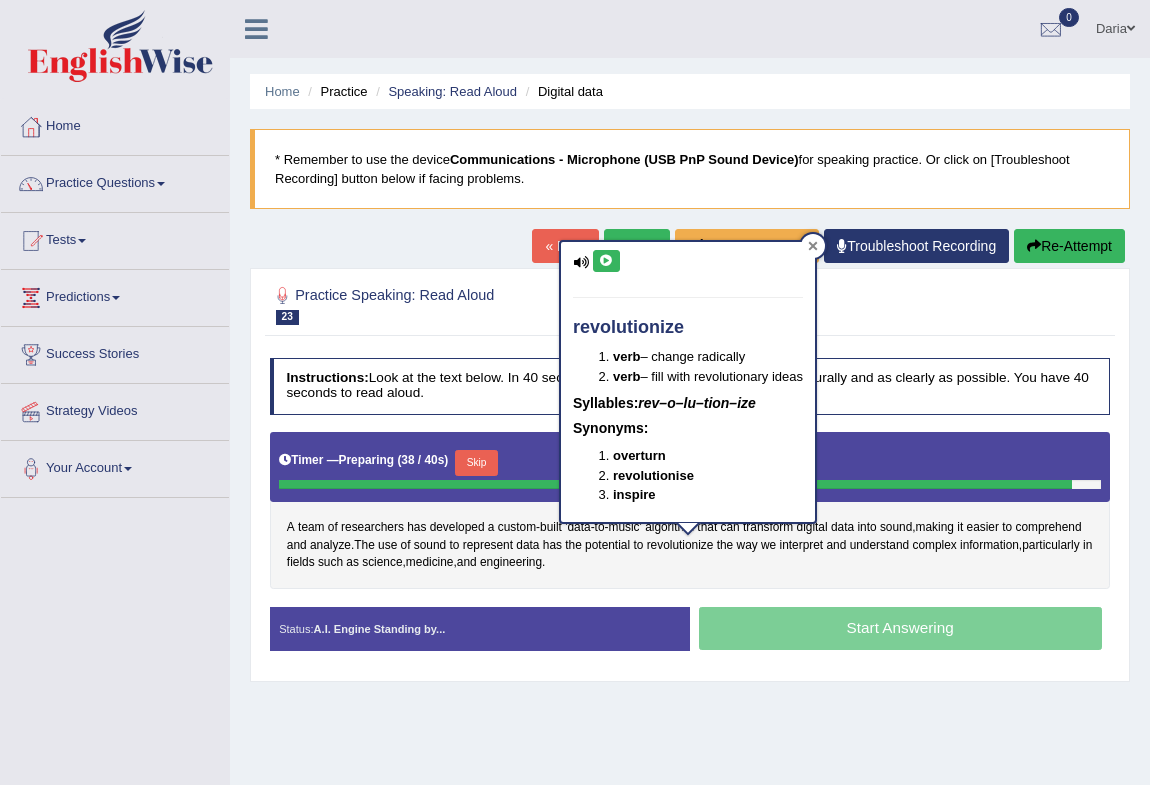 click at bounding box center (813, 246) 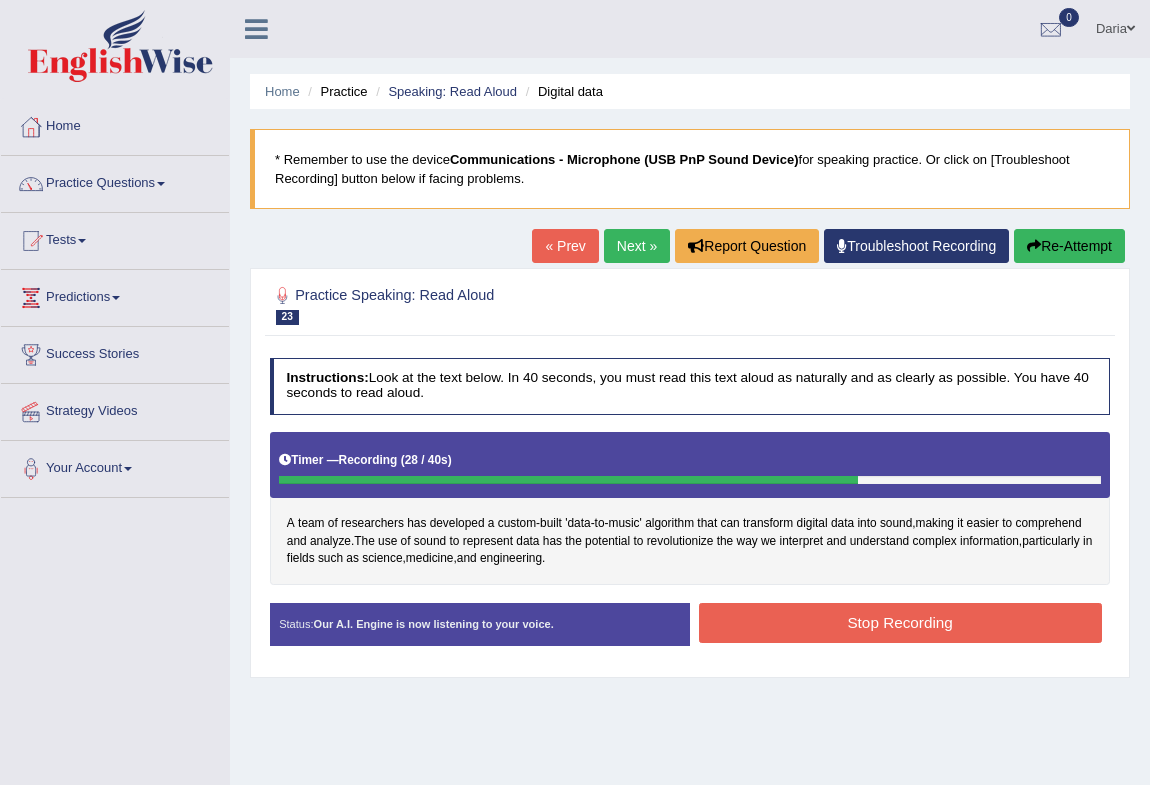 click on "Stop Recording" at bounding box center [900, 622] 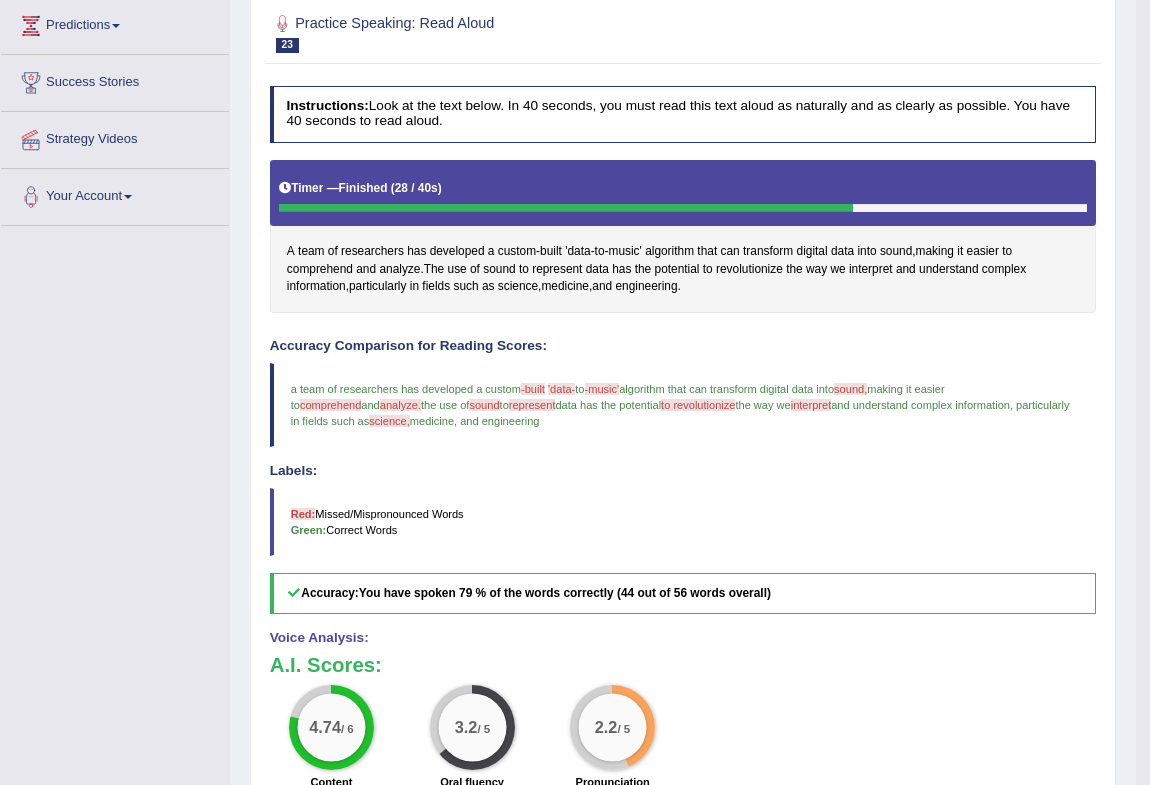 scroll, scrollTop: 363, scrollLeft: 0, axis: vertical 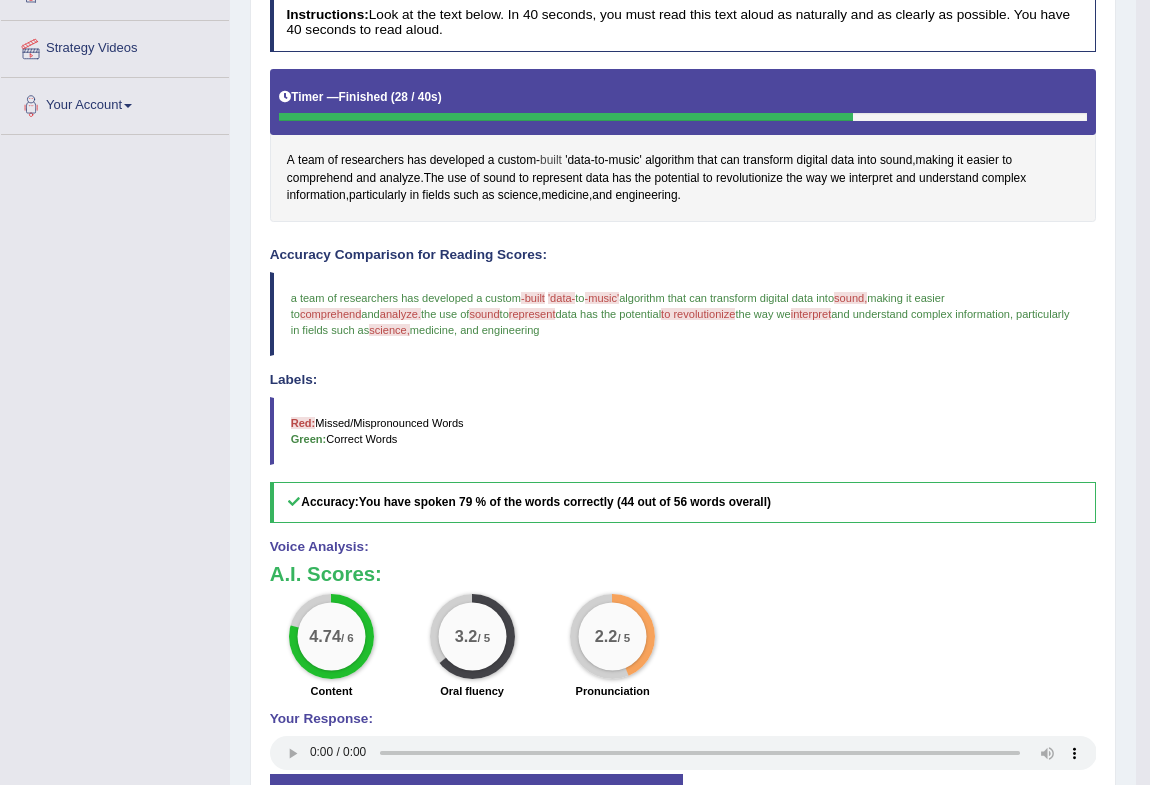 click on "built" at bounding box center (551, 161) 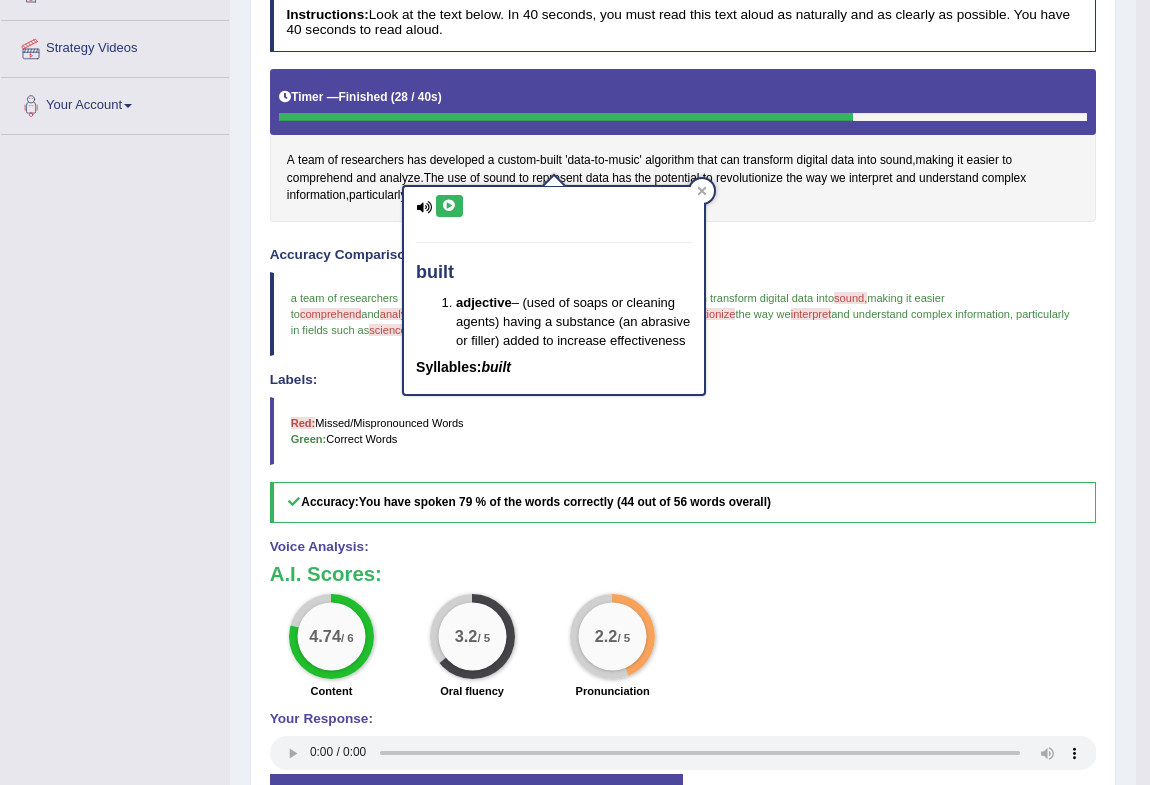 drag, startPoint x: 449, startPoint y: 205, endPoint x: 460, endPoint y: 197, distance: 13.601471 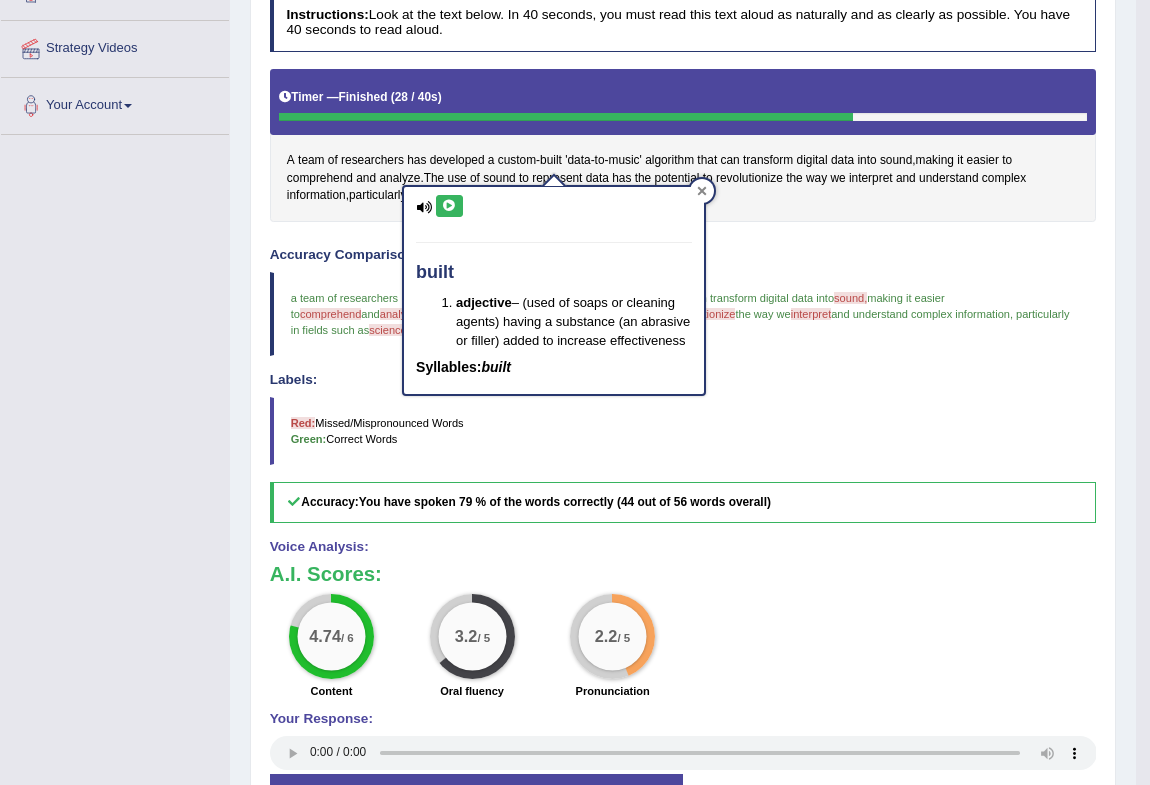 click at bounding box center [702, 191] 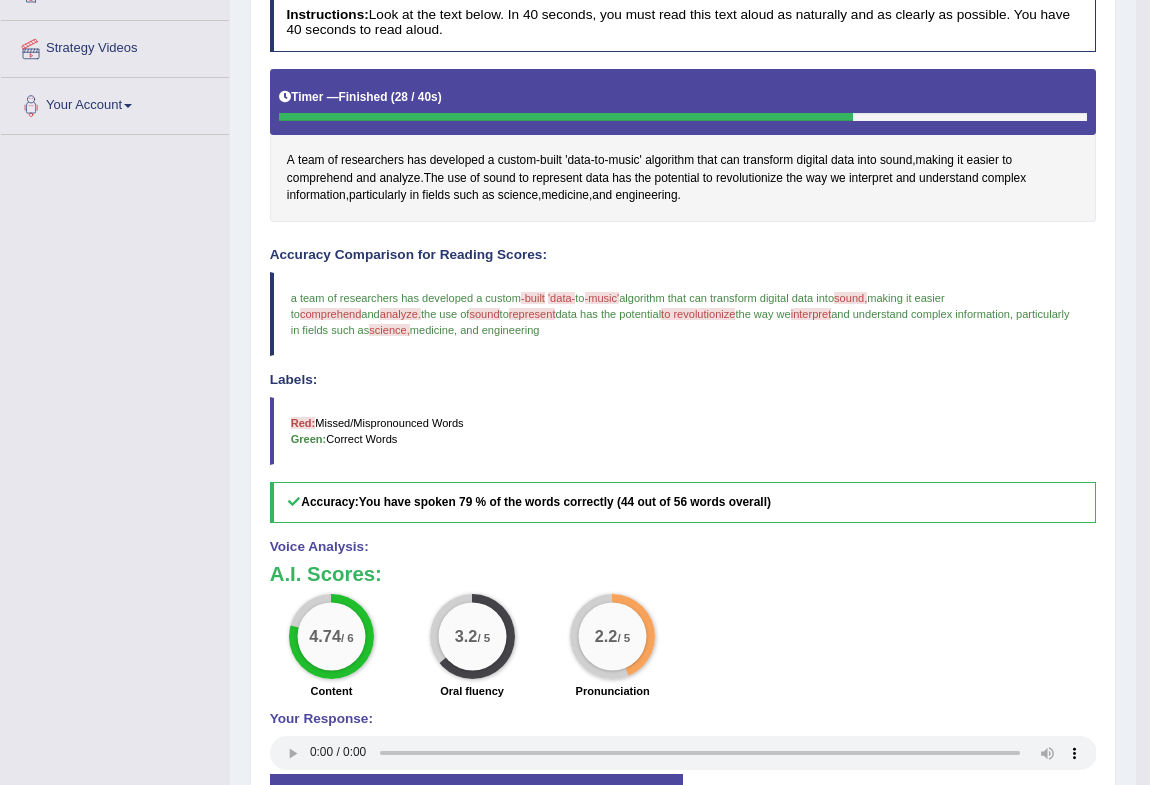 click on "sound," at bounding box center [850, 298] 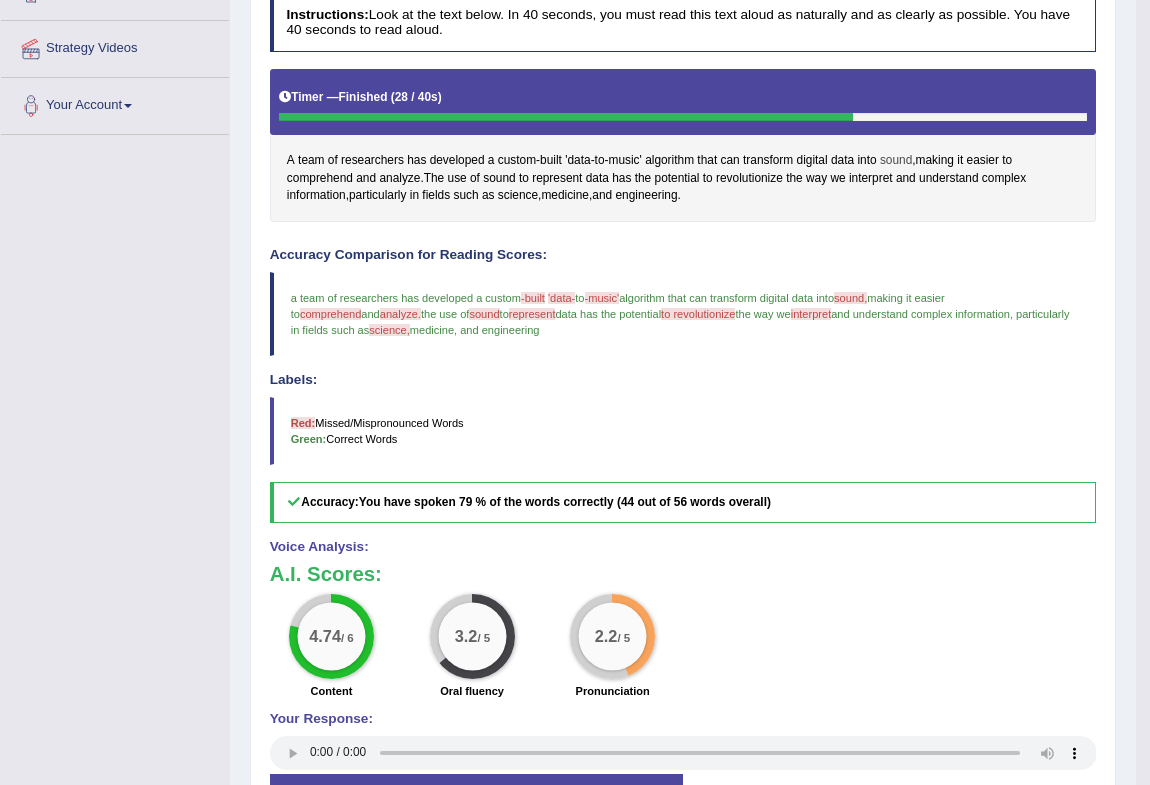 click on "sound" at bounding box center (896, 161) 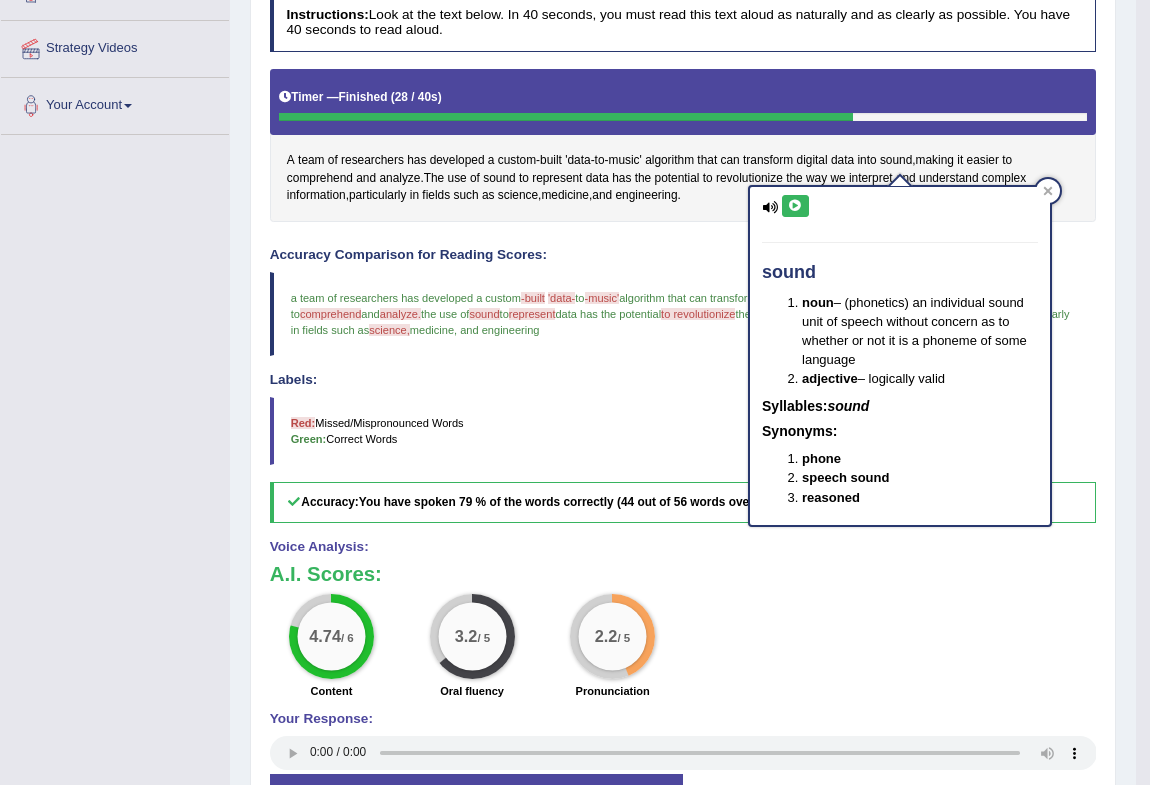 click at bounding box center (795, 206) 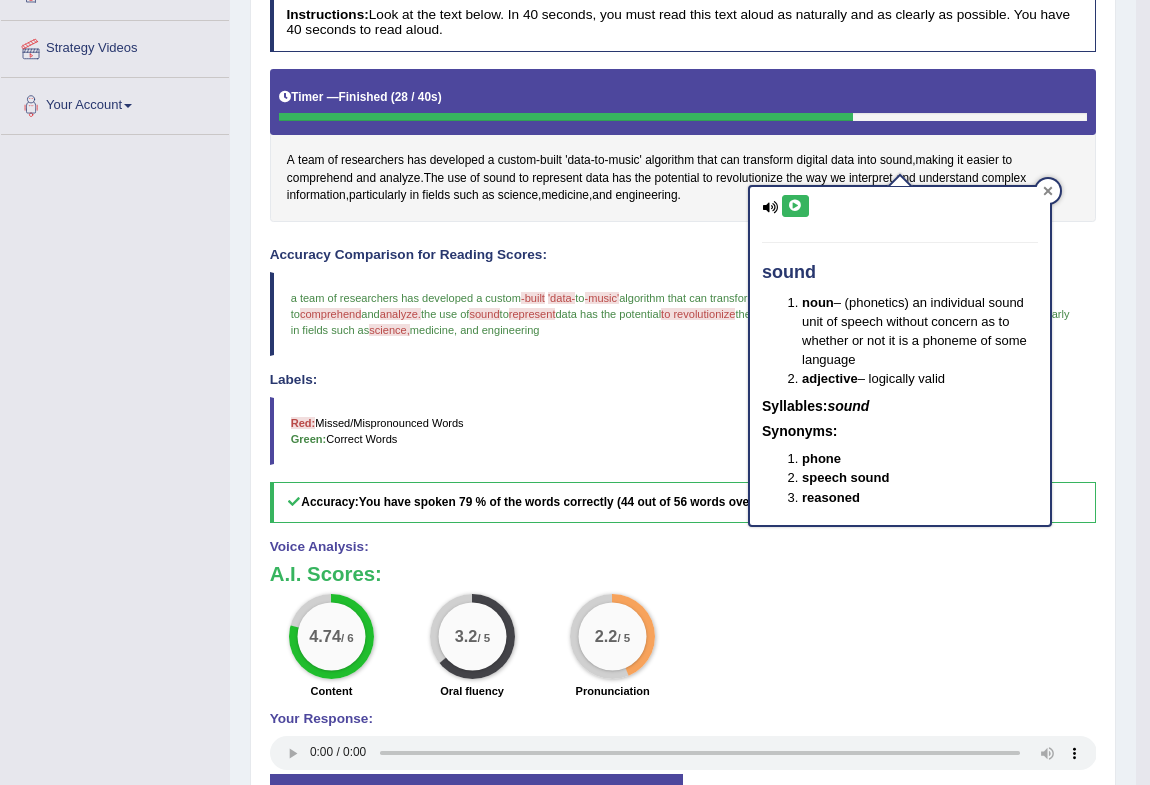 click 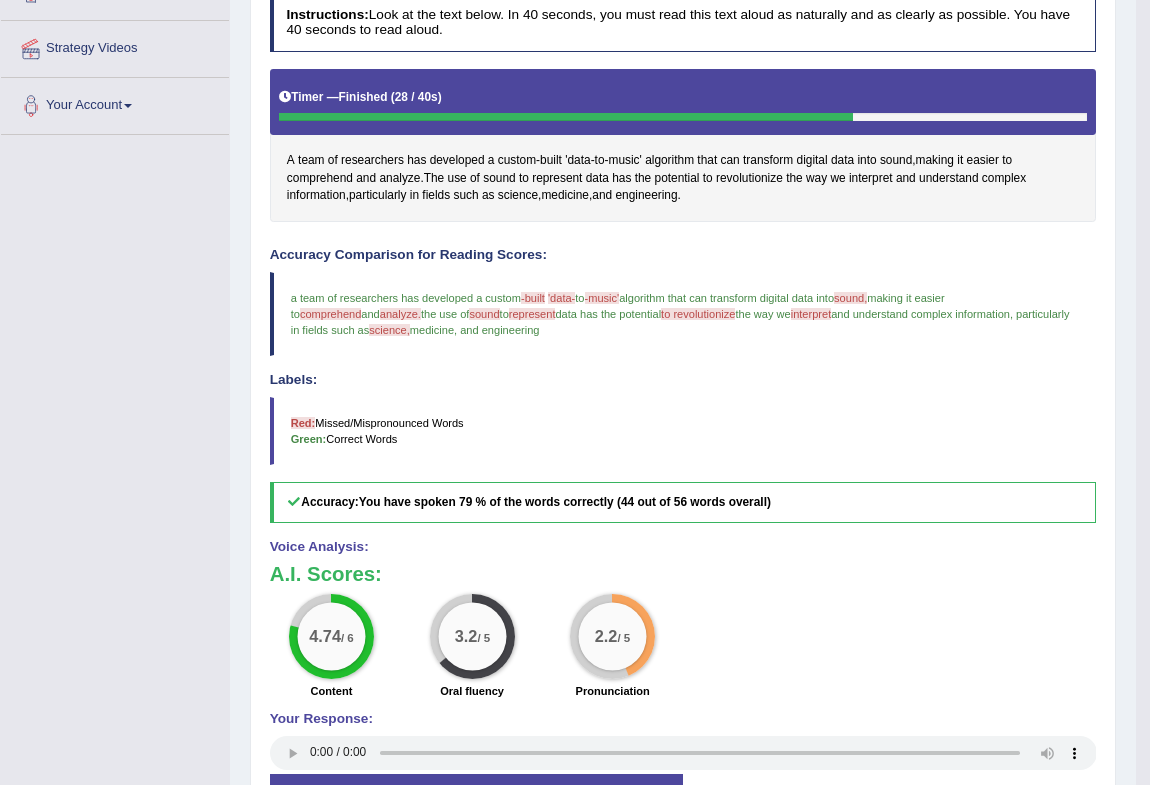 click on "comprehend" at bounding box center (330, 314) 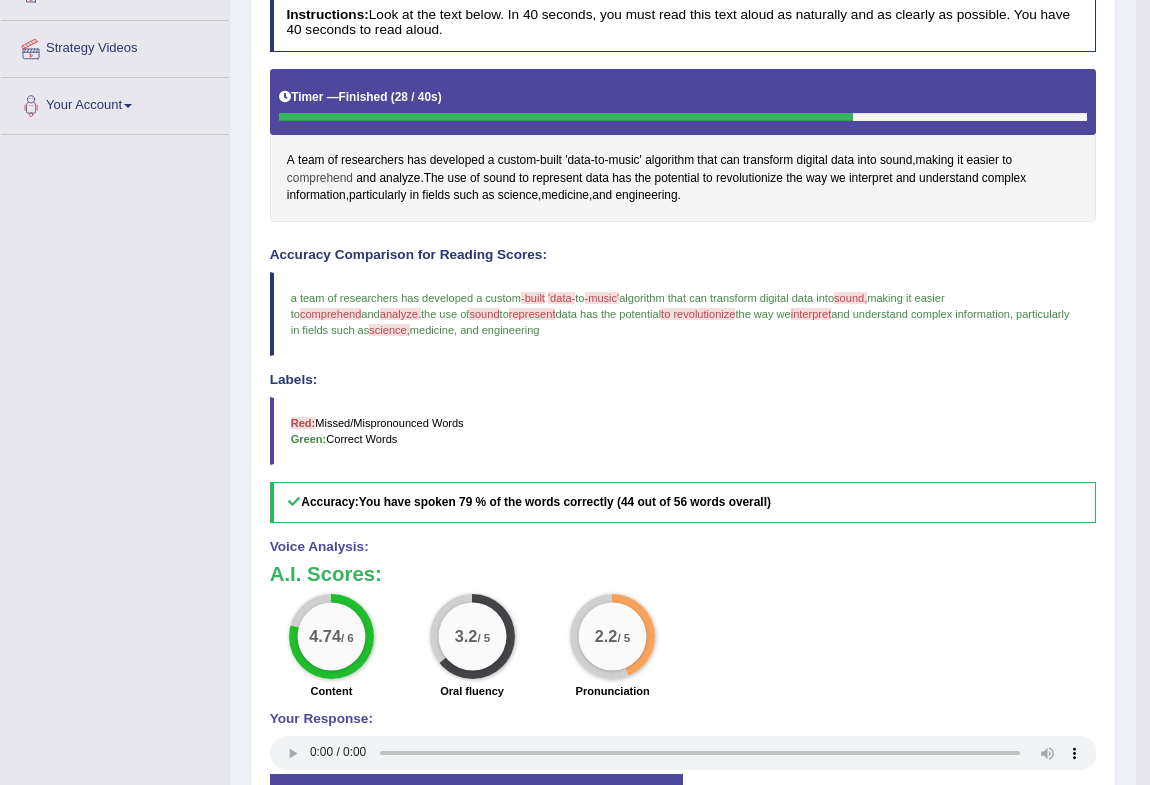 click on "comprehend" at bounding box center (320, 179) 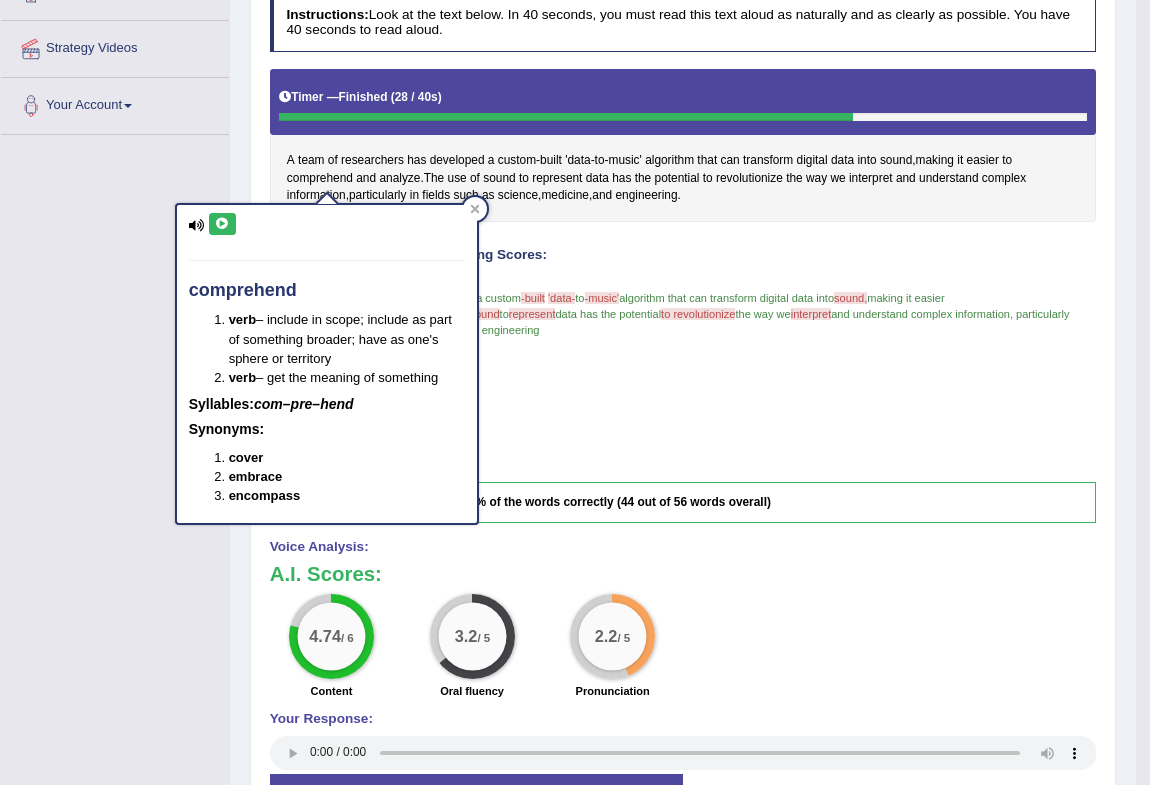 click at bounding box center [222, 224] 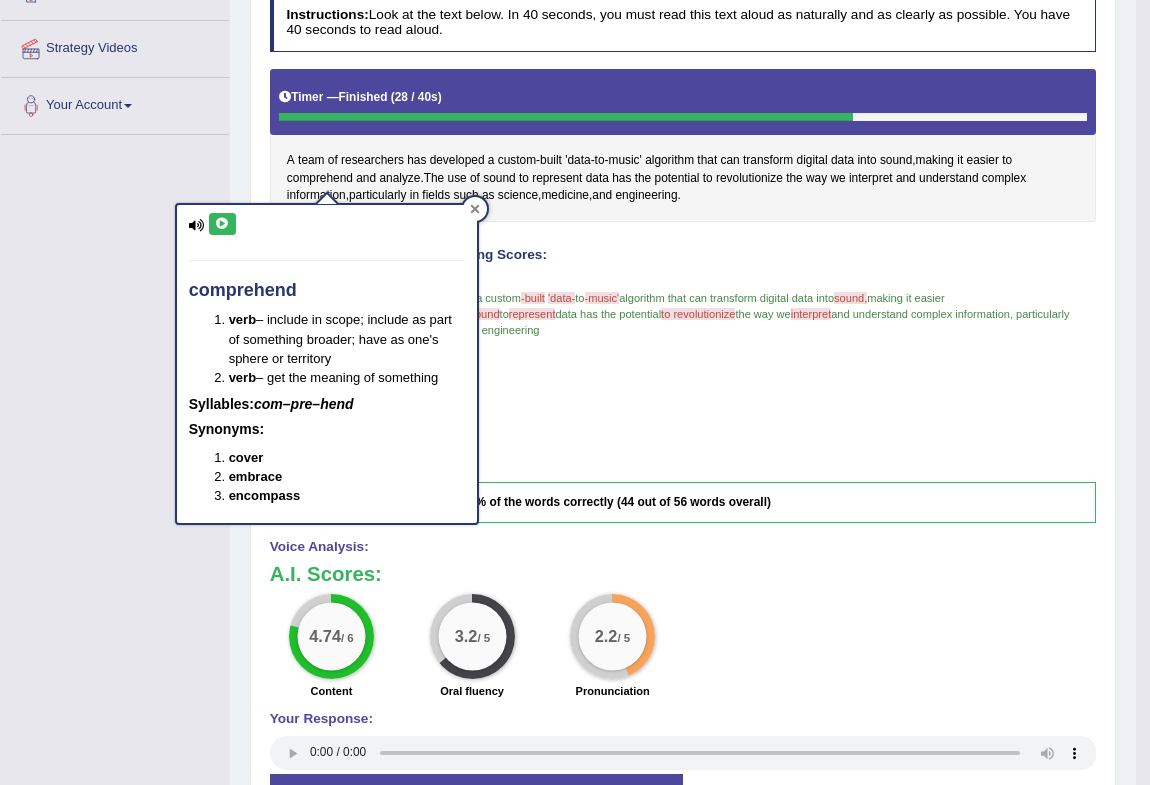 click at bounding box center [475, 209] 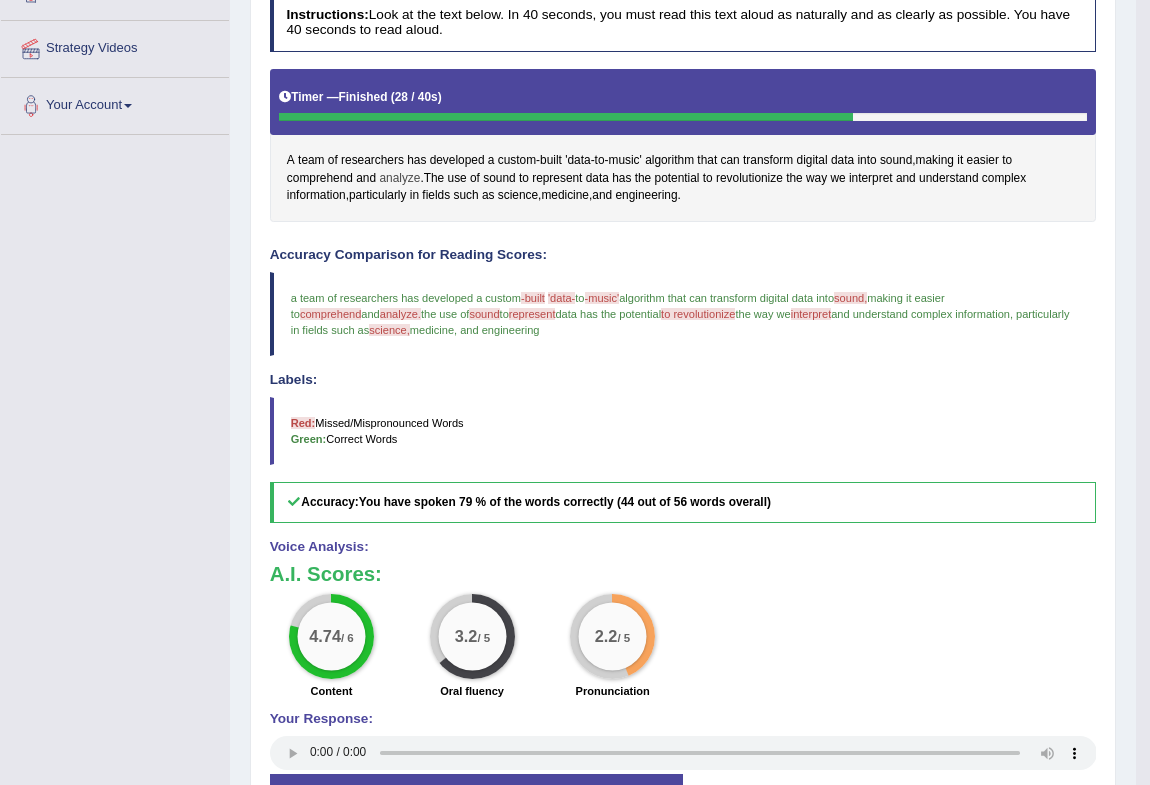 click on "analyze" at bounding box center (399, 179) 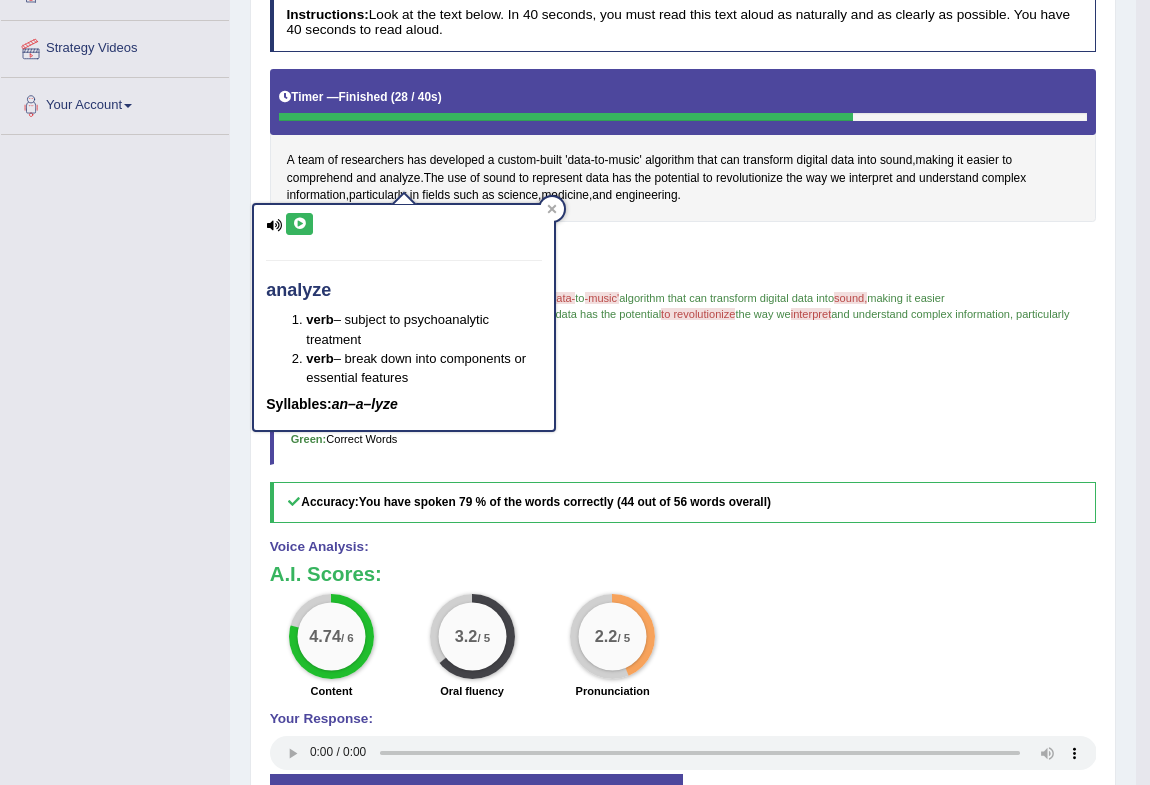 click at bounding box center [299, 224] 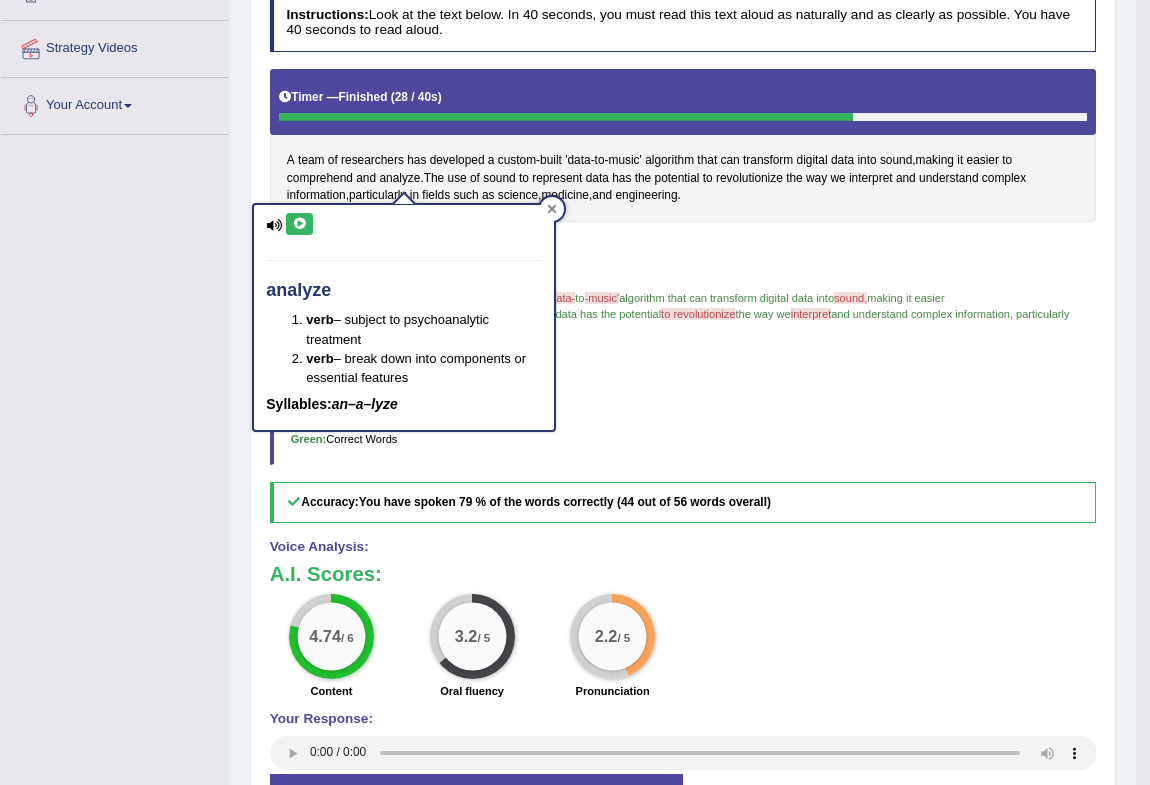 click at bounding box center [552, 209] 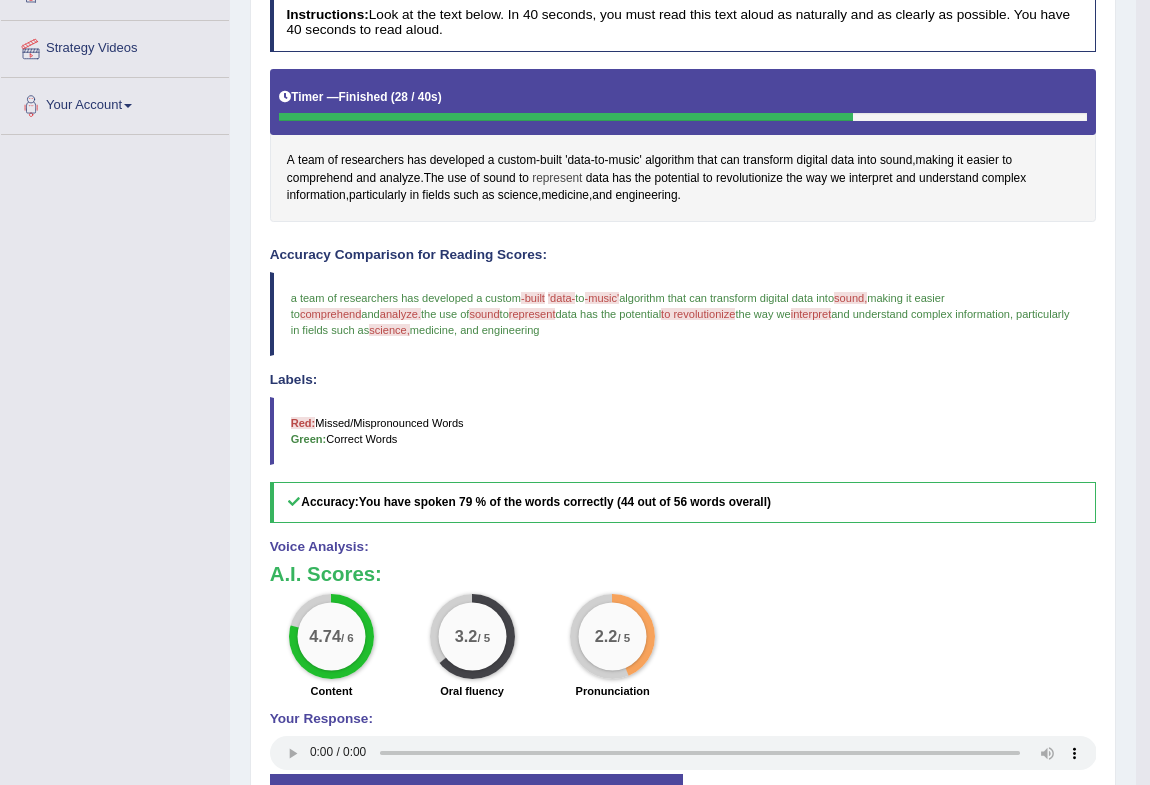 click on "represent" at bounding box center (557, 179) 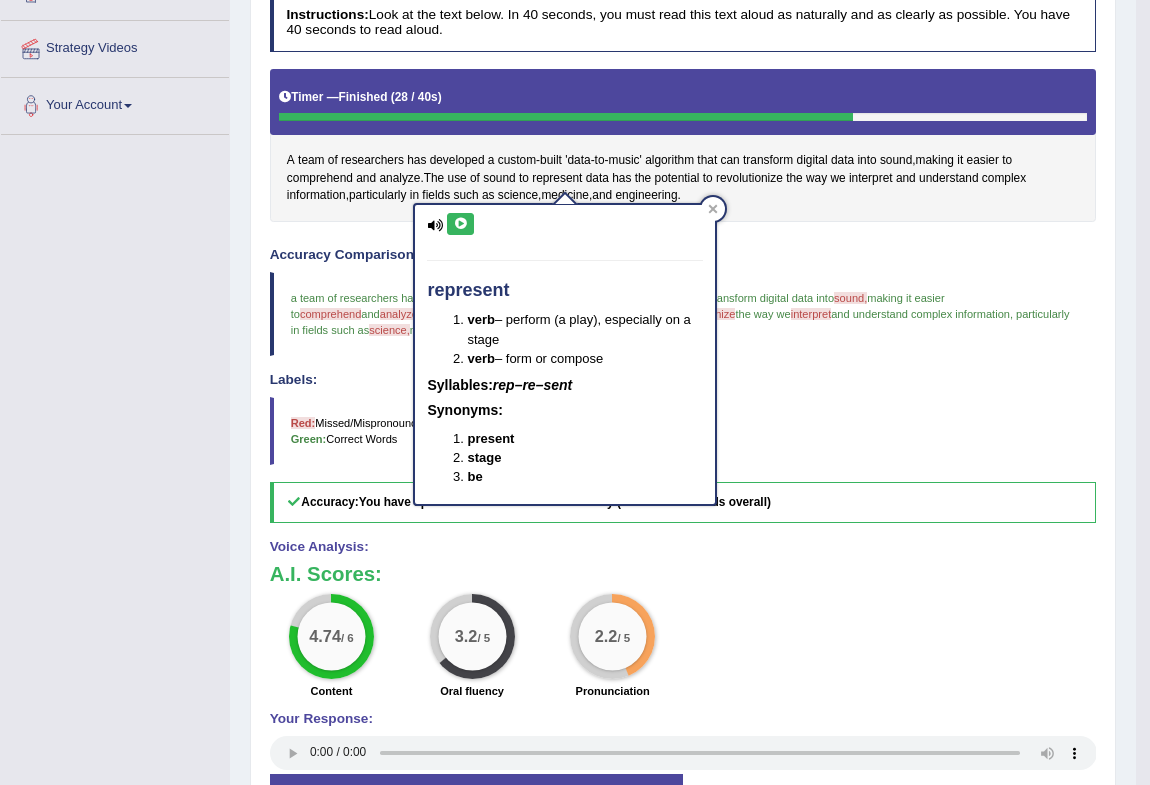 click at bounding box center (460, 224) 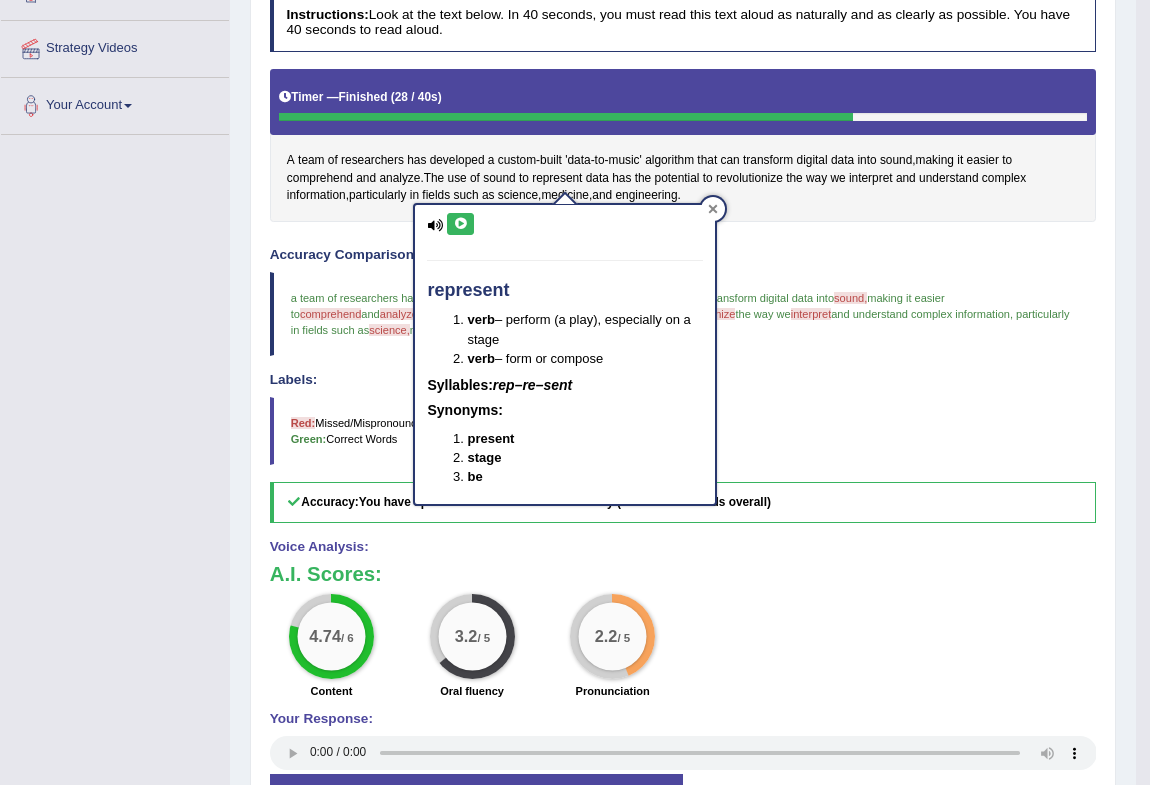 click 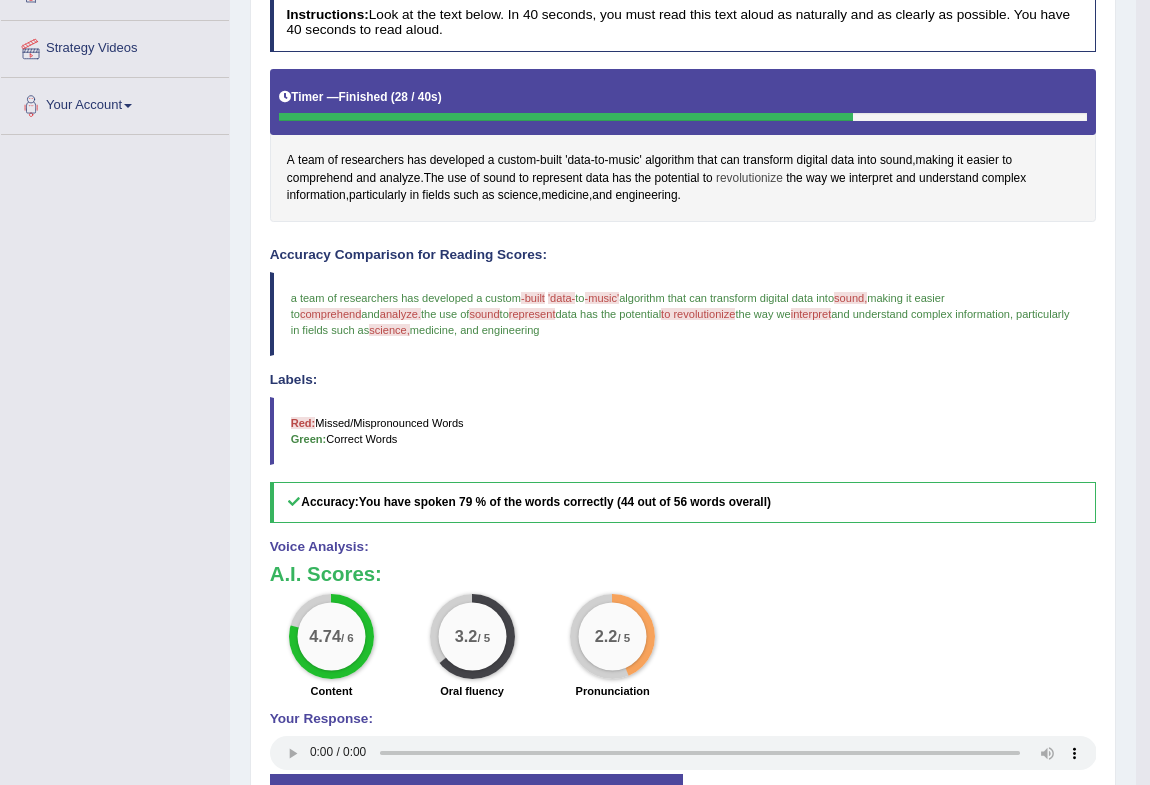 click on "revolutionize" at bounding box center [749, 179] 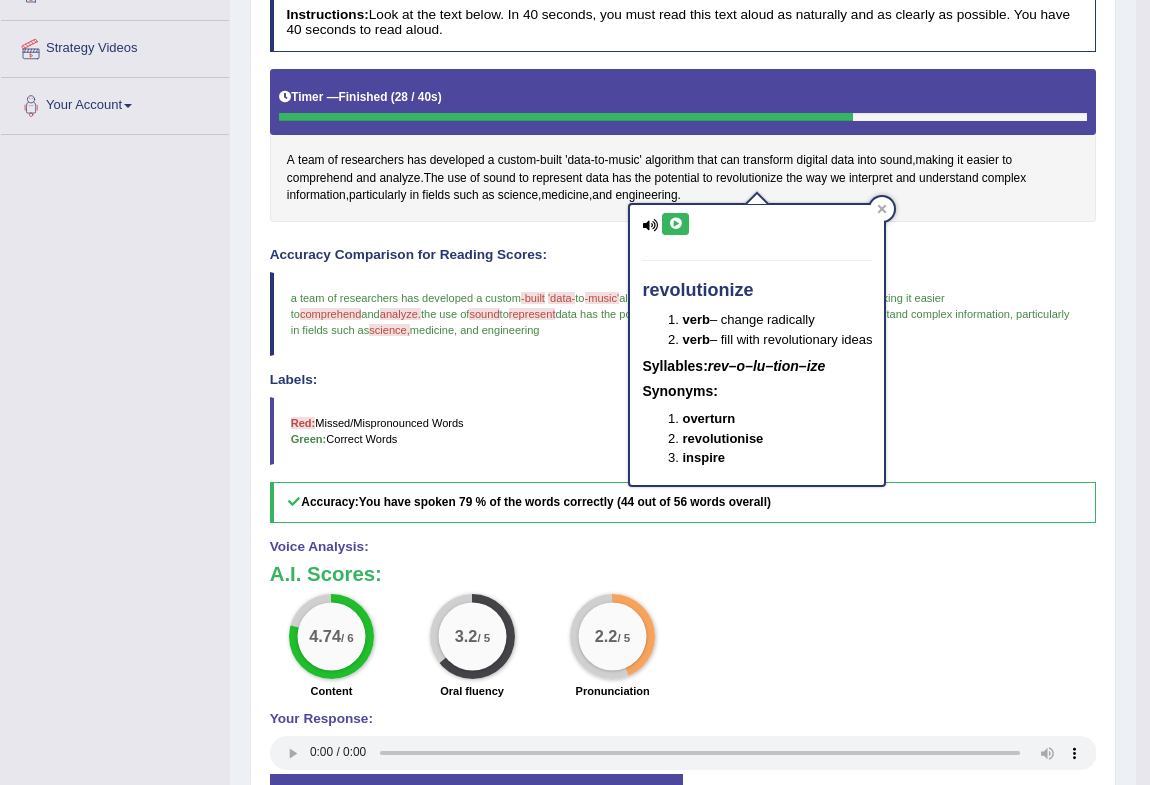 click at bounding box center [675, 224] 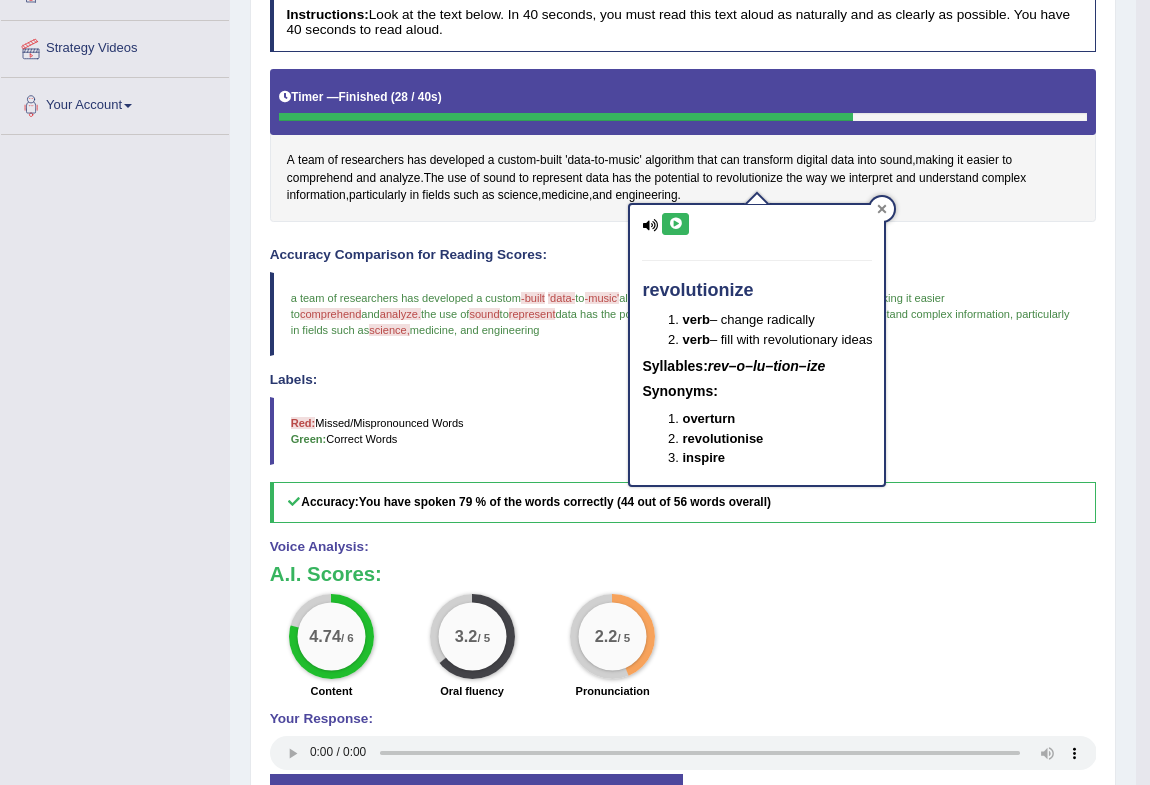 click 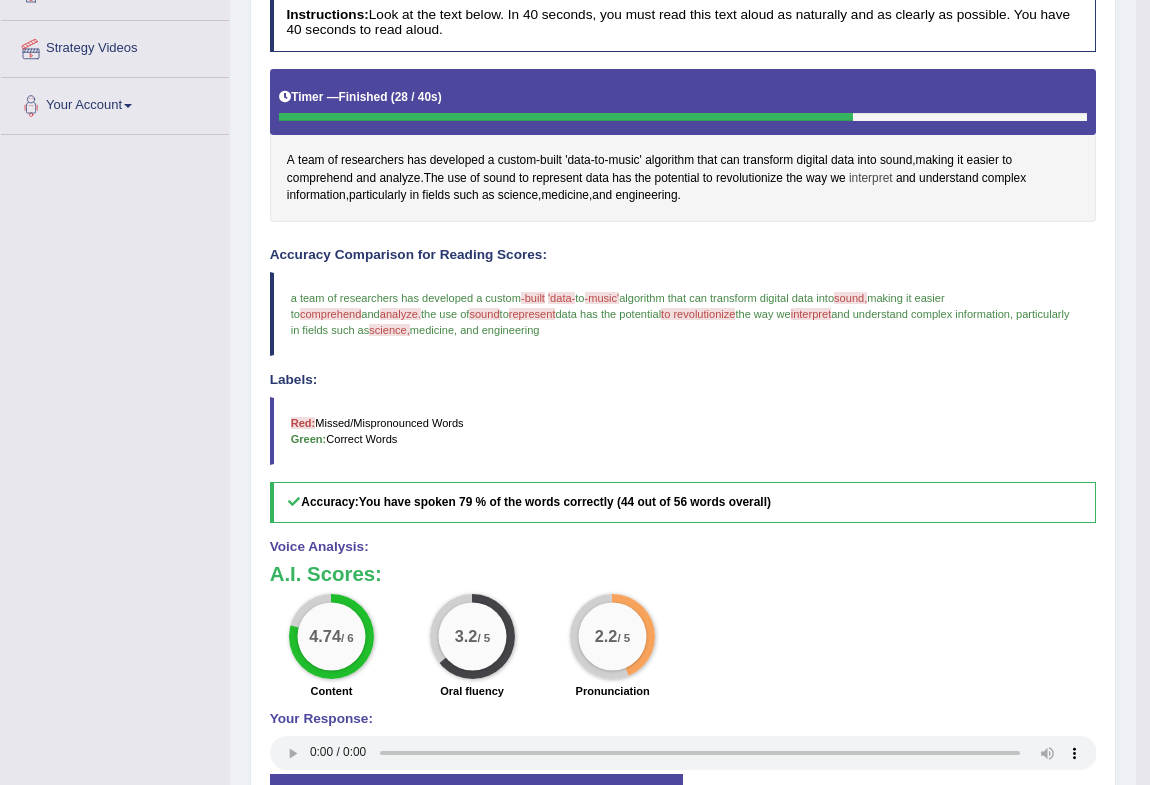 click on "interpret" at bounding box center [871, 179] 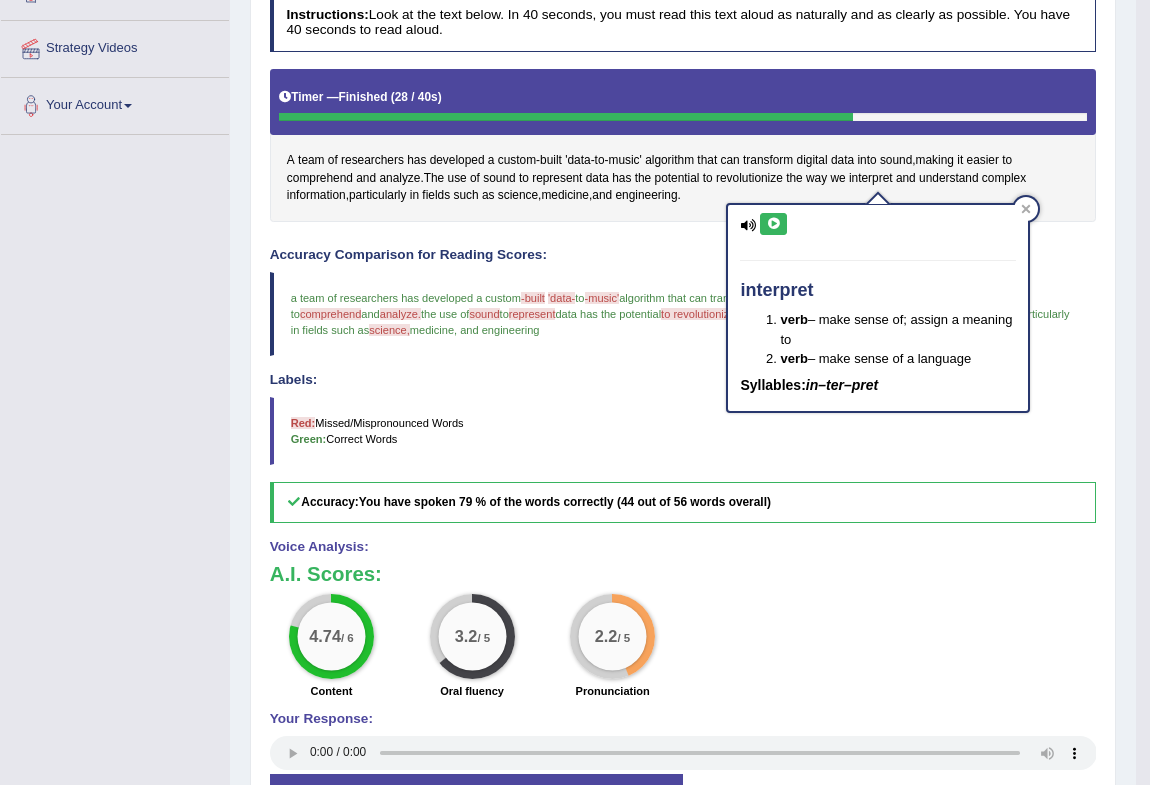 click at bounding box center (773, 224) 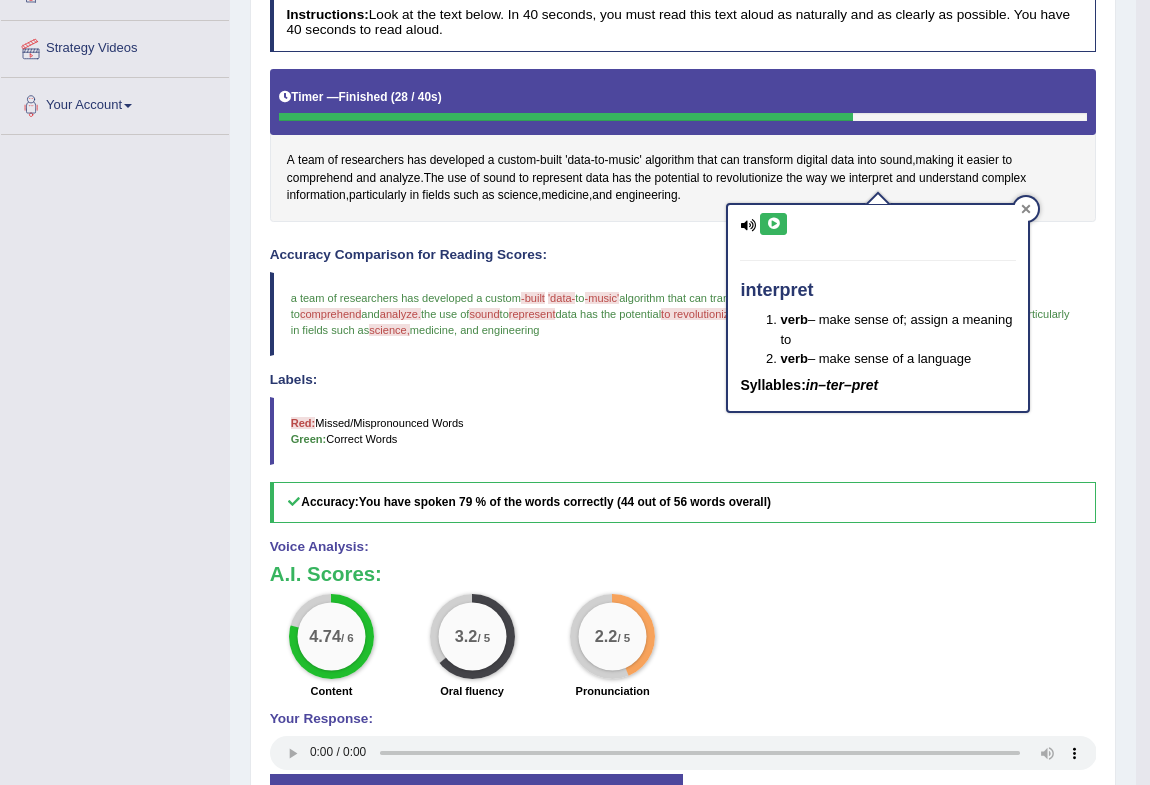 click 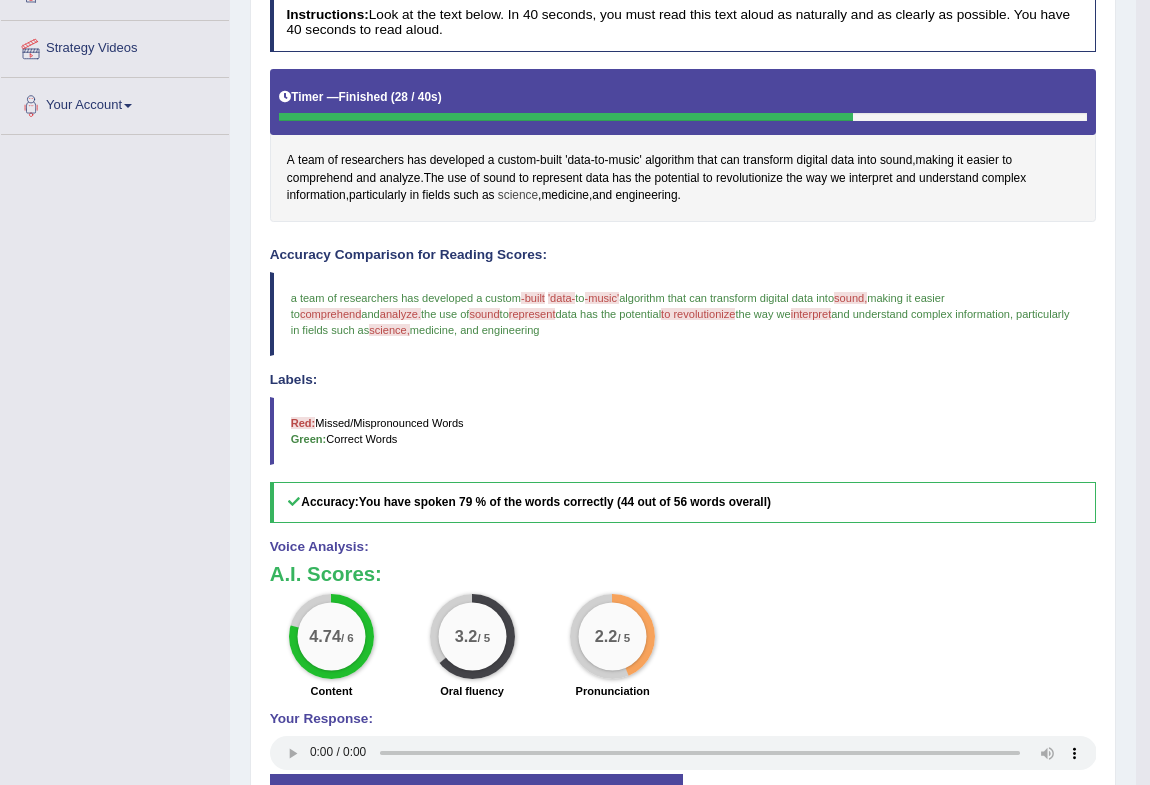 click on "science" at bounding box center [518, 196] 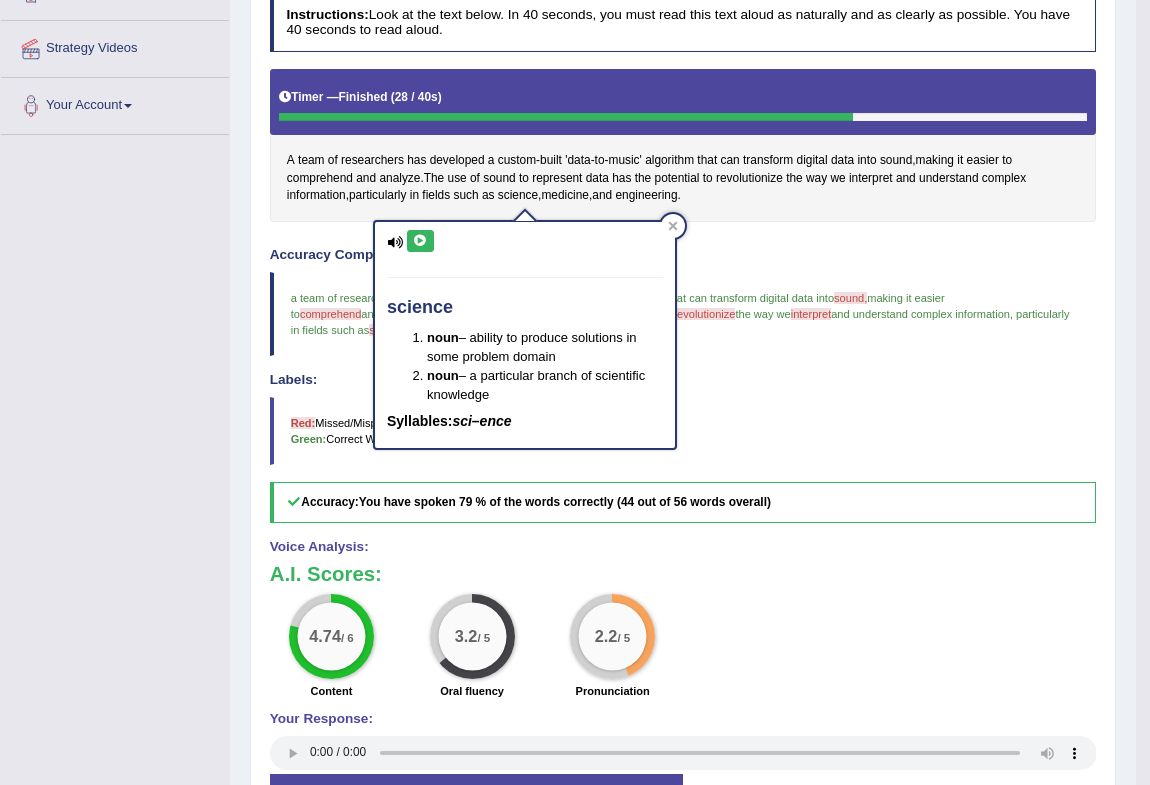 click at bounding box center (420, 241) 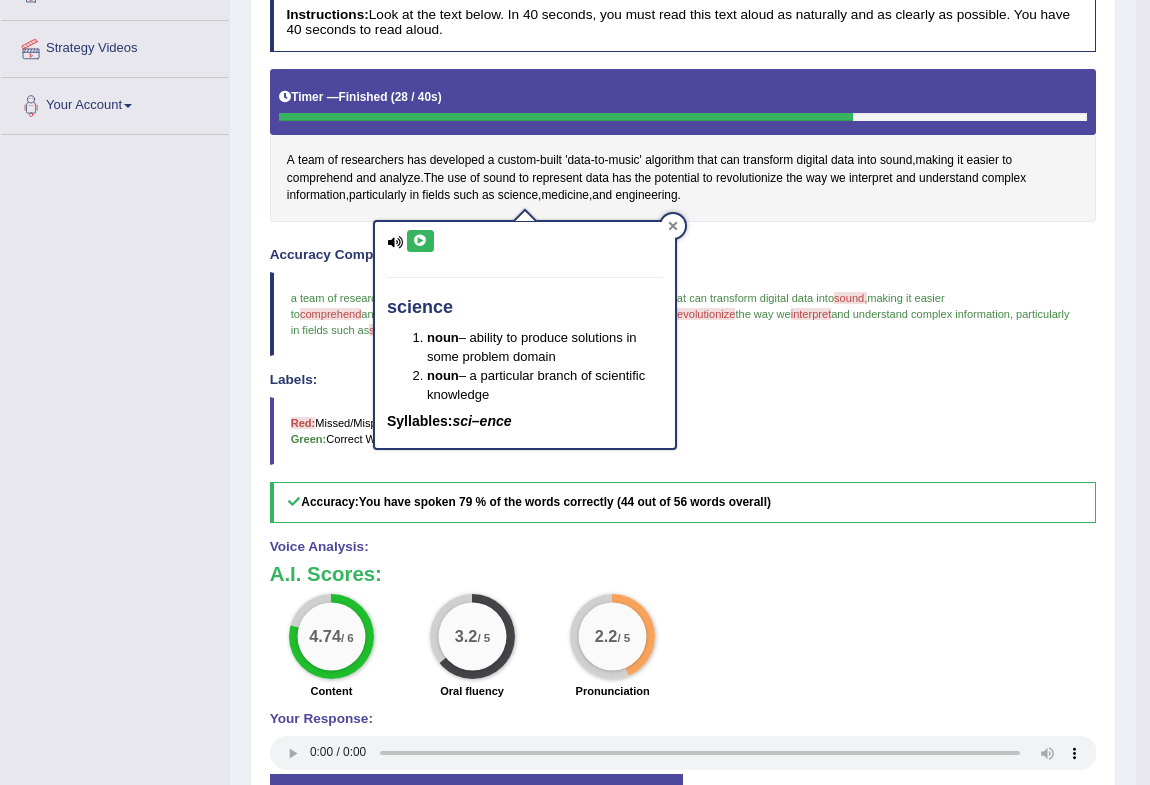 click at bounding box center [673, 226] 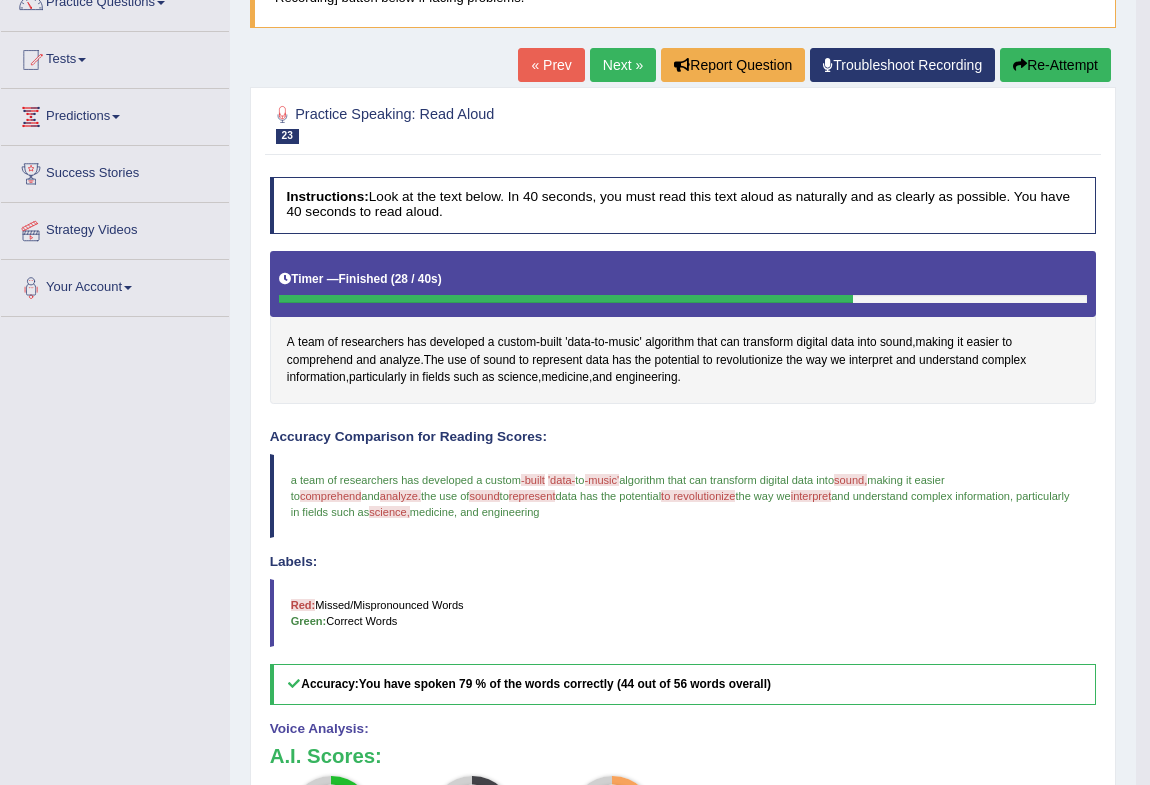 scroll, scrollTop: 90, scrollLeft: 0, axis: vertical 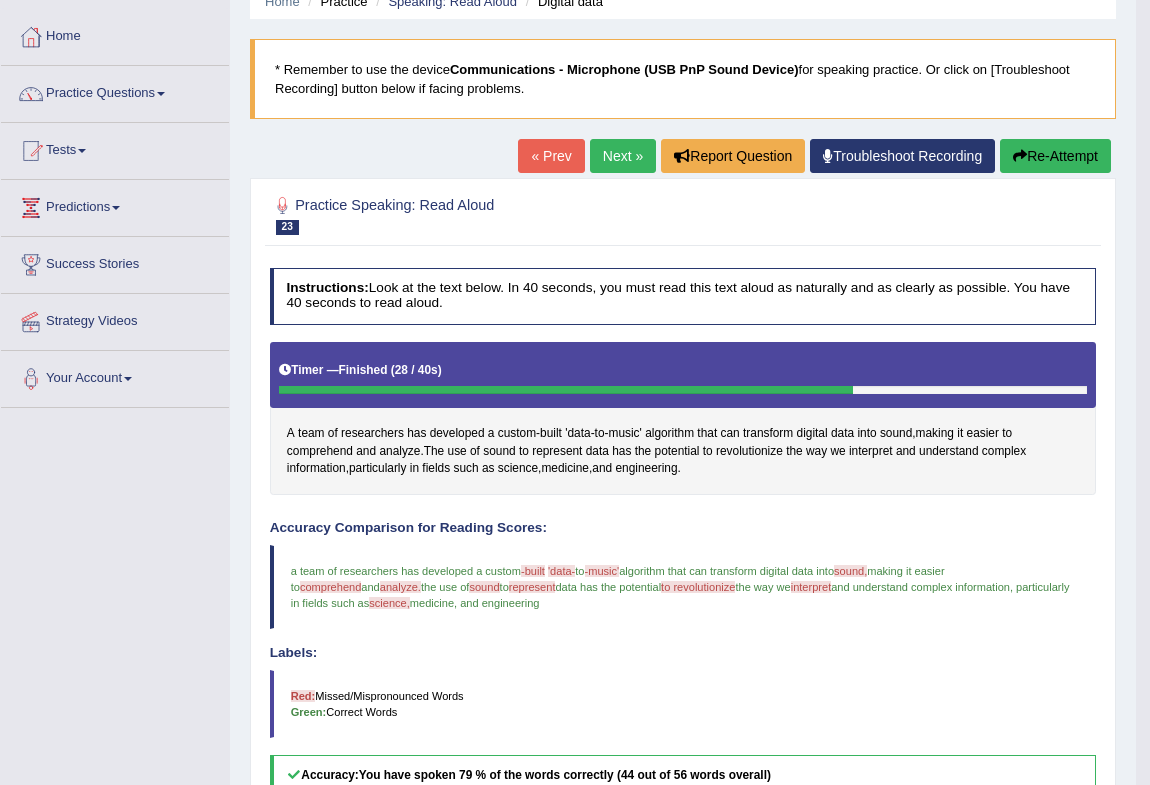 click on "Re-Attempt" at bounding box center (1055, 156) 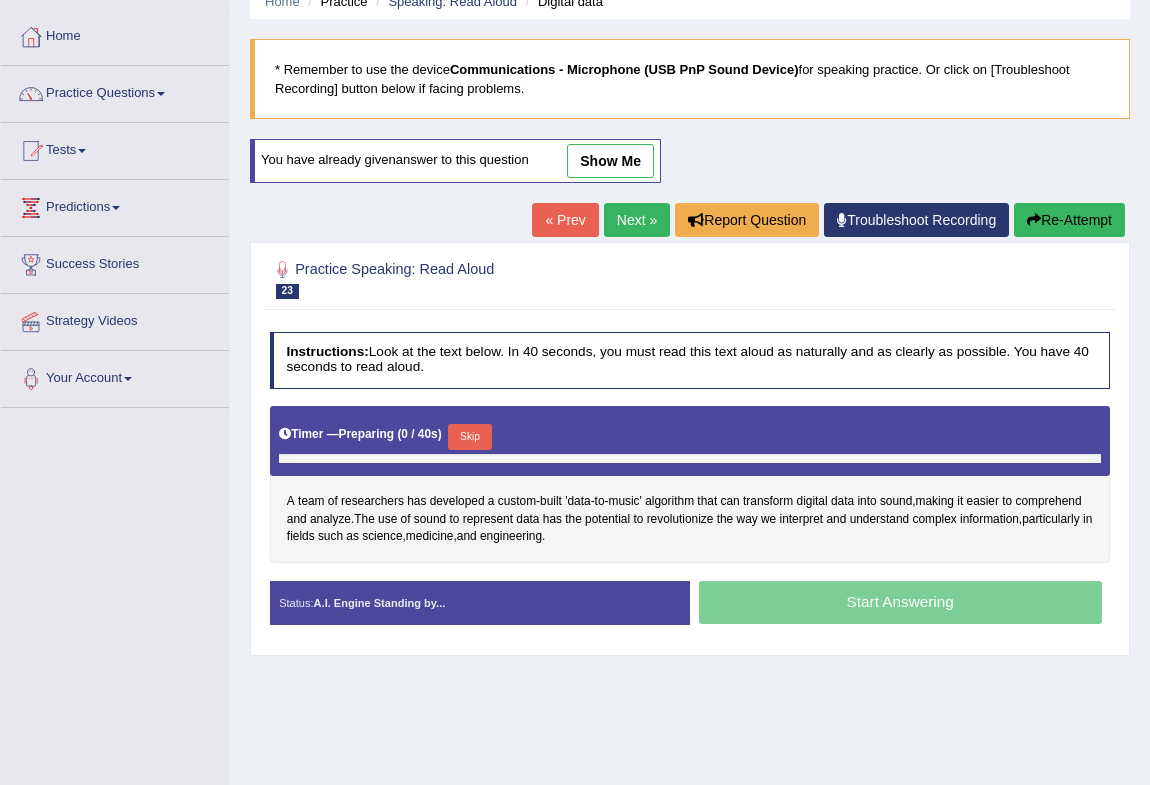 scroll, scrollTop: 90, scrollLeft: 0, axis: vertical 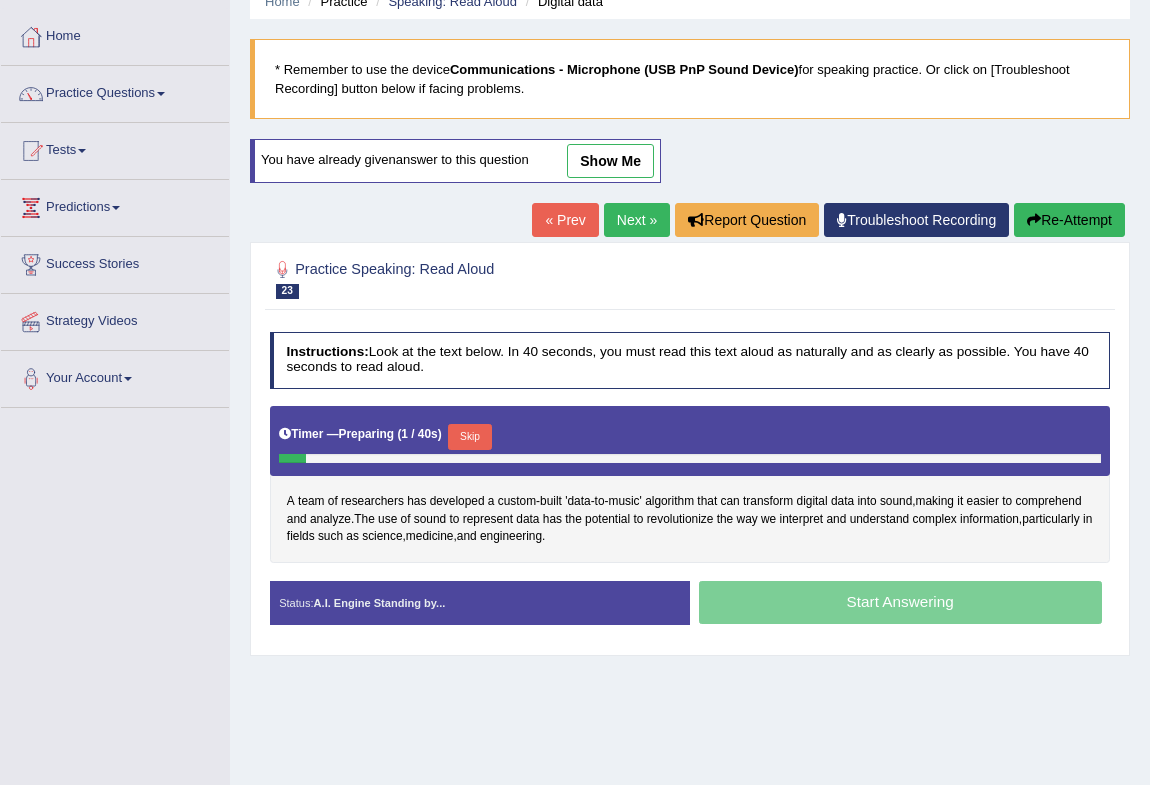 click on "Skip" at bounding box center (469, 437) 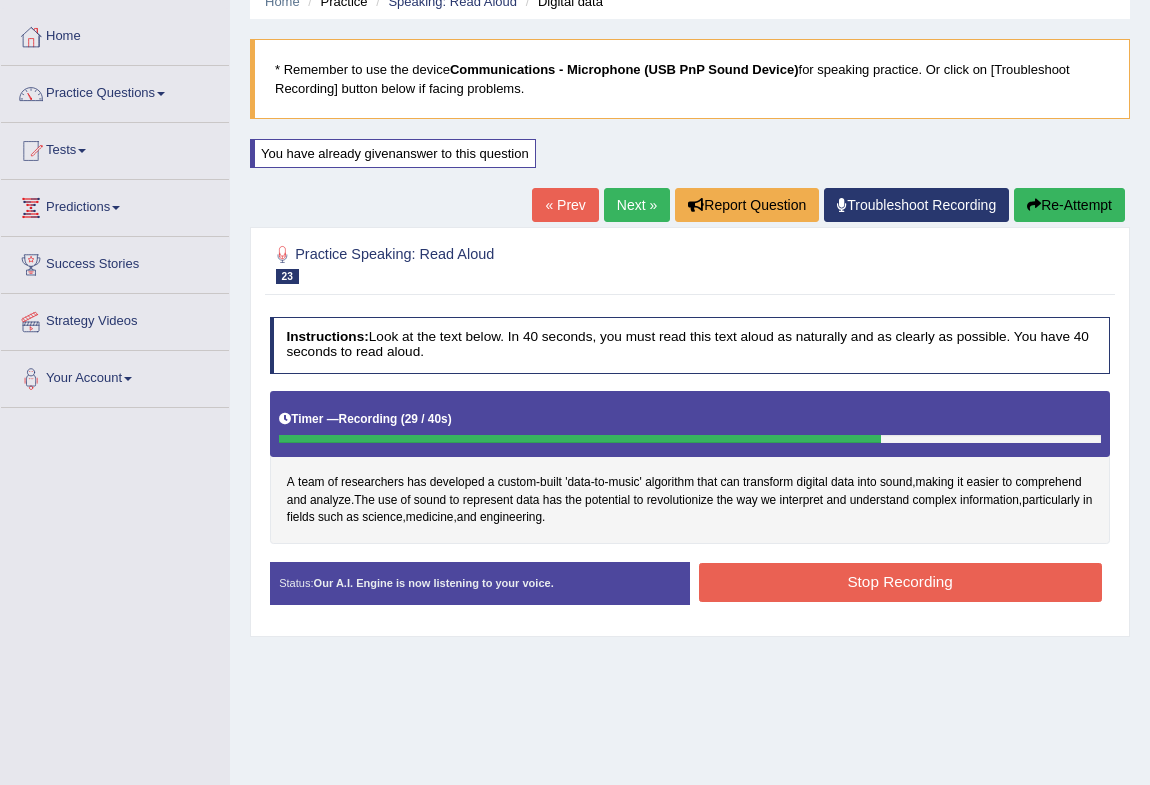 click on "Stop Recording" at bounding box center [900, 582] 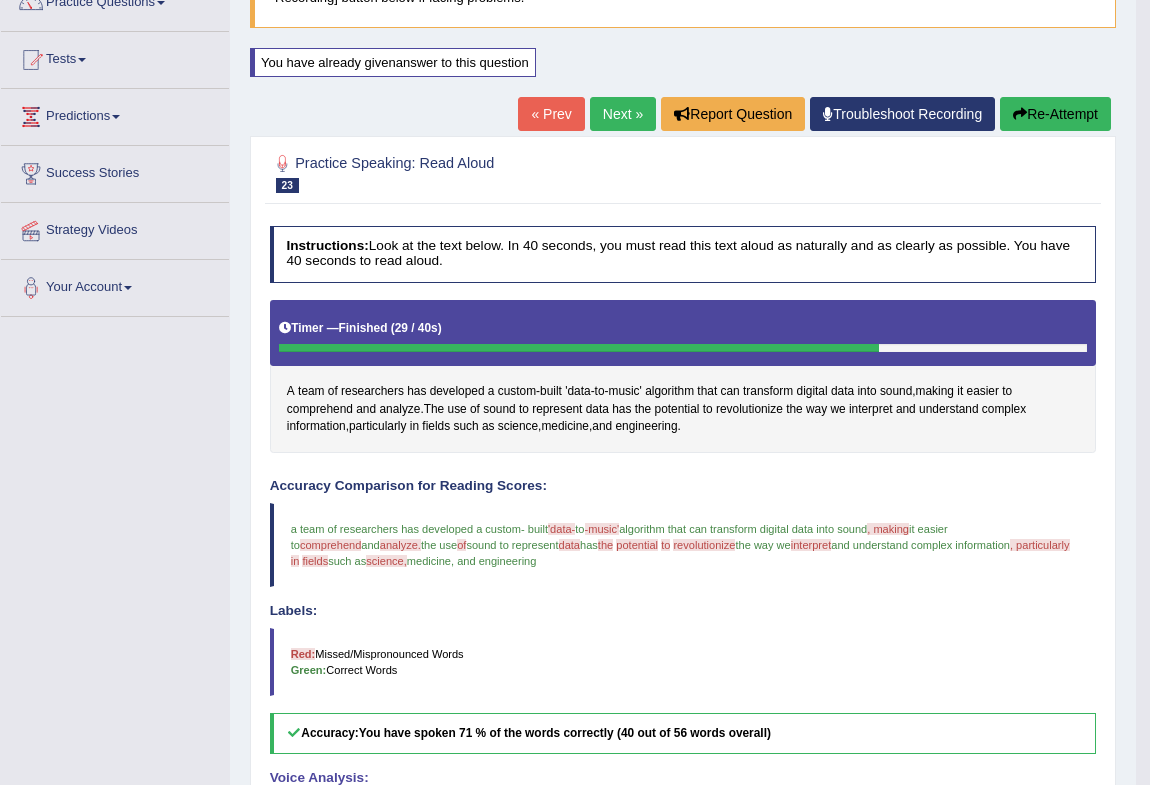 scroll, scrollTop: 0, scrollLeft: 0, axis: both 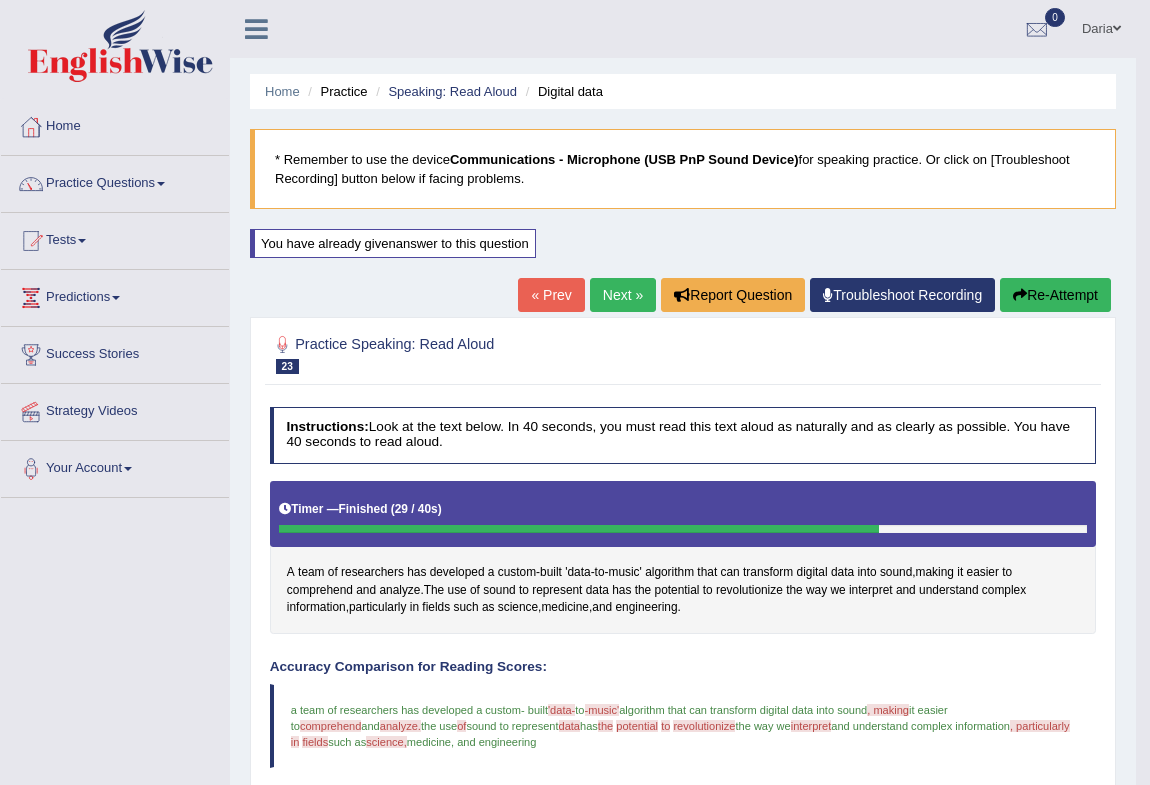 click on "Re-Attempt" at bounding box center [1055, 295] 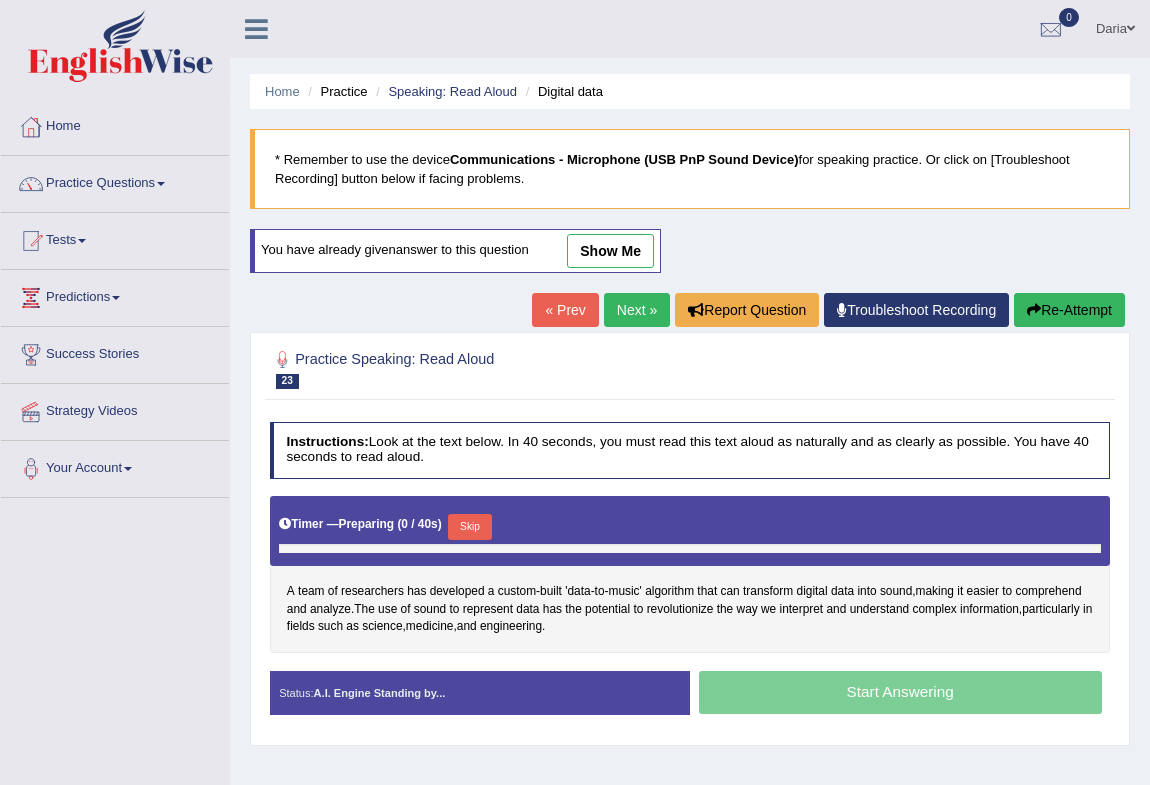 scroll, scrollTop: 0, scrollLeft: 0, axis: both 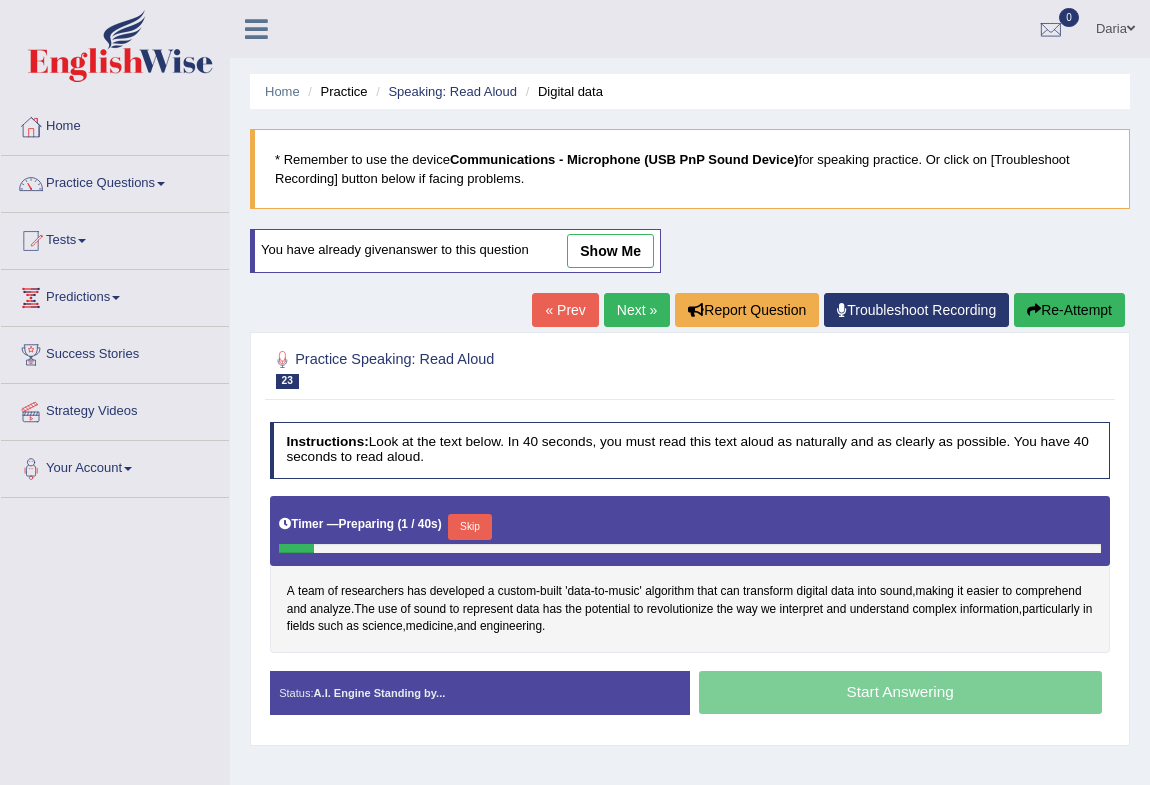 click on "Skip" at bounding box center (469, 527) 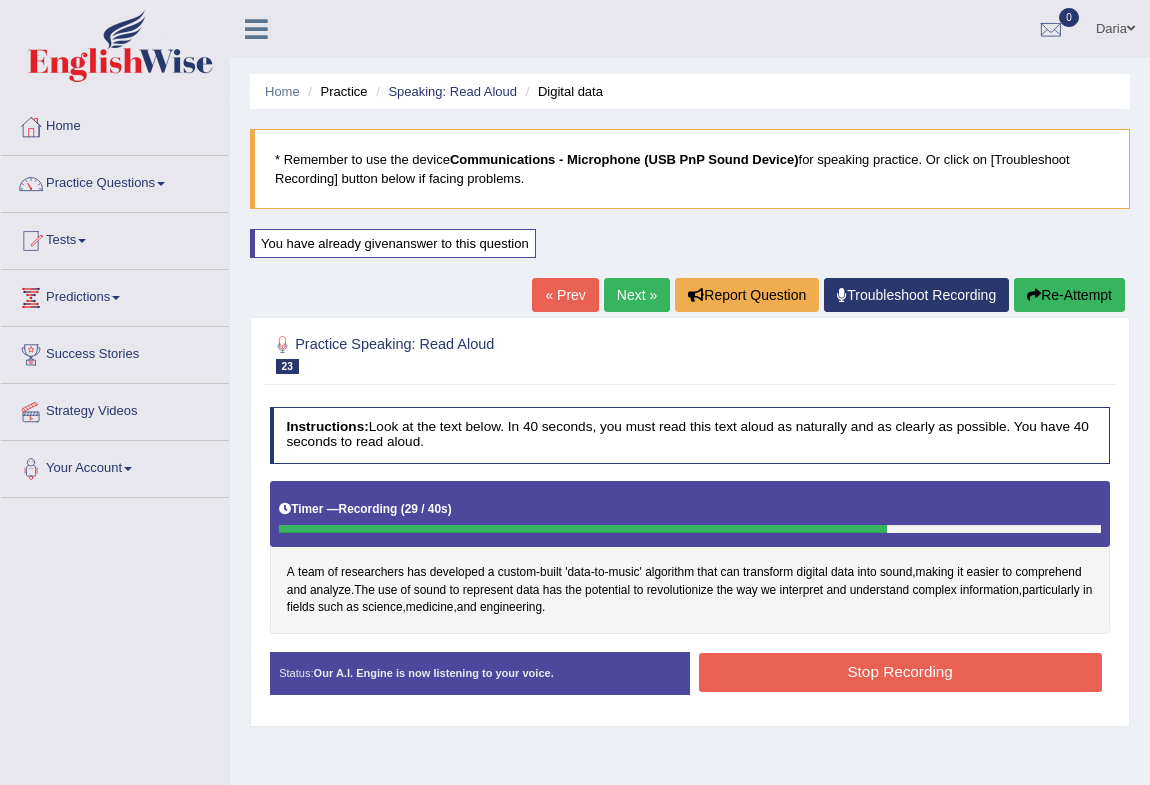 click on "Stop Recording" at bounding box center (900, 672) 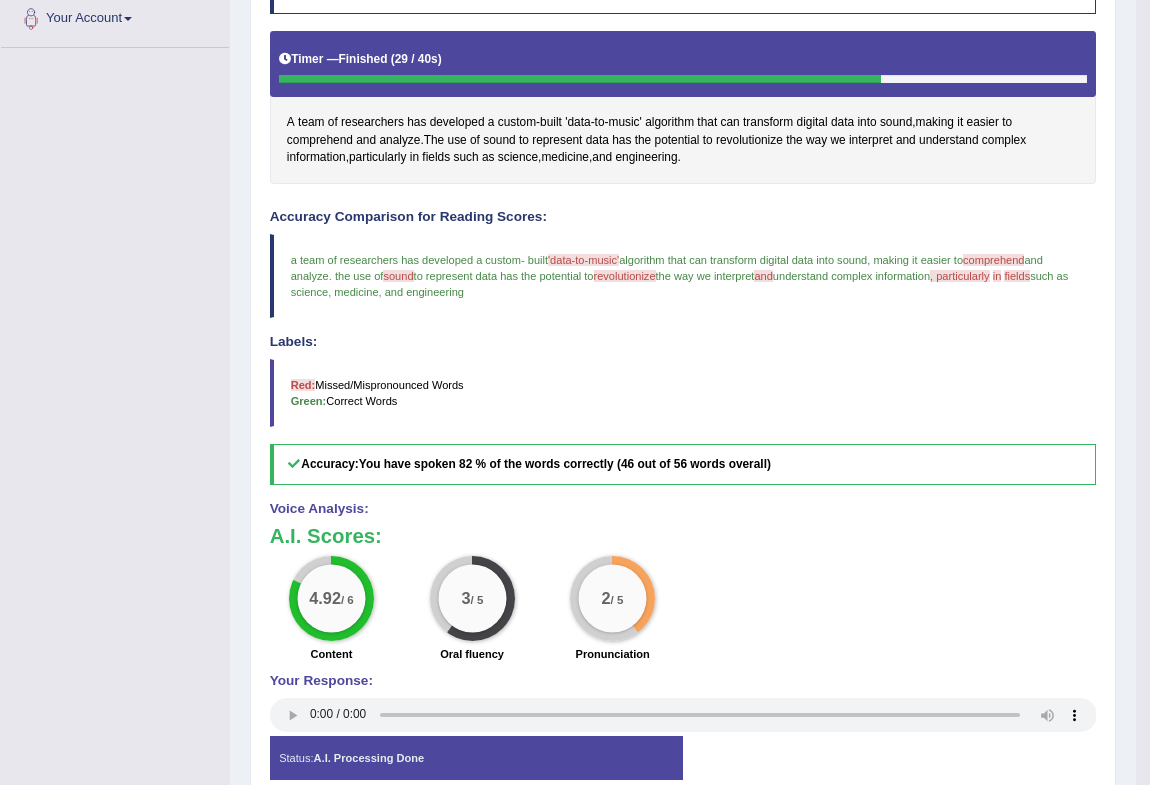 scroll, scrollTop: 359, scrollLeft: 0, axis: vertical 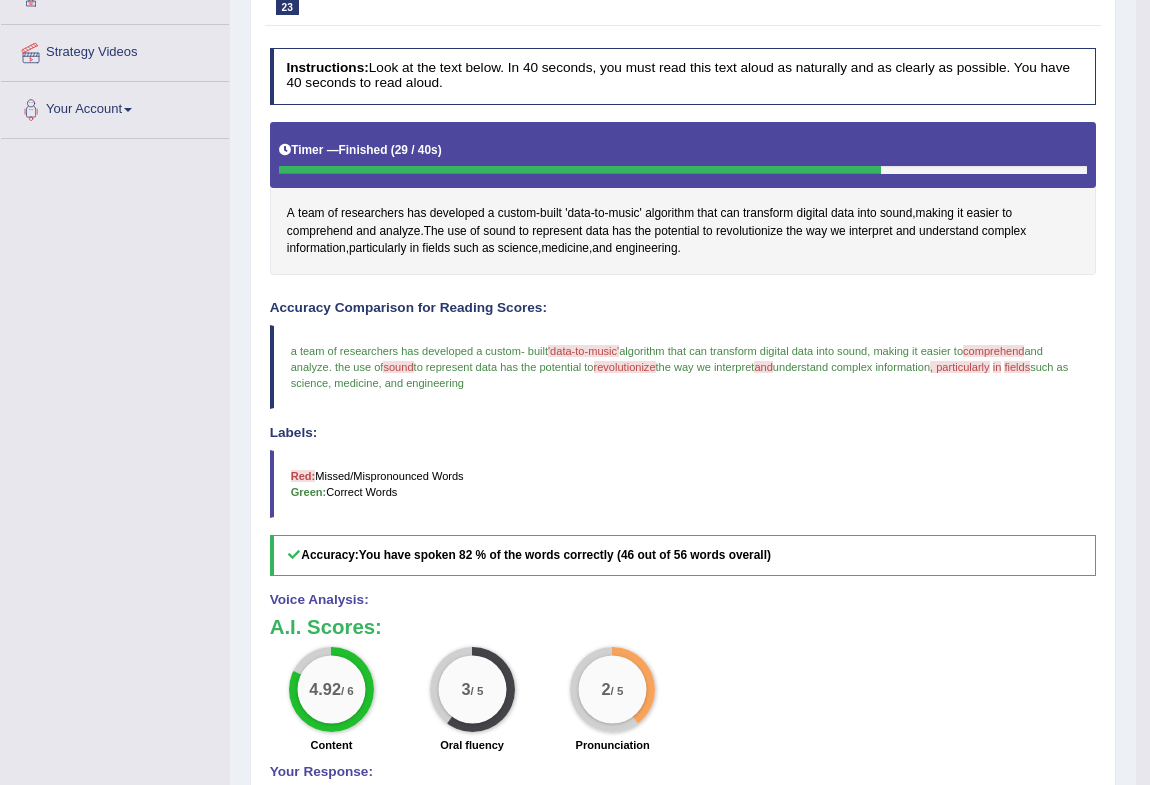 click on "A   team   of   researchers   has   developed   a   custom - built   'data - to - music'   algorithm   that   can   transform   digital   data   into   sound ,  making   it   easier   to   comprehend   and   analyze .  The   use   of   sound   to   represent   data   has   the   potential   to   revolutionize   the   way   we   interpret   and   understand   complex   information ,  particularly   in   fields   such   as   science ,  medicine ,  and   engineering ." at bounding box center [683, 198] 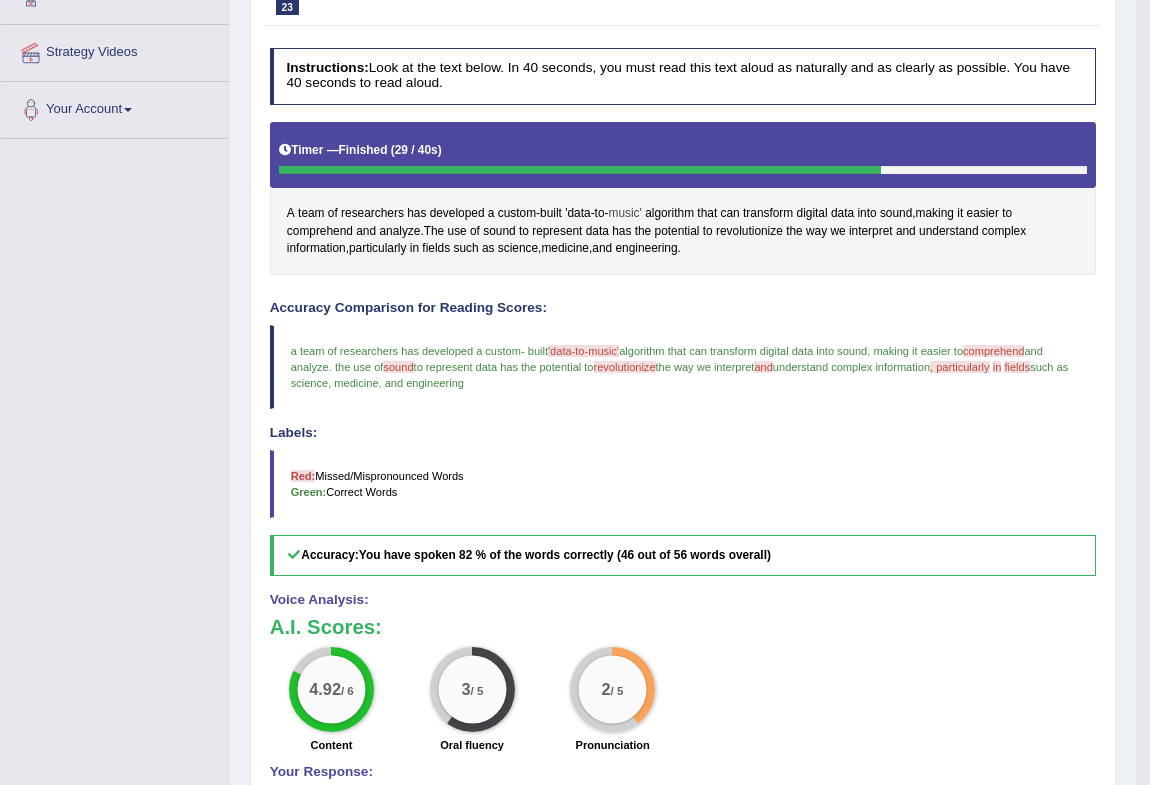 click on "music'" at bounding box center (625, 214) 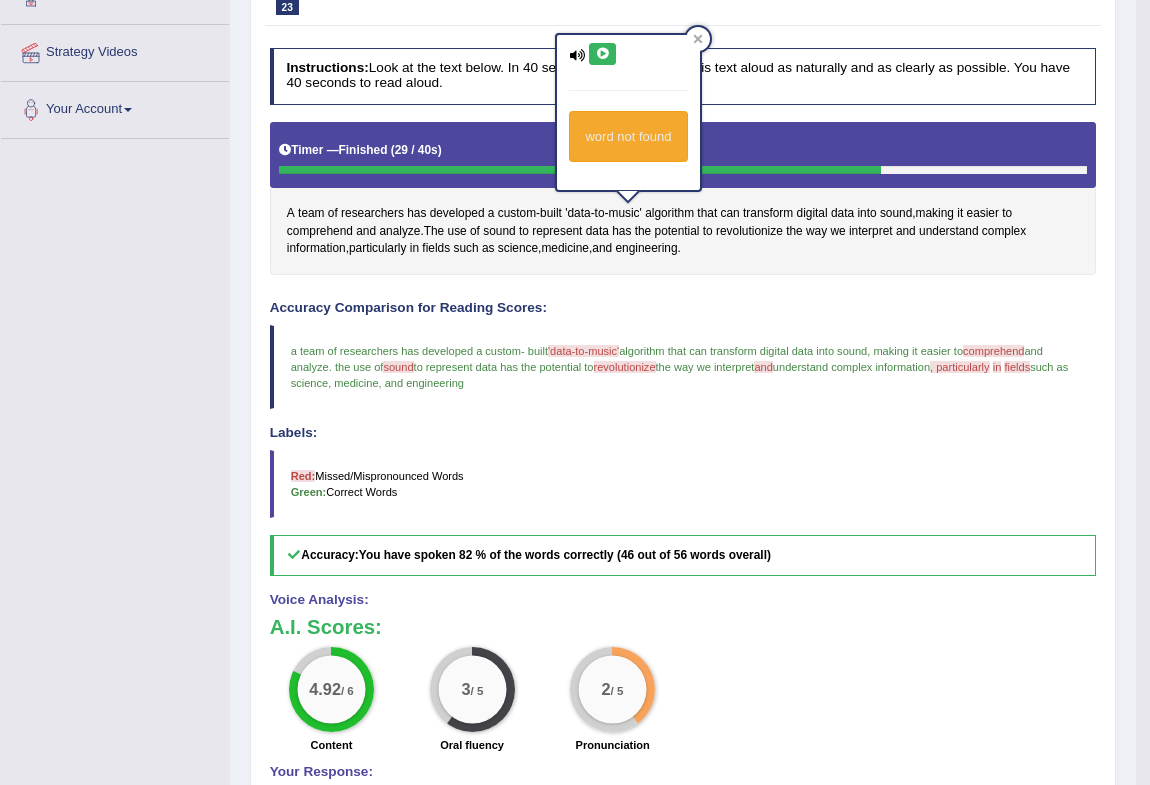 click at bounding box center [602, 54] 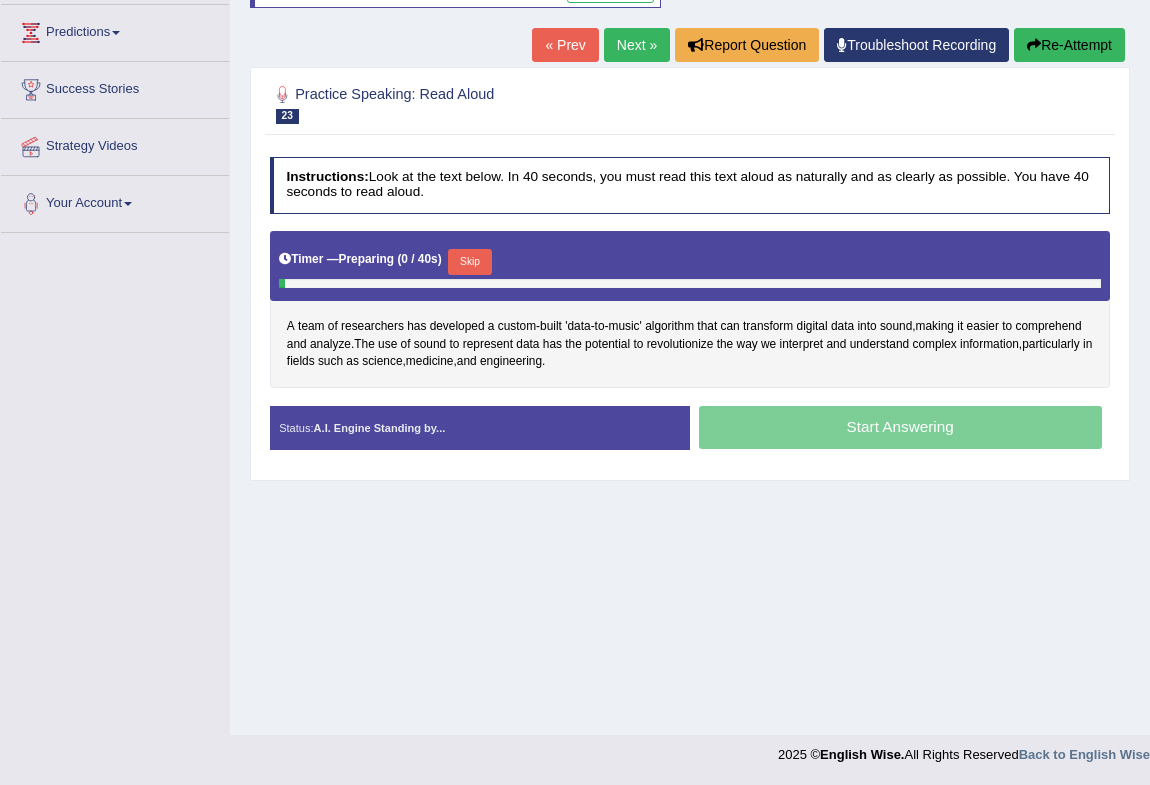 scroll, scrollTop: 0, scrollLeft: 0, axis: both 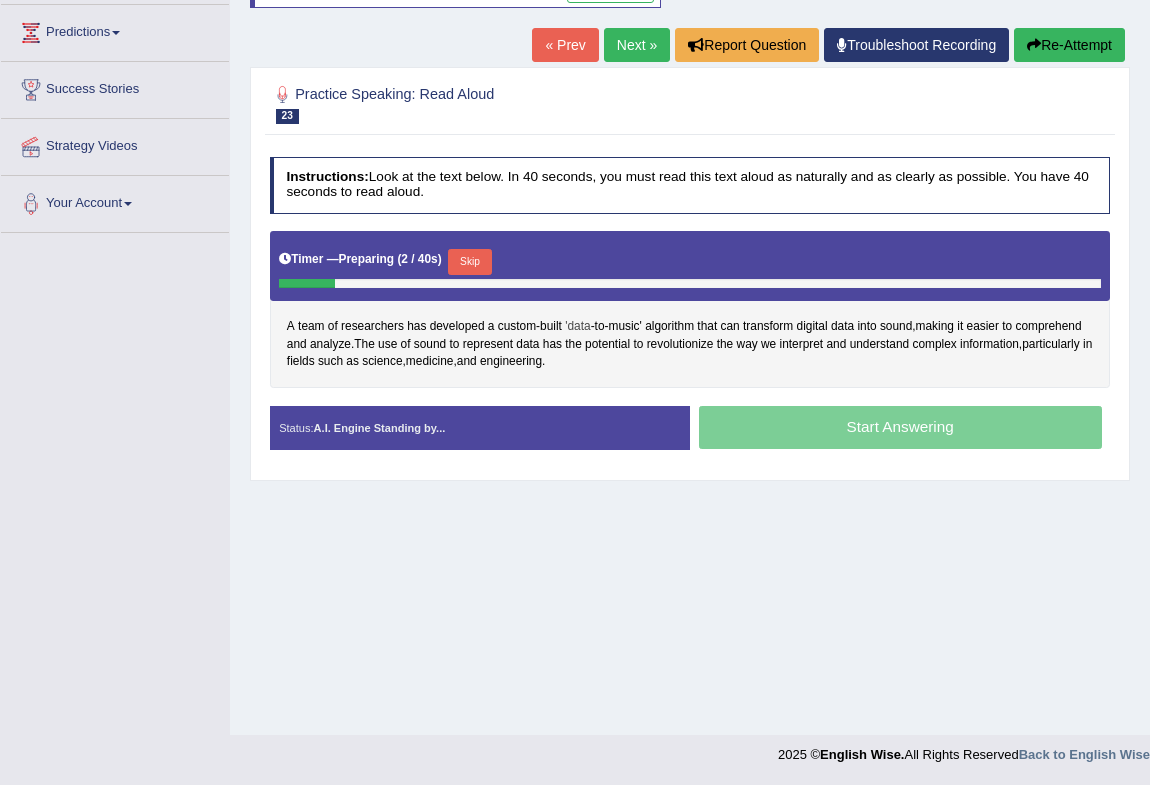click on "'data" at bounding box center (577, 327) 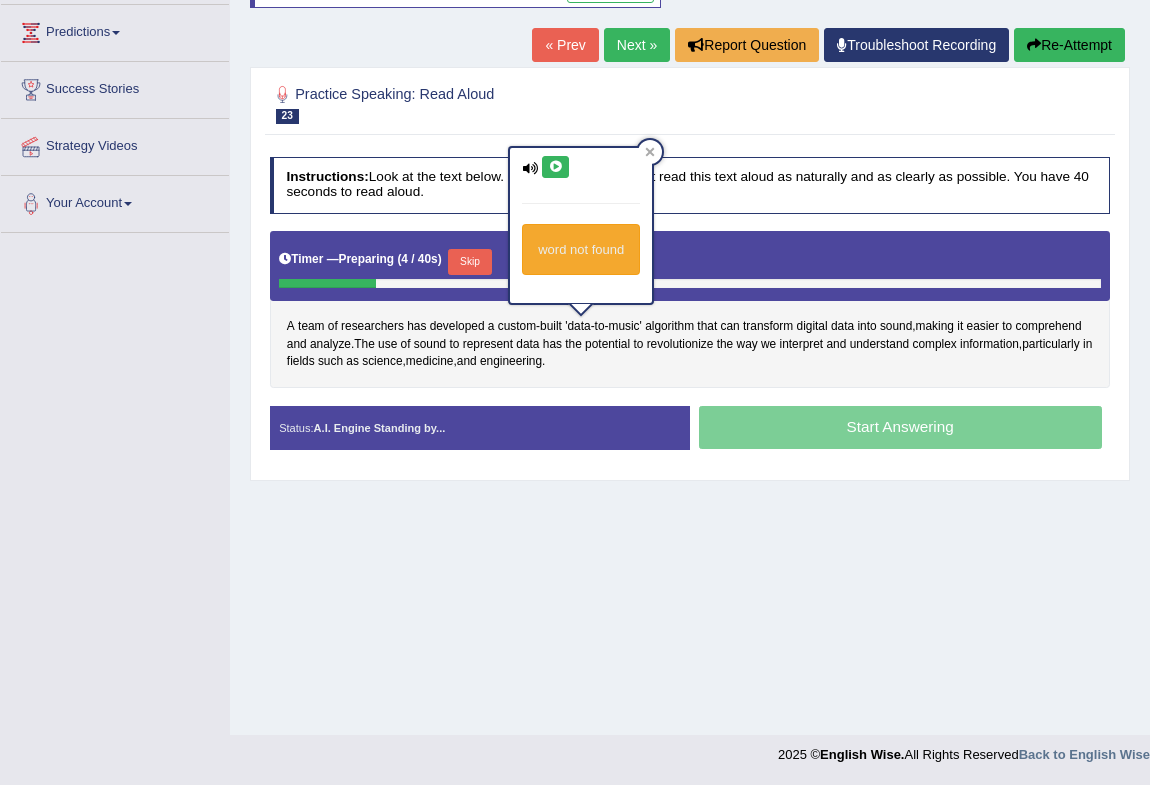 click at bounding box center (555, 167) 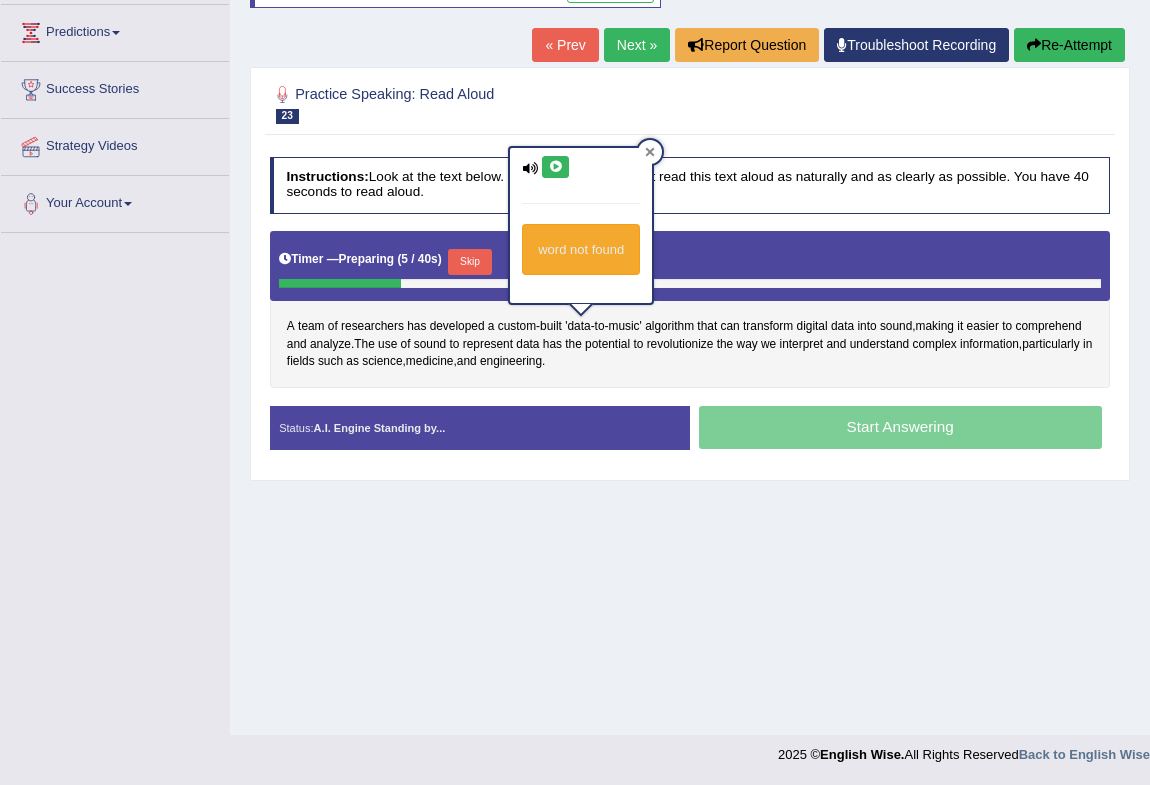 click 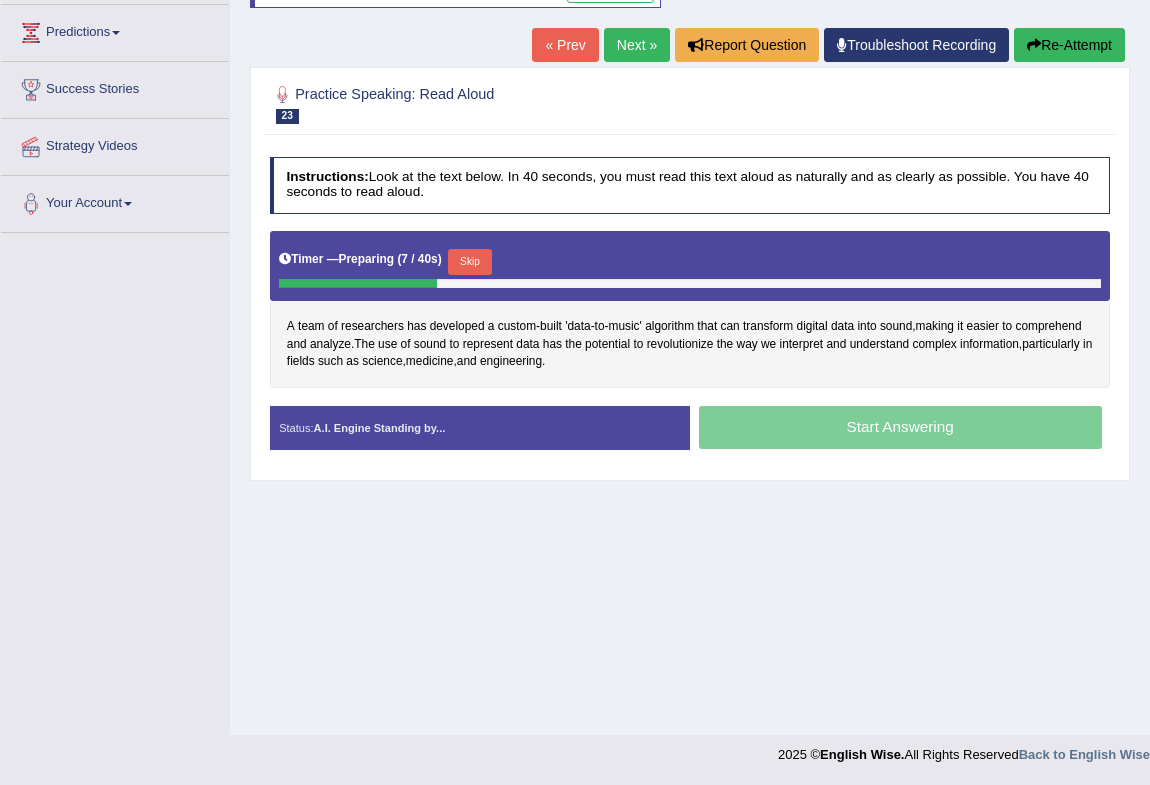 click on "Skip" at bounding box center [469, 262] 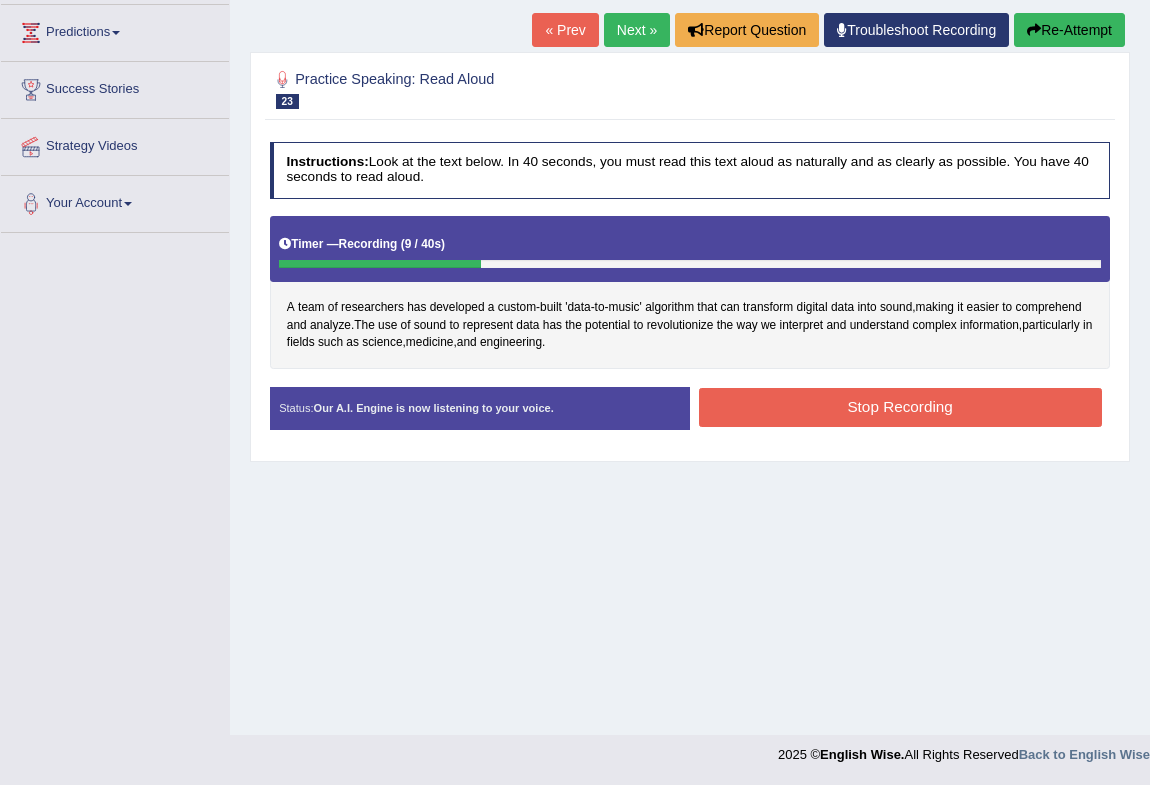 click on "Re-Attempt" at bounding box center (1069, 30) 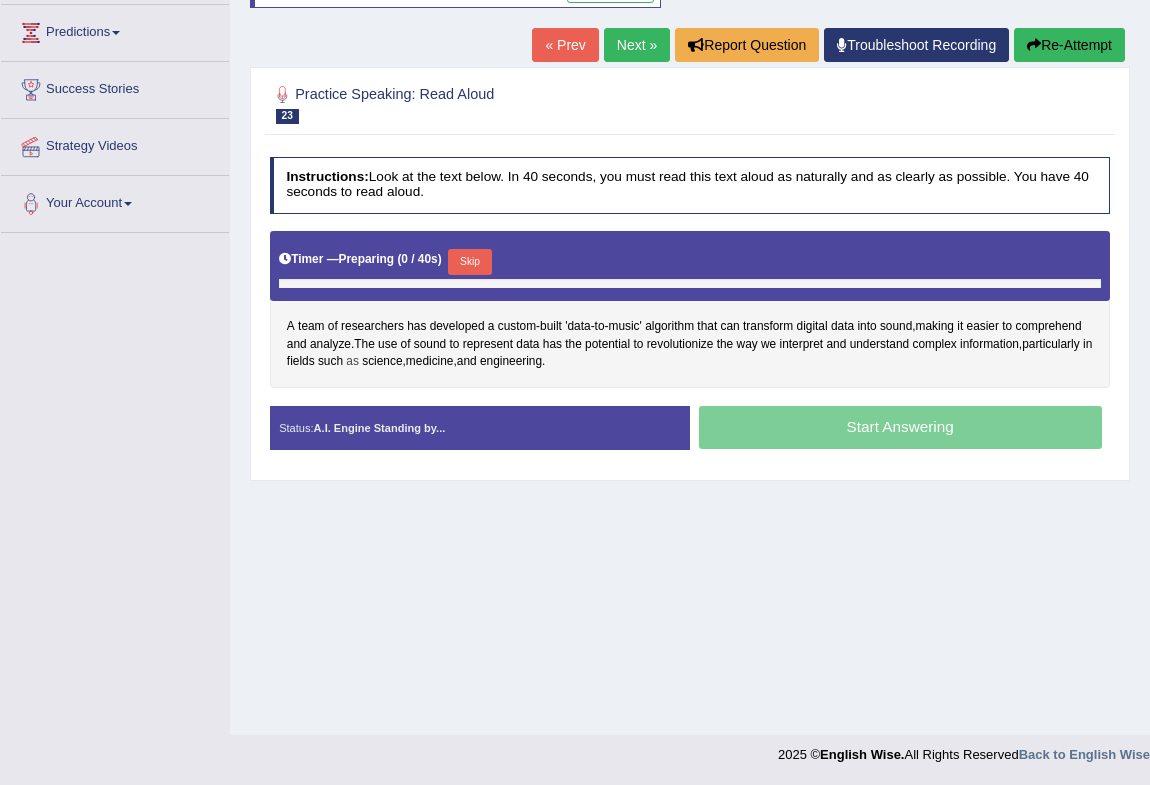 scroll, scrollTop: 265, scrollLeft: 0, axis: vertical 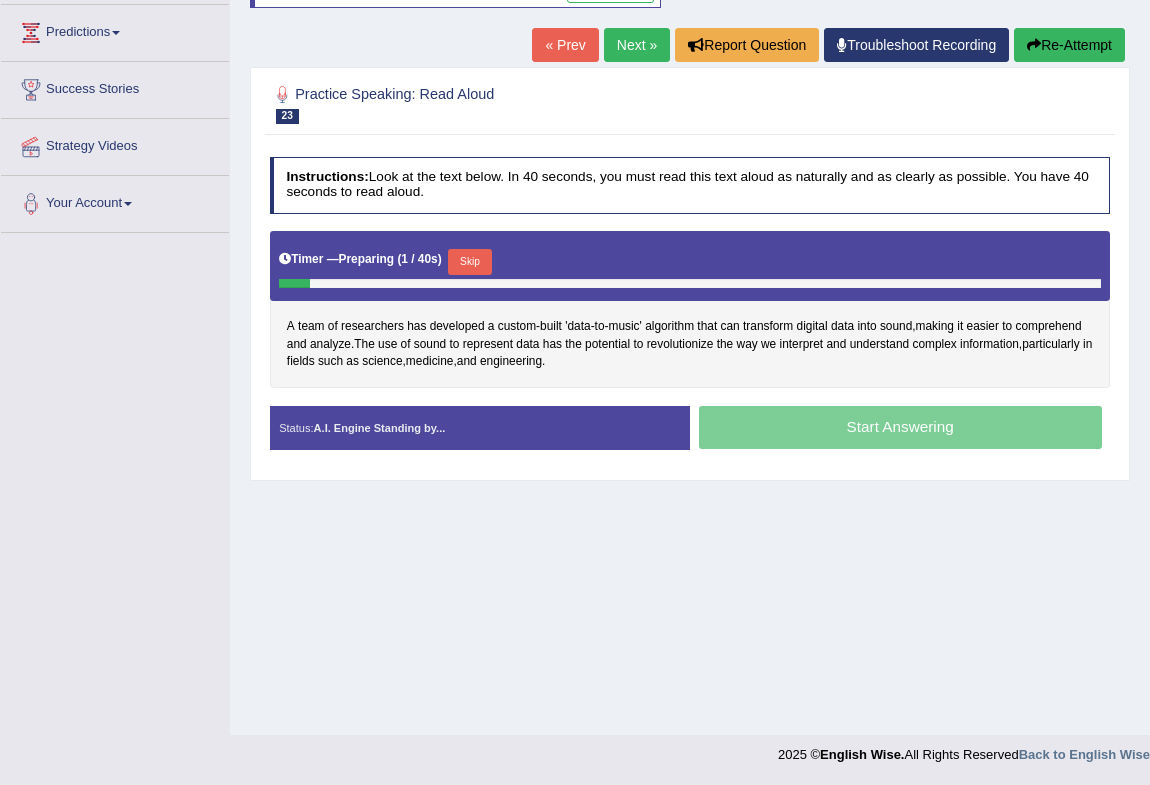 click on "Skip" at bounding box center [469, 262] 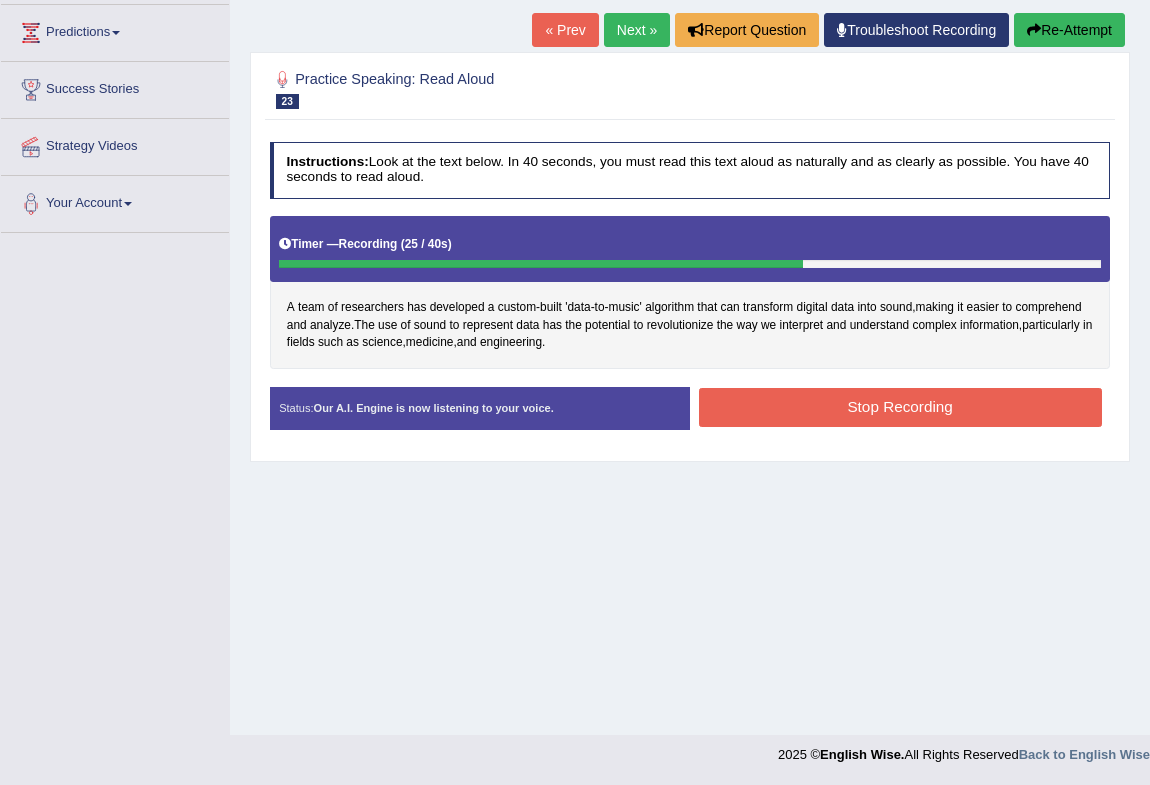 click on "Stop Recording" at bounding box center [900, 407] 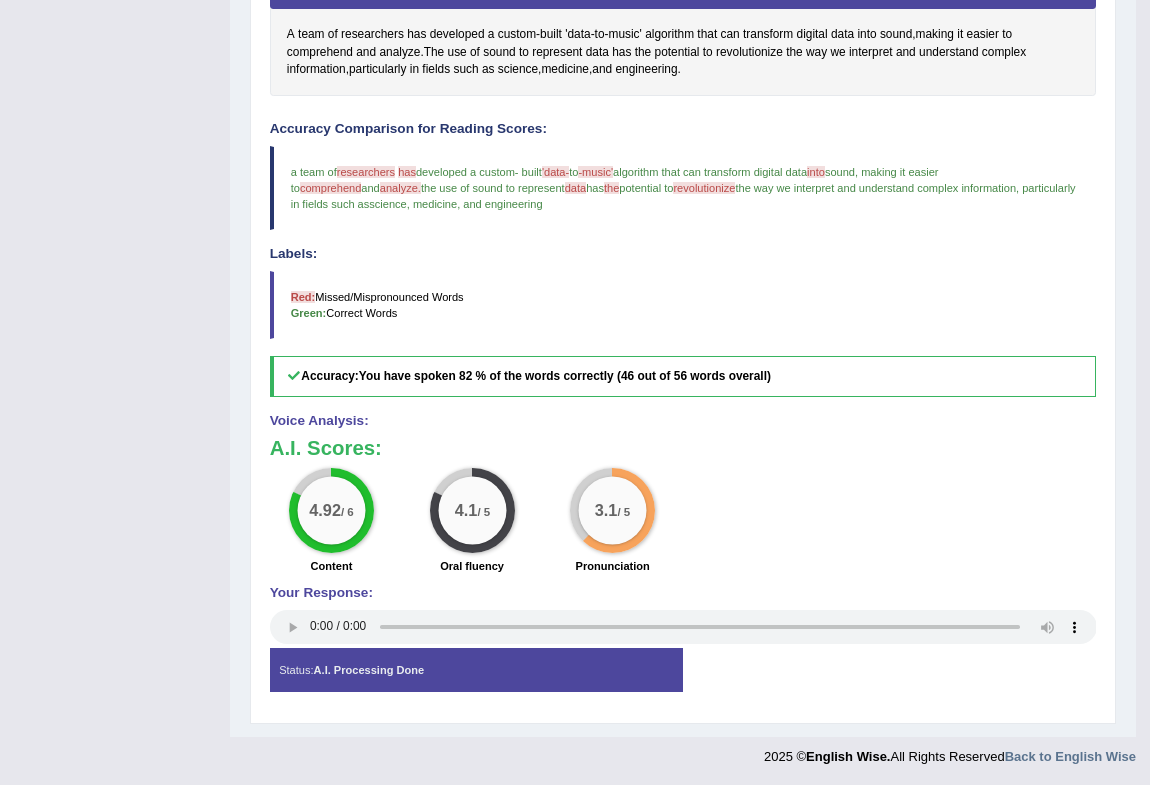 scroll, scrollTop: 447, scrollLeft: 0, axis: vertical 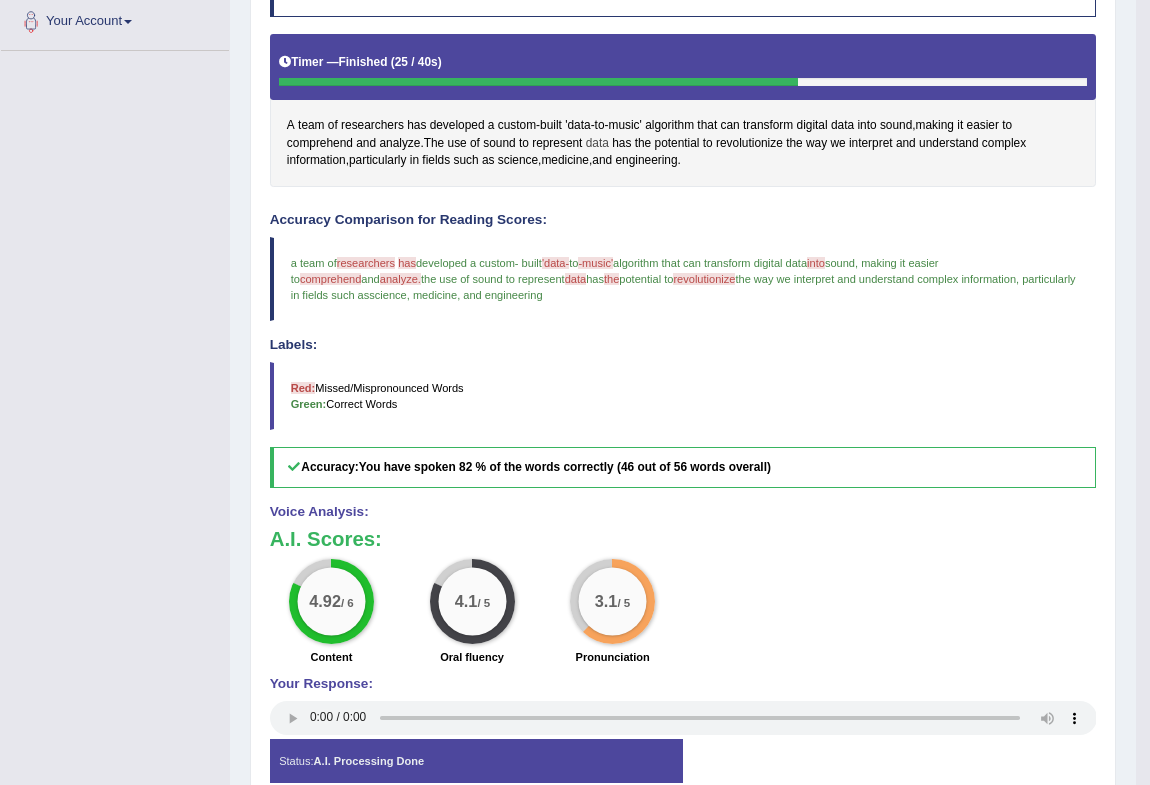 click on "data" at bounding box center [597, 144] 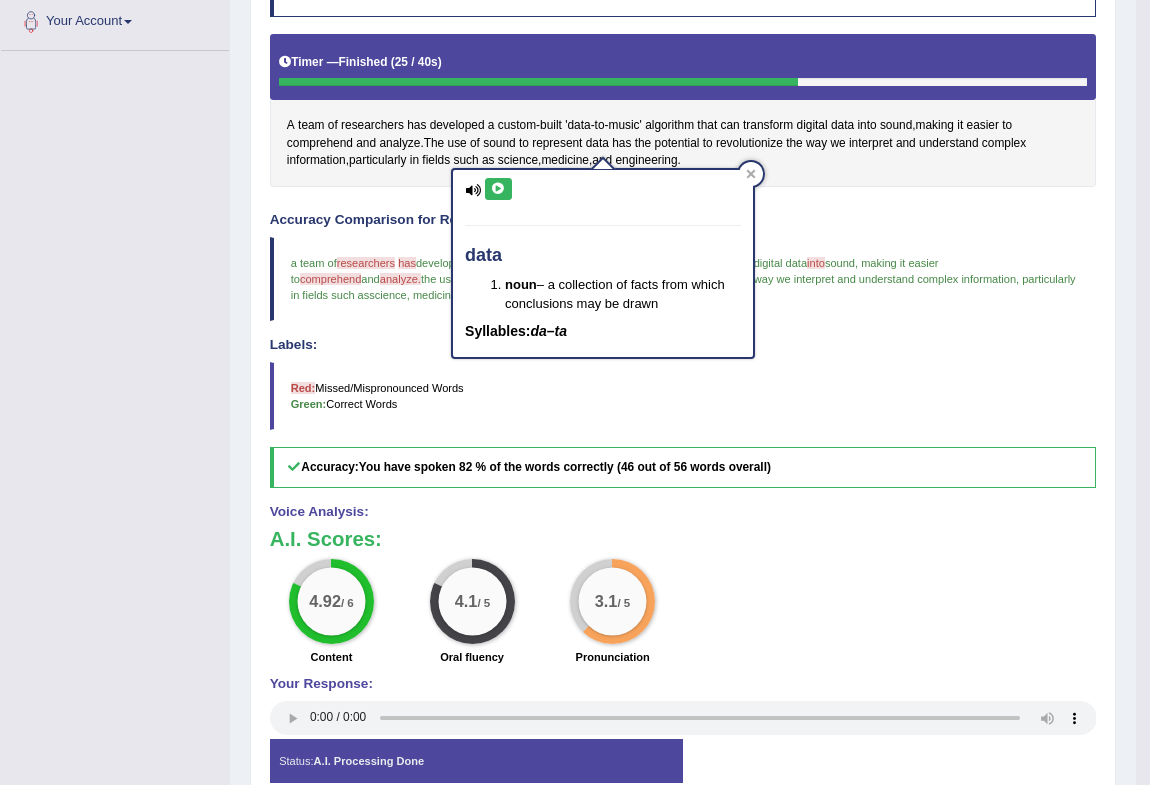 click at bounding box center [498, 189] 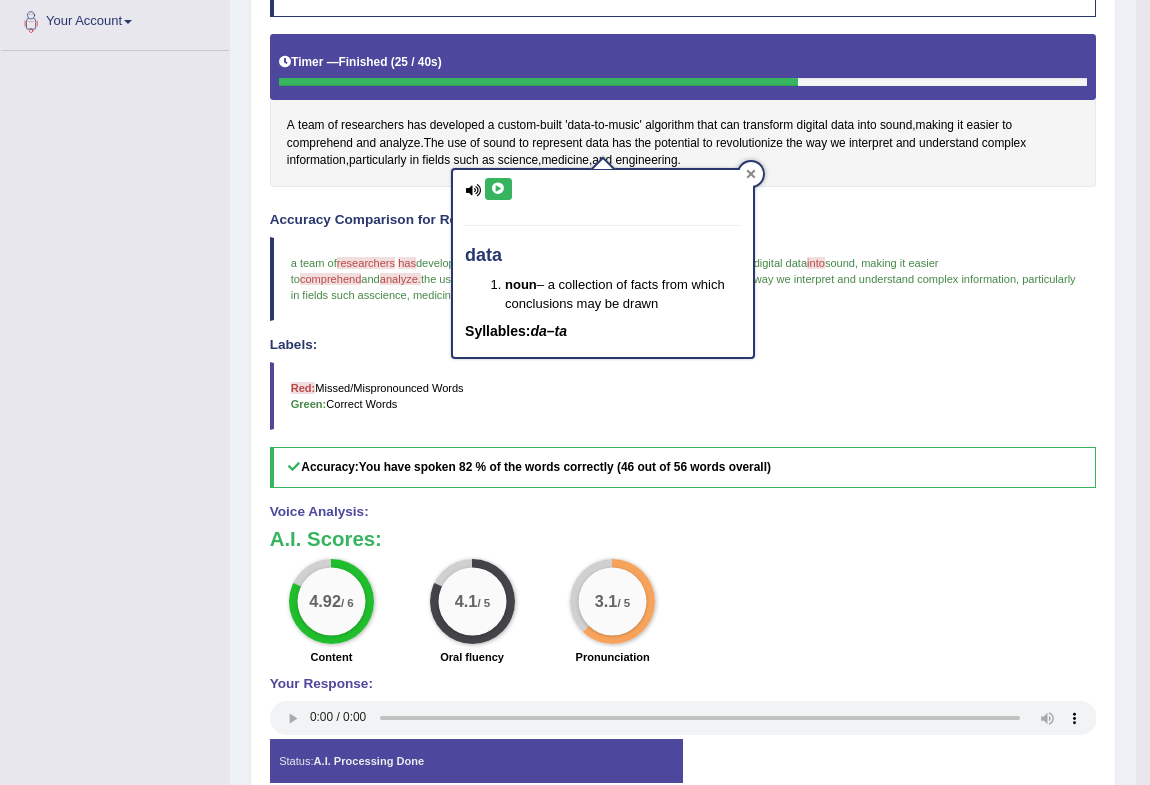 click at bounding box center [751, 174] 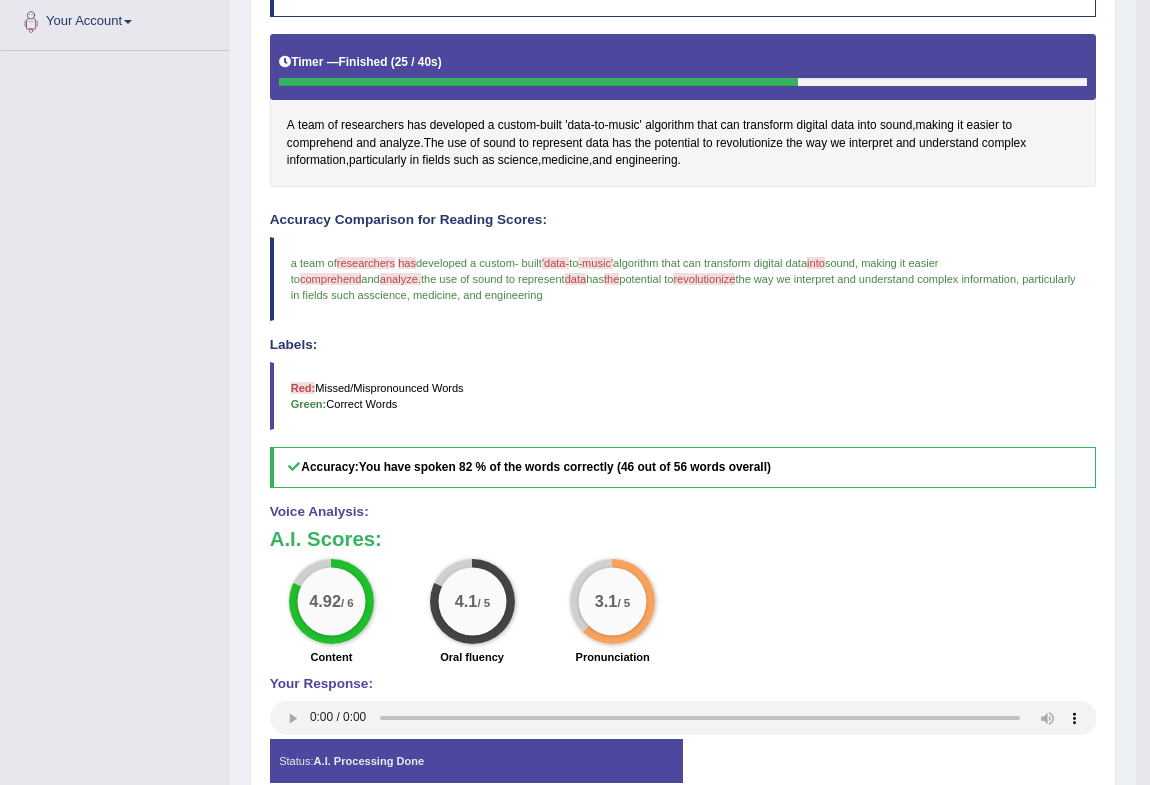 scroll, scrollTop: 265, scrollLeft: 0, axis: vertical 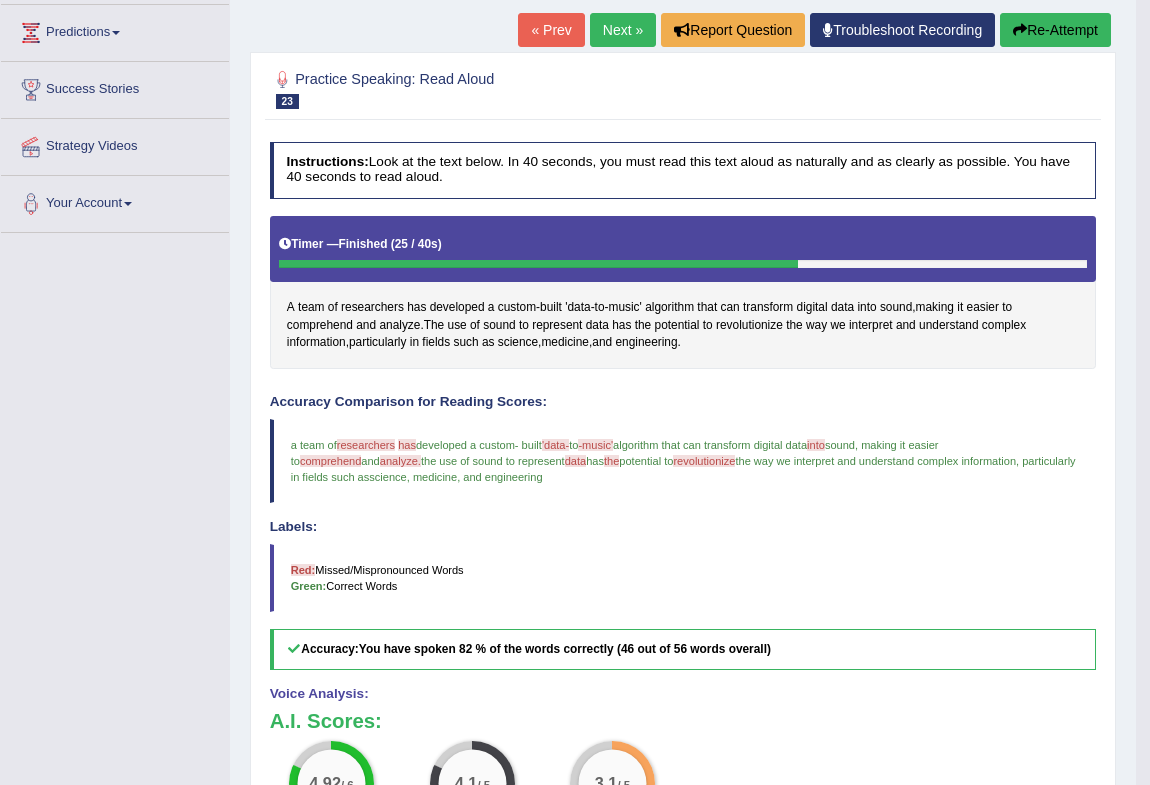 click on "Next »" at bounding box center [623, 30] 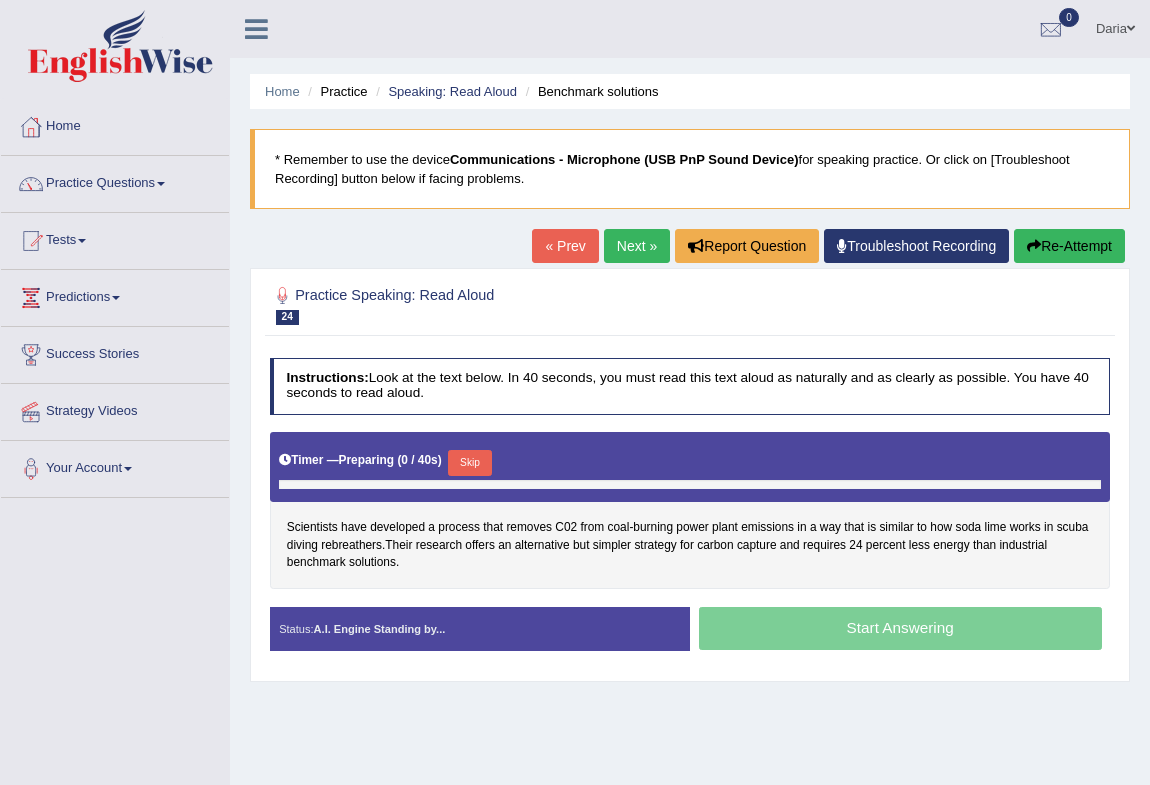scroll, scrollTop: 0, scrollLeft: 0, axis: both 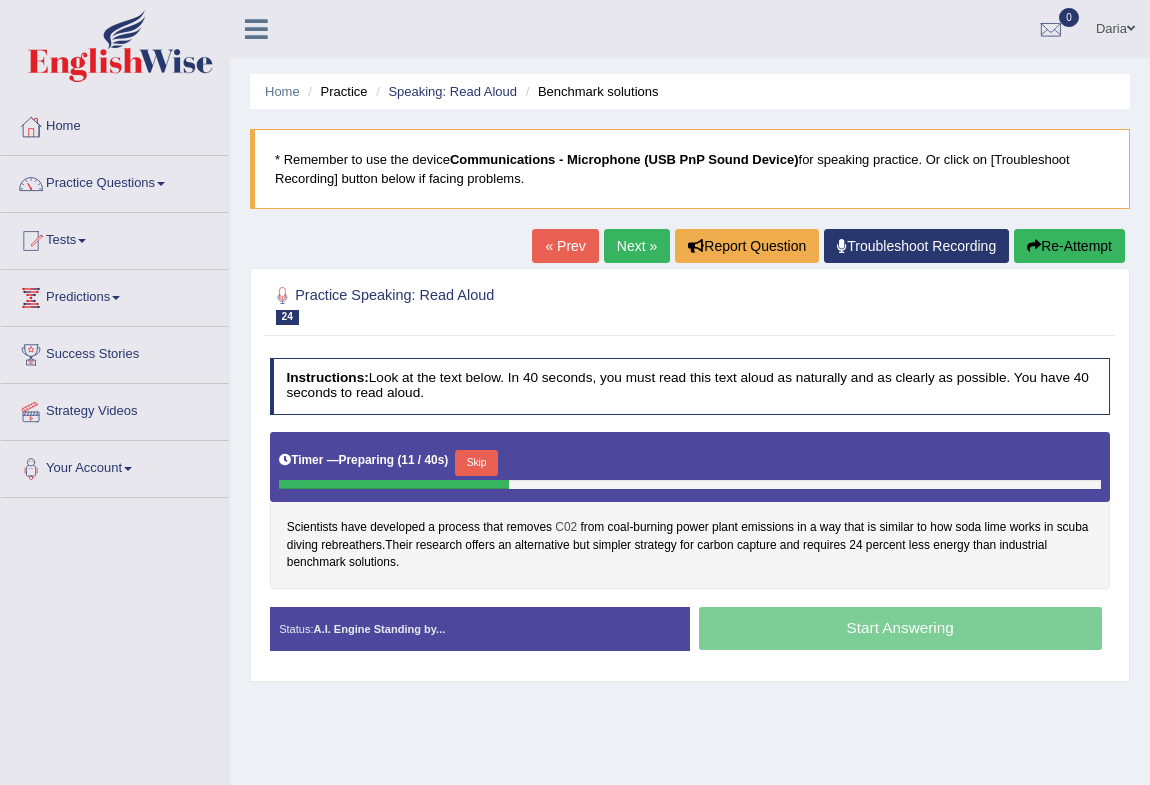 click on "C02" at bounding box center (566, 528) 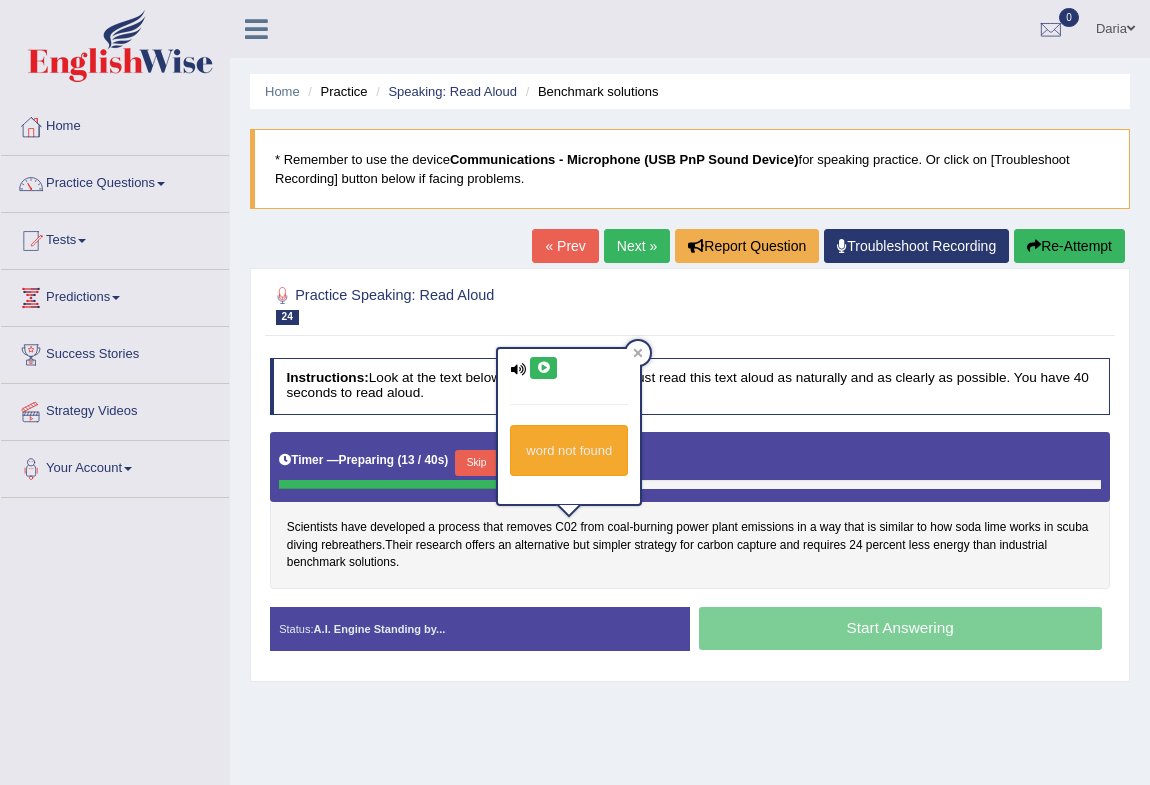 click at bounding box center (543, 368) 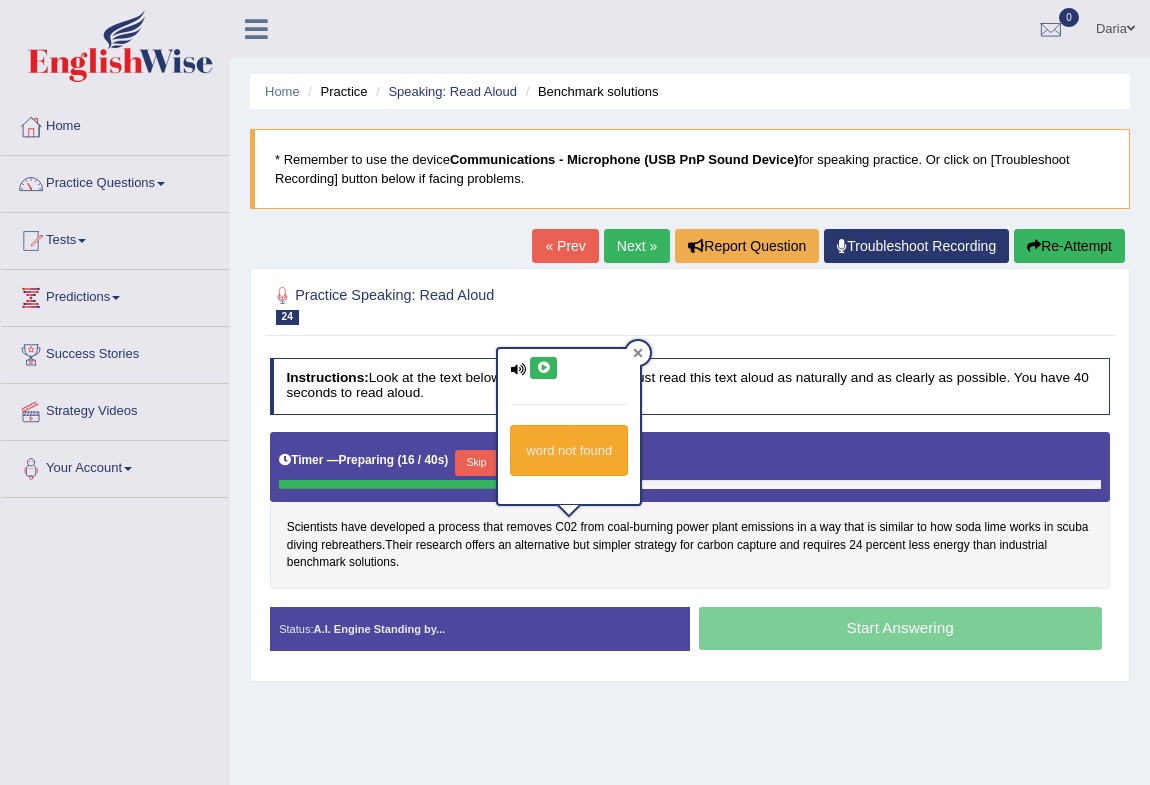 click 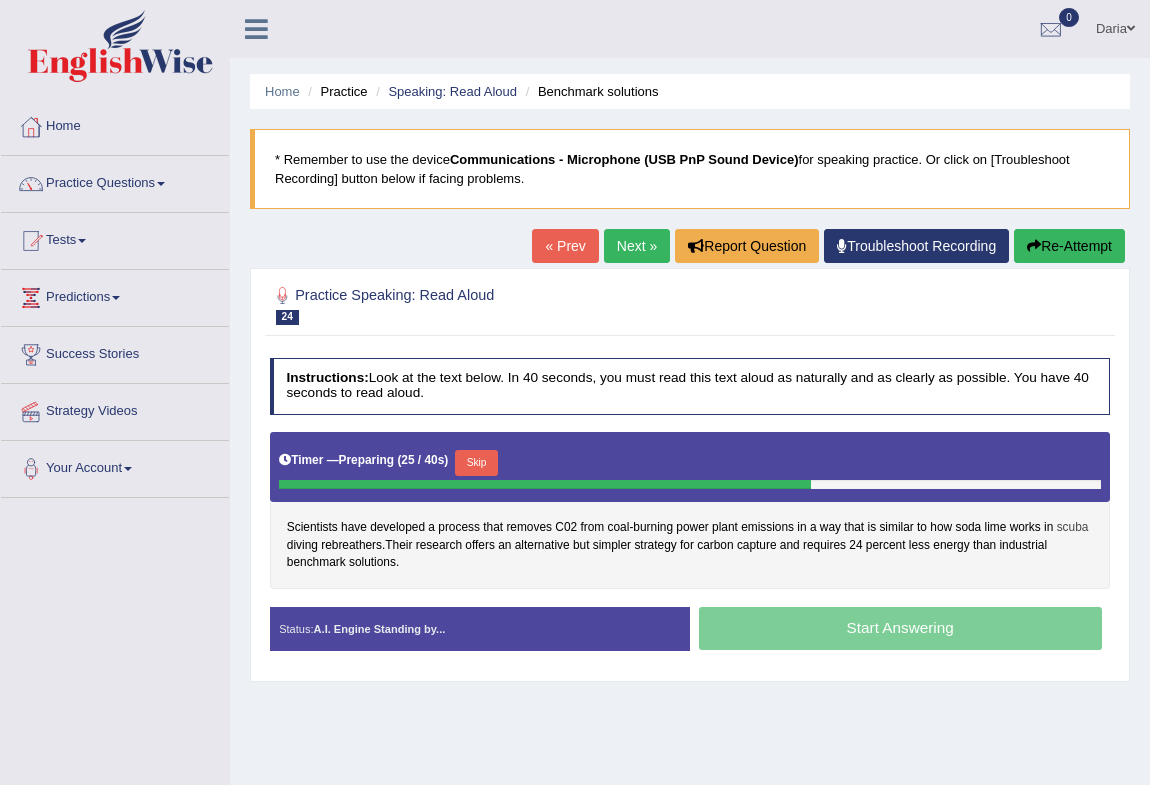 click on "scuba" at bounding box center [1073, 528] 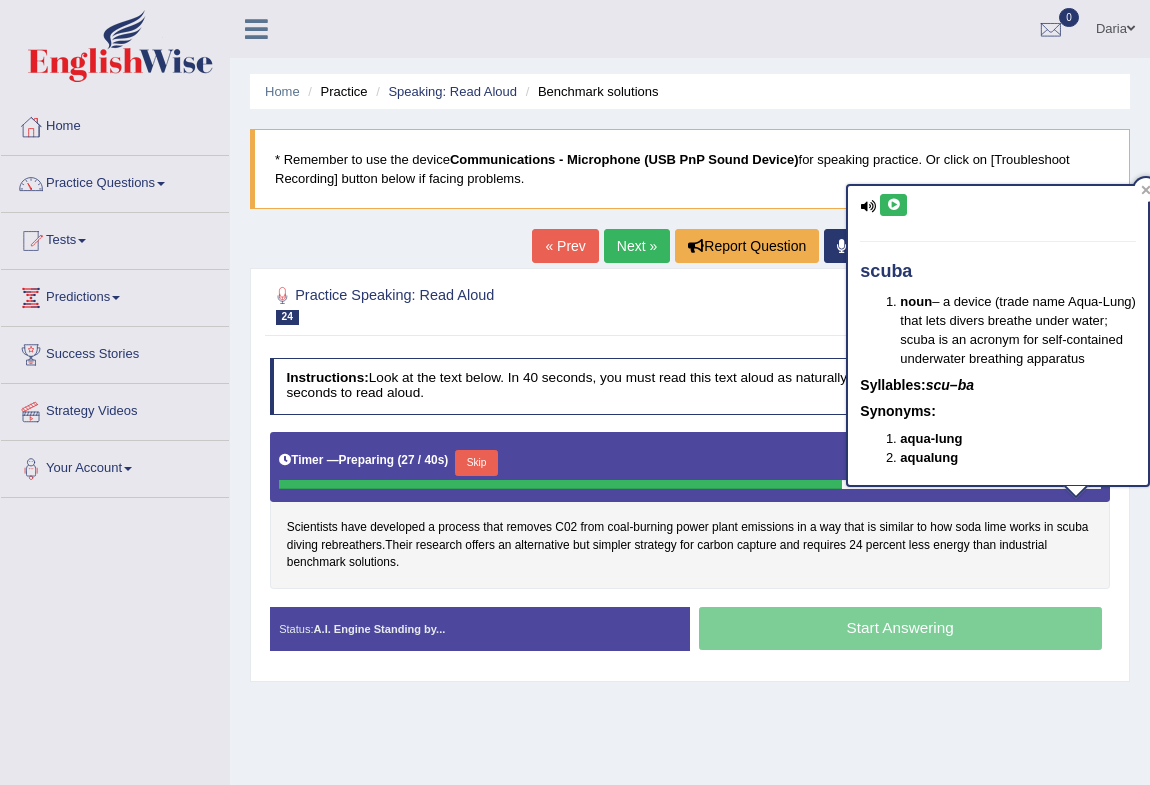 click at bounding box center [893, 205] 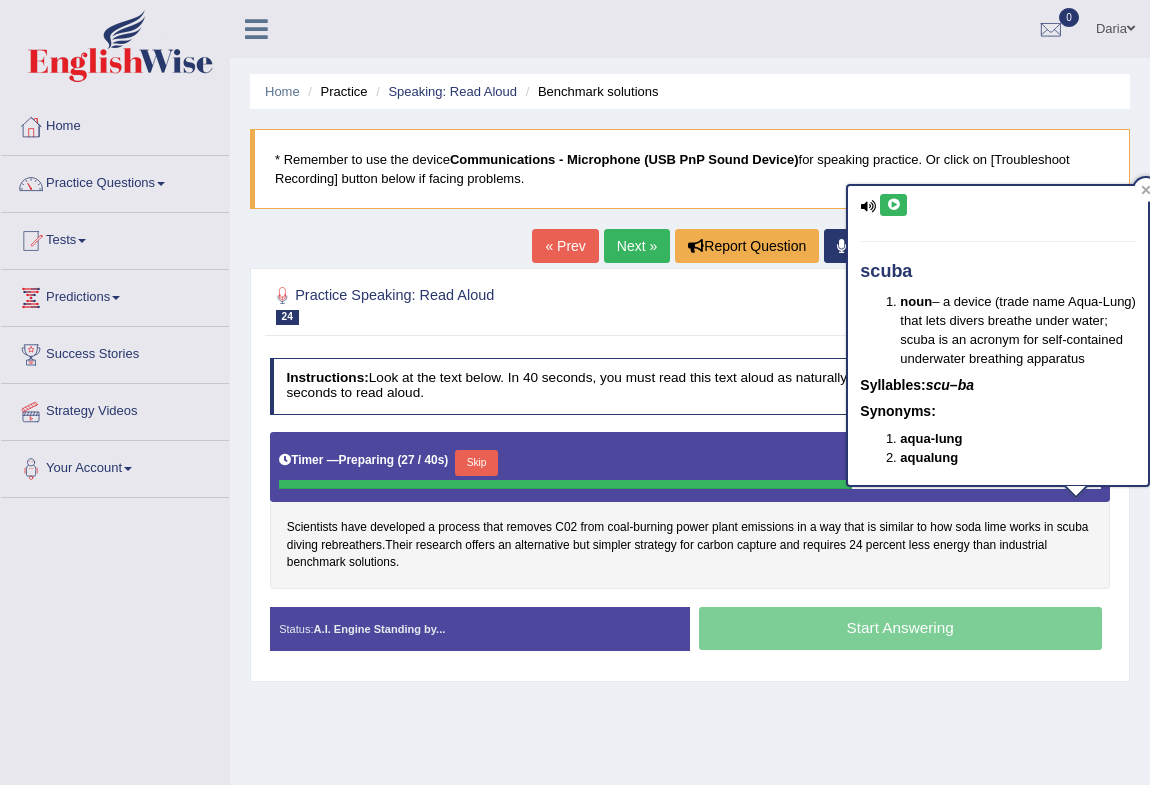 click at bounding box center (893, 205) 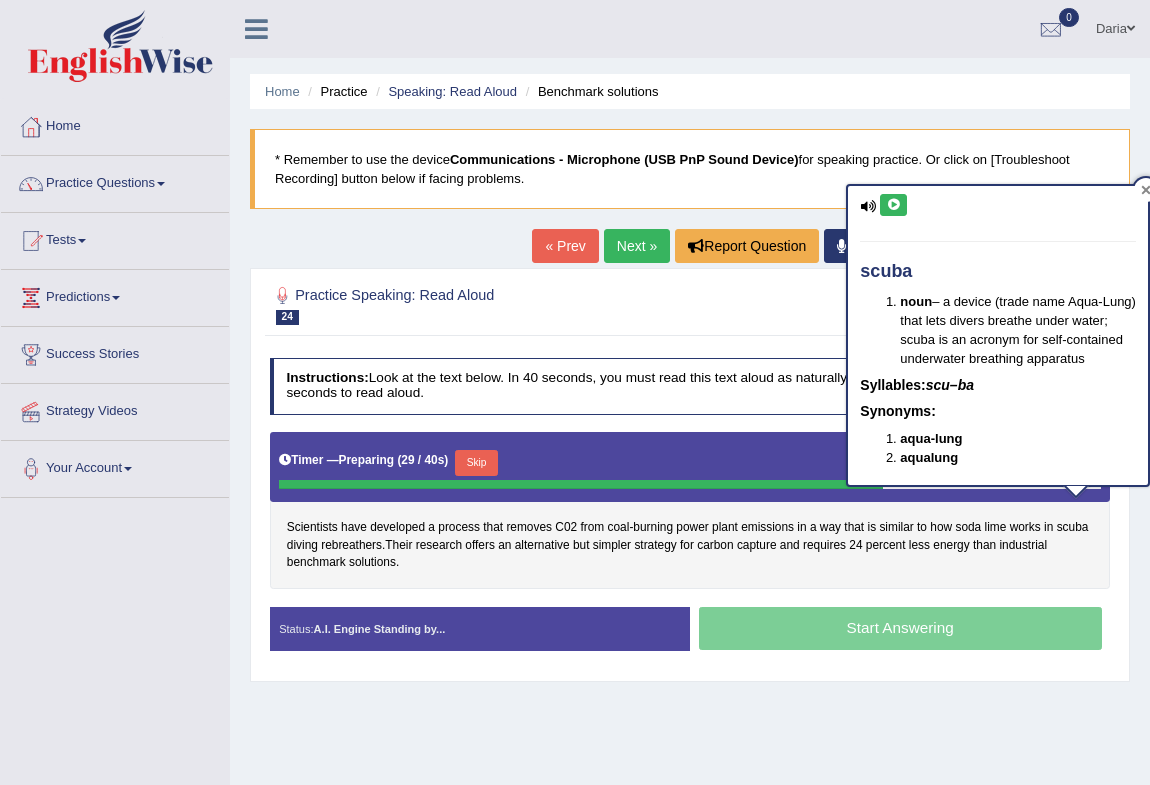 click 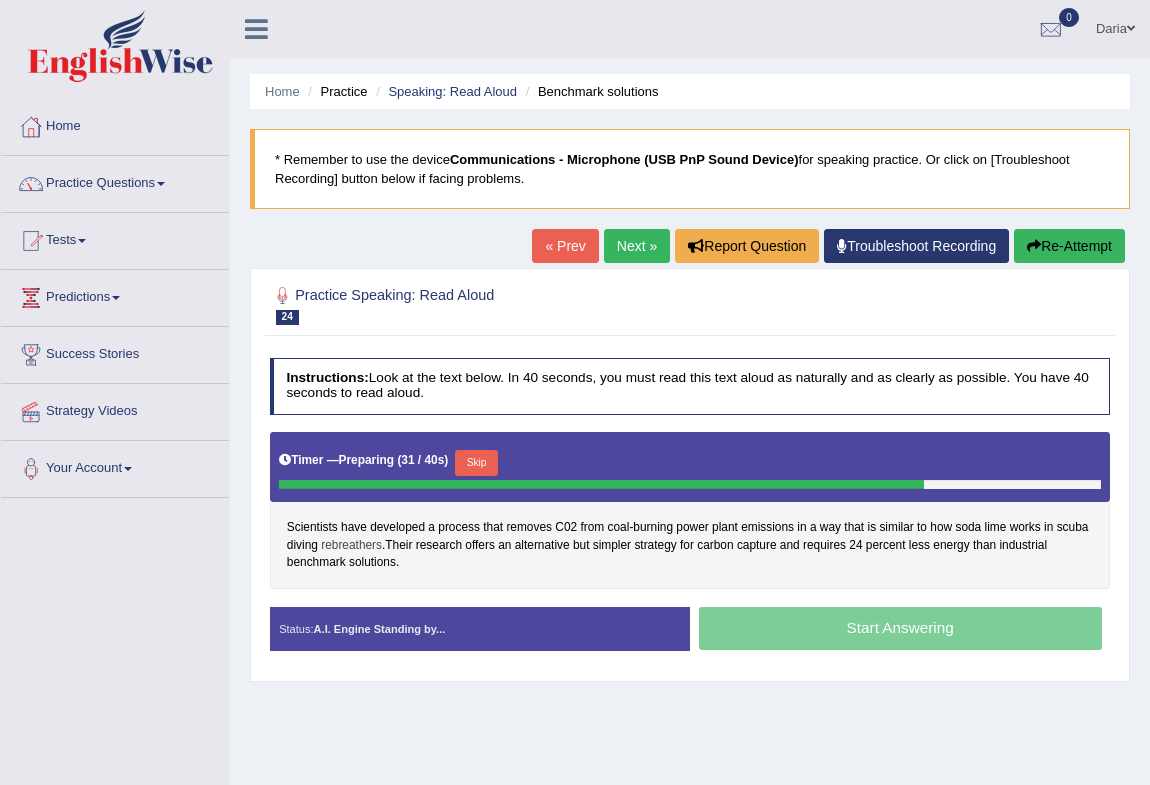 click on "rebreathers" at bounding box center (351, 546) 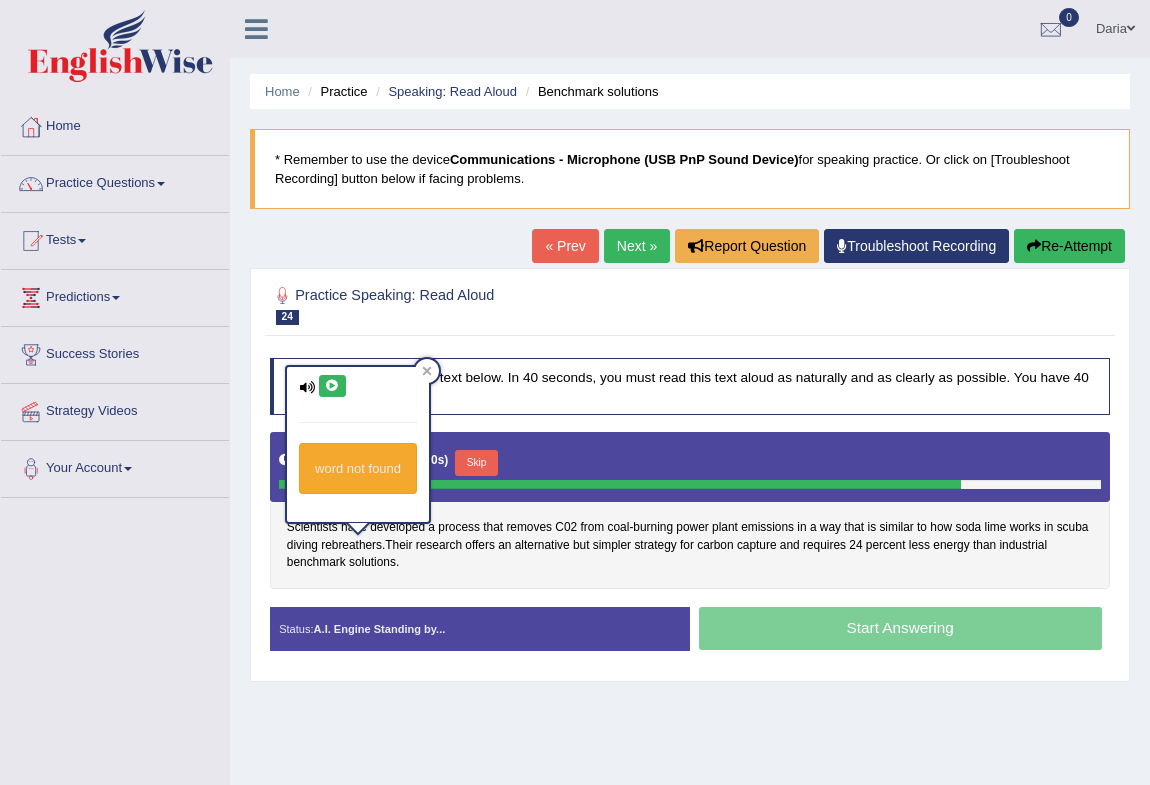 click at bounding box center [332, 386] 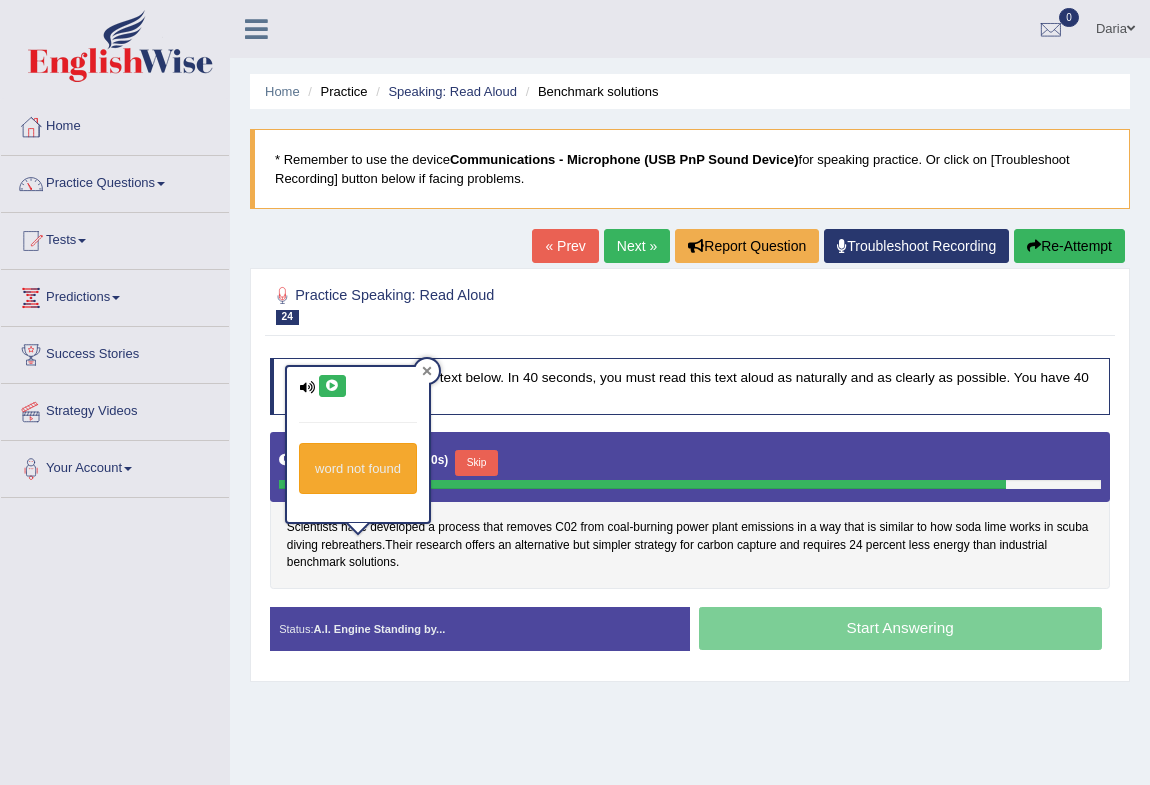 click at bounding box center [427, 371] 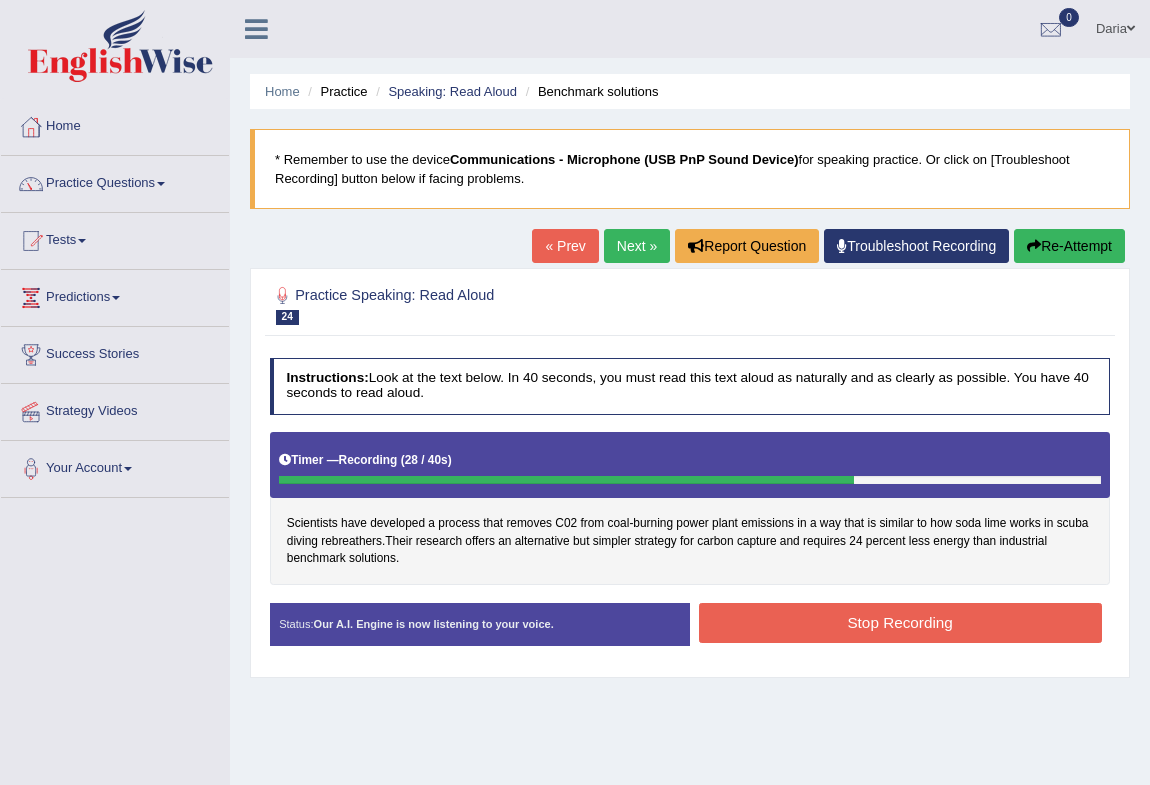 click on "Stop Recording" at bounding box center [900, 622] 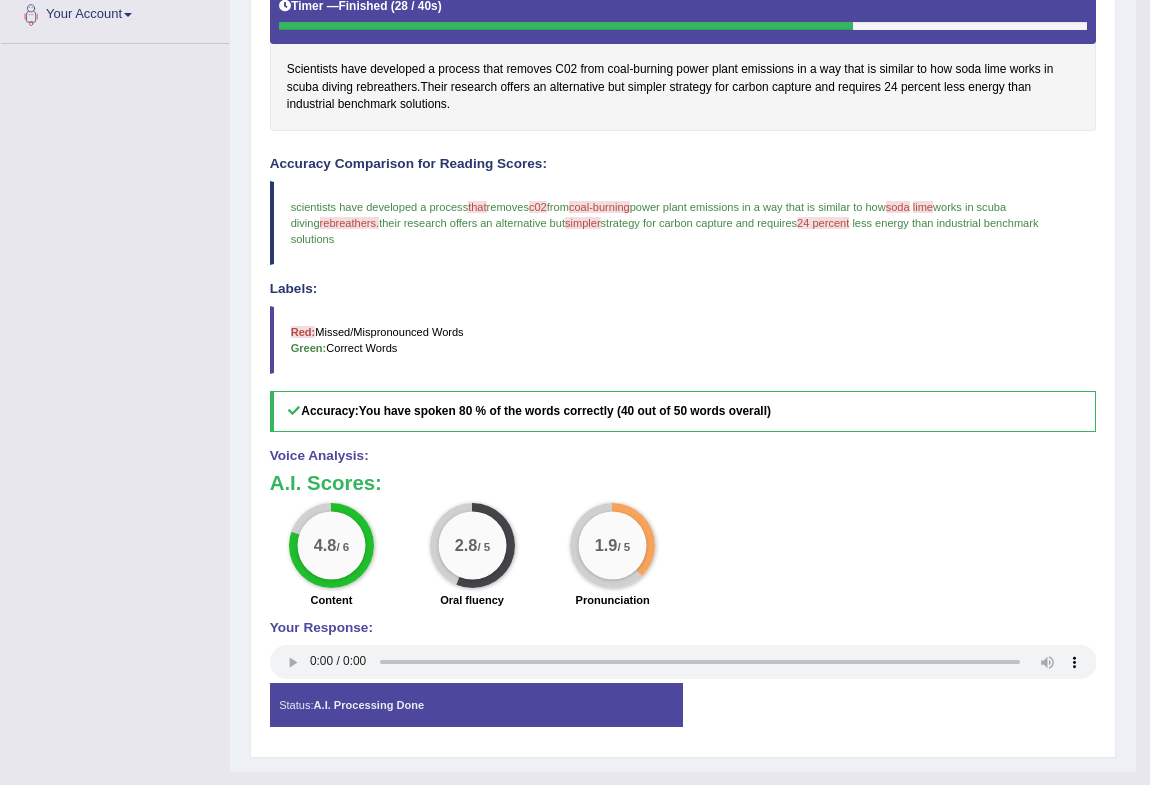 scroll, scrollTop: 181, scrollLeft: 0, axis: vertical 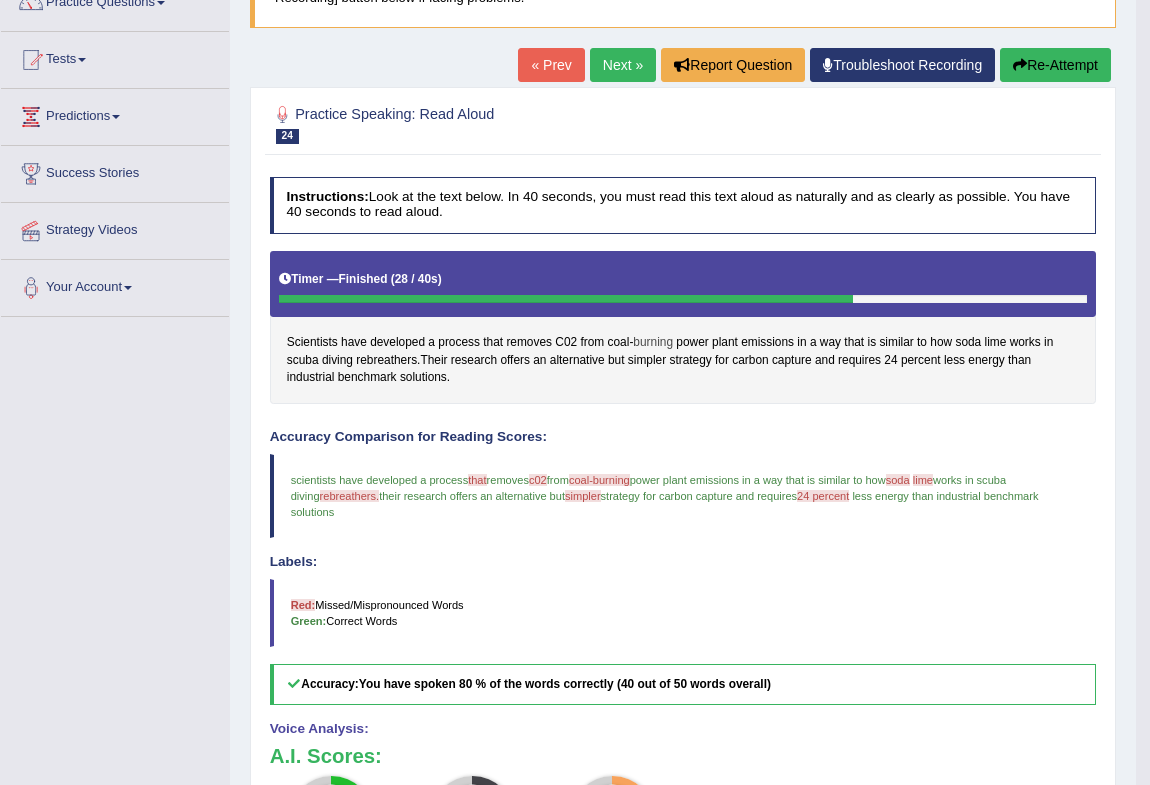 click on "burning" at bounding box center (653, 343) 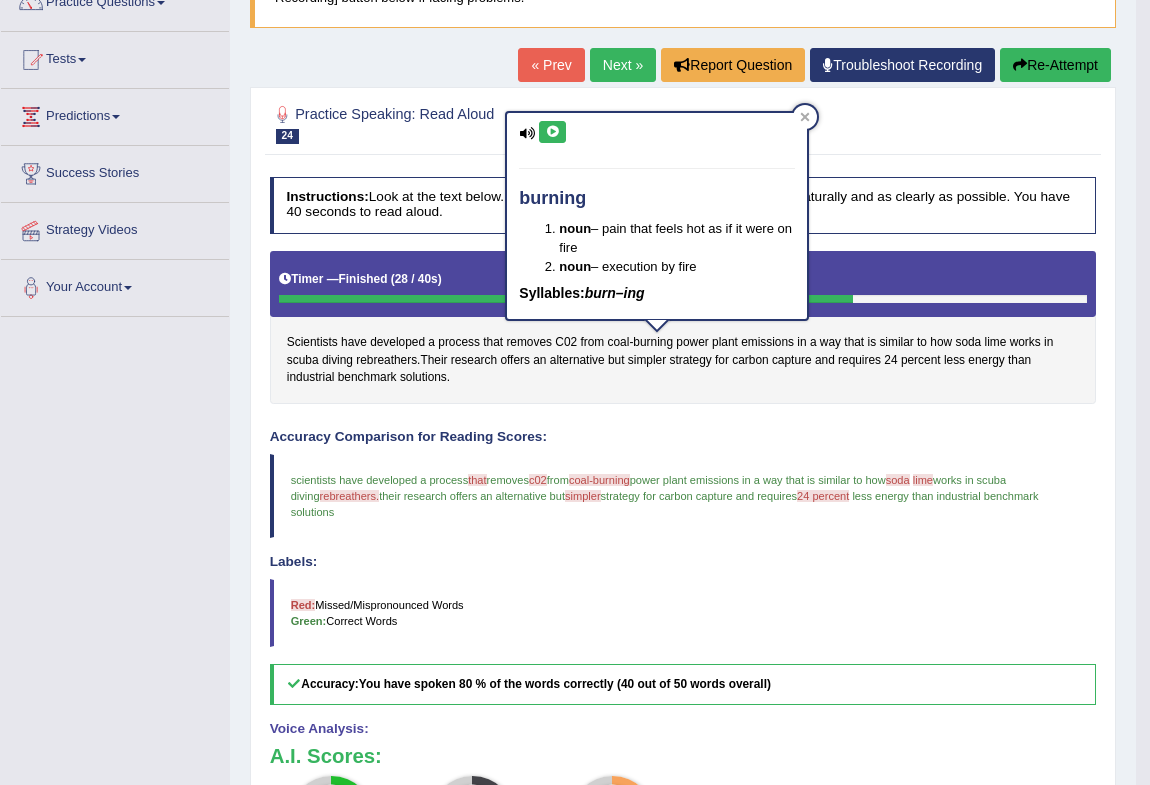 click at bounding box center [552, 132] 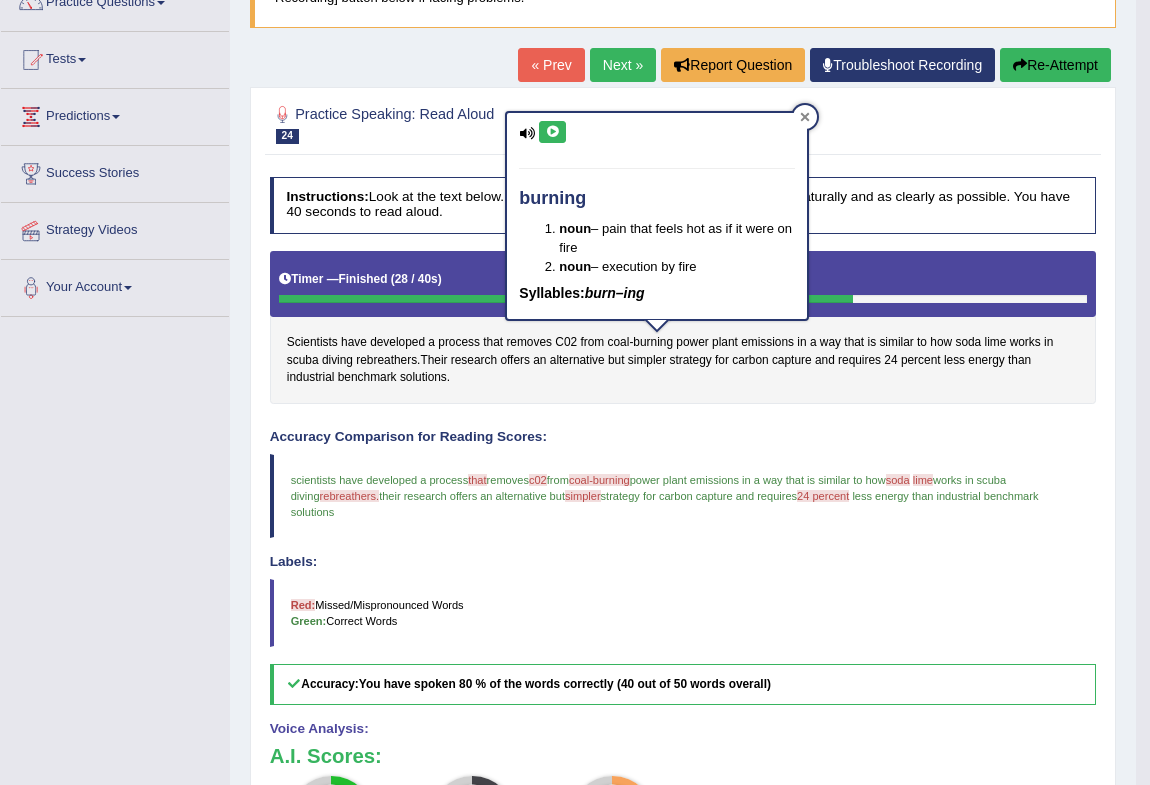 click at bounding box center [805, 117] 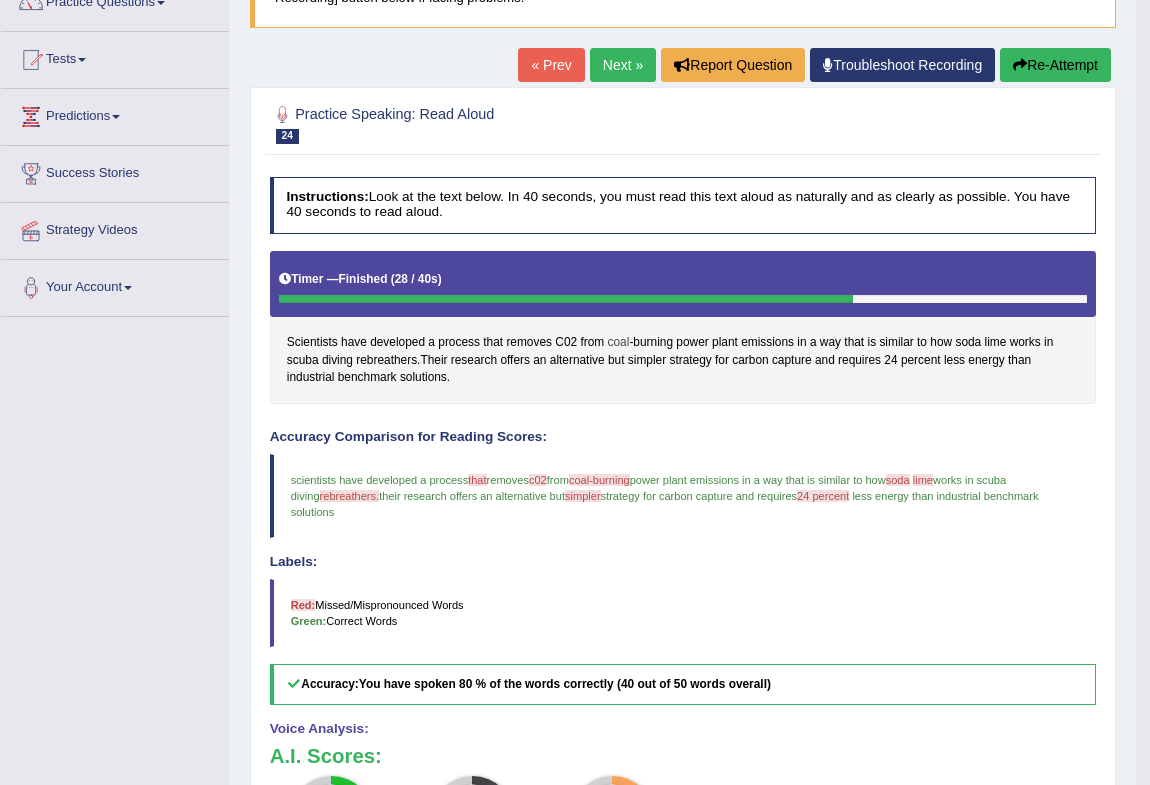 click on "coal" at bounding box center (619, 343) 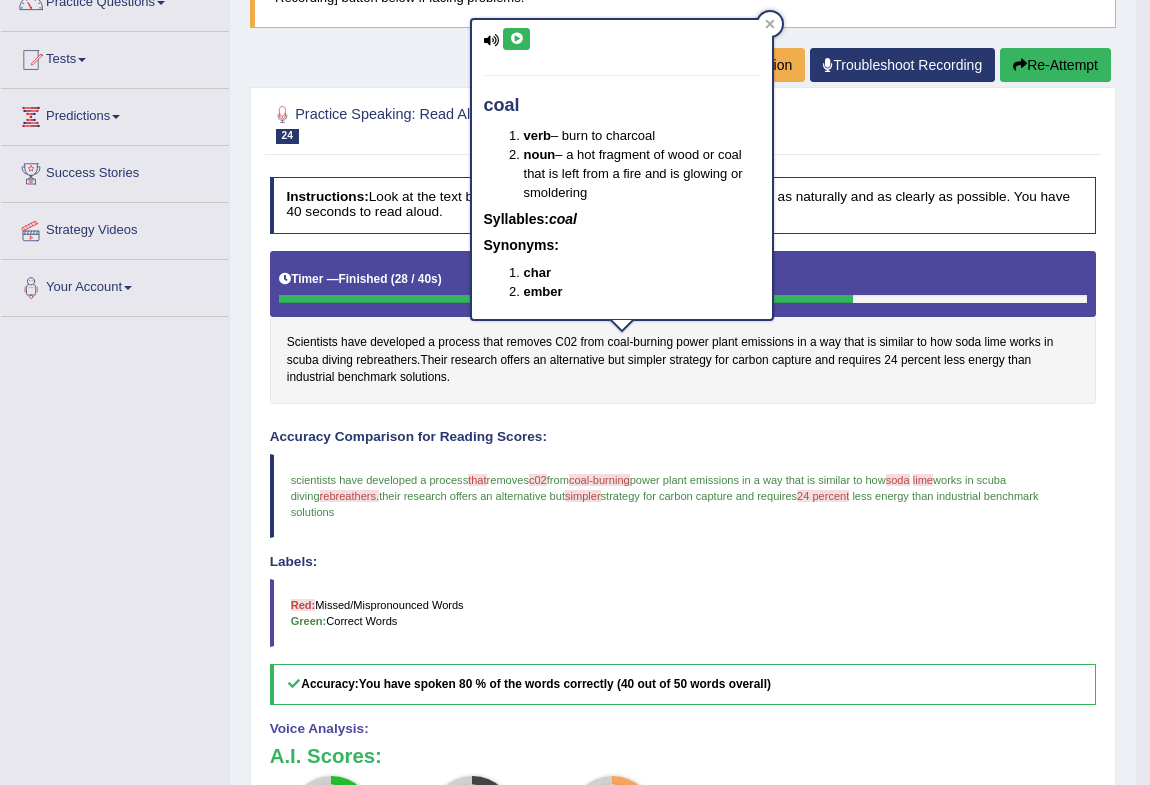 click at bounding box center (516, 39) 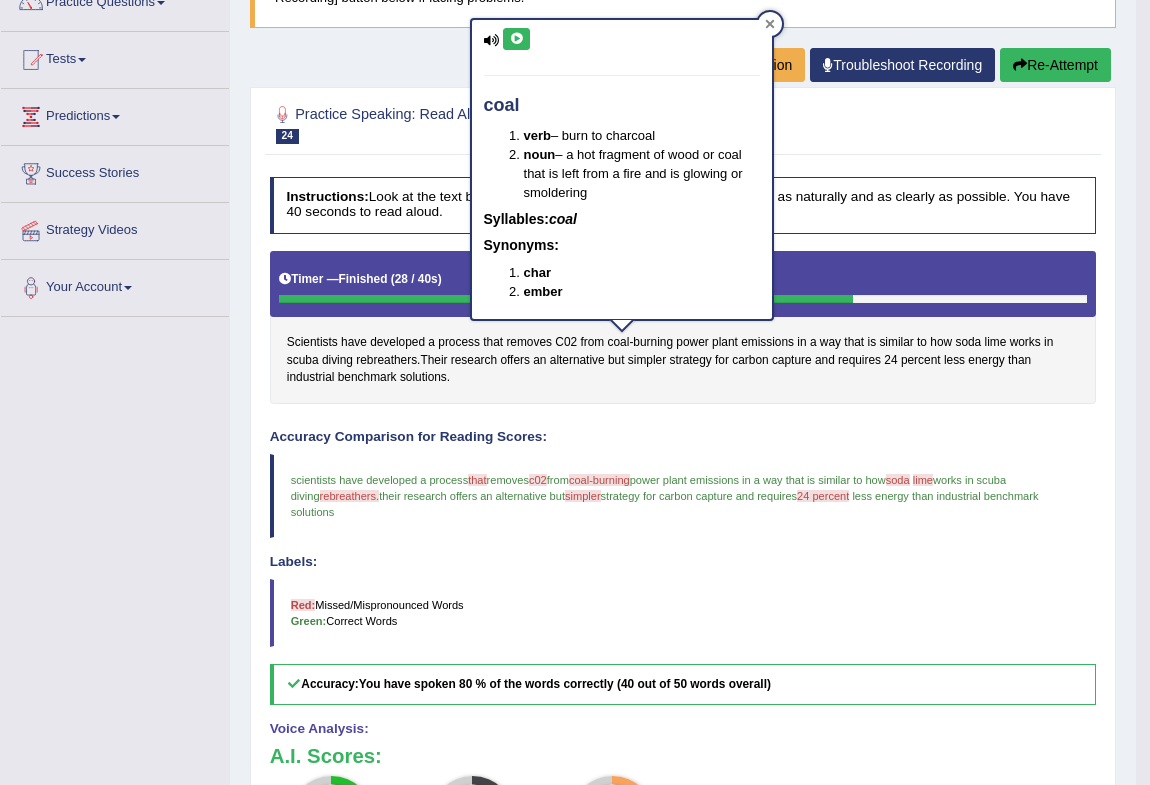 click 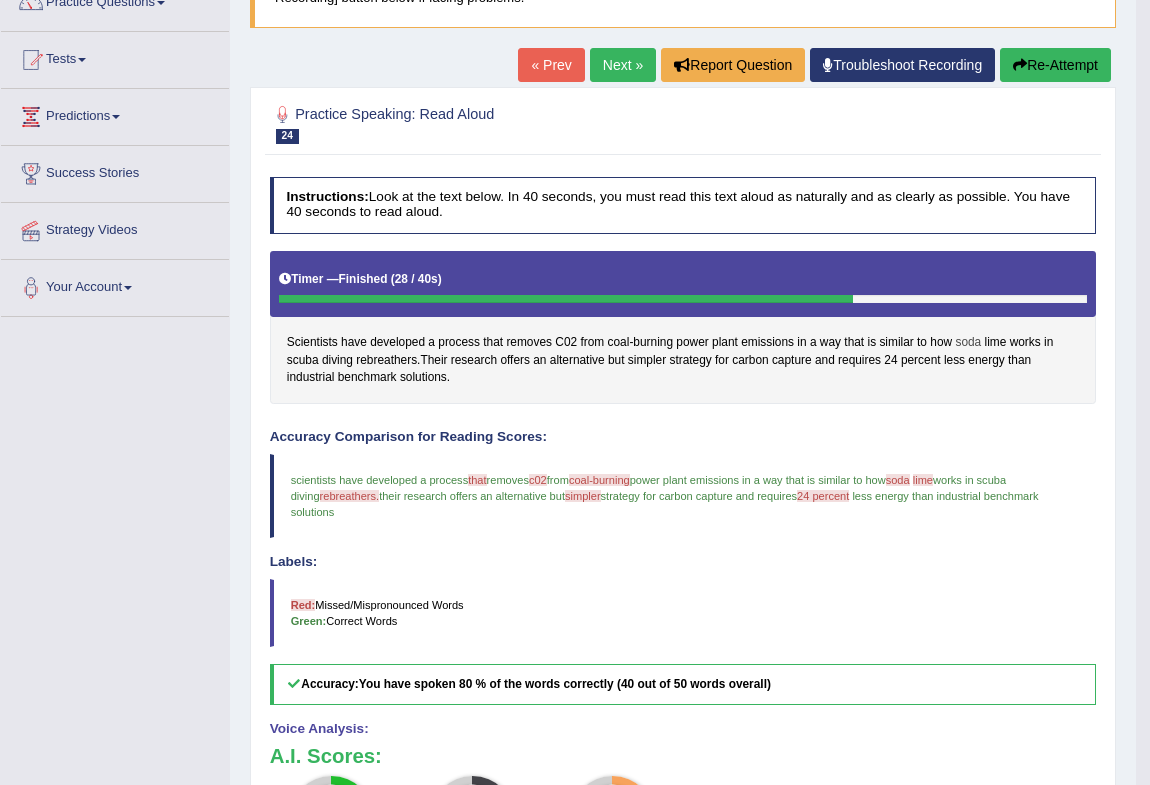 click on "soda" at bounding box center (968, 343) 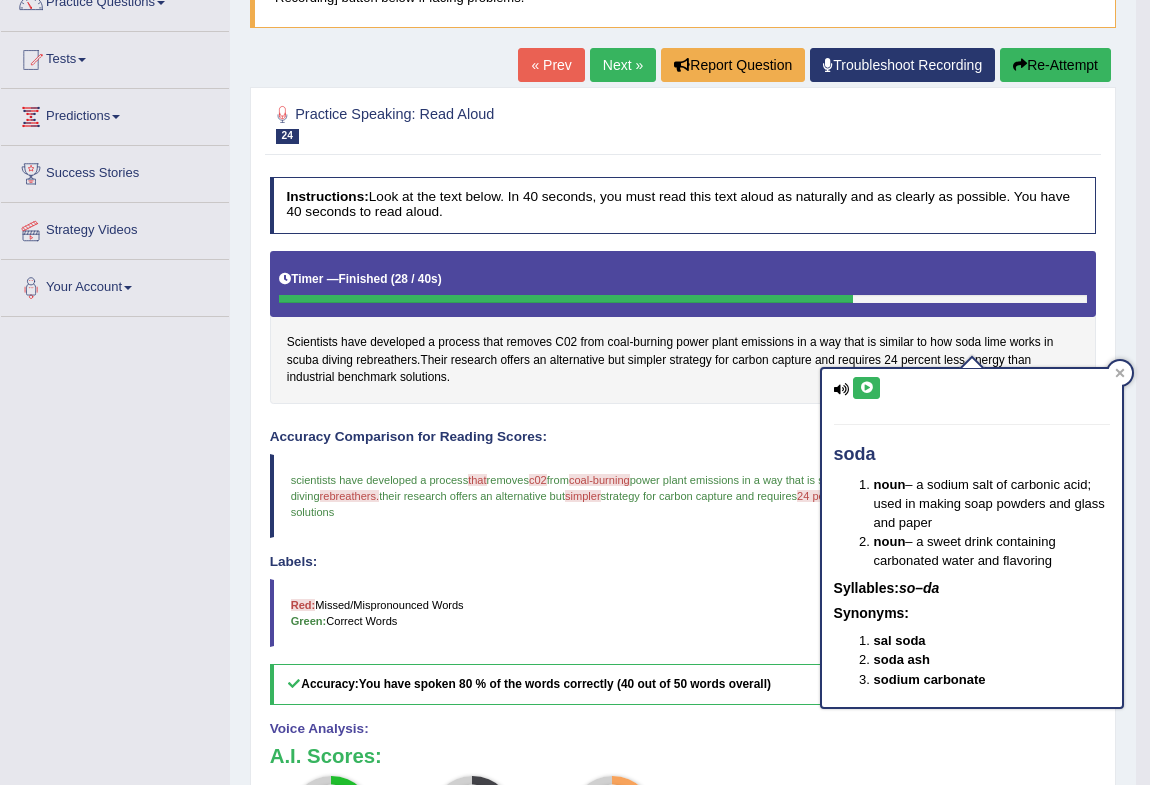 click on "soda noun  – a sodium salt of carbonic acid; used in making soap powders and glass and paper noun  – a sweet drink containing carbonated water and flavoring Syllables:  so–da Synonyms:  sal soda soda ash sodium carbonate" at bounding box center (972, 537) 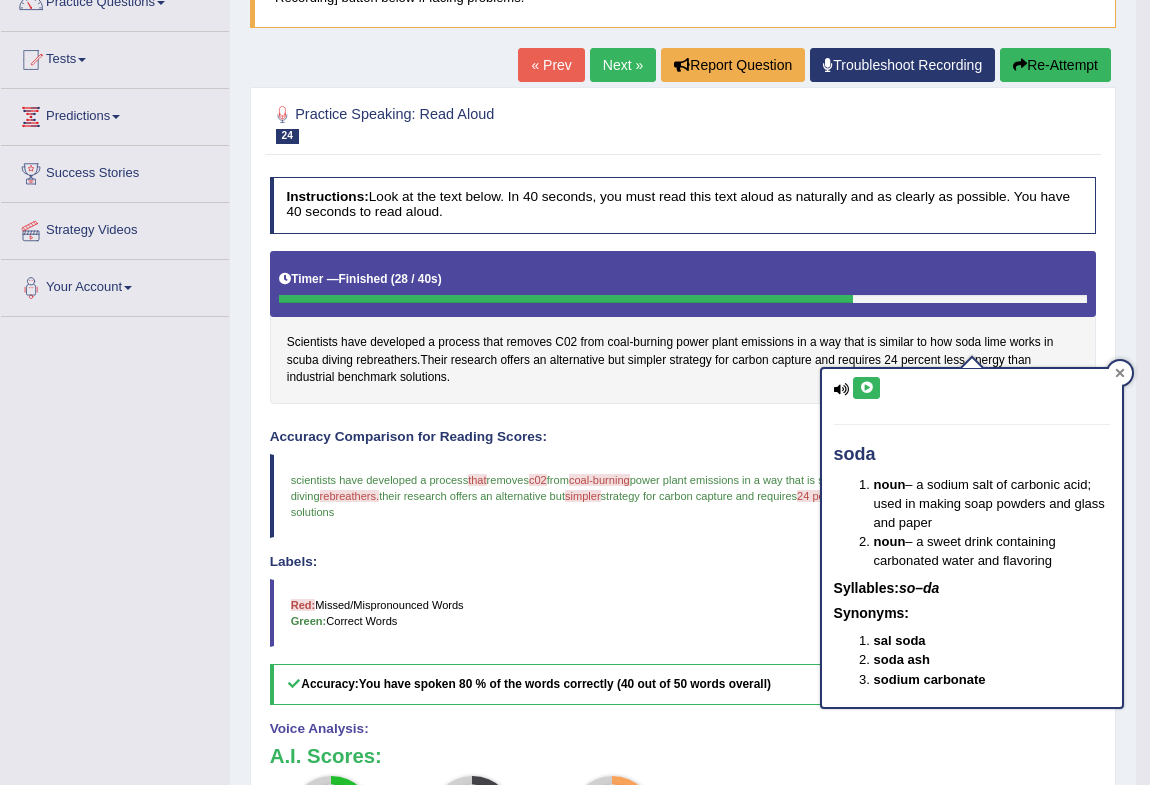 click at bounding box center [1120, 373] 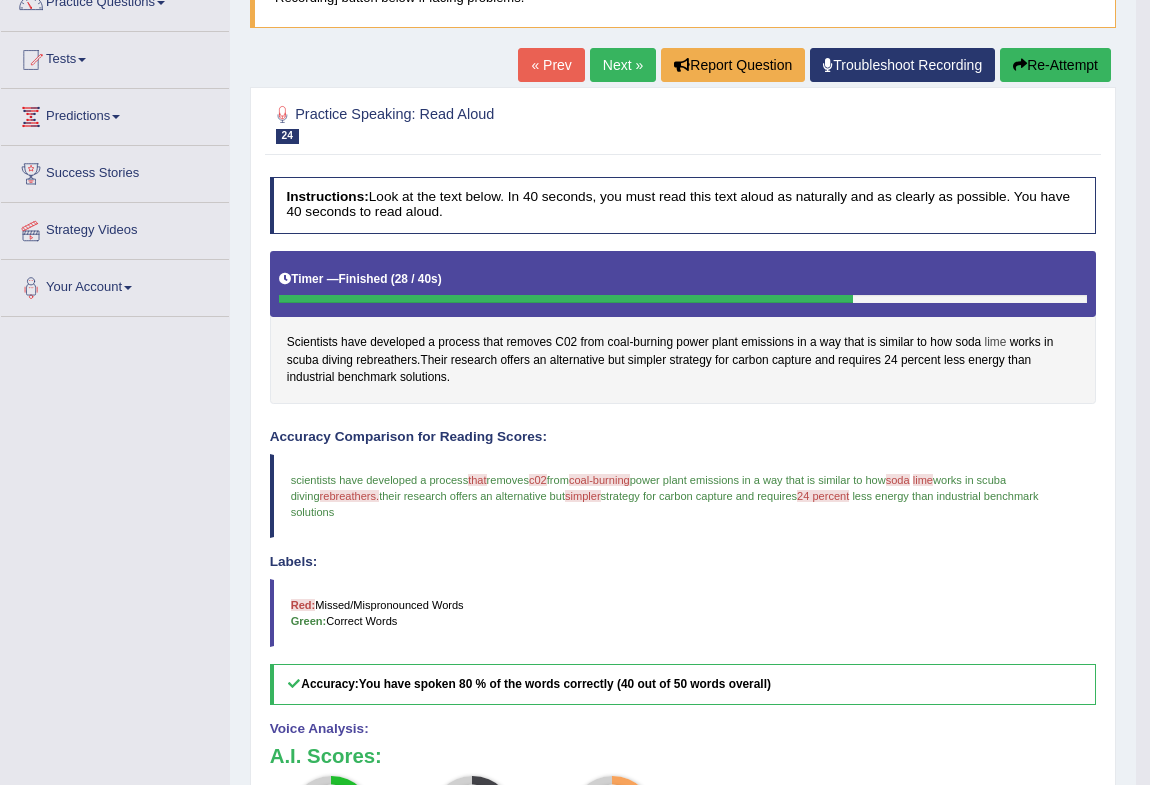 click on "lime" at bounding box center [996, 343] 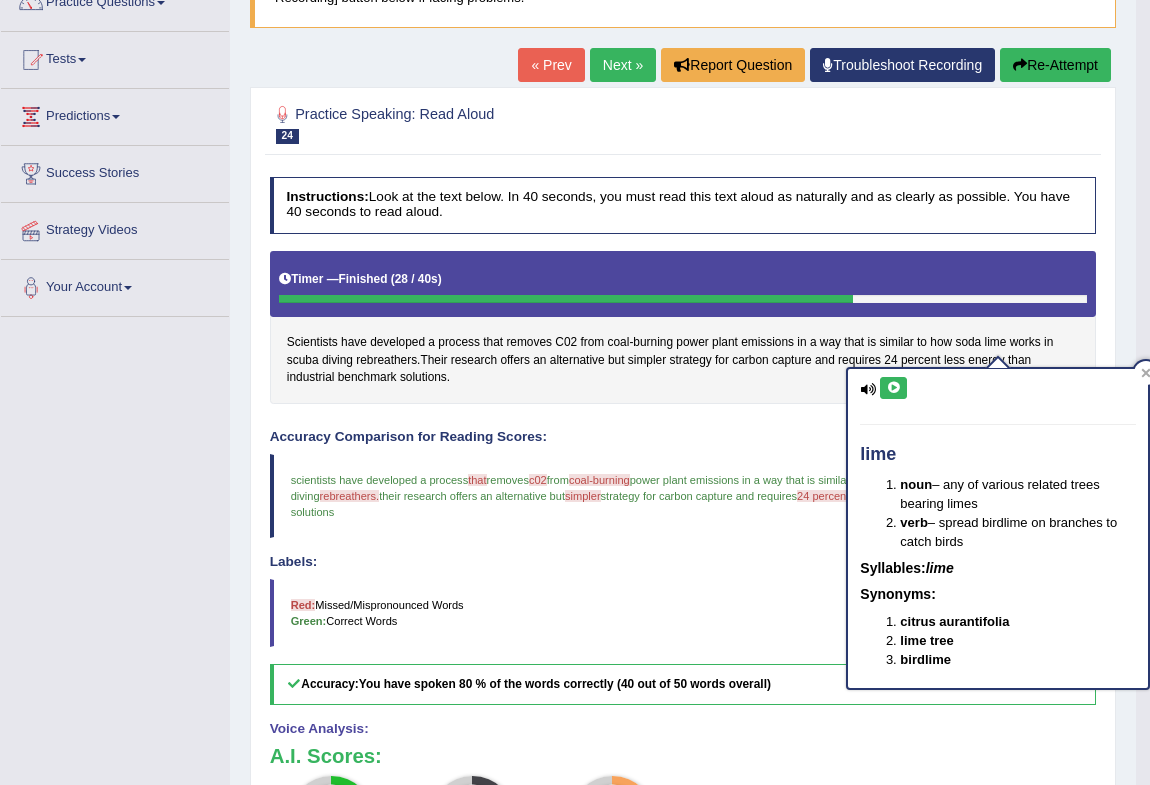 click at bounding box center [893, 388] 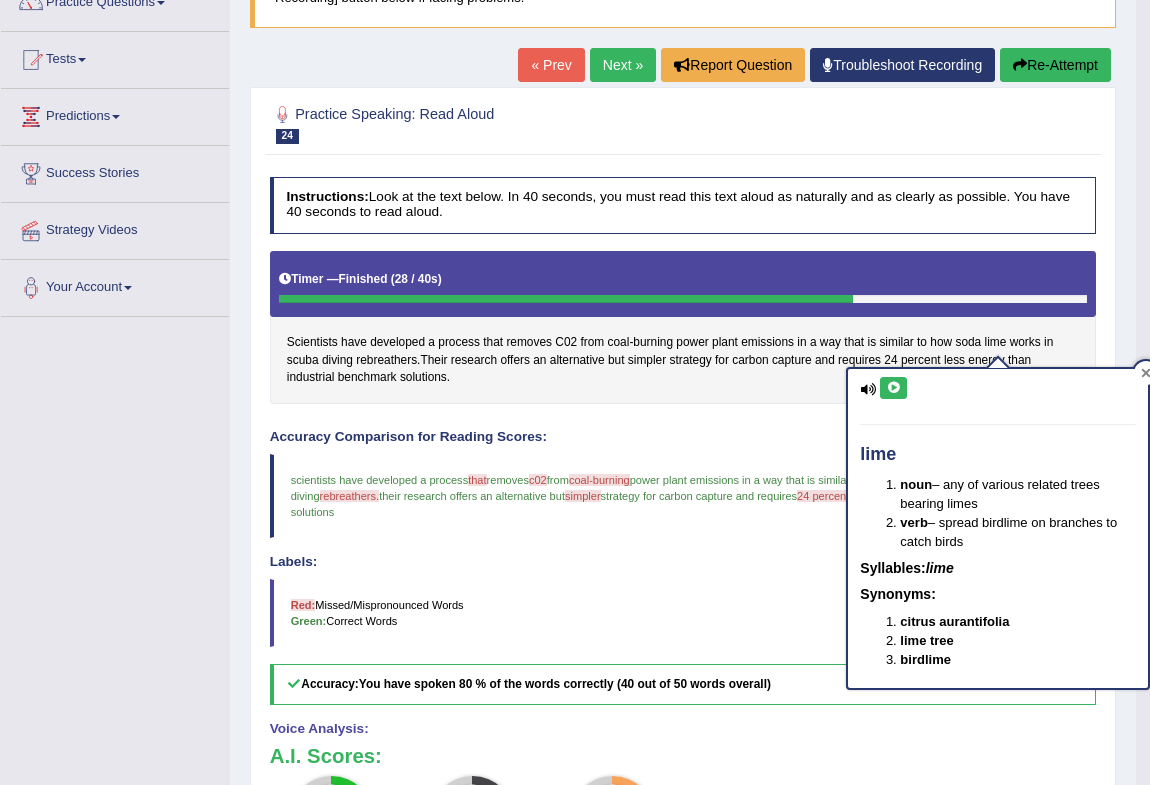 click 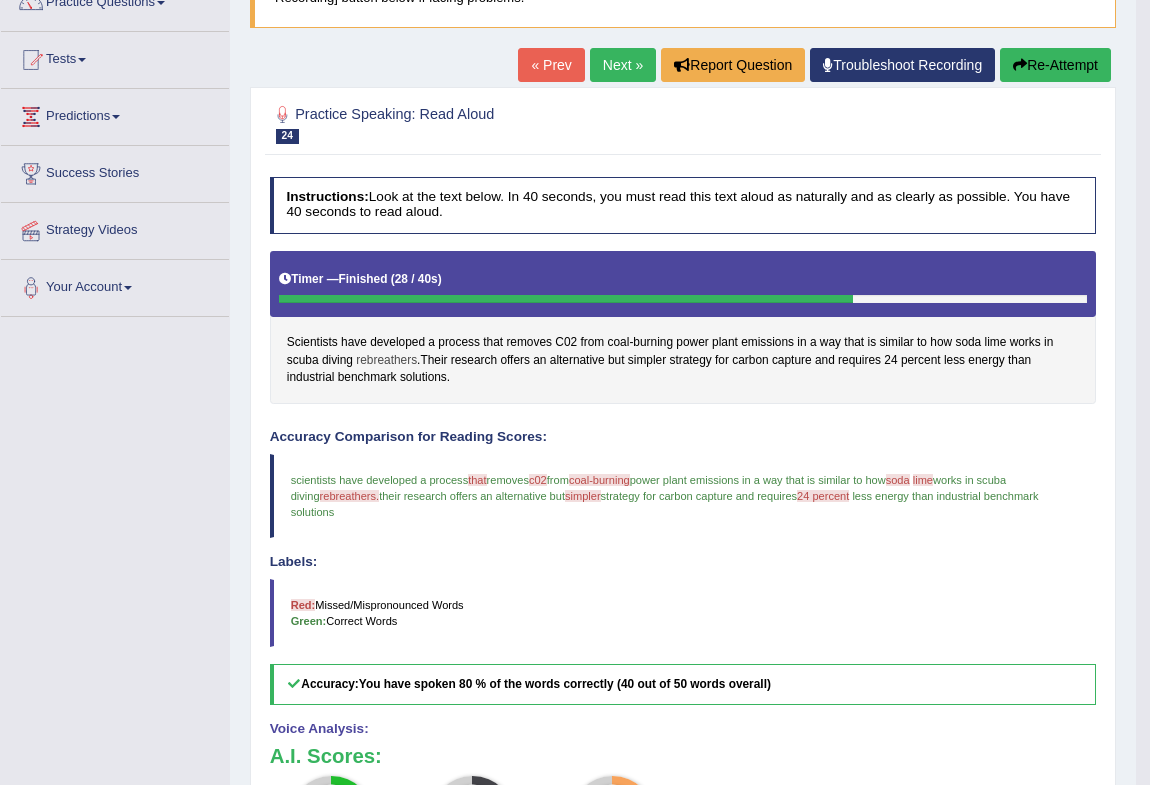 click on "rebreathers" at bounding box center [386, 361] 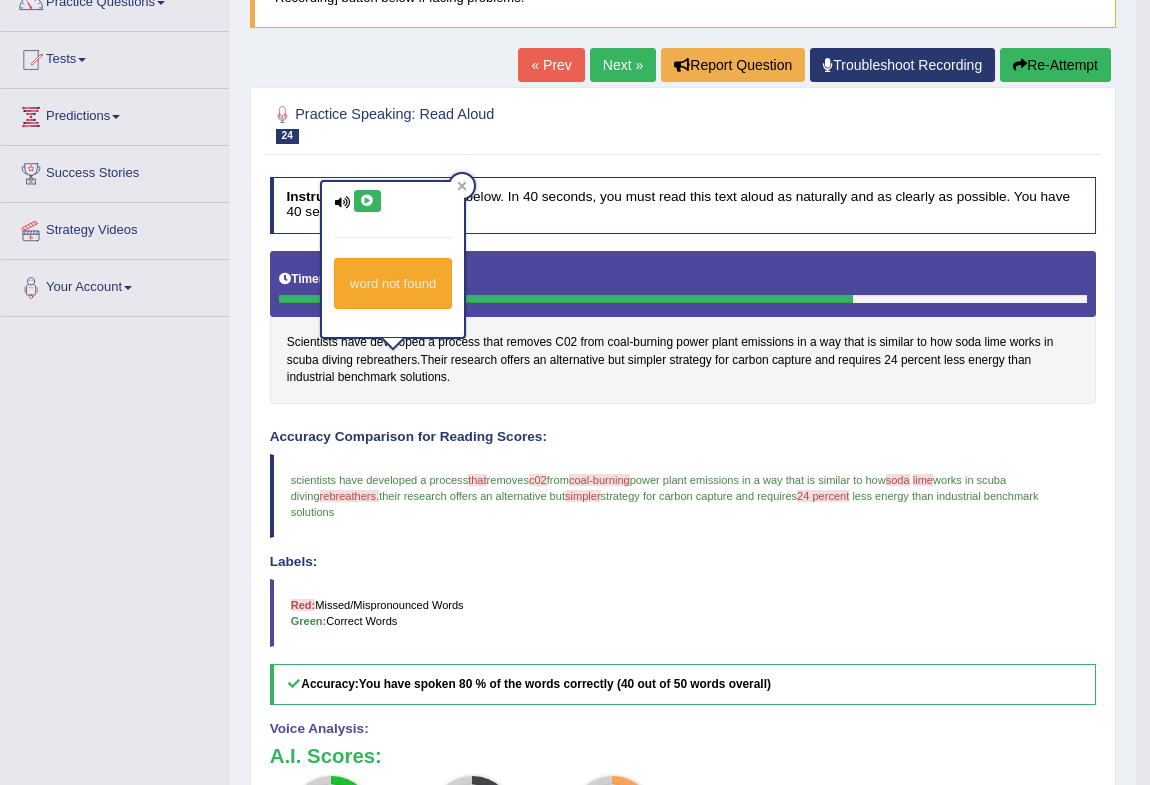 click at bounding box center (367, 201) 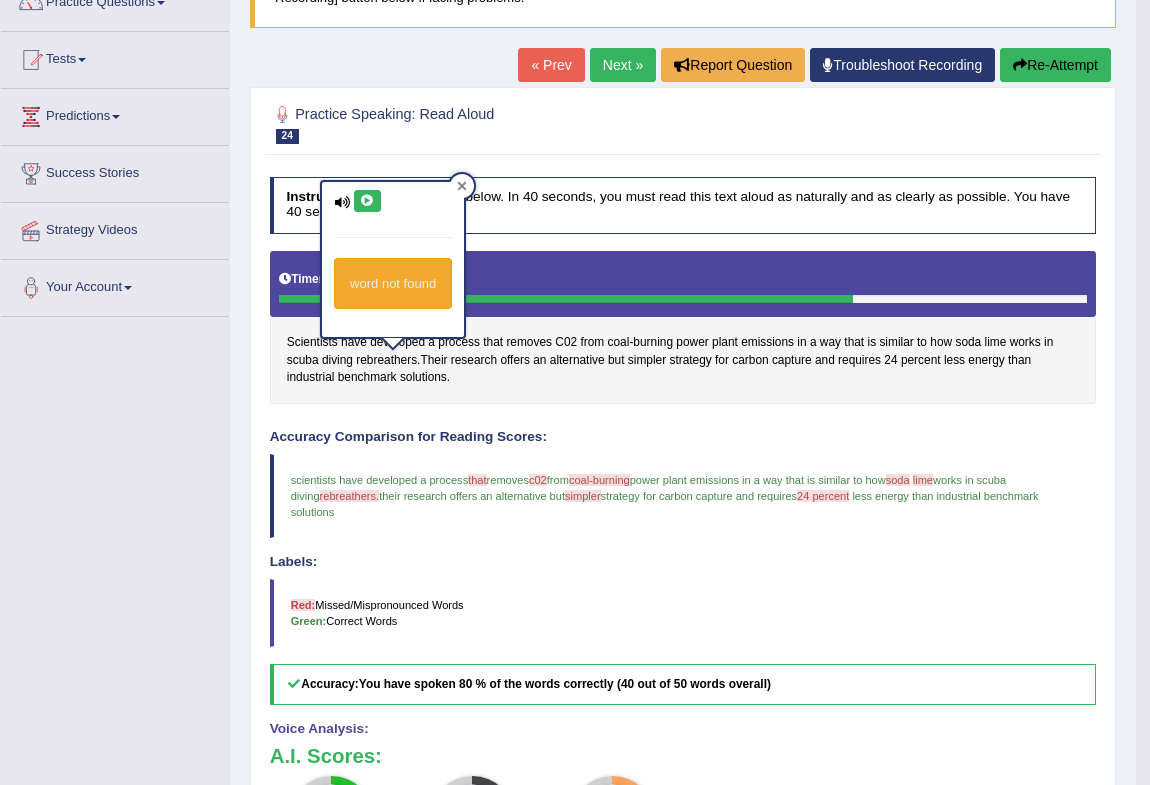 click 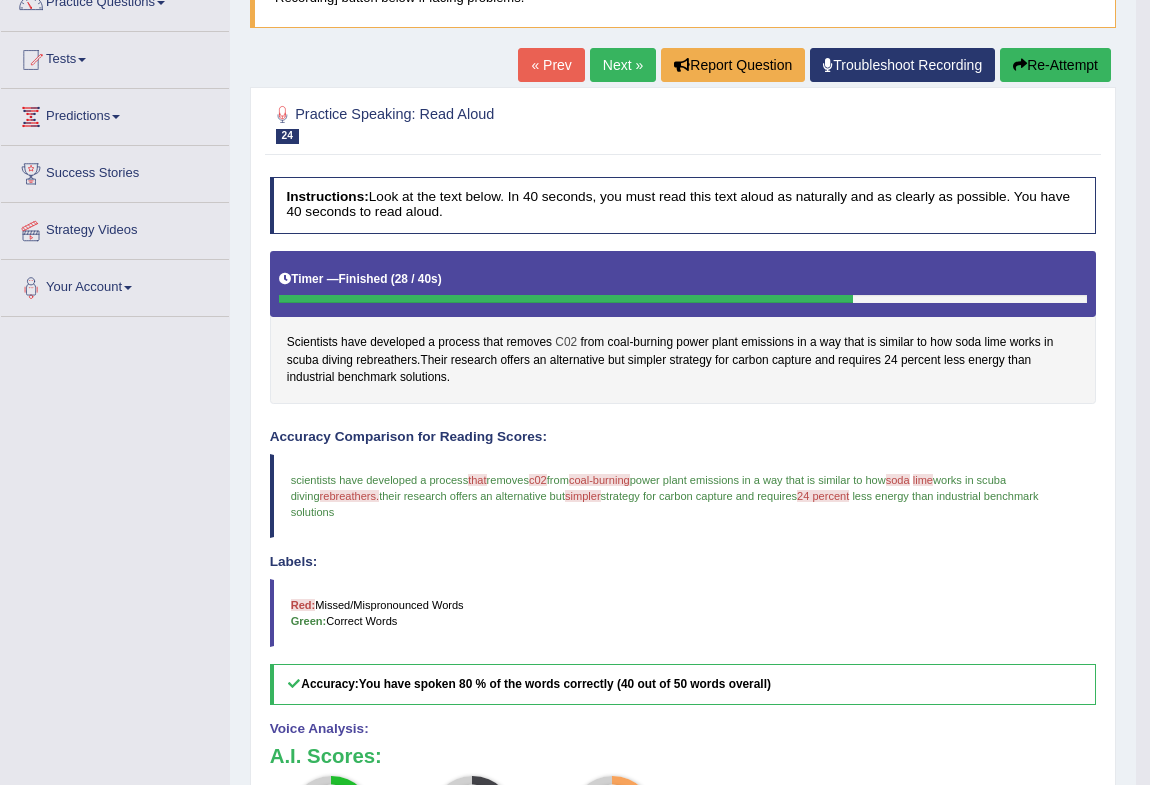 click on "C02" at bounding box center (566, 343) 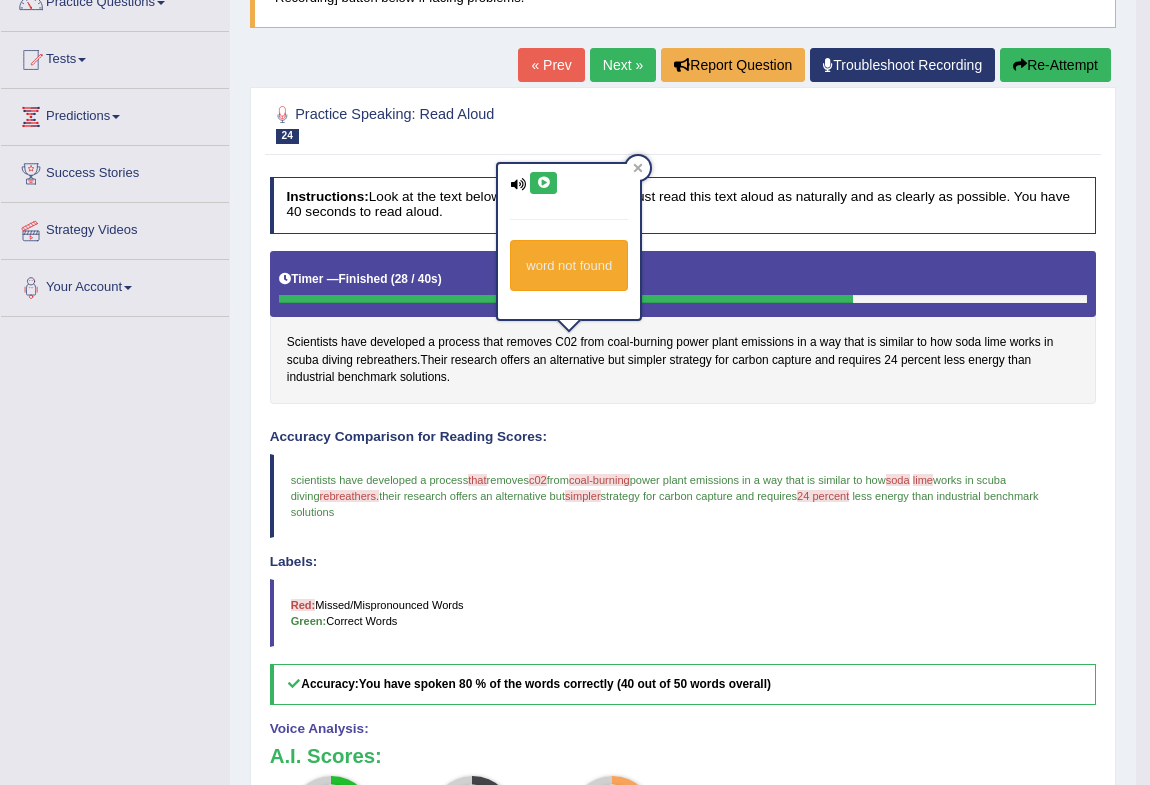click at bounding box center [543, 183] 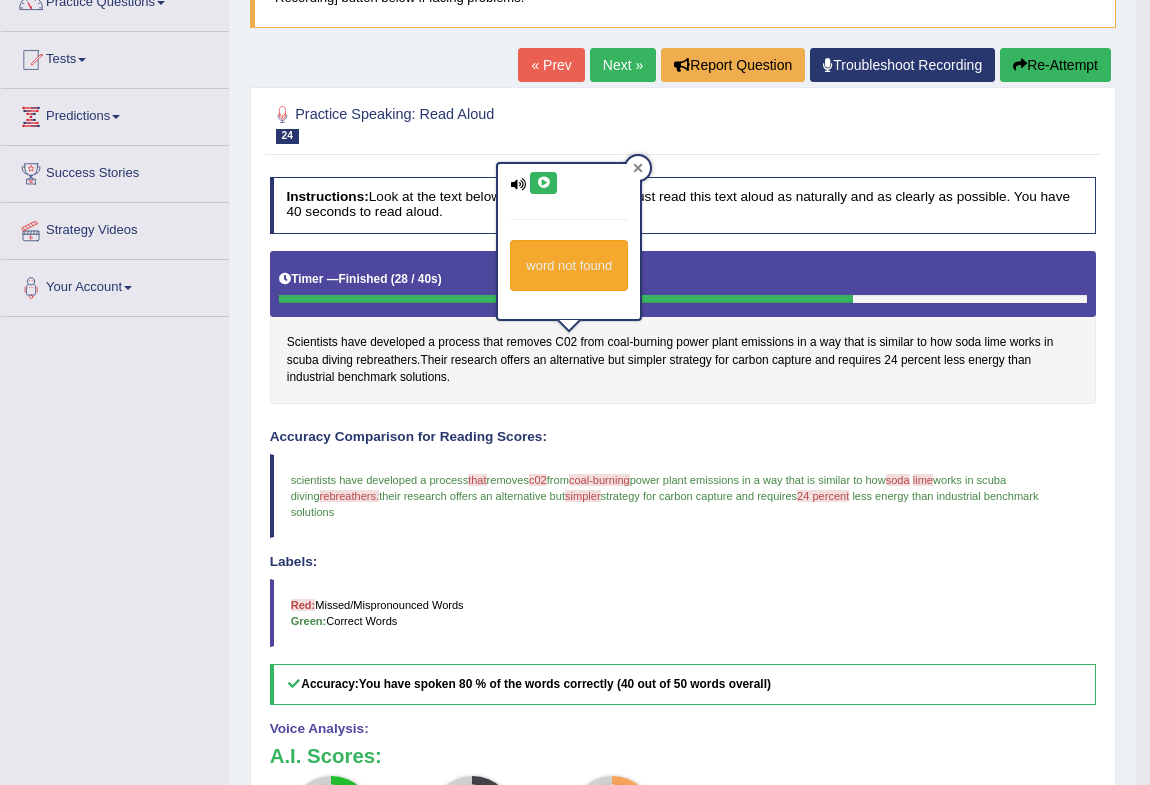 click at bounding box center (638, 168) 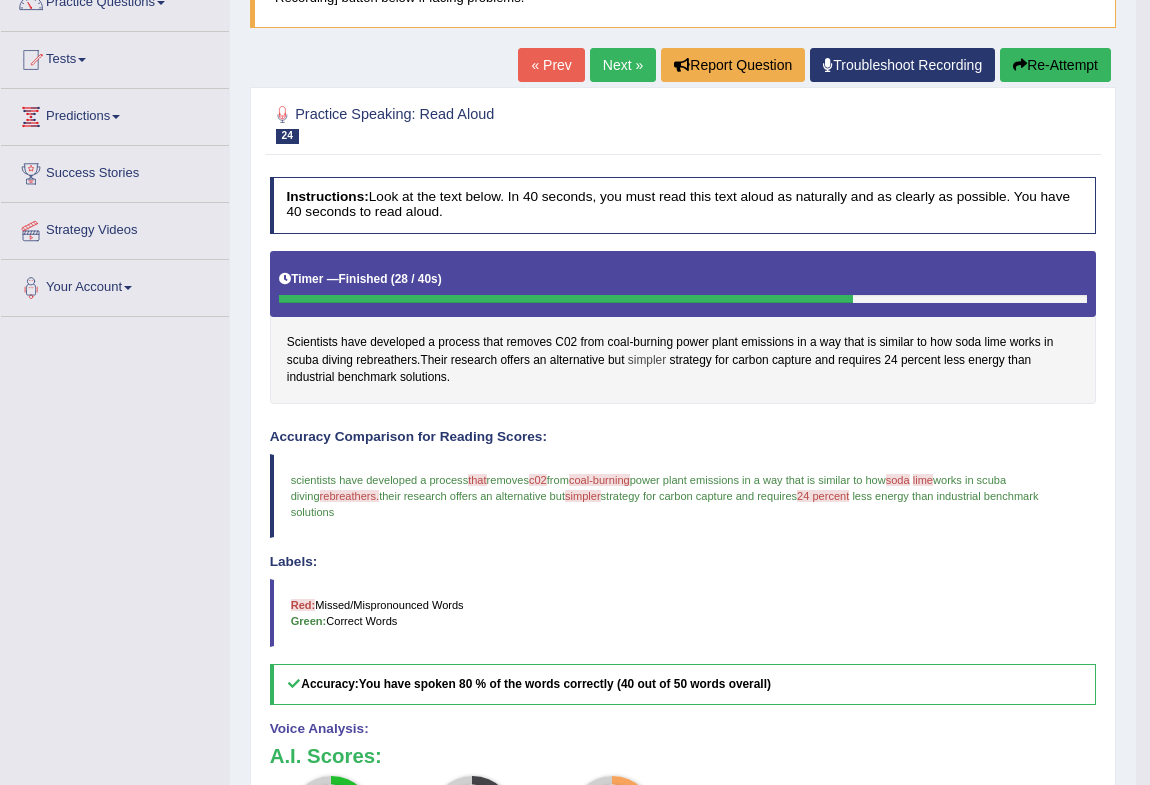 click on "simpler" at bounding box center [647, 361] 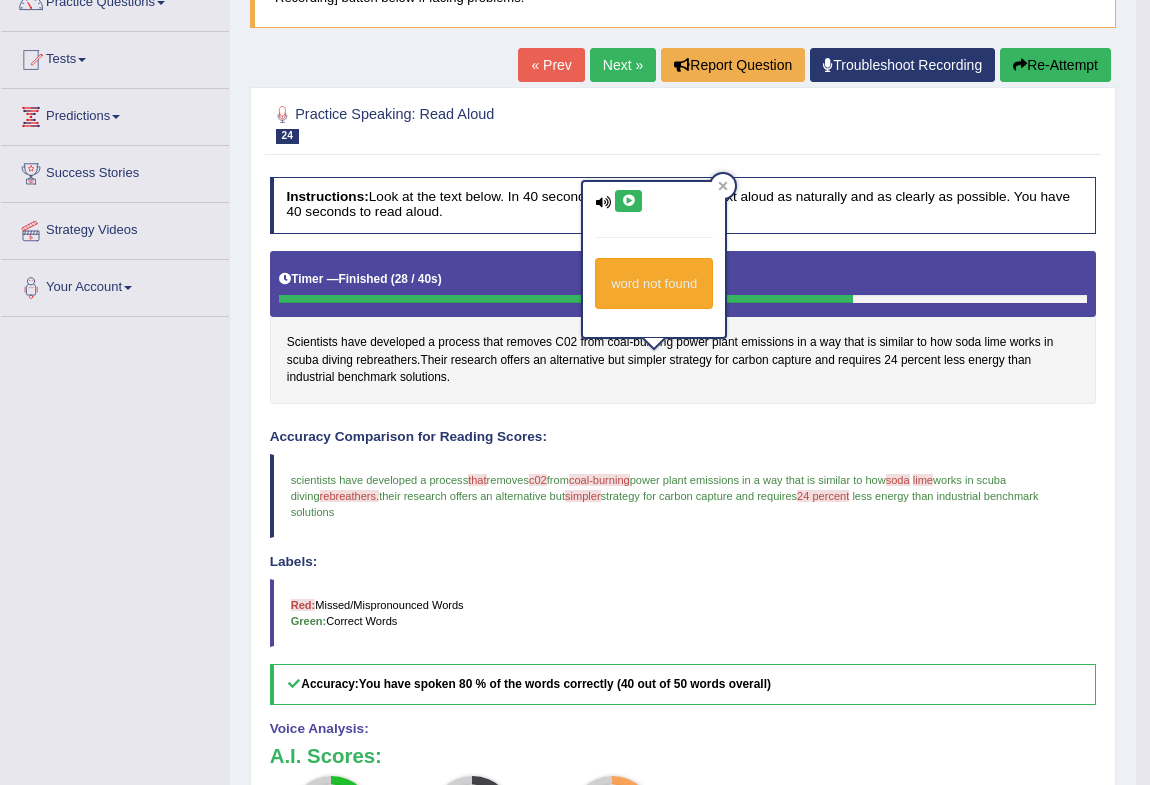 click at bounding box center (628, 201) 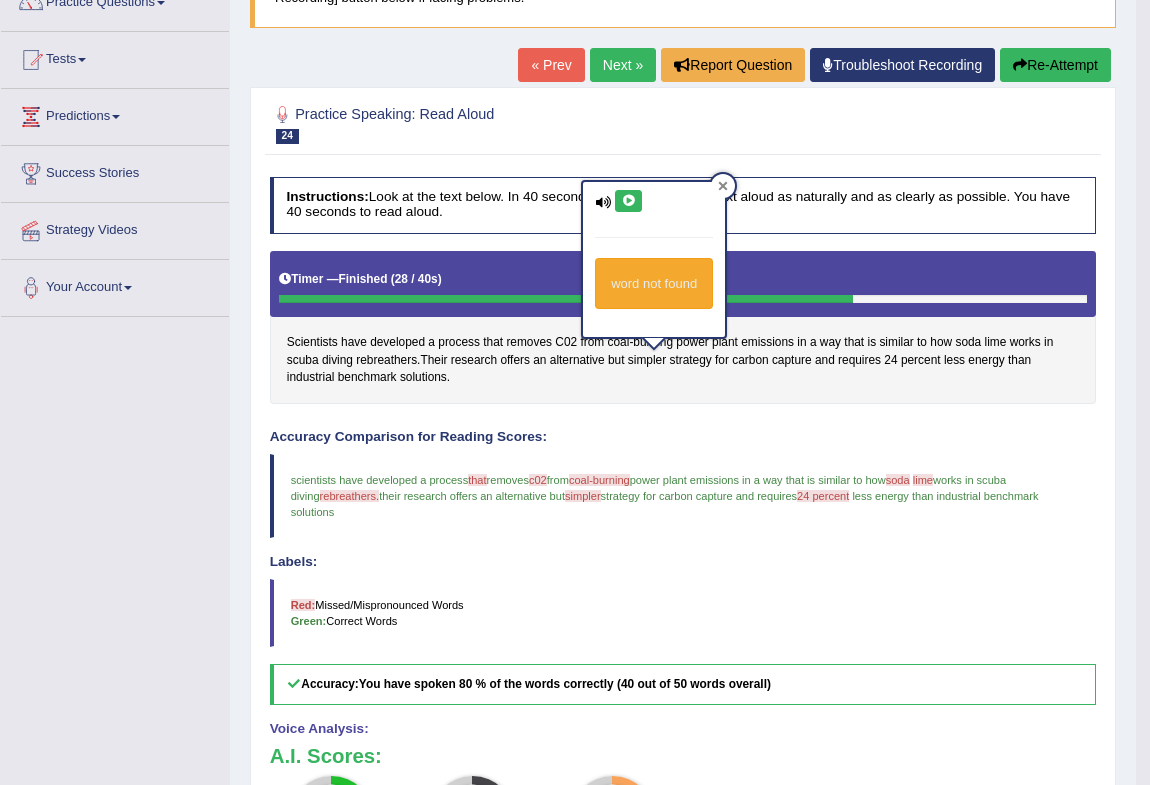 click at bounding box center (723, 186) 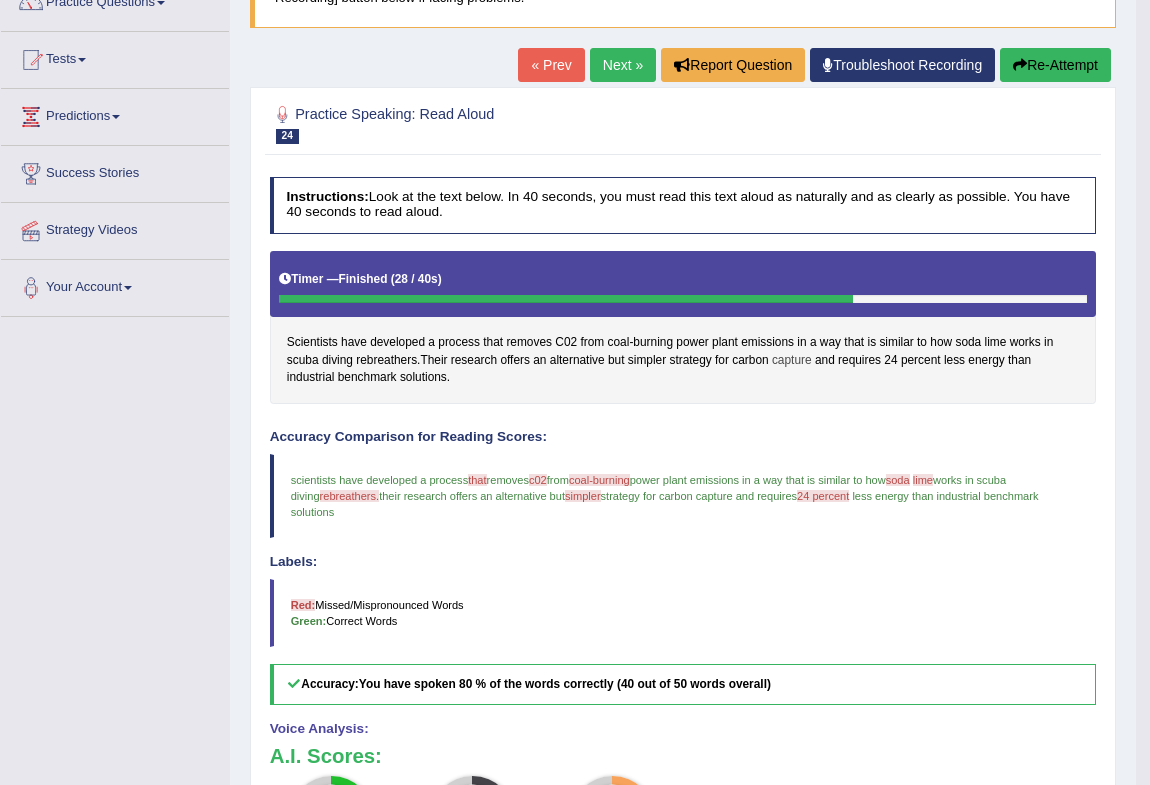 click on "capture" at bounding box center [792, 361] 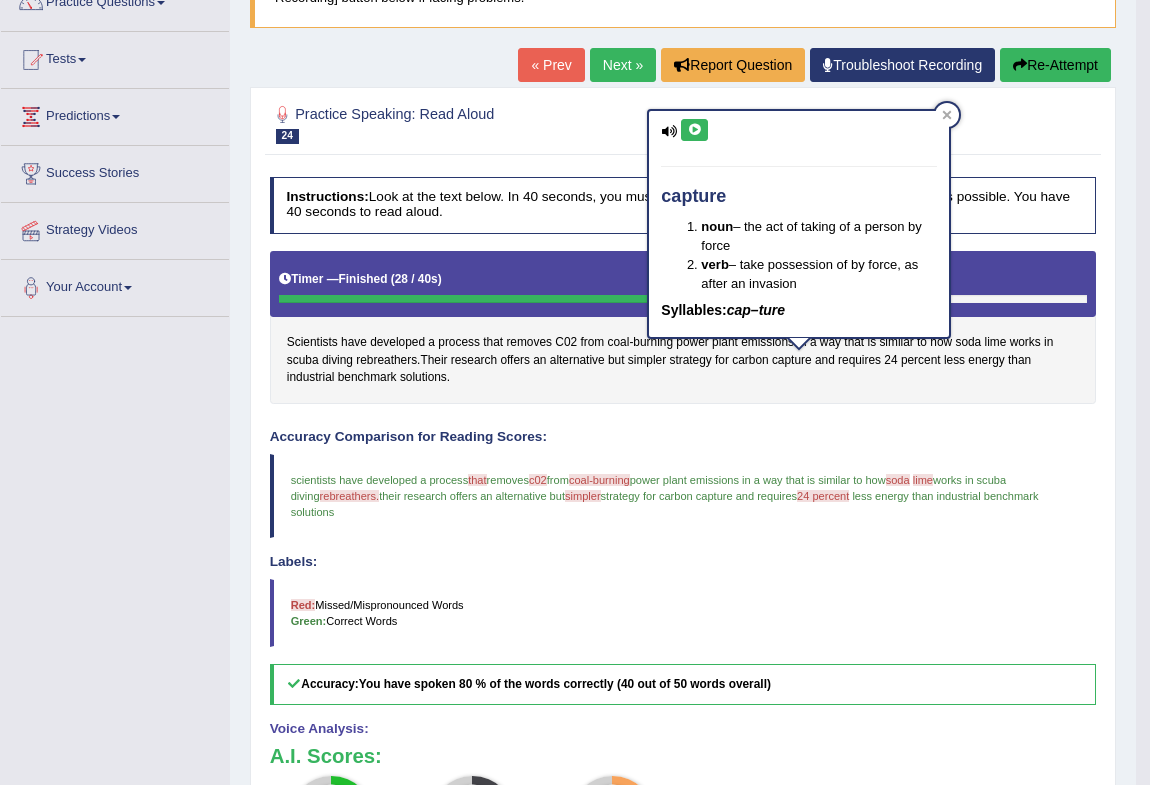 click at bounding box center [694, 130] 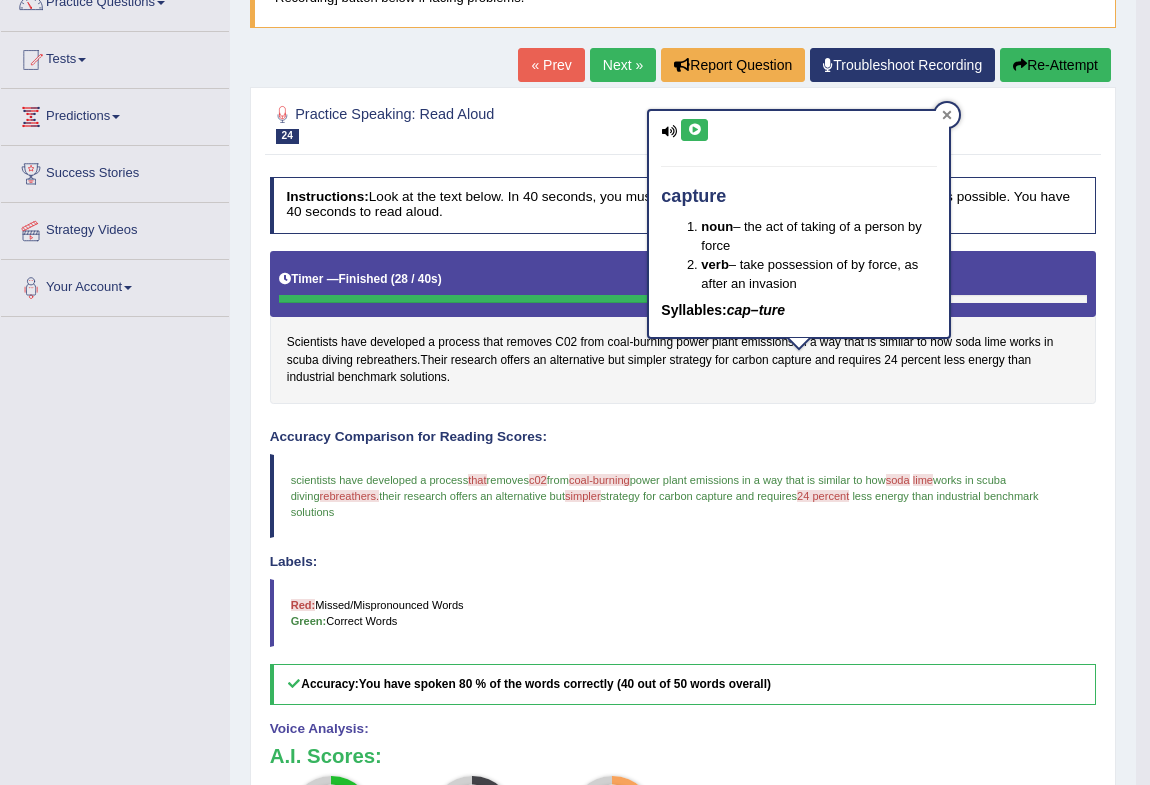 click 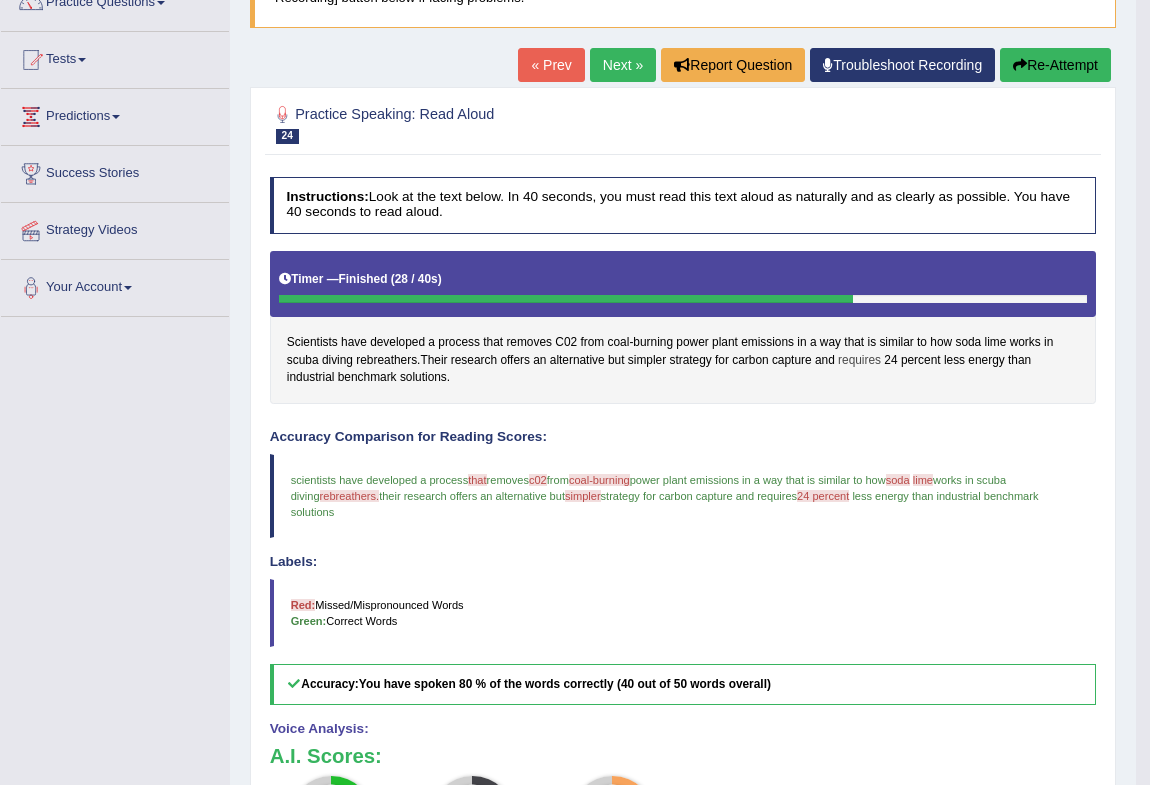 click on "requires" at bounding box center (859, 361) 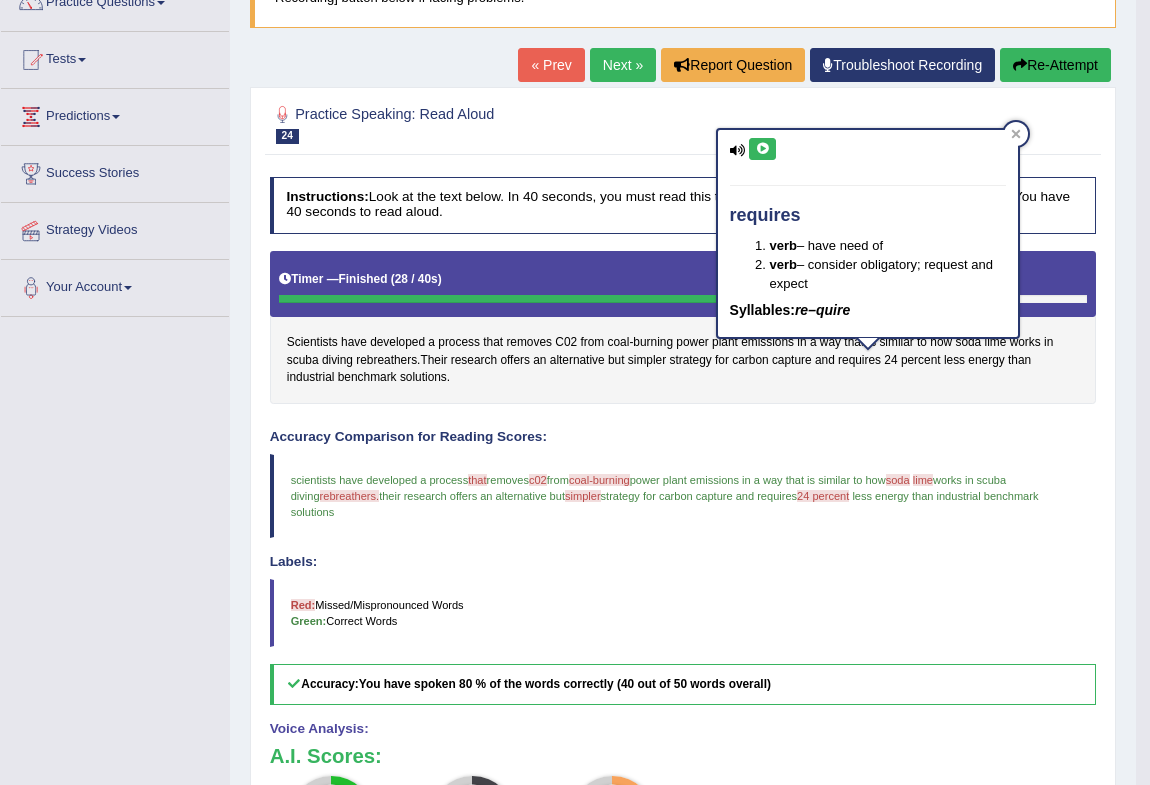 click at bounding box center [762, 149] 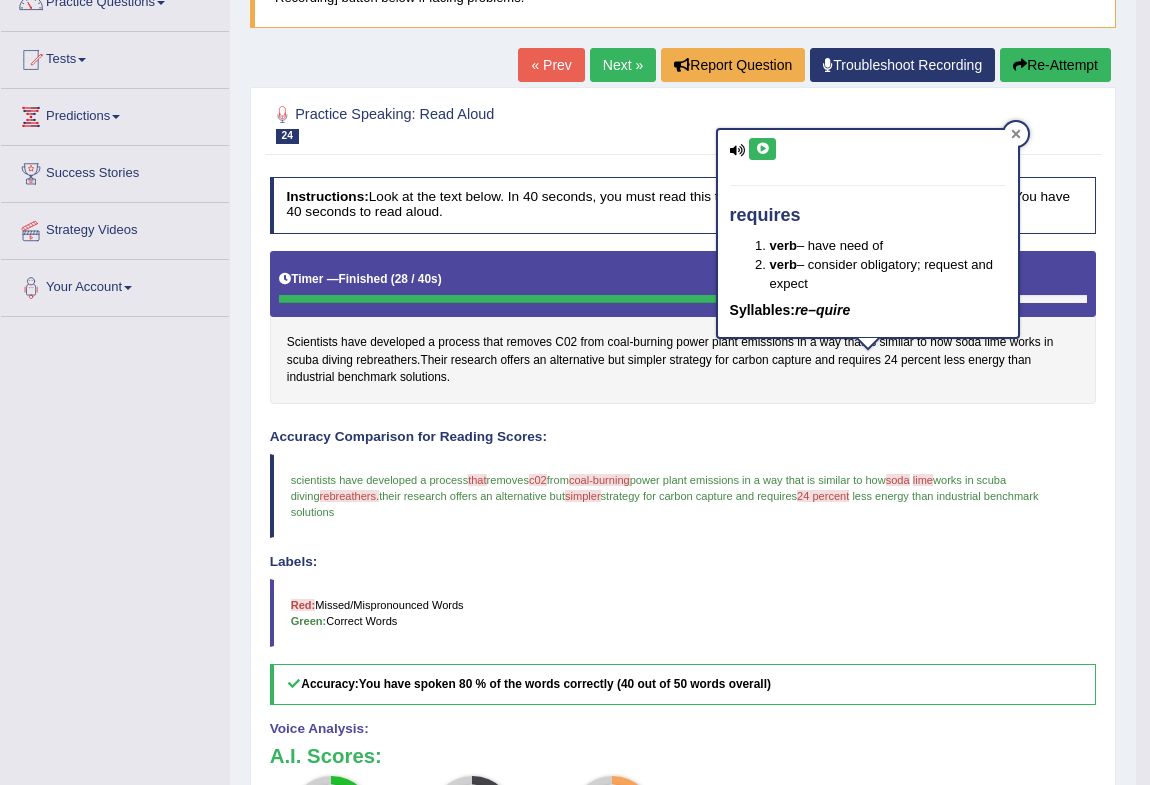 click 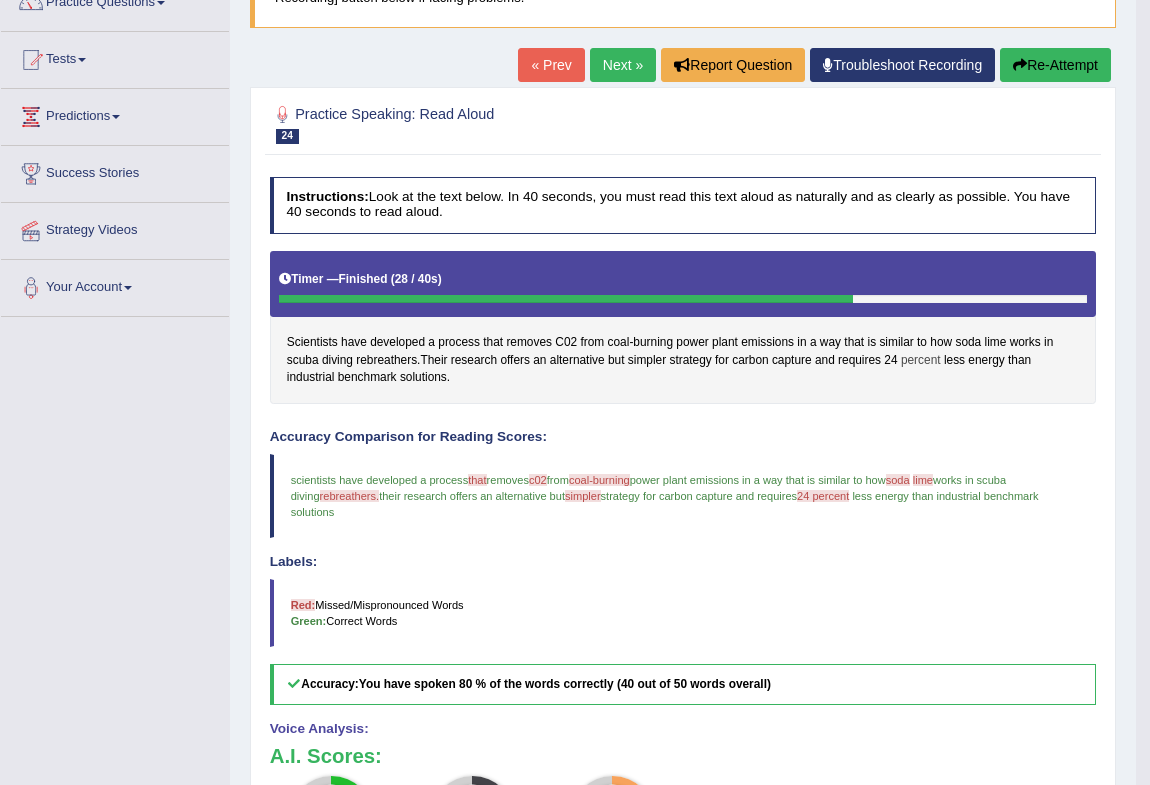 drag, startPoint x: 893, startPoint y: 355, endPoint x: 917, endPoint y: 360, distance: 24.5153 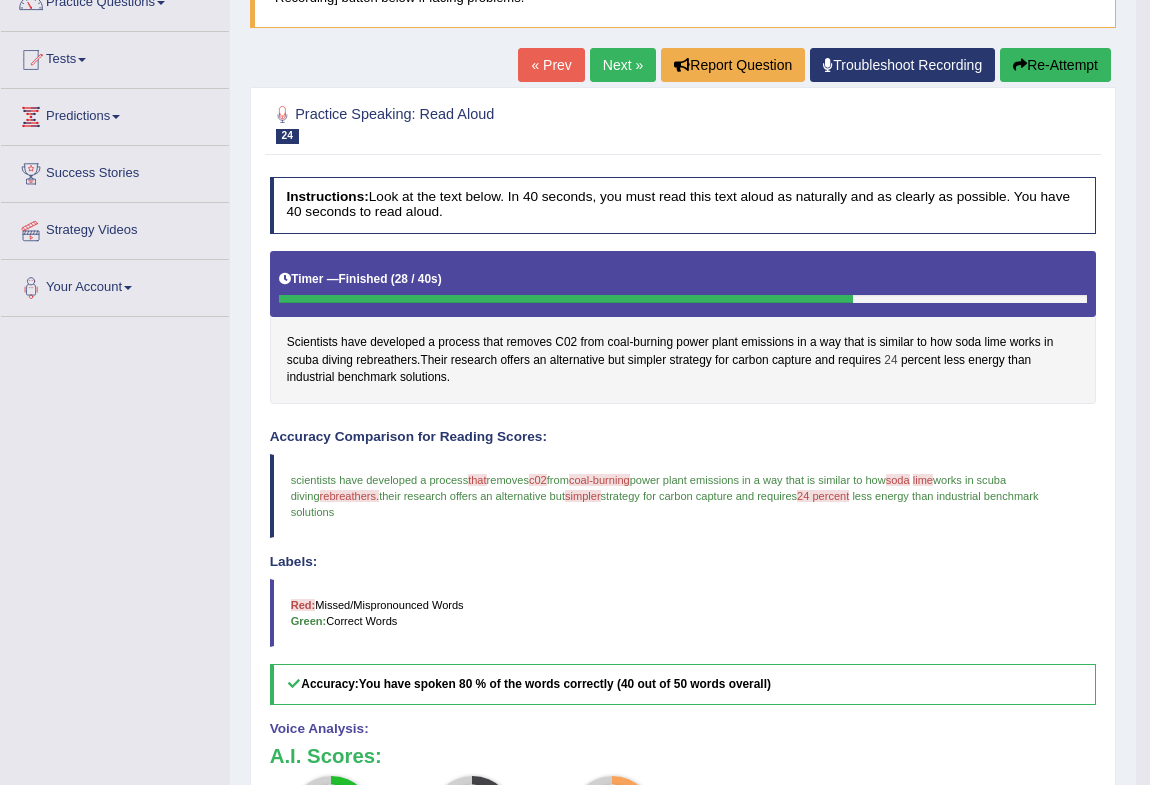 click on "24" at bounding box center (890, 361) 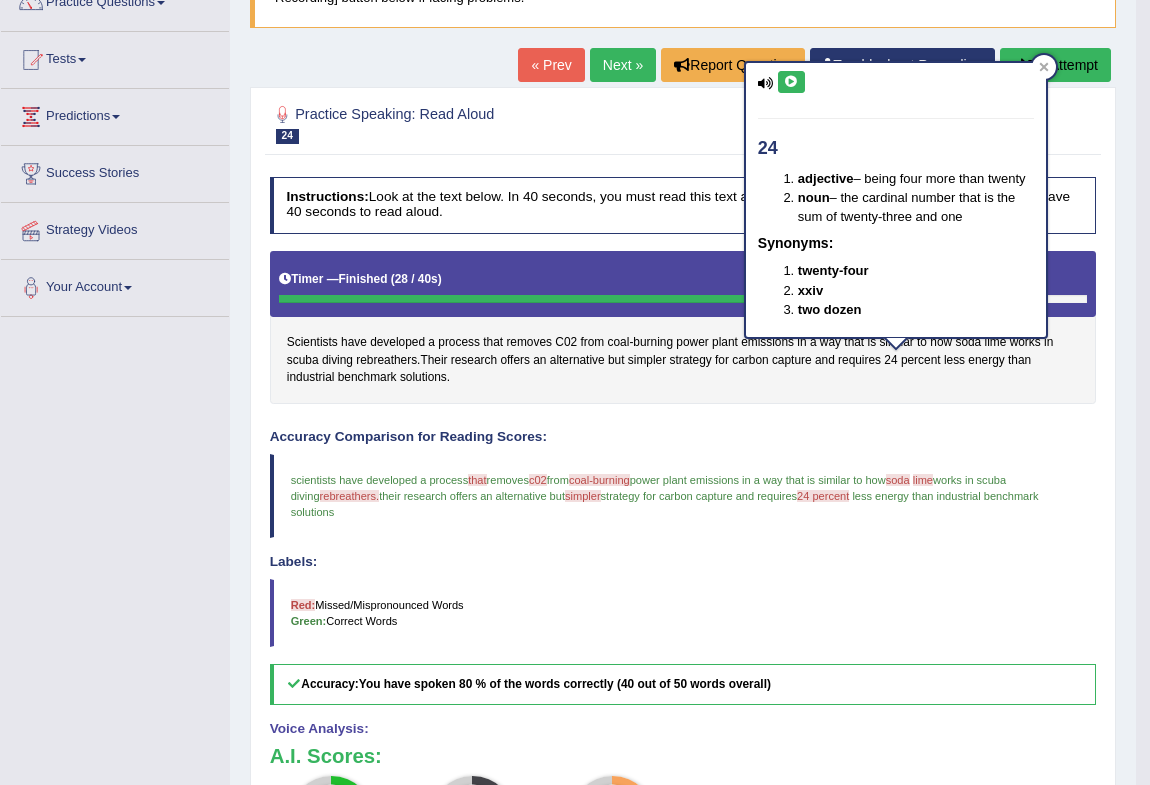 click at bounding box center (791, 82) 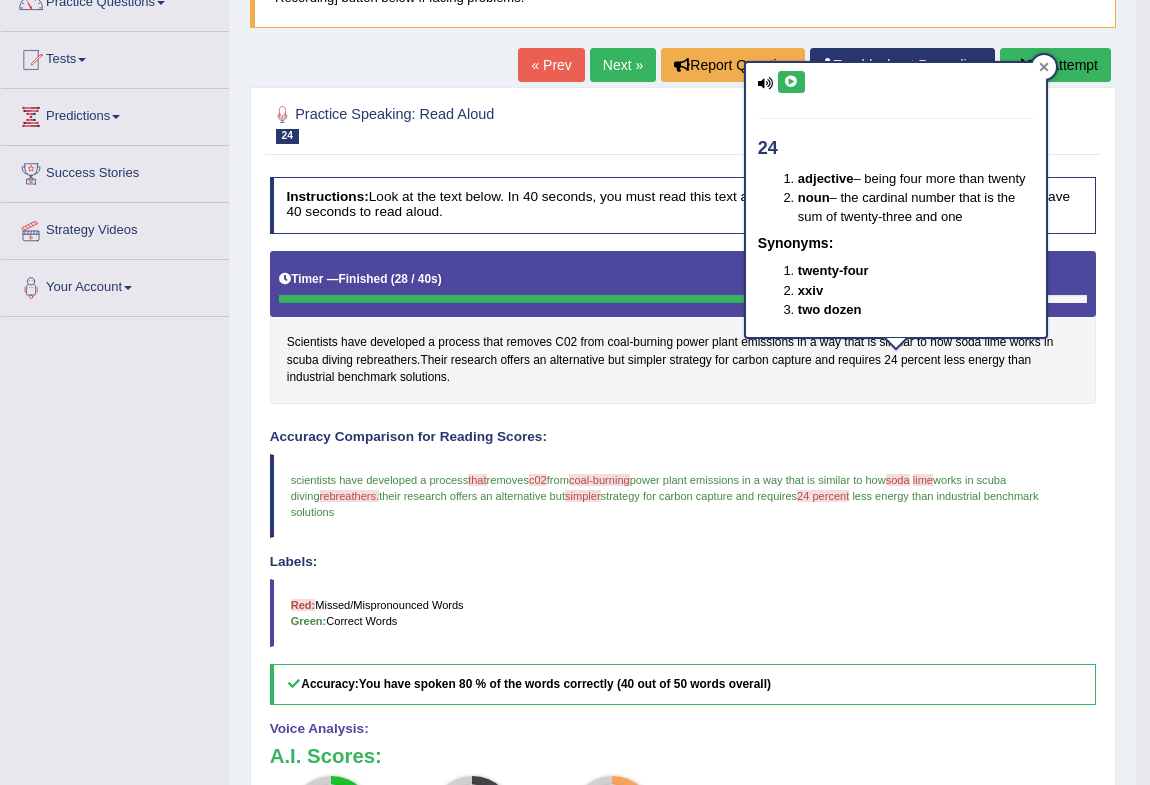 click at bounding box center (1044, 67) 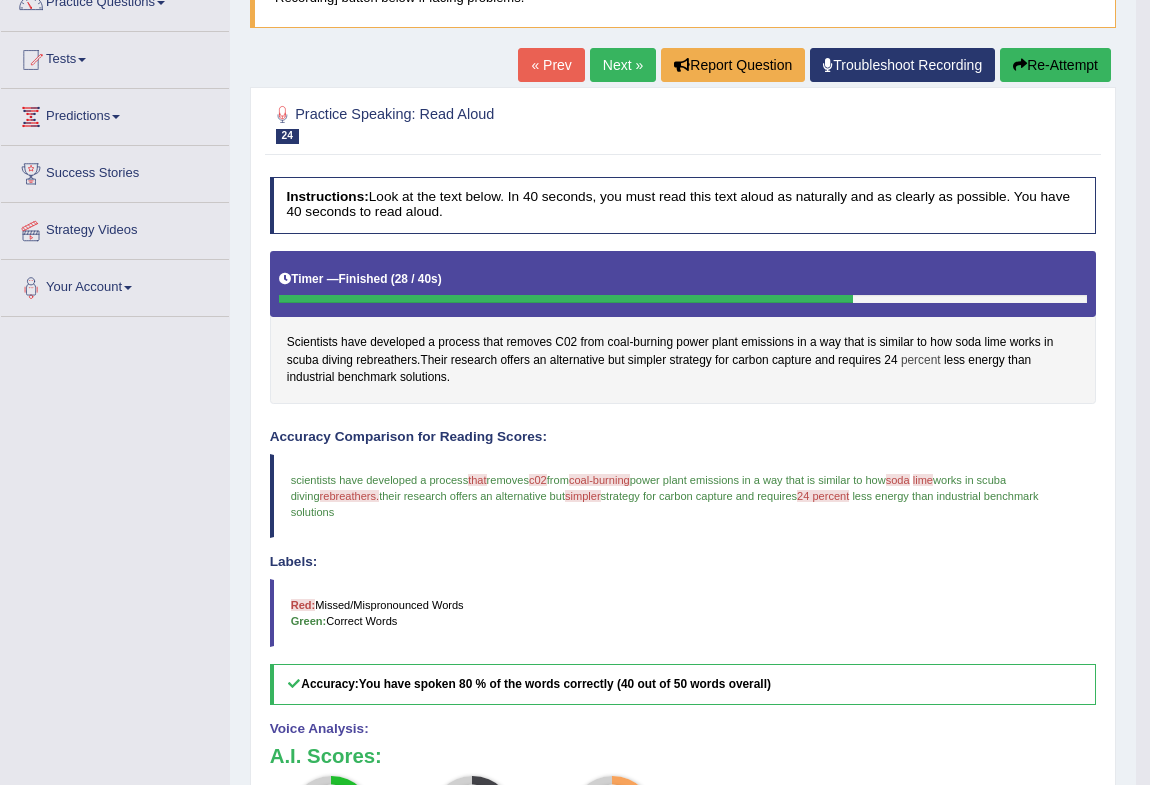 click on "percent" at bounding box center (921, 361) 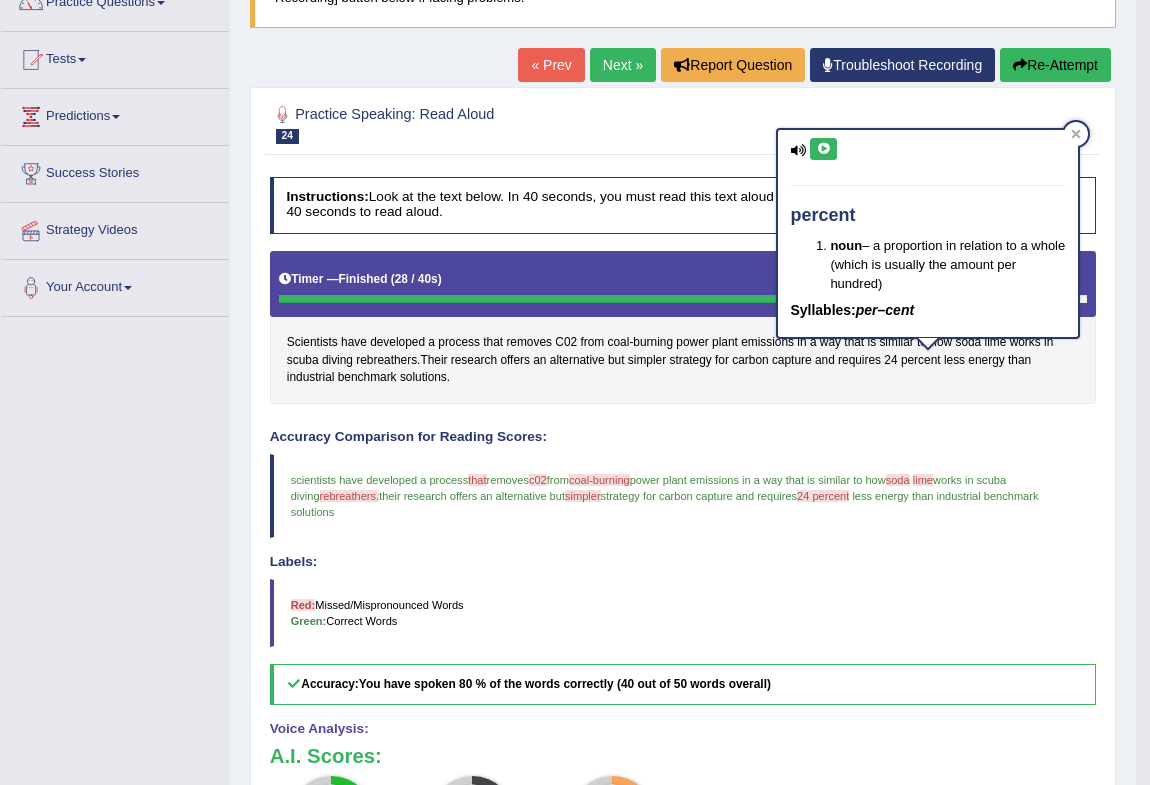 click at bounding box center (823, 149) 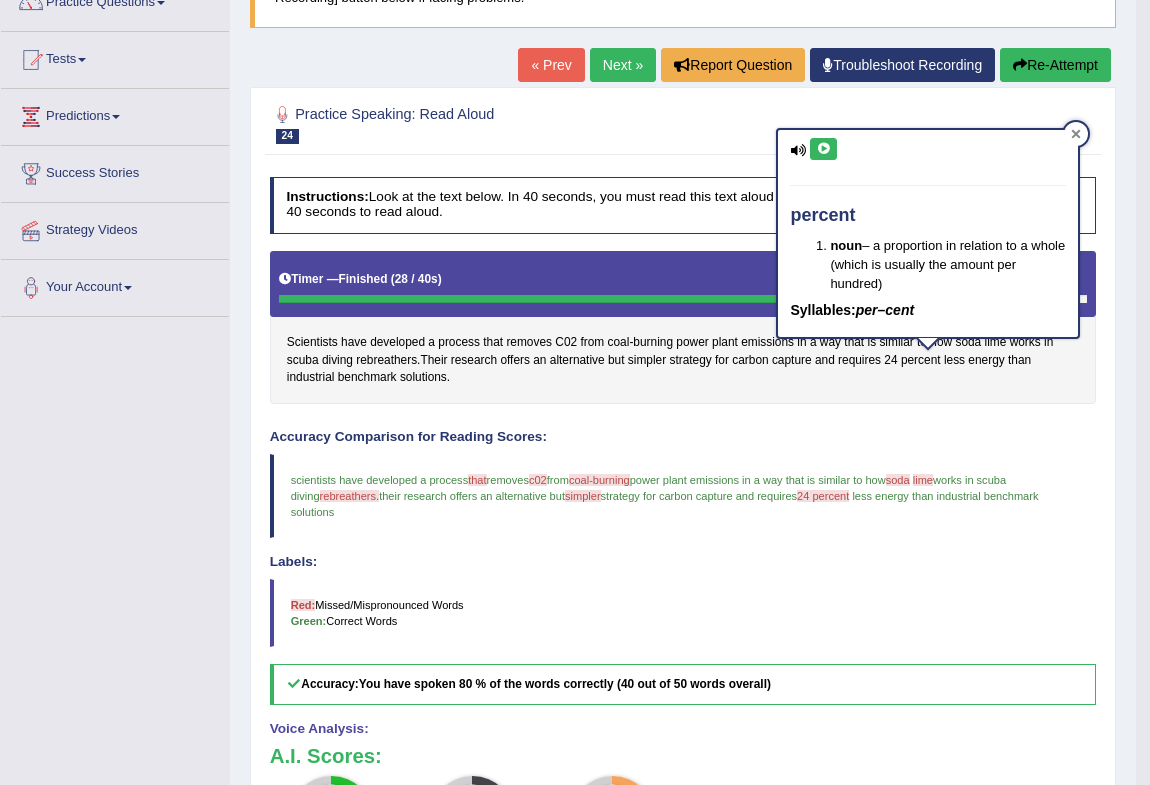 click 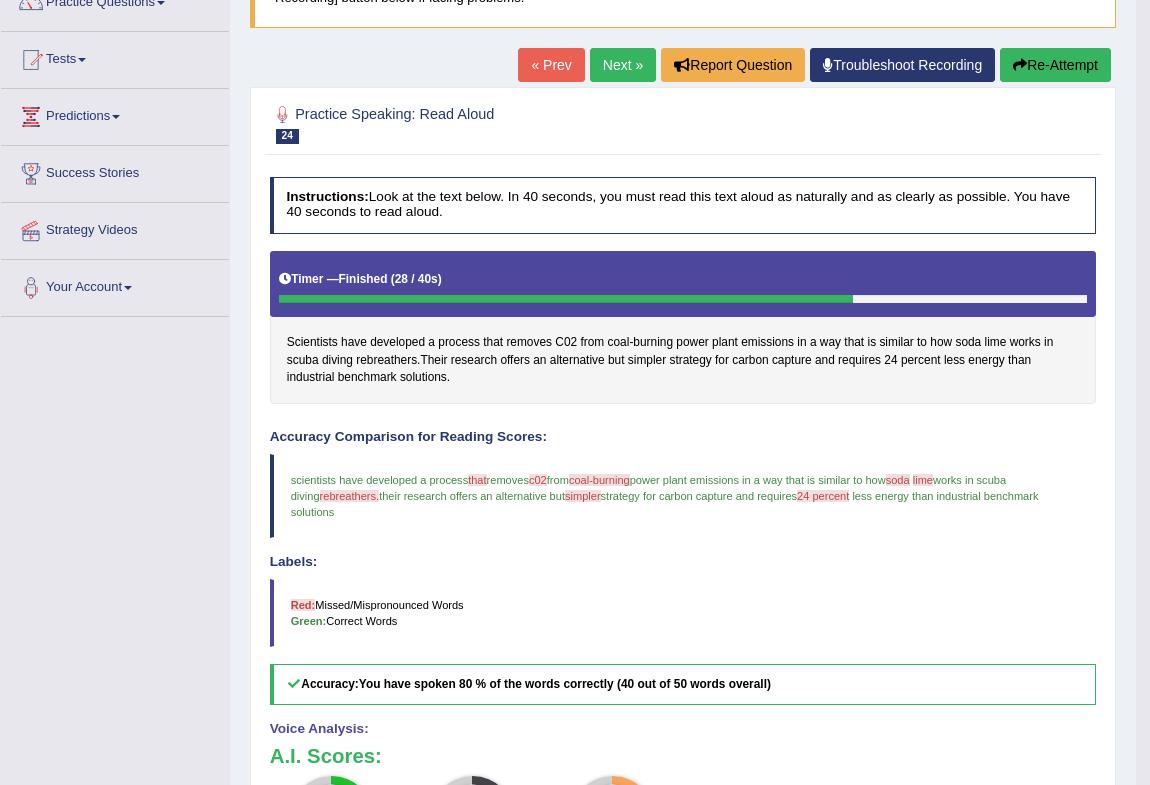 click on "Re-Attempt" at bounding box center [1055, 65] 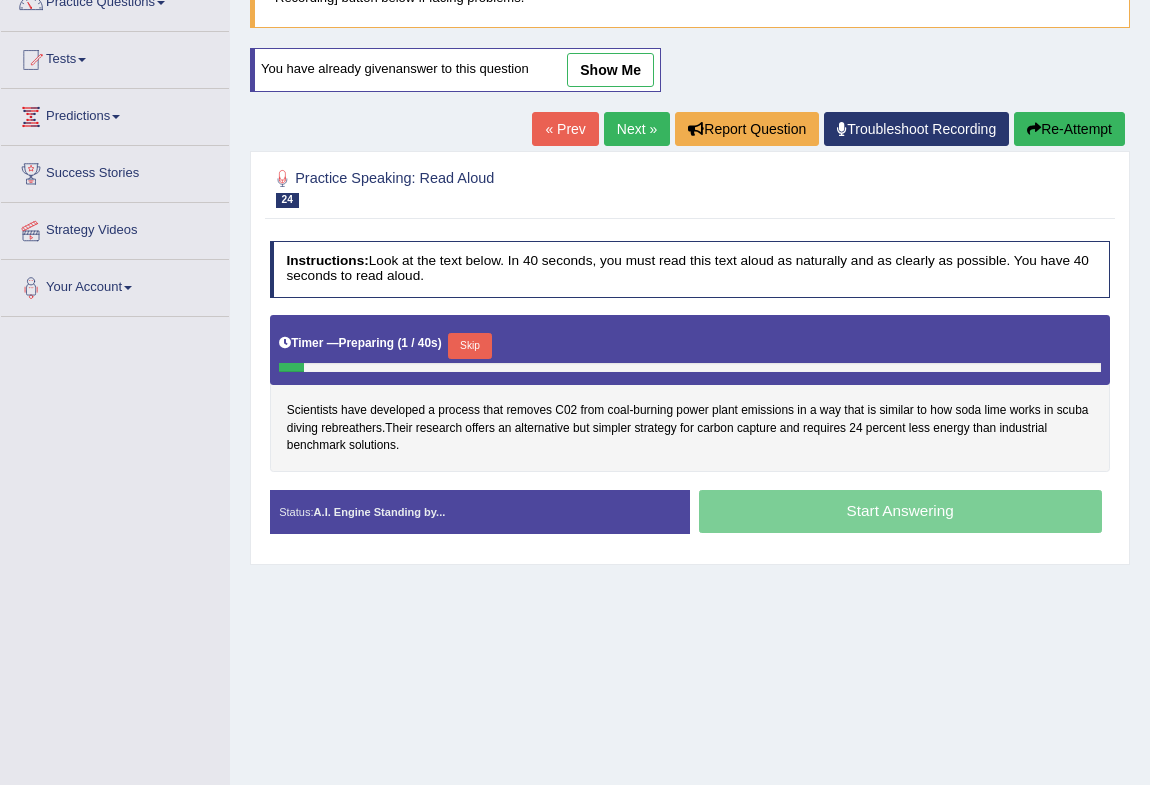 scroll, scrollTop: 181, scrollLeft: 0, axis: vertical 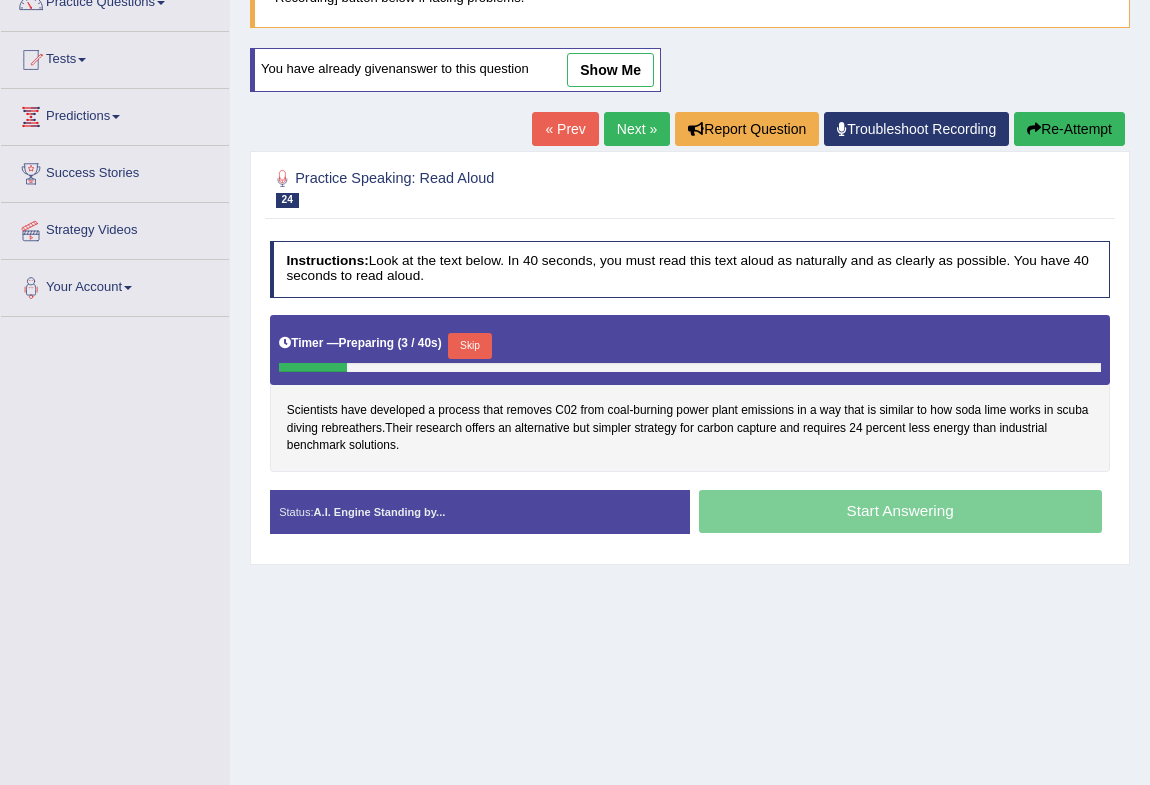 click on "Skip" at bounding box center (469, 346) 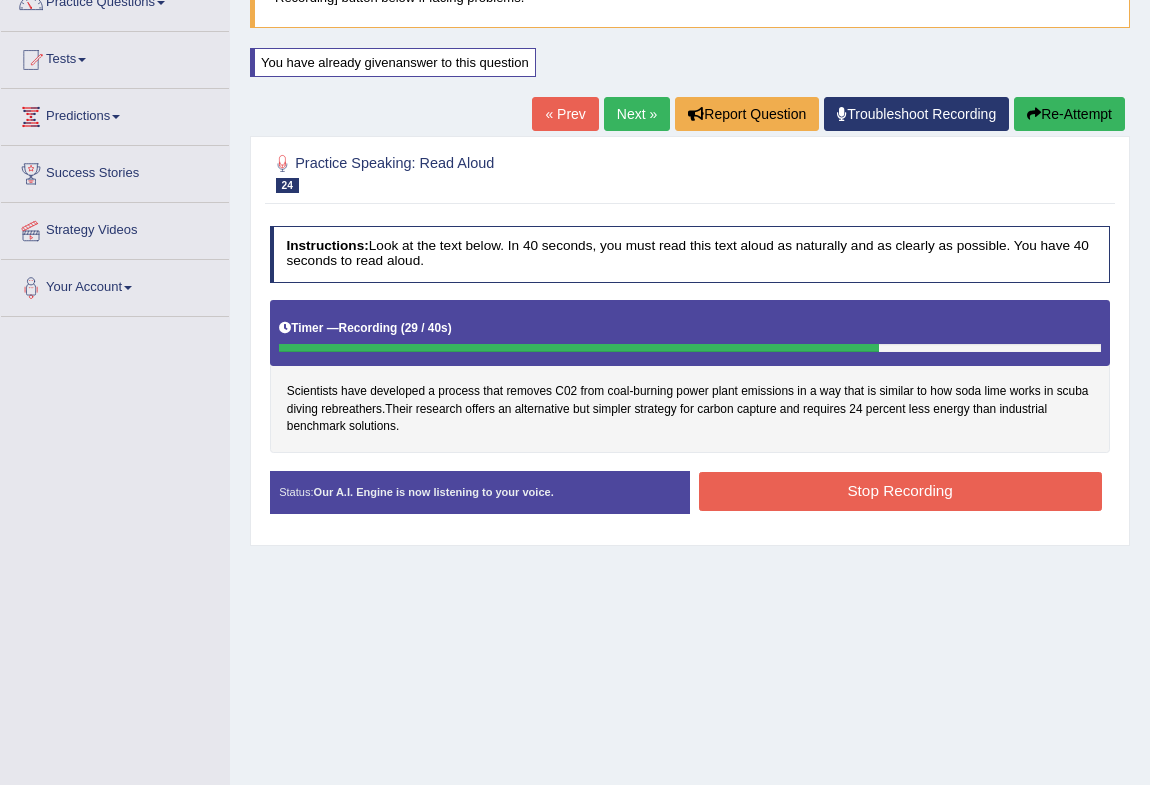 click on "Stop Recording" at bounding box center (900, 491) 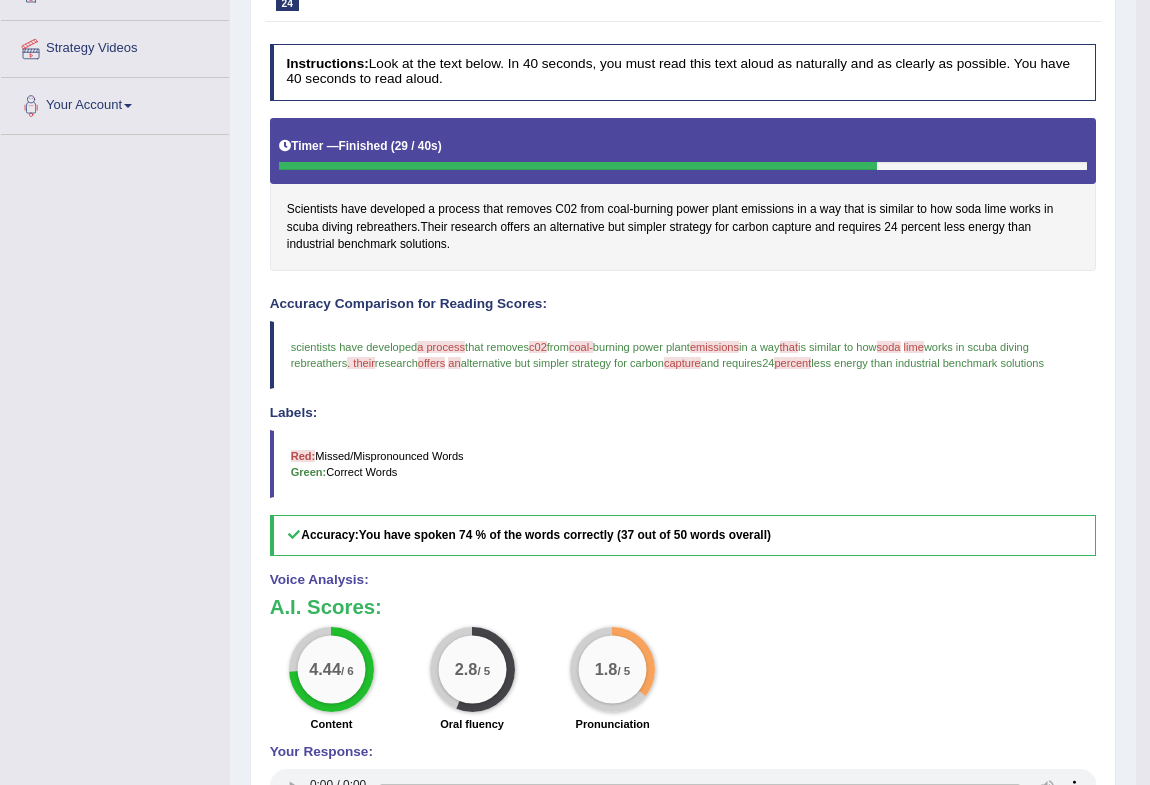 scroll, scrollTop: 272, scrollLeft: 0, axis: vertical 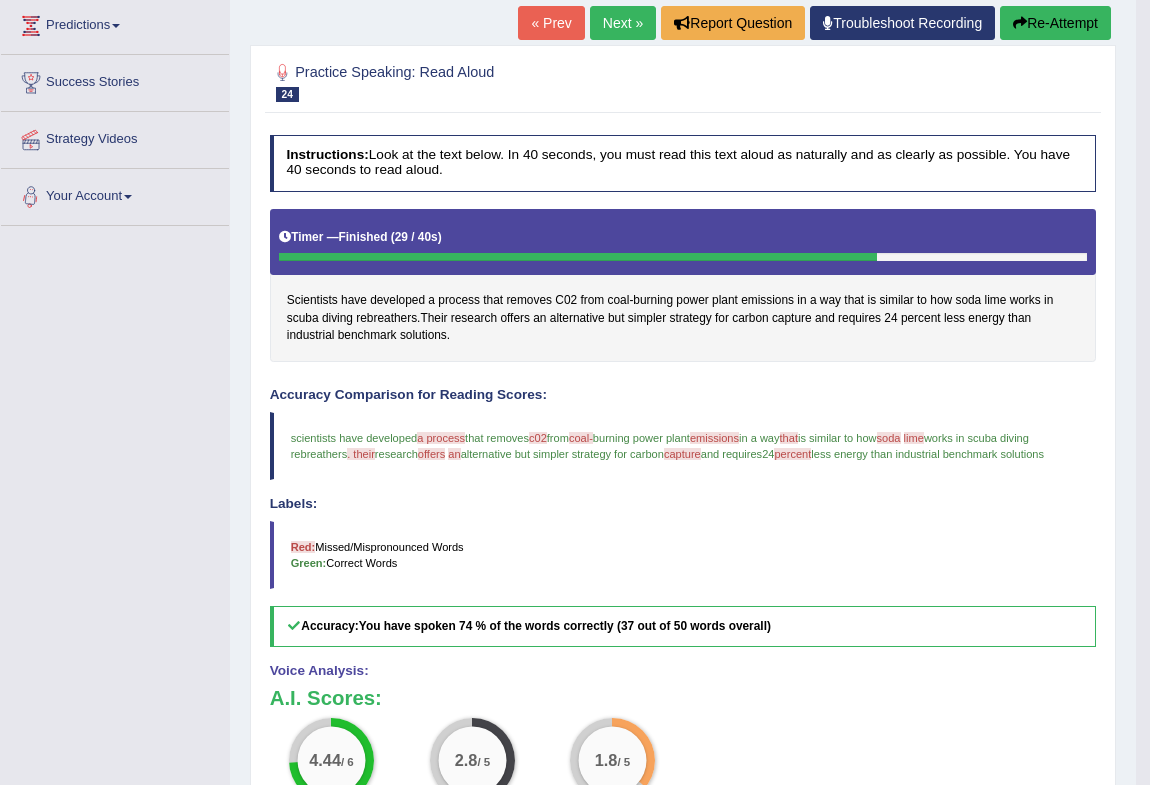 drag, startPoint x: 1061, startPoint y: 27, endPoint x: 1038, endPoint y: 50, distance: 32.526913 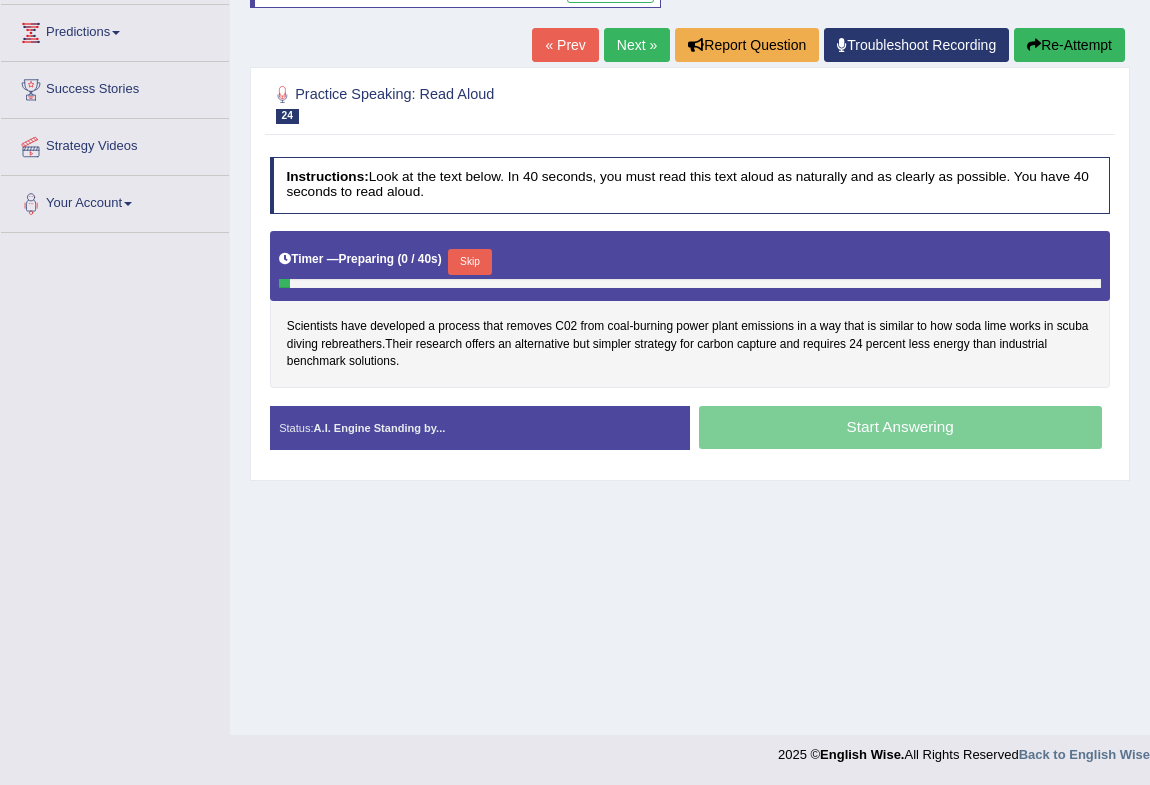 scroll, scrollTop: 0, scrollLeft: 0, axis: both 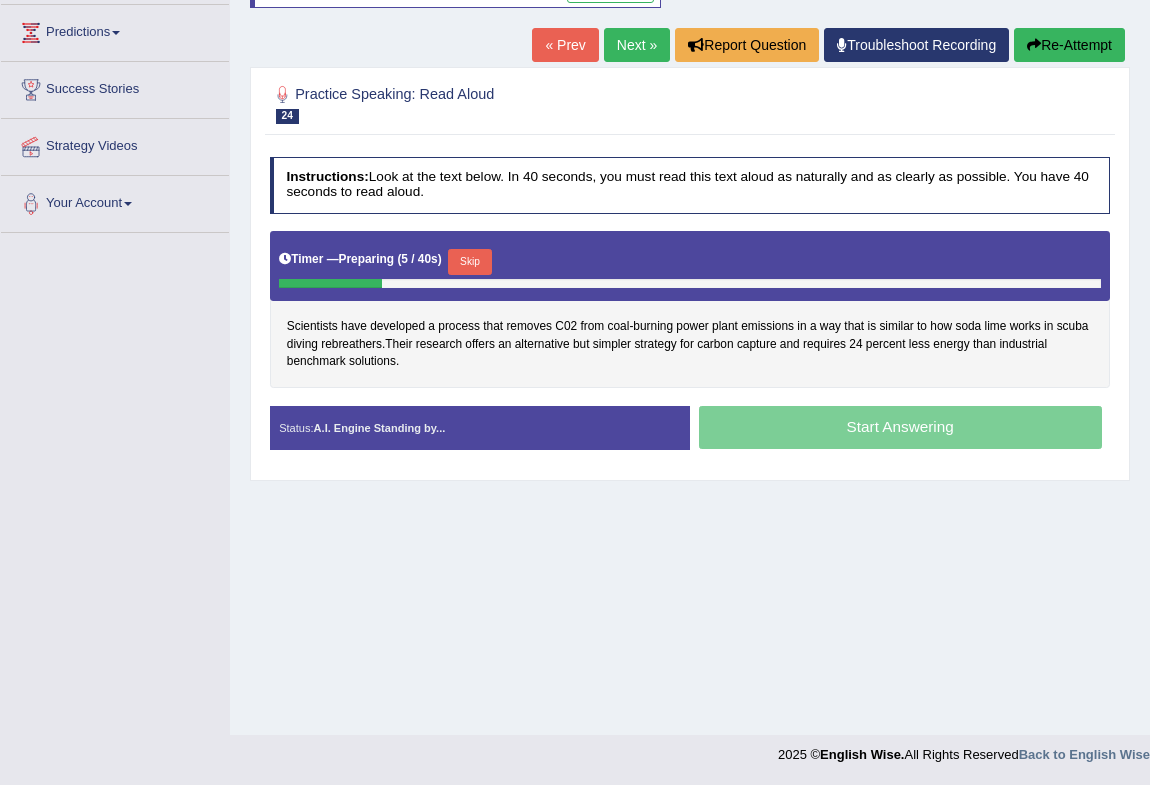 click on "Skip" at bounding box center (469, 262) 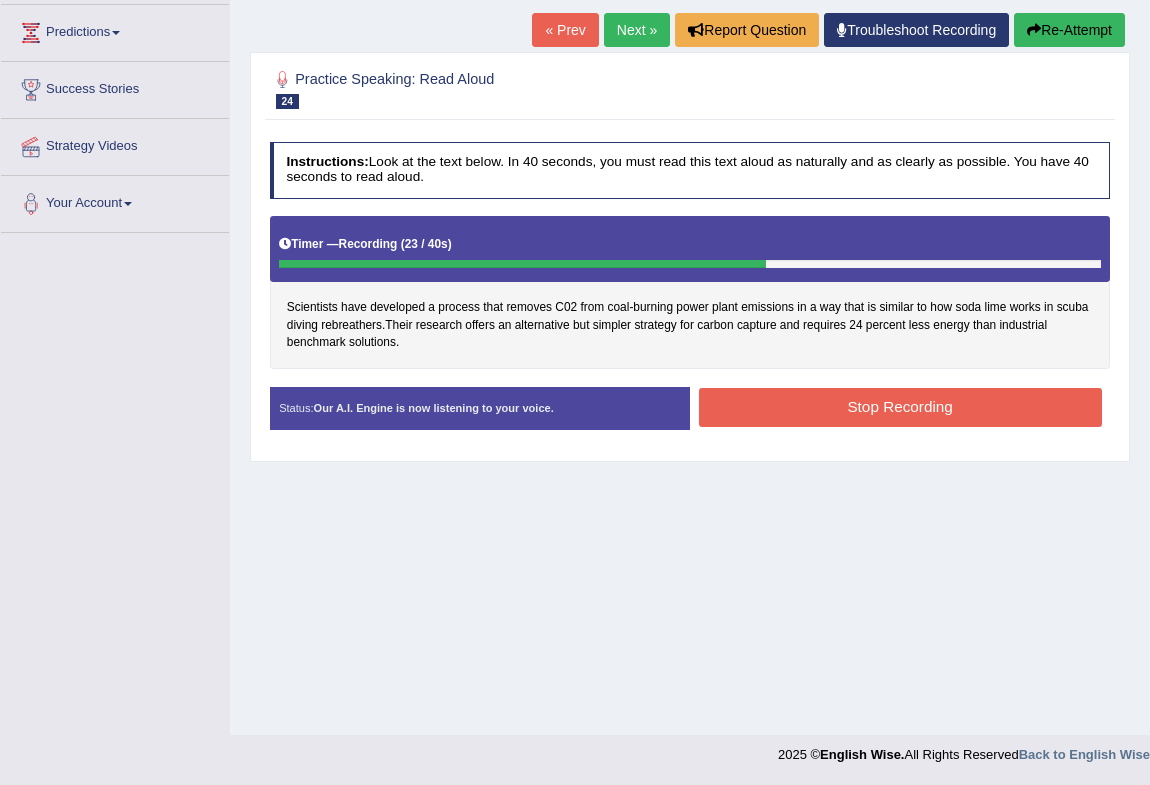 click on "Stop Recording" at bounding box center [900, 407] 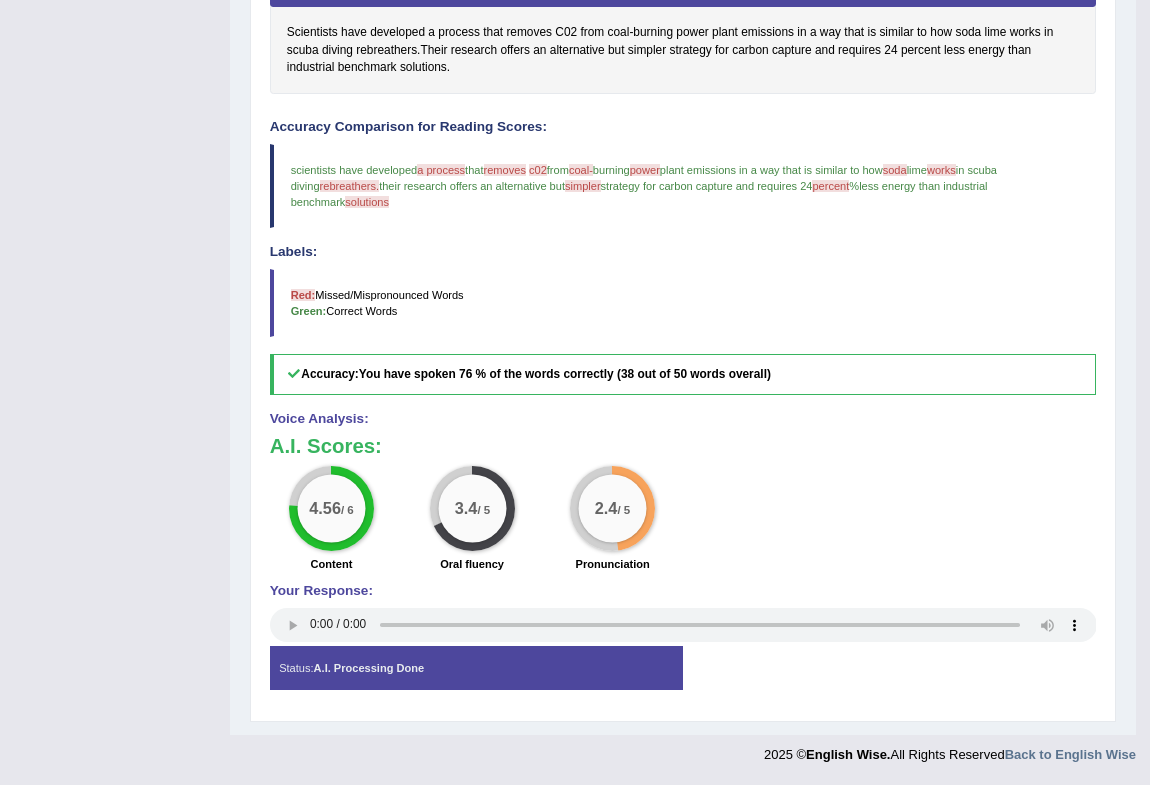 scroll, scrollTop: 177, scrollLeft: 0, axis: vertical 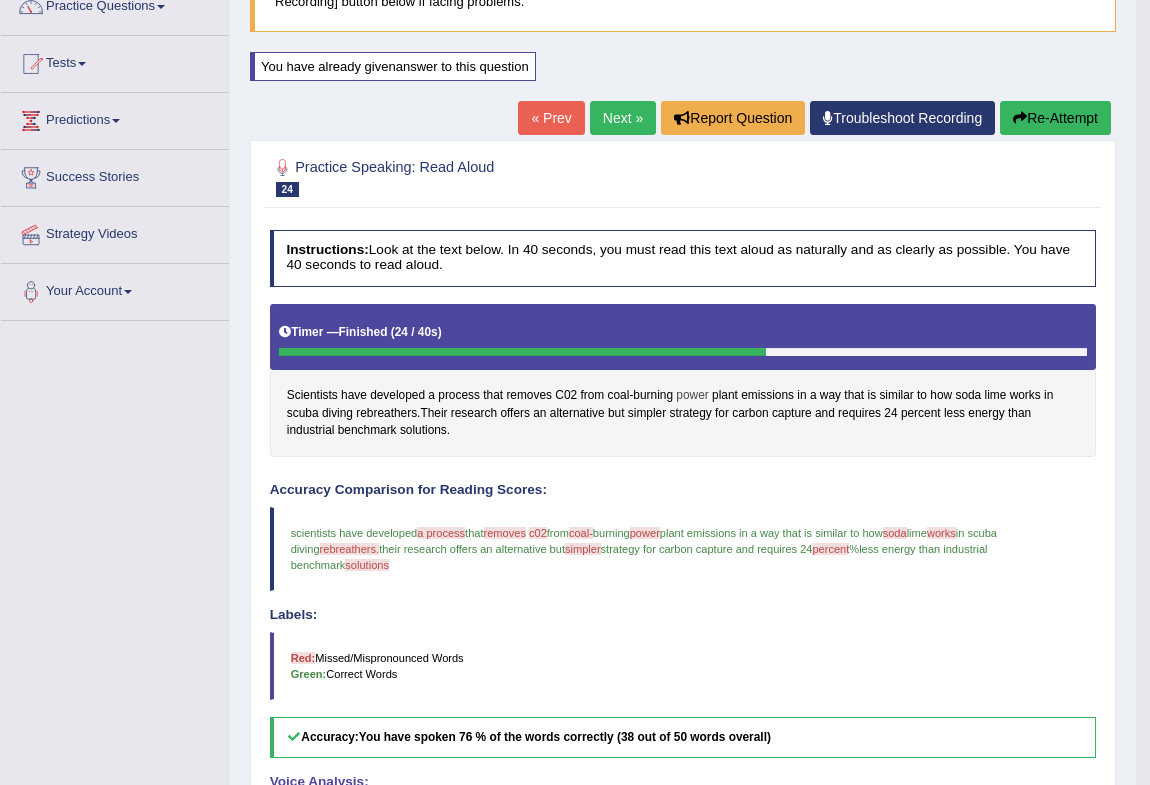 click on "power" at bounding box center (692, 396) 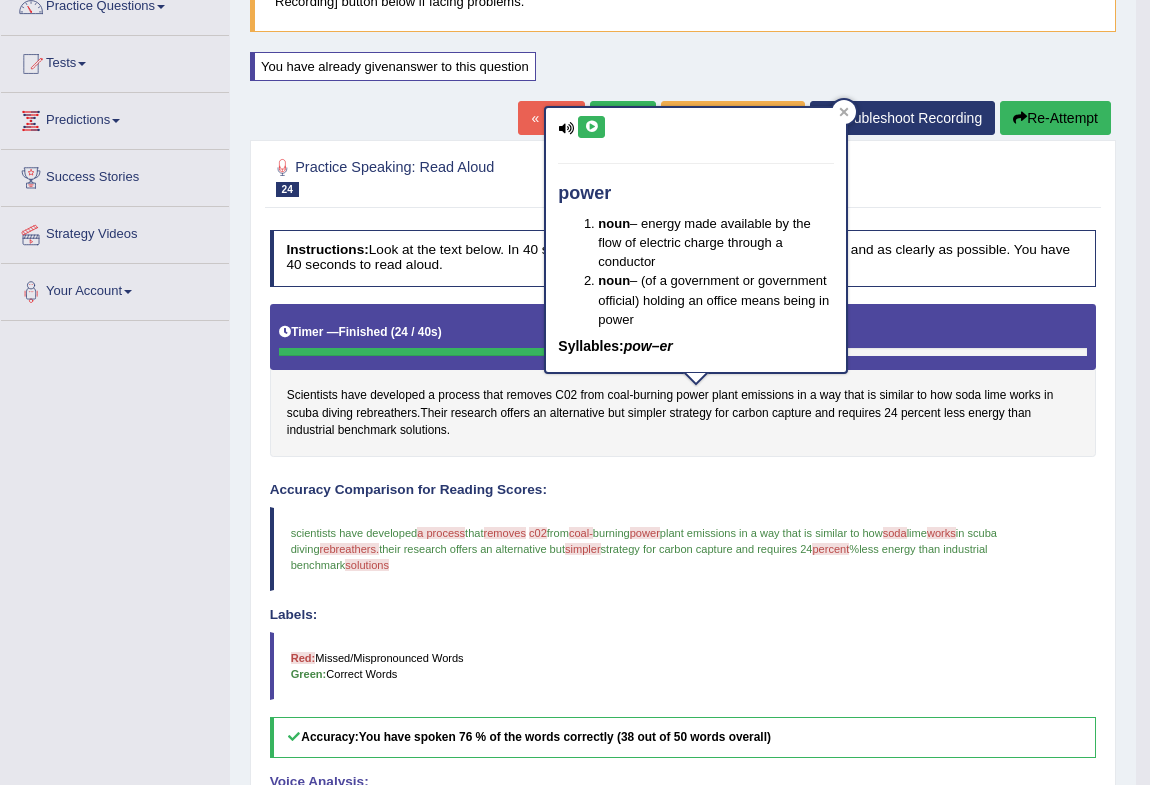 click at bounding box center [591, 127] 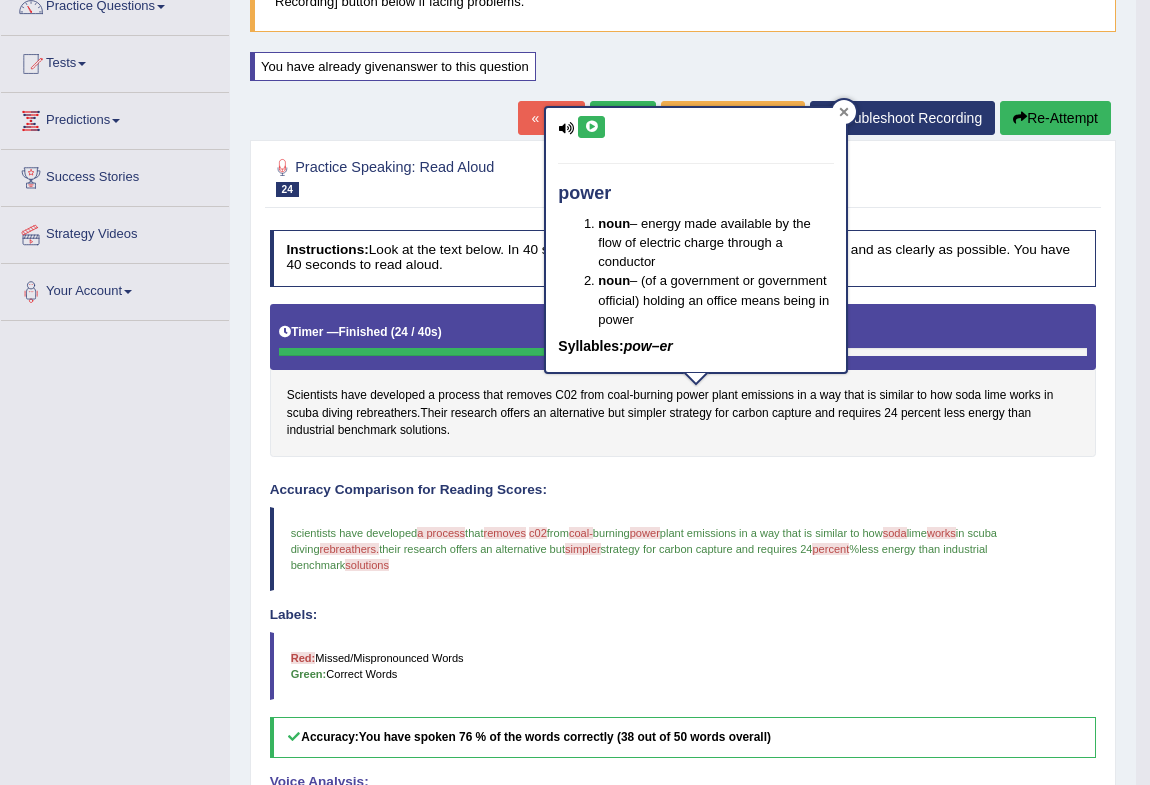 click at bounding box center (844, 112) 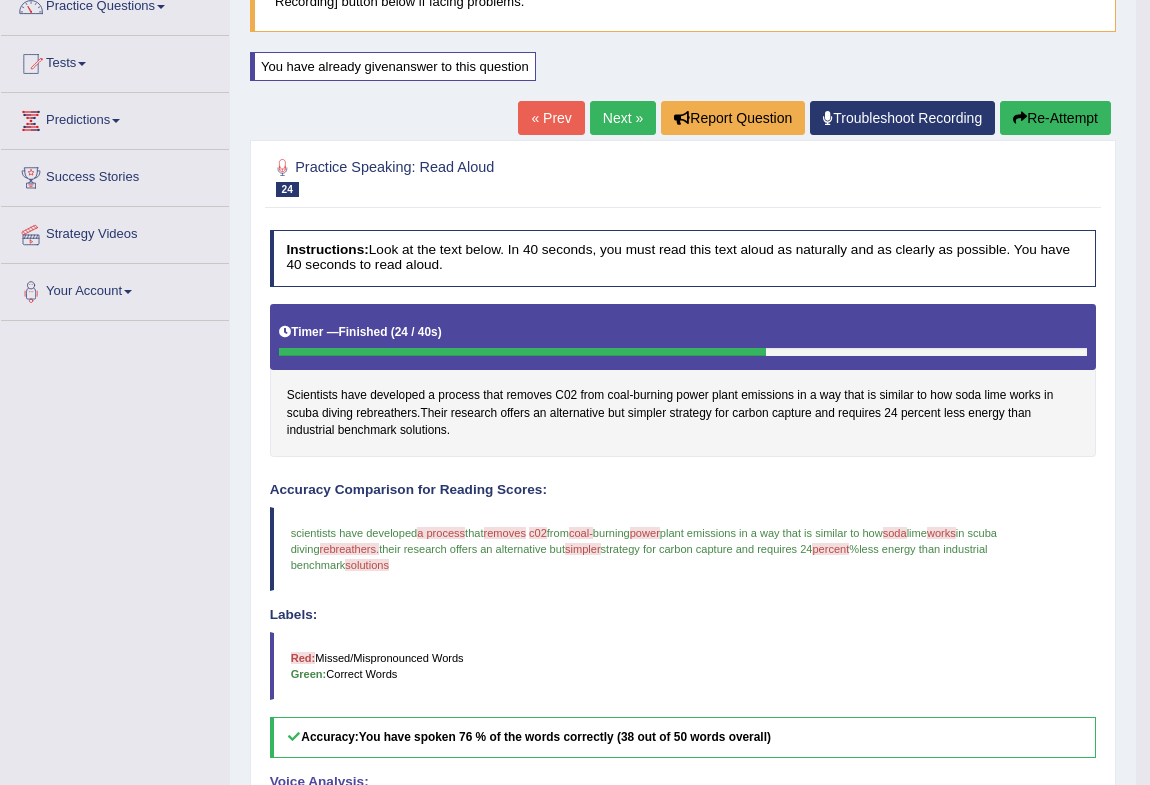 click on "Re-Attempt" at bounding box center (1055, 118) 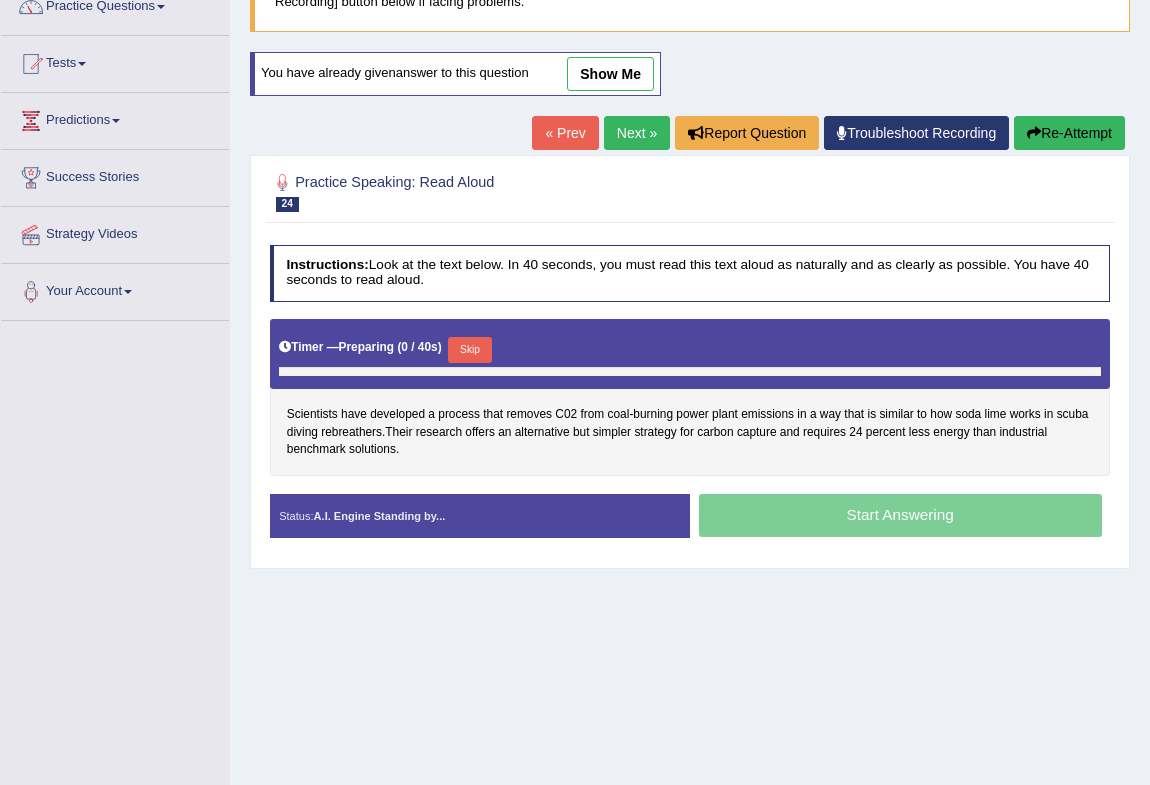 scroll, scrollTop: 177, scrollLeft: 0, axis: vertical 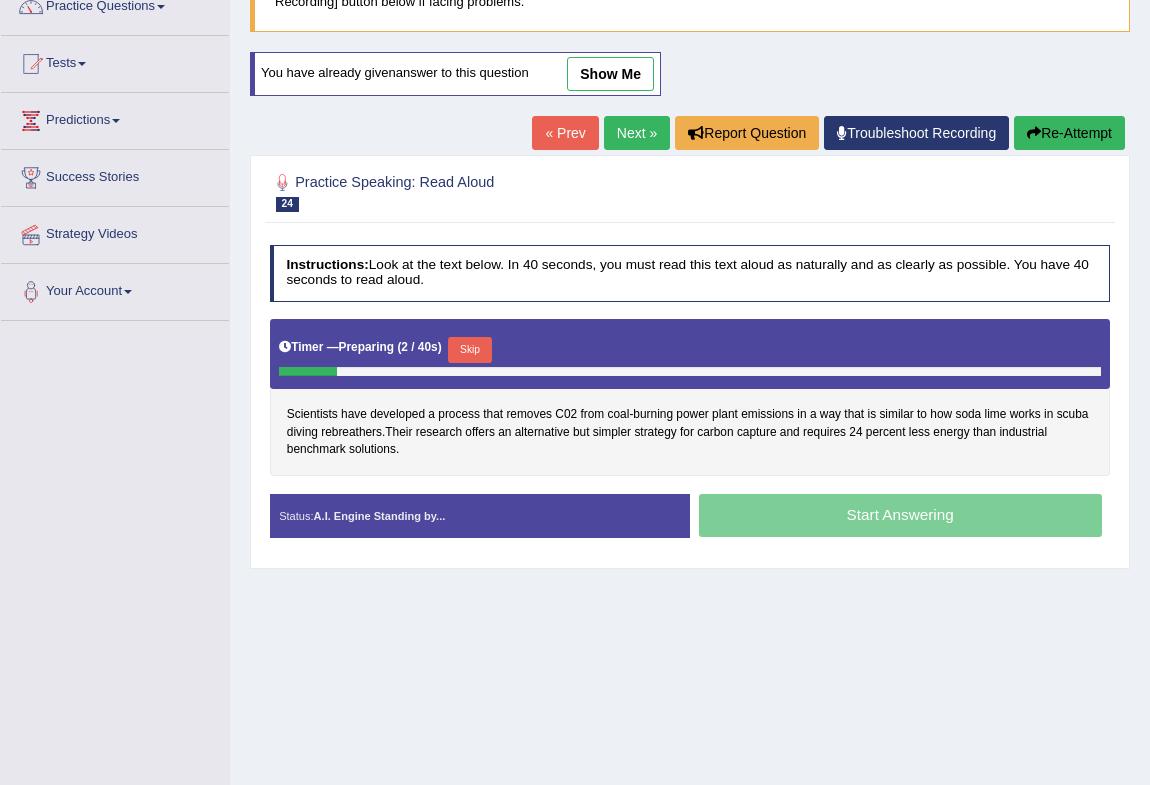 click on "Timer —  Preparing   ( 2 / 40s ) Skip" at bounding box center [690, 350] 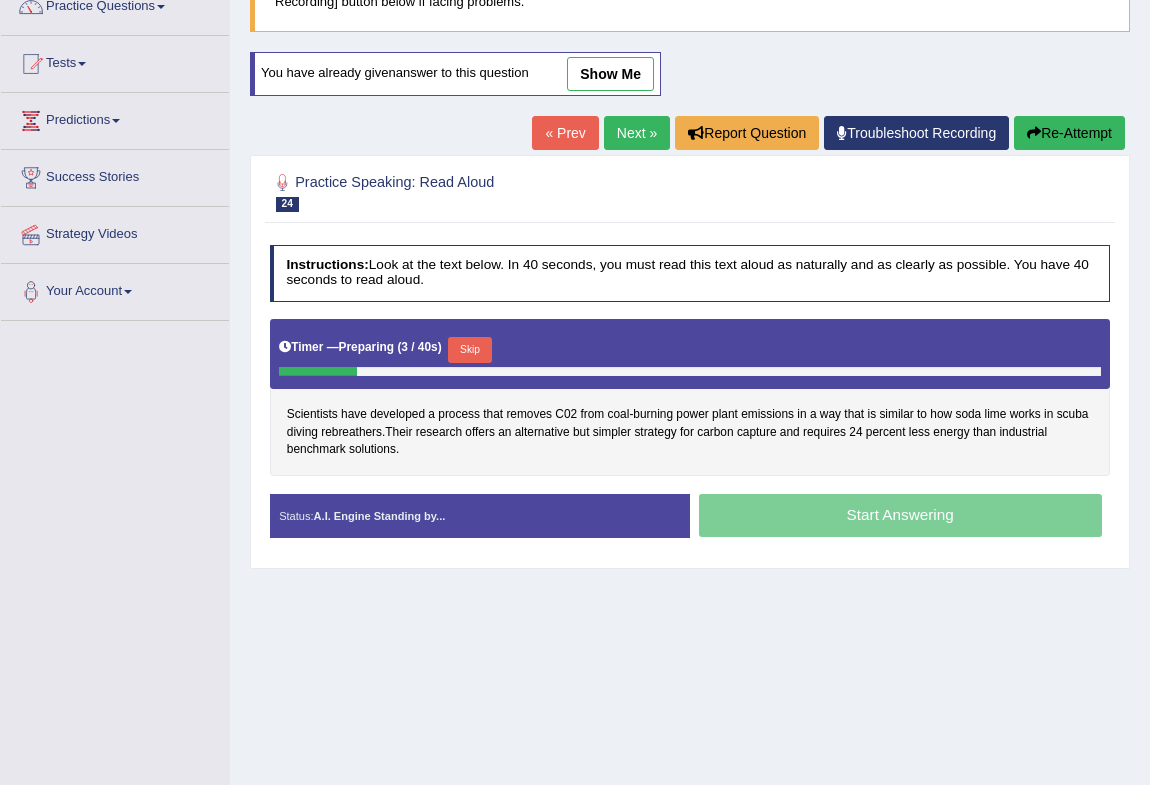 click on "Skip" at bounding box center (469, 350) 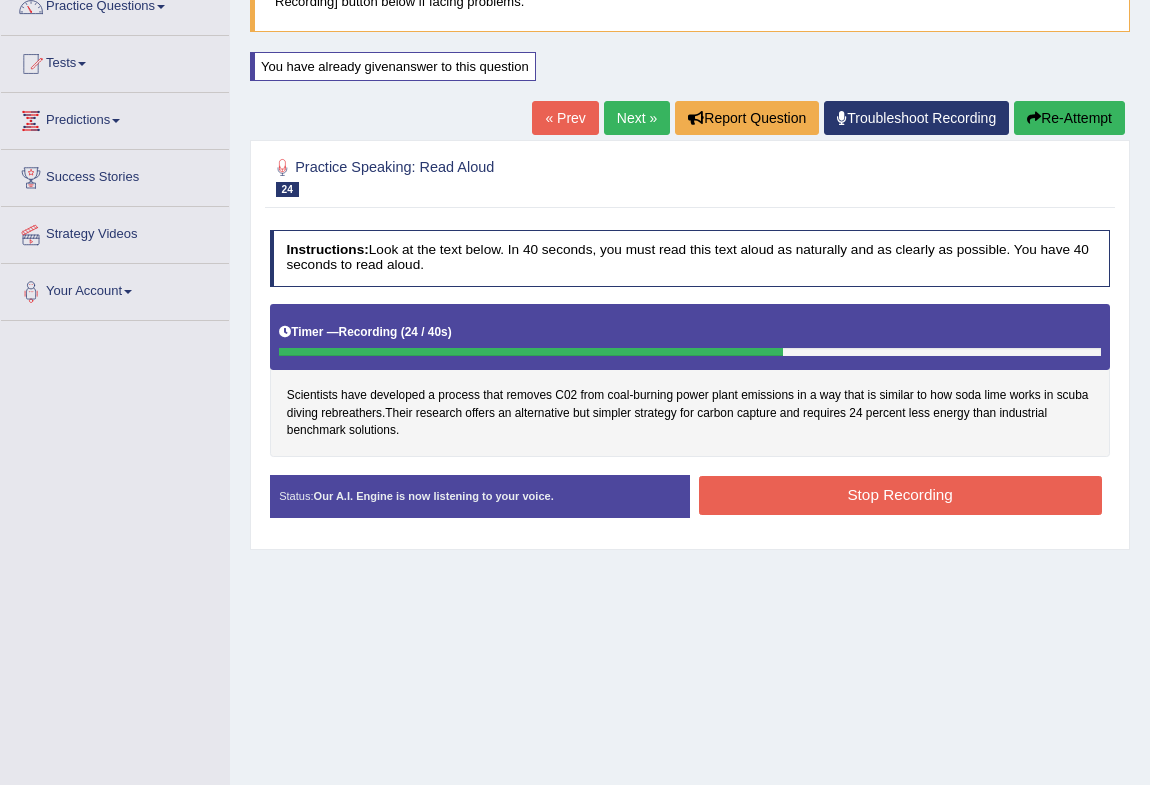 click on "Stop Recording" at bounding box center [900, 495] 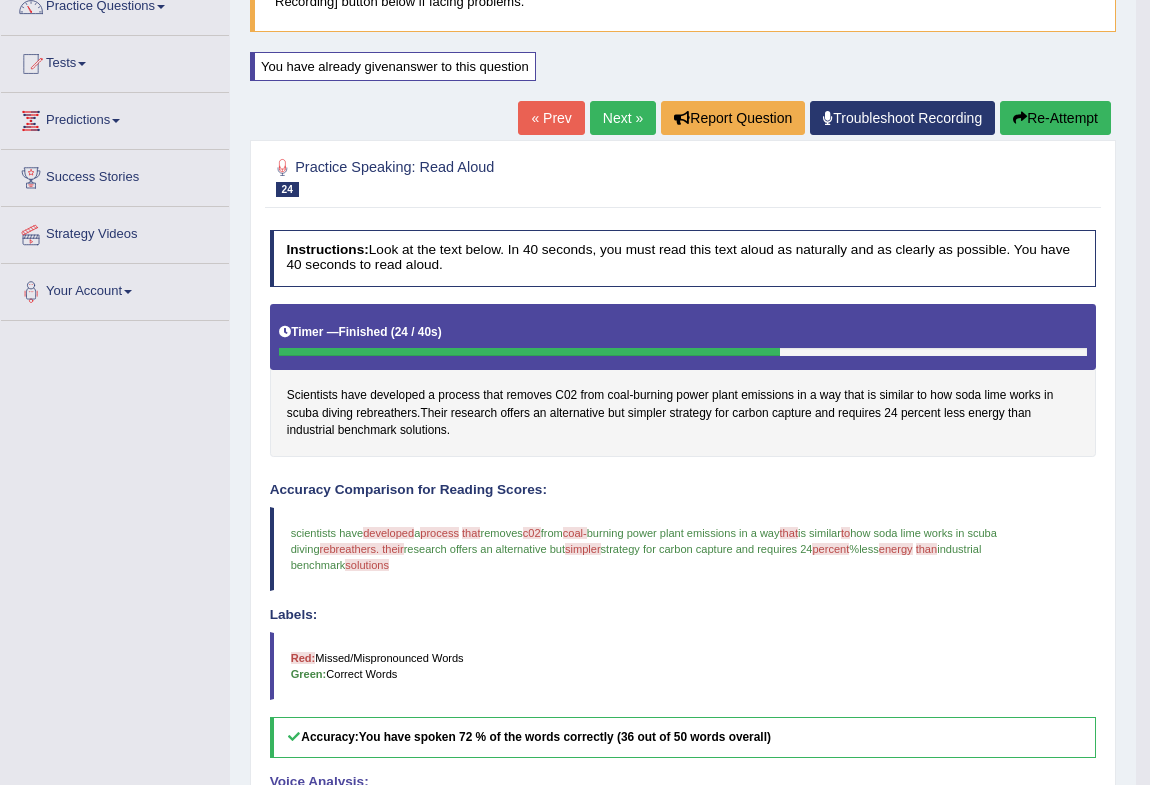 scroll, scrollTop: 86, scrollLeft: 0, axis: vertical 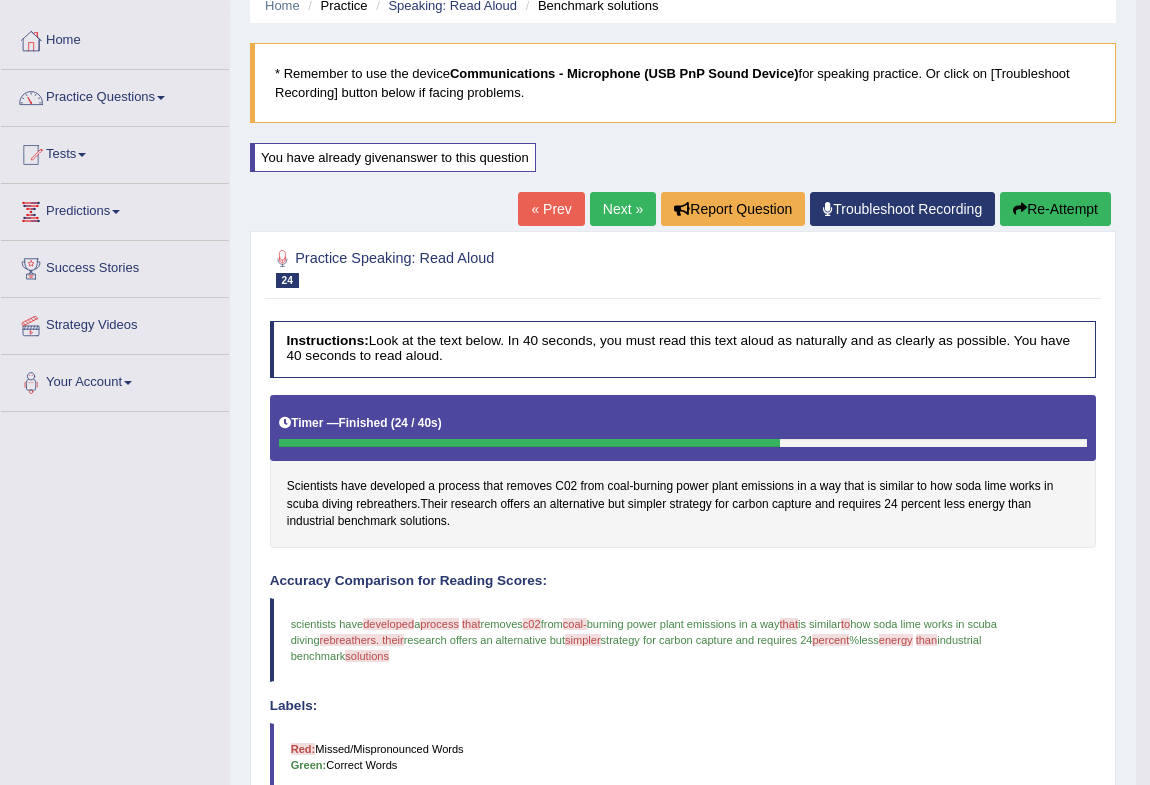 click on "Next »" at bounding box center (623, 209) 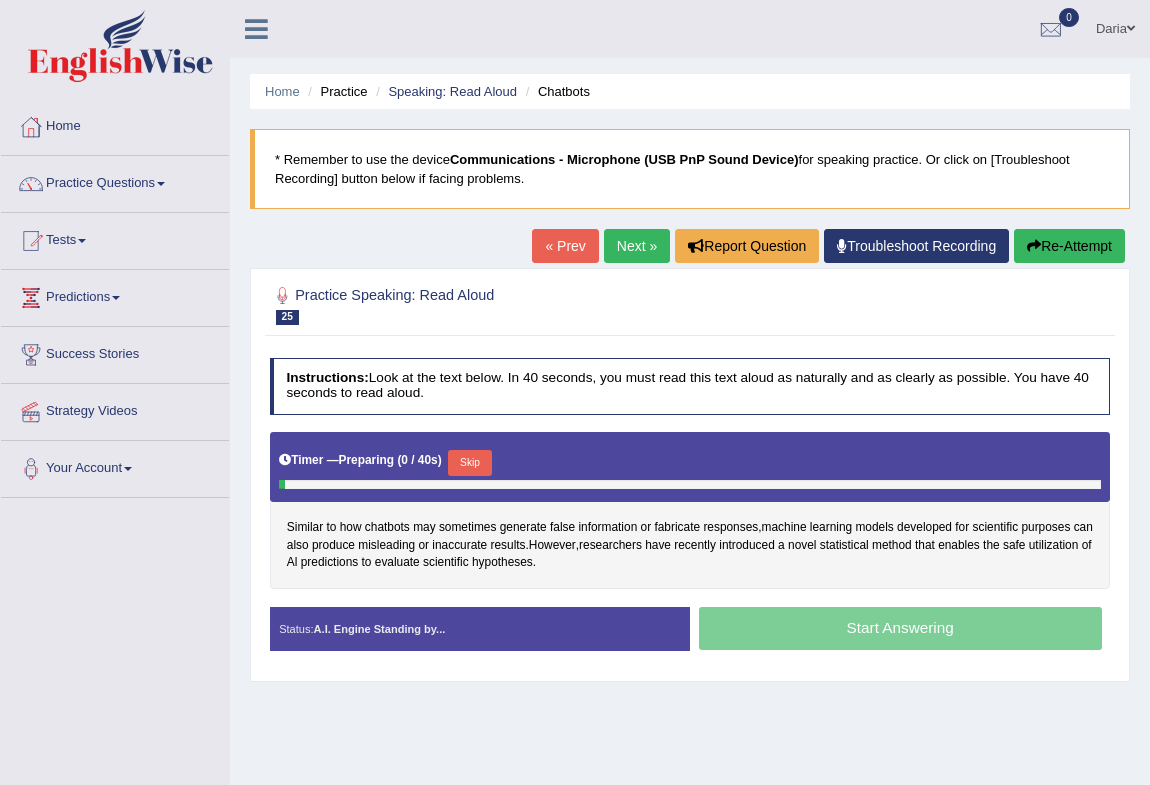 scroll, scrollTop: 0, scrollLeft: 0, axis: both 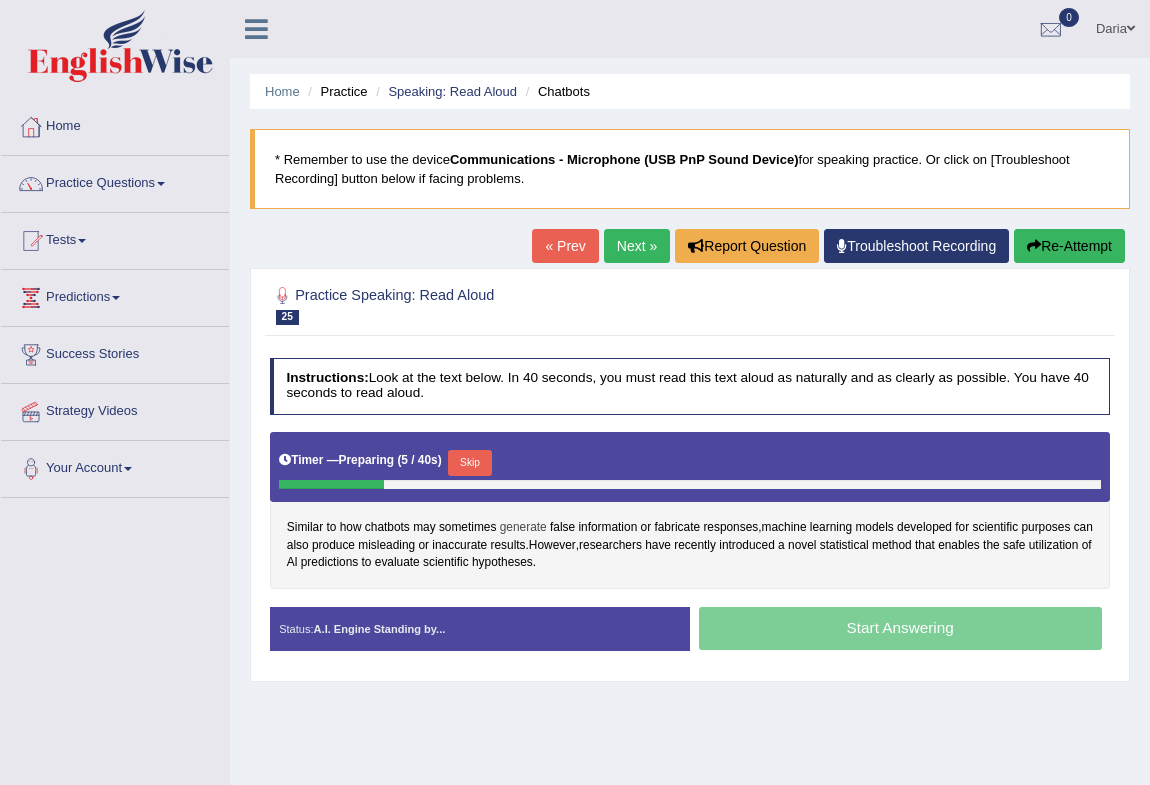 click on "generate" at bounding box center (523, 528) 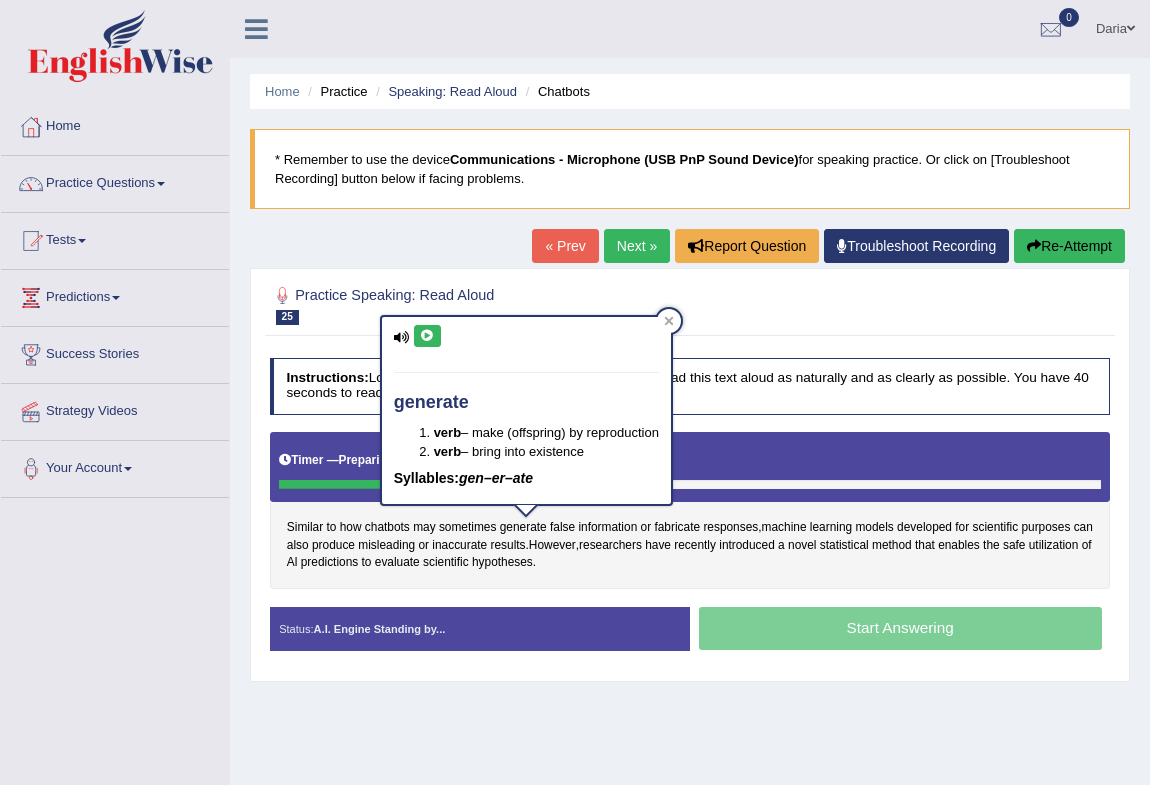 click at bounding box center [427, 336] 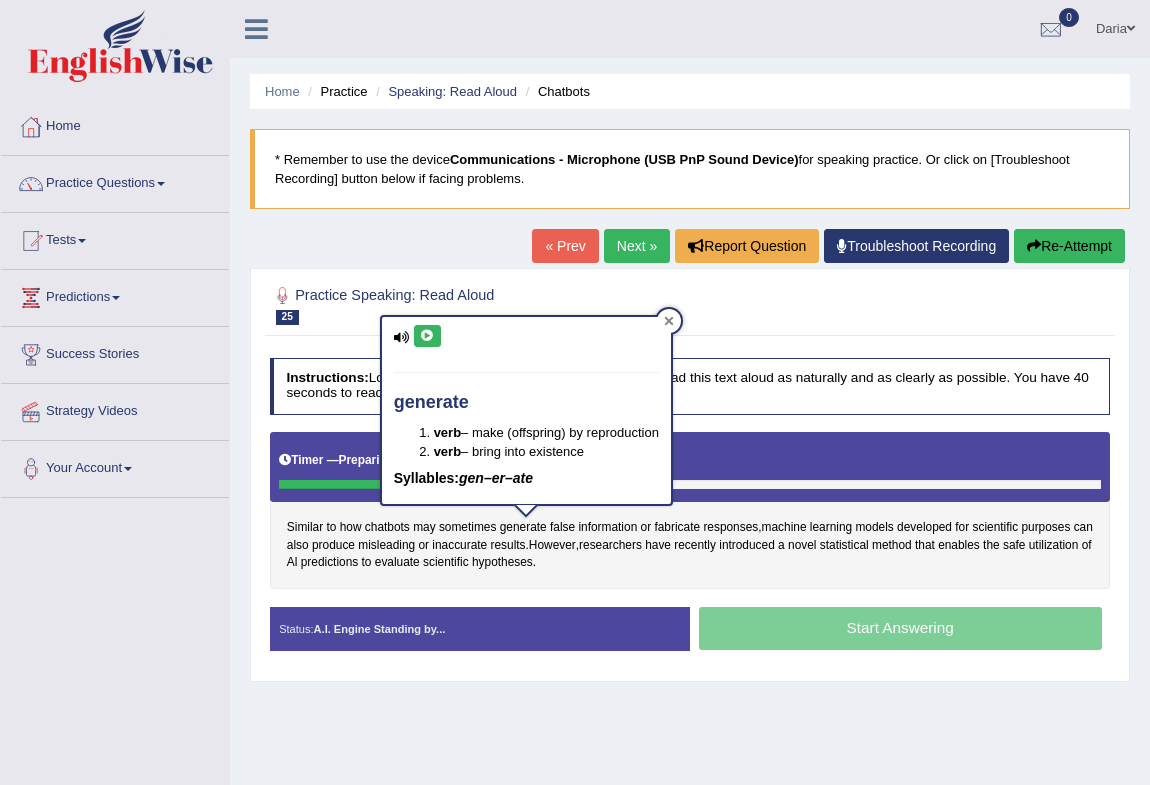 click at bounding box center [669, 321] 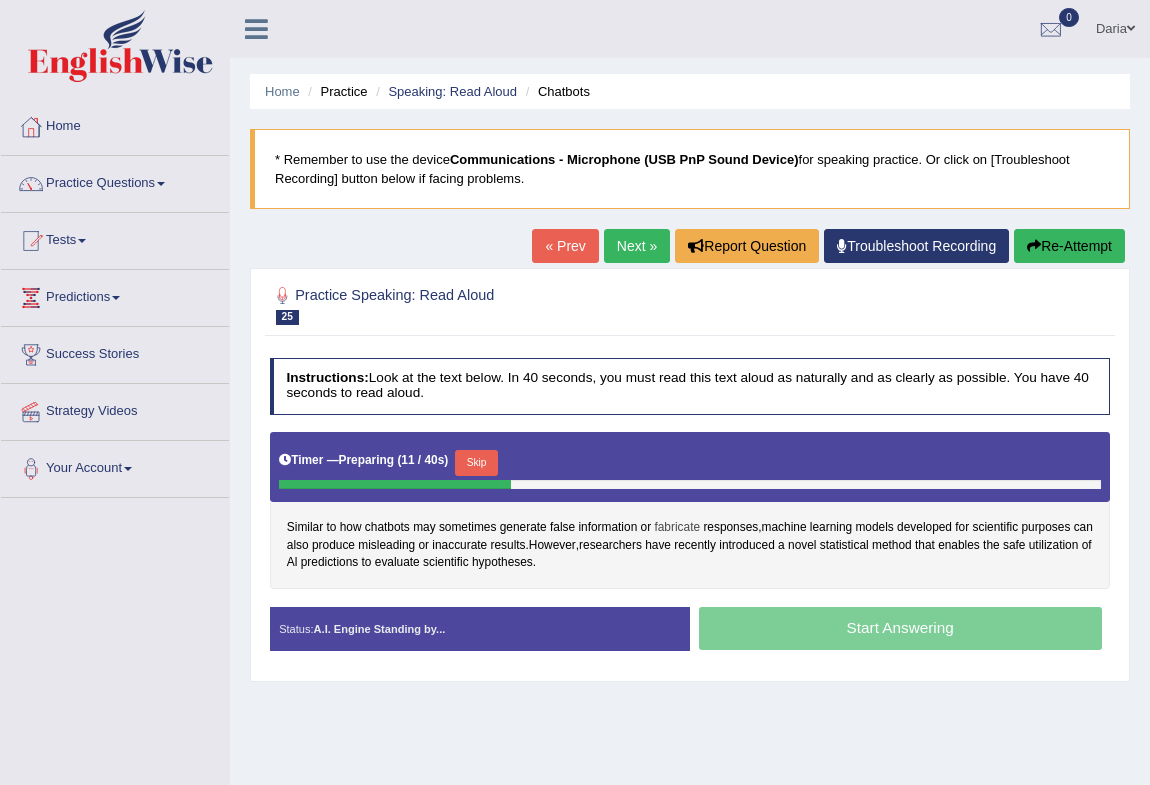 click on "fabricate" at bounding box center [677, 528] 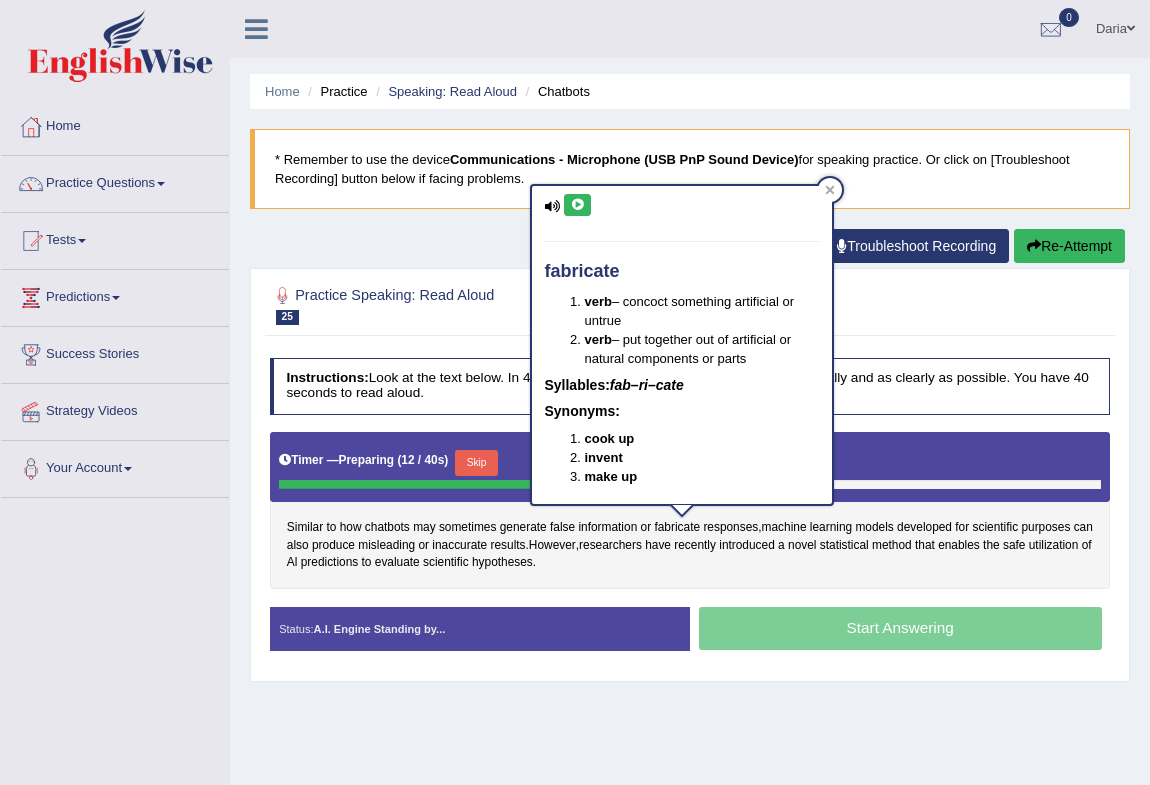 click at bounding box center (577, 205) 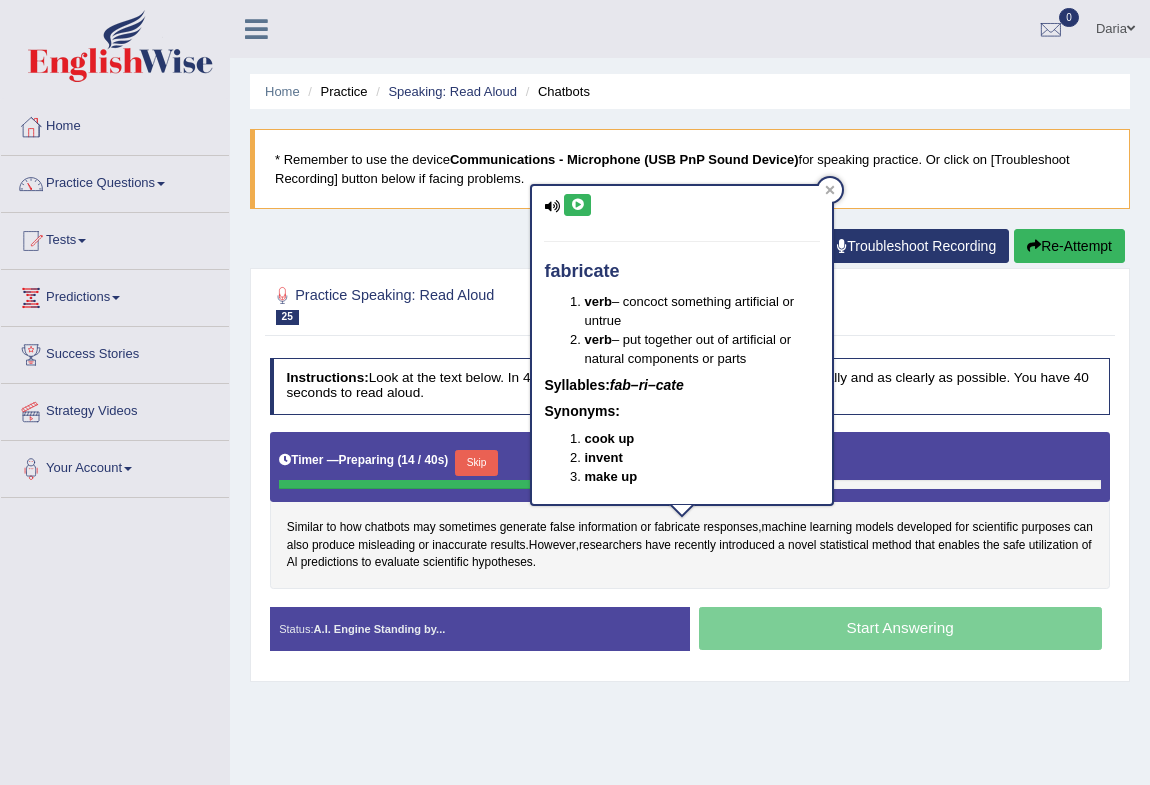 click on "fabricate verb  – concoct something artificial or untrue verb  – put together out of artificial or natural components or parts Syllables:  fab–ri–cate Synonyms:  cook up invent make up" at bounding box center [682, 345] 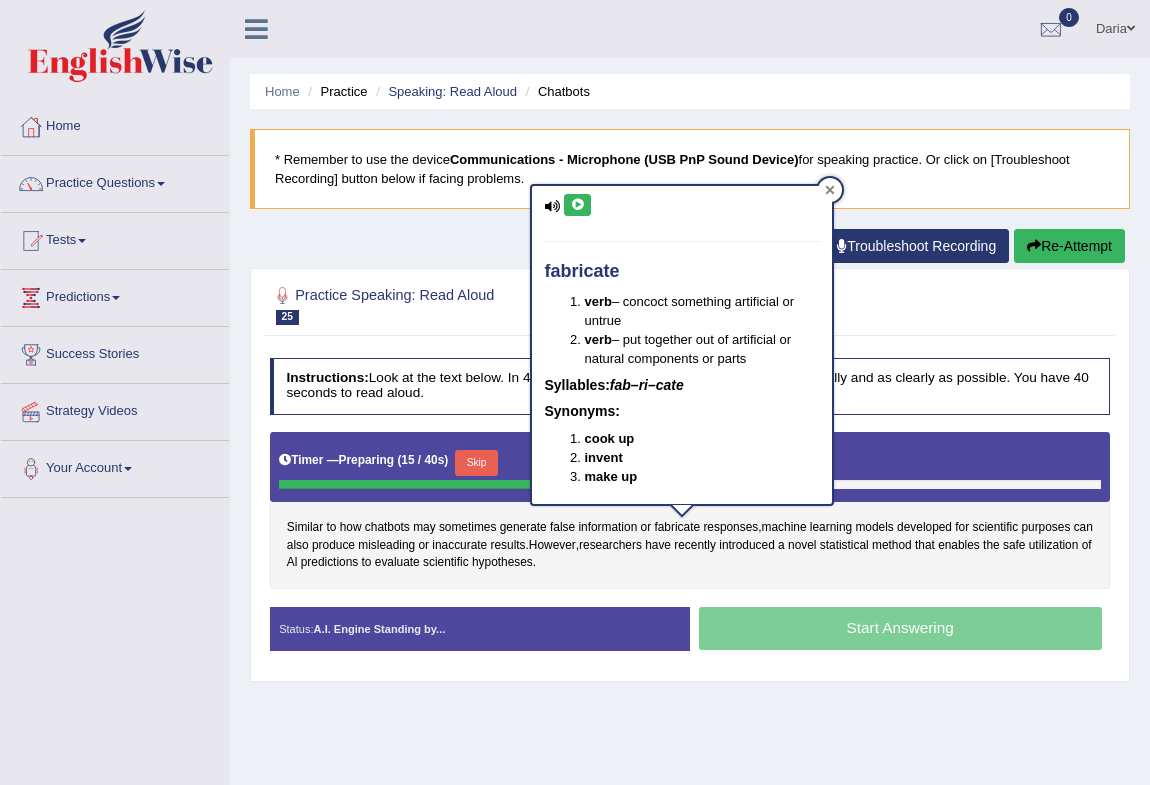 click 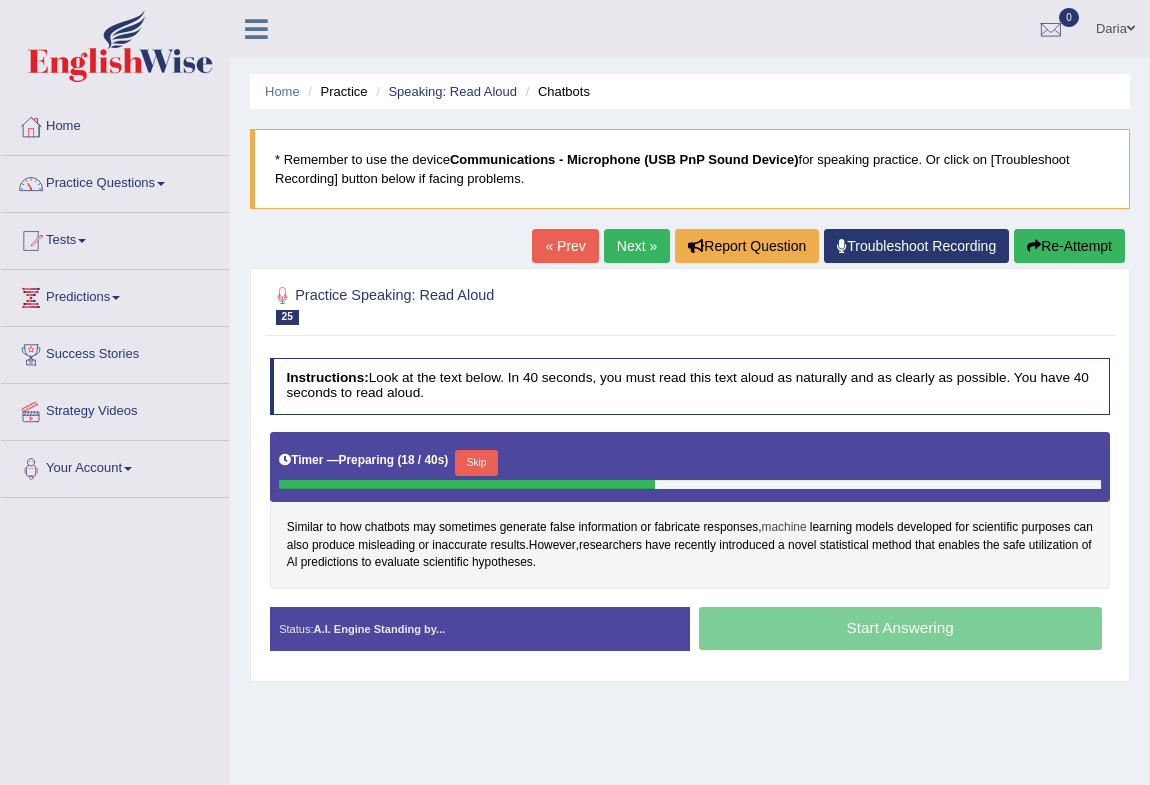 click on "machine" at bounding box center (784, 528) 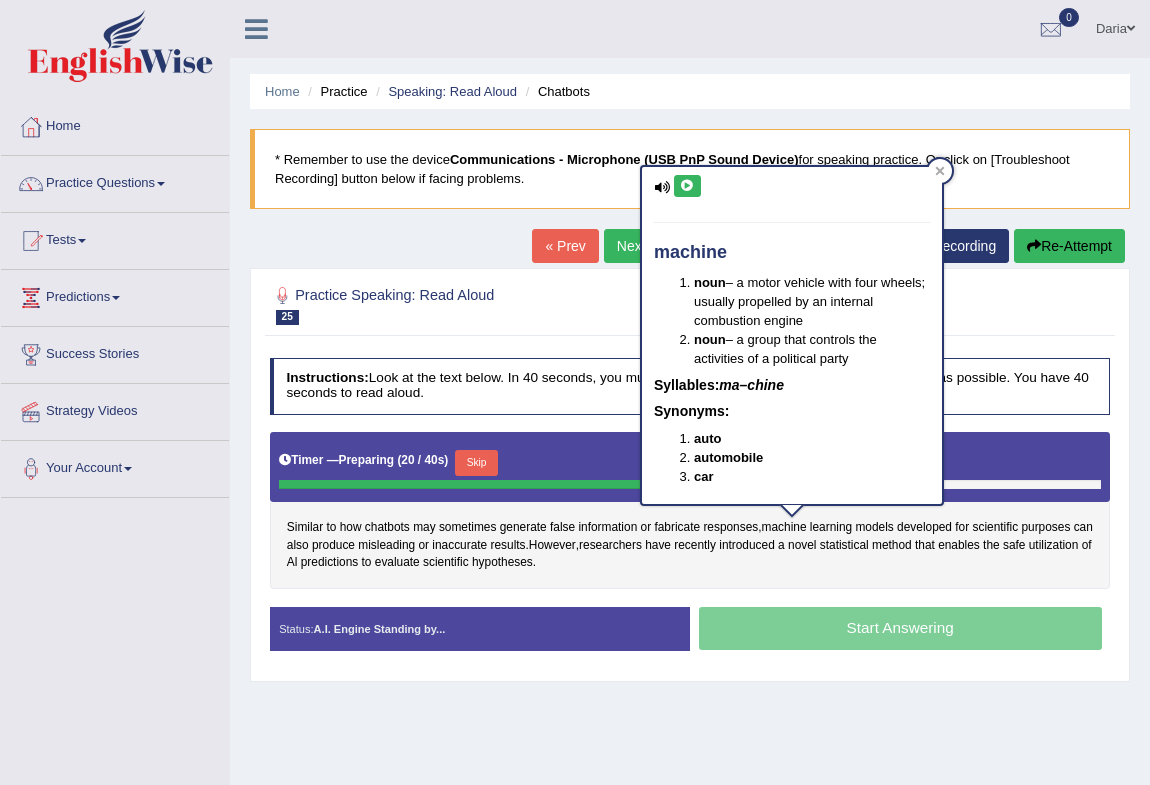 click at bounding box center (687, 186) 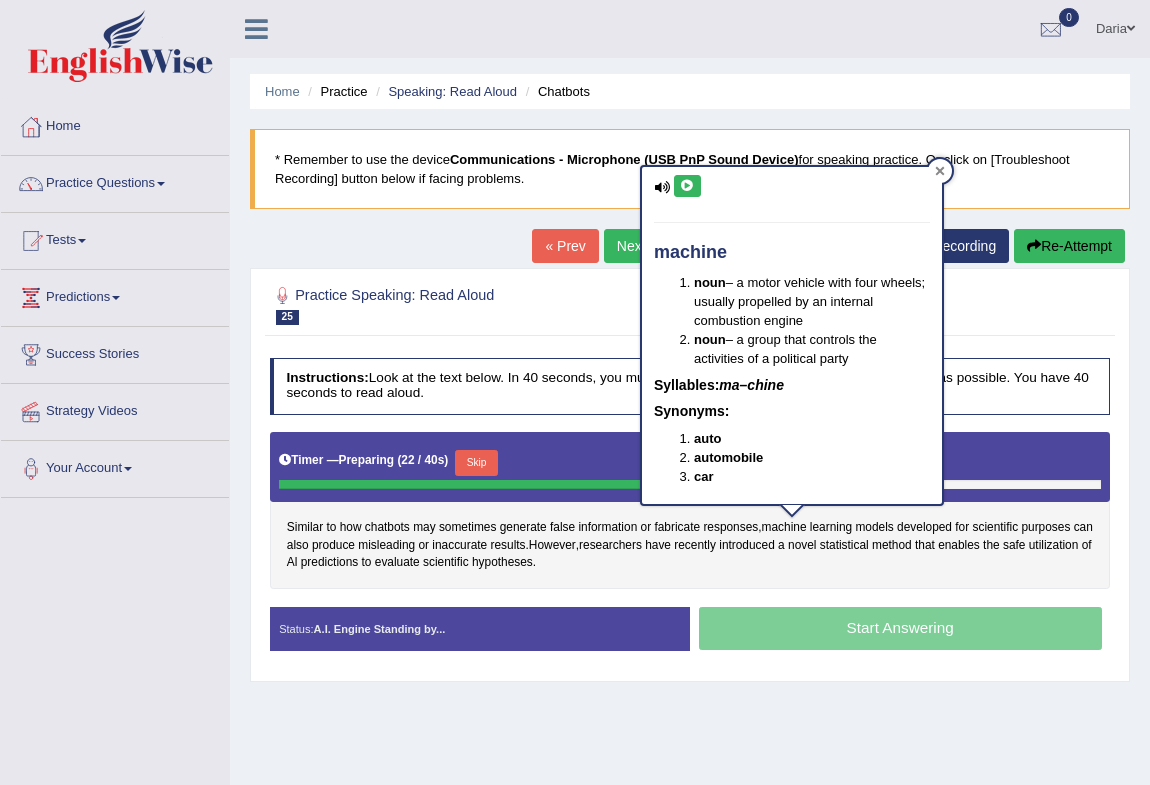 drag, startPoint x: 929, startPoint y: 169, endPoint x: 940, endPoint y: 171, distance: 11.18034 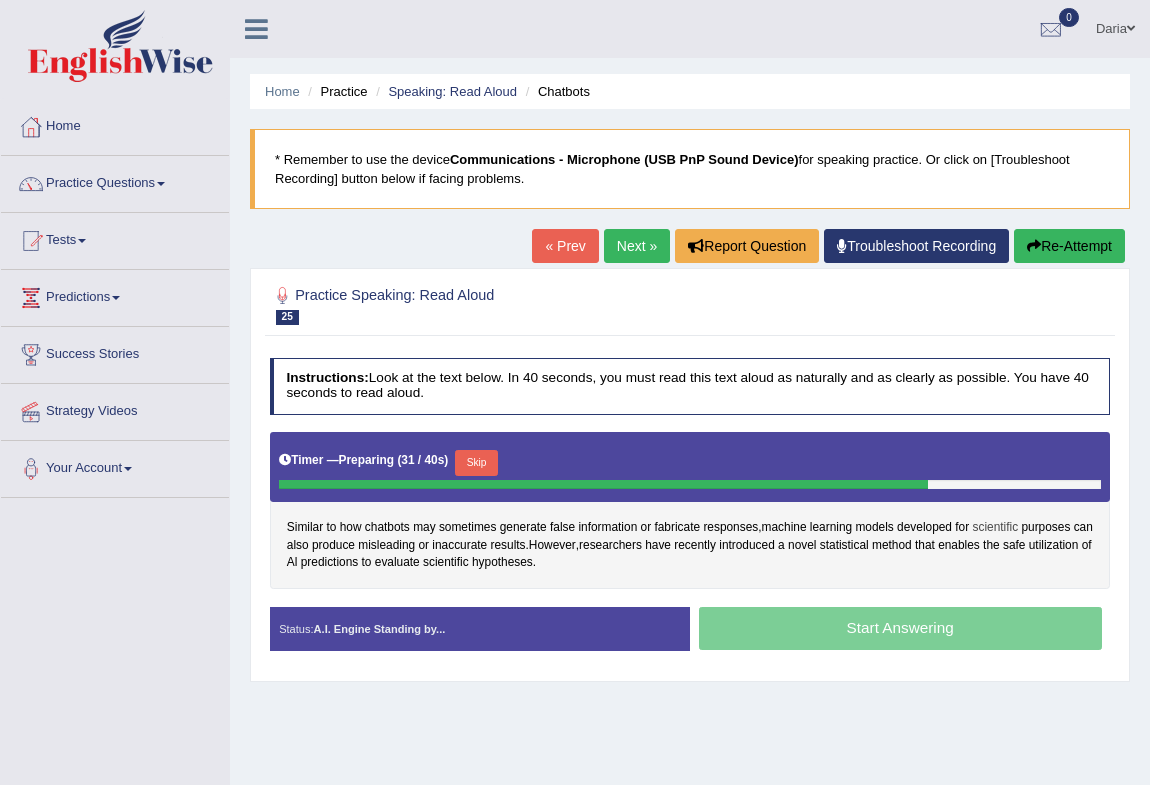 click on "scientific" at bounding box center [996, 528] 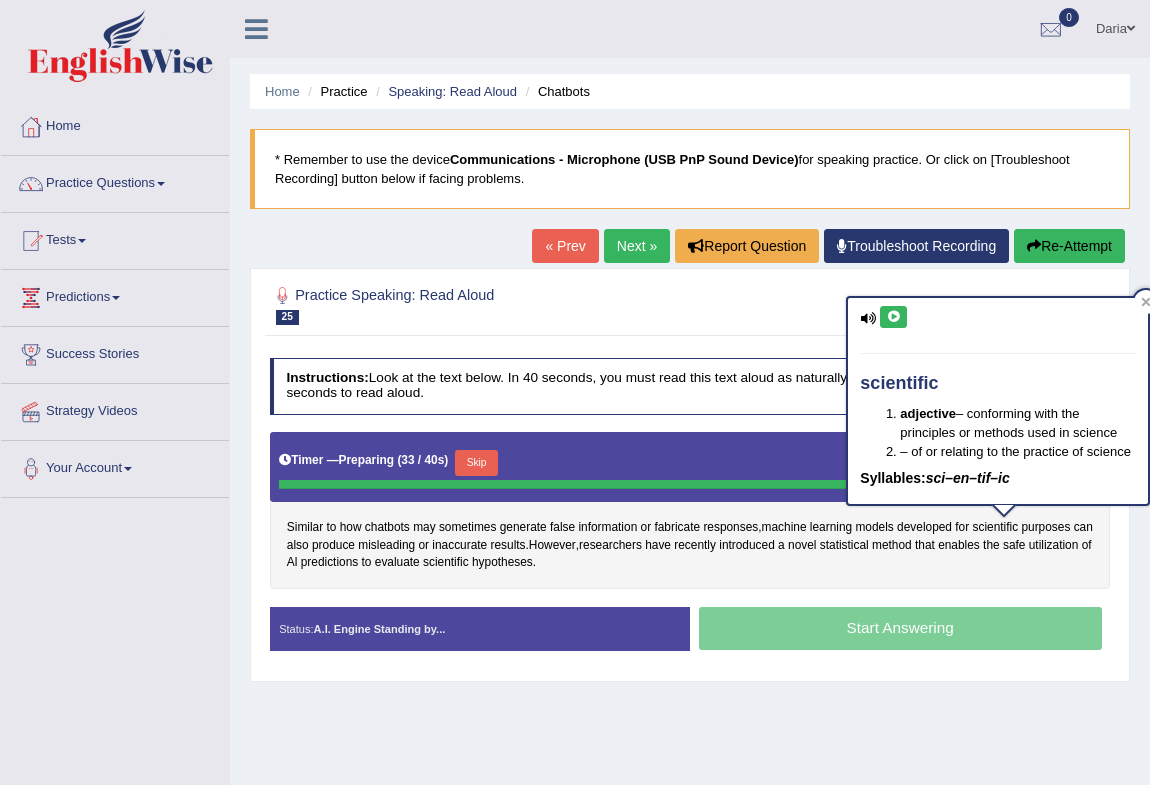click at bounding box center [893, 317] 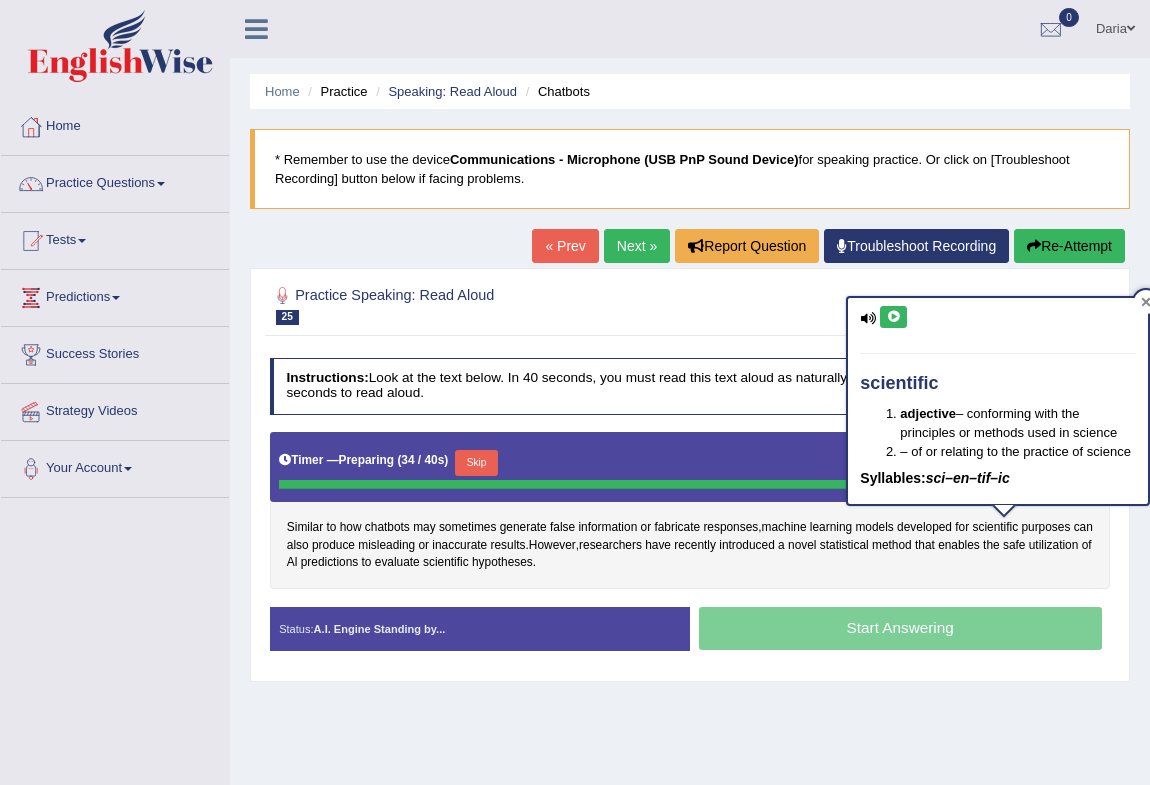 click at bounding box center [1146, 302] 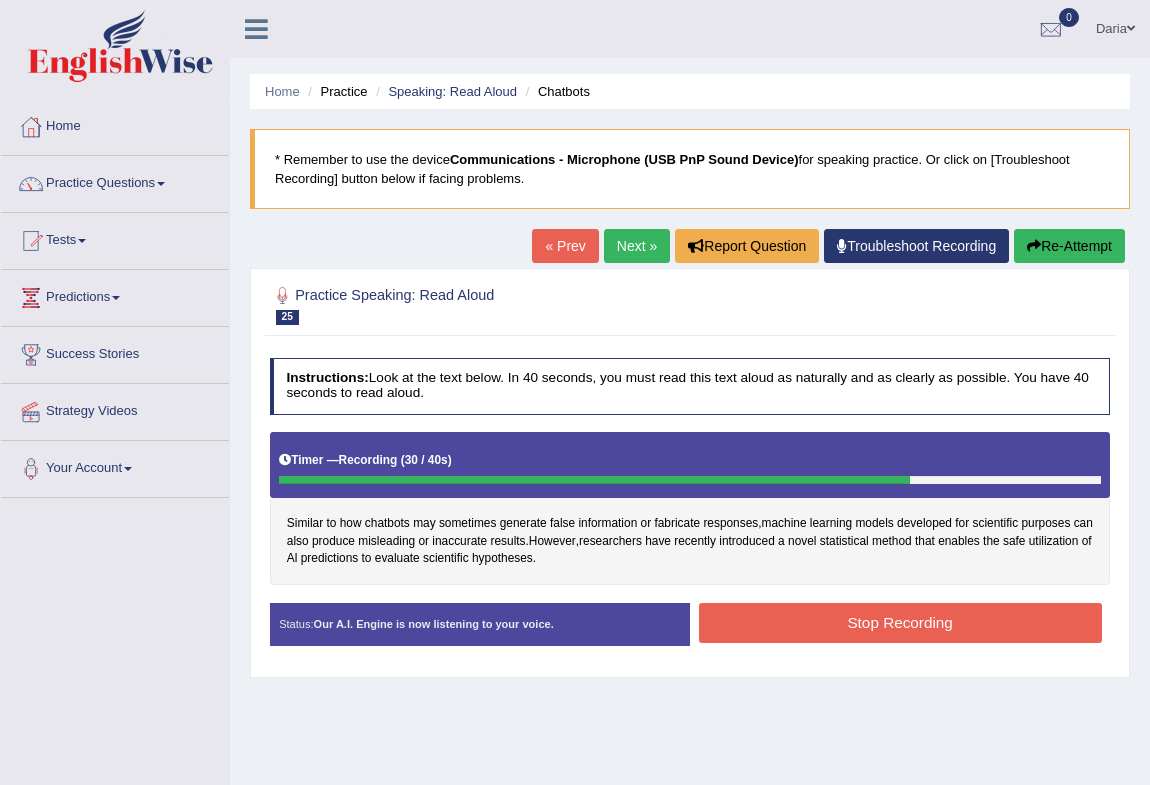 click on "Stop Recording" at bounding box center (900, 622) 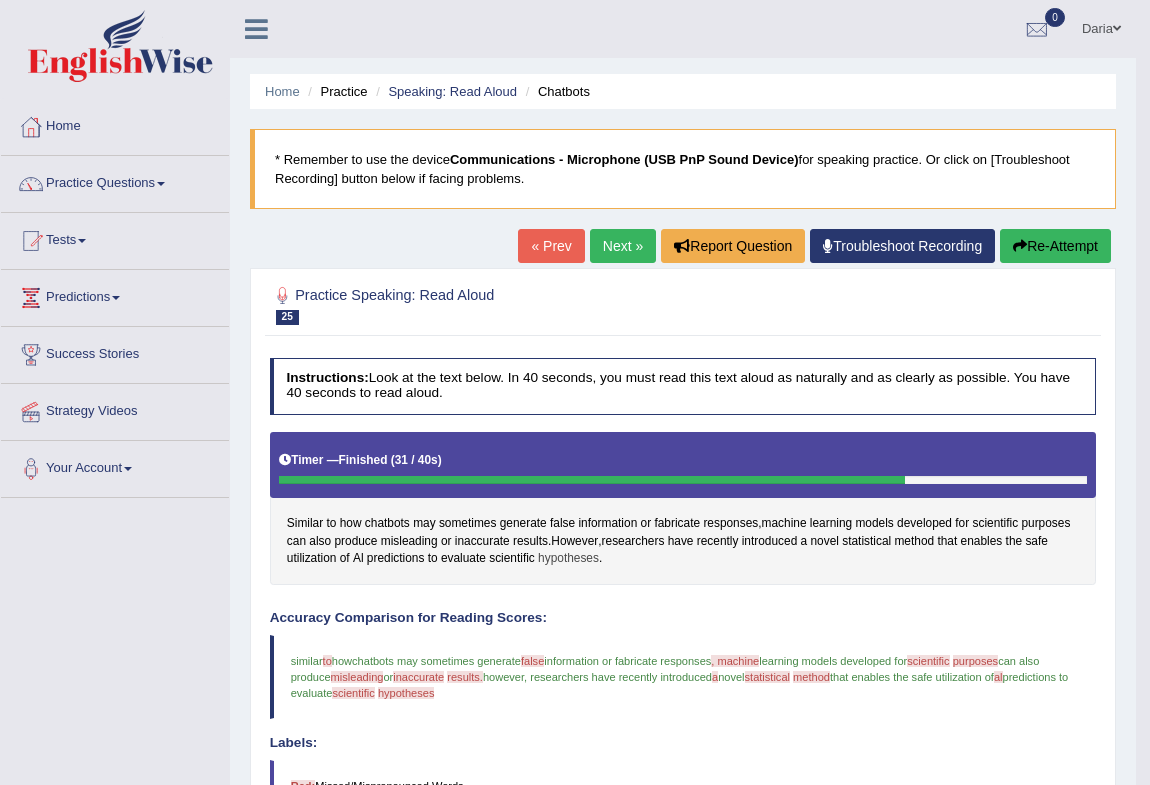 click on "hypotheses" at bounding box center (568, 559) 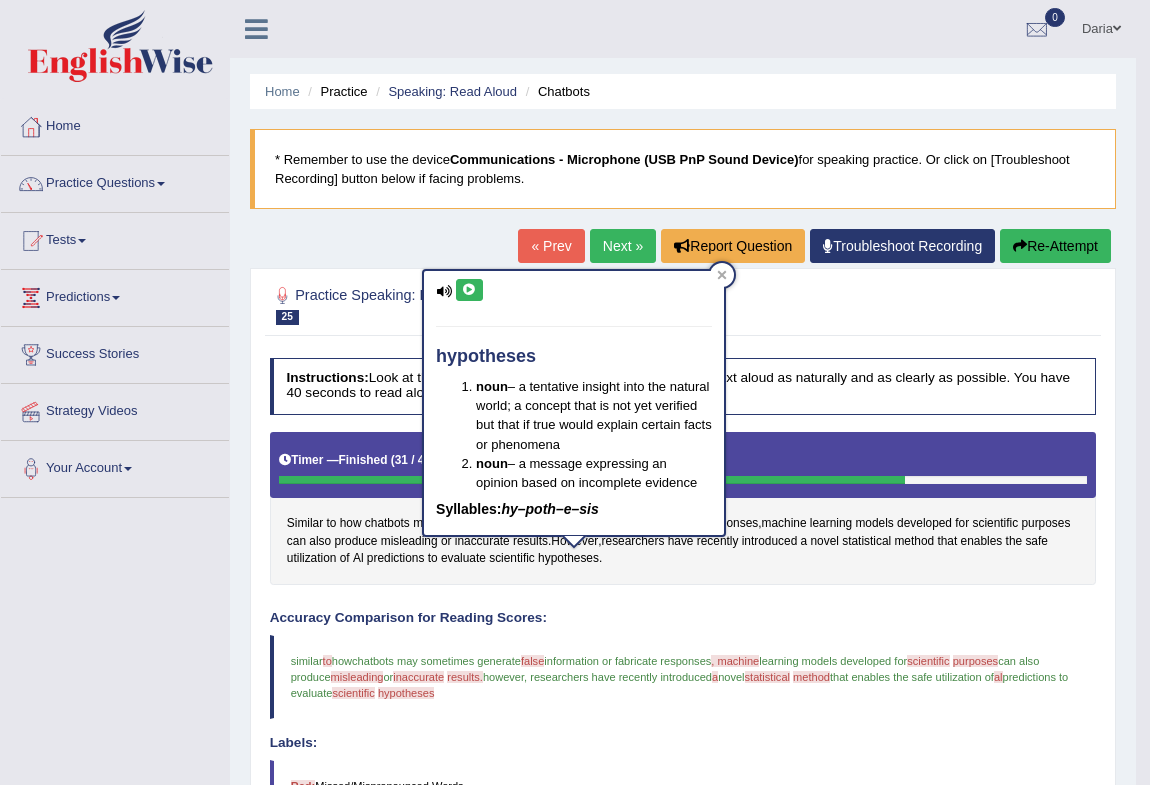click at bounding box center [469, 290] 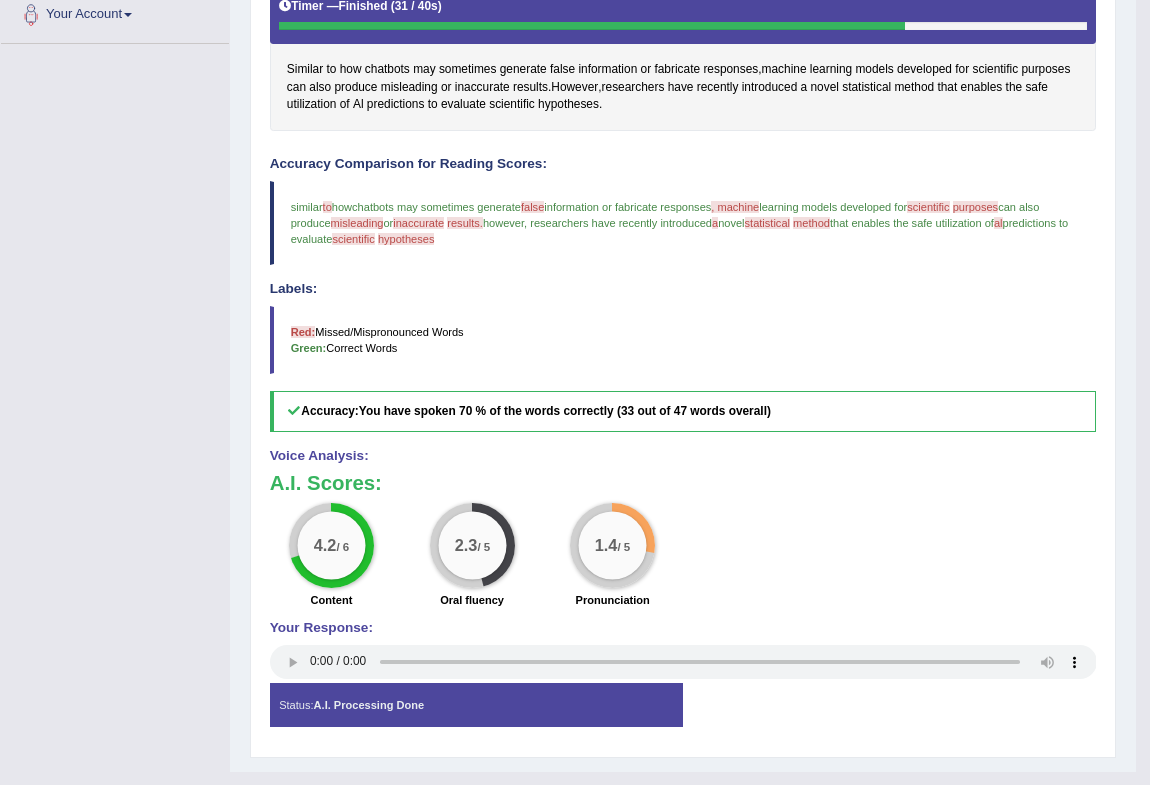 scroll, scrollTop: 0, scrollLeft: 0, axis: both 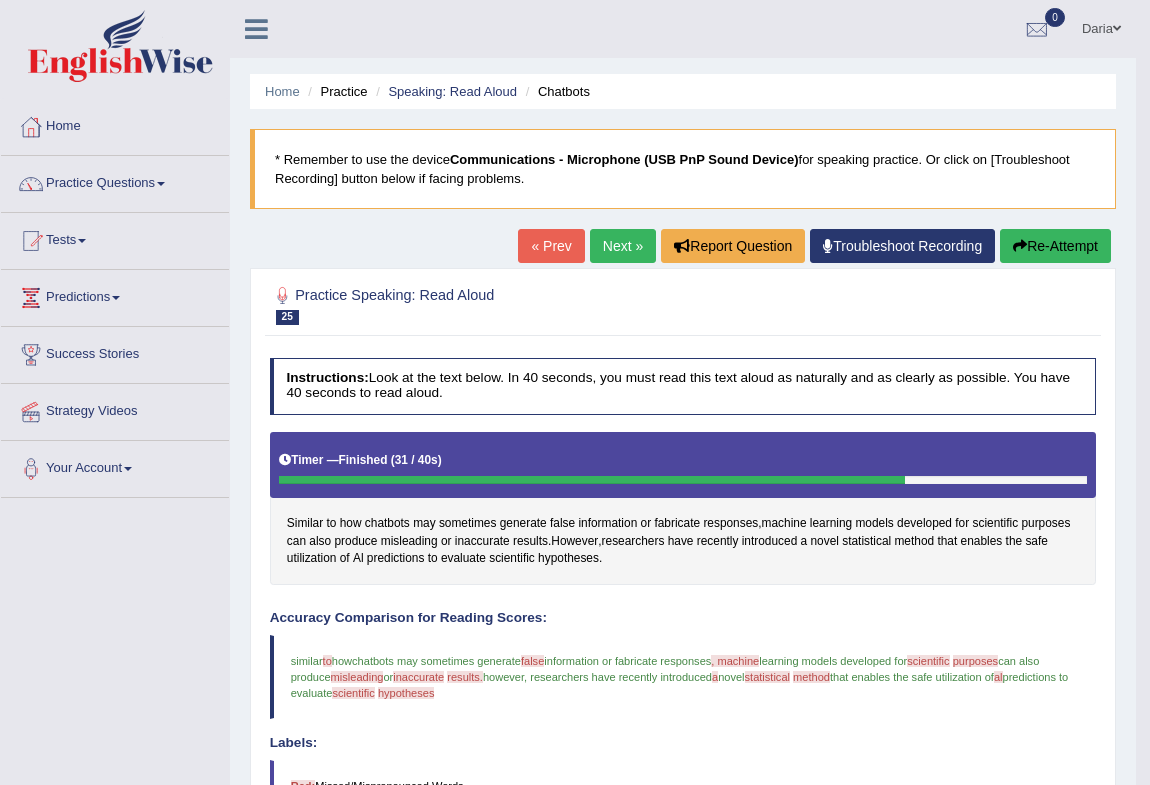 click on "Next »" at bounding box center [623, 246] 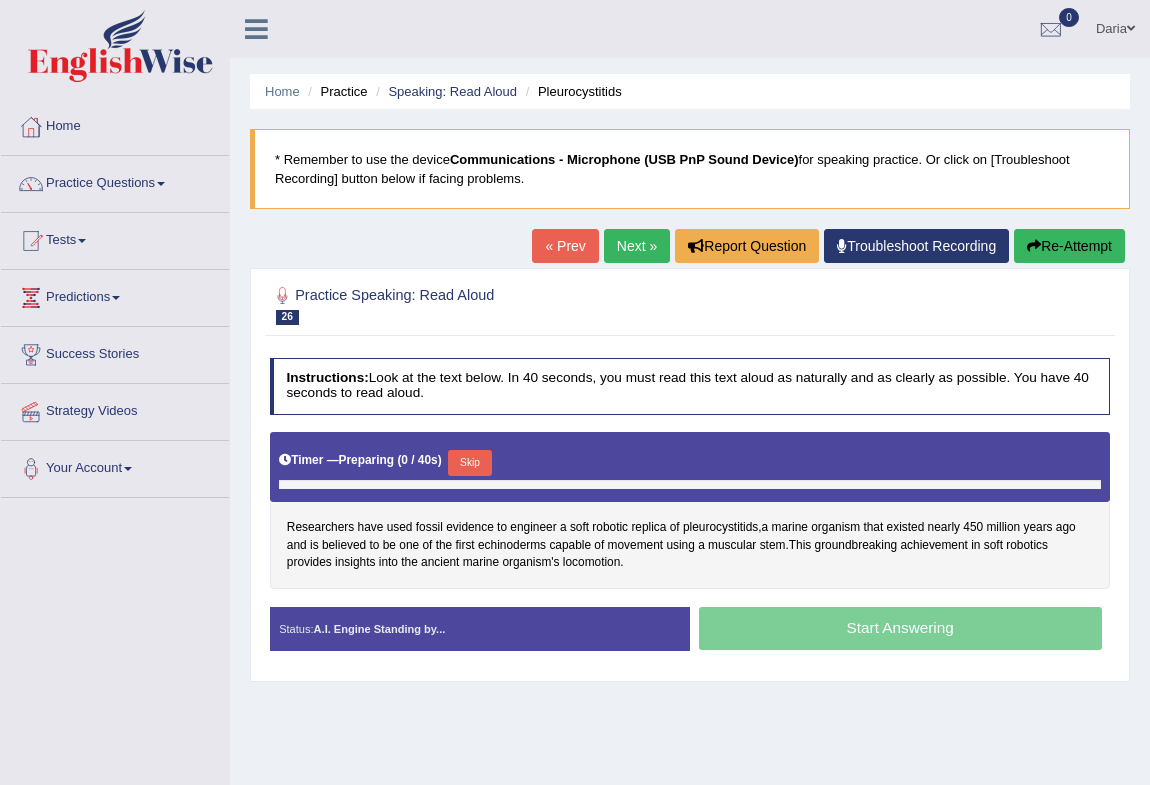scroll, scrollTop: 0, scrollLeft: 0, axis: both 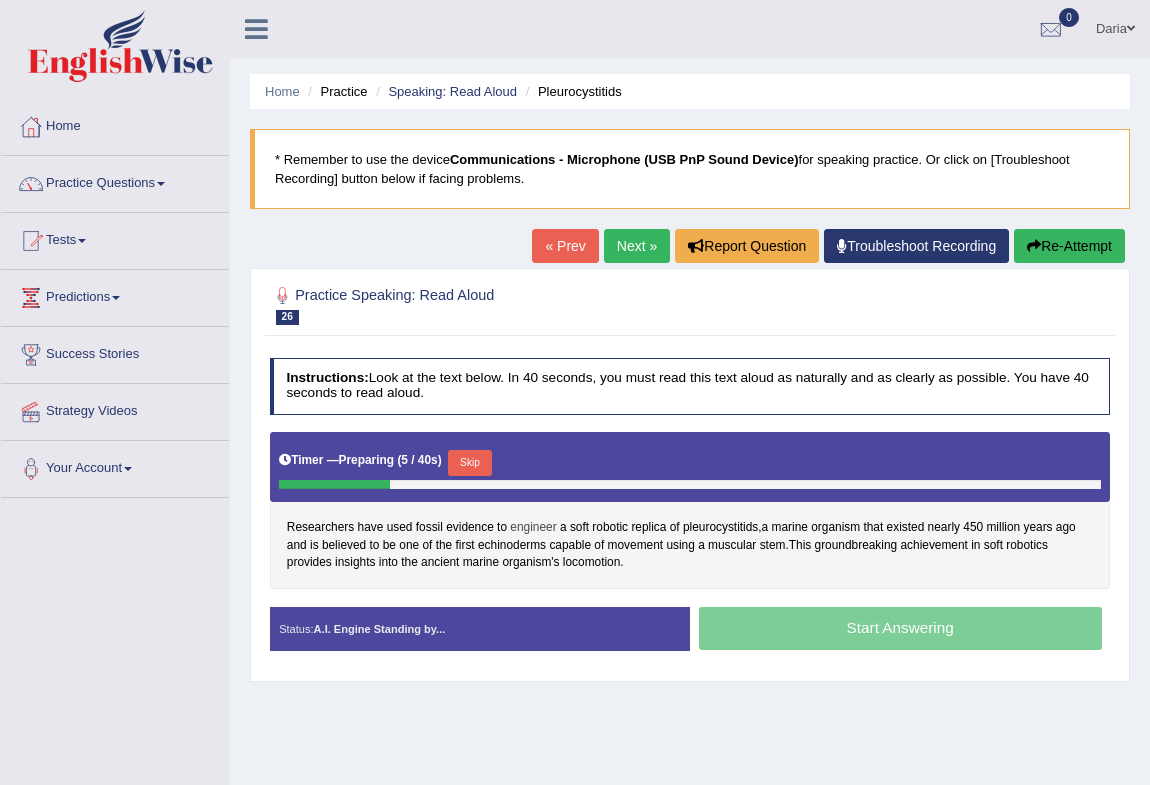 click on "engineer" at bounding box center [533, 528] 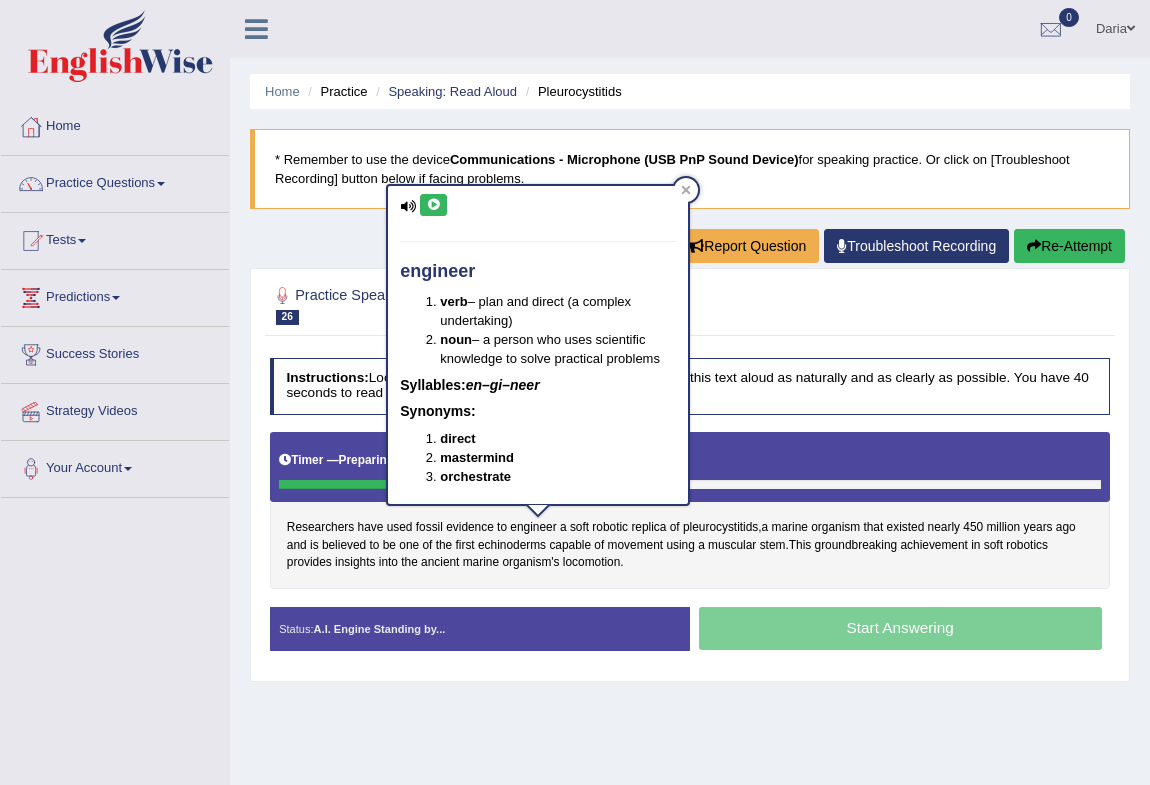 click at bounding box center (433, 205) 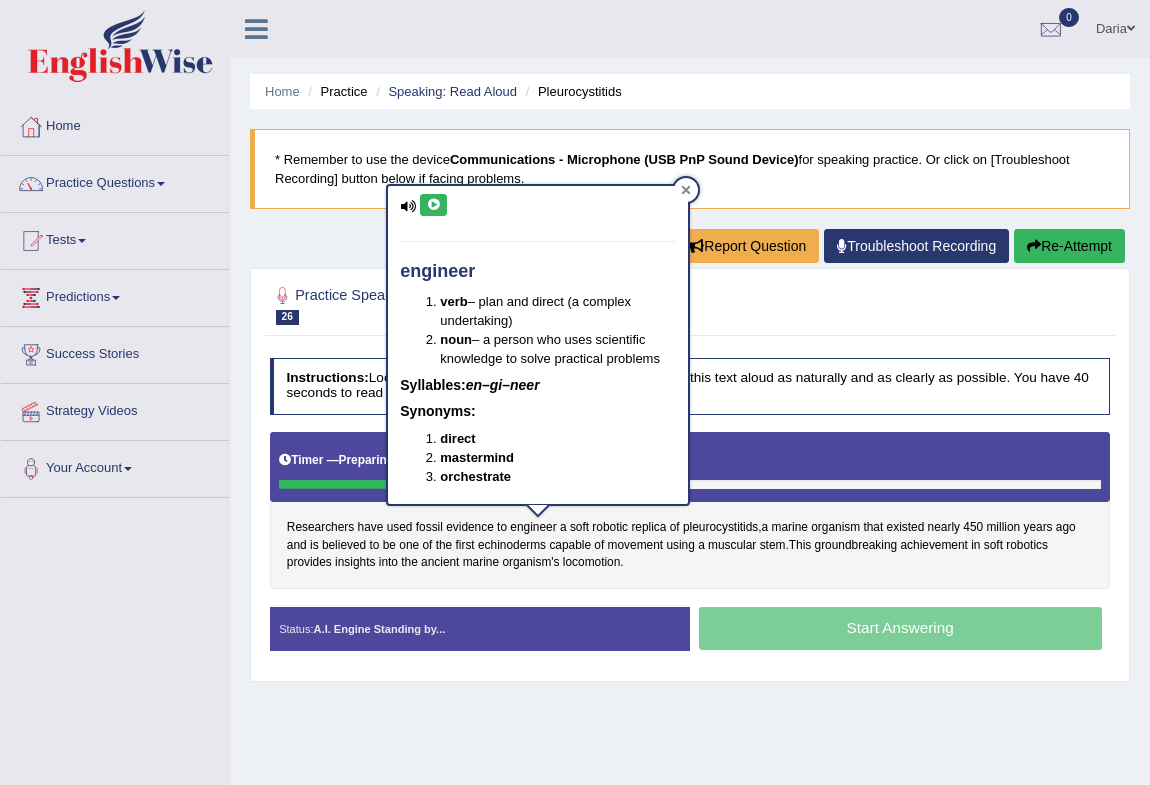 click at bounding box center (686, 190) 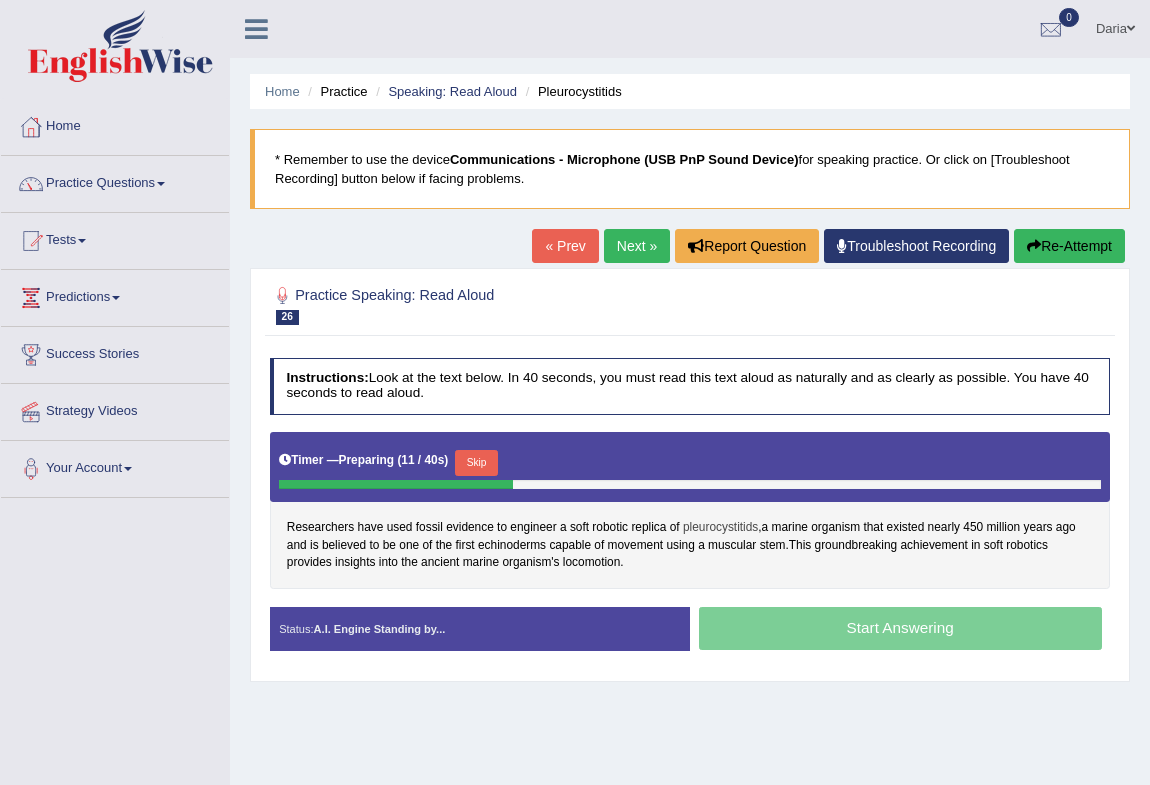 click on "pleurocystitids" at bounding box center (720, 528) 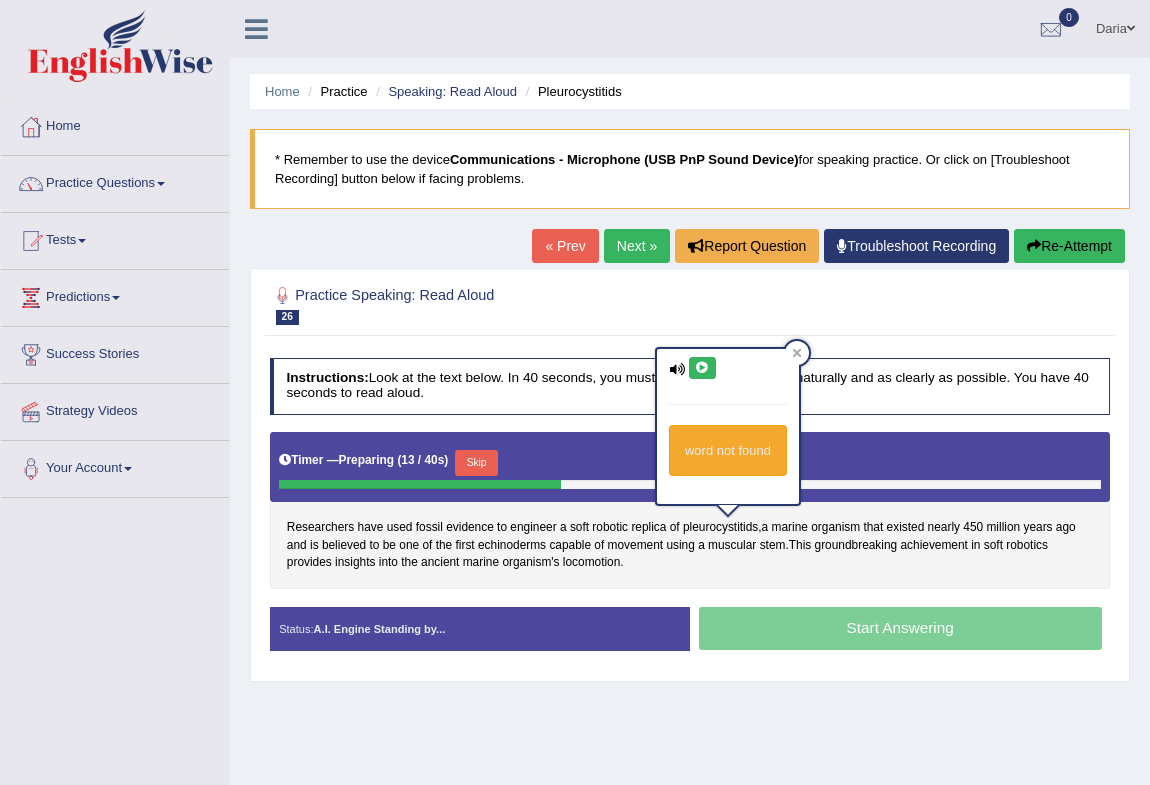 click at bounding box center [702, 368] 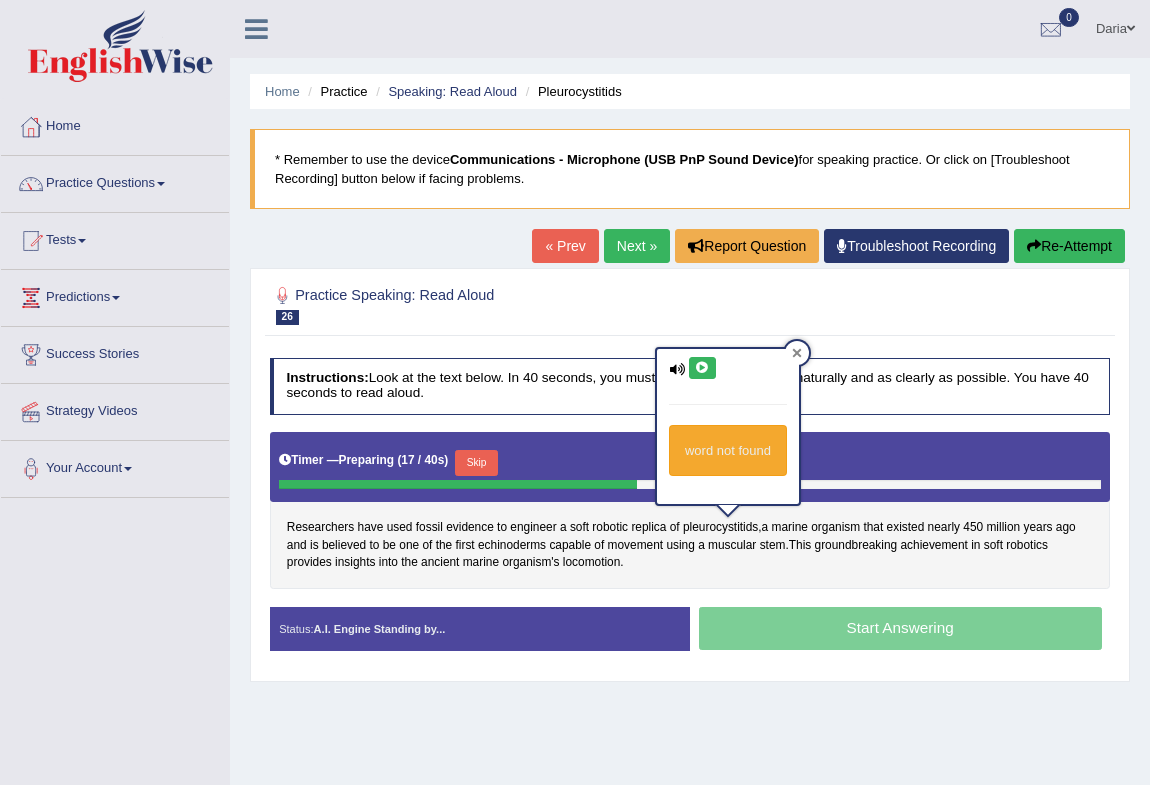 click 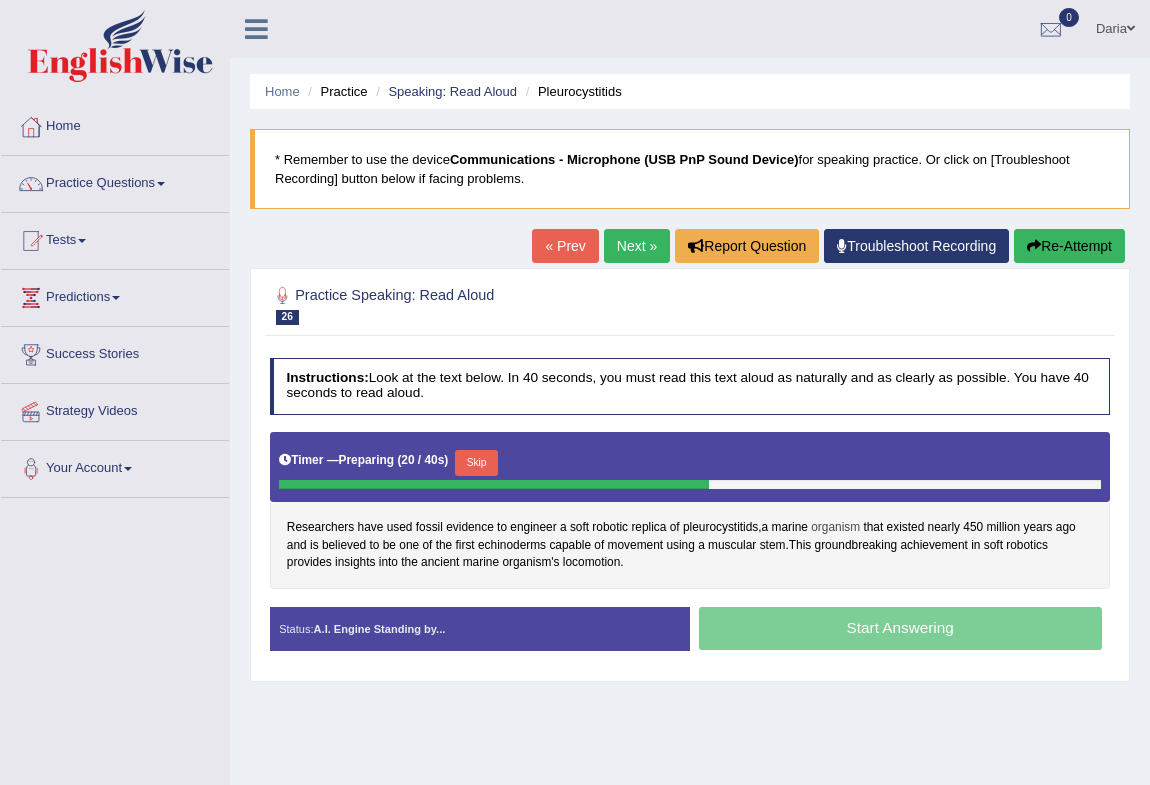 click on "organism" at bounding box center (835, 528) 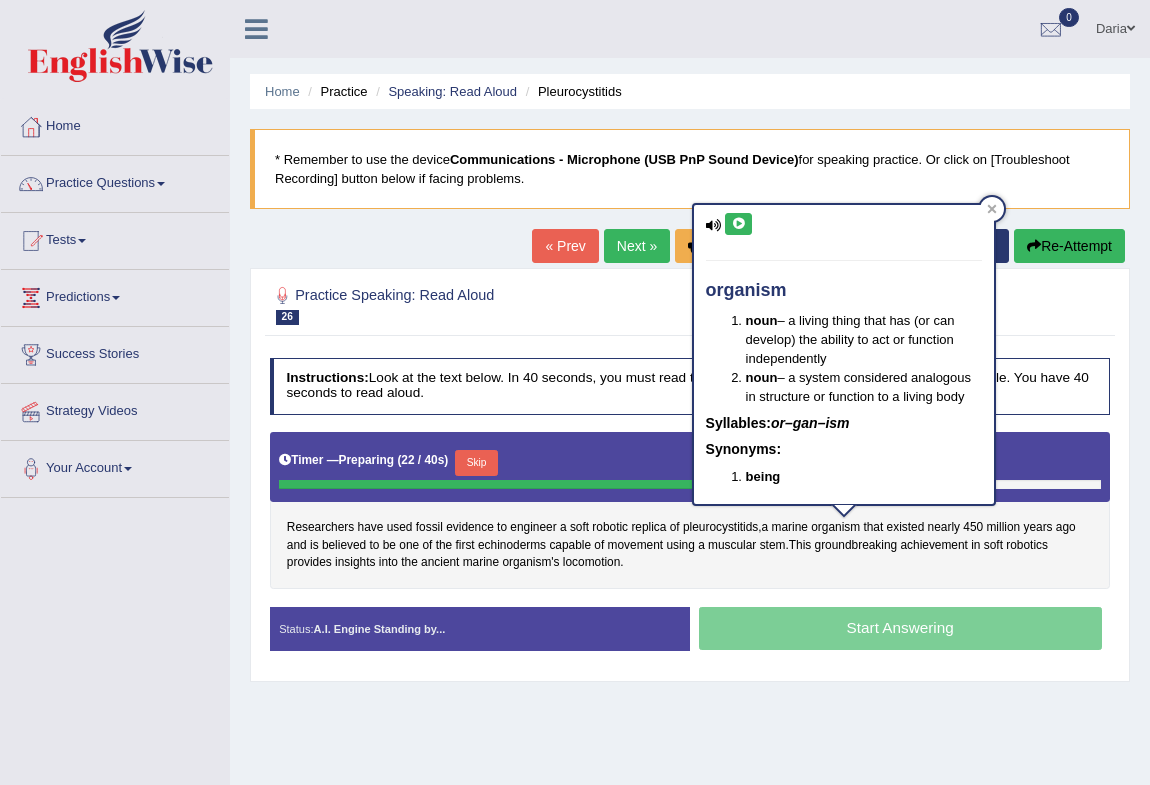 click at bounding box center (738, 224) 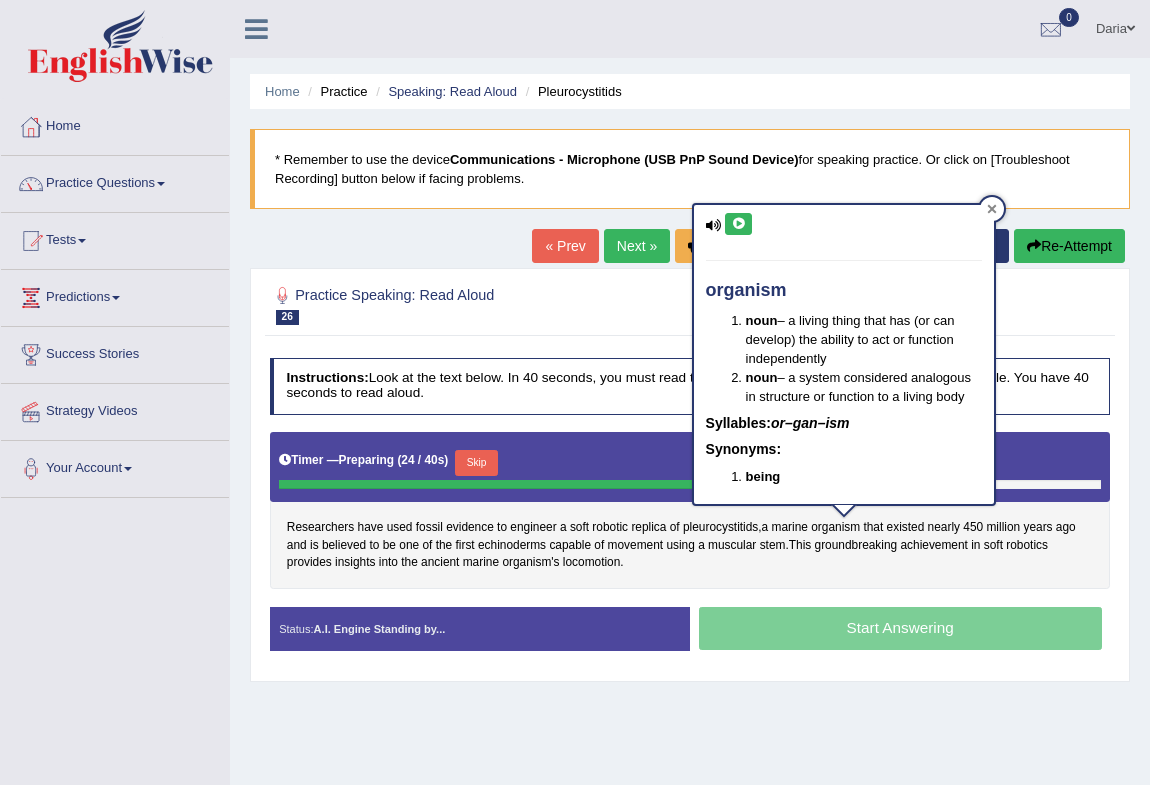 click at bounding box center [992, 209] 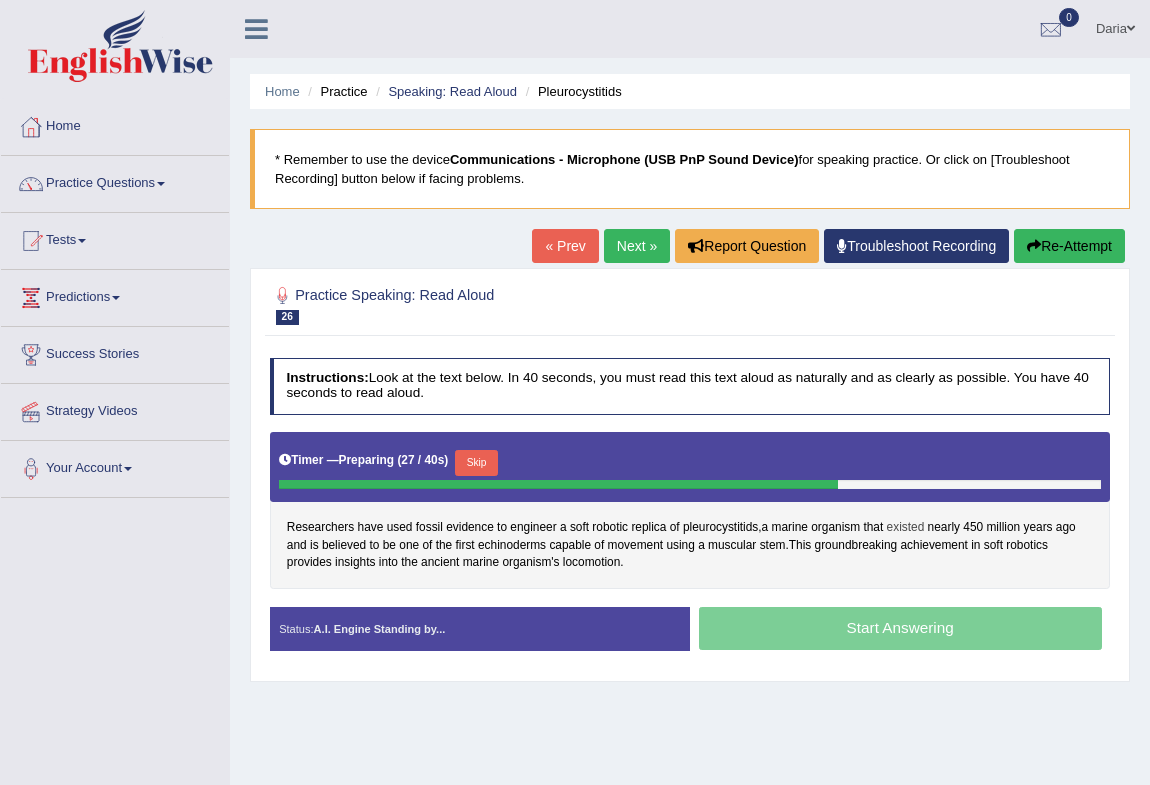click on "existed" at bounding box center [906, 528] 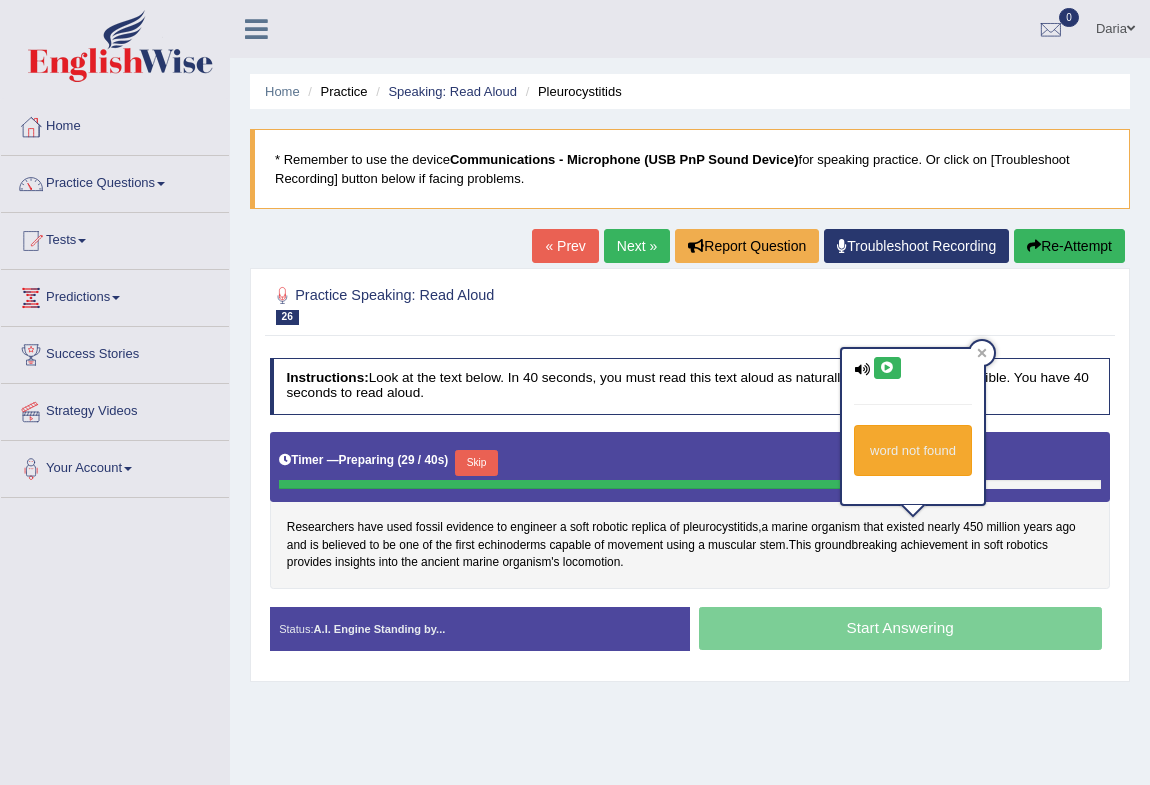 click at bounding box center (887, 368) 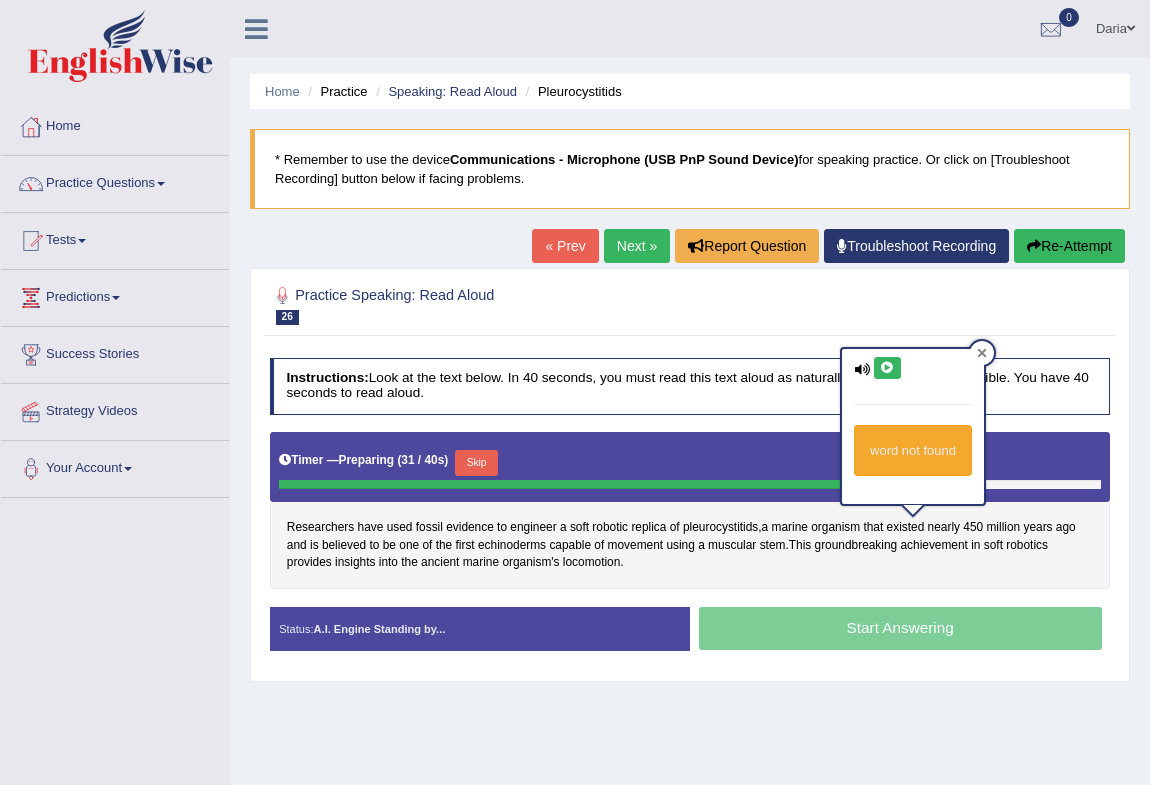 click 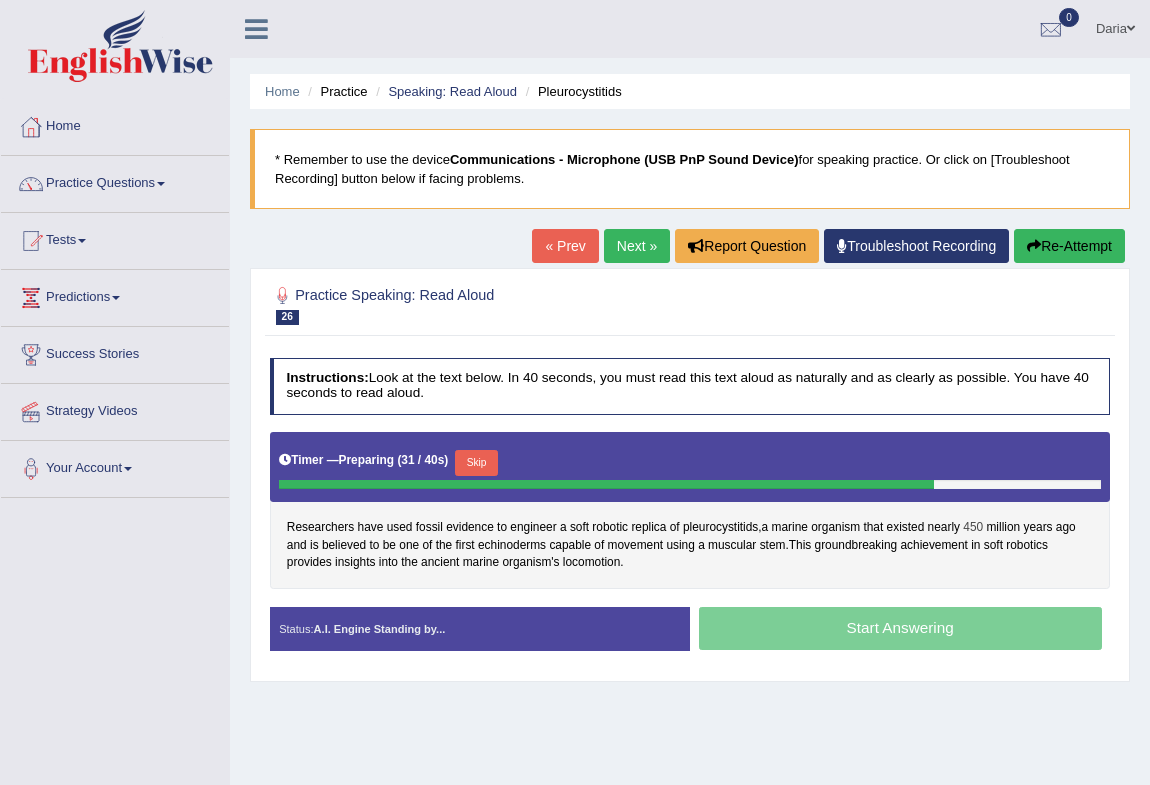 click on "450" at bounding box center (973, 528) 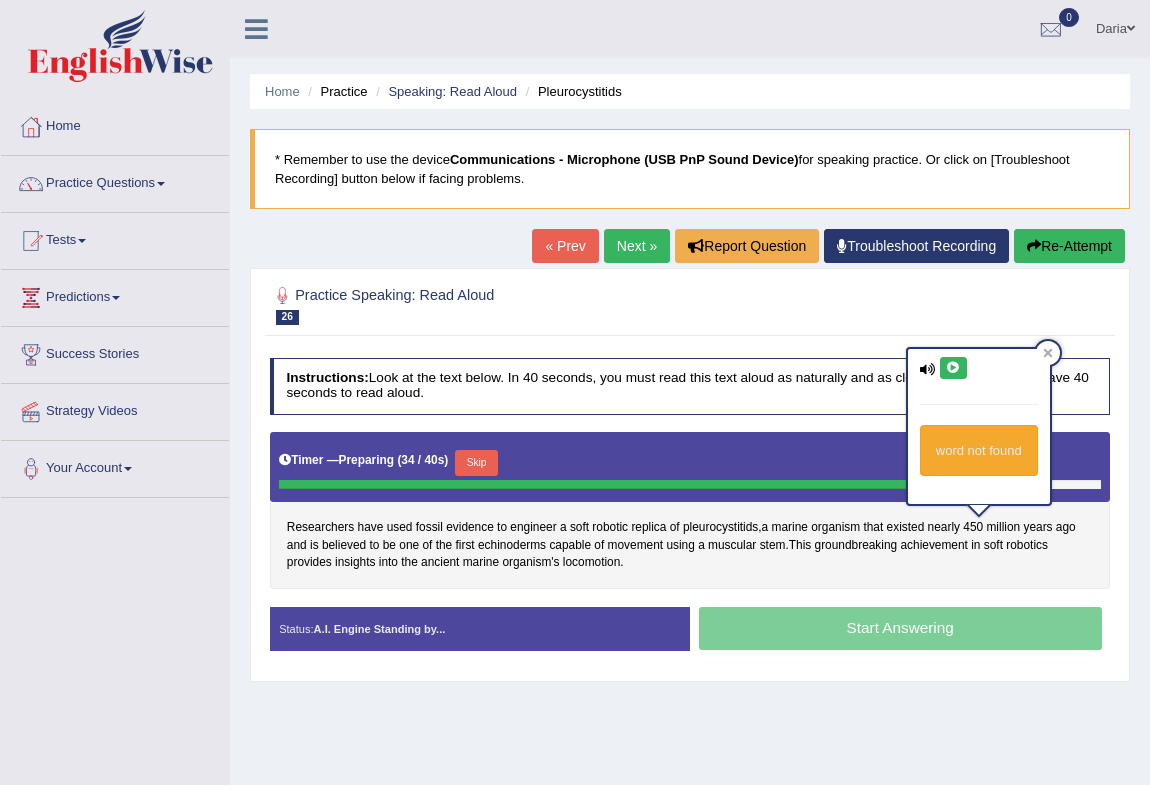 click at bounding box center [953, 368] 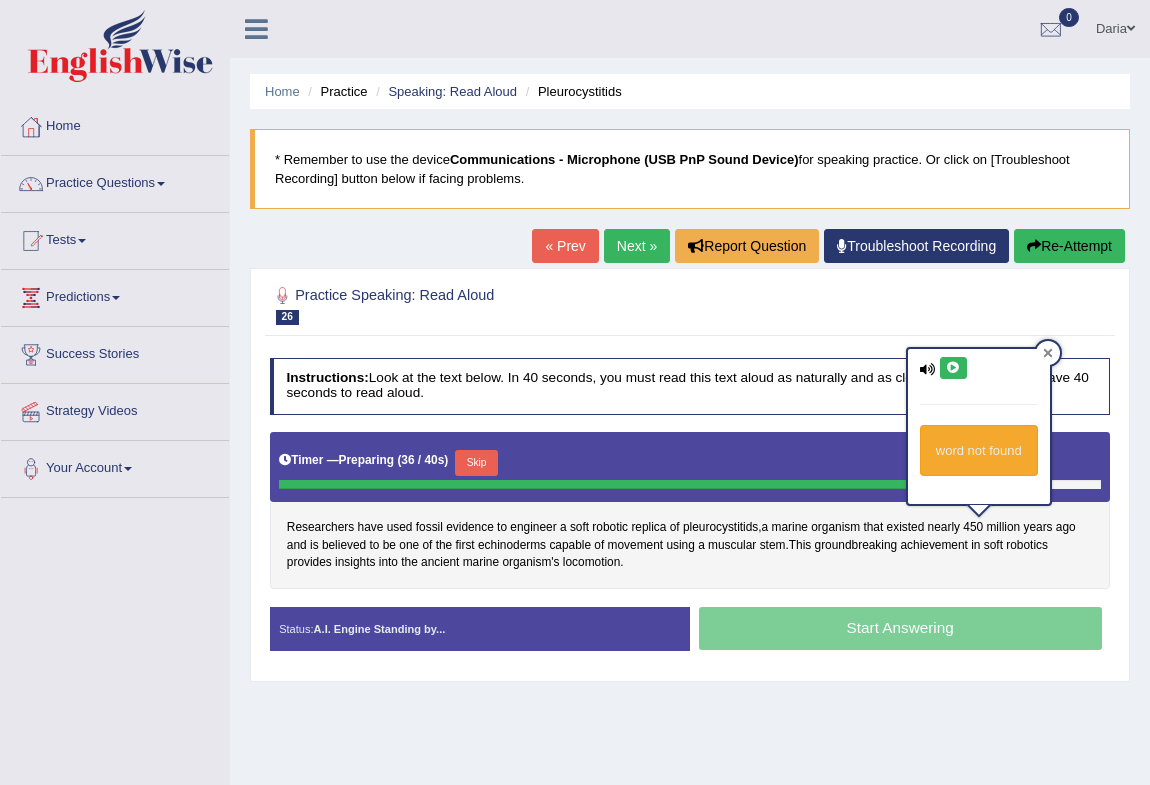 click 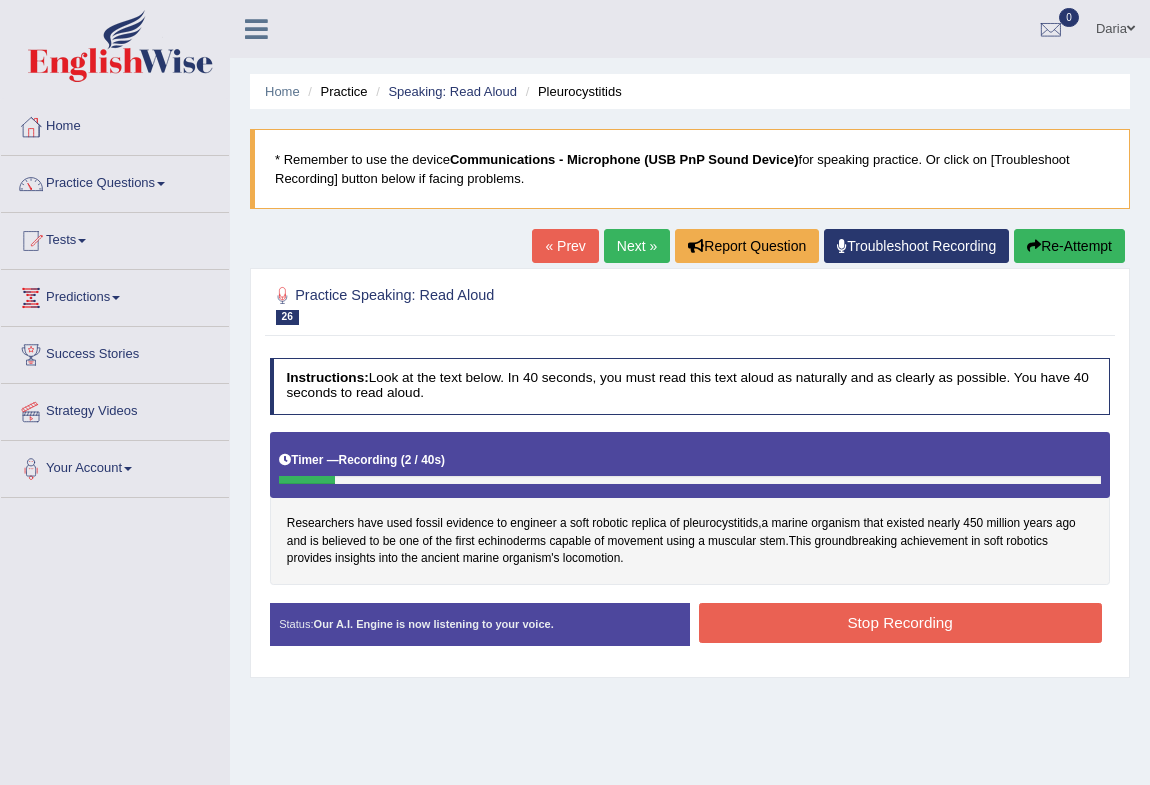 click on "Re-Attempt" at bounding box center (1069, 246) 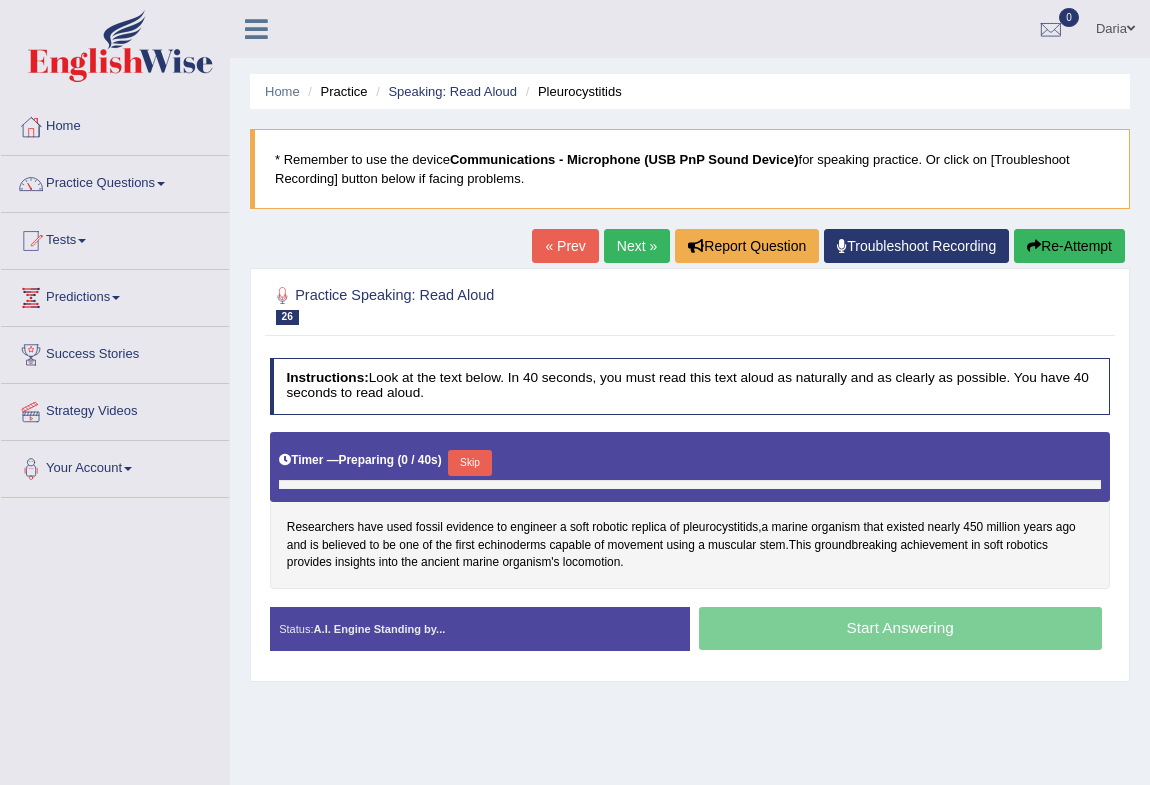 scroll, scrollTop: 0, scrollLeft: 0, axis: both 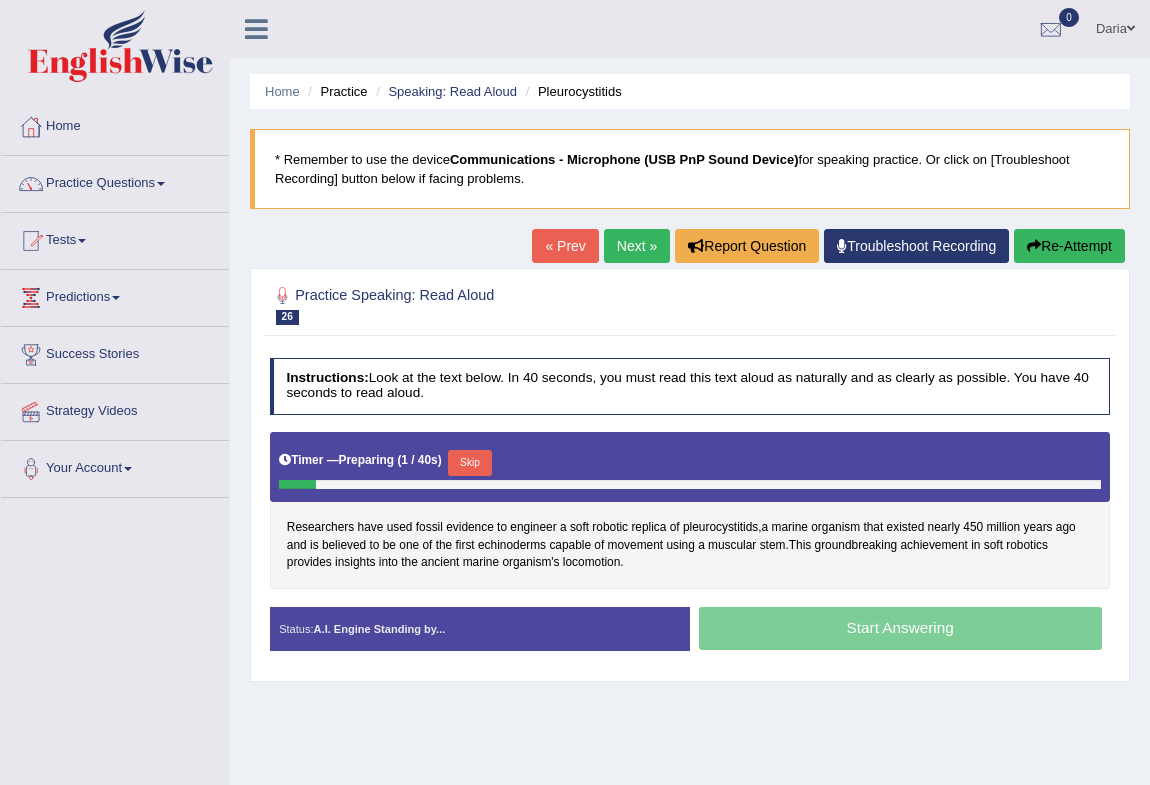 click on "Skip" at bounding box center [469, 463] 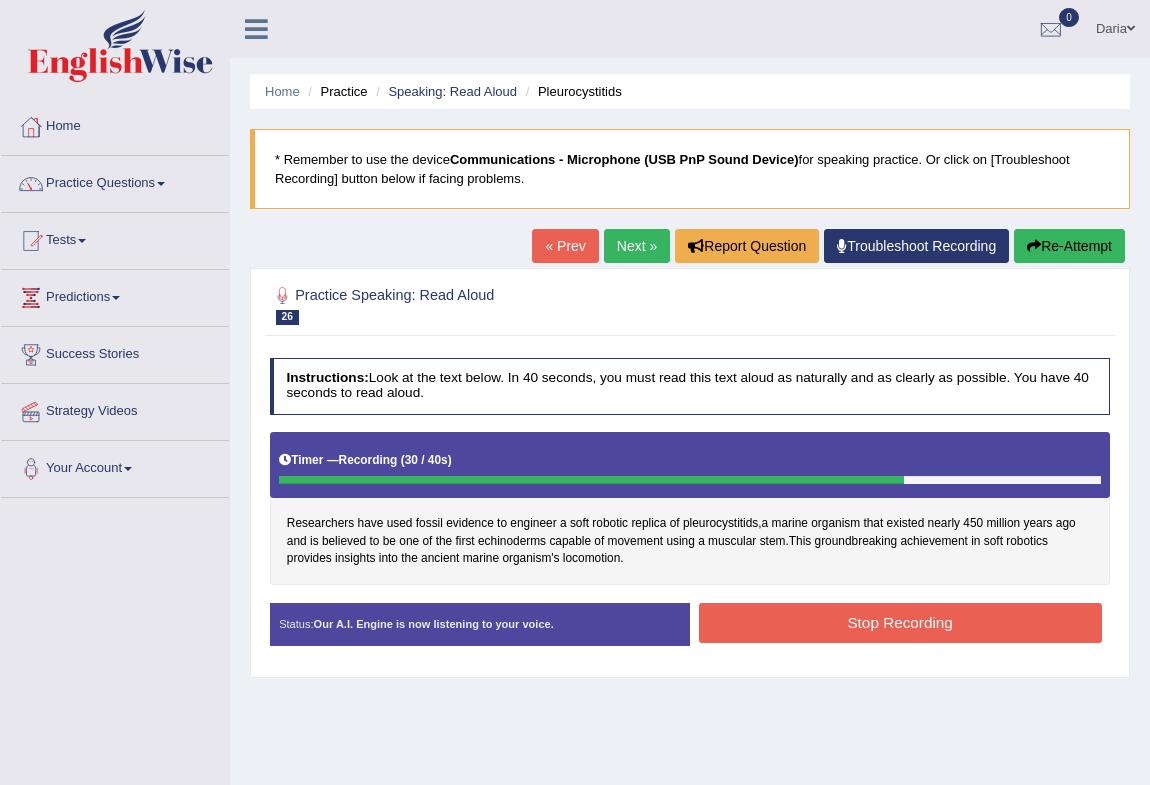click on "Stop Recording" at bounding box center (900, 622) 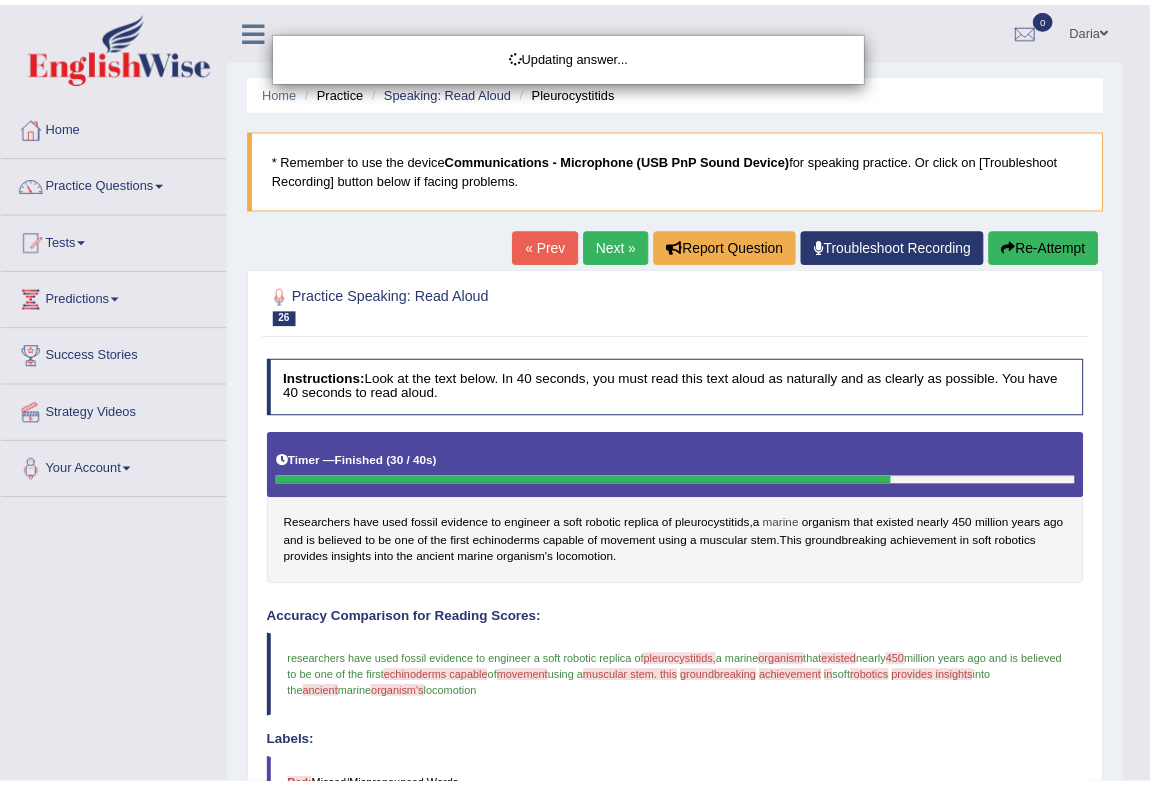 scroll, scrollTop: 90, scrollLeft: 0, axis: vertical 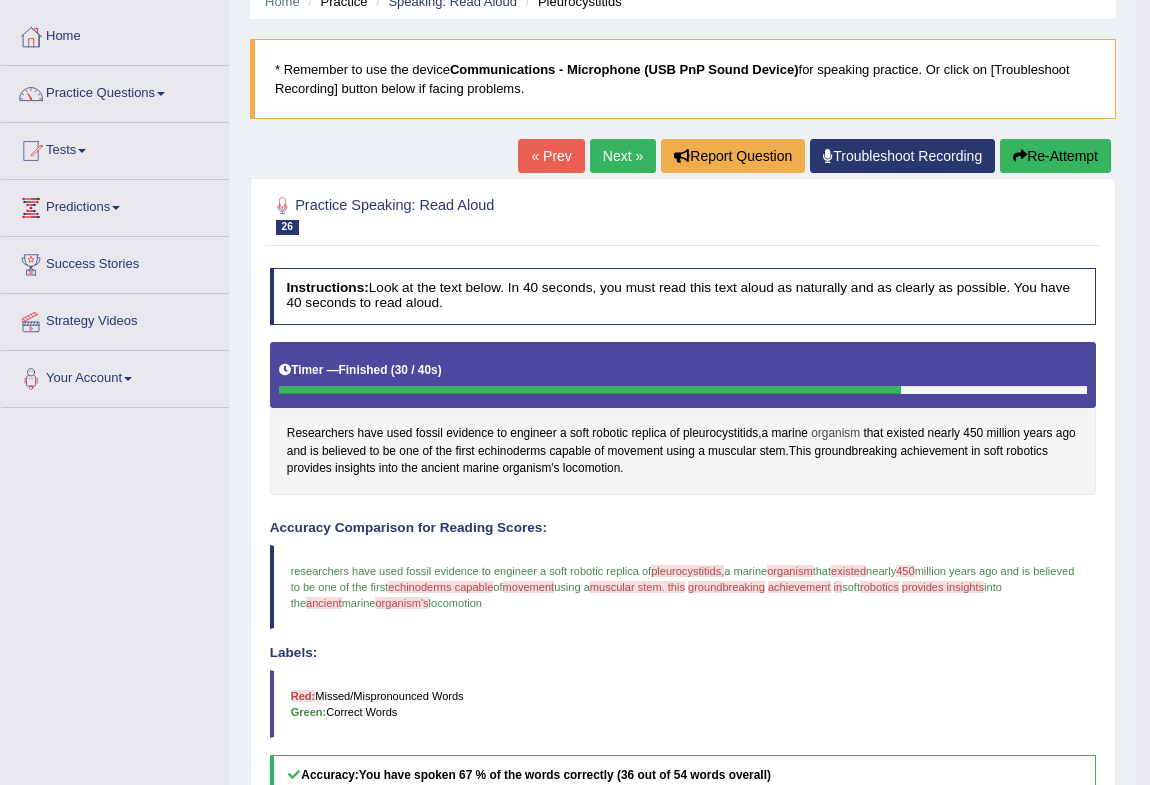 click on "organism" at bounding box center (835, 434) 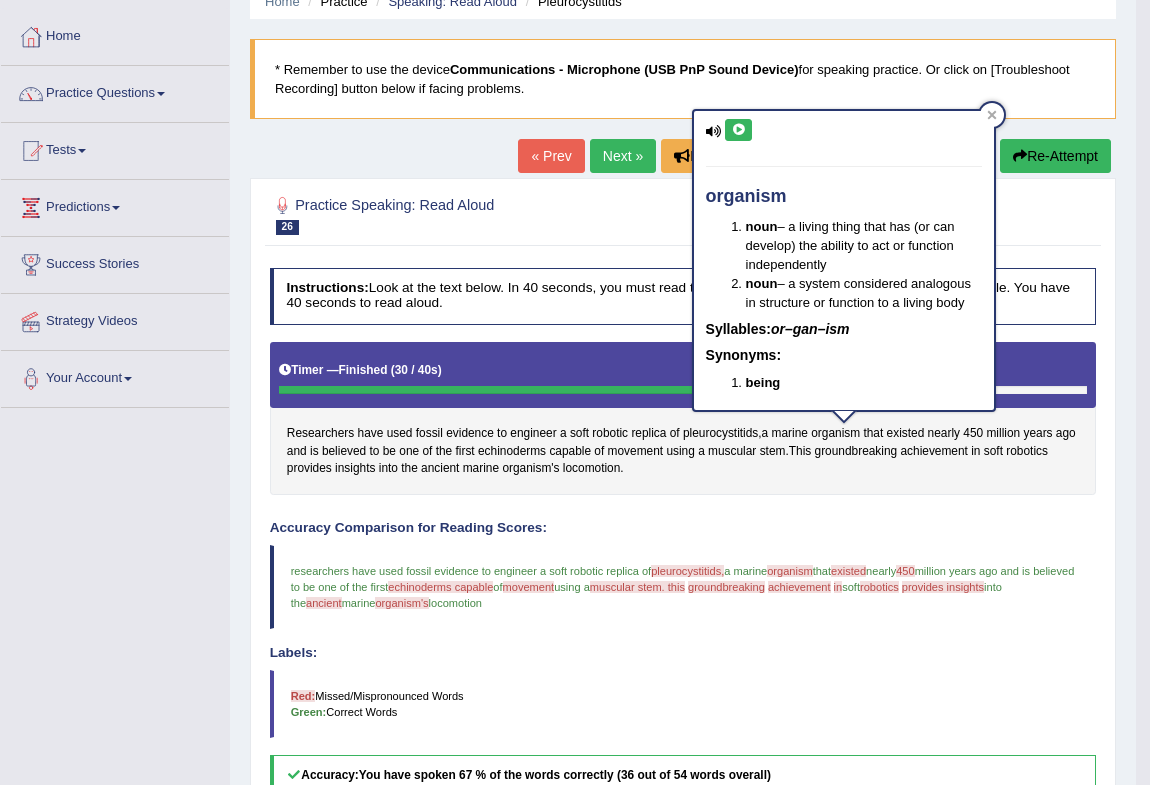 click at bounding box center [738, 130] 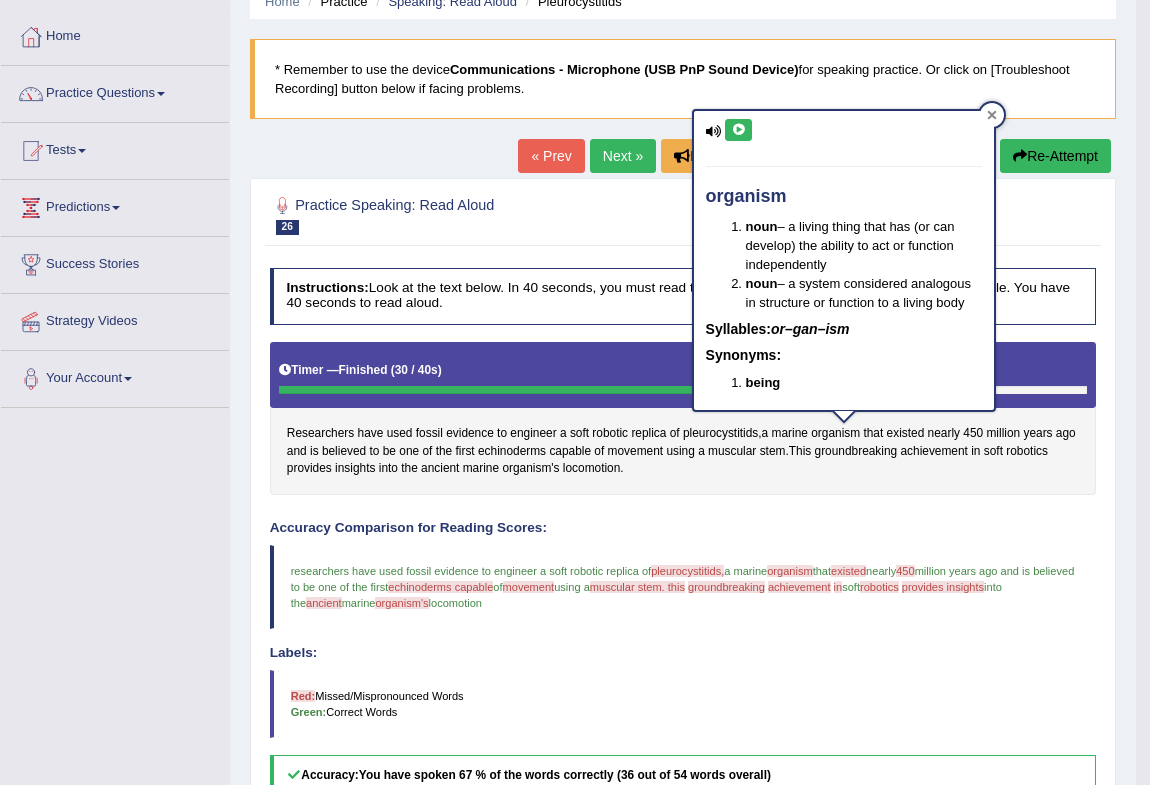 click 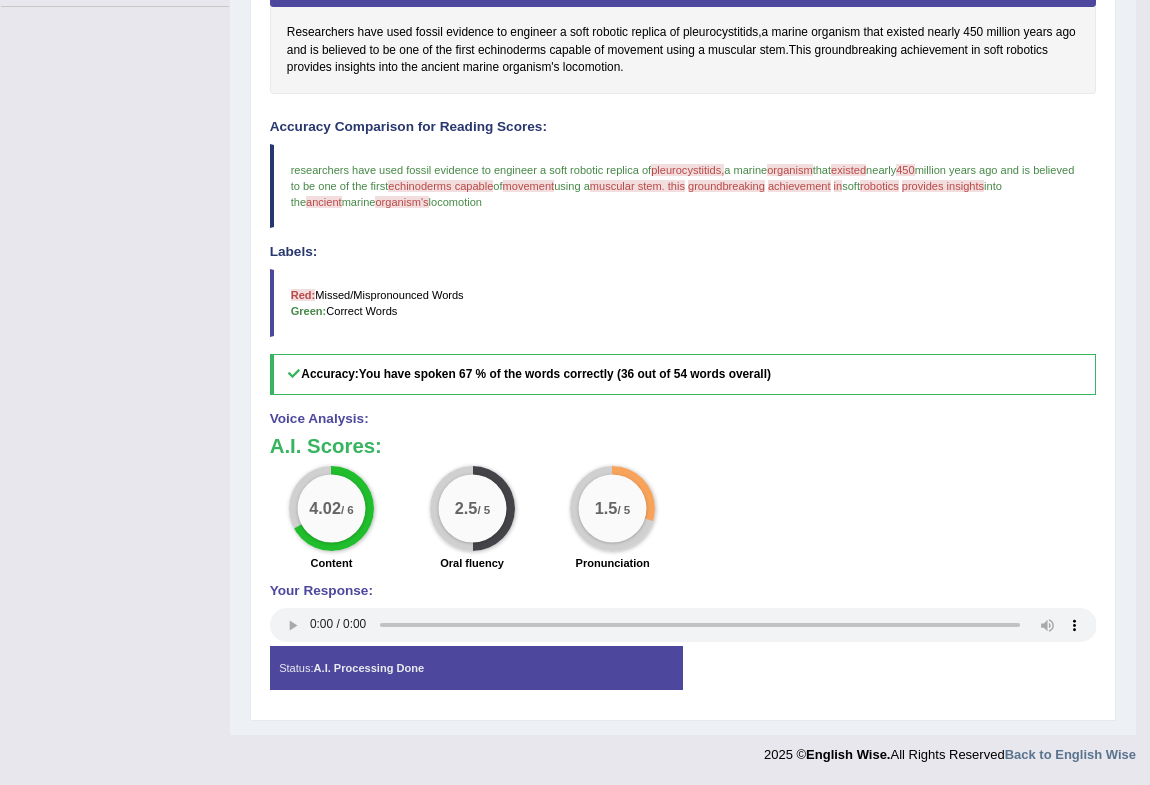 scroll, scrollTop: 38, scrollLeft: 0, axis: vertical 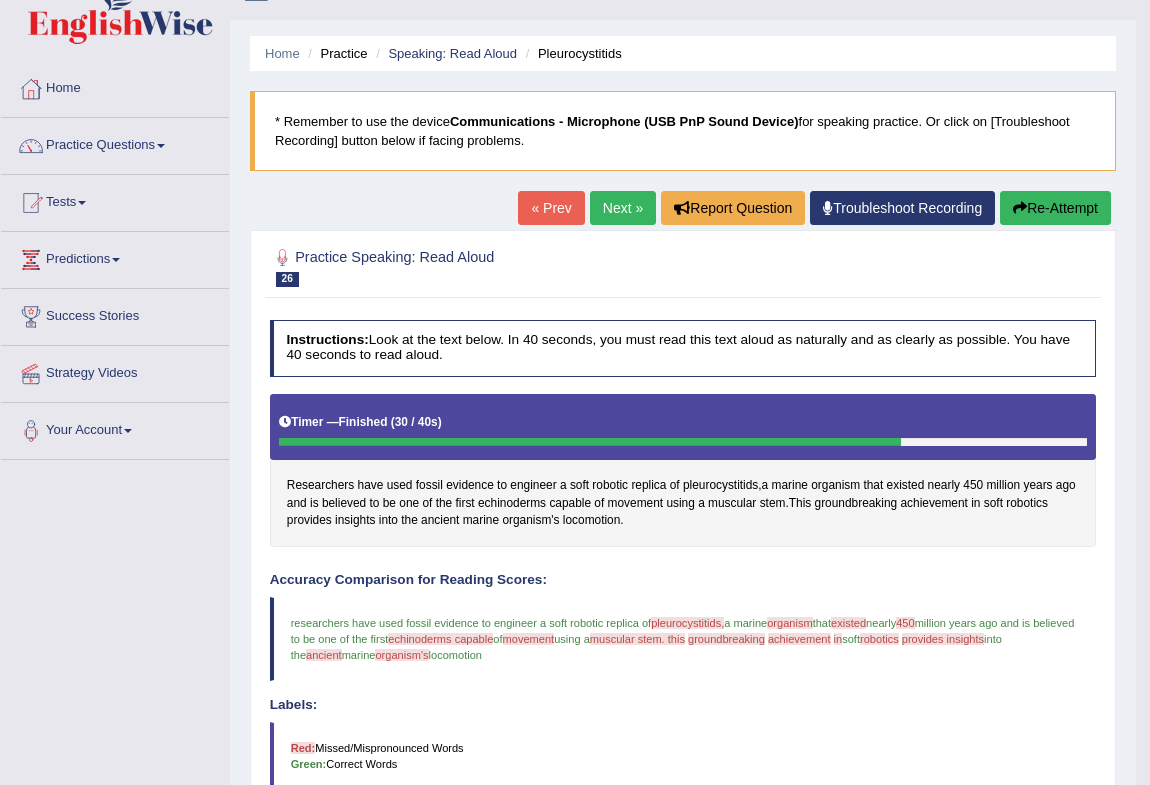 click on "Next »" at bounding box center (623, 208) 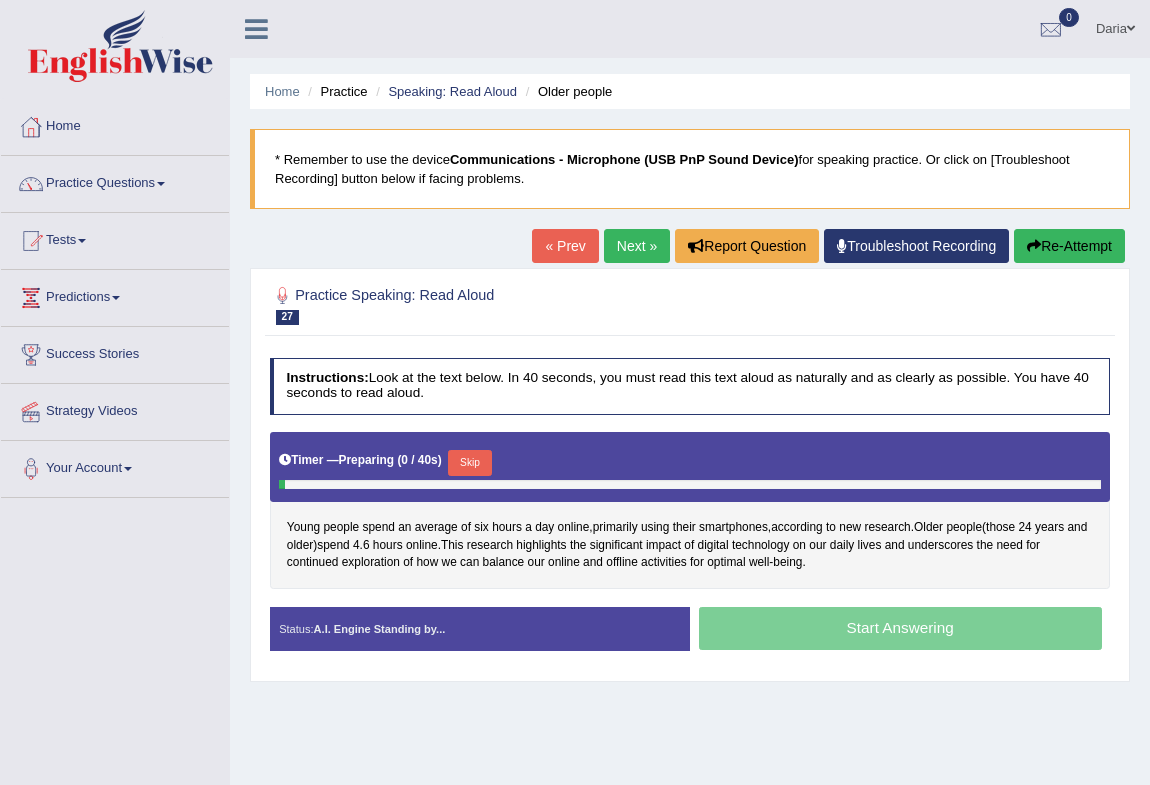 scroll, scrollTop: 0, scrollLeft: 0, axis: both 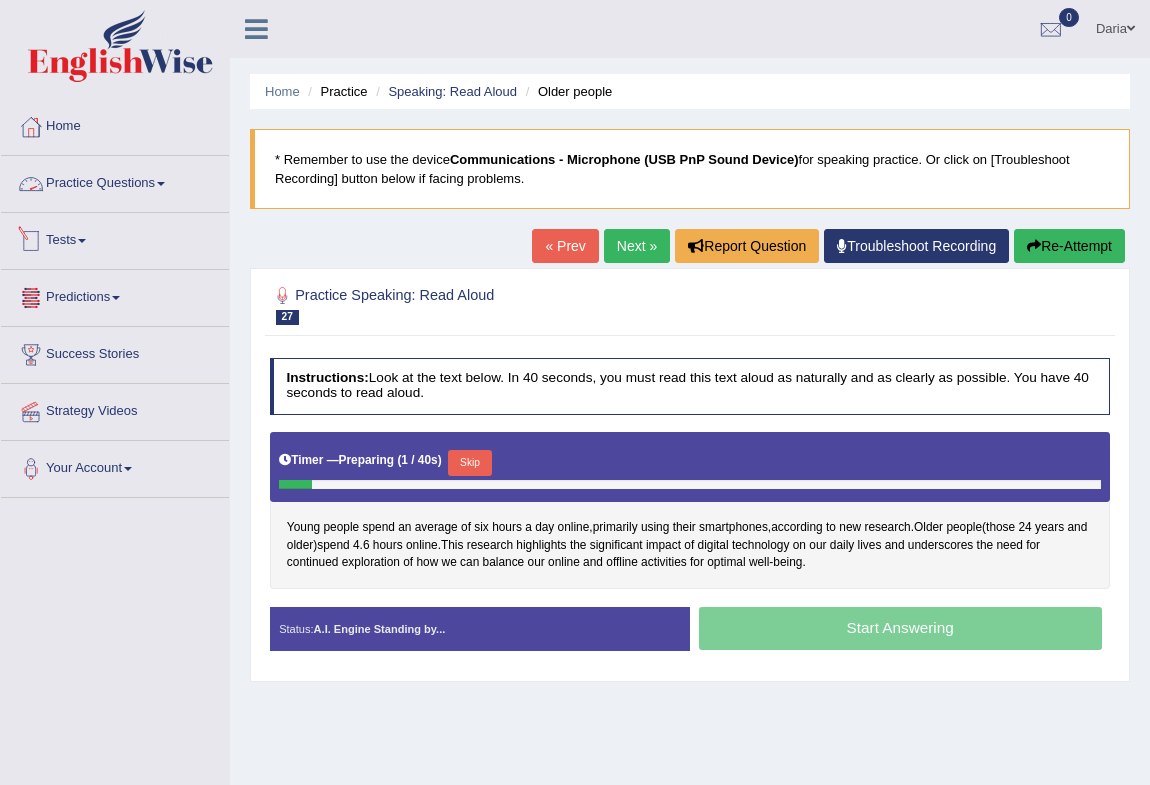click on "Practice Questions" at bounding box center [115, 181] 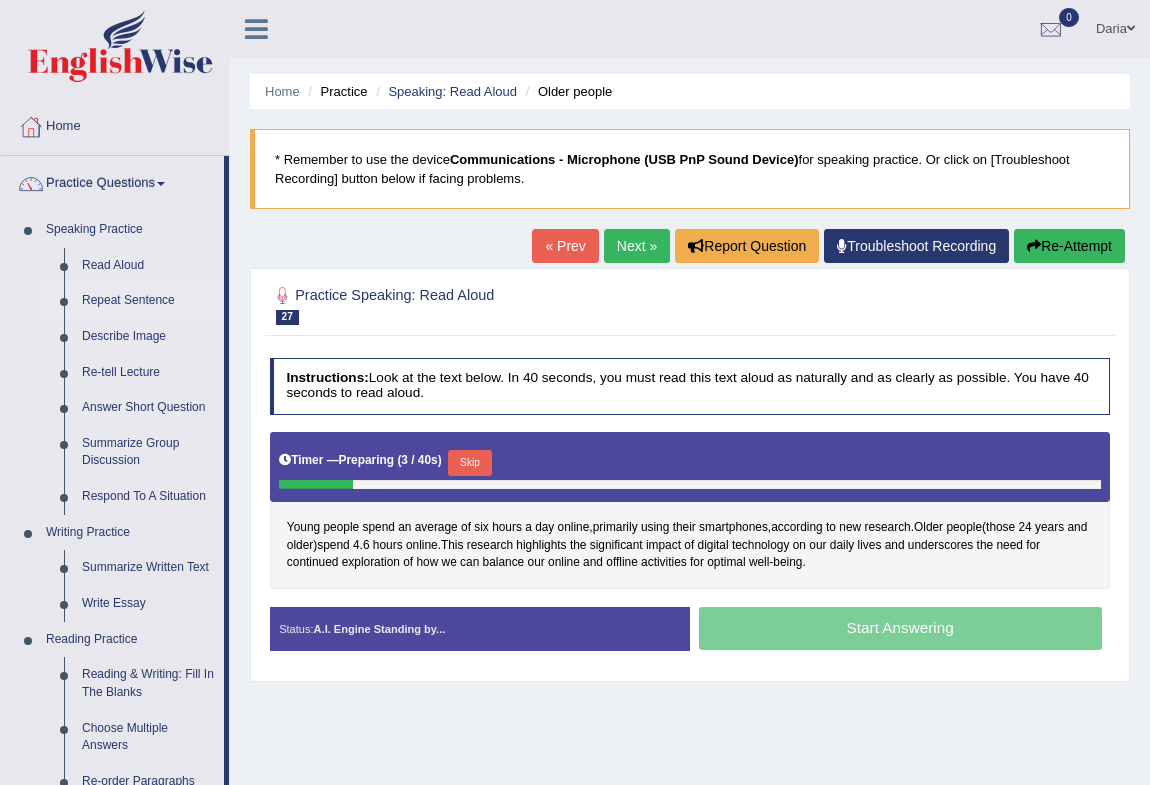 click on "Repeat Sentence" at bounding box center [148, 301] 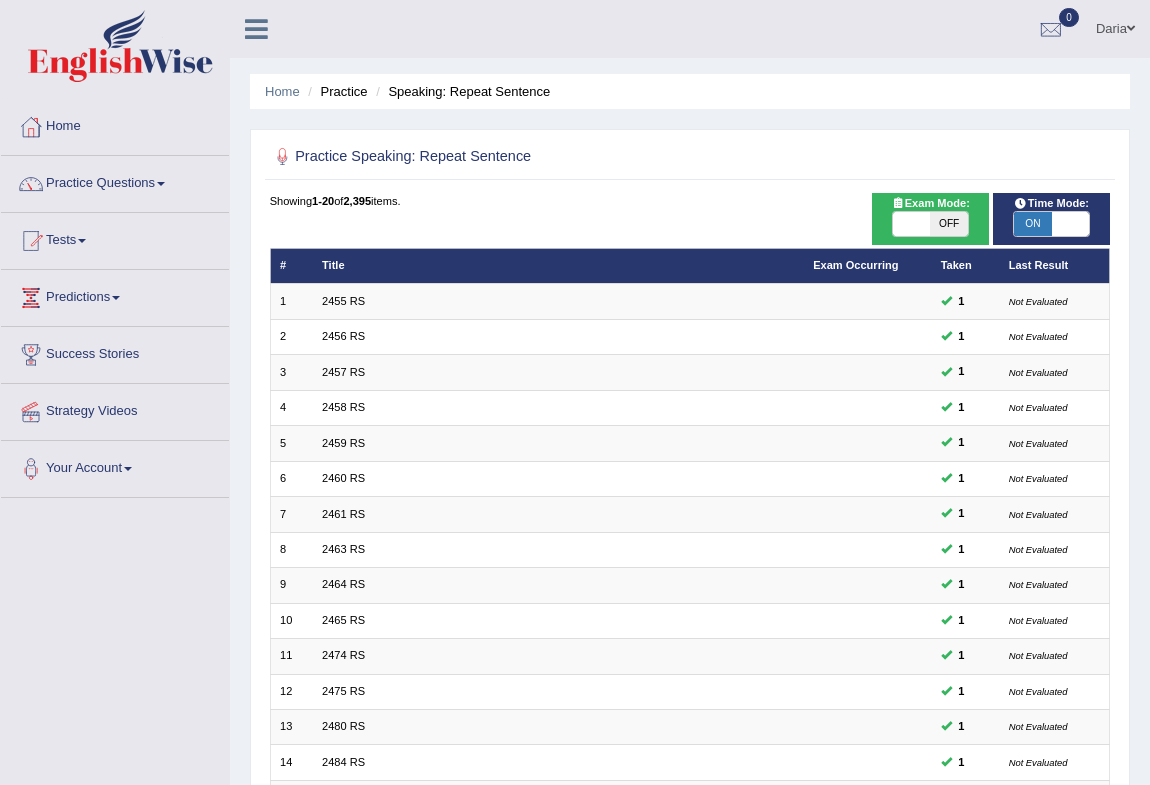 scroll, scrollTop: 0, scrollLeft: 0, axis: both 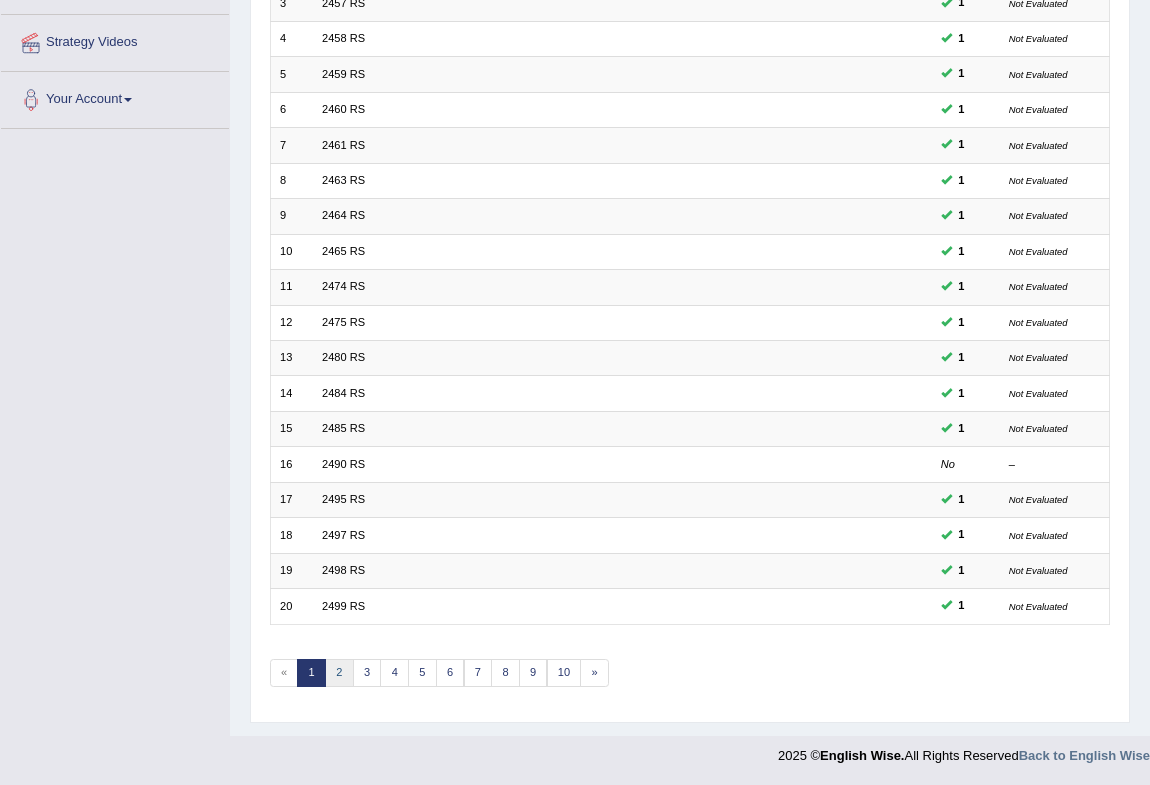 click on "2" at bounding box center (339, 673) 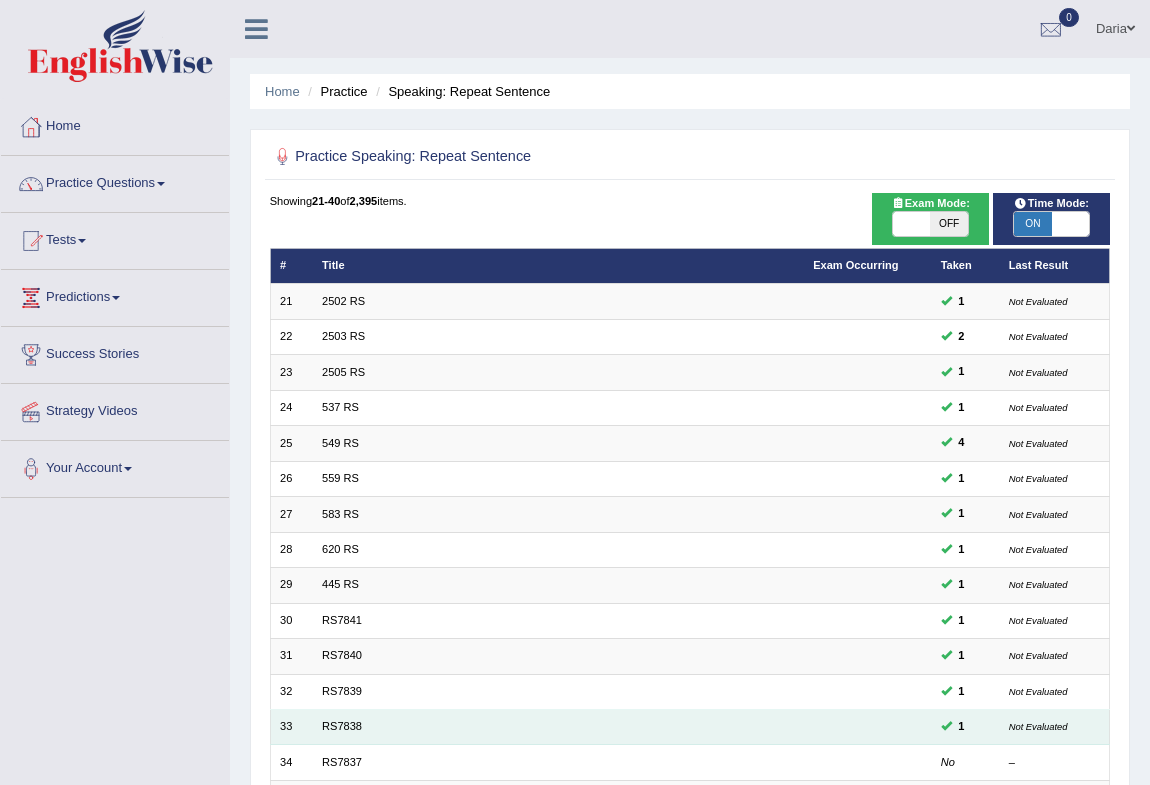 scroll, scrollTop: 363, scrollLeft: 0, axis: vertical 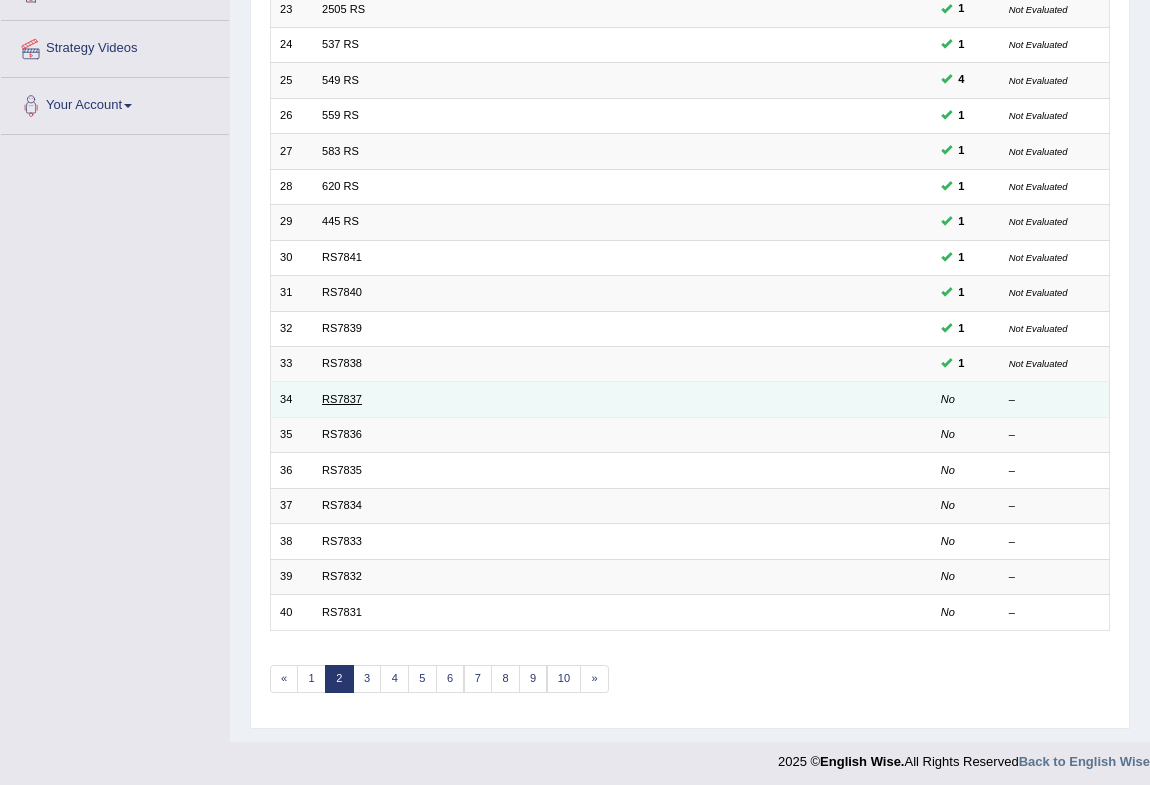 click on "RS7837" at bounding box center (342, 399) 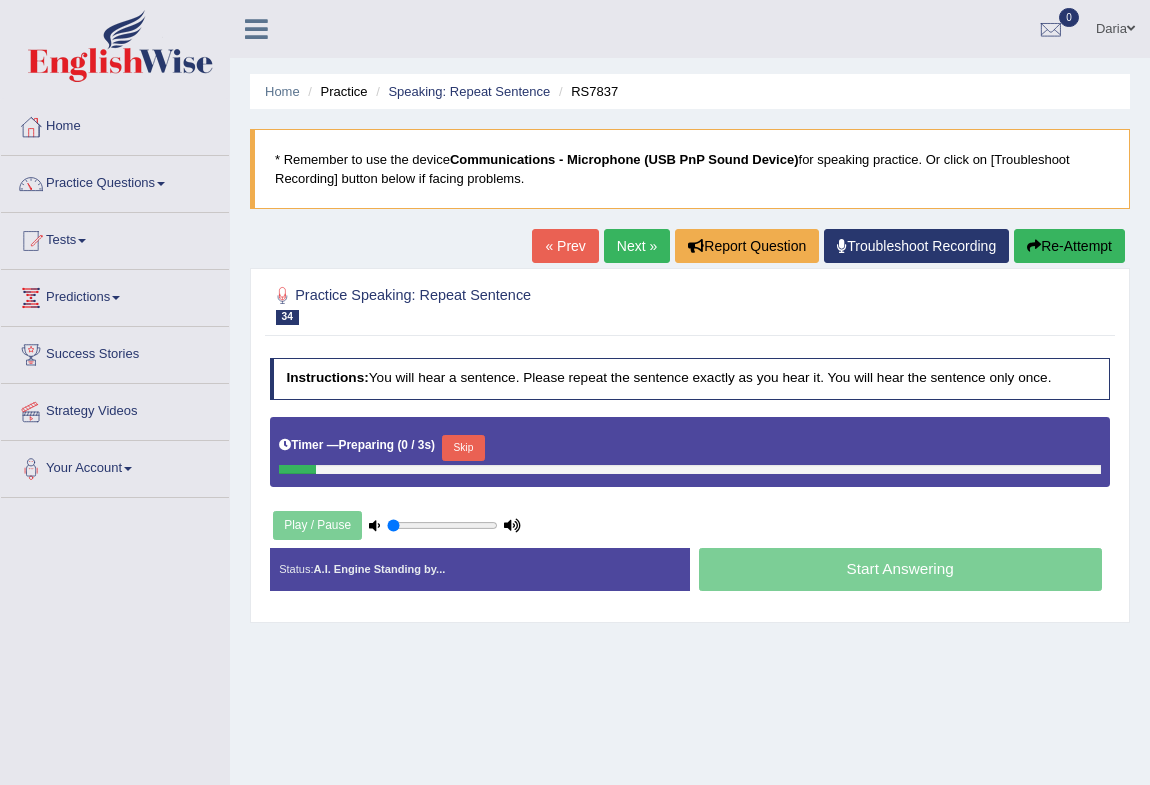 scroll, scrollTop: 0, scrollLeft: 0, axis: both 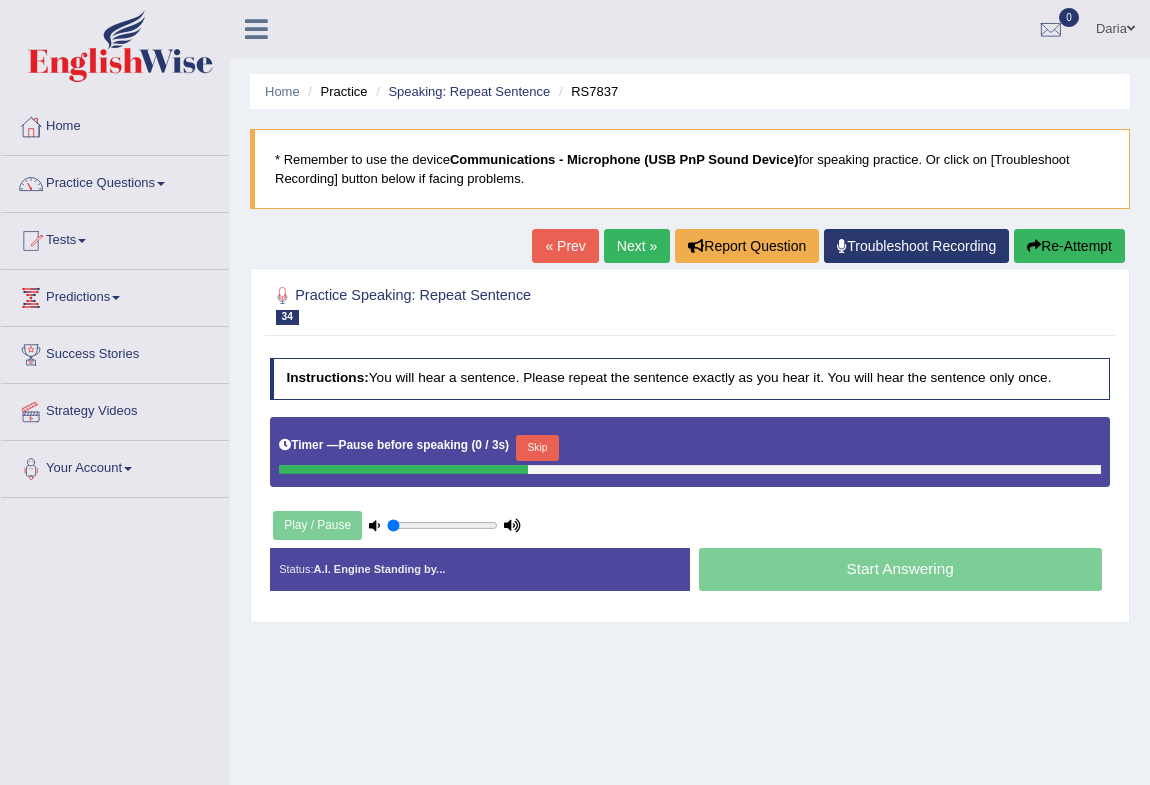 click on "Start Answering" at bounding box center [900, 572] 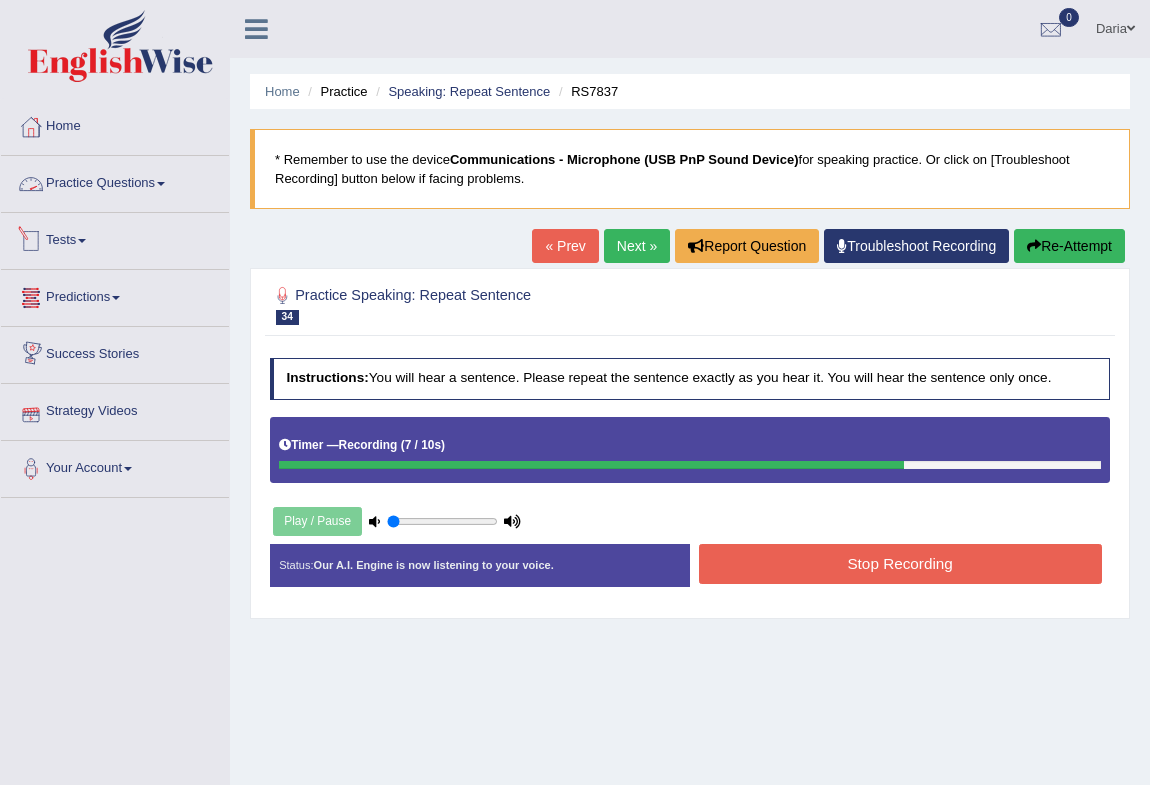 click on "Practice Questions" at bounding box center [115, 181] 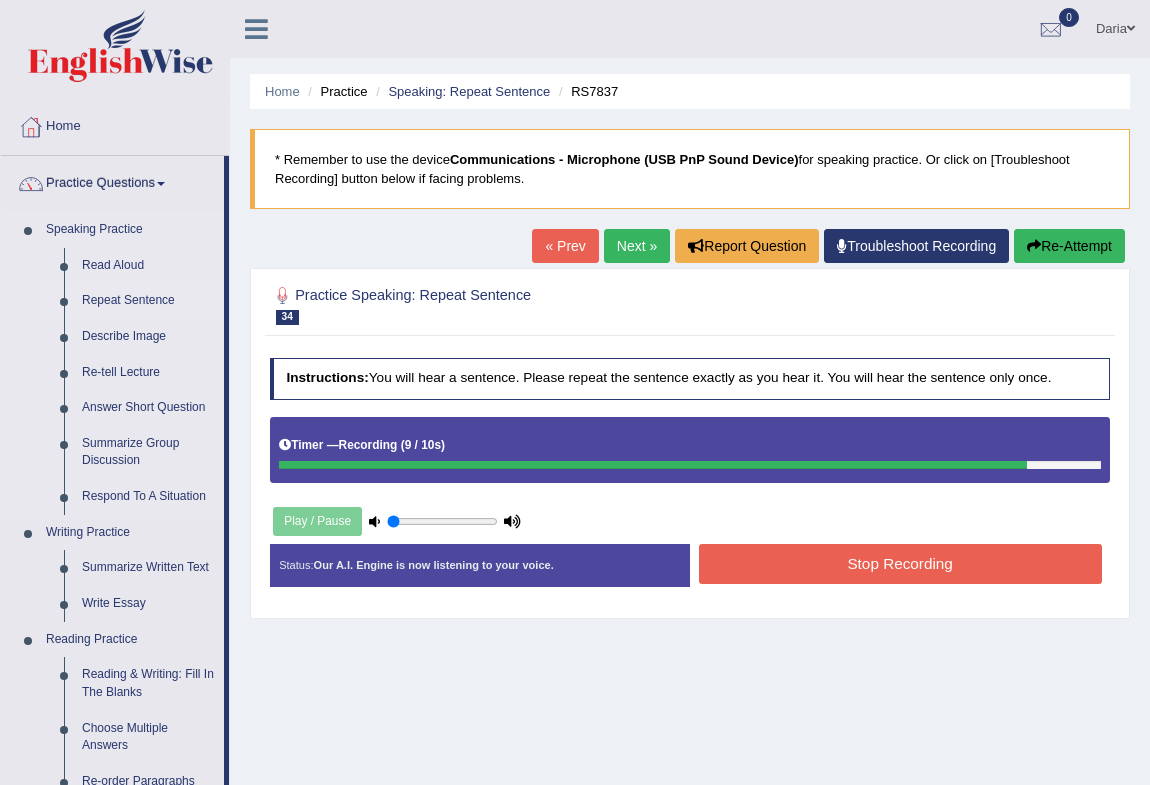 click on "Repeat Sentence" at bounding box center (148, 301) 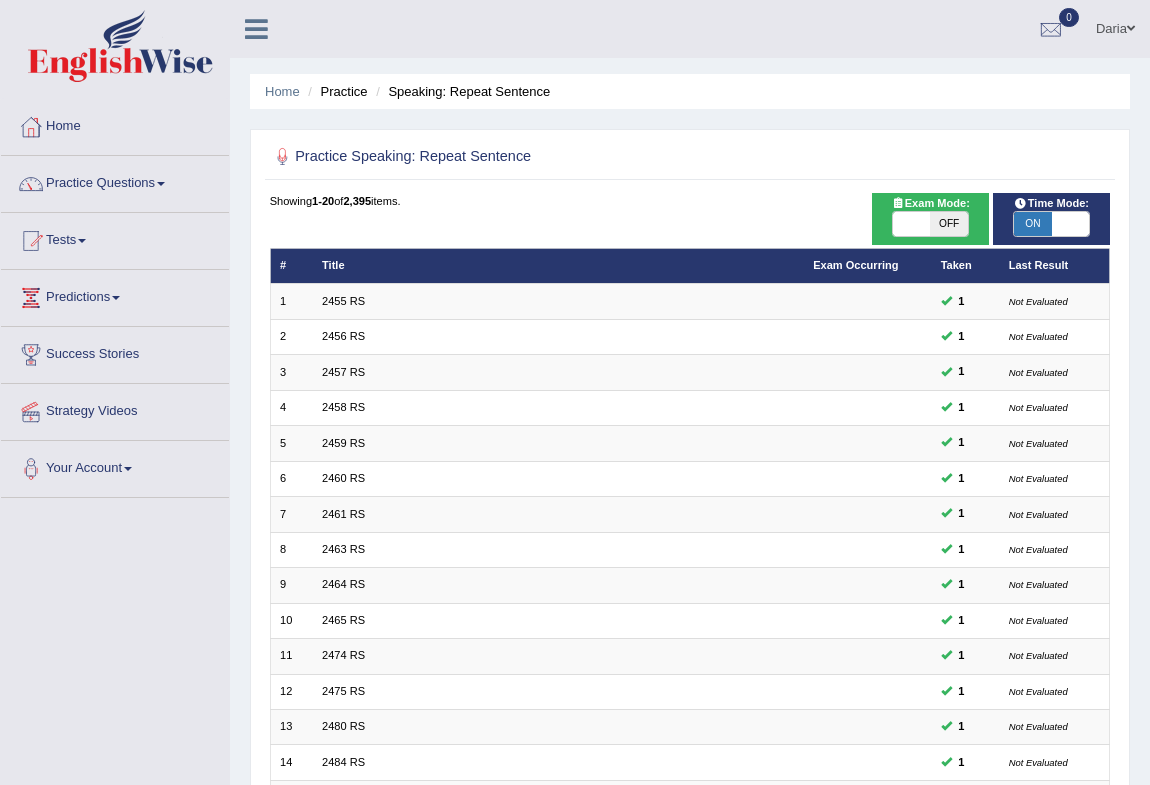 scroll, scrollTop: 0, scrollLeft: 0, axis: both 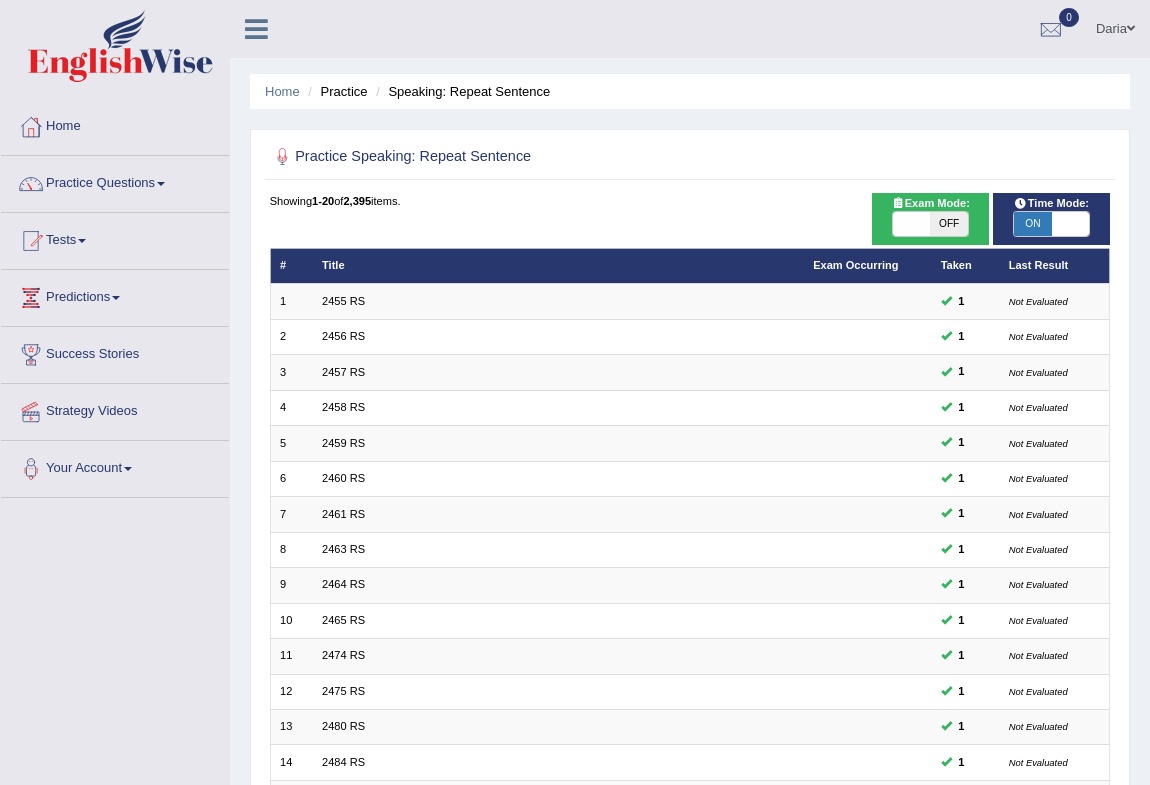 click at bounding box center (1070, 224) 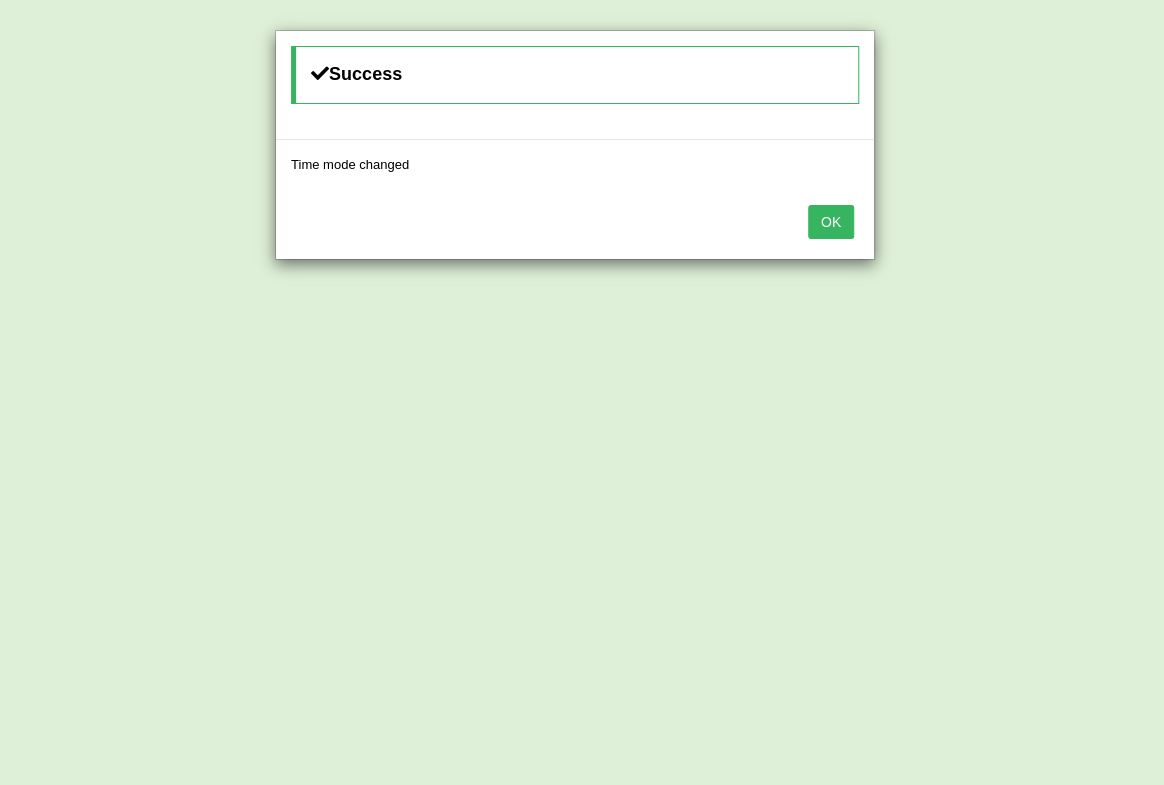 click on "OK" at bounding box center (575, 224) 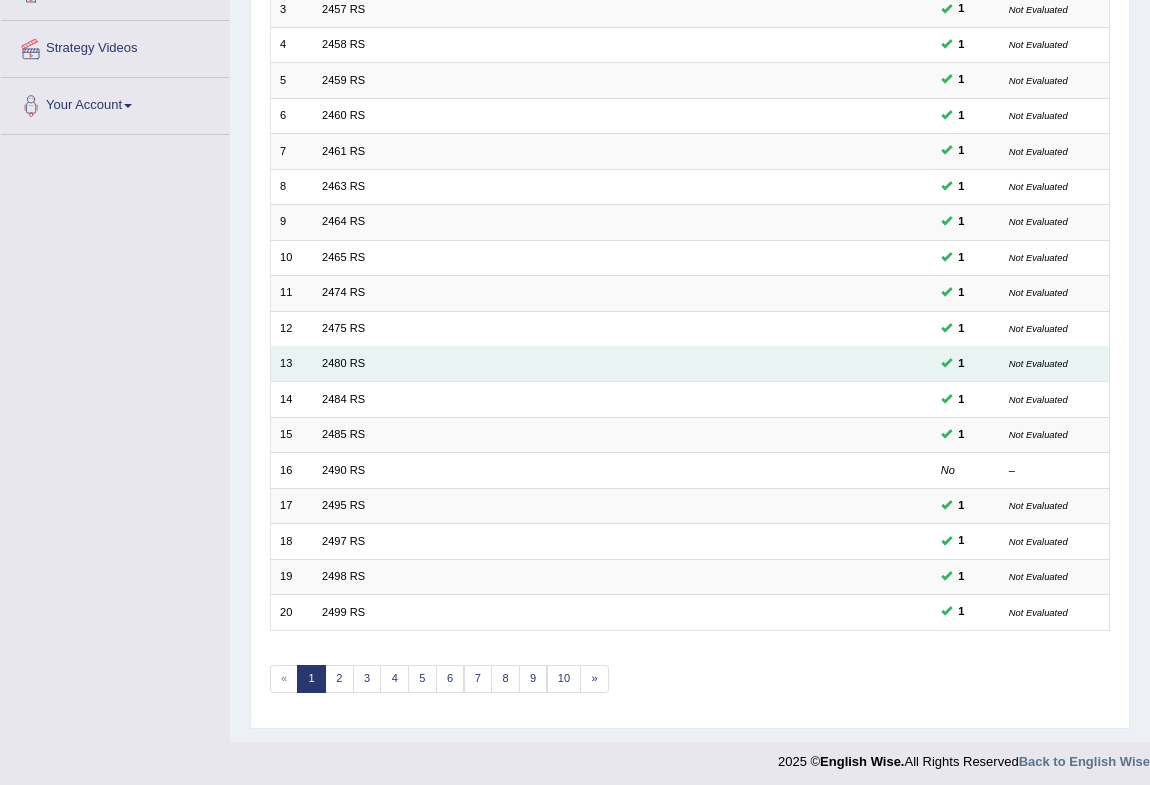scroll, scrollTop: 369, scrollLeft: 0, axis: vertical 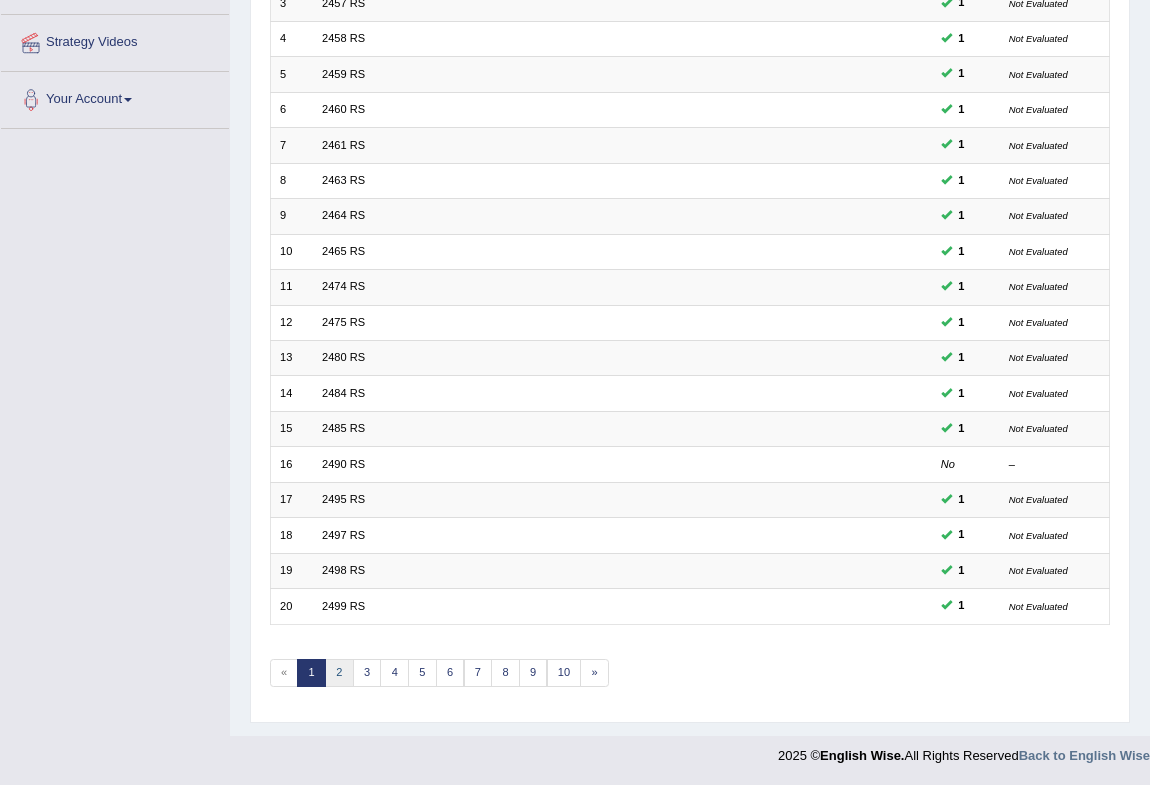 click on "2" at bounding box center (339, 673) 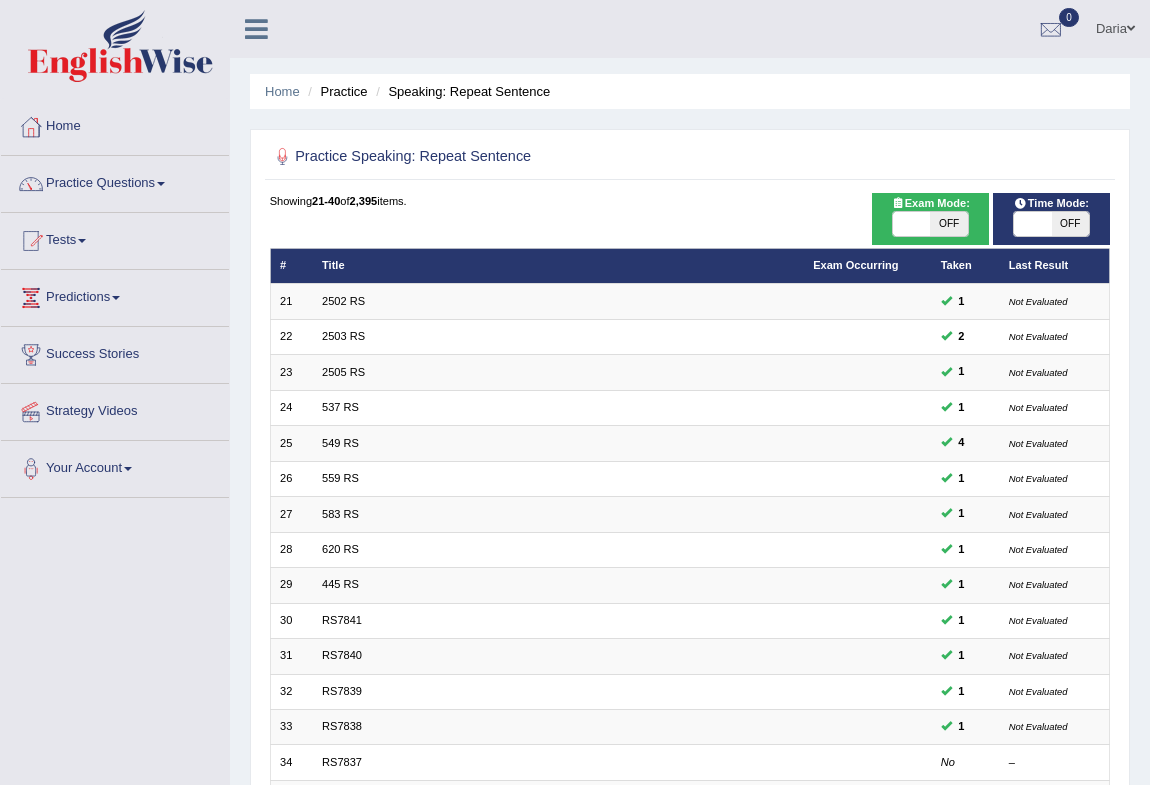 scroll, scrollTop: 181, scrollLeft: 0, axis: vertical 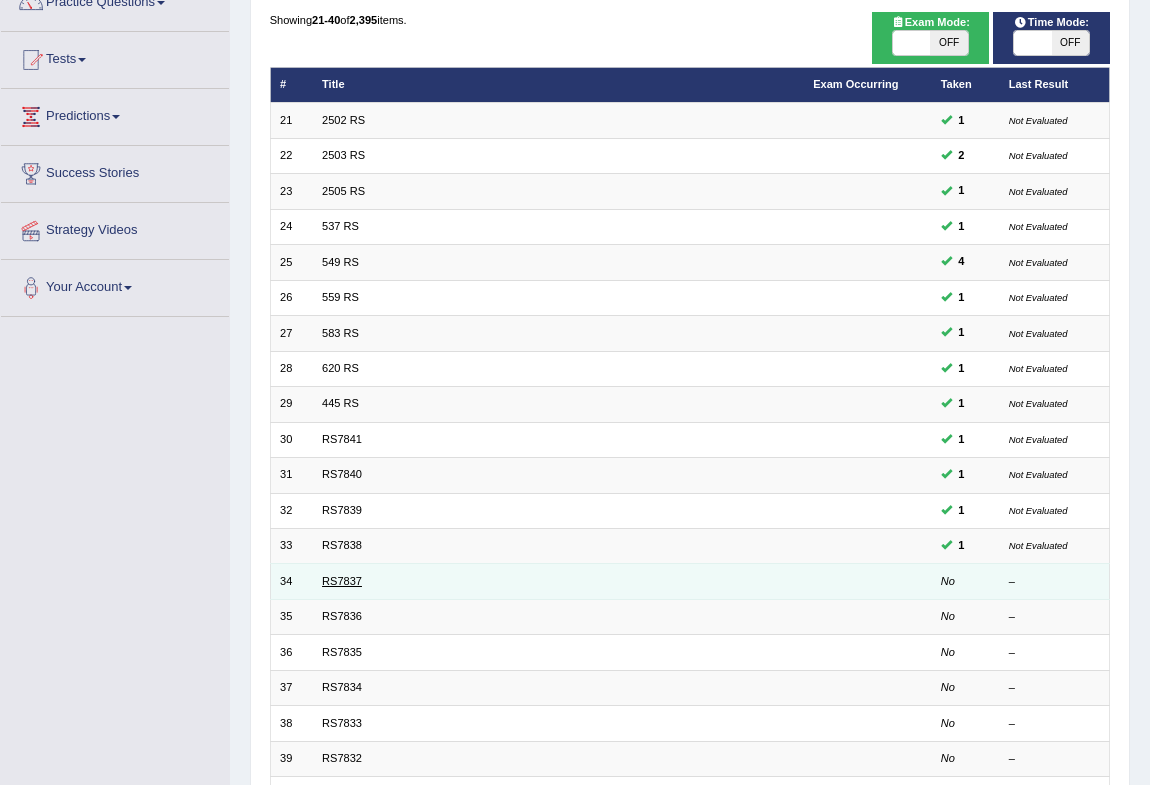 click on "RS7837" at bounding box center [342, 581] 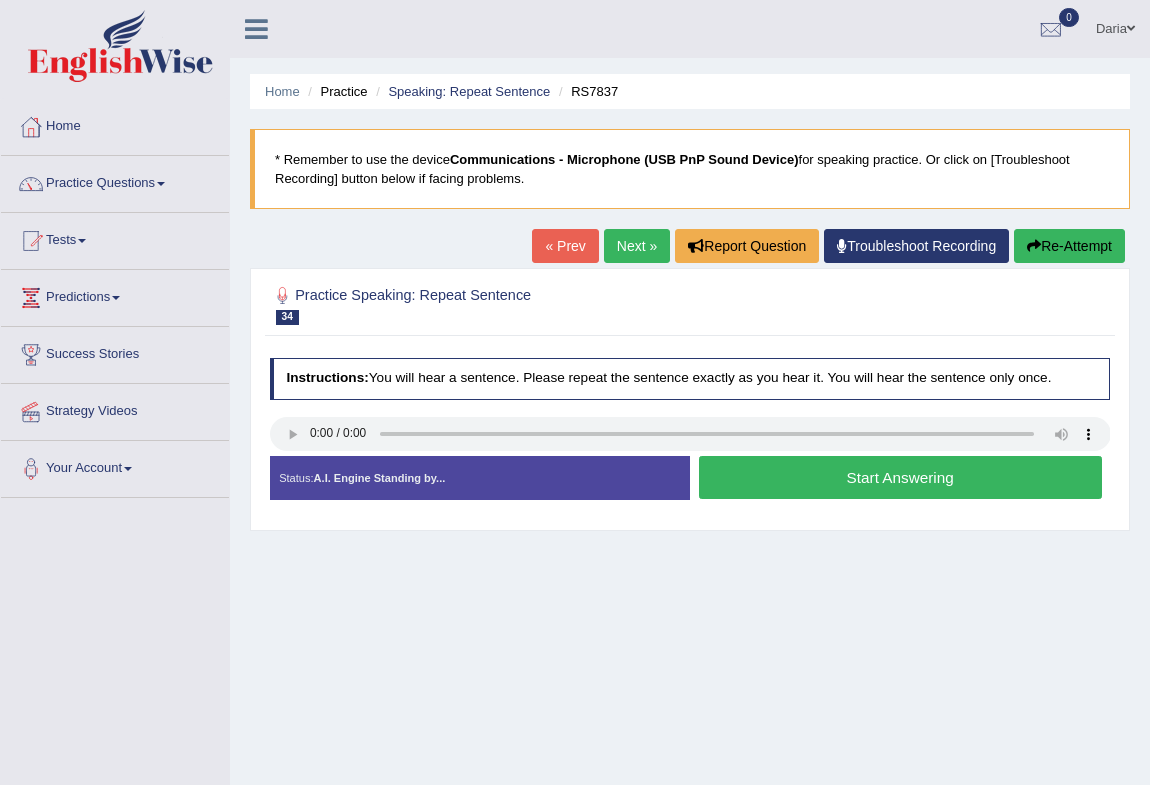 scroll, scrollTop: 0, scrollLeft: 0, axis: both 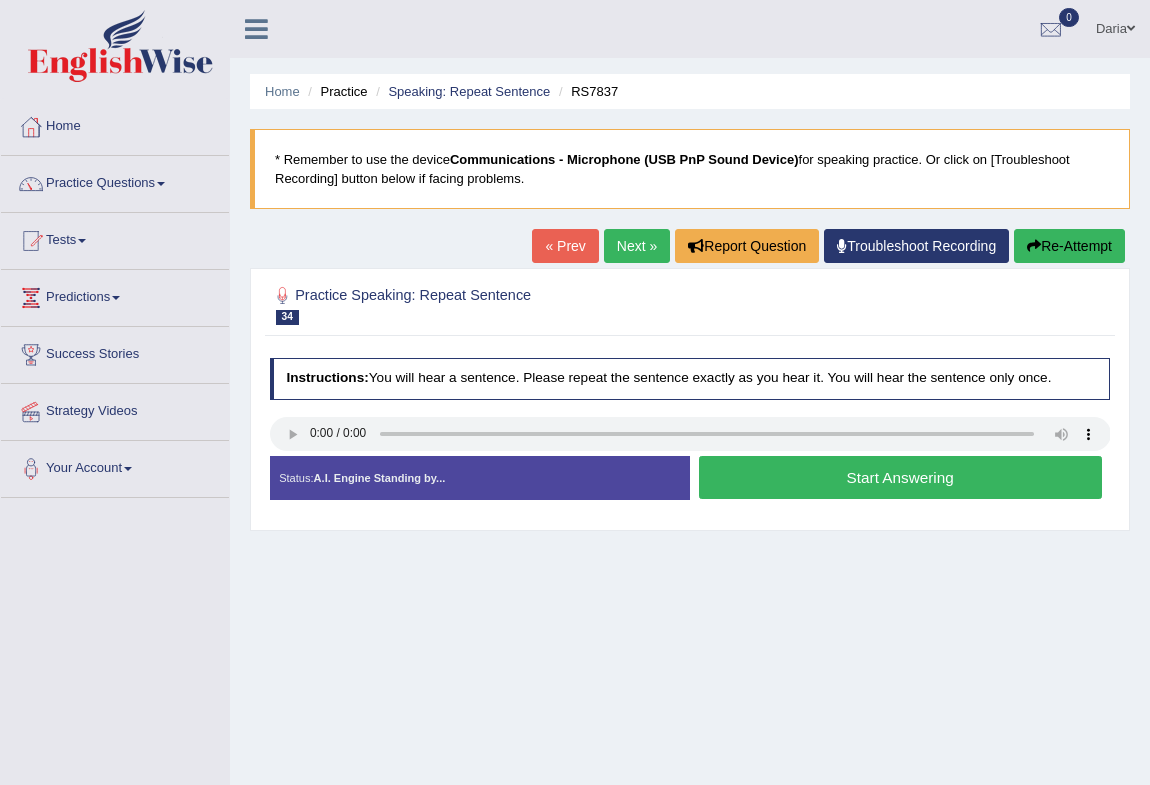 click on "Start Answering" at bounding box center (900, 477) 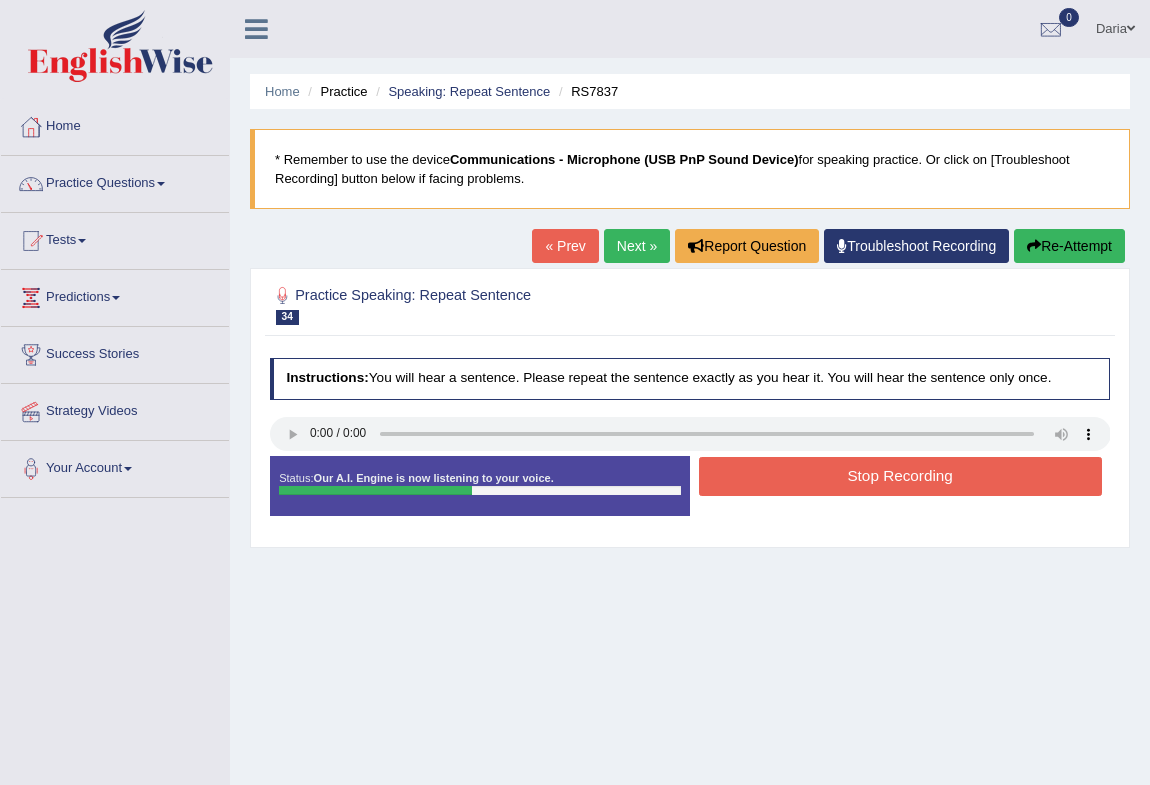 click on "Stop Recording" at bounding box center [900, 476] 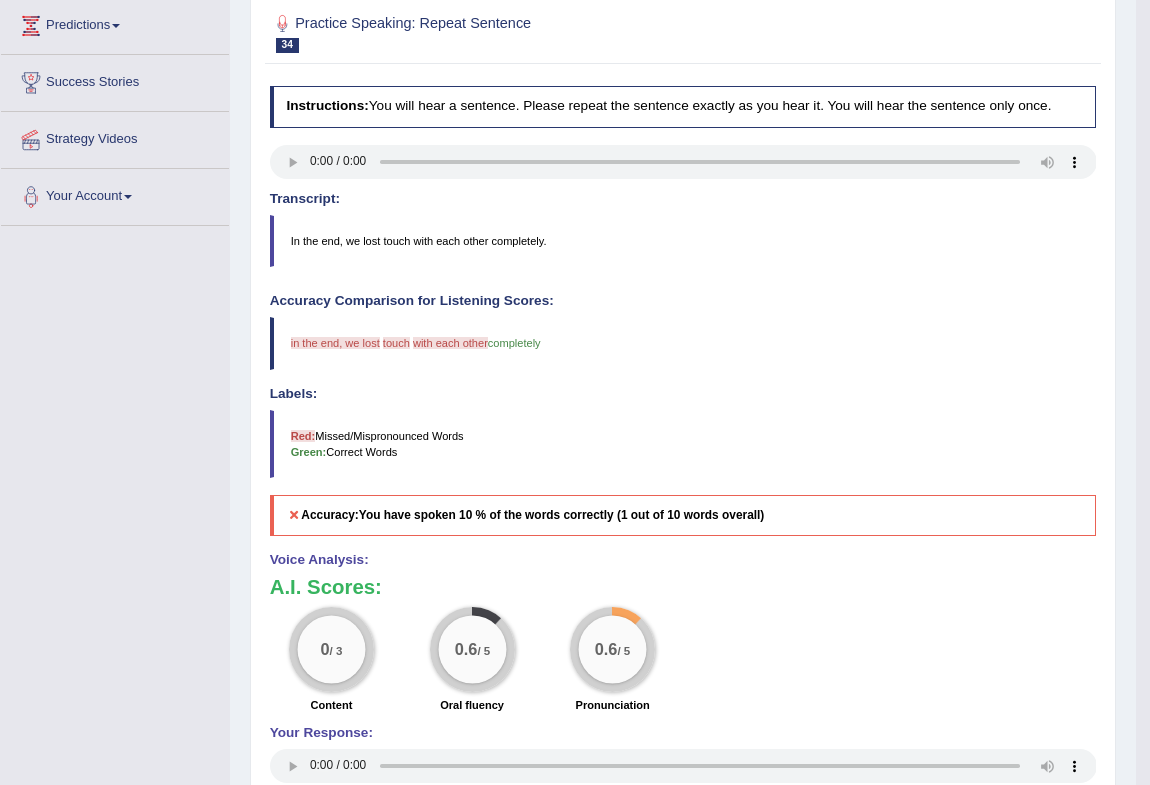scroll, scrollTop: 90, scrollLeft: 0, axis: vertical 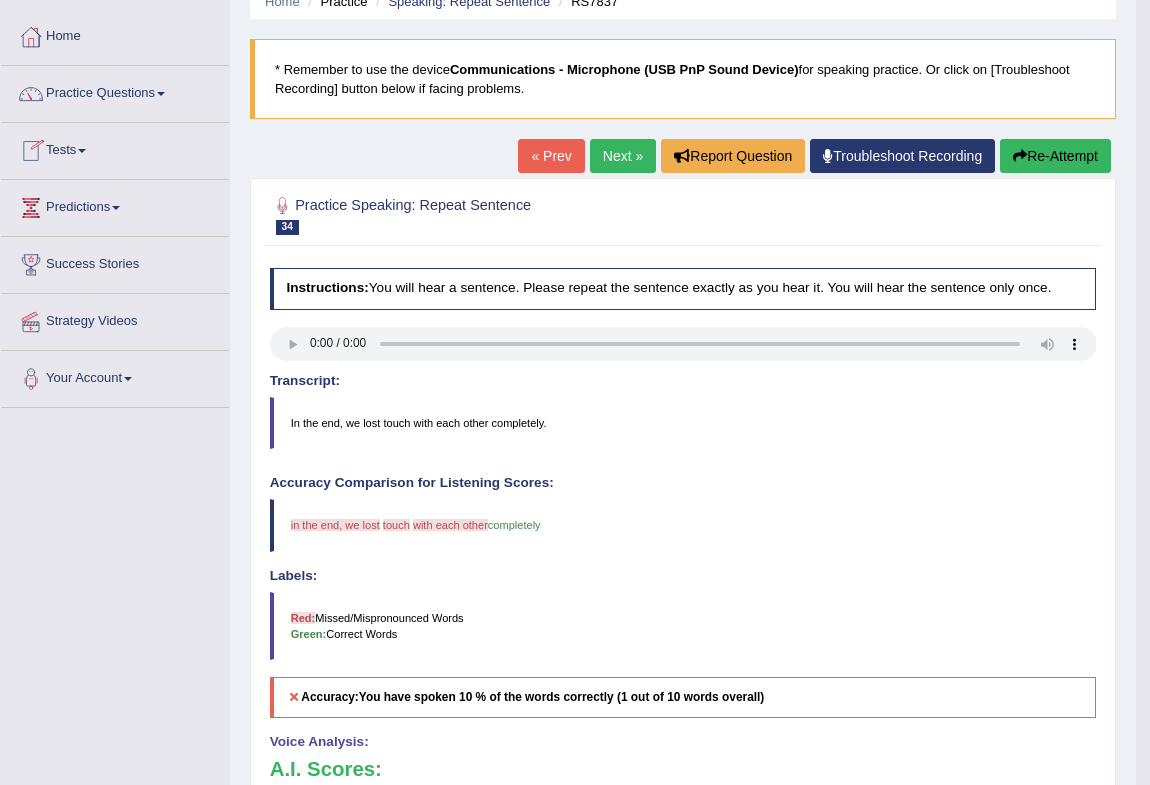 click on "Next »" at bounding box center (623, 156) 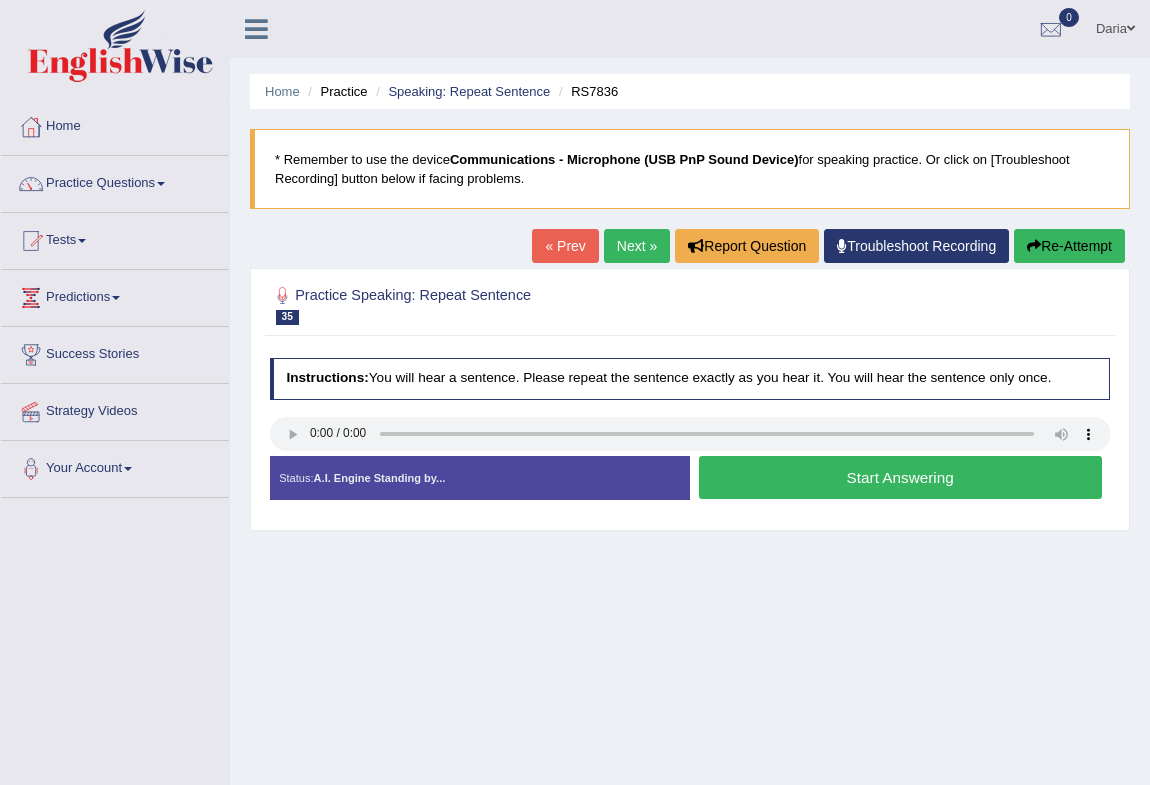 scroll, scrollTop: 0, scrollLeft: 0, axis: both 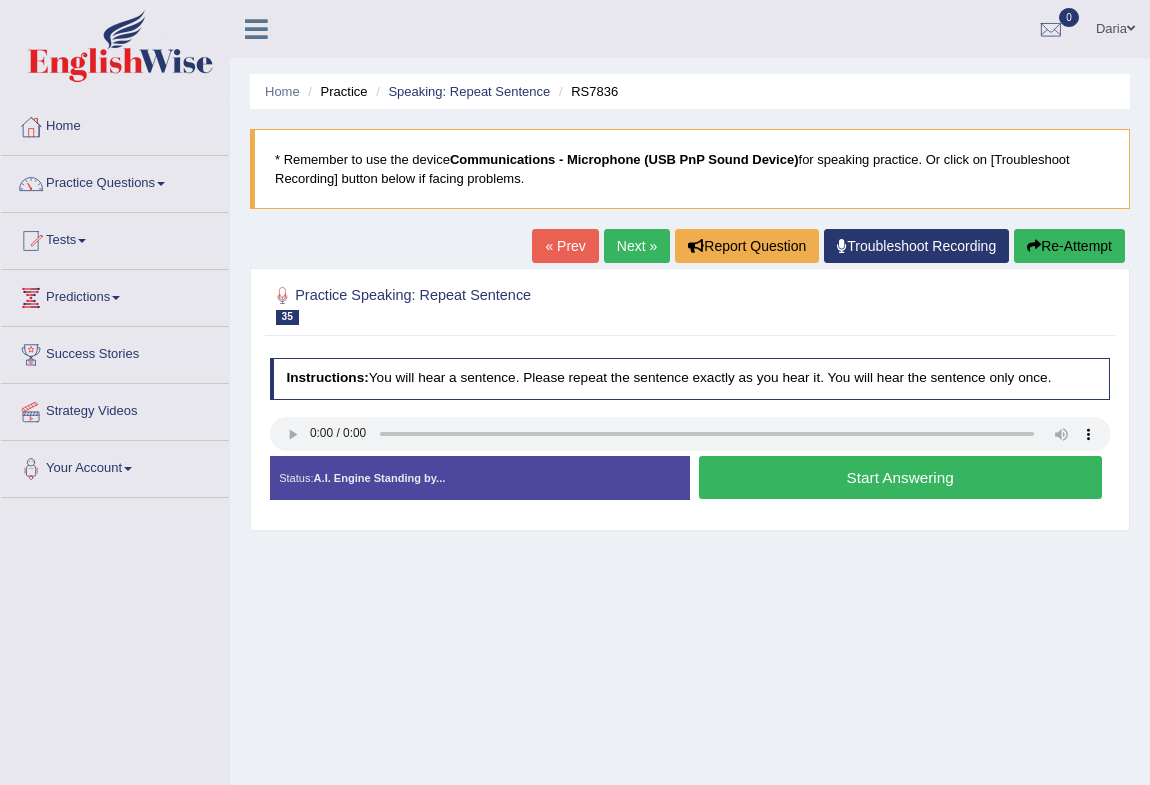 click on "Start Answering" at bounding box center [900, 477] 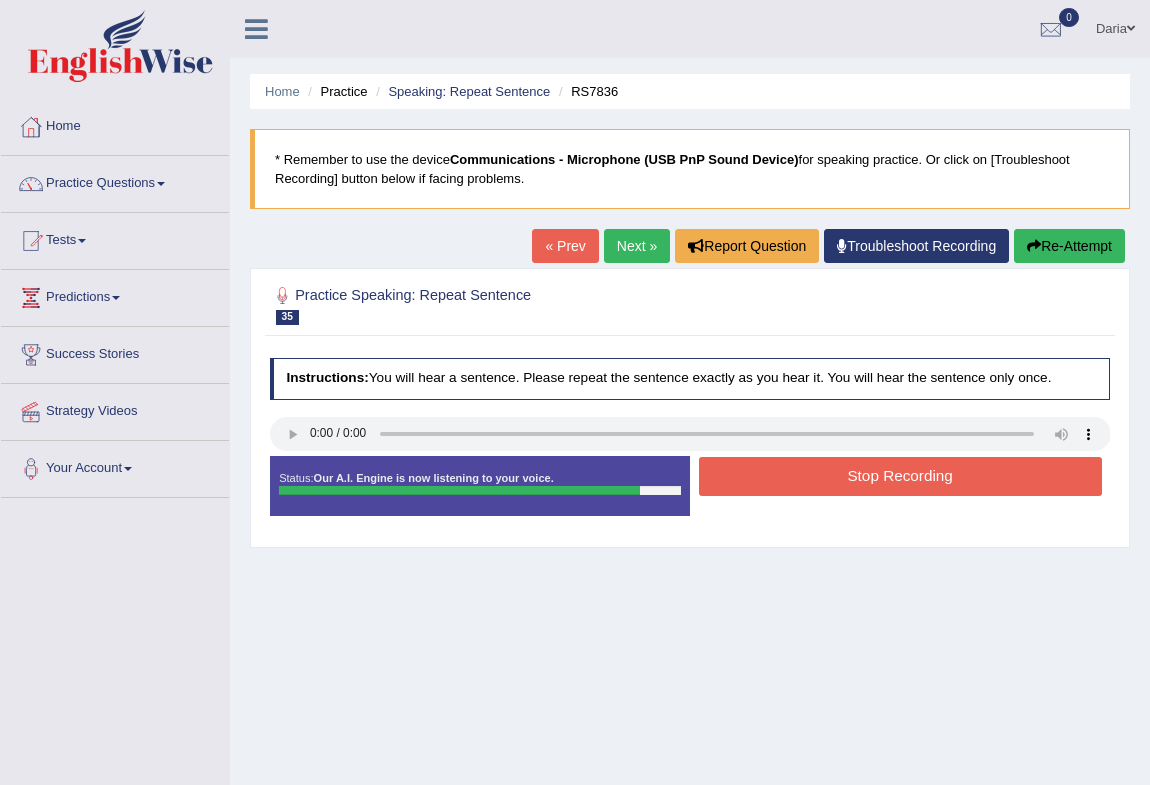 click on "Stop Recording" at bounding box center [900, 476] 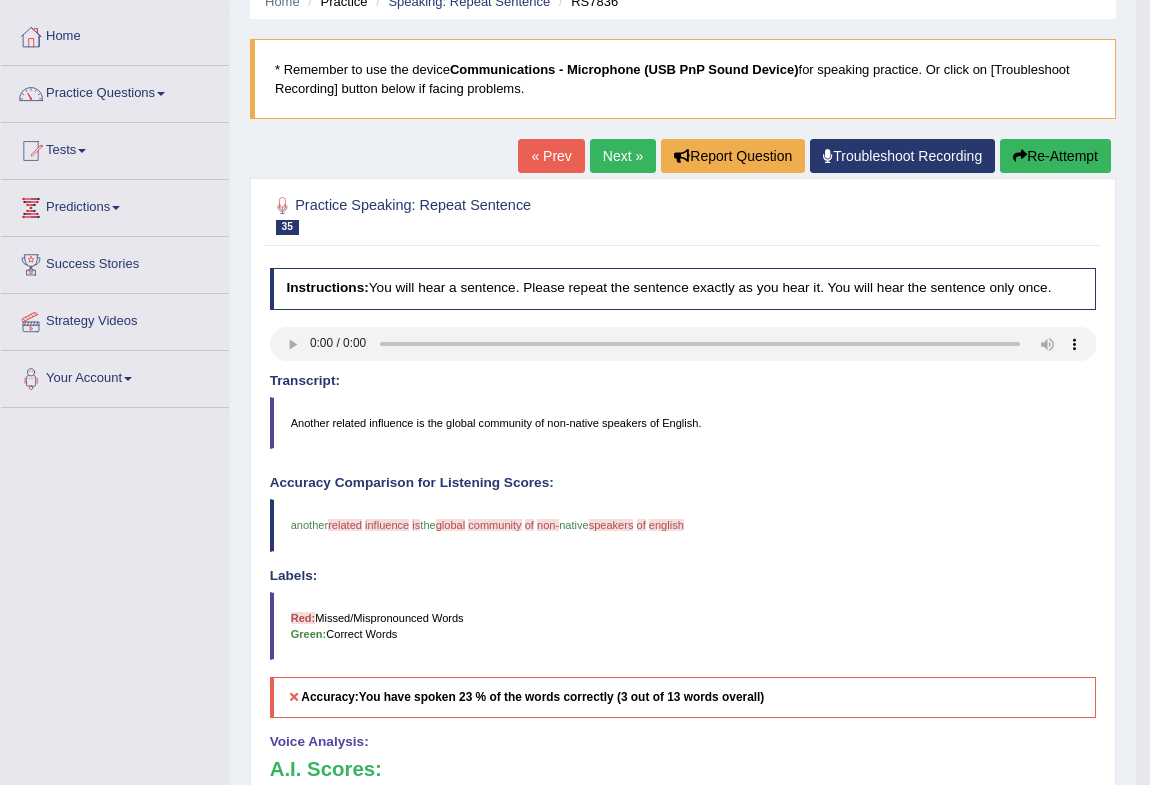 scroll, scrollTop: 0, scrollLeft: 0, axis: both 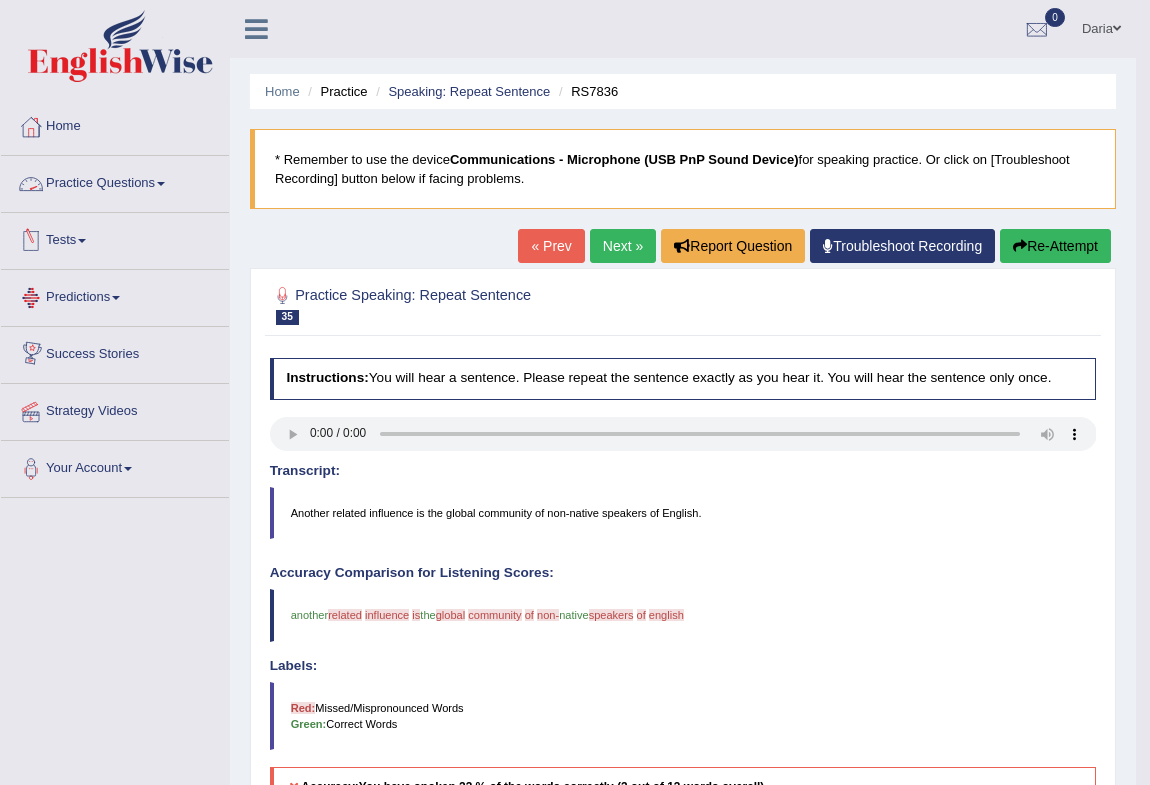 click on "Practice Questions" at bounding box center (115, 181) 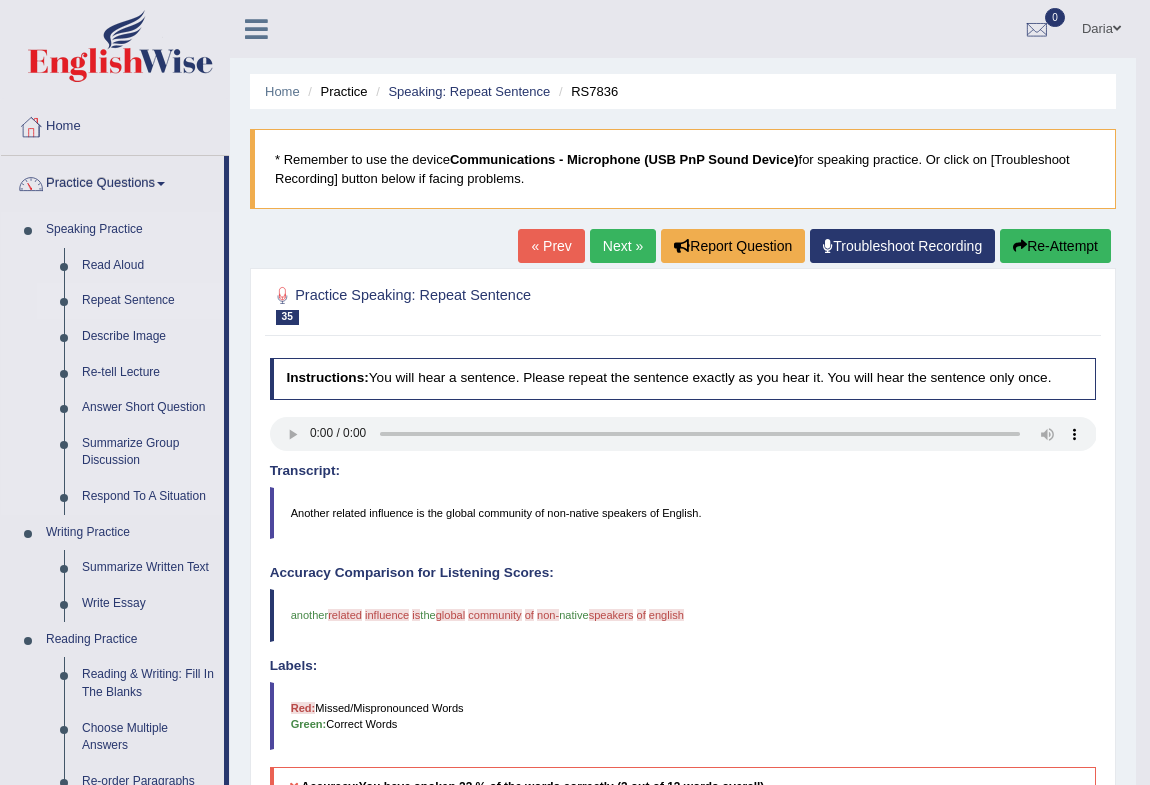 click on "Repeat Sentence" at bounding box center [148, 301] 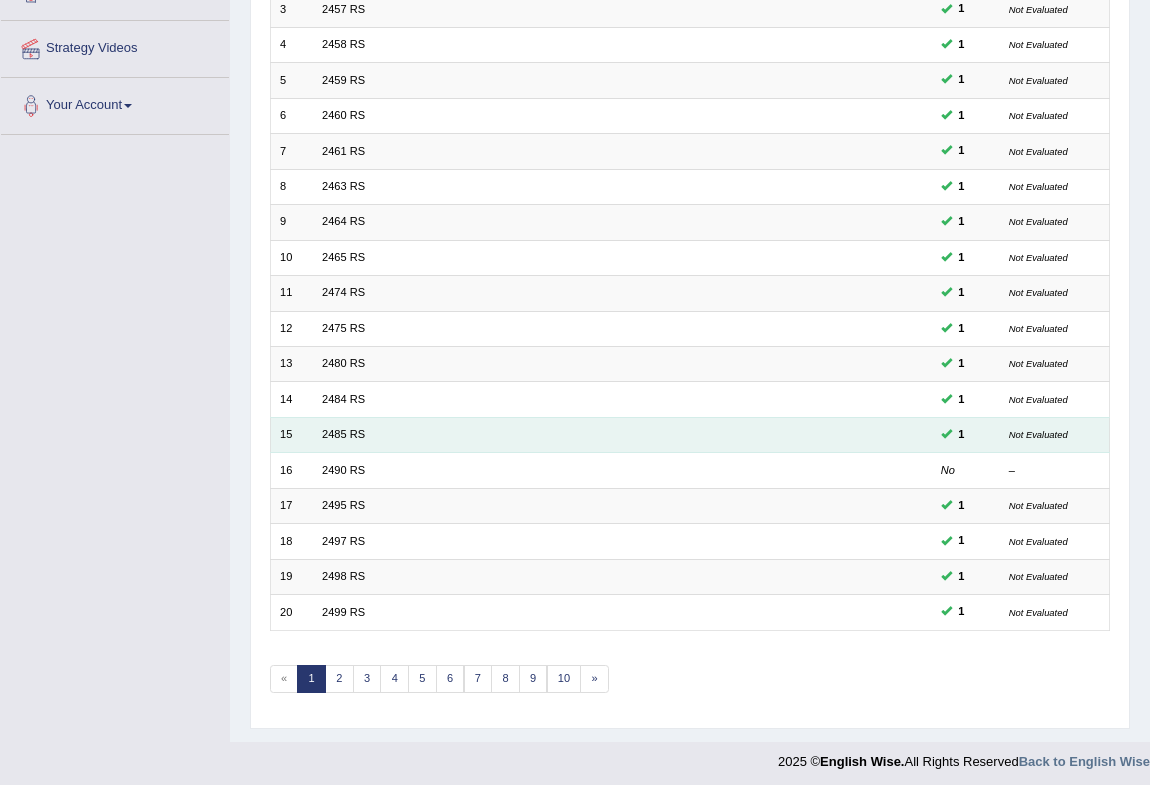 scroll, scrollTop: 363, scrollLeft: 0, axis: vertical 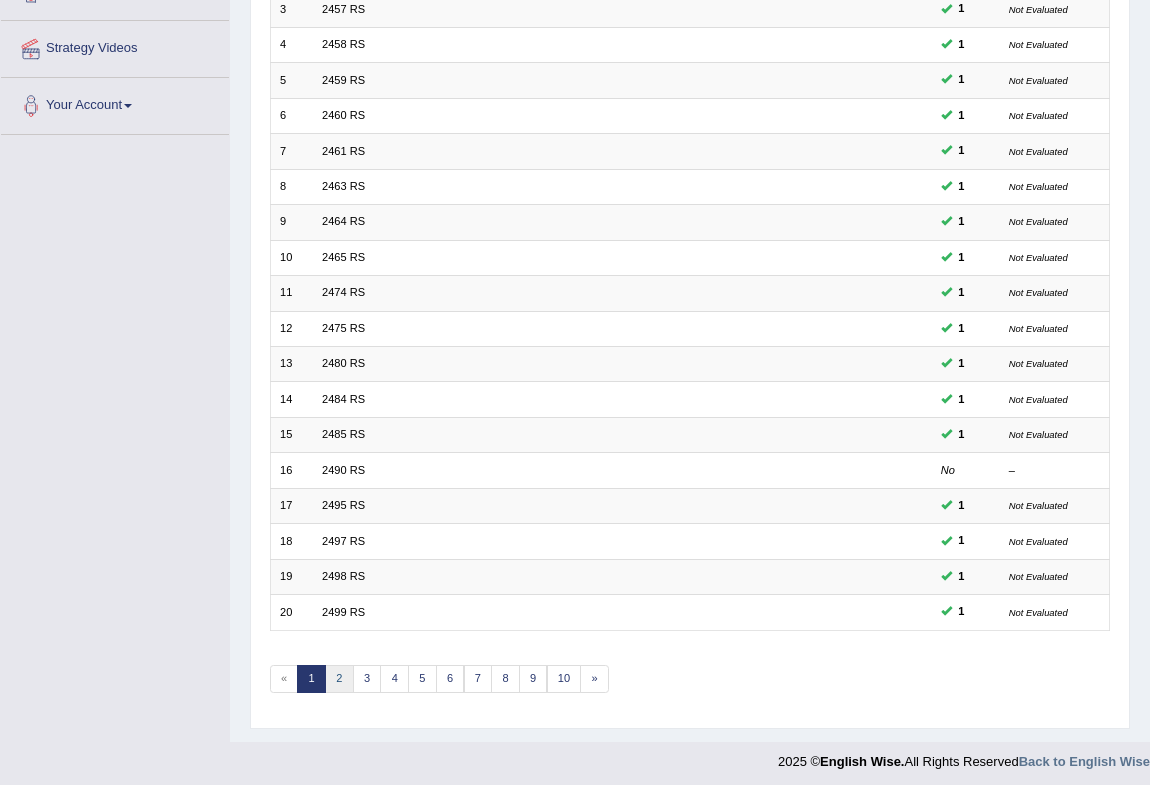 click on "2" at bounding box center [339, 679] 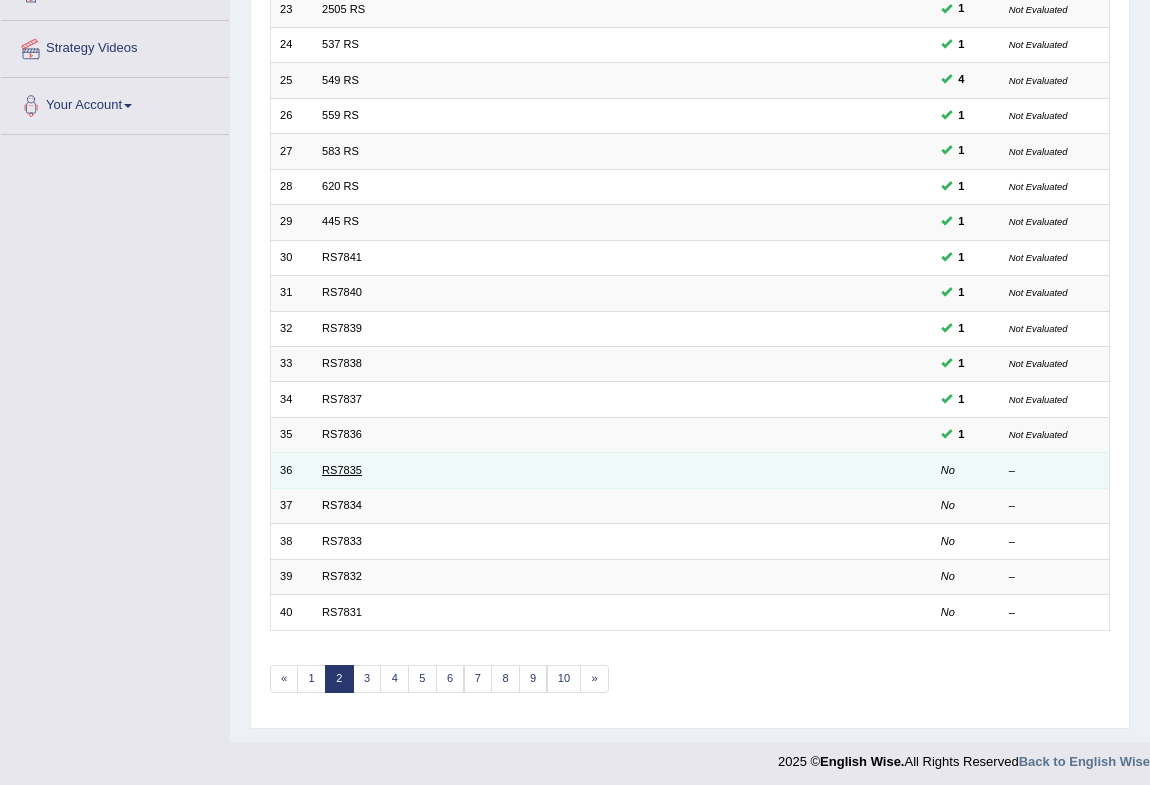 scroll, scrollTop: 363, scrollLeft: 0, axis: vertical 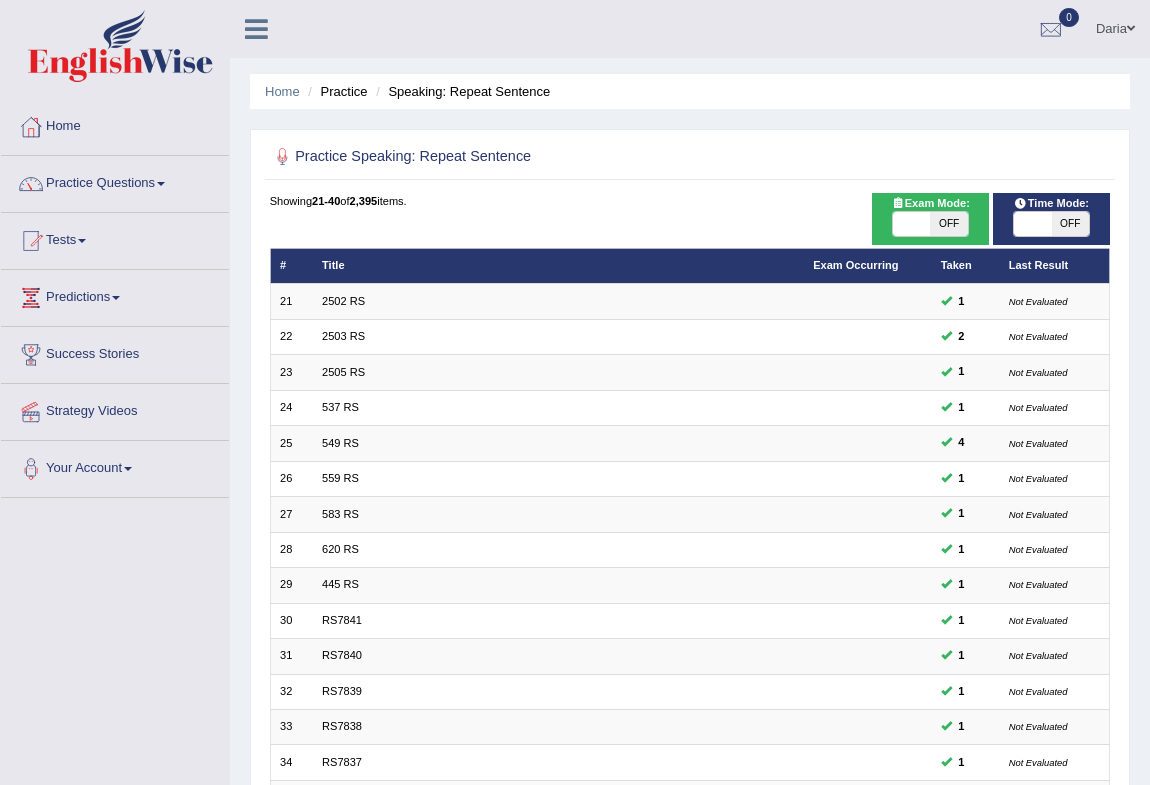 click at bounding box center [1032, 224] 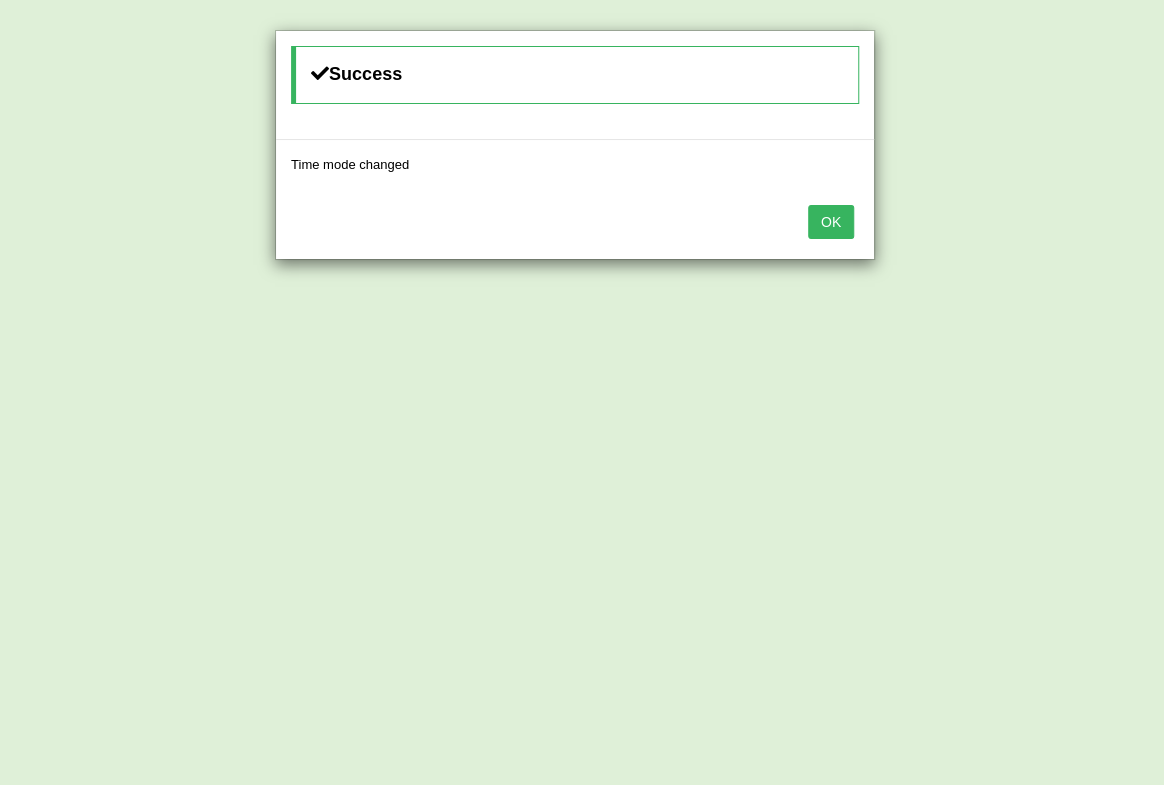 drag, startPoint x: 838, startPoint y: 200, endPoint x: 854, endPoint y: 210, distance: 18.867962 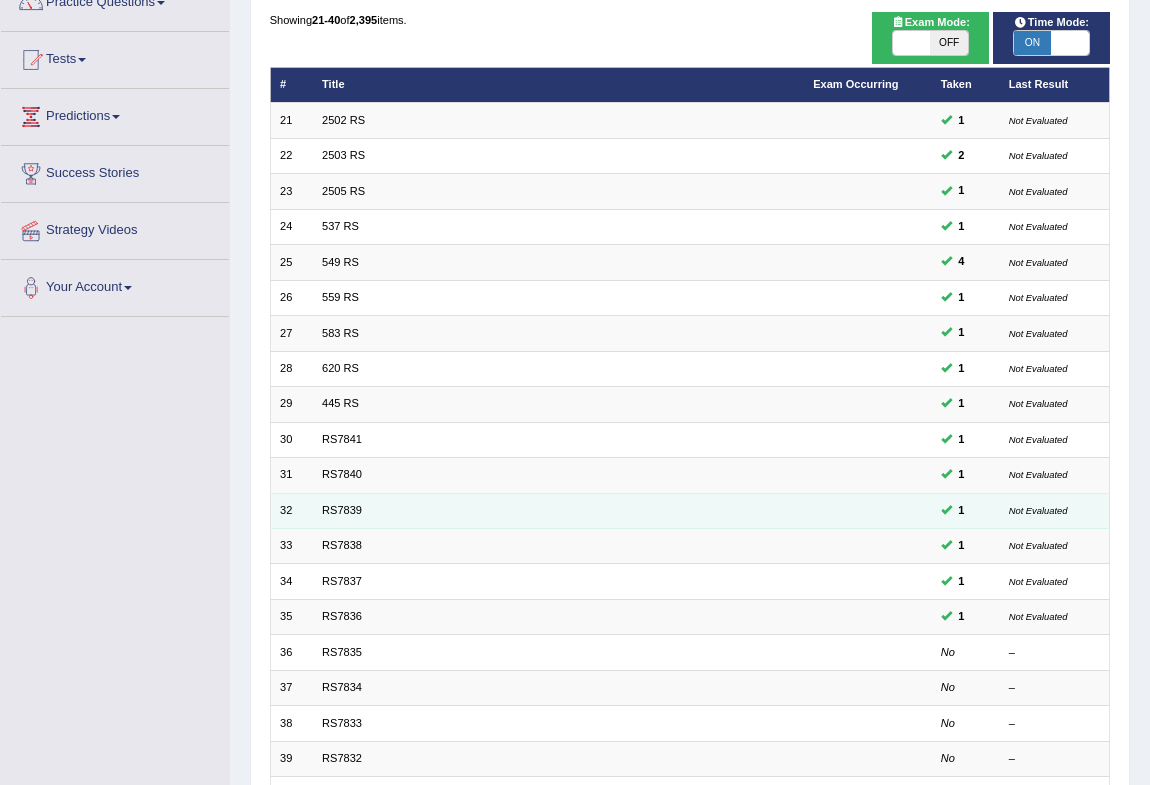 scroll, scrollTop: 369, scrollLeft: 0, axis: vertical 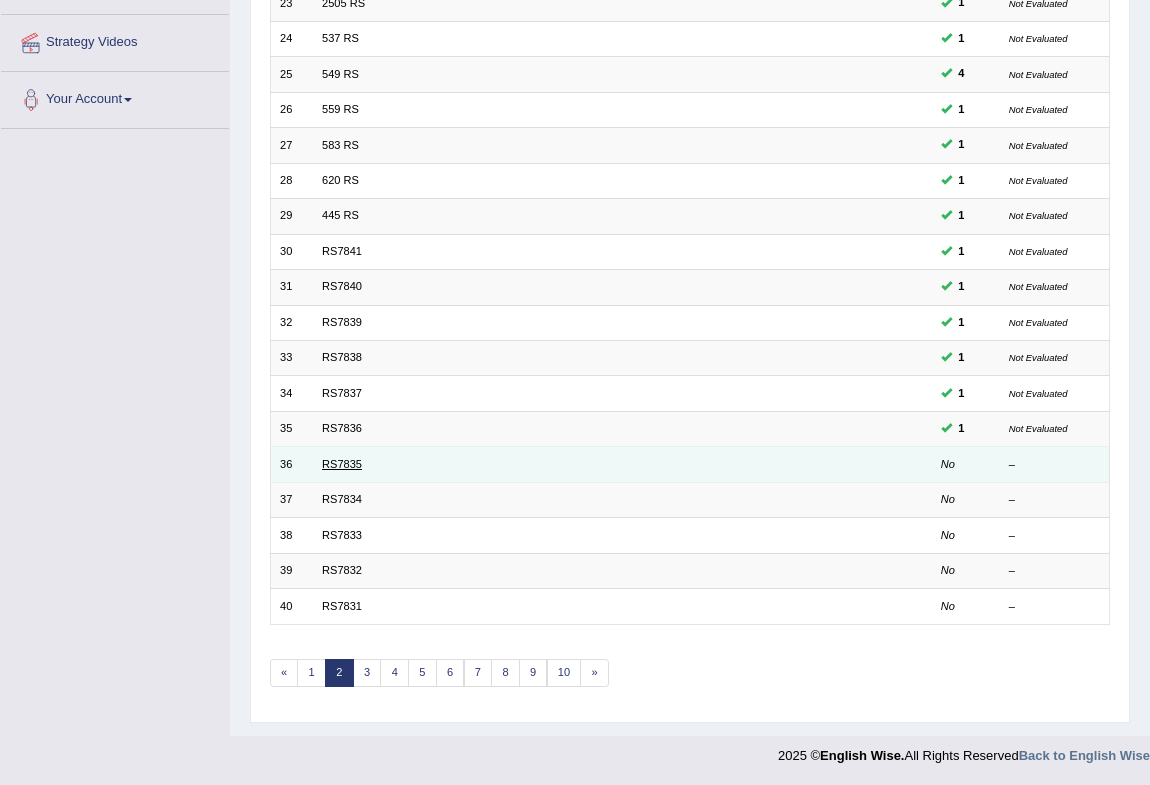 click on "RS7835" at bounding box center [342, 464] 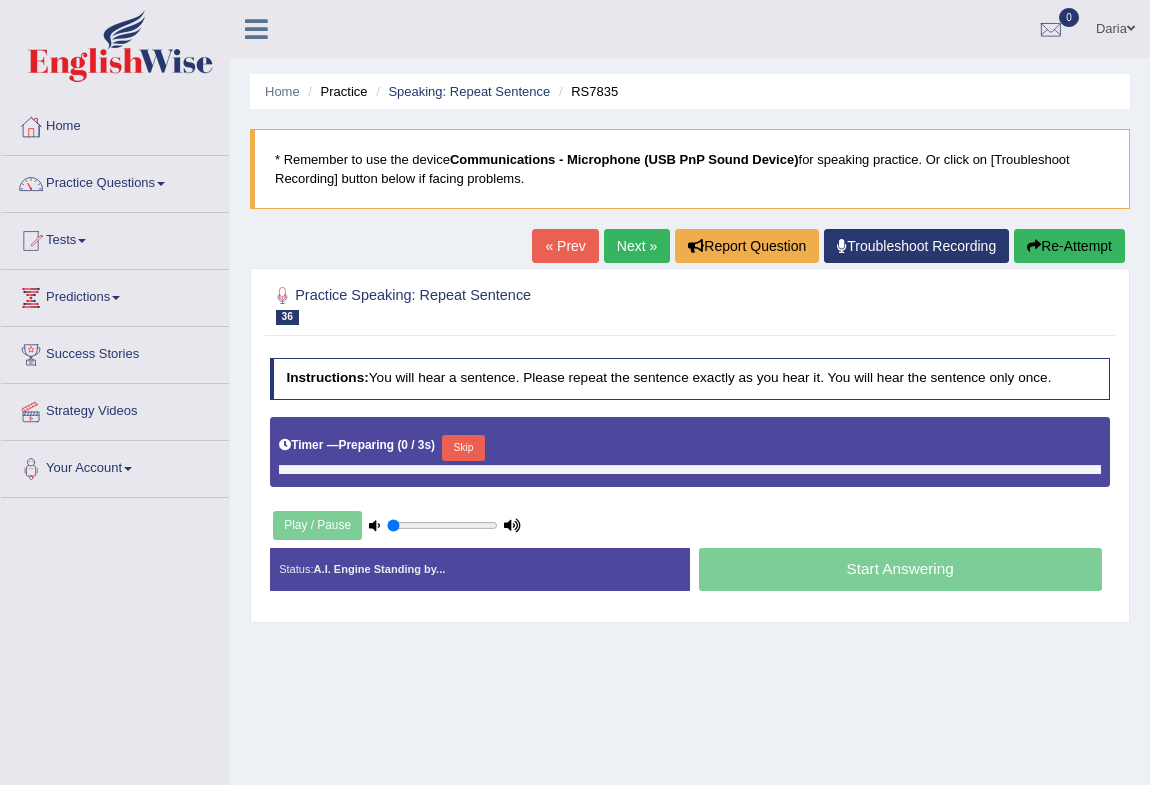 scroll, scrollTop: 0, scrollLeft: 0, axis: both 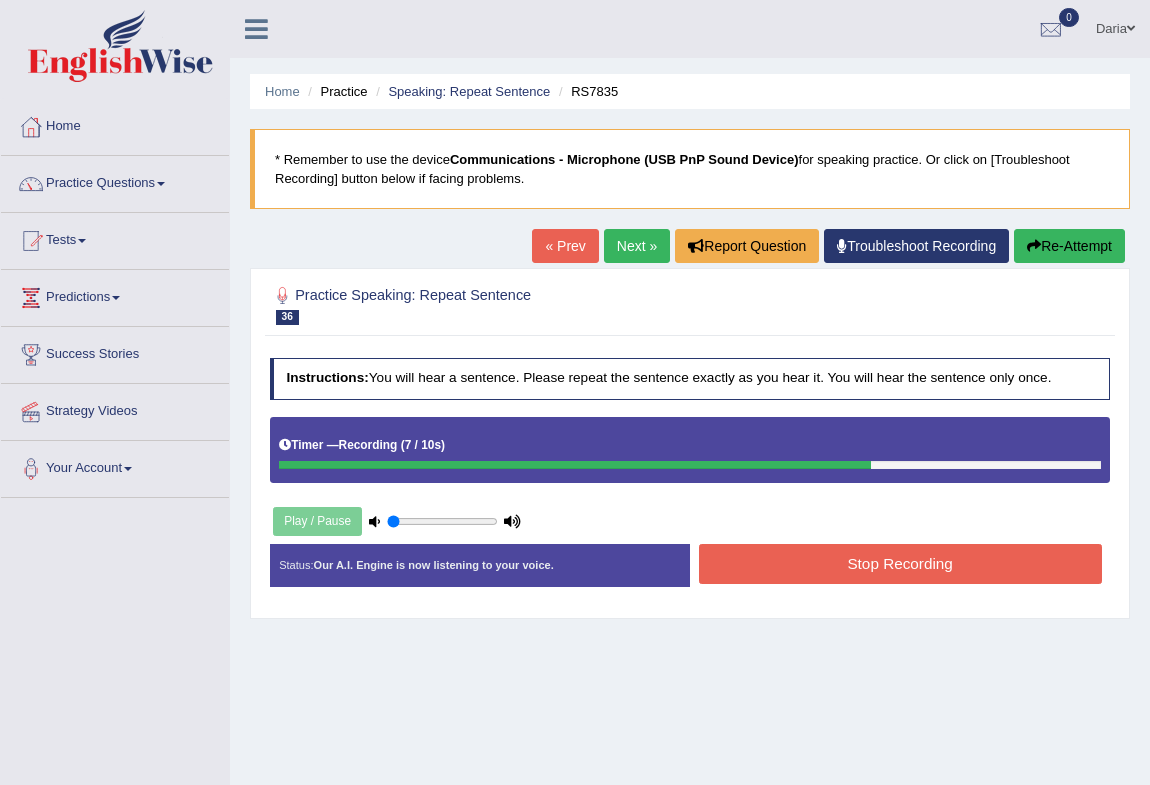 click on "Stop Recording" at bounding box center (900, 563) 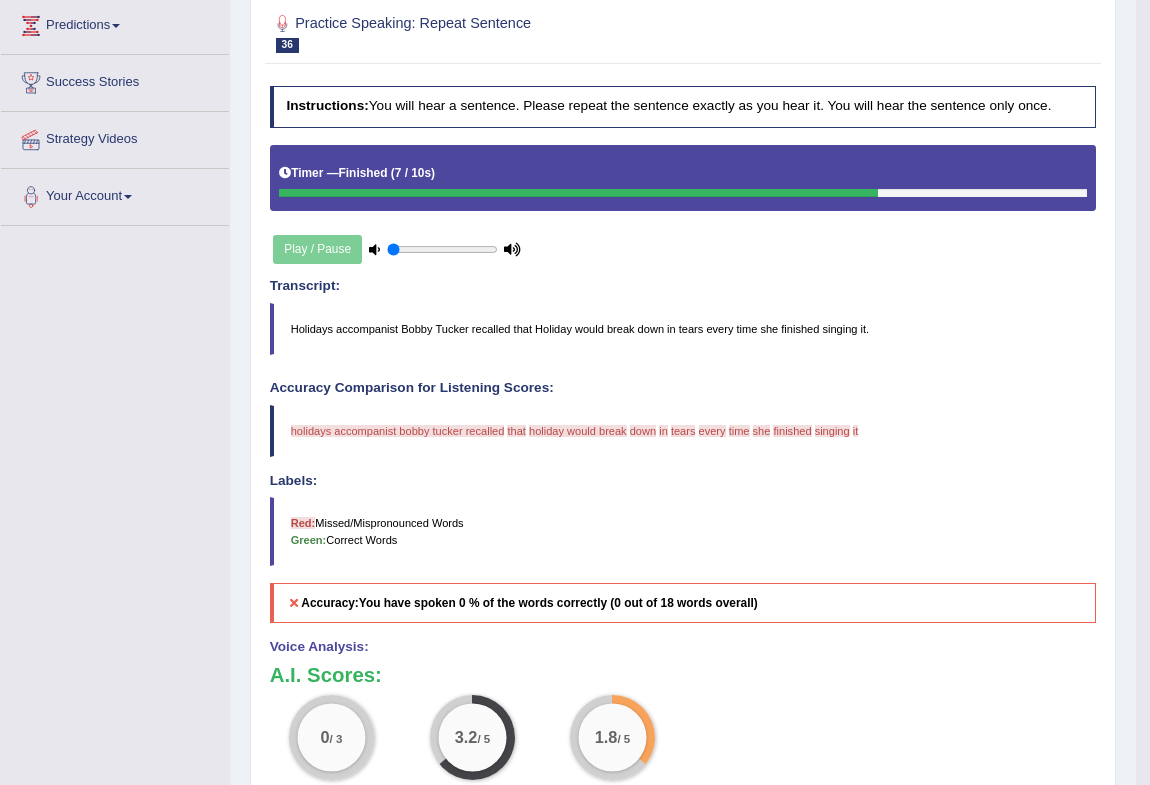 scroll, scrollTop: 363, scrollLeft: 0, axis: vertical 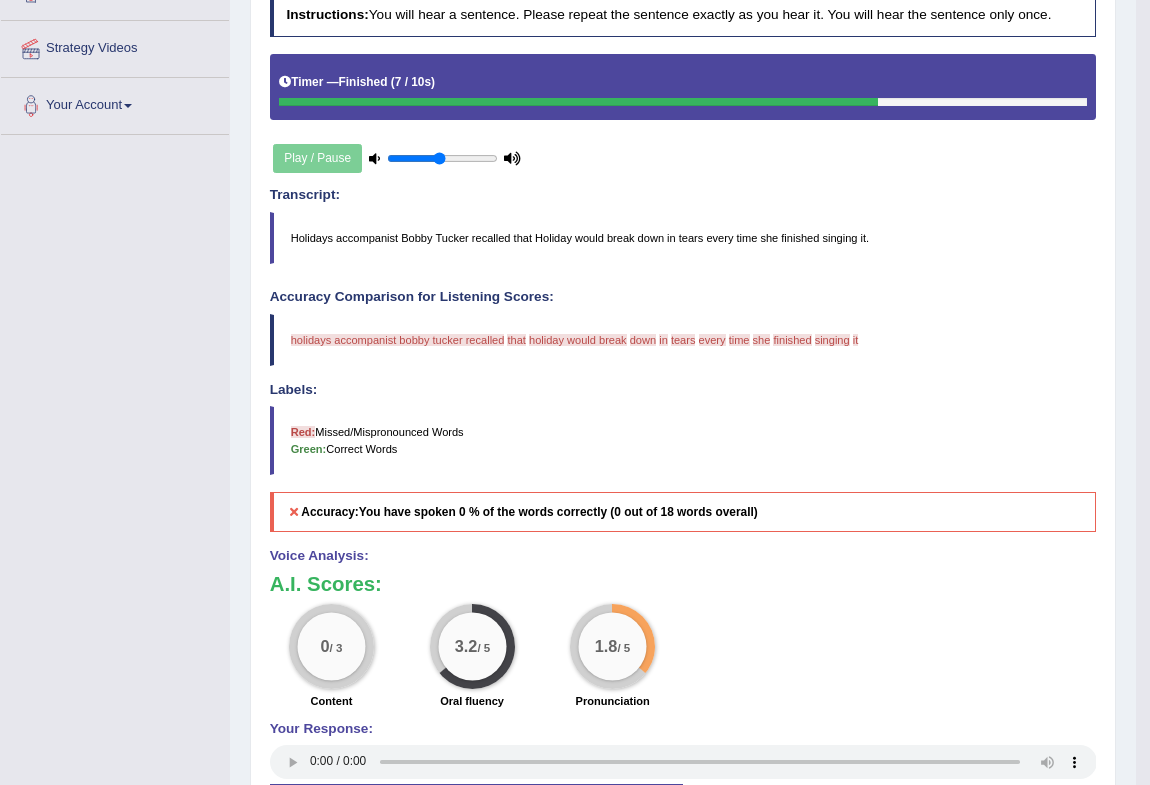 click at bounding box center (442, 159) 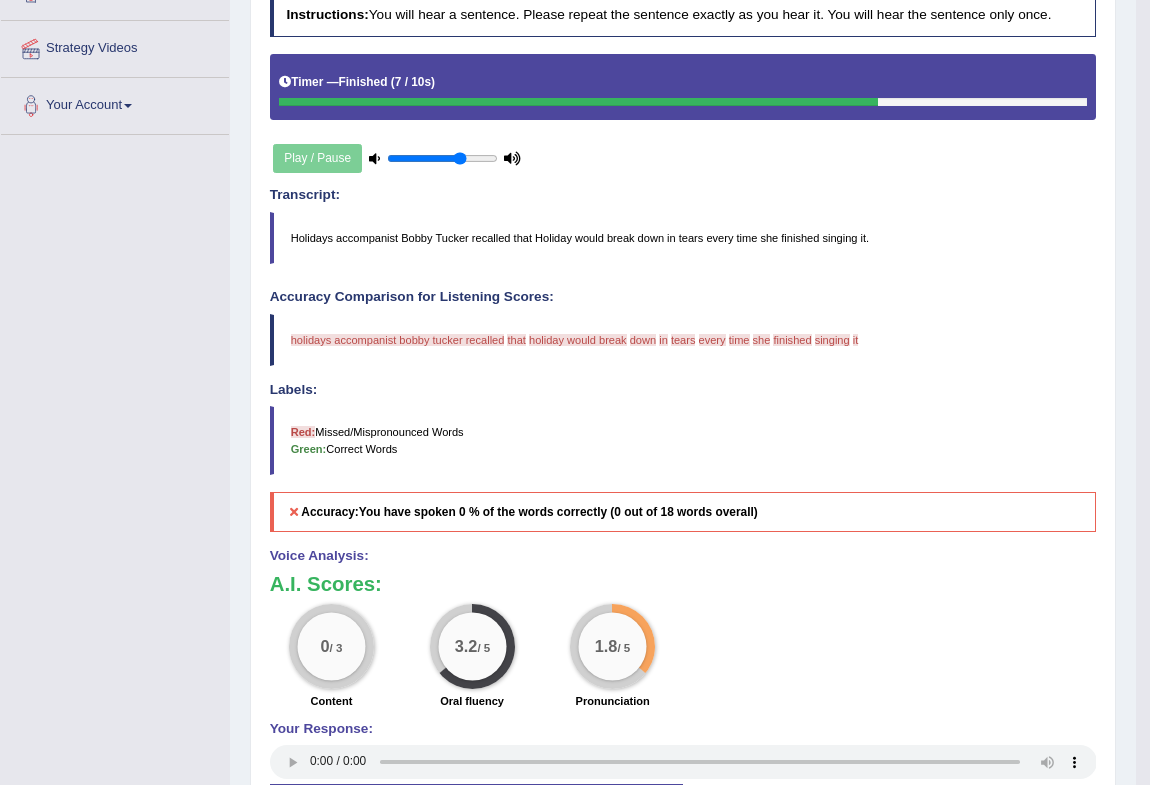 click at bounding box center [442, 159] 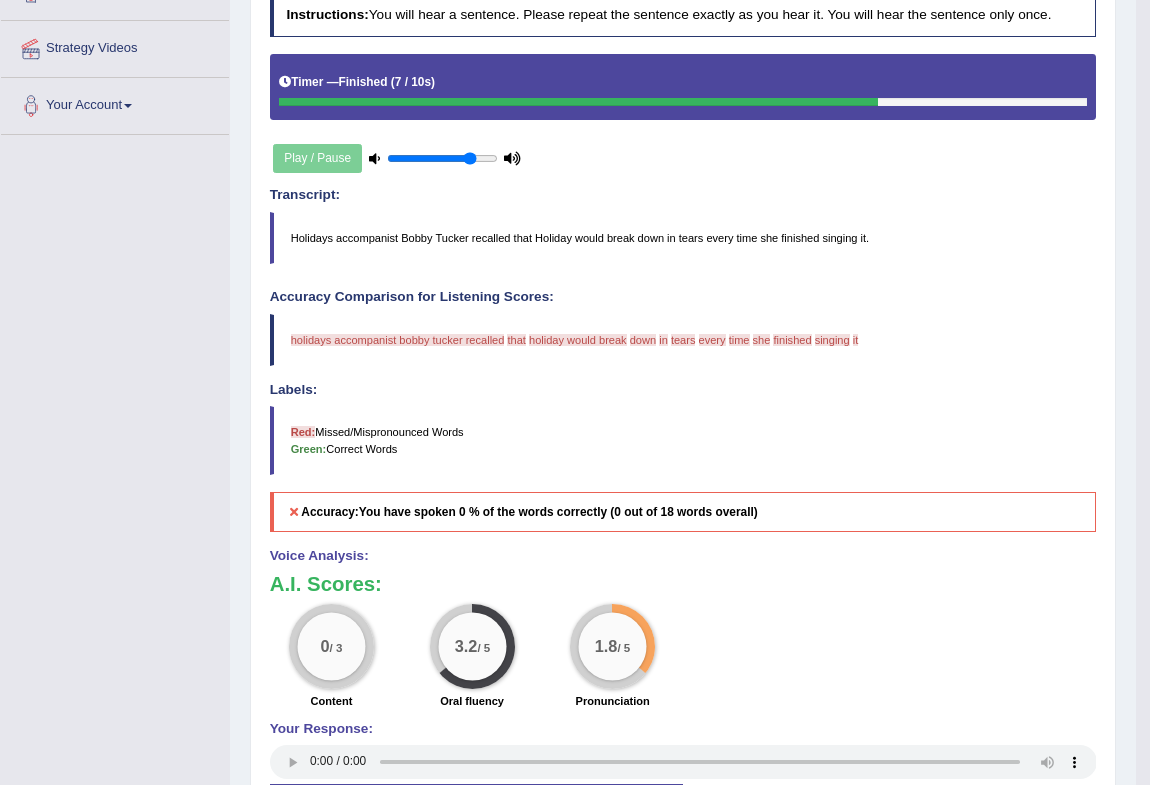 type on "0.8" 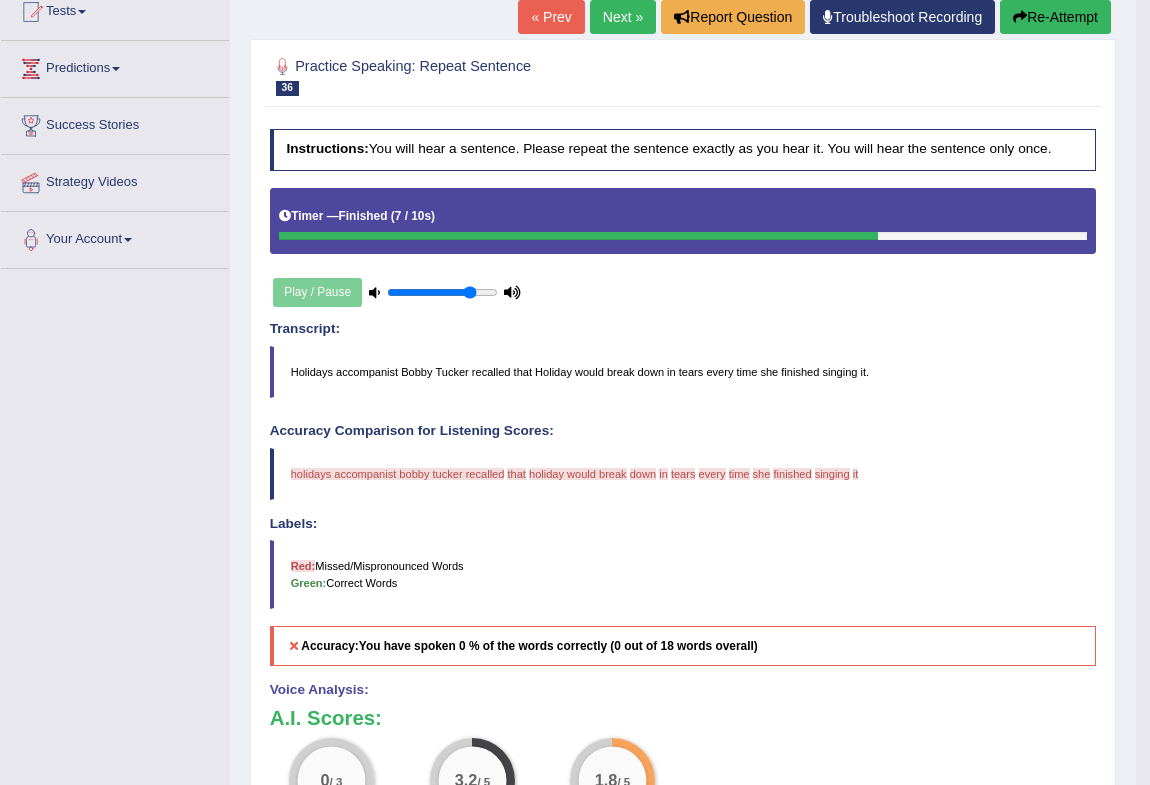 scroll, scrollTop: 138, scrollLeft: 0, axis: vertical 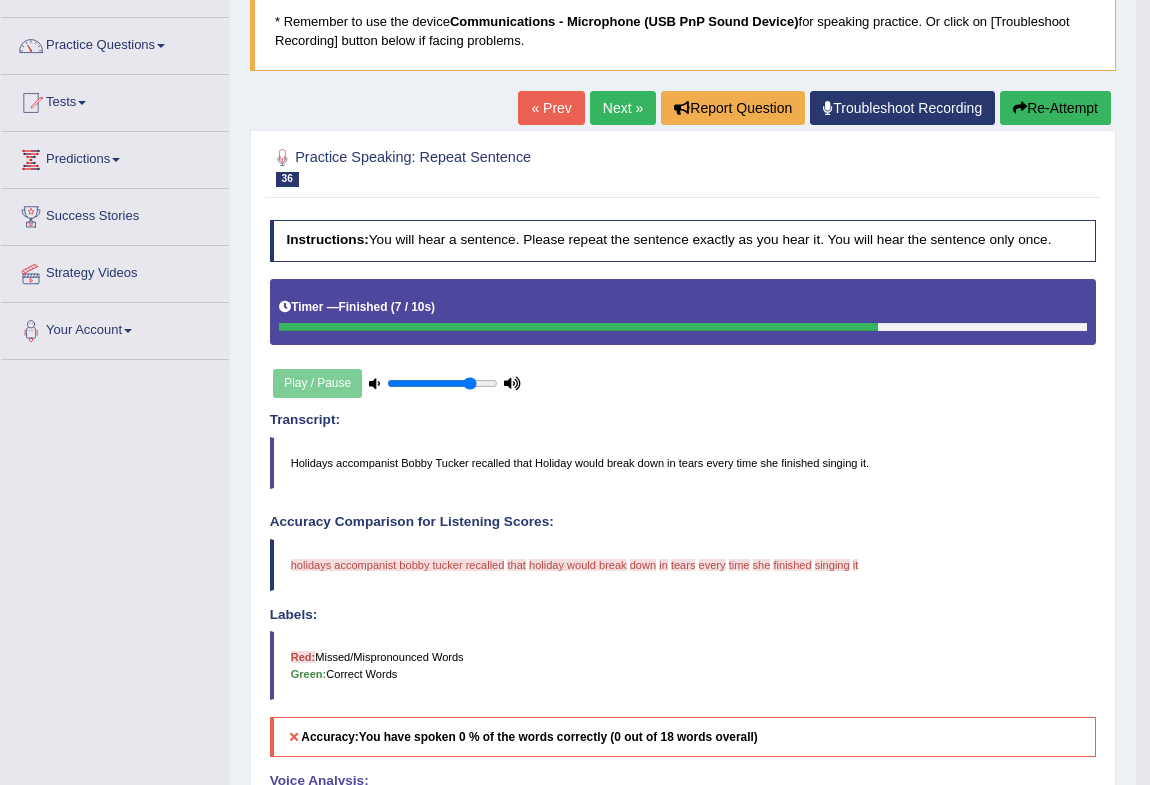 click on "Next »" at bounding box center [623, 108] 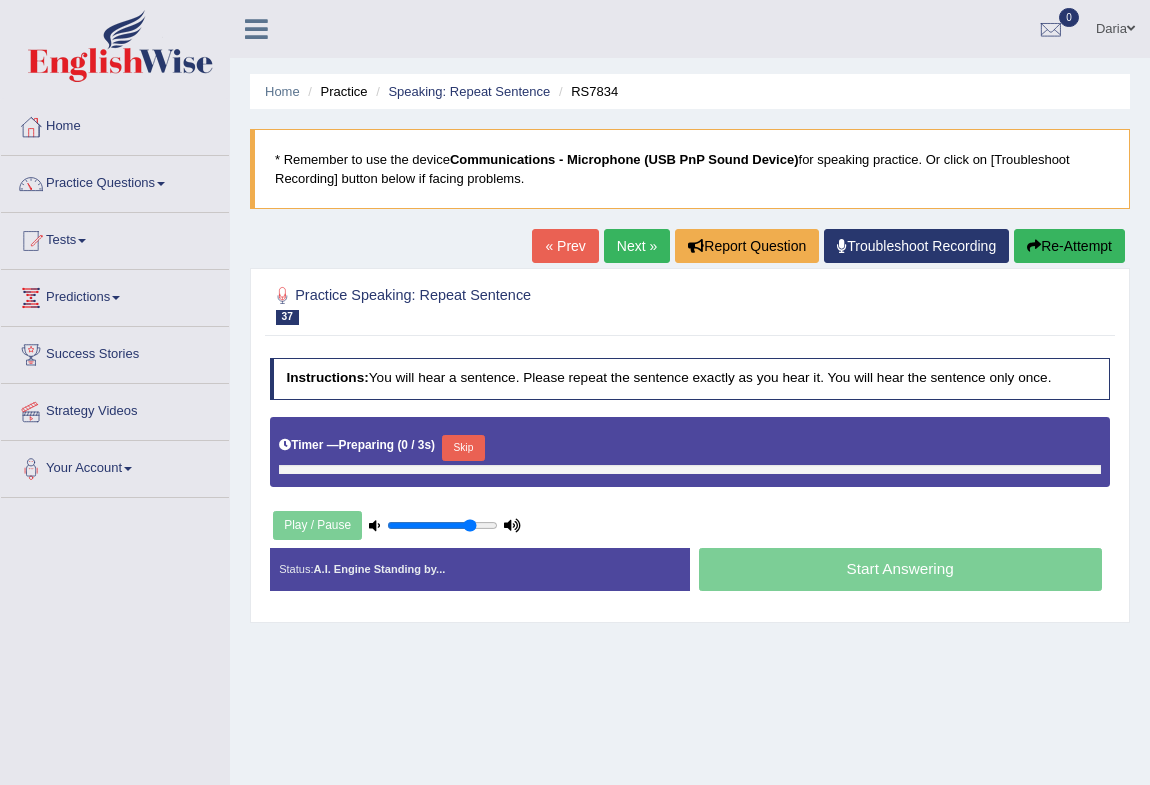 scroll, scrollTop: 0, scrollLeft: 0, axis: both 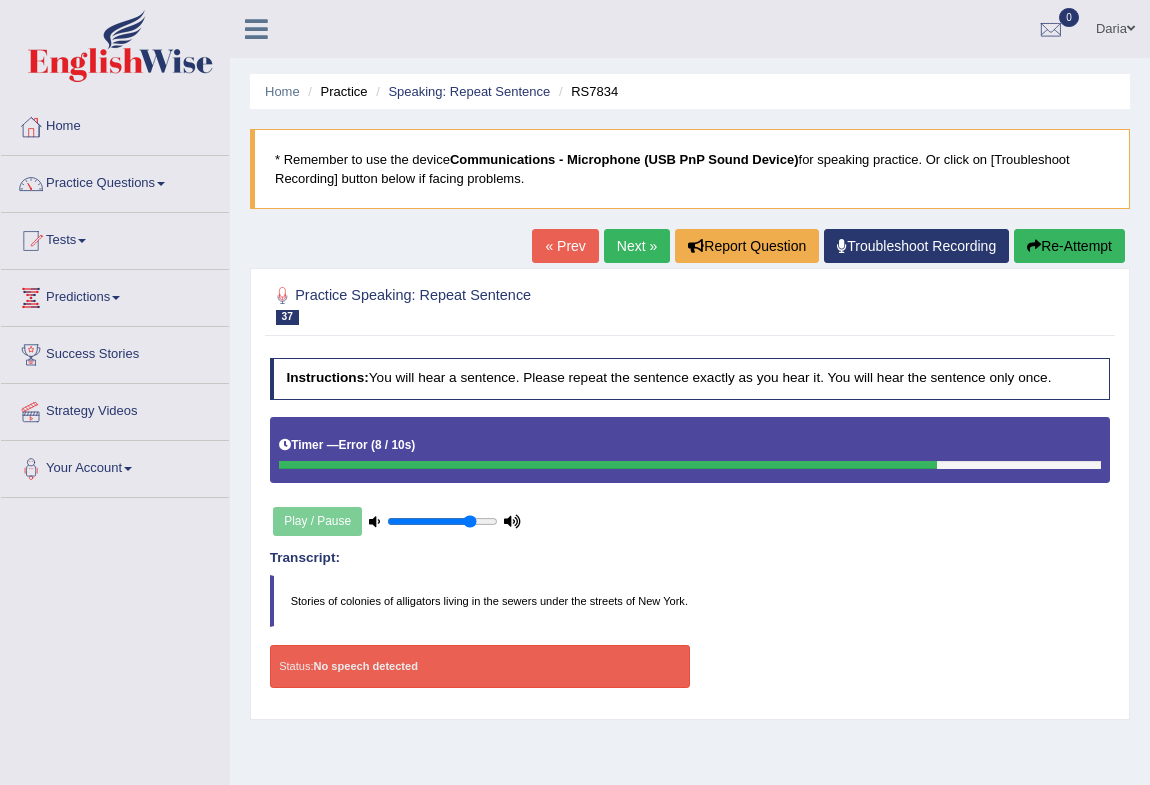 click on "Re-Attempt" at bounding box center [1069, 246] 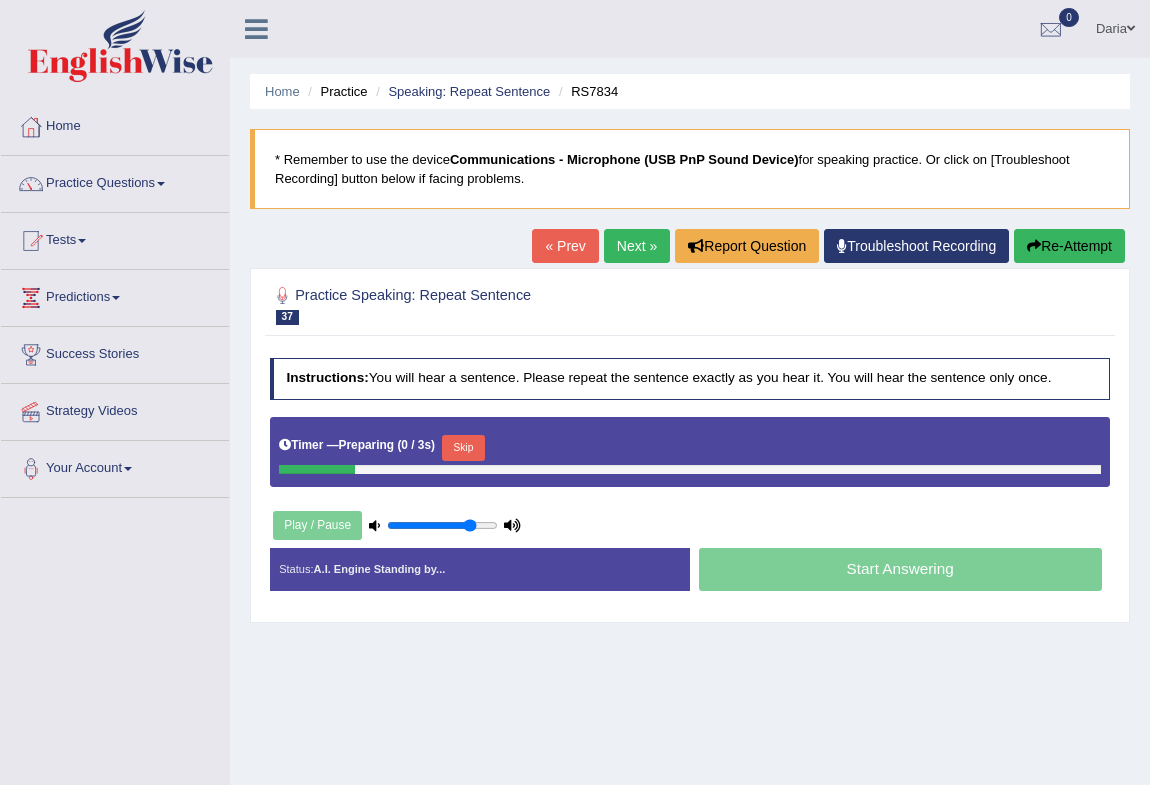 scroll, scrollTop: 0, scrollLeft: 0, axis: both 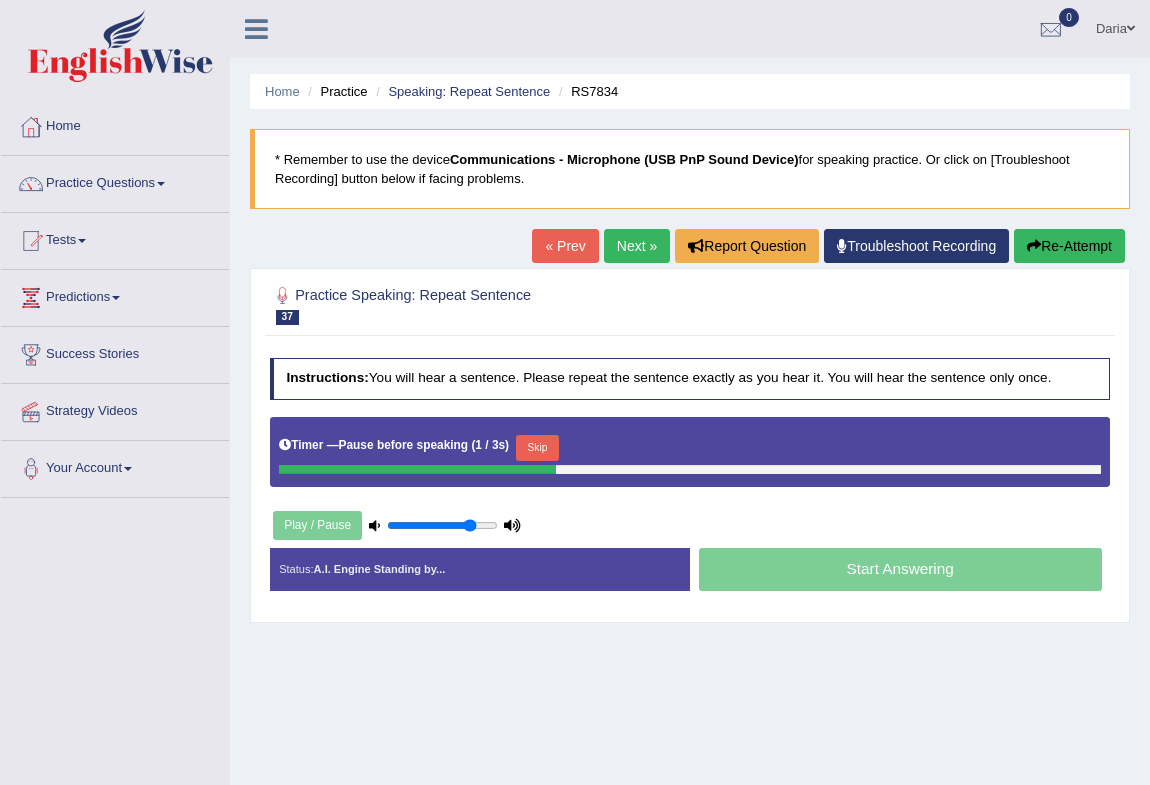 click on "Start Answering" at bounding box center [900, 572] 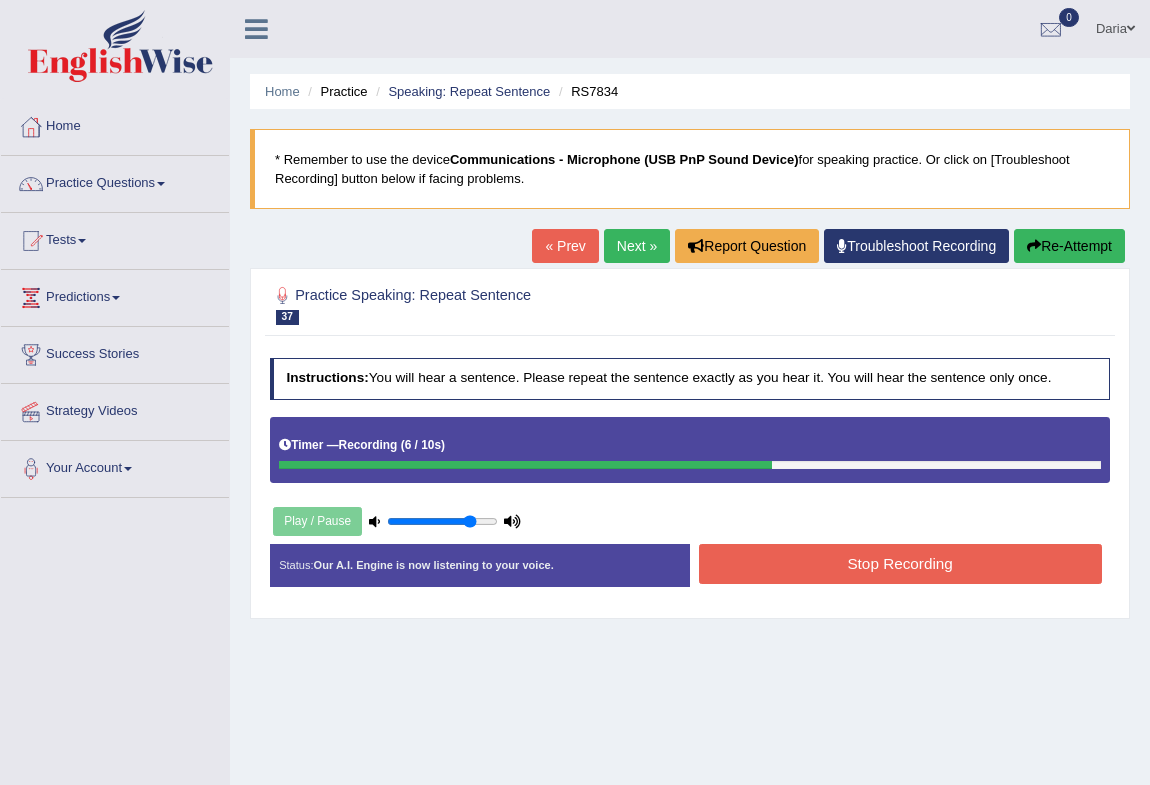 click on "Stop Recording" at bounding box center (900, 563) 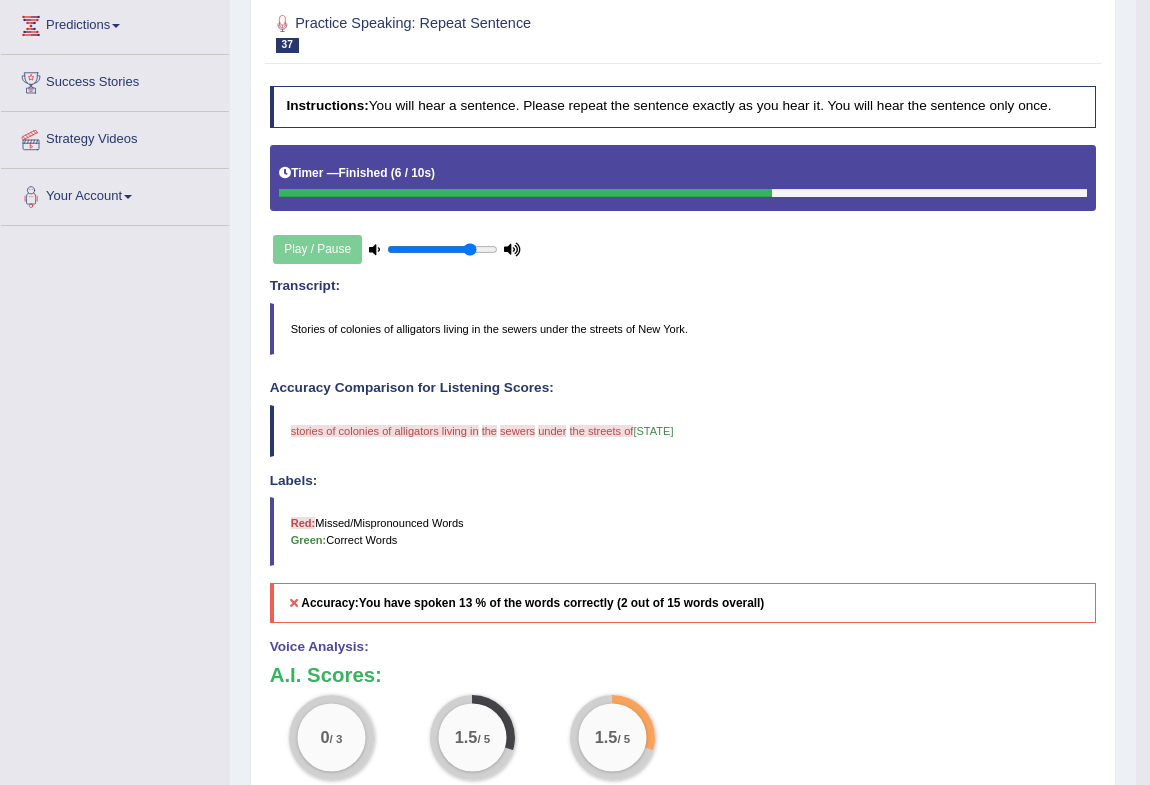 scroll, scrollTop: 90, scrollLeft: 0, axis: vertical 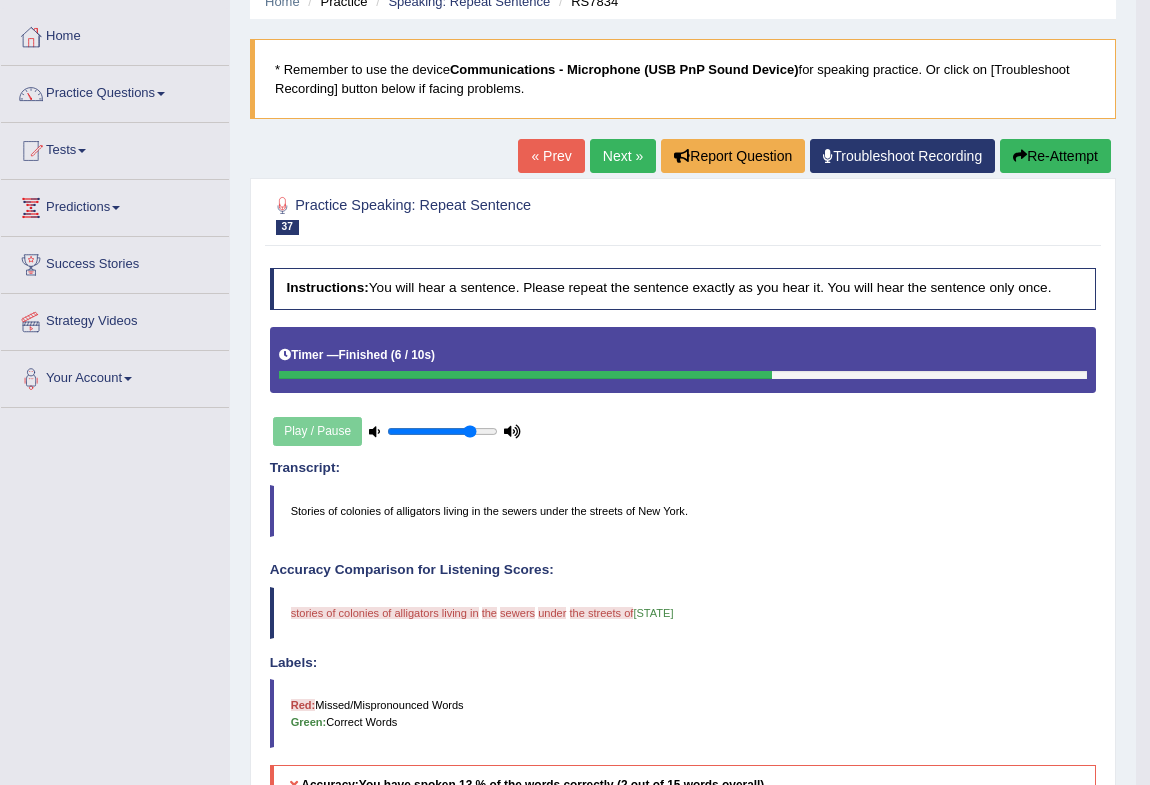 click on "Next »" at bounding box center [623, 156] 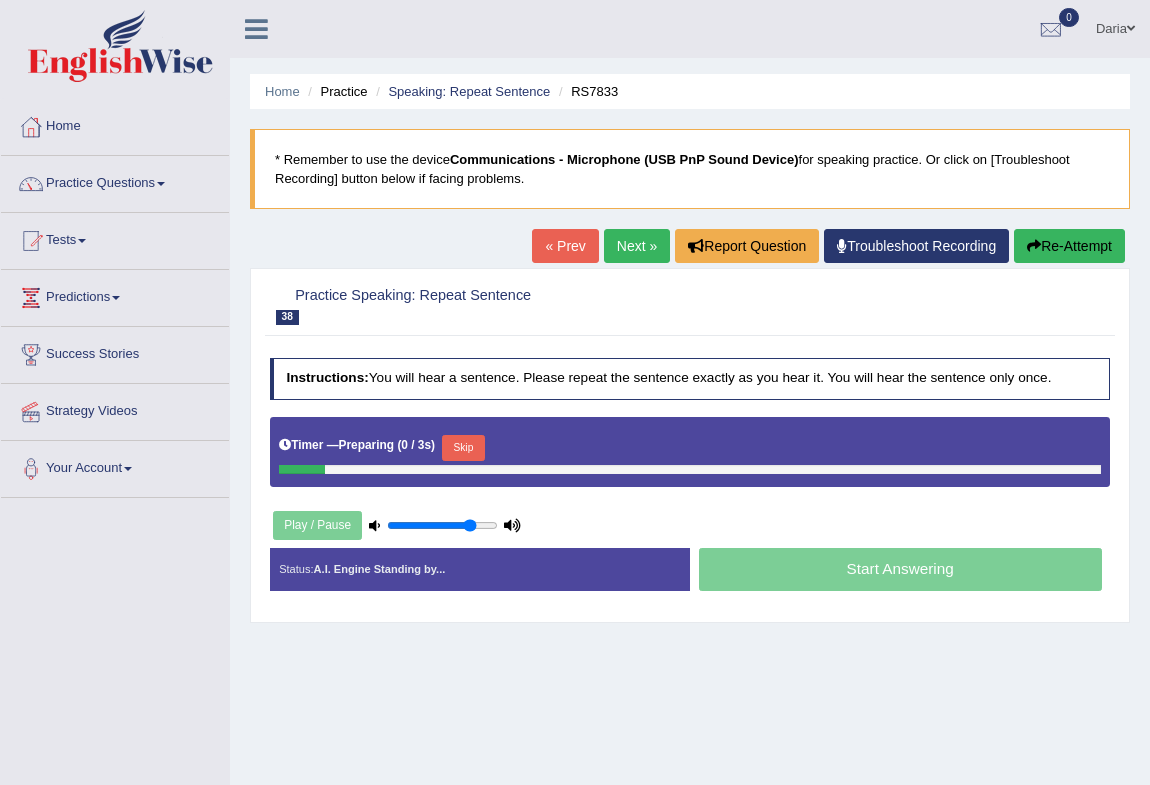 scroll, scrollTop: 0, scrollLeft: 0, axis: both 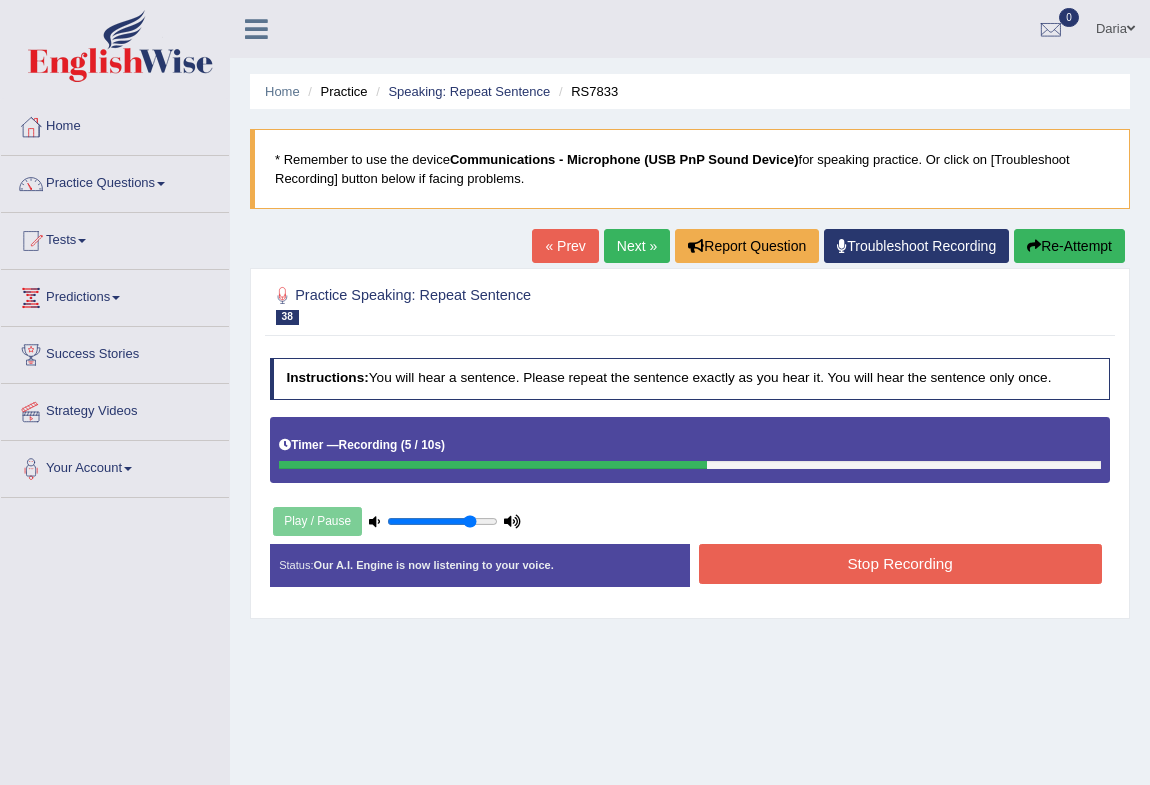 click on "Stop Recording" at bounding box center (900, 563) 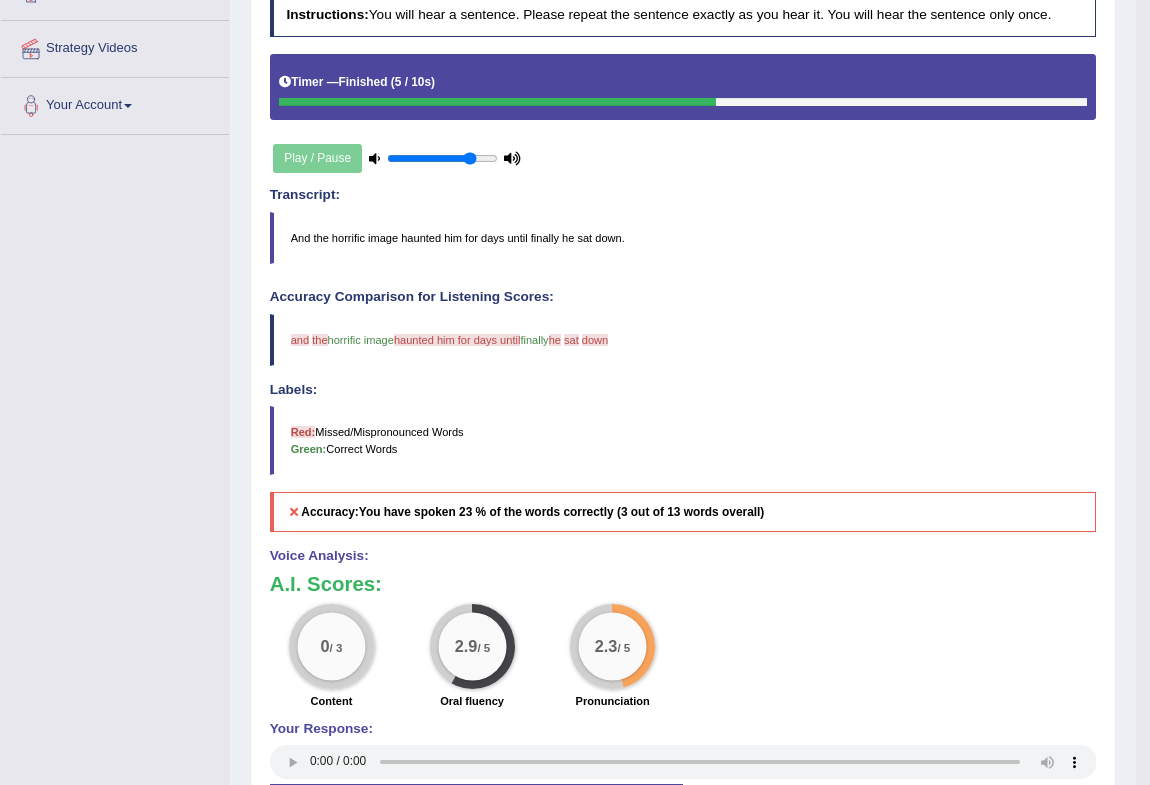 scroll, scrollTop: 272, scrollLeft: 0, axis: vertical 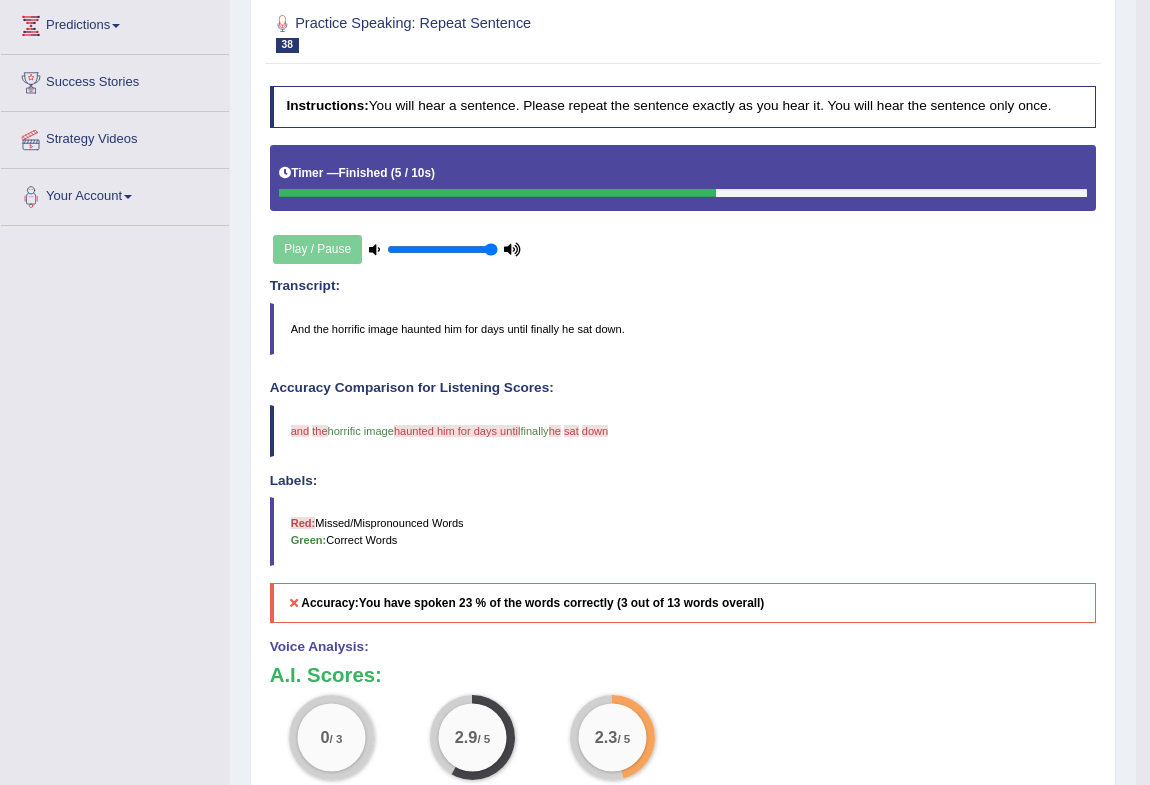 type on "1" 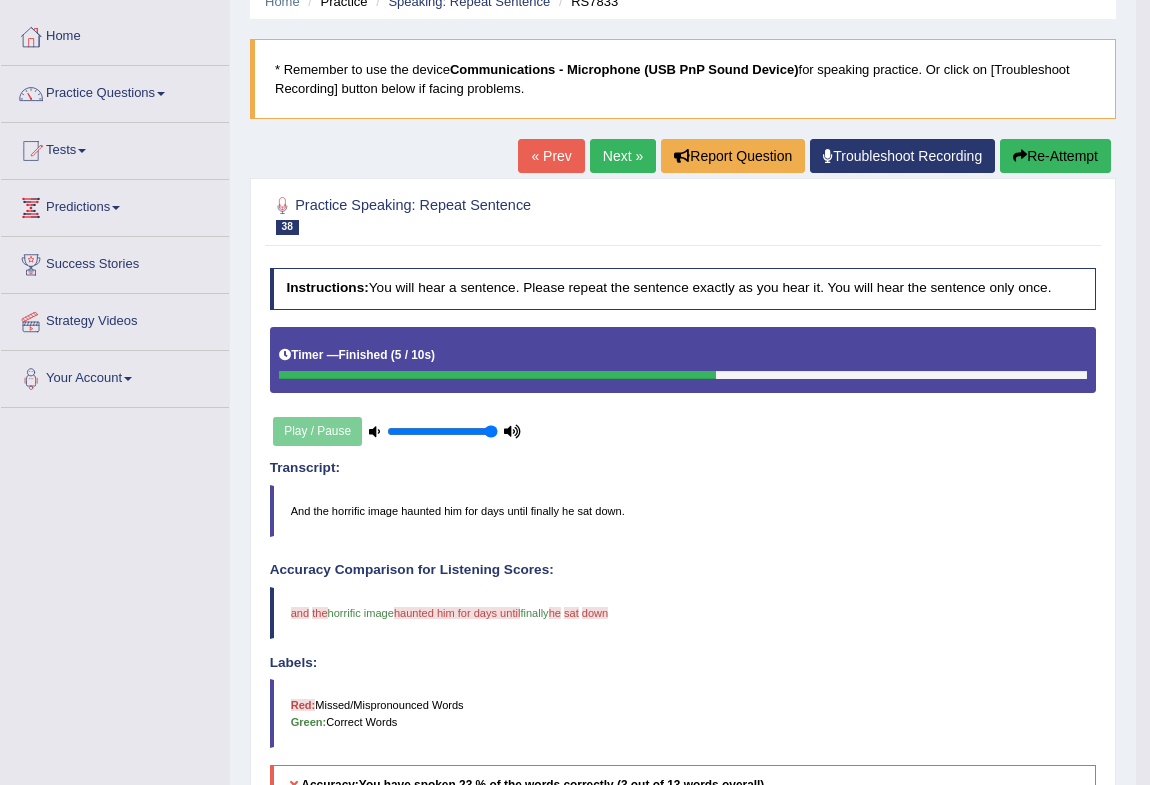 scroll, scrollTop: 0, scrollLeft: 0, axis: both 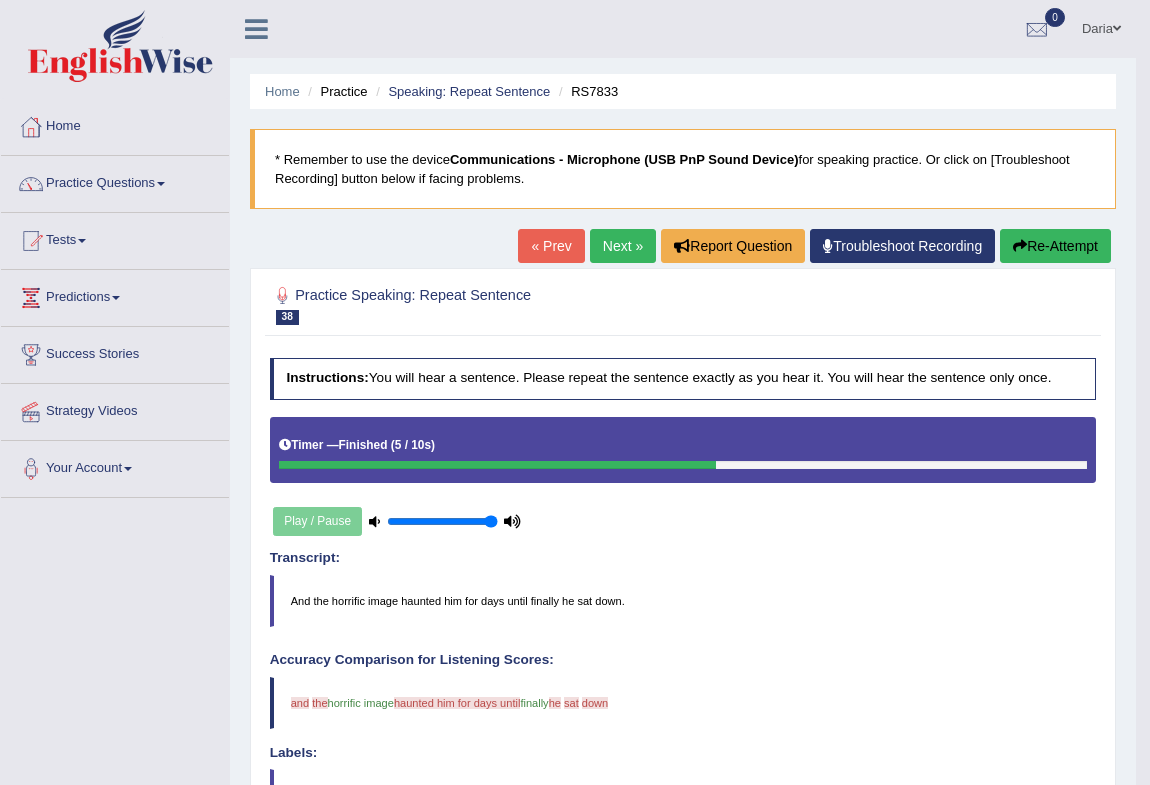 click on "Next »" at bounding box center (623, 246) 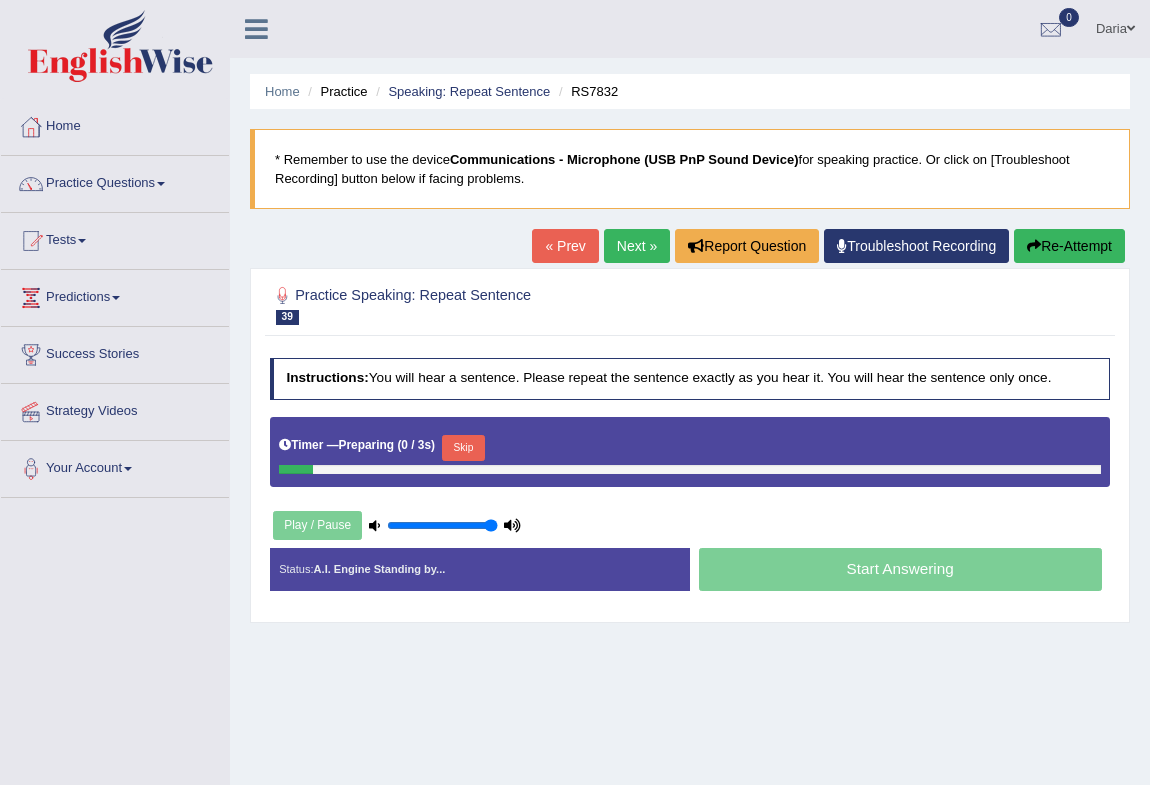scroll, scrollTop: 0, scrollLeft: 0, axis: both 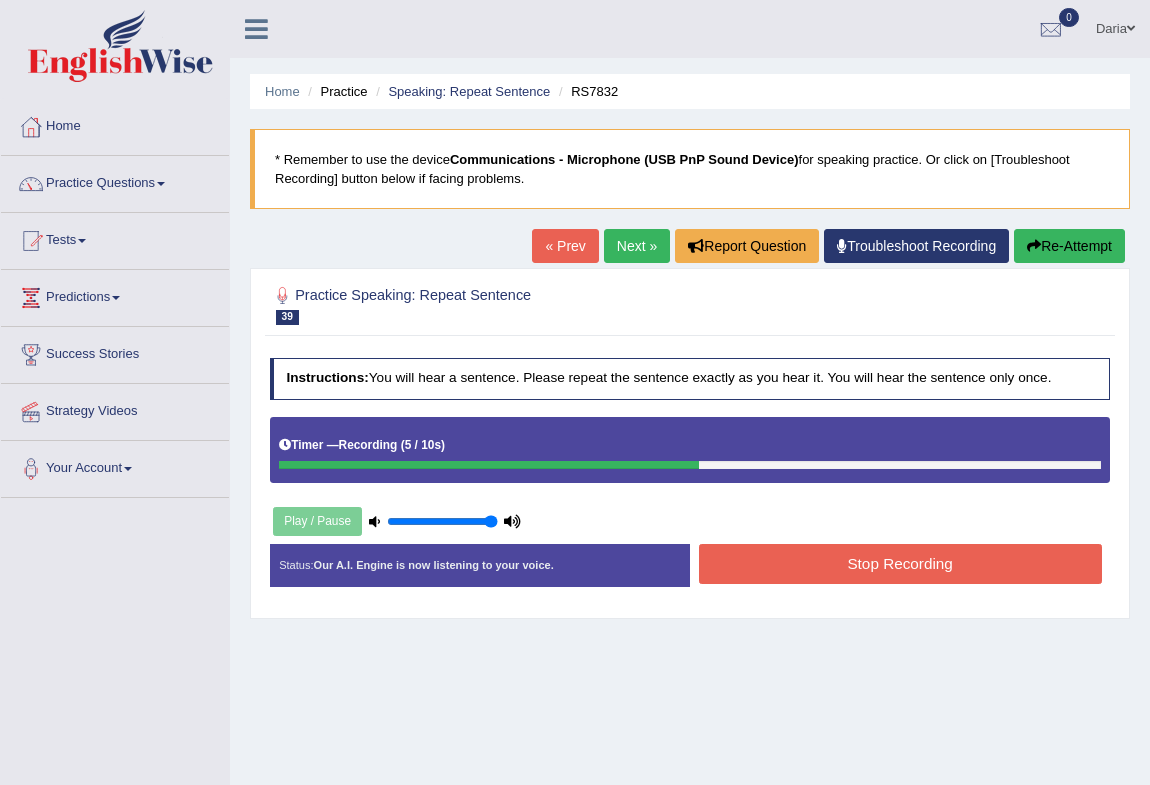 click on "Stop Recording" at bounding box center (900, 563) 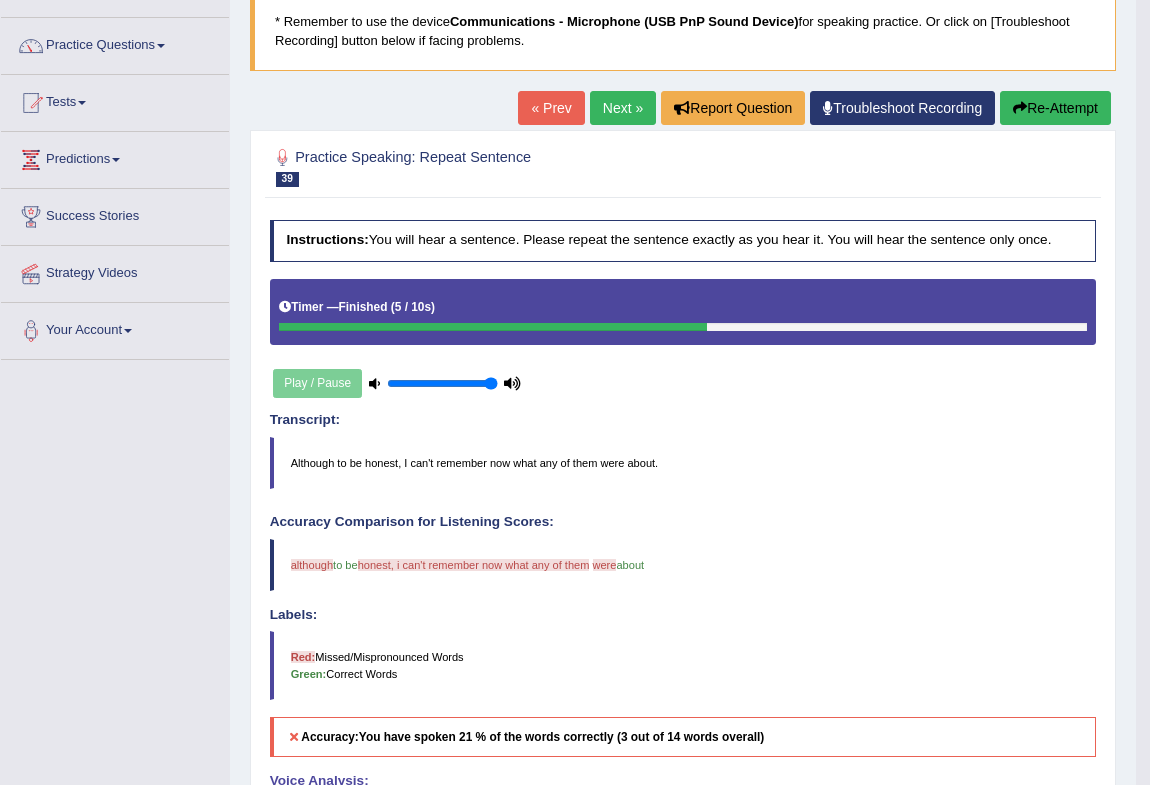 scroll, scrollTop: 47, scrollLeft: 0, axis: vertical 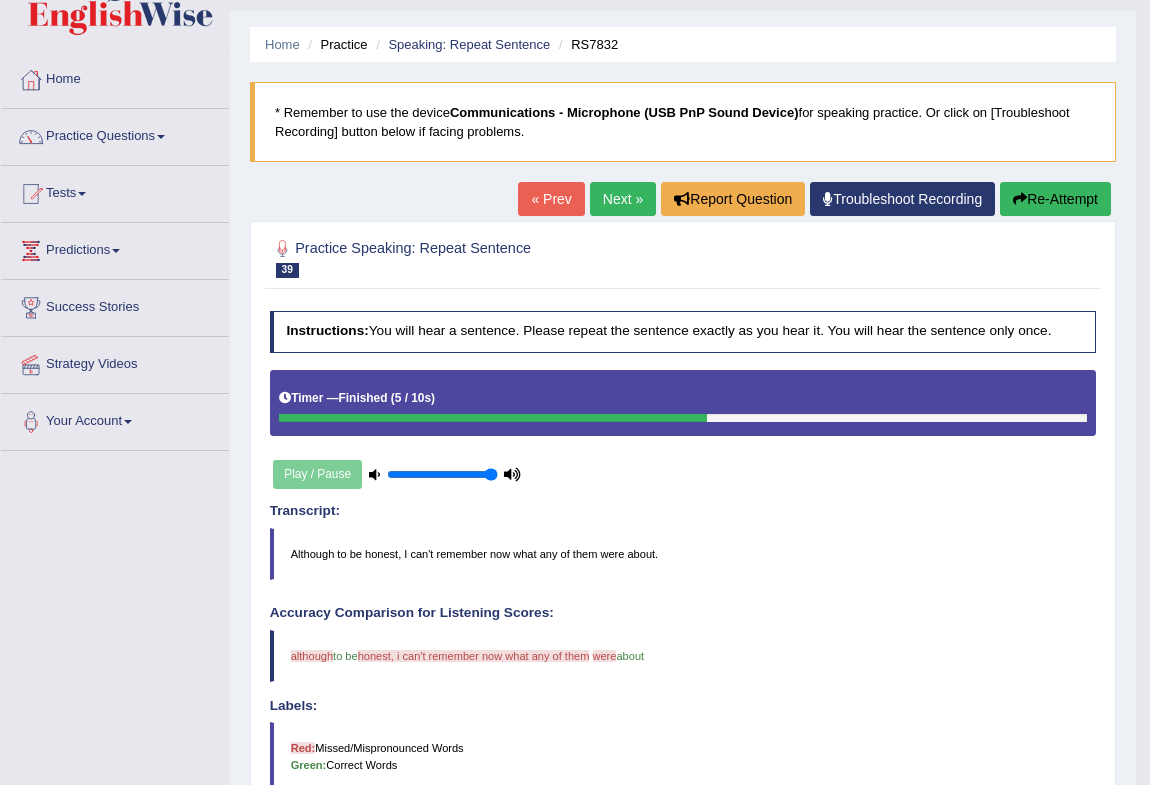 click on "Next »" at bounding box center [623, 199] 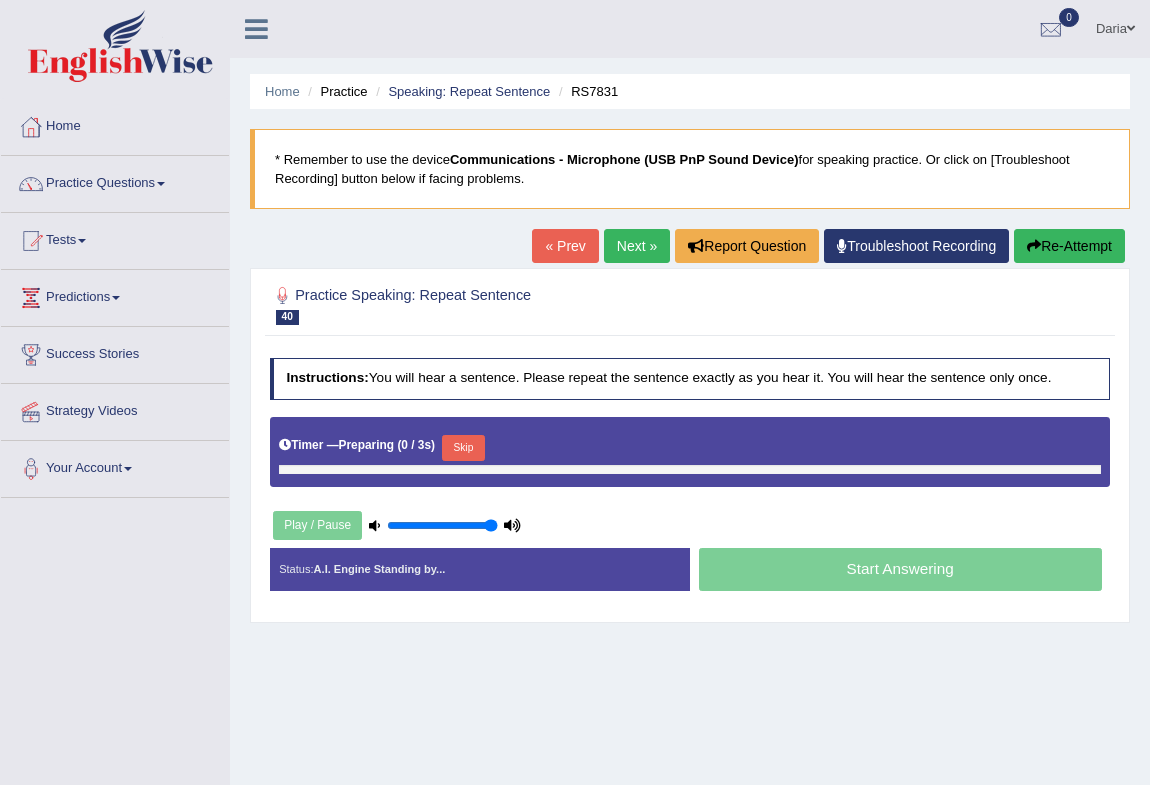 scroll, scrollTop: 0, scrollLeft: 0, axis: both 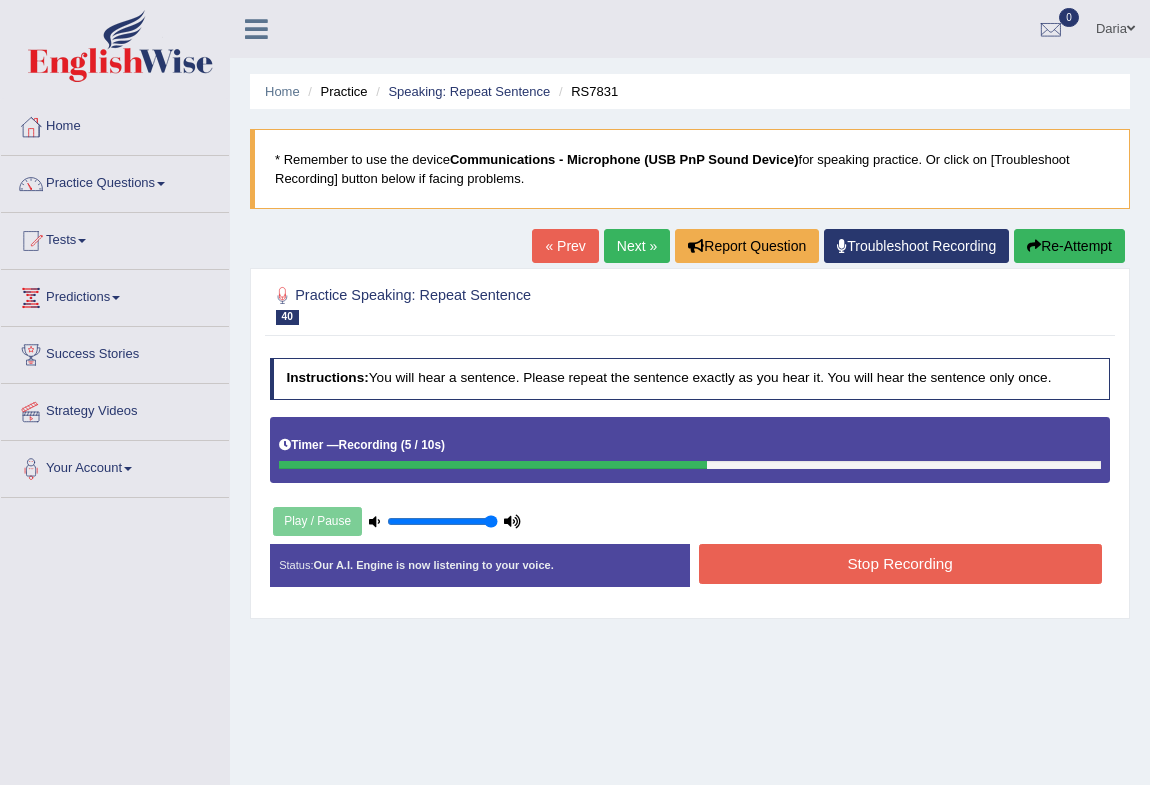 click on "Stop Recording" at bounding box center (900, 563) 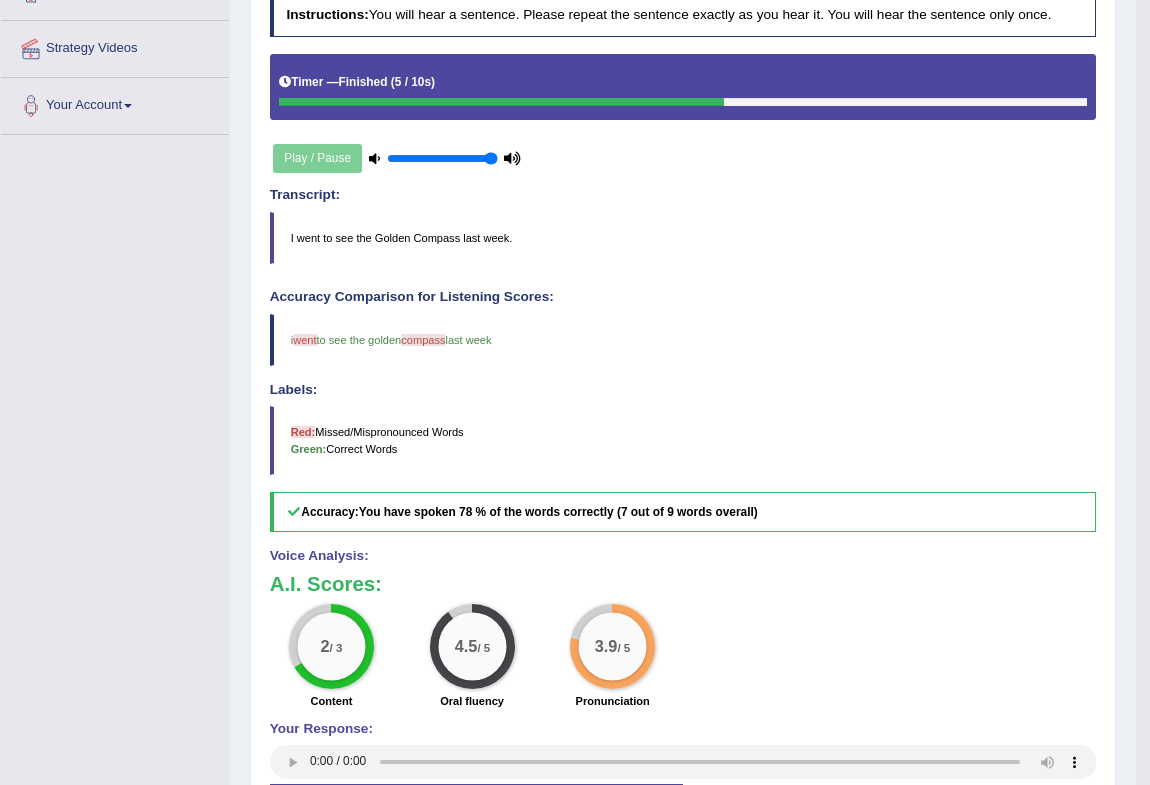 scroll, scrollTop: 90, scrollLeft: 0, axis: vertical 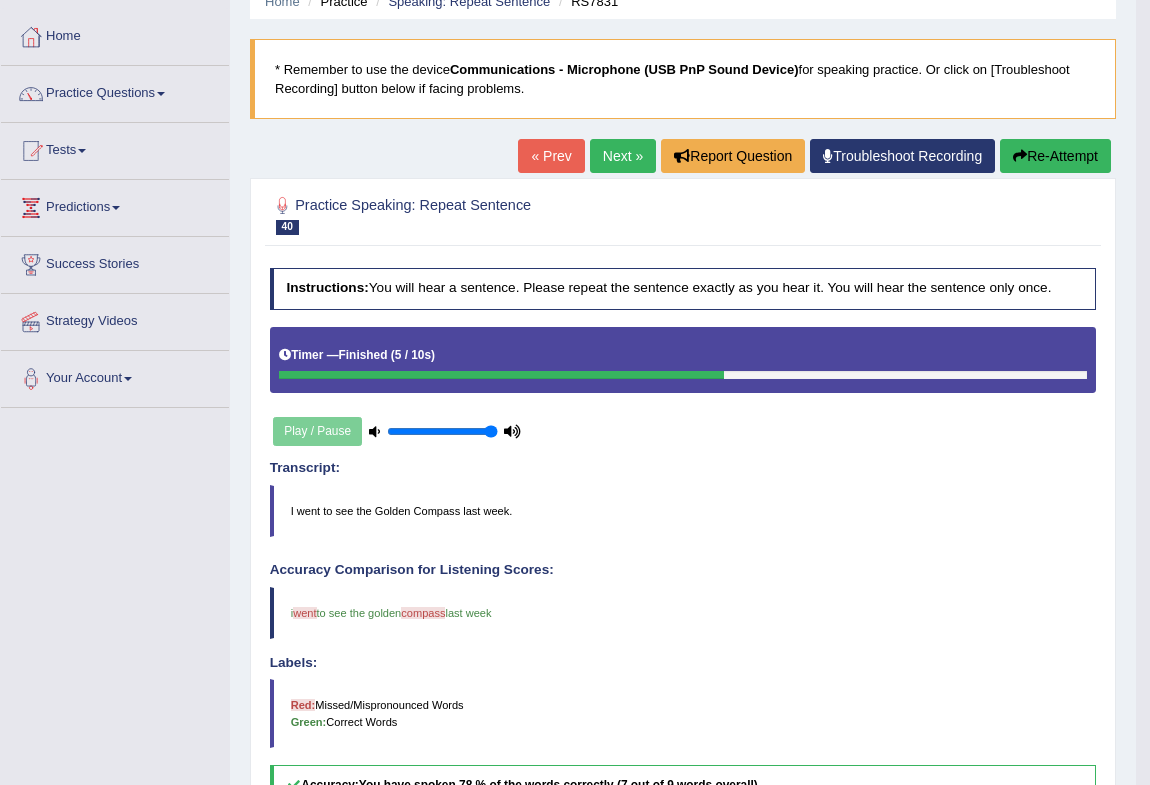 click on "Next »" at bounding box center [623, 156] 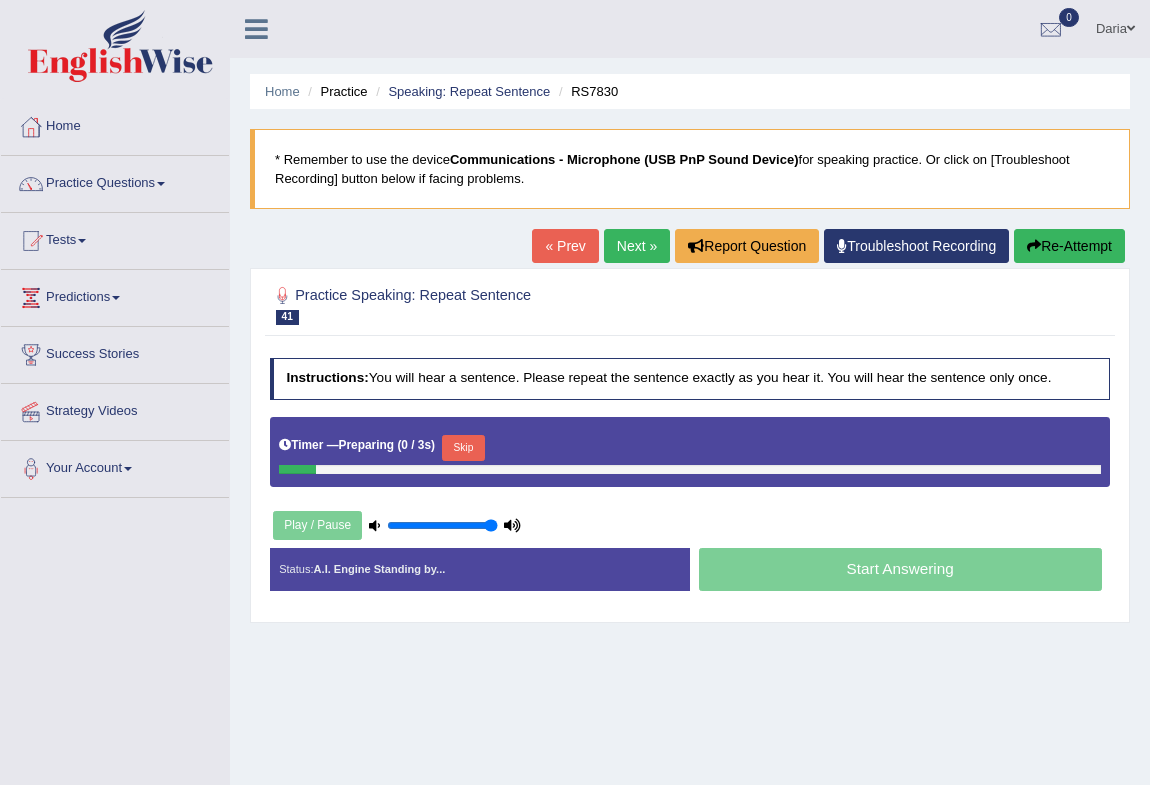 scroll, scrollTop: 0, scrollLeft: 0, axis: both 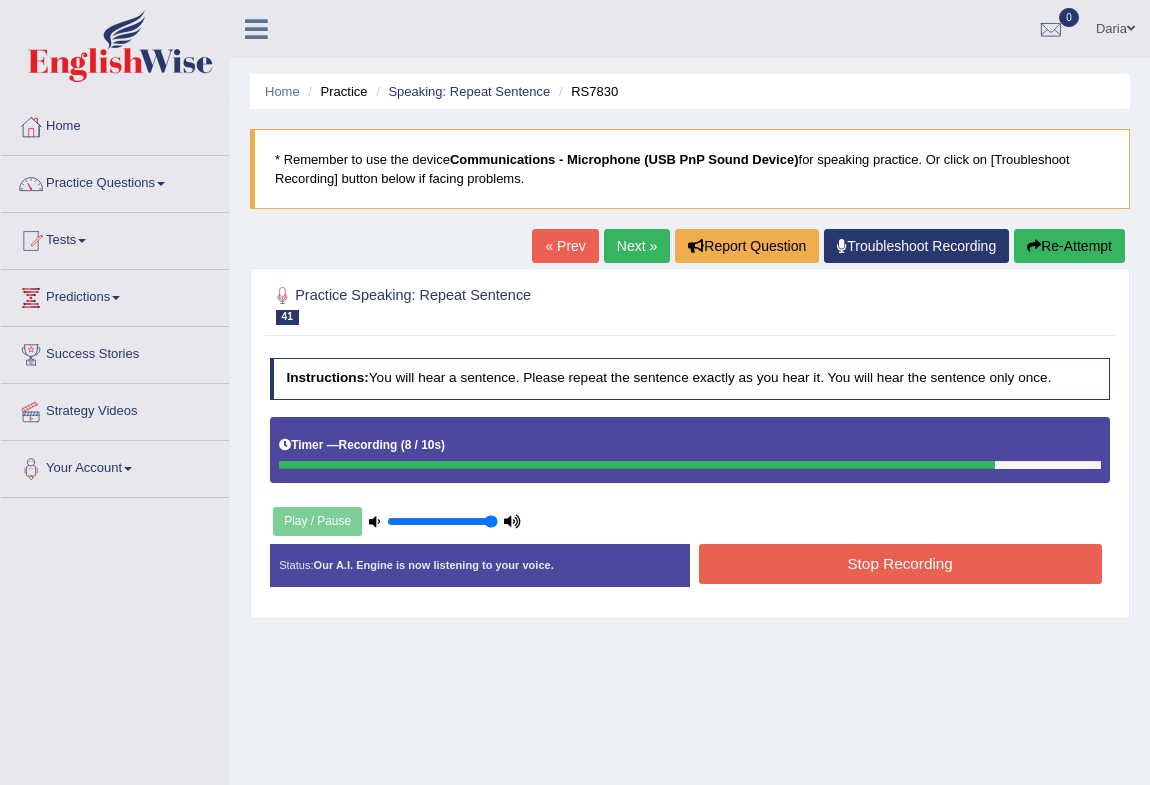 click on "Stop Recording" at bounding box center (900, 563) 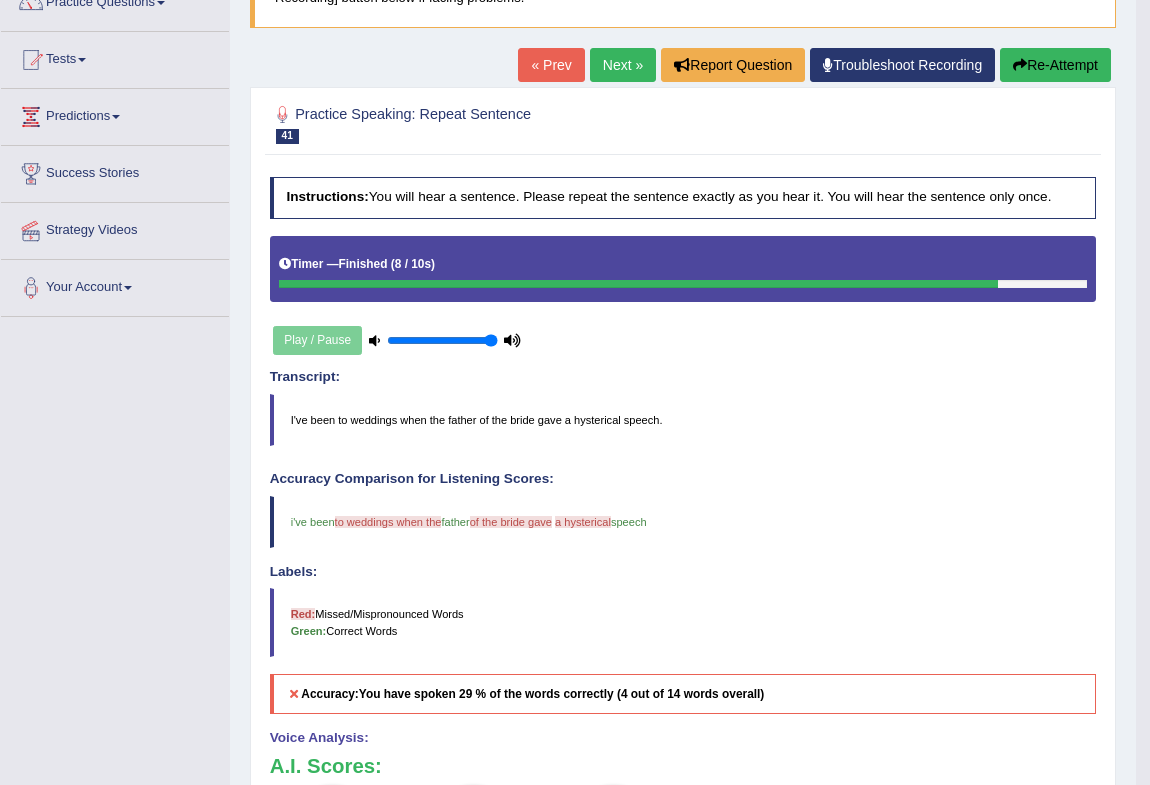 scroll, scrollTop: 0, scrollLeft: 0, axis: both 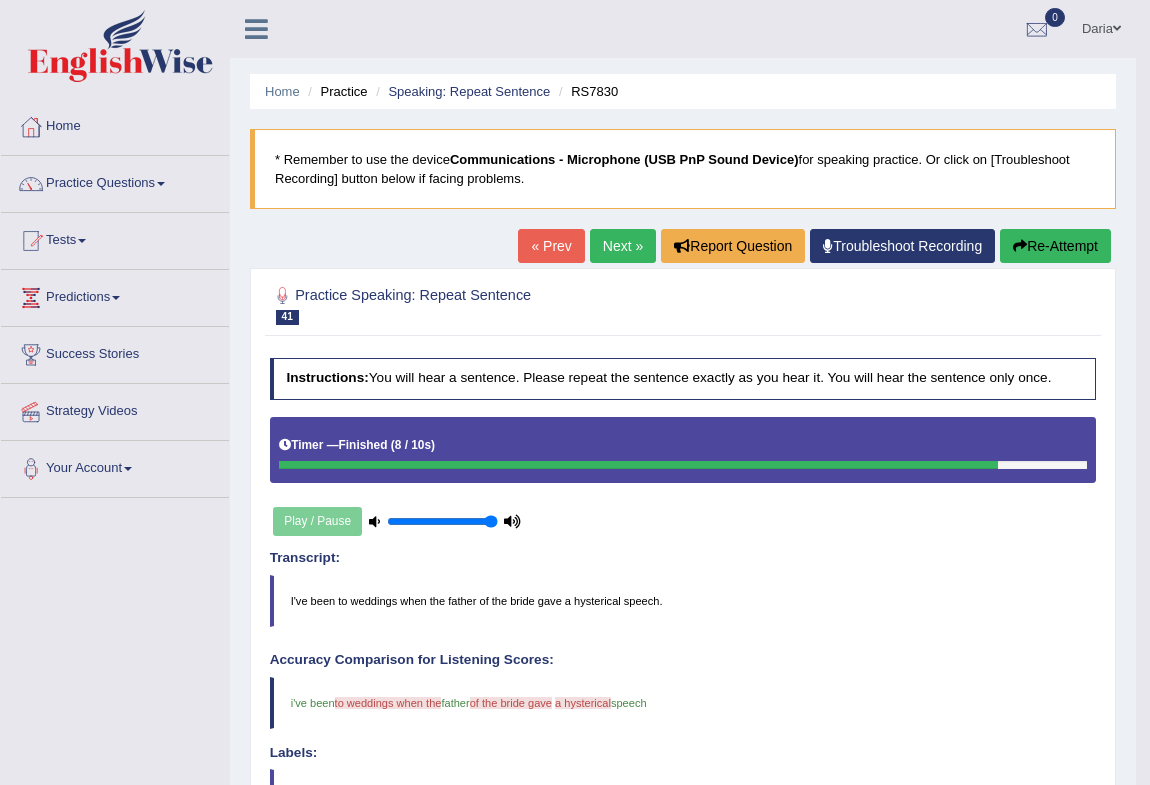 click on "Next »" at bounding box center (623, 246) 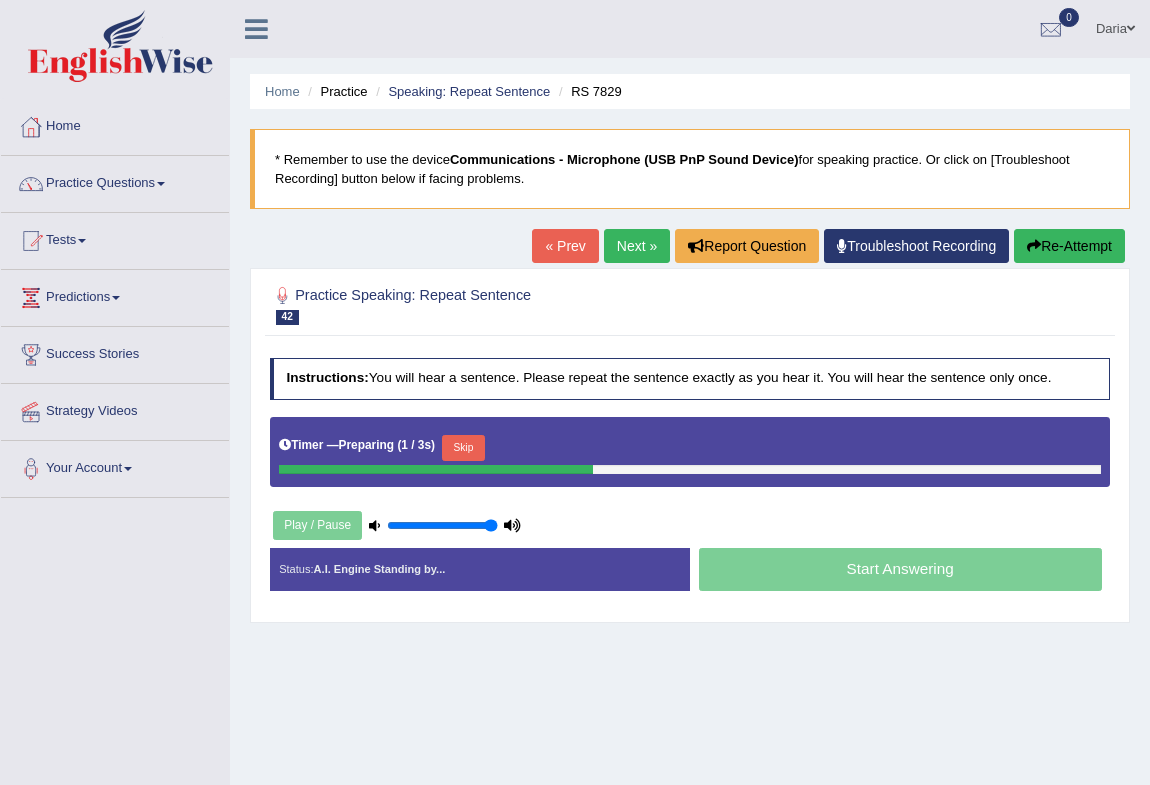 scroll, scrollTop: 0, scrollLeft: 0, axis: both 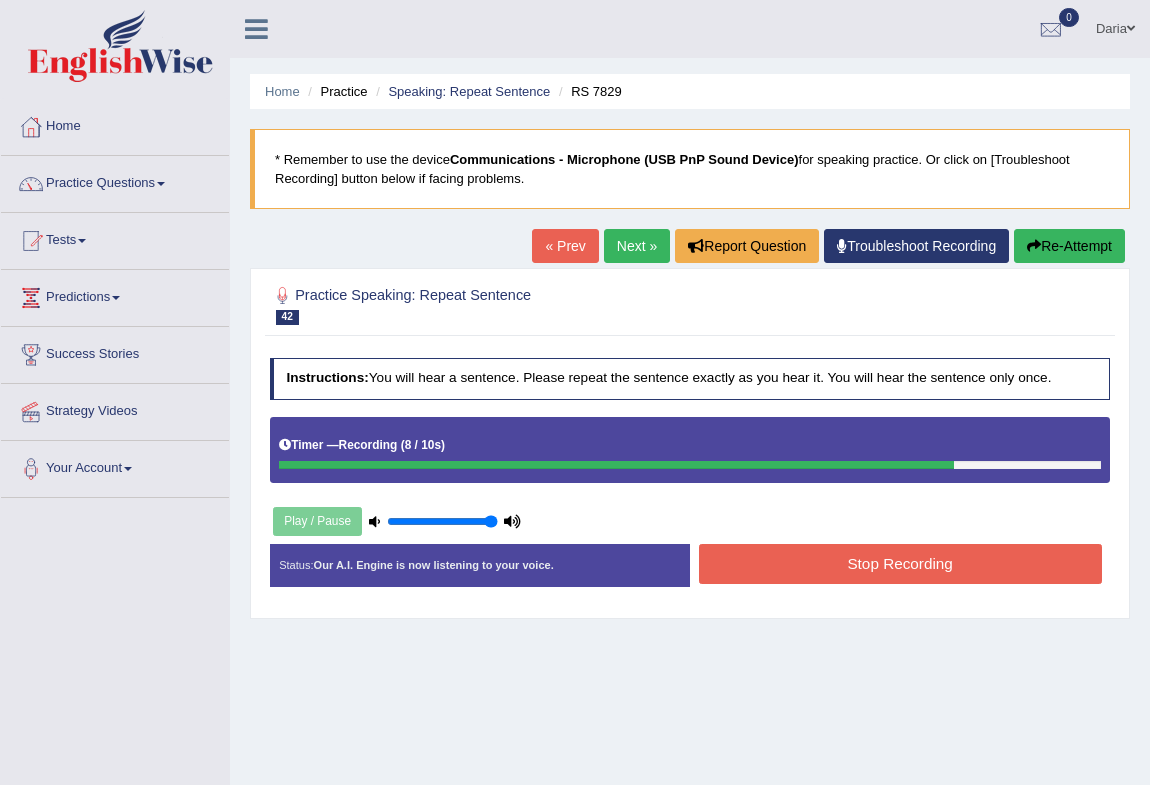 click on "Stop Recording" at bounding box center [900, 563] 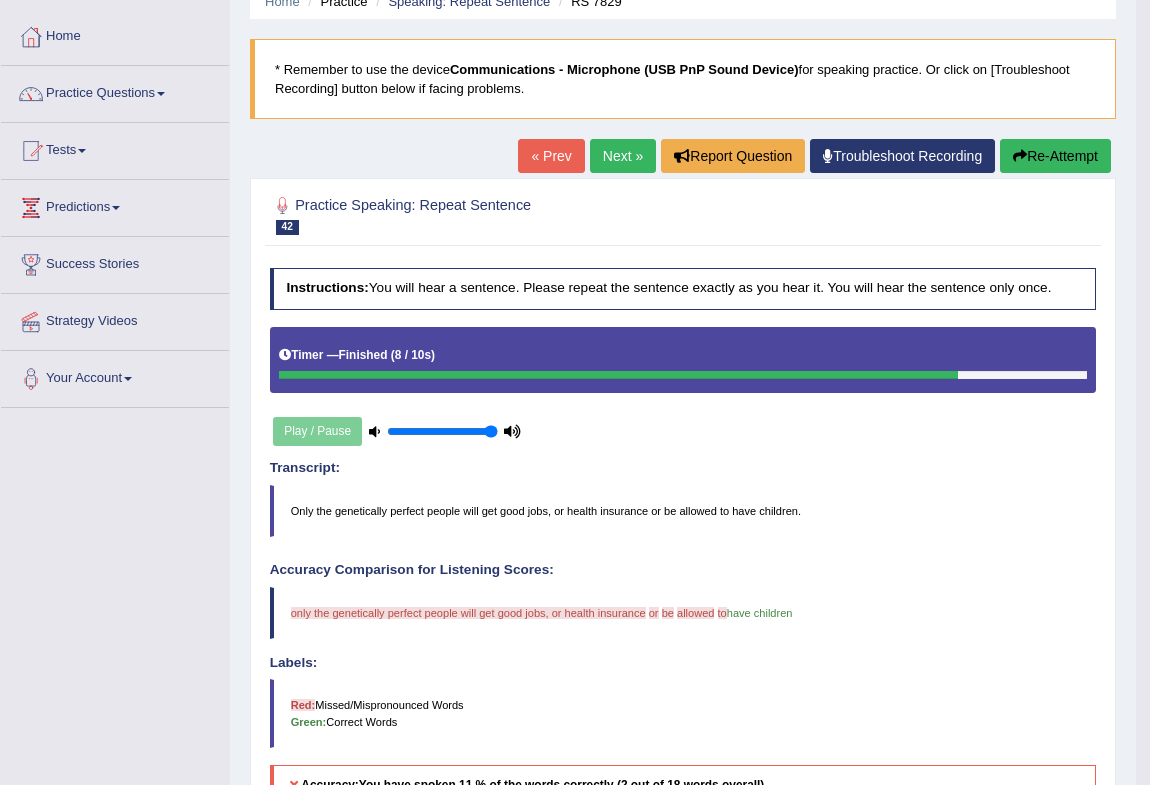 scroll, scrollTop: 0, scrollLeft: 0, axis: both 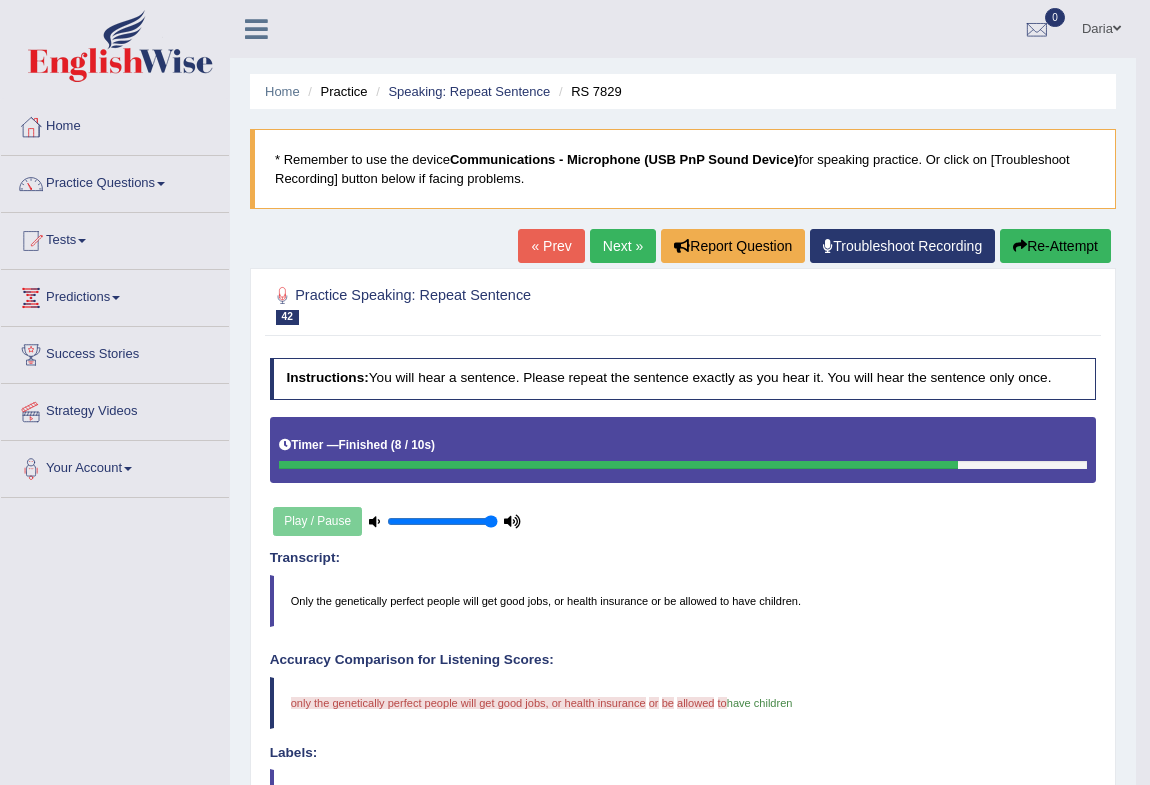 click on "Next »" at bounding box center [623, 246] 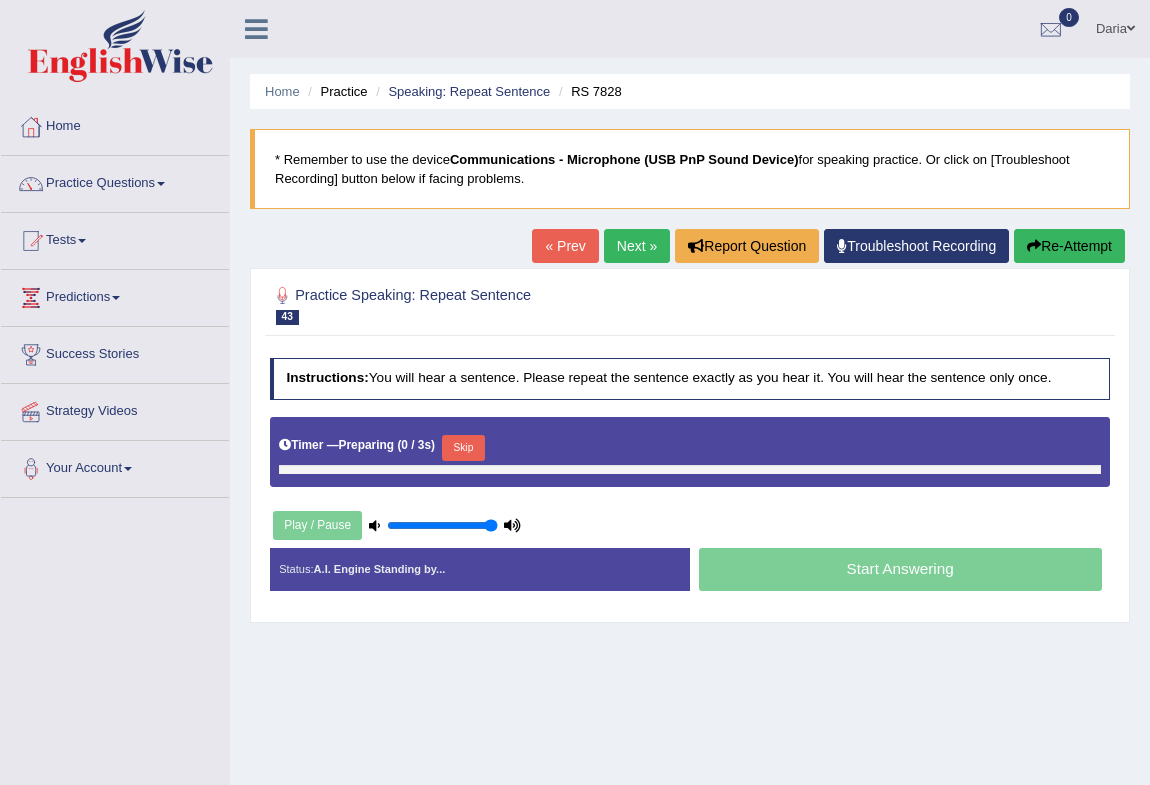 scroll, scrollTop: 0, scrollLeft: 0, axis: both 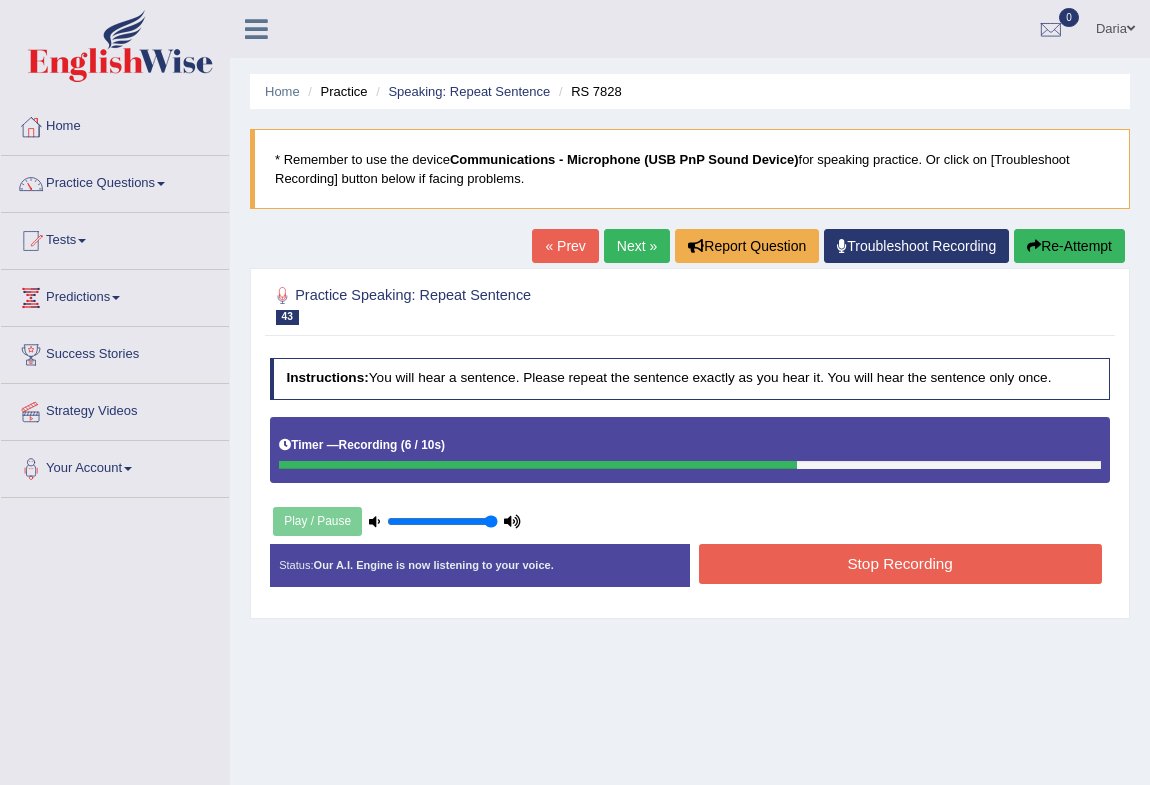 click on "Stop Recording" at bounding box center (900, 563) 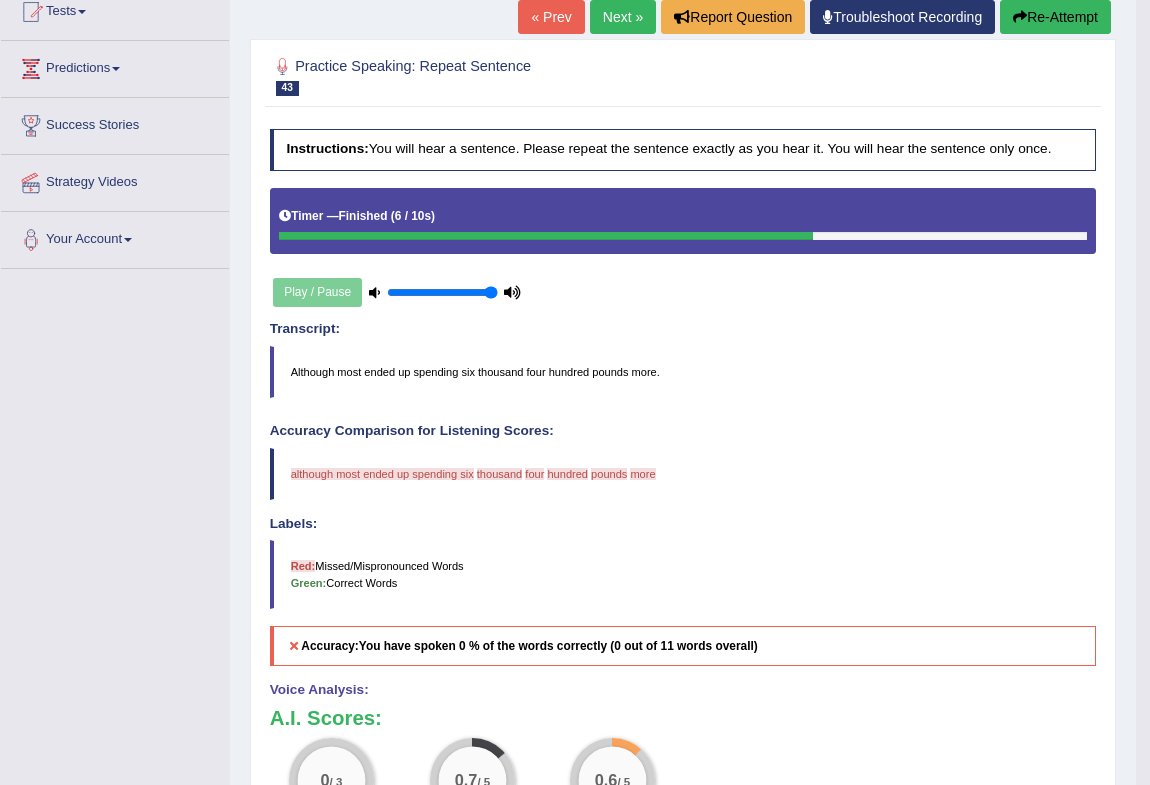 scroll, scrollTop: 47, scrollLeft: 0, axis: vertical 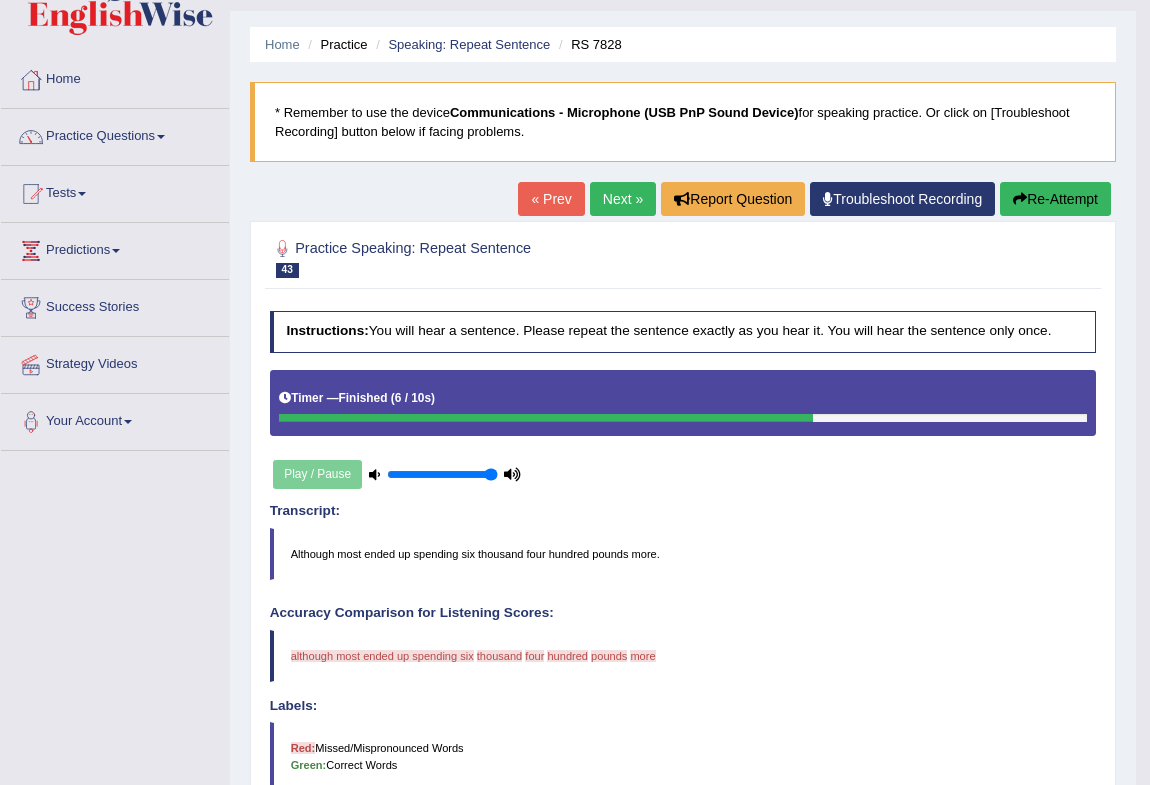 click on "Next »" at bounding box center (623, 199) 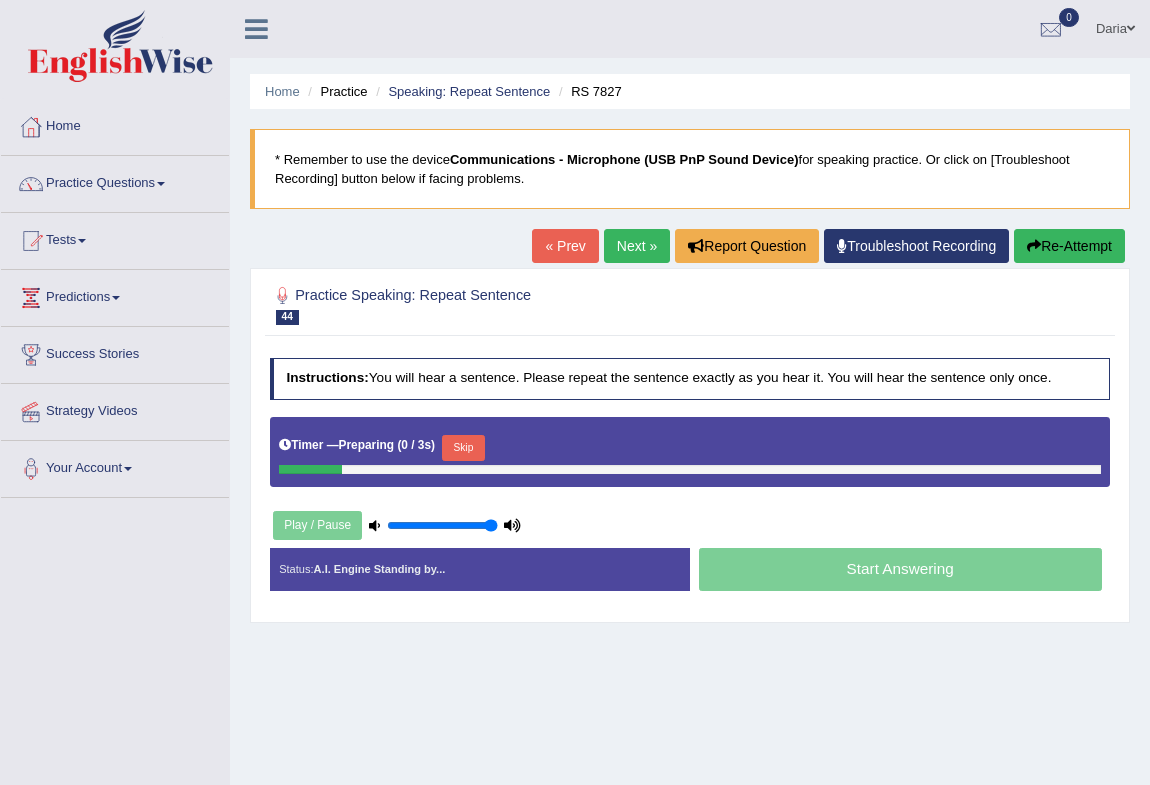 scroll, scrollTop: 0, scrollLeft: 0, axis: both 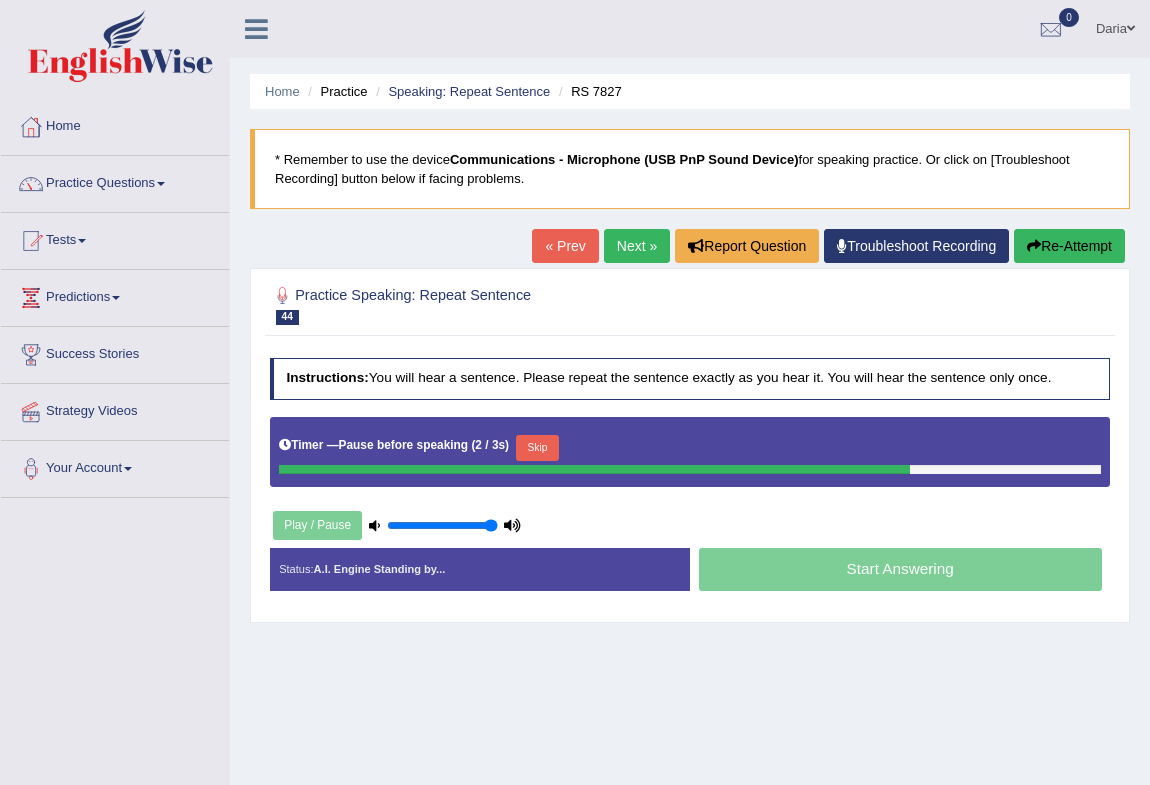 click on "Skip" at bounding box center [537, 448] 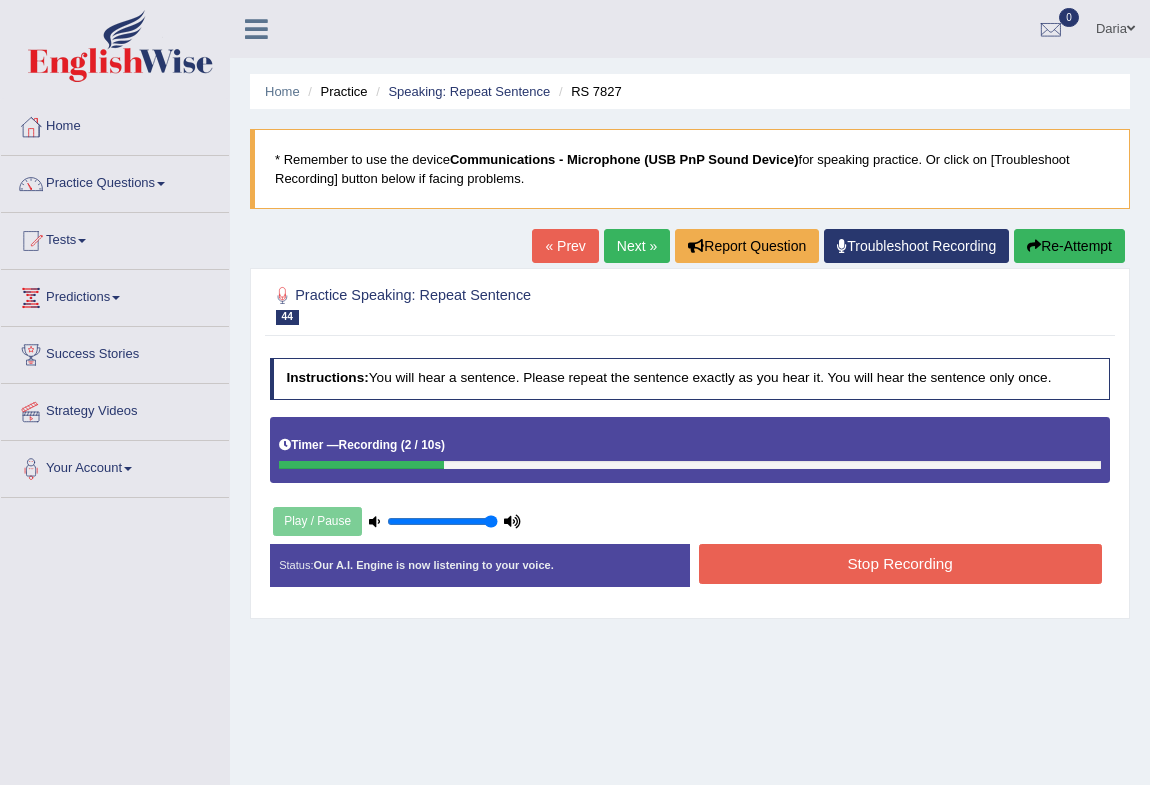 click at bounding box center (1034, 246) 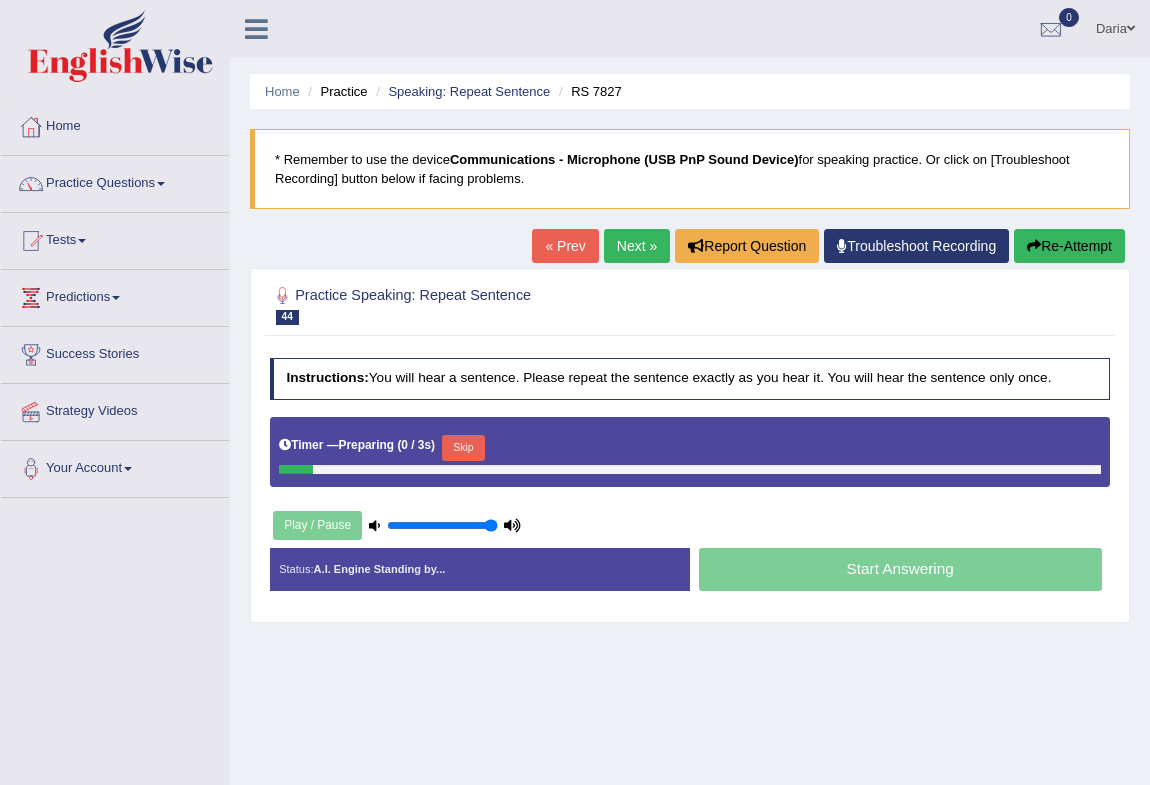 scroll, scrollTop: 0, scrollLeft: 0, axis: both 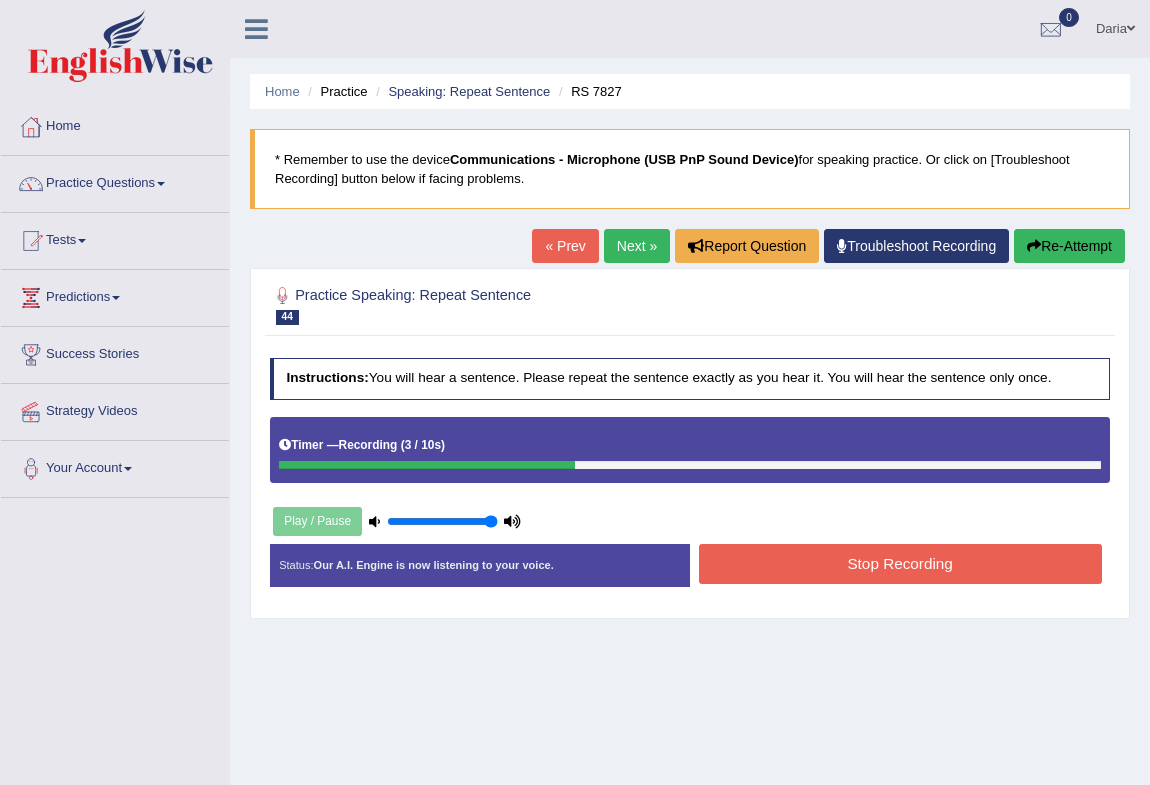 click on "Stop Recording" at bounding box center [900, 563] 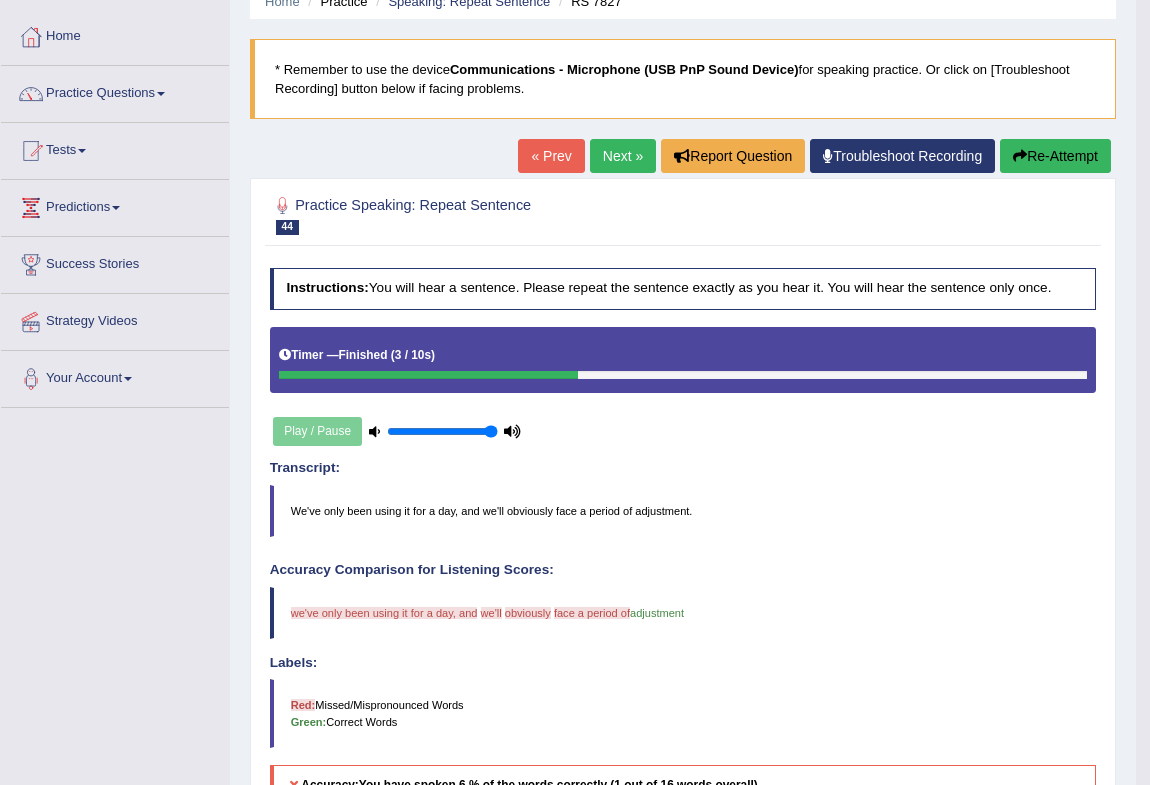 scroll, scrollTop: 0, scrollLeft: 0, axis: both 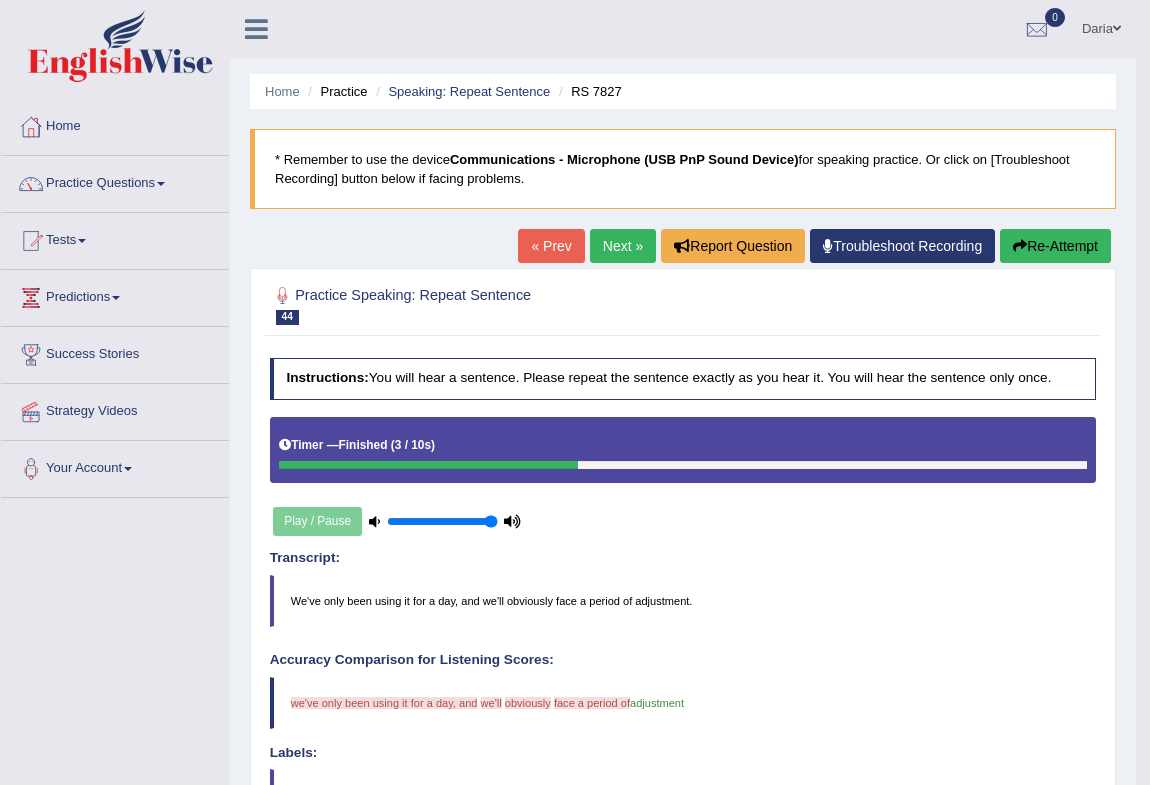 click on "Next »" at bounding box center [623, 246] 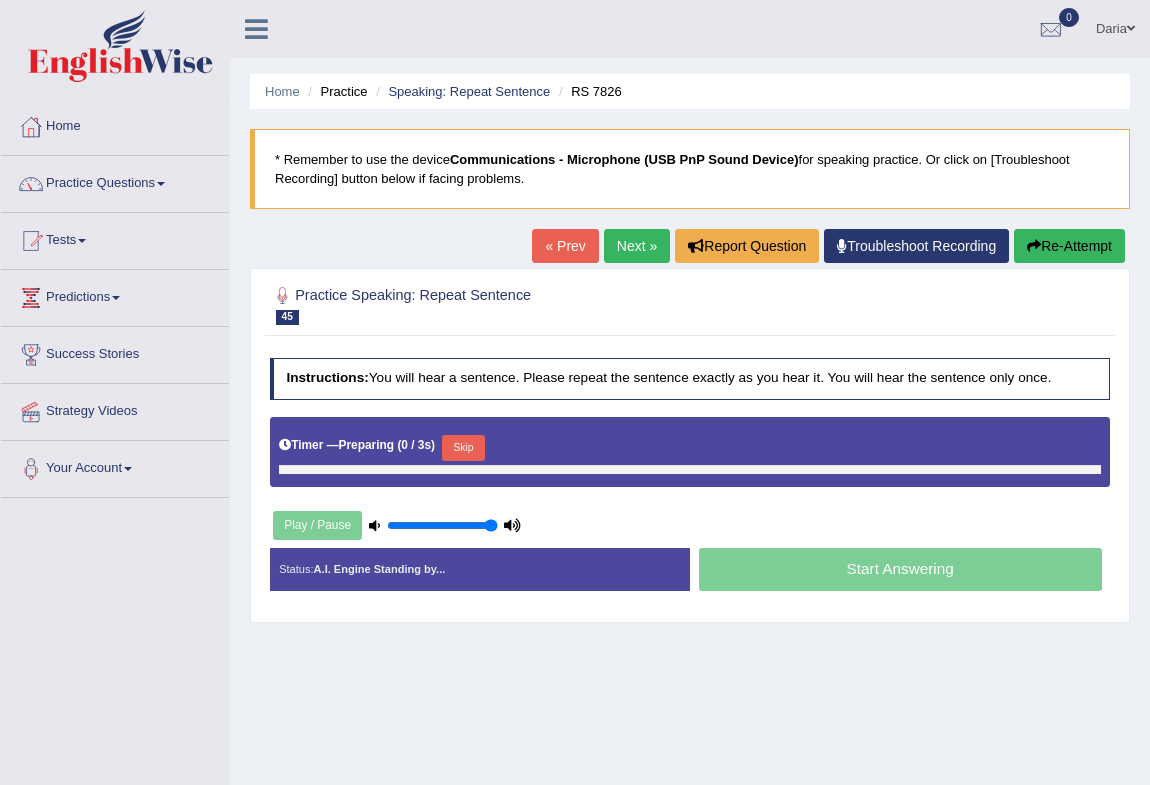 scroll, scrollTop: 0, scrollLeft: 0, axis: both 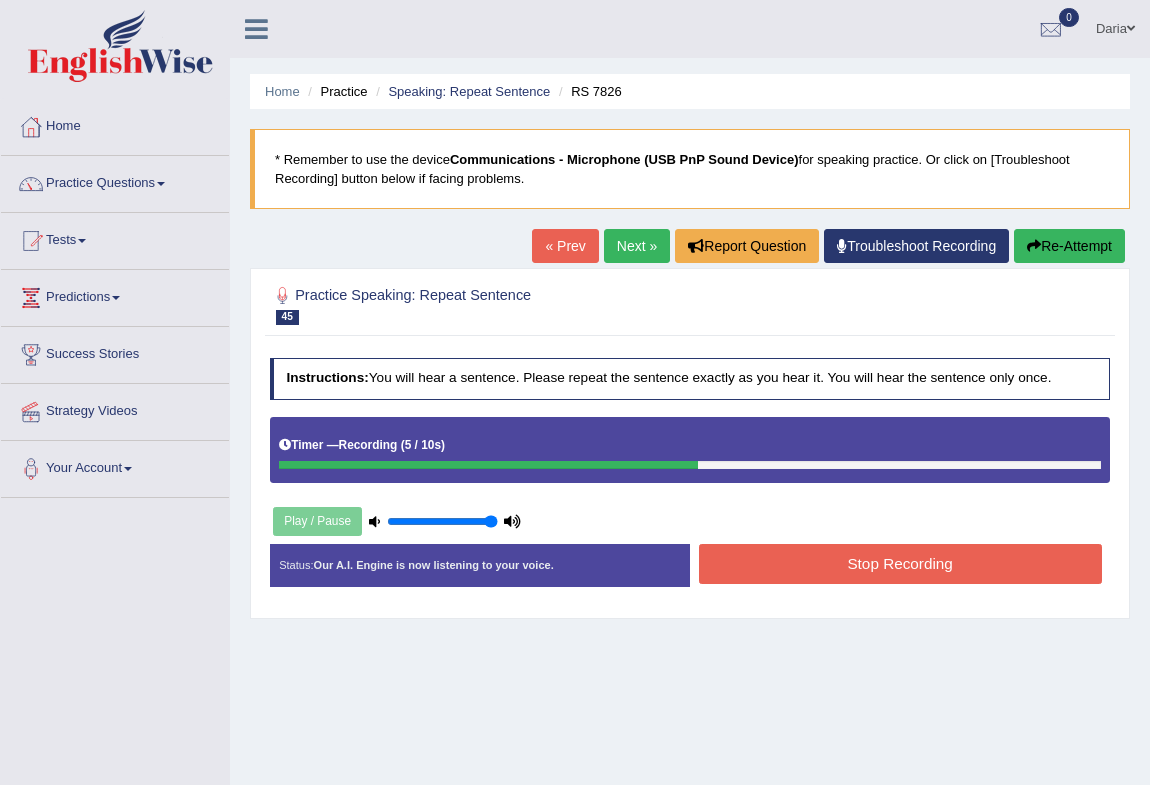 click on "Stop Recording" at bounding box center [900, 563] 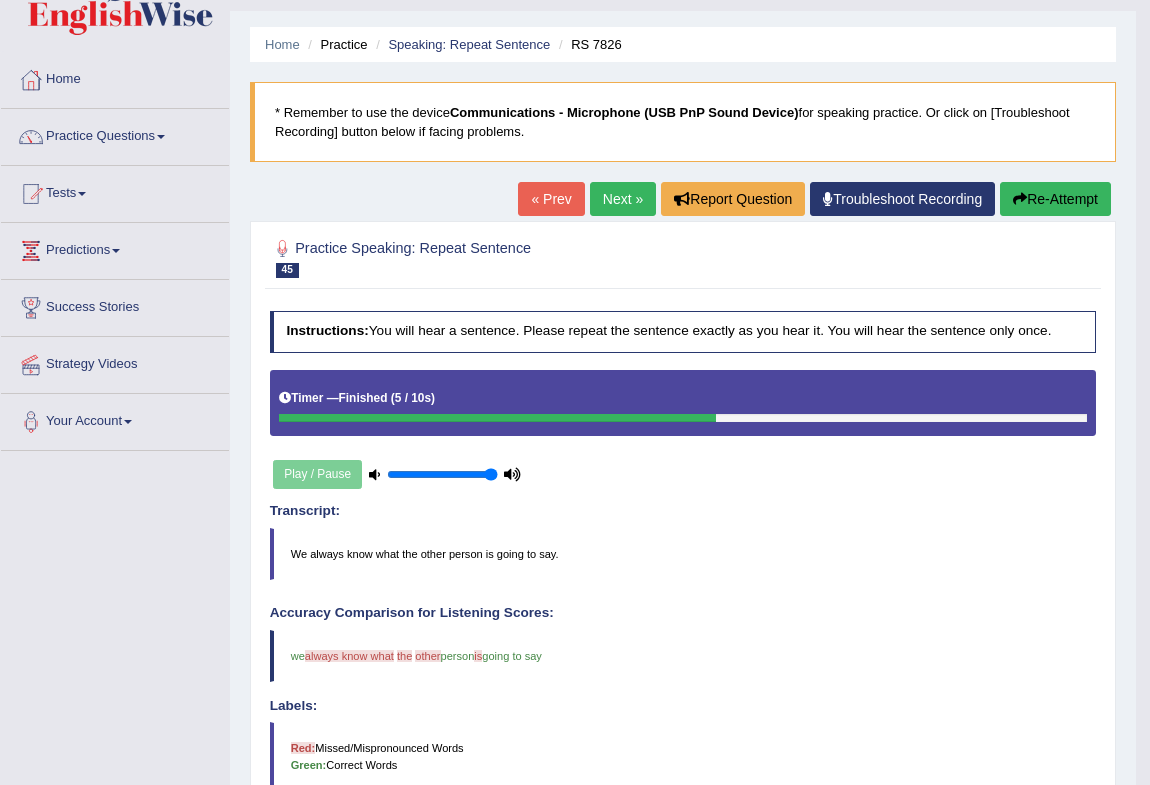 scroll, scrollTop: 0, scrollLeft: 0, axis: both 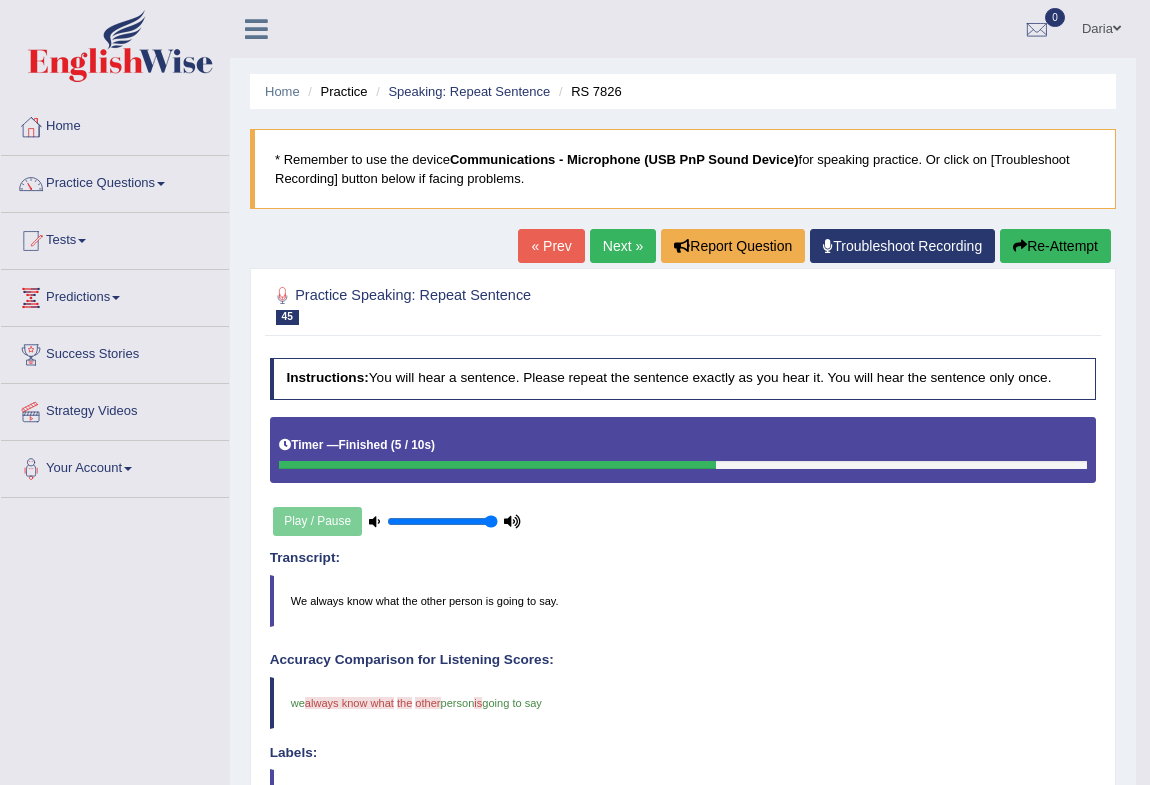 click on "Next »" at bounding box center (623, 246) 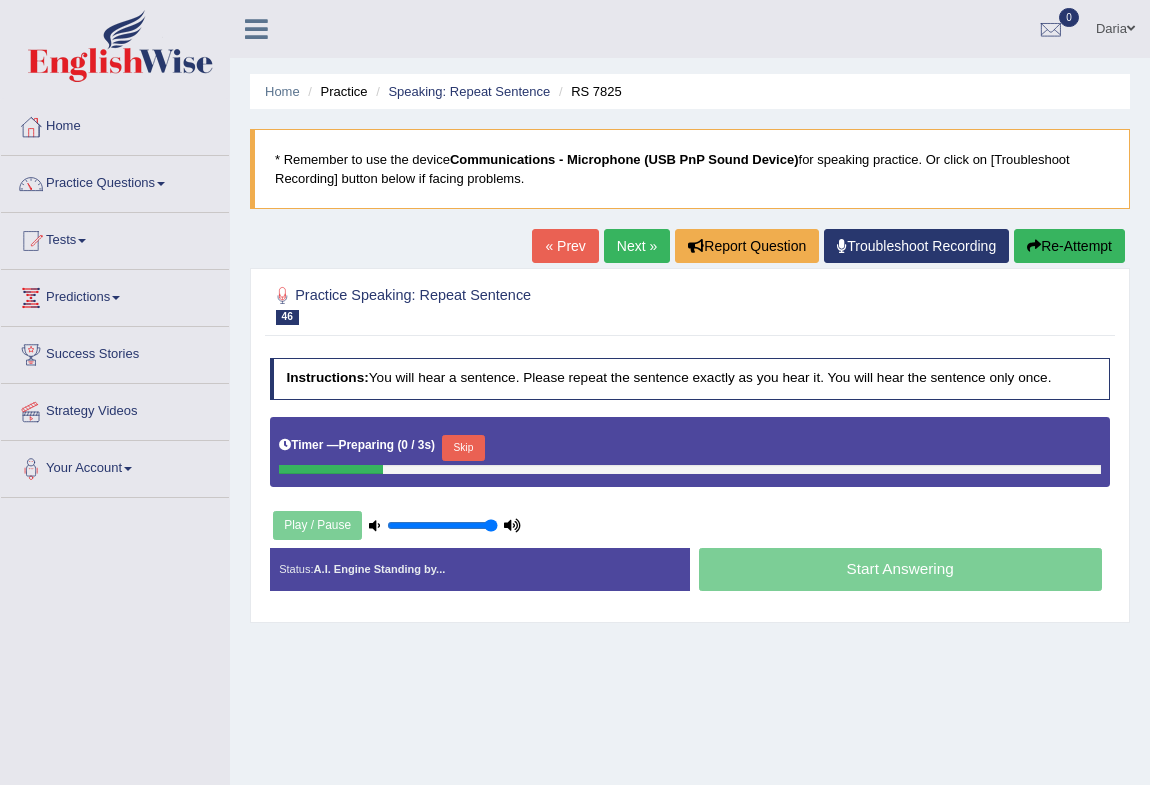scroll, scrollTop: 0, scrollLeft: 0, axis: both 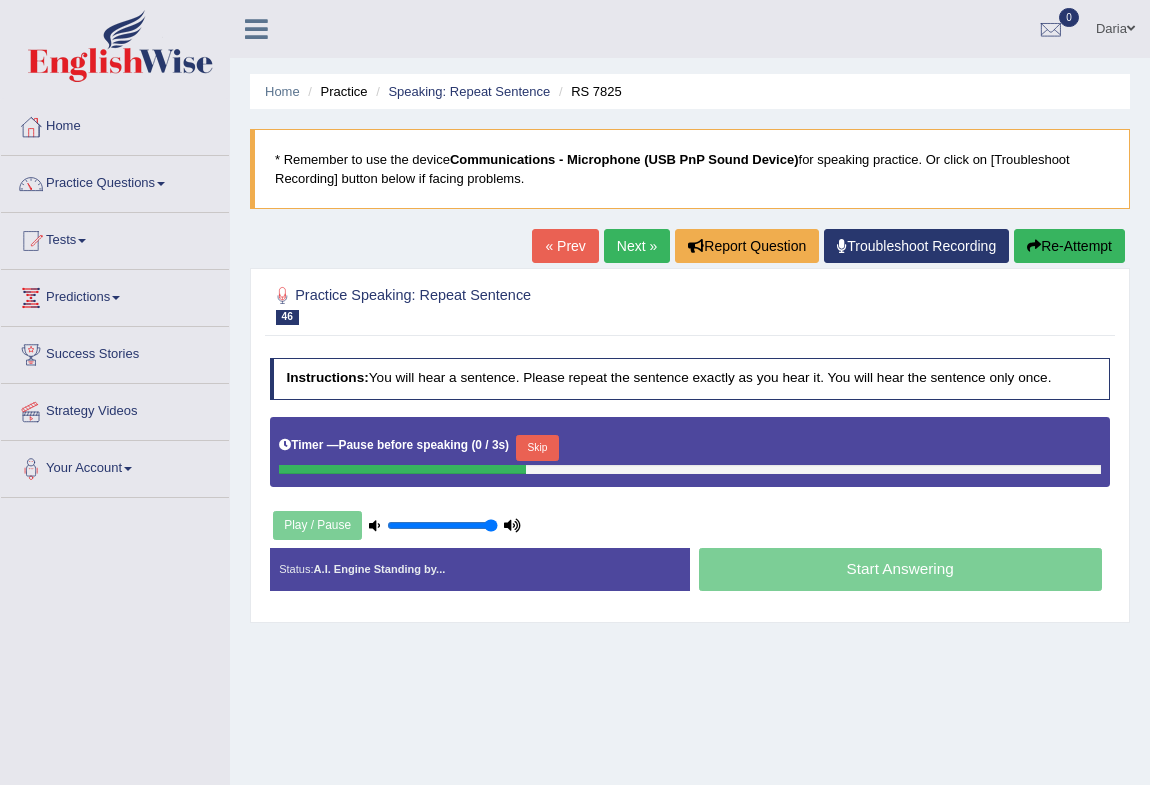 click on "Skip" at bounding box center (537, 448) 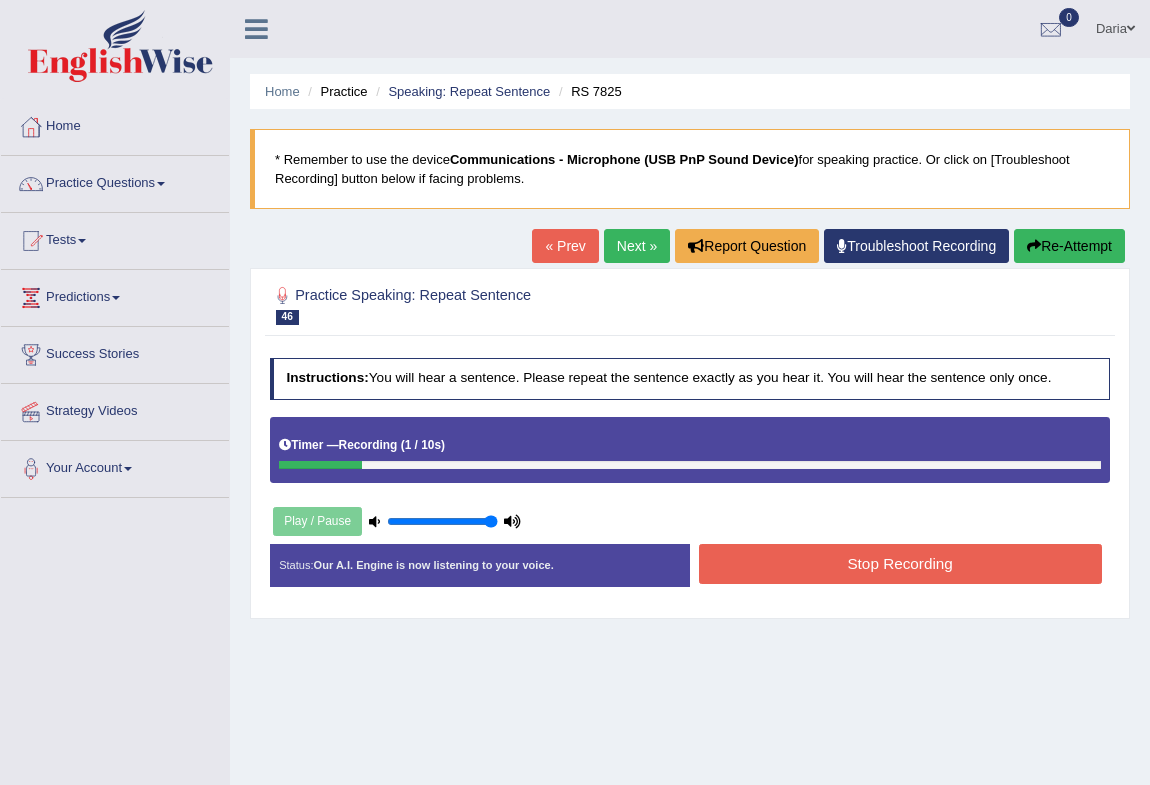 click on "Re-Attempt" at bounding box center (1069, 246) 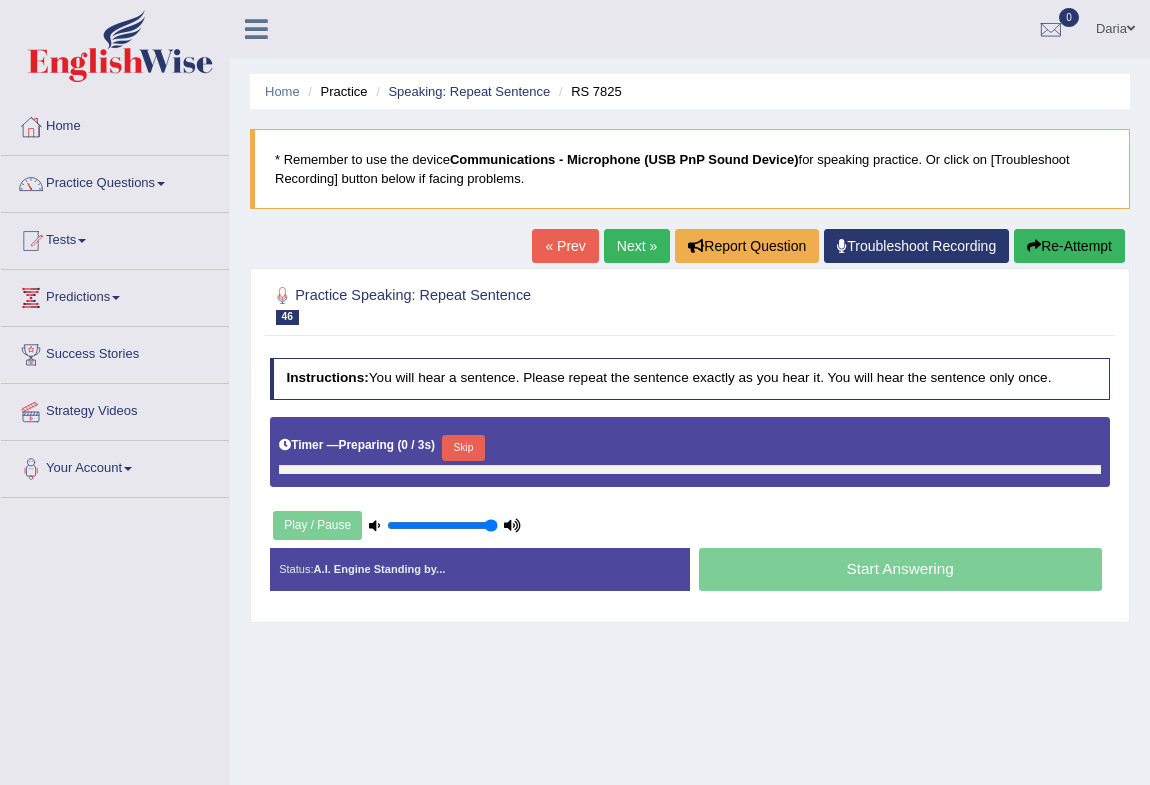 scroll, scrollTop: 0, scrollLeft: 0, axis: both 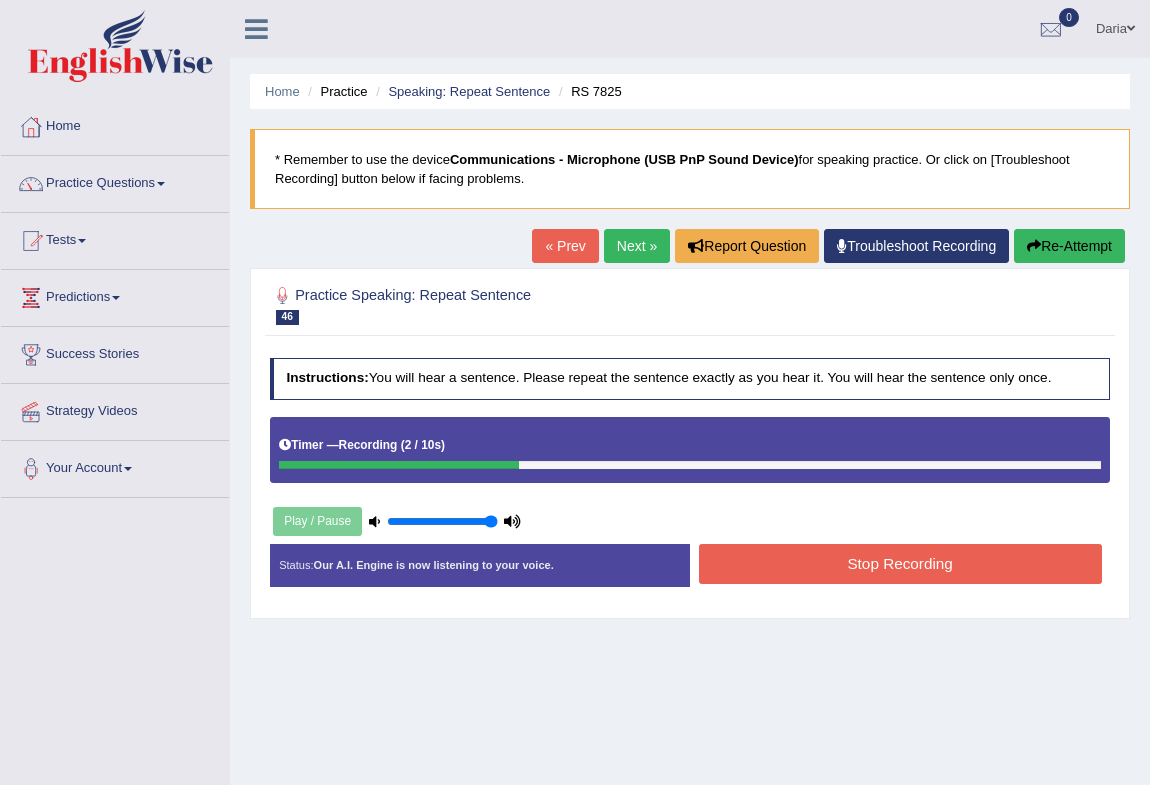 click on "Stop Recording" at bounding box center (900, 563) 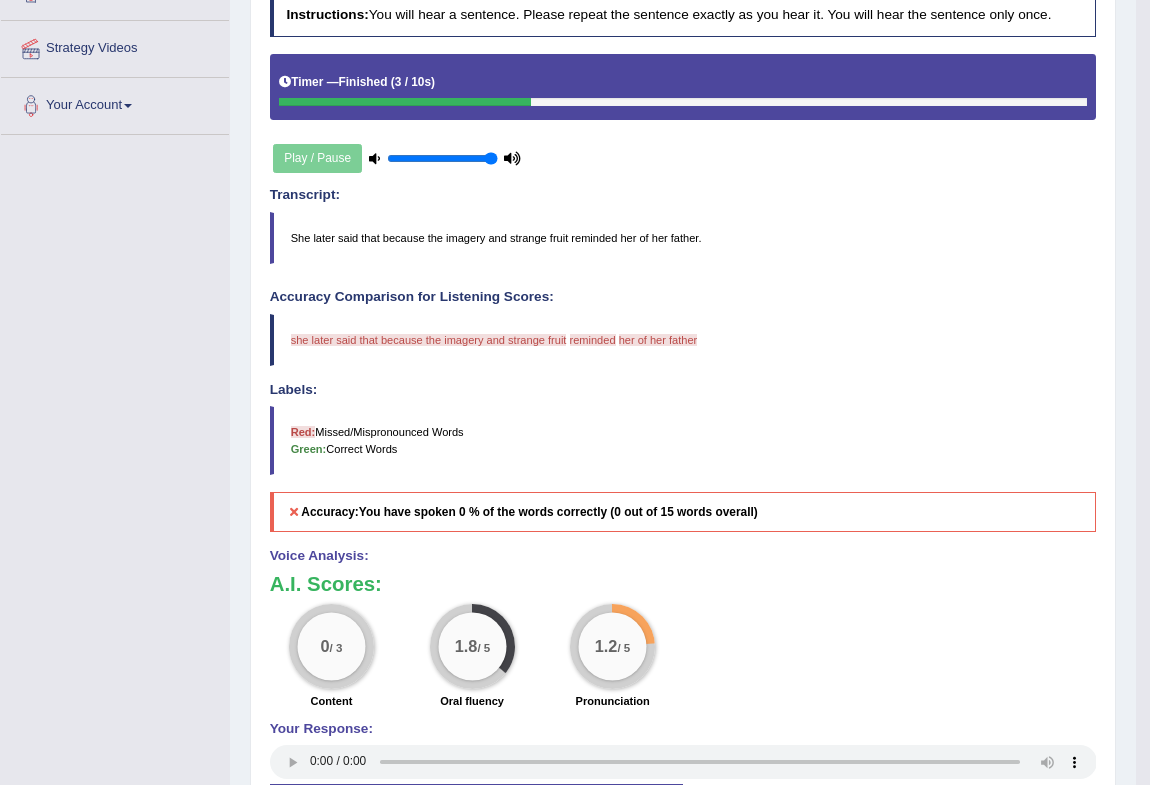 scroll, scrollTop: 0, scrollLeft: 0, axis: both 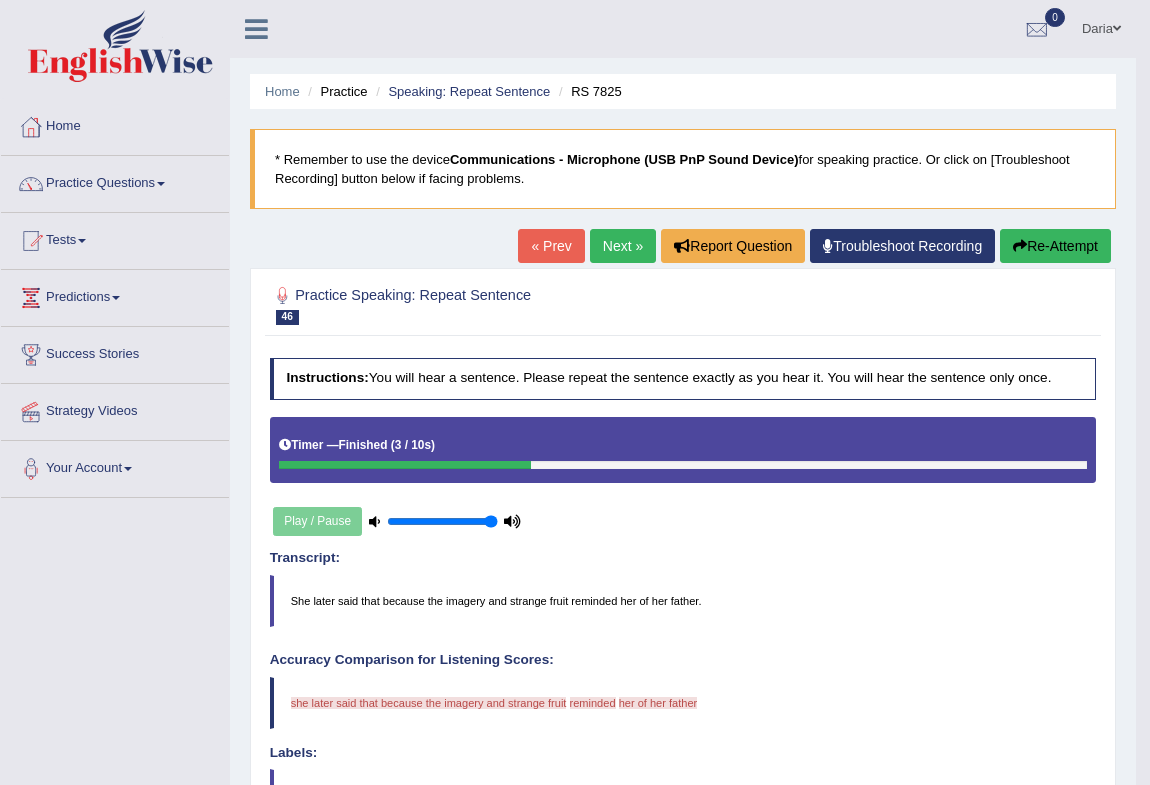 click on "Next »" at bounding box center [623, 246] 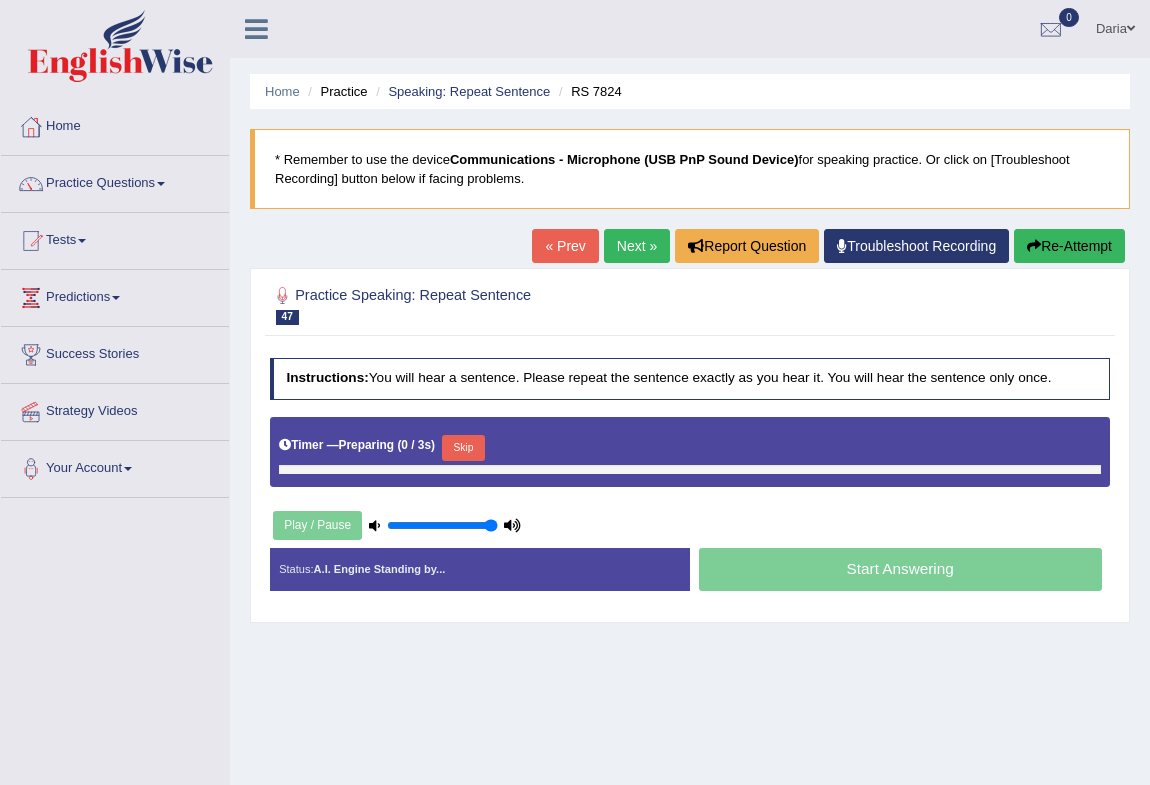 scroll, scrollTop: 0, scrollLeft: 0, axis: both 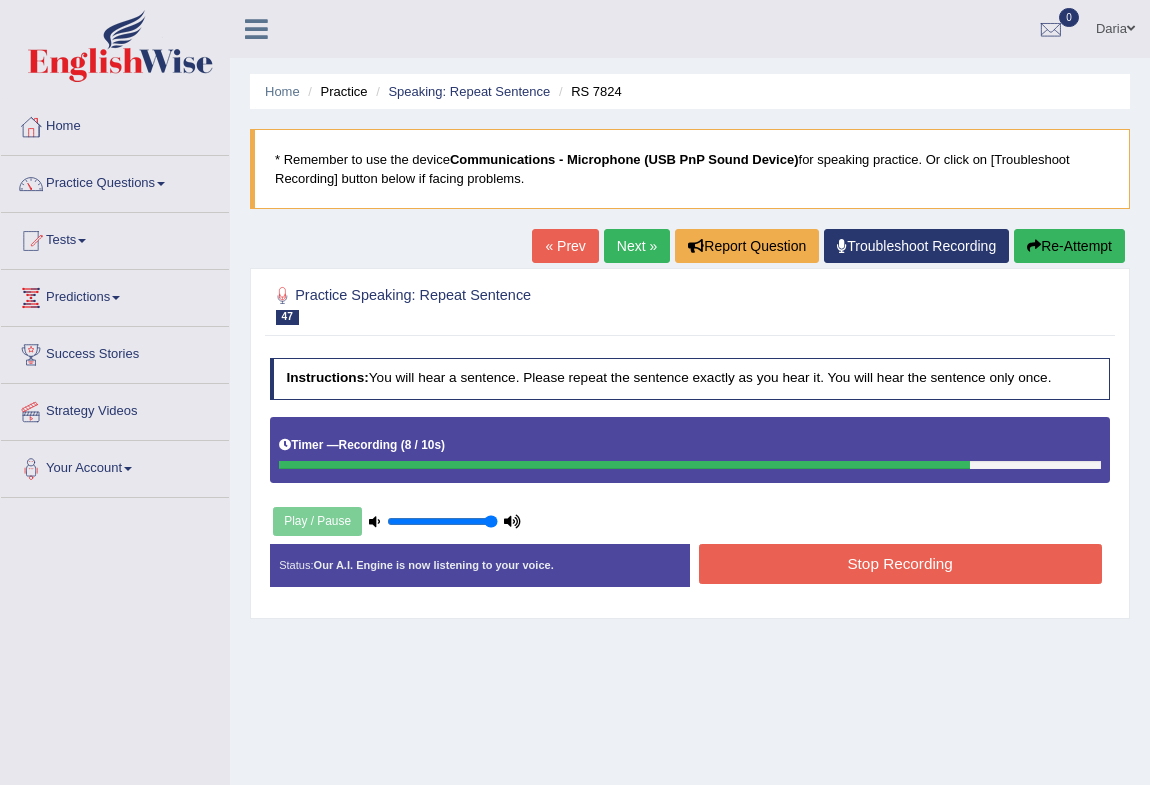 click on "Re-Attempt" at bounding box center (1069, 246) 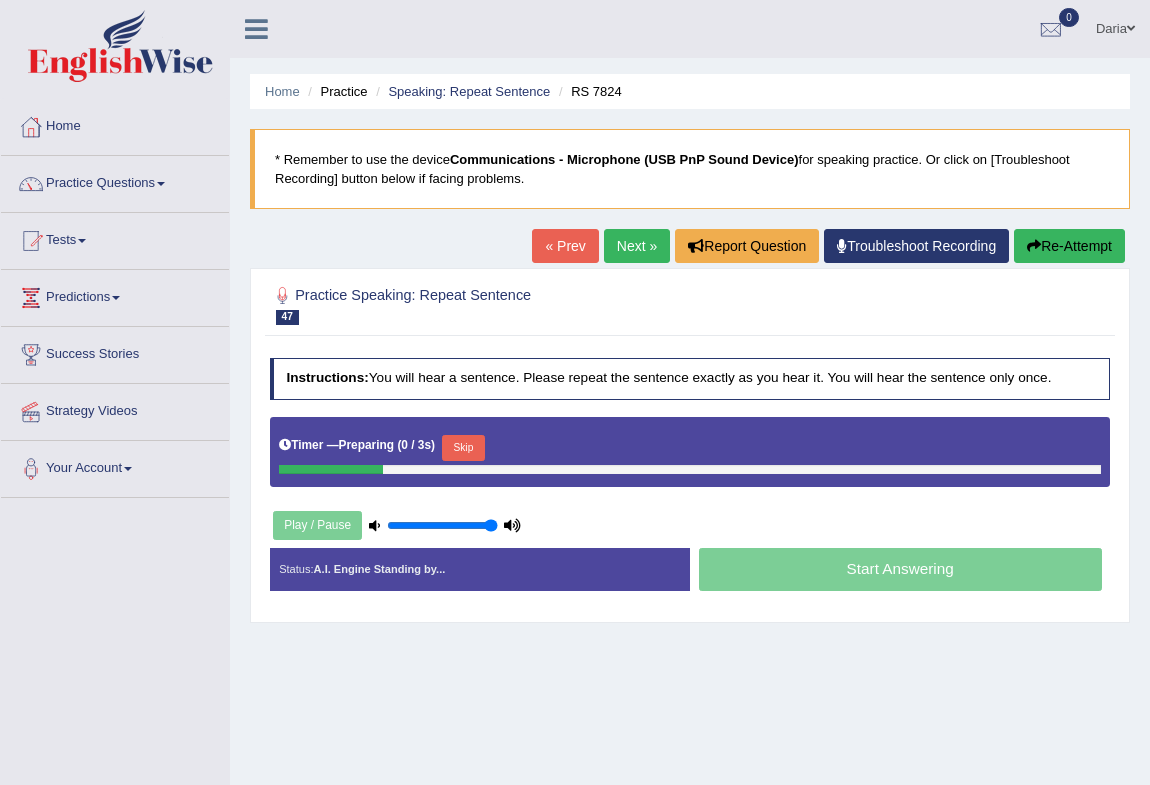 scroll, scrollTop: 0, scrollLeft: 0, axis: both 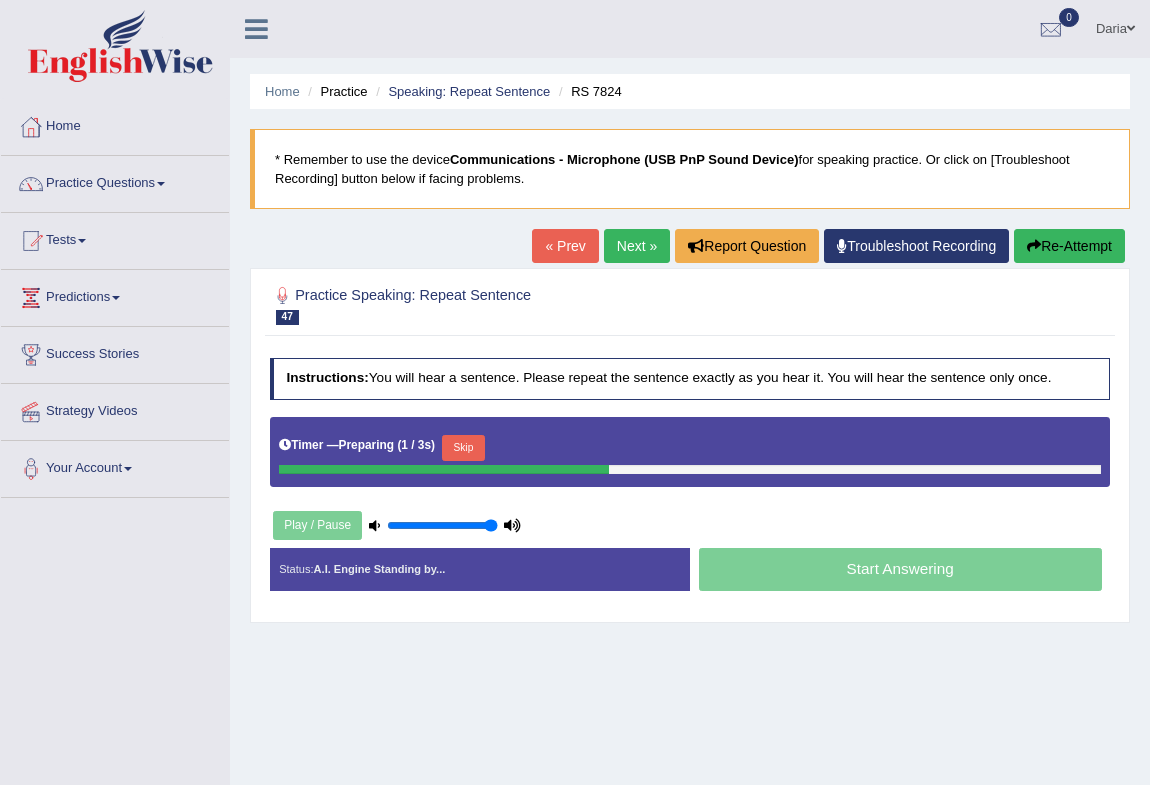 click on "Skip" at bounding box center (463, 448) 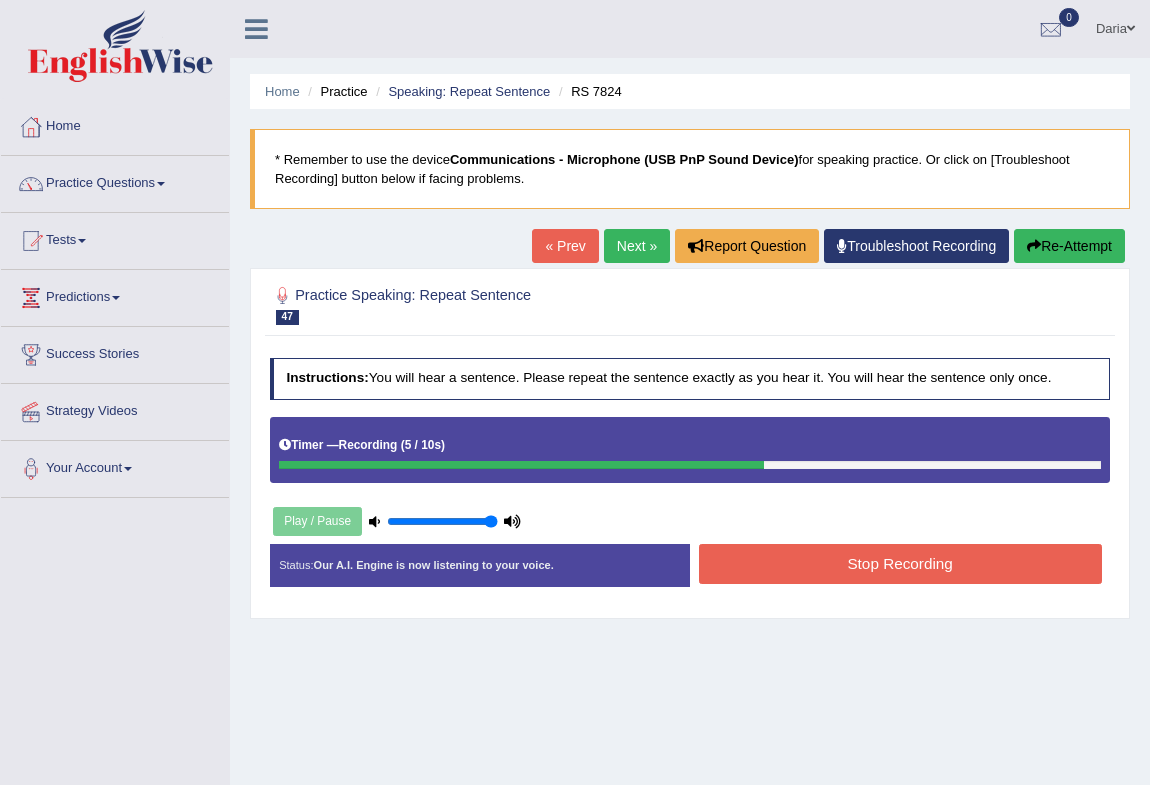 click on "Stop Recording" at bounding box center [900, 563] 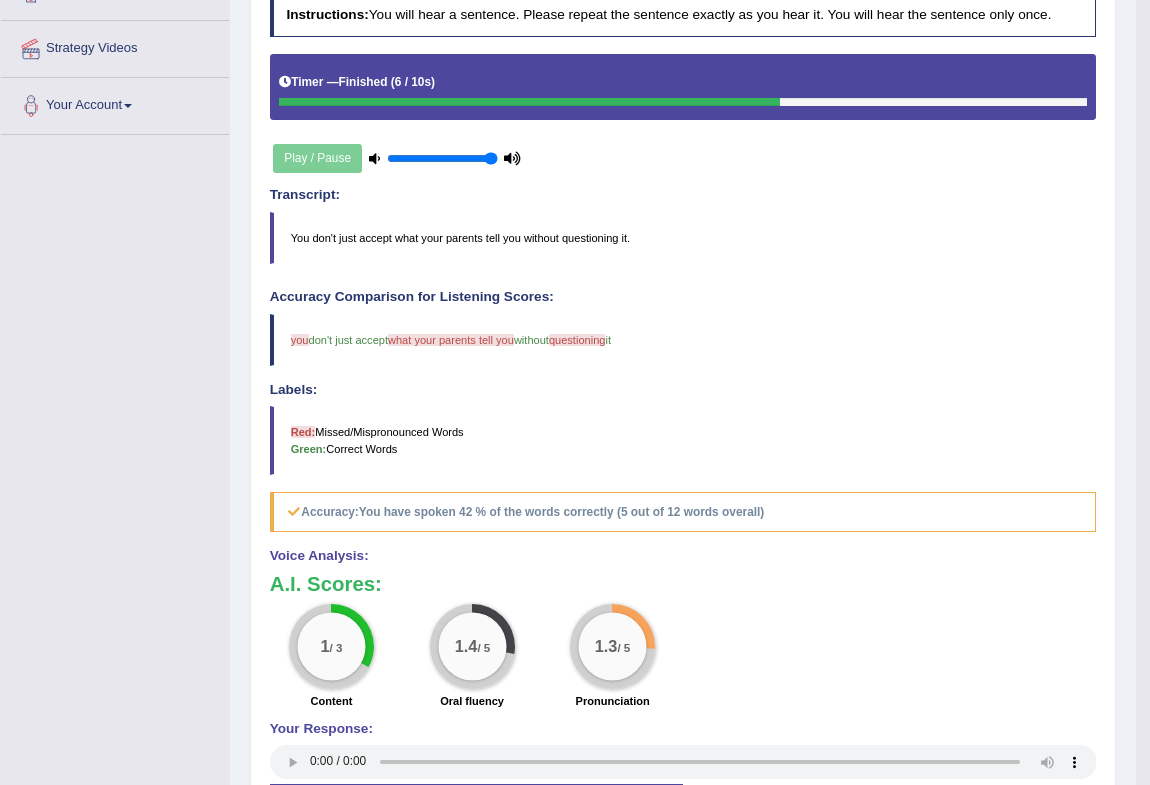 scroll, scrollTop: 90, scrollLeft: 0, axis: vertical 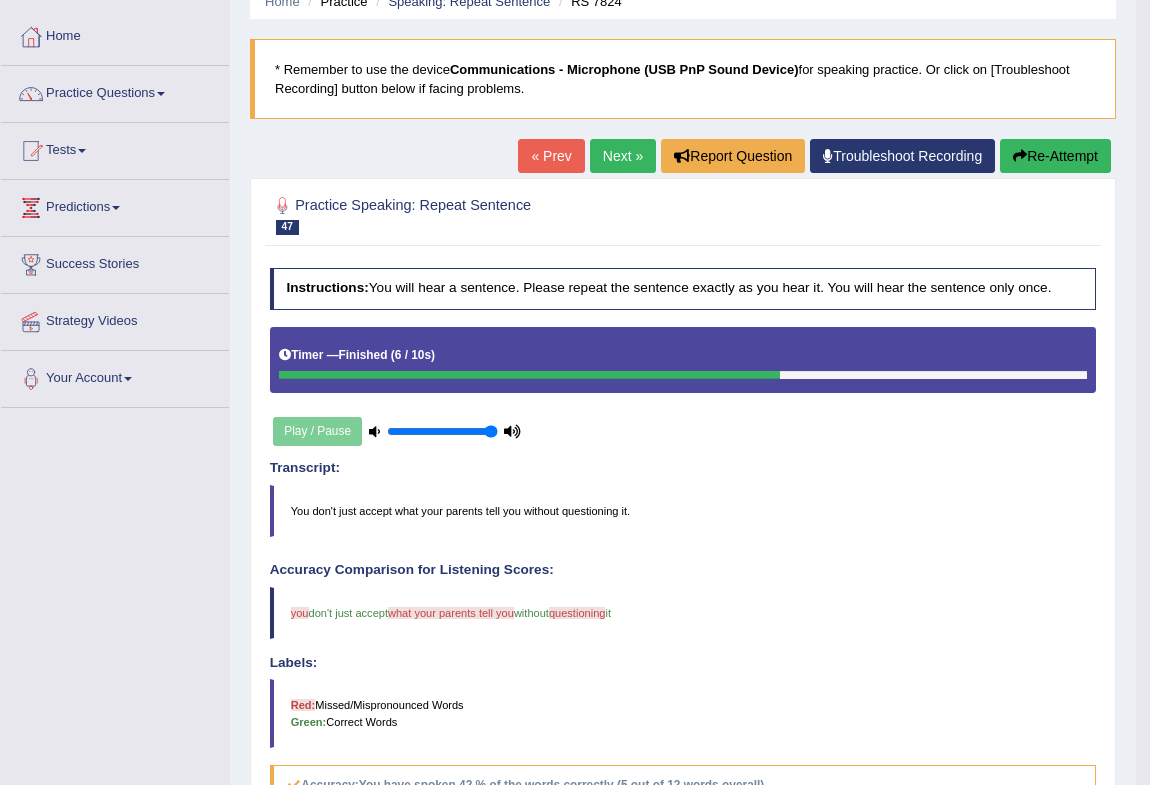click on "Next »" at bounding box center (623, 156) 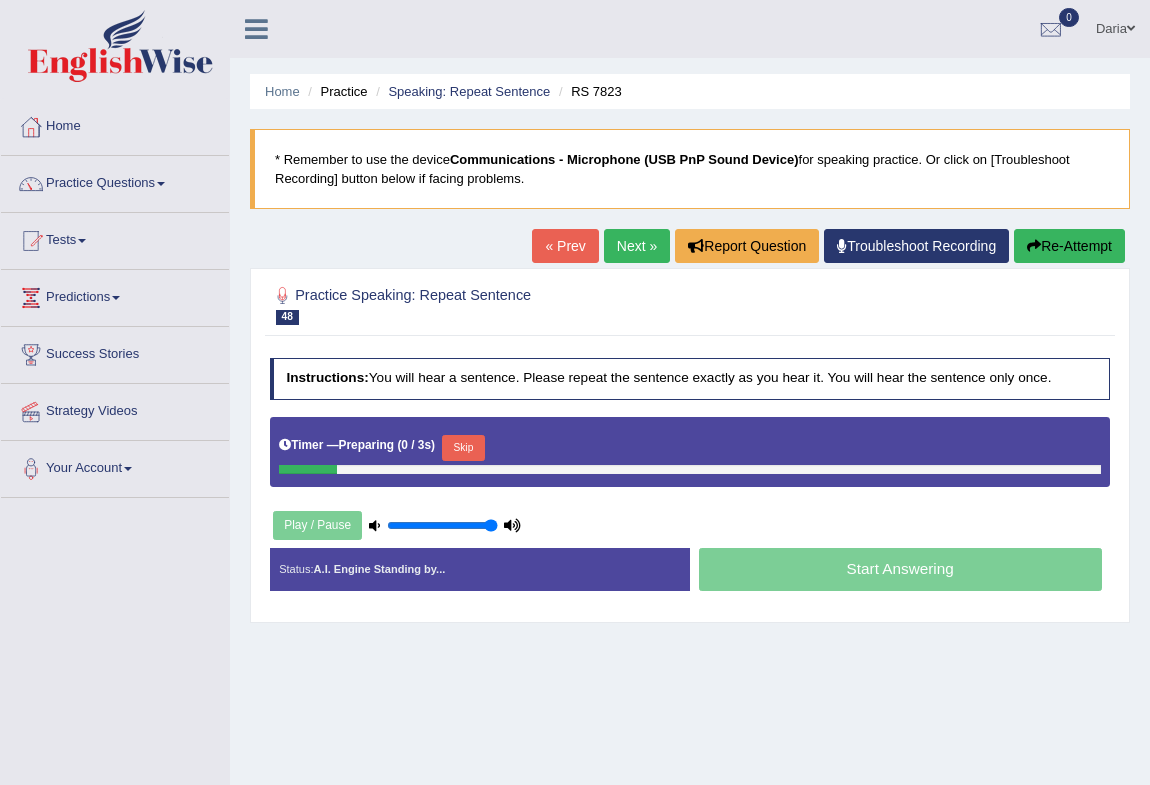 scroll, scrollTop: 0, scrollLeft: 0, axis: both 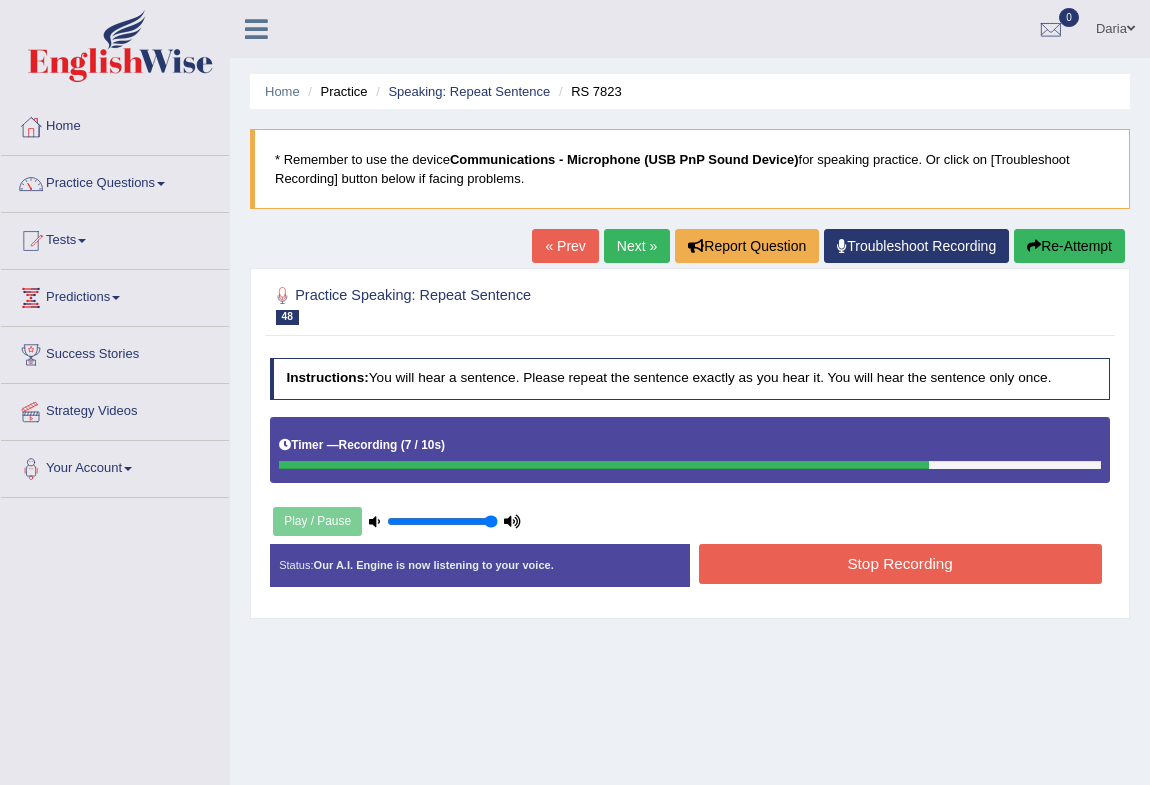 click on "Stop Recording" at bounding box center (900, 563) 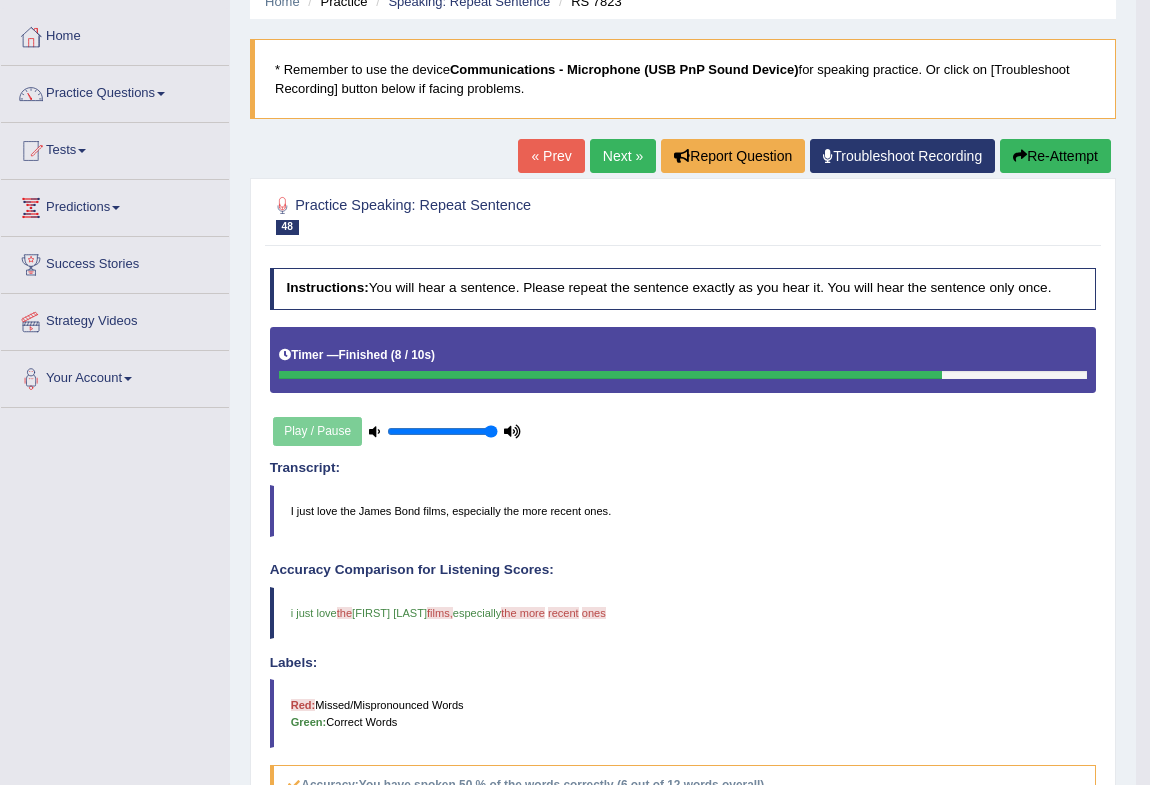 scroll, scrollTop: 0, scrollLeft: 0, axis: both 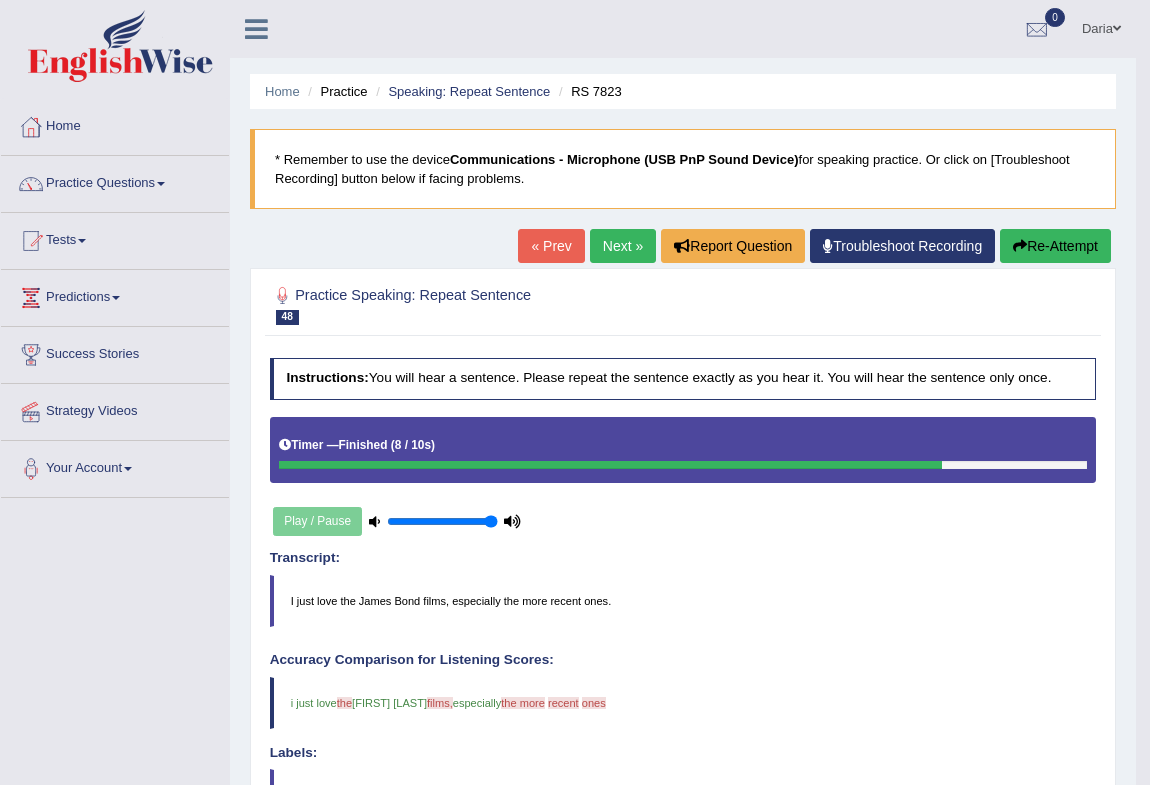 click on "Next »" at bounding box center [623, 246] 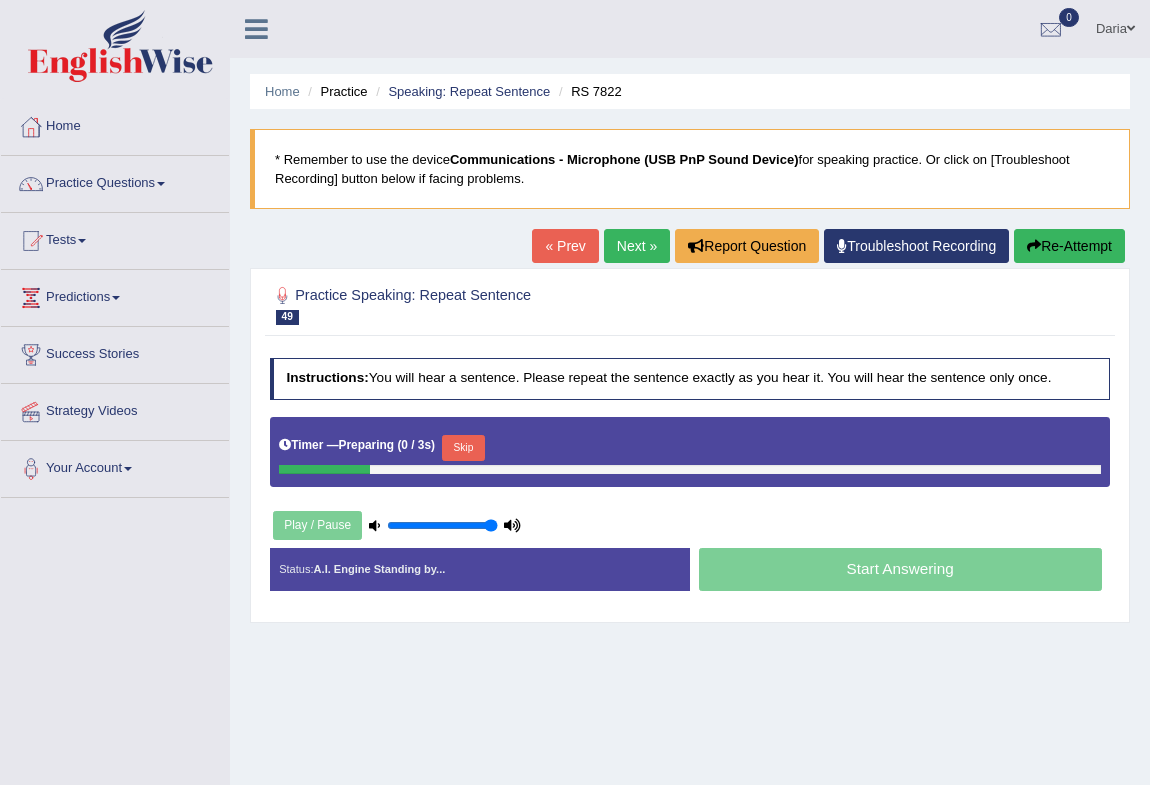 scroll, scrollTop: 0, scrollLeft: 0, axis: both 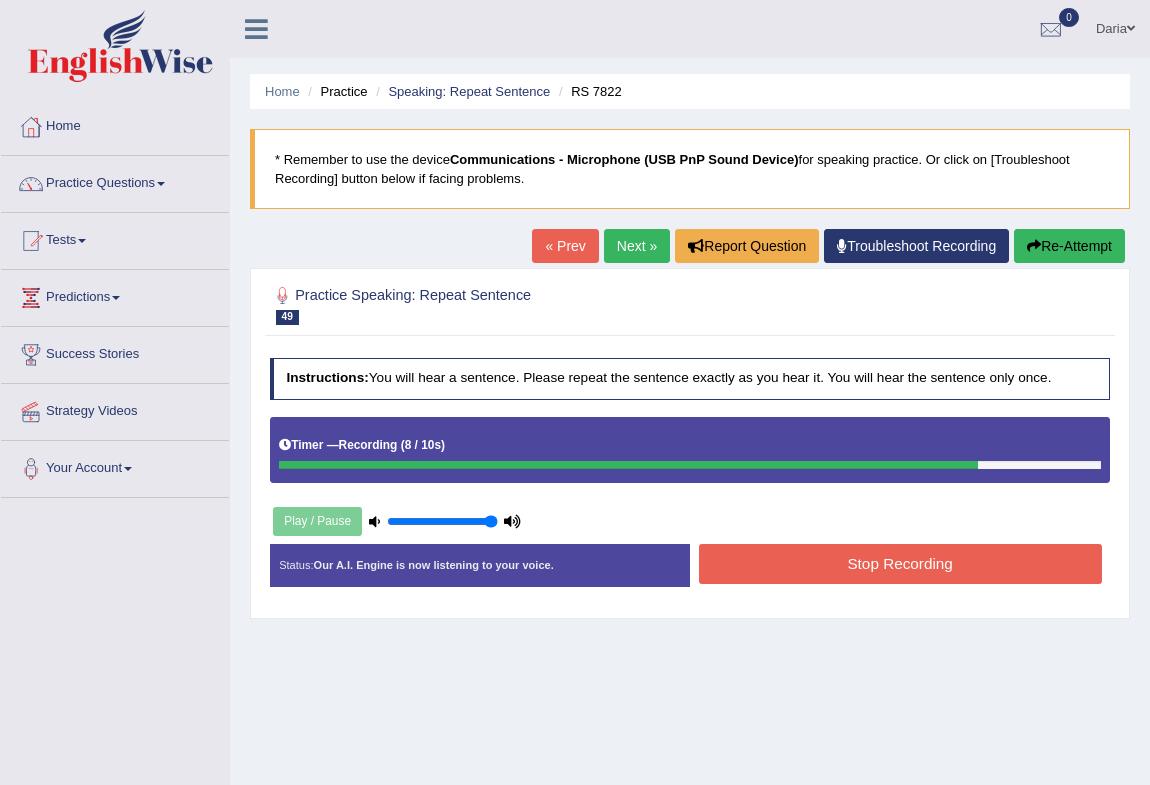 click on "Stop Recording" at bounding box center (900, 563) 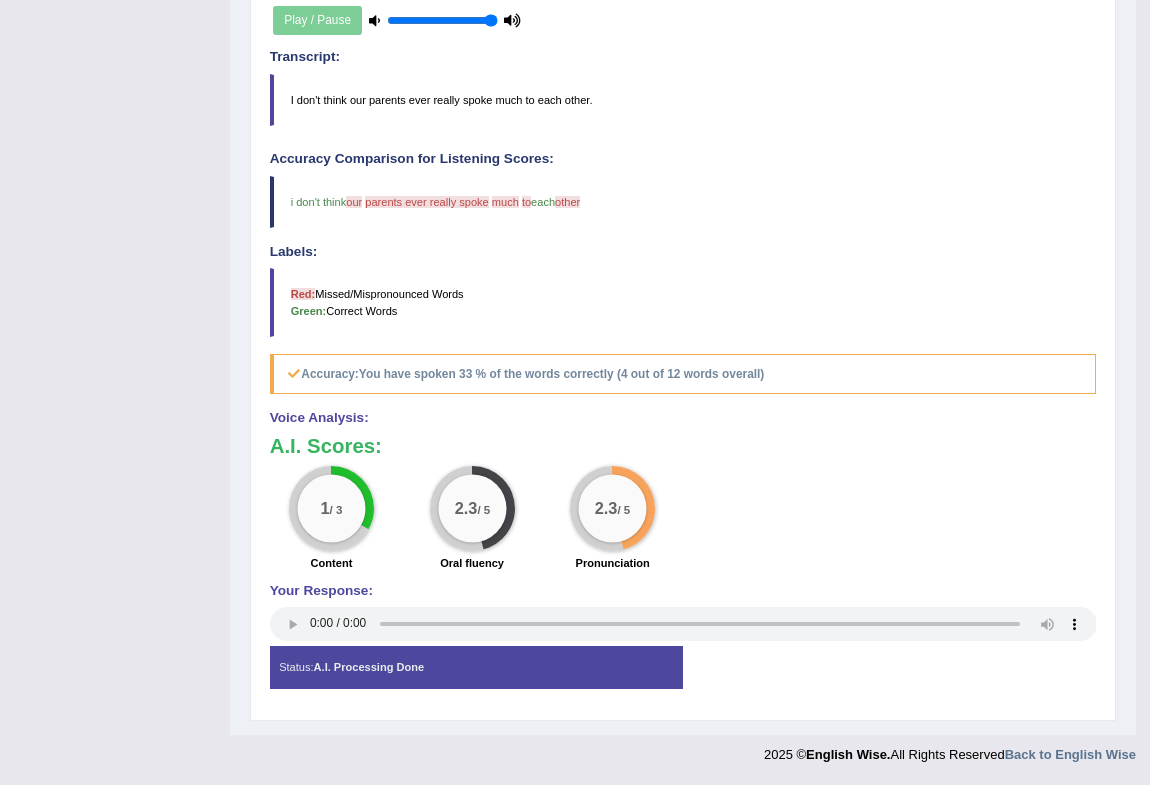scroll, scrollTop: 138, scrollLeft: 0, axis: vertical 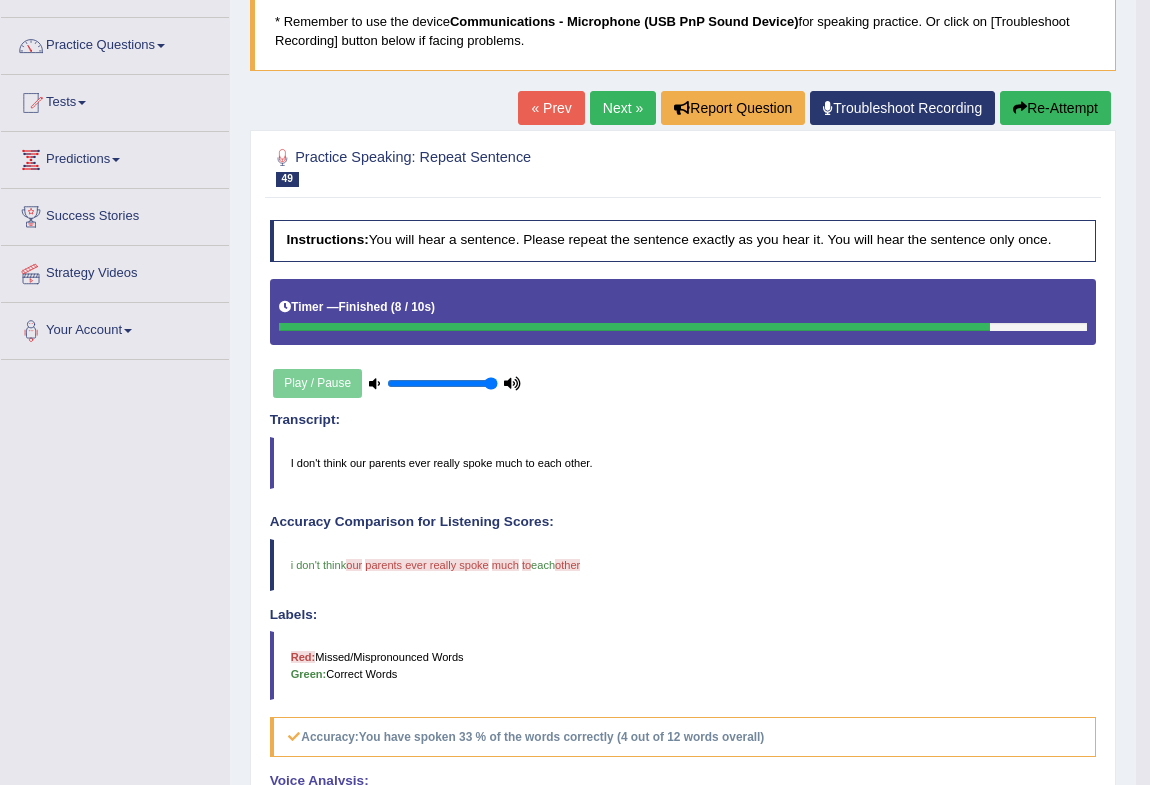 click on "Next »" at bounding box center [623, 108] 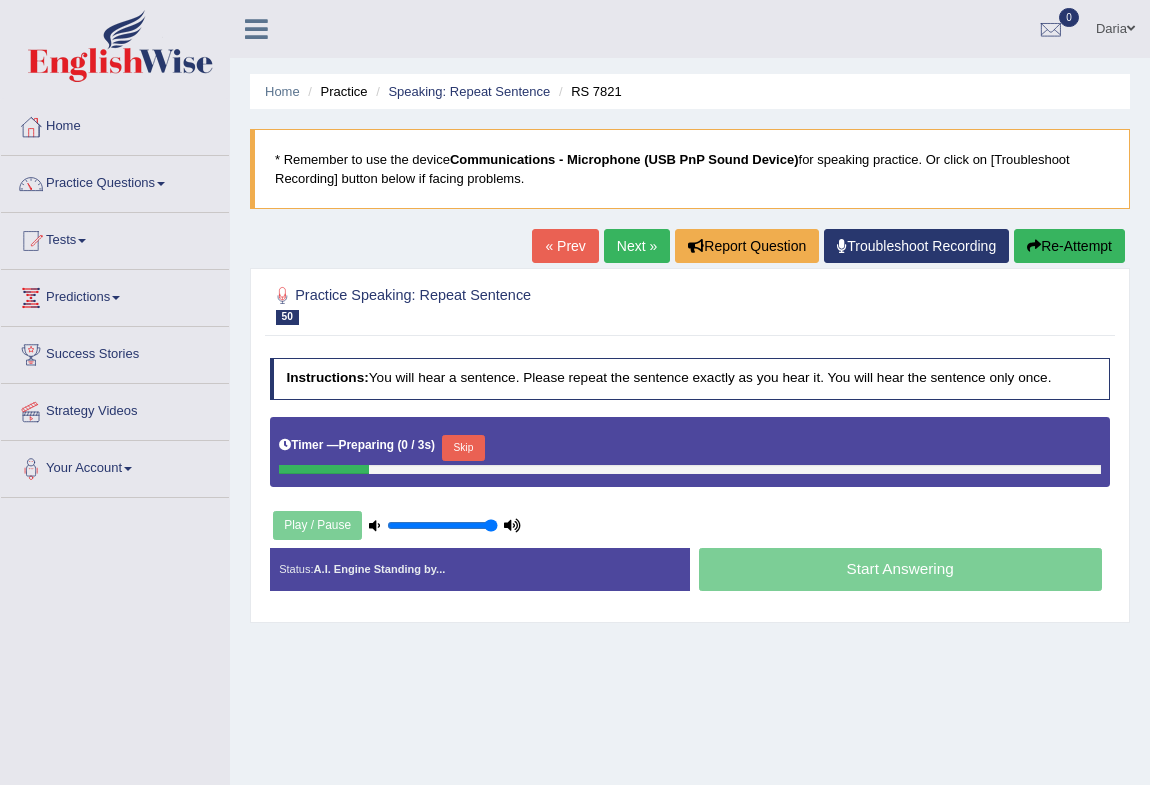 scroll, scrollTop: 0, scrollLeft: 0, axis: both 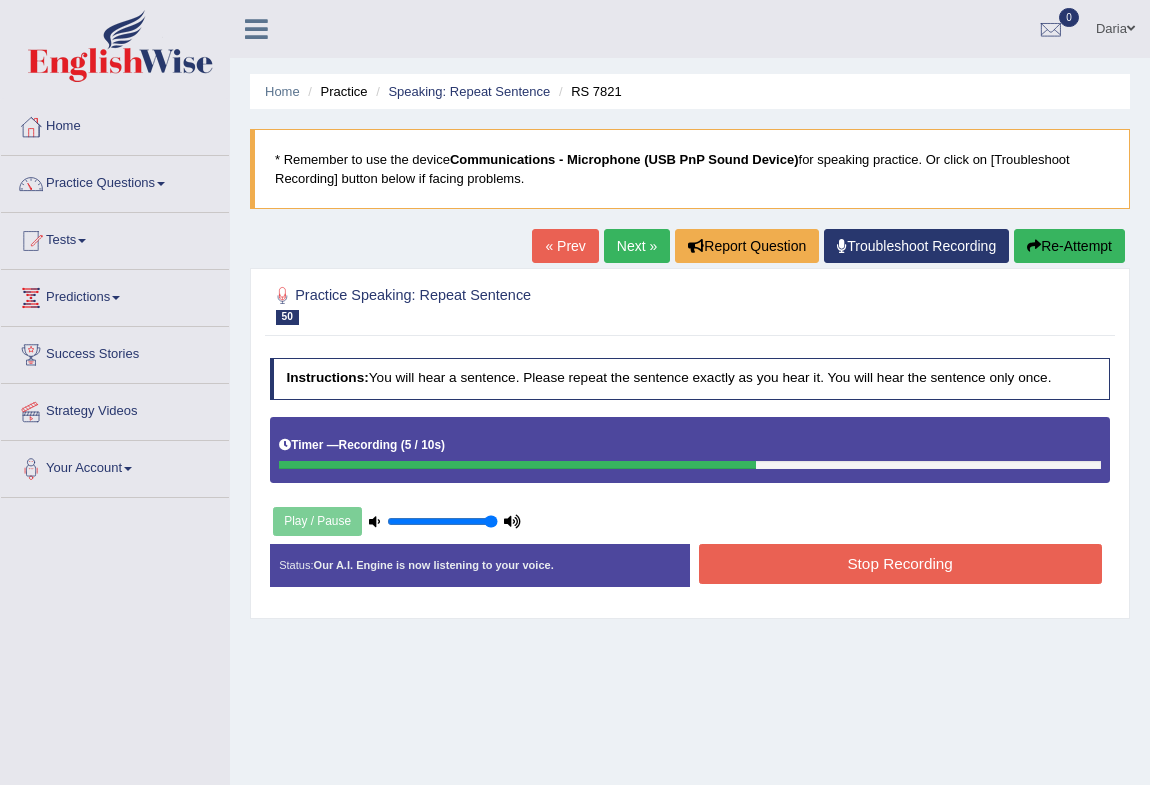 click on "Stop Recording" at bounding box center (900, 563) 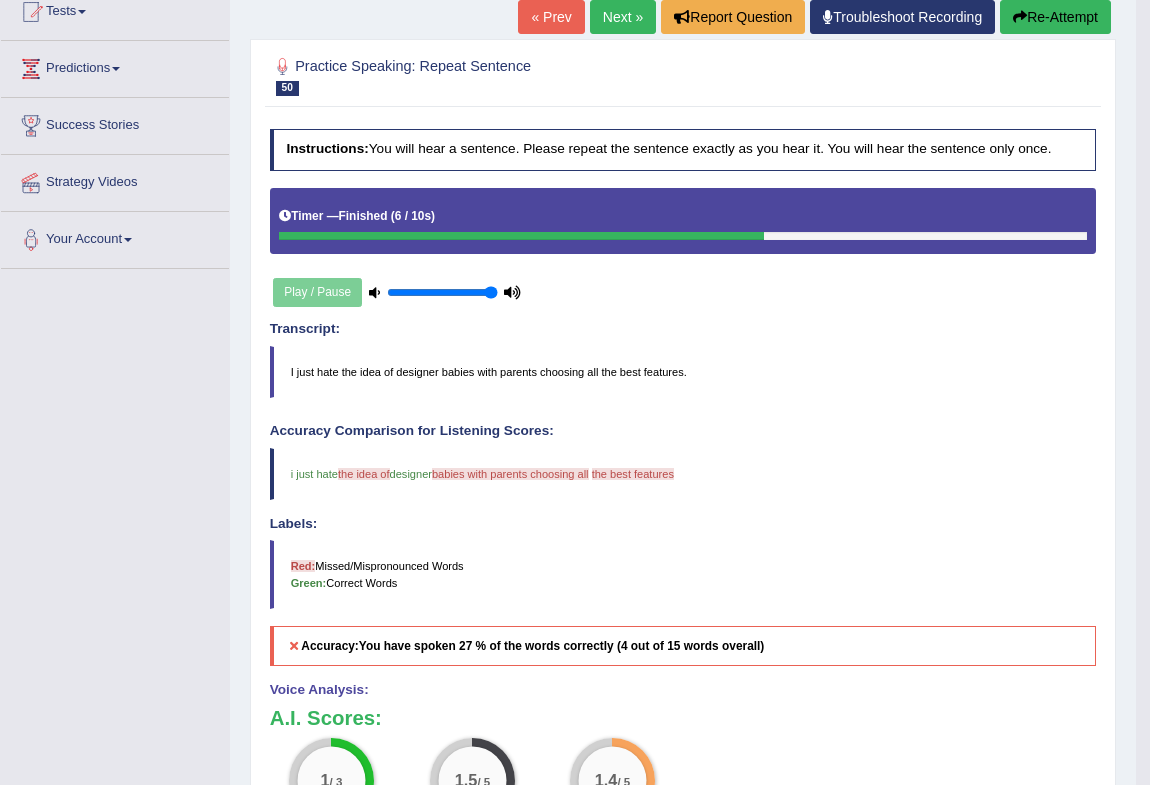 scroll, scrollTop: 138, scrollLeft: 0, axis: vertical 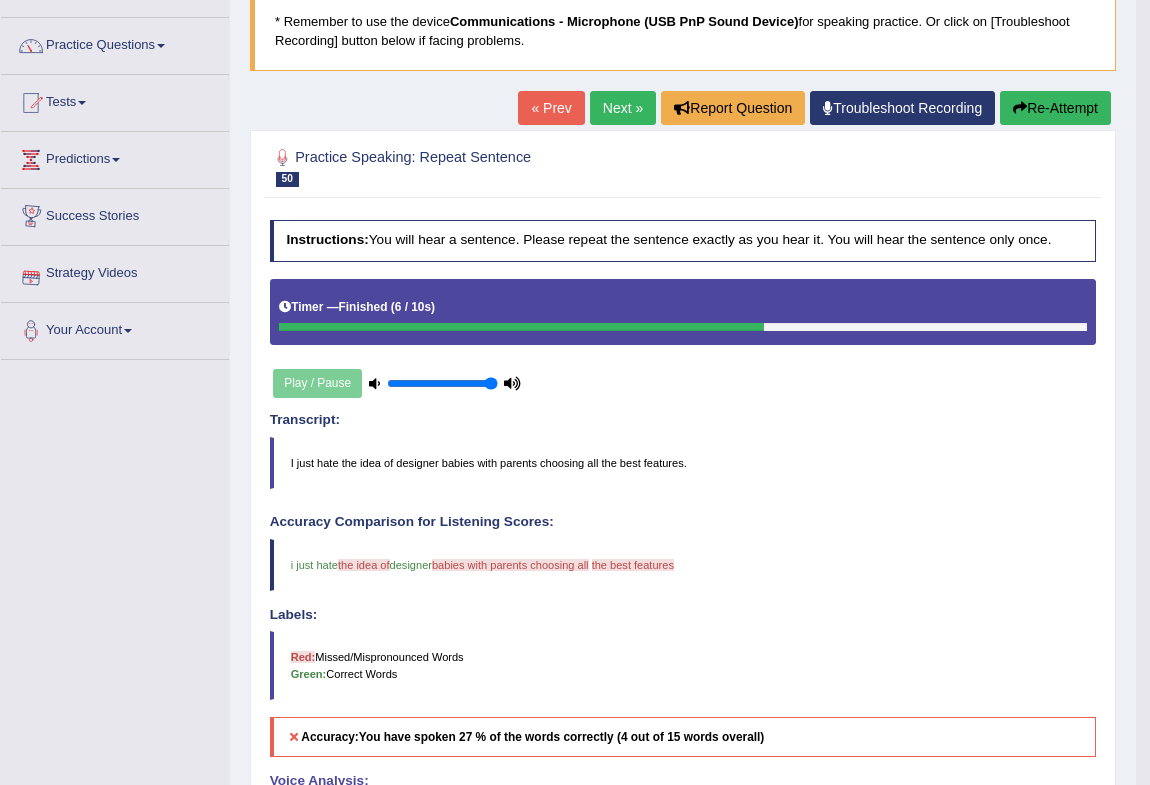 click on "Next »" at bounding box center (623, 108) 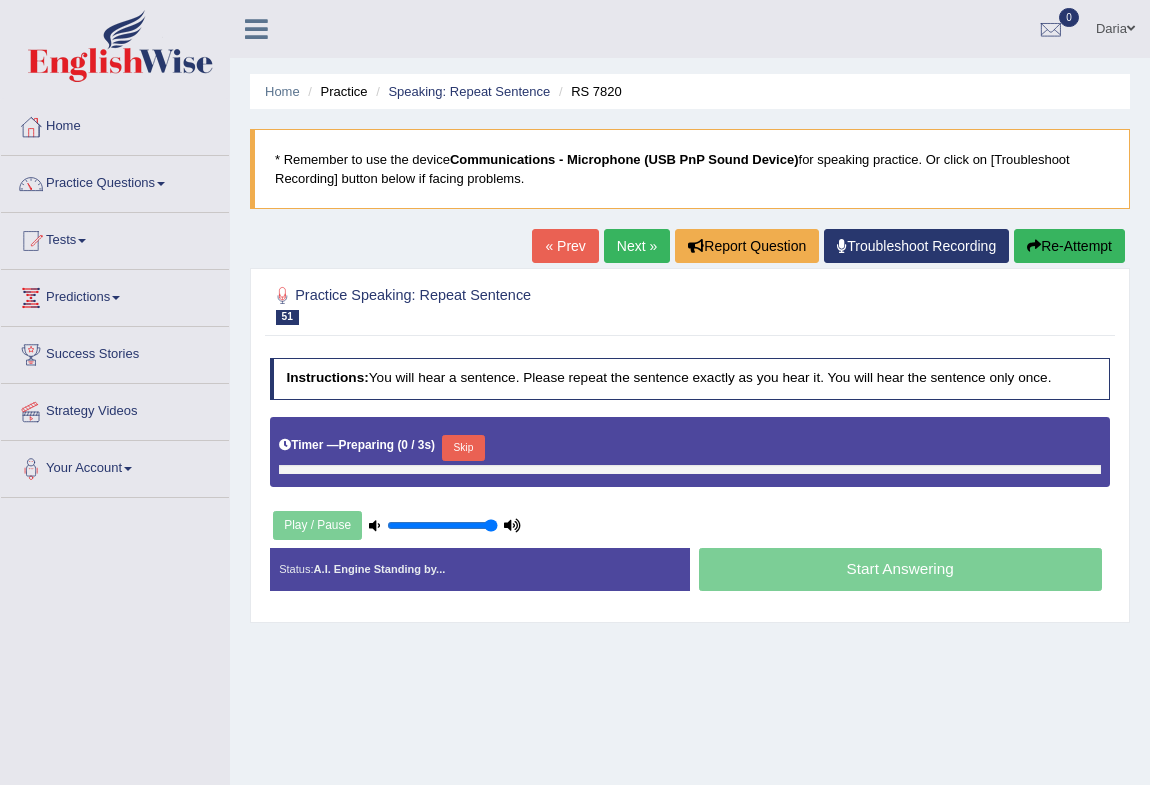 scroll, scrollTop: 0, scrollLeft: 0, axis: both 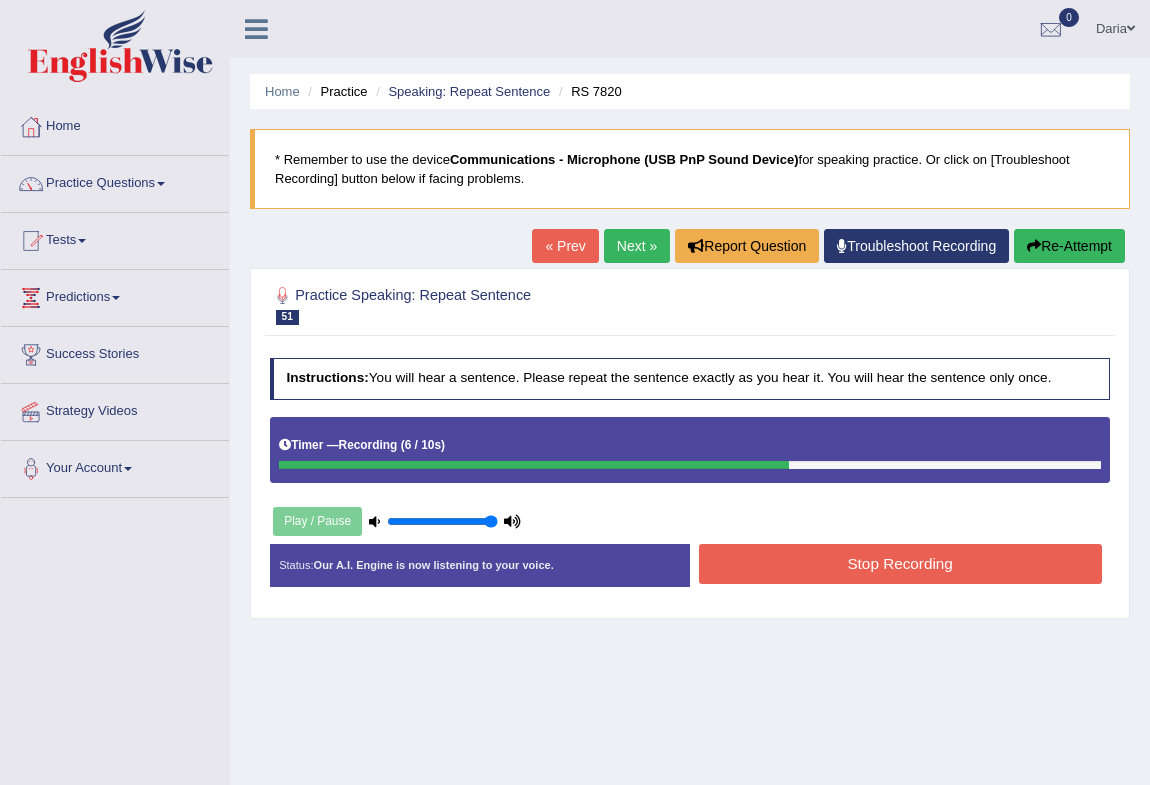 click on "Stop Recording" at bounding box center (900, 563) 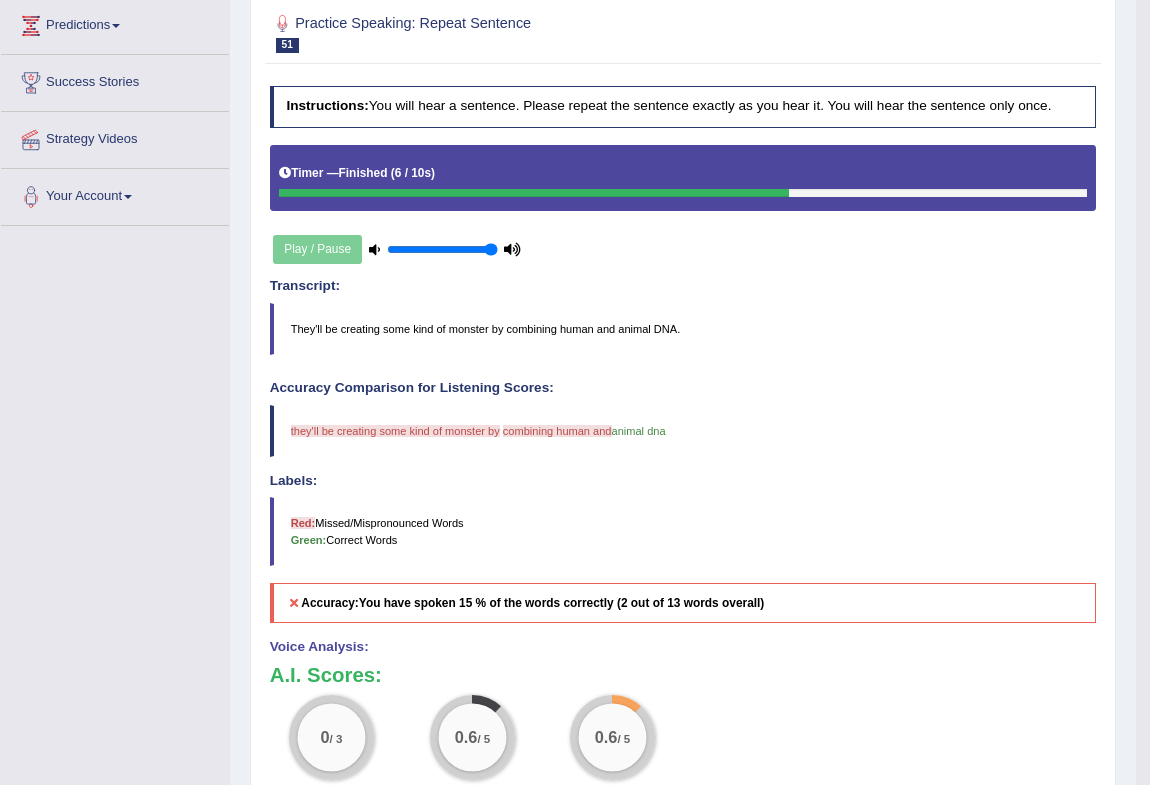 scroll, scrollTop: 90, scrollLeft: 0, axis: vertical 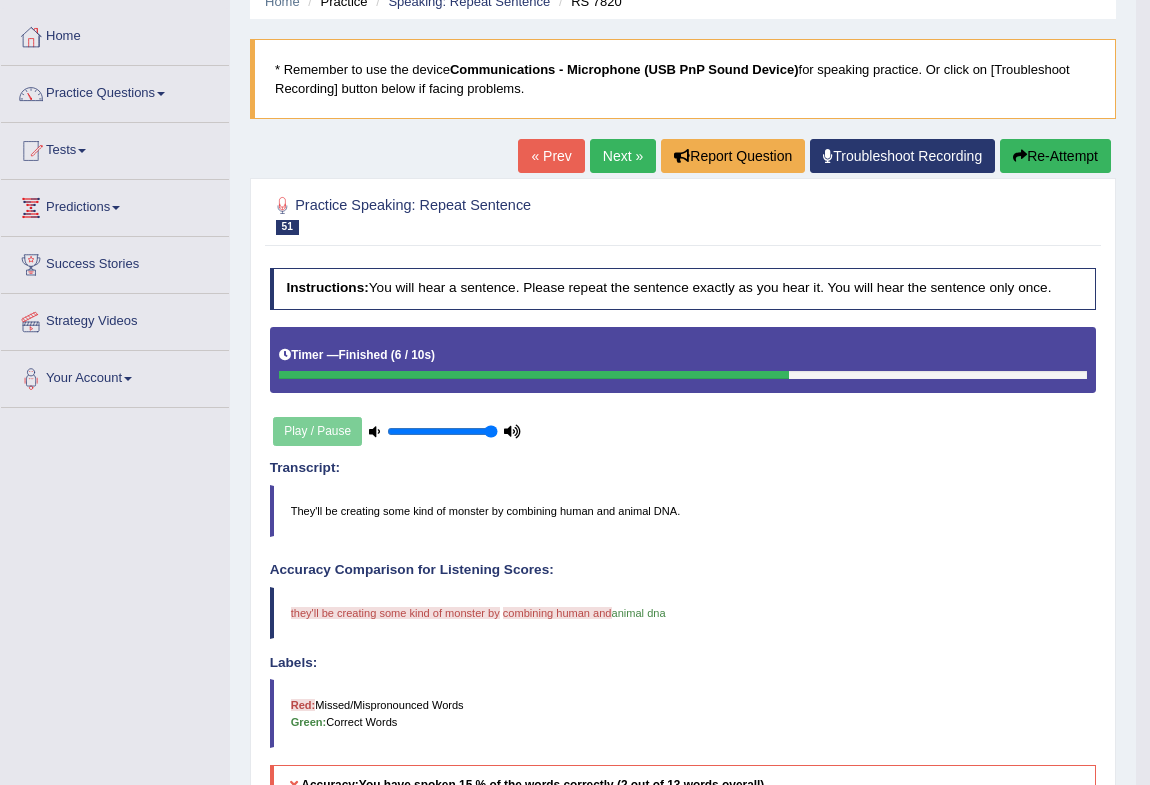 click on "Next »" at bounding box center (623, 156) 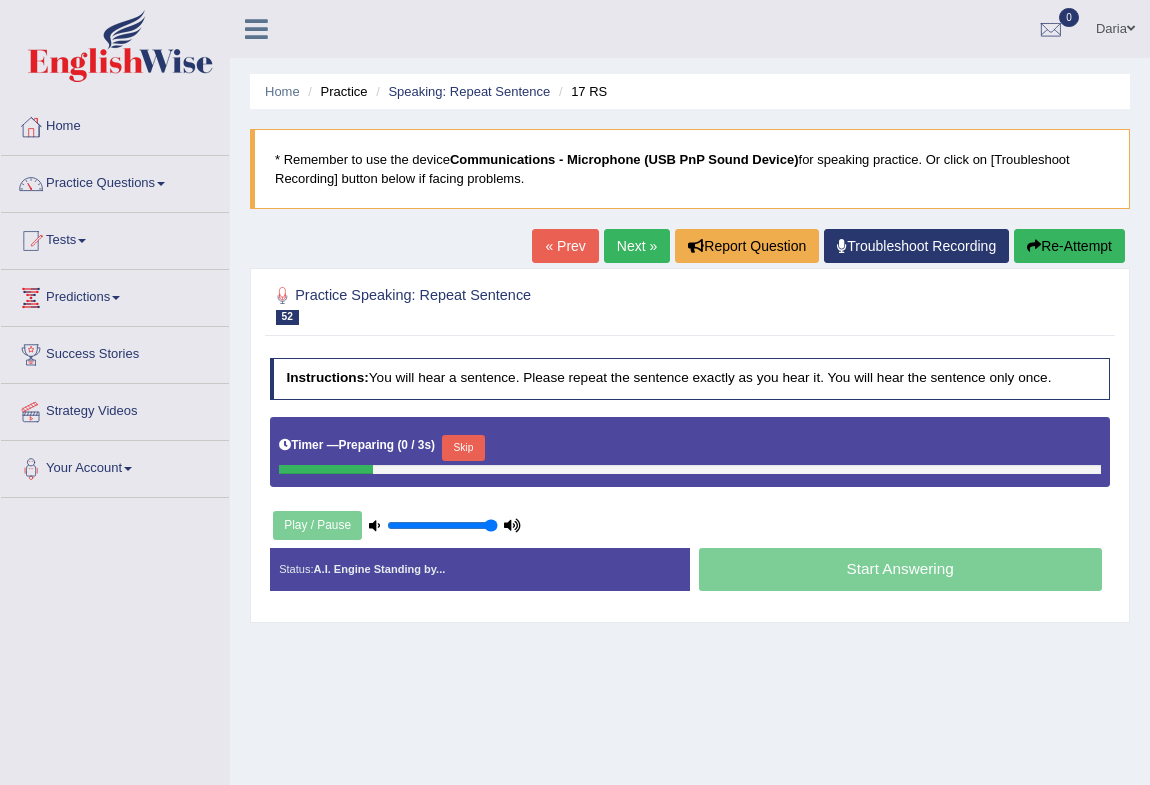 scroll, scrollTop: 0, scrollLeft: 0, axis: both 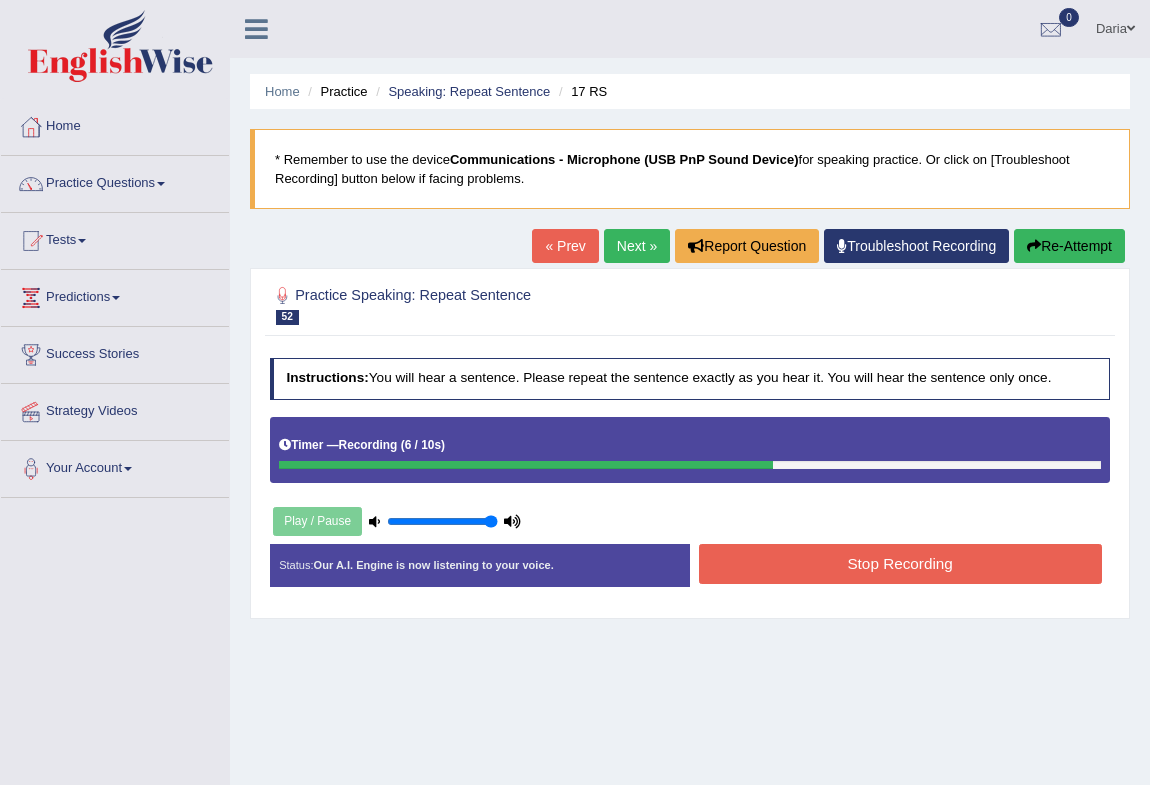 click on "Stop Recording" at bounding box center [900, 563] 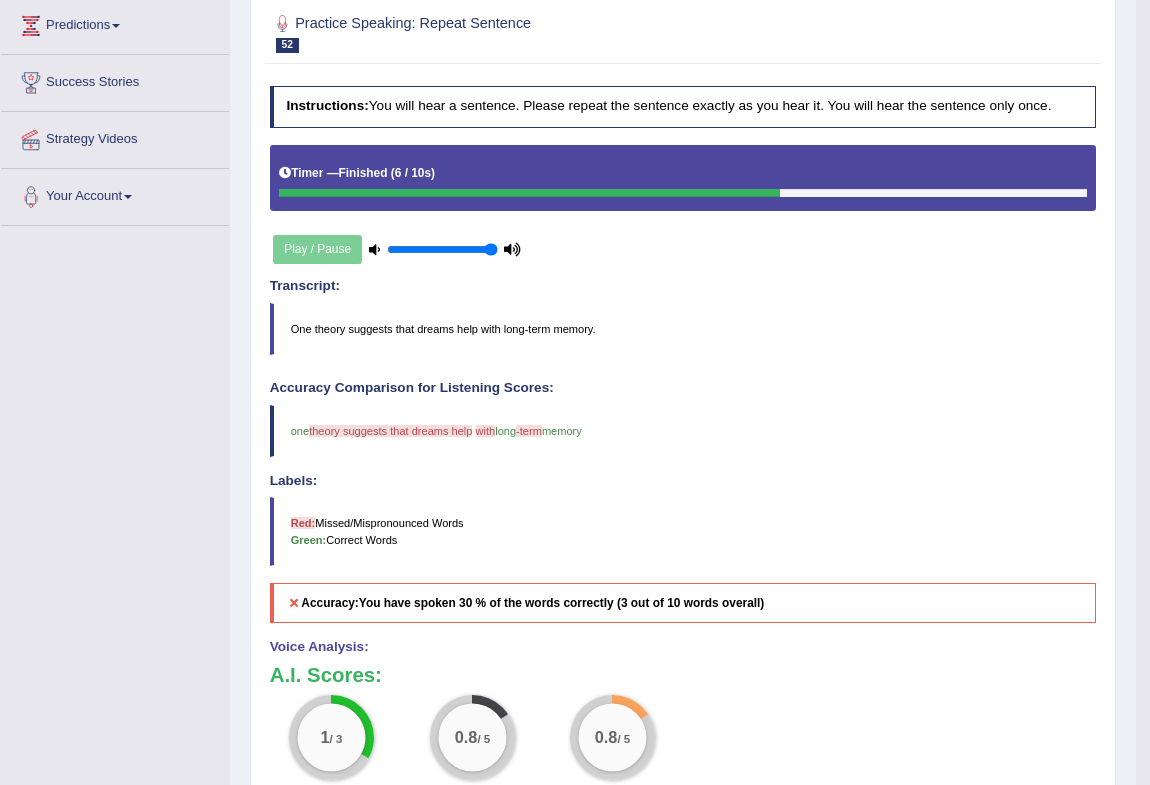 scroll, scrollTop: 0, scrollLeft: 0, axis: both 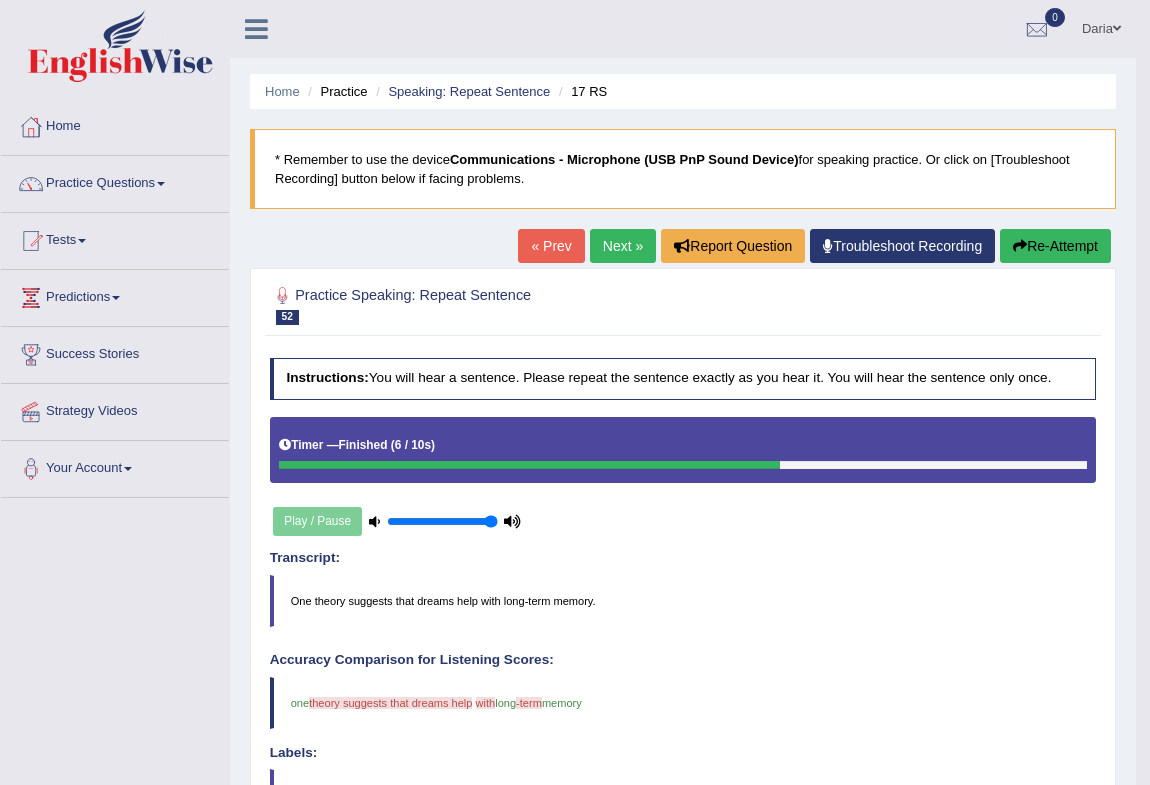 click on "Next »" at bounding box center [623, 246] 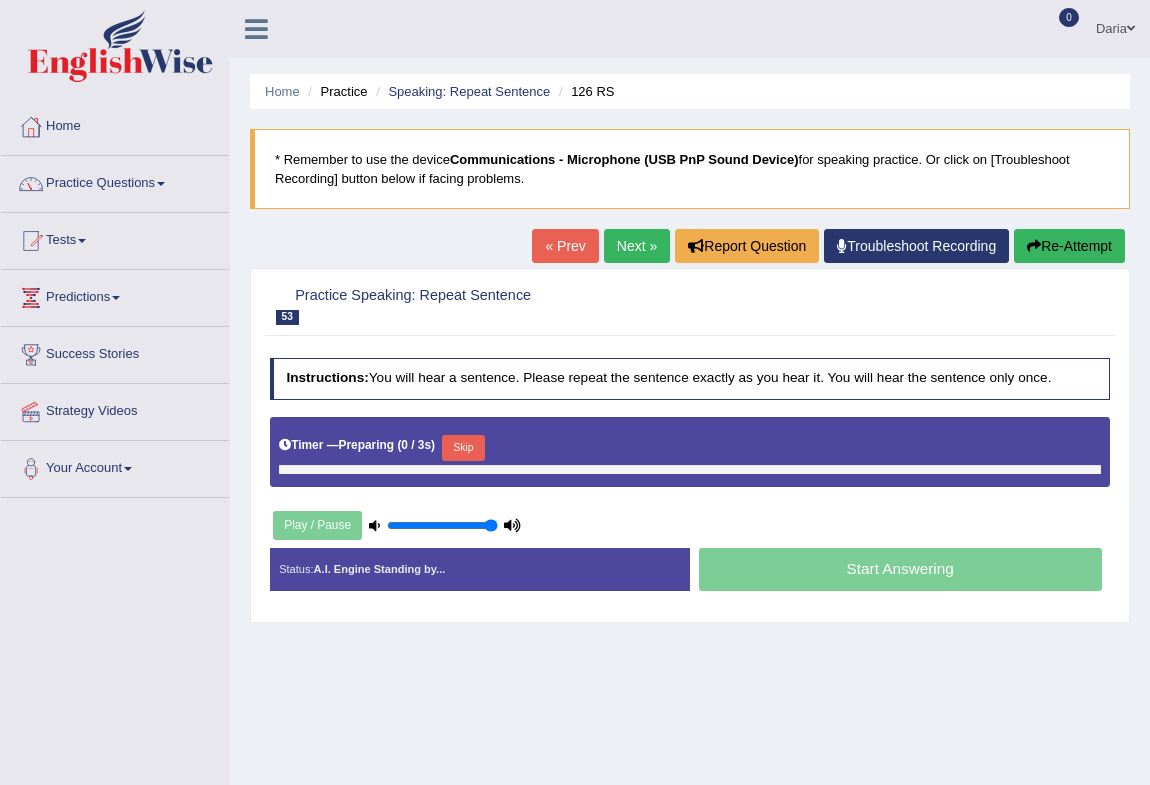 scroll, scrollTop: 0, scrollLeft: 0, axis: both 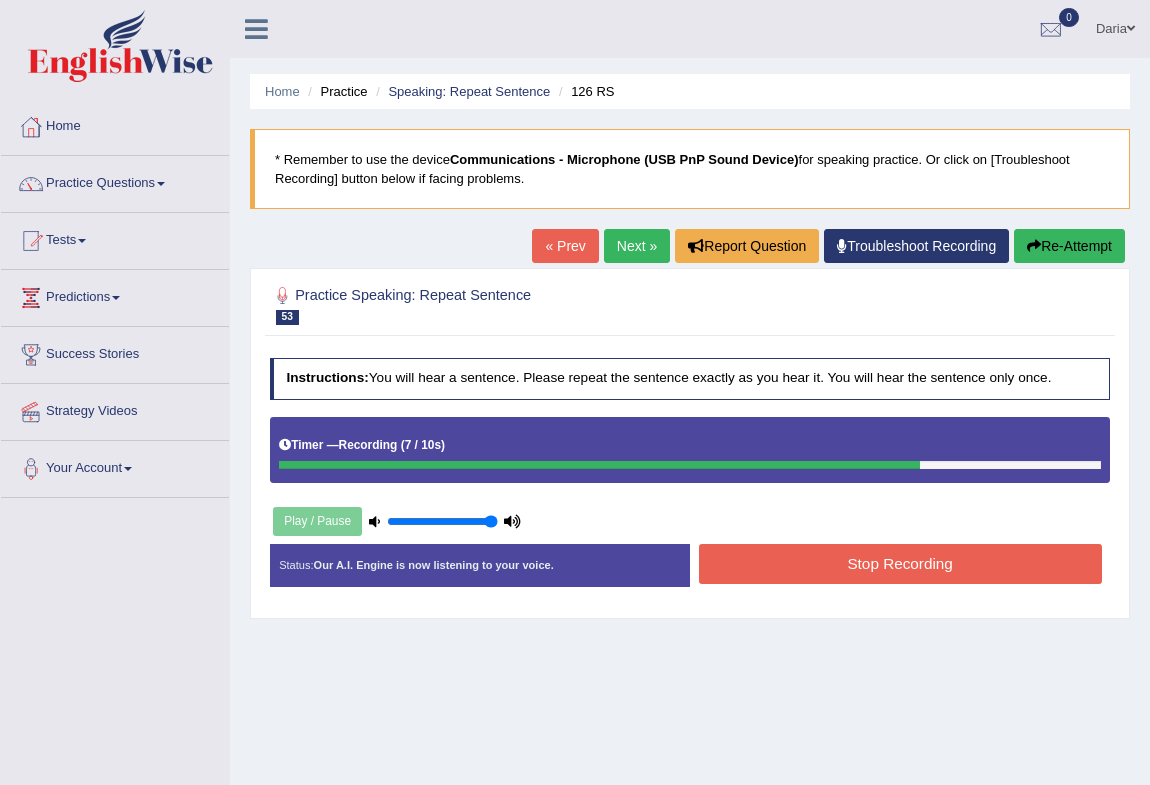 click on "Stop Recording" at bounding box center [900, 563] 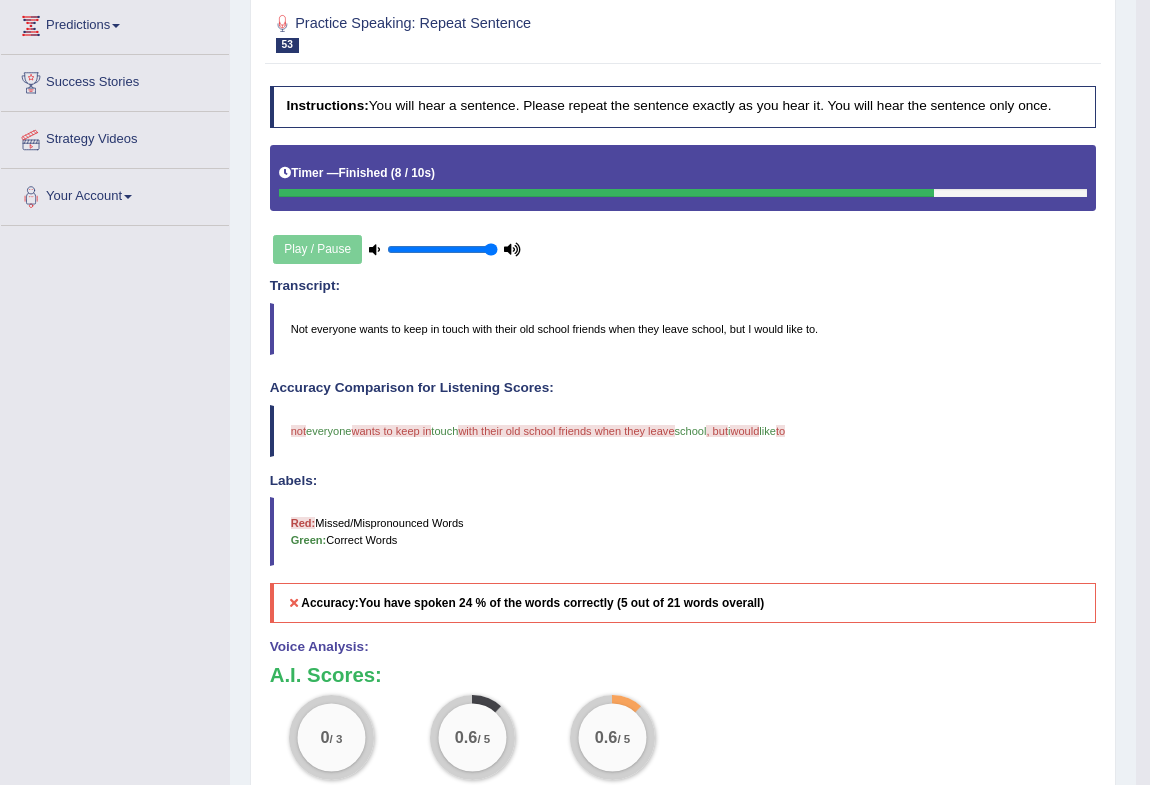 scroll, scrollTop: 181, scrollLeft: 0, axis: vertical 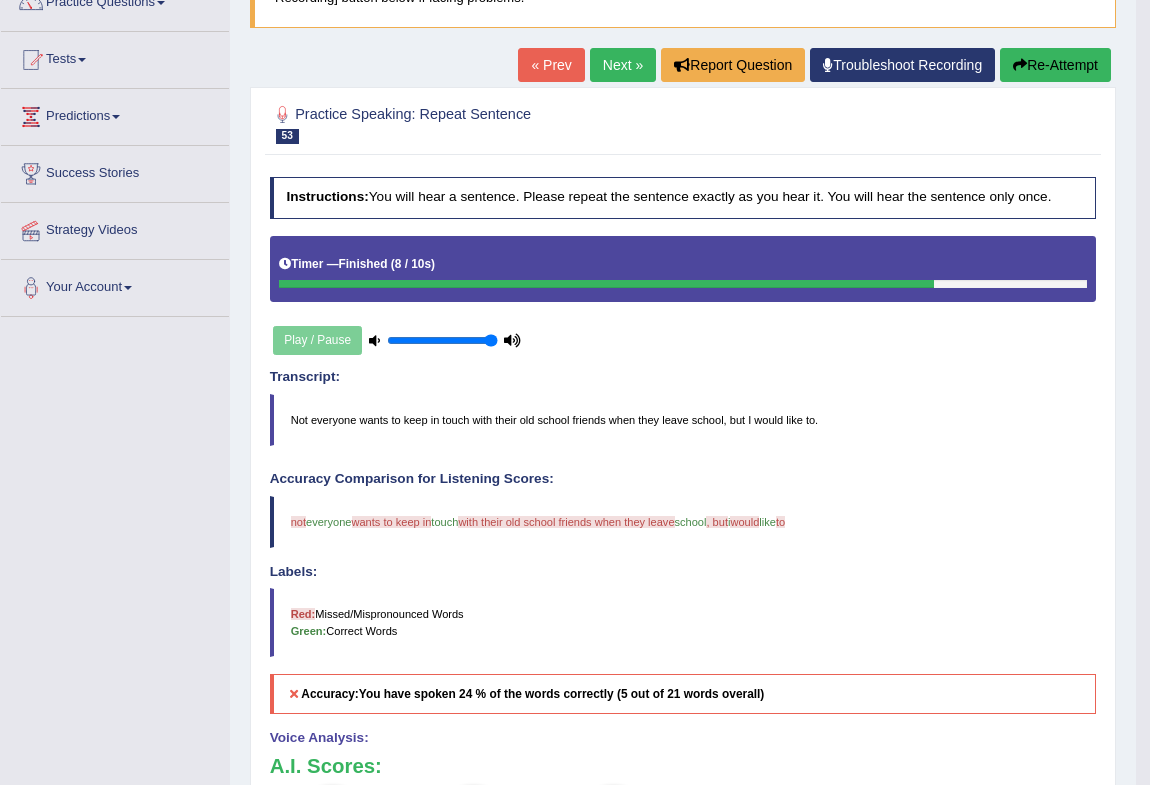 click on "Re-Attempt" at bounding box center (1055, 65) 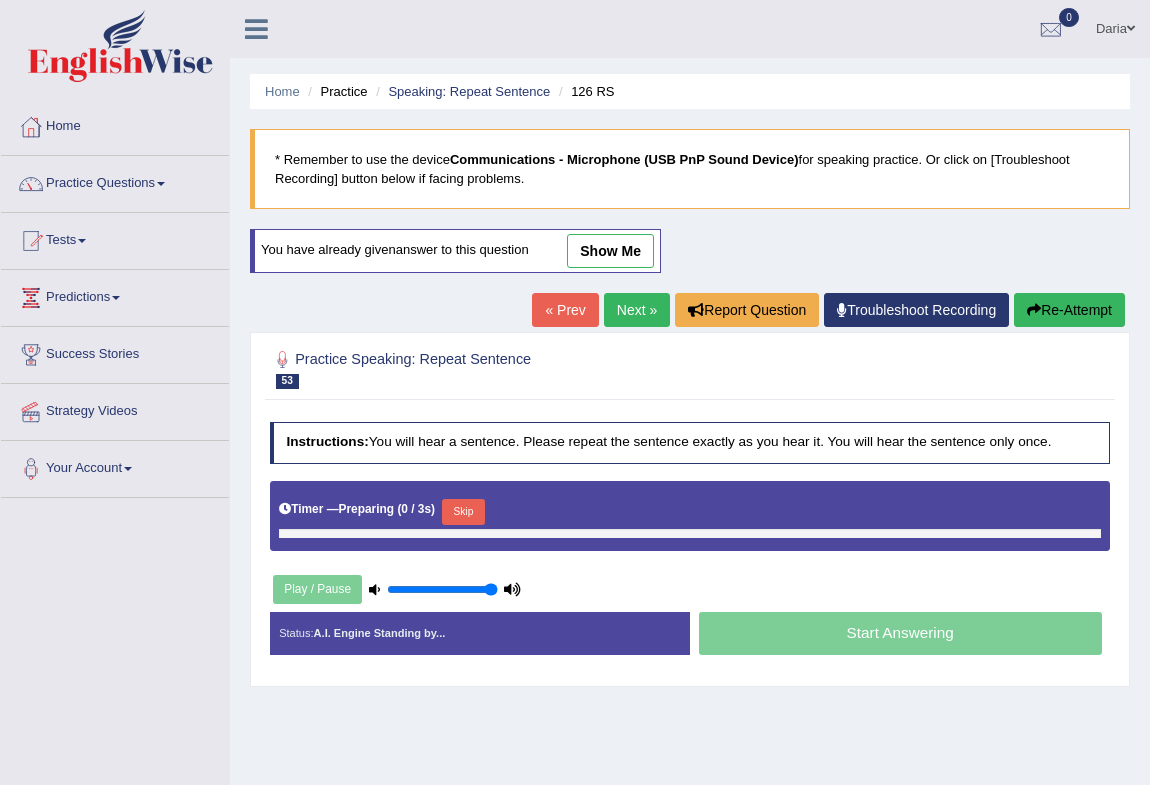 scroll, scrollTop: 181, scrollLeft: 0, axis: vertical 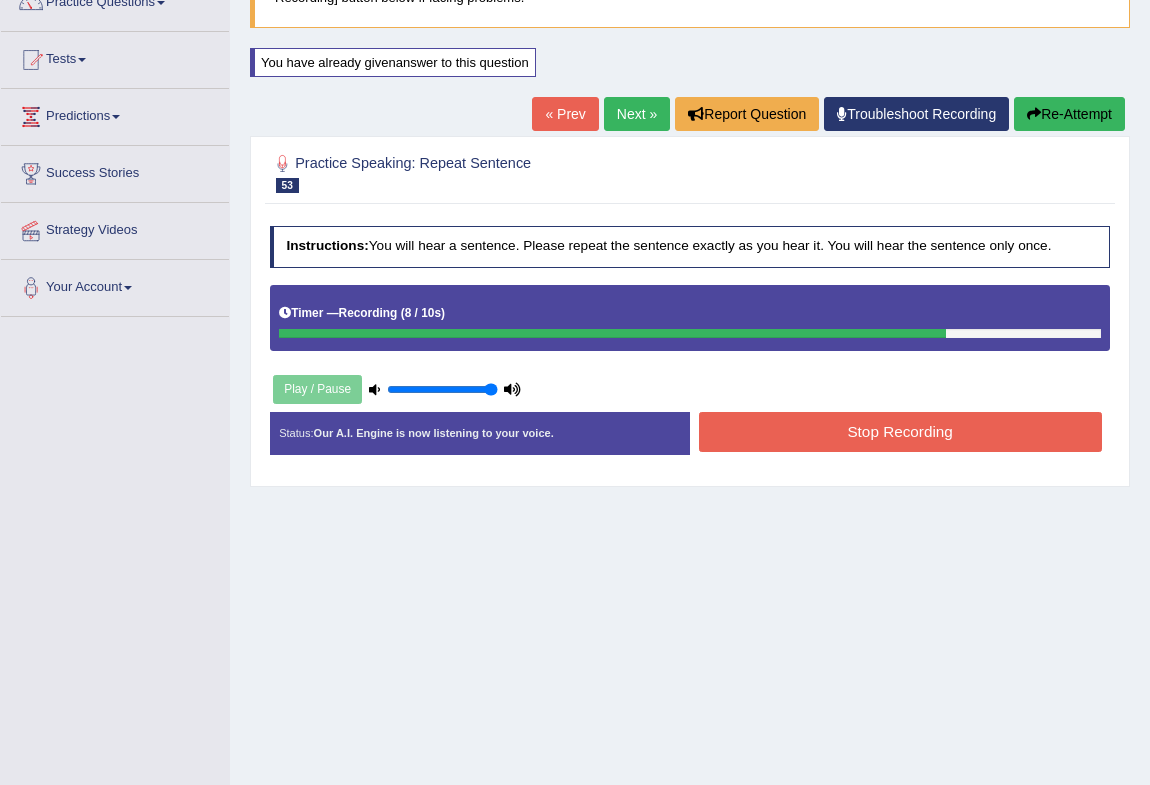 click on "Stop Recording" at bounding box center [900, 431] 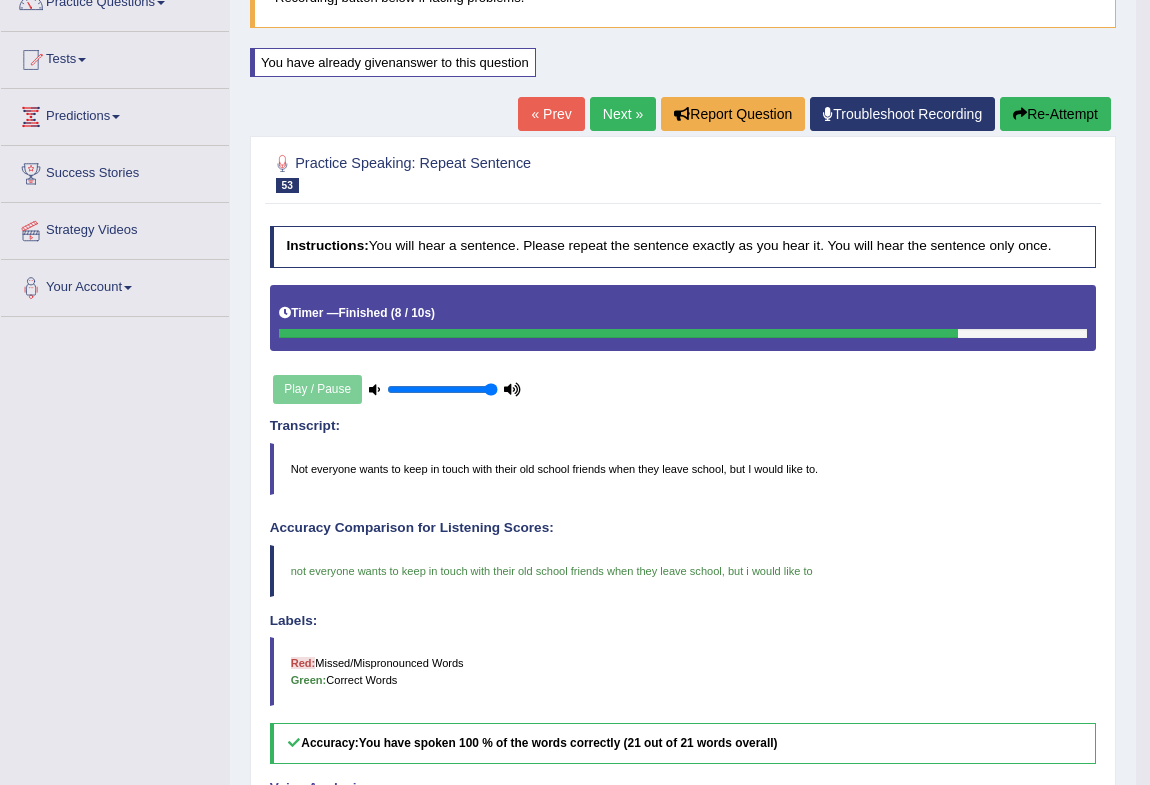 scroll, scrollTop: 0, scrollLeft: 0, axis: both 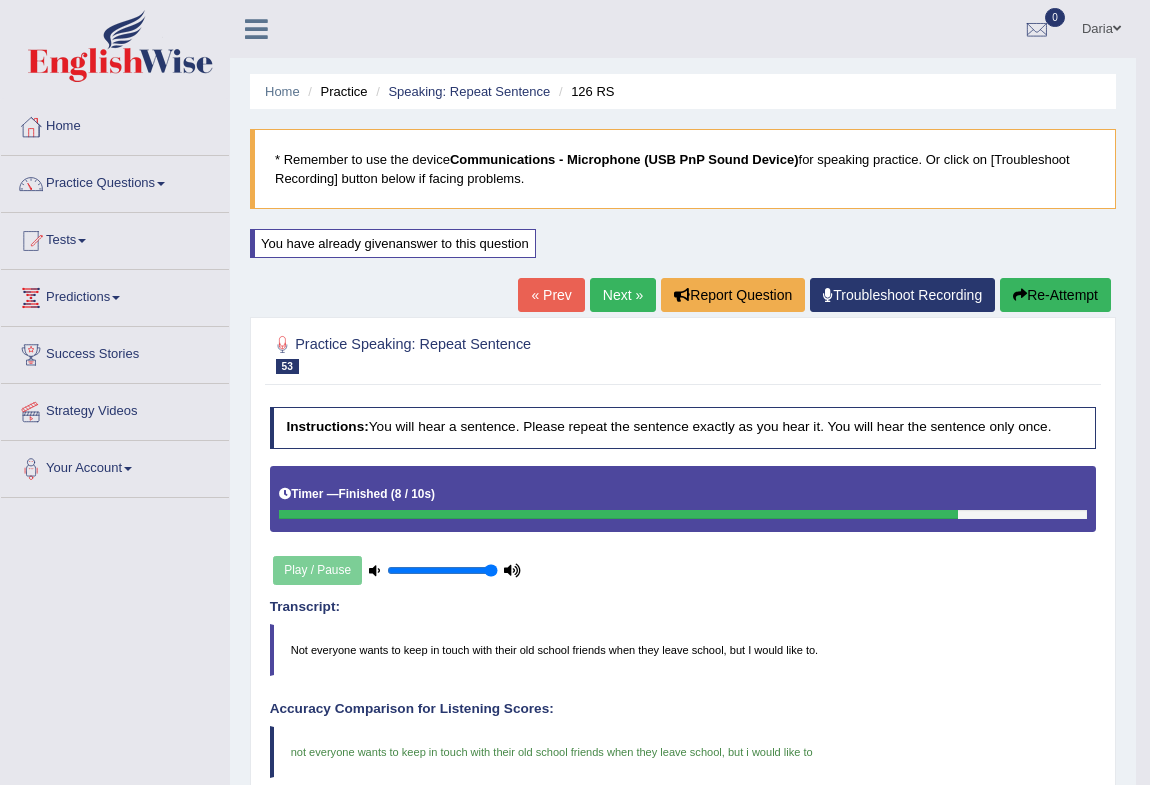 click on "Next »" at bounding box center (623, 295) 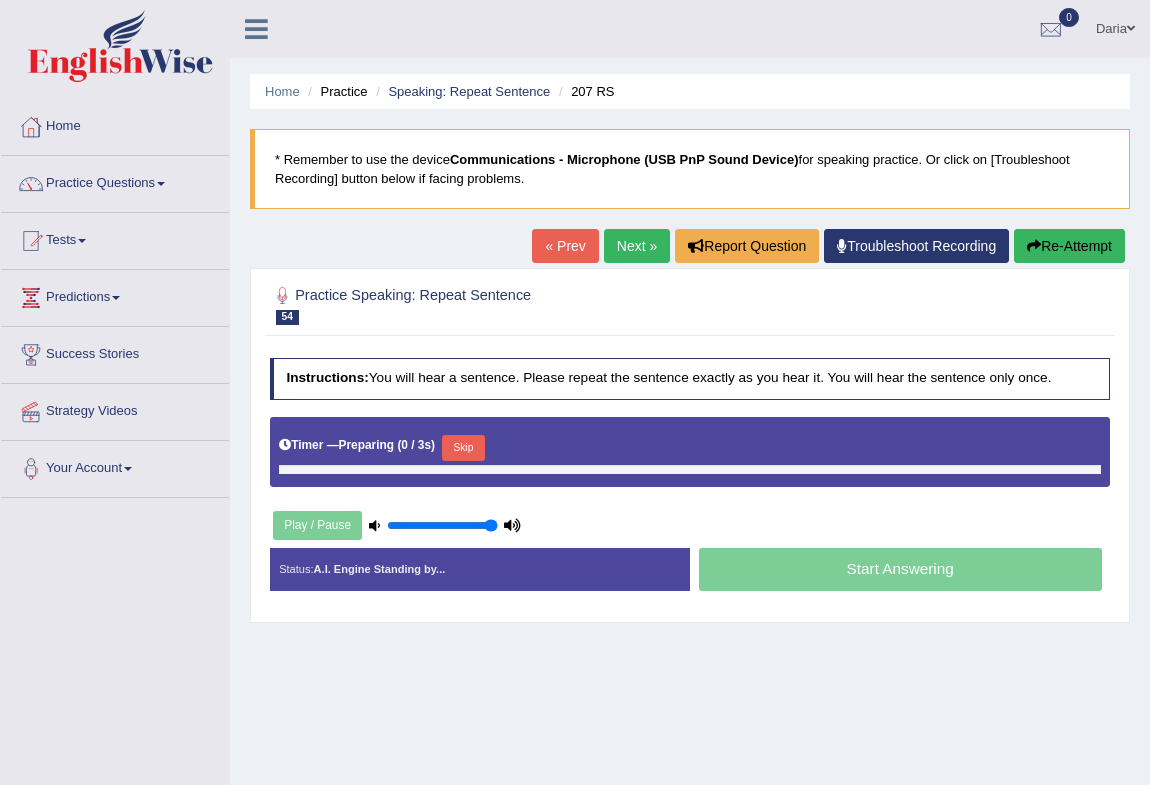 scroll, scrollTop: 0, scrollLeft: 0, axis: both 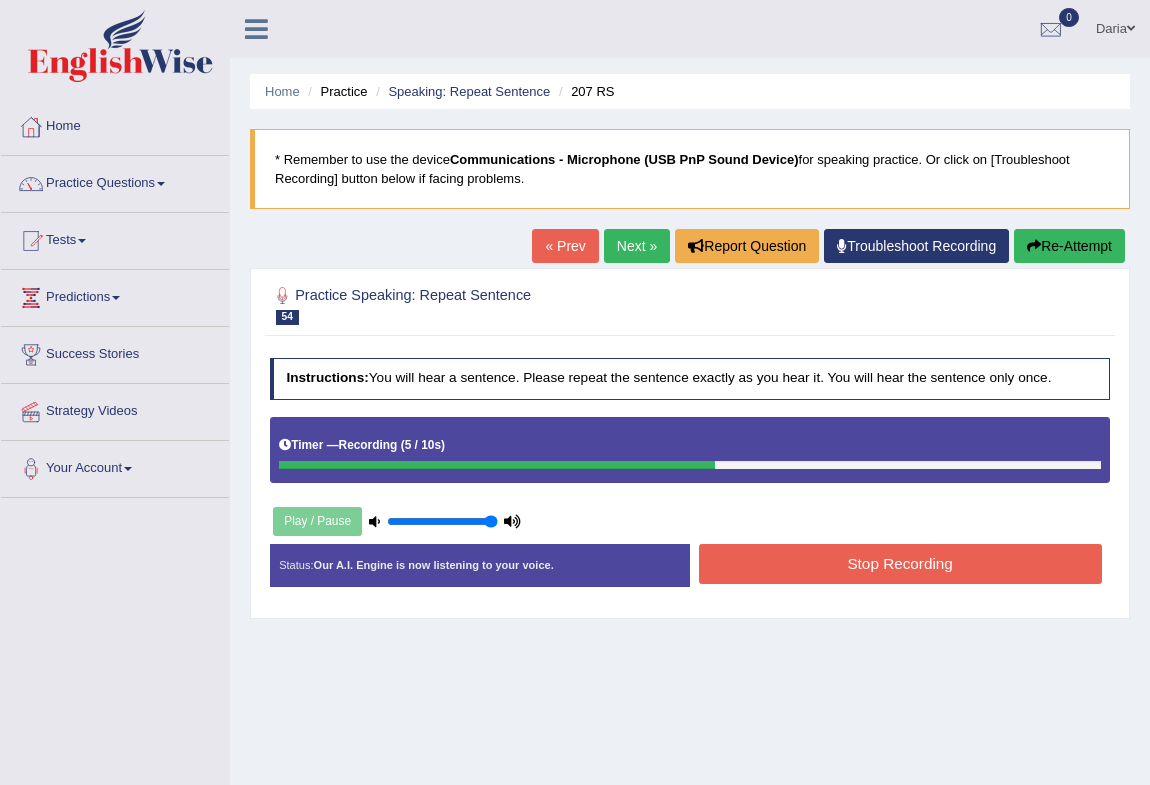 click on "Stop Recording" at bounding box center [900, 563] 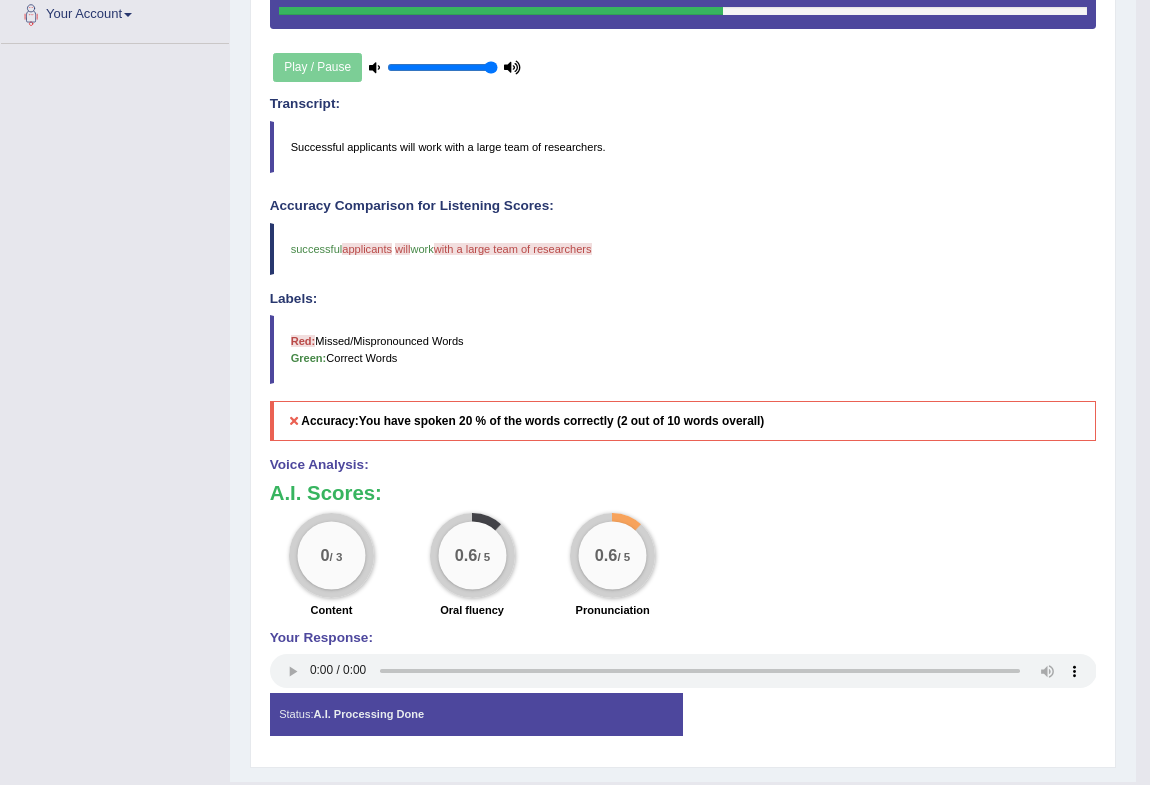 scroll, scrollTop: 181, scrollLeft: 0, axis: vertical 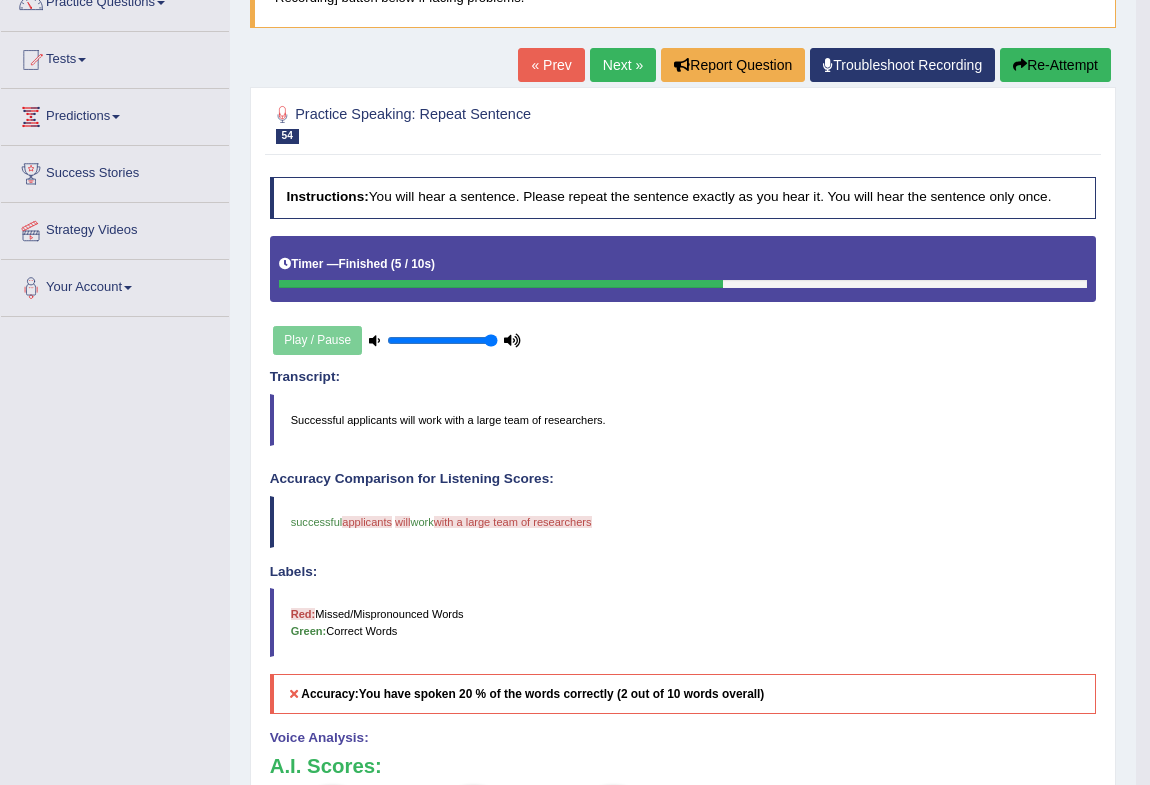 click on "Next »" at bounding box center (623, 65) 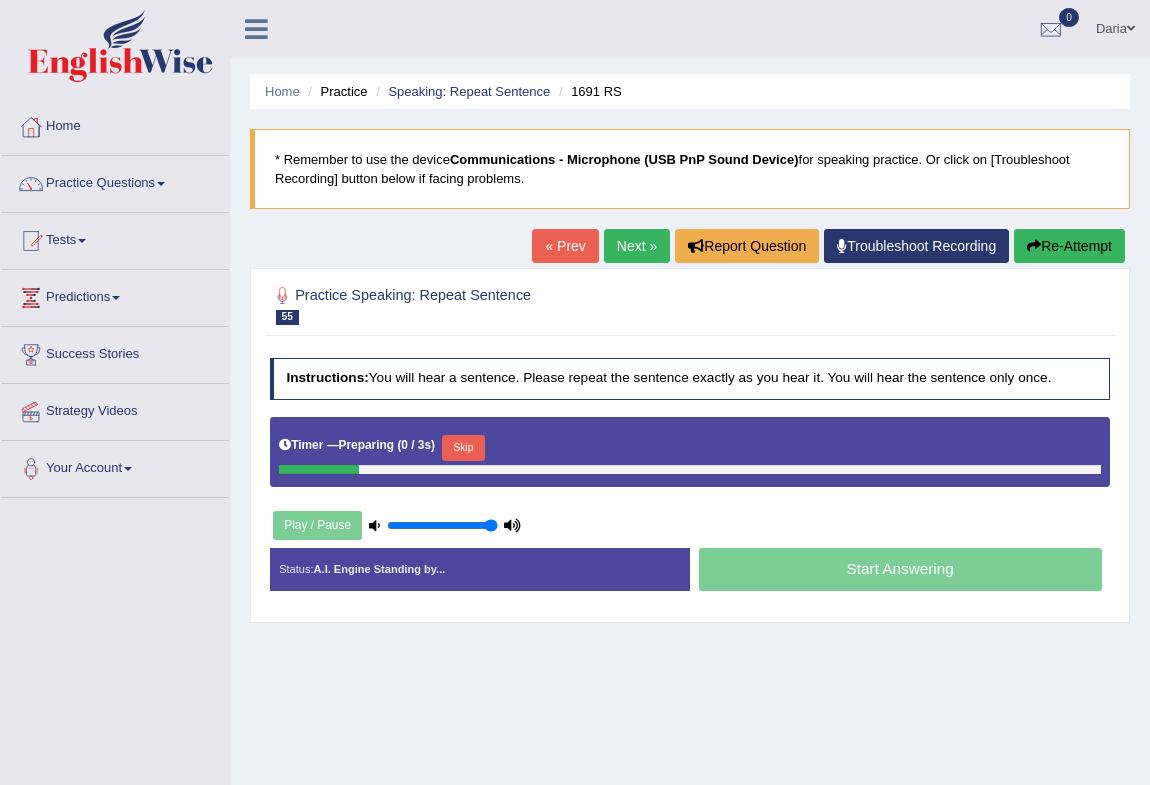 scroll, scrollTop: 0, scrollLeft: 0, axis: both 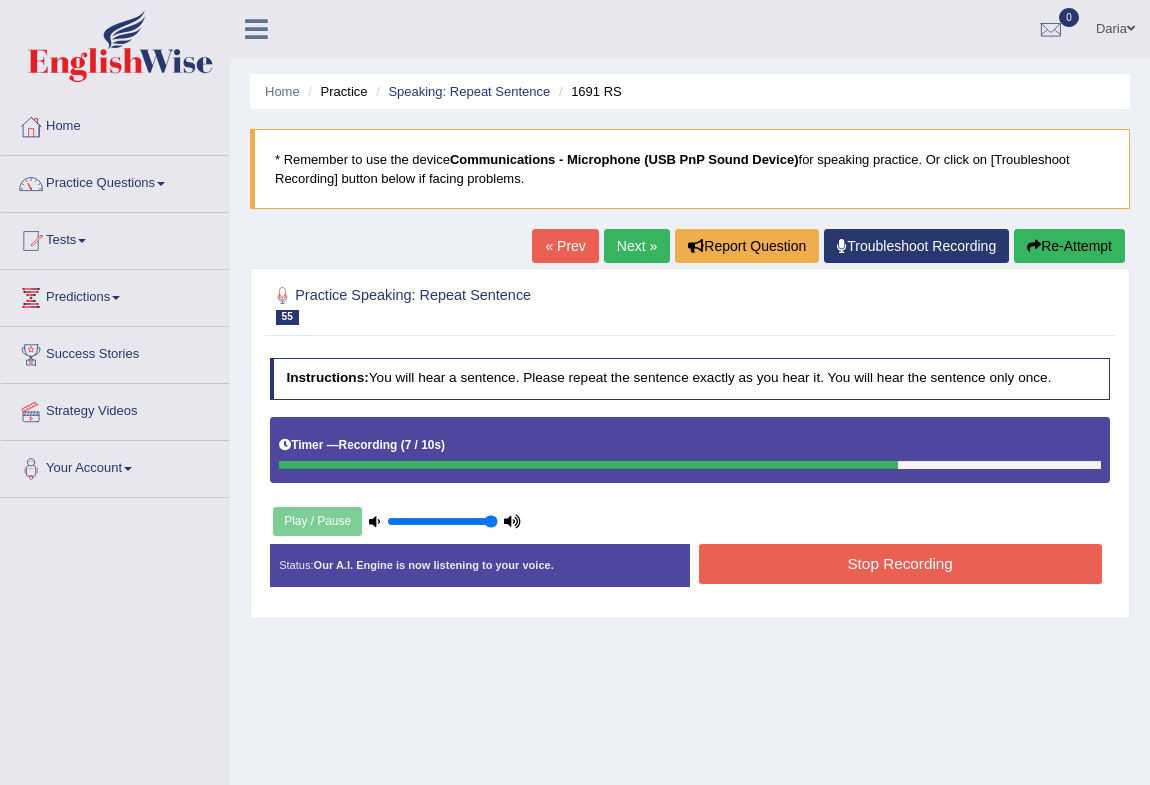 click on "Stop Recording" at bounding box center (900, 563) 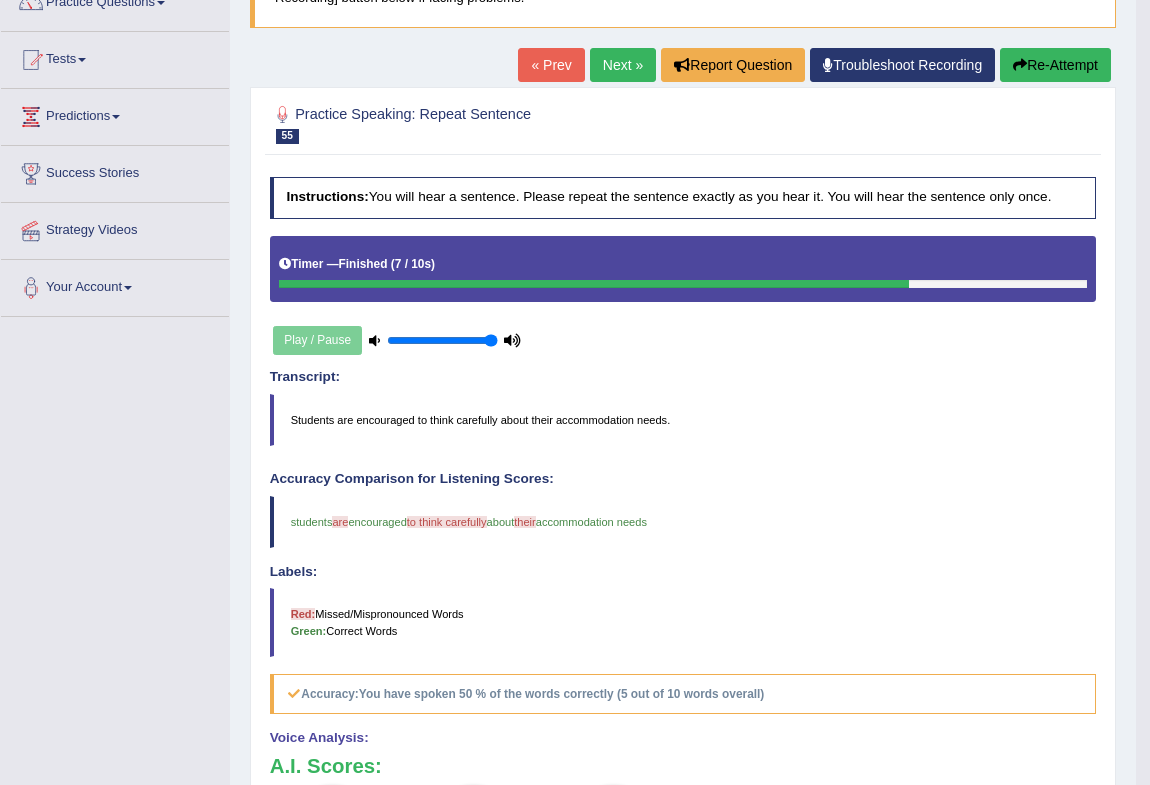 scroll, scrollTop: 90, scrollLeft: 0, axis: vertical 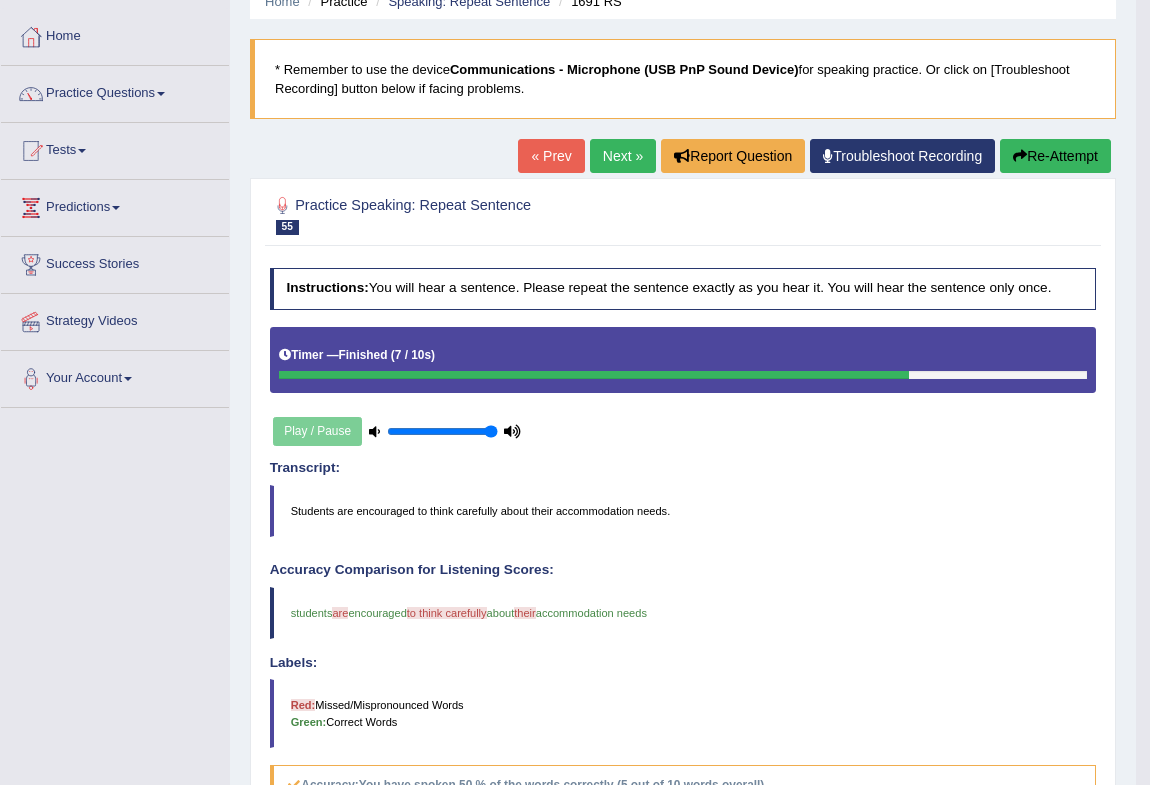 click on "Next »" at bounding box center [623, 156] 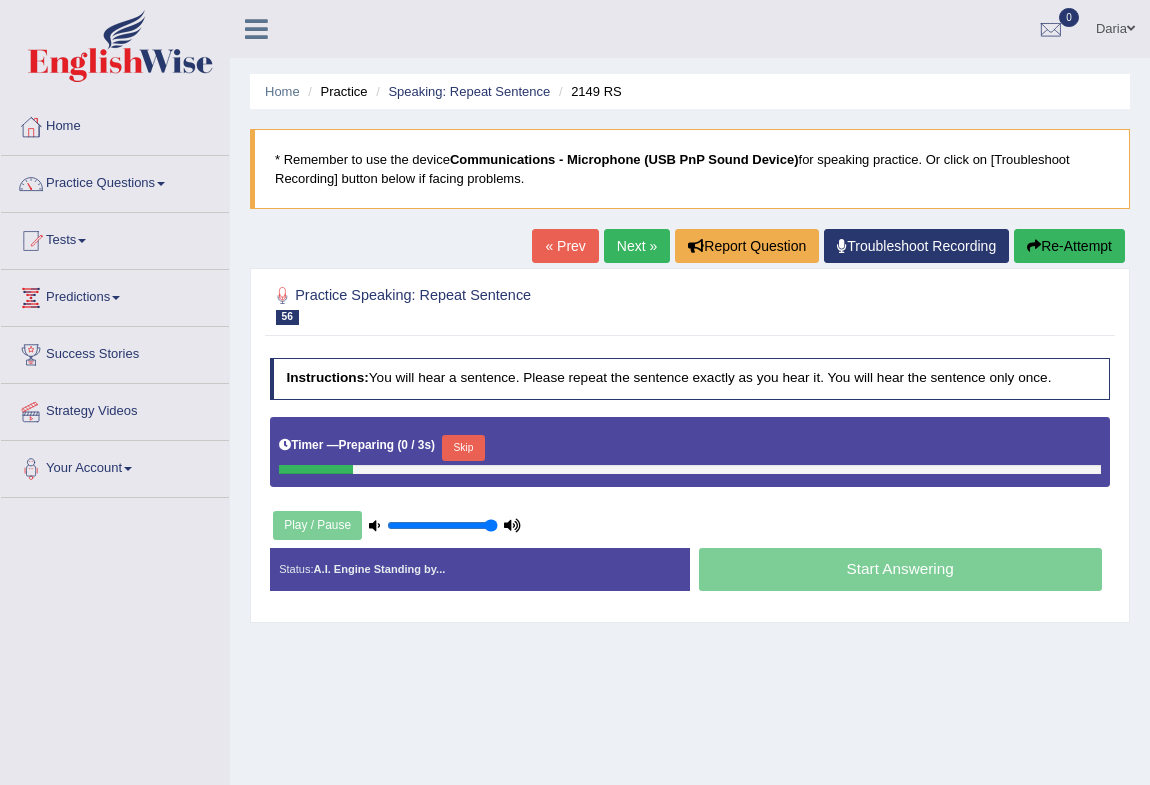 scroll, scrollTop: 0, scrollLeft: 0, axis: both 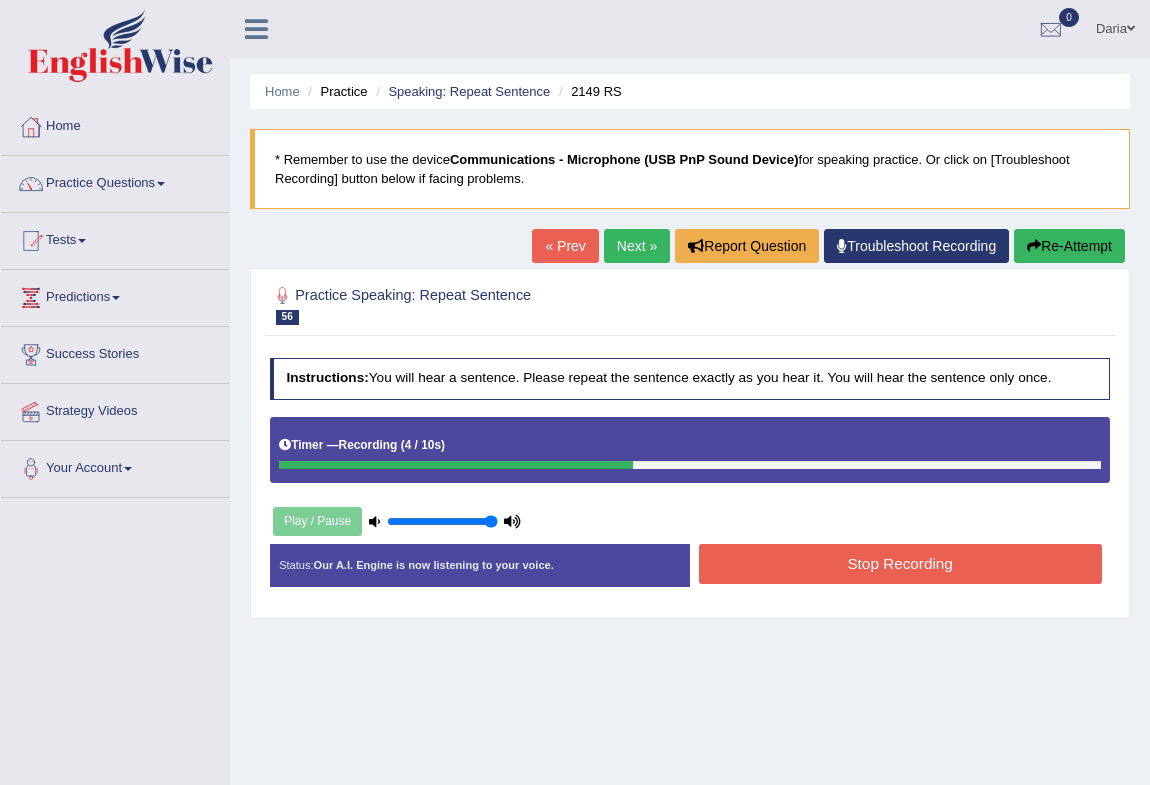 drag, startPoint x: 808, startPoint y: 565, endPoint x: 828, endPoint y: 566, distance: 20.024984 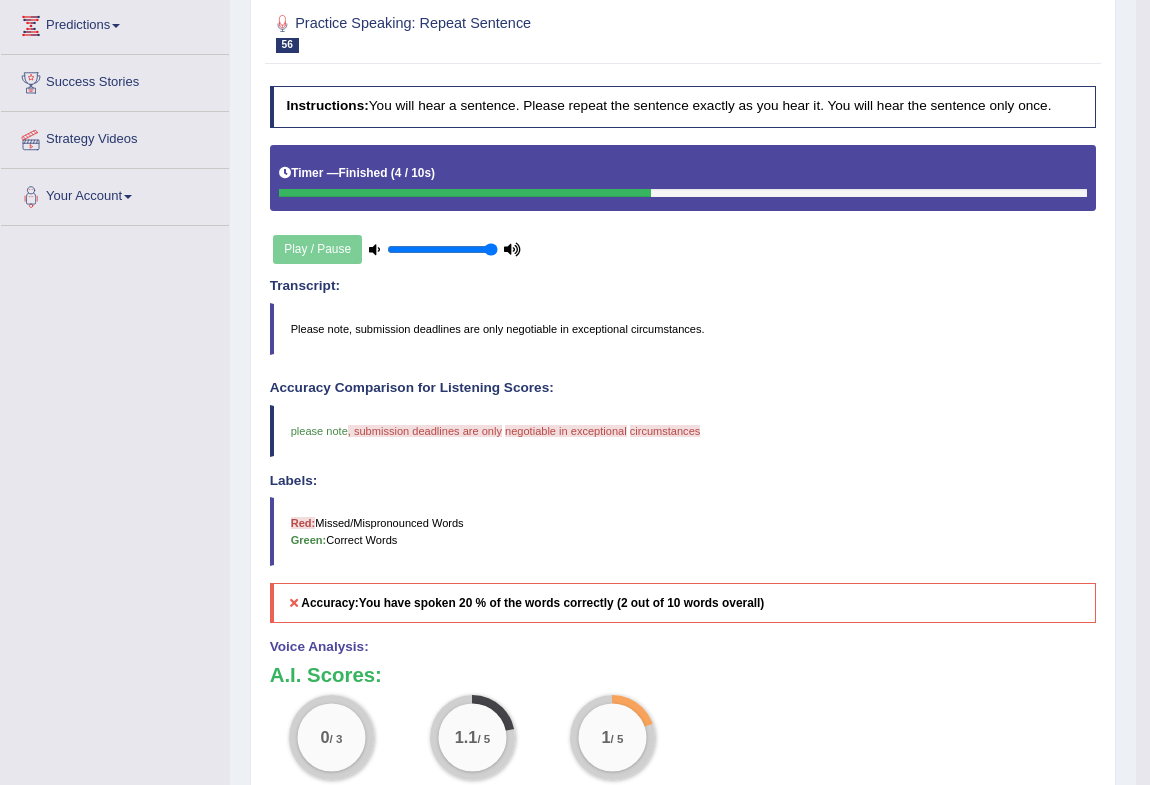 scroll, scrollTop: 90, scrollLeft: 0, axis: vertical 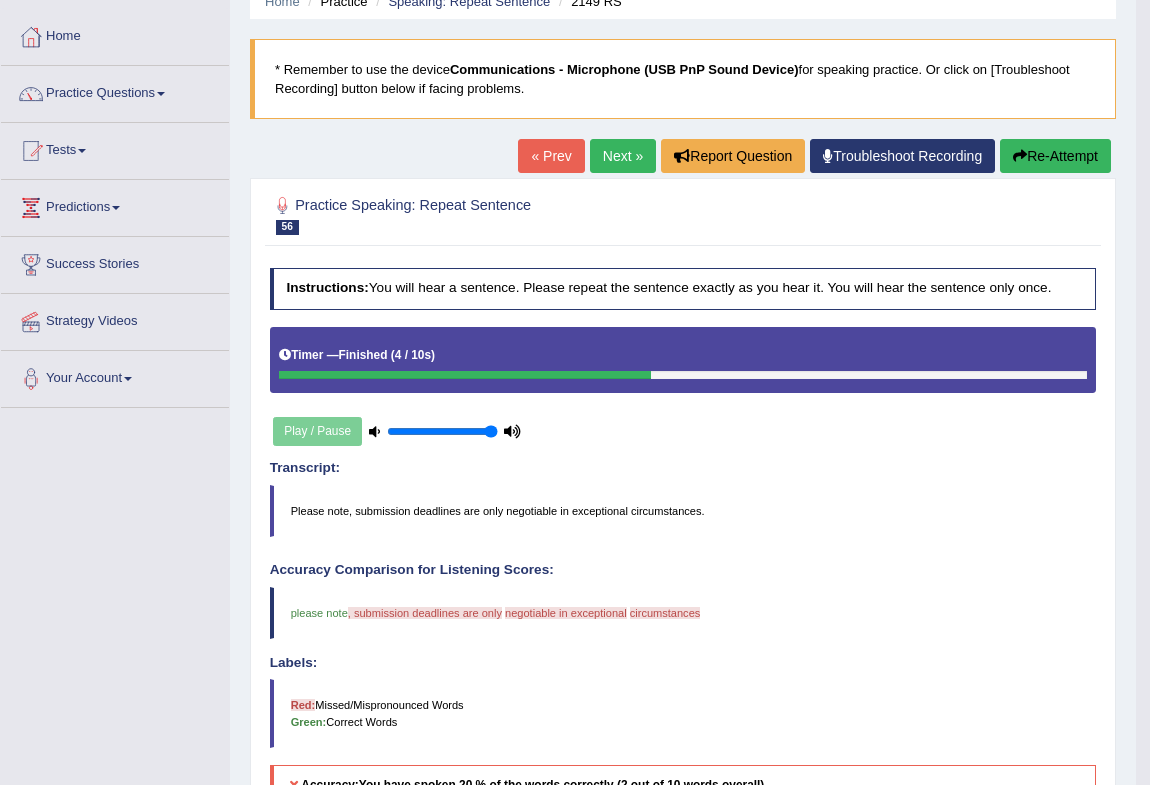 click on "Re-Attempt" at bounding box center (1055, 156) 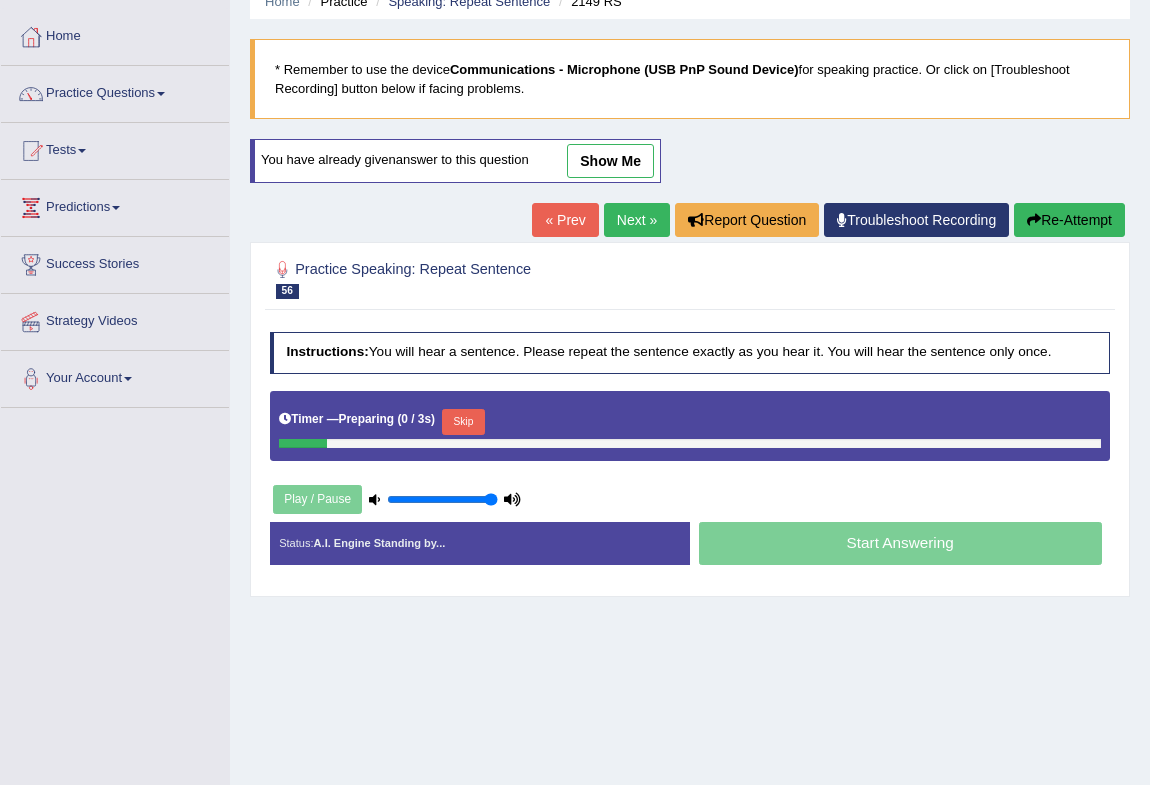 scroll, scrollTop: 90, scrollLeft: 0, axis: vertical 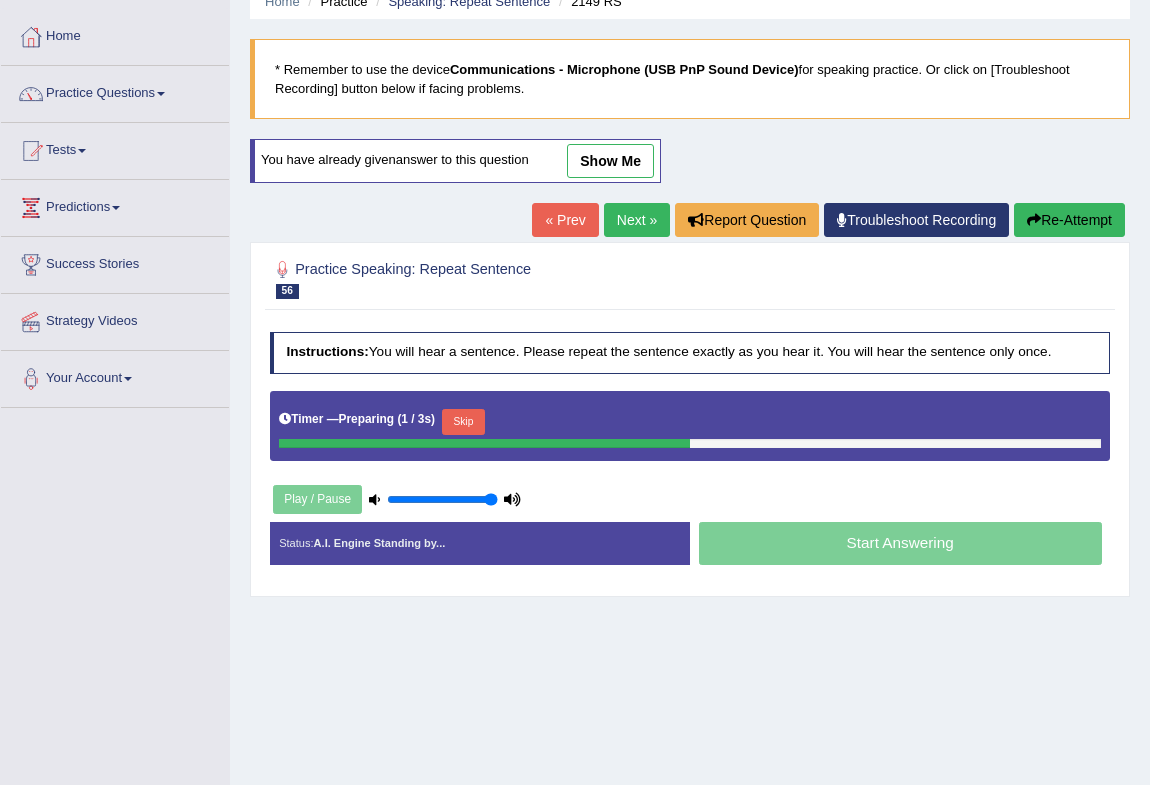 click on "Skip" at bounding box center (463, 422) 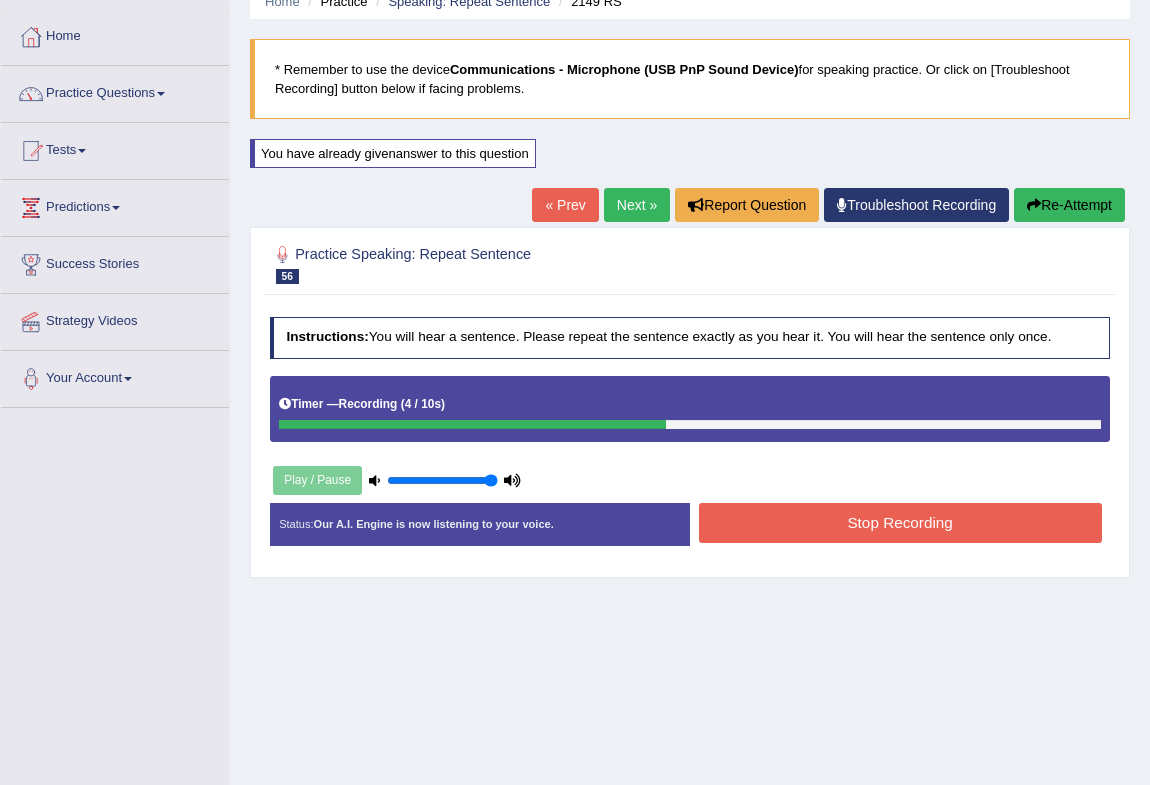 click on "Stop Recording" at bounding box center (900, 522) 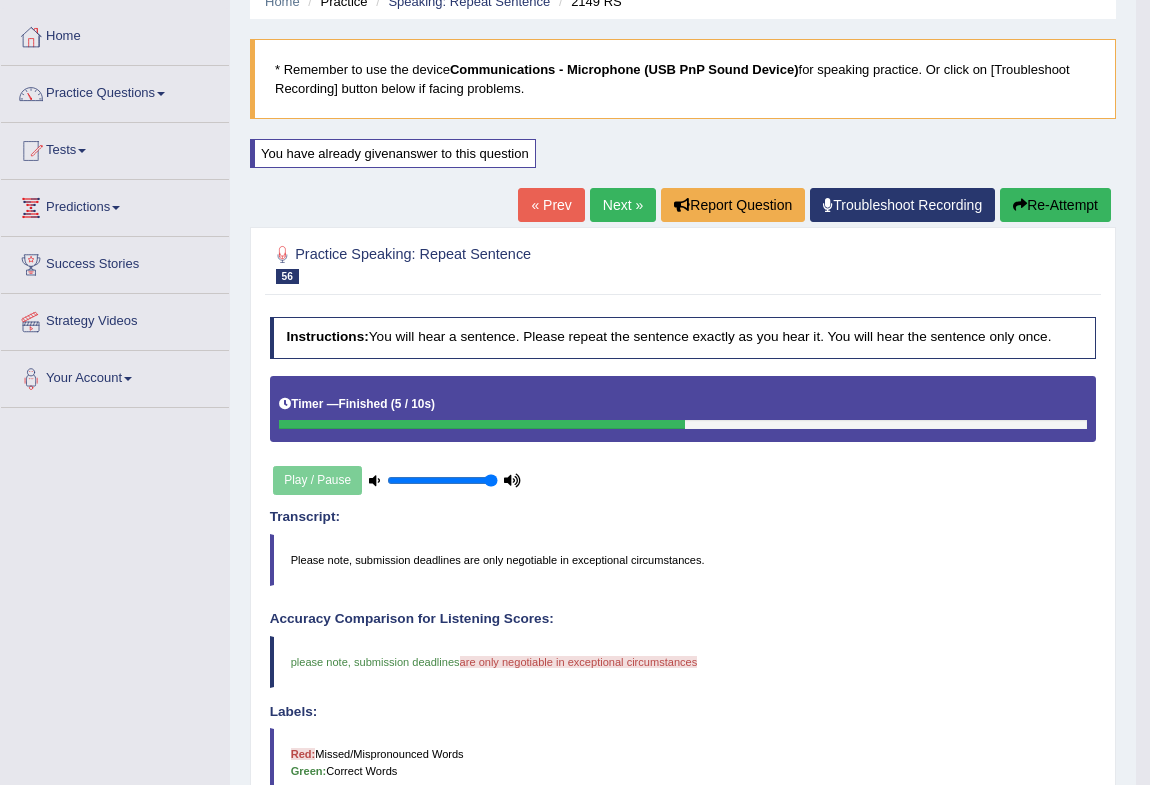 scroll, scrollTop: 0, scrollLeft: 0, axis: both 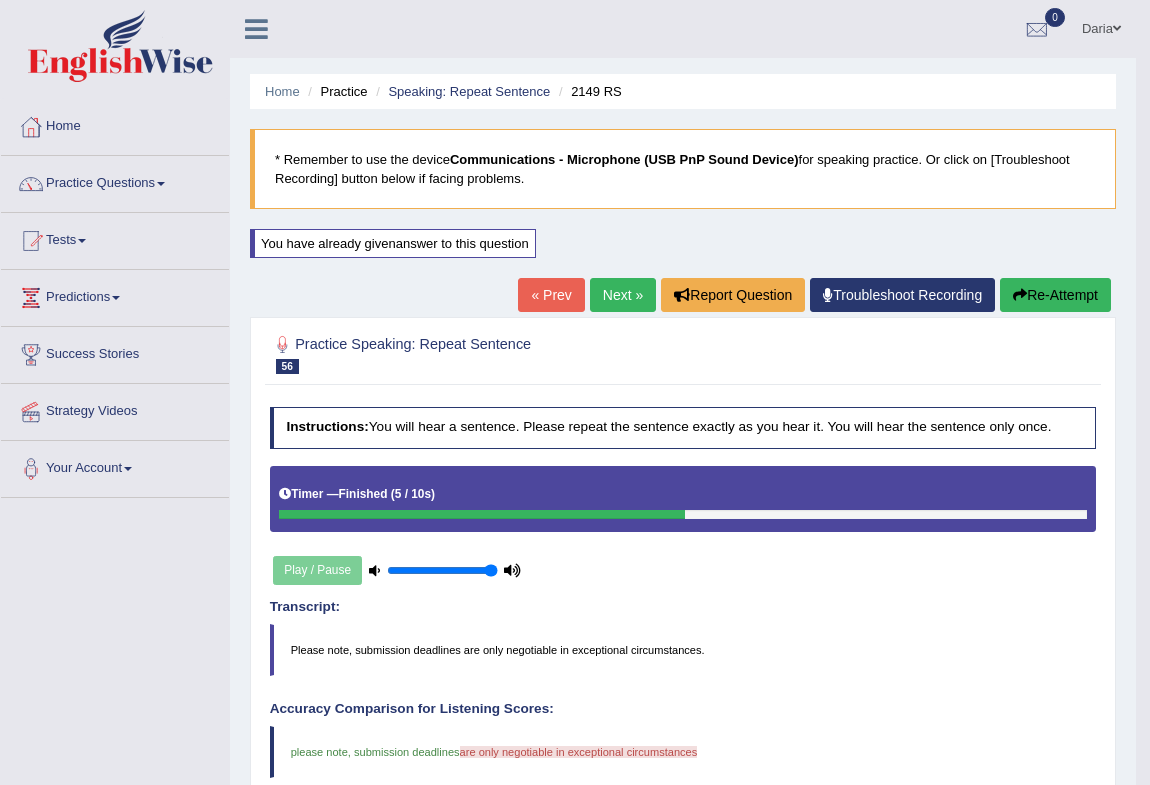 click on "Next »" at bounding box center [623, 295] 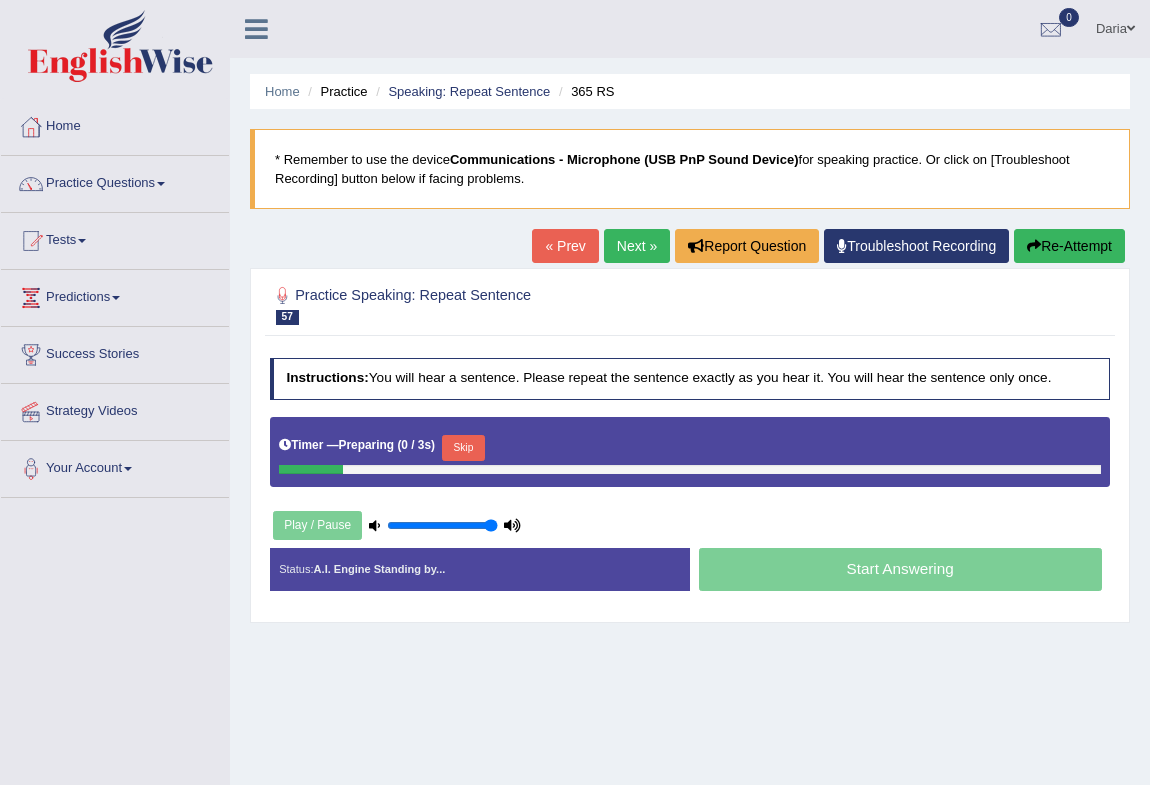 scroll, scrollTop: 0, scrollLeft: 0, axis: both 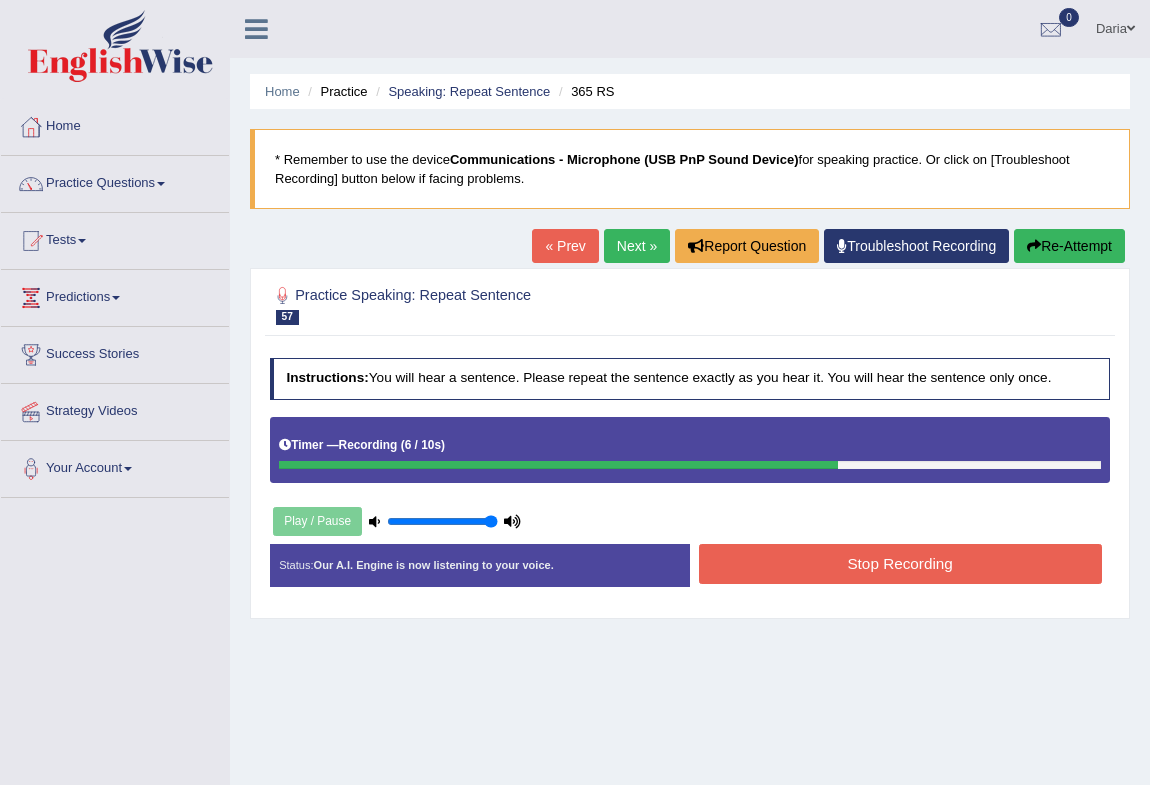click on "Stop Recording" at bounding box center (900, 563) 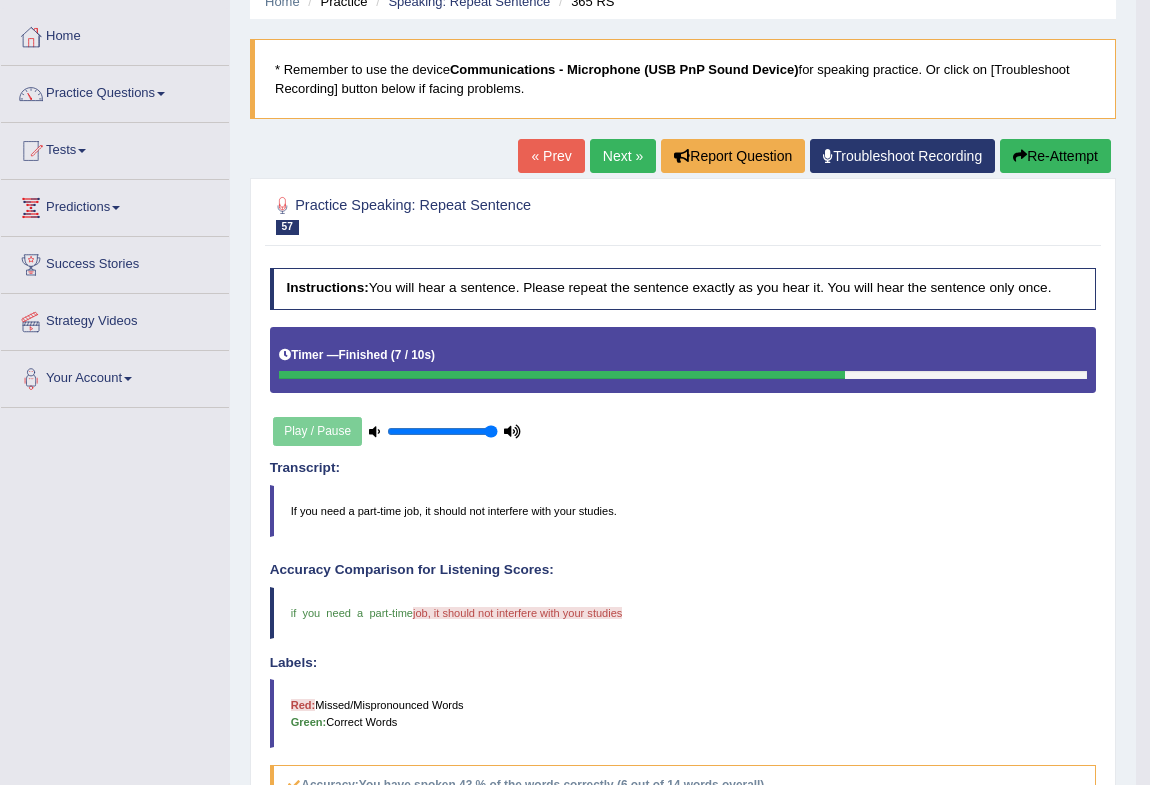 scroll, scrollTop: 0, scrollLeft: 0, axis: both 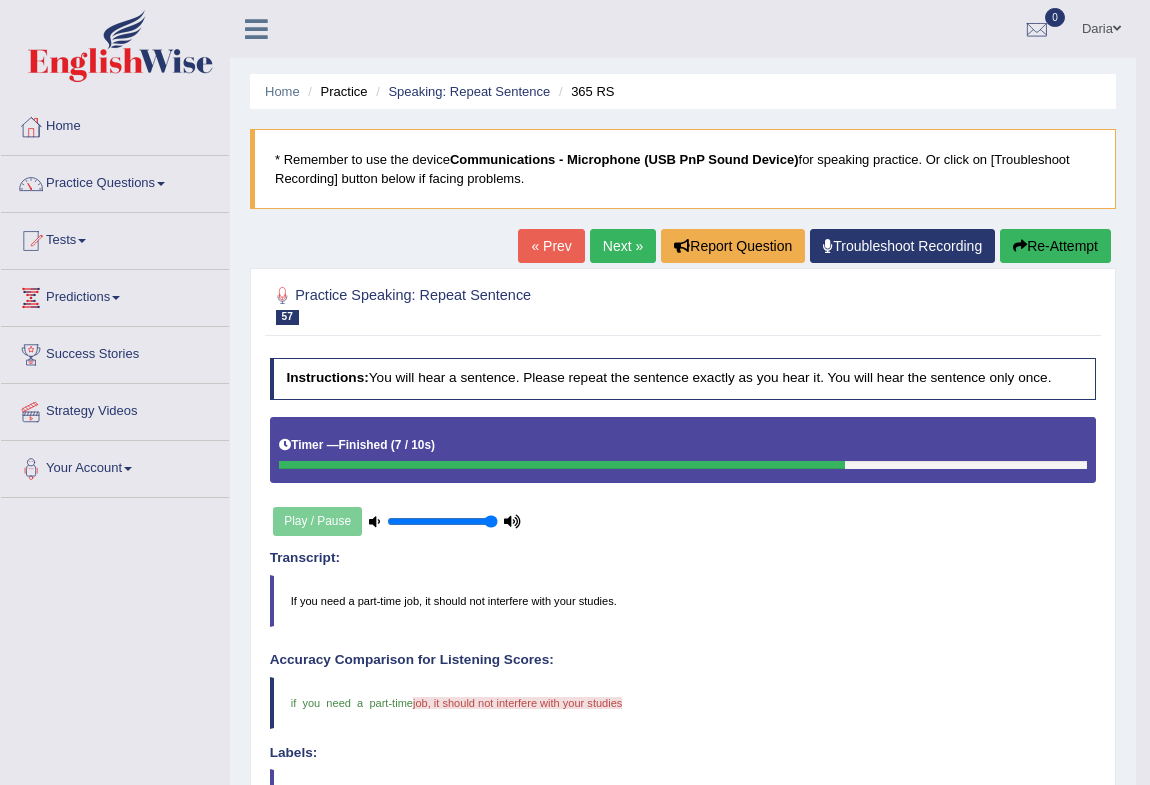 click on "Next »" at bounding box center [623, 246] 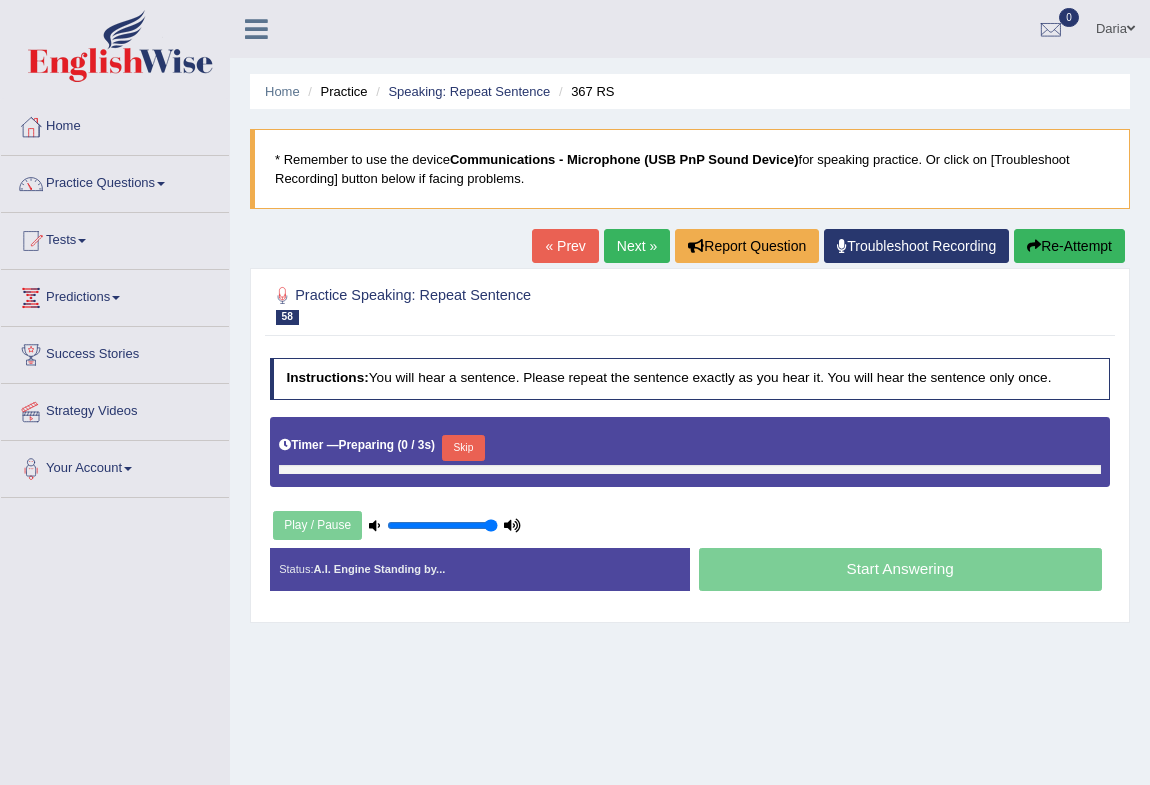 scroll, scrollTop: 0, scrollLeft: 0, axis: both 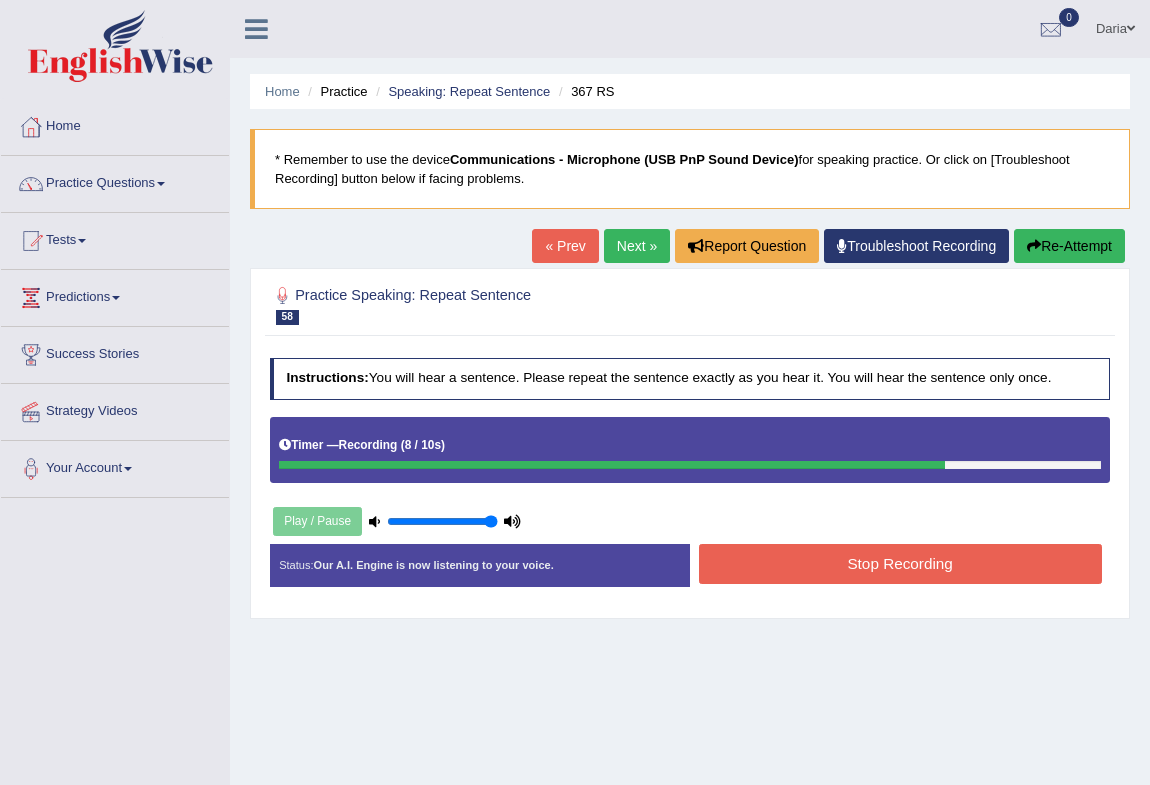 click on "Stop Recording" at bounding box center [900, 563] 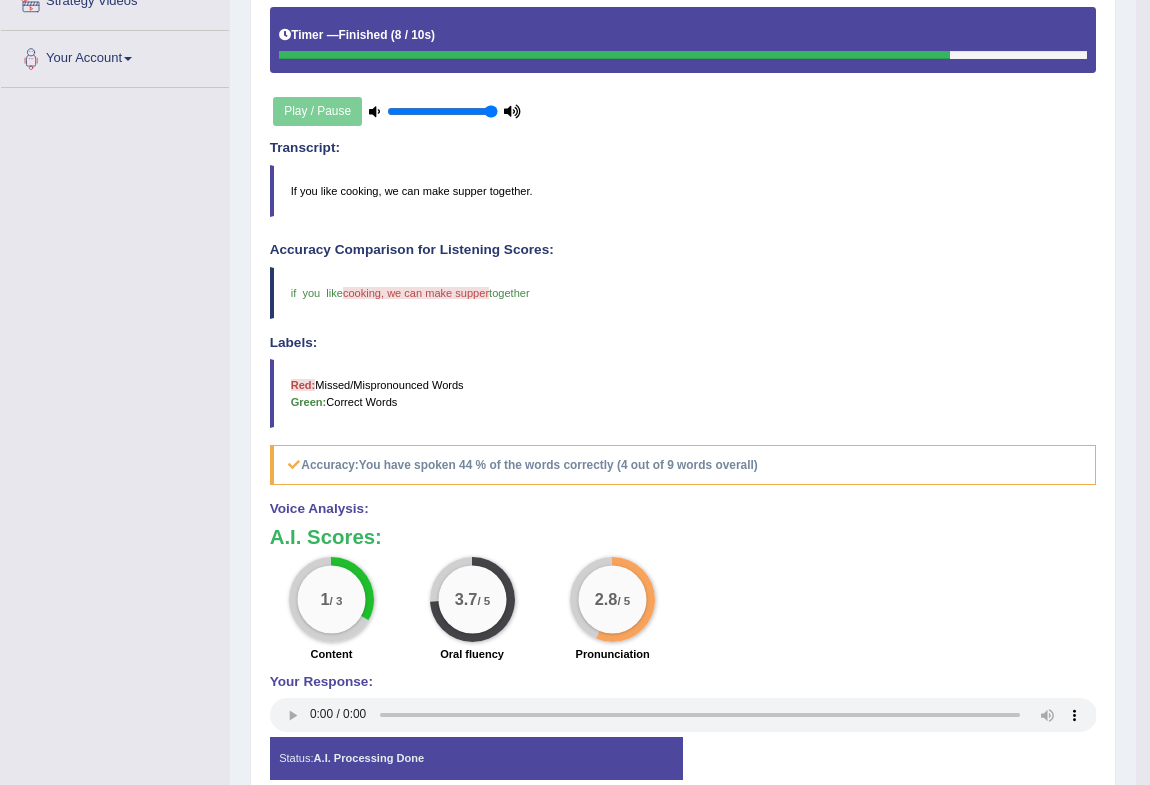 scroll, scrollTop: 138, scrollLeft: 0, axis: vertical 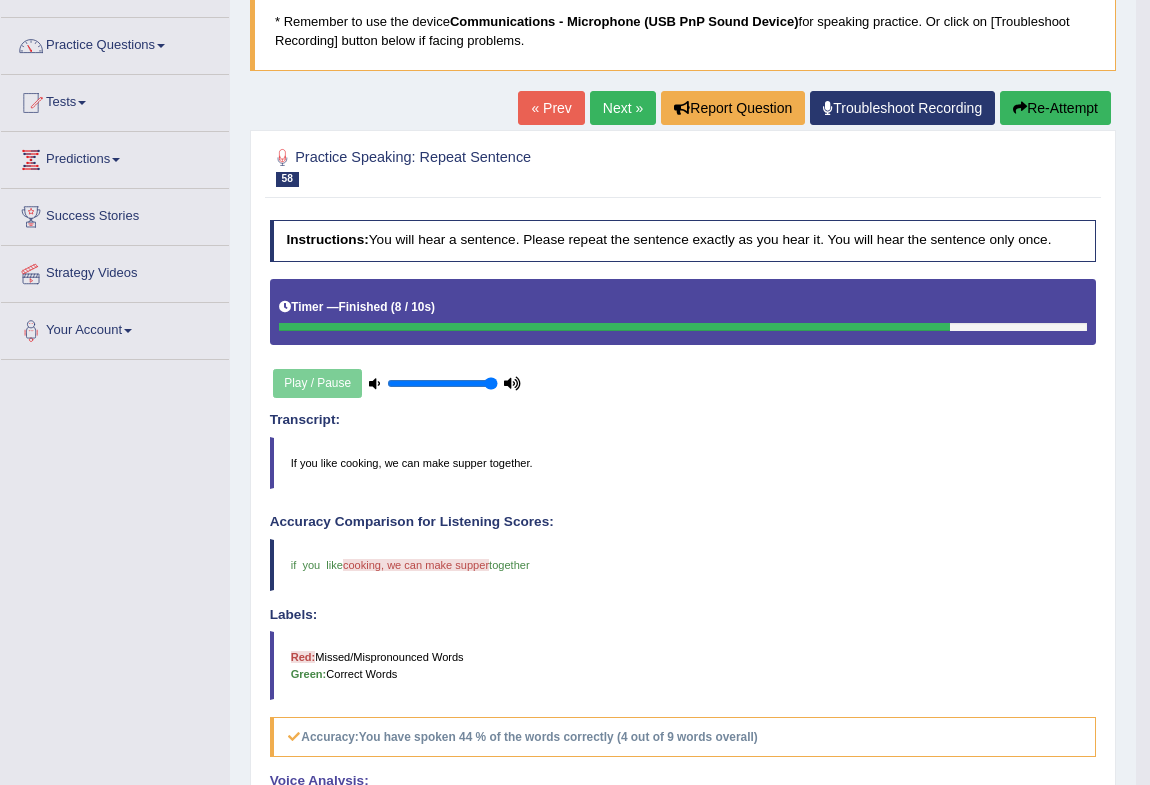click on "Next »" at bounding box center [623, 108] 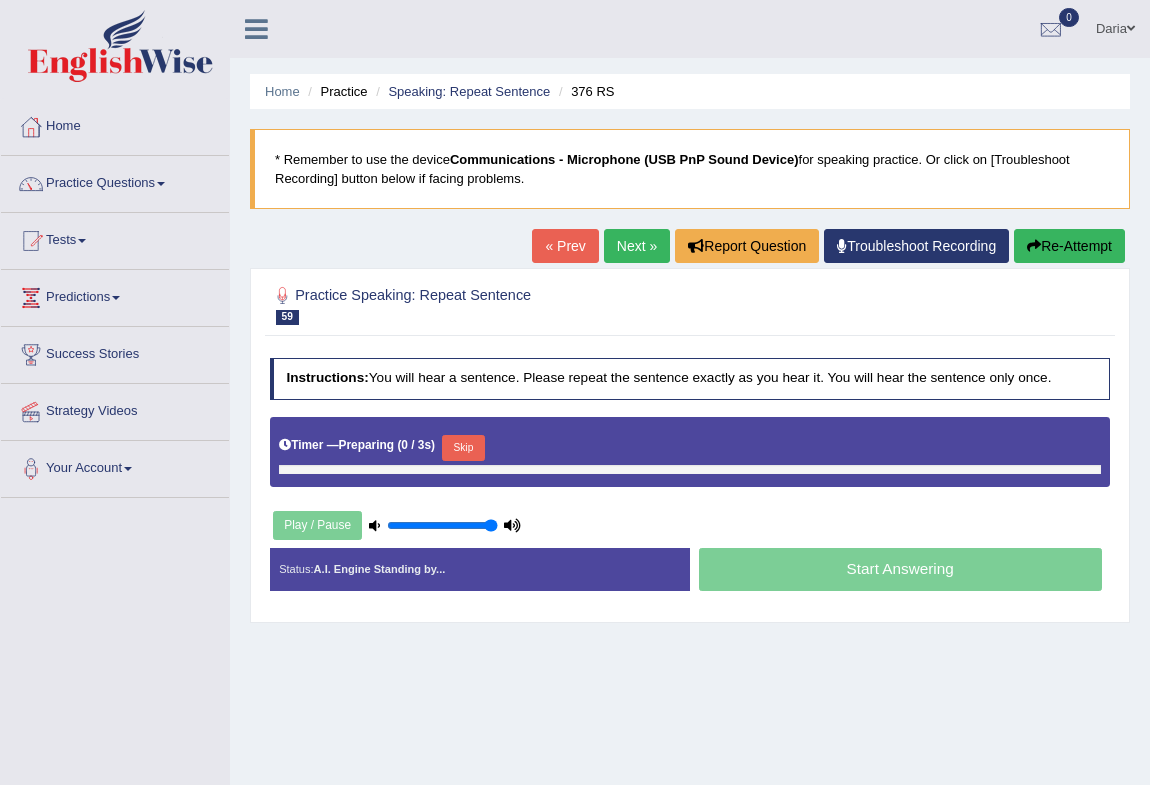 scroll, scrollTop: 0, scrollLeft: 0, axis: both 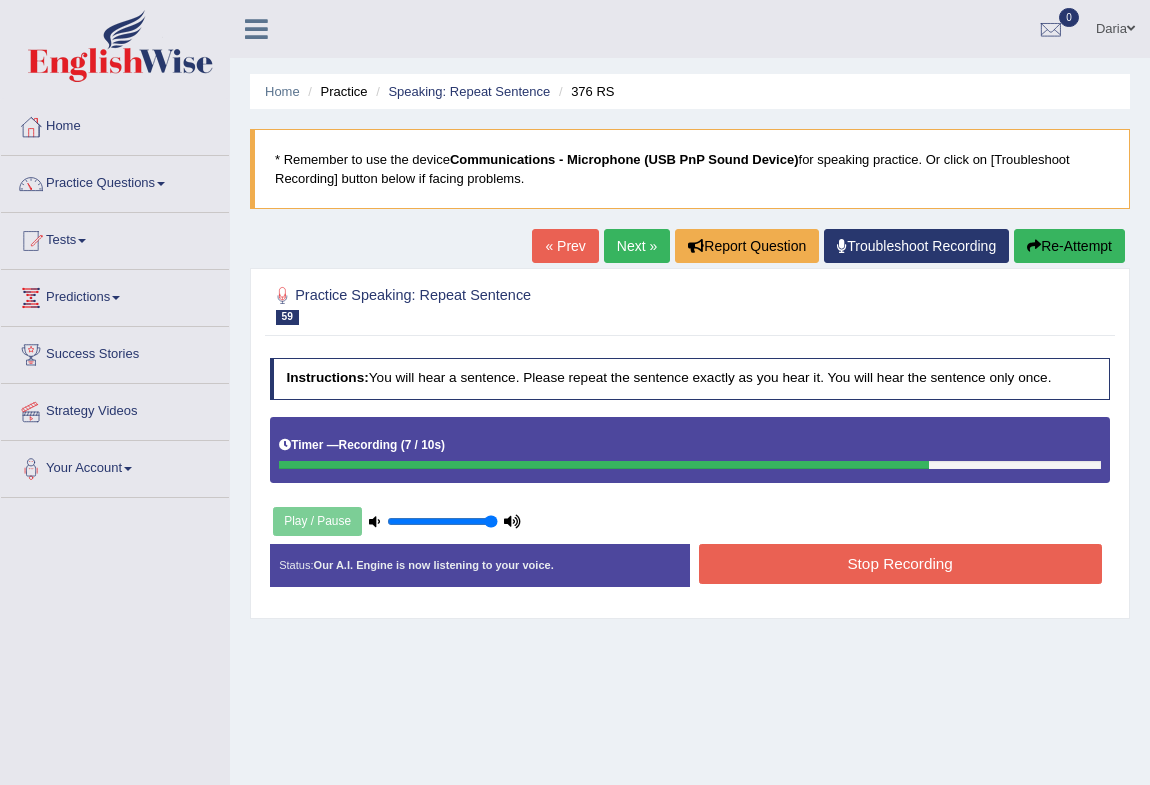 click on "Stop Recording" at bounding box center (900, 563) 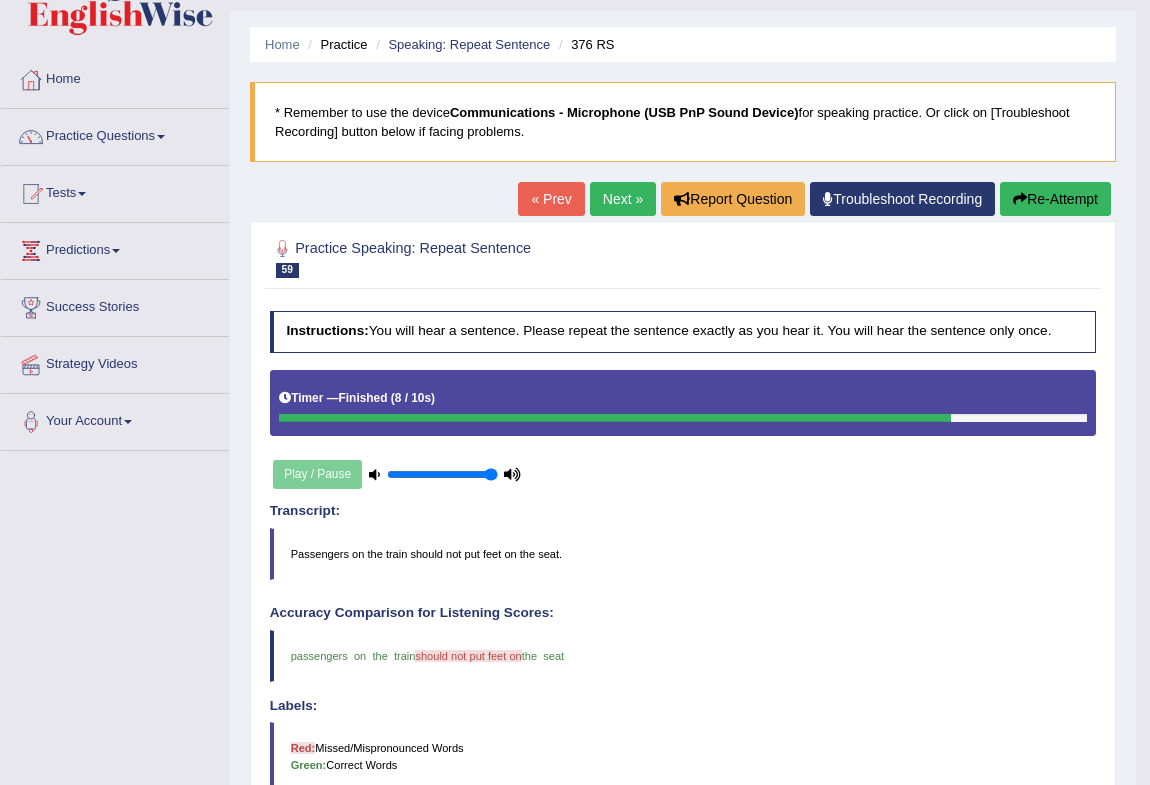 scroll, scrollTop: 0, scrollLeft: 0, axis: both 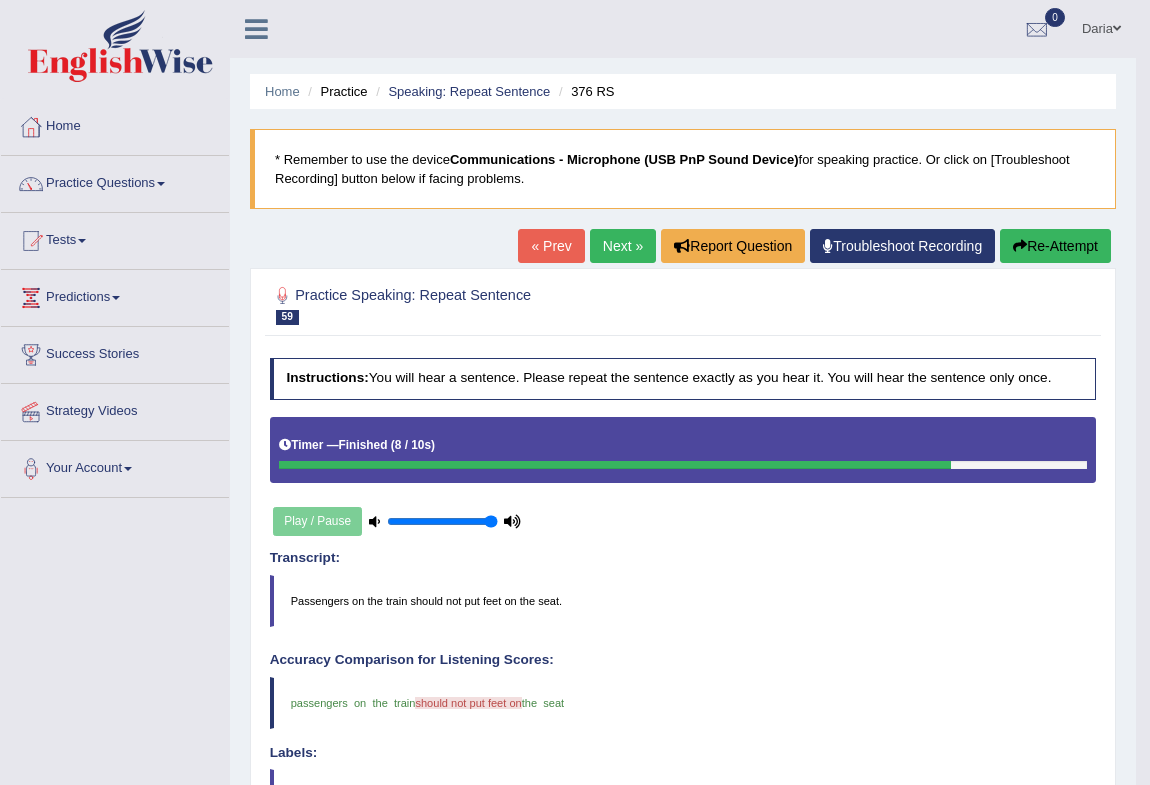 click on "Next »" at bounding box center (623, 246) 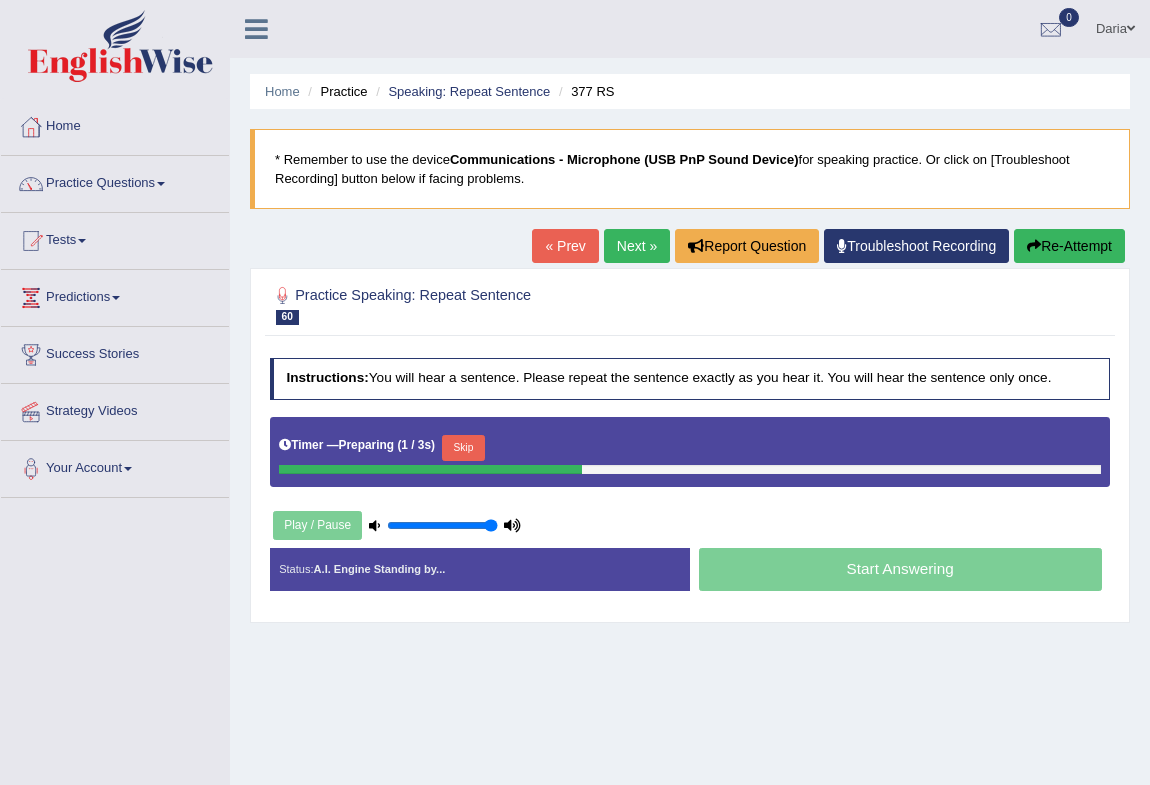scroll, scrollTop: 0, scrollLeft: 0, axis: both 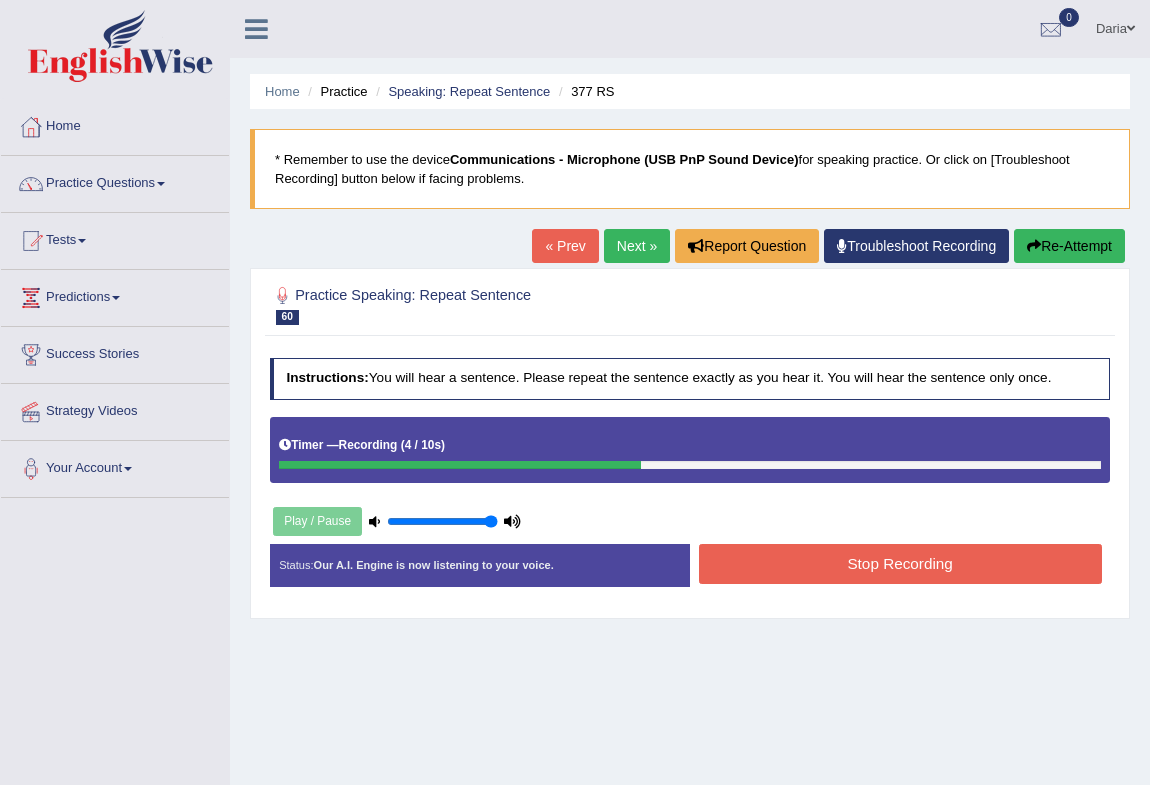 click on "Stop Recording" at bounding box center (900, 563) 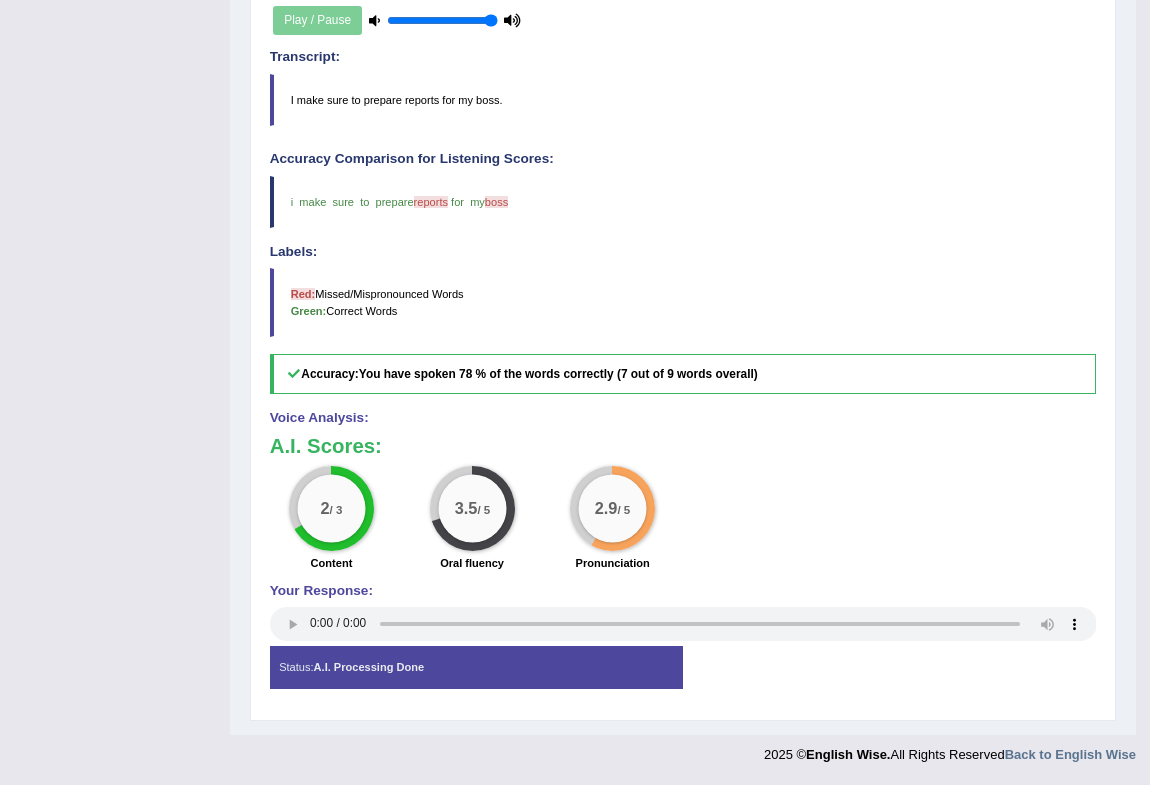 scroll, scrollTop: 47, scrollLeft: 0, axis: vertical 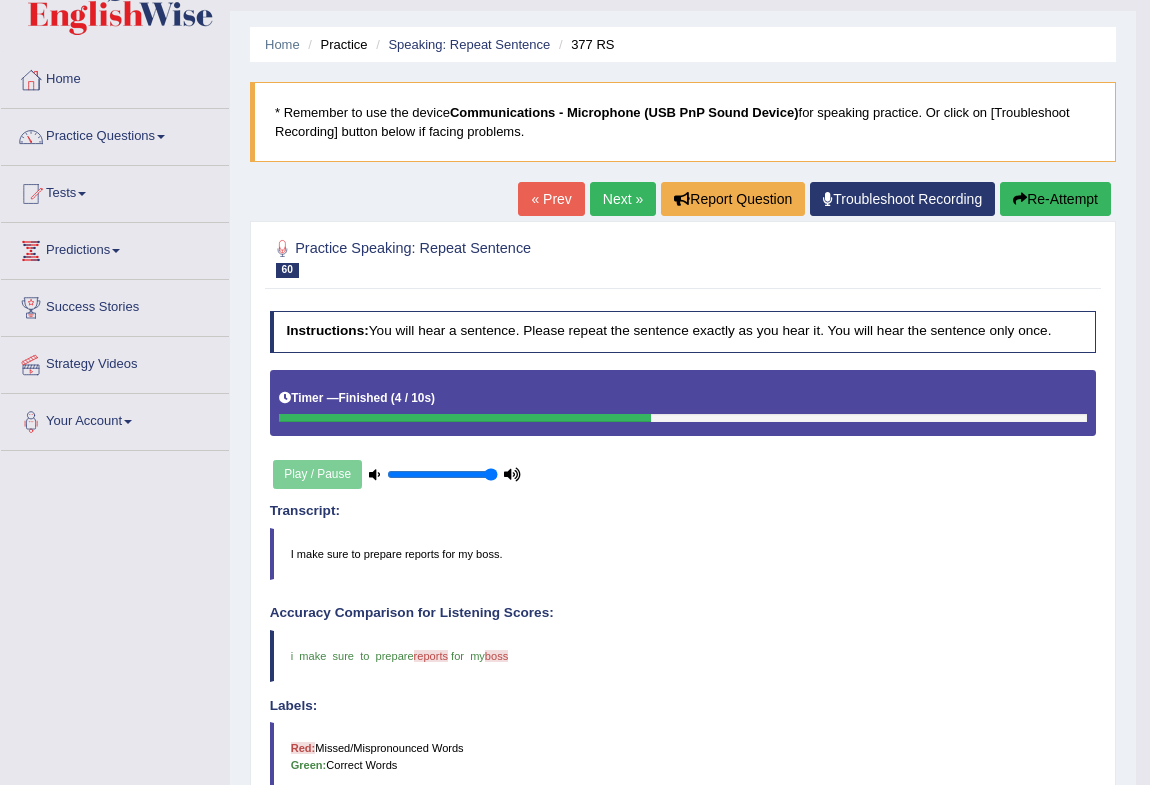 click on "Next »" at bounding box center [623, 199] 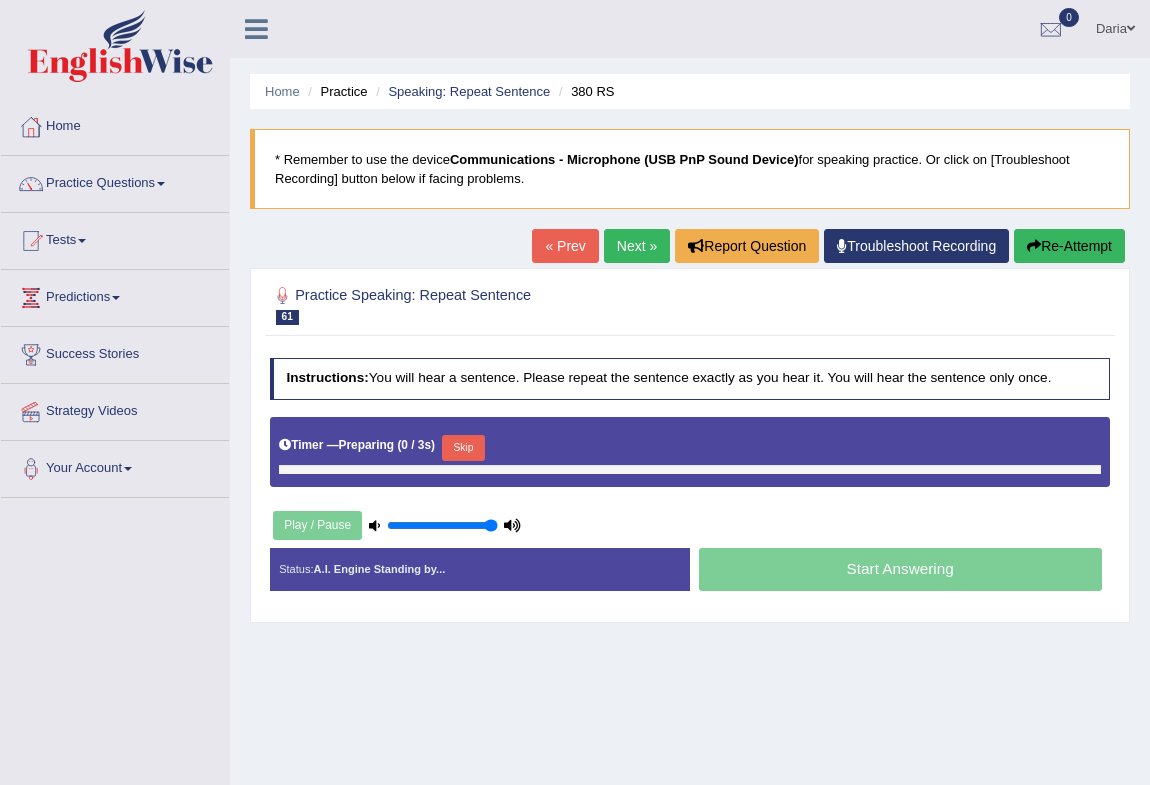 scroll, scrollTop: 0, scrollLeft: 0, axis: both 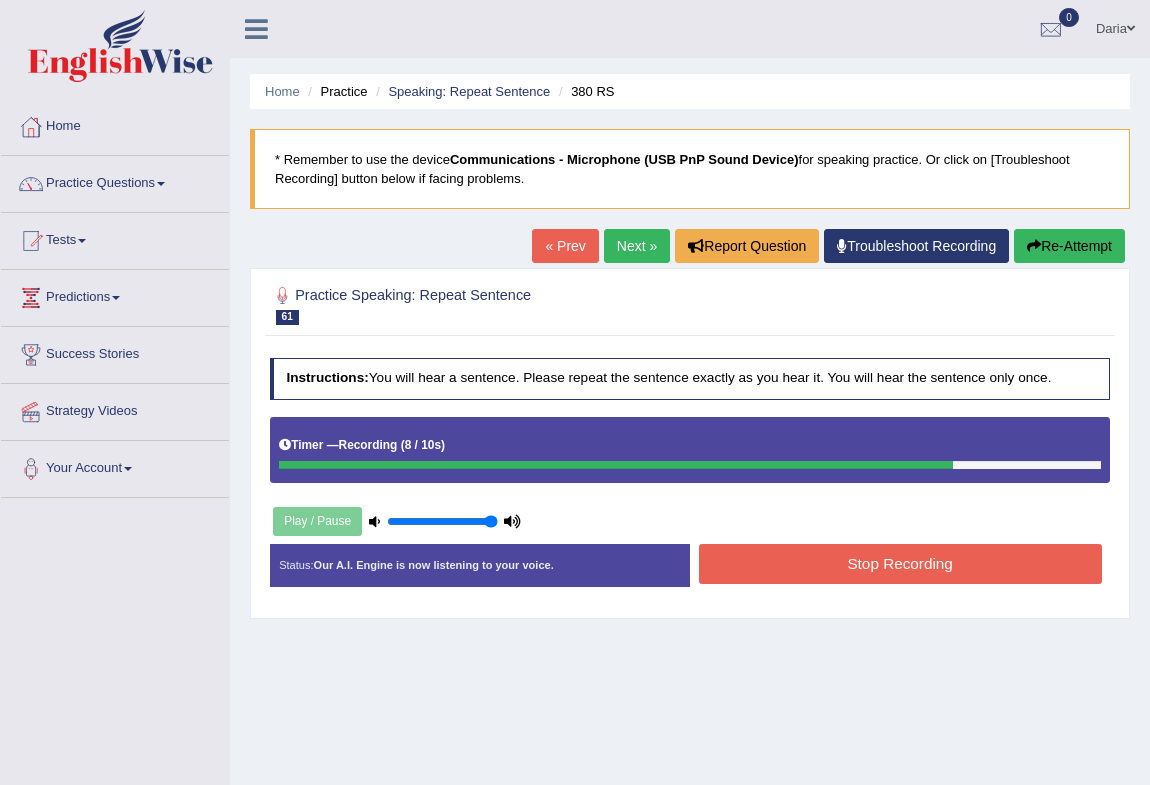 click on "Stop Recording" at bounding box center [900, 563] 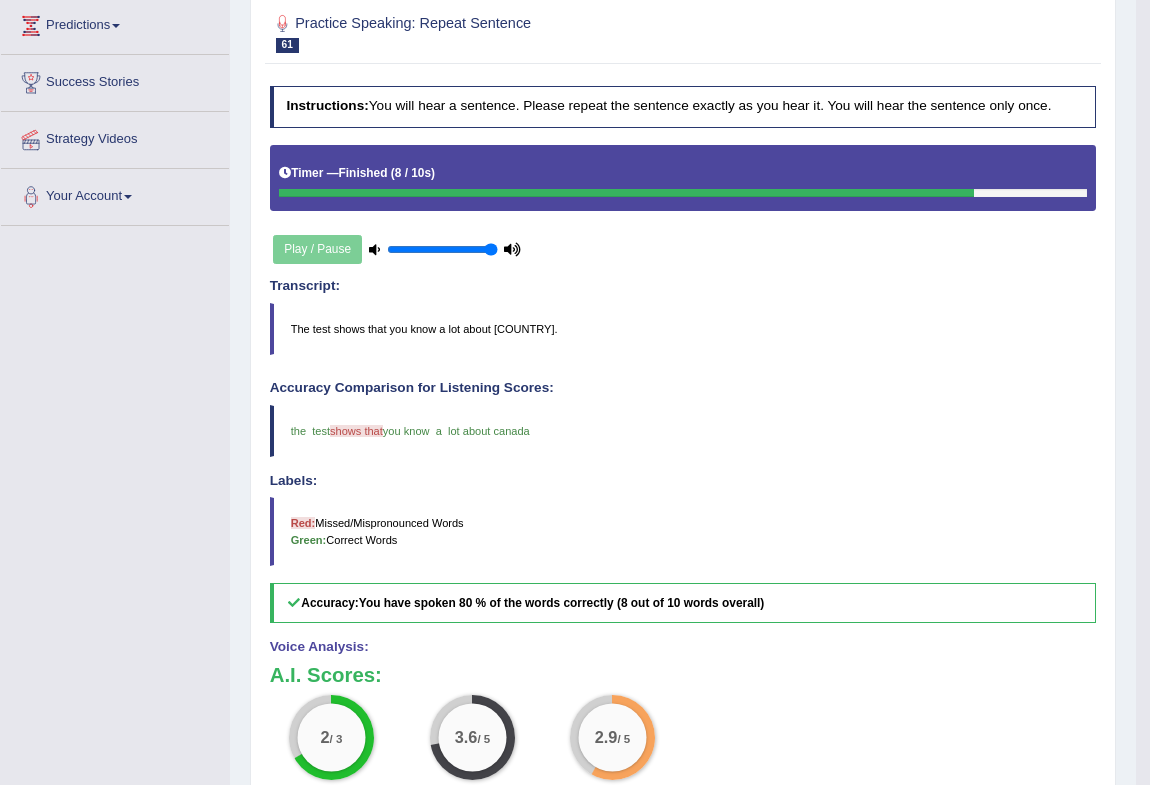 scroll, scrollTop: 0, scrollLeft: 0, axis: both 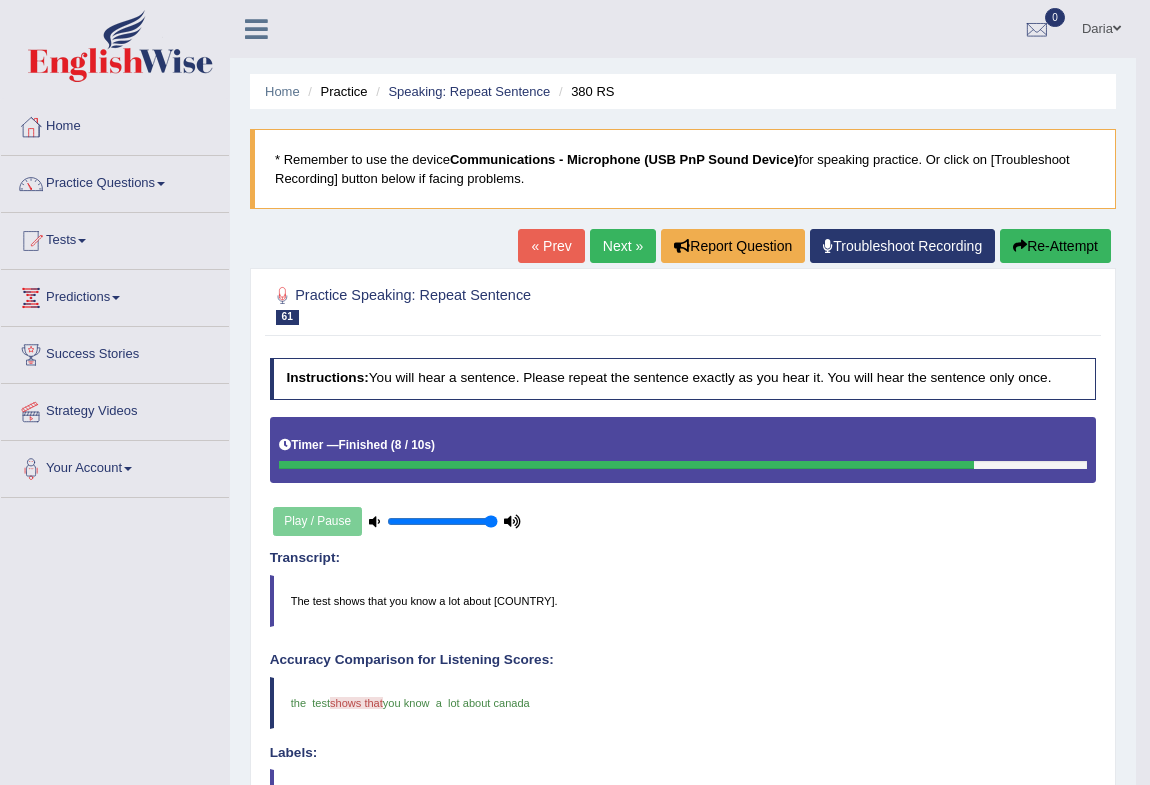 click on "Next »" at bounding box center [623, 246] 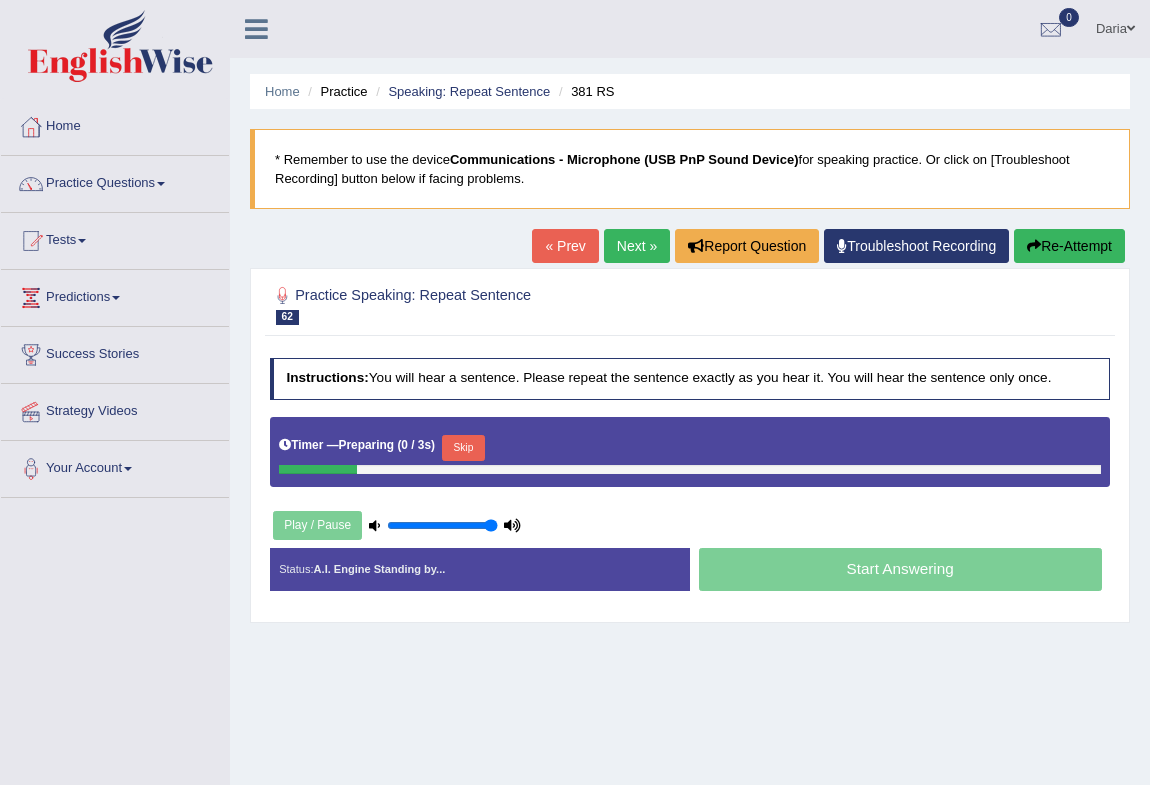 scroll, scrollTop: 0, scrollLeft: 0, axis: both 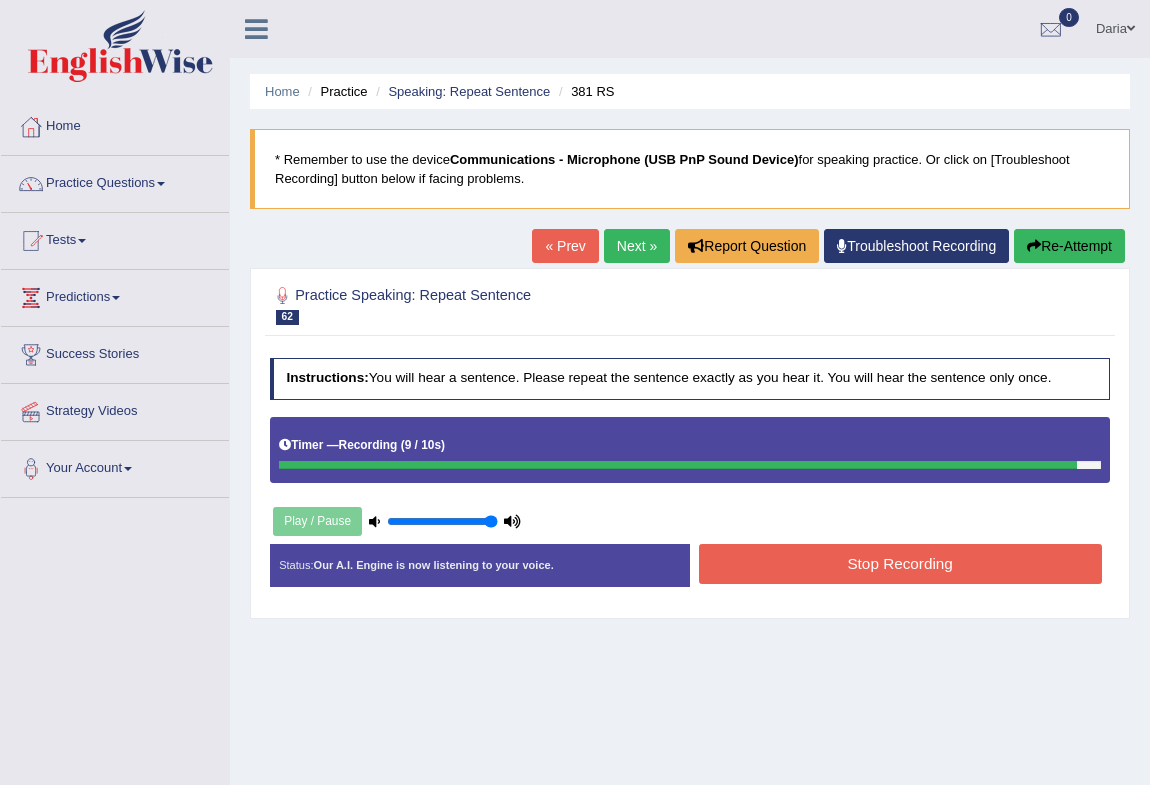 click on "Stop Recording" at bounding box center [900, 563] 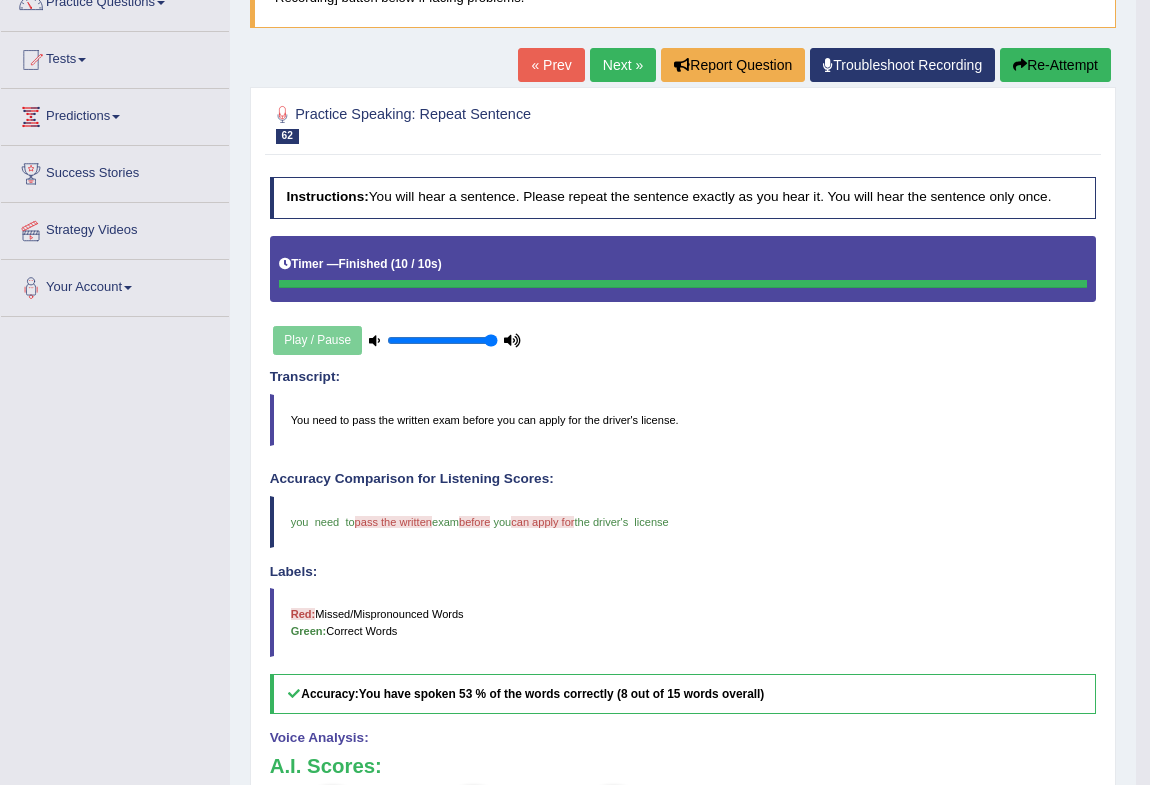 scroll, scrollTop: 90, scrollLeft: 0, axis: vertical 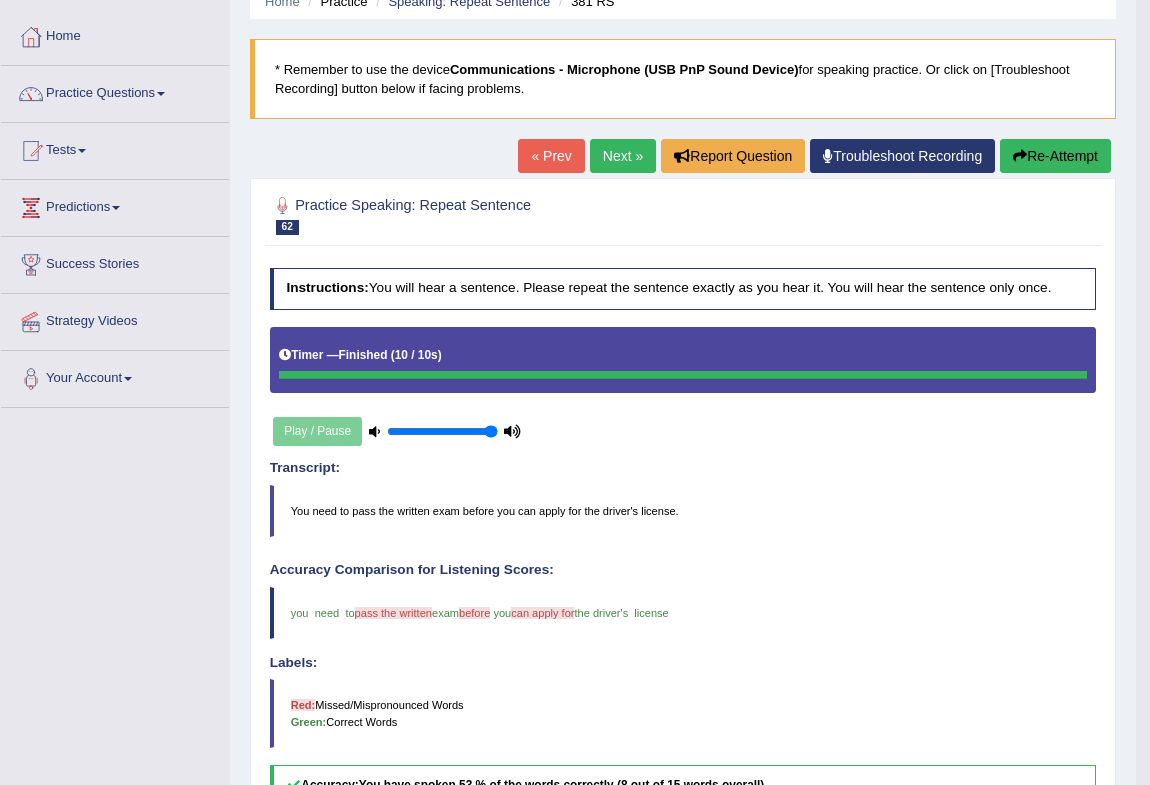 click on "Next »" at bounding box center (623, 156) 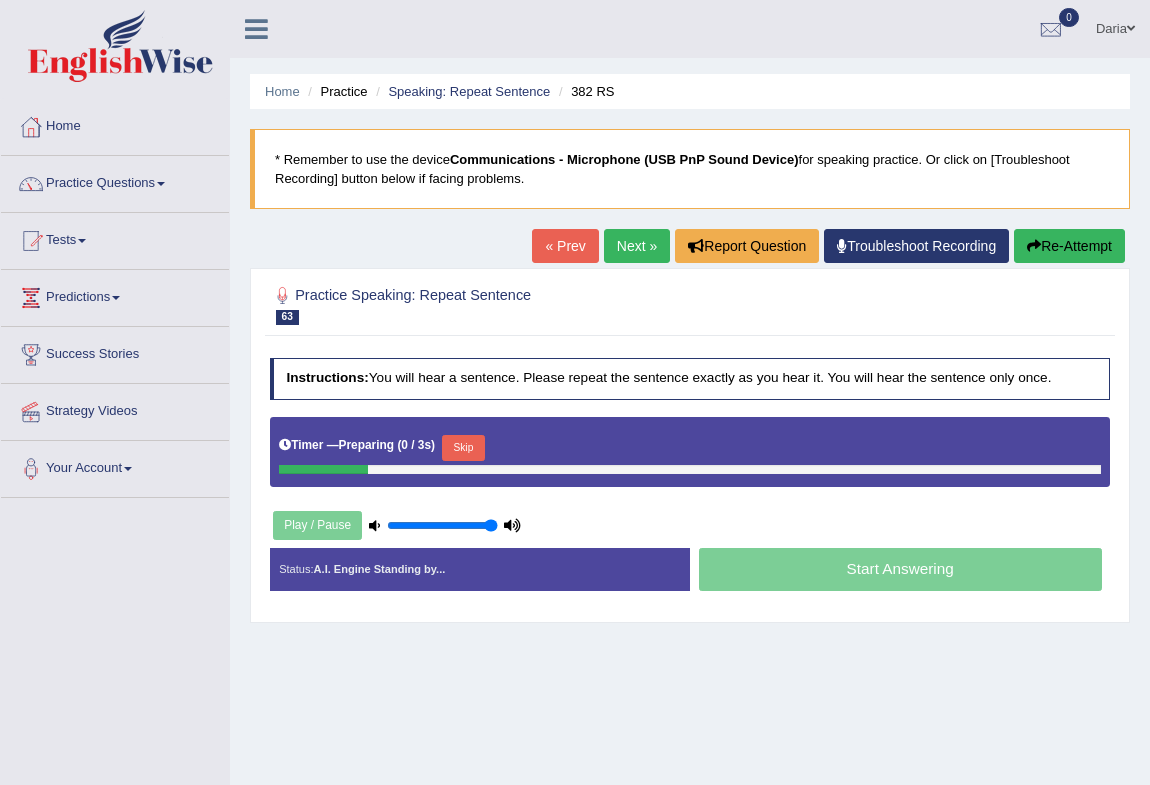 scroll, scrollTop: 0, scrollLeft: 0, axis: both 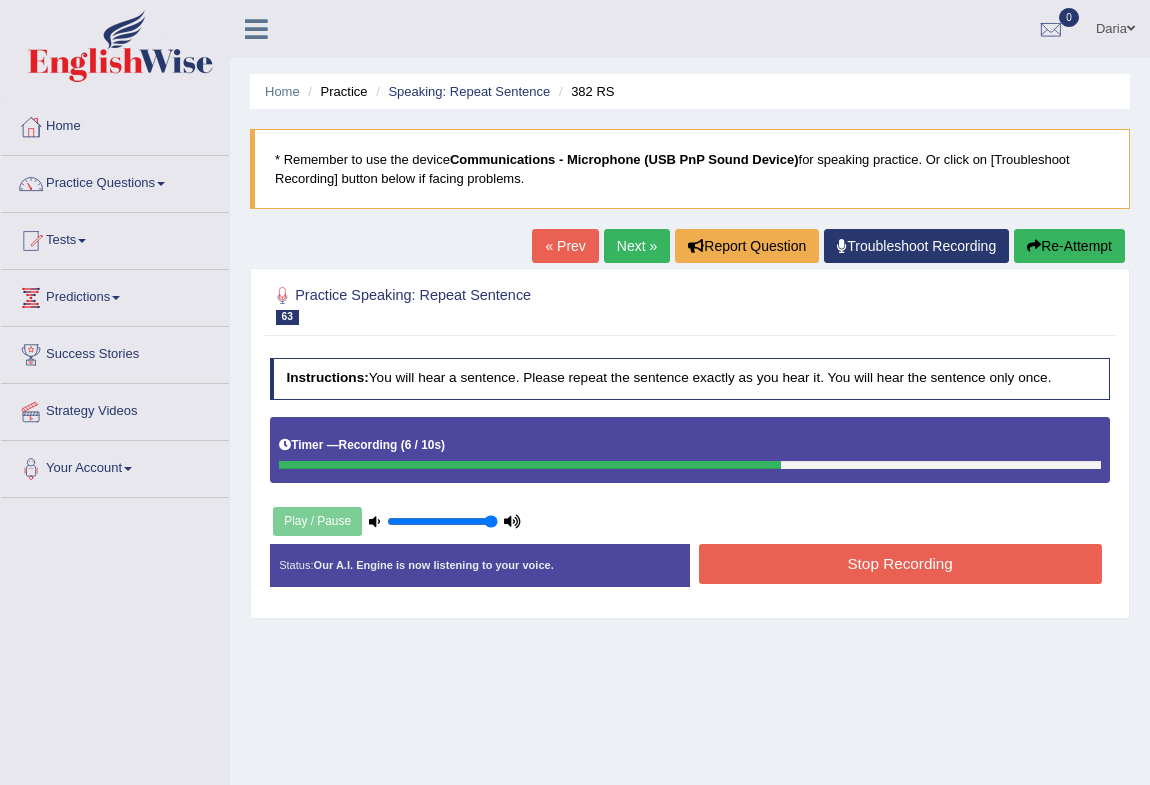 click on "Stop Recording" at bounding box center (900, 563) 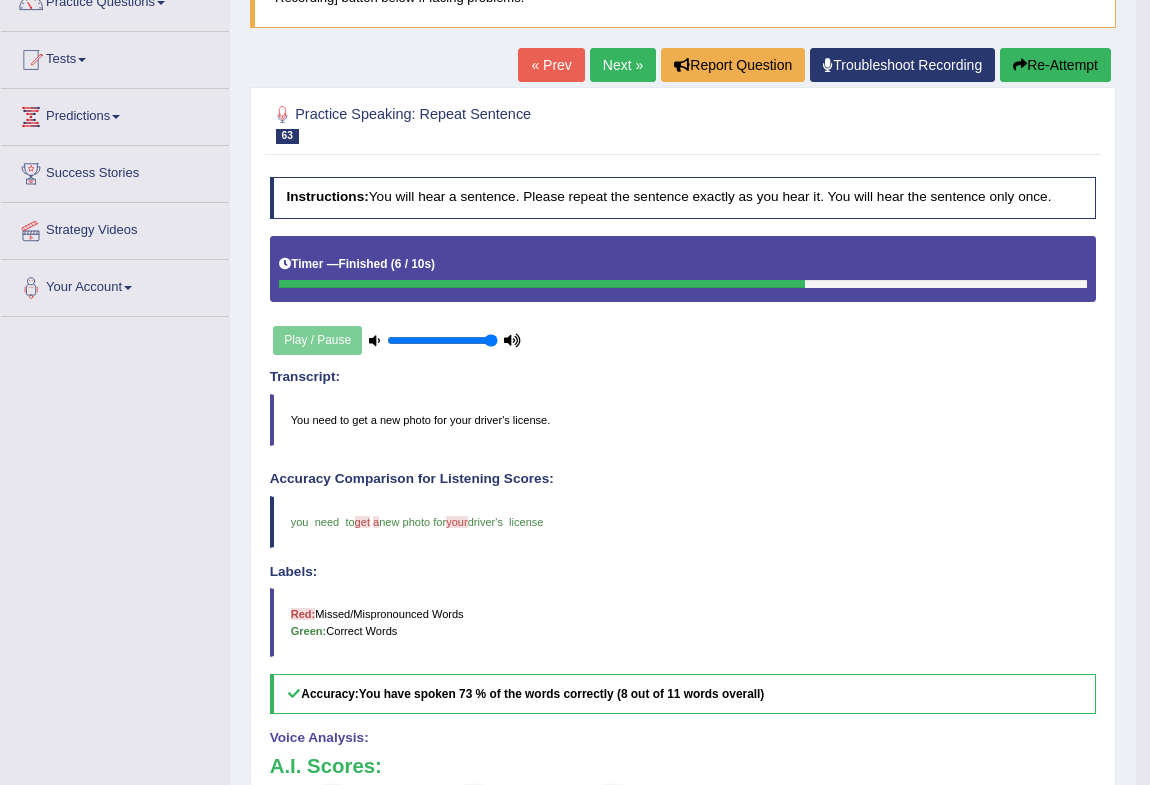 scroll, scrollTop: 0, scrollLeft: 0, axis: both 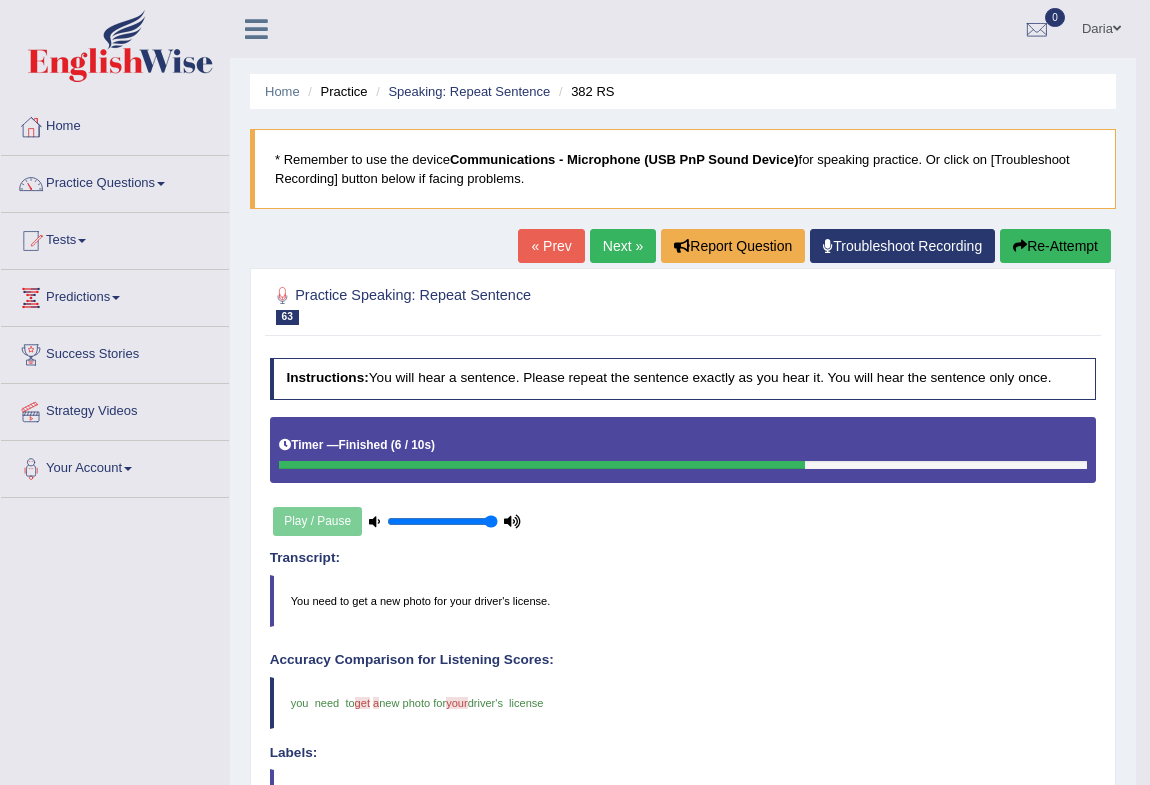click on "Next »" at bounding box center [623, 246] 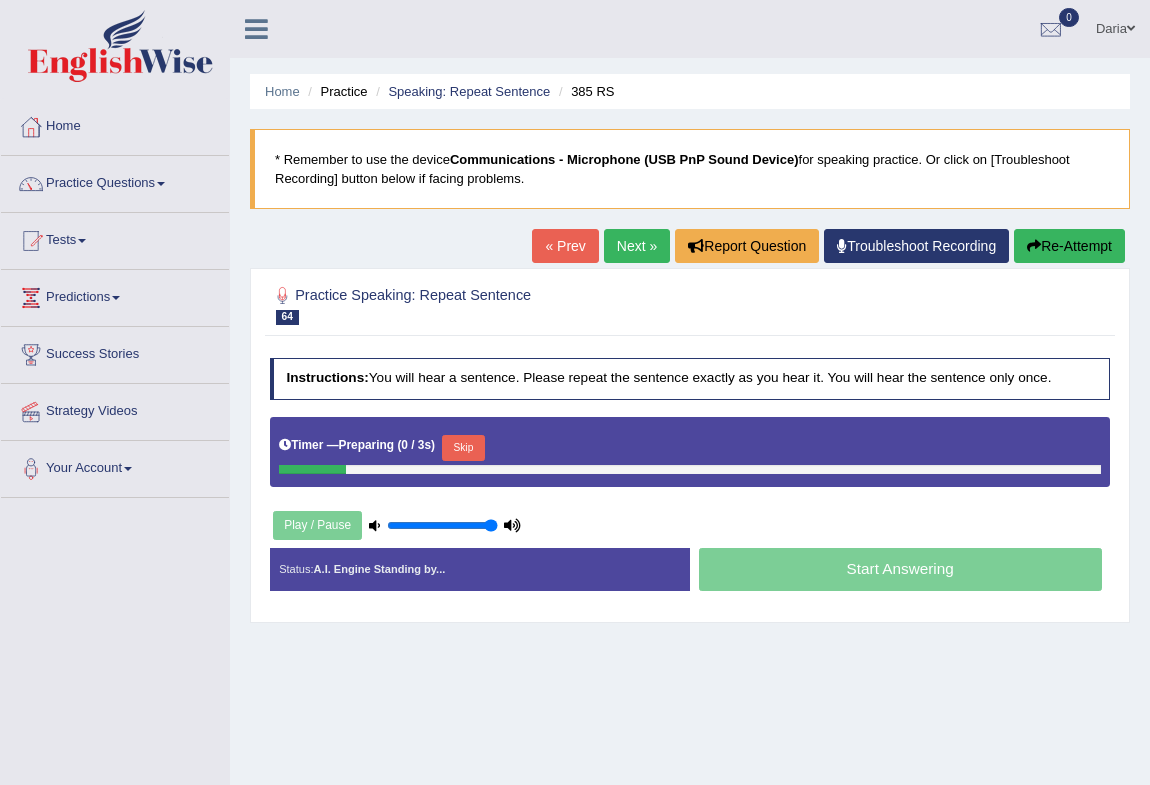 scroll, scrollTop: 0, scrollLeft: 0, axis: both 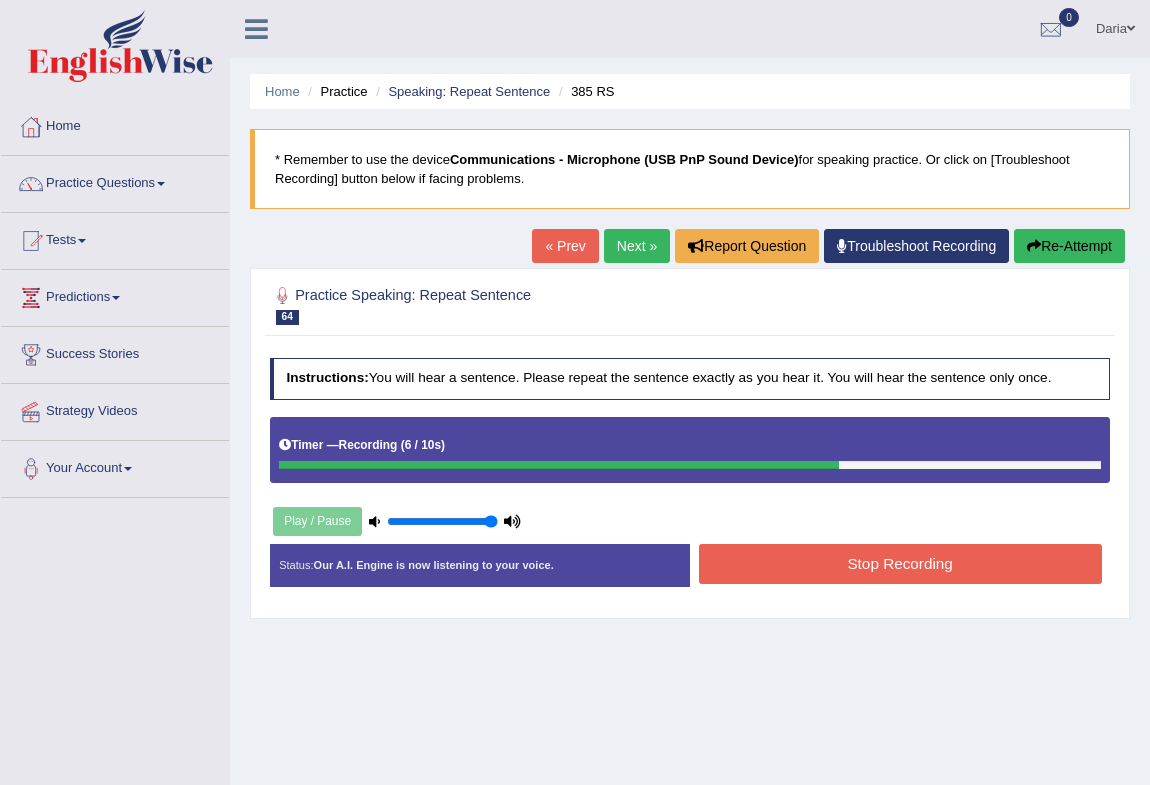 click on "Stop Recording" at bounding box center (900, 563) 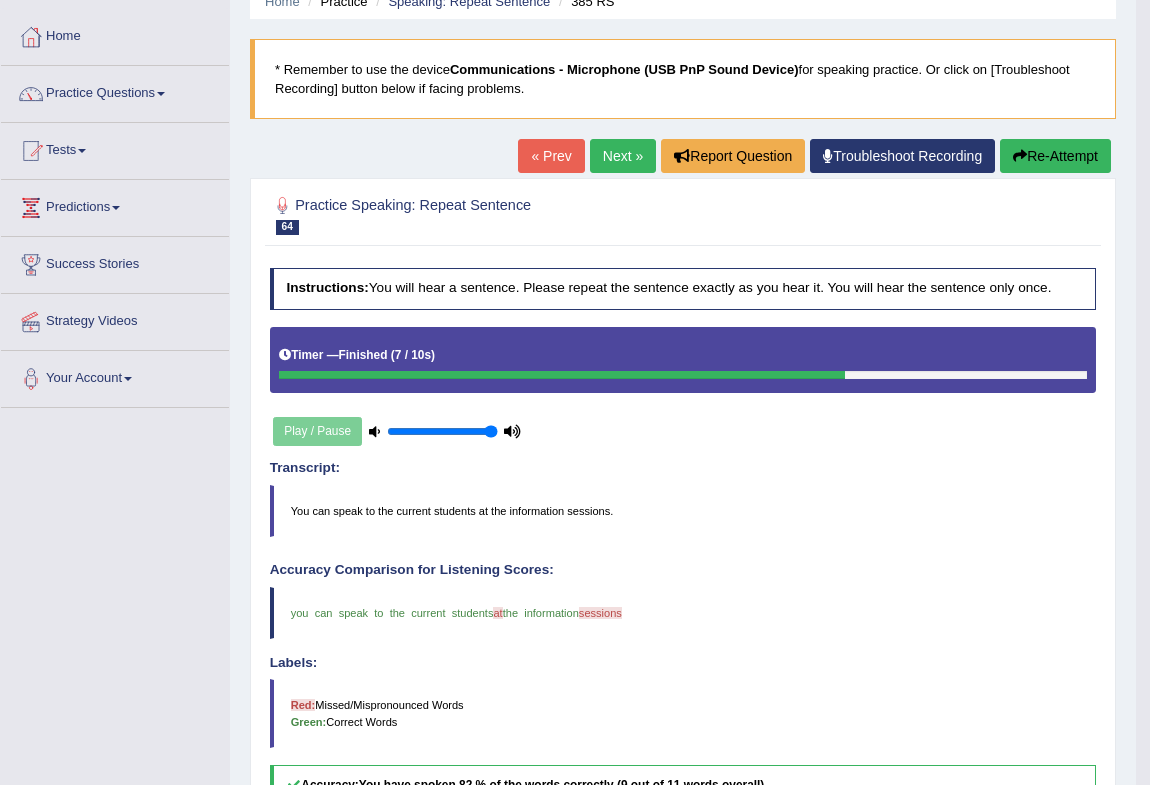 scroll, scrollTop: 0, scrollLeft: 0, axis: both 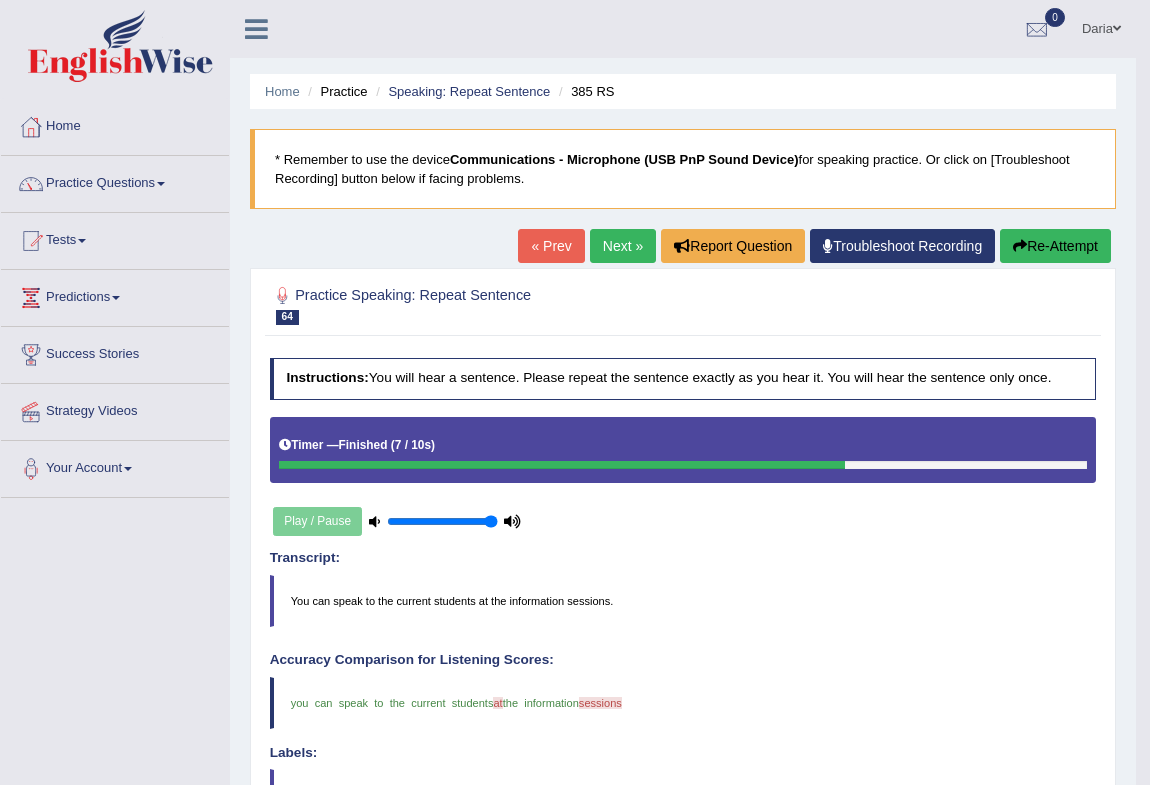 click on "Next »" at bounding box center [623, 246] 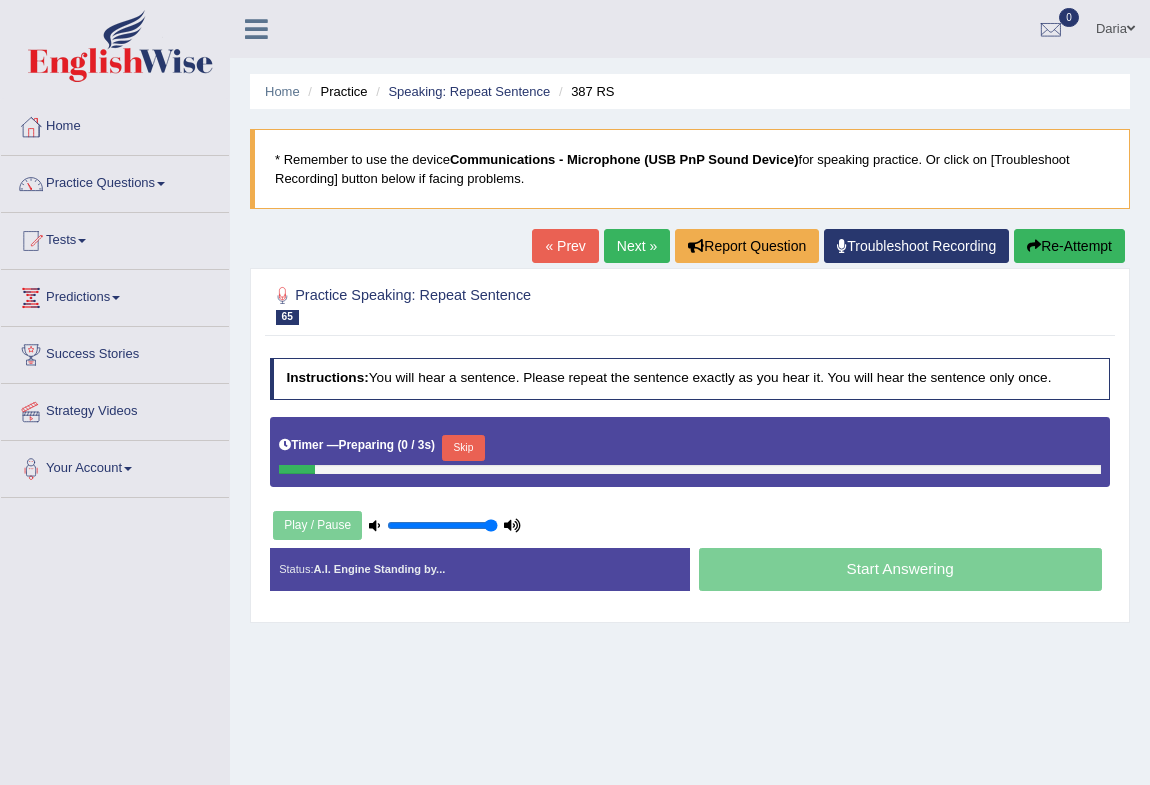 scroll, scrollTop: 0, scrollLeft: 0, axis: both 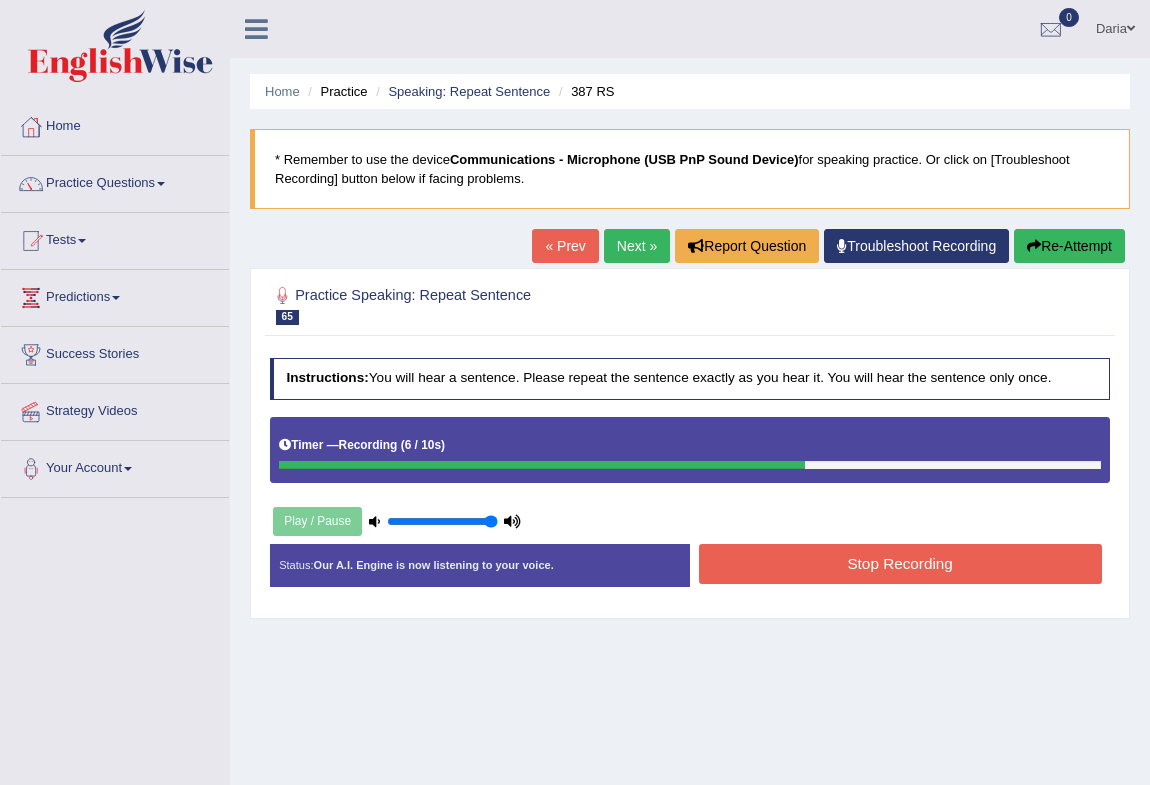 click on "Stop Recording" at bounding box center [900, 563] 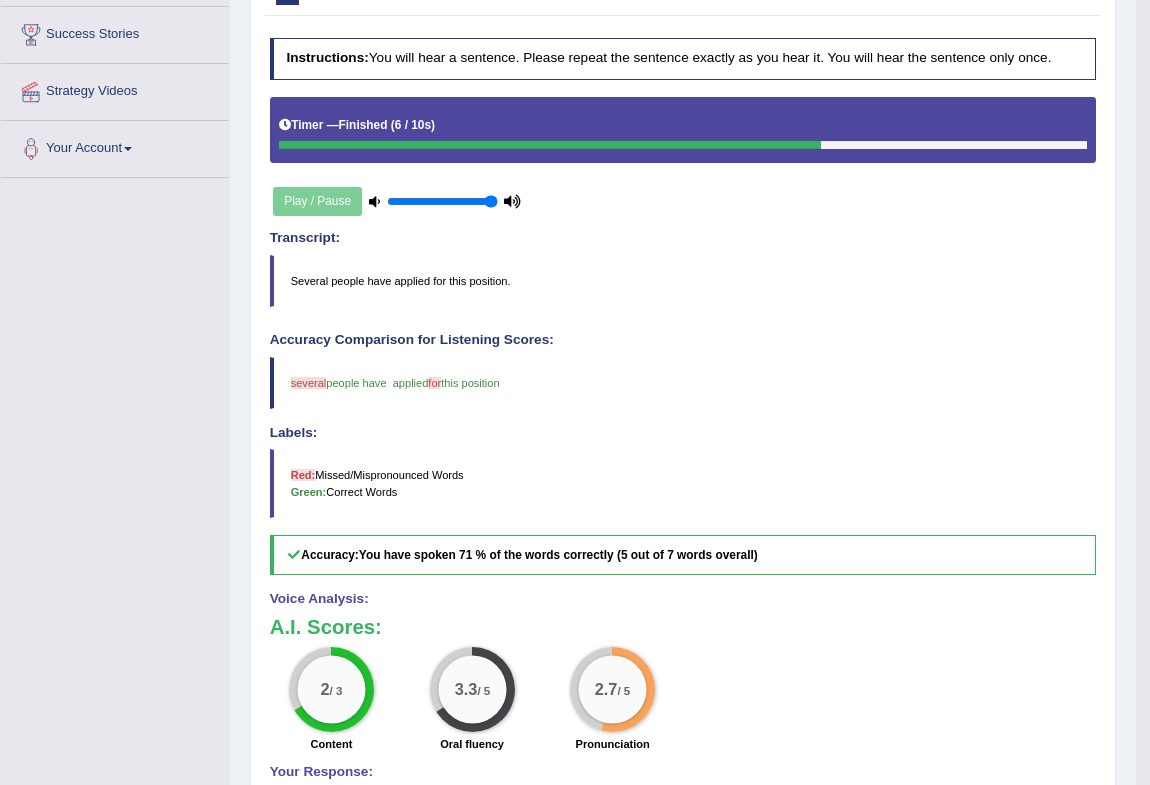 scroll, scrollTop: 0, scrollLeft: 0, axis: both 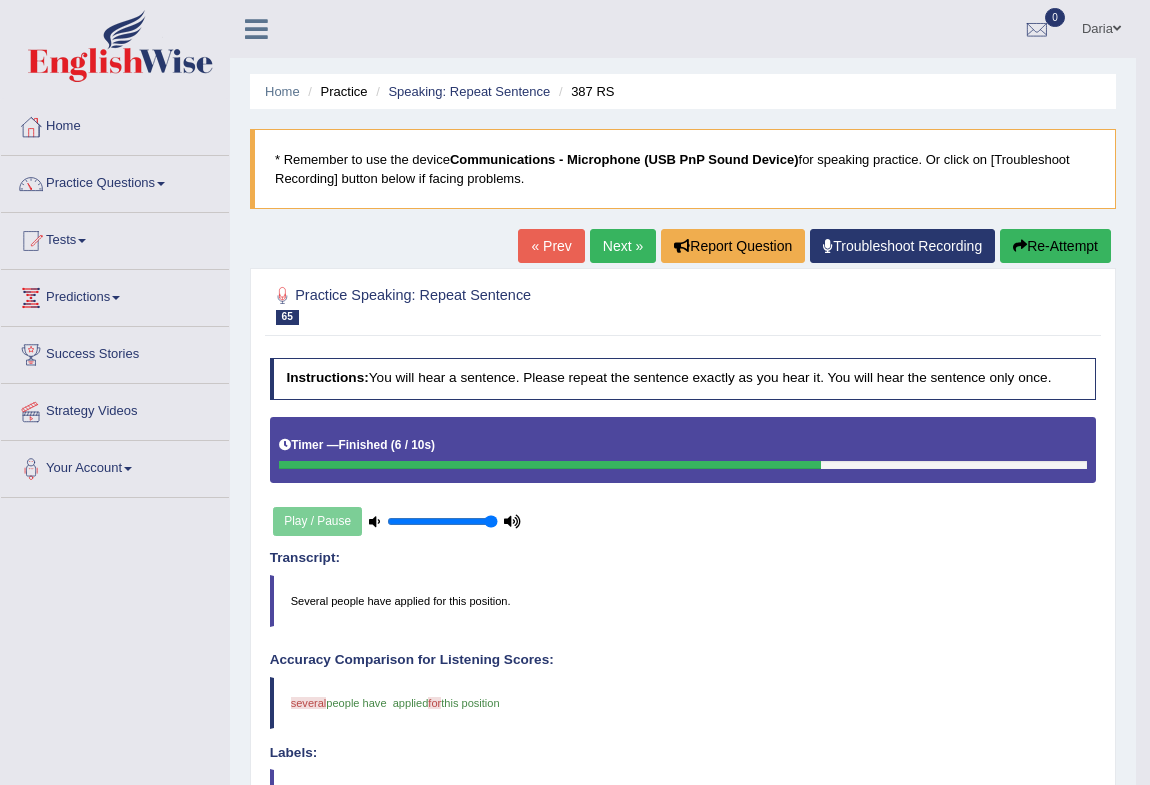 click on "Next »" at bounding box center [623, 246] 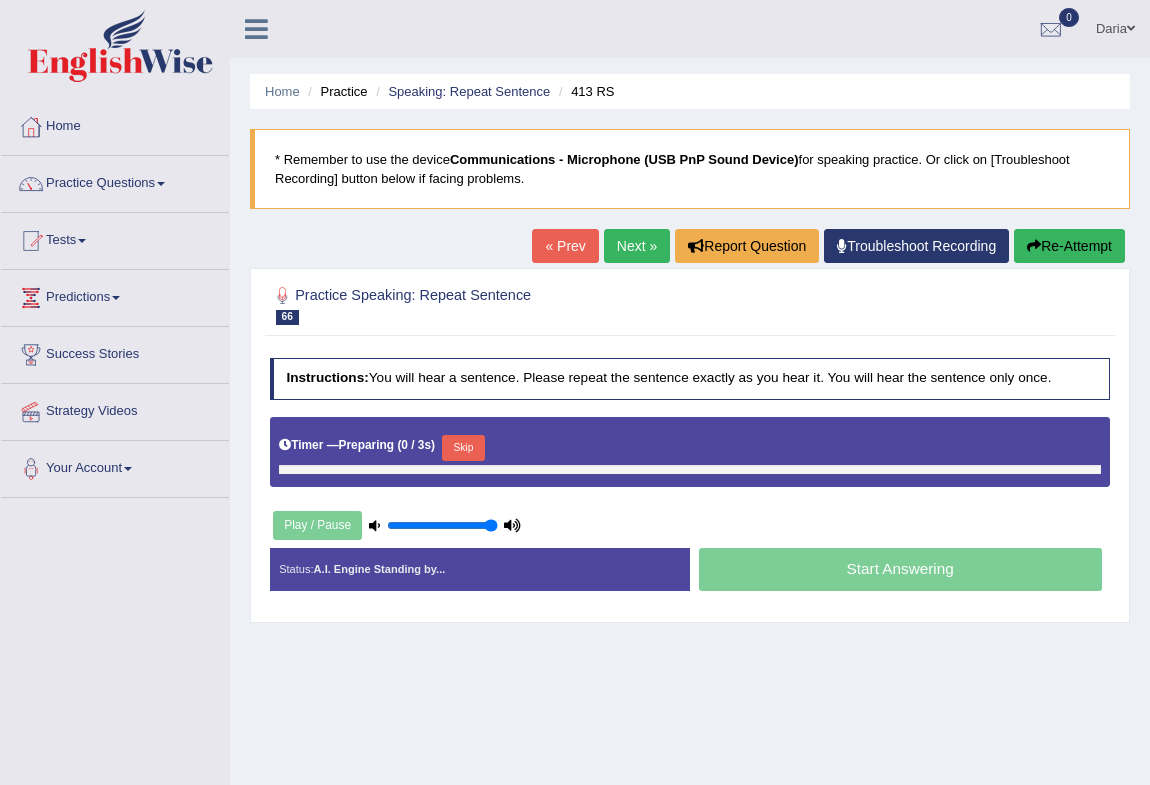 scroll, scrollTop: 0, scrollLeft: 0, axis: both 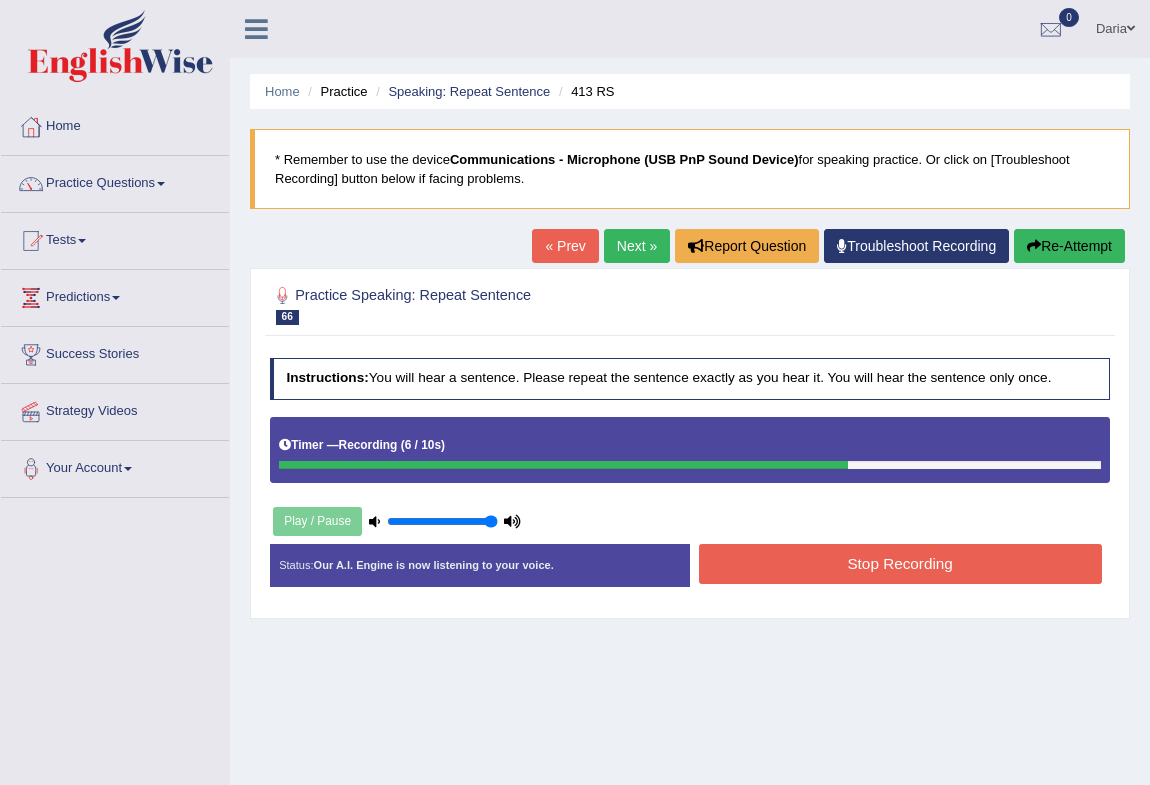 click on "Stop Recording" at bounding box center [900, 563] 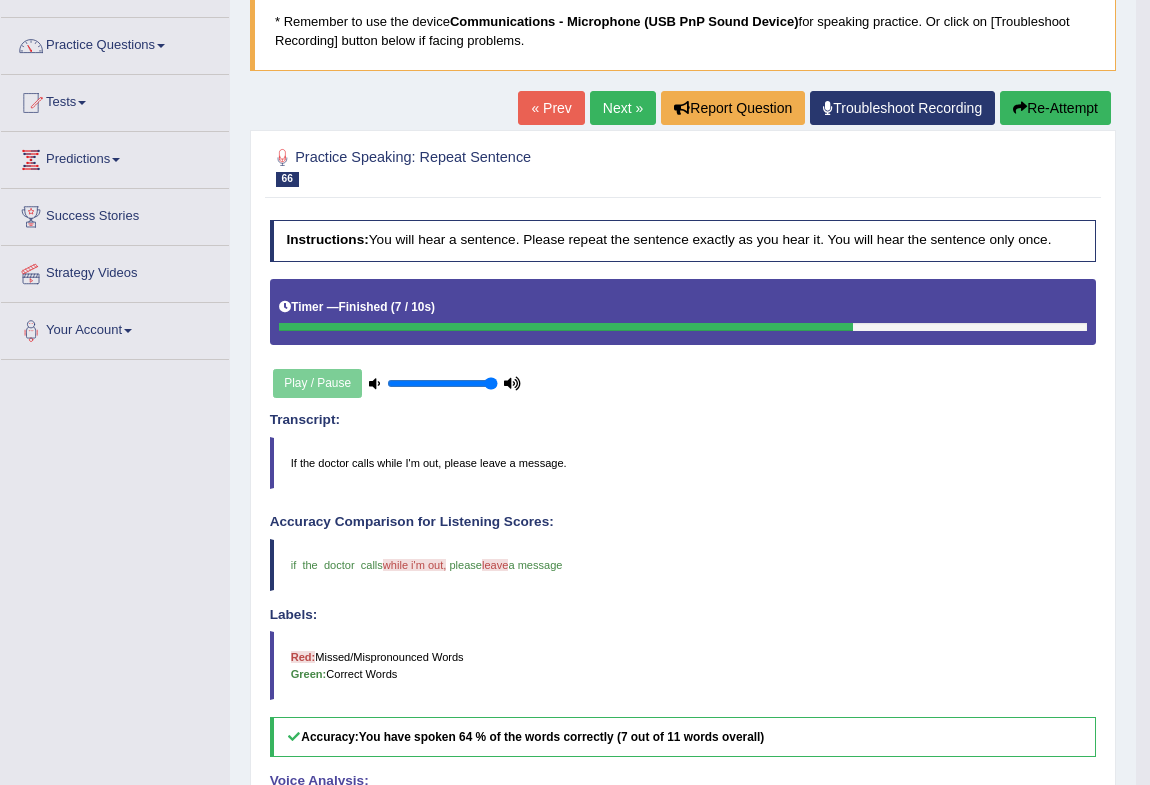 scroll, scrollTop: 0, scrollLeft: 0, axis: both 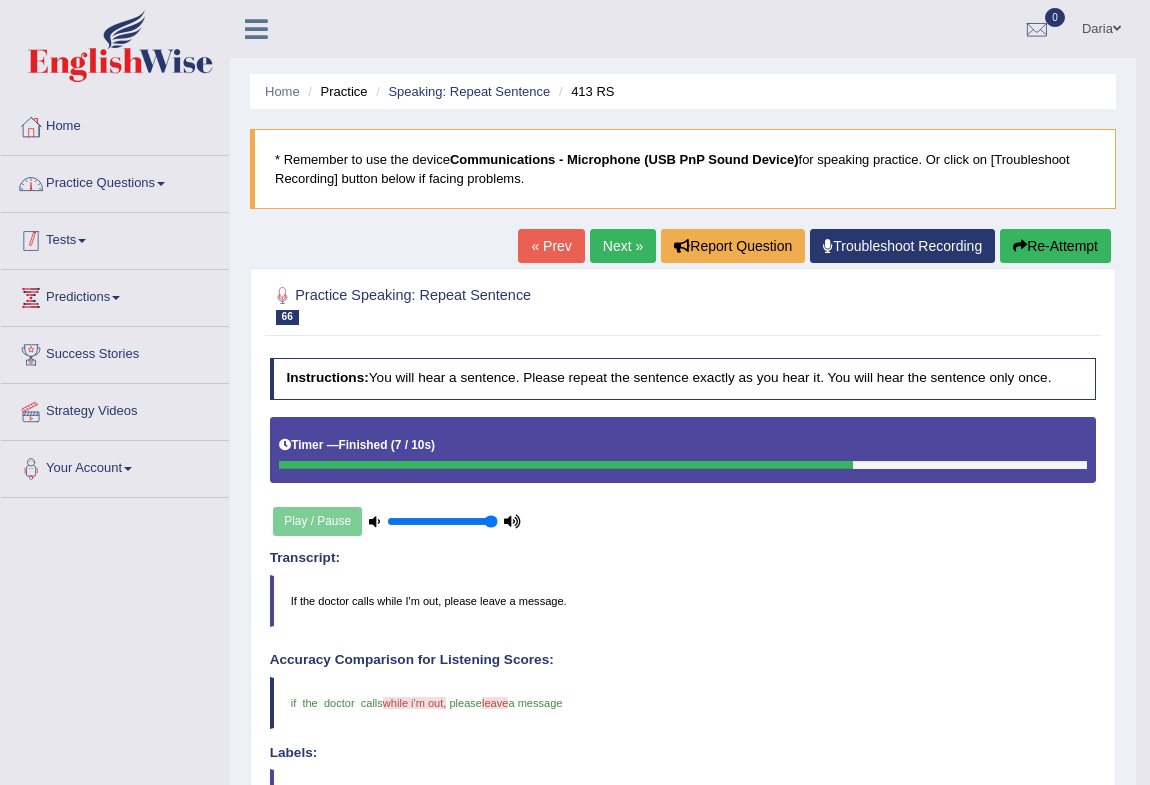 click on "Practice Questions" at bounding box center (115, 181) 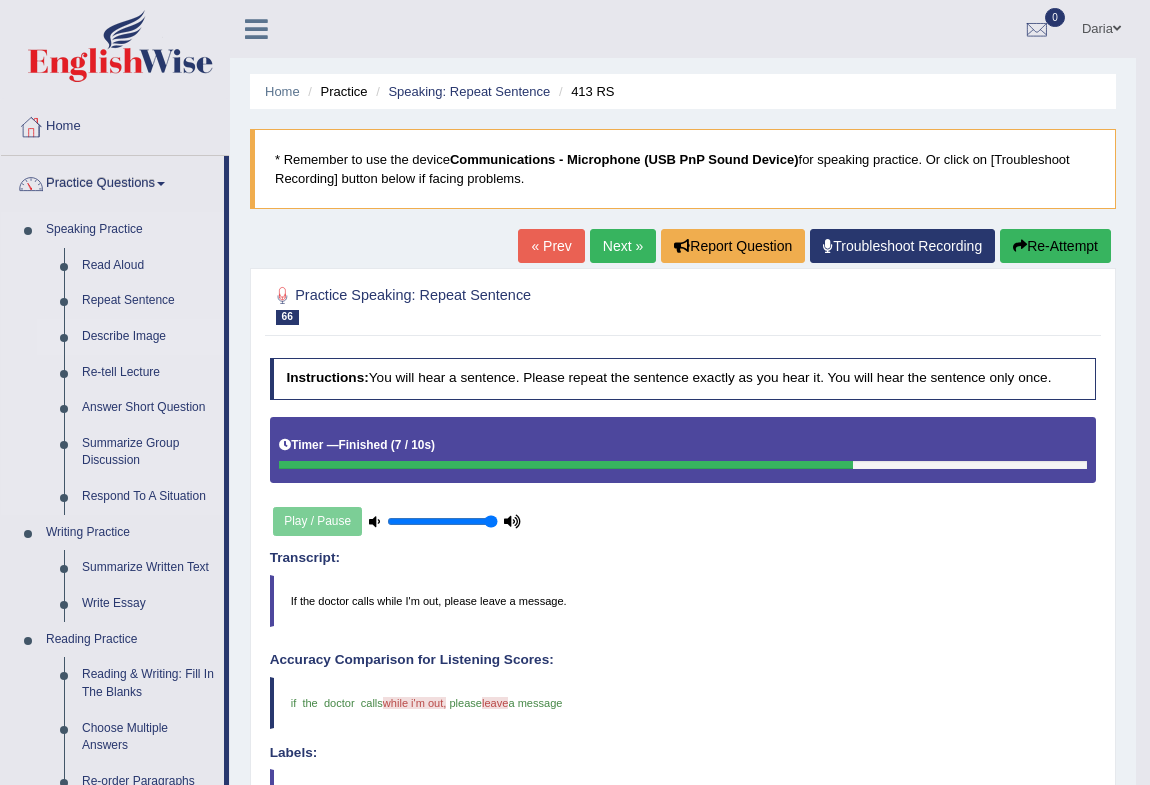 click on "Describe Image" at bounding box center (148, 337) 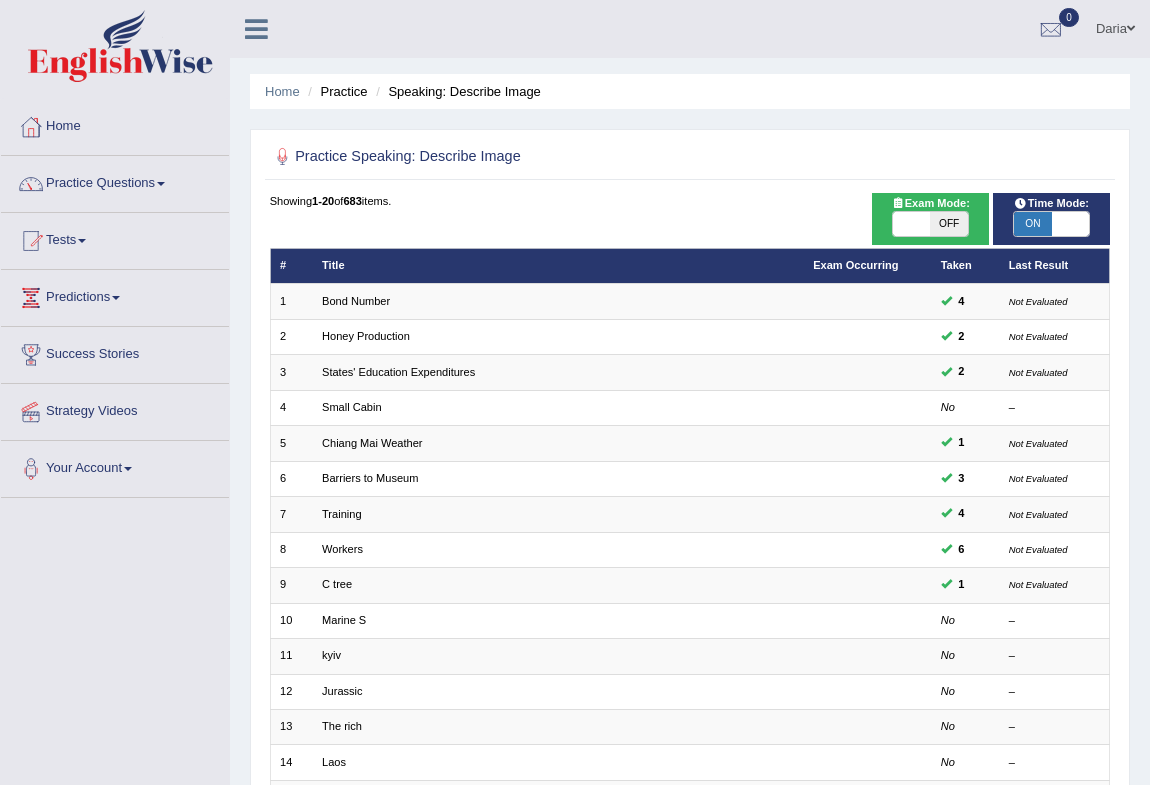 scroll, scrollTop: 0, scrollLeft: 0, axis: both 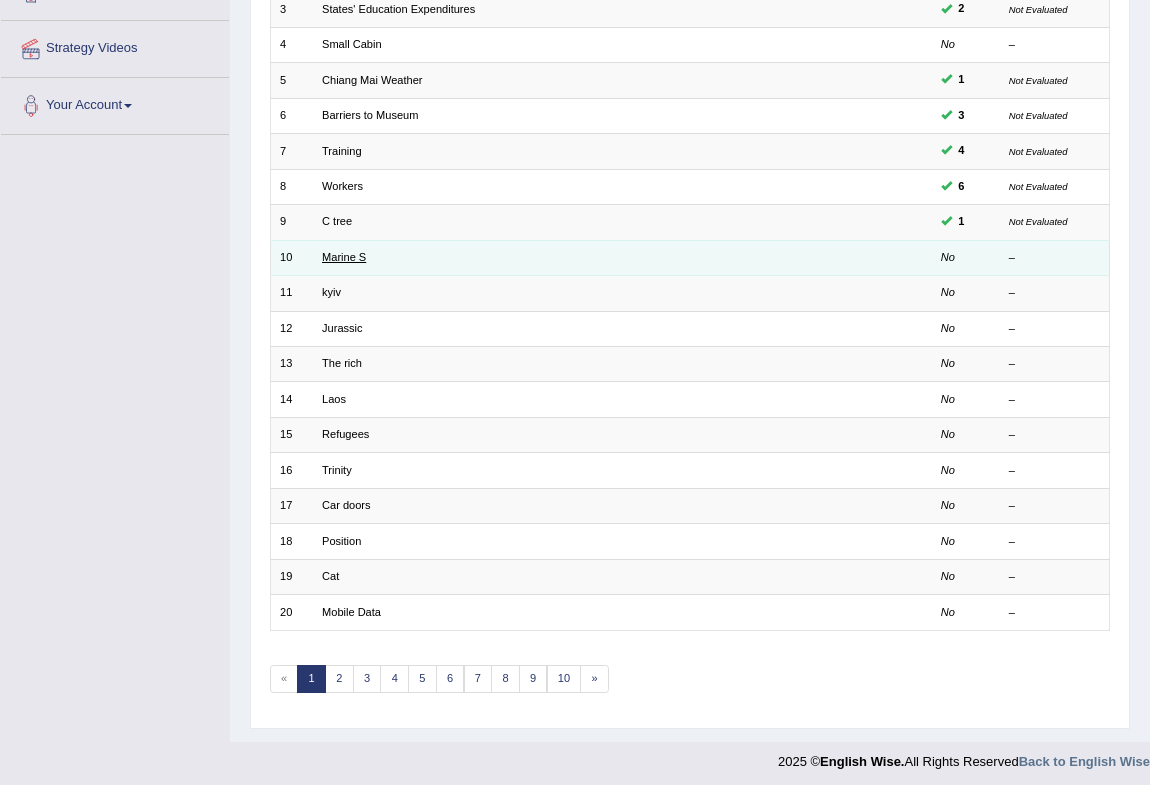 click on "Marine S" at bounding box center (344, 257) 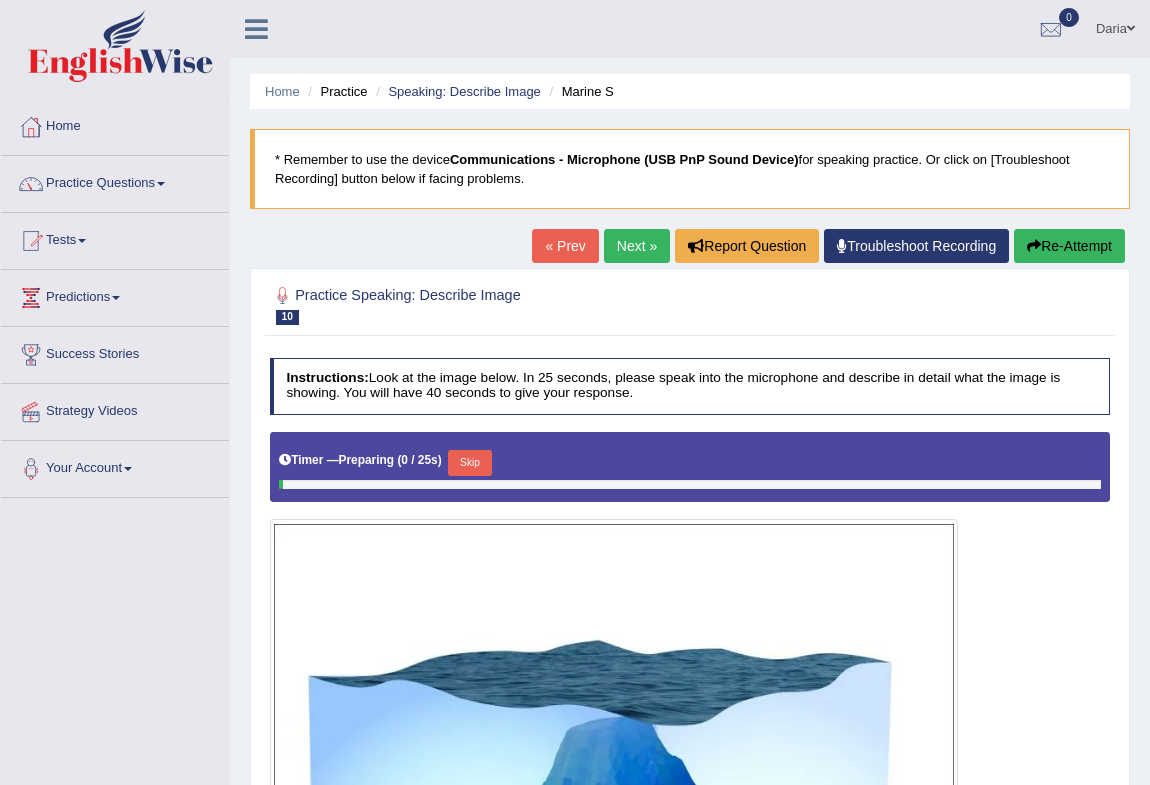 scroll, scrollTop: 0, scrollLeft: 0, axis: both 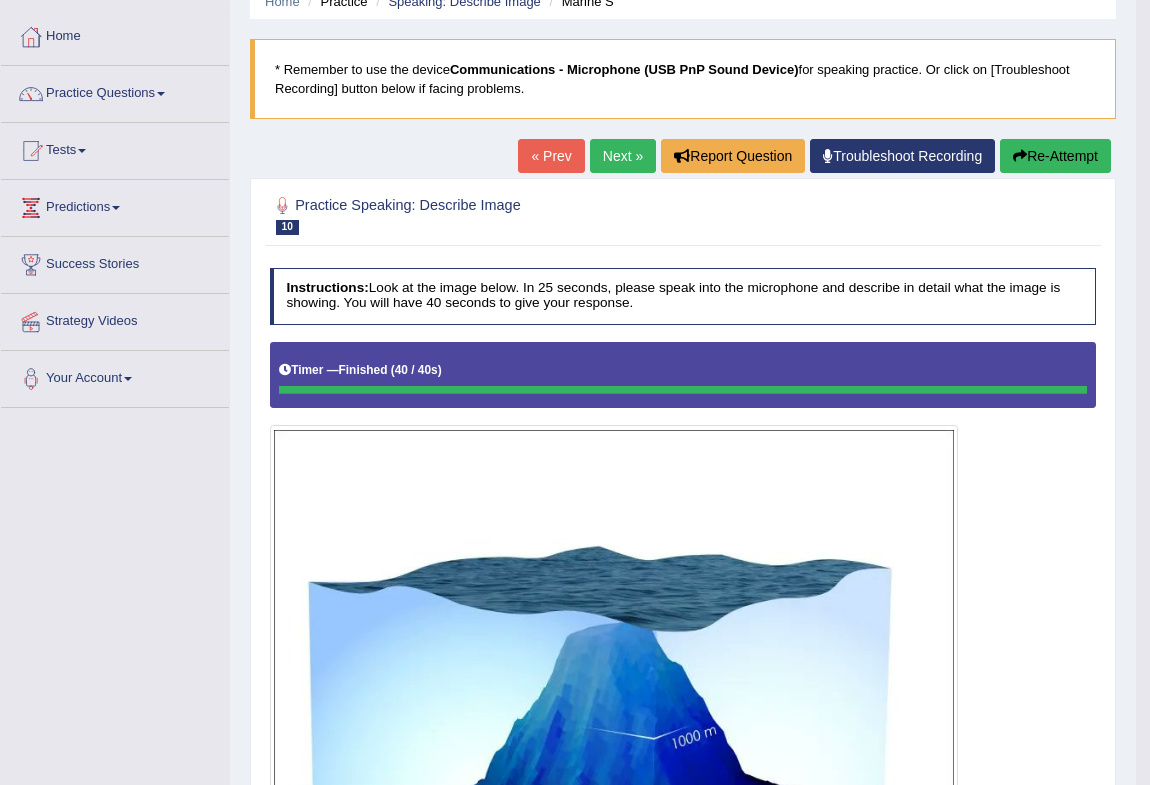 click on "Re-Attempt" at bounding box center (1055, 156) 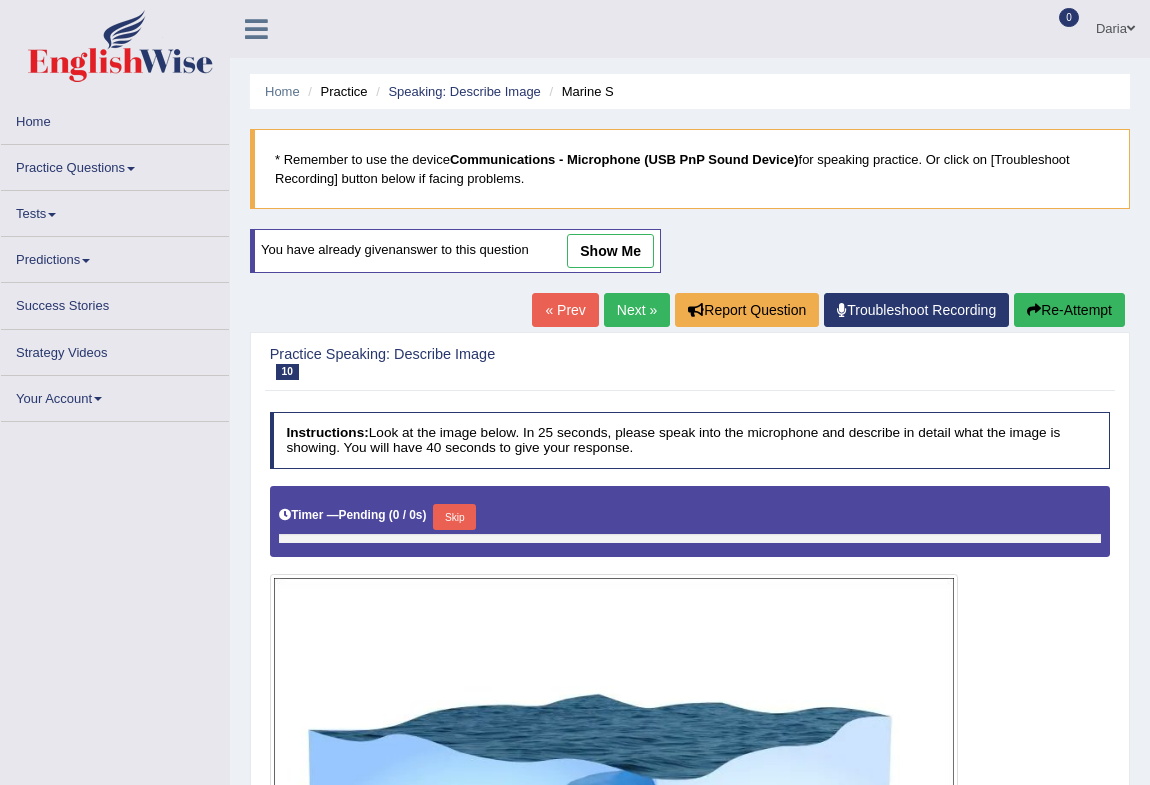 scroll, scrollTop: 454, scrollLeft: 0, axis: vertical 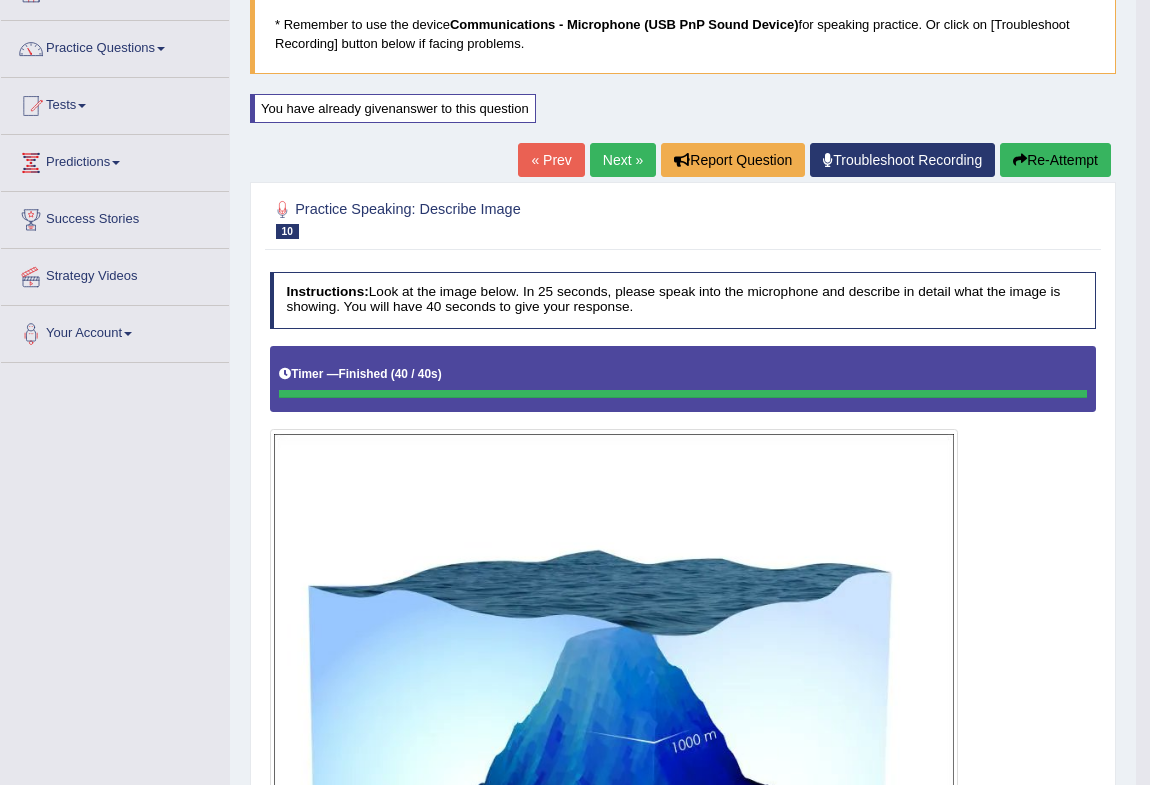 click on "Next »" at bounding box center (623, 160) 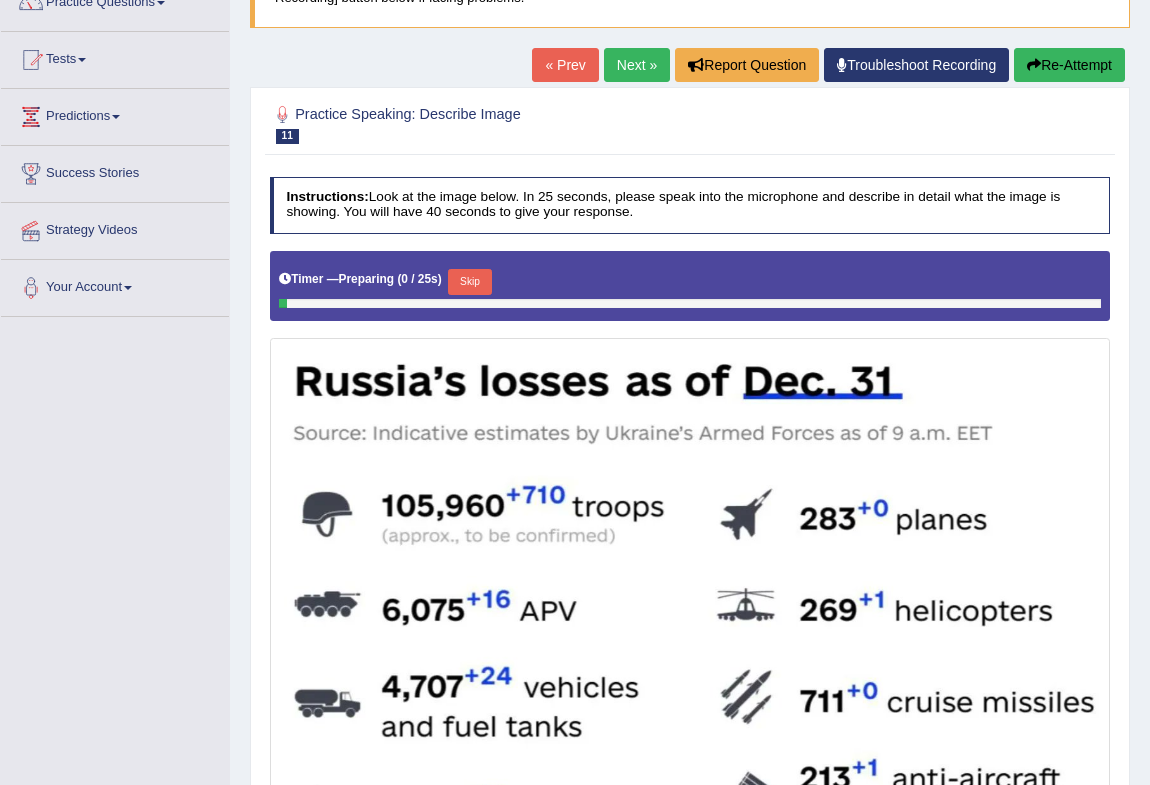 scroll, scrollTop: 0, scrollLeft: 0, axis: both 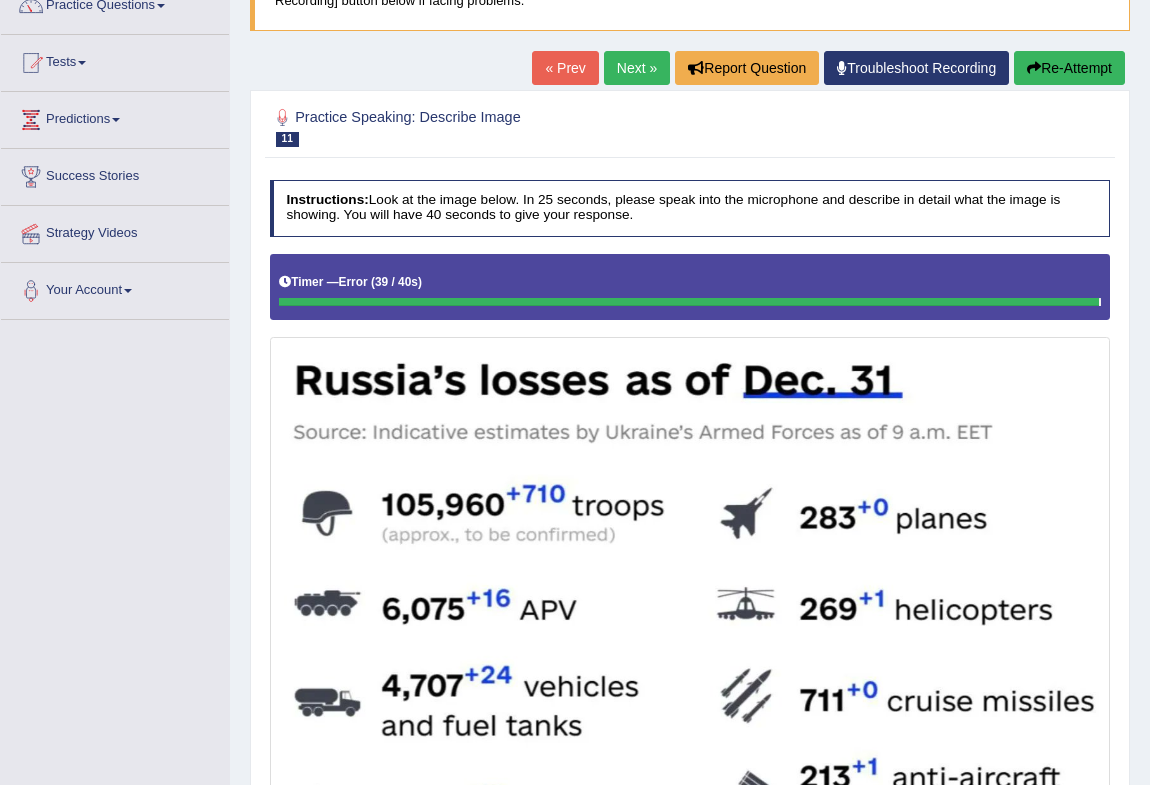 click on "Re-Attempt" at bounding box center (1069, 68) 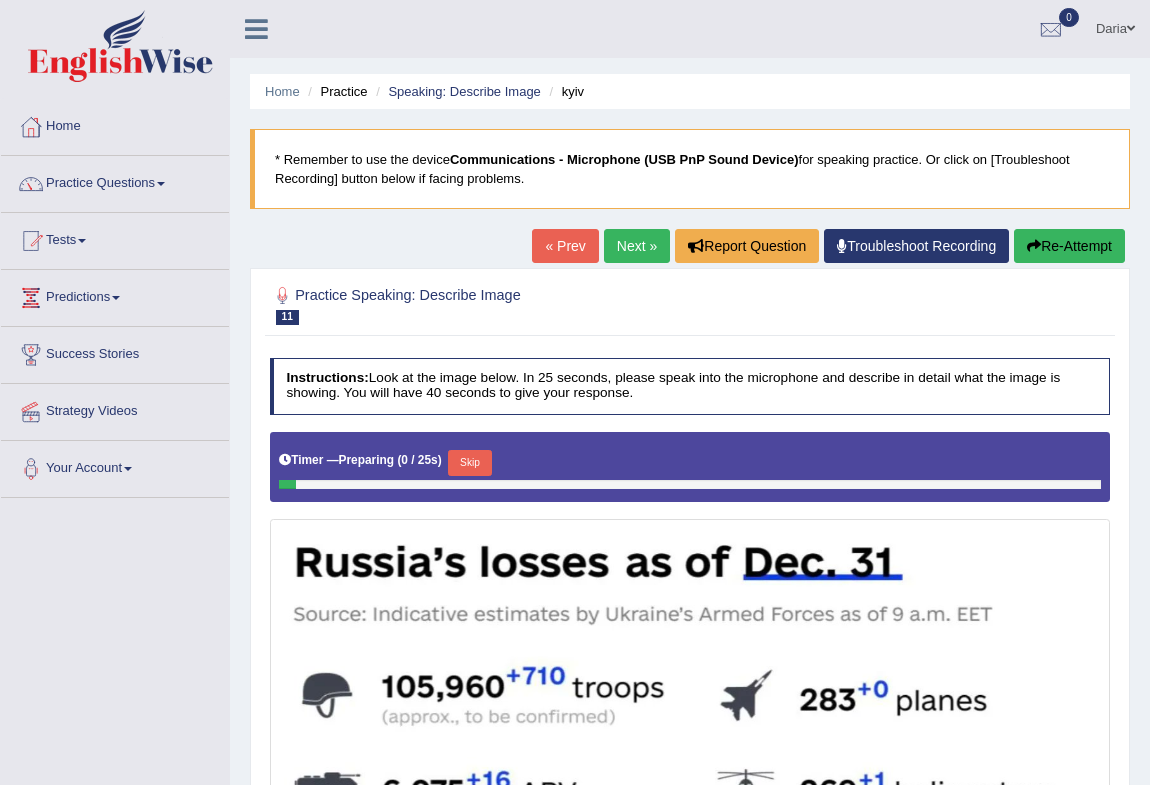 scroll, scrollTop: 178, scrollLeft: 0, axis: vertical 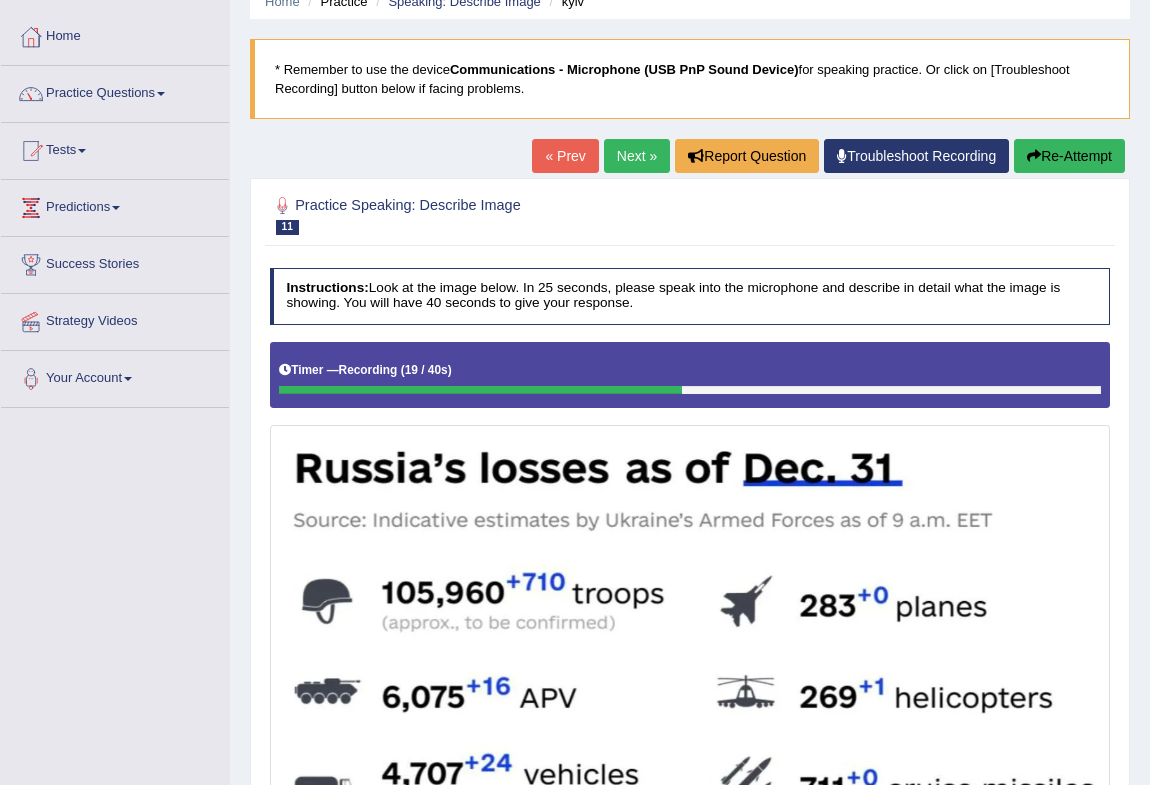 click on "Re-Attempt" at bounding box center (1069, 156) 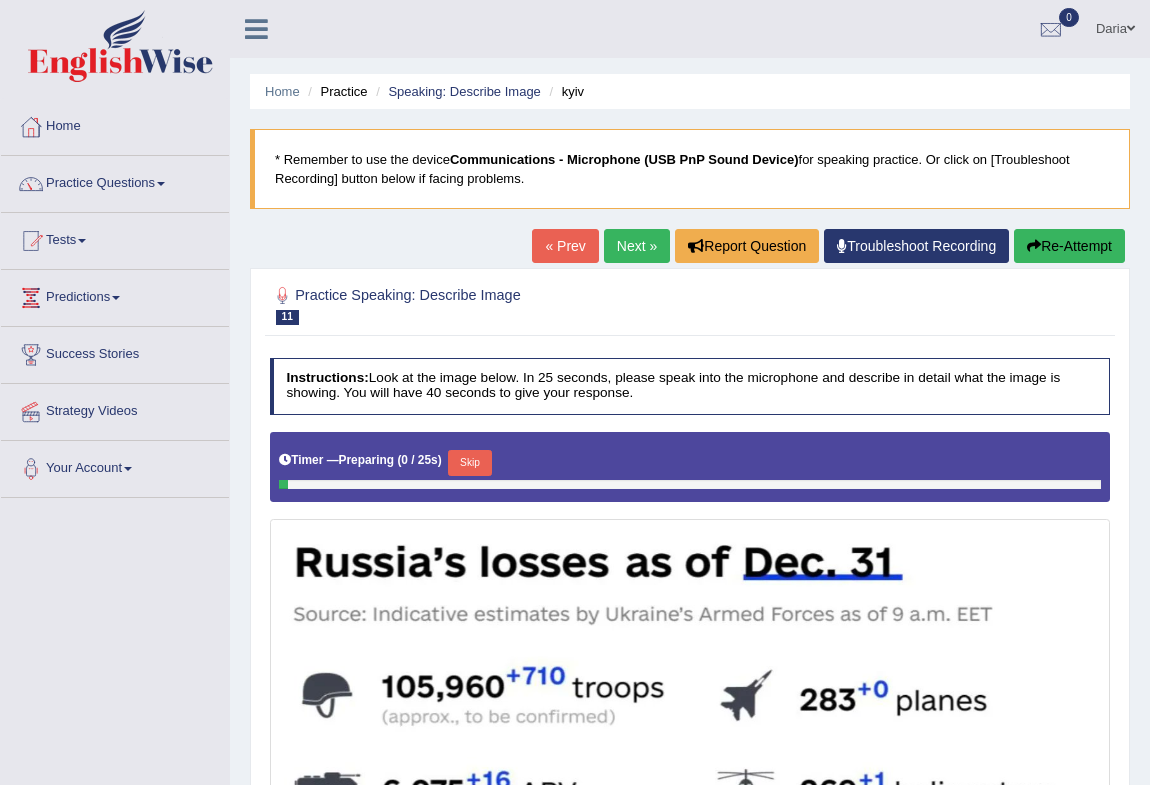 scroll, scrollTop: 90, scrollLeft: 0, axis: vertical 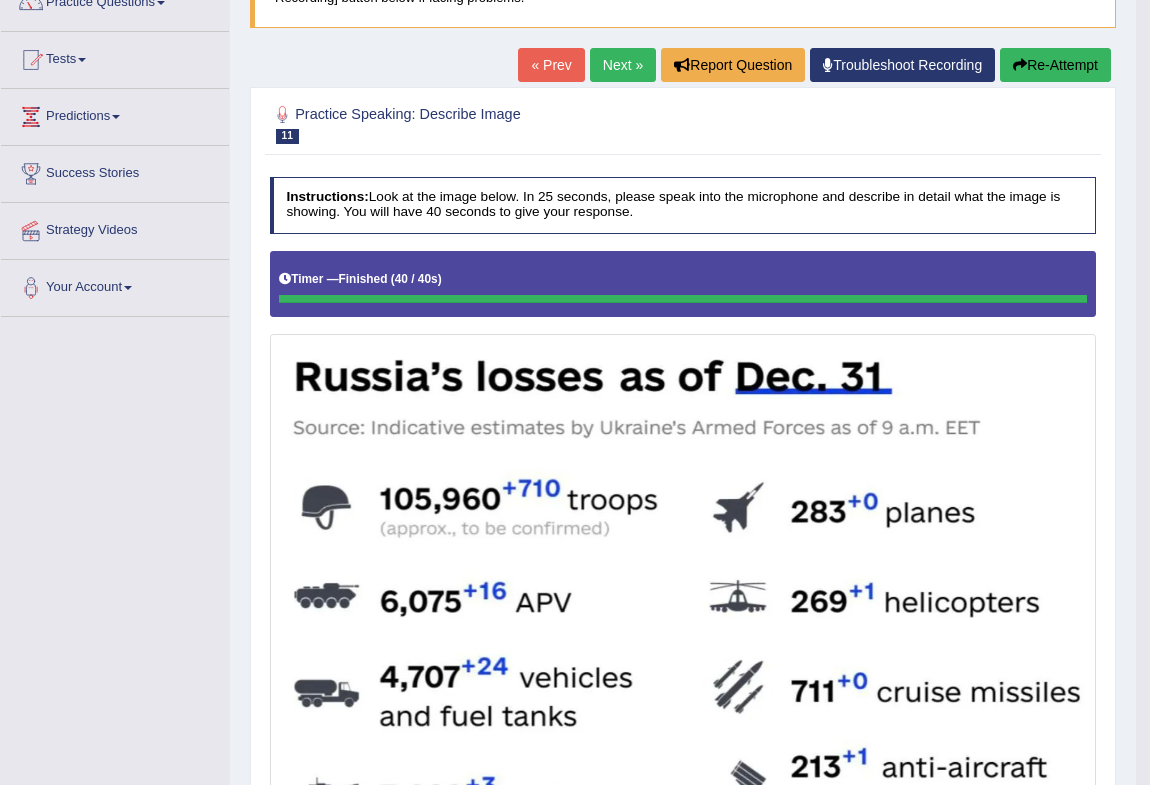 click on "Next »" at bounding box center [623, 65] 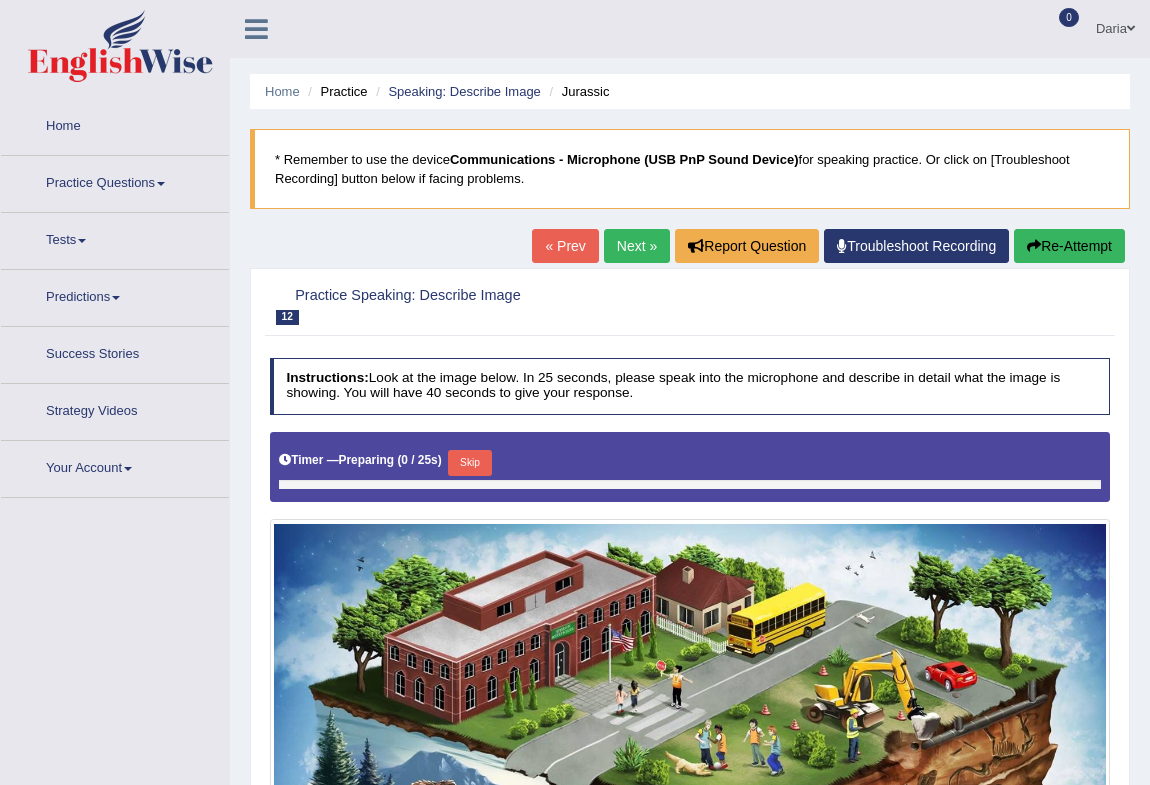 scroll, scrollTop: 0, scrollLeft: 0, axis: both 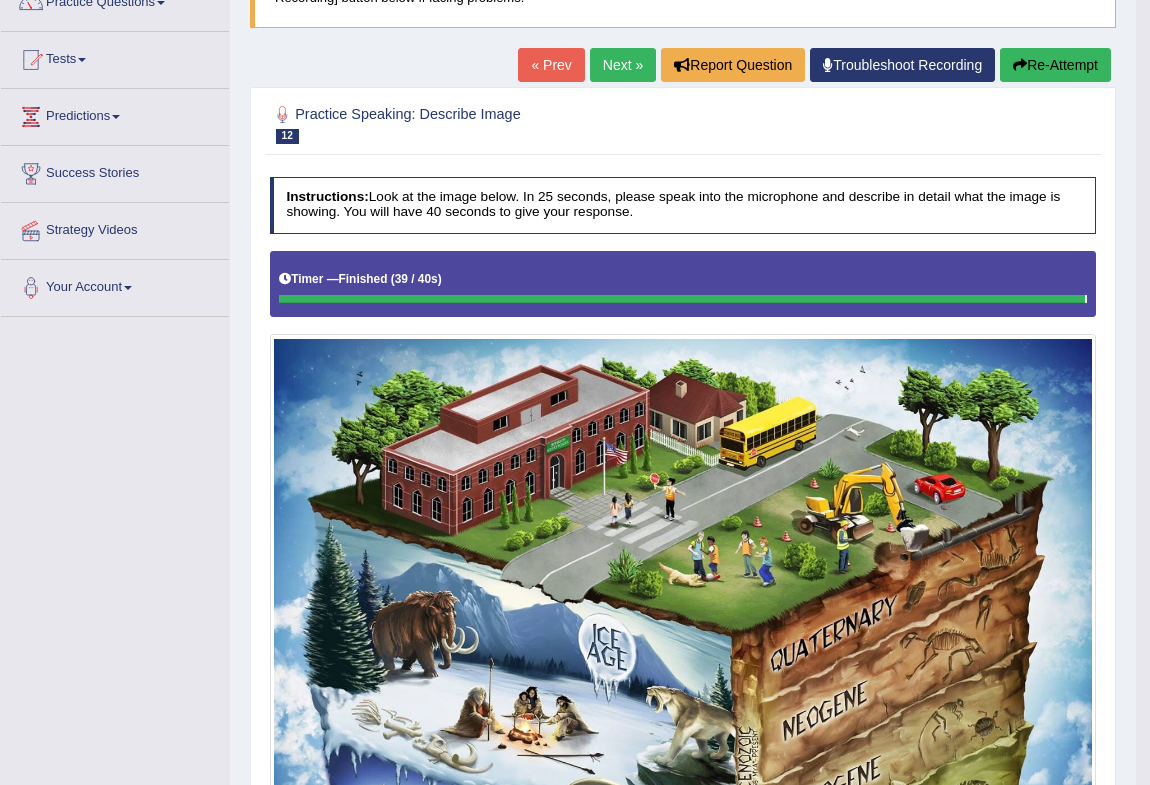 click on "Re-Attempt" at bounding box center (1055, 65) 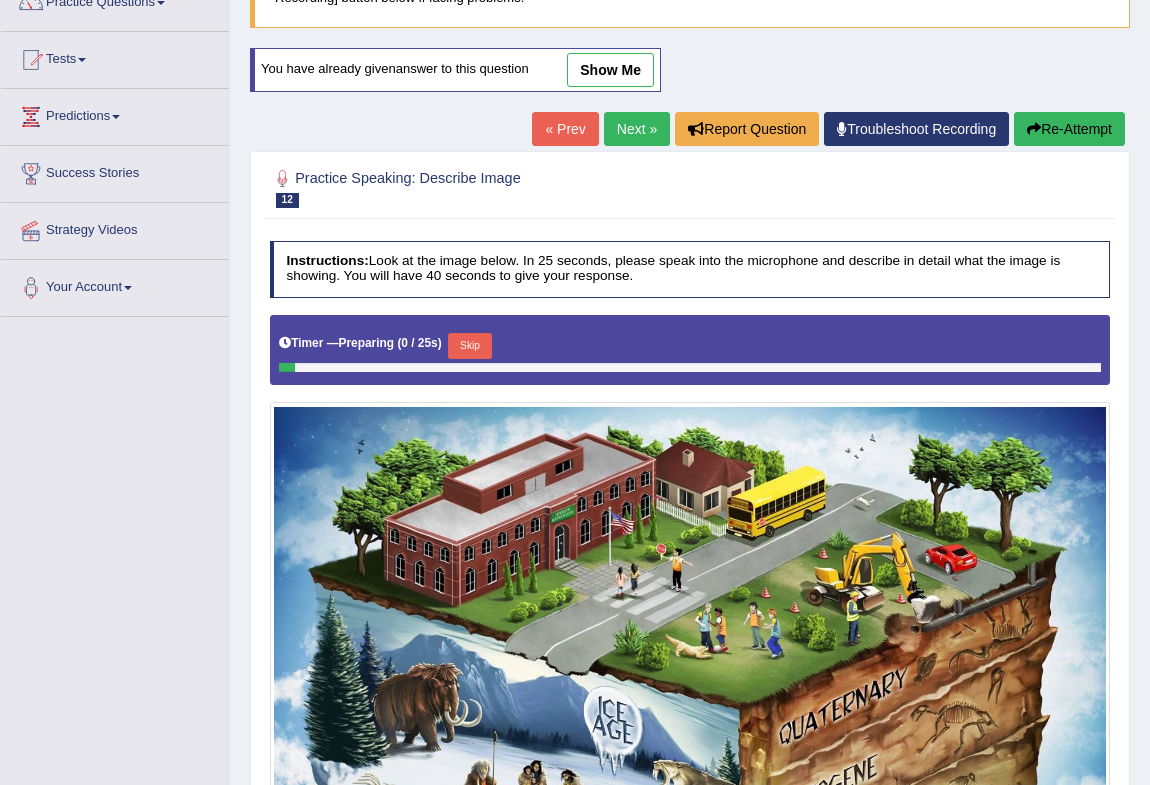 scroll, scrollTop: 181, scrollLeft: 0, axis: vertical 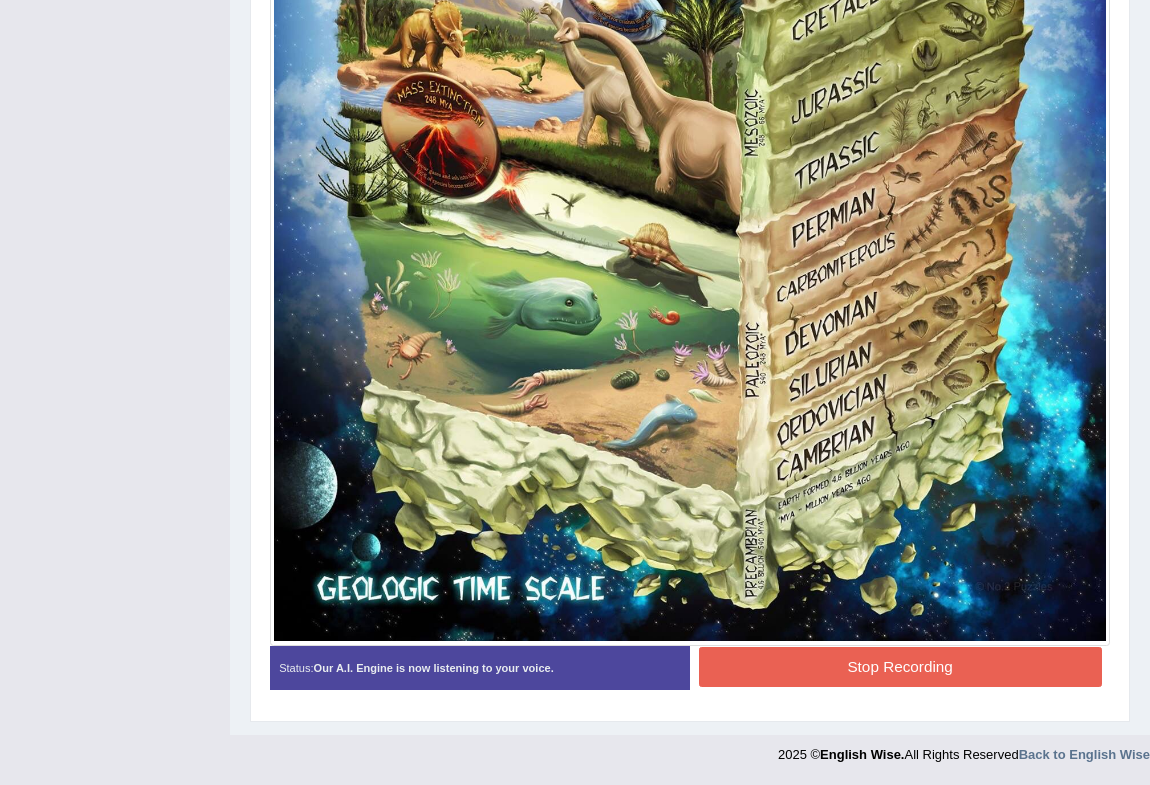 click on "Stop Recording" at bounding box center (900, 666) 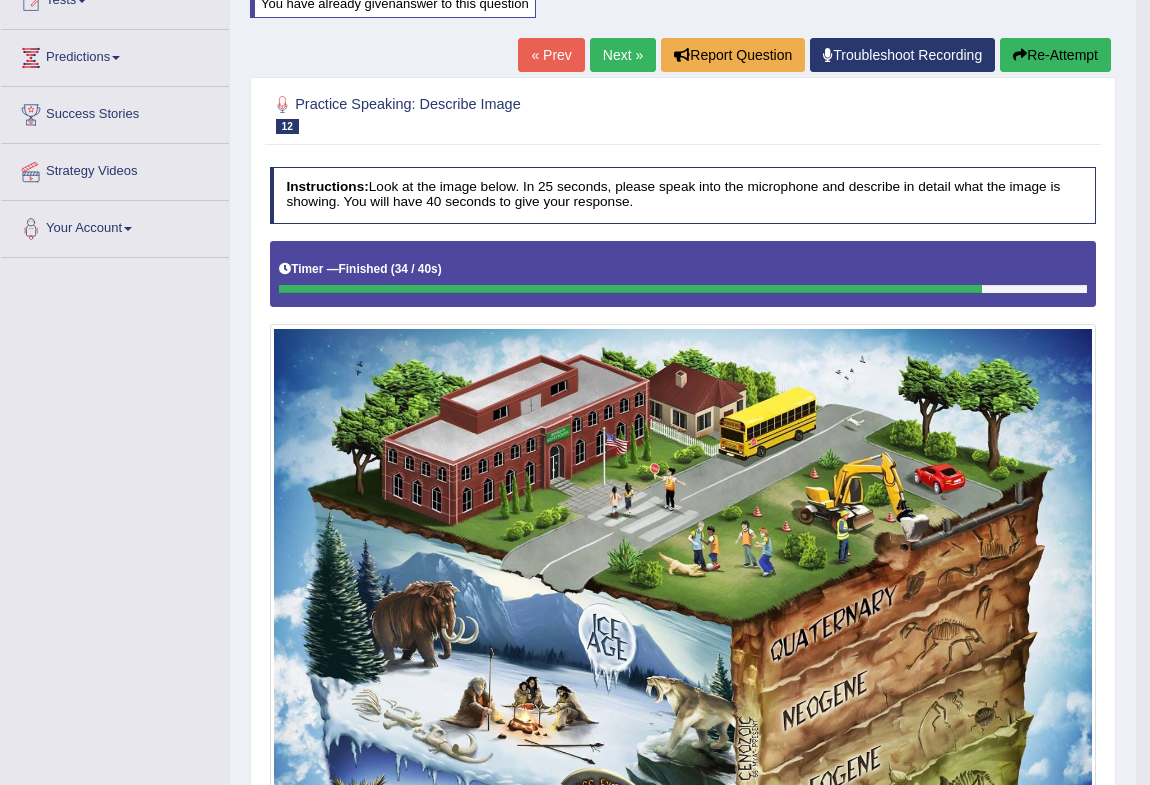 scroll, scrollTop: 149, scrollLeft: 0, axis: vertical 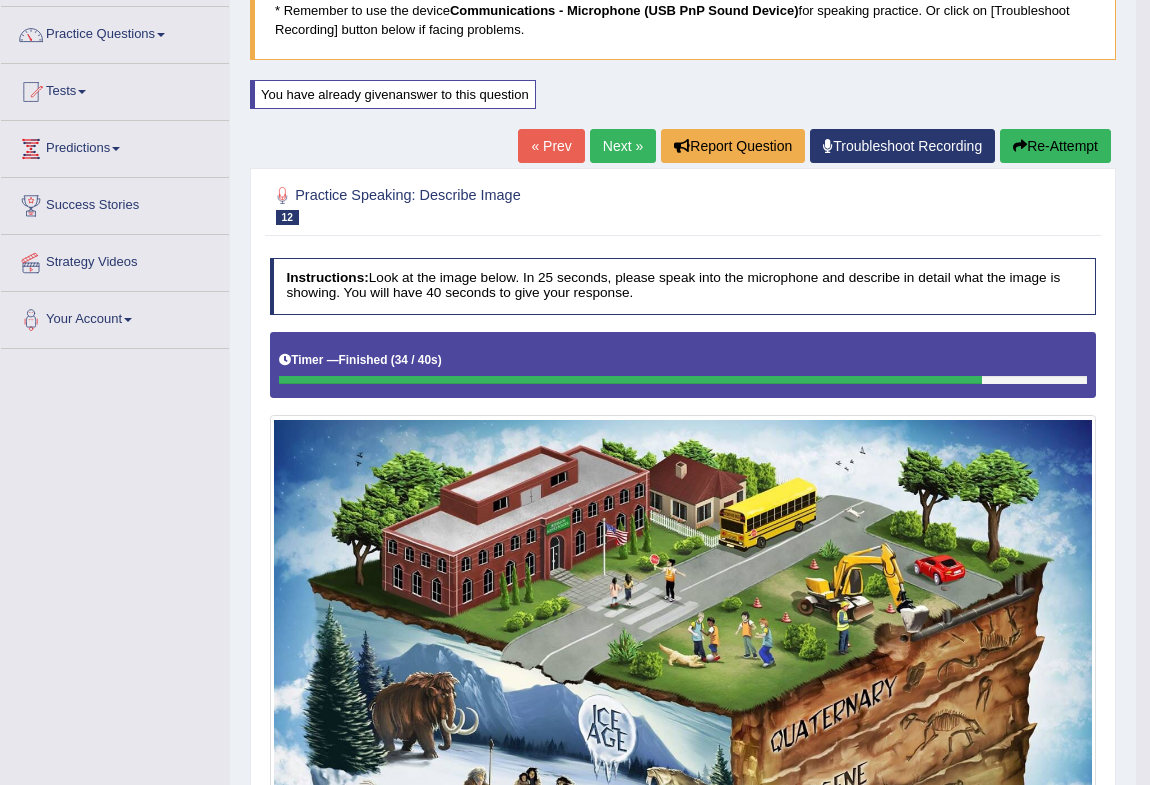 drag, startPoint x: 1035, startPoint y: 122, endPoint x: 1028, endPoint y: 135, distance: 14.764823 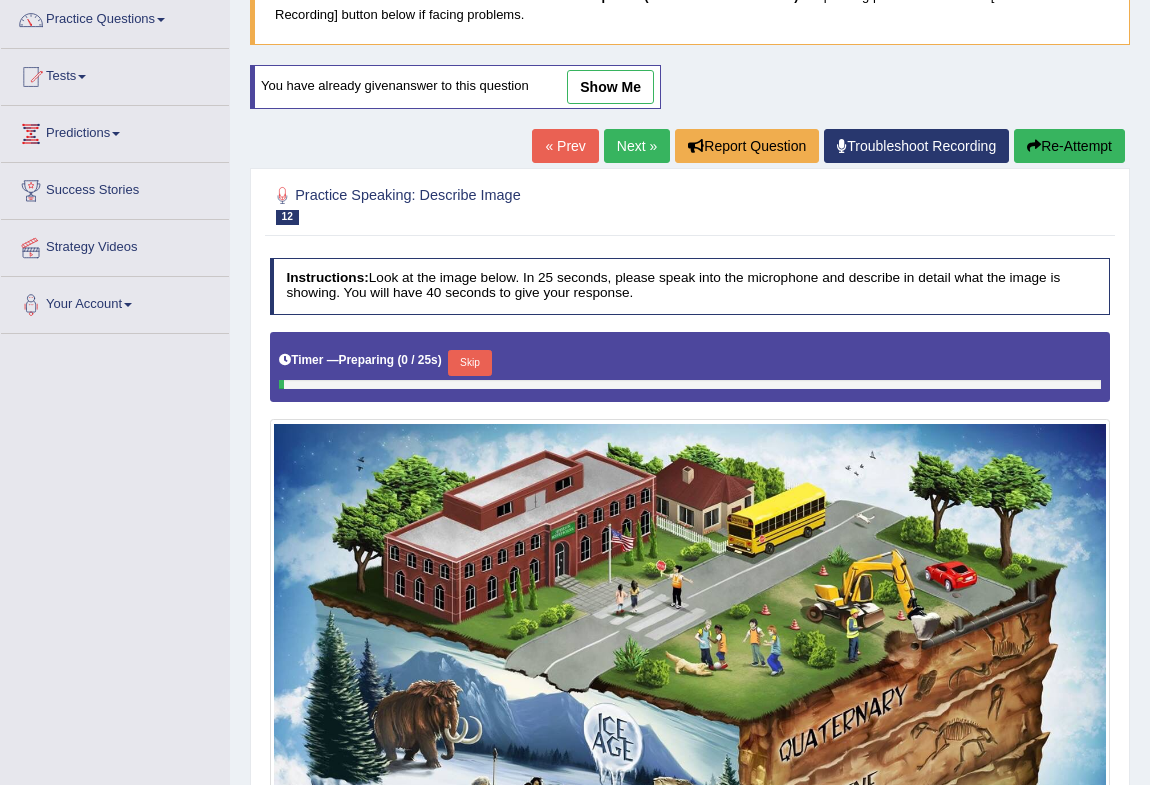 scroll, scrollTop: 0, scrollLeft: 0, axis: both 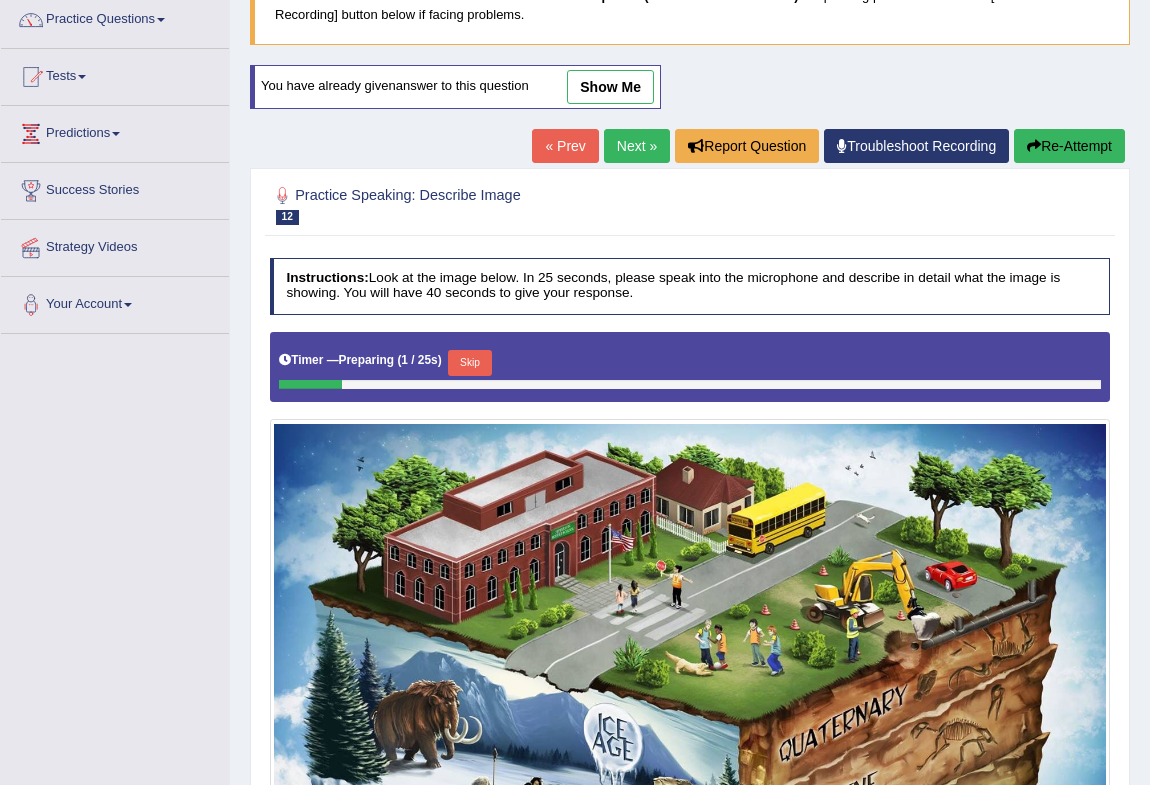 click on "Skip" at bounding box center [469, 363] 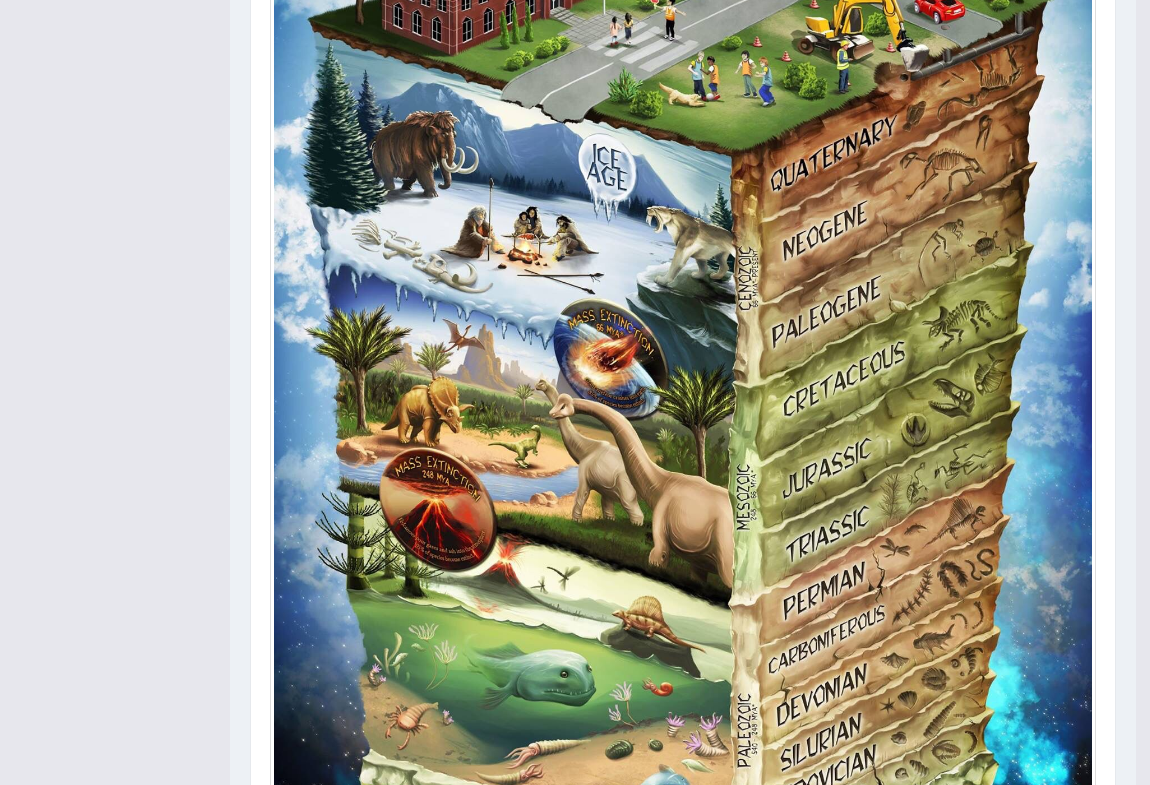 scroll, scrollTop: 164, scrollLeft: 0, axis: vertical 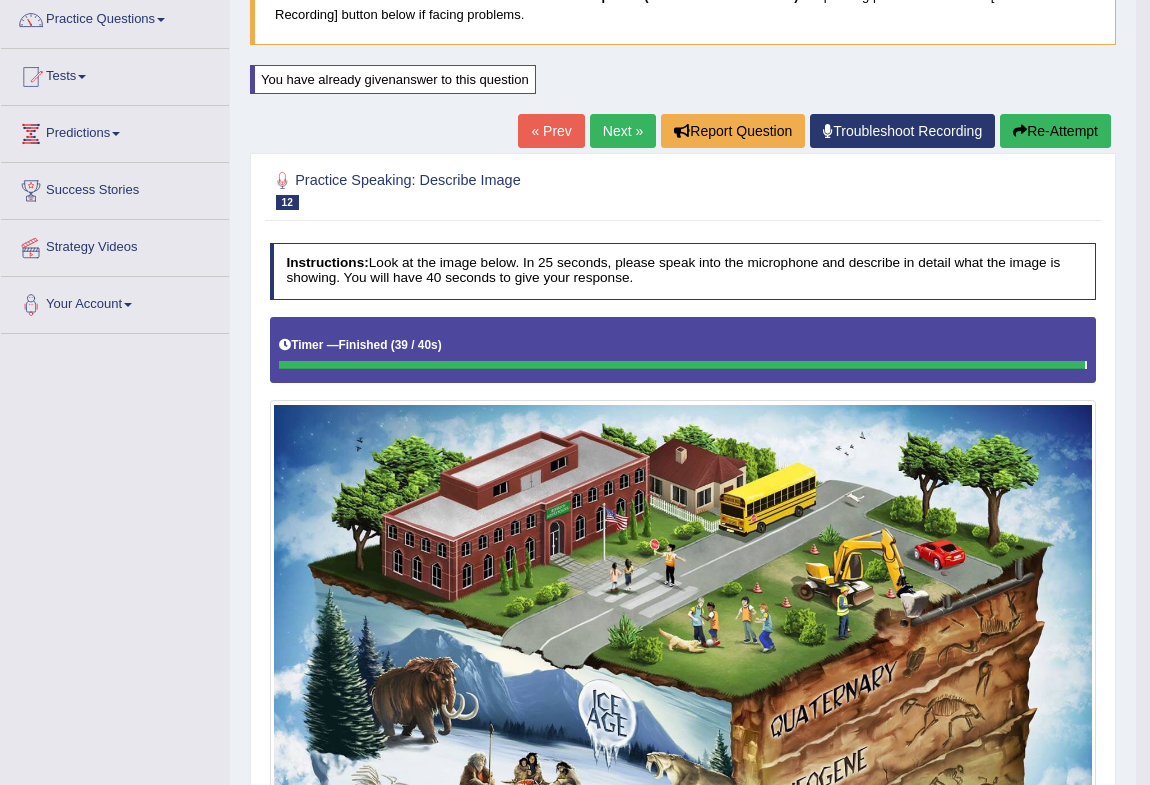 click on "Next »" at bounding box center (623, 131) 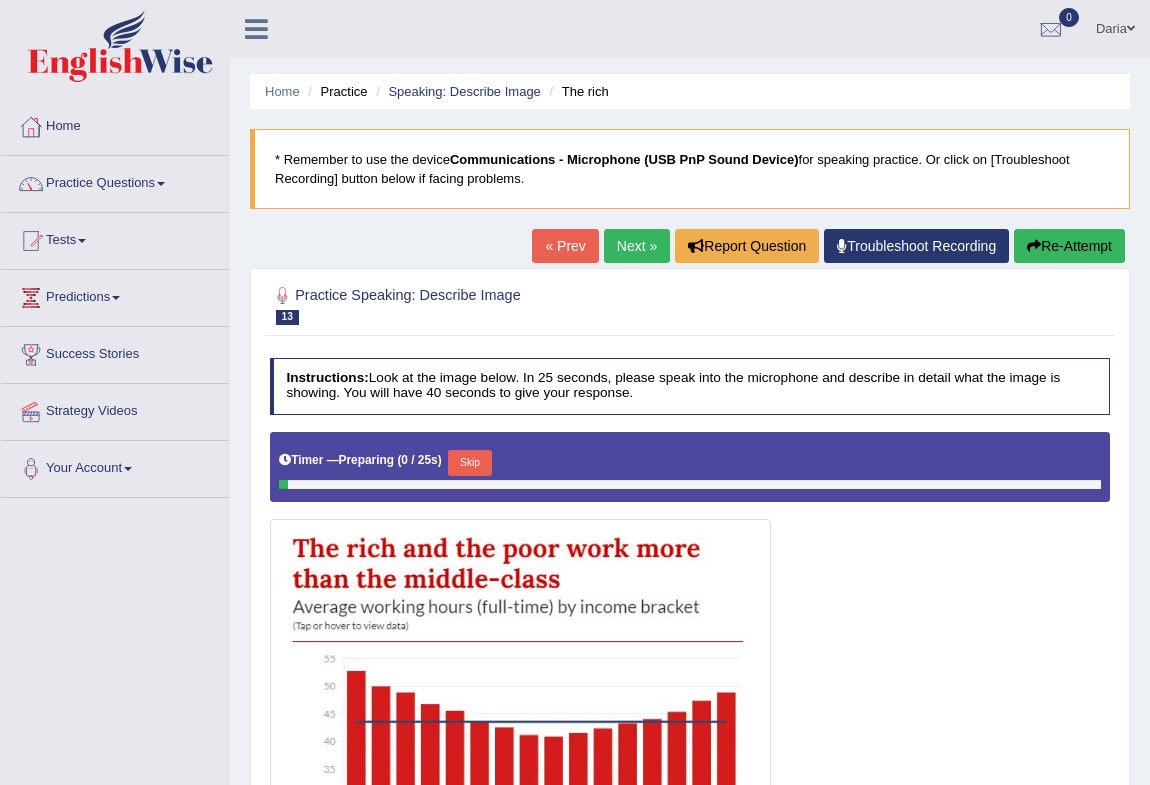 scroll, scrollTop: 0, scrollLeft: 0, axis: both 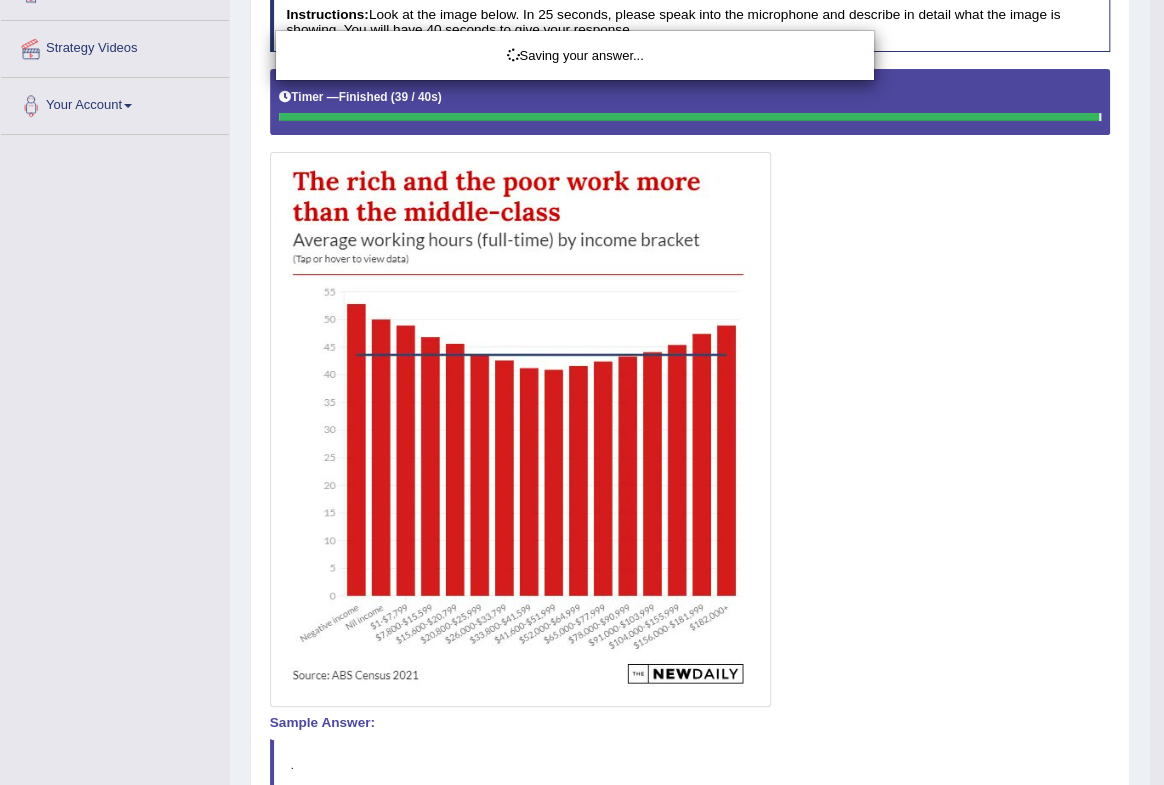 click on "Saving your answer..." at bounding box center [582, 392] 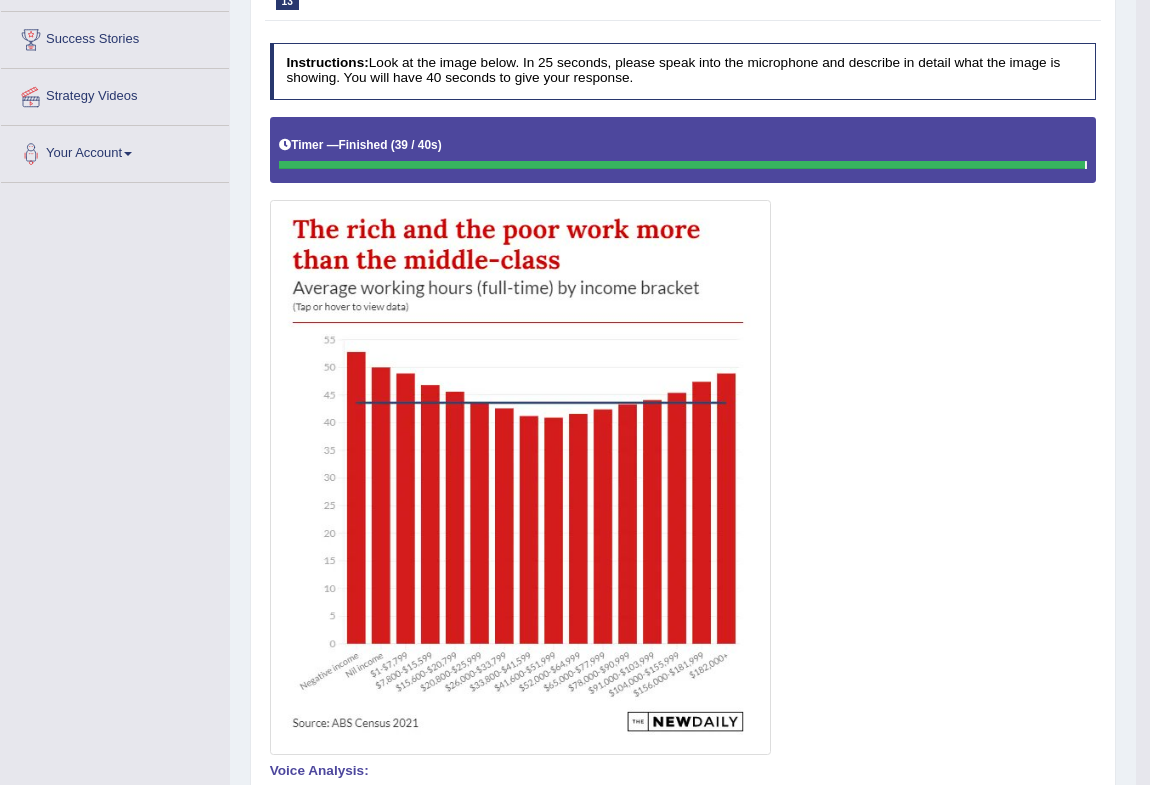 scroll, scrollTop: 0, scrollLeft: 0, axis: both 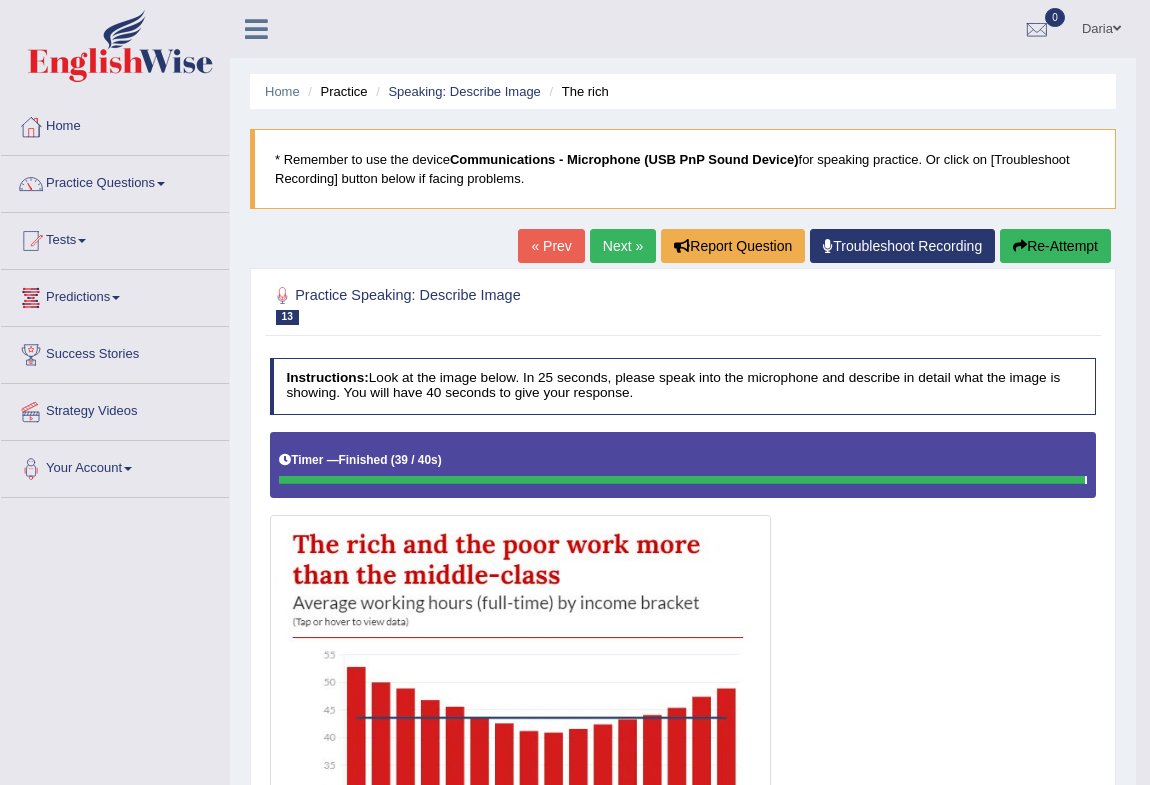 click on "Re-Attempt" at bounding box center (1055, 246) 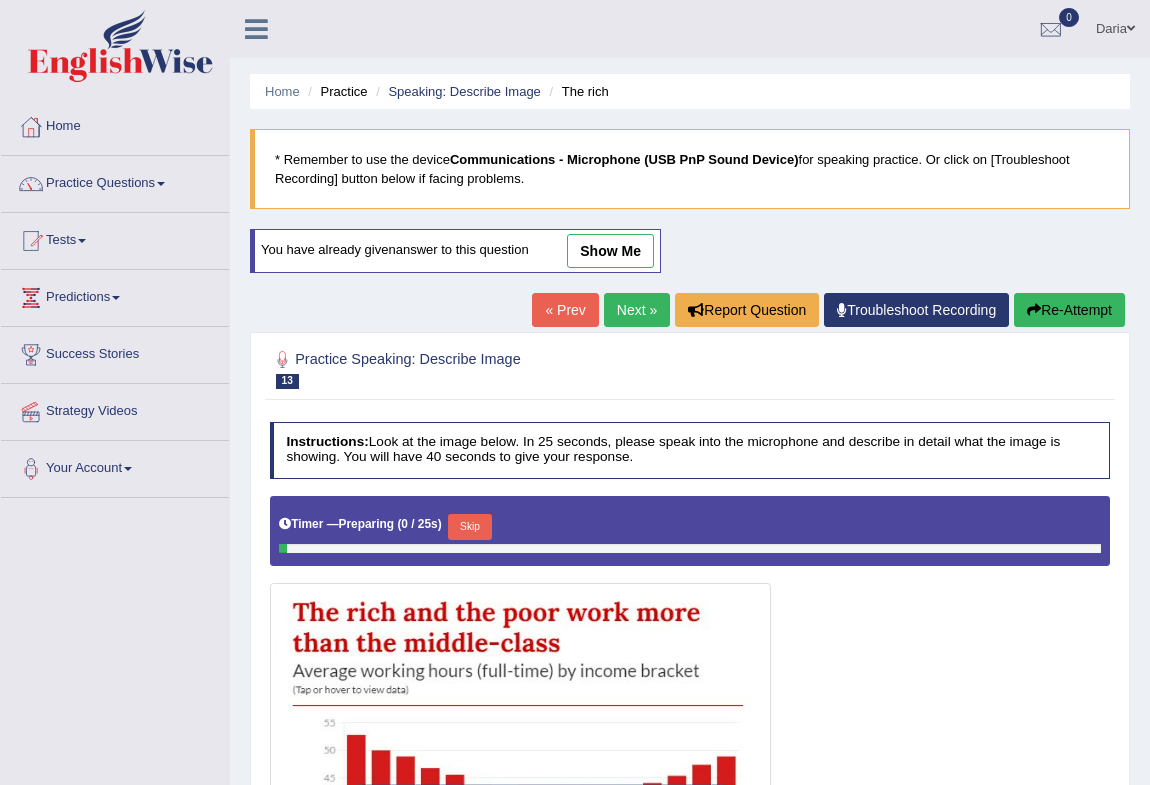 scroll, scrollTop: 0, scrollLeft: 0, axis: both 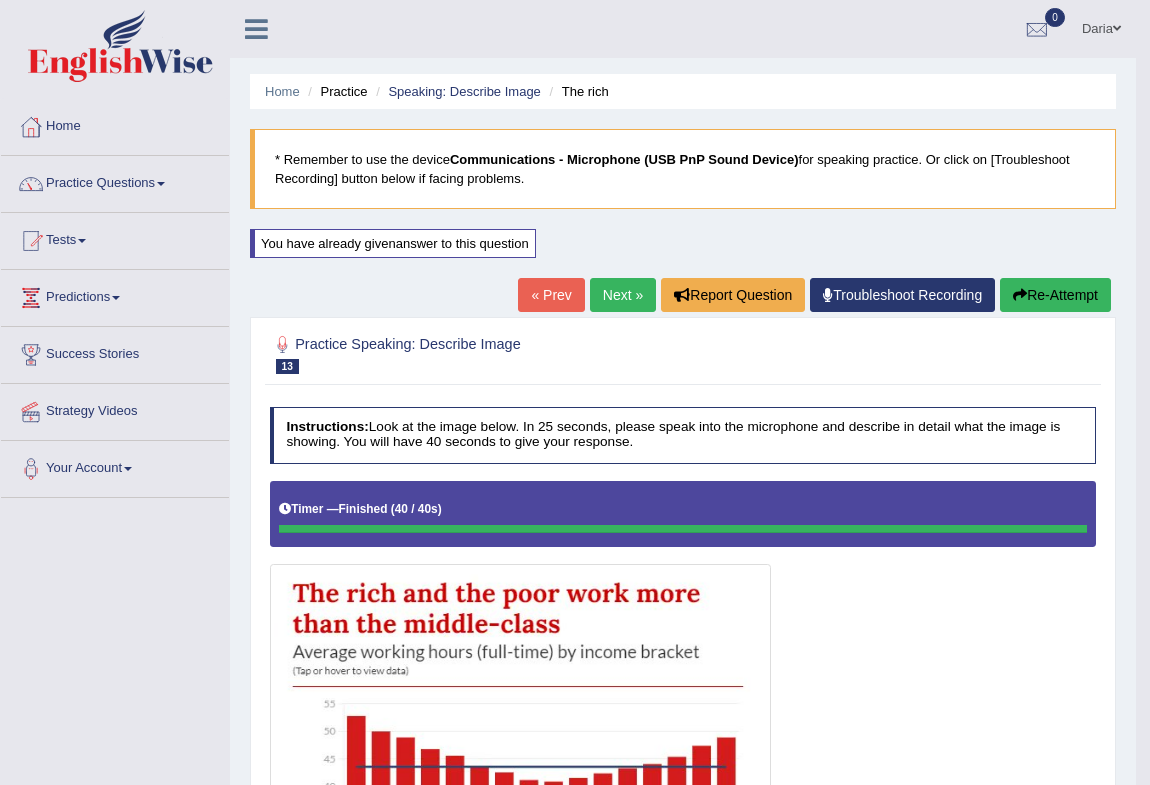 click on "Re-Attempt" at bounding box center [1055, 295] 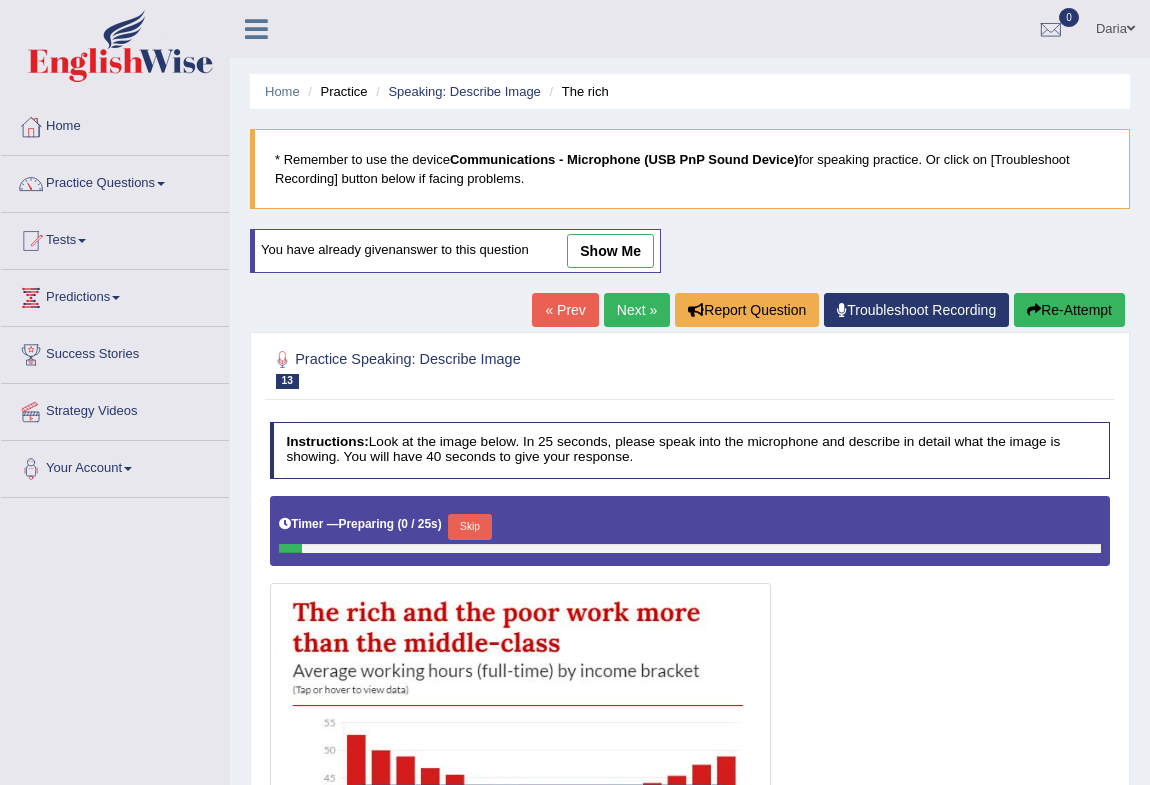 scroll, scrollTop: 0, scrollLeft: 0, axis: both 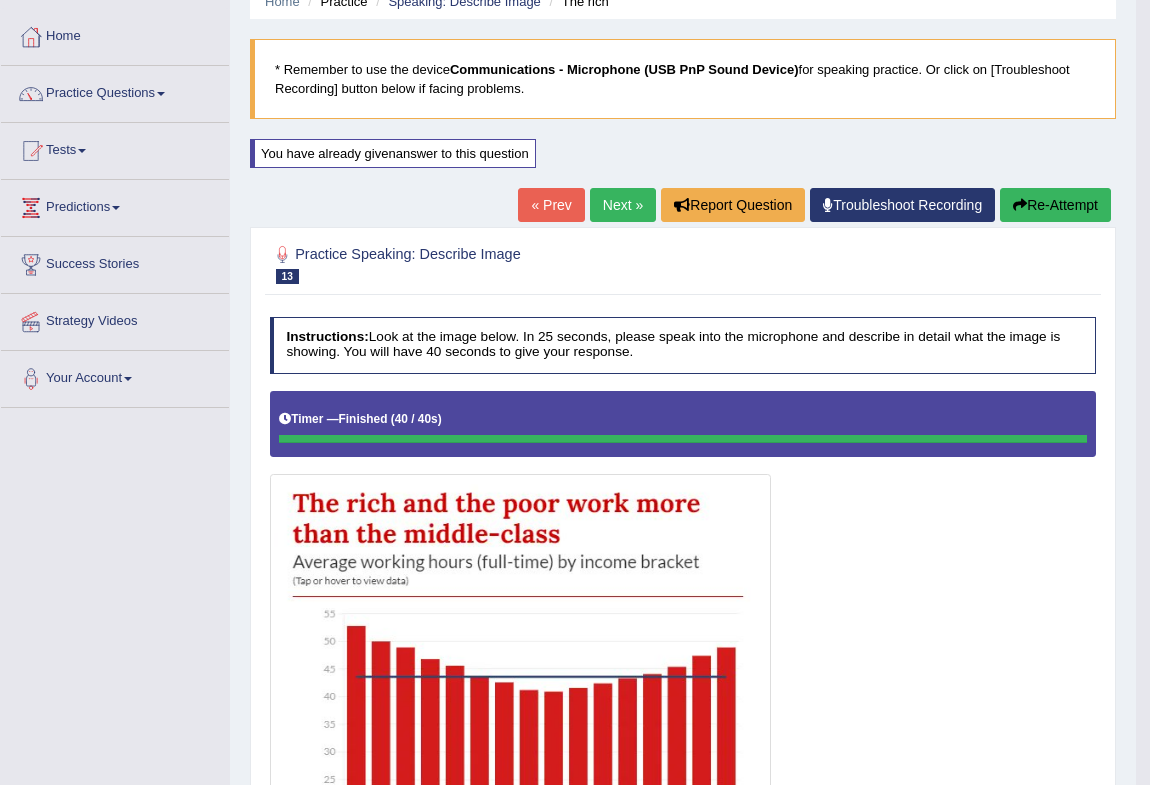 click on "Next »" at bounding box center (623, 205) 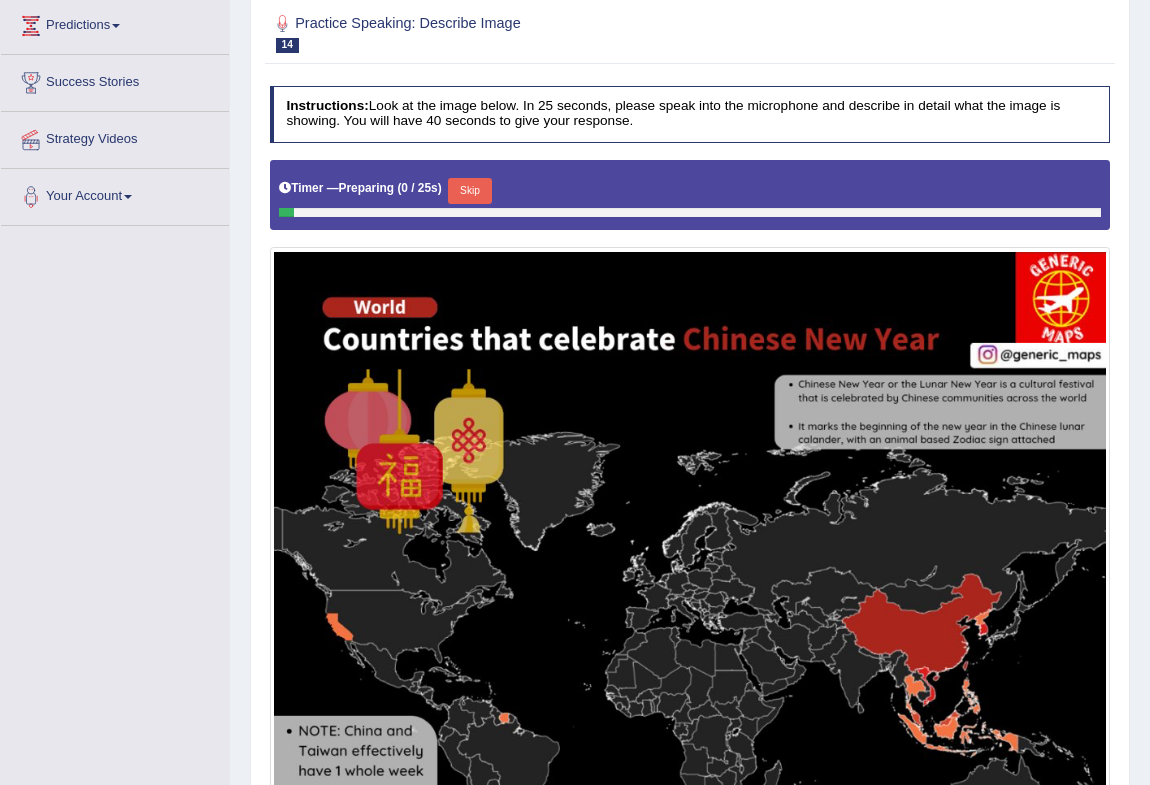 scroll, scrollTop: 272, scrollLeft: 0, axis: vertical 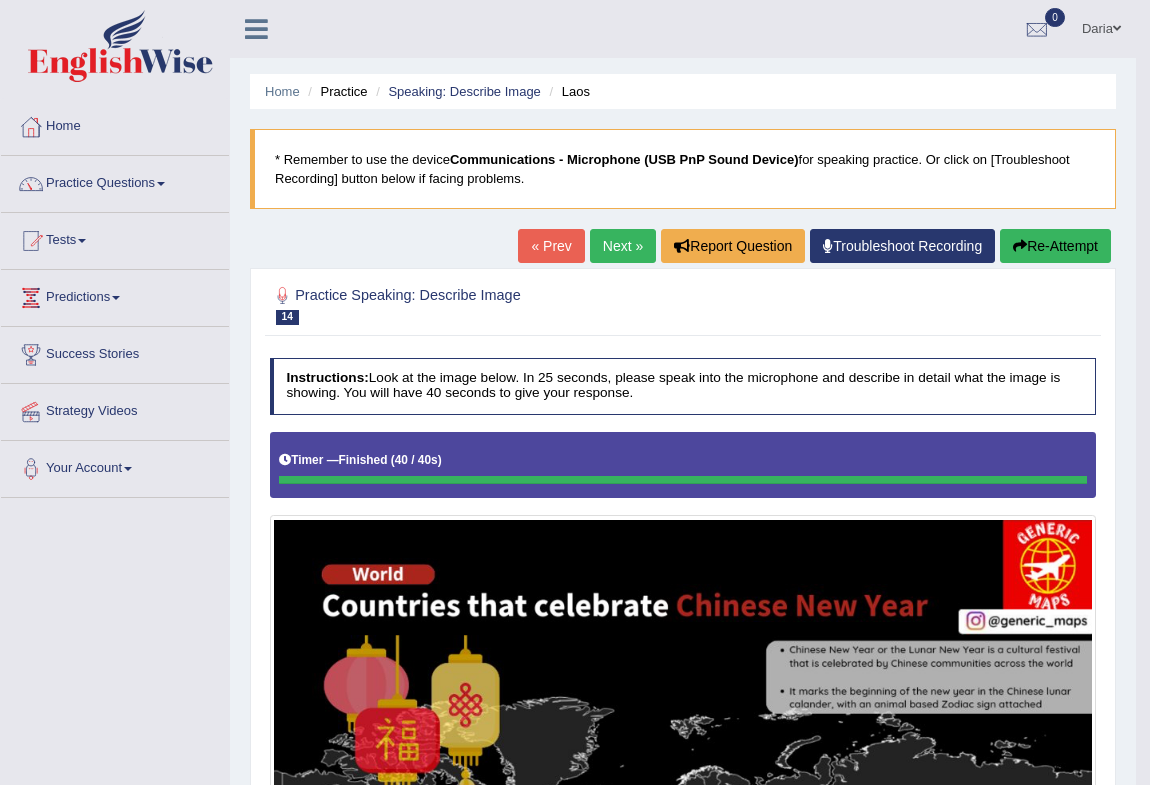 click on "Next »" at bounding box center [623, 246] 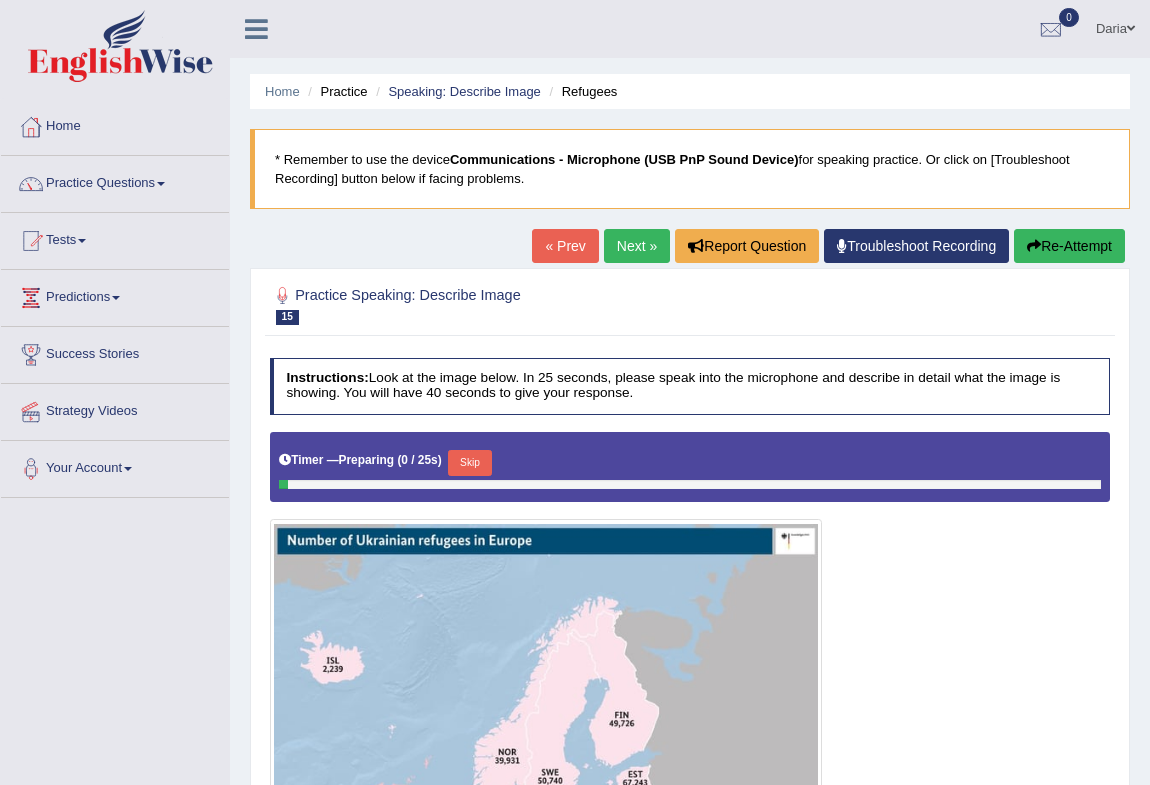 scroll, scrollTop: 0, scrollLeft: 0, axis: both 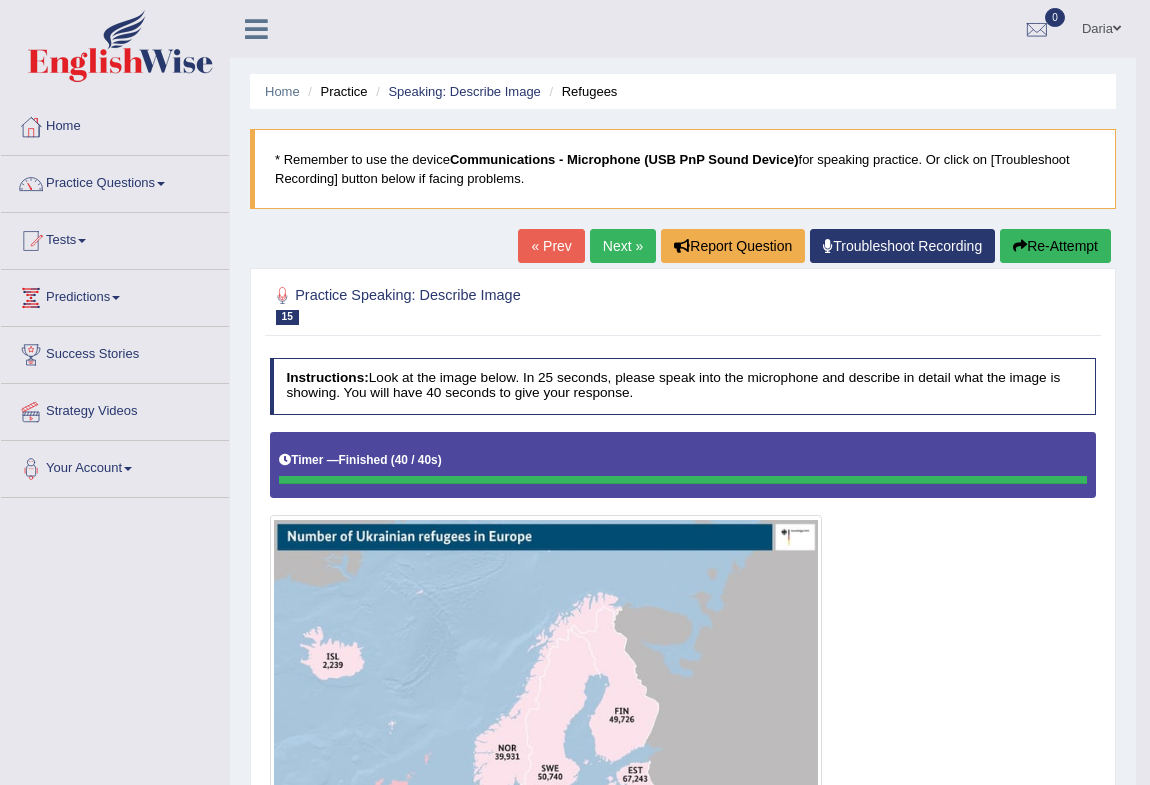 click on "Next »" at bounding box center [623, 246] 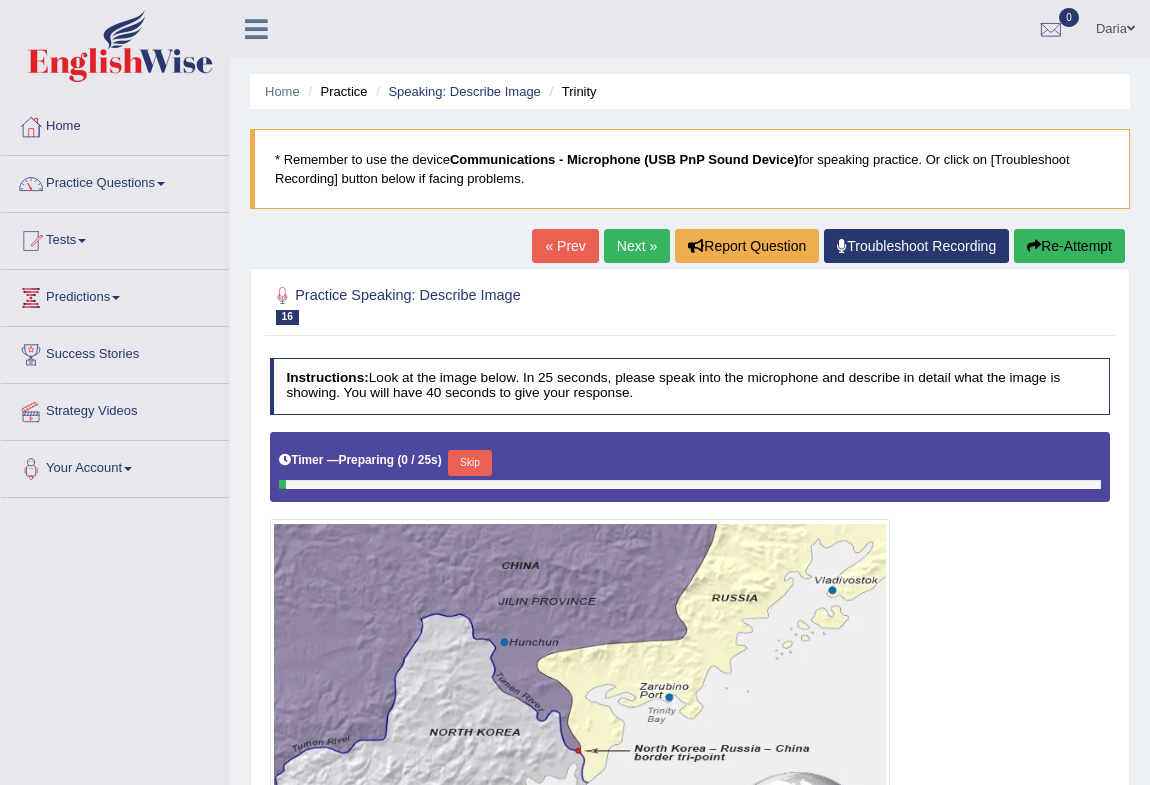 scroll, scrollTop: 295, scrollLeft: 0, axis: vertical 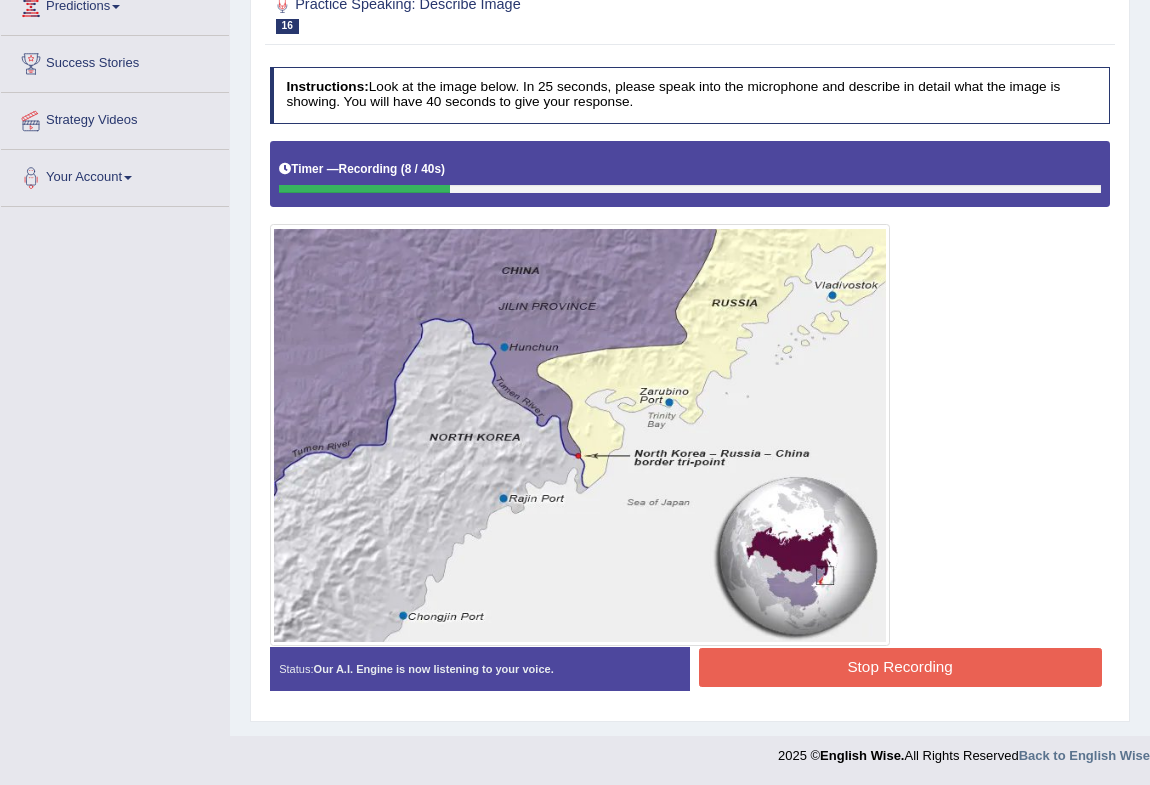 click on "Stop Recording" at bounding box center (900, 667) 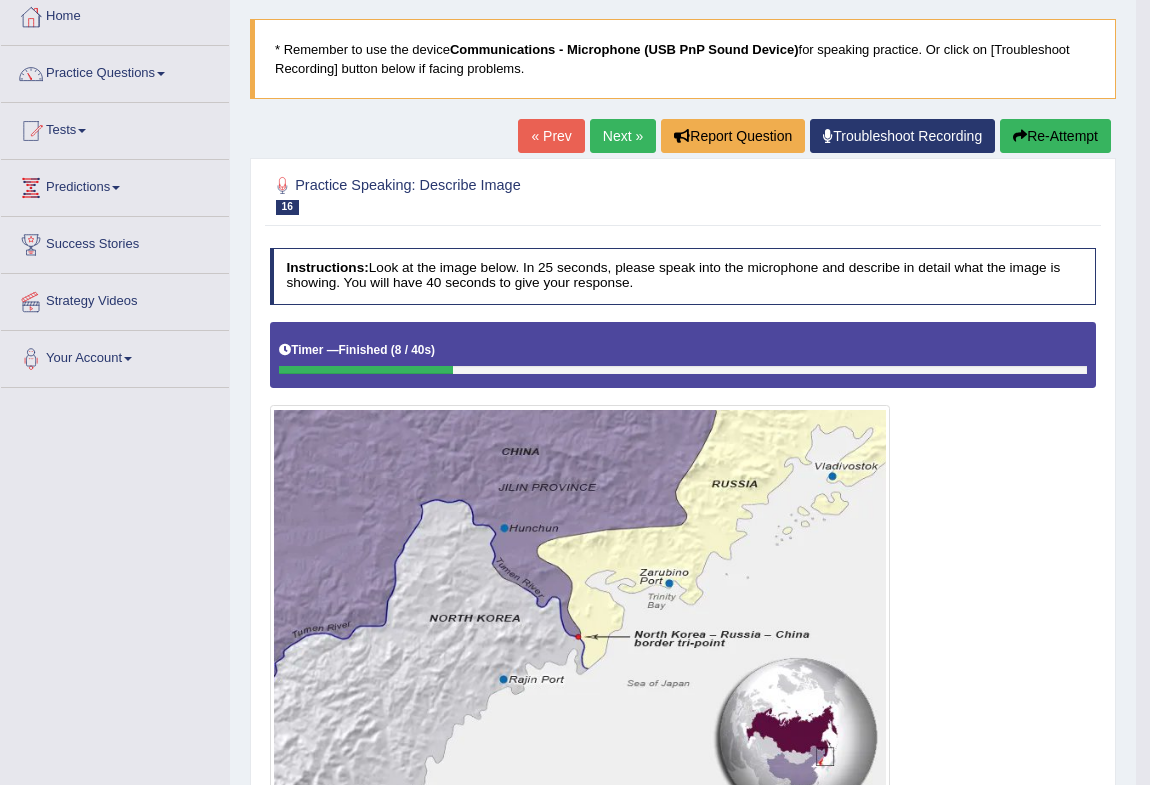 scroll, scrollTop: 0, scrollLeft: 0, axis: both 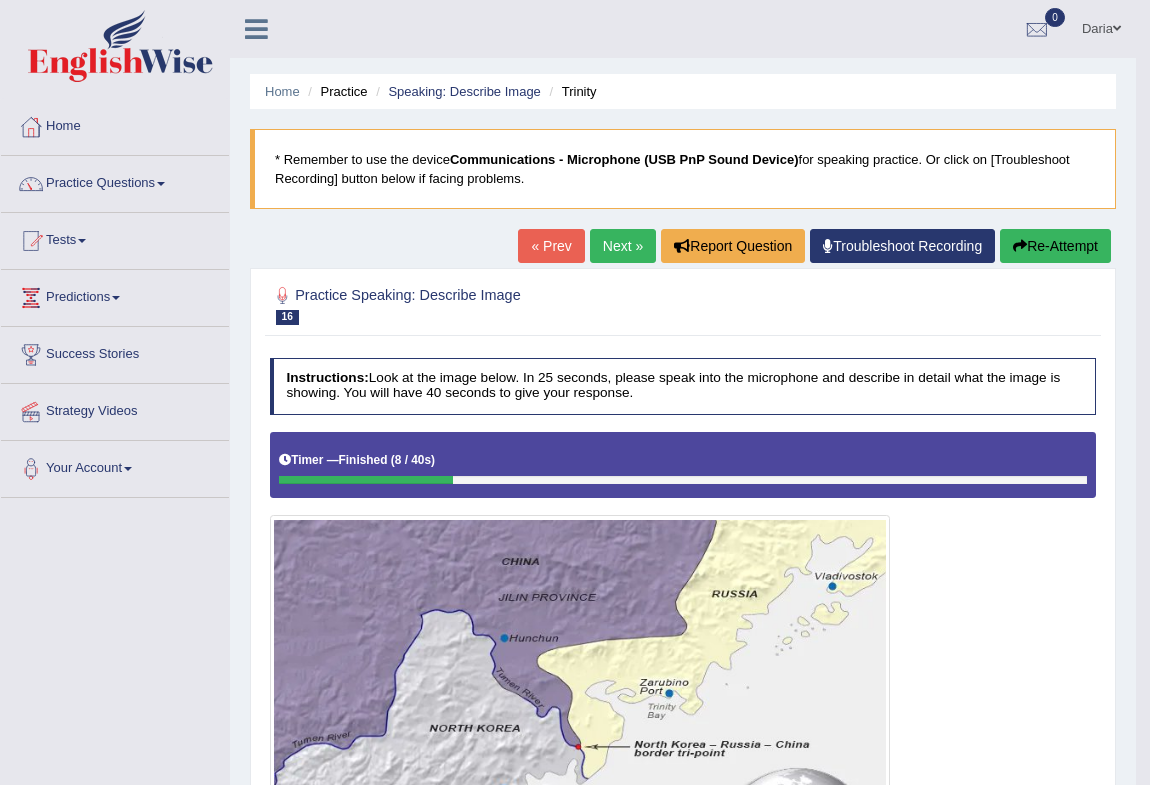 drag, startPoint x: 1041, startPoint y: 244, endPoint x: 1053, endPoint y: 551, distance: 307.23444 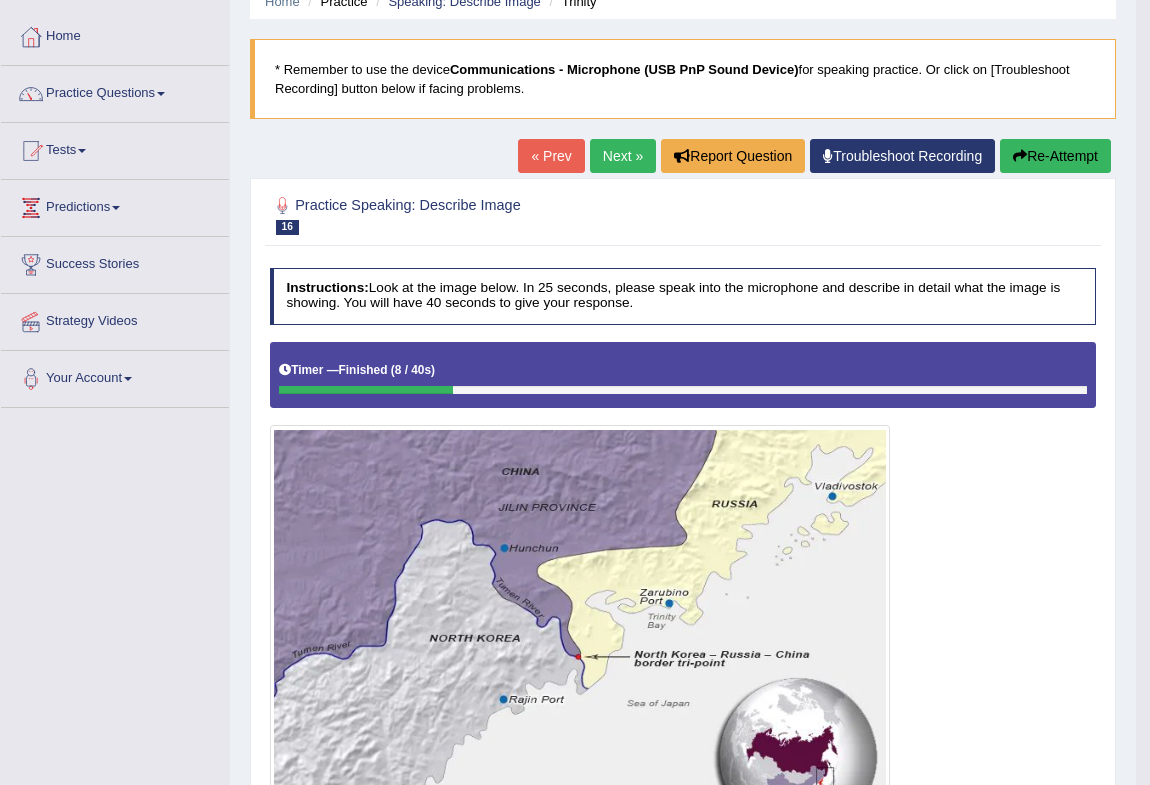 scroll, scrollTop: 181, scrollLeft: 0, axis: vertical 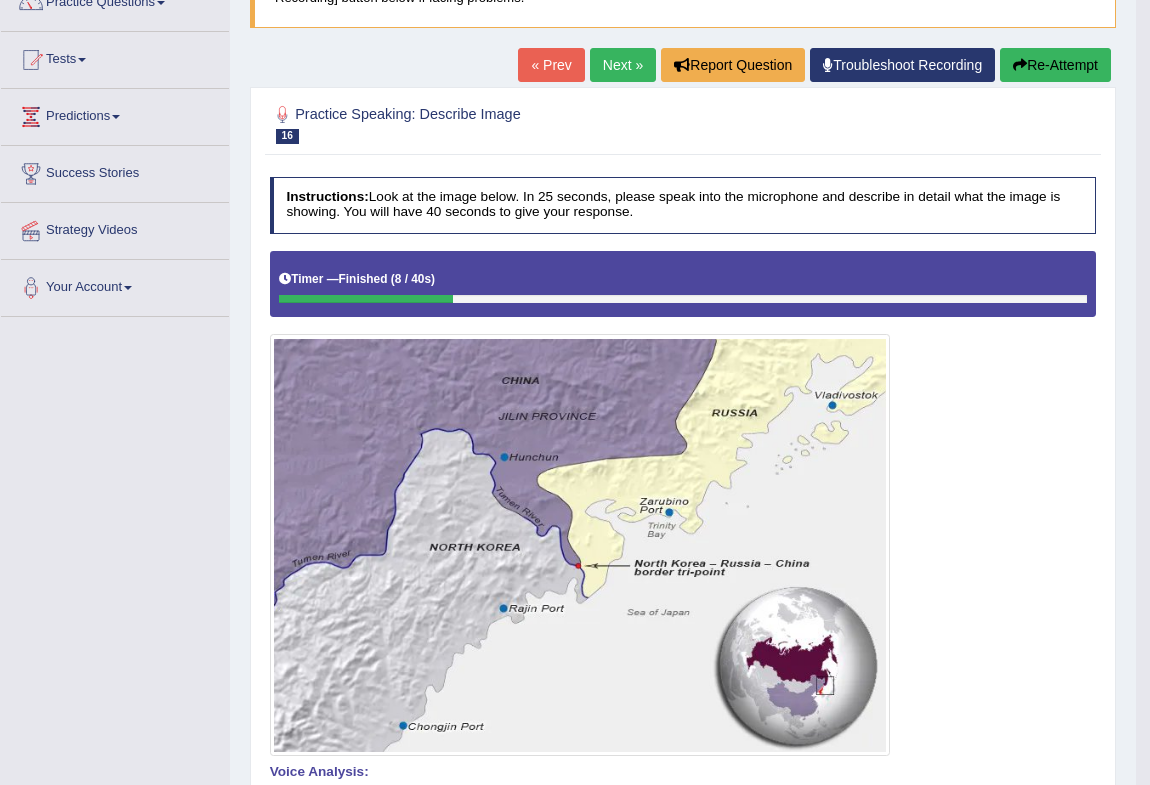 drag, startPoint x: 1048, startPoint y: 54, endPoint x: 1038, endPoint y: 69, distance: 18.027756 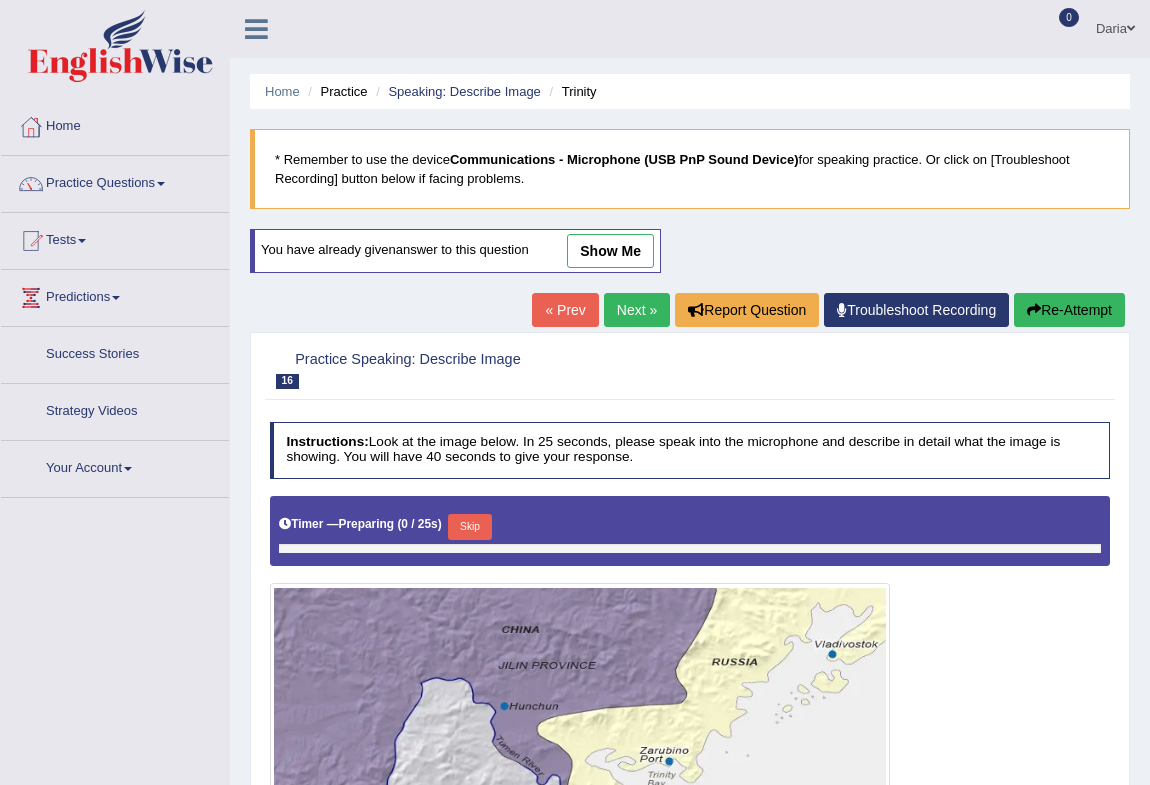 scroll, scrollTop: 181, scrollLeft: 0, axis: vertical 